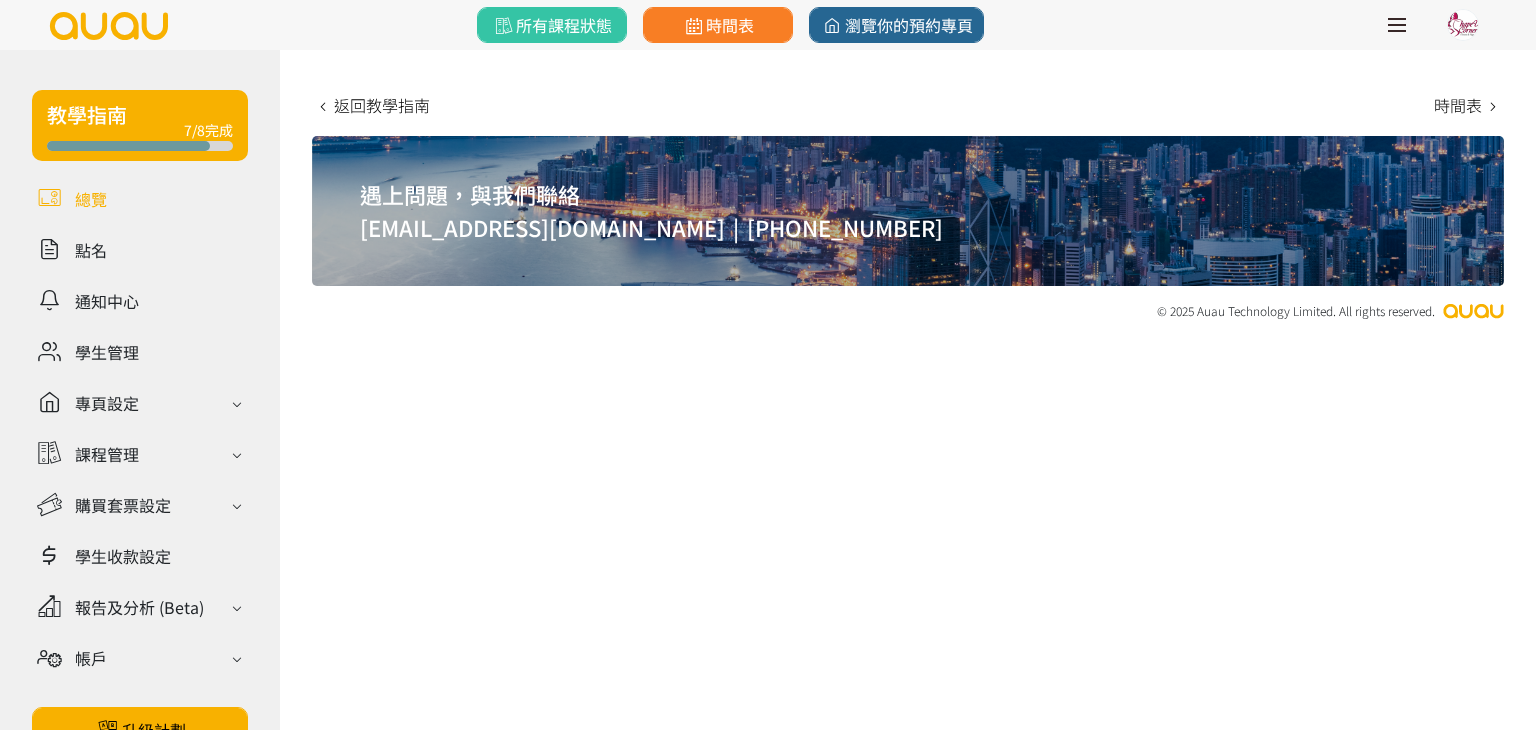 scroll, scrollTop: 0, scrollLeft: 0, axis: both 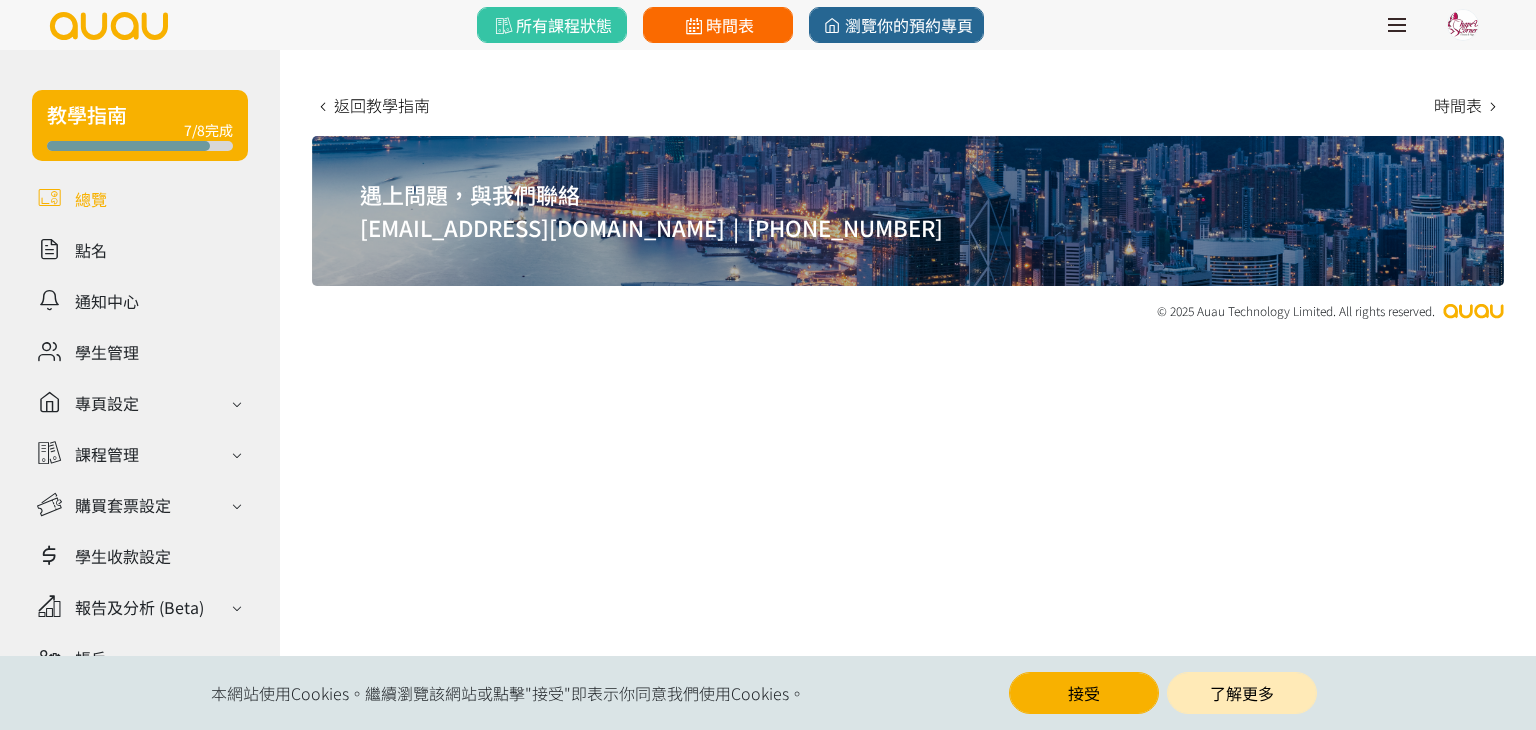 click on "時間表" at bounding box center (718, 25) 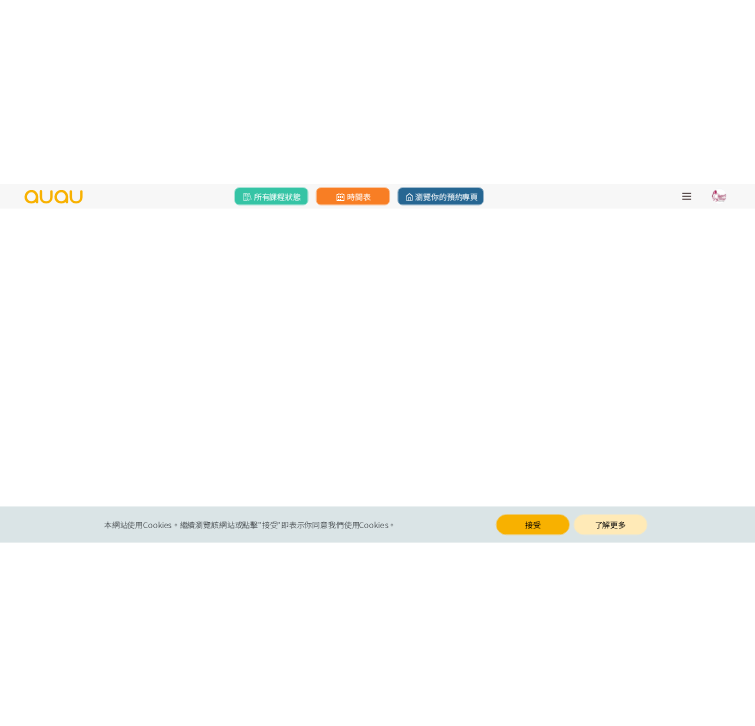 scroll, scrollTop: 0, scrollLeft: 0, axis: both 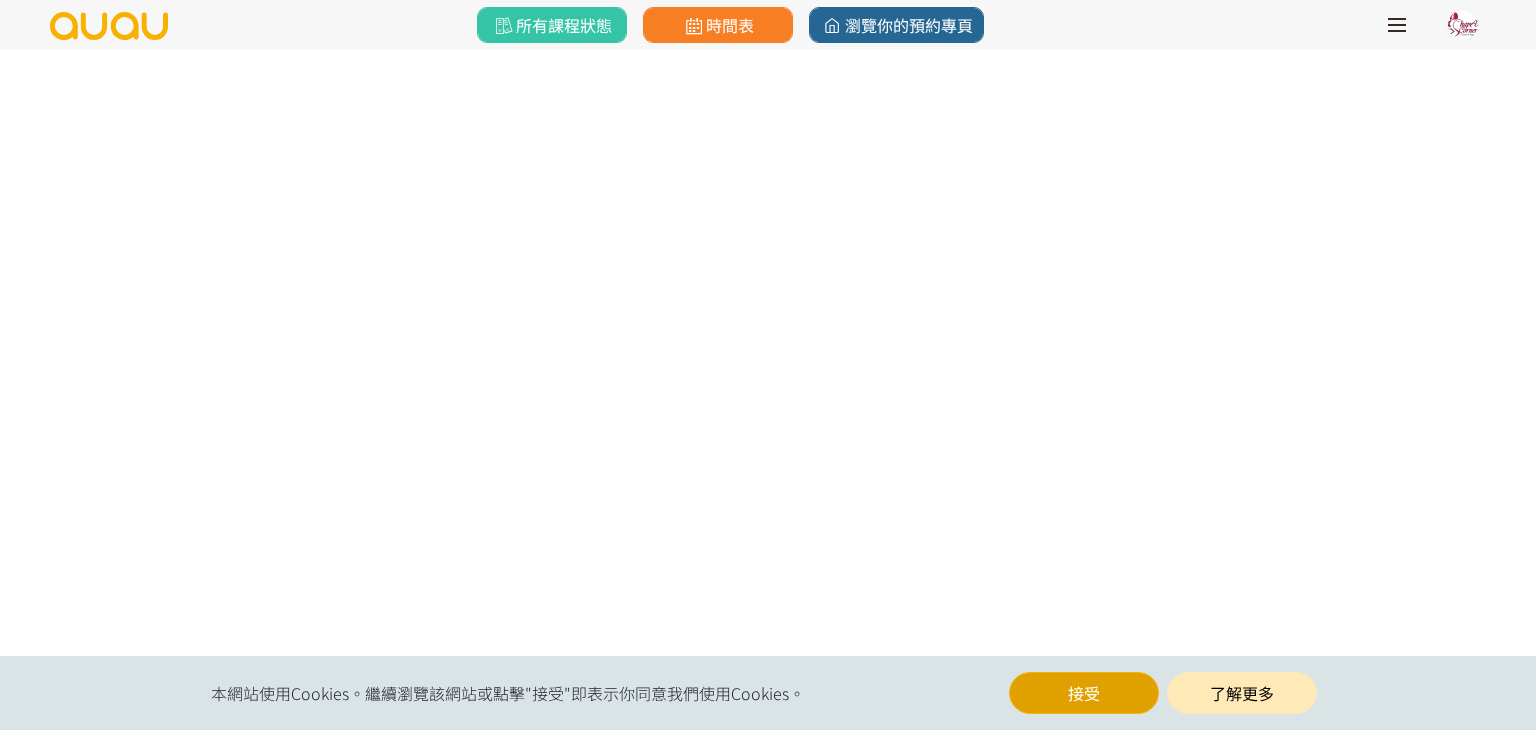 click on "接受" at bounding box center [1084, 693] 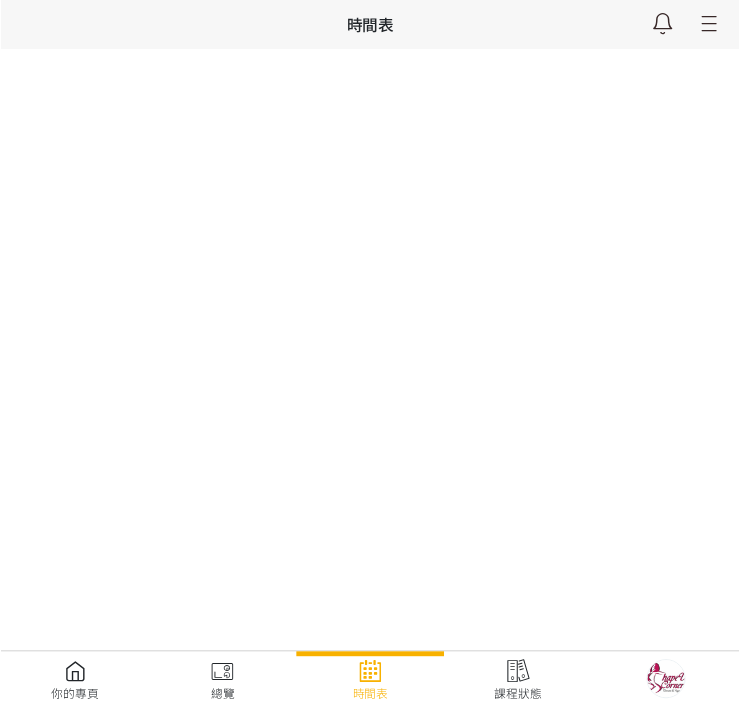 scroll, scrollTop: 0, scrollLeft: 0, axis: both 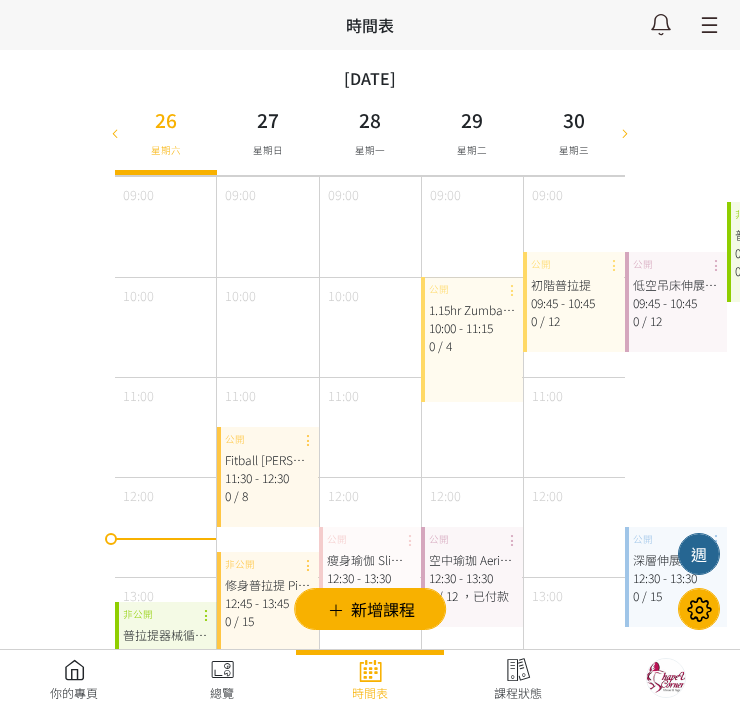 click at bounding box center (74, 680) 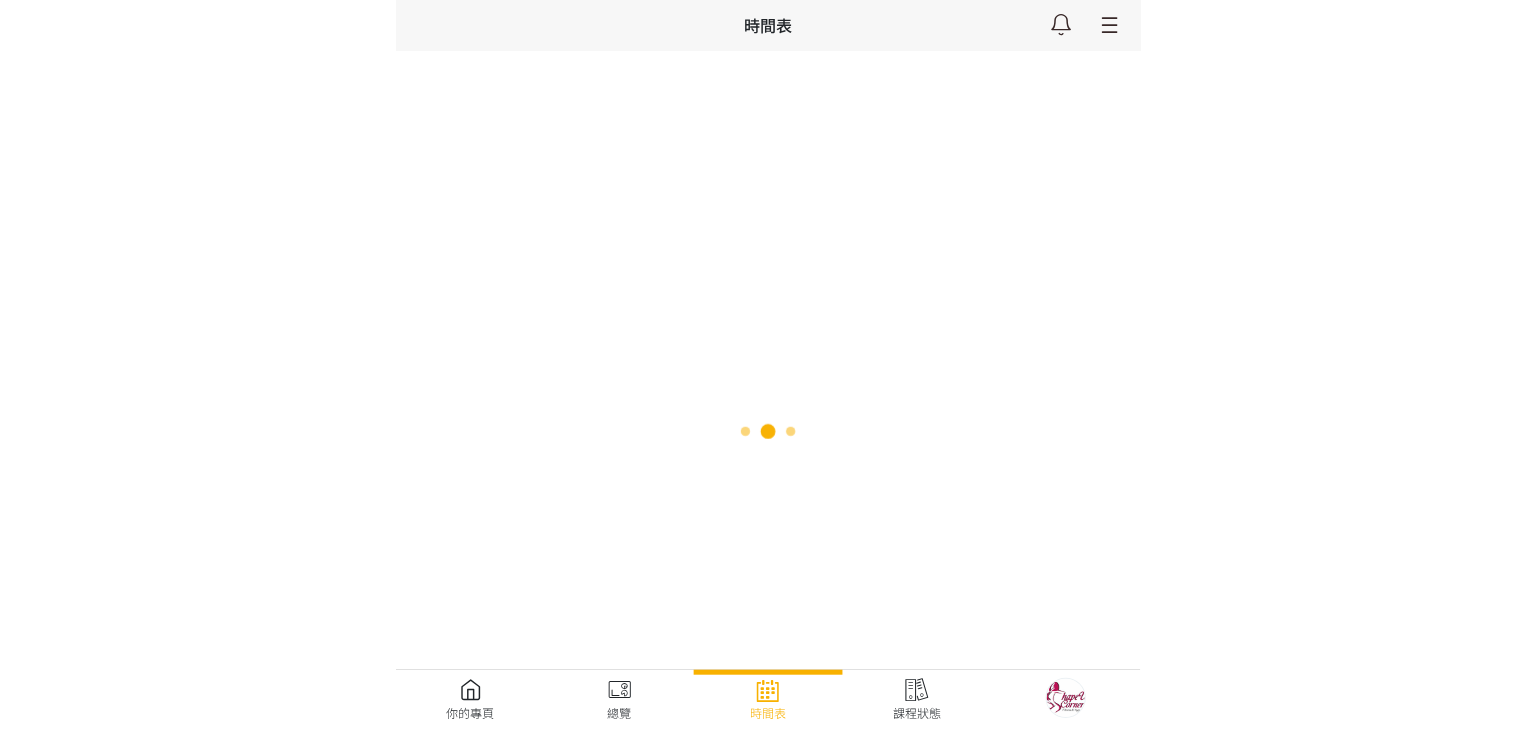 scroll, scrollTop: 0, scrollLeft: 0, axis: both 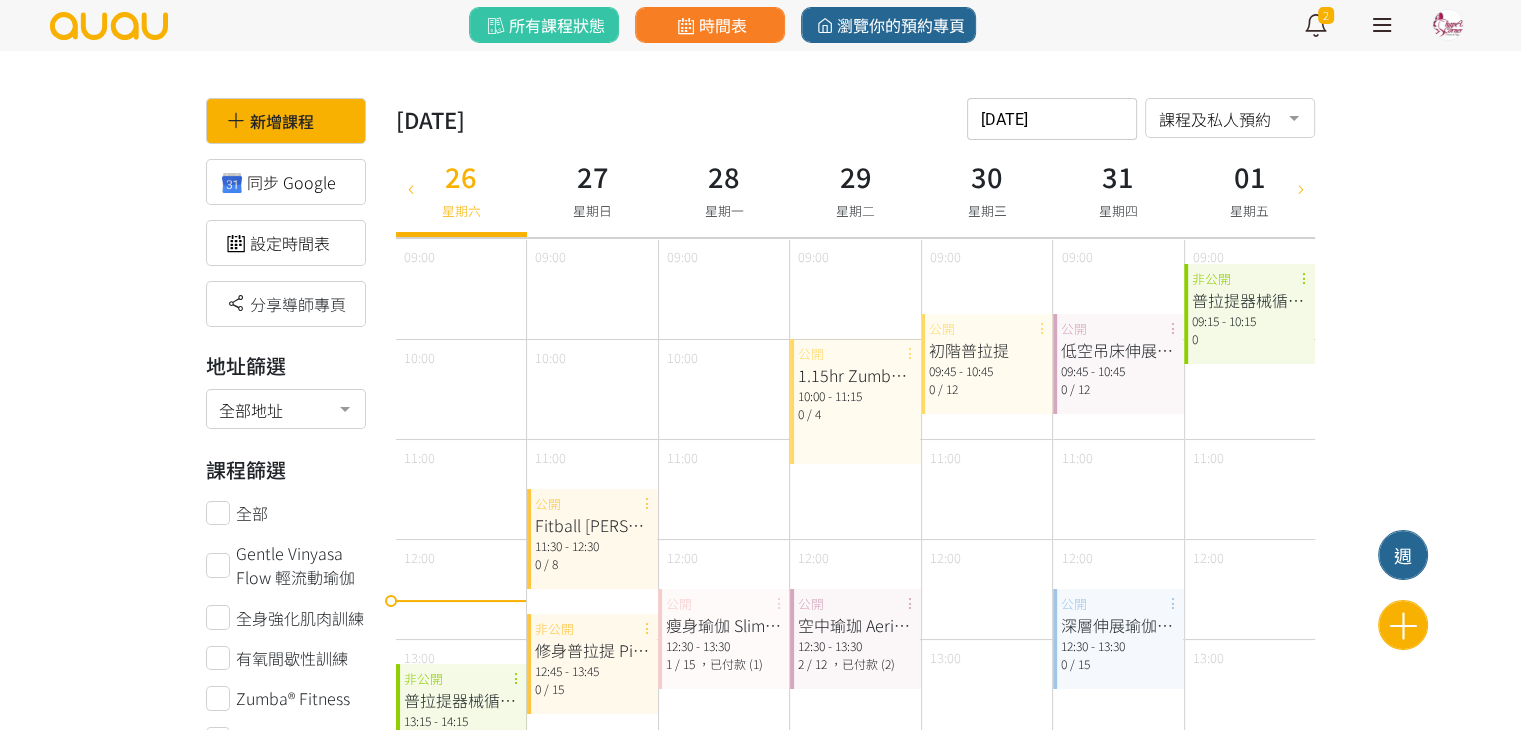click at bounding box center (1300, 188) 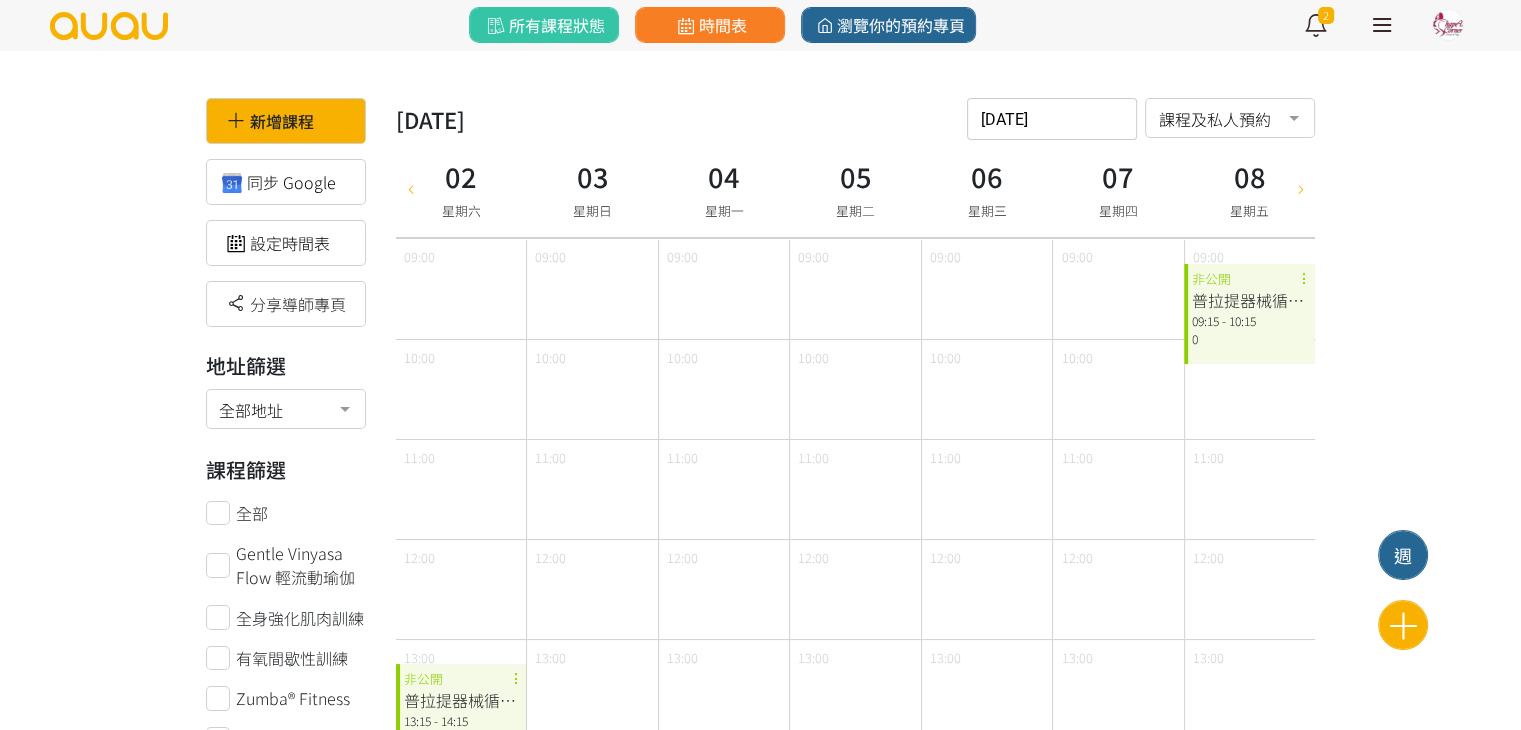 click at bounding box center (411, 188) 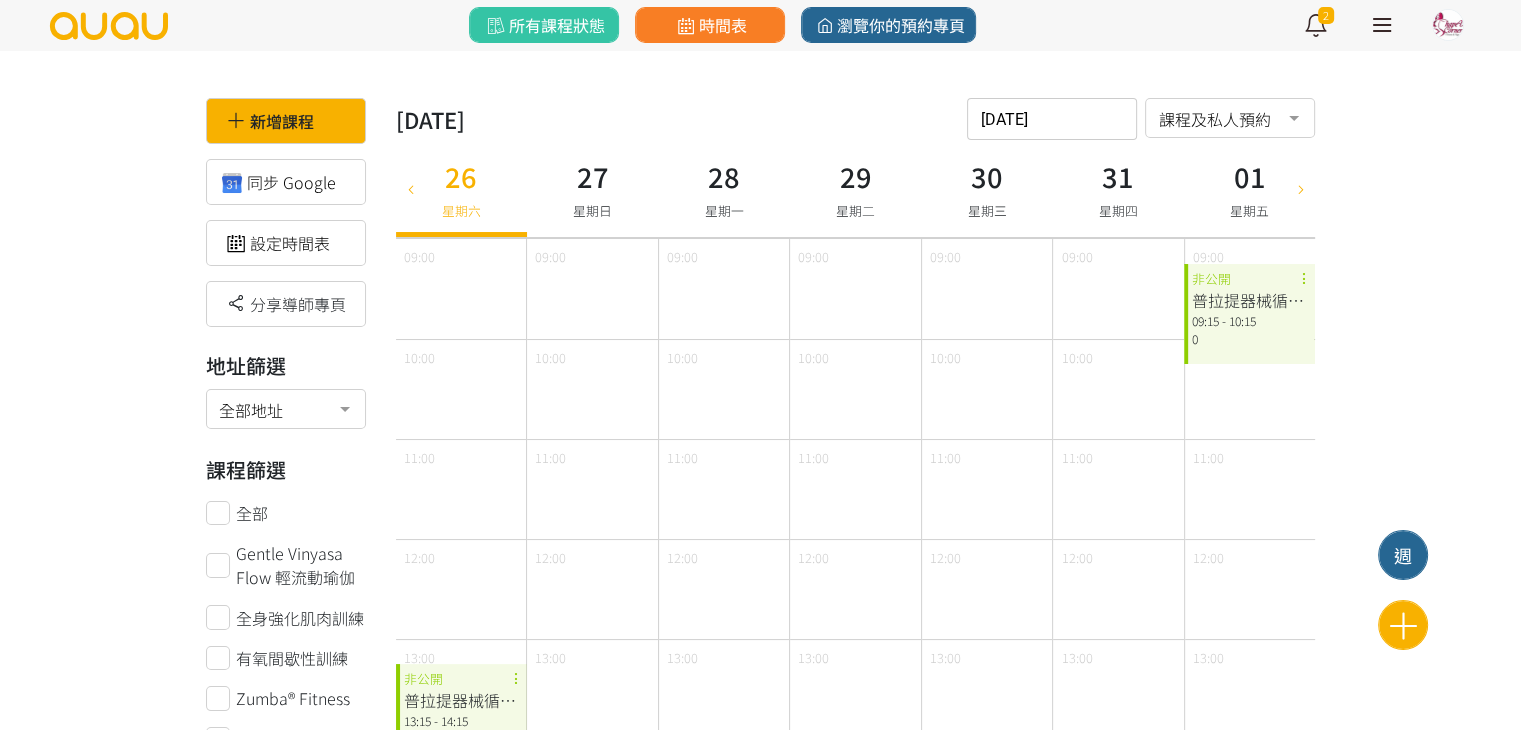 type on "[DATE]" 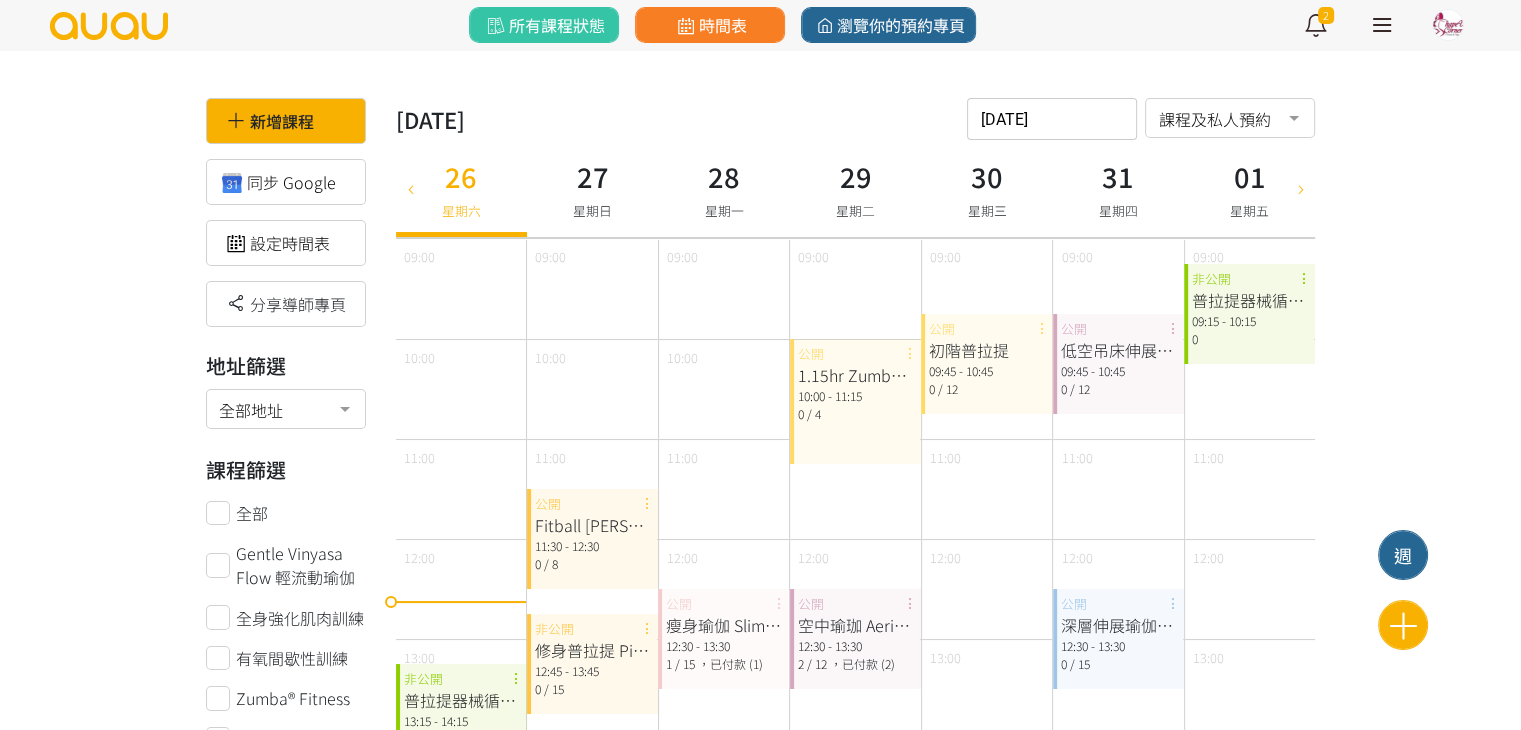 click on "普拉提器械循環訓練
09:15 -
10:15
0           非公開" at bounding box center [1249, 314] 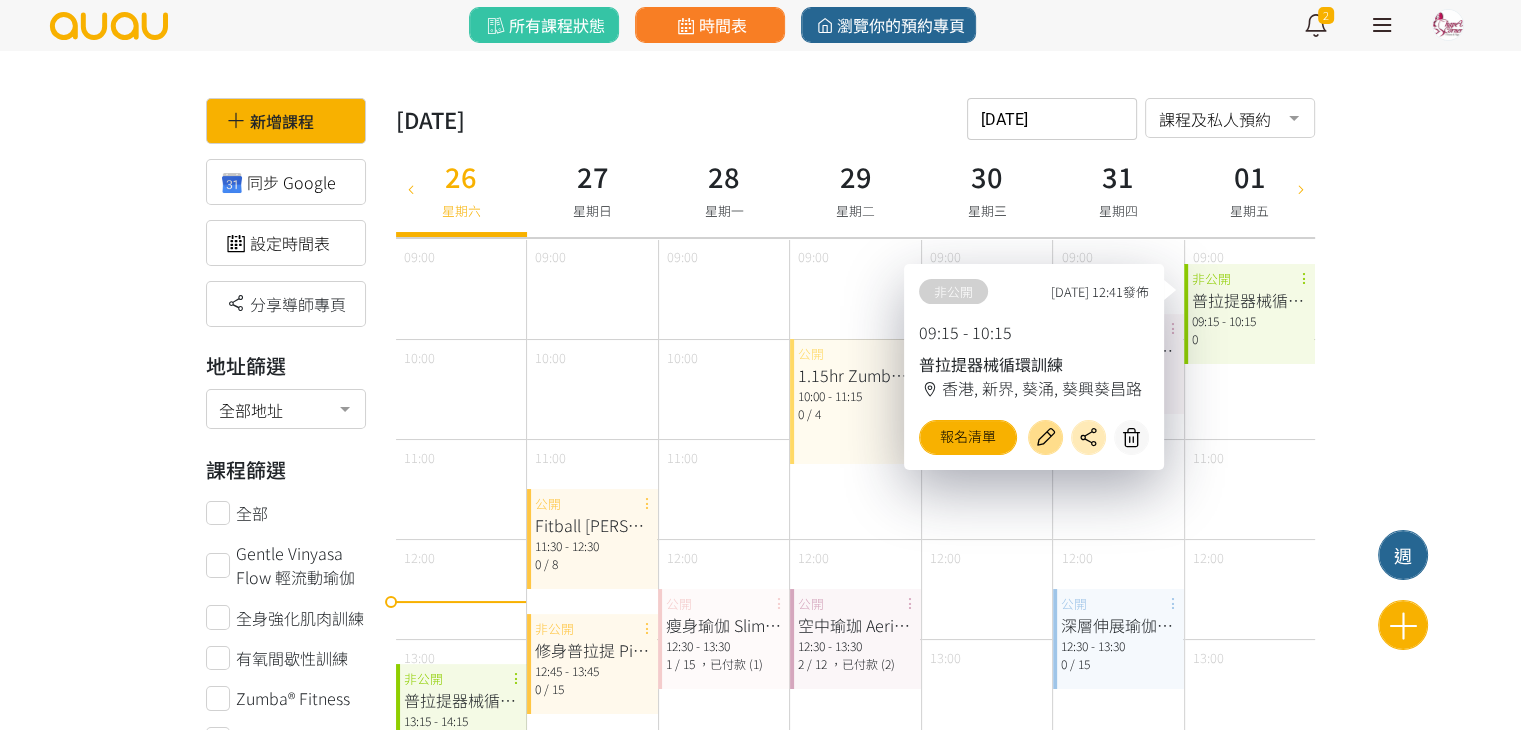 click at bounding box center [1045, 437] 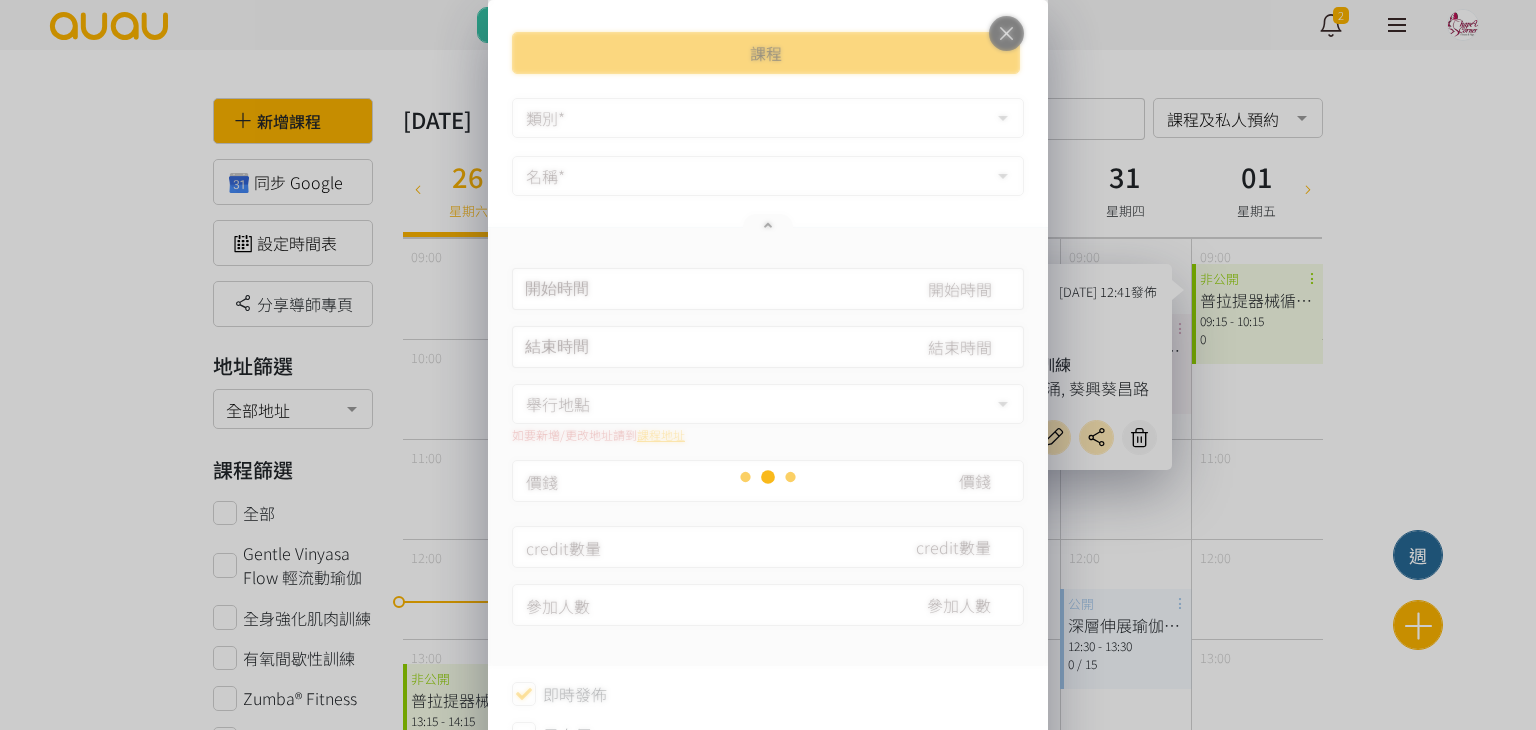 type on "[DATE] 09:15" 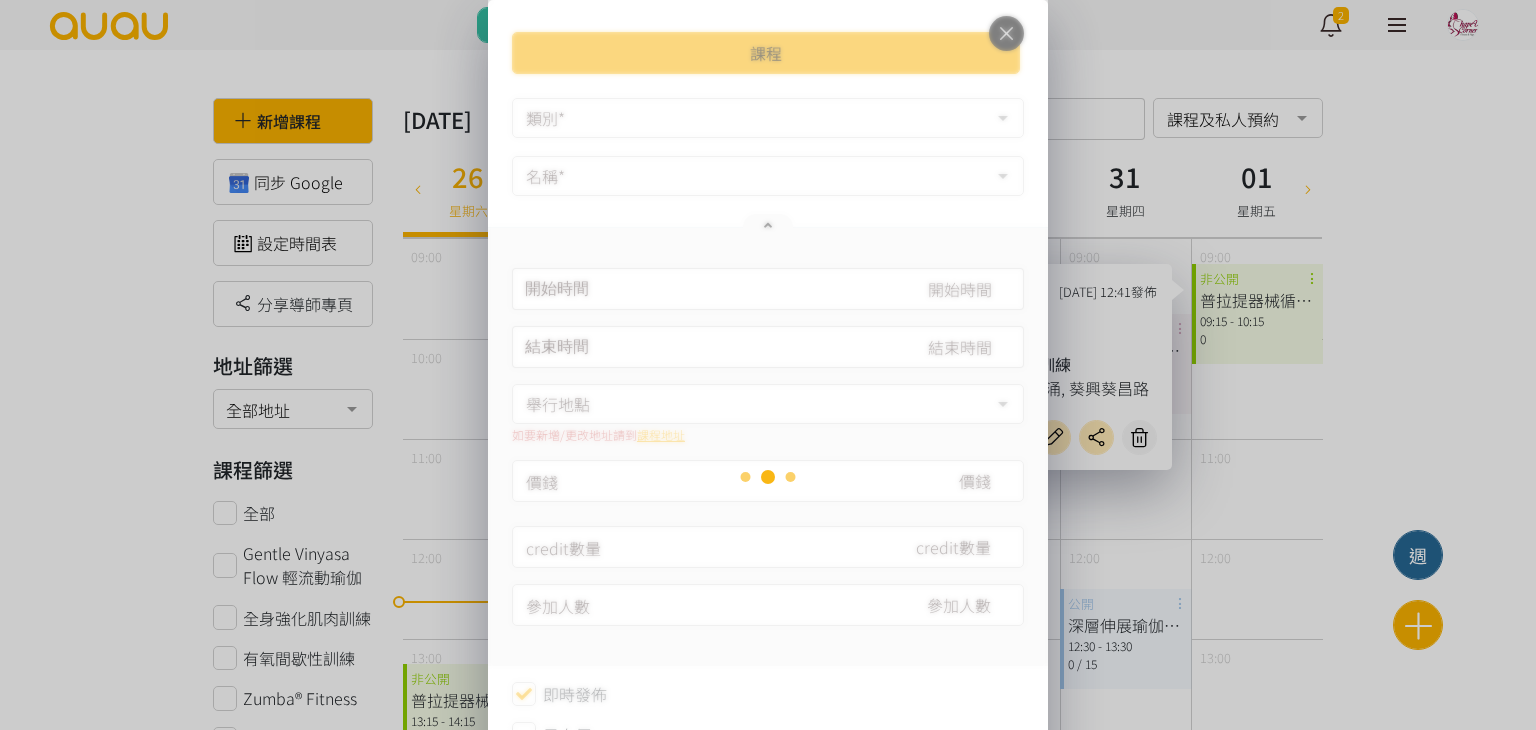 type on "[DATE] 10:15" 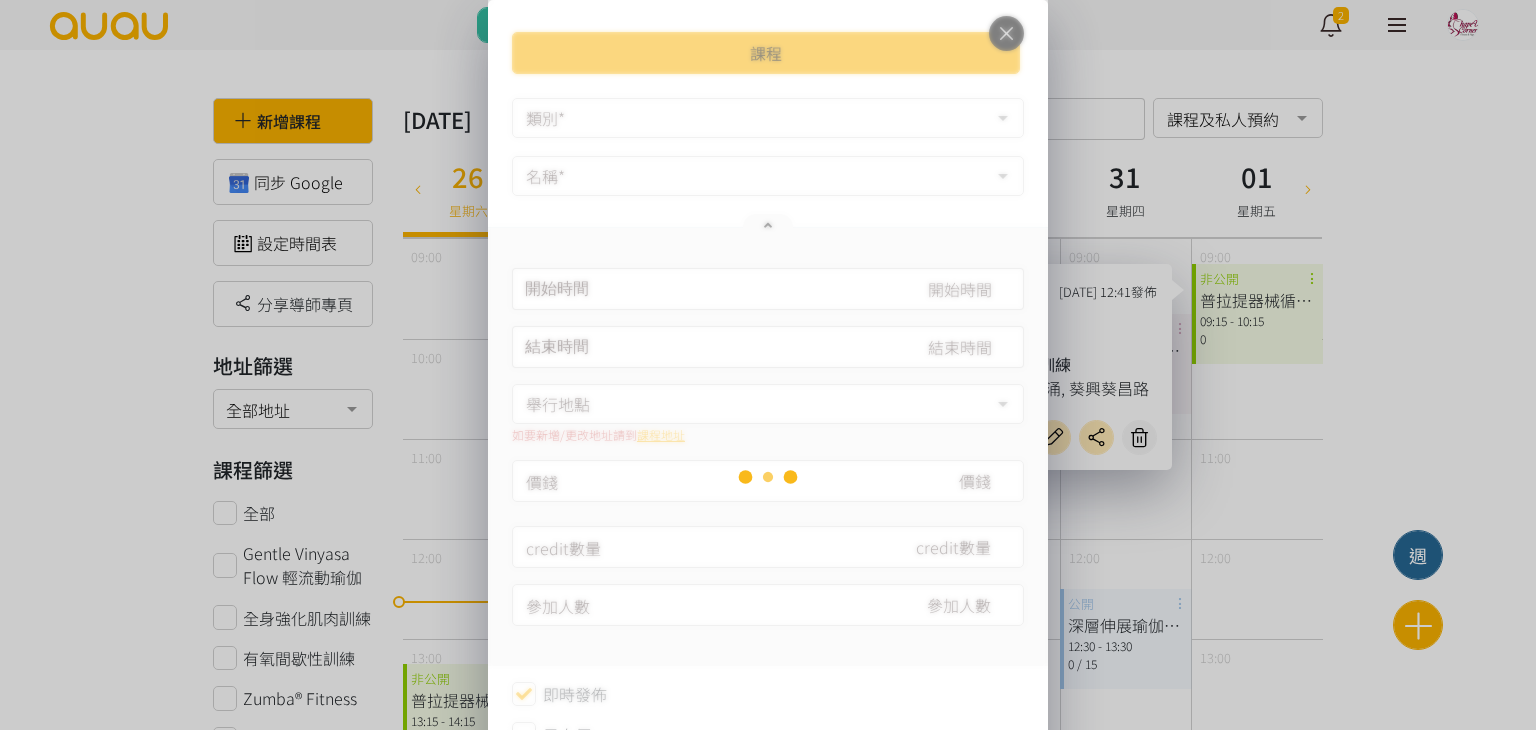 type on "280" 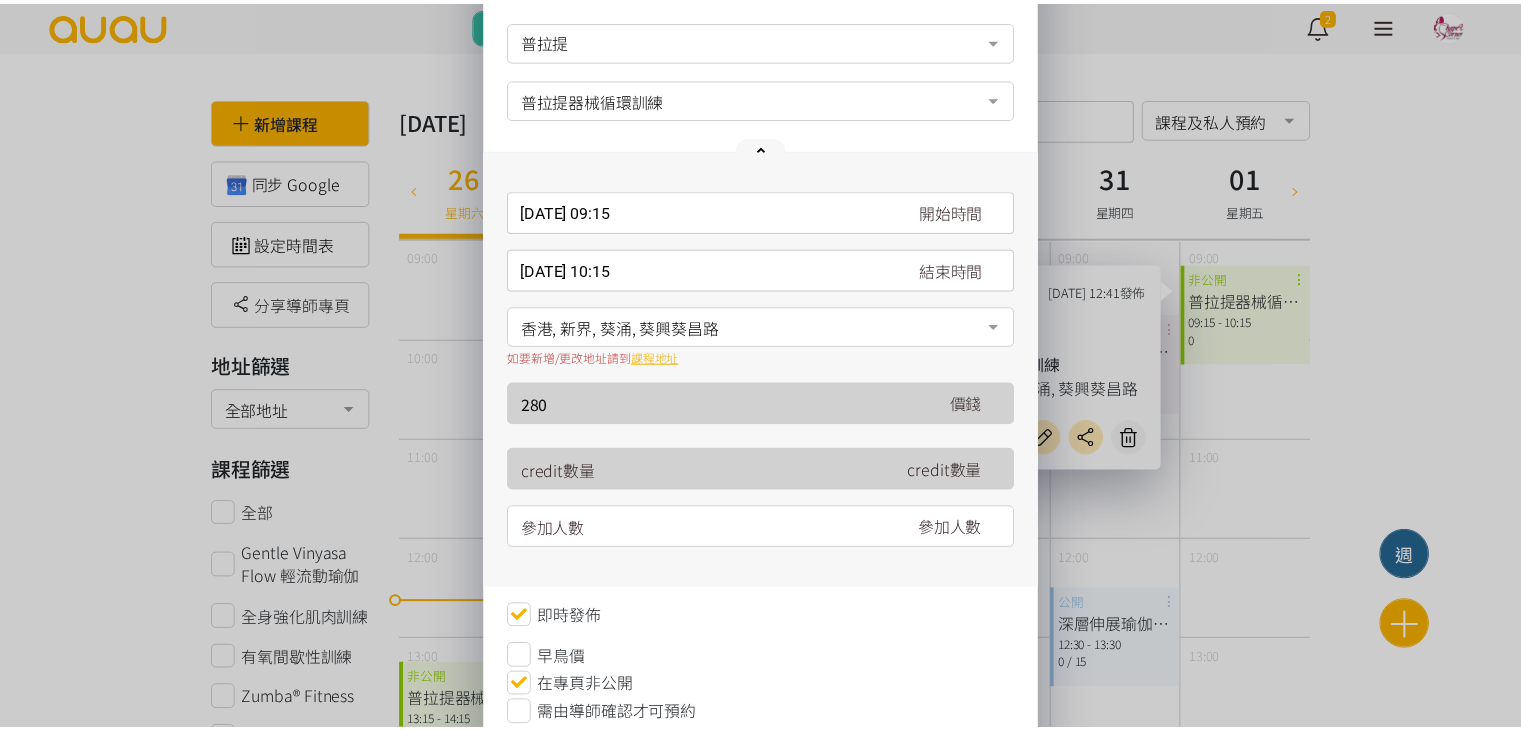 scroll, scrollTop: 200, scrollLeft: 0, axis: vertical 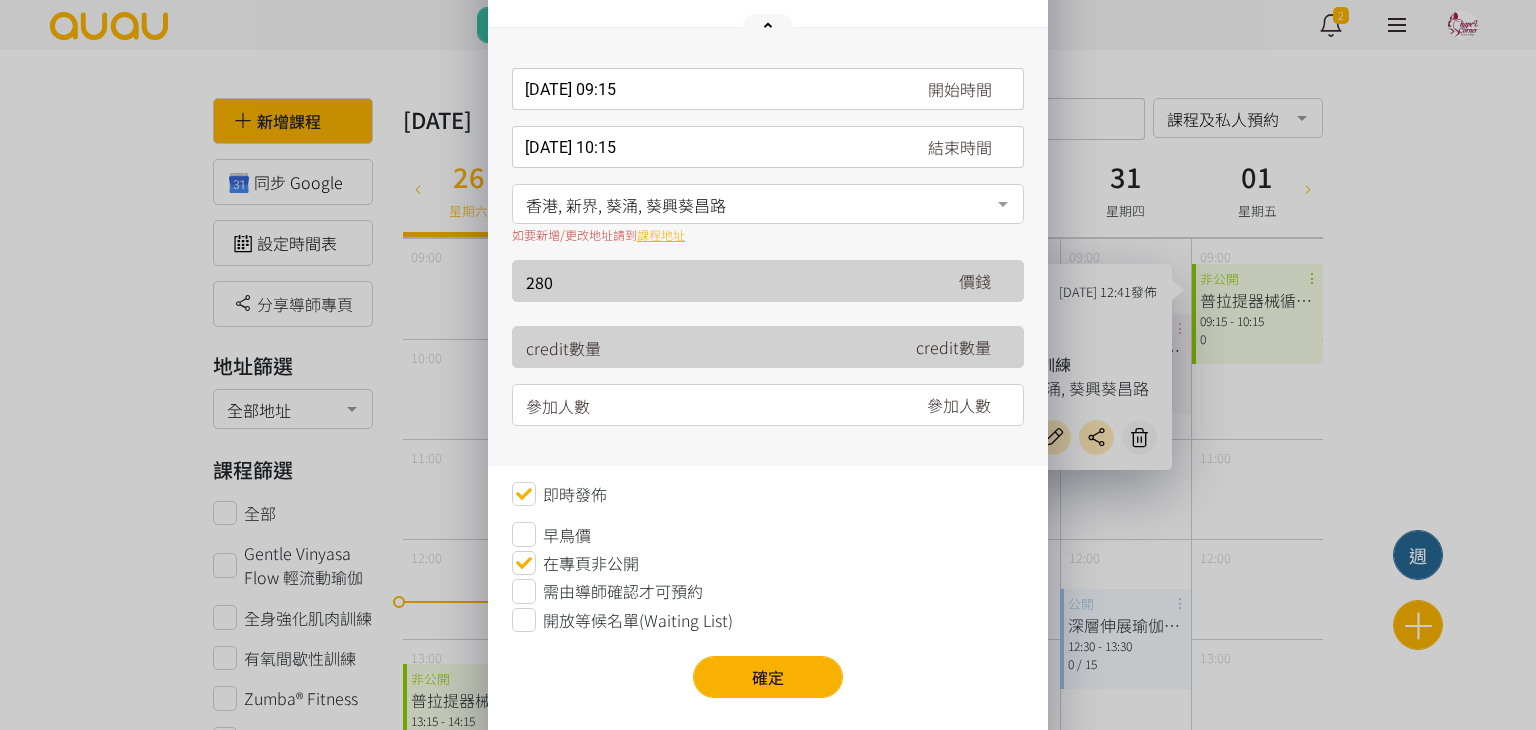 drag, startPoint x: 560, startPoint y: 561, endPoint x: 600, endPoint y: 577, distance: 43.081318 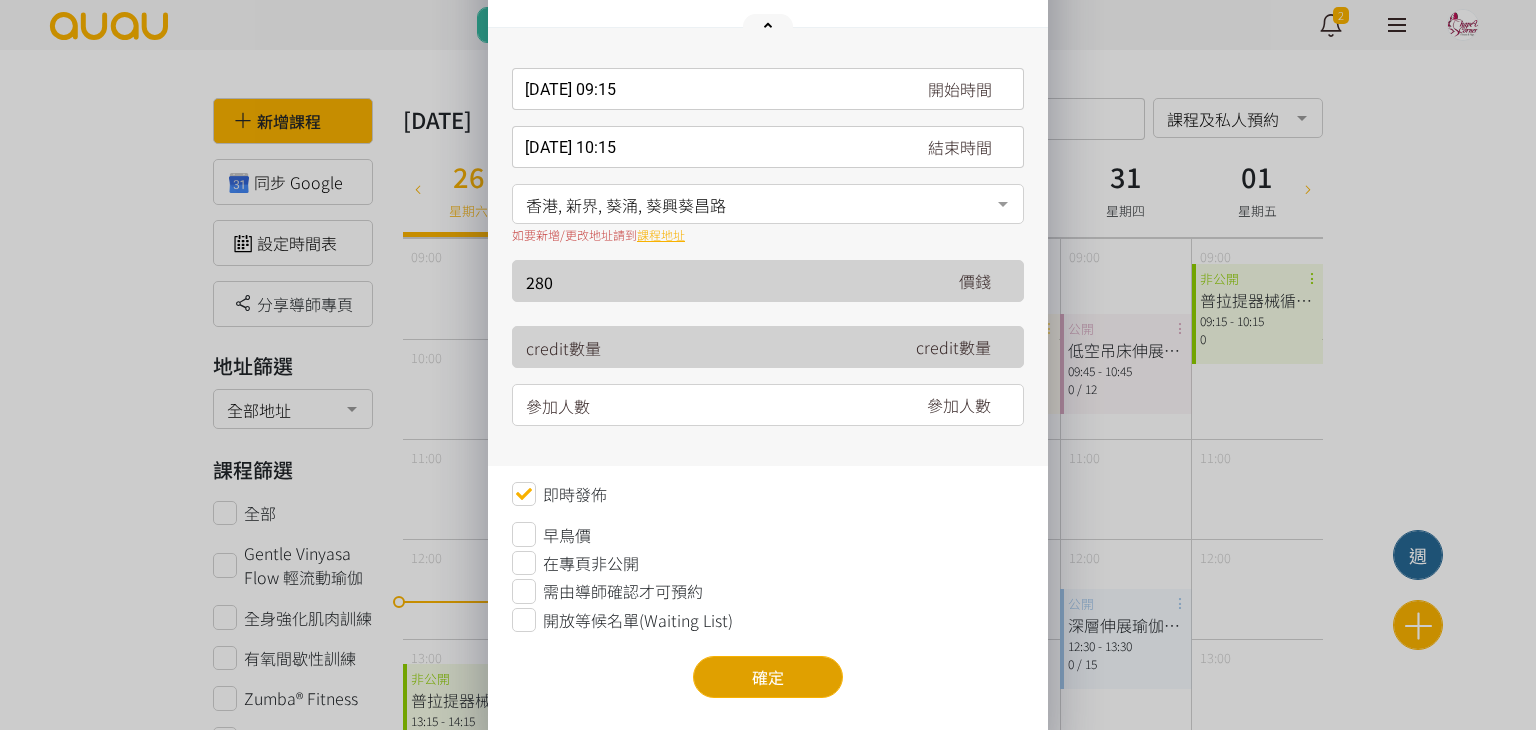 click on "確定" at bounding box center (768, 677) 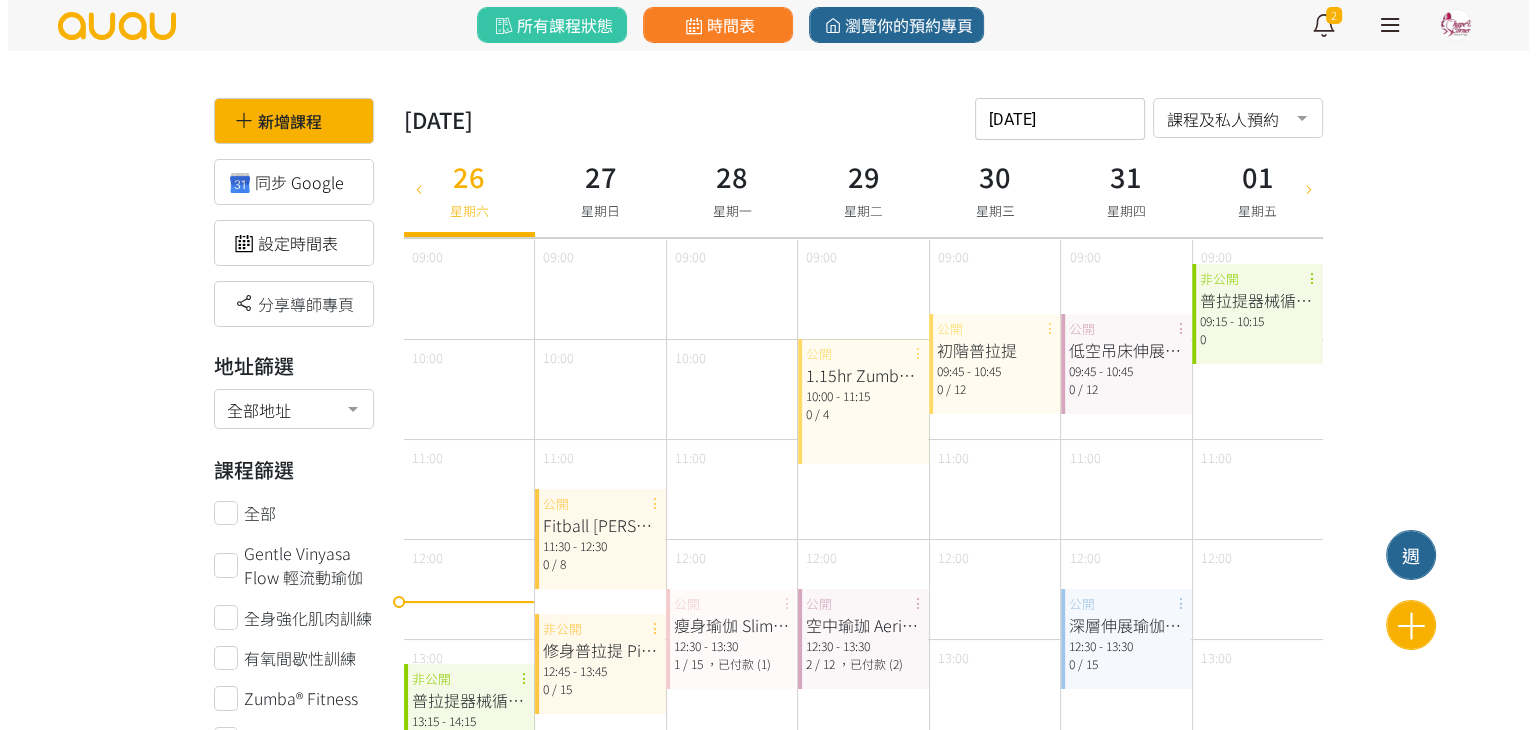 scroll, scrollTop: 0, scrollLeft: 0, axis: both 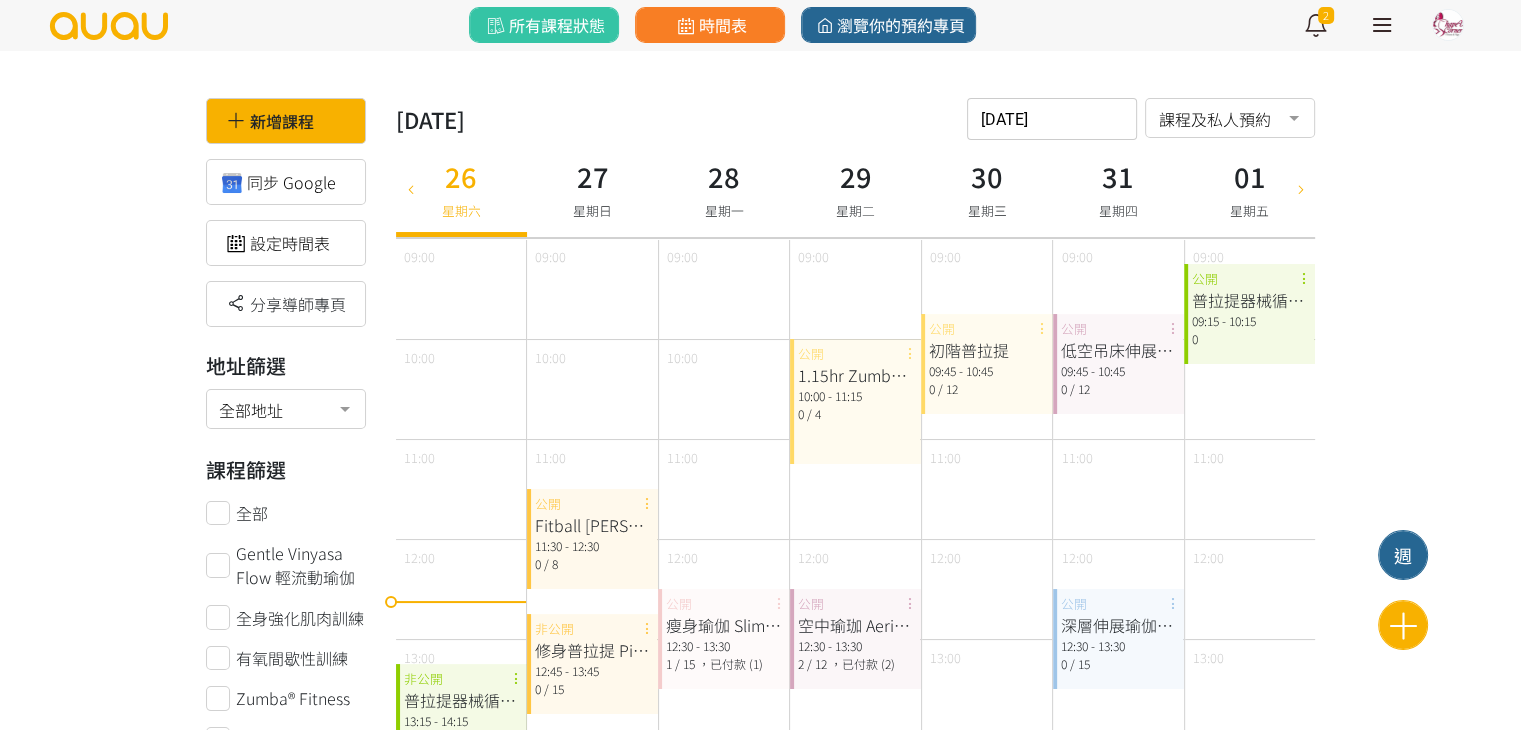 click at bounding box center (1300, 188) 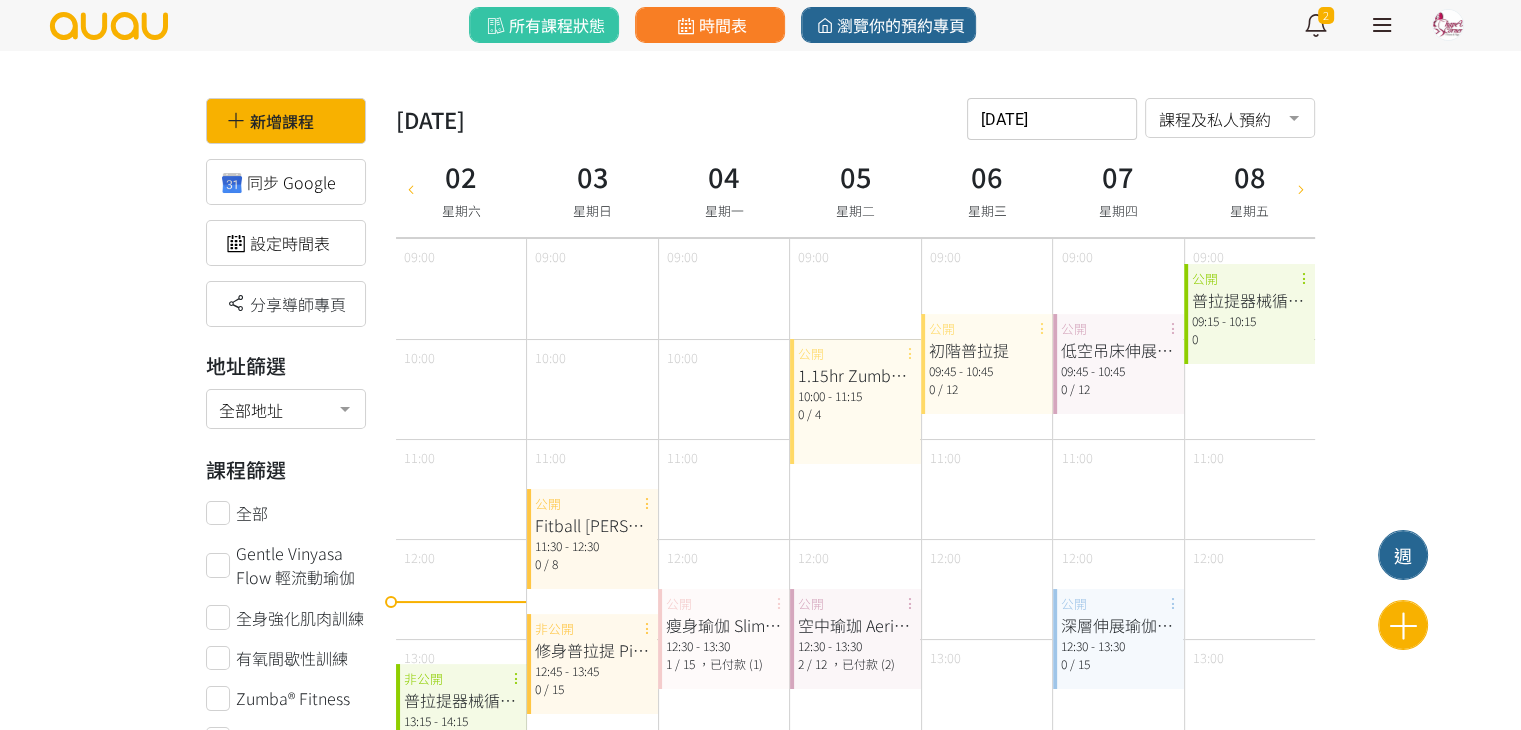 type on "[DATE]" 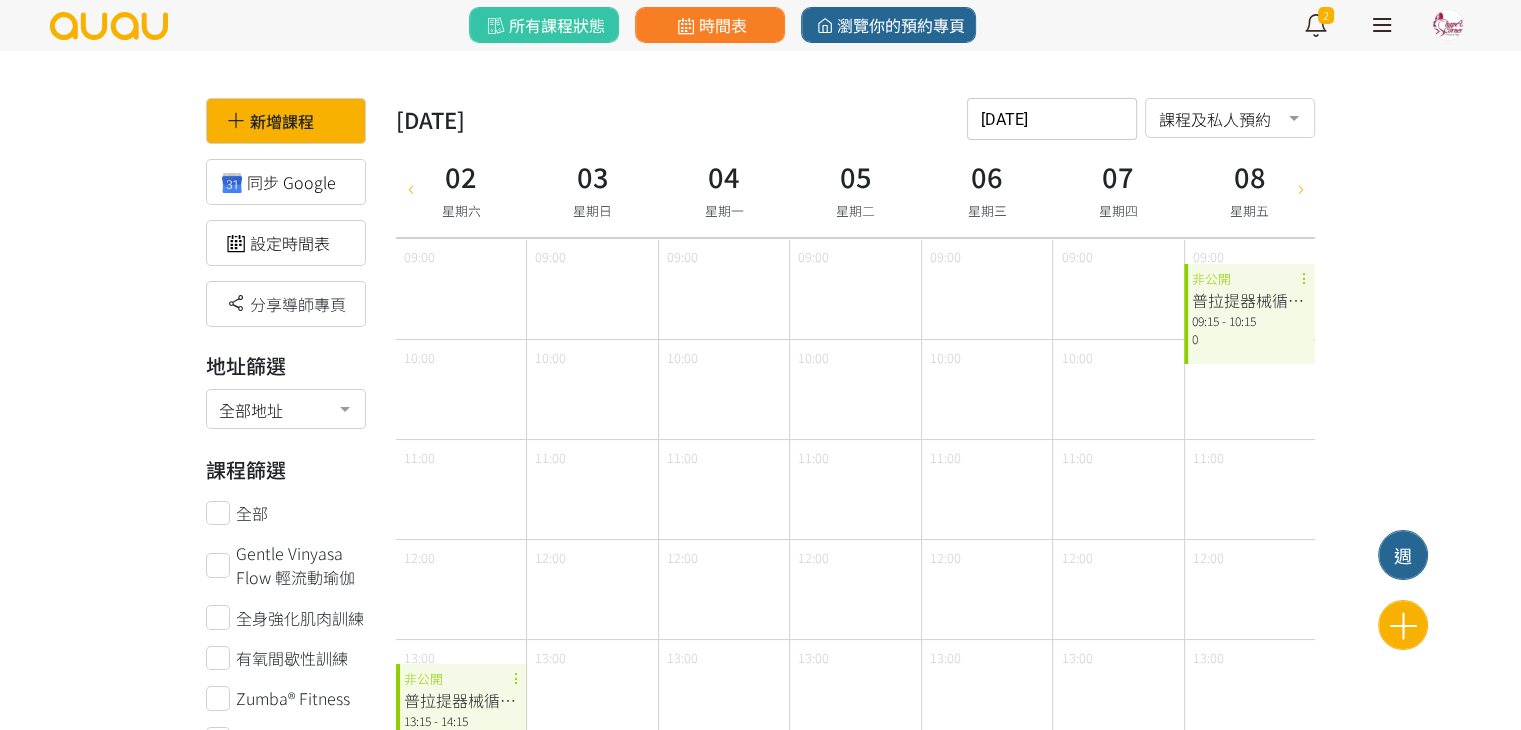 click on "普拉提器械循環訓練
09:15 -
10:15
0           非公開" at bounding box center [1249, 314] 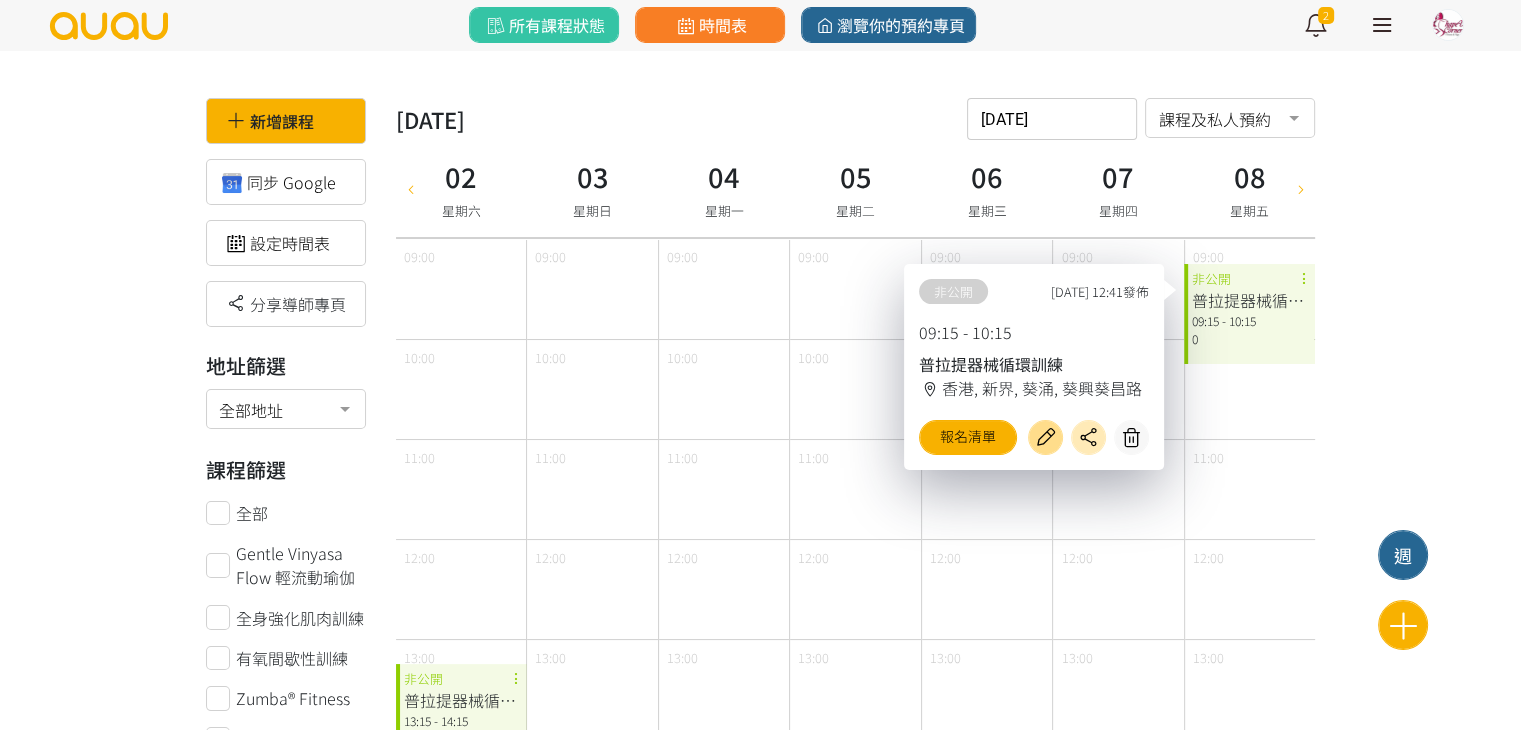 click at bounding box center (1045, 437) 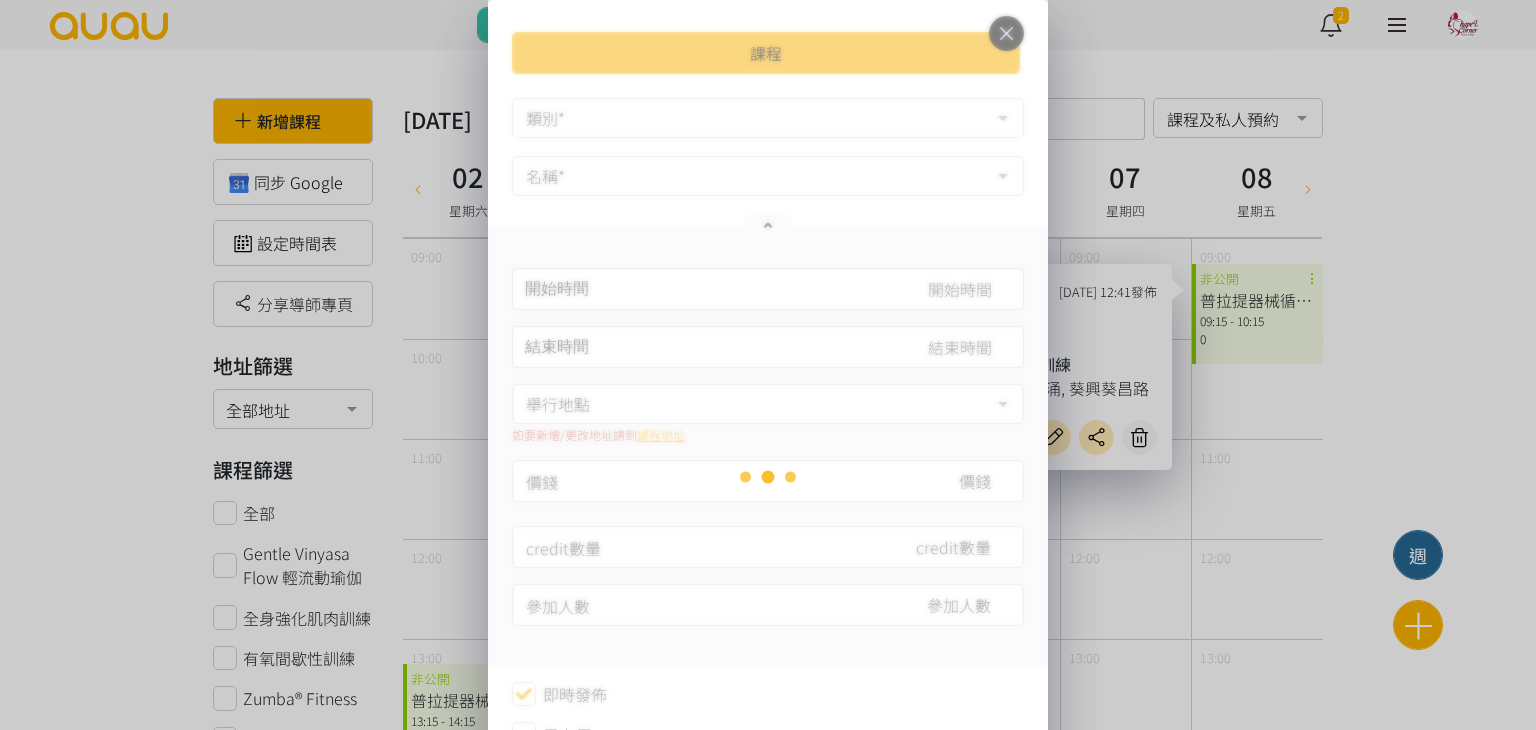type on "[DATE] 09:15" 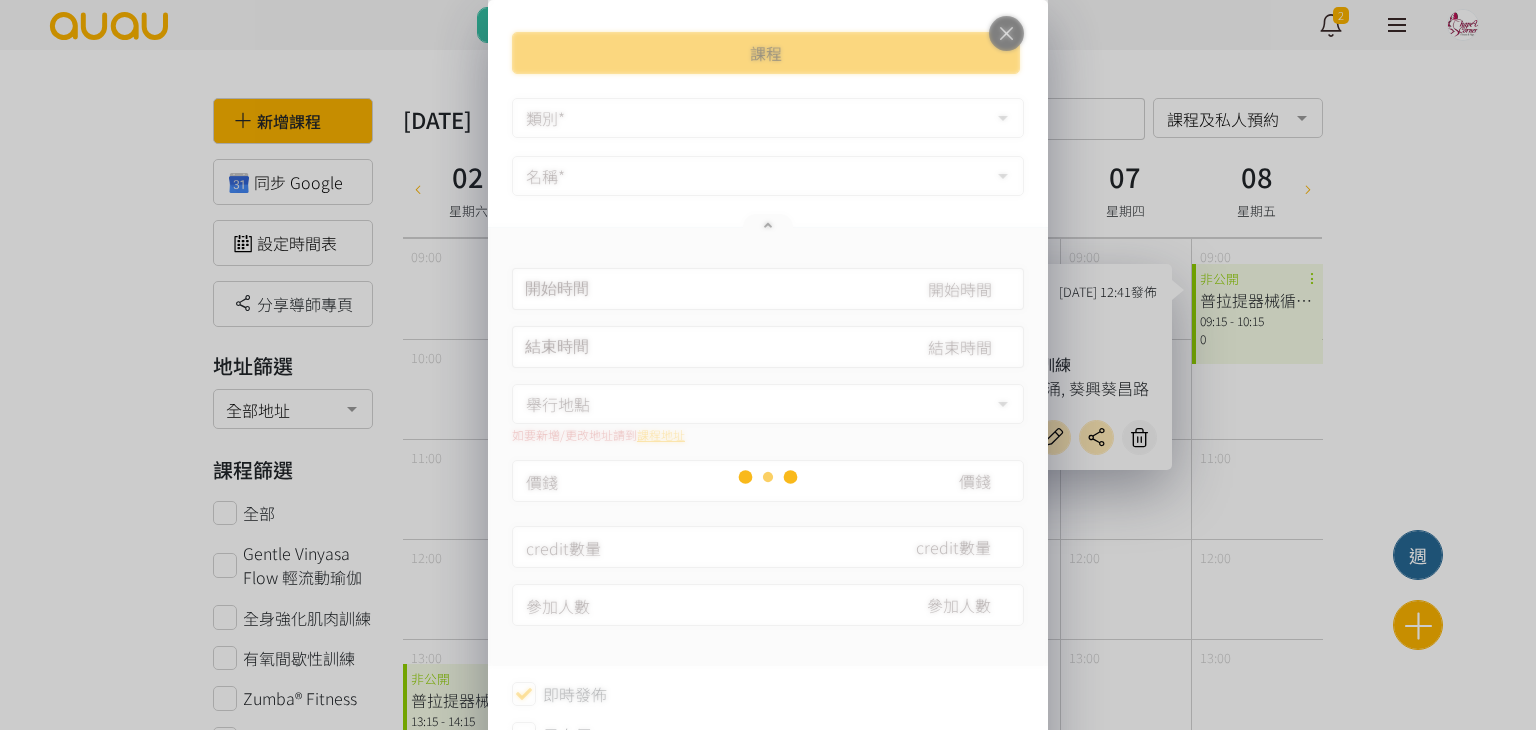 type on "[DATE] 10:15" 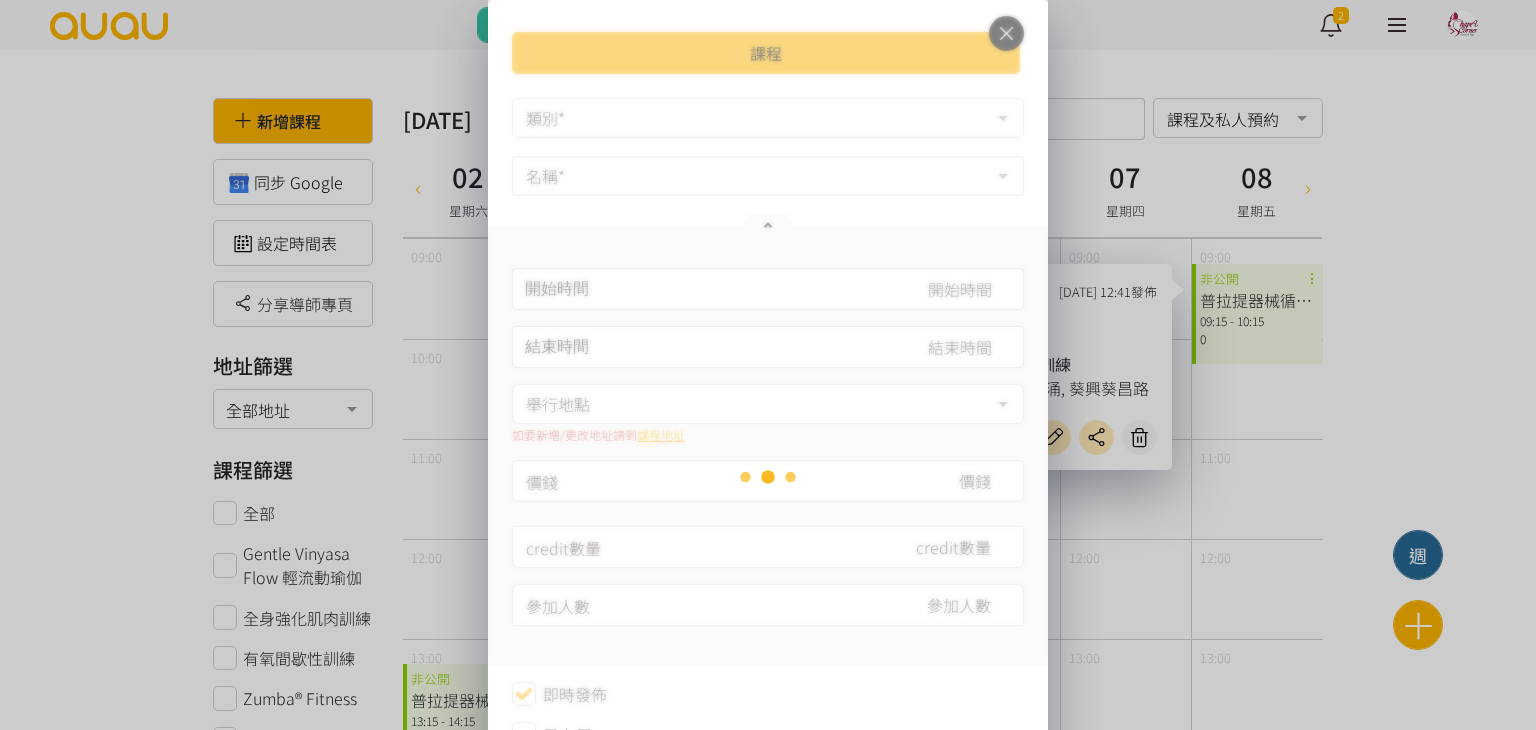 type on "280" 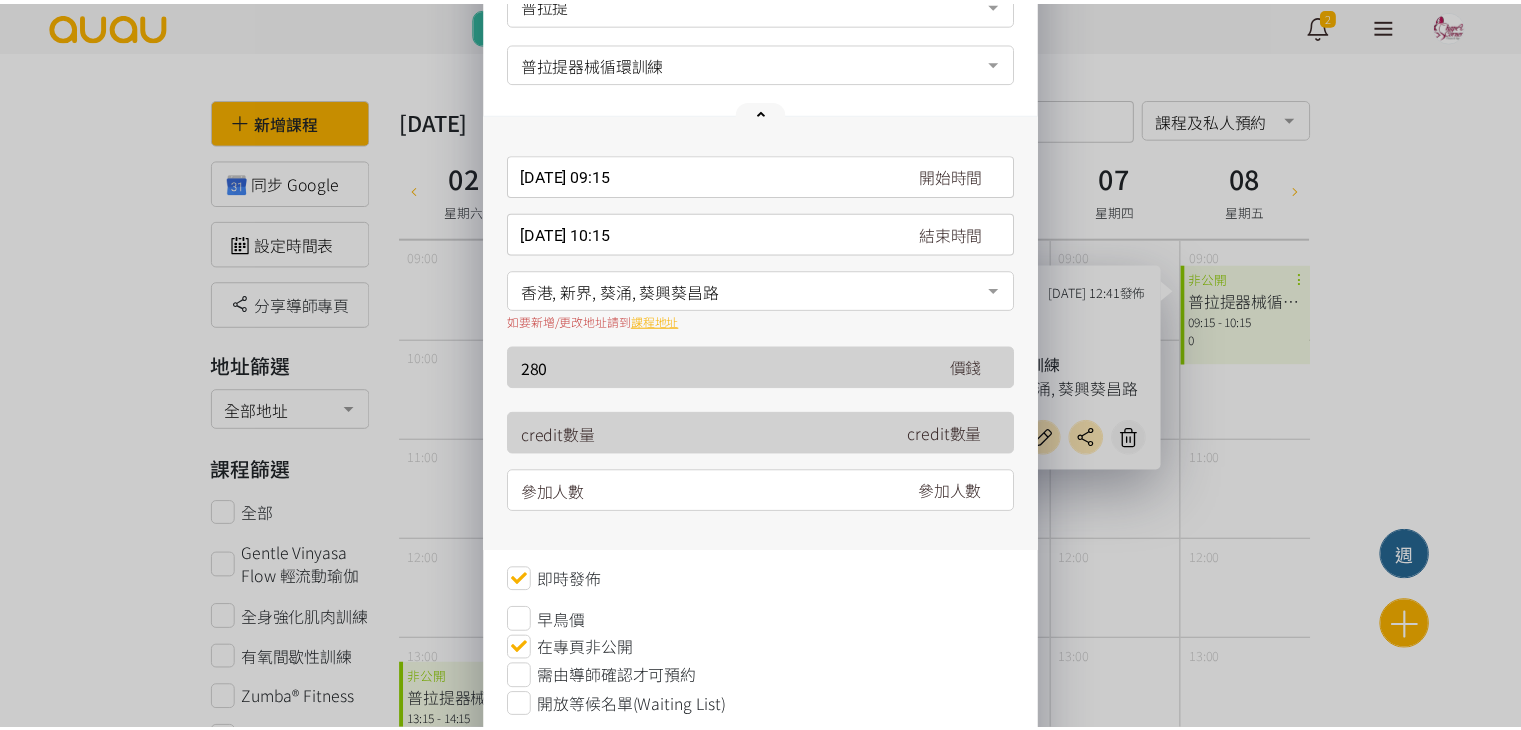 scroll, scrollTop: 224, scrollLeft: 0, axis: vertical 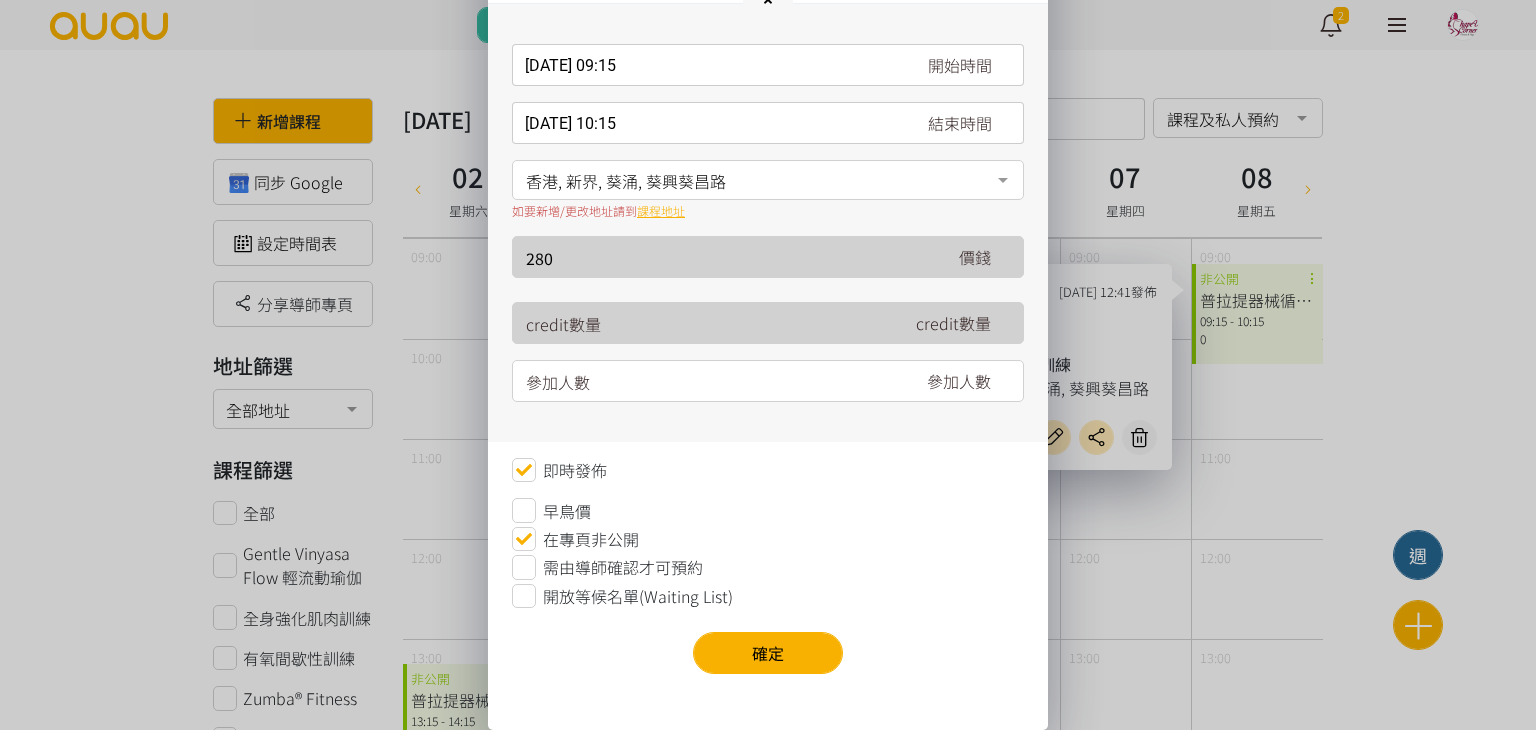 click on "在專頁非公開" at bounding box center [591, 539] 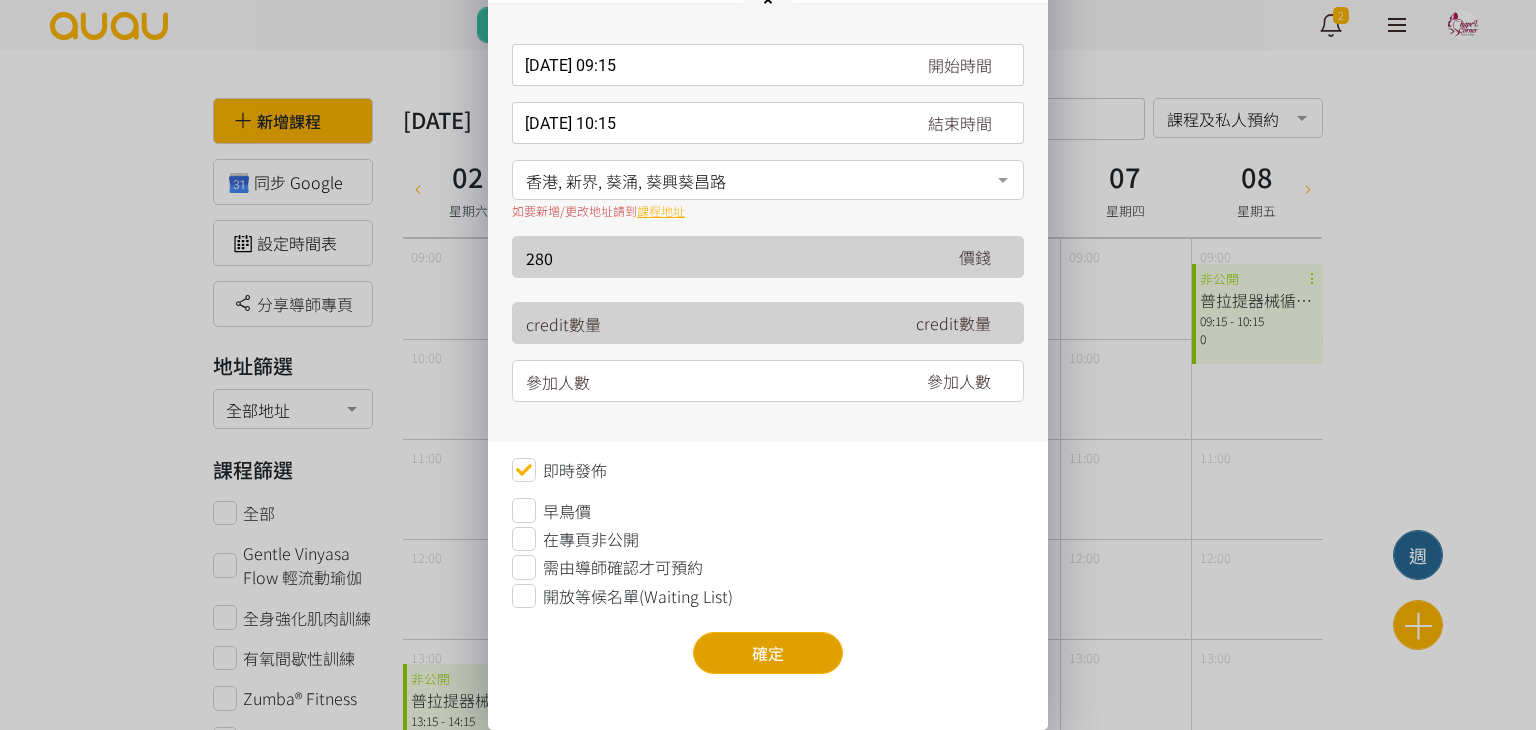 click on "確定" at bounding box center [768, 653] 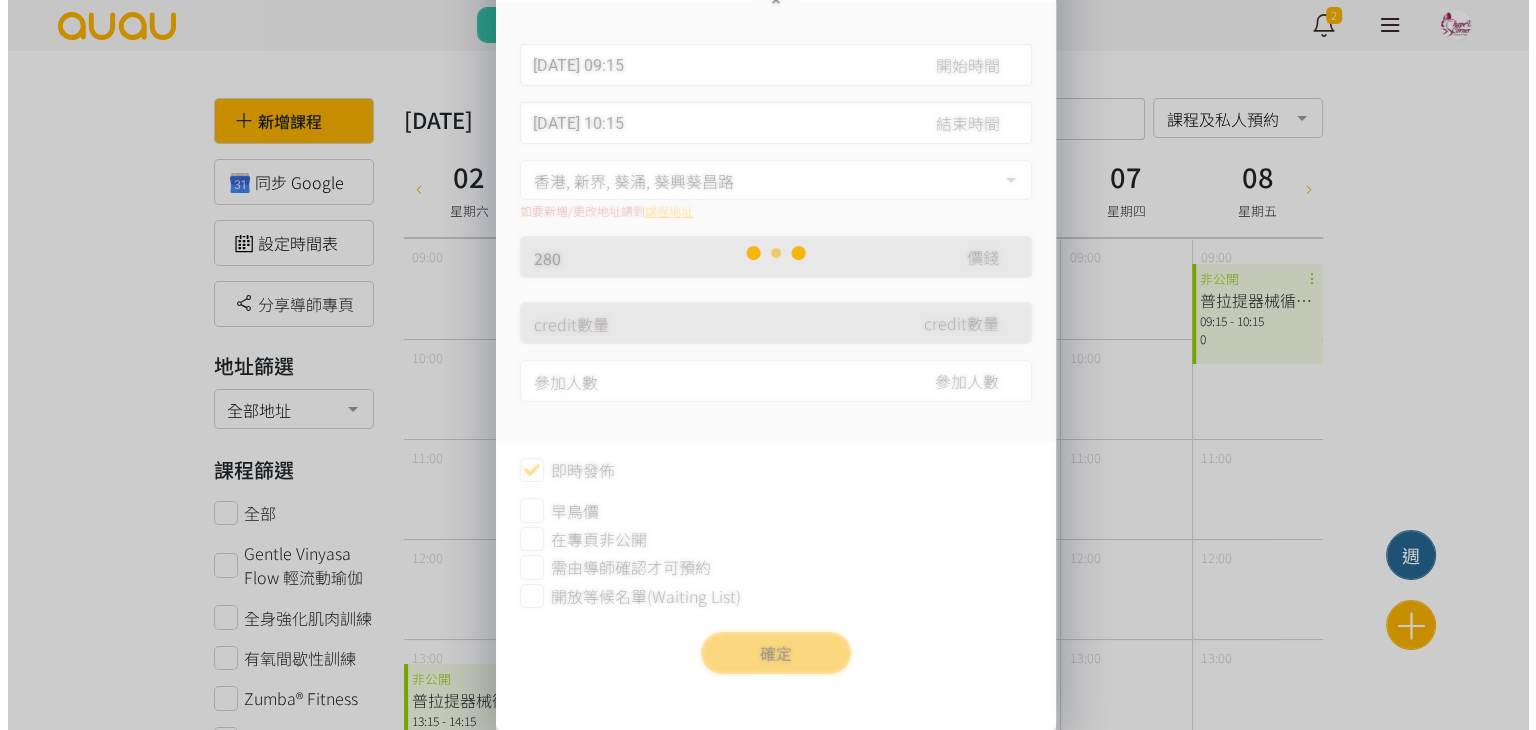 scroll, scrollTop: 0, scrollLeft: 0, axis: both 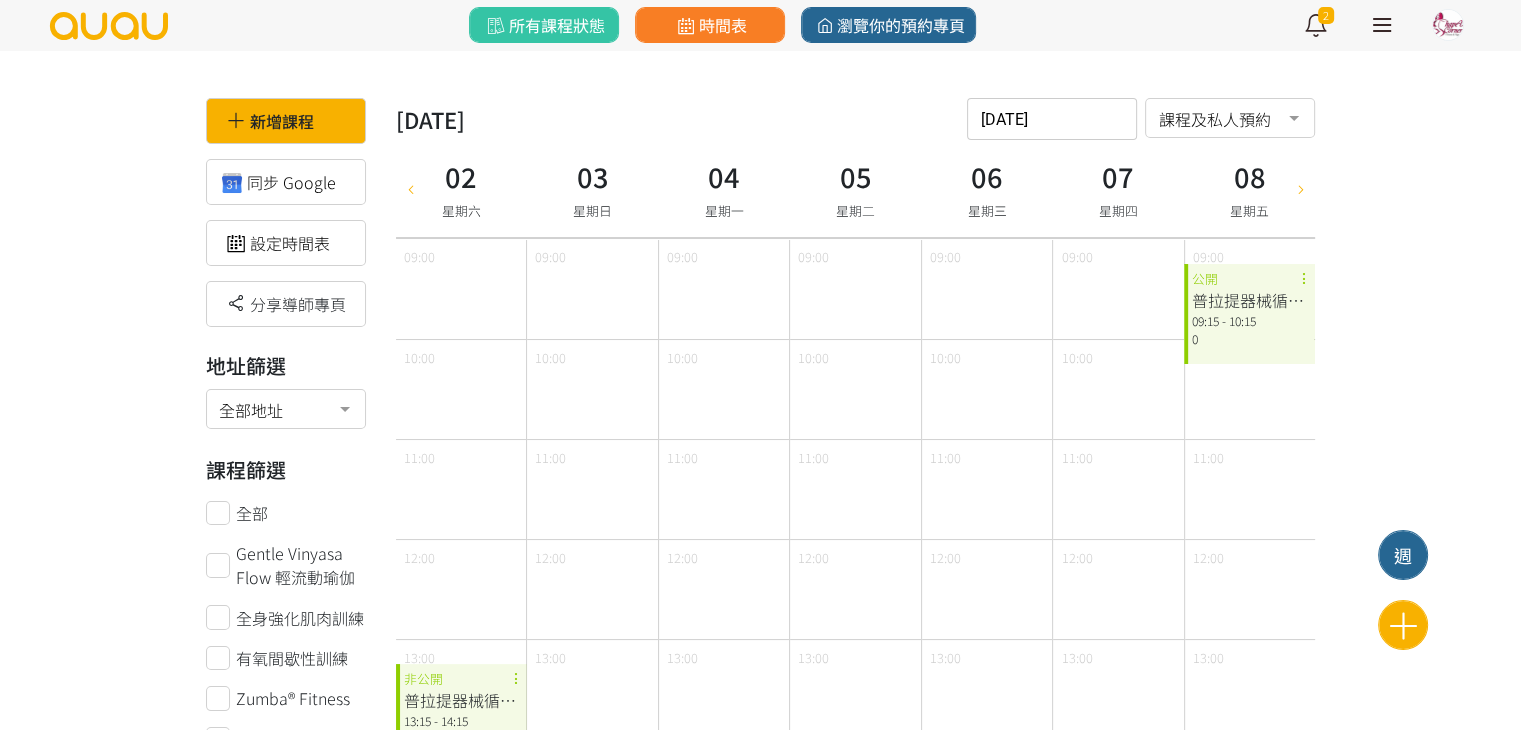 click at bounding box center (1300, 188) 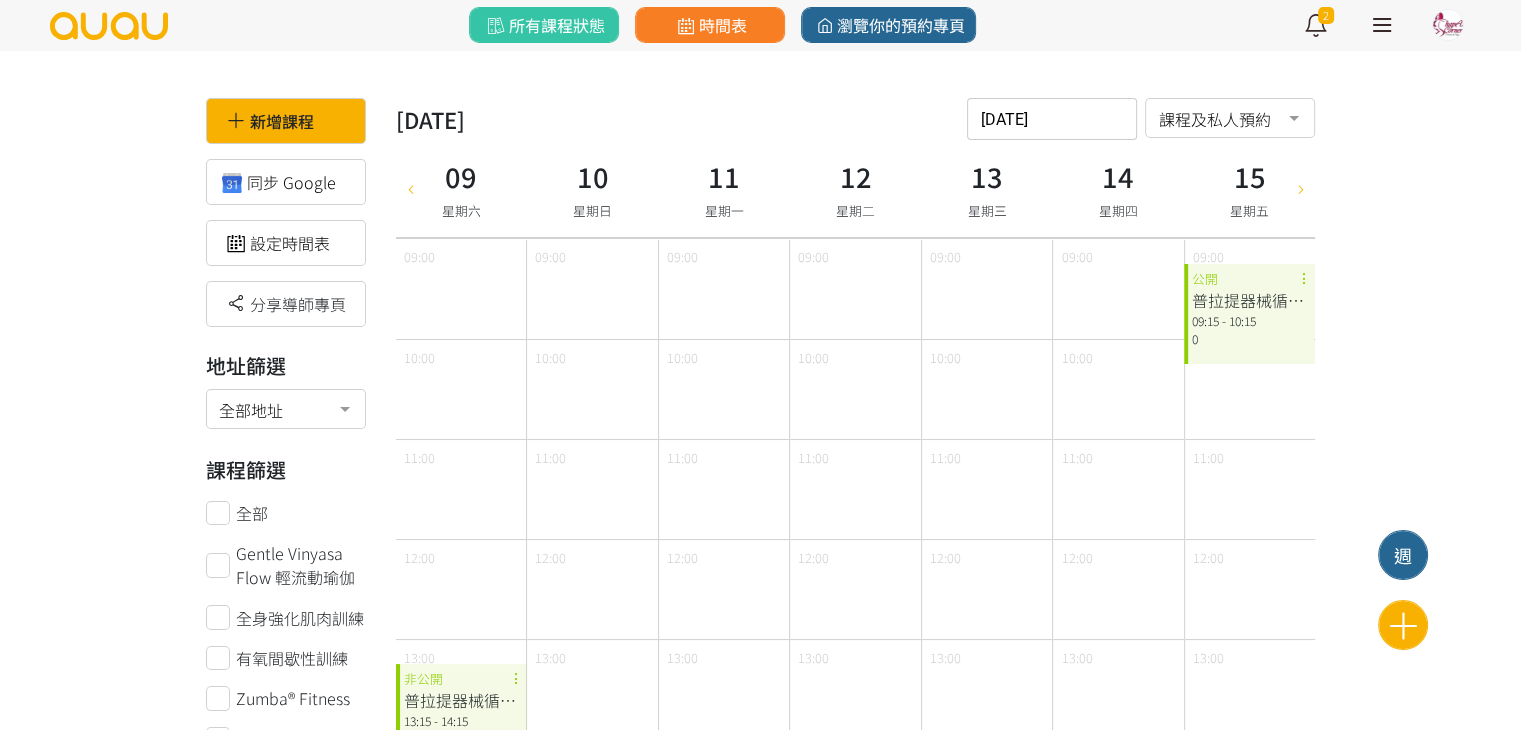 type on "[DATE]" 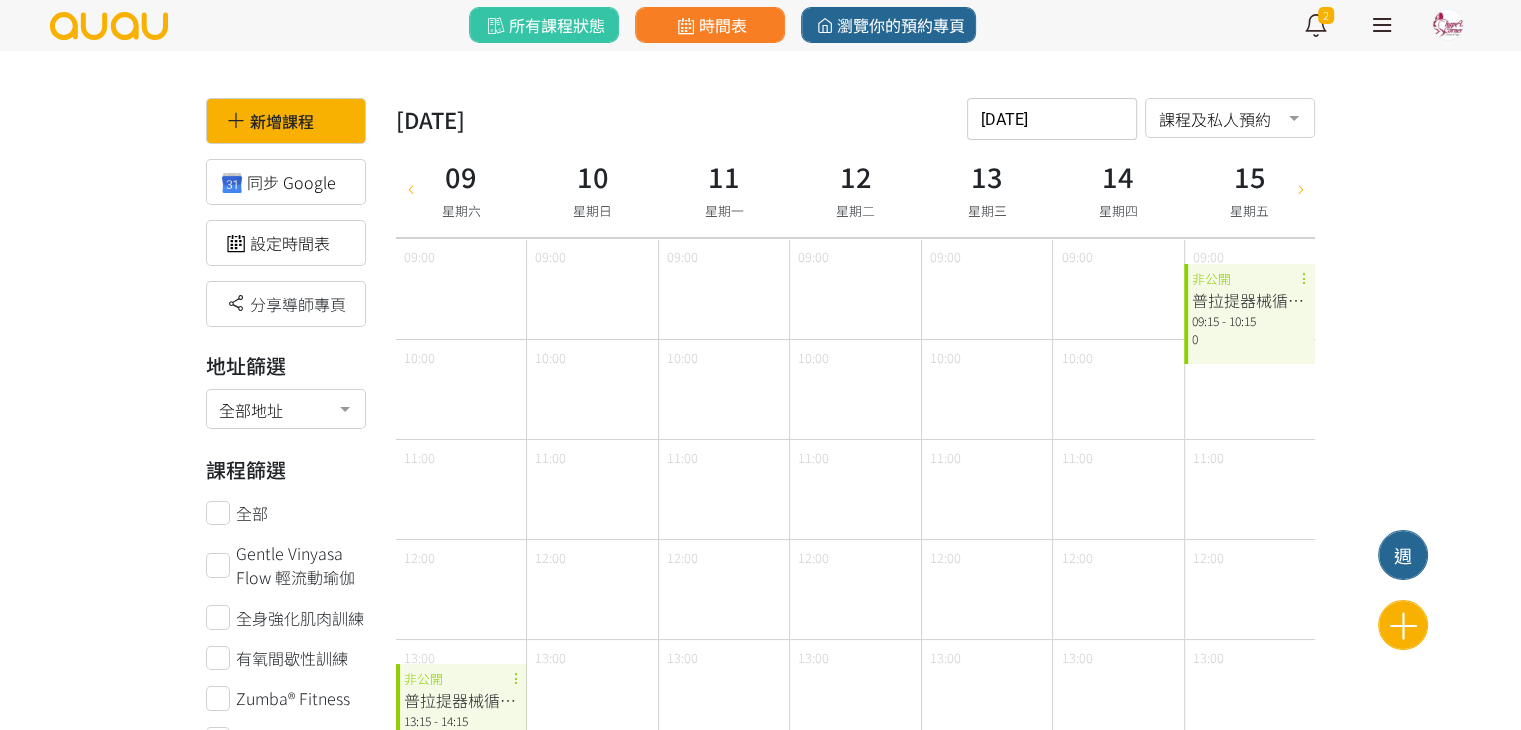 click on "普拉提器械循環訓練
09:15 -
10:15
0           非公開" at bounding box center (1249, 314) 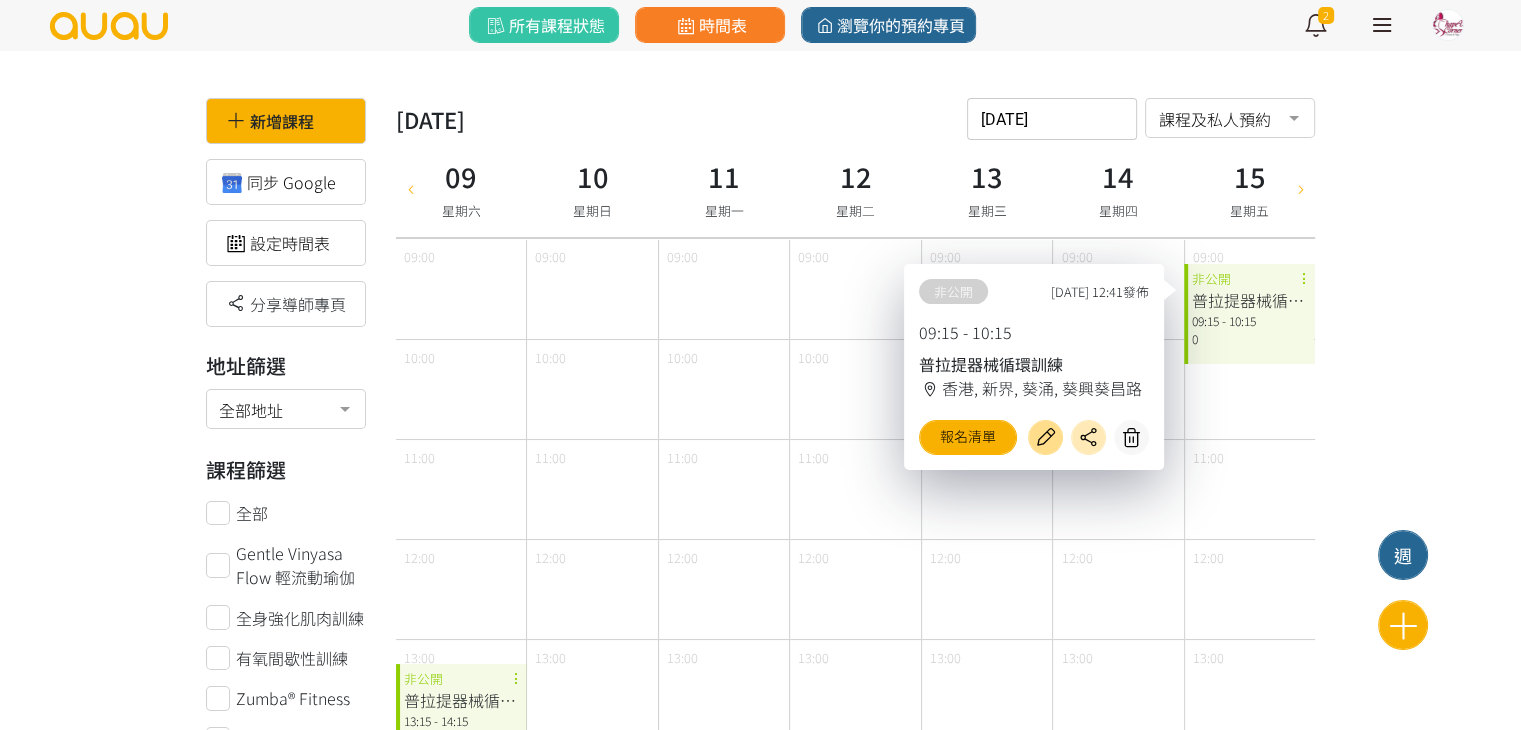 click at bounding box center [1045, 437] 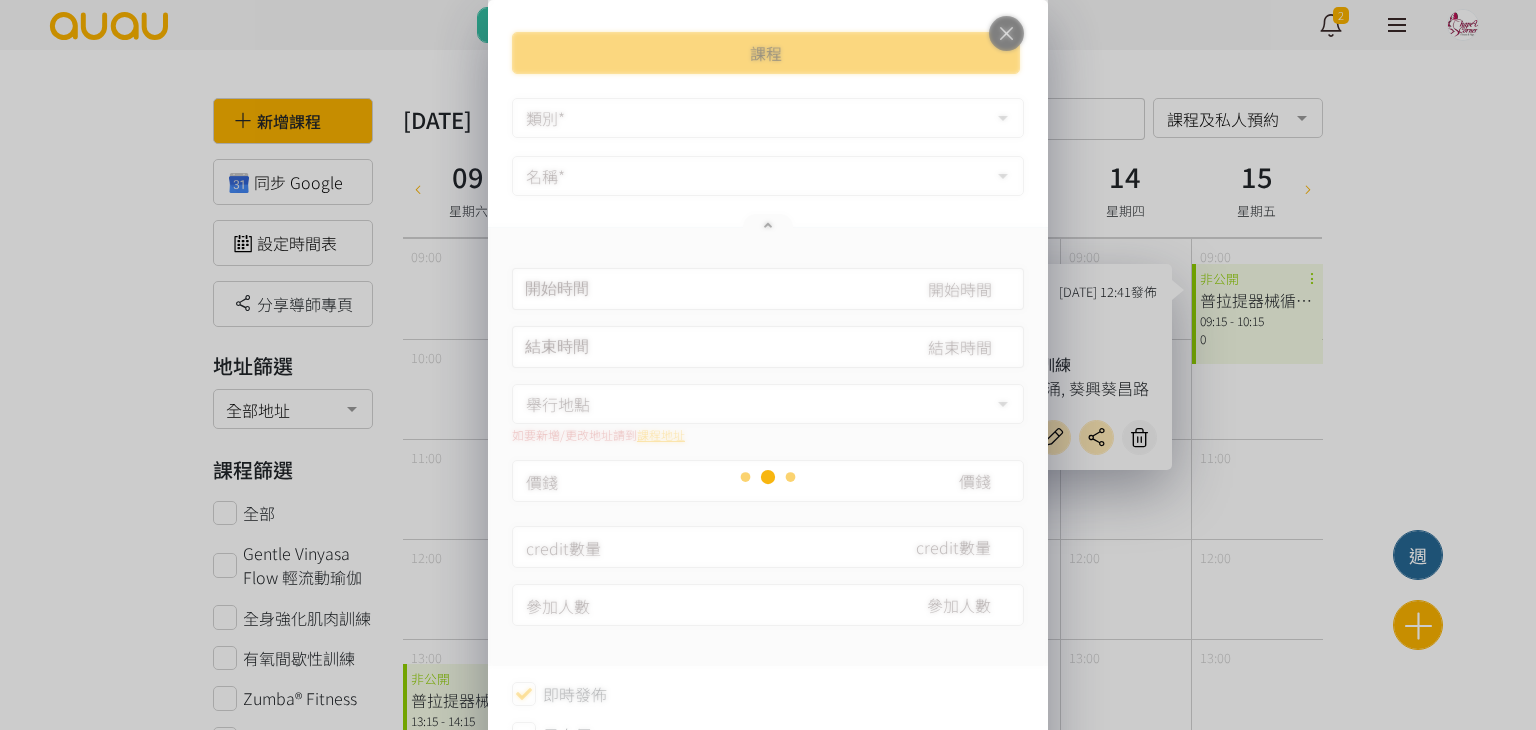 type on "[DATE] 09:15" 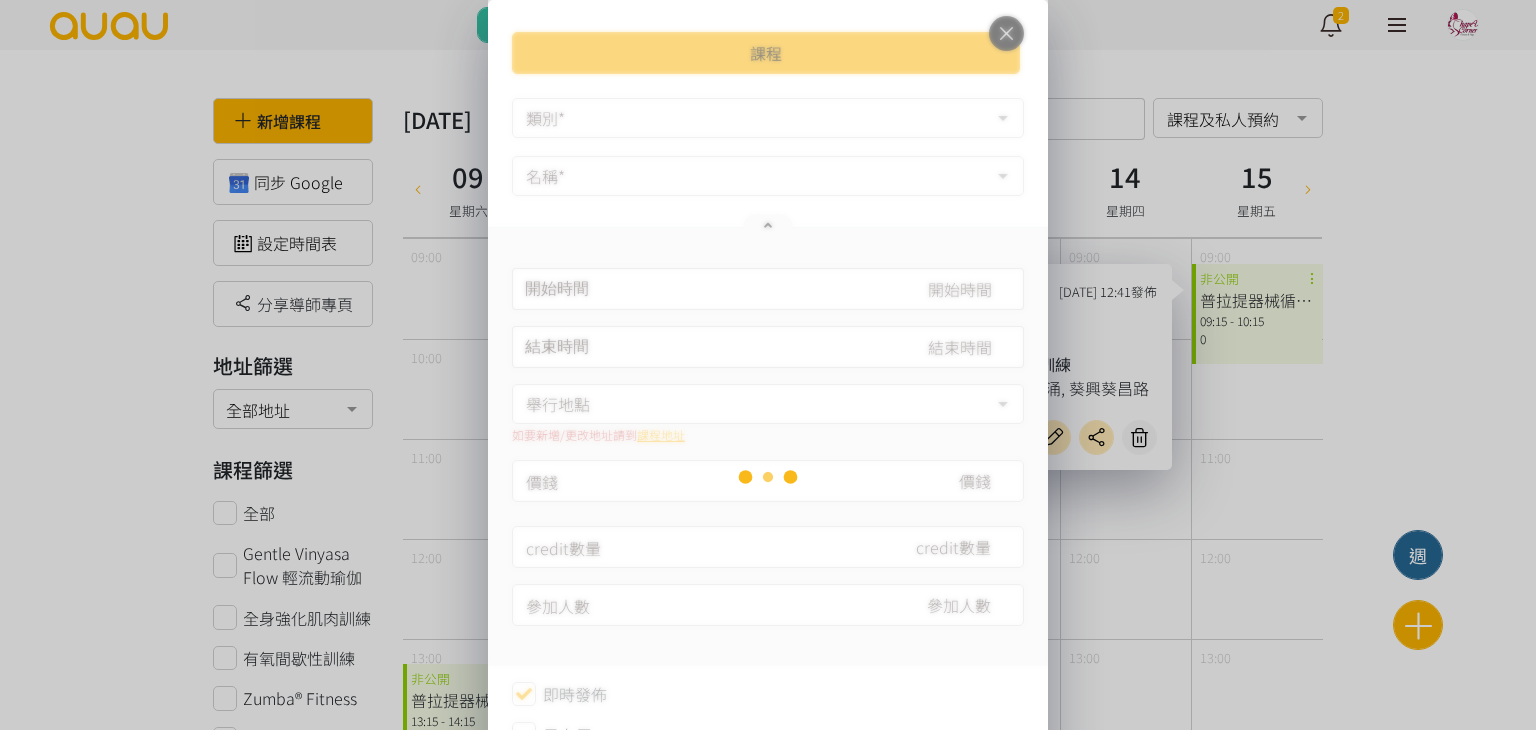 type on "[DATE] 10:15" 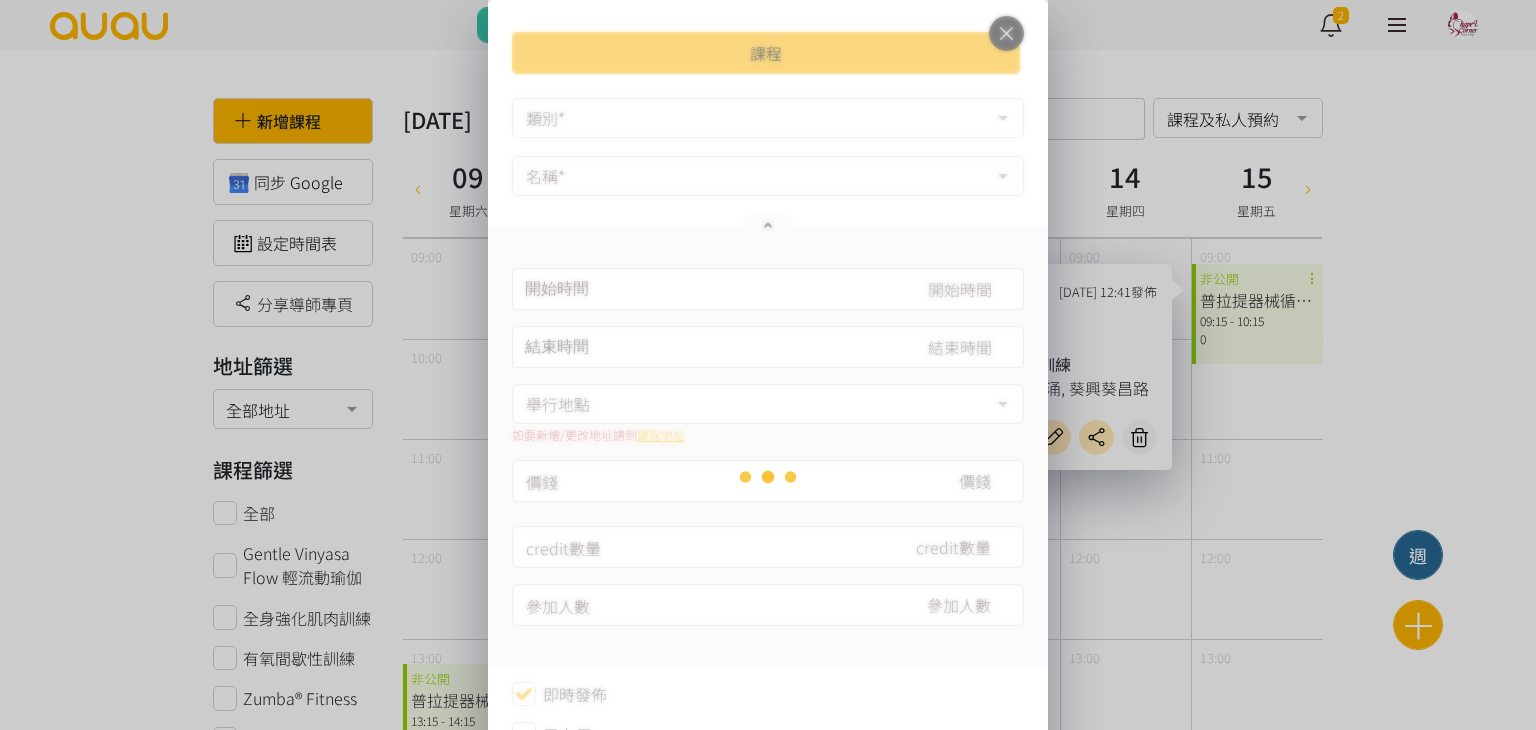 type on "280" 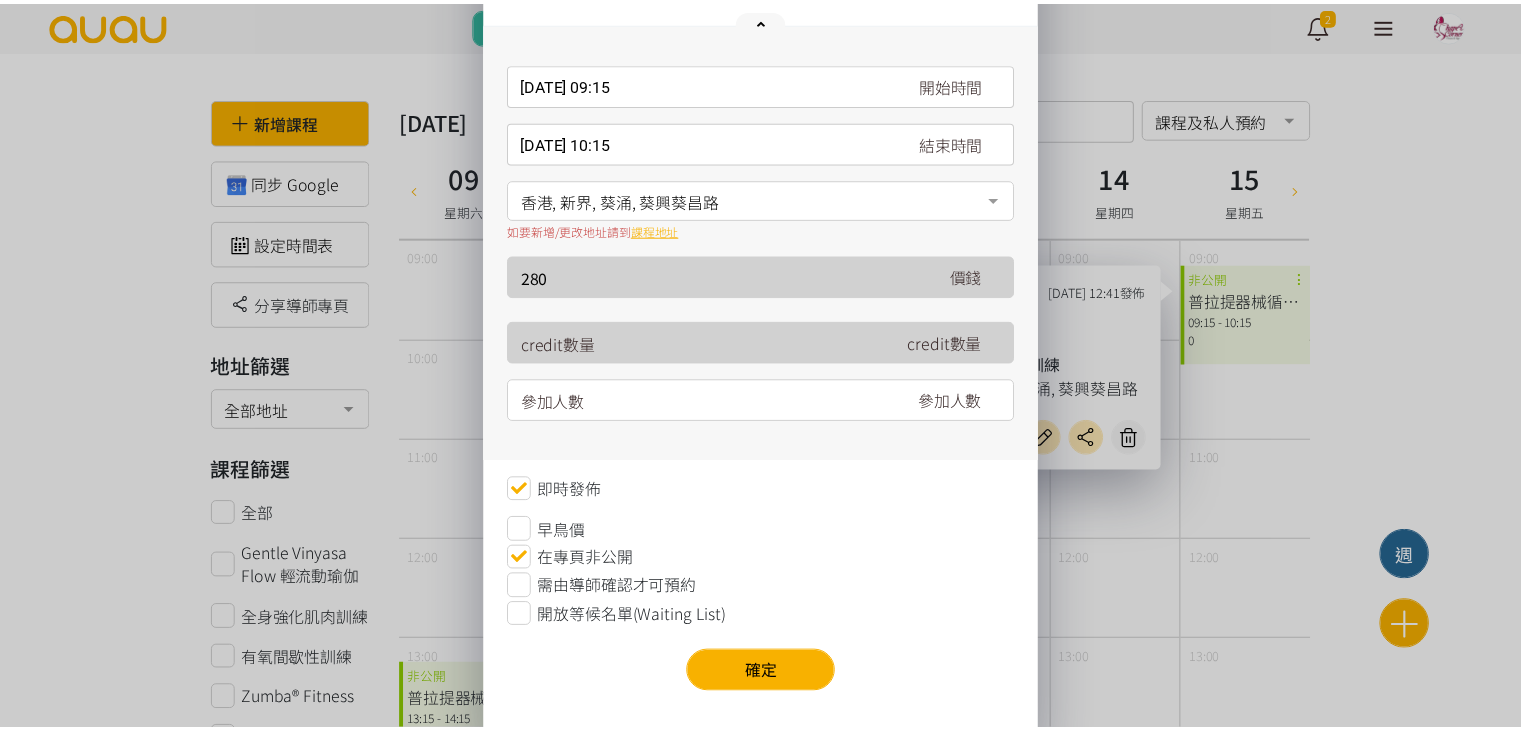 scroll, scrollTop: 224, scrollLeft: 0, axis: vertical 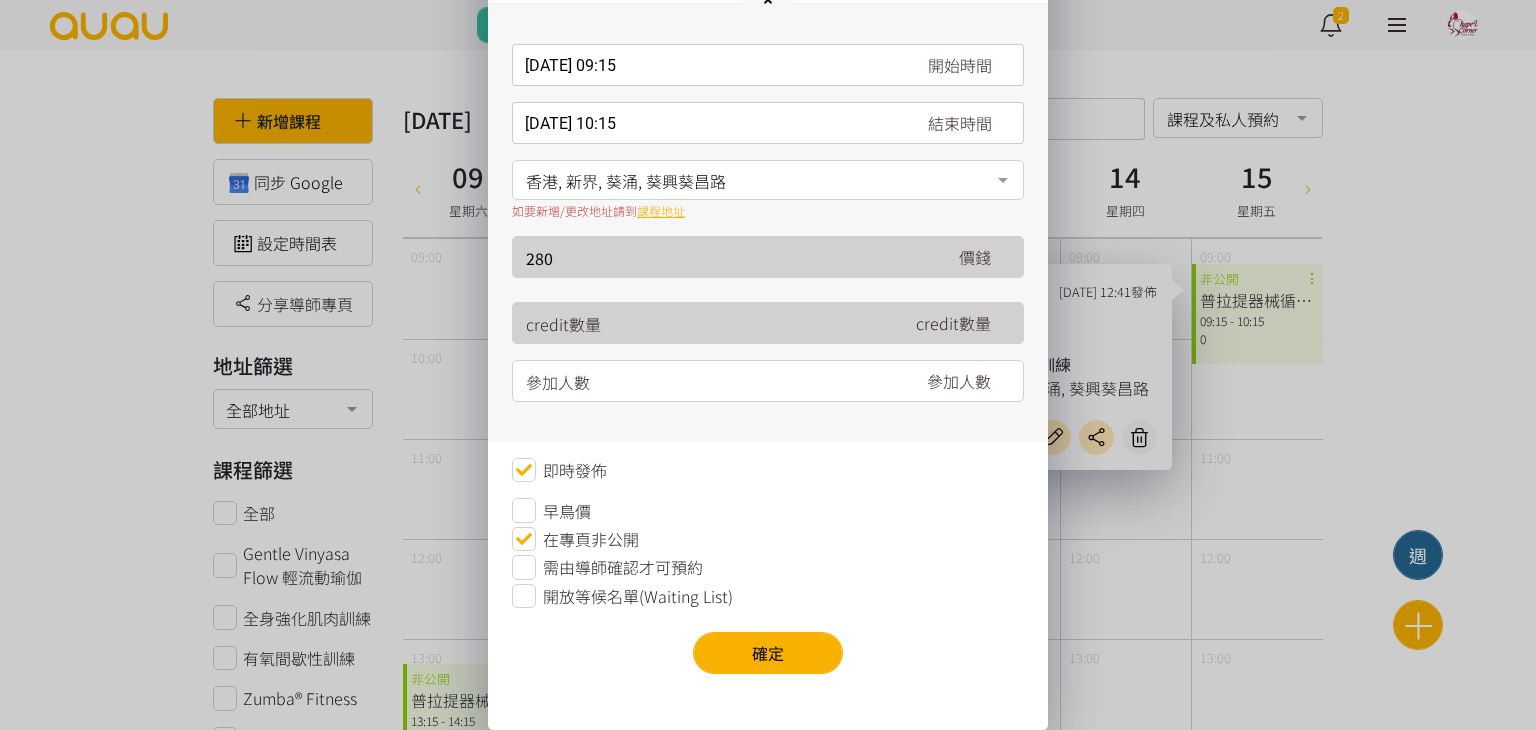 click on "在專頁非公開" at bounding box center (591, 539) 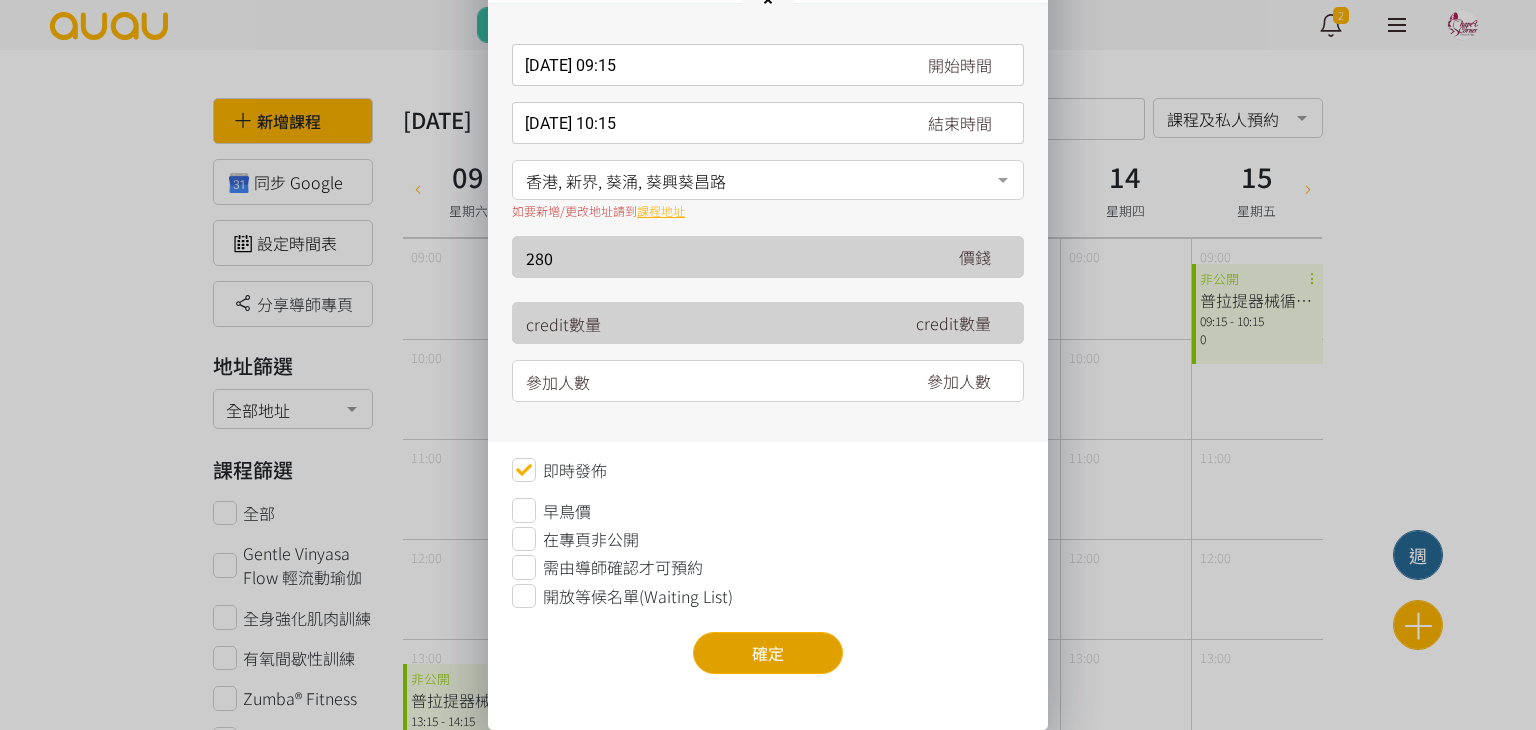 click on "確定" at bounding box center [768, 653] 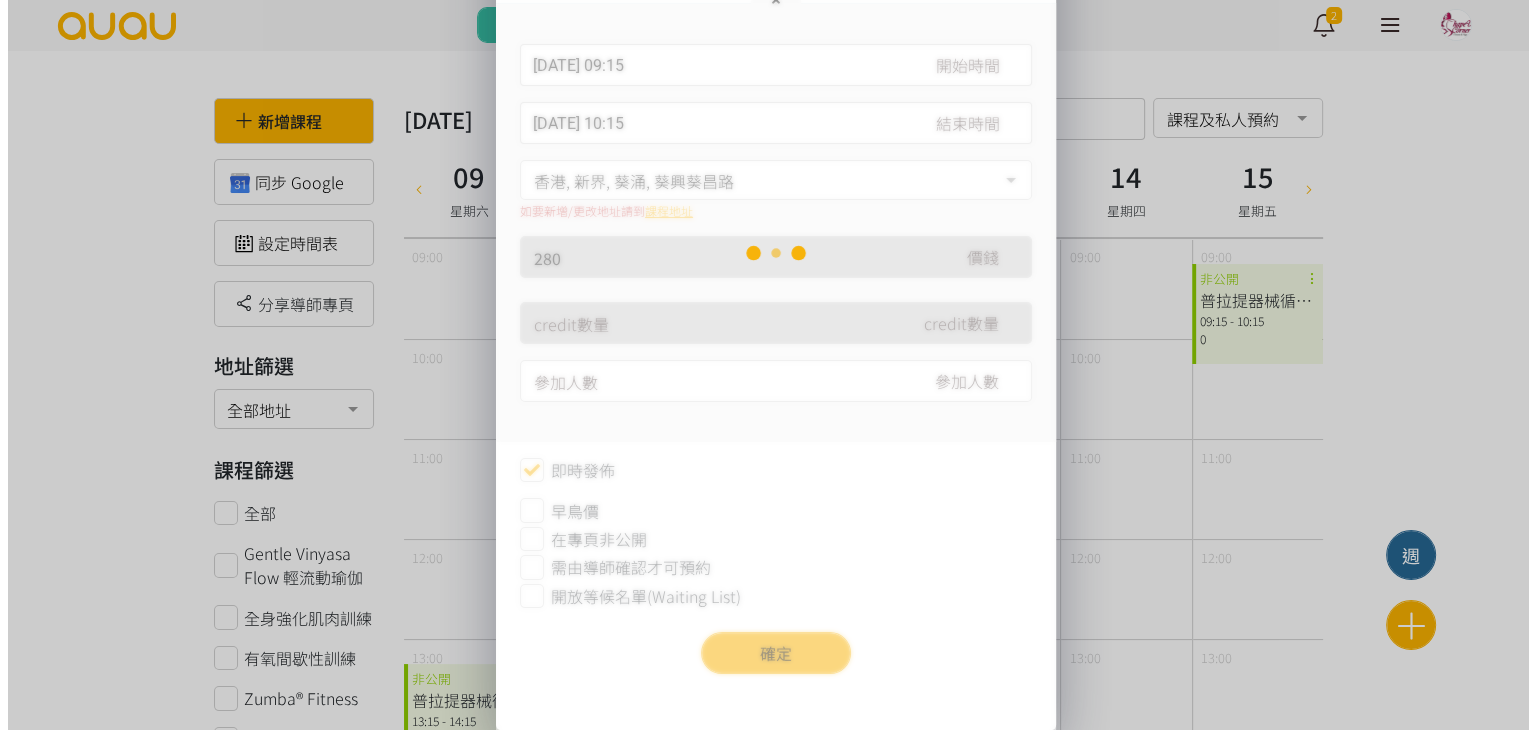 scroll, scrollTop: 0, scrollLeft: 0, axis: both 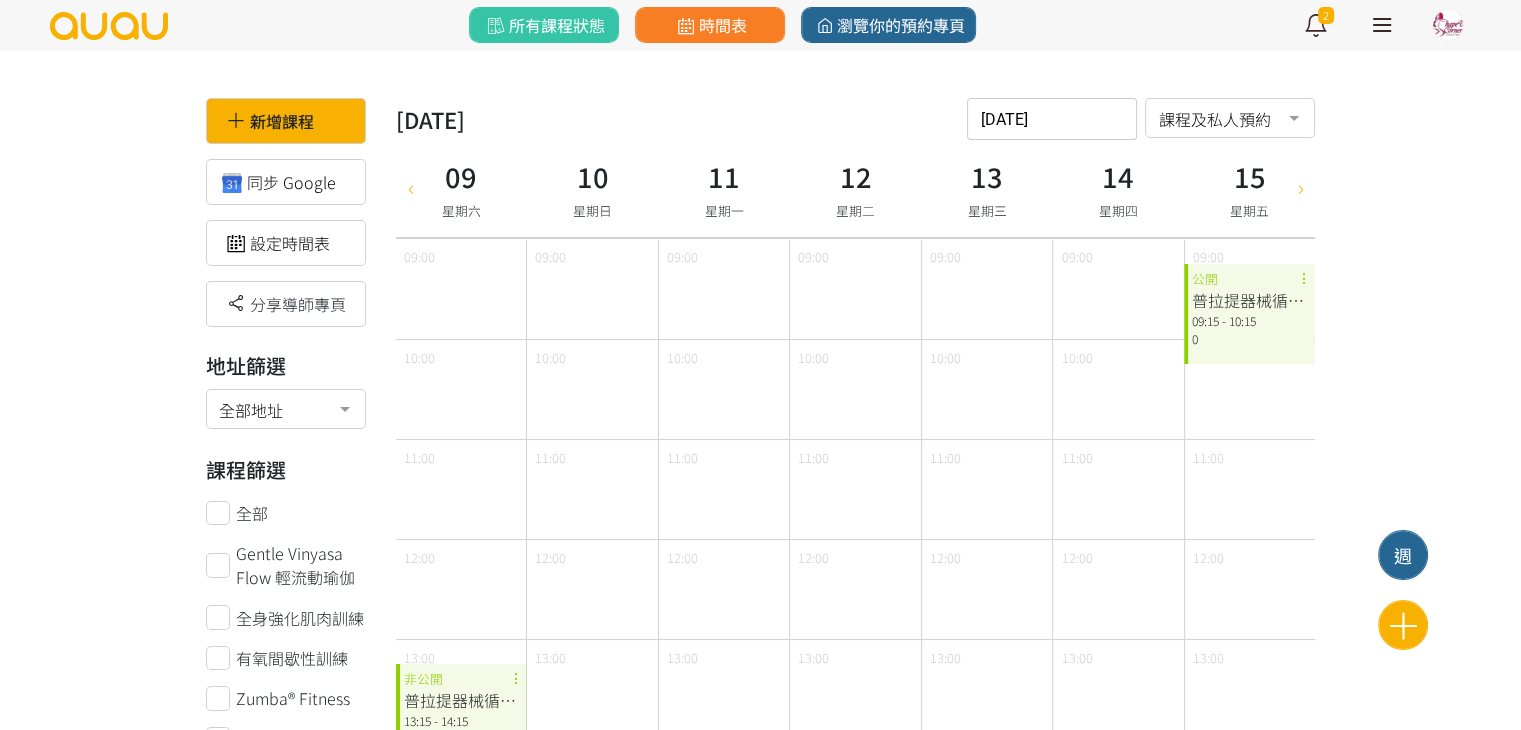 click at bounding box center [1300, 188] 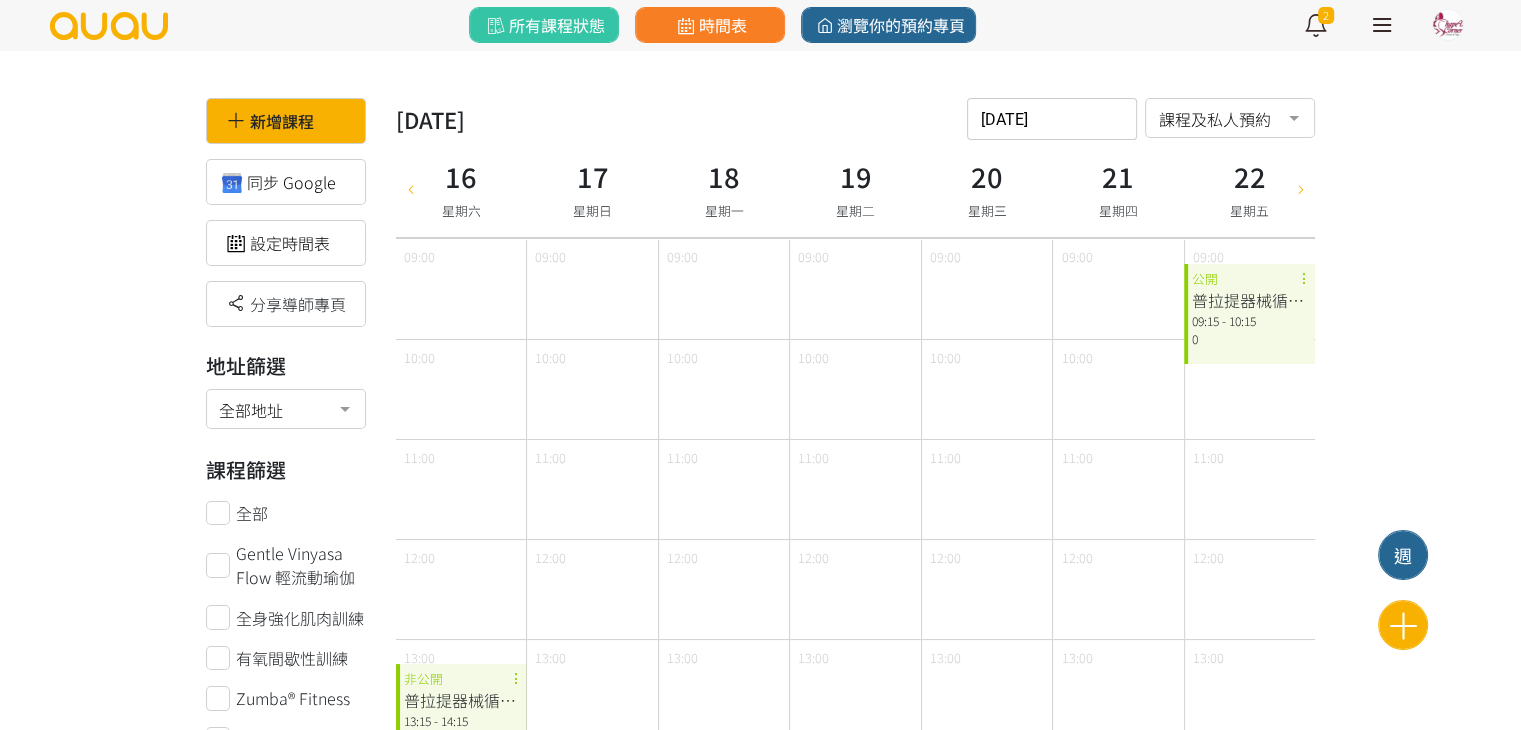 type on "[DATE]" 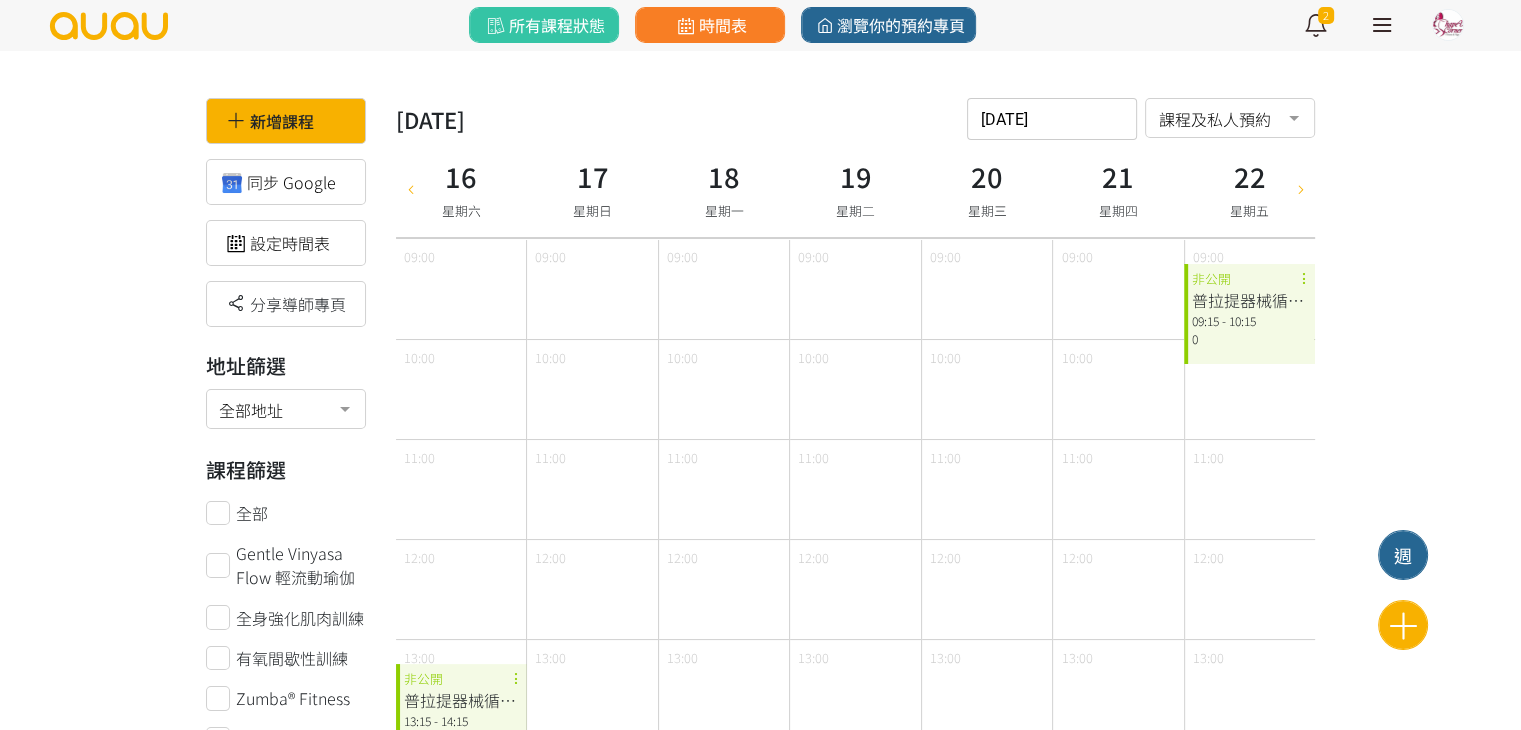click on "普拉提器械循環訓練
09:15 -
10:15
0           非公開" at bounding box center [1249, 314] 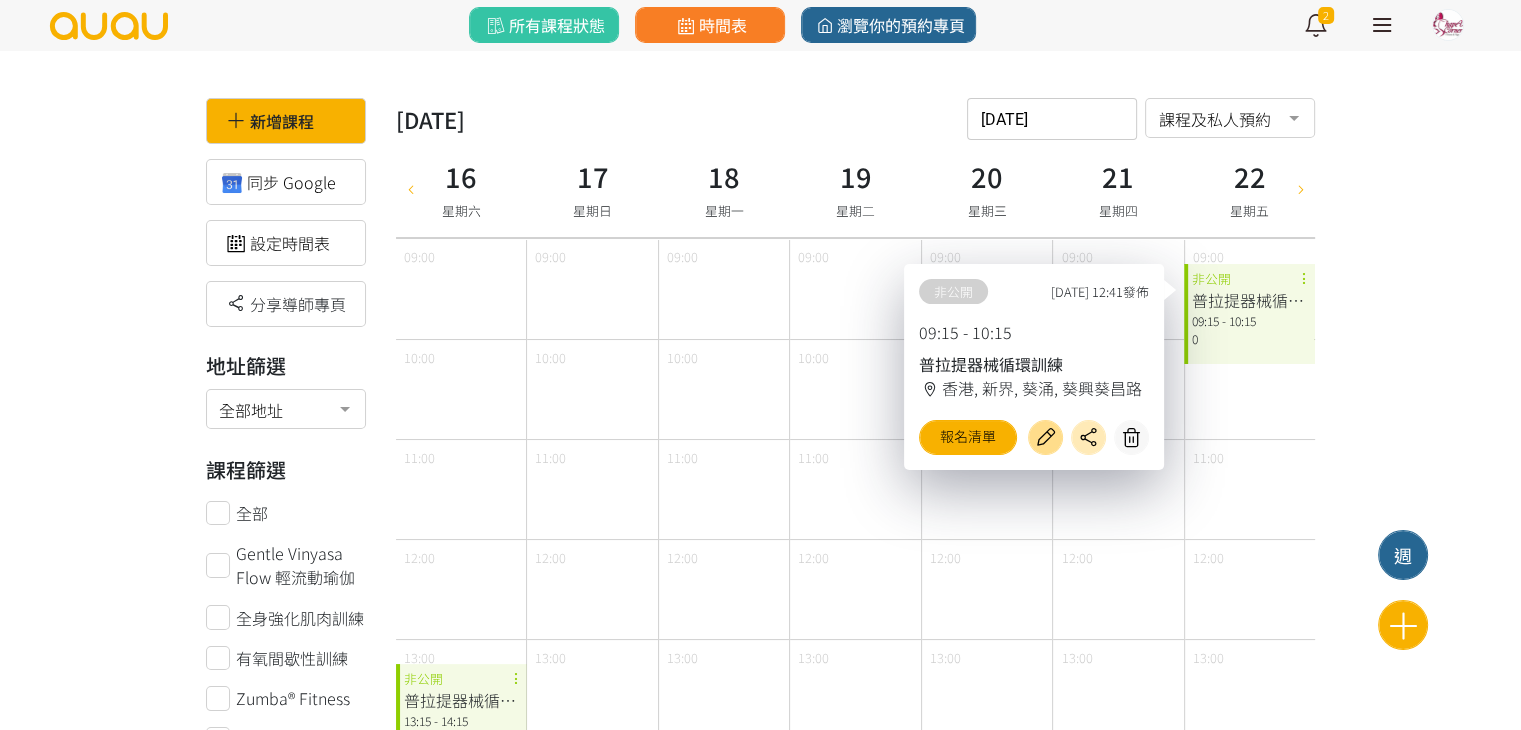 click at bounding box center (1045, 437) 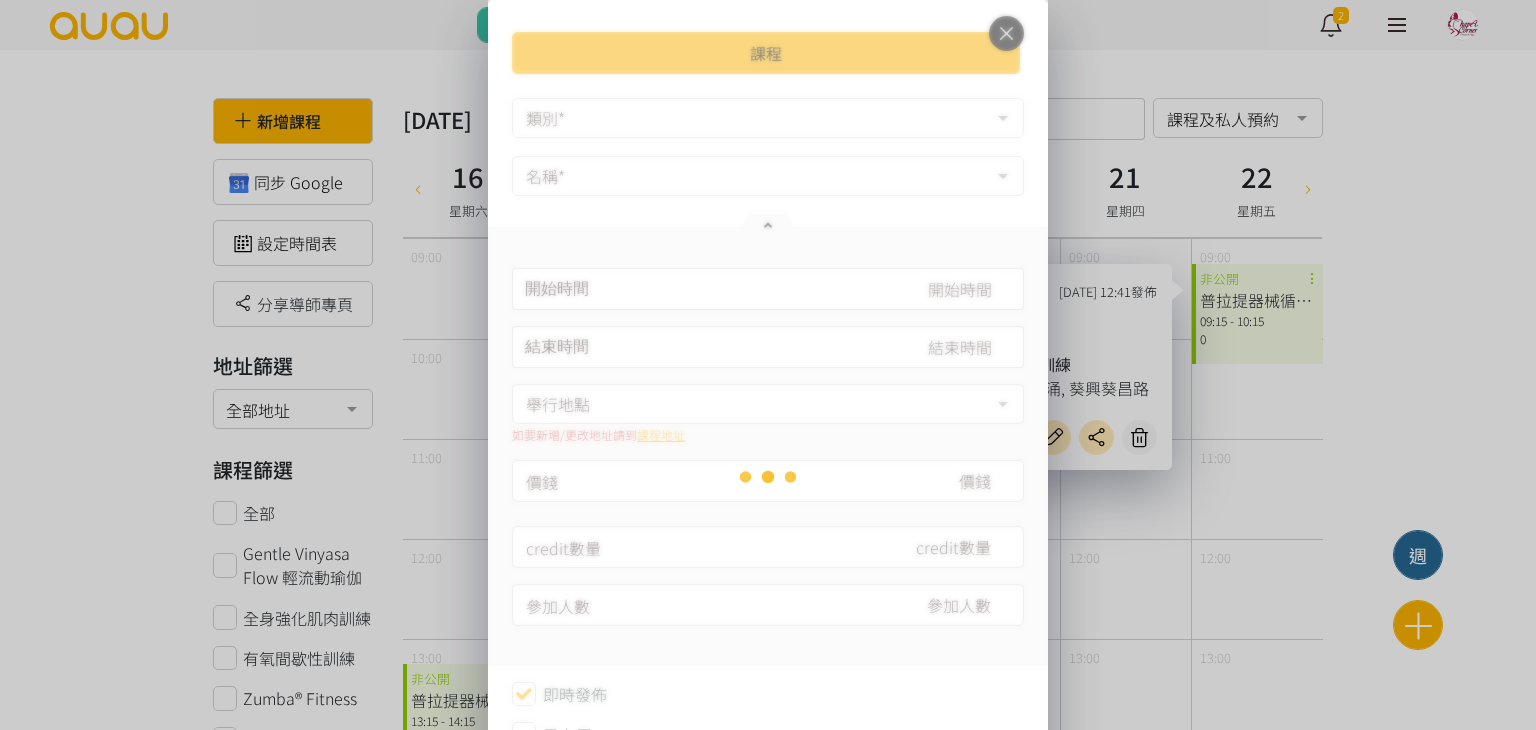 type on "[DATE] 09:15" 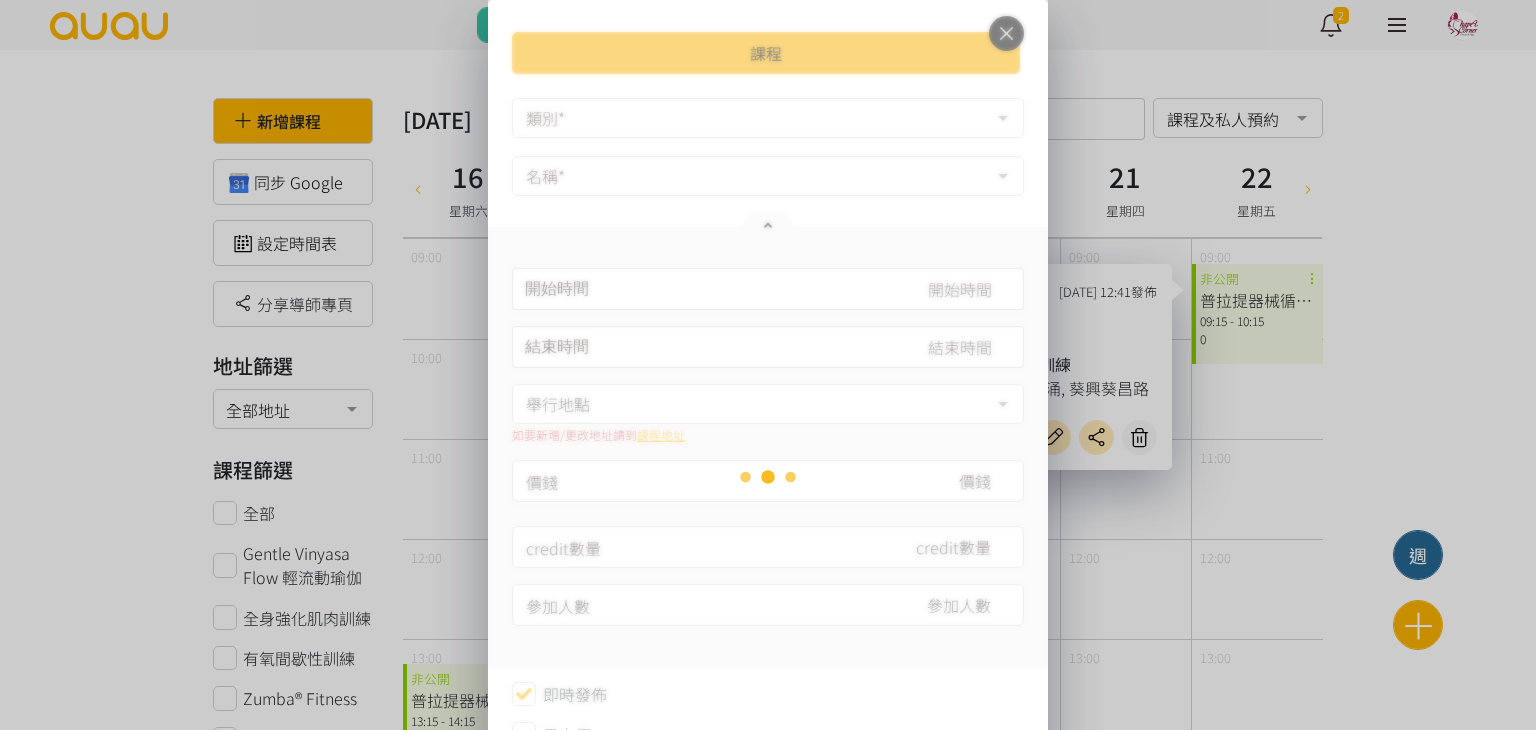 type on "[DATE] 10:15" 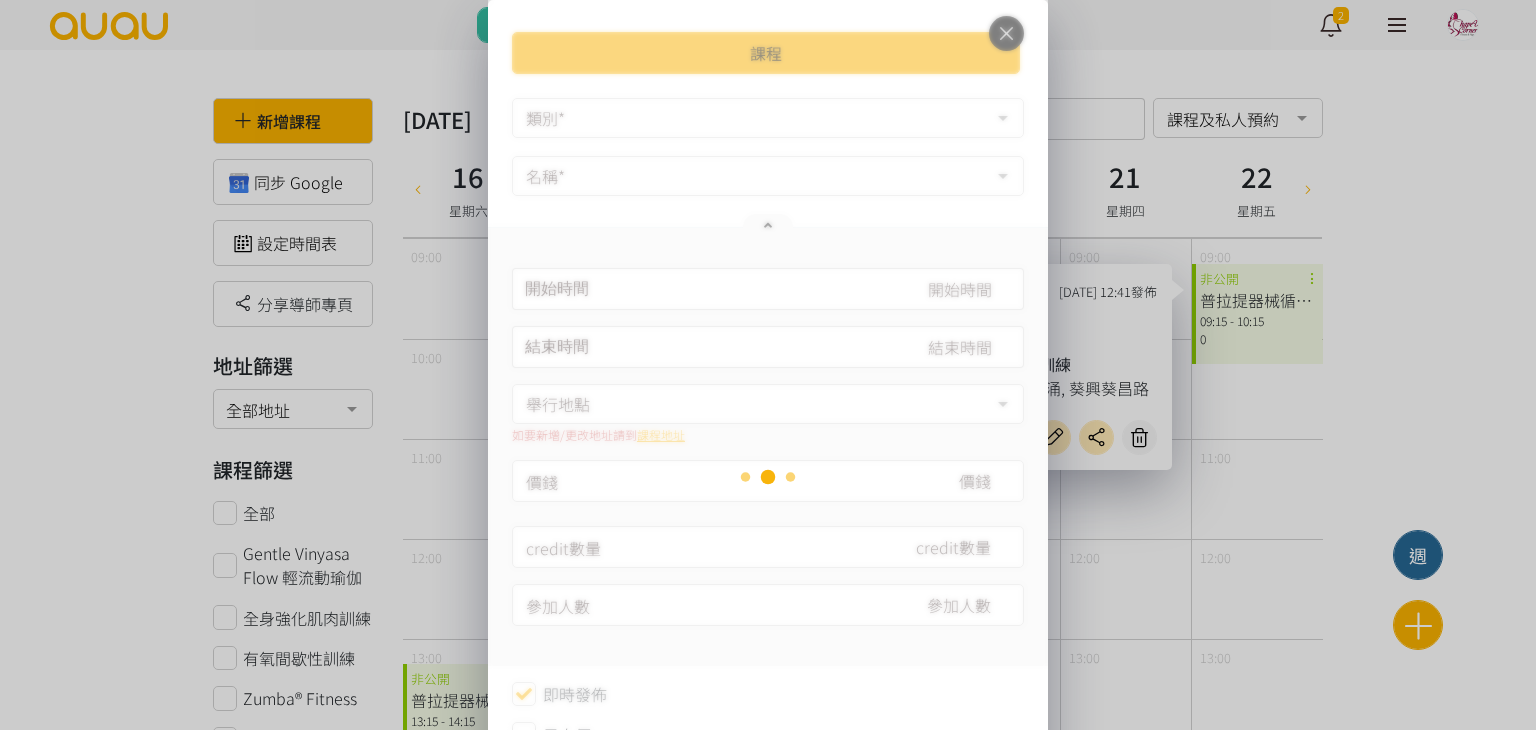 type on "280" 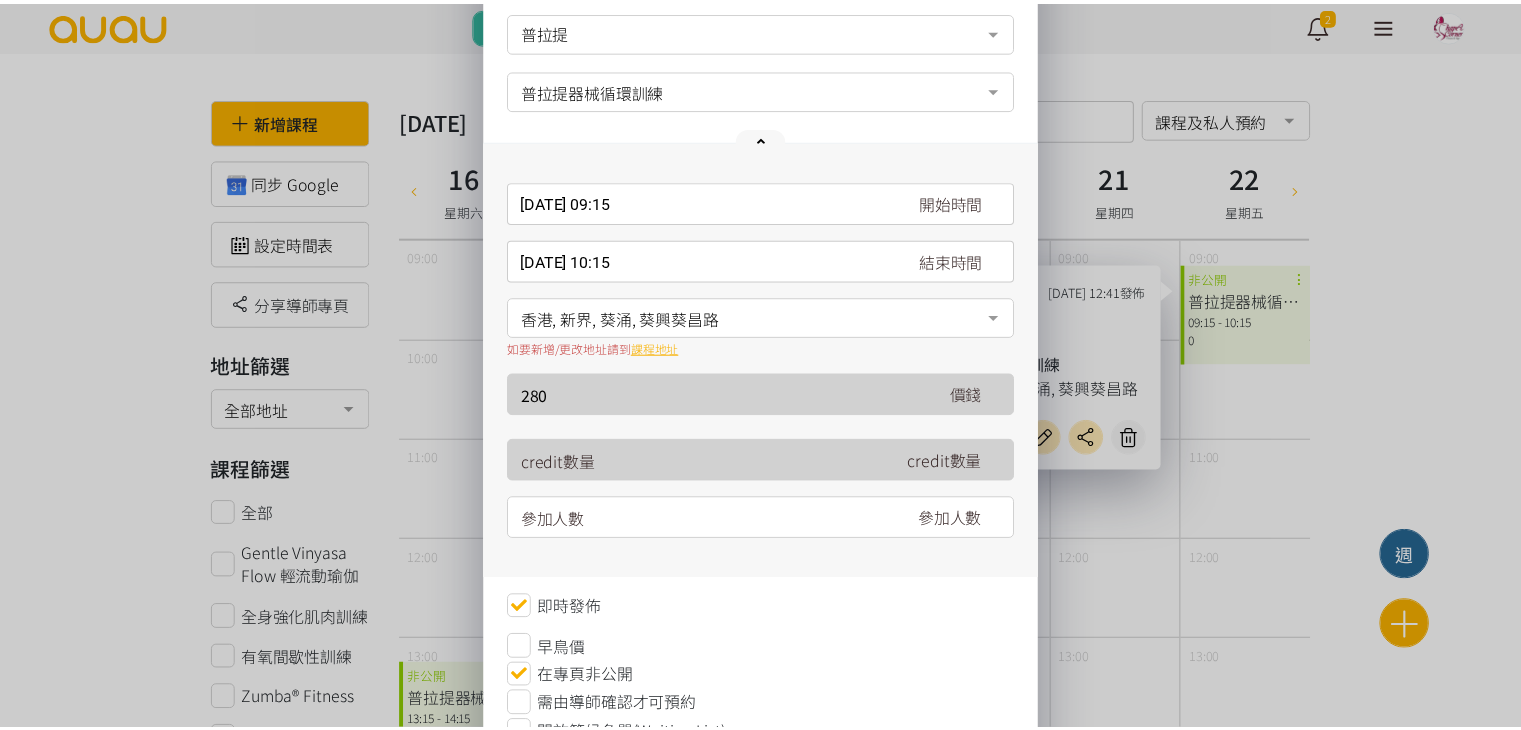 scroll, scrollTop: 200, scrollLeft: 0, axis: vertical 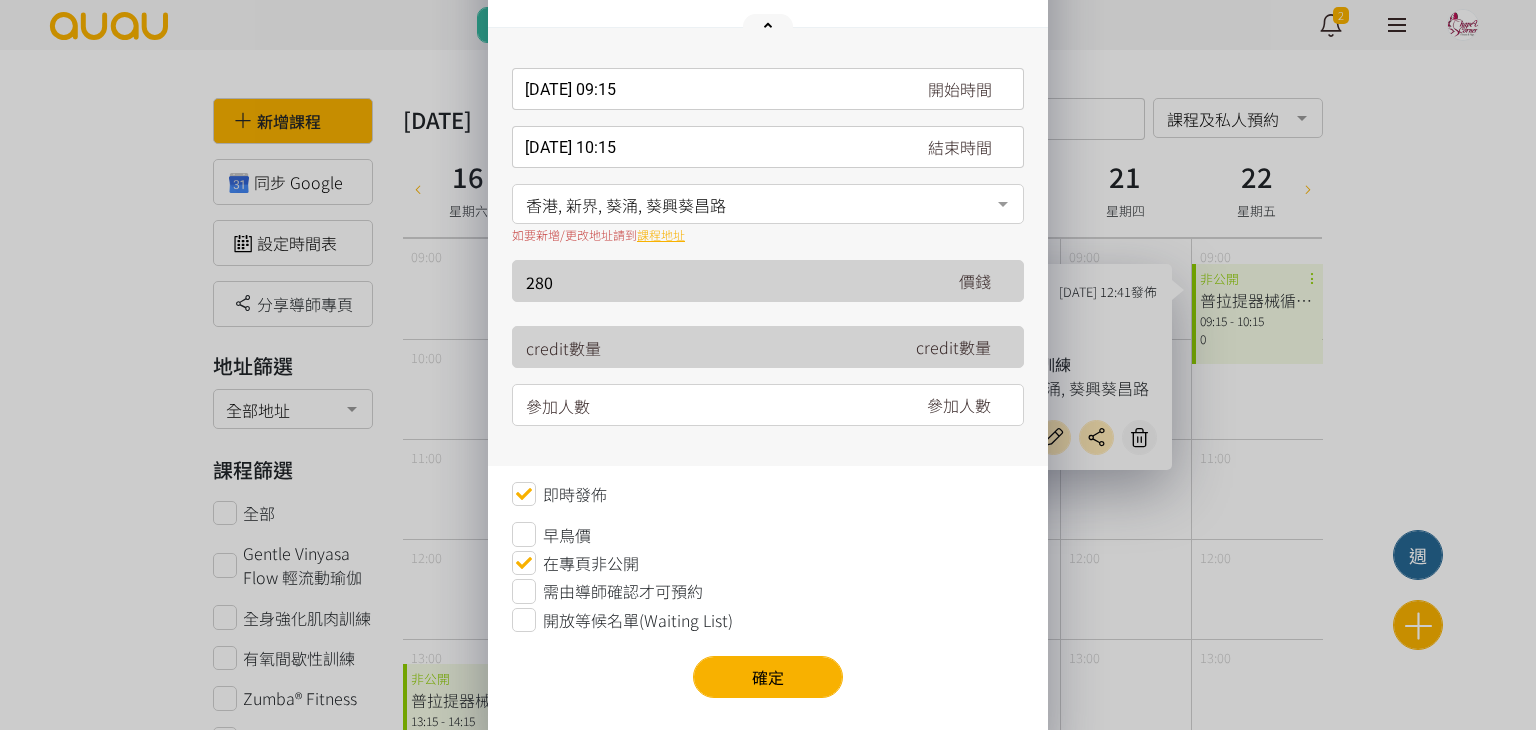 click on "在專頁非公開" at bounding box center (591, 563) 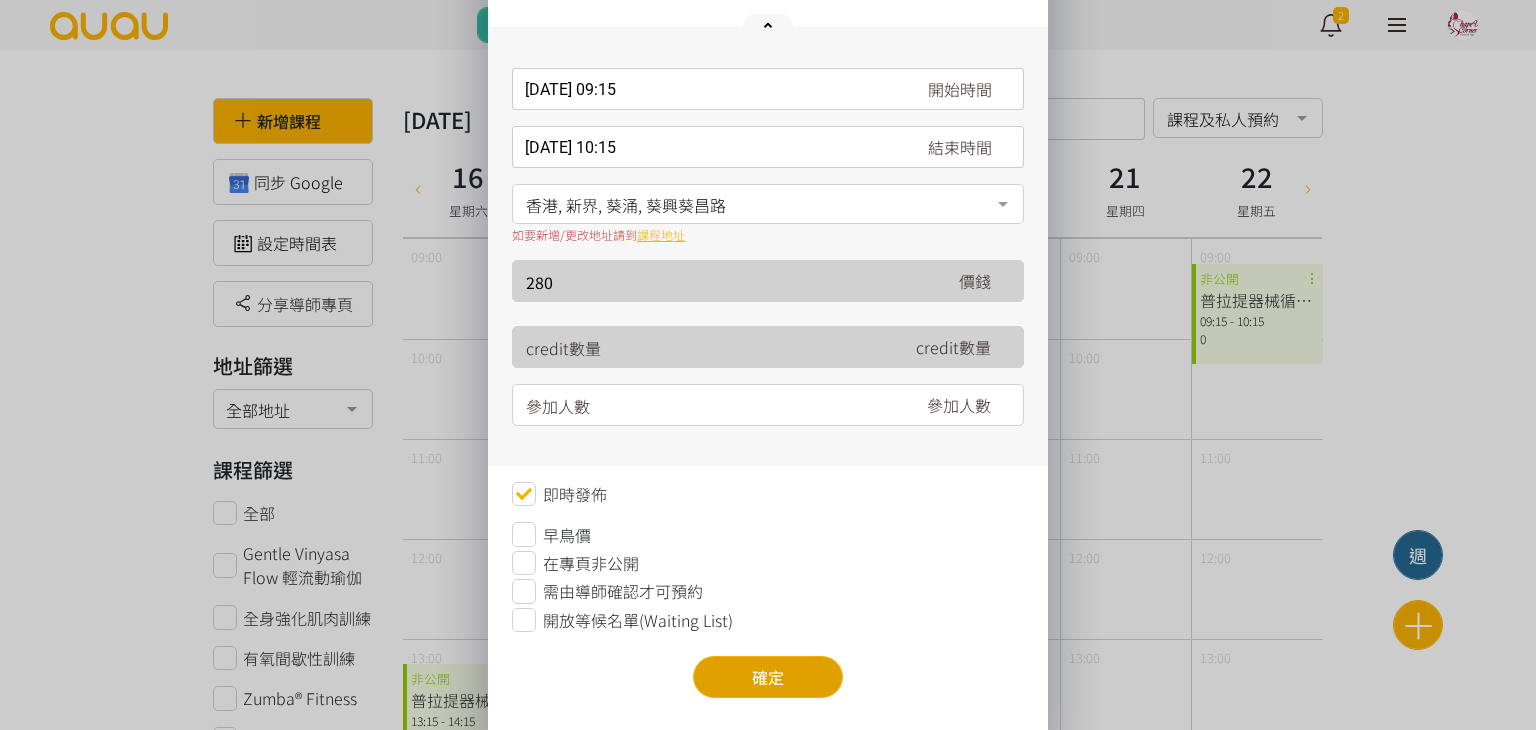 click on "確定" at bounding box center (768, 677) 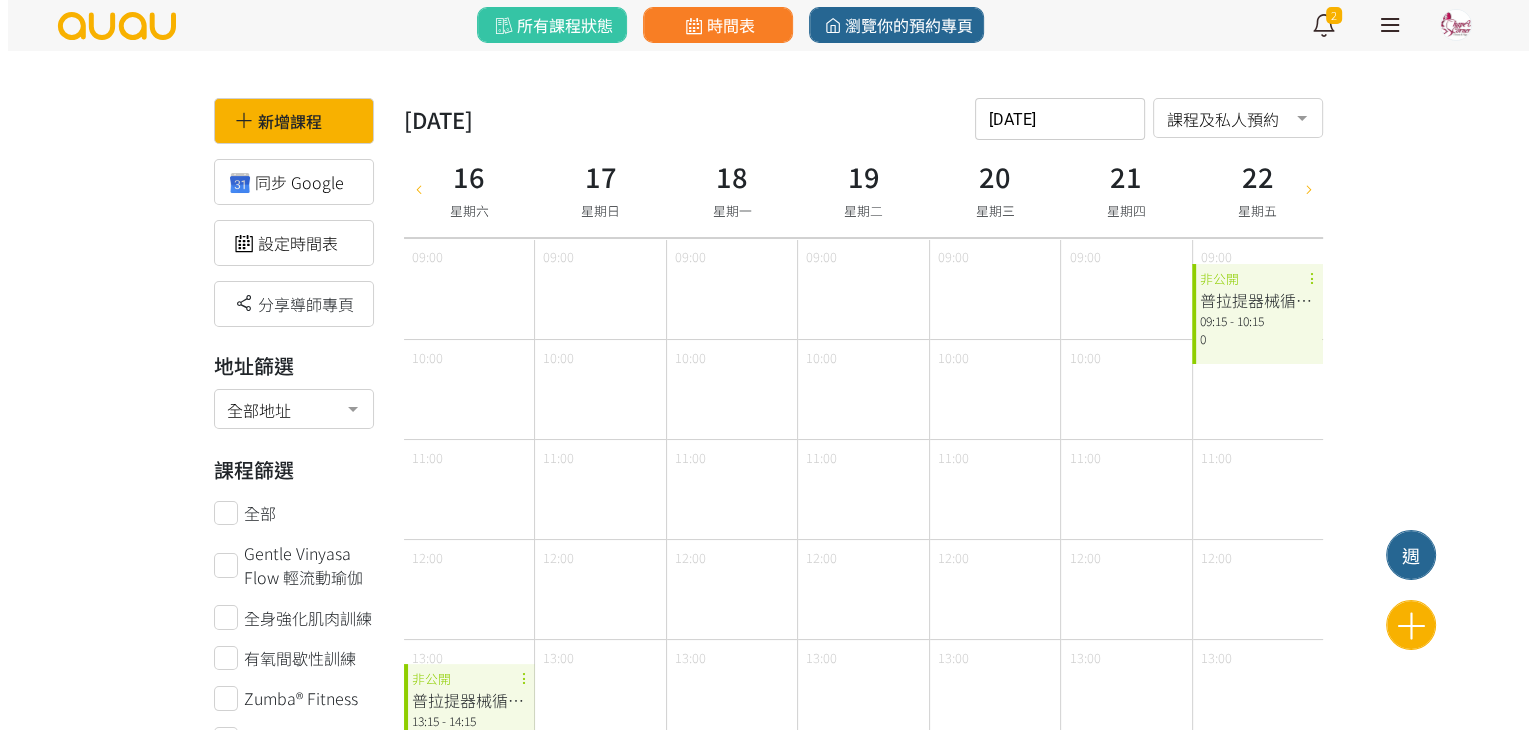 scroll, scrollTop: 0, scrollLeft: 0, axis: both 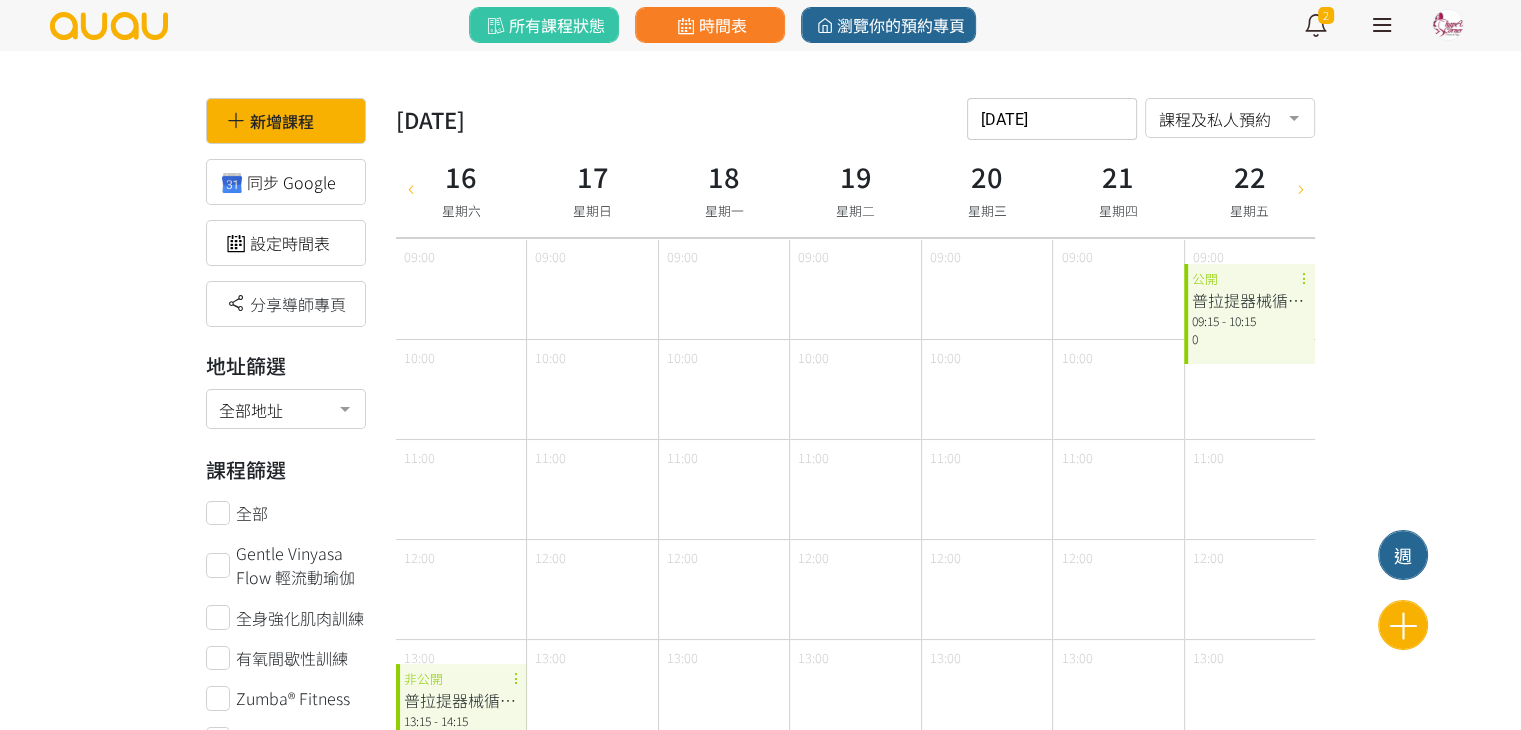 click at bounding box center [1300, 188] 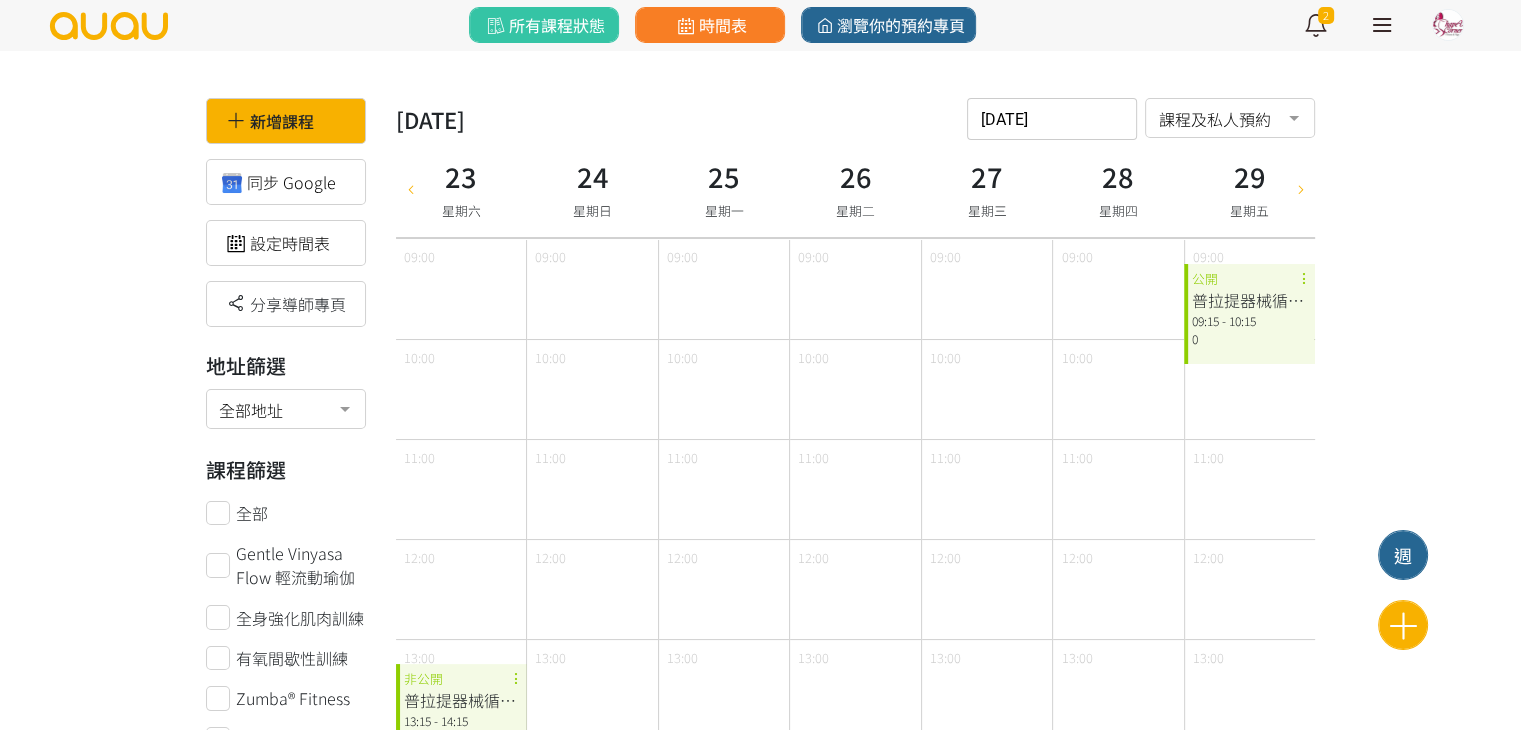 type on "[DATE]" 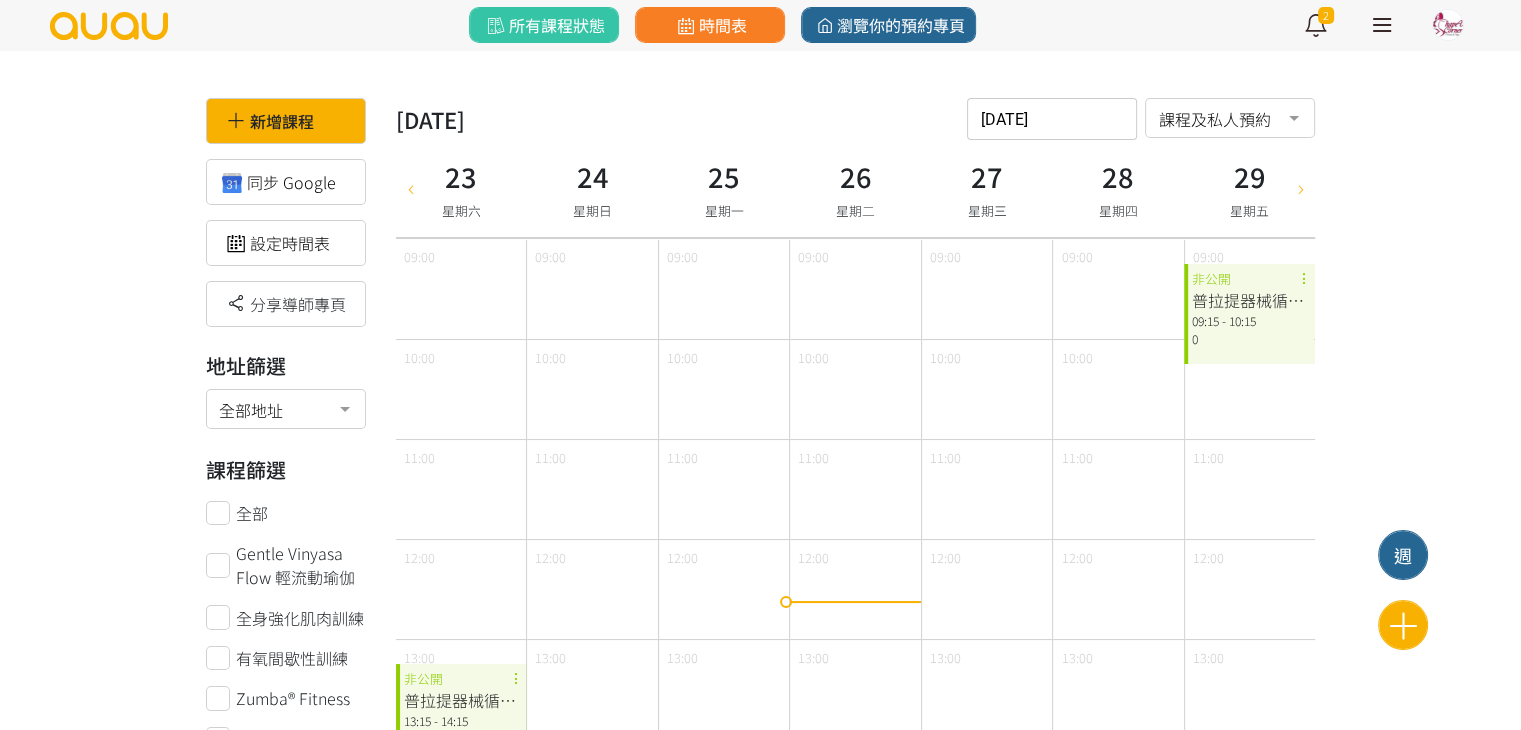 click on "09:15 -
10:15" at bounding box center [1249, 321] 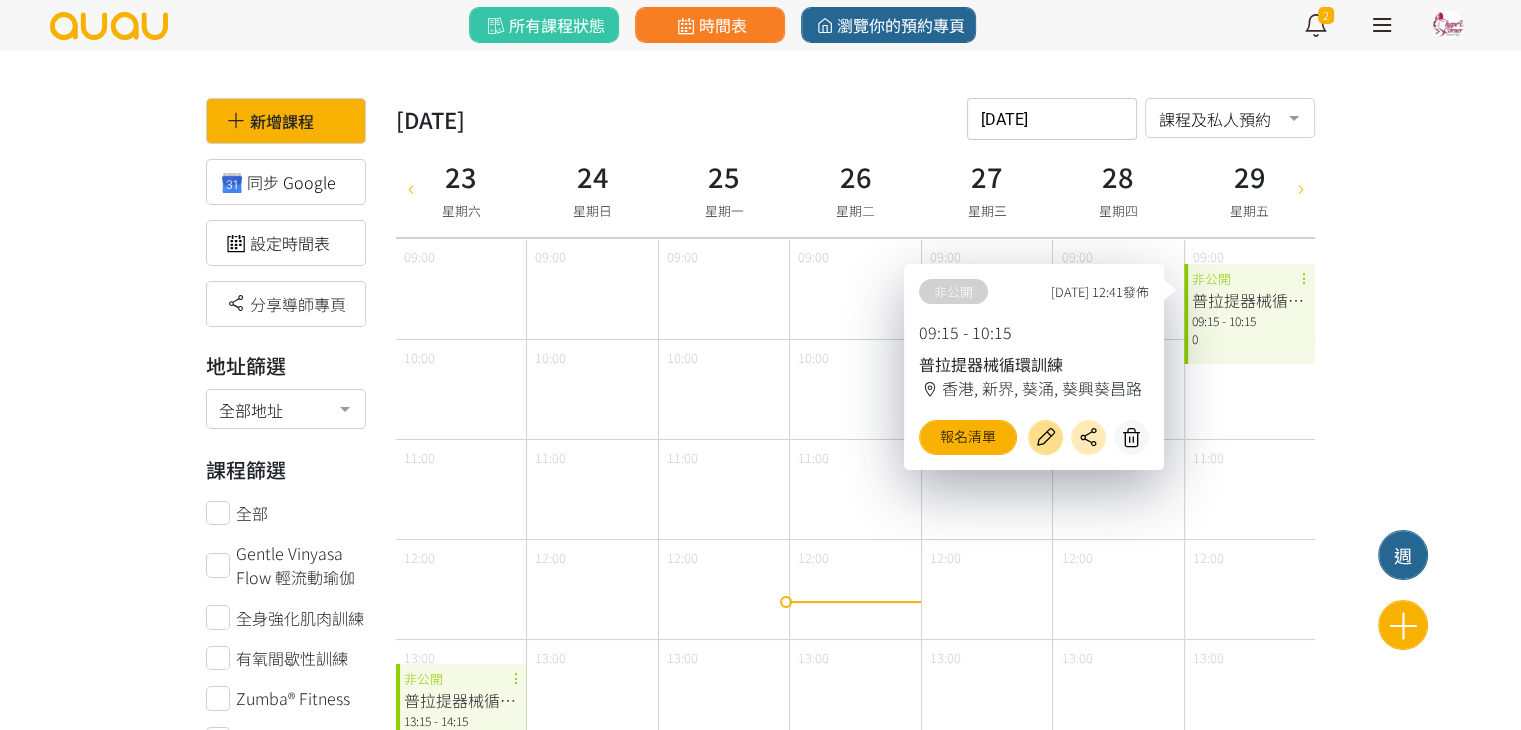 click at bounding box center (1045, 437) 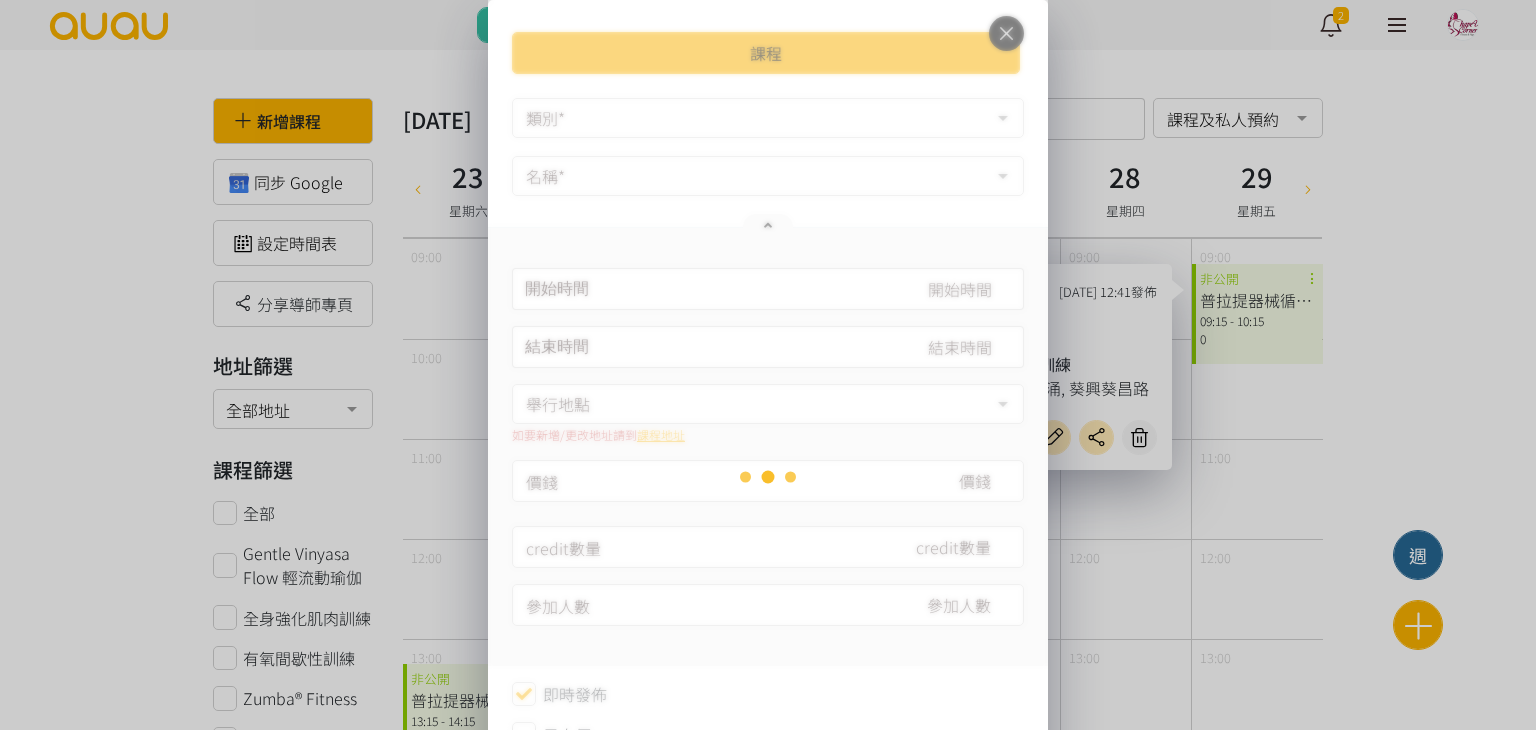 type on "[DATE] 09:15" 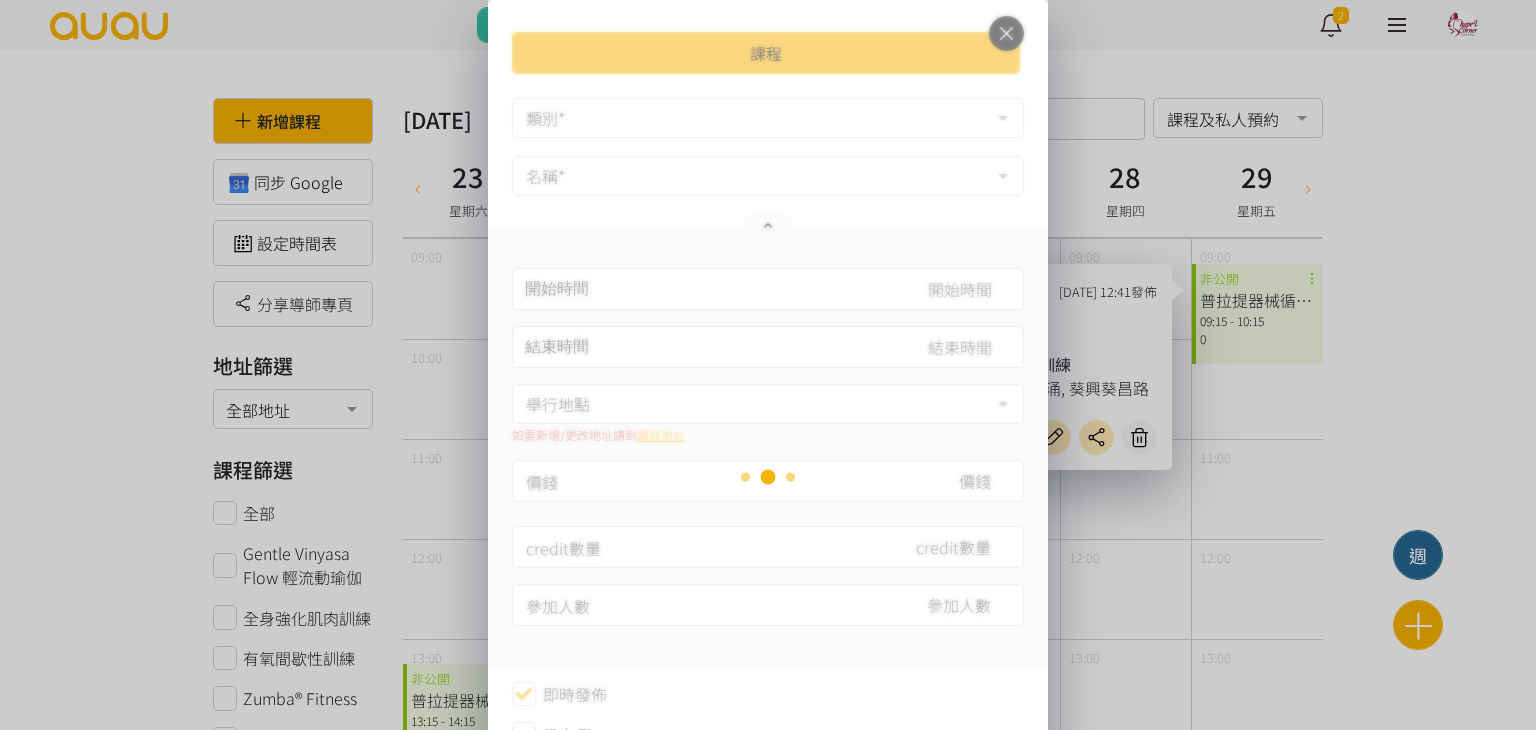 type on "[DATE] 10:15" 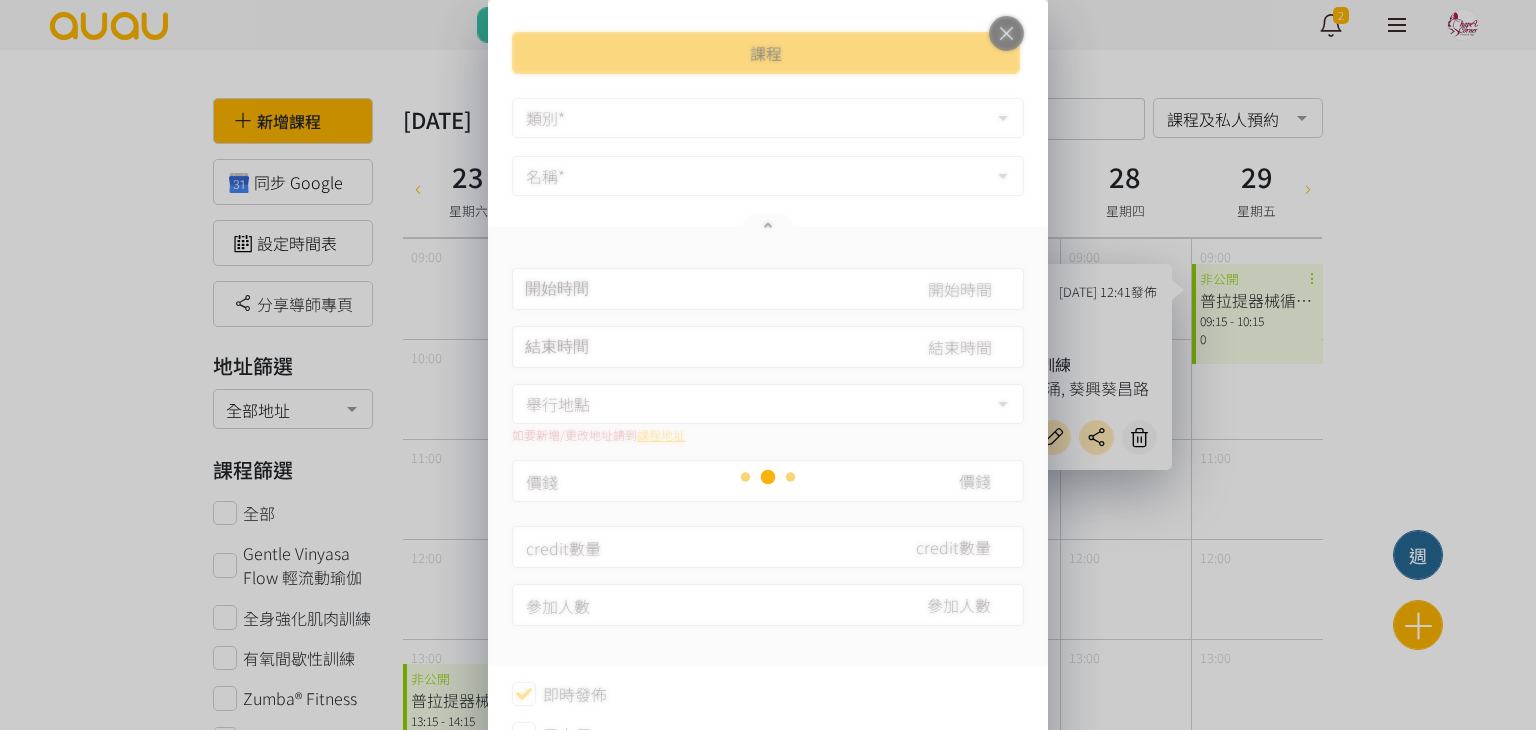 type on "280" 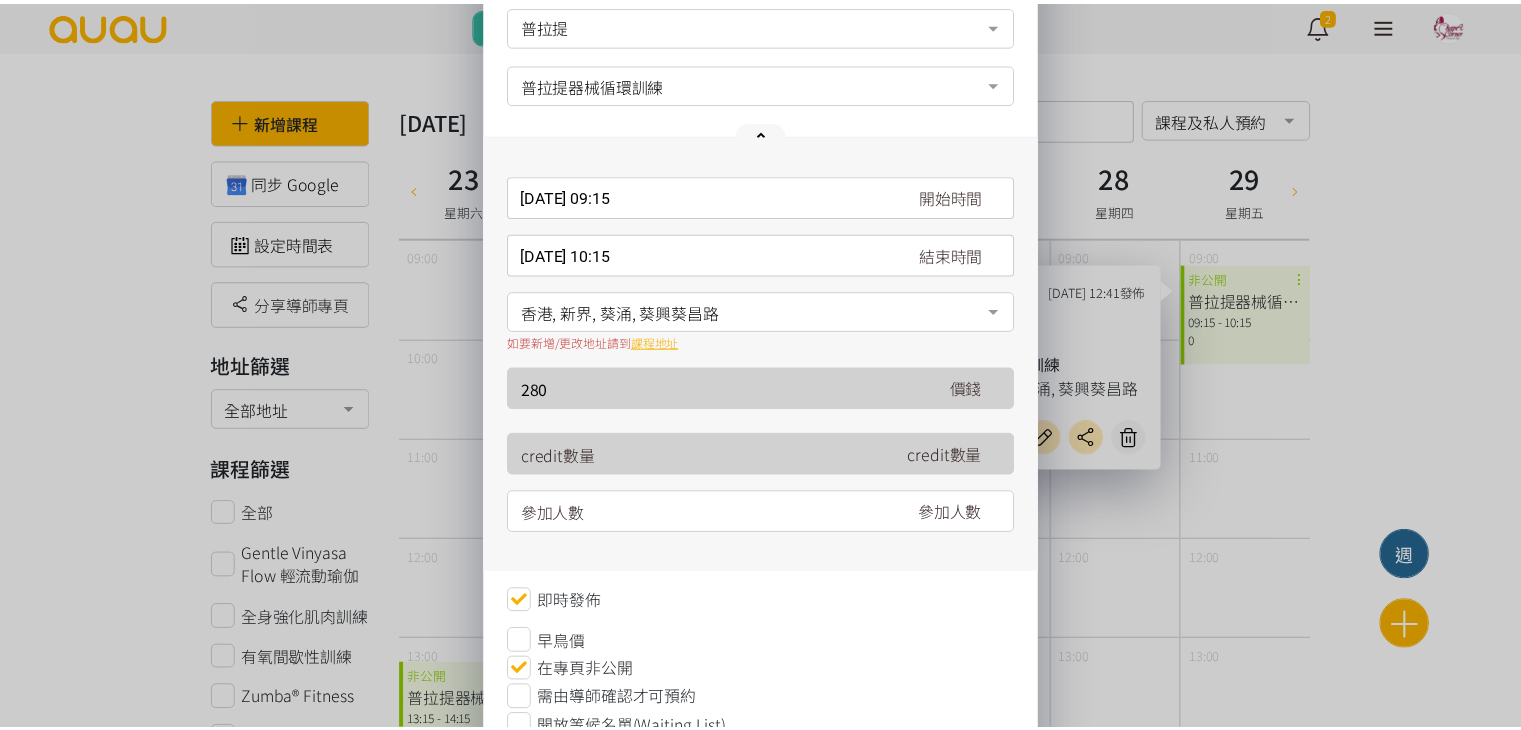 scroll, scrollTop: 224, scrollLeft: 0, axis: vertical 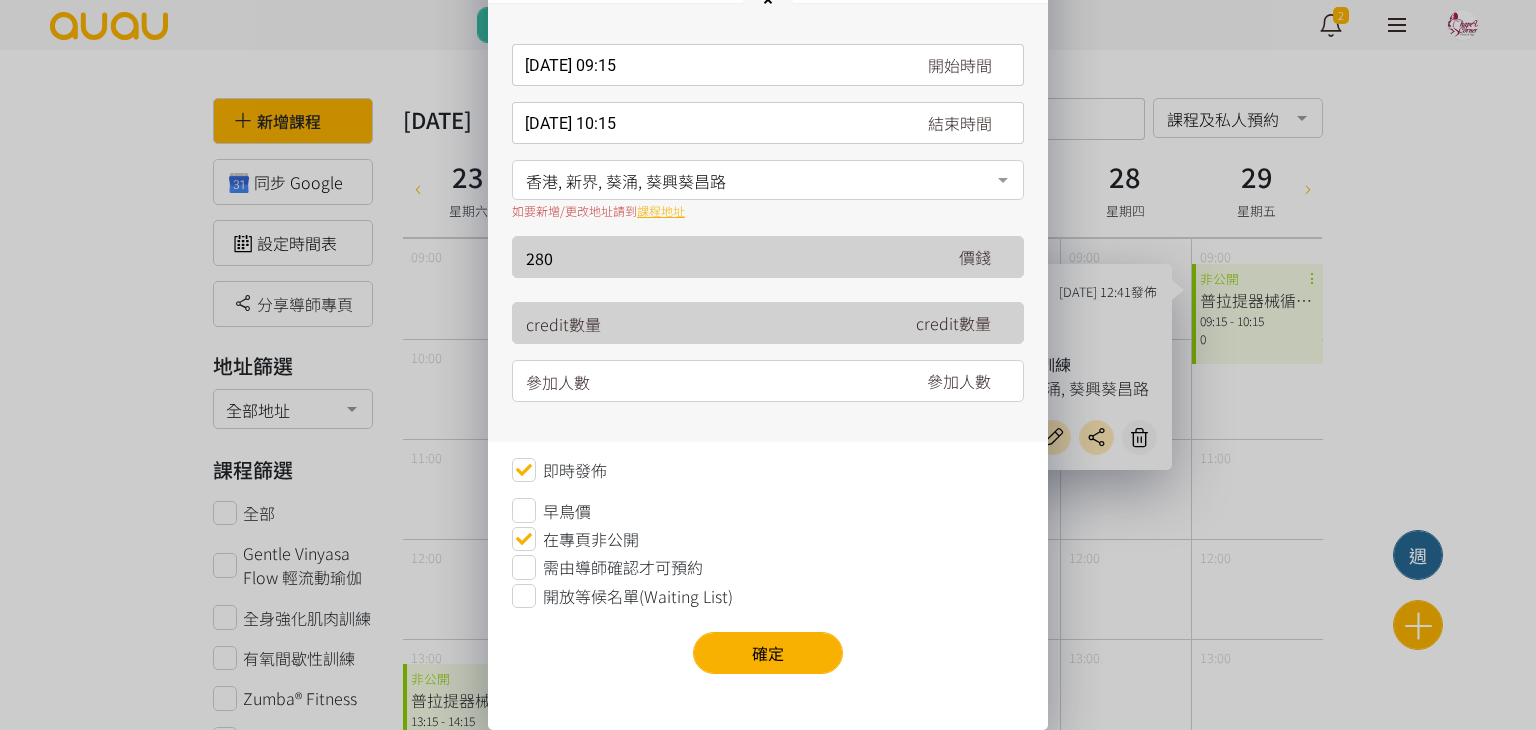 click on "在專頁非公開" at bounding box center [591, 539] 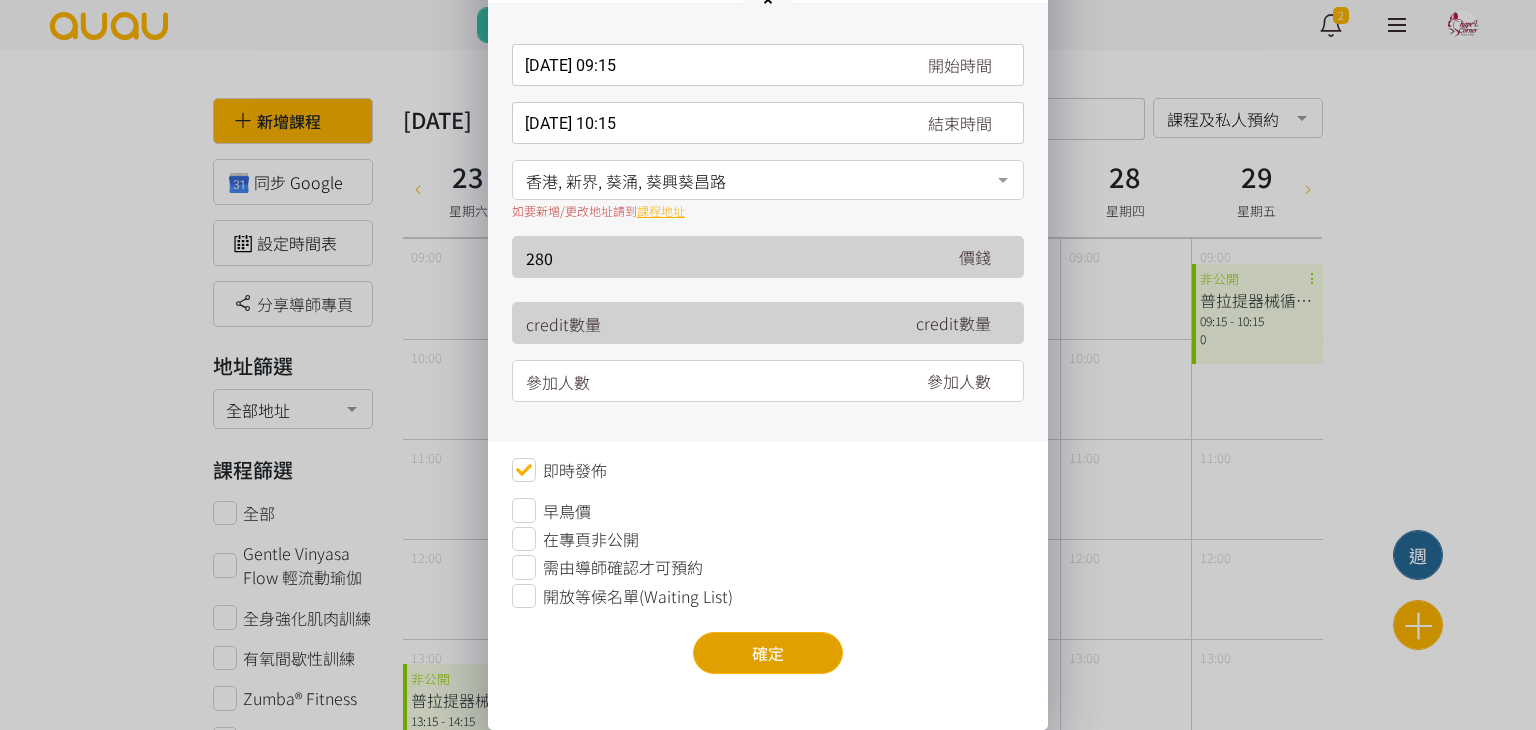 click on "確定" at bounding box center [768, 653] 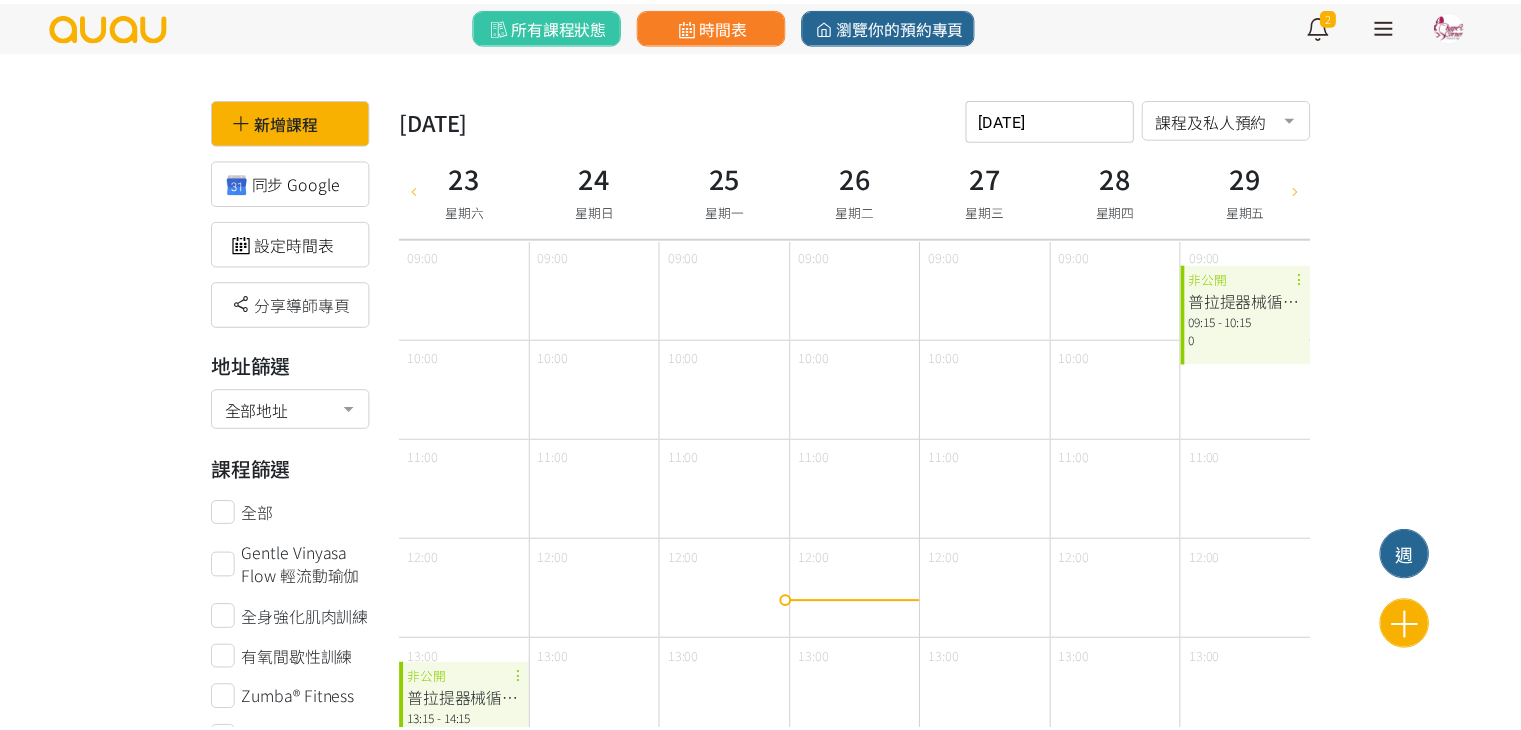 scroll, scrollTop: 0, scrollLeft: 0, axis: both 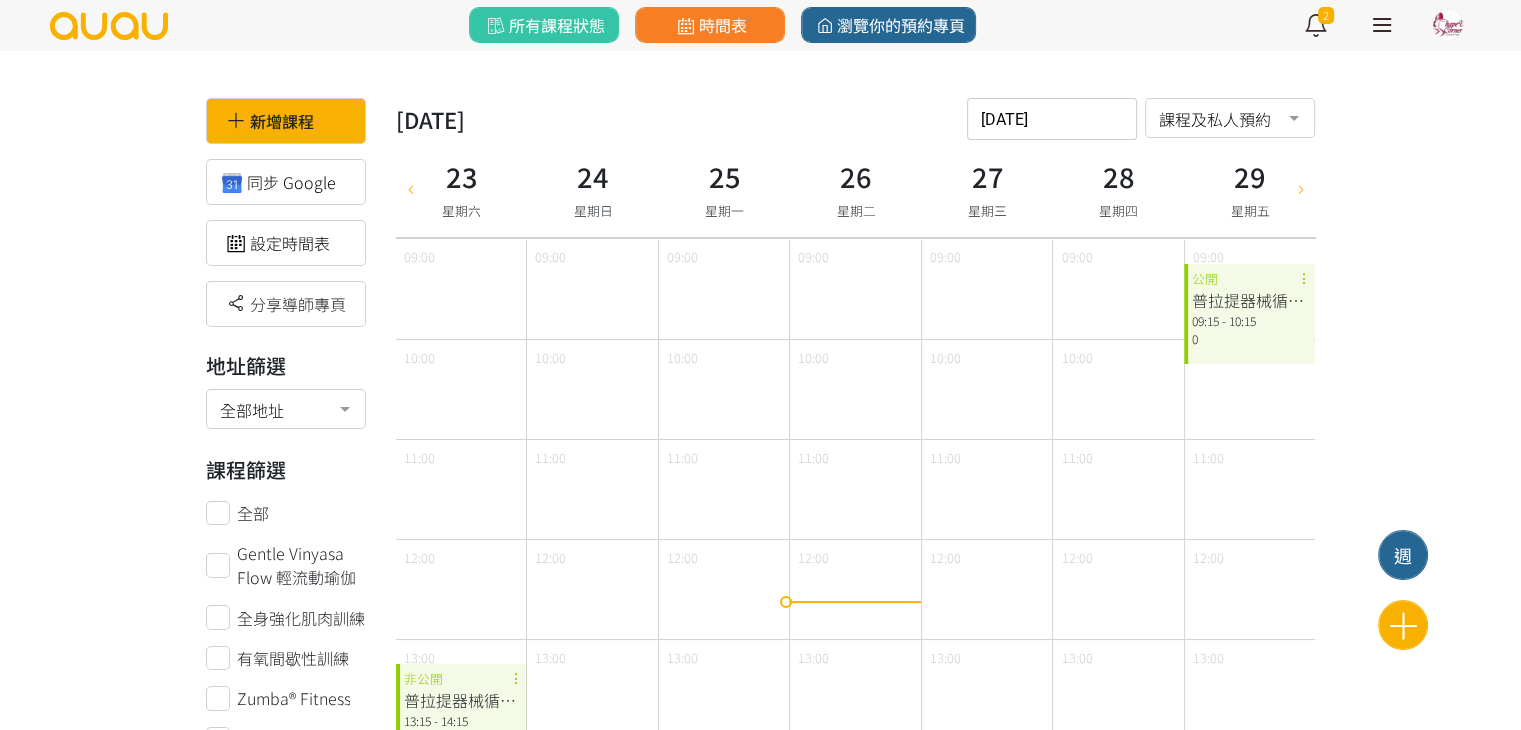 click at bounding box center (1300, 188) 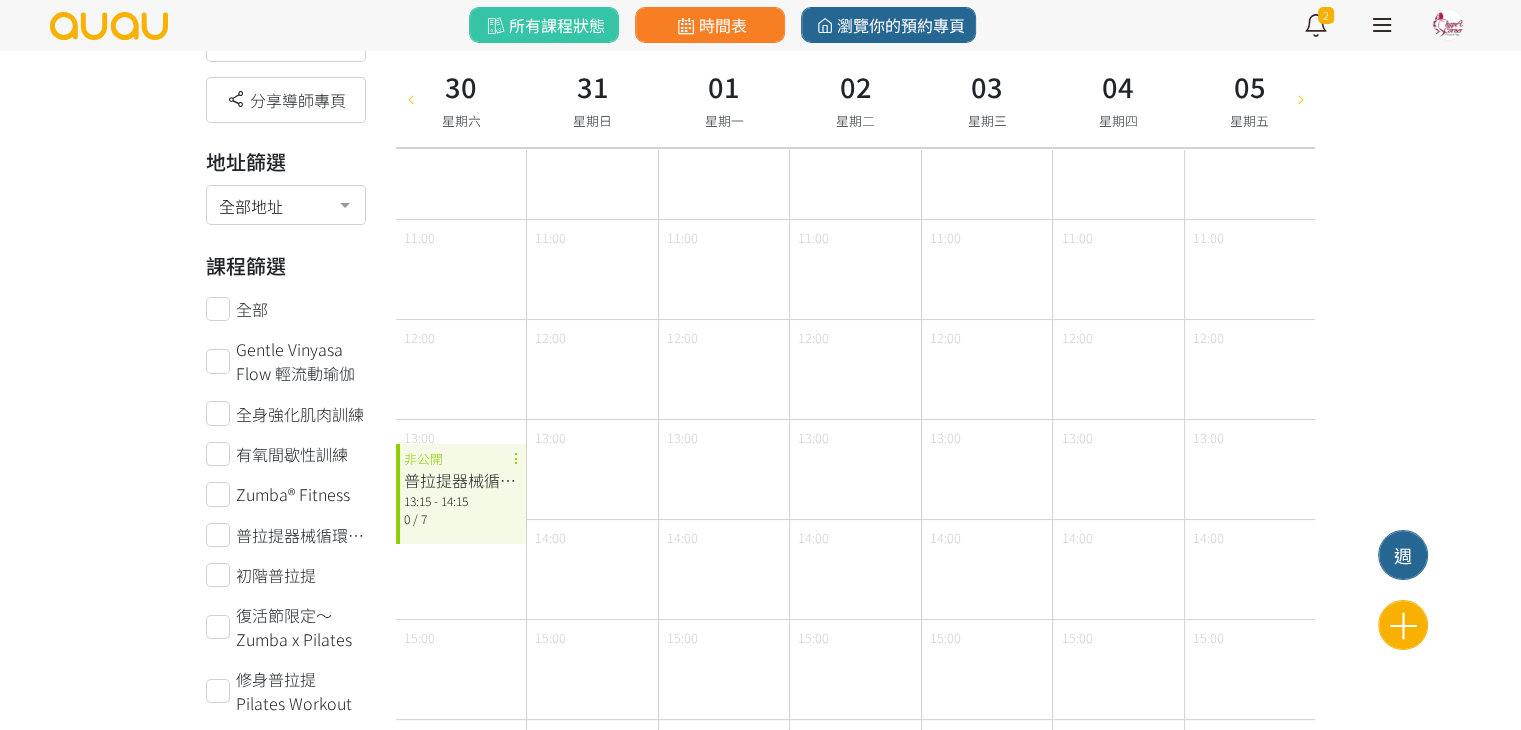 scroll, scrollTop: 0, scrollLeft: 0, axis: both 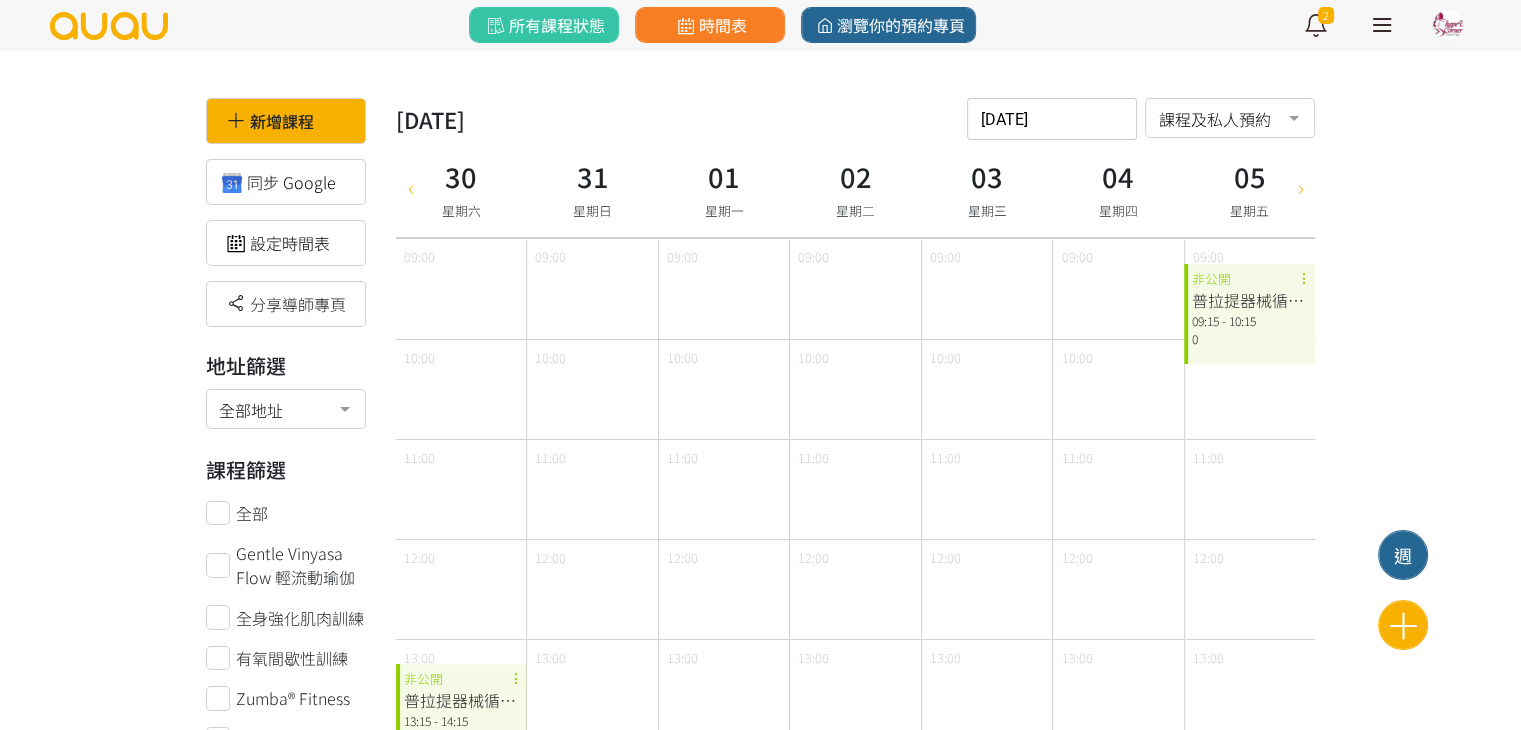 click at bounding box center (410, 188) 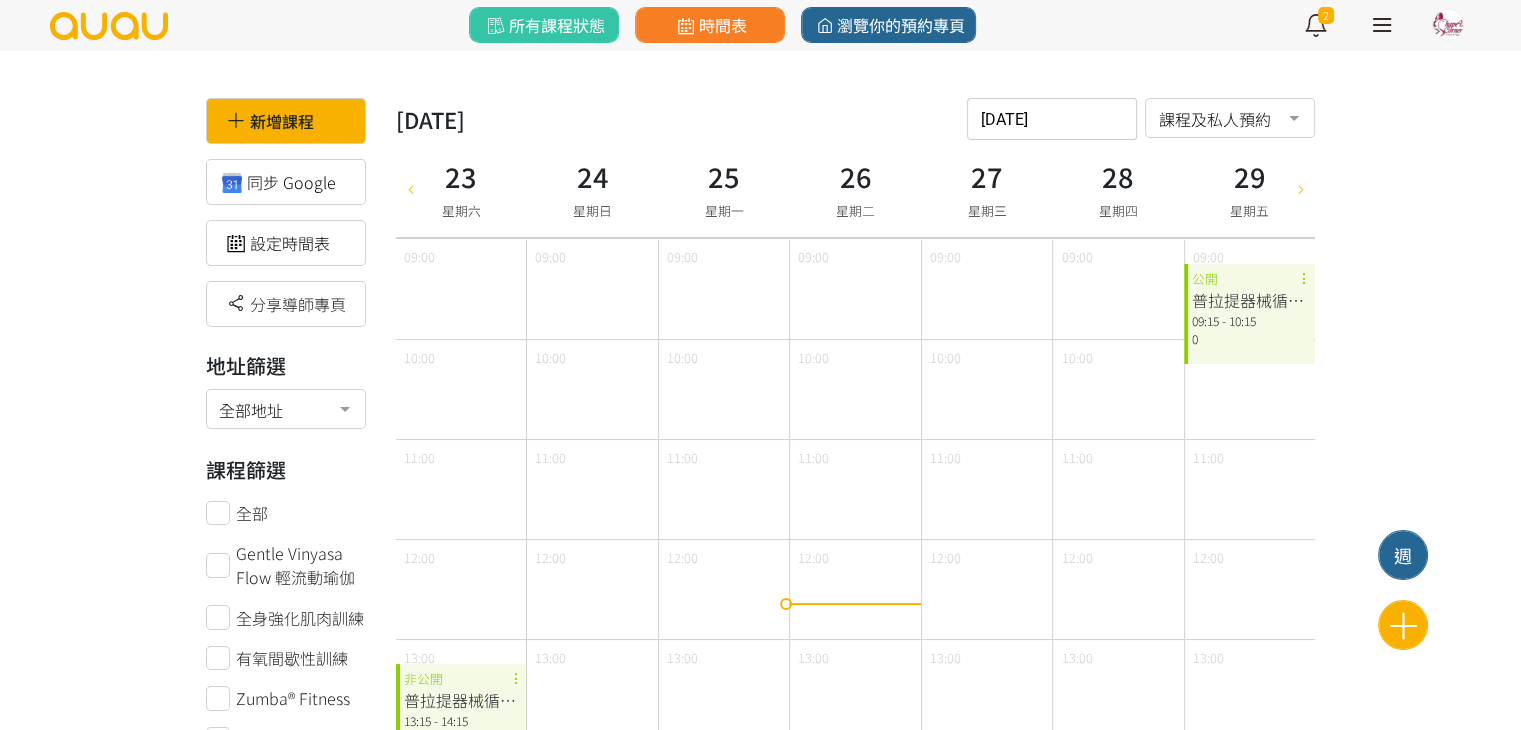click at bounding box center [410, 188] 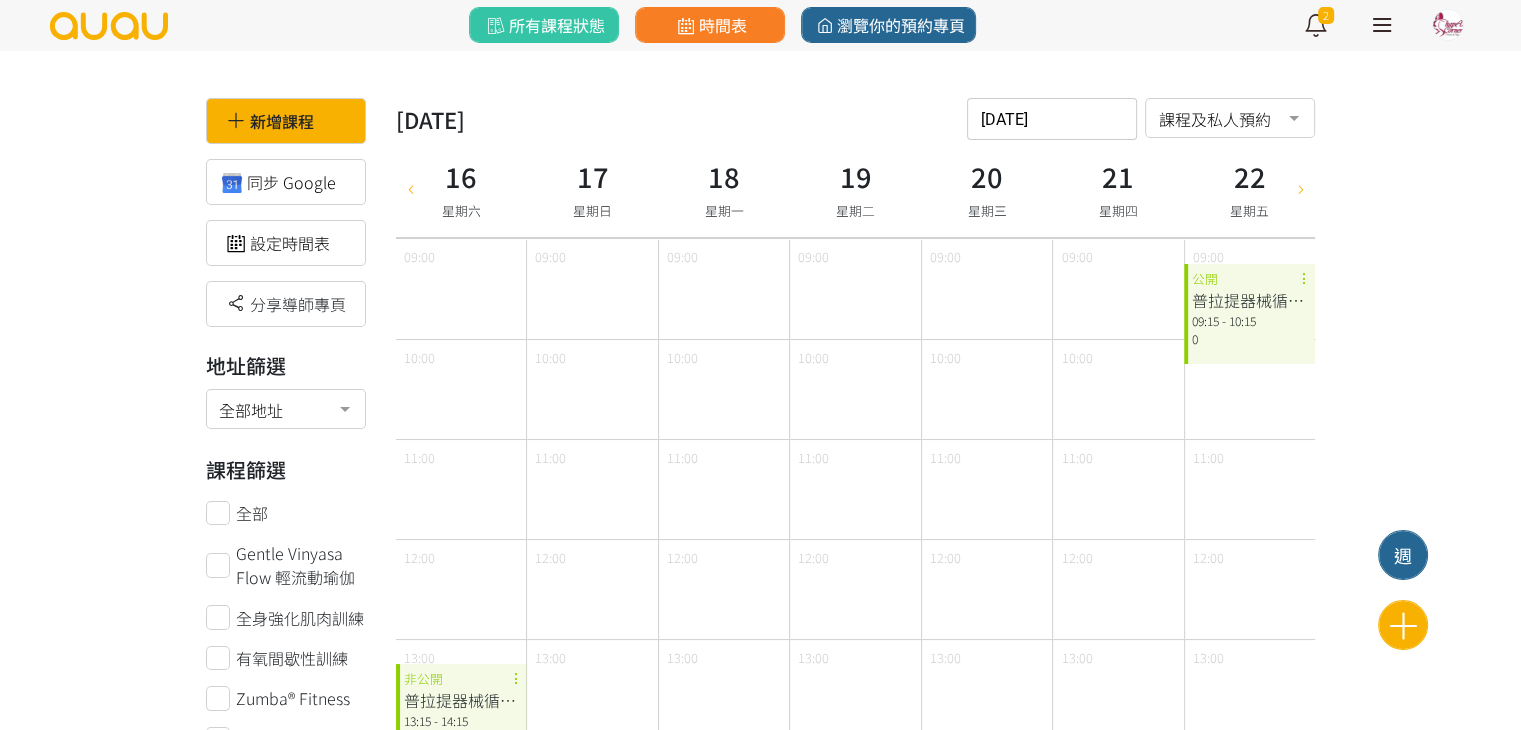 click at bounding box center (410, 188) 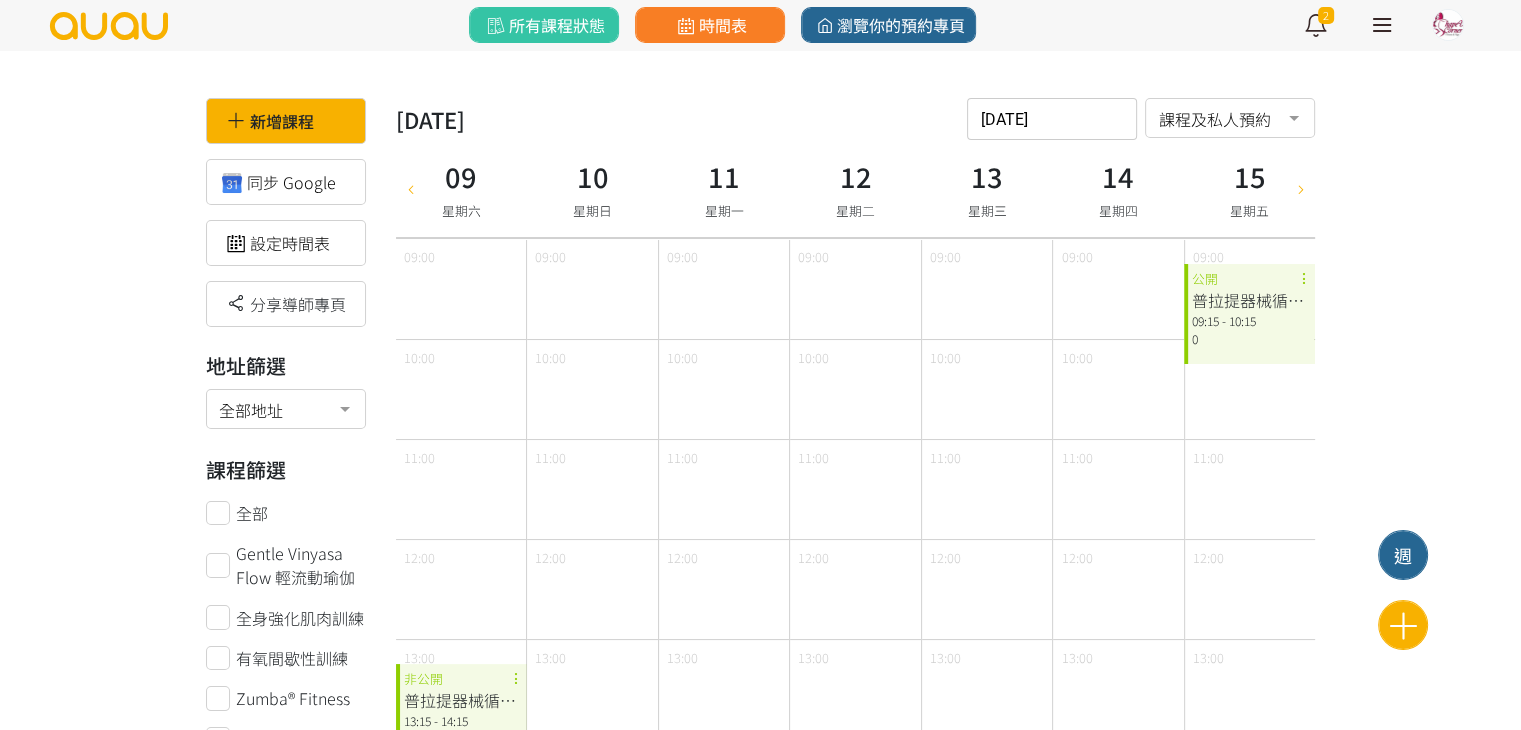 click at bounding box center (410, 188) 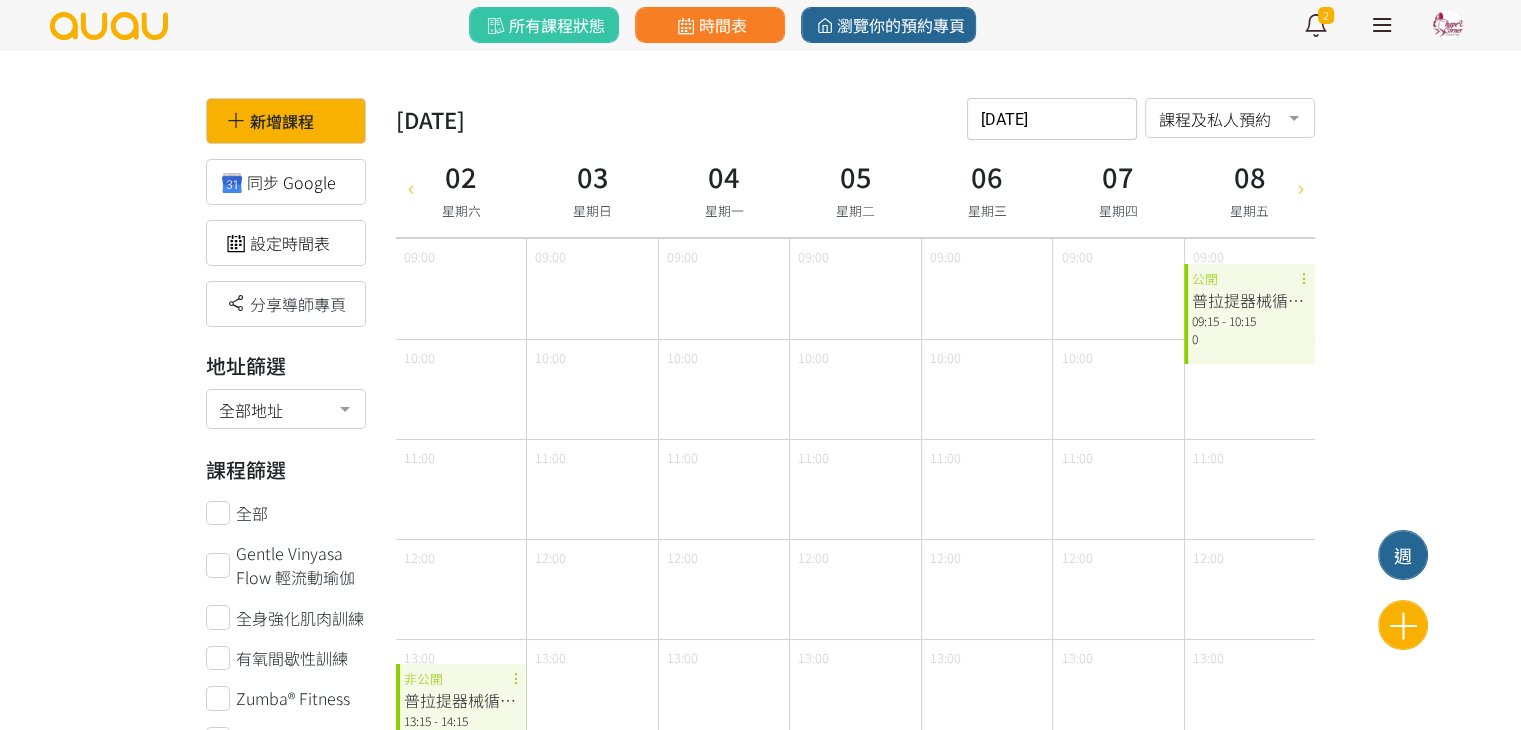 type on "[DATE]" 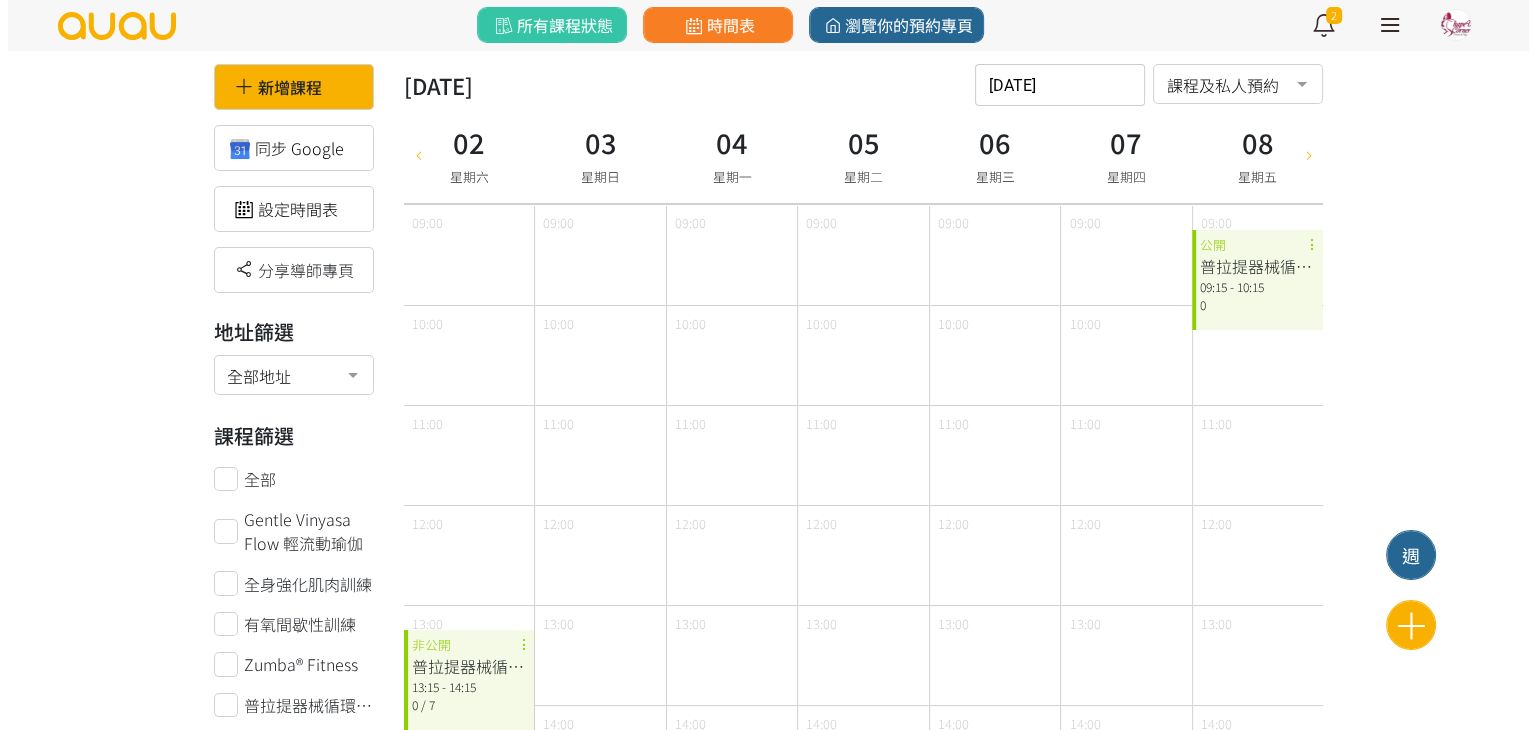 scroll, scrollTop: 400, scrollLeft: 0, axis: vertical 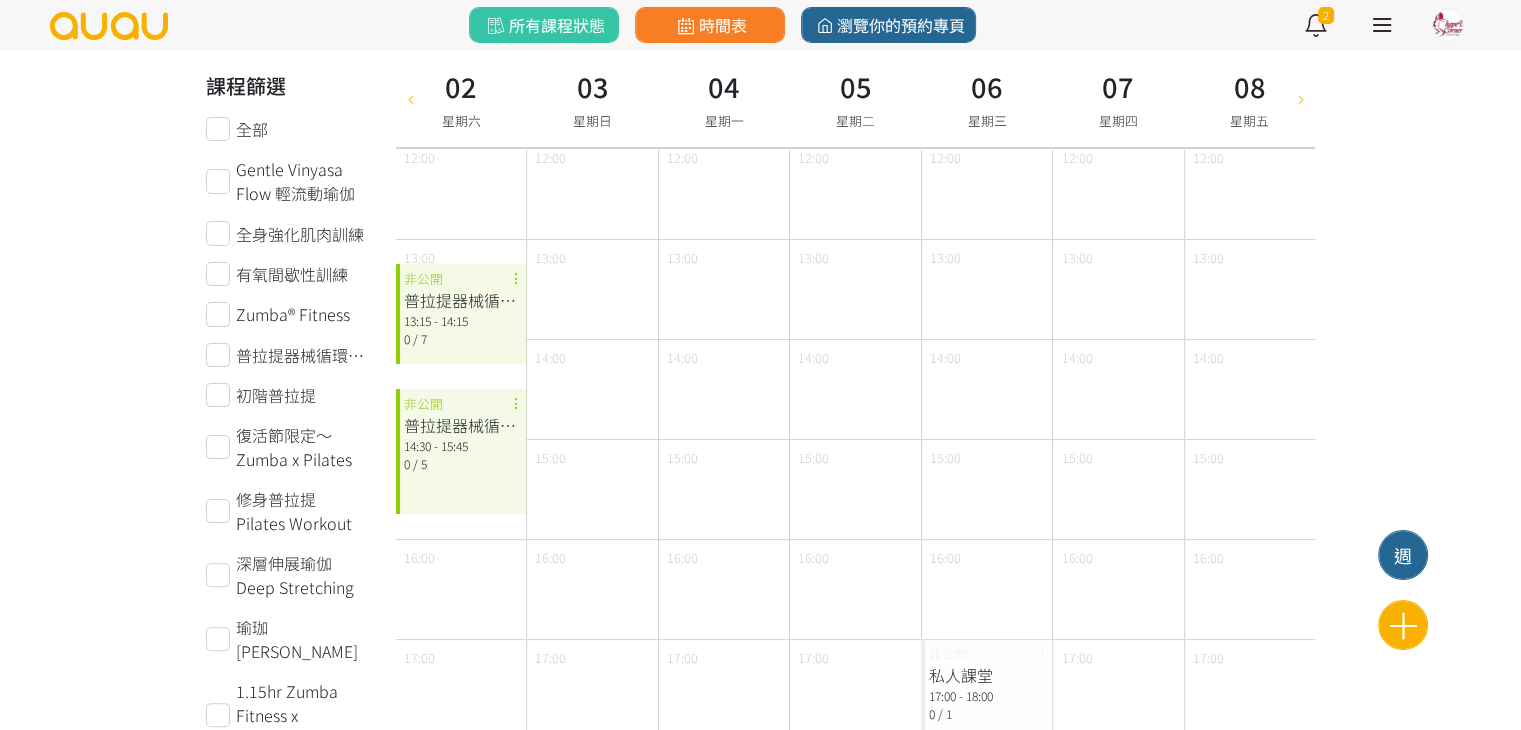 click on "13:15 -
14:15" at bounding box center [461, 321] 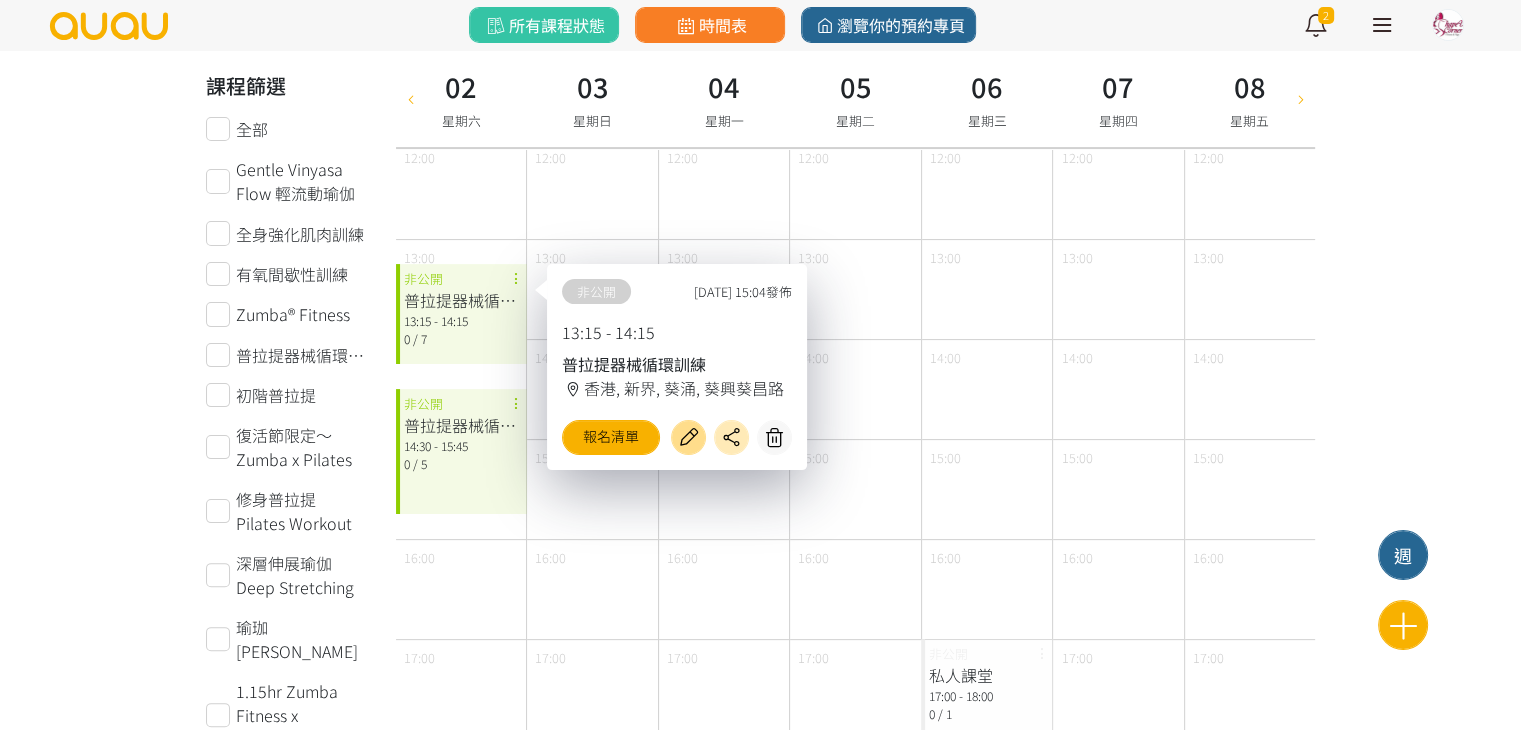 click at bounding box center (688, 437) 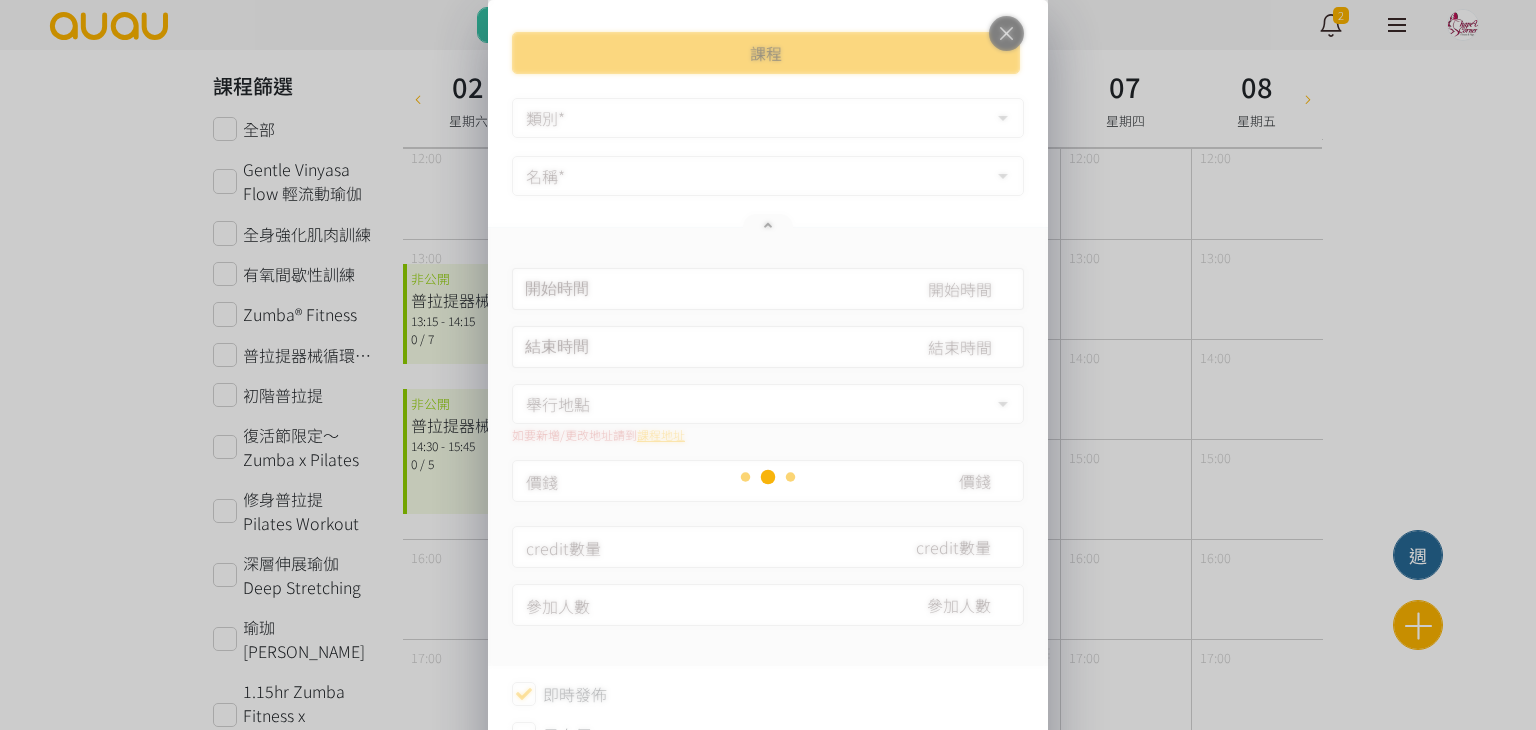type on "[DATE] 13:15" 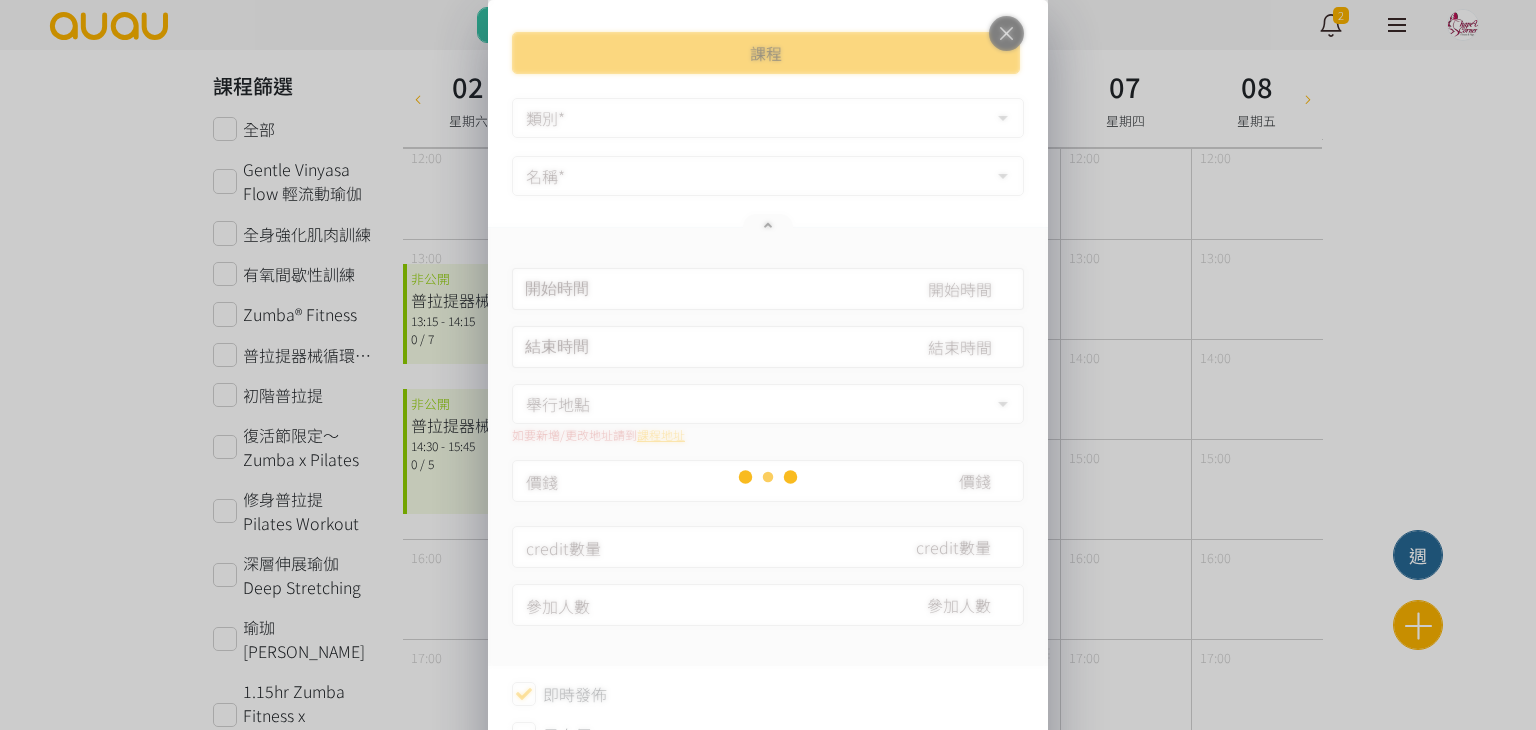 type on "[DATE] 14:15" 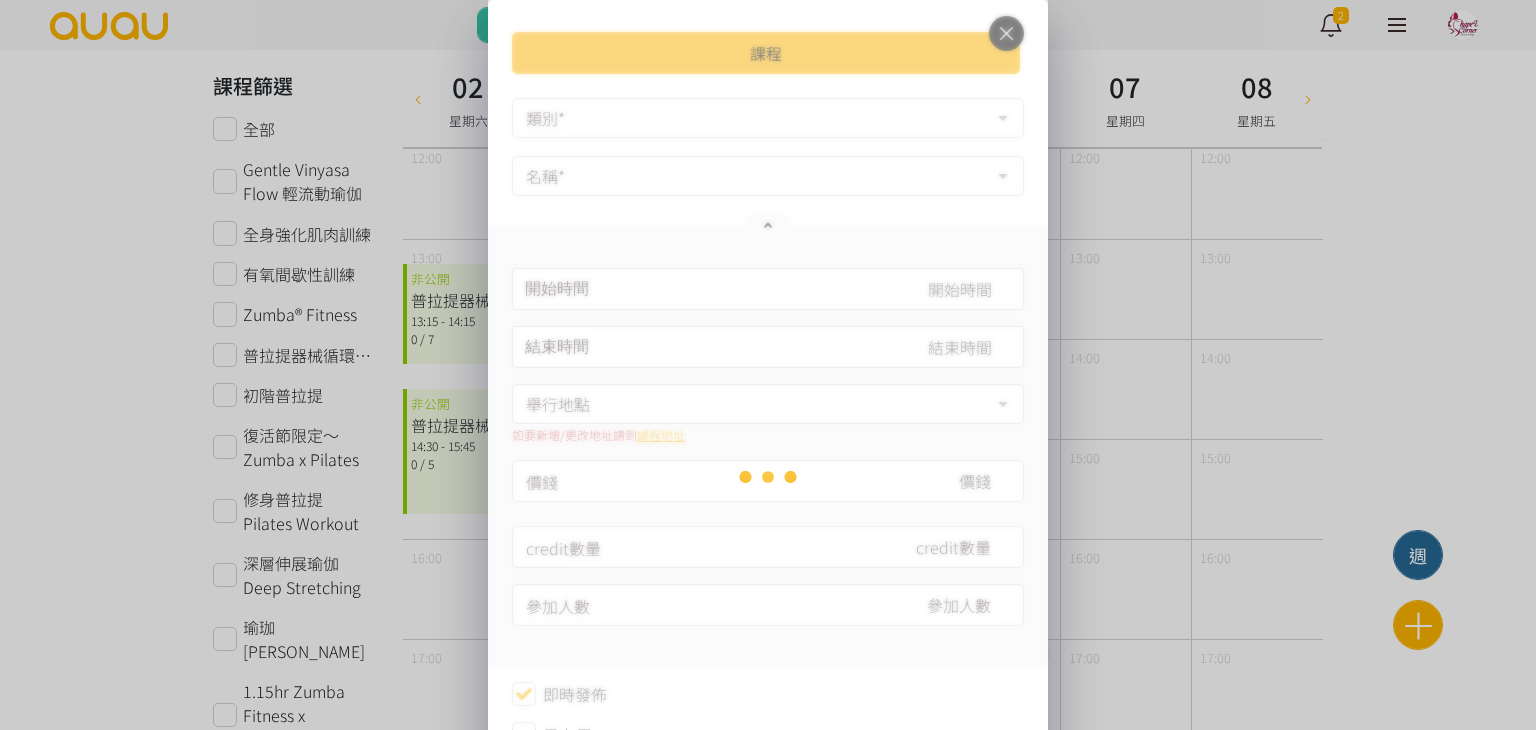type on "7" 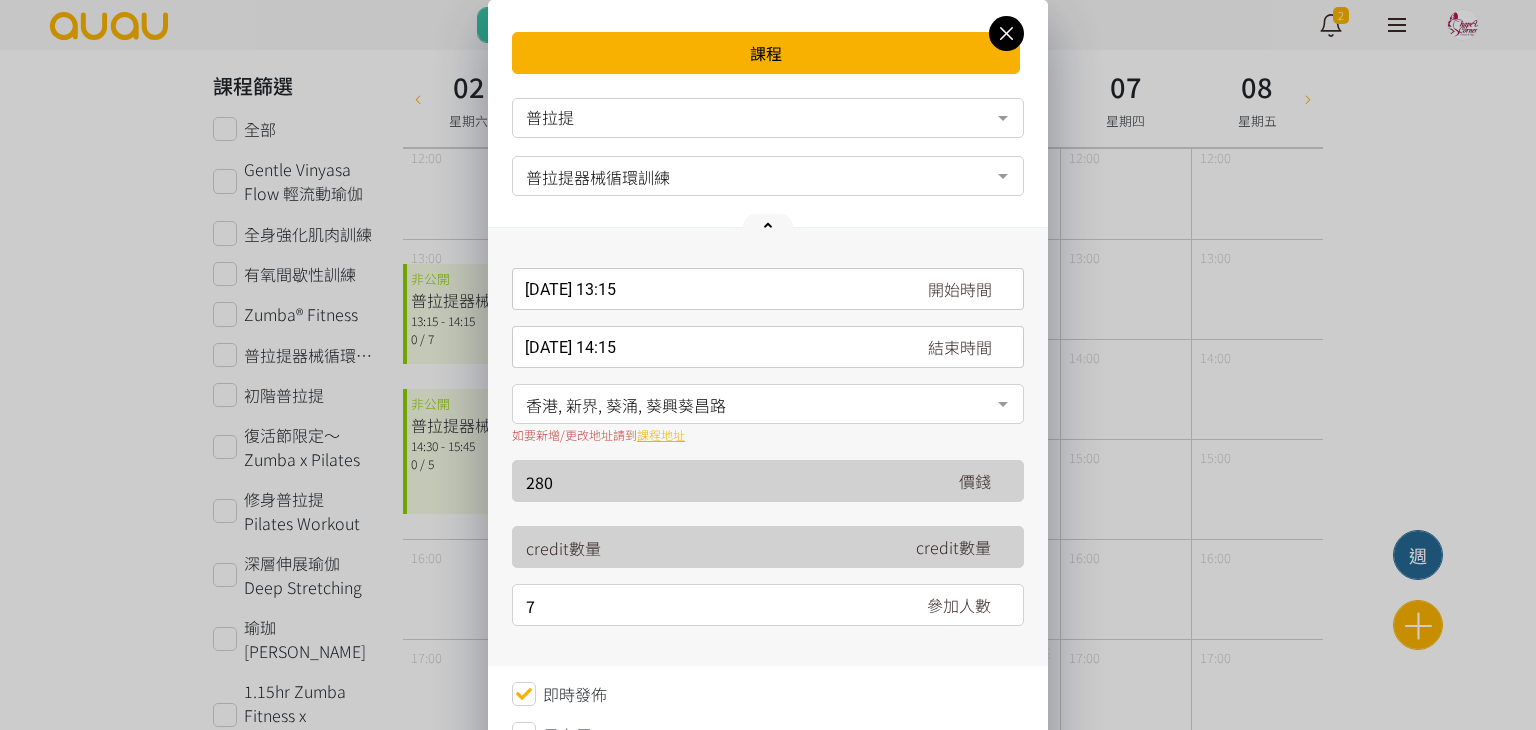 click on "課程
普拉提         健身   瑜伽   舞蹈   其他   場地預約   空中藝術   普拉提   伸展運動     No elements found. Consider changing the search query.   List is empty.                普拉提器械循環訓練         普拉提器械循環訓練   初階普拉提   普拉提脊柱矯正 Pilates Spine Corrector   普拉提器械循環訓練初體驗     No elements found. Consider changing the search query.   請填寫名稱          [DATE] 13:15
開始時間
[DATE]
Sun
Mon
Tue
Wed
Thu
Fri
Sat
1
2
3
4
5
6
7
8
9
10
11" at bounding box center (768, 477) 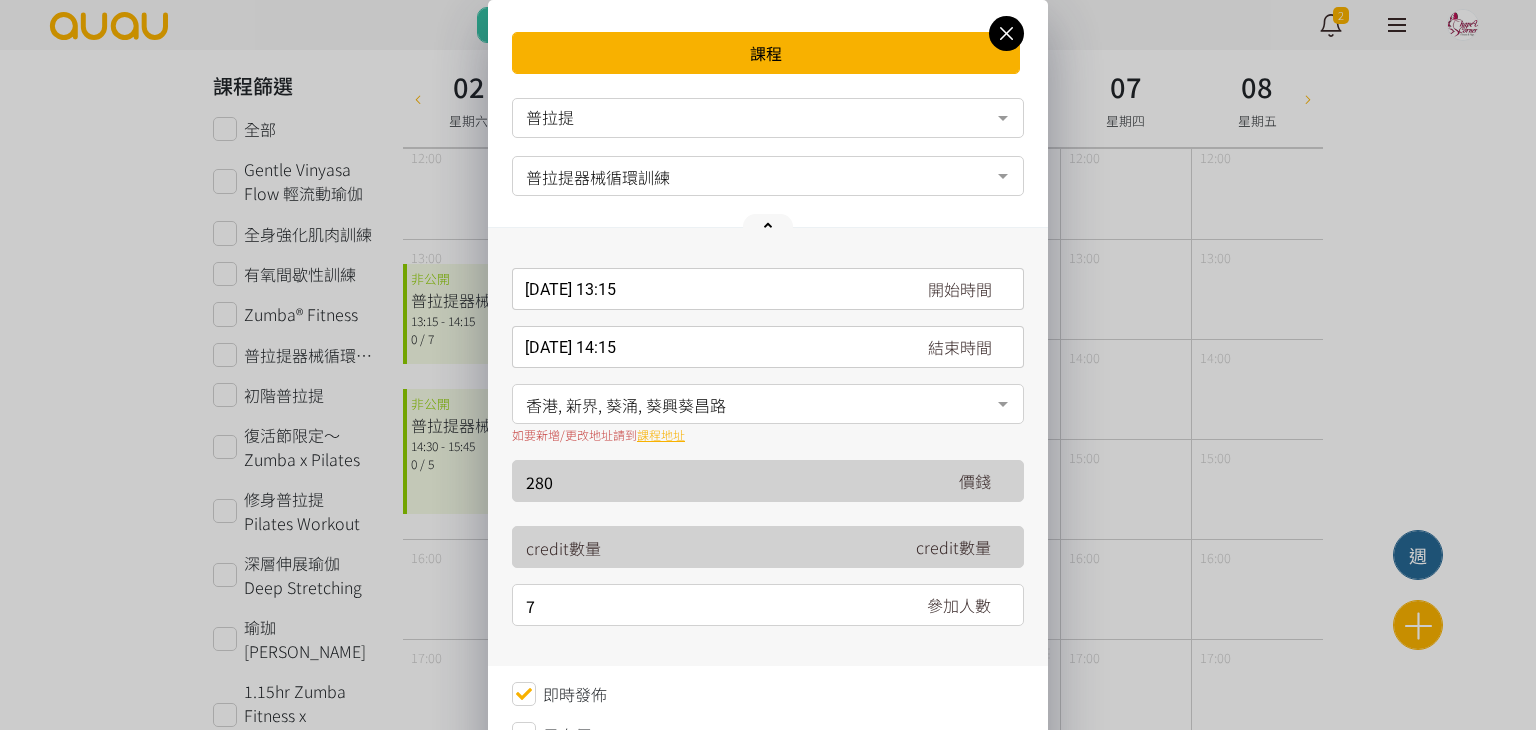scroll, scrollTop: 364, scrollLeft: 0, axis: vertical 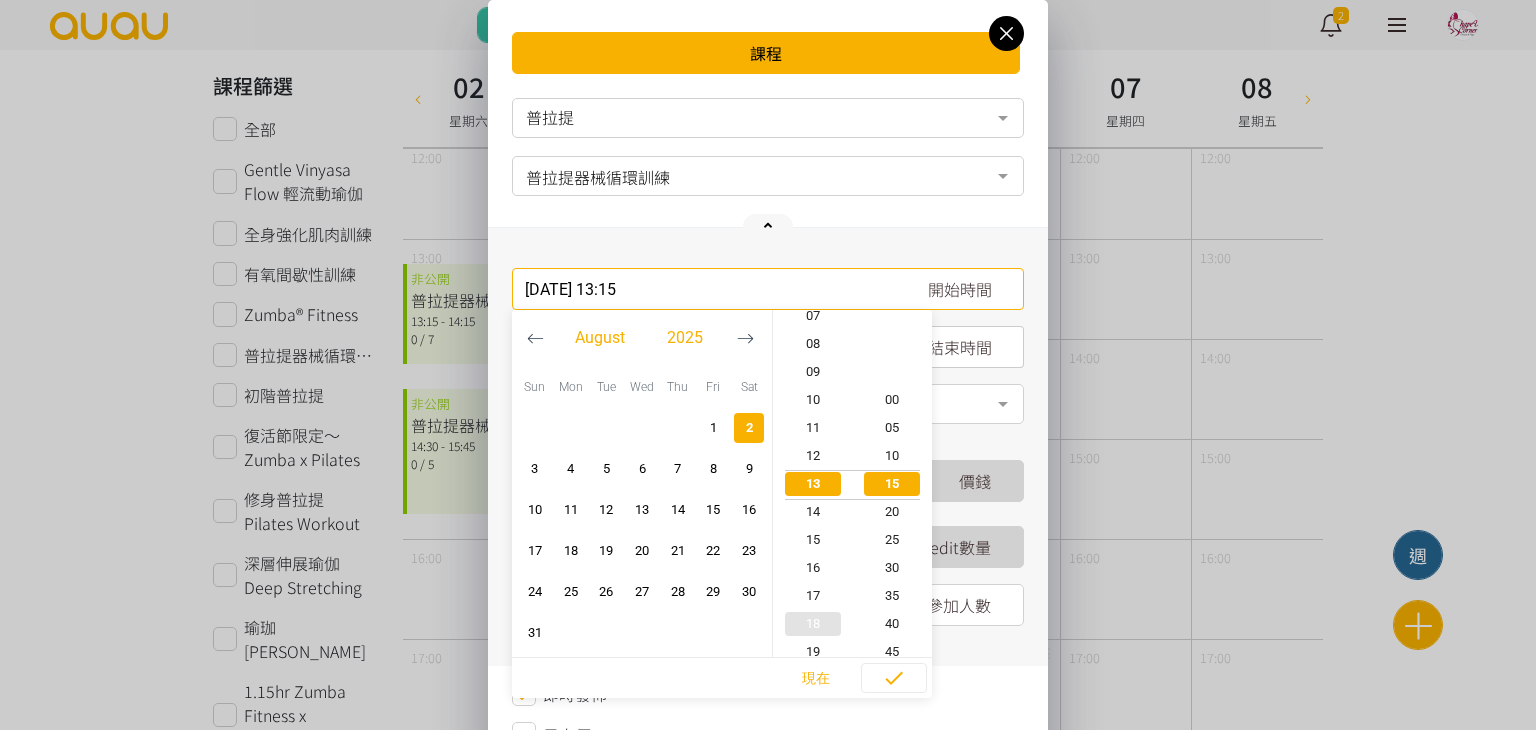 drag, startPoint x: 816, startPoint y: 569, endPoint x: 844, endPoint y: 529, distance: 48.82622 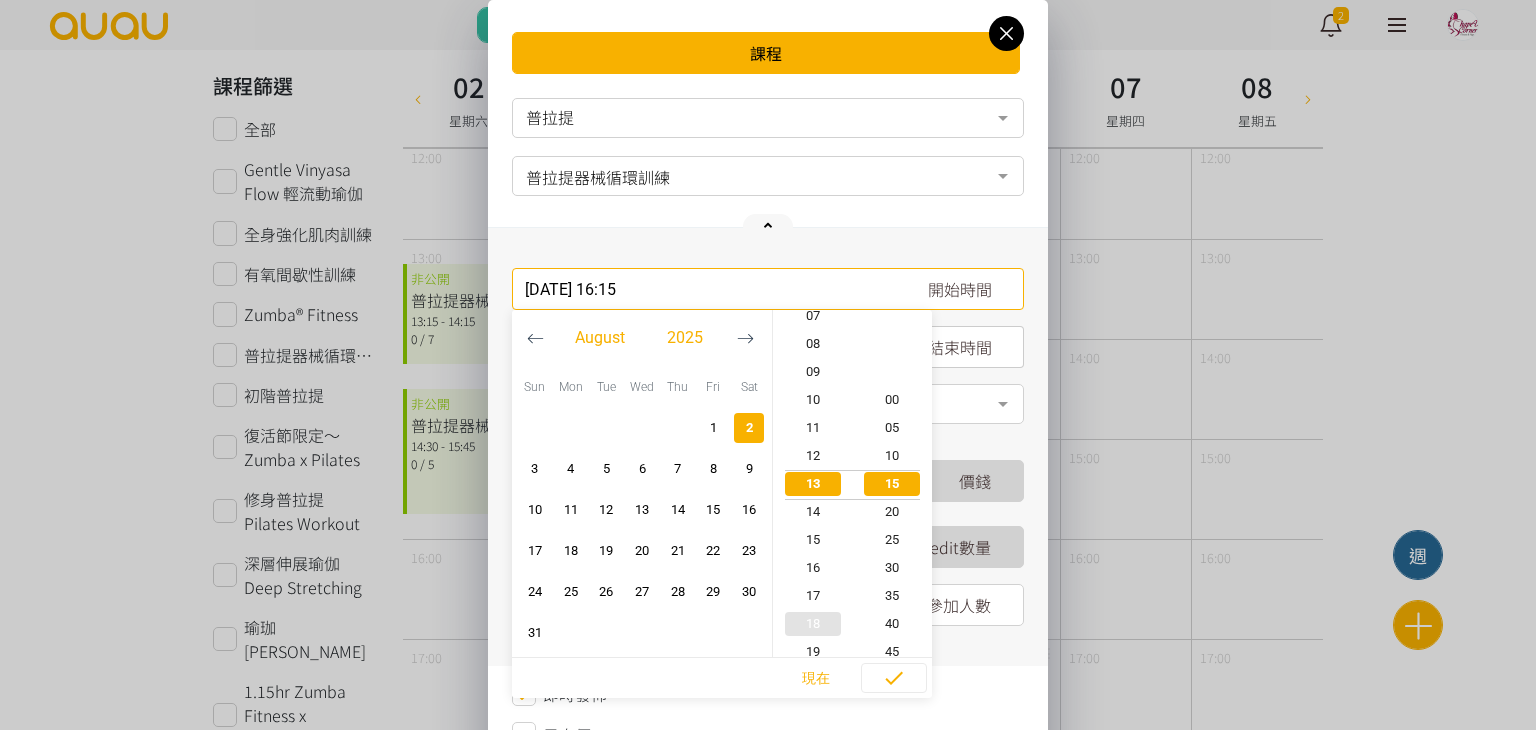 scroll, scrollTop: 448, scrollLeft: 0, axis: vertical 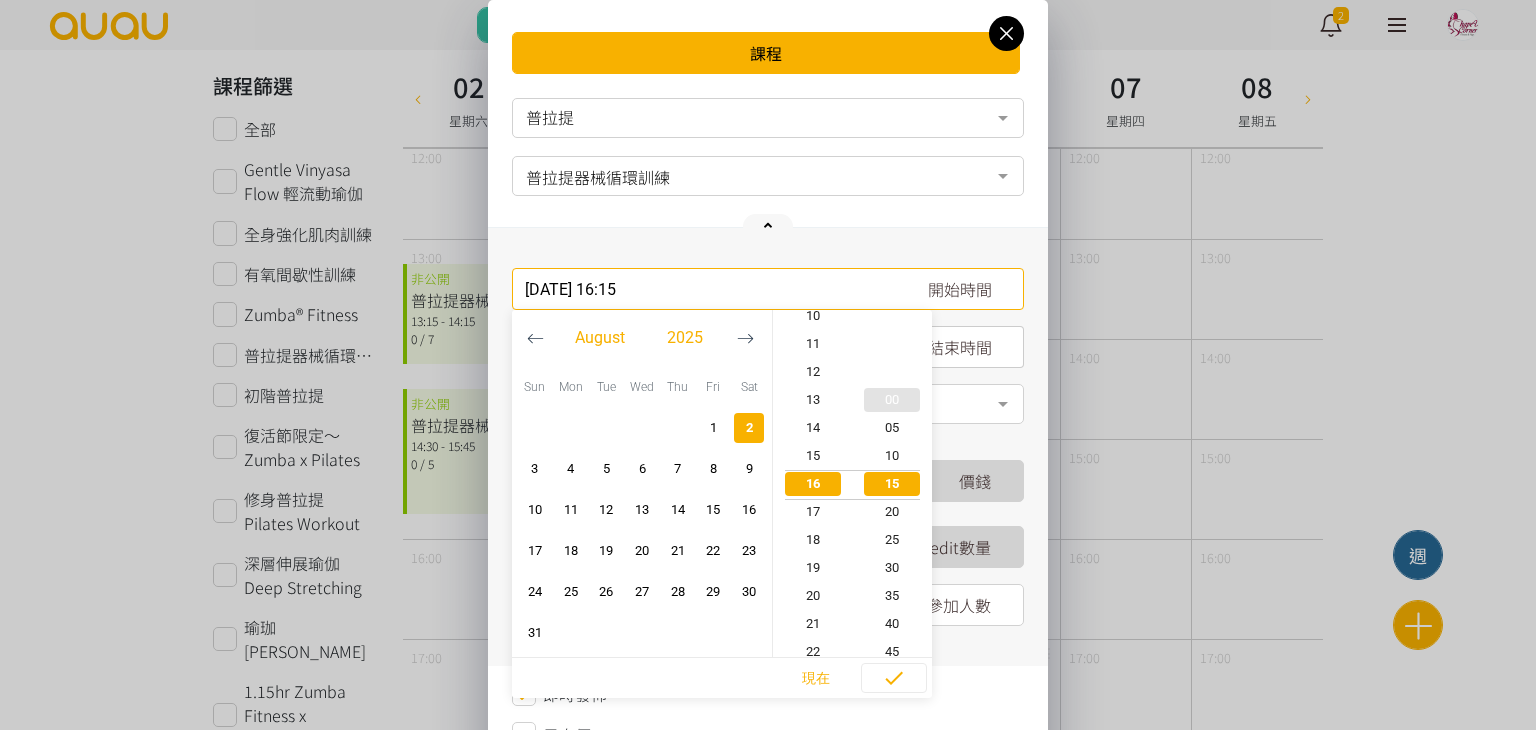 click on "00" at bounding box center [893, 400] 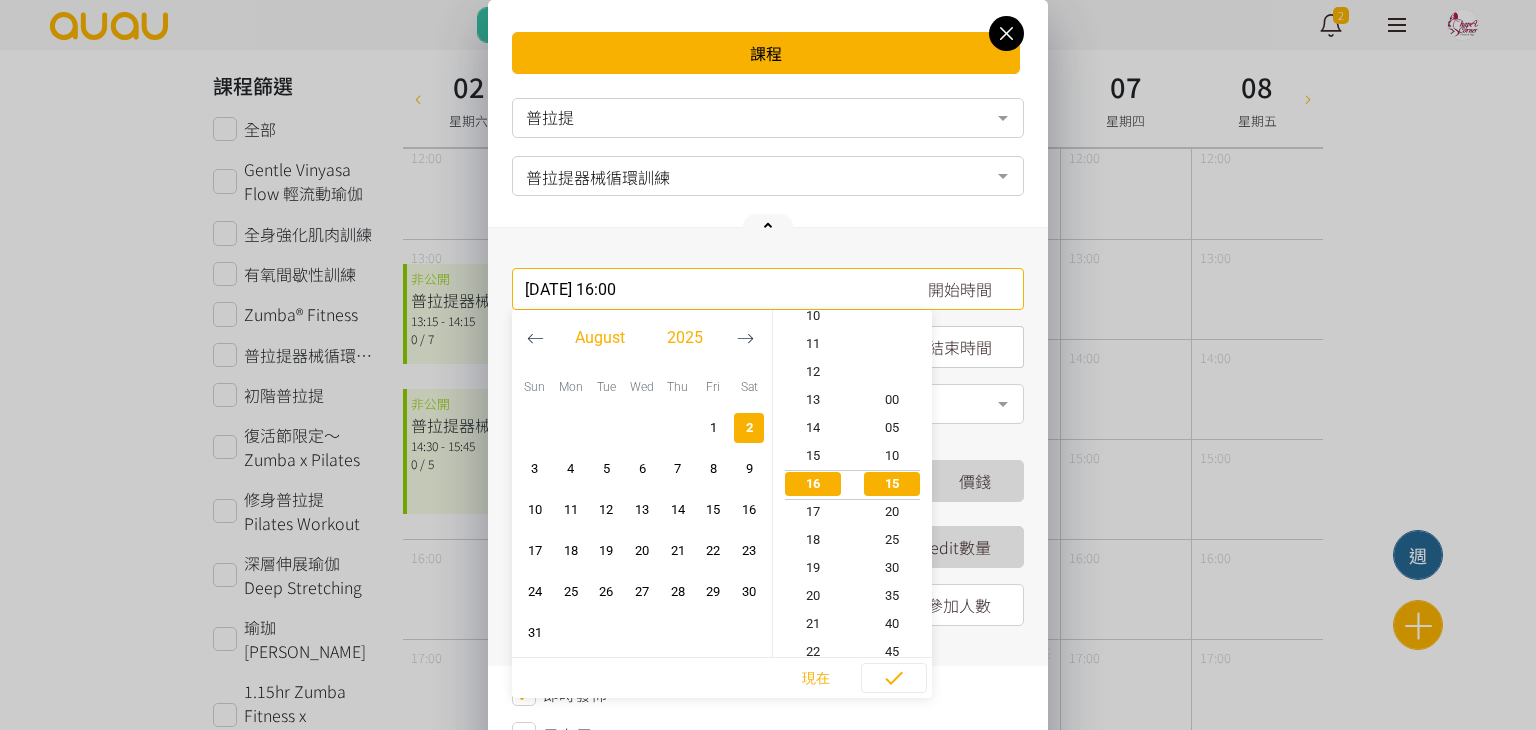 scroll, scrollTop: 448, scrollLeft: 0, axis: vertical 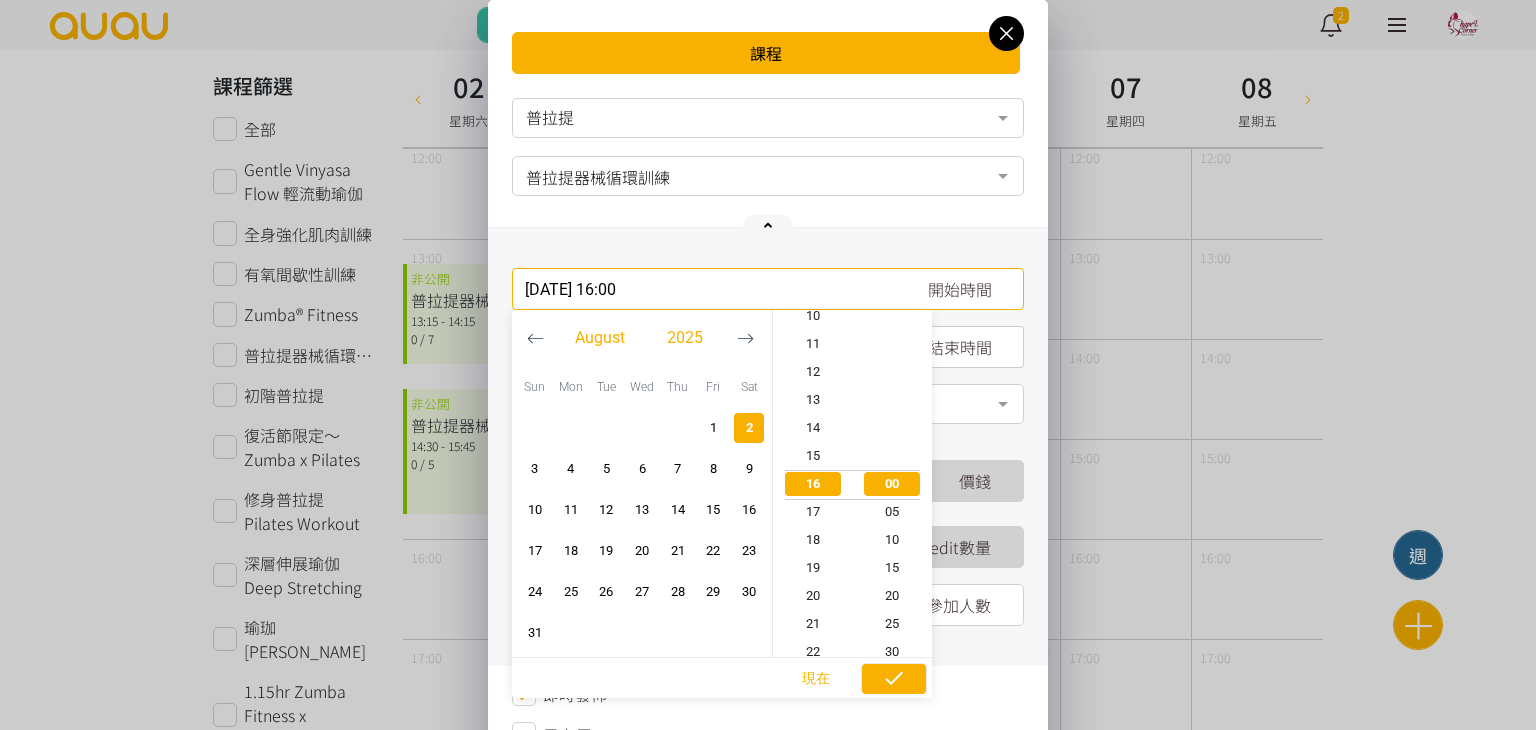 click 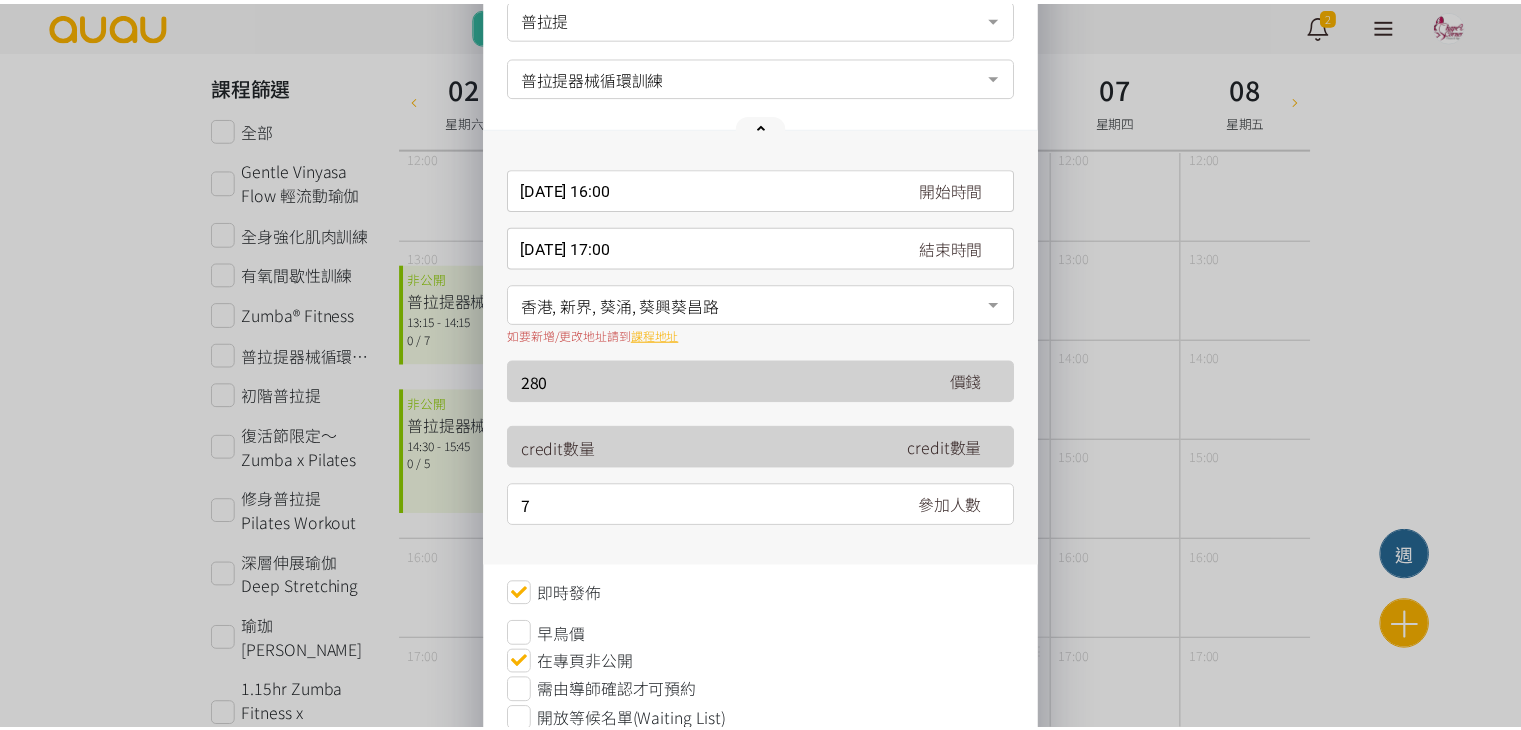 scroll, scrollTop: 200, scrollLeft: 0, axis: vertical 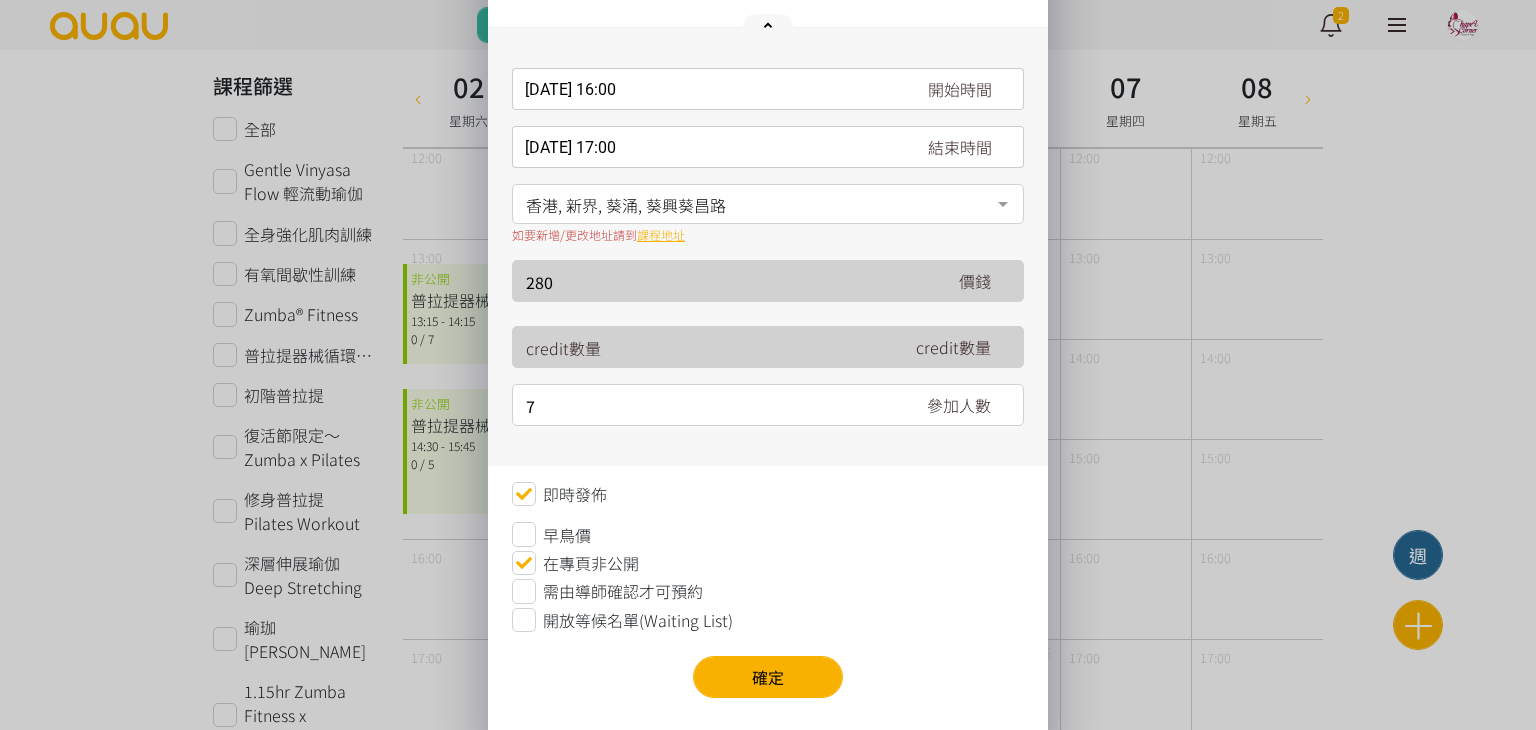 click on "在專頁非公開" at bounding box center (591, 563) 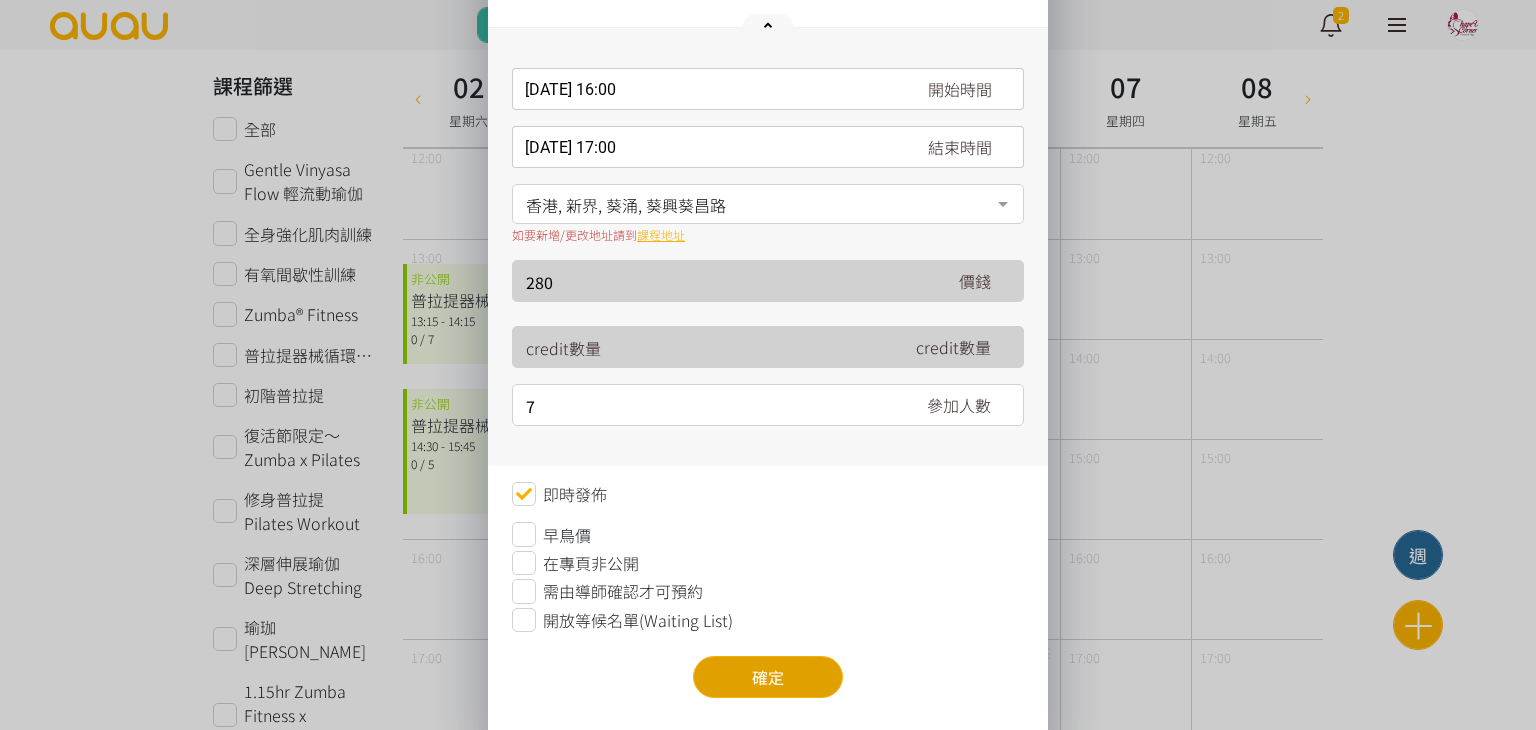 click on "確定" at bounding box center [768, 677] 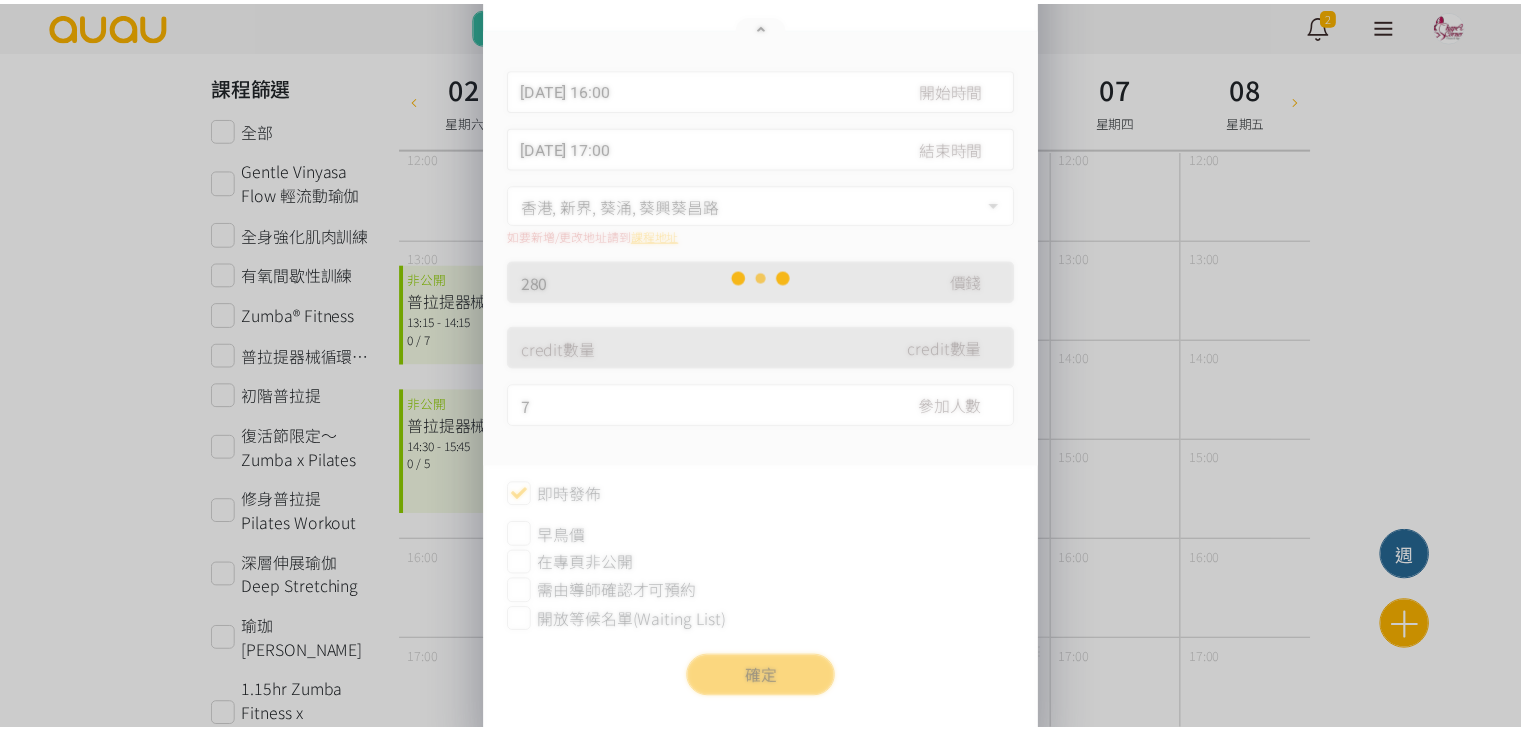 scroll, scrollTop: 0, scrollLeft: 0, axis: both 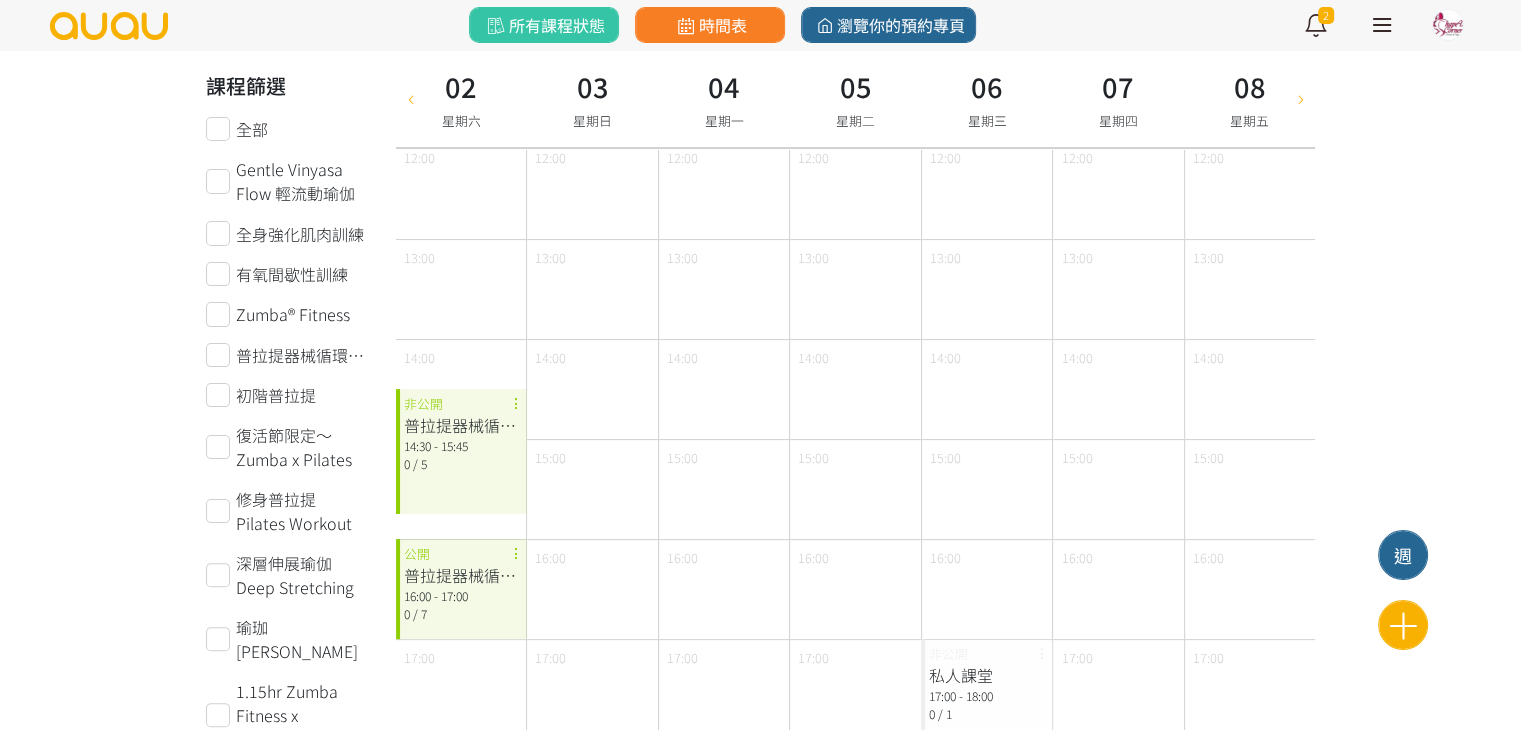 click on "14:30 -
15:45" at bounding box center (461, 446) 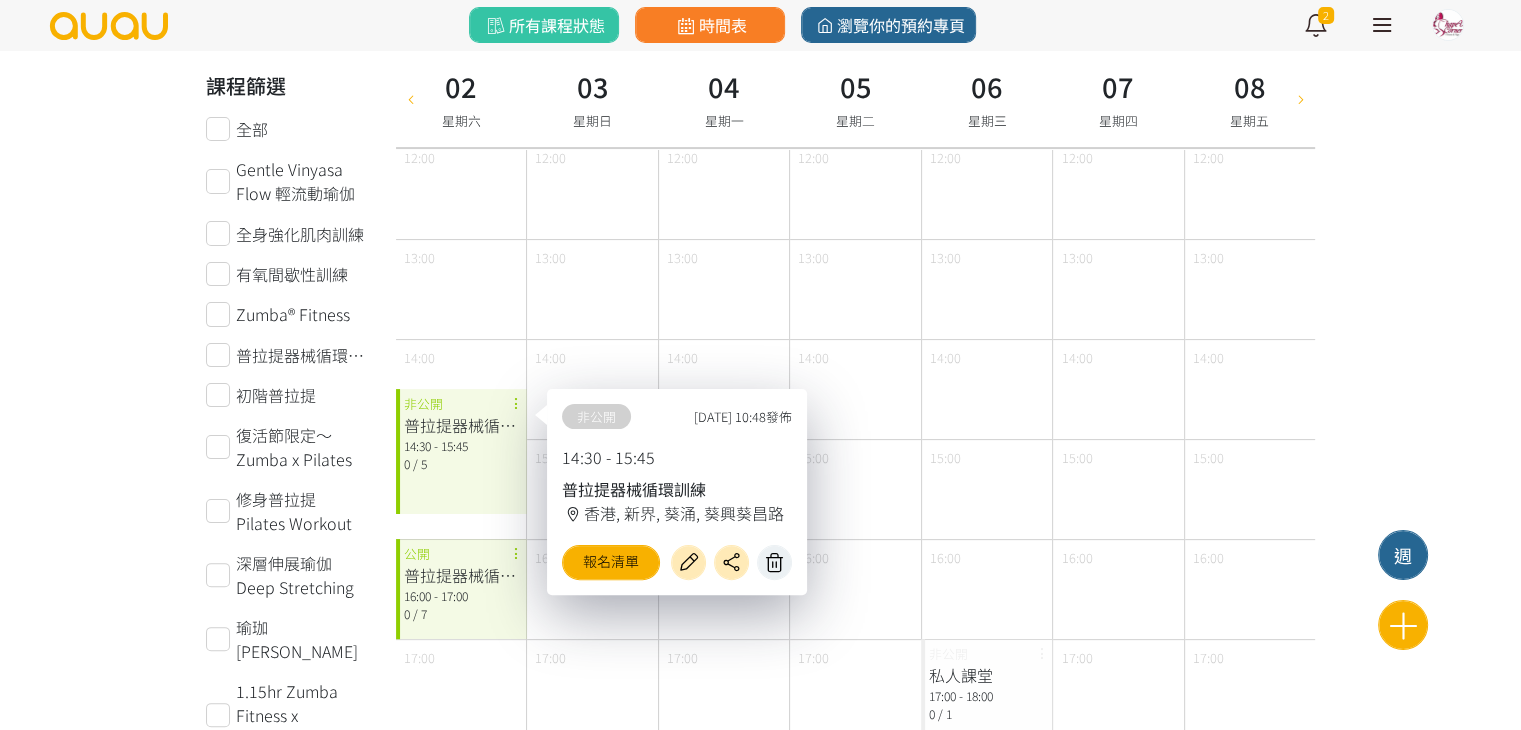 click at bounding box center (774, 562) 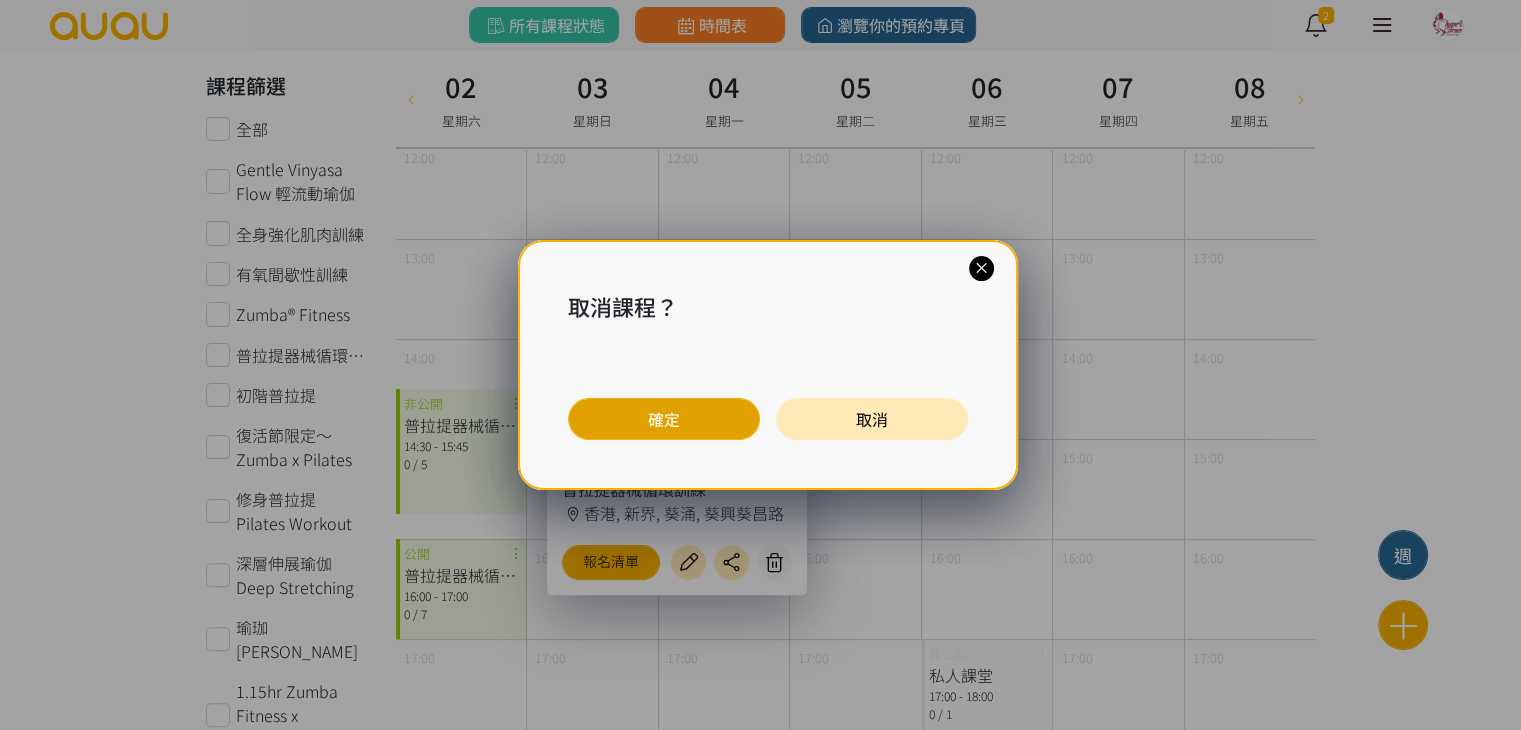 click on "確定" at bounding box center (664, 419) 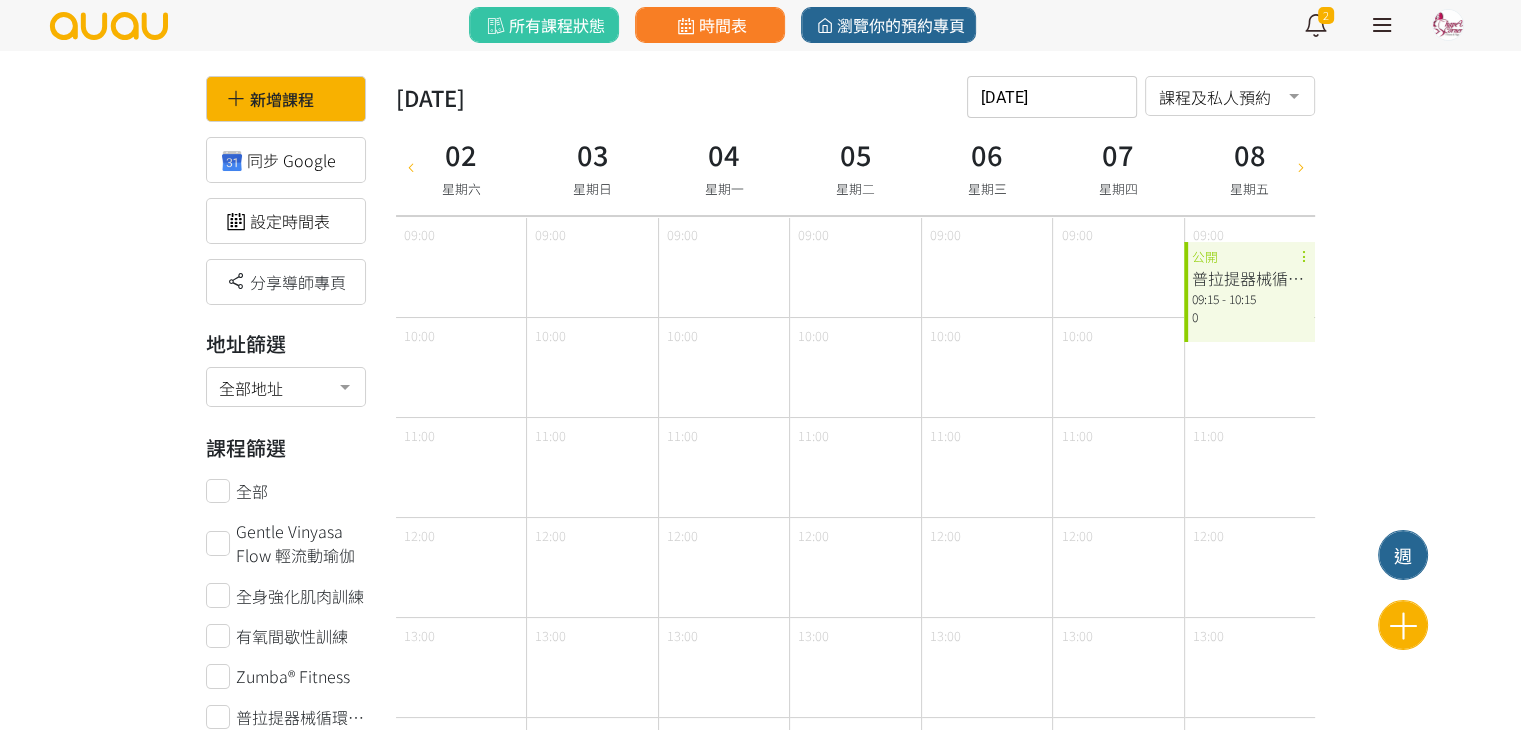 scroll, scrollTop: 0, scrollLeft: 0, axis: both 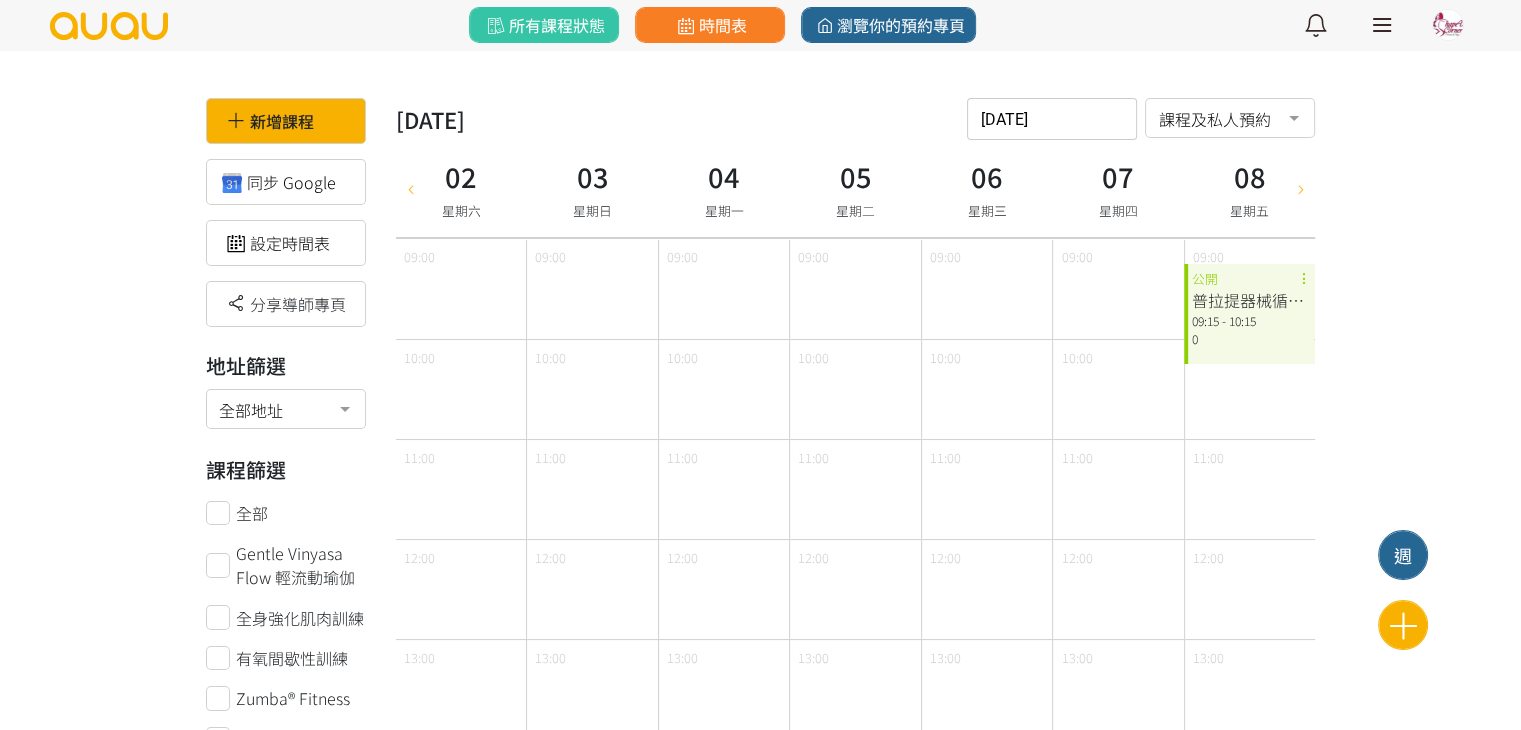 click on "新增課程
同步 Google
設定時間表
分享導師專頁
地址篩選              全部地址         全部地址   [GEOGRAPHIC_DATA]     No elements found. Consider changing the search query.   List is empty.         課程篩選     全部   Gentle Vinyasa Flow 輕流動瑜伽   全身強化肌肉訓練   有氧間歇性訓練   Zumba® Fitness   普拉提器械循環訓練   初階普拉提   復活節限定～Zumba x Pilates   修身普拉提 Pilates Workout   深層伸展瑜伽 Deep Stretching   瑜珈輪伸展   1.15hr Zumba Fitness x Stretching   4D Pro 彈繩 4D Pro Bungee   手[PERSON_NAME] ~ 限時課堂   有氧拳擊燃脂健體操 Cardio Kickboxing Workout   瘦身瑜伽 Slim Yoga   普拉提脊柱矯正 Pilates Spine Corrector   基礎瑜伽x 頌缽聲療 Basic Yoga x Singing Bowl   普拉提器械循環訓練初體驗   低空吊床伸展 Stretching on Hammock   舒緩伸展x頌缽聲療 Stretching x Singing Bowl       基礎瑜伽" at bounding box center (760, 2746) 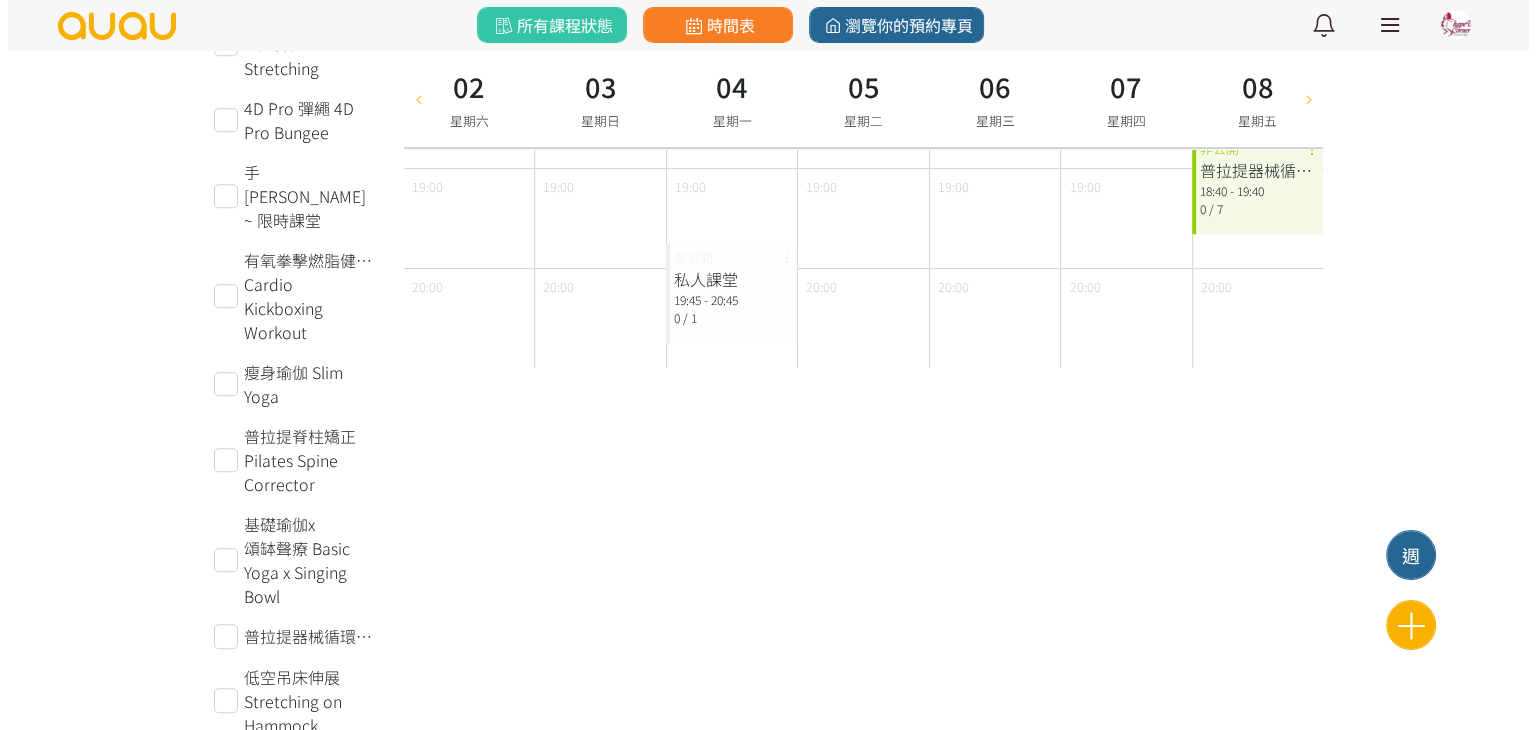 scroll, scrollTop: 0, scrollLeft: 0, axis: both 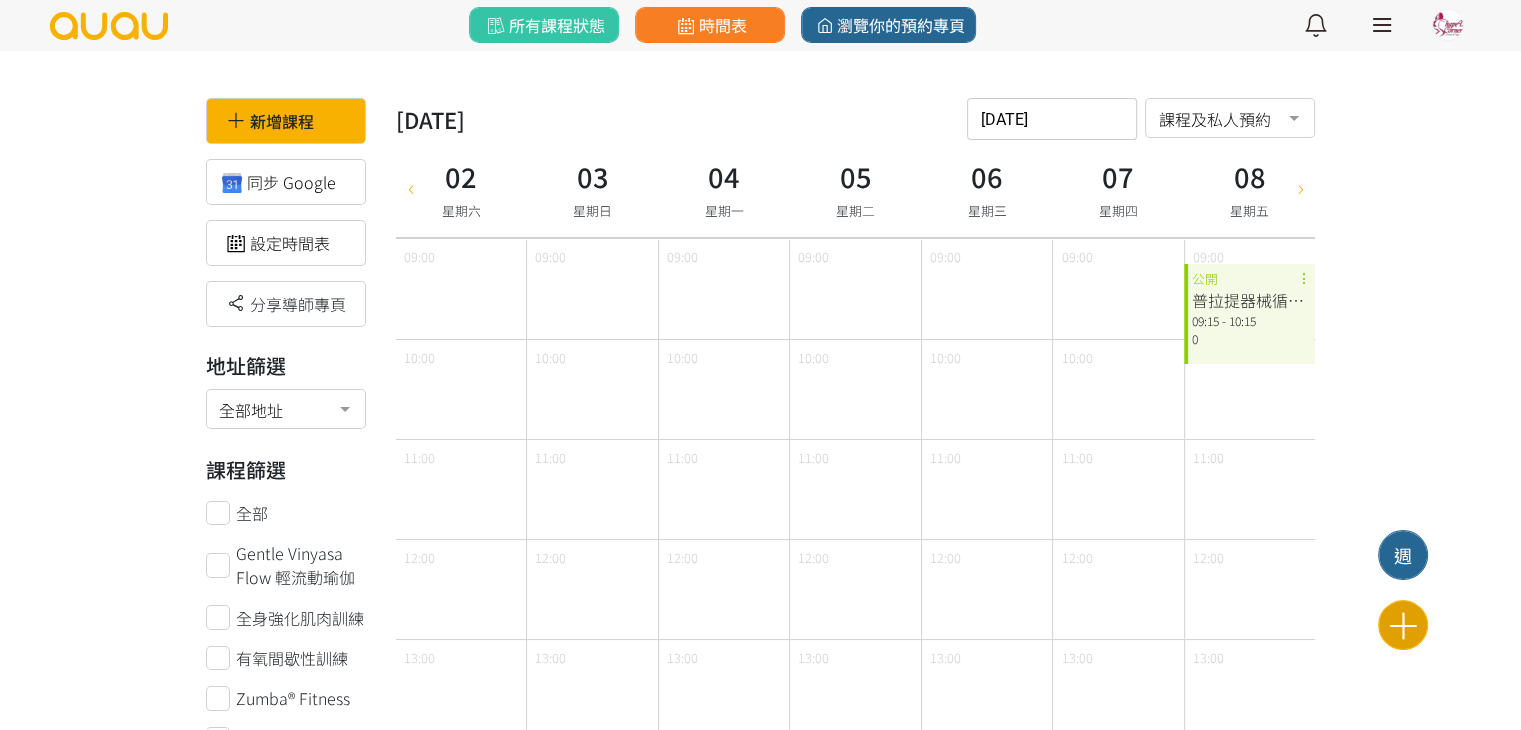 click at bounding box center (1403, 625) 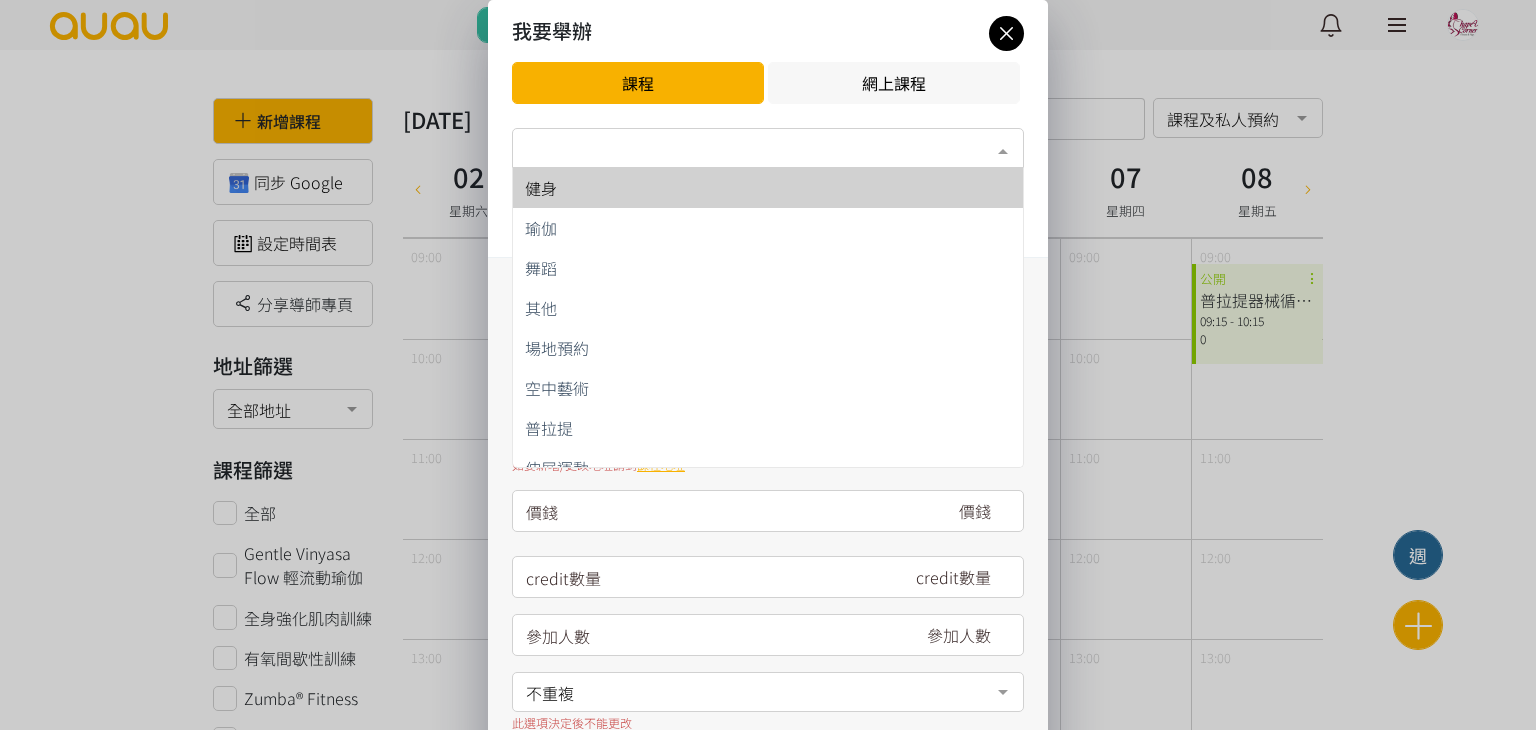 click on "類別*" at bounding box center (768, 148) 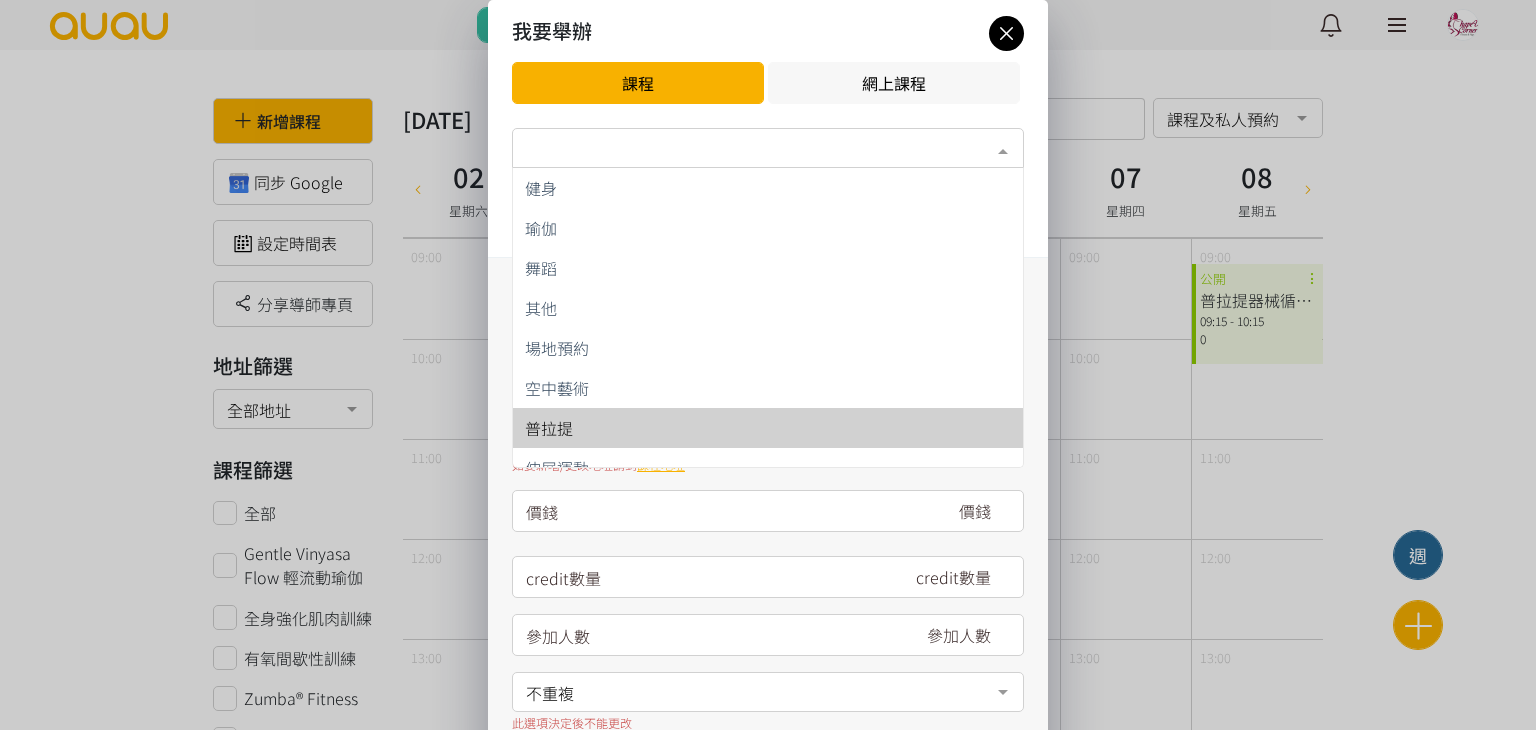 click on "普拉提" at bounding box center (768, 428) 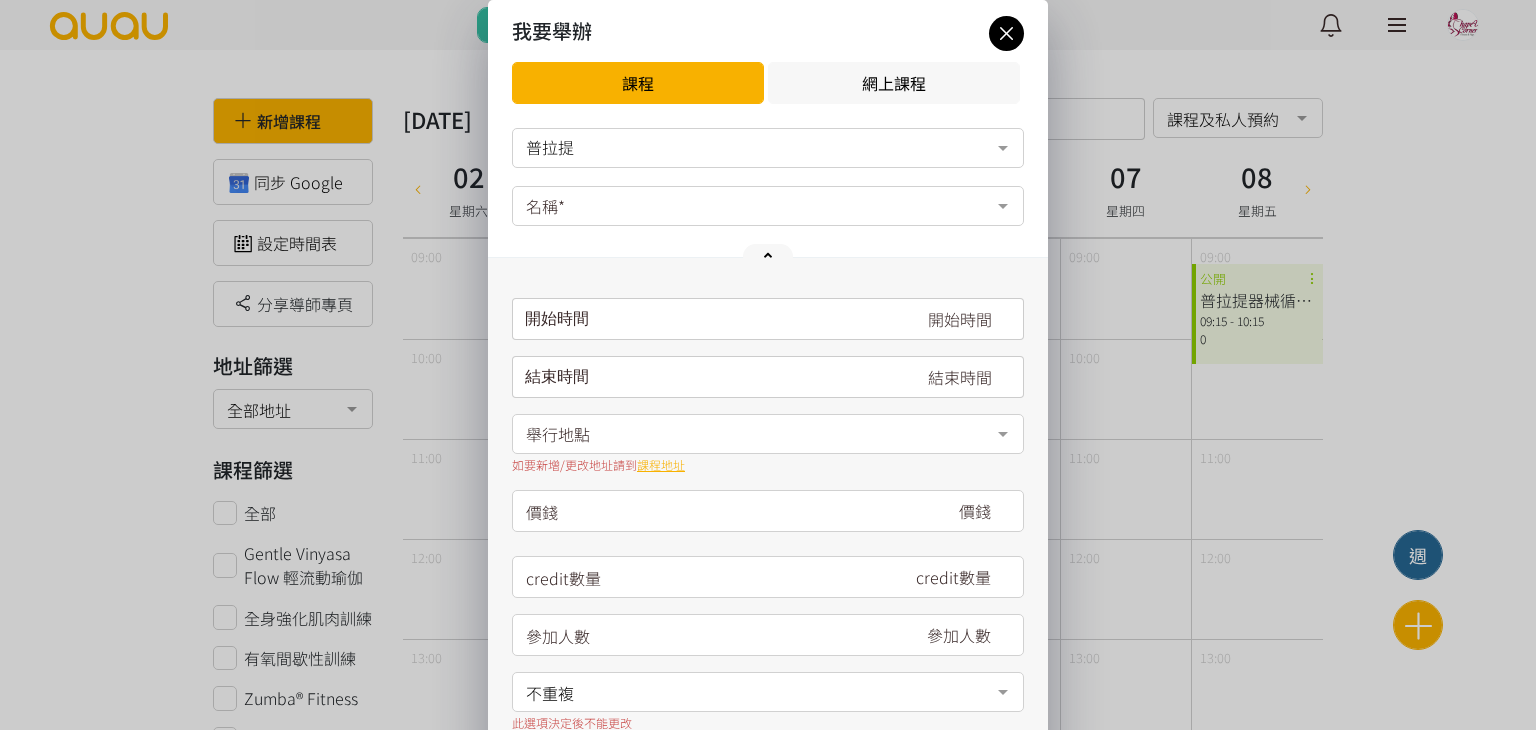 click on "名稱*" at bounding box center (768, 206) 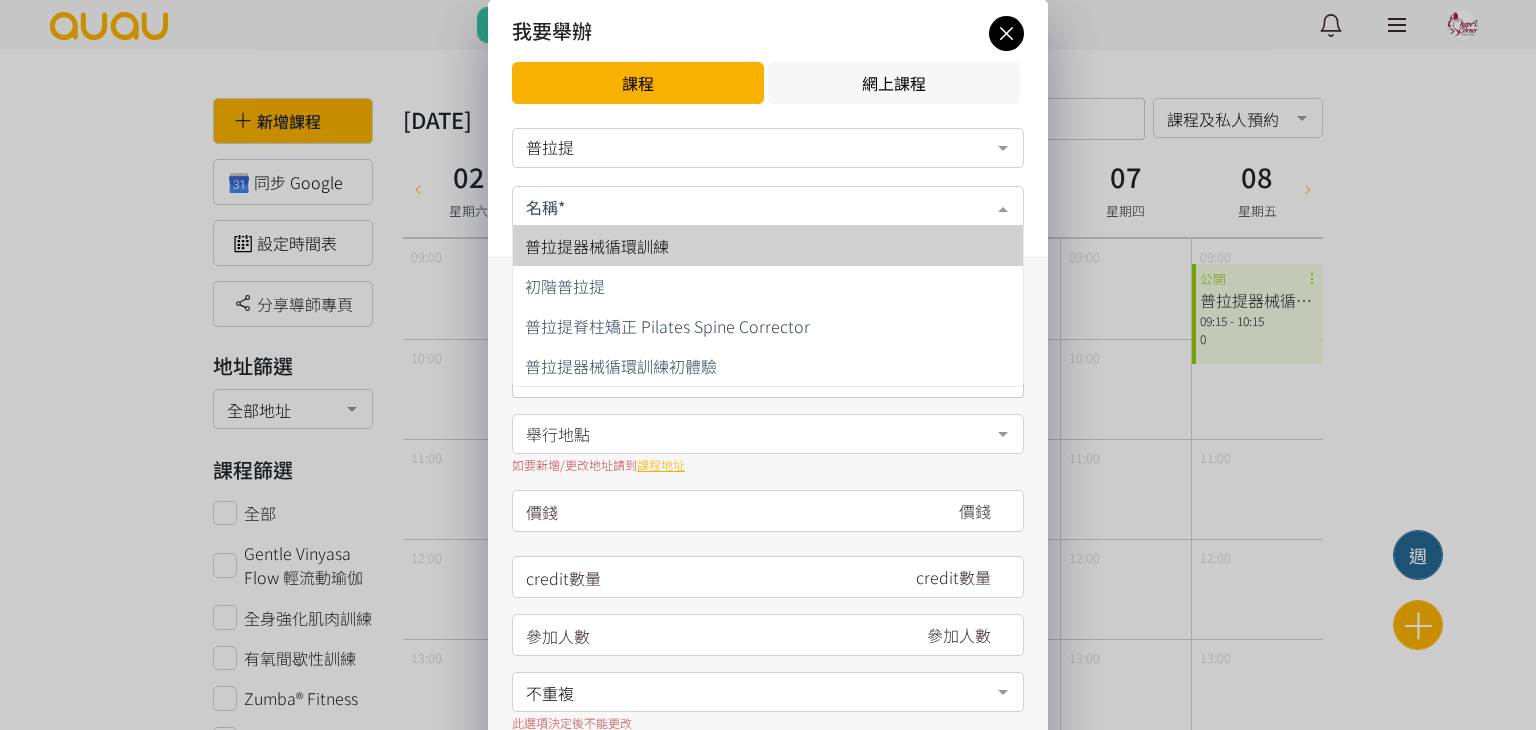 click on "普拉提器械循環訓練" at bounding box center [768, 246] 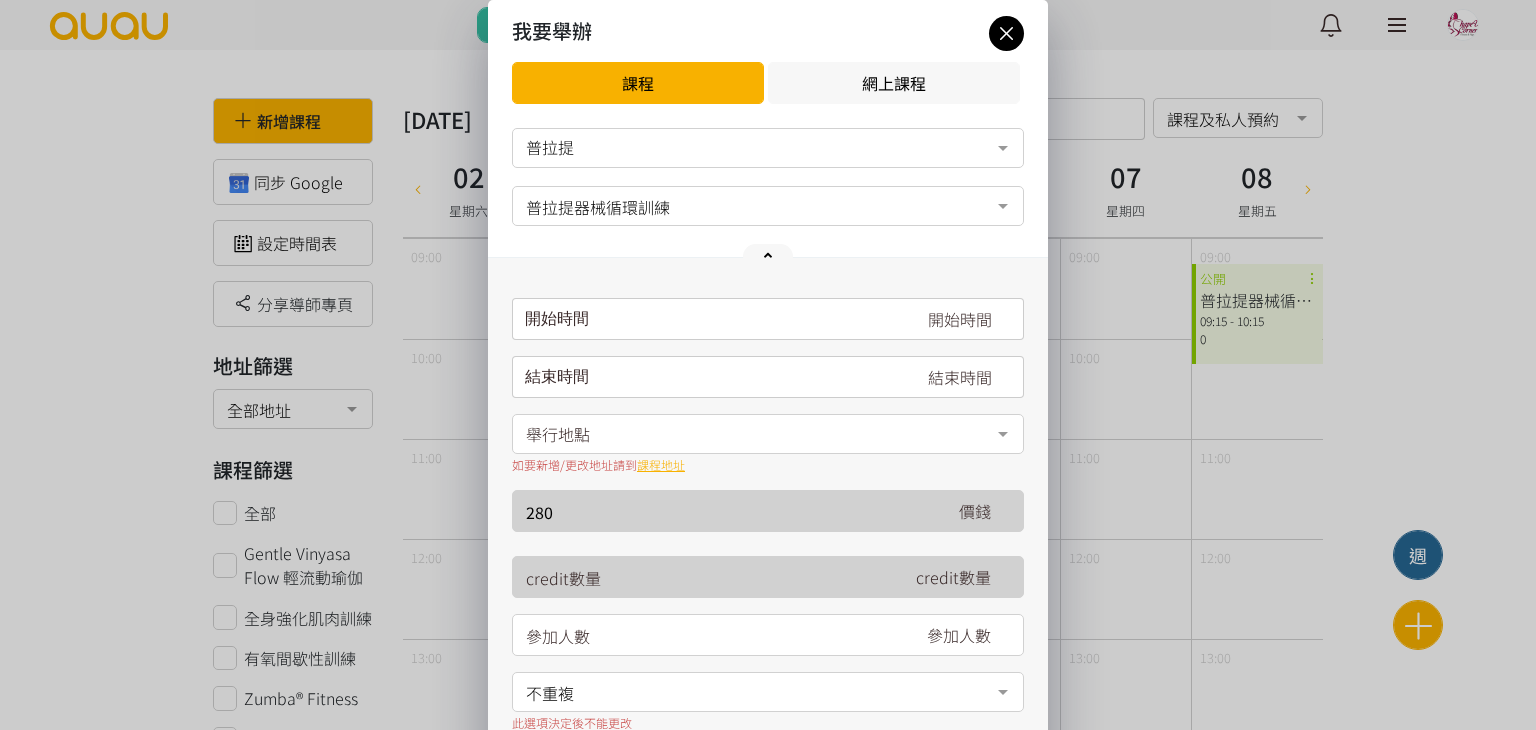 click on "請選擇時間表日期" at bounding box center [768, 319] 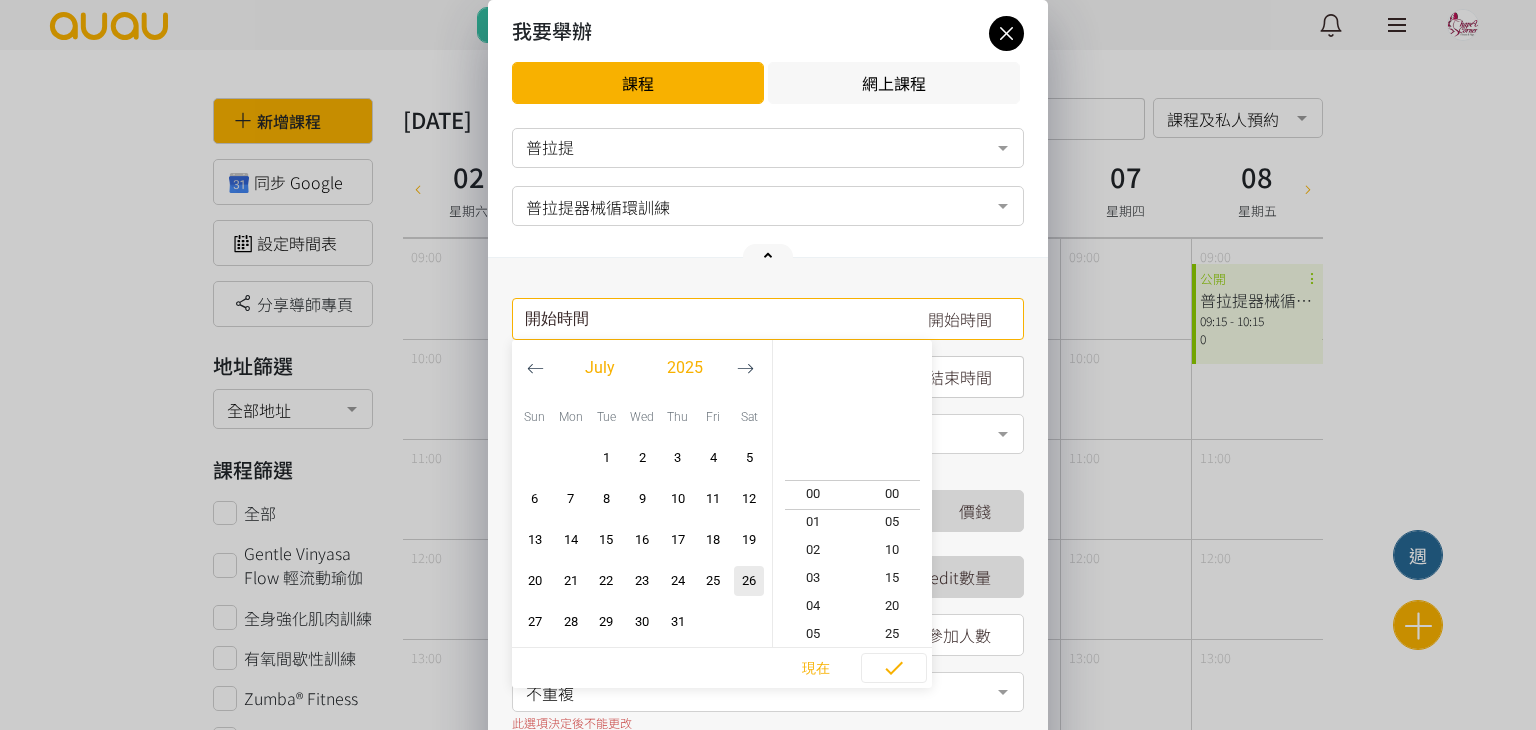 click at bounding box center [745, 368] 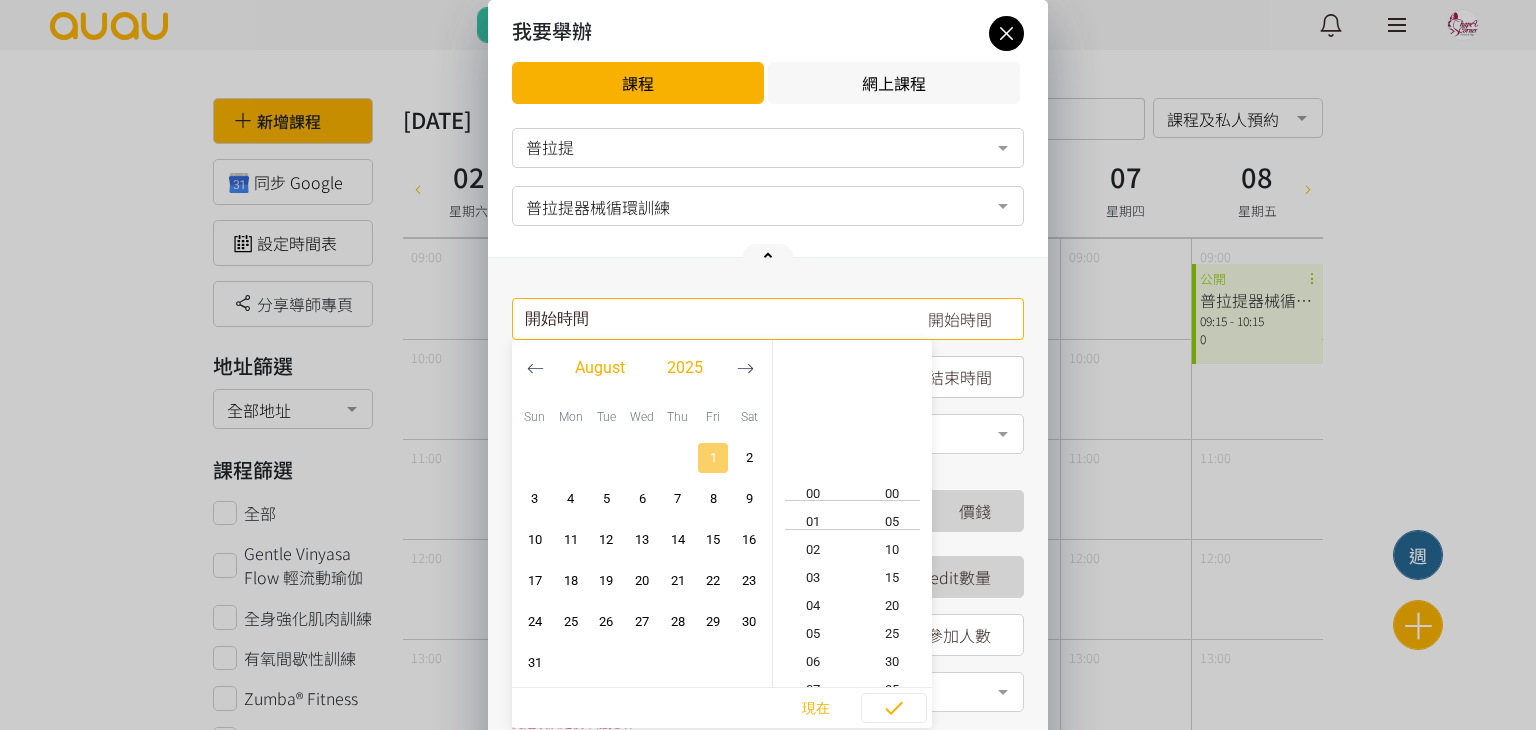 click on "1" at bounding box center [714, 458] 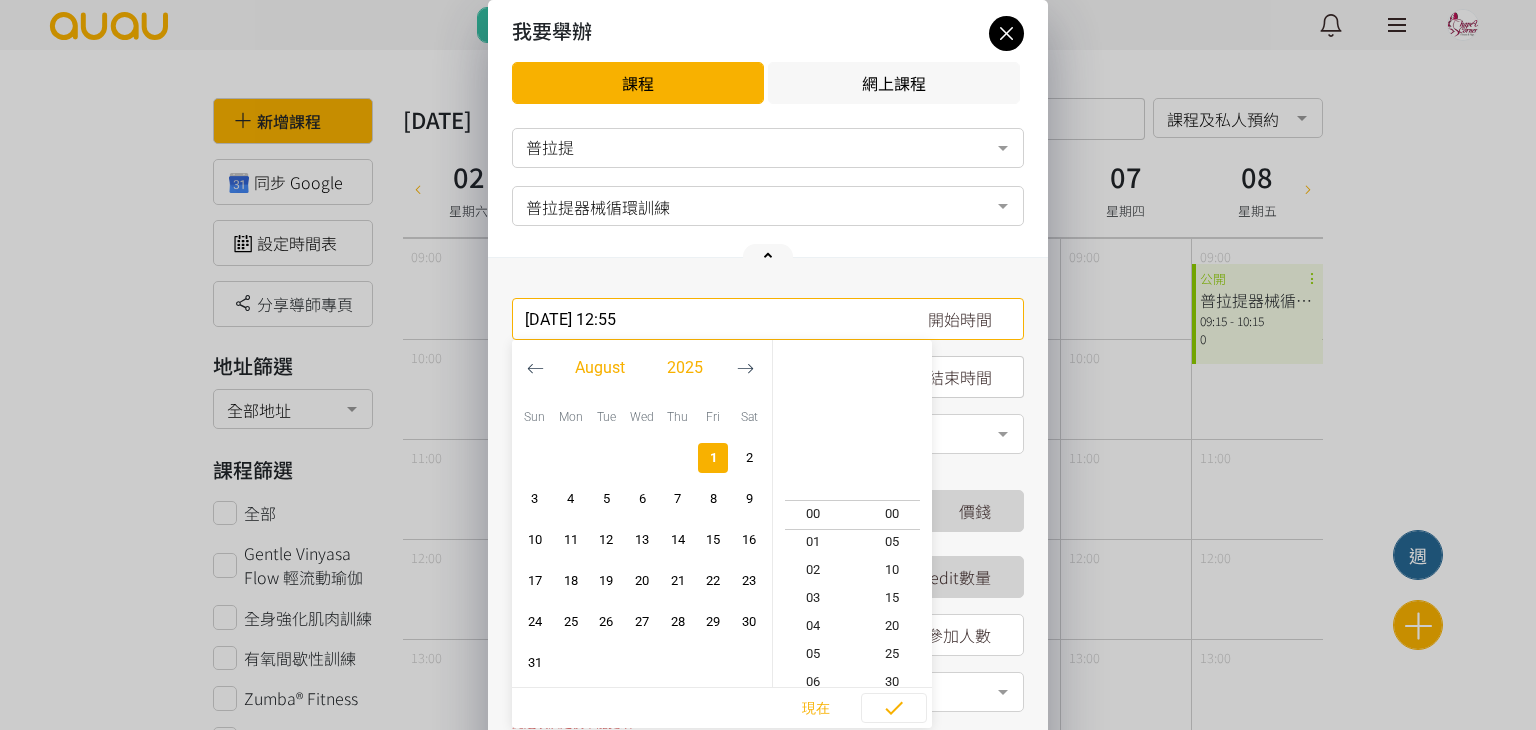 scroll, scrollTop: 336, scrollLeft: 0, axis: vertical 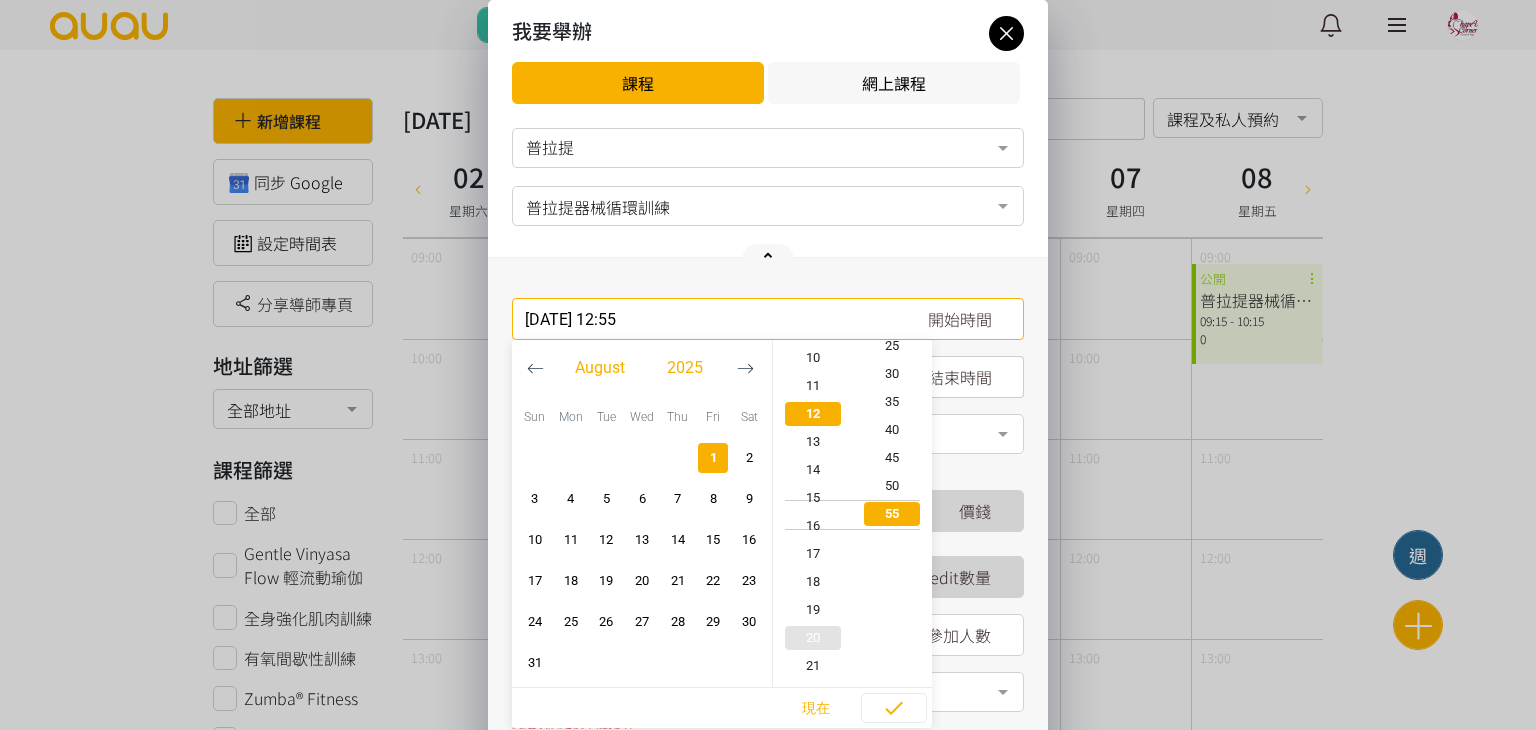 type on "[DATE] 16:55" 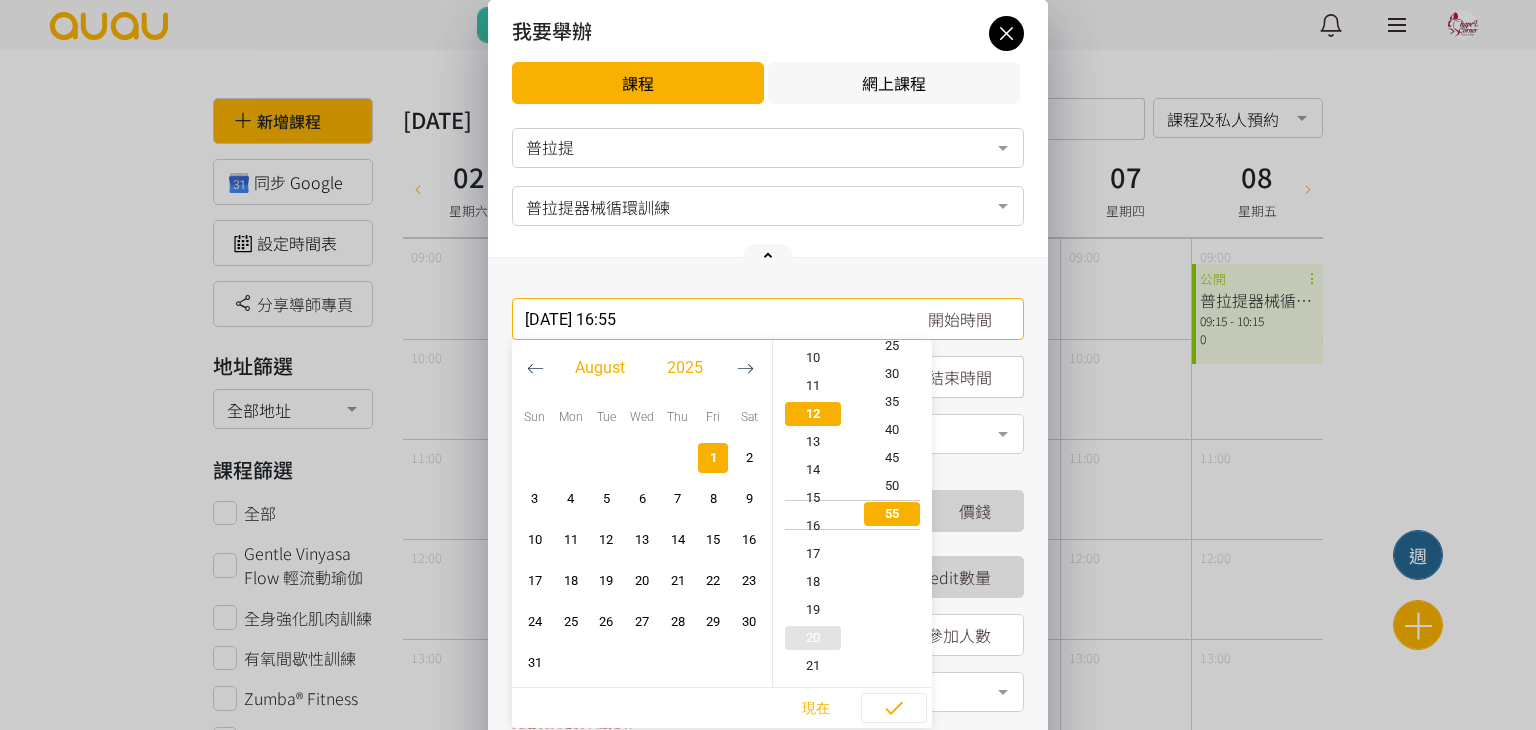scroll, scrollTop: 448, scrollLeft: 0, axis: vertical 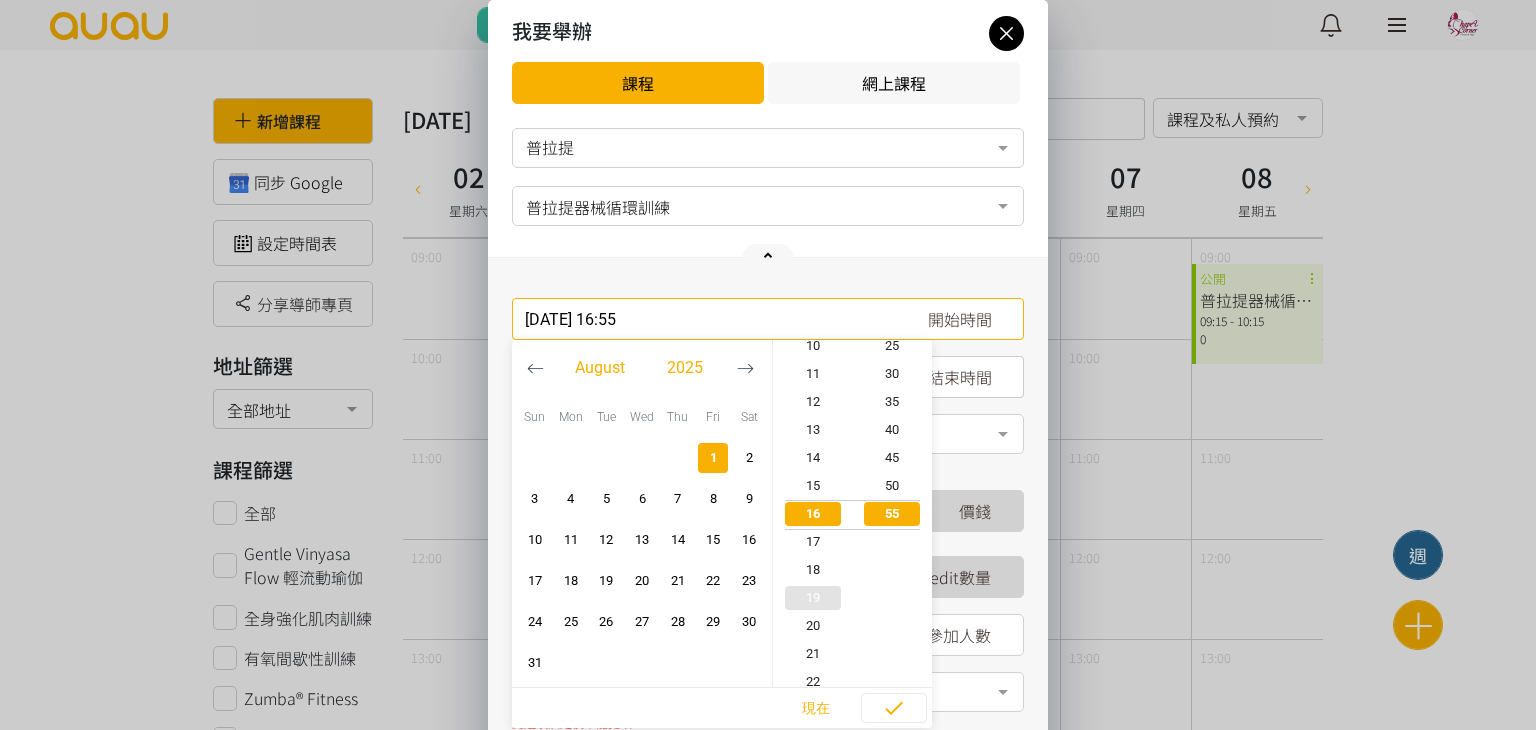 click on "19" at bounding box center [813, 598] 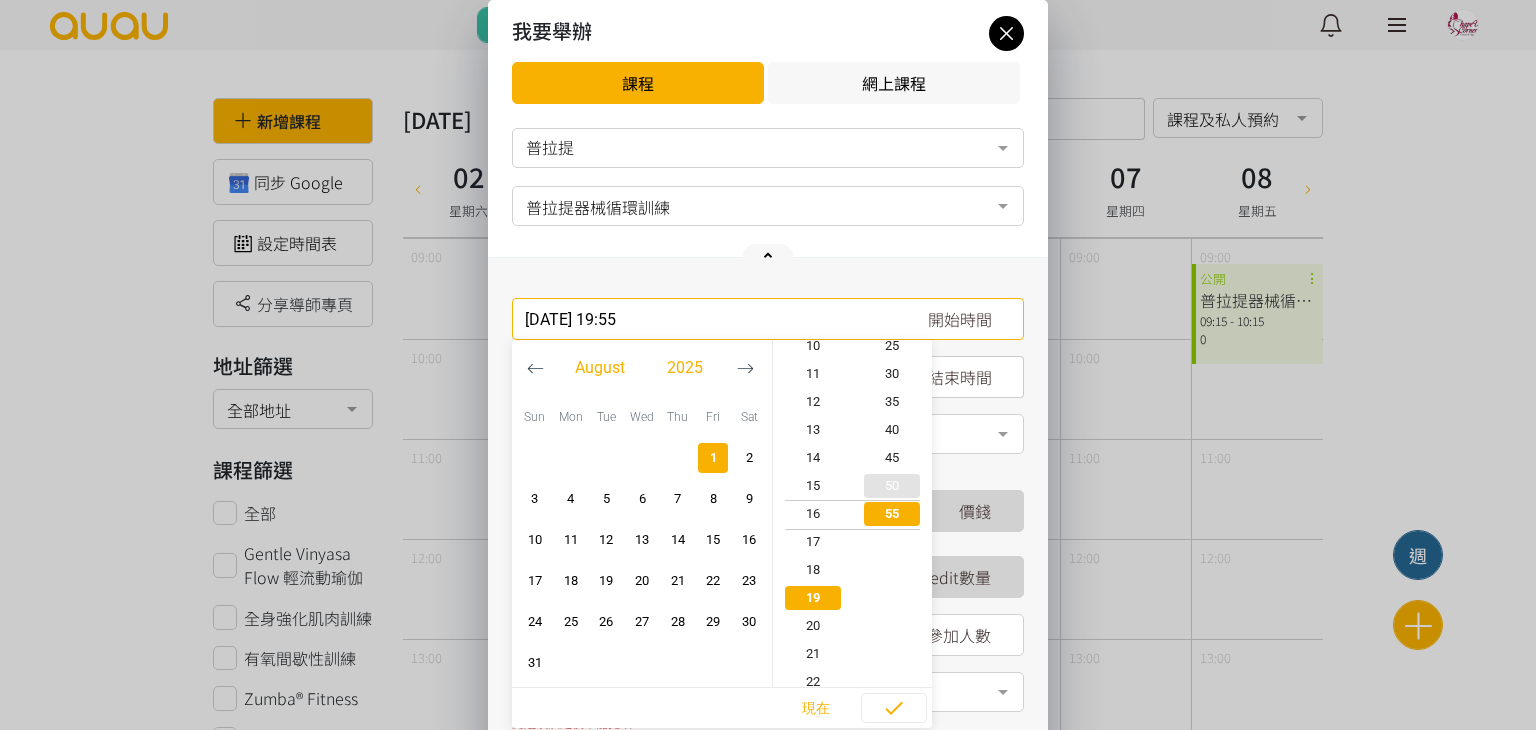 scroll, scrollTop: 532, scrollLeft: 0, axis: vertical 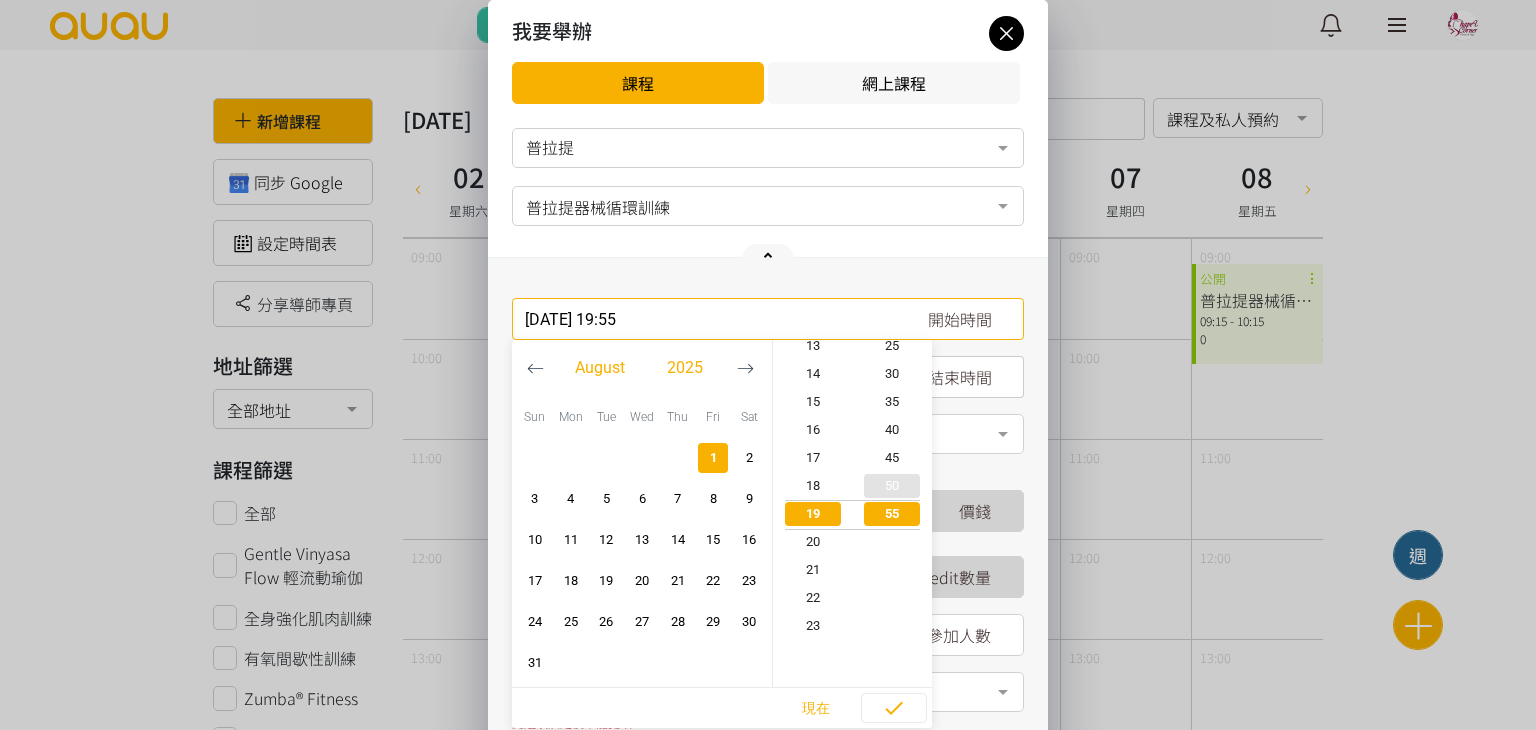 click on "50" at bounding box center [893, 486] 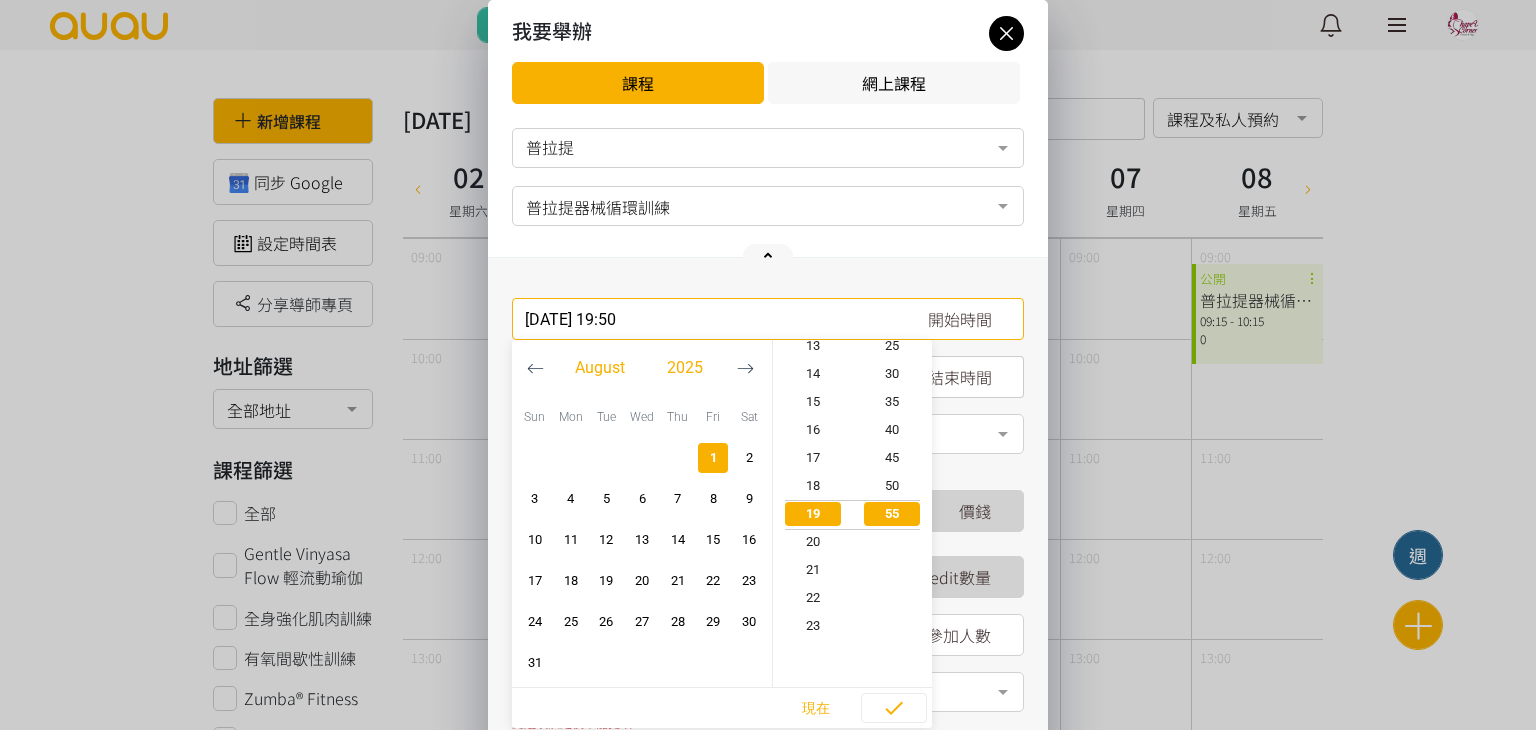 scroll, scrollTop: 532, scrollLeft: 0, axis: vertical 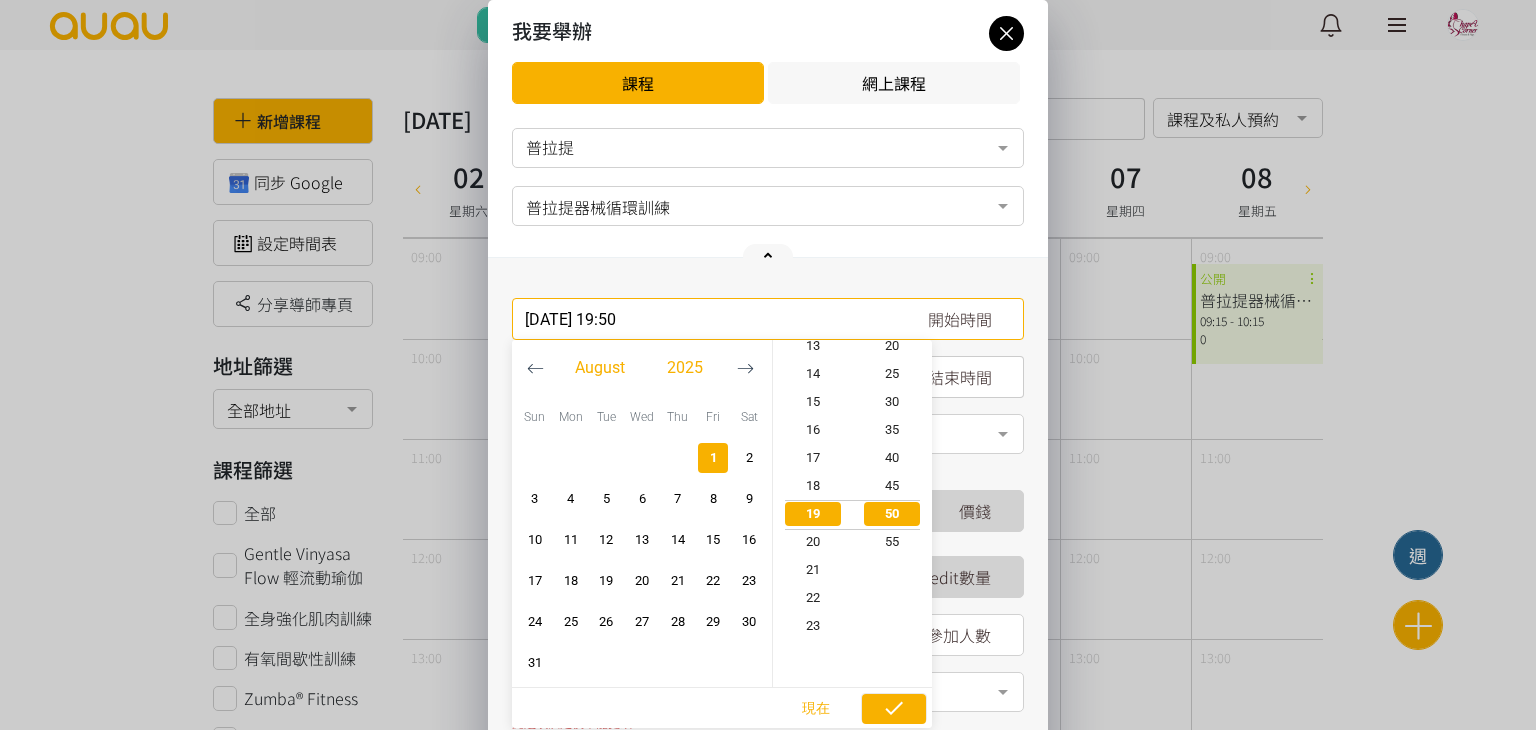 click 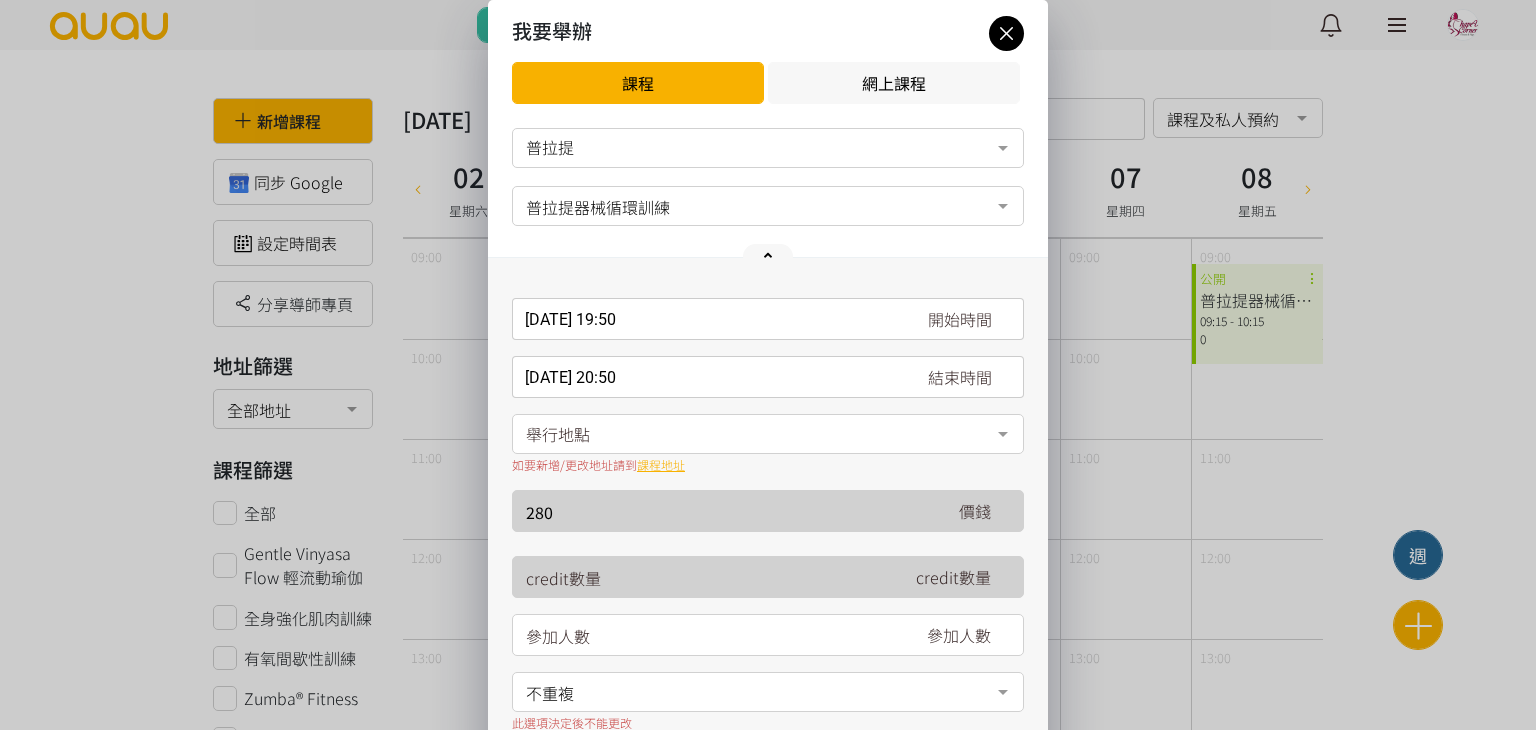 click on "舉行地點" at bounding box center [768, 434] 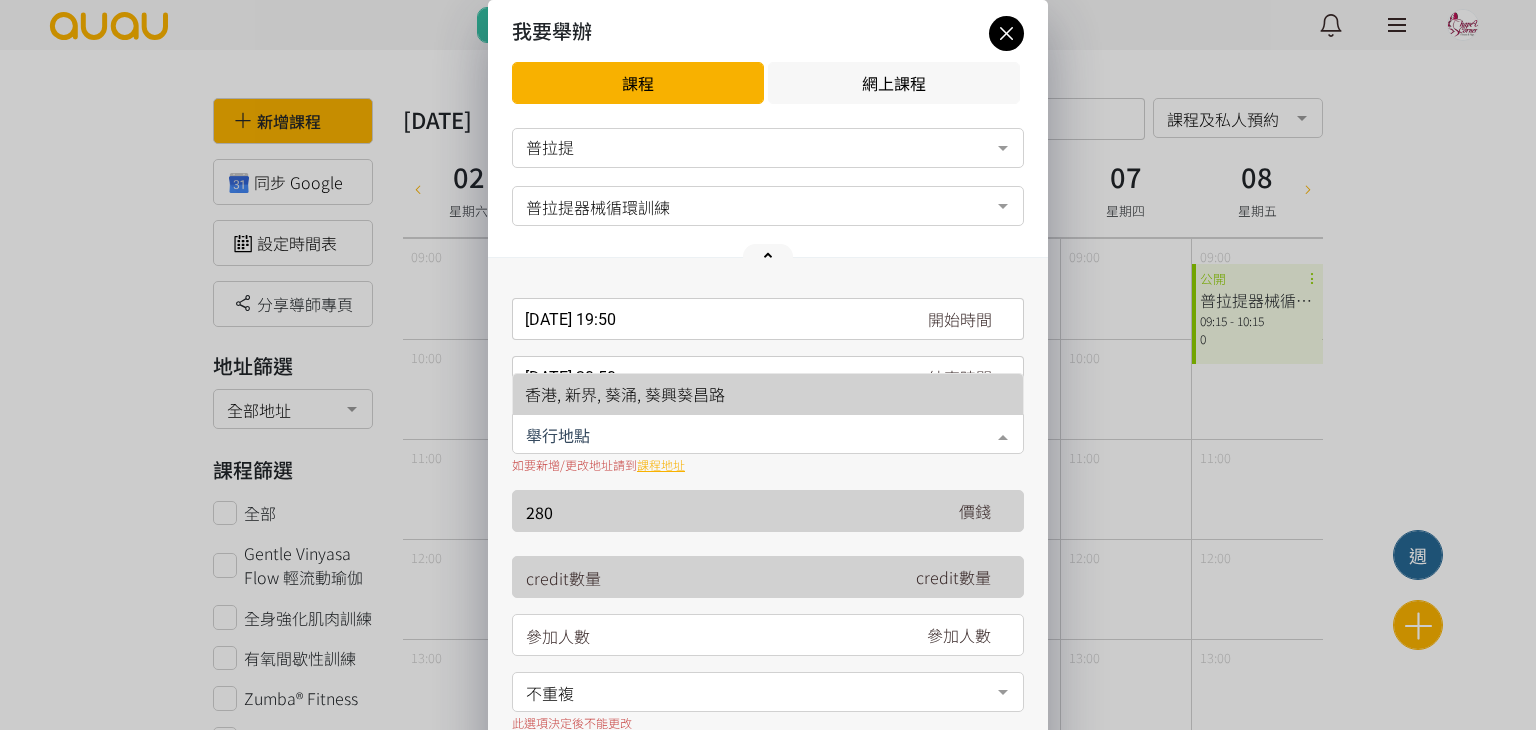click on "香港, 新界, 葵涌, 葵興葵昌路" at bounding box center (625, 394) 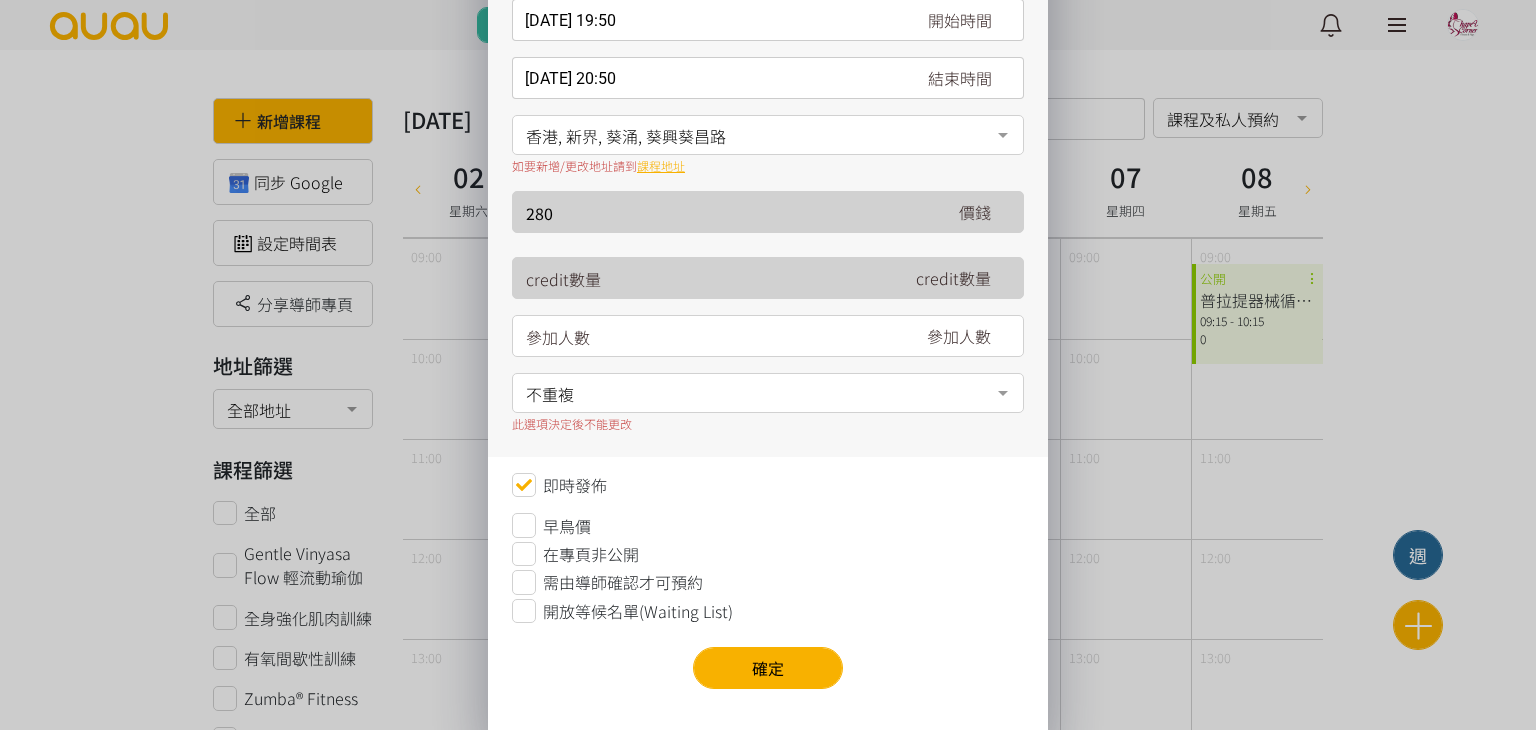 scroll, scrollTop: 300, scrollLeft: 0, axis: vertical 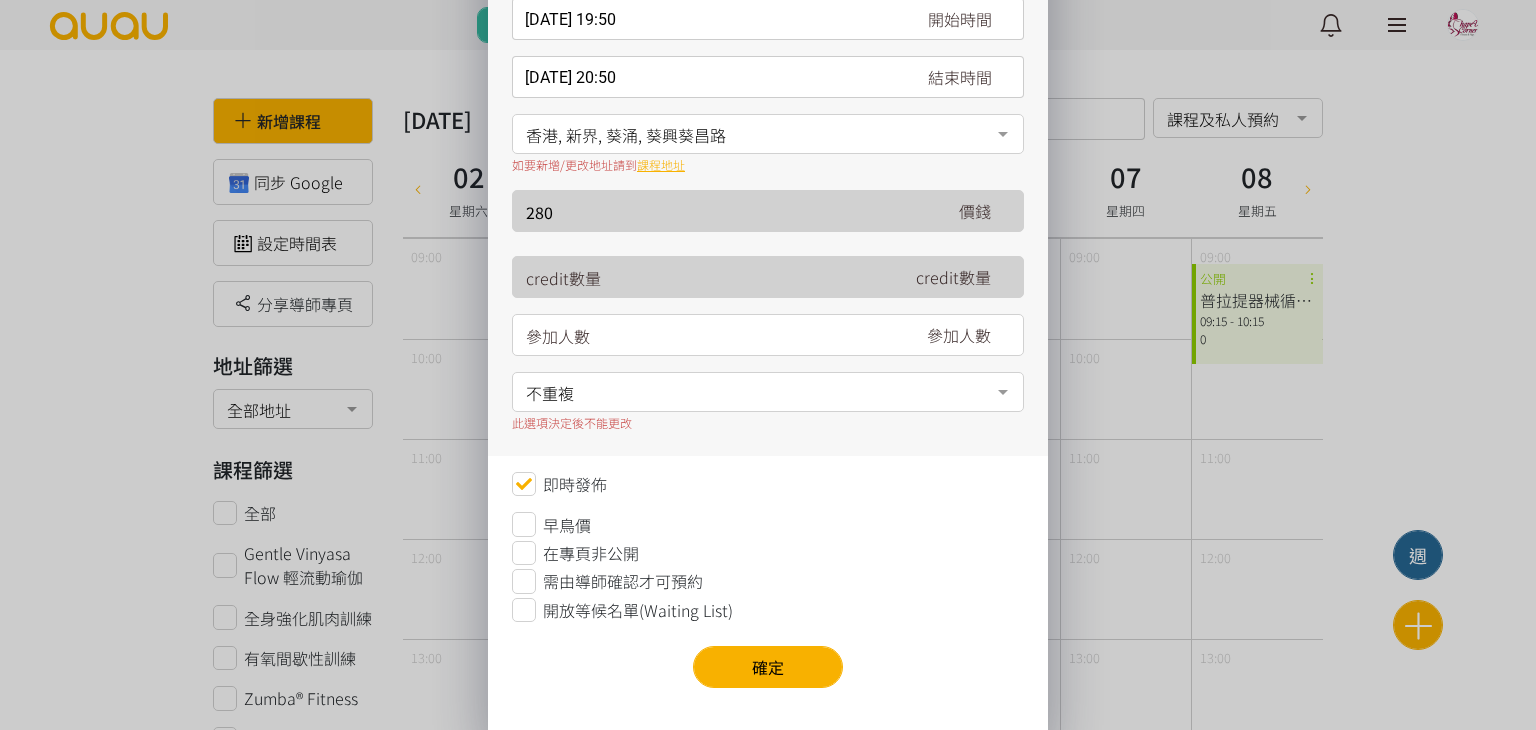 click at bounding box center (707, 336) 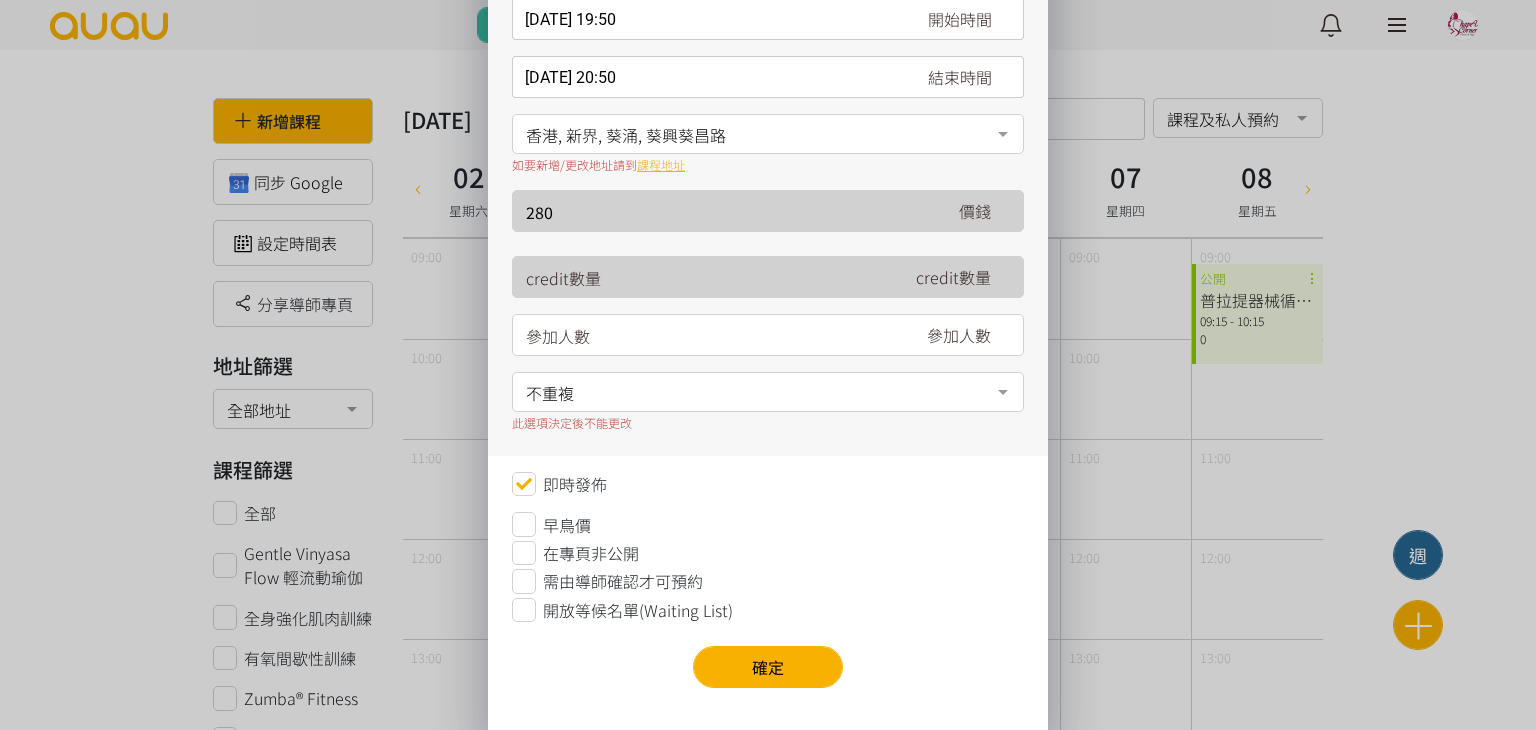 click at bounding box center (707, 336) 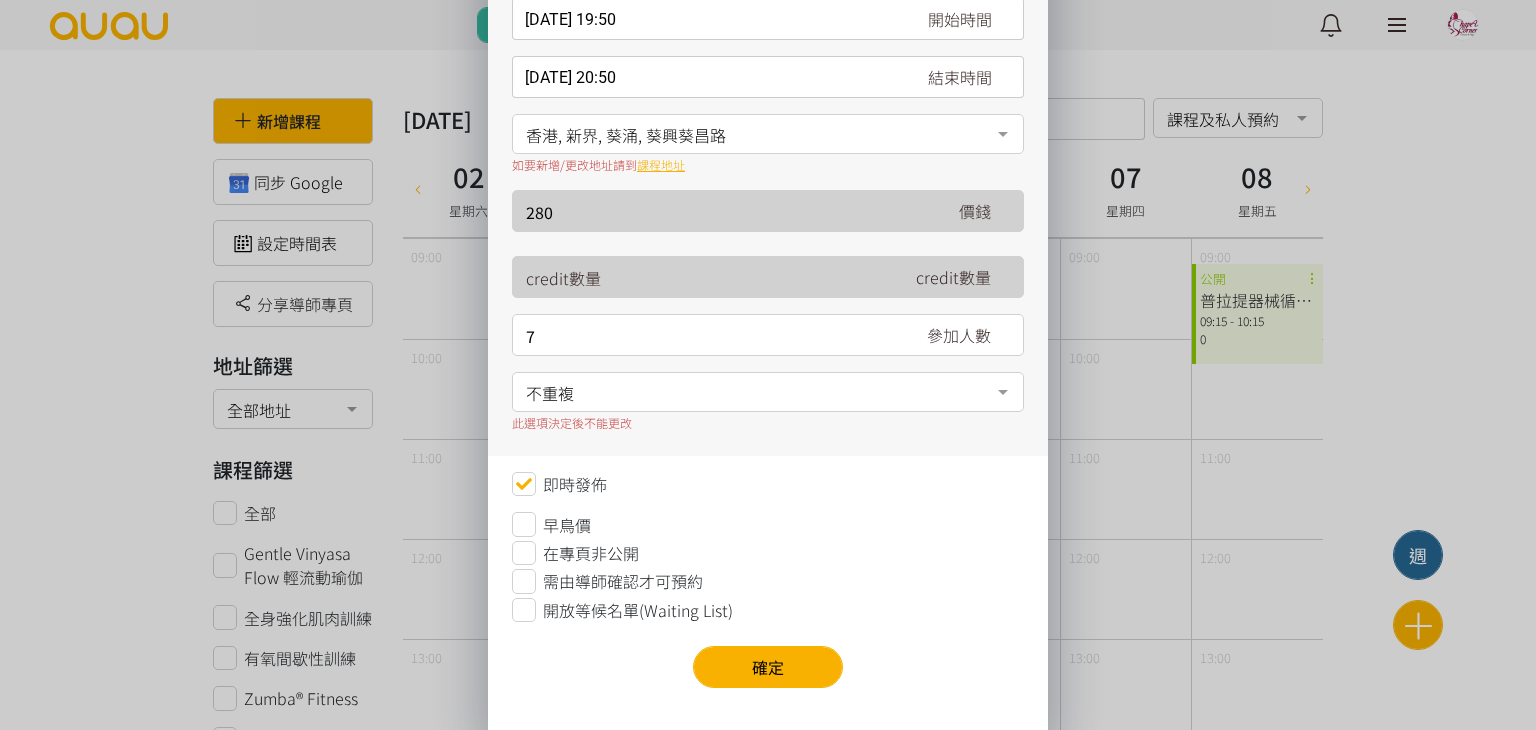 type on "7" 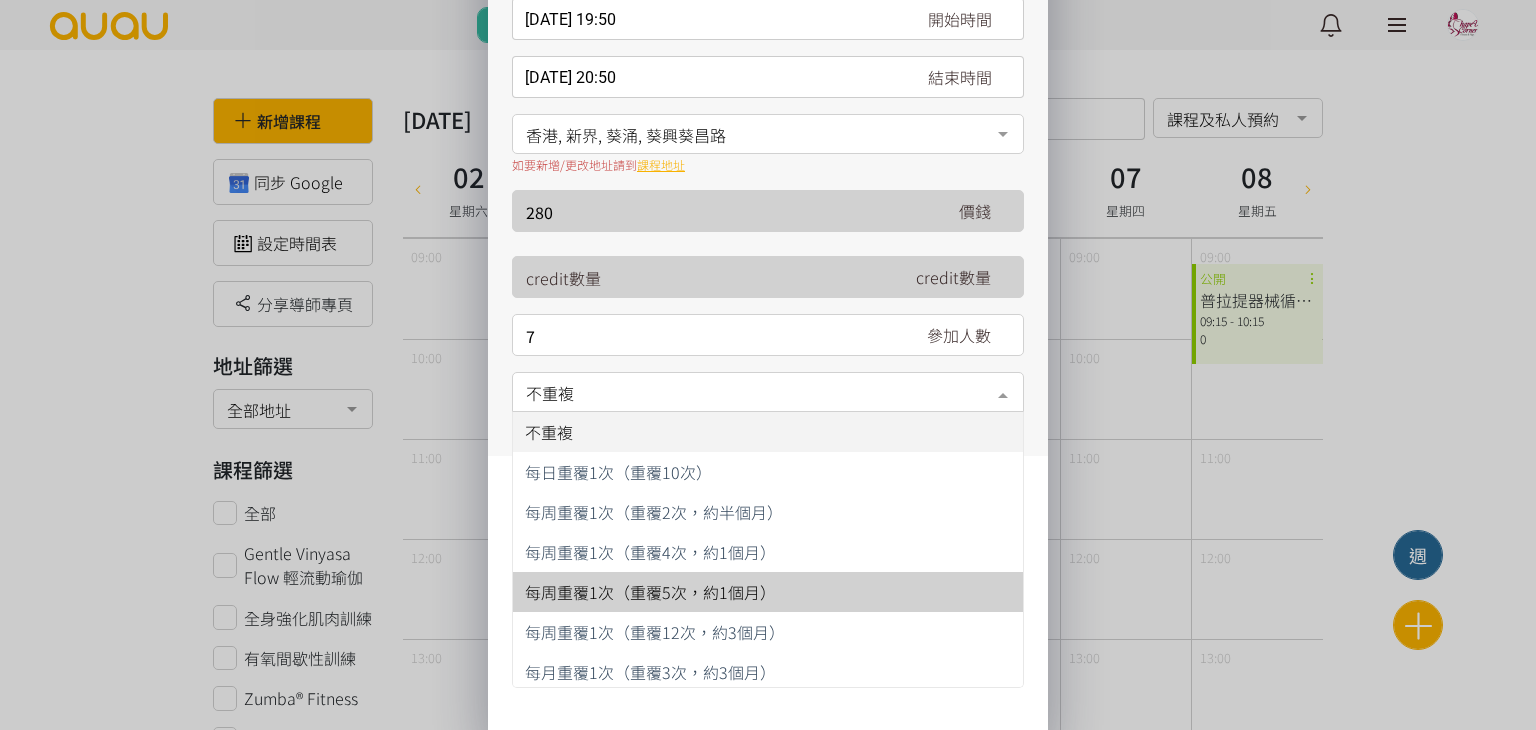 click on "每周重覆1次（重覆5次，約1個月）" at bounding box center (650, 592) 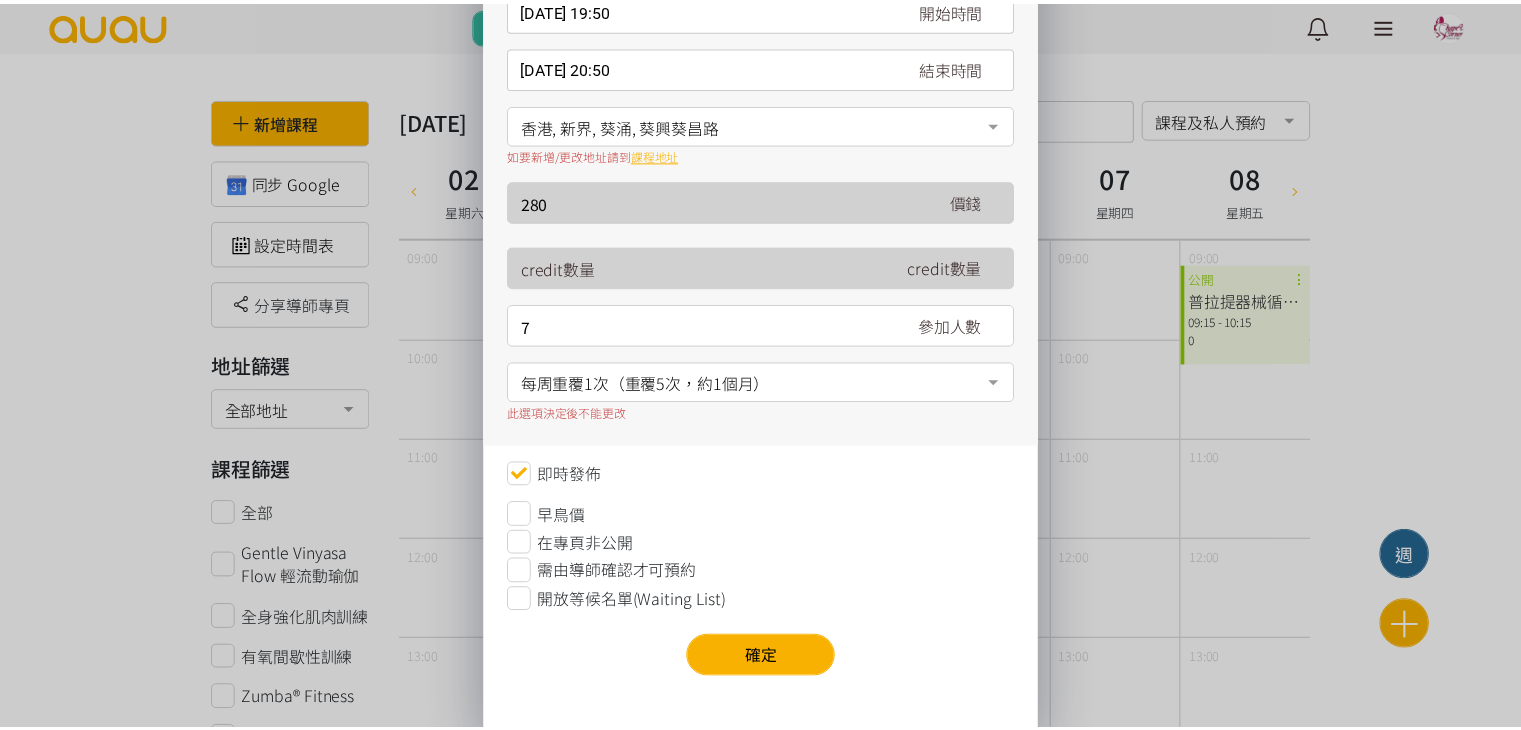 scroll, scrollTop: 313, scrollLeft: 0, axis: vertical 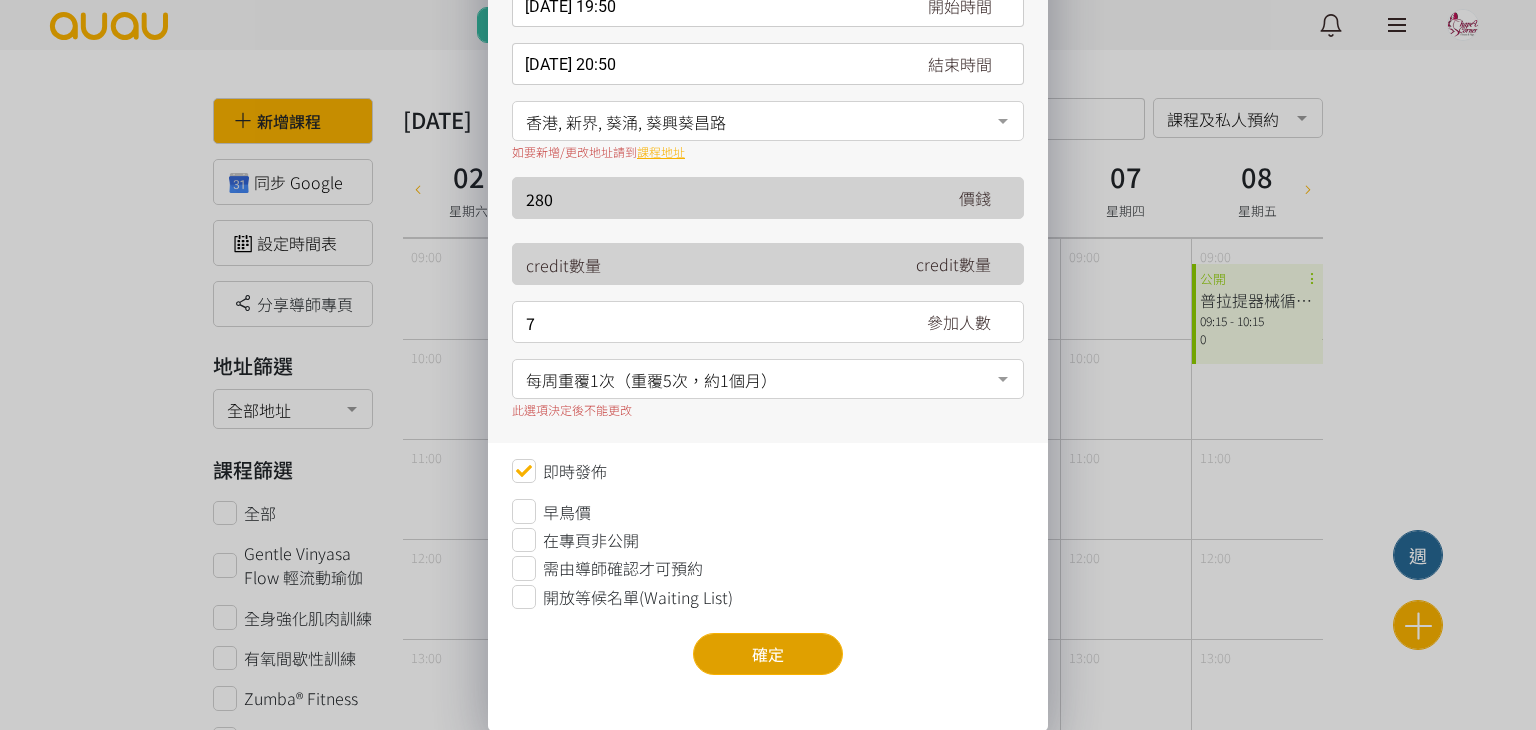 click on "確定" at bounding box center [768, 654] 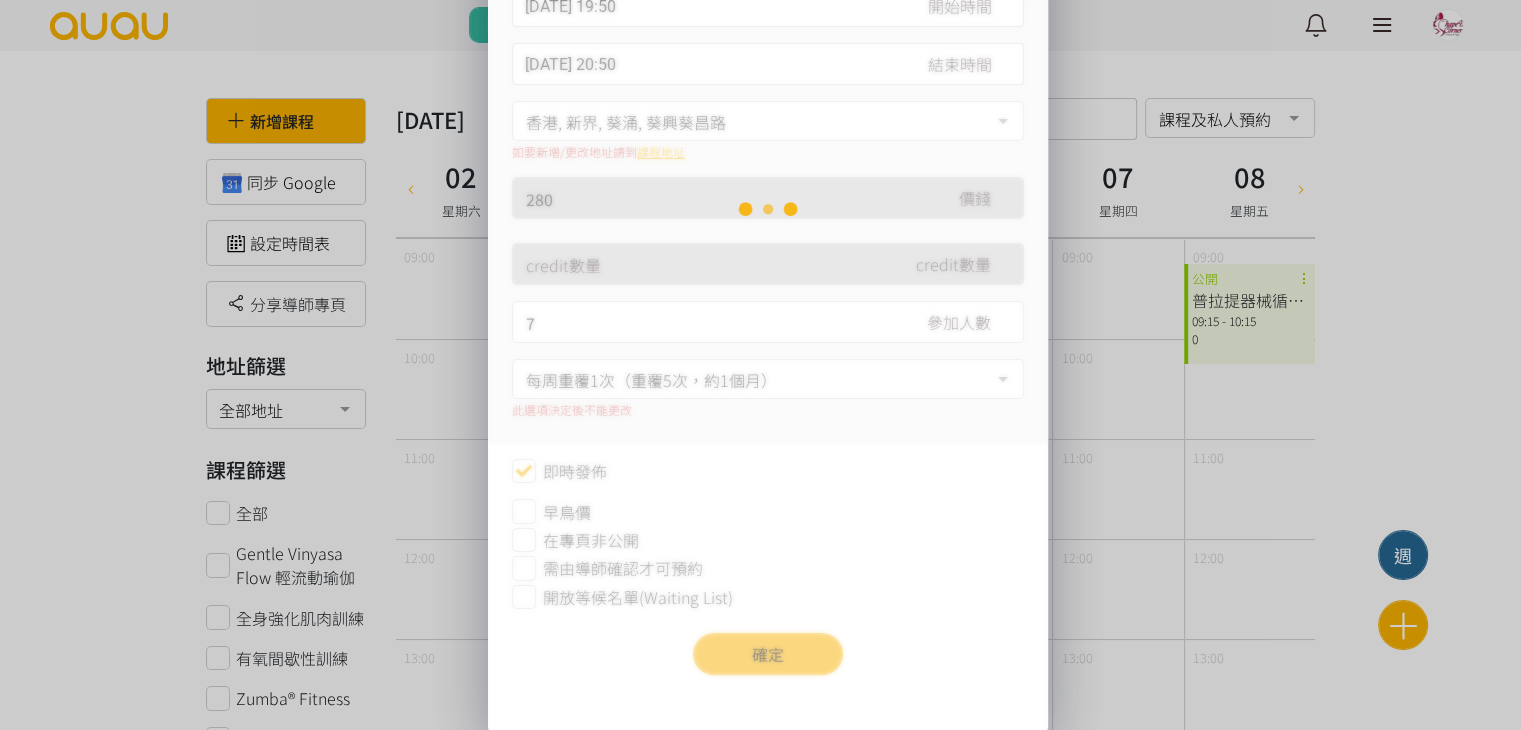scroll, scrollTop: 0, scrollLeft: 0, axis: both 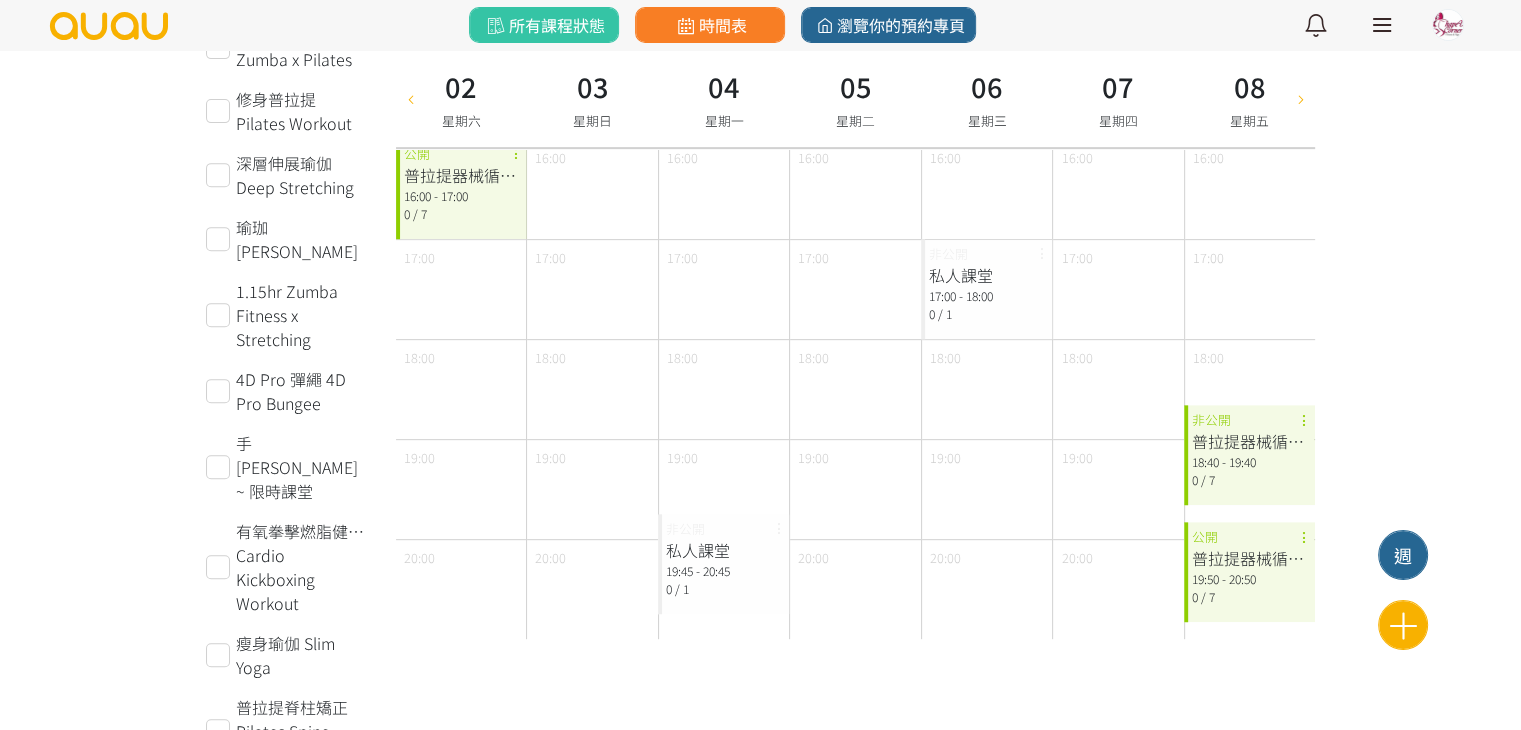 click on "18:40 -
19:40" at bounding box center (1249, 462) 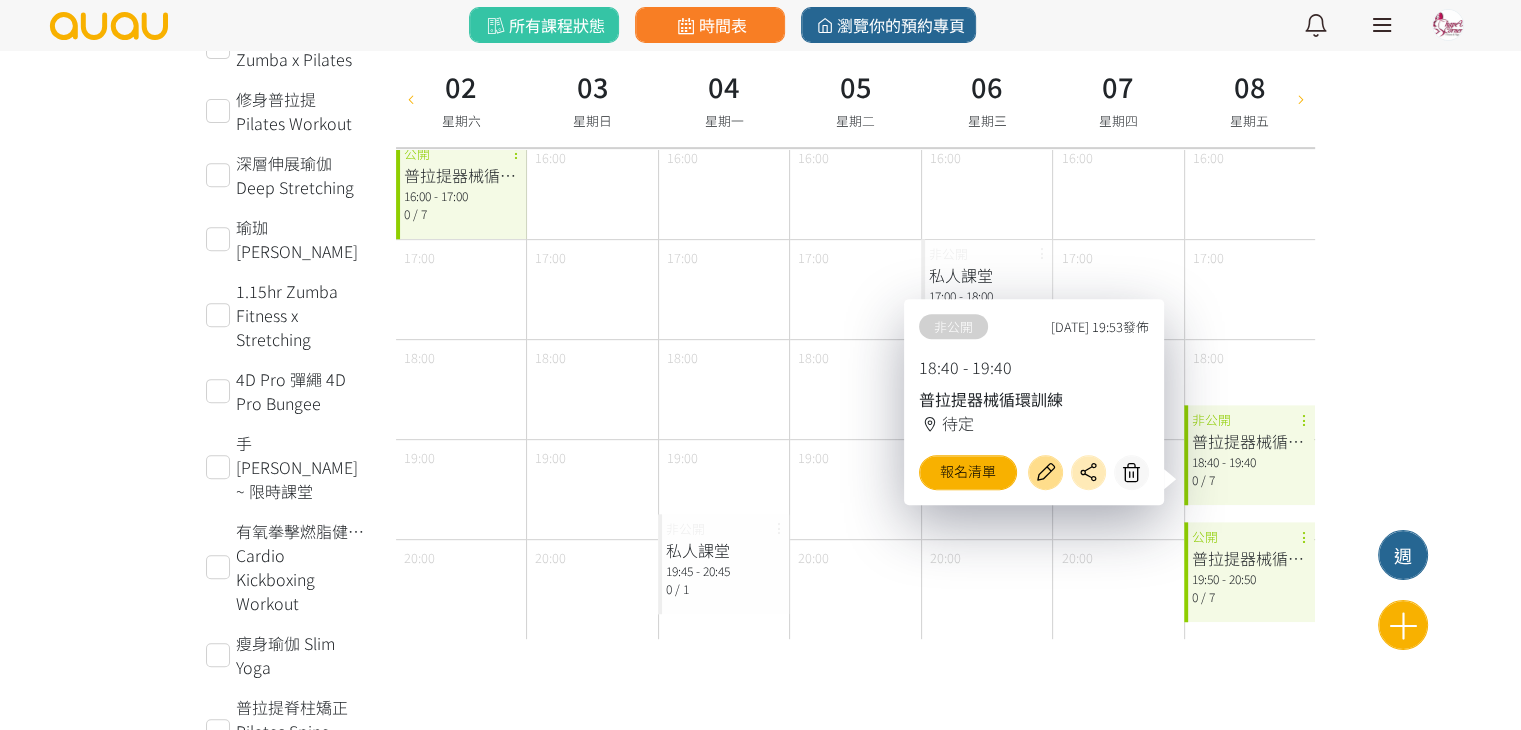 click at bounding box center (1045, 472) 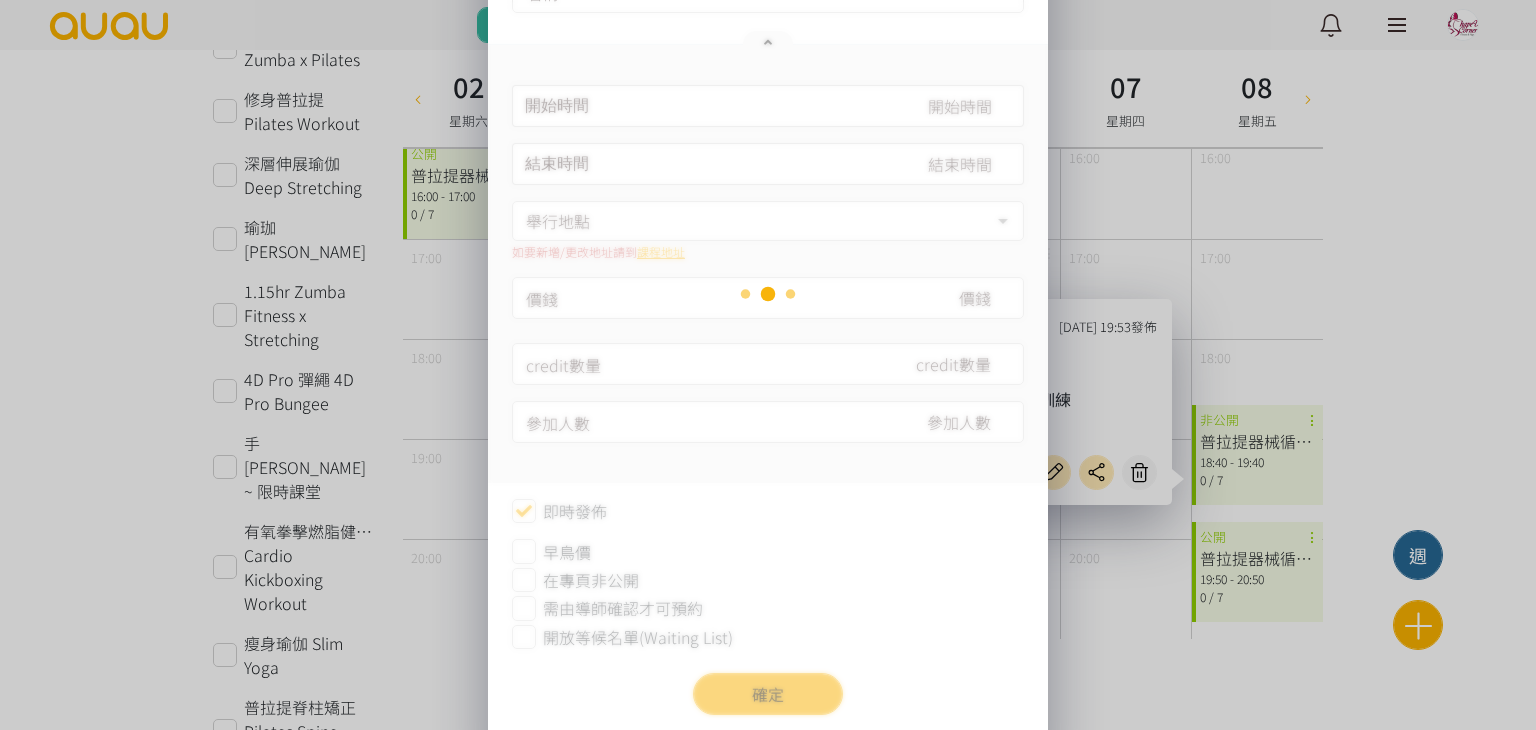 scroll, scrollTop: 200, scrollLeft: 0, axis: vertical 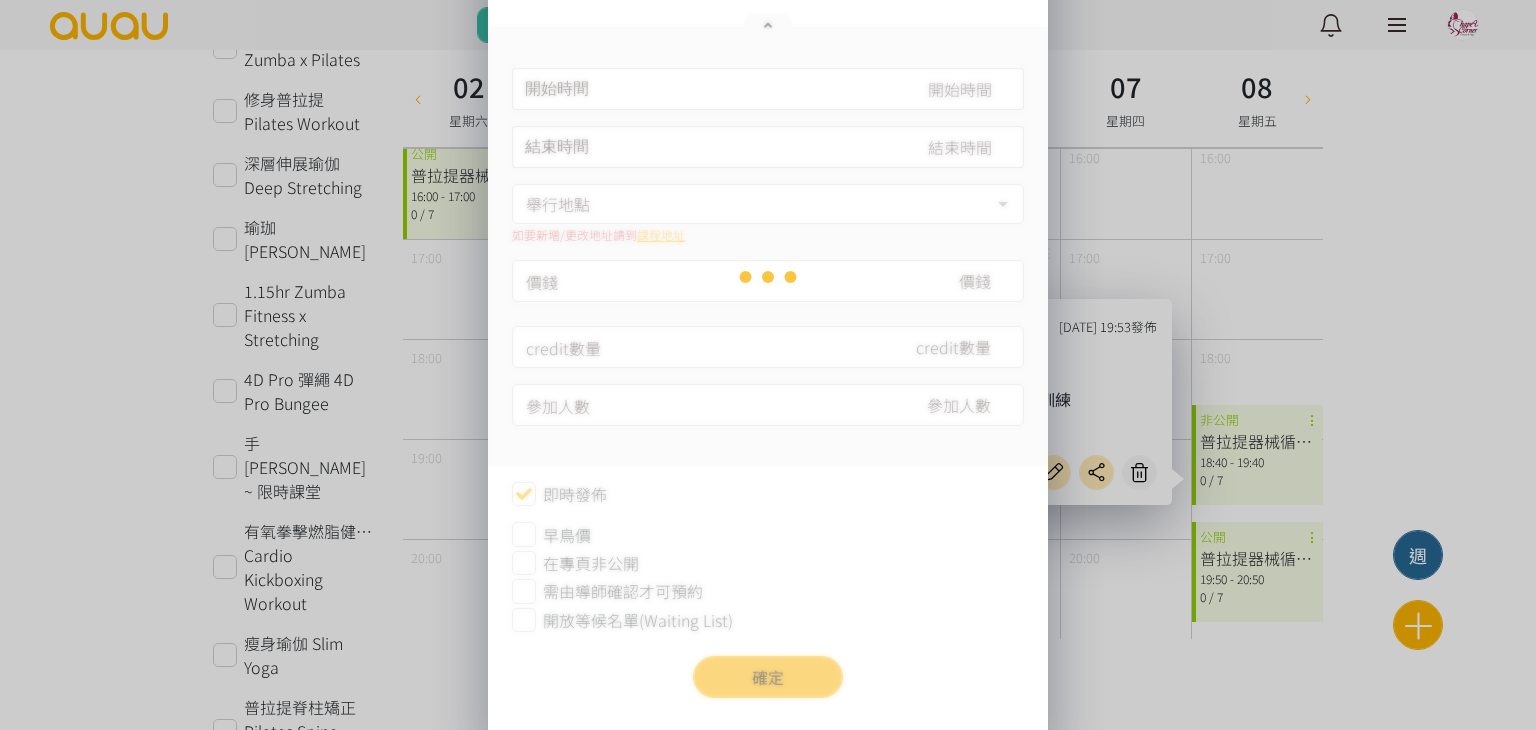 type on "[DATE] 18:40" 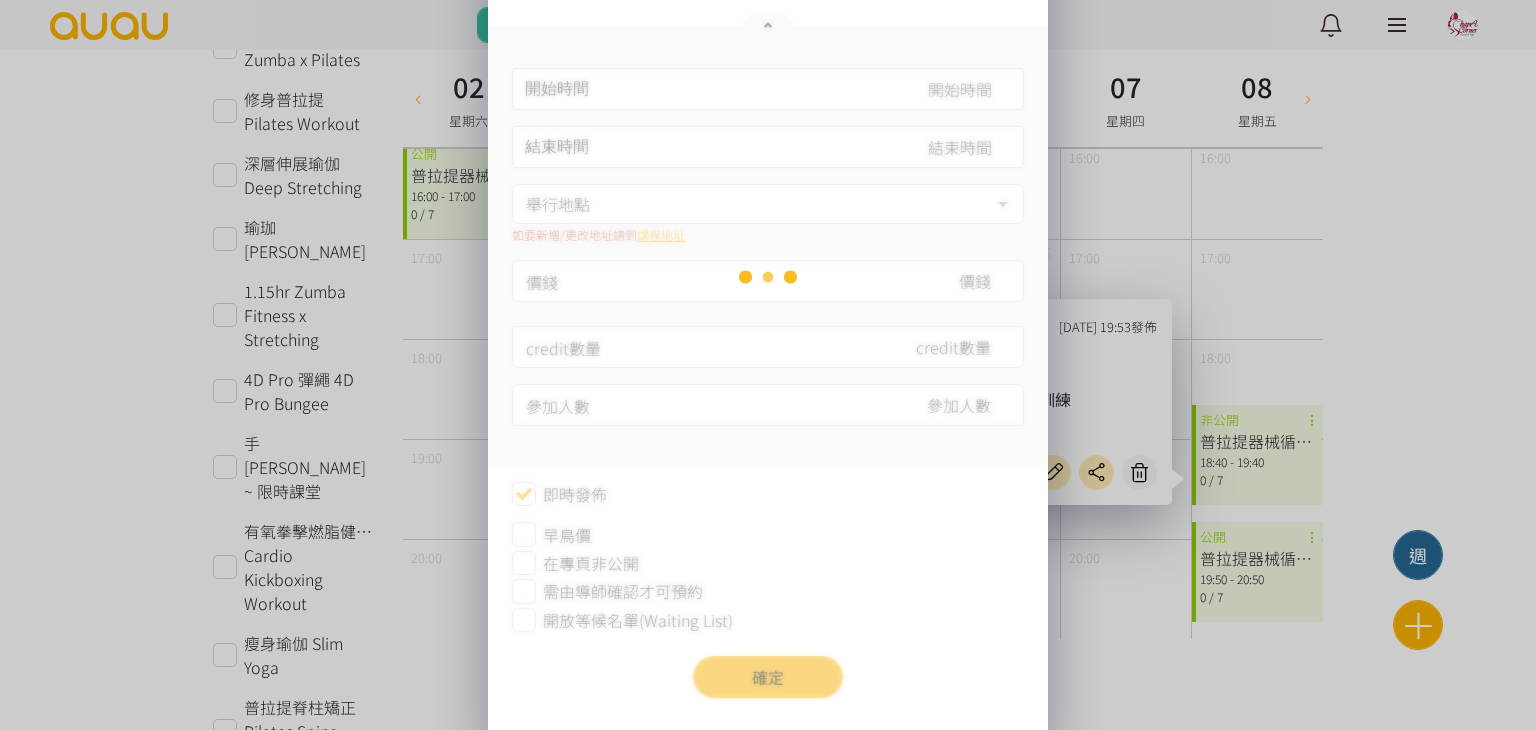 type on "[DATE] 19:40" 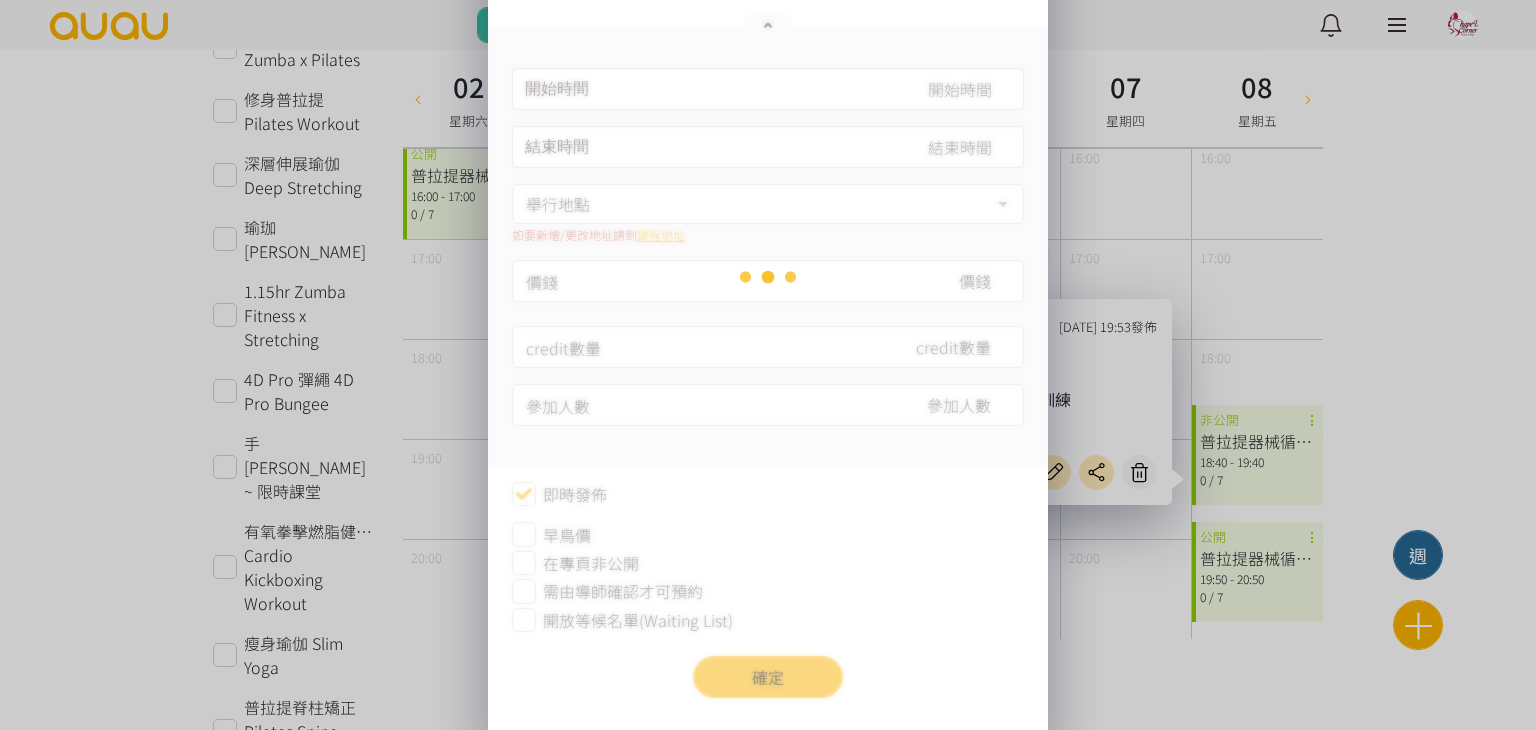 type on "280" 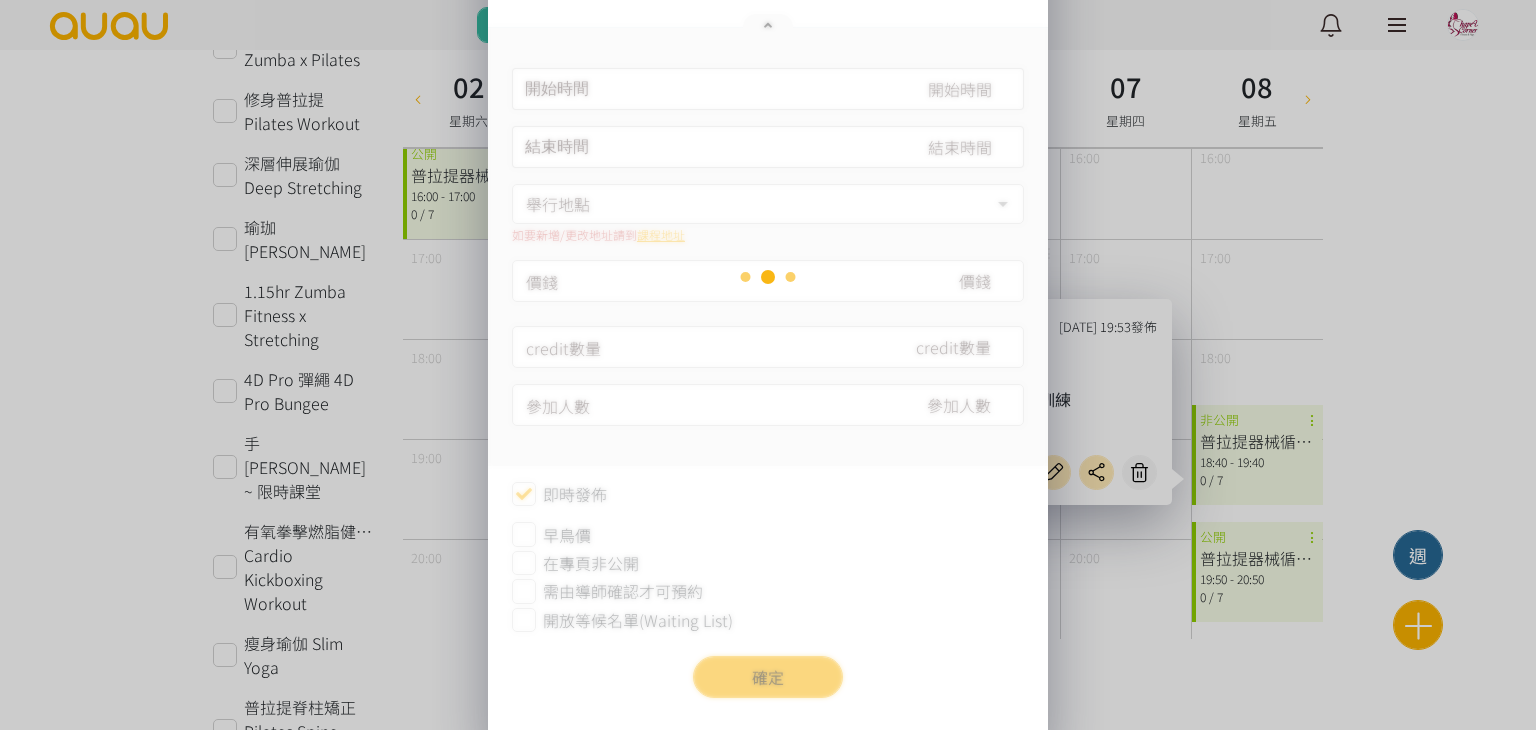 type on "7" 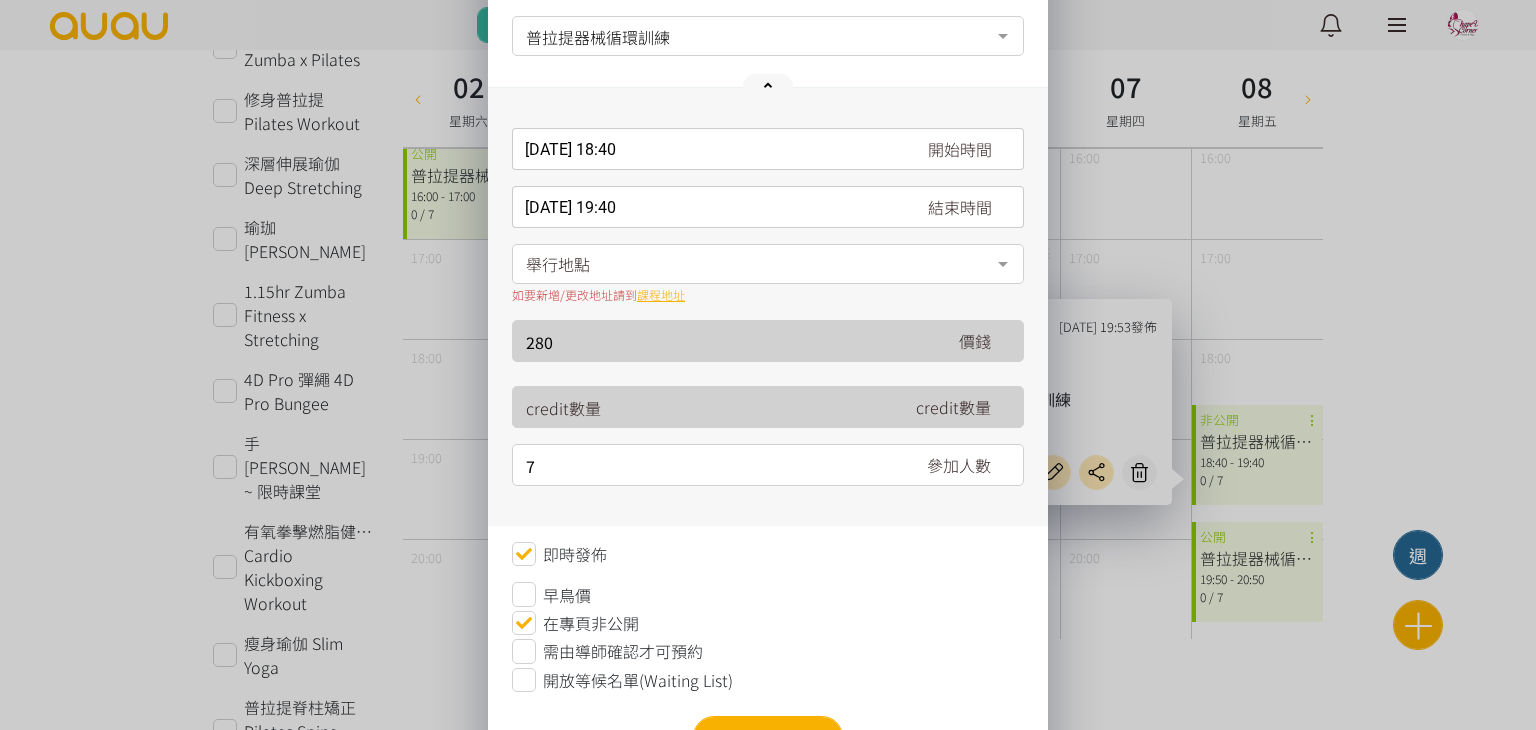 scroll, scrollTop: 0, scrollLeft: 0, axis: both 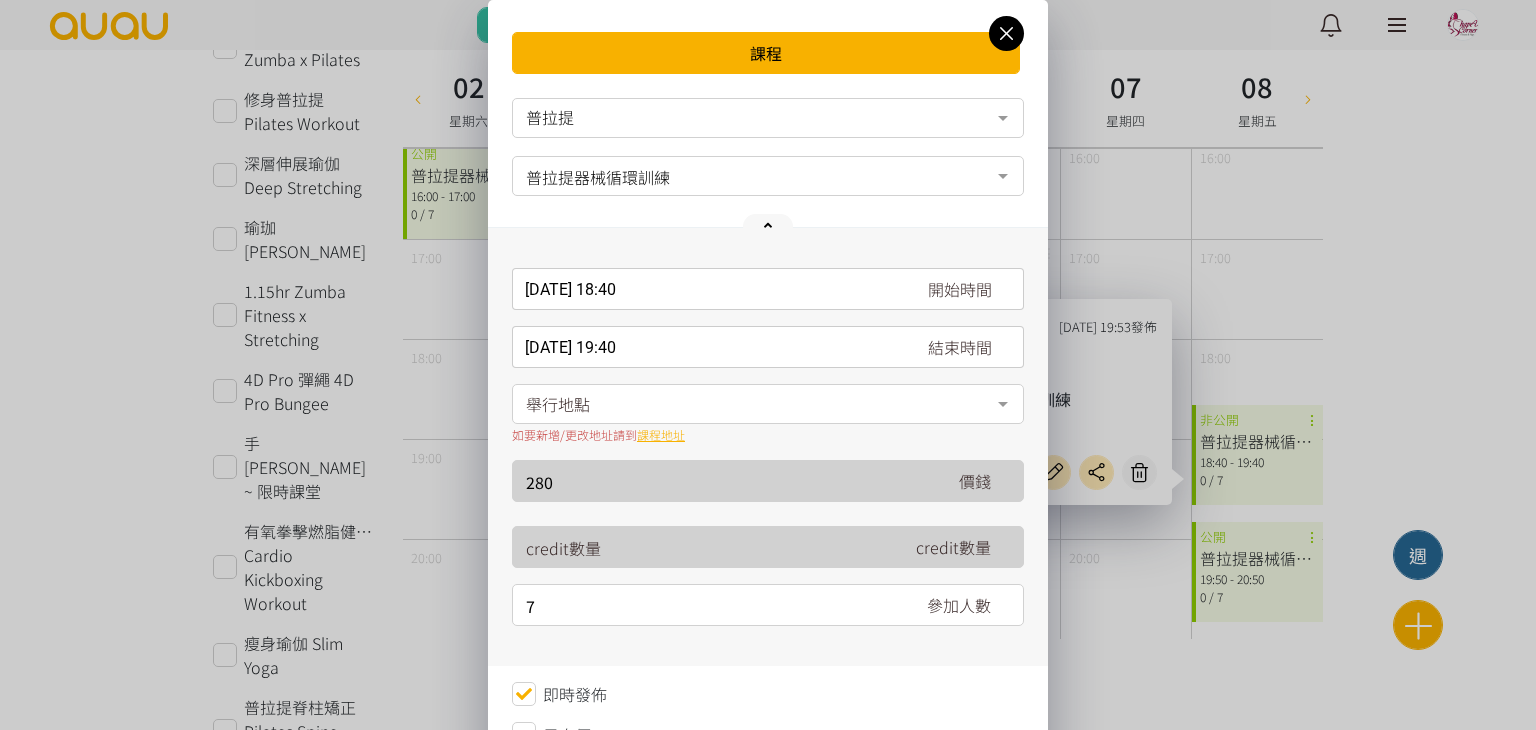 click on "[DATE] 18:40
開始時間
[DATE]
Sun
Mon
Tue
Wed
Thu
Fri
Sat
1
2
3
4
5
6
7
8
9
10
11
12
13
14
15
16
17
18
19
20
21
22
23
24
25
26
27" at bounding box center (768, 289) 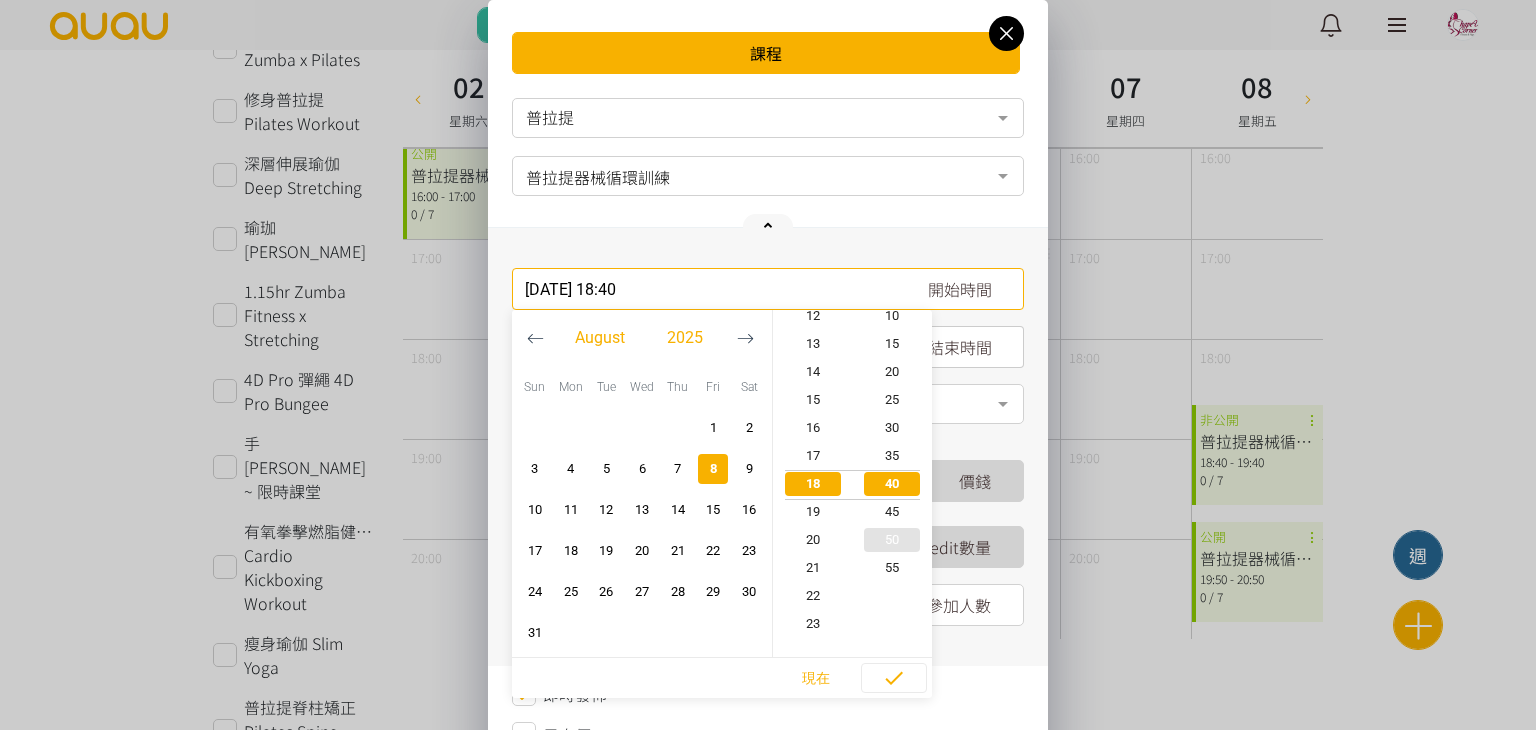 click on "50" at bounding box center [893, 540] 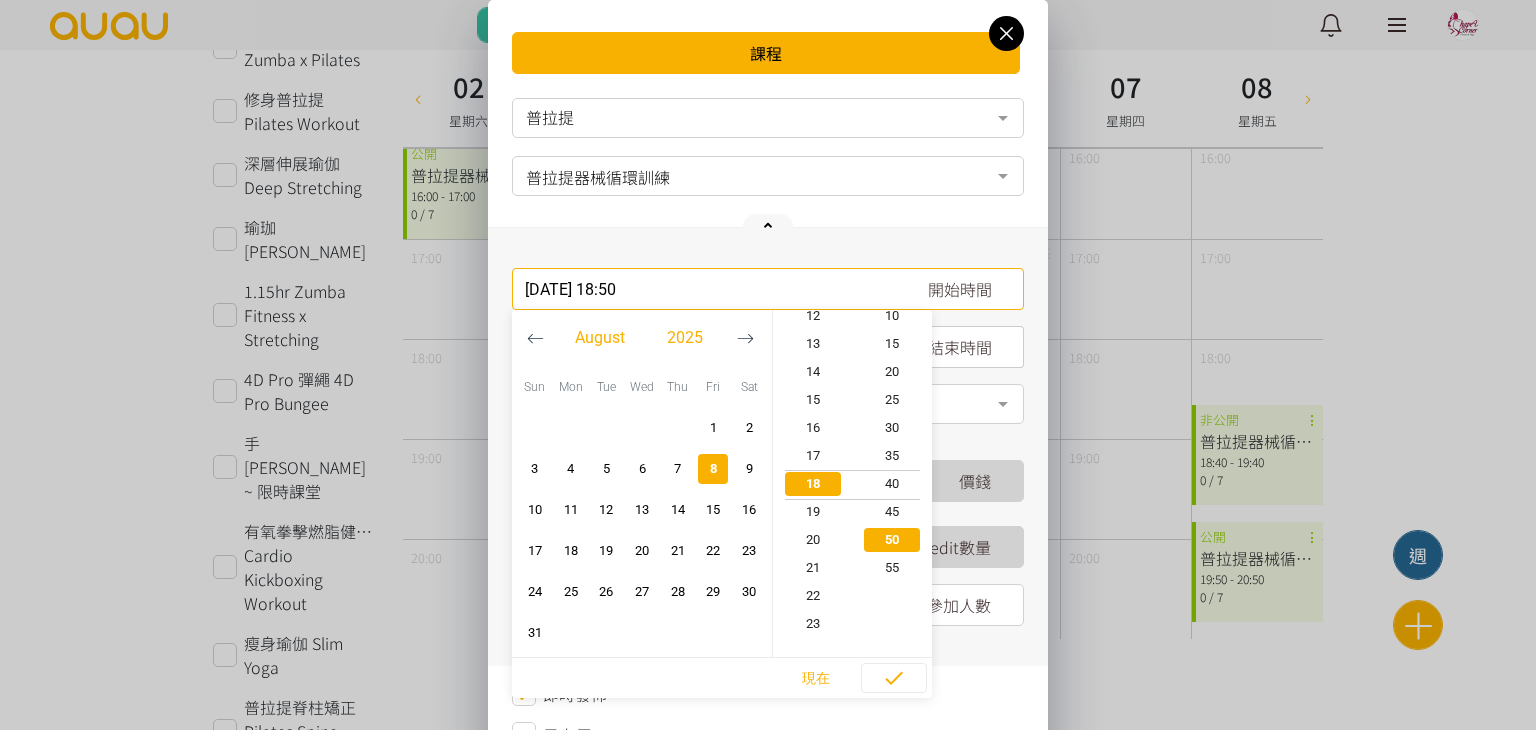 scroll, scrollTop: 504, scrollLeft: 0, axis: vertical 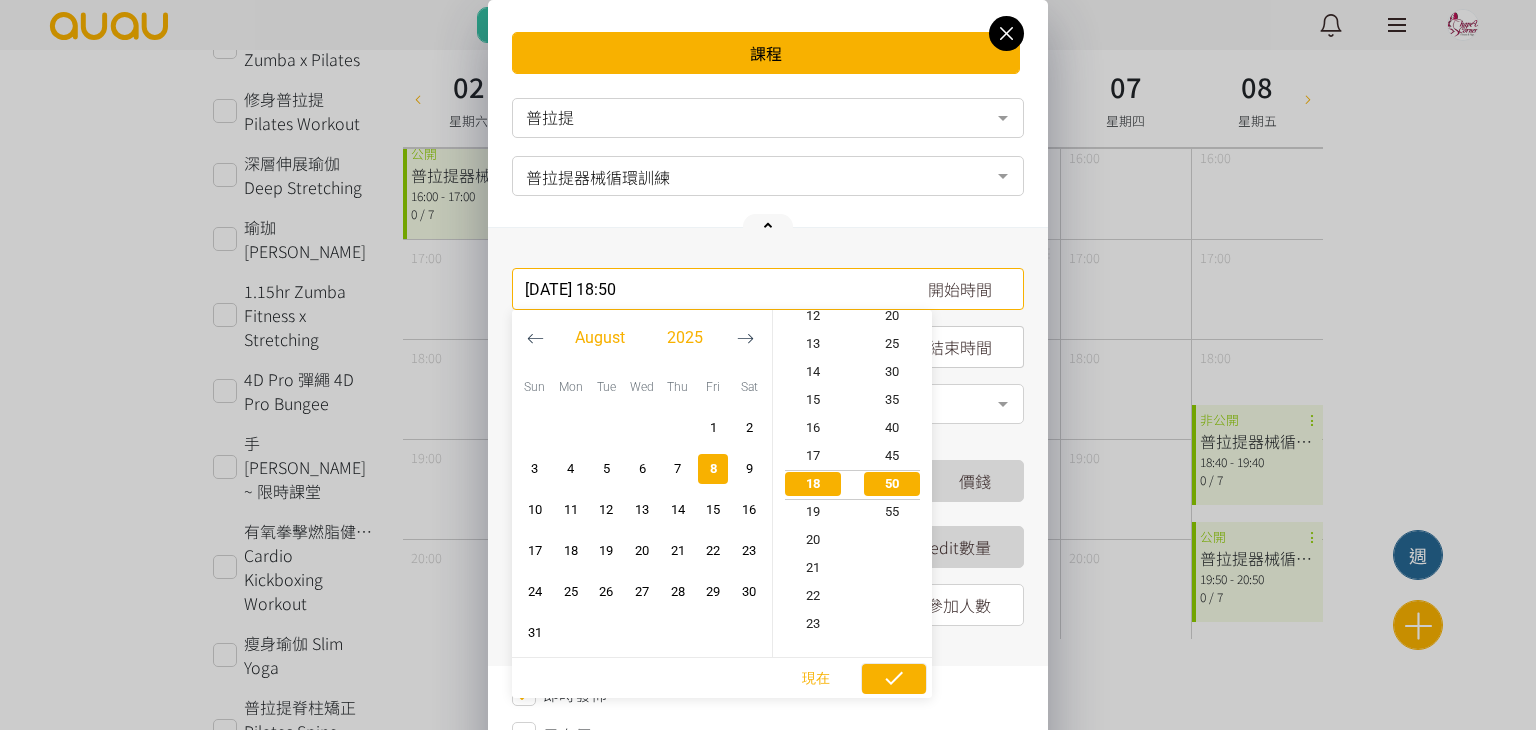click at bounding box center (894, 679) 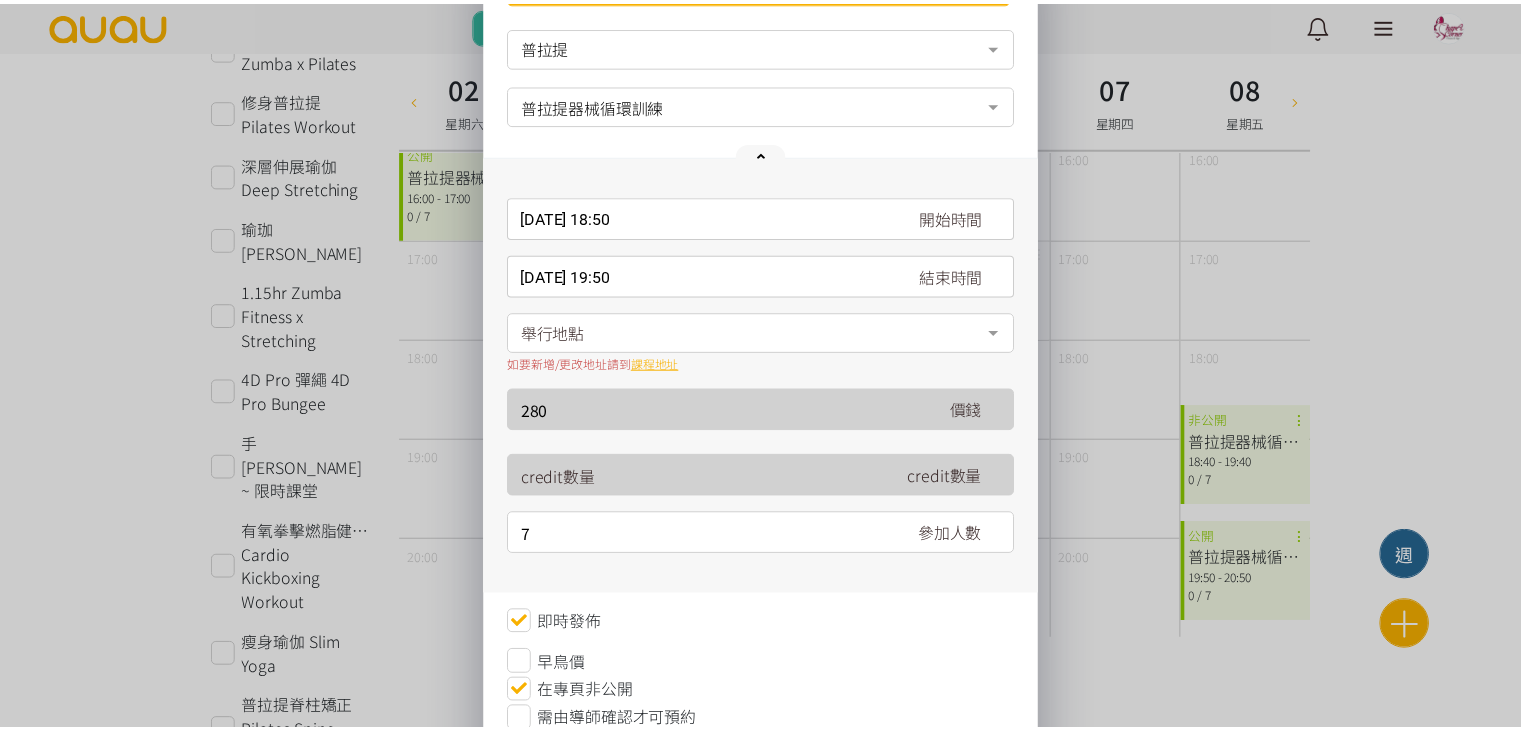 scroll, scrollTop: 224, scrollLeft: 0, axis: vertical 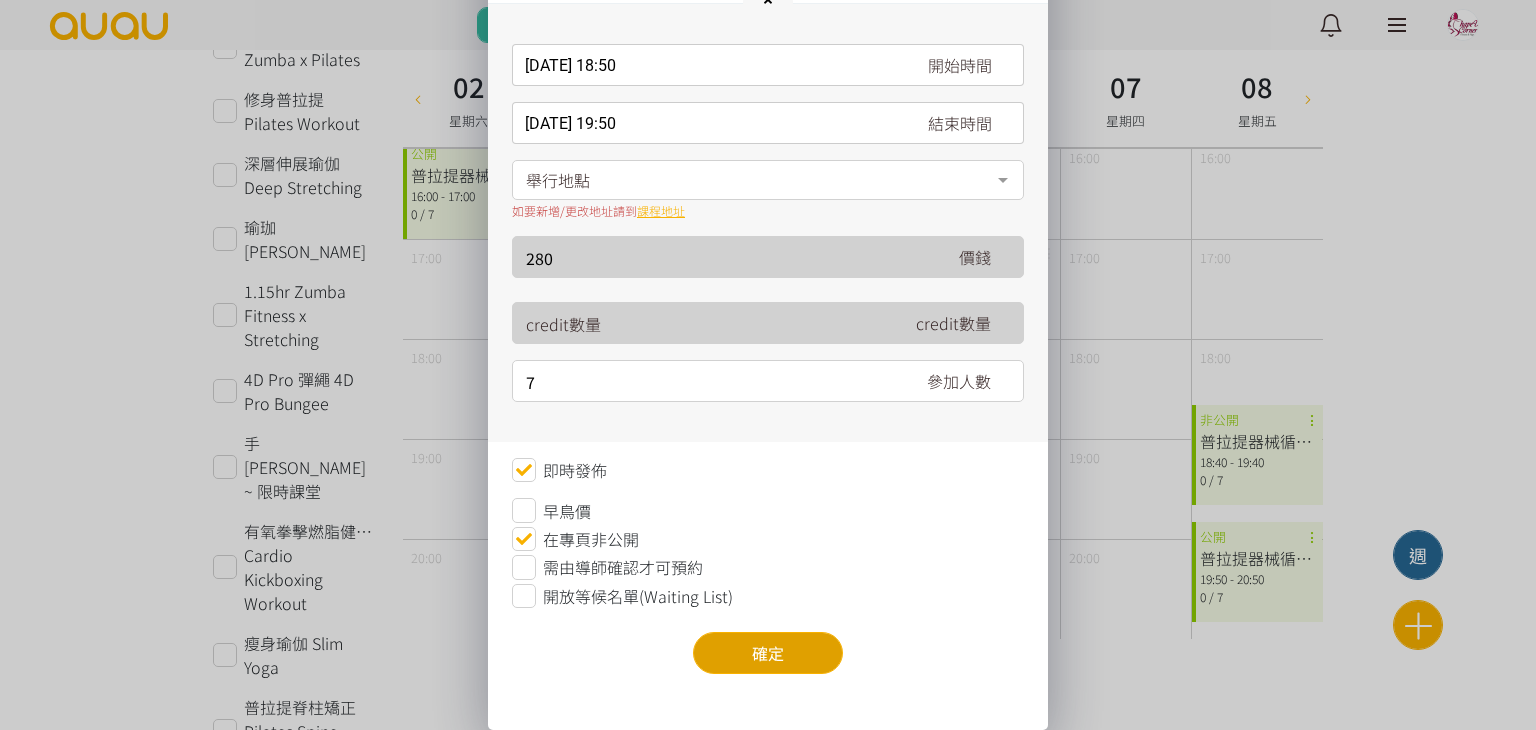 click on "確定" at bounding box center [768, 653] 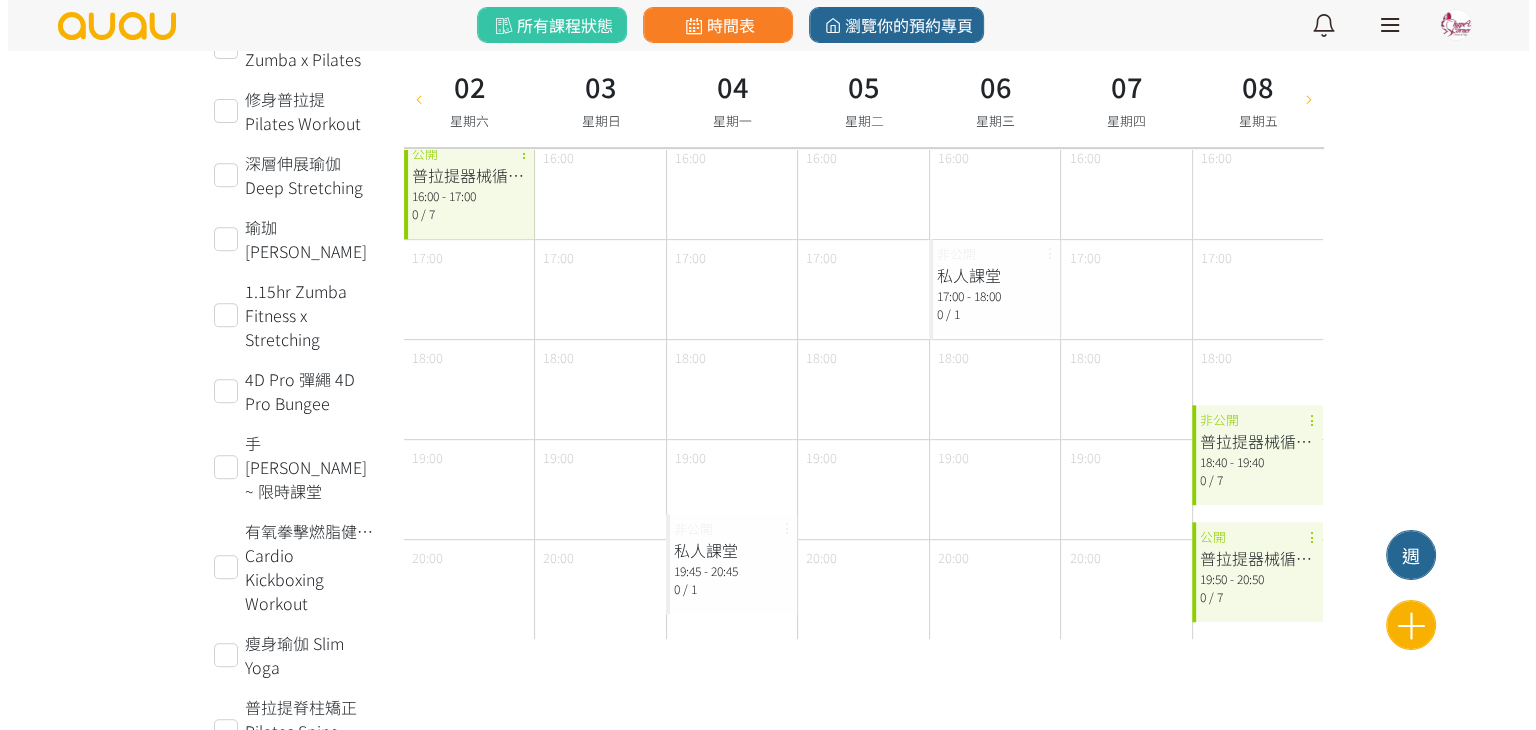 scroll, scrollTop: 0, scrollLeft: 0, axis: both 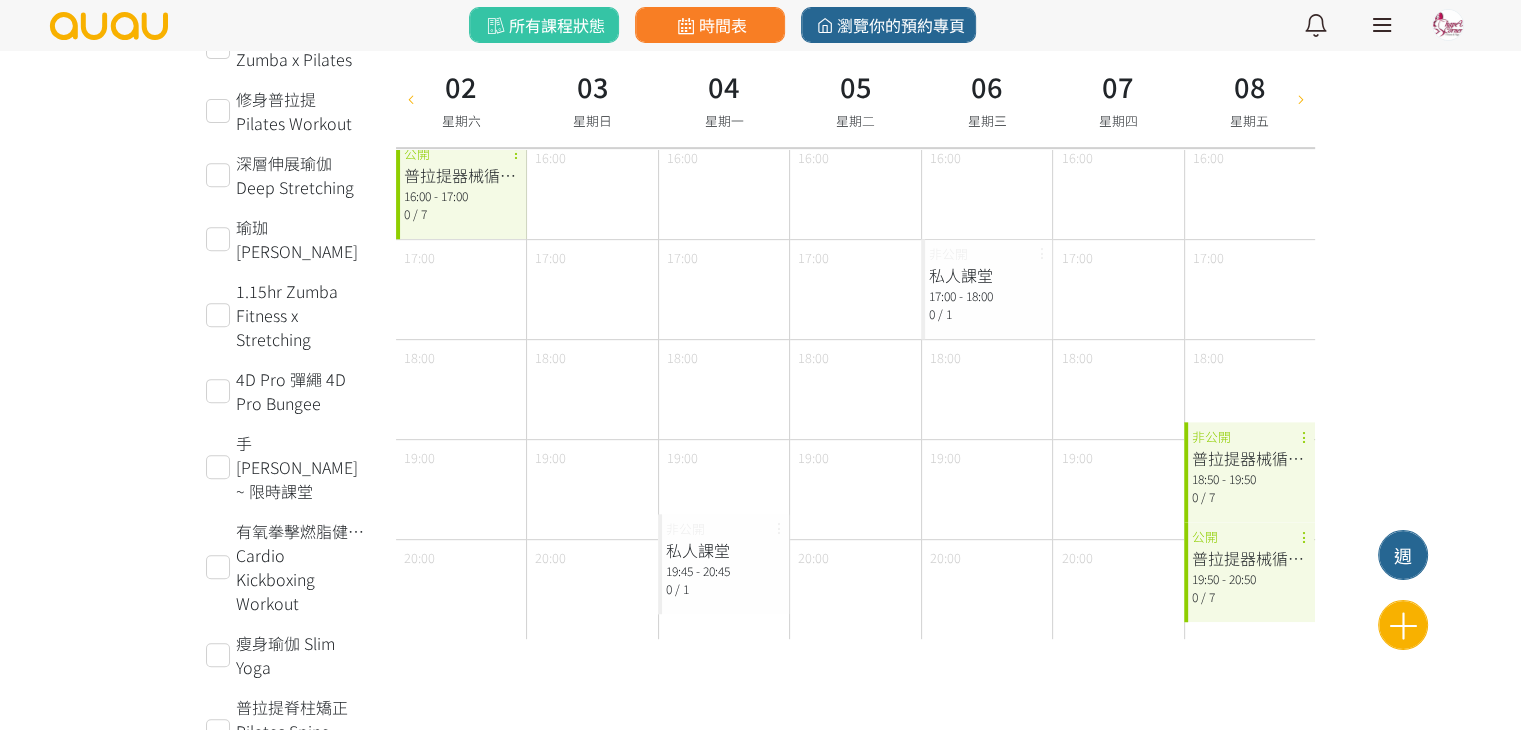 click on "/ 7" at bounding box center (1208, 596) 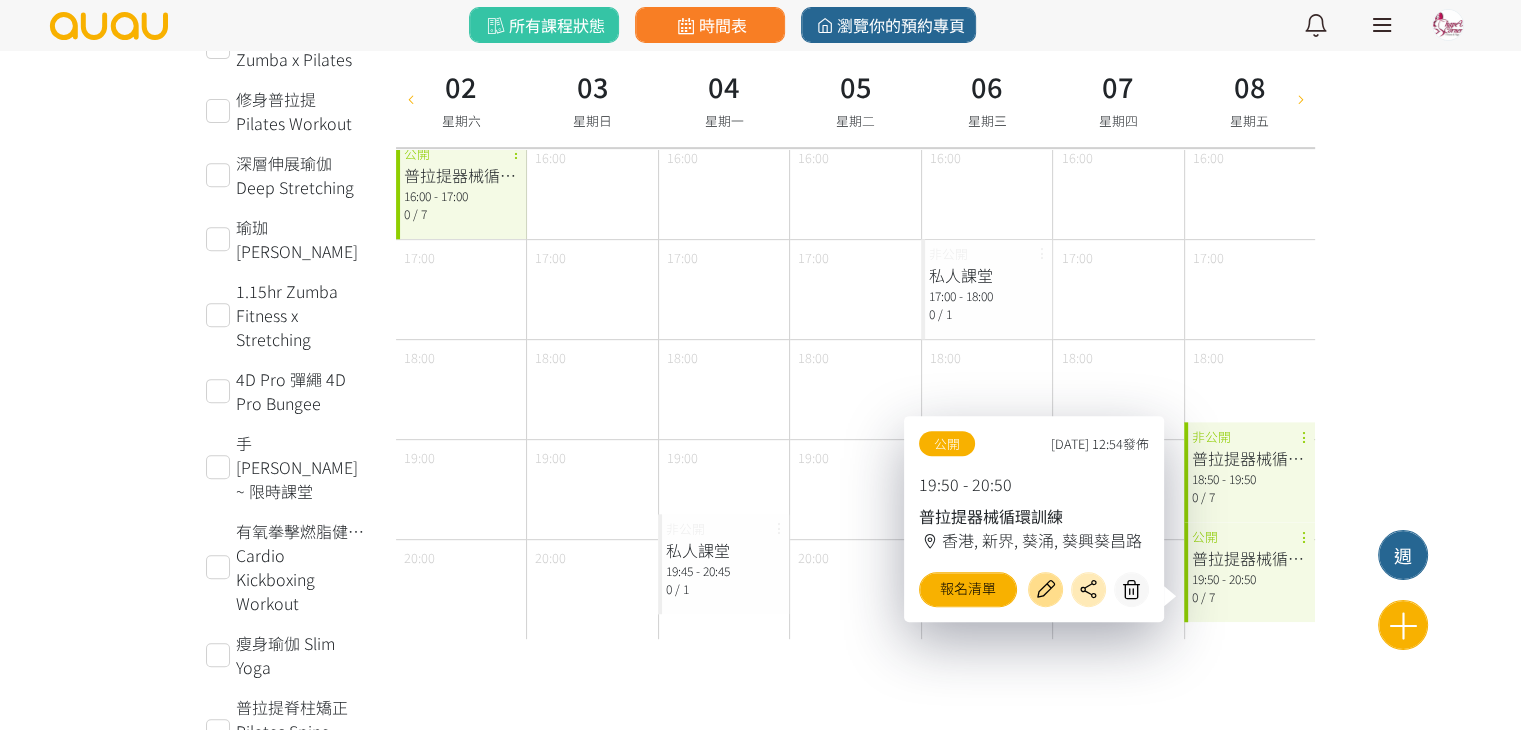 click at bounding box center [1045, 589] 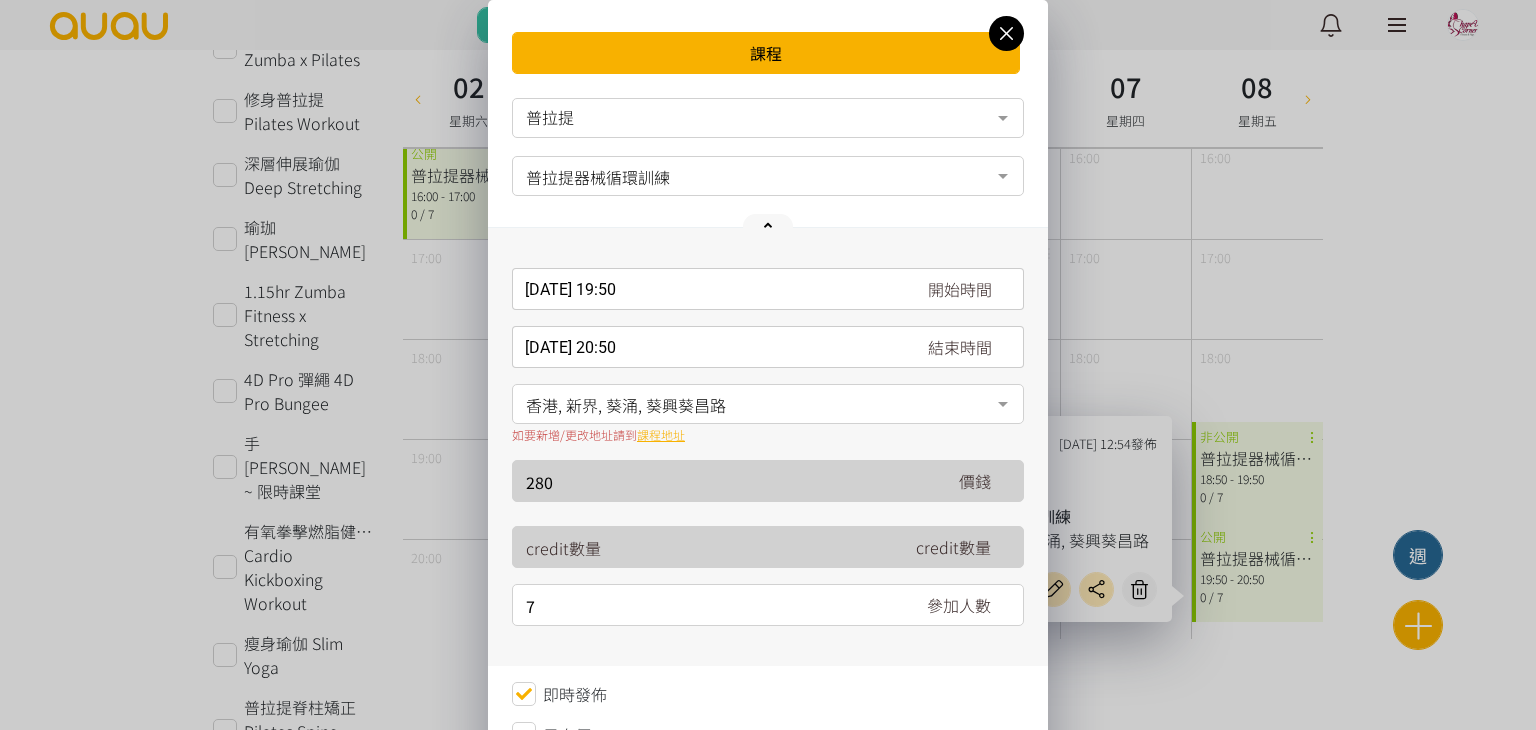 click on "[DATE] 19:50" at bounding box center (768, 289) 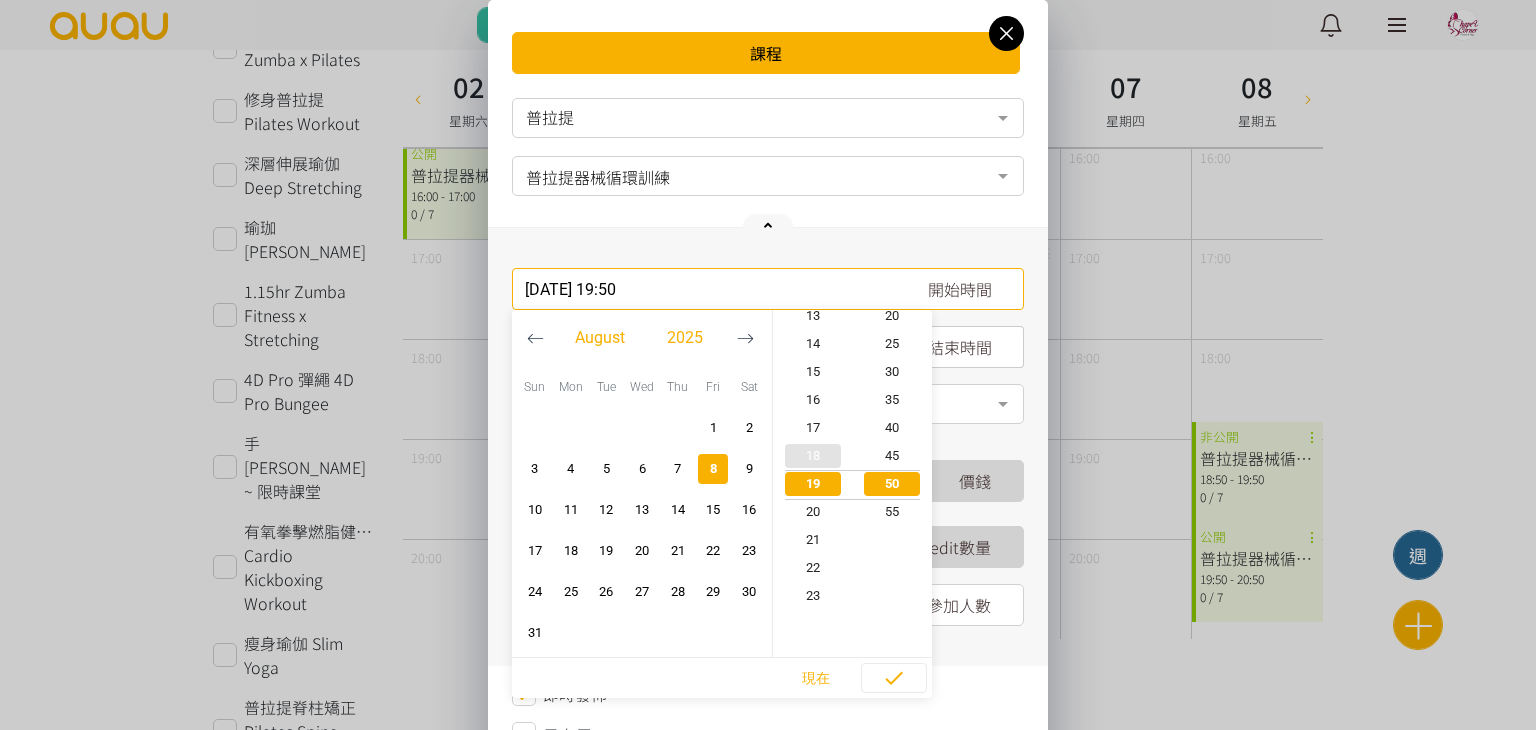 click on "18" at bounding box center (813, 456) 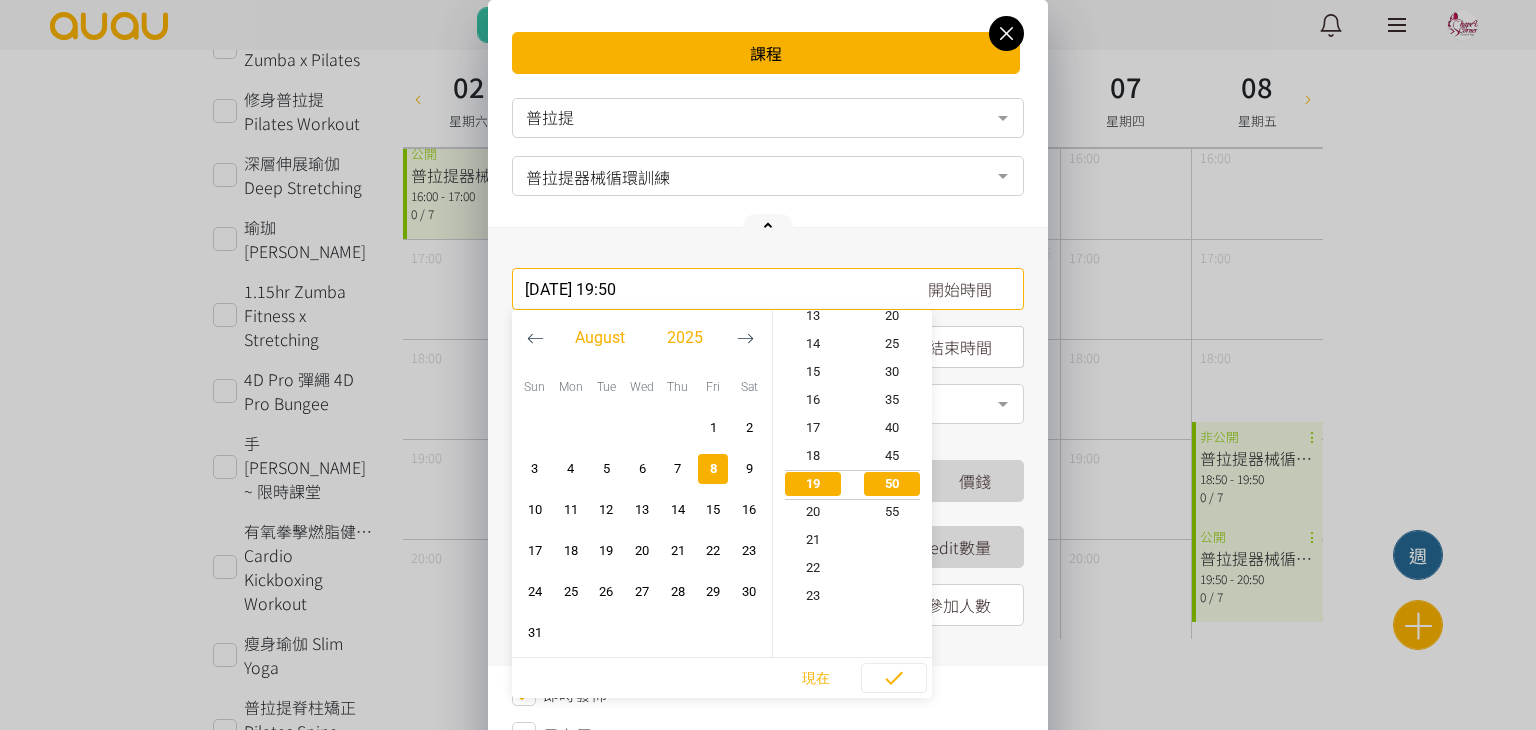 type on "[DATE] 18:50" 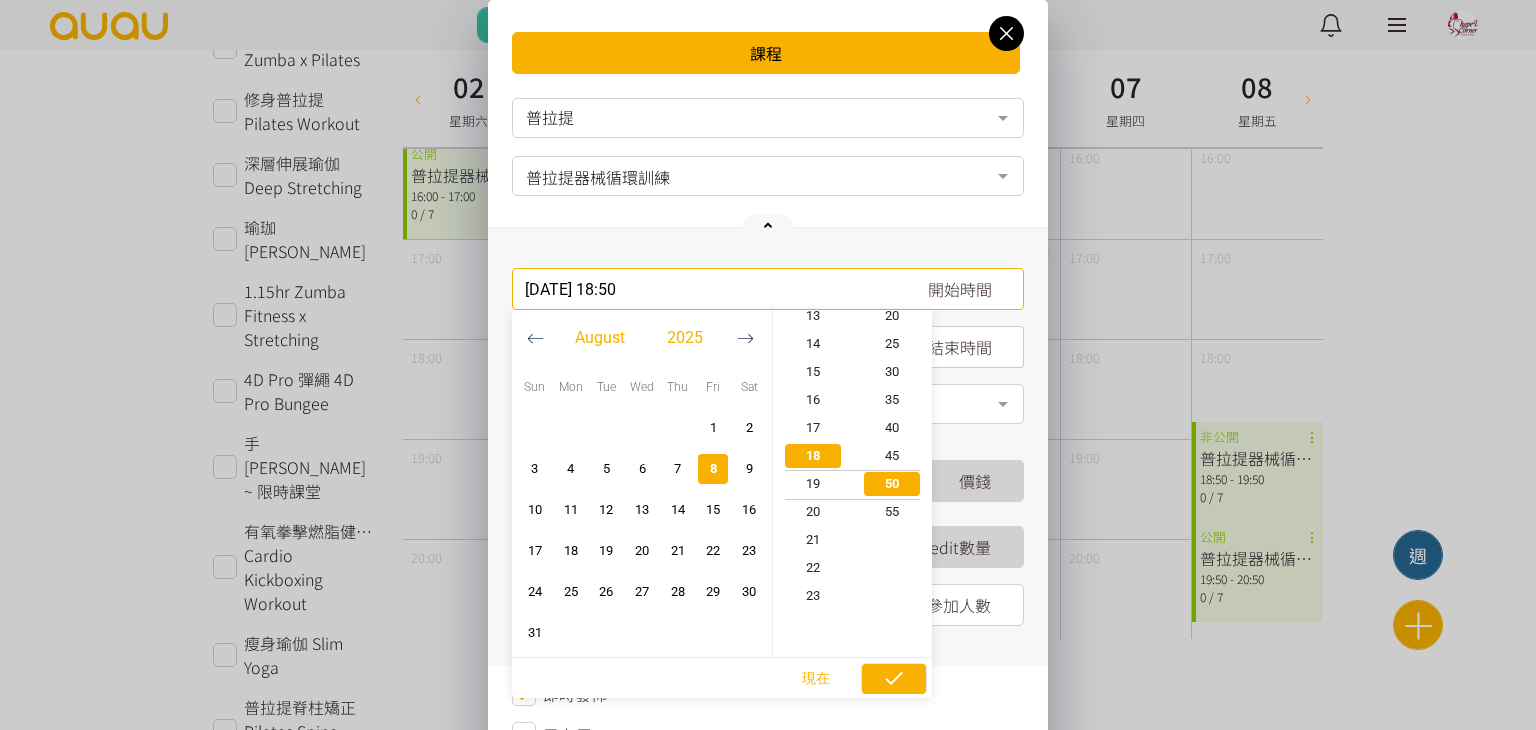 scroll, scrollTop: 504, scrollLeft: 0, axis: vertical 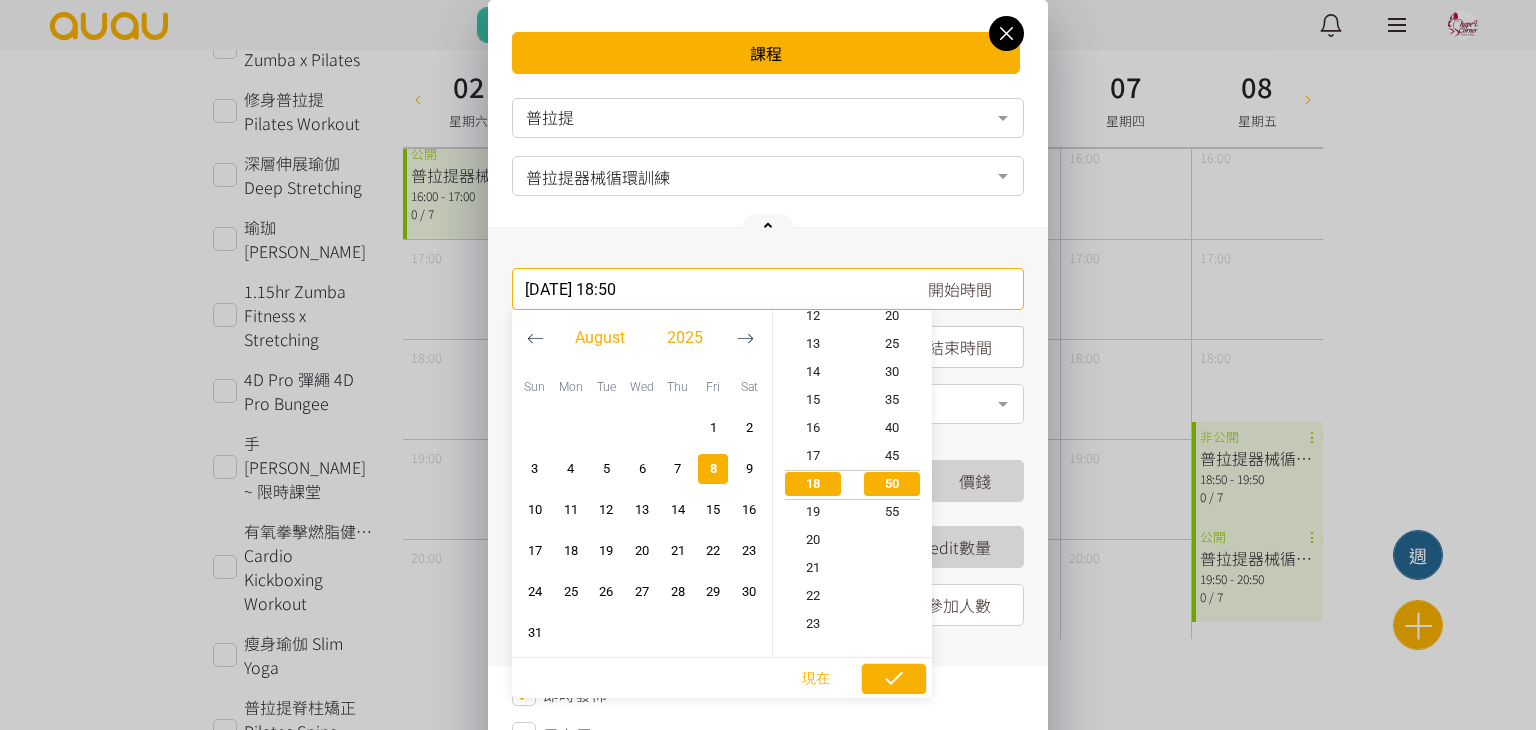 click at bounding box center [894, 679] 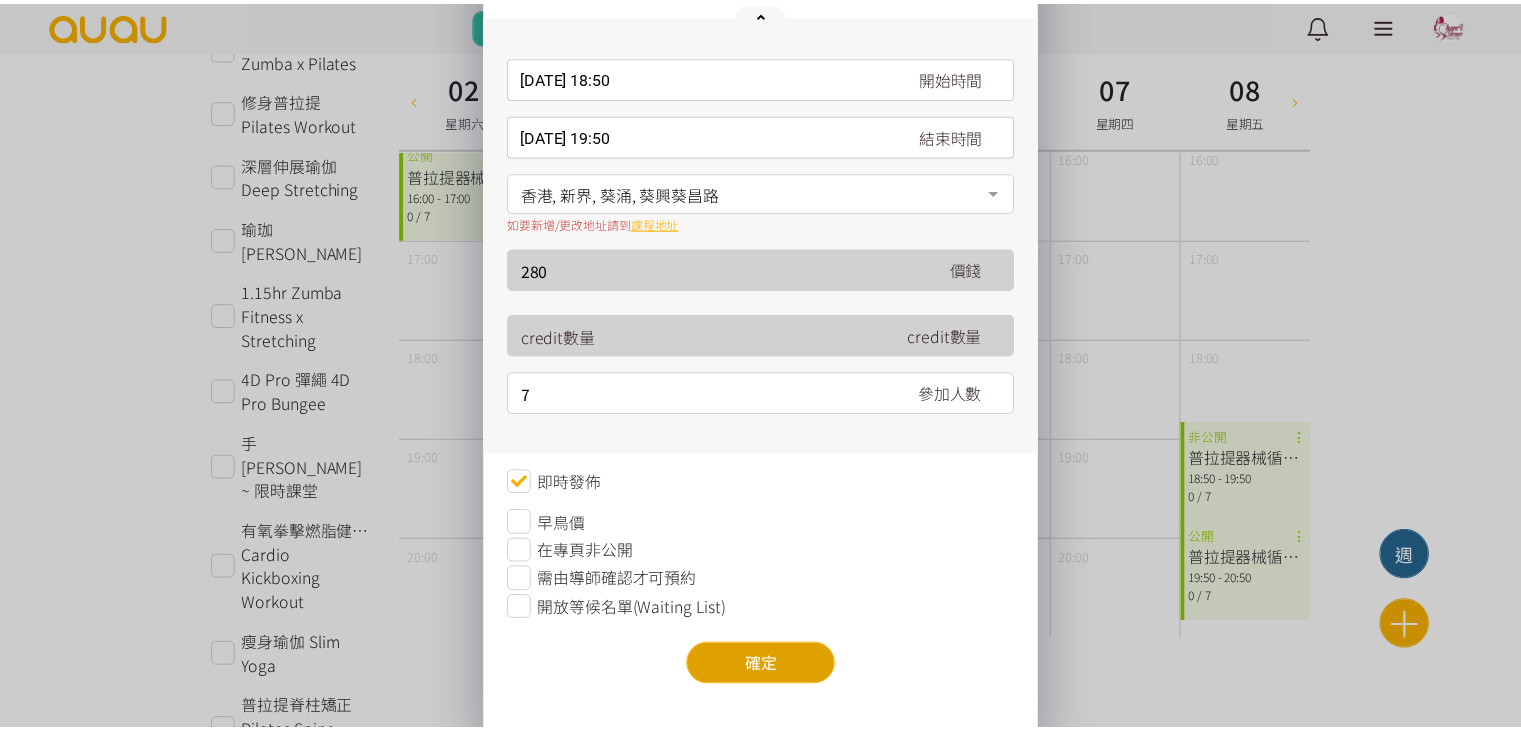 scroll, scrollTop: 224, scrollLeft: 0, axis: vertical 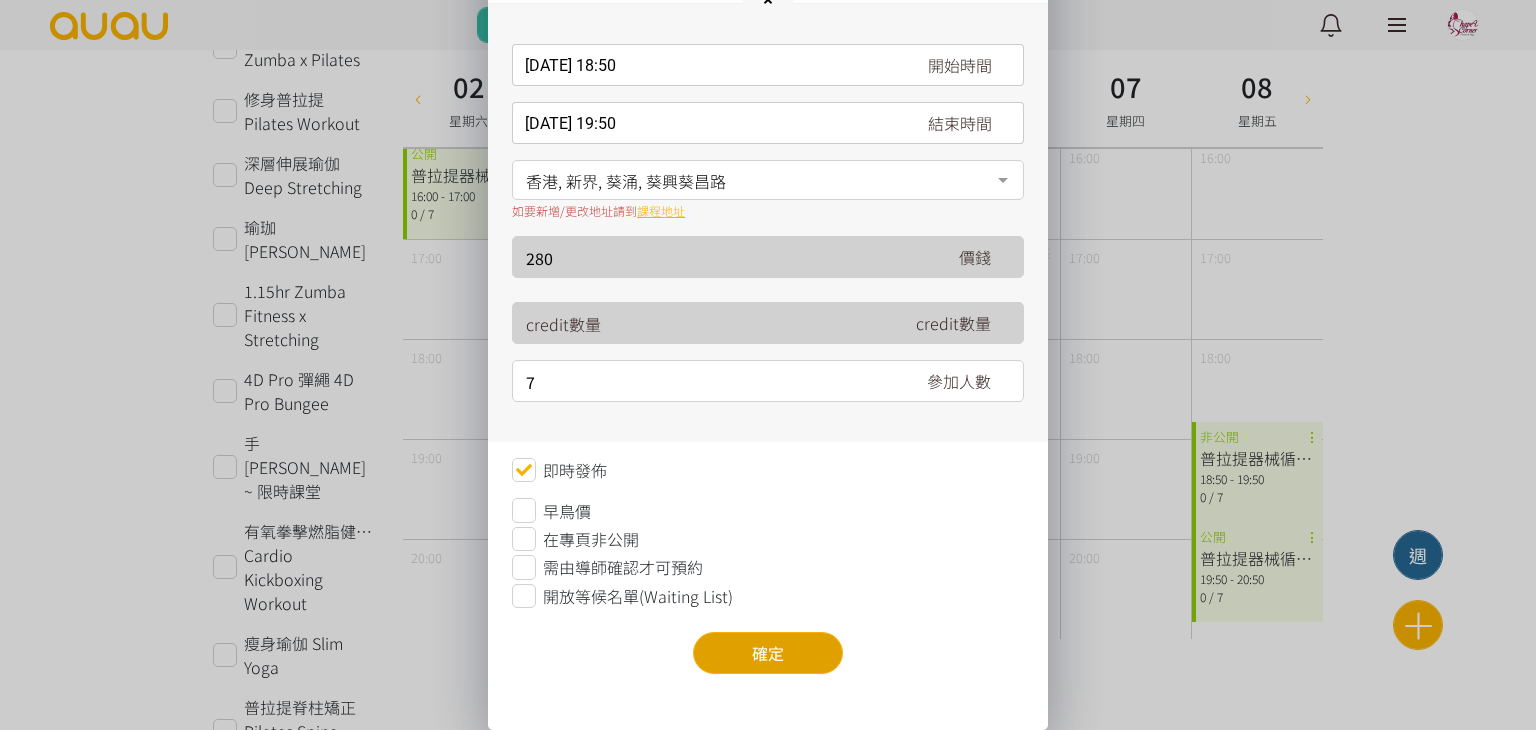 click on "確定" at bounding box center (768, 653) 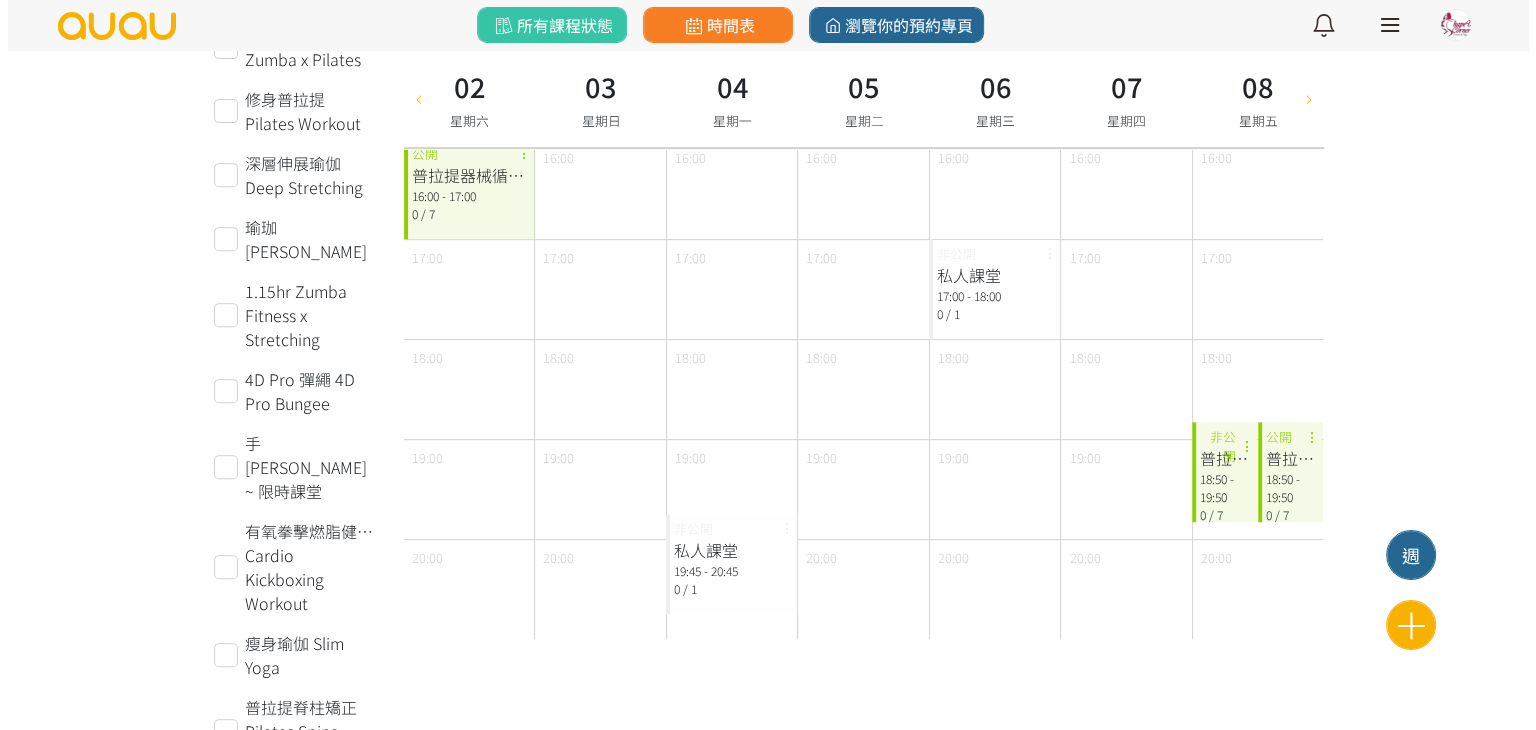 scroll, scrollTop: 0, scrollLeft: 0, axis: both 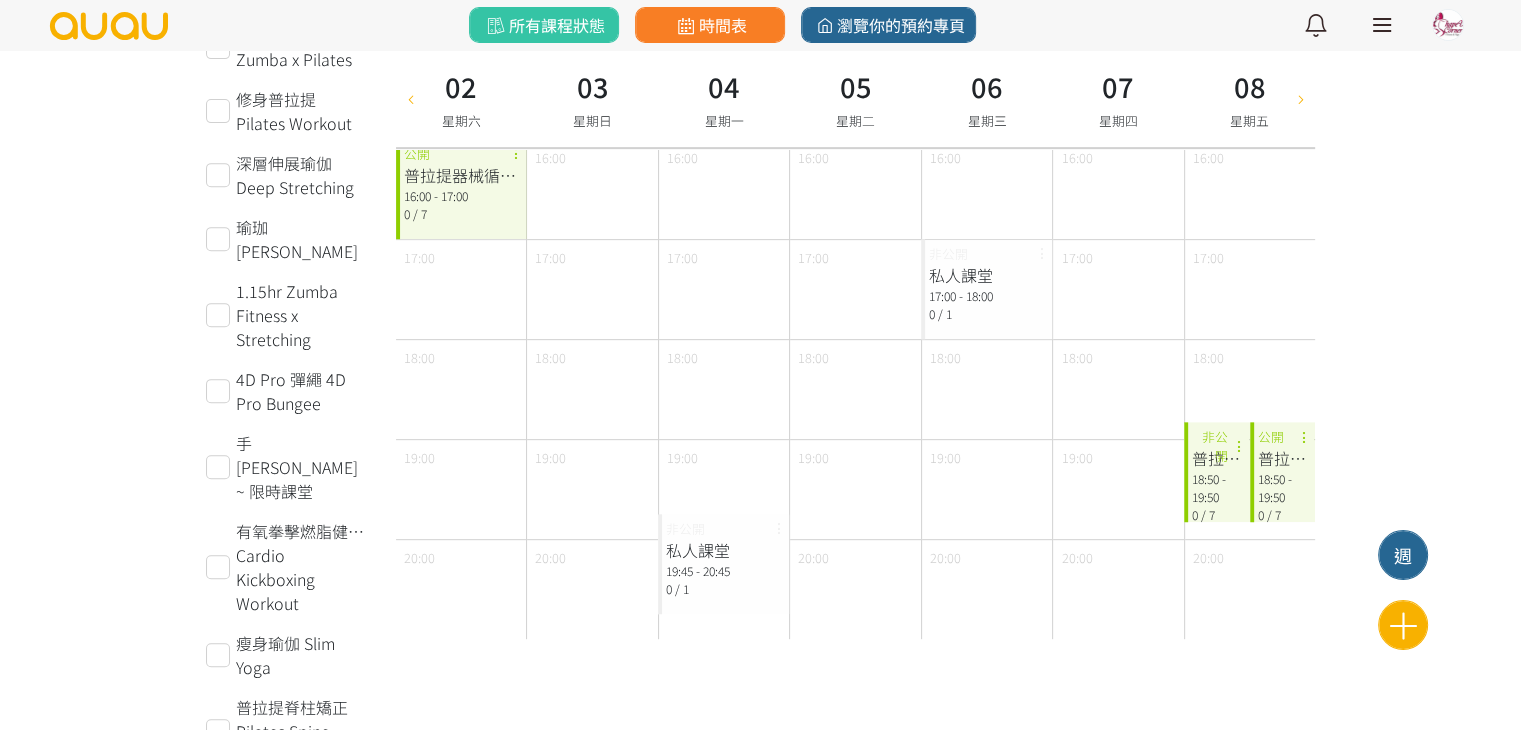 click at bounding box center [410, 98] 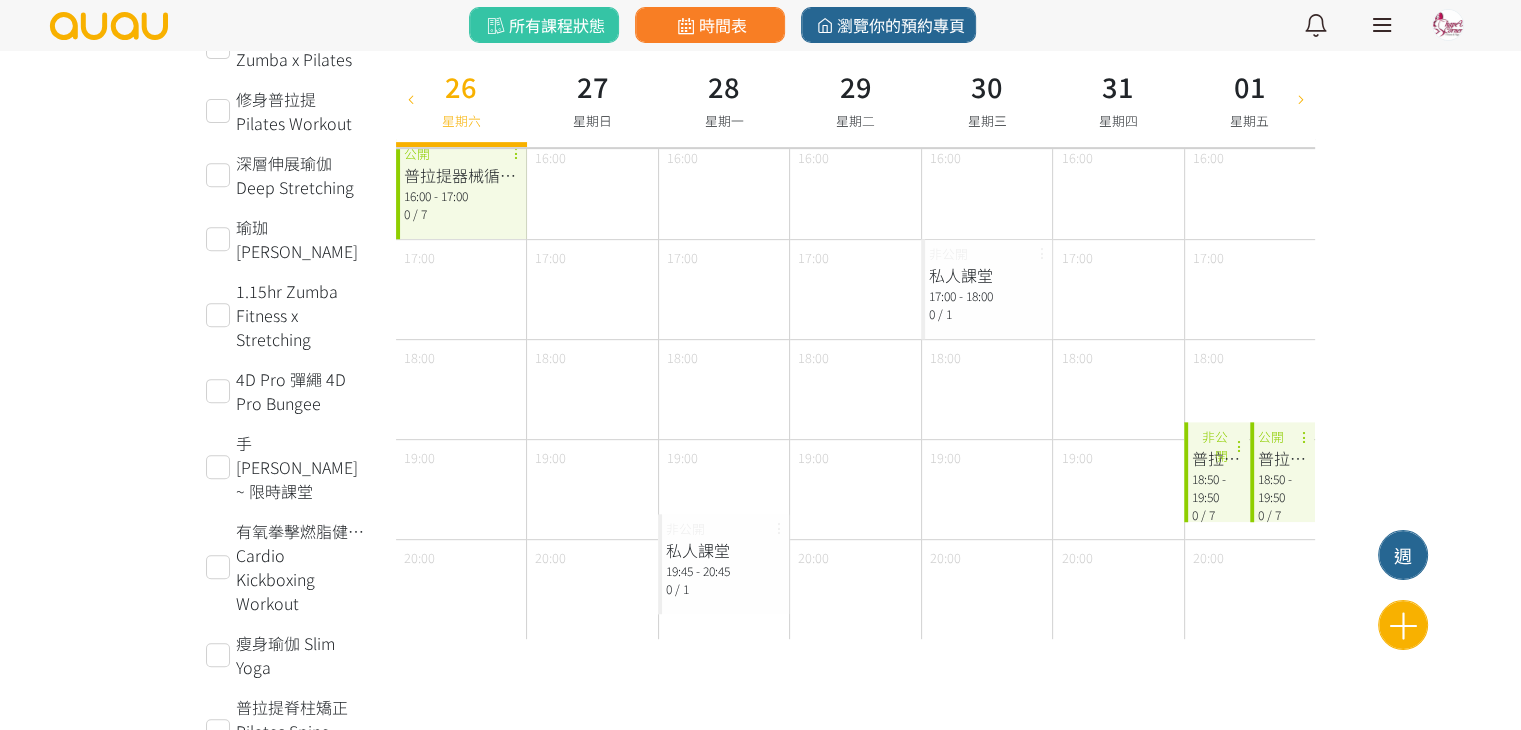 type on "[DATE]" 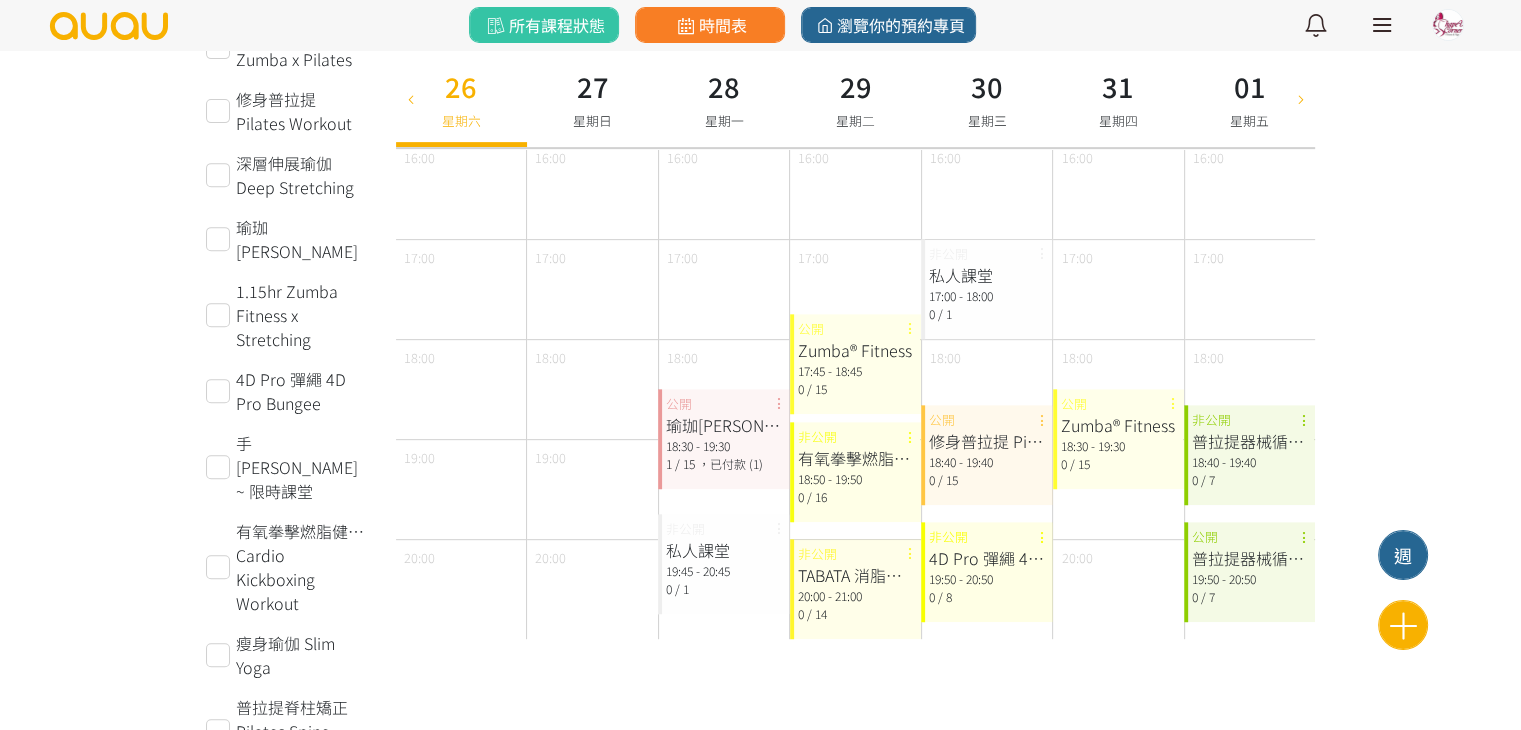 click on "19:50 -
20:50" at bounding box center (1249, 579) 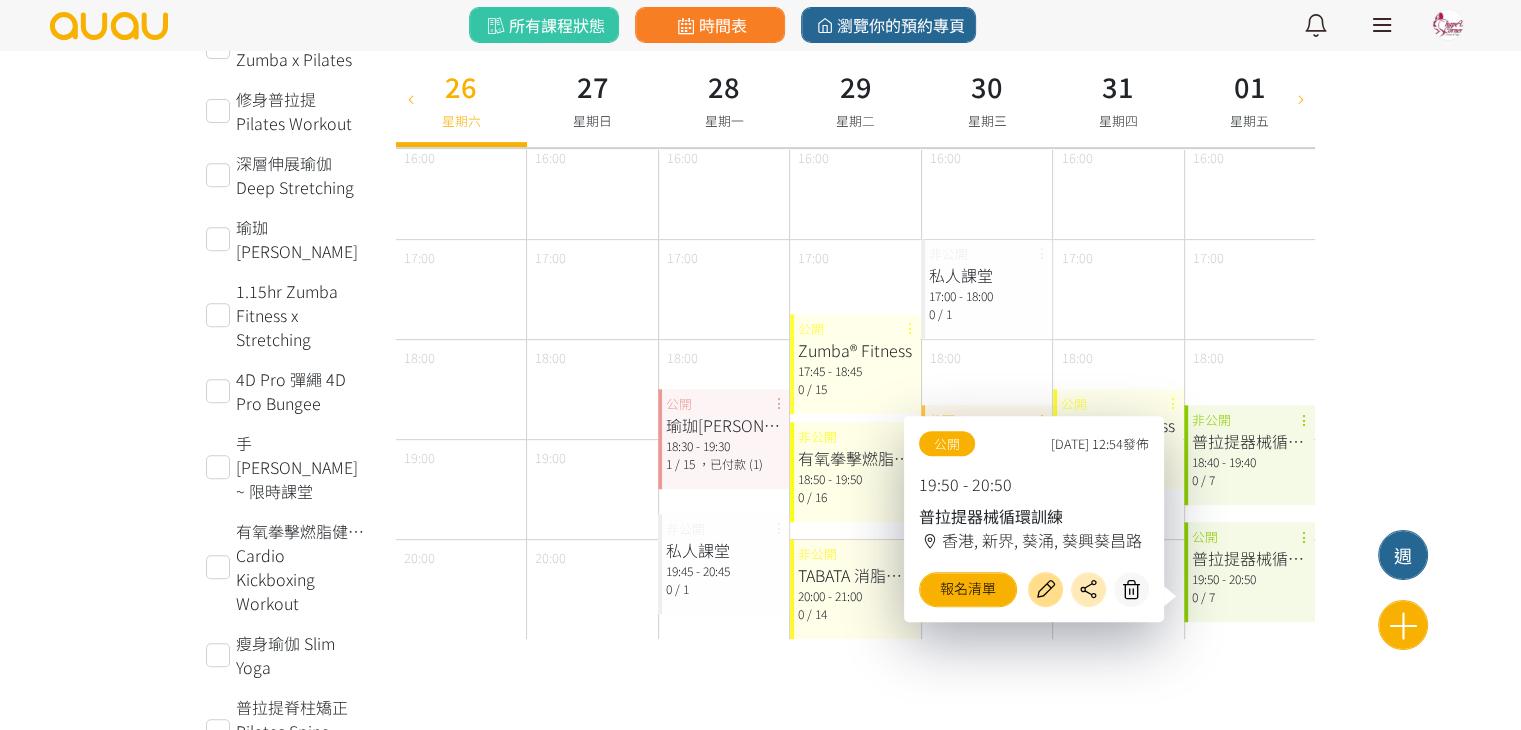 click at bounding box center (1045, 589) 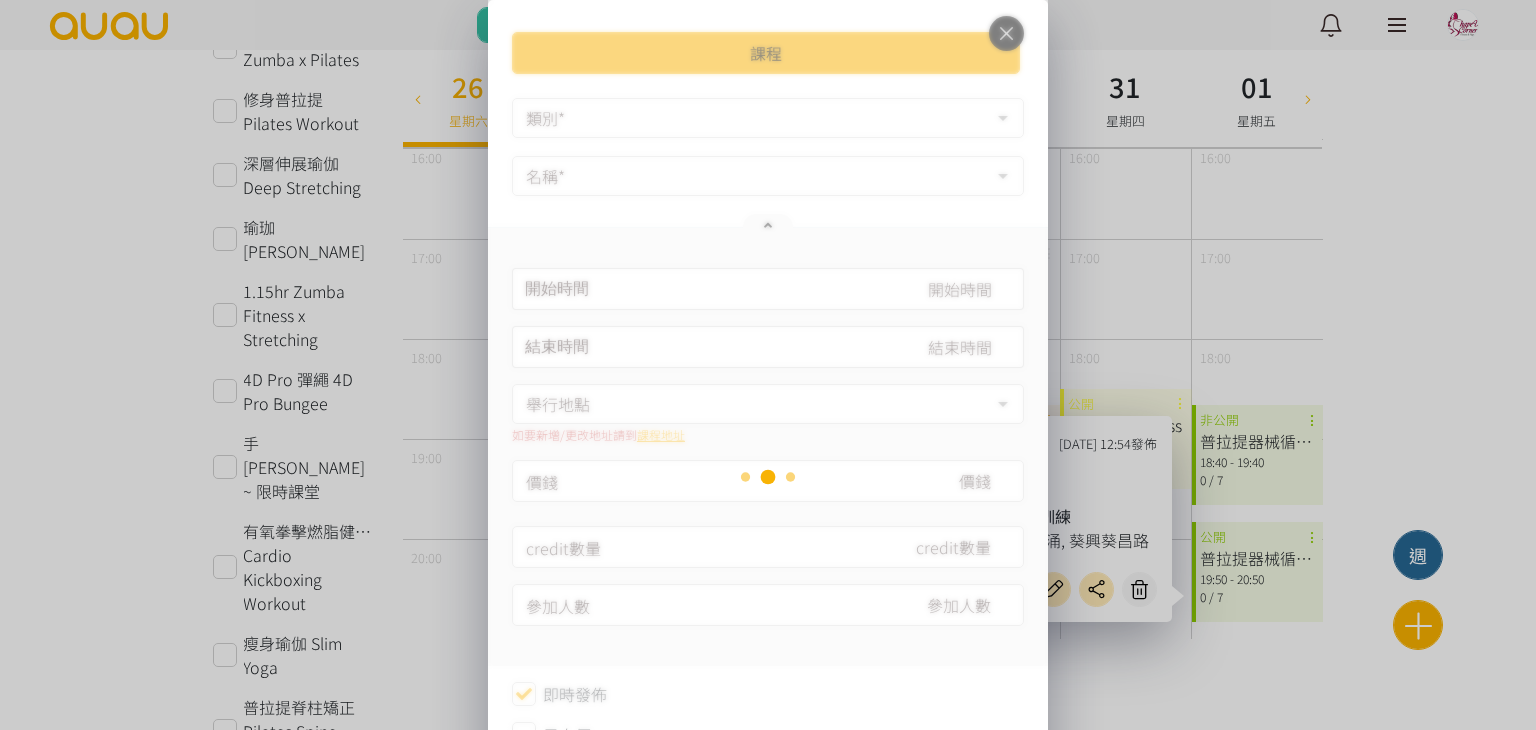 type on "[DATE] 19:50" 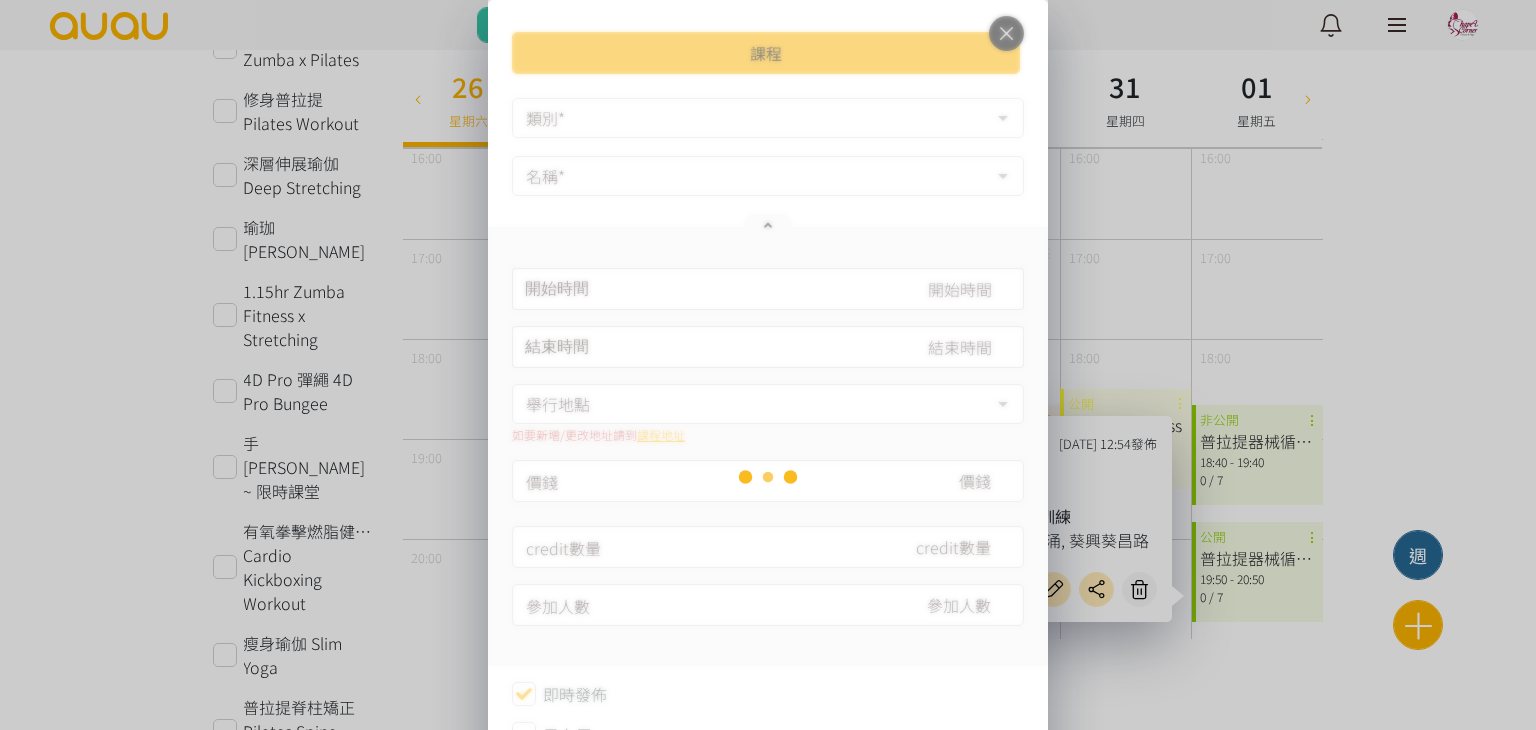 type on "[DATE] 20:50" 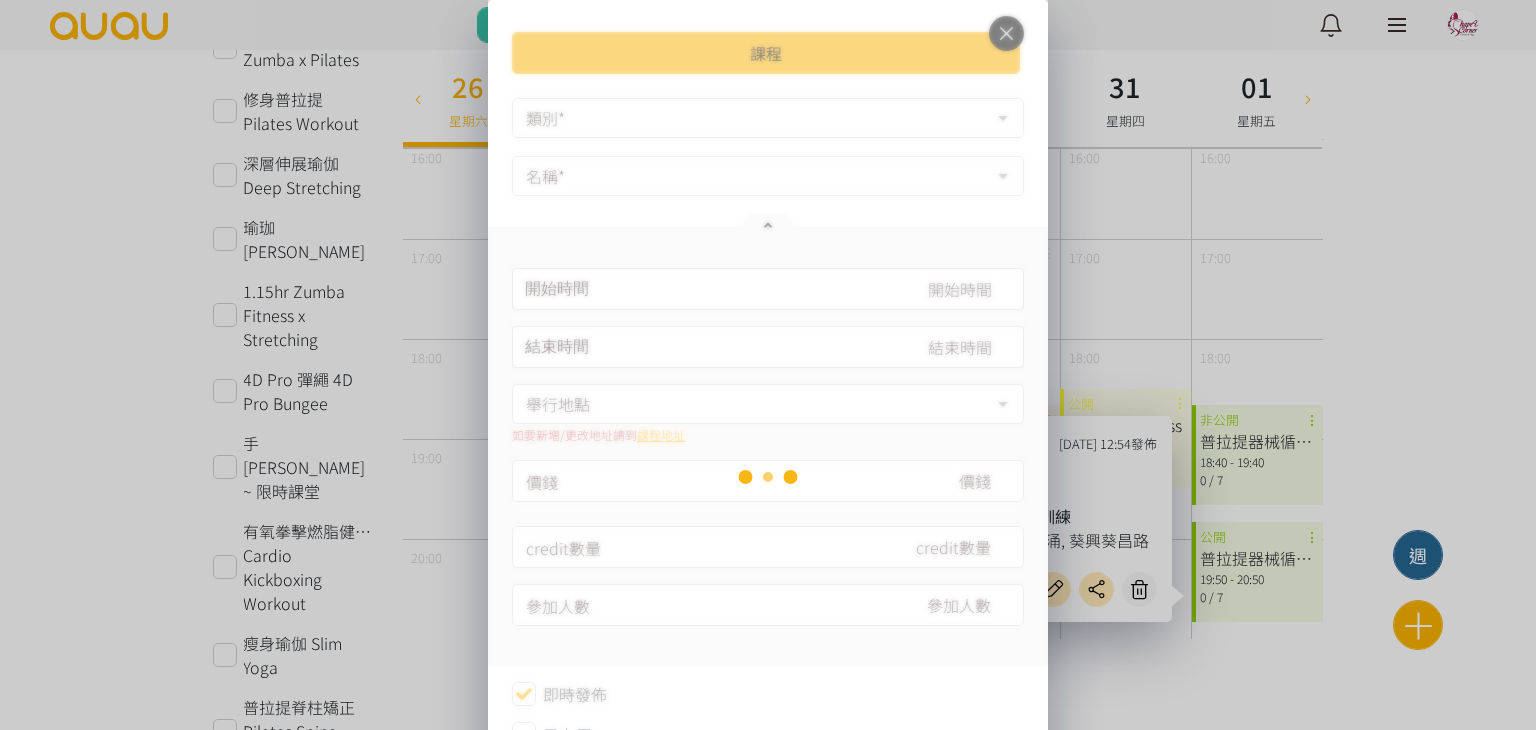type on "280" 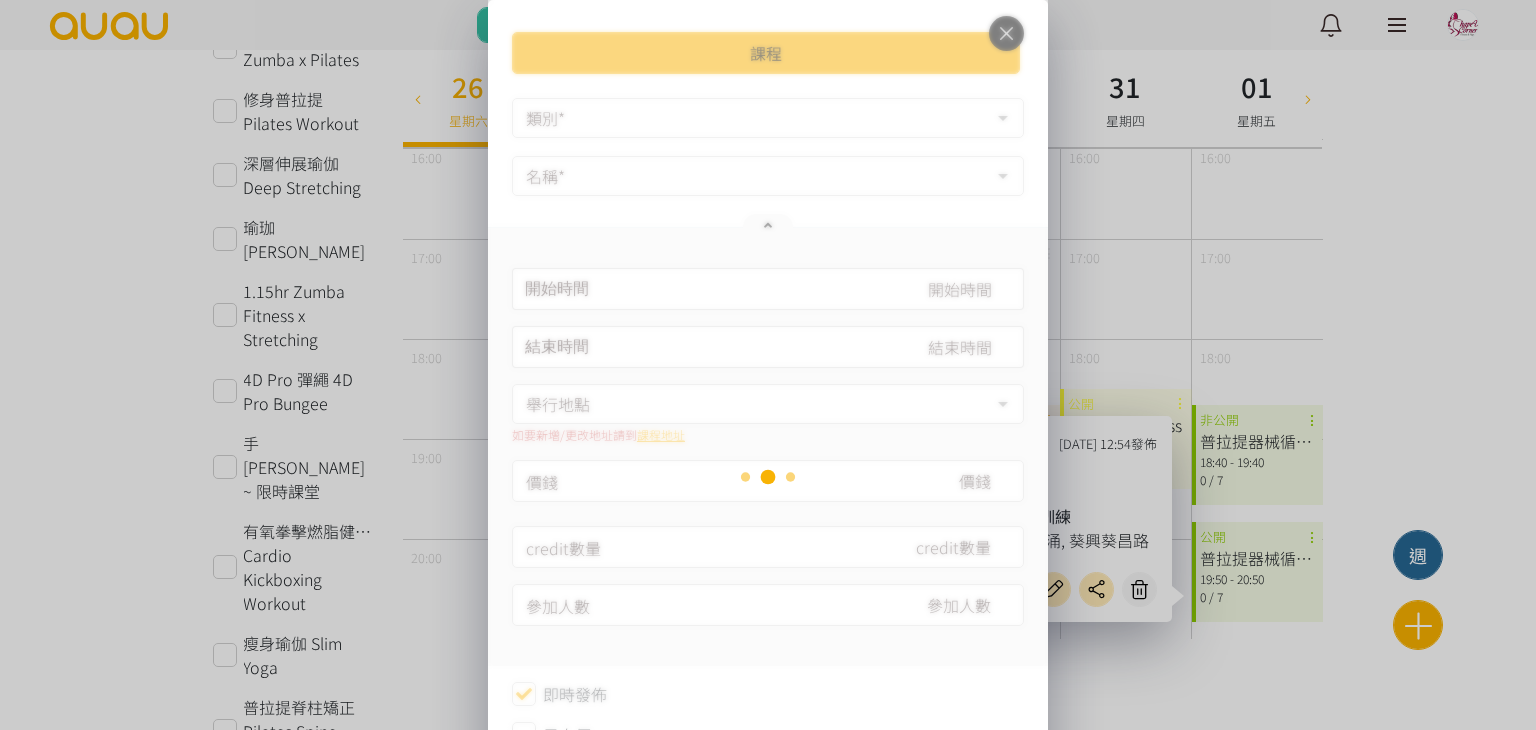 type on "7" 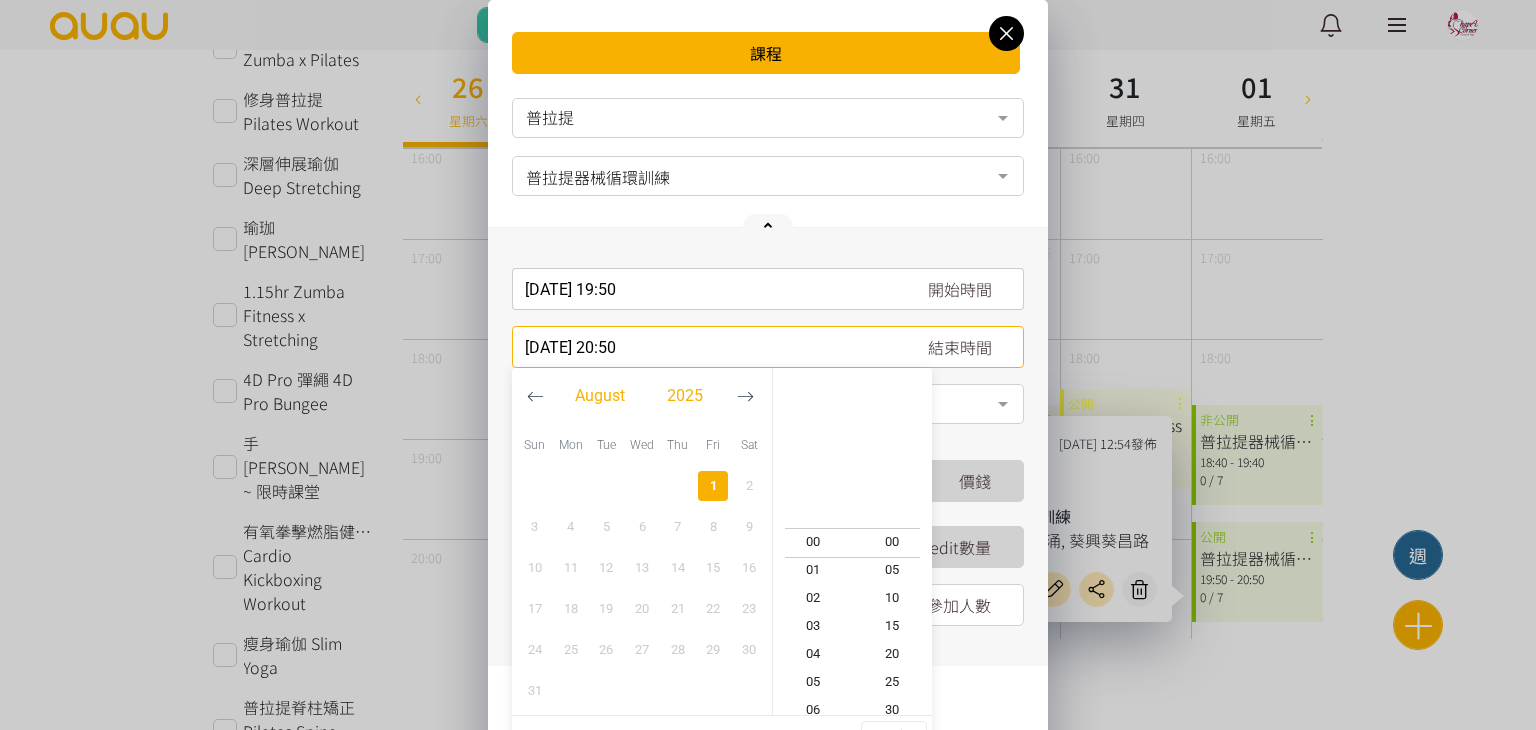 click on "[DATE] 20:50
結束時間
[DATE]
Sun
Mon
Tue
Wed
Thu
Fri
Sat
1
2
3
4
5
6
7
8
9
10
11
12
13
14
15
16
17
18
19
20
21
22
23
24
25
26
27" at bounding box center [768, 289] 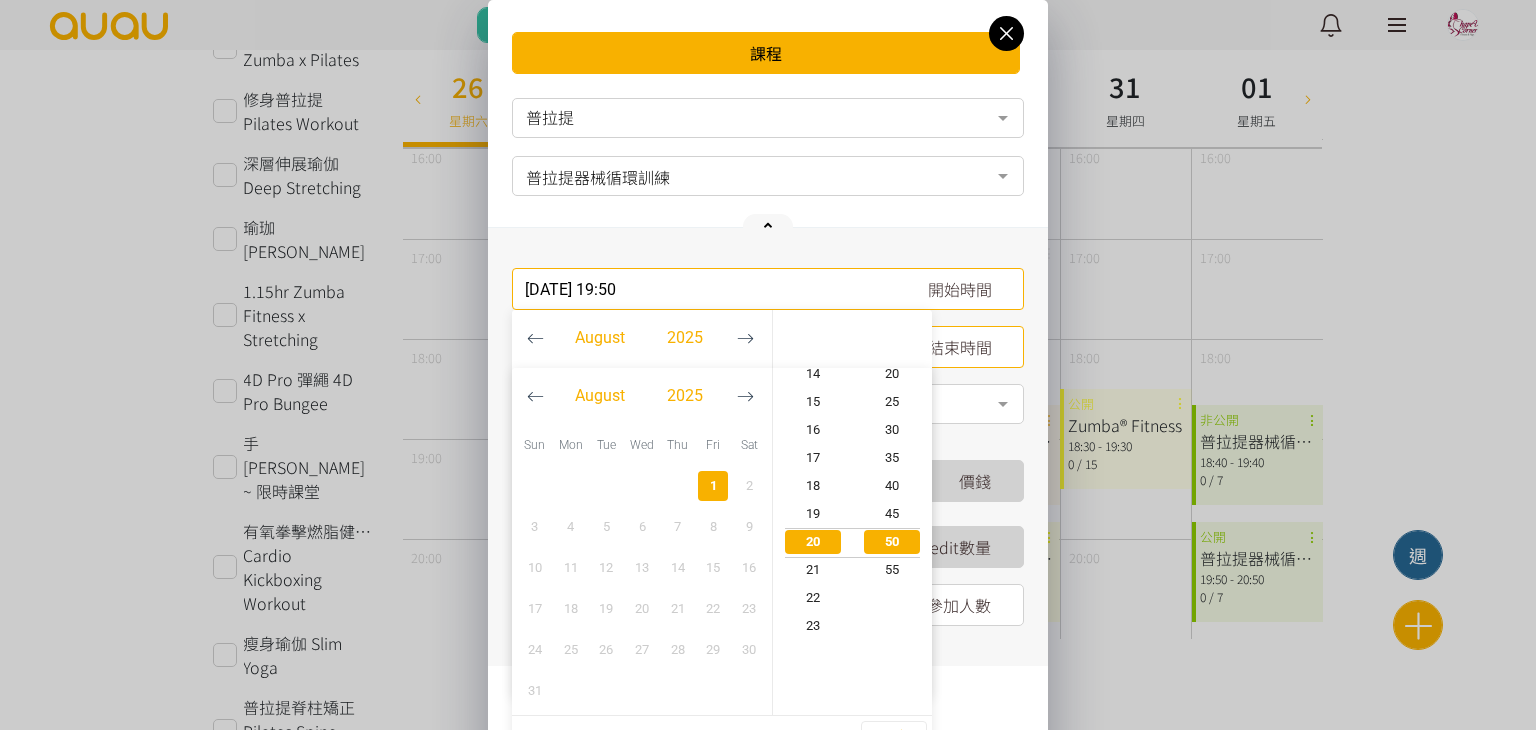 scroll, scrollTop: 532, scrollLeft: 0, axis: vertical 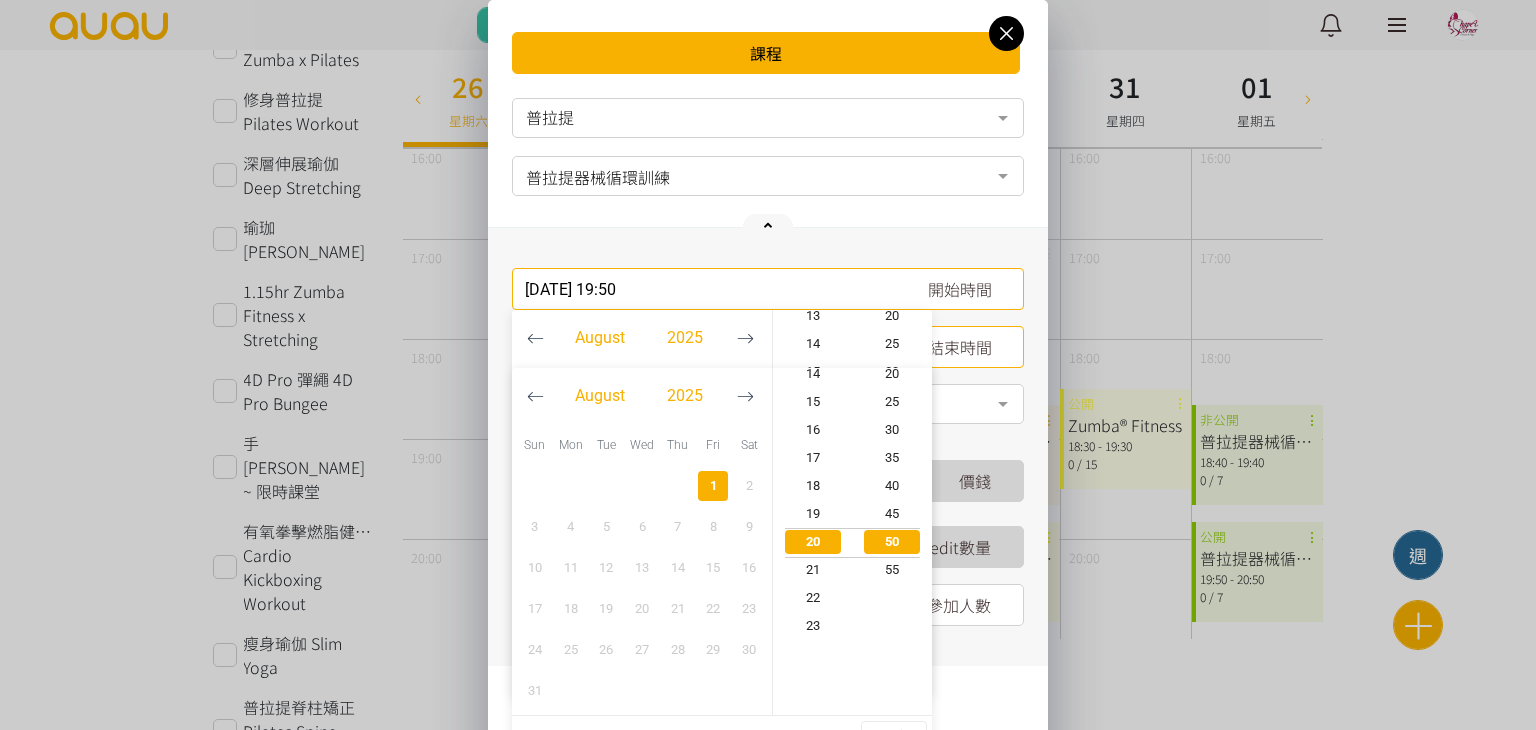 click on "[DATE] 19:50" at bounding box center [768, 289] 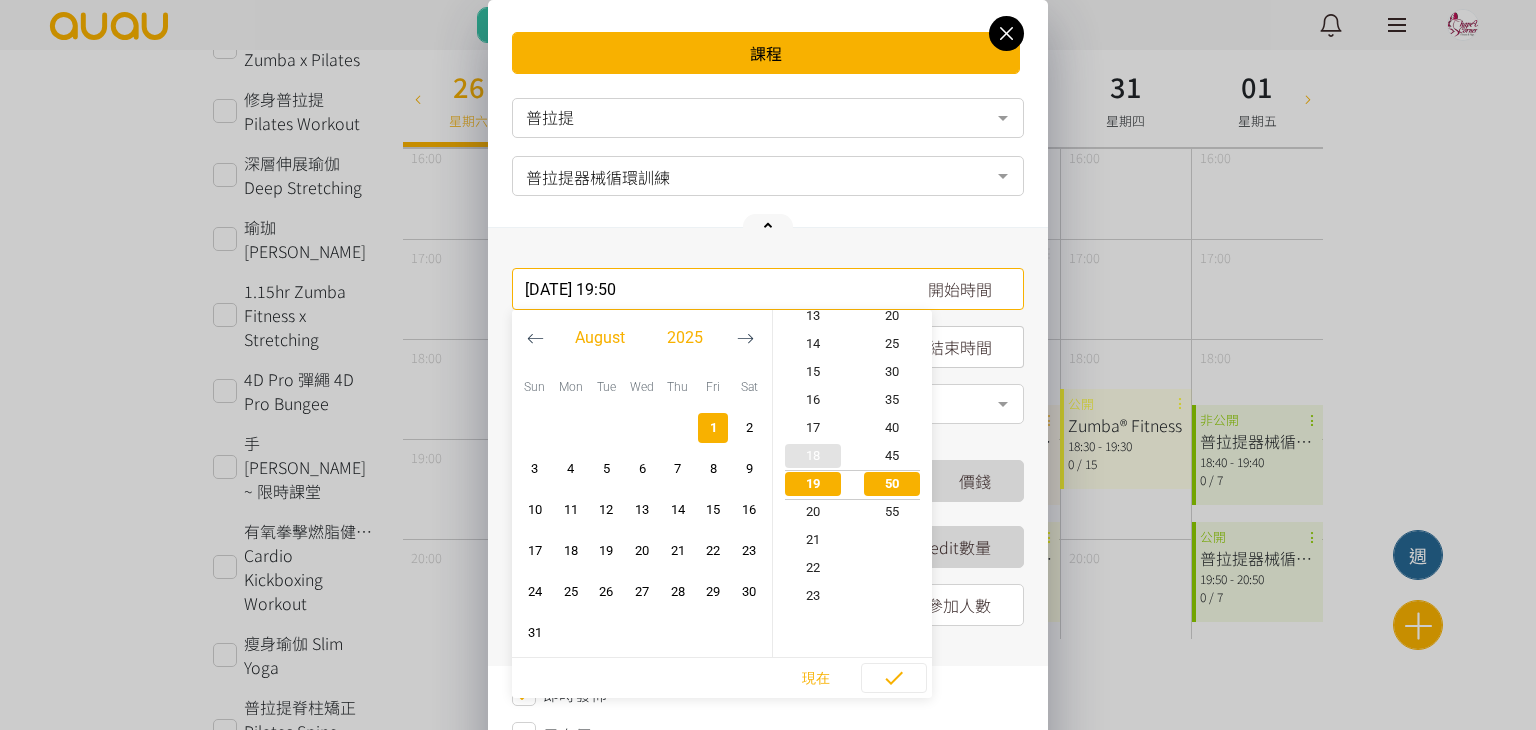 click on "18" at bounding box center (813, 456) 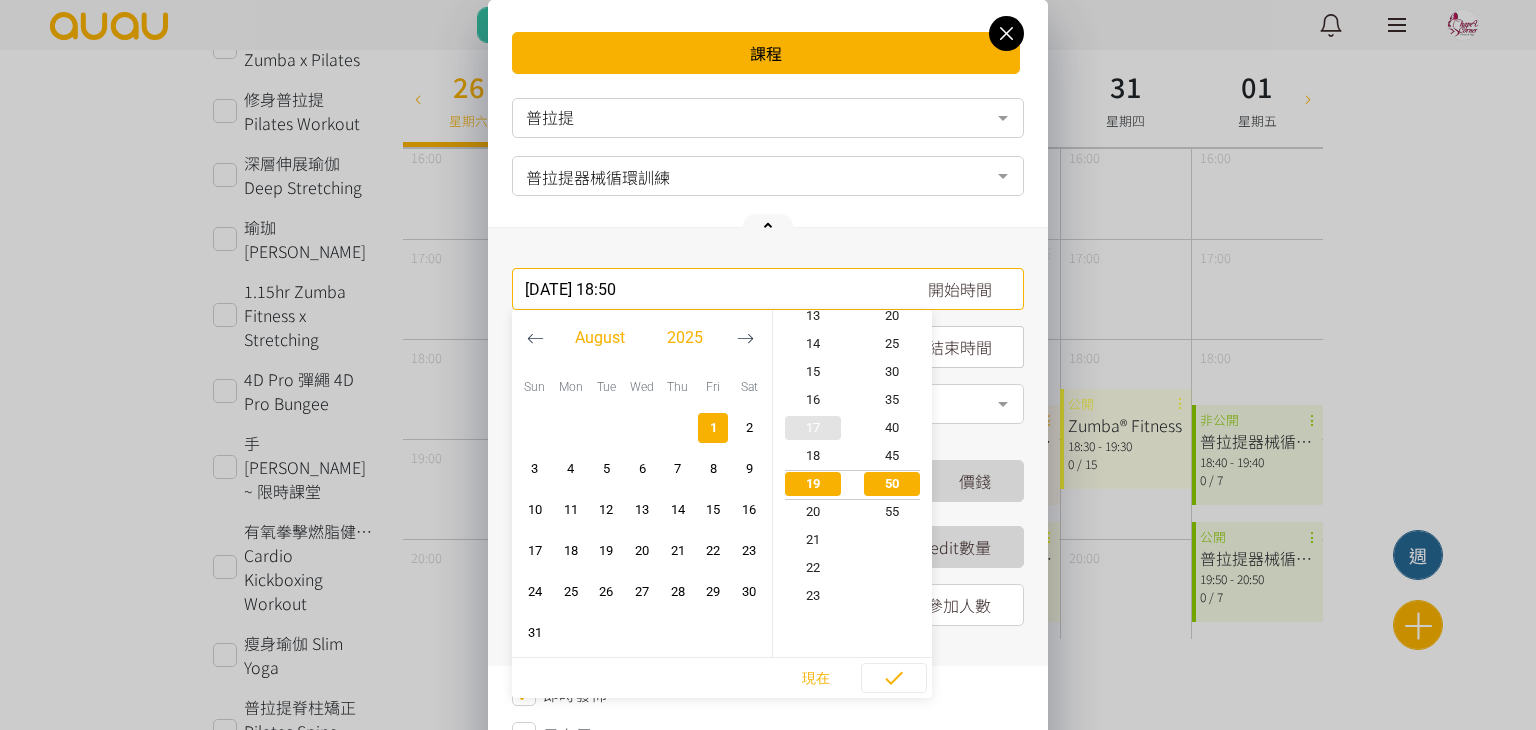 scroll, scrollTop: 504, scrollLeft: 0, axis: vertical 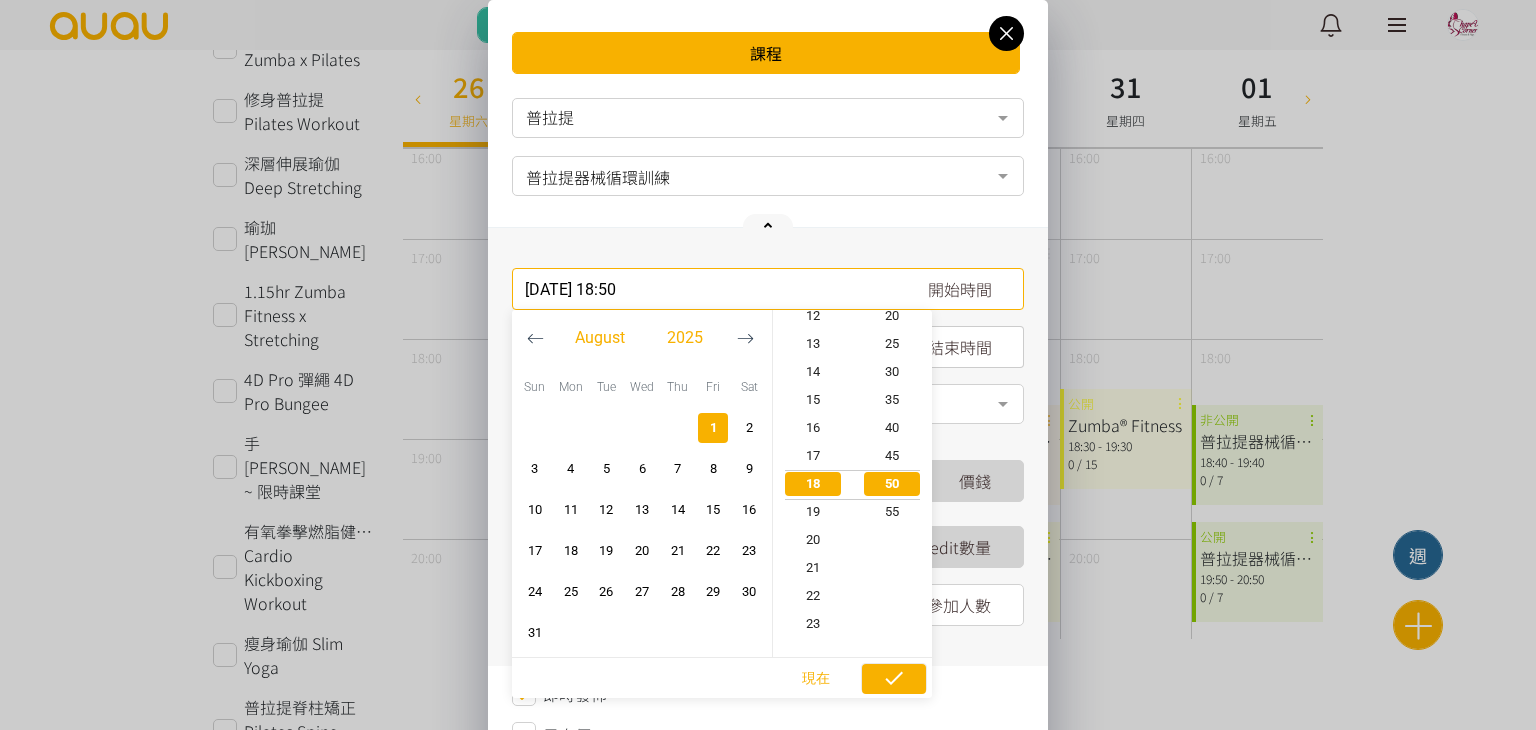 click 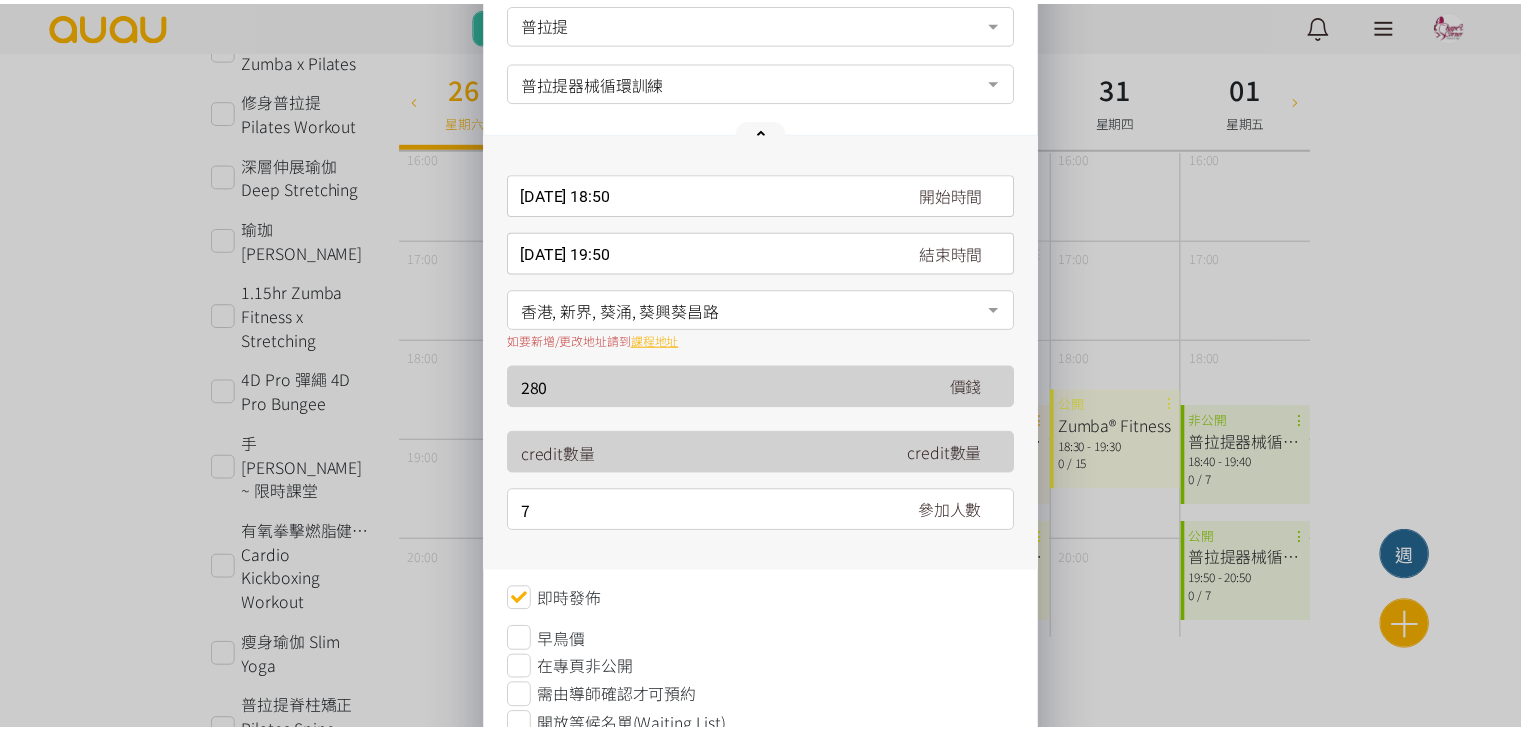 scroll, scrollTop: 200, scrollLeft: 0, axis: vertical 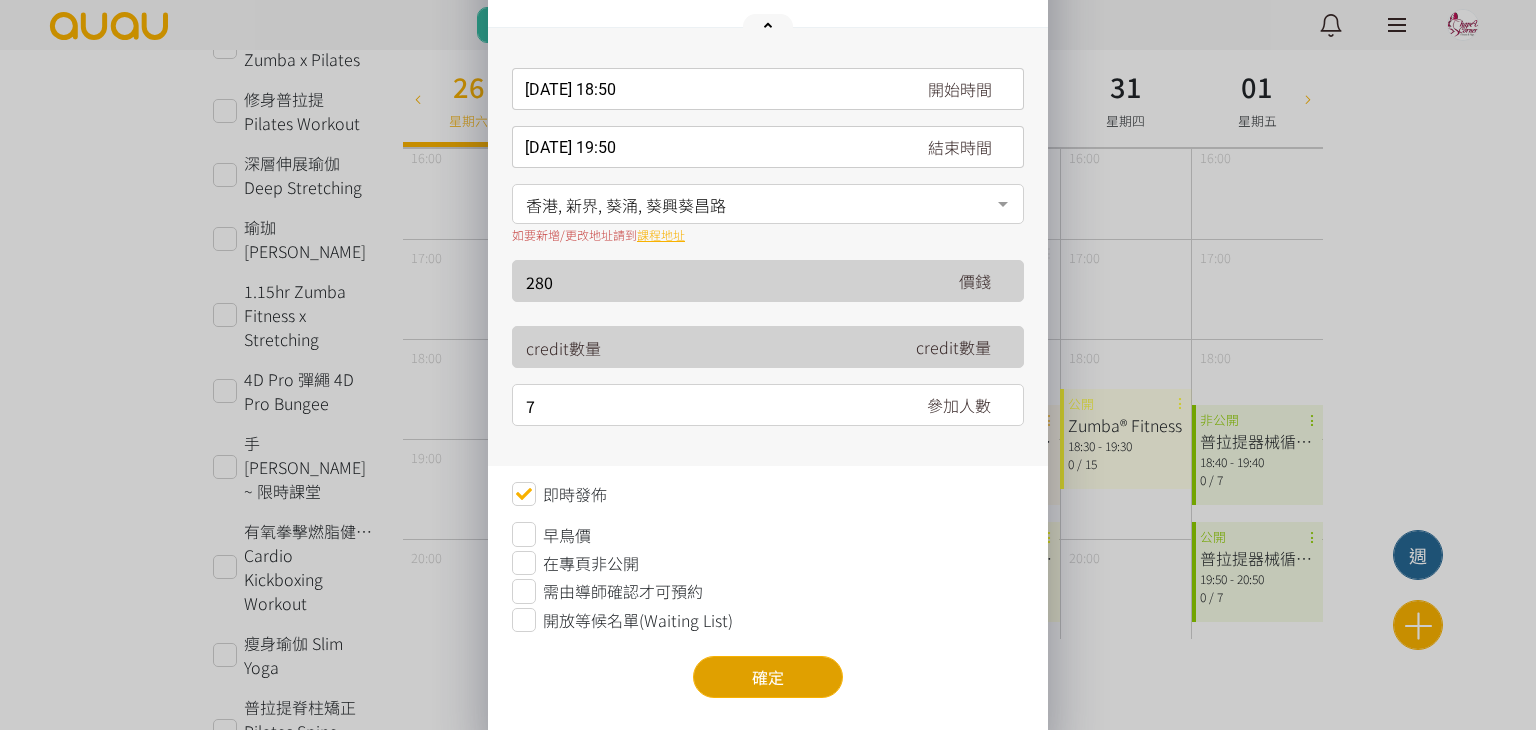 click on "普拉提         健身   瑜伽   舞蹈   其他   場地預約   空中藝術   普拉提   伸展運動     No elements found. Consider changing the search query.   List is empty.                普拉提器械循環訓練         普拉提器械循環訓練   初階普拉提   普拉提脊柱矯正 Pilates Spine Corrector   普拉提器械循環訓練初體驗     No elements found. Consider changing the search query.   請填寫名稱          [DATE] 18:50
開始時間
[DATE]
Sun
Mon
Tue
Wed
Thu
Fri
Sat
1
2
3
4
5
6
7
8
9
10
11
12" at bounding box center (768, 310) 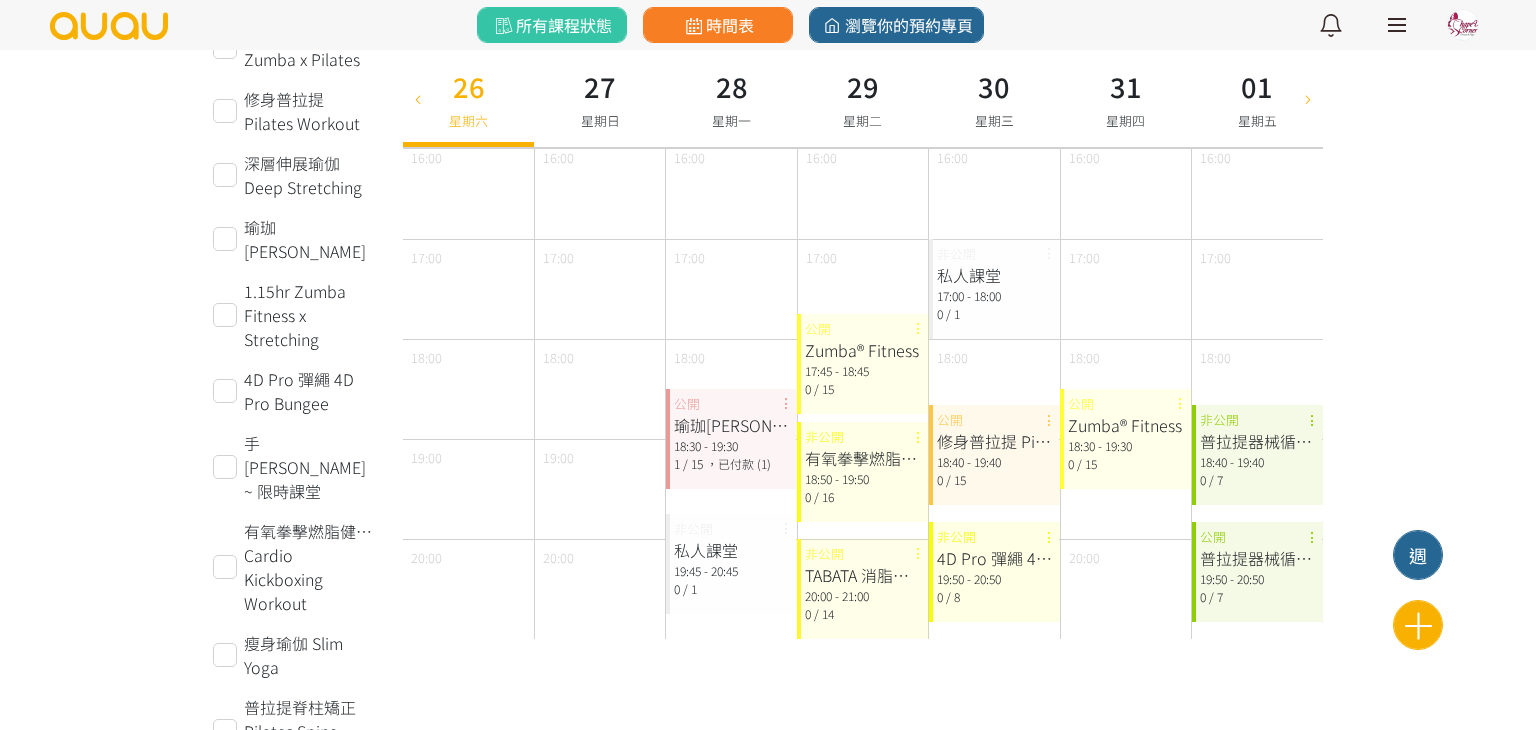 scroll, scrollTop: 0, scrollLeft: 0, axis: both 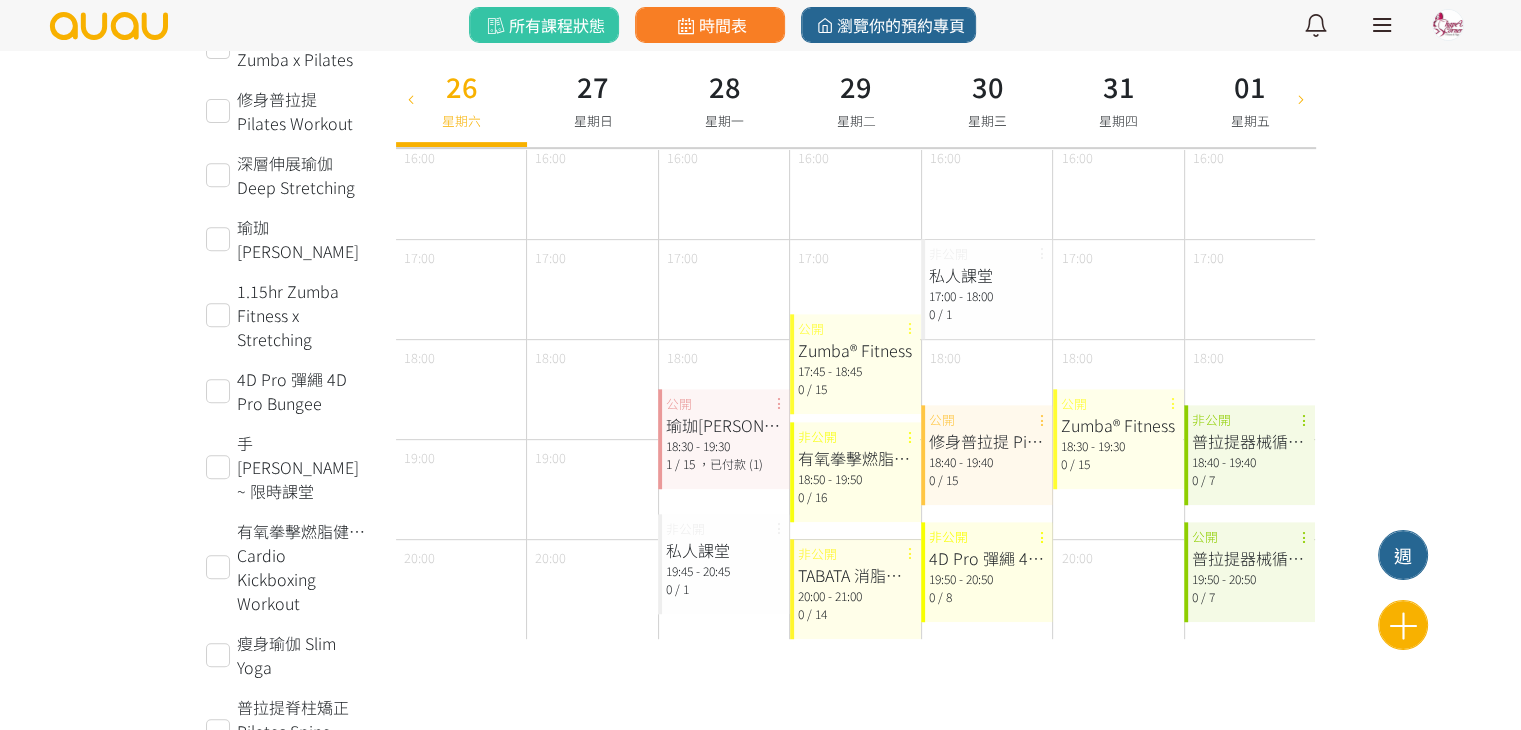 click on "18:40 -
19:40" at bounding box center (1249, 462) 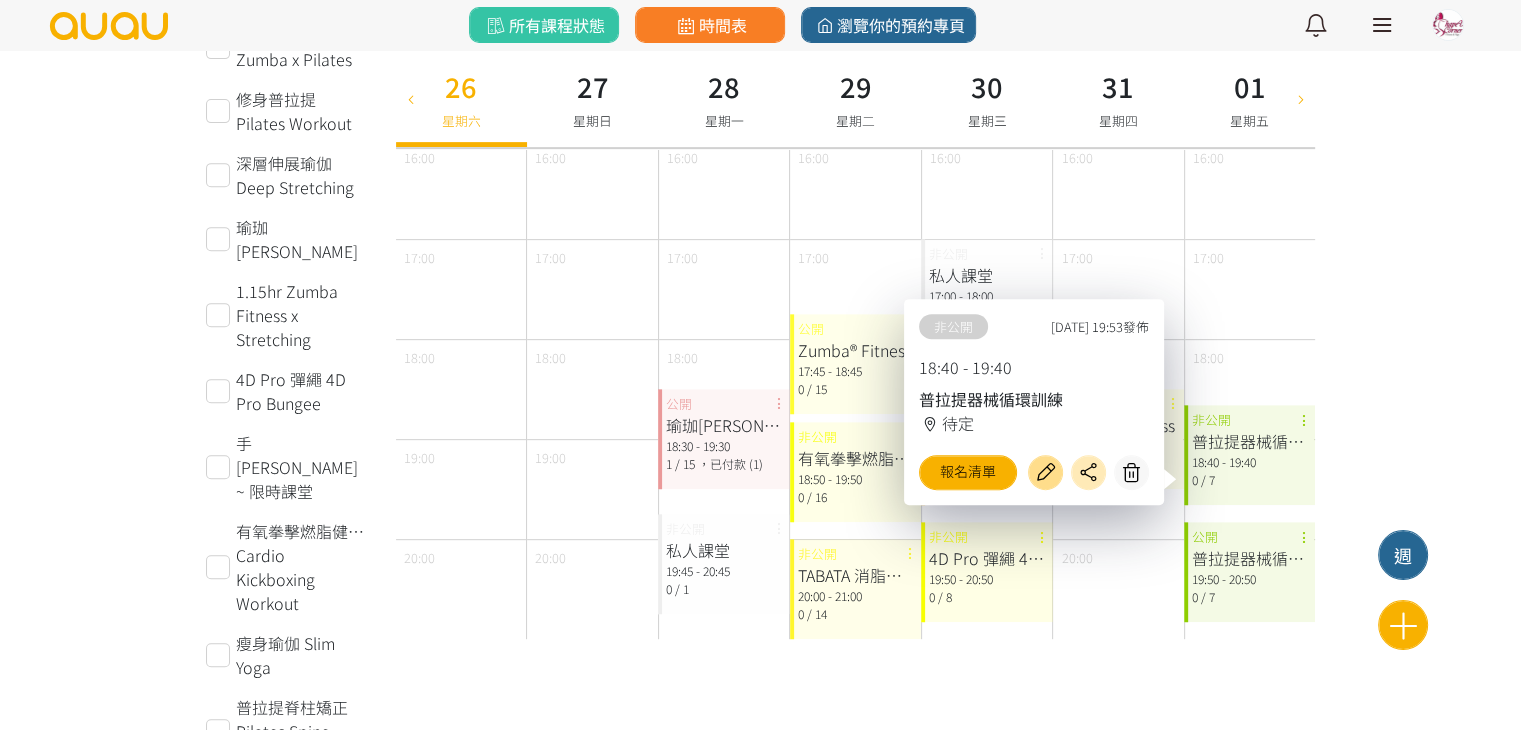 click at bounding box center [1045, 472] 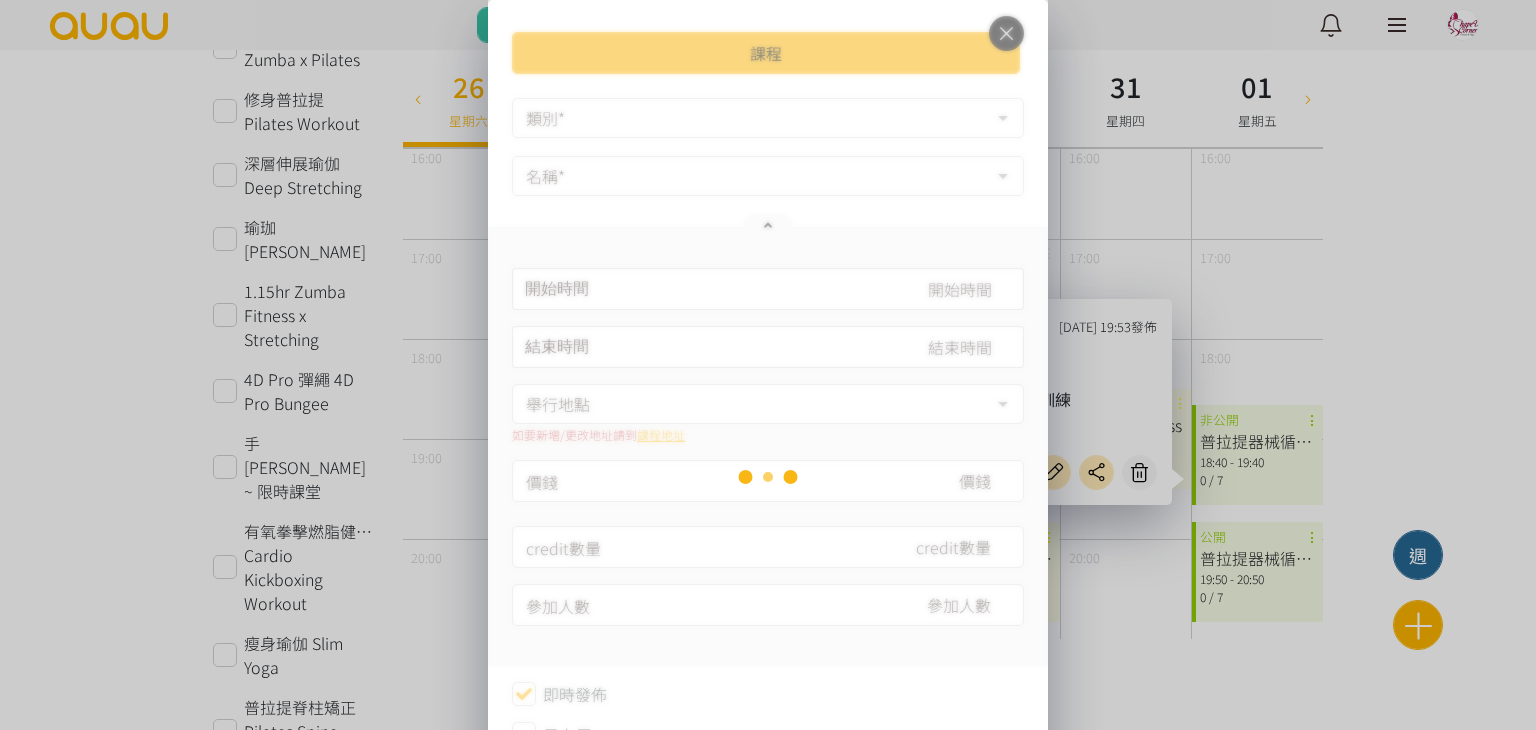 click at bounding box center (768, 477) 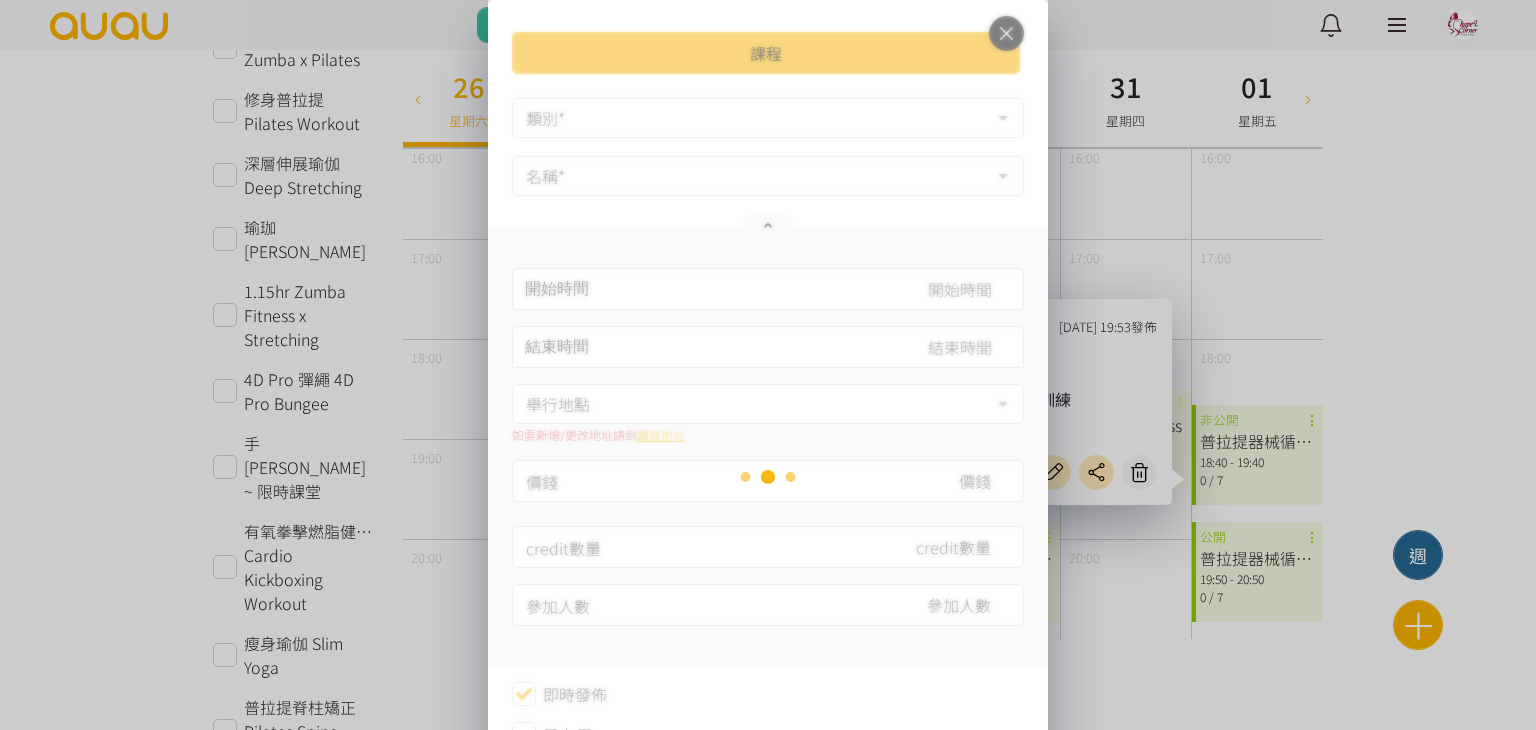 type on "[DATE] 18:40" 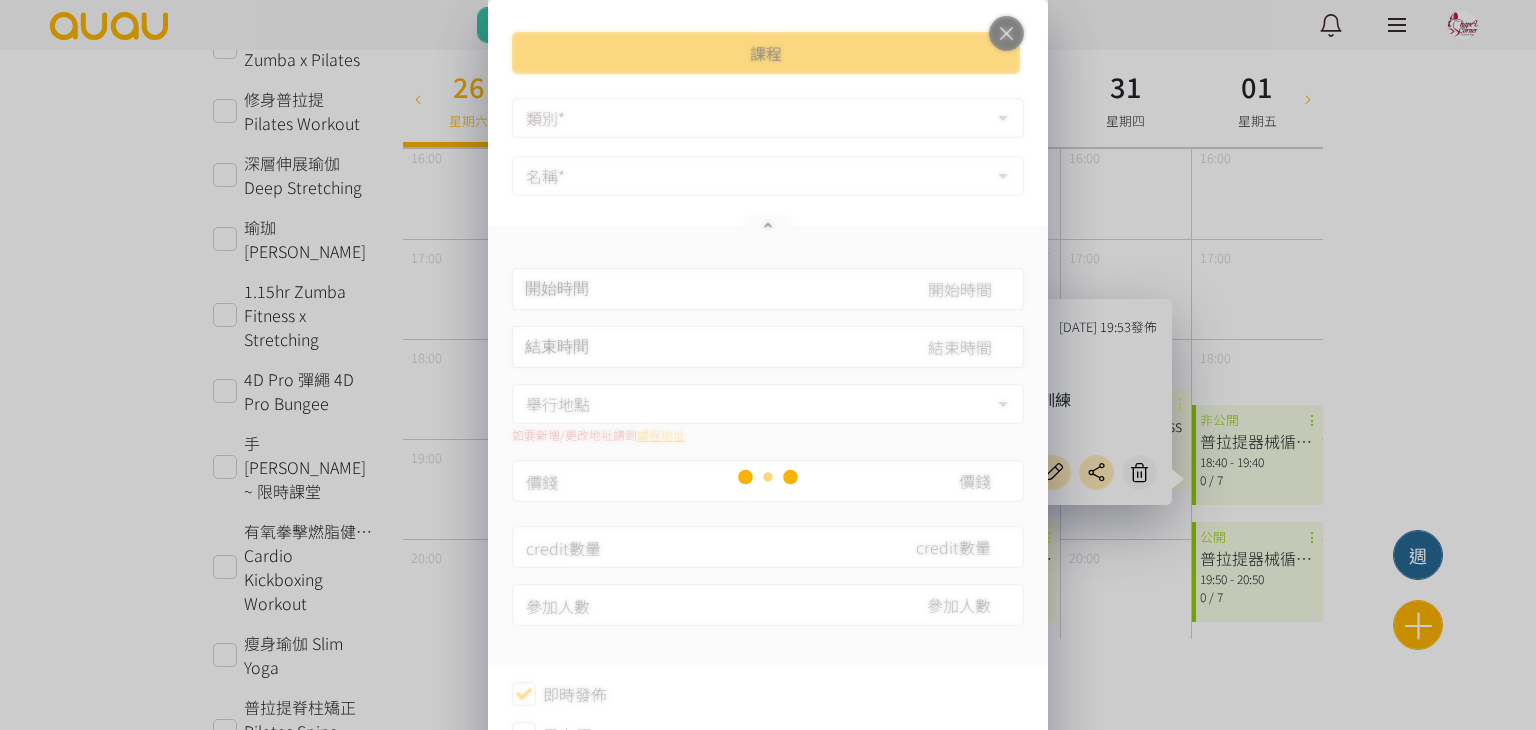 type on "[DATE] 19:40" 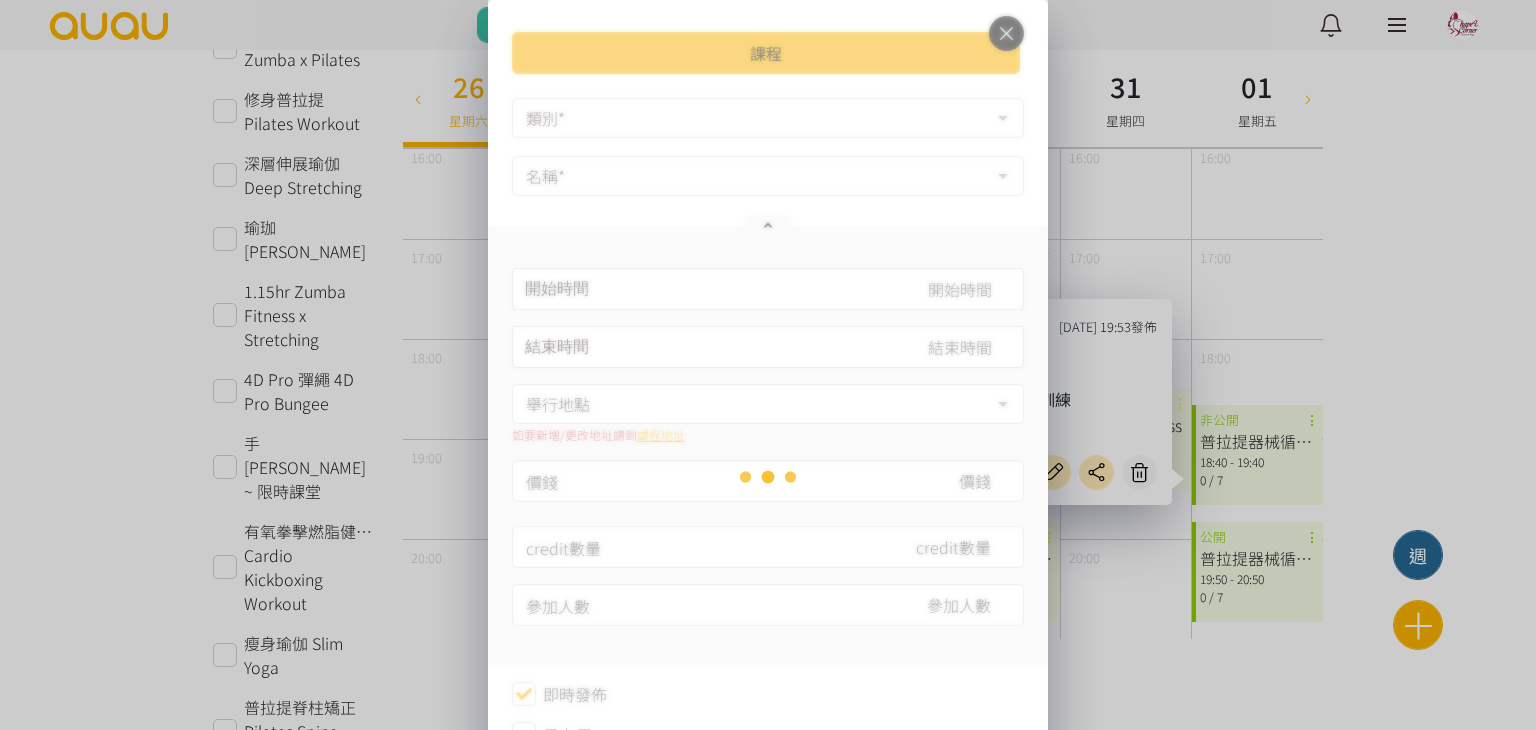type on "280" 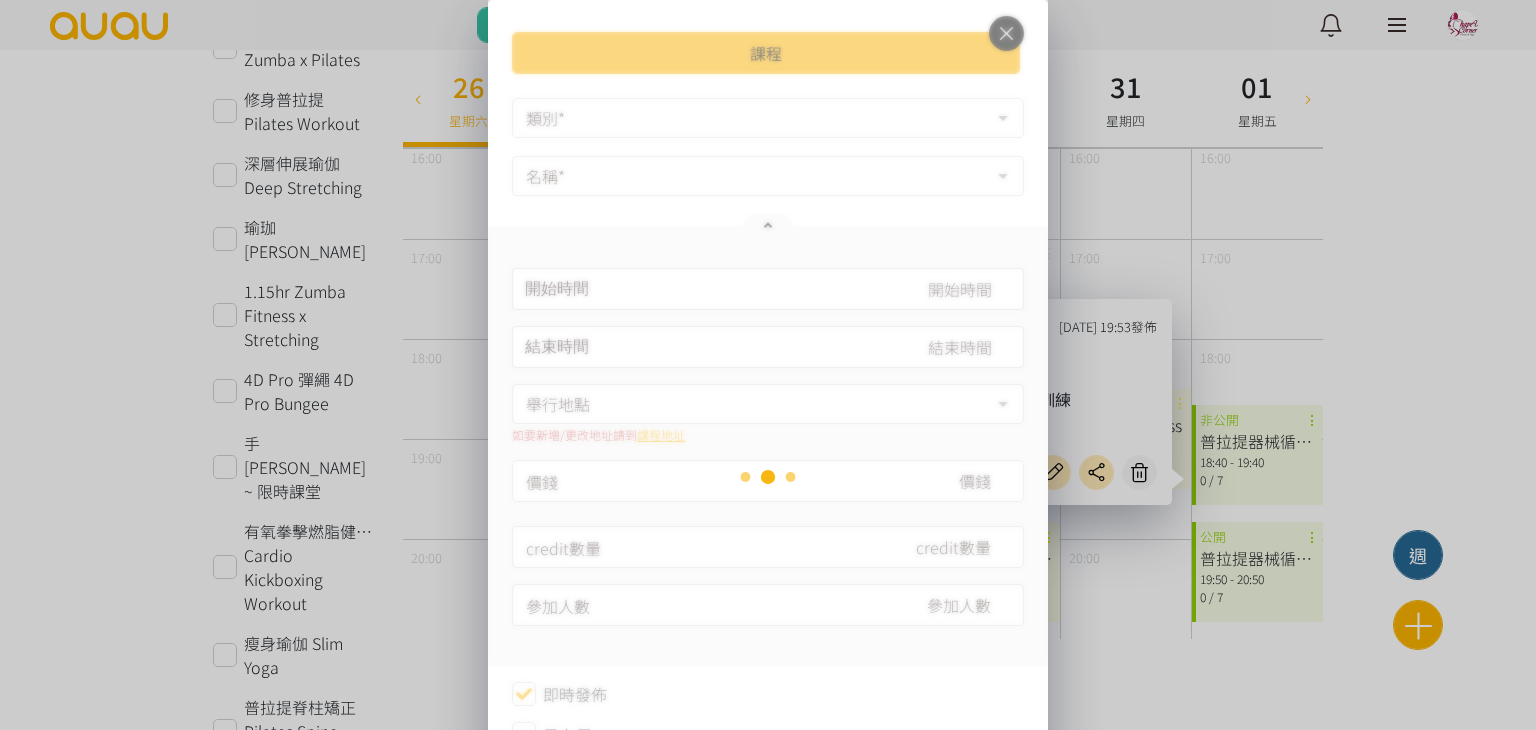 type on "7" 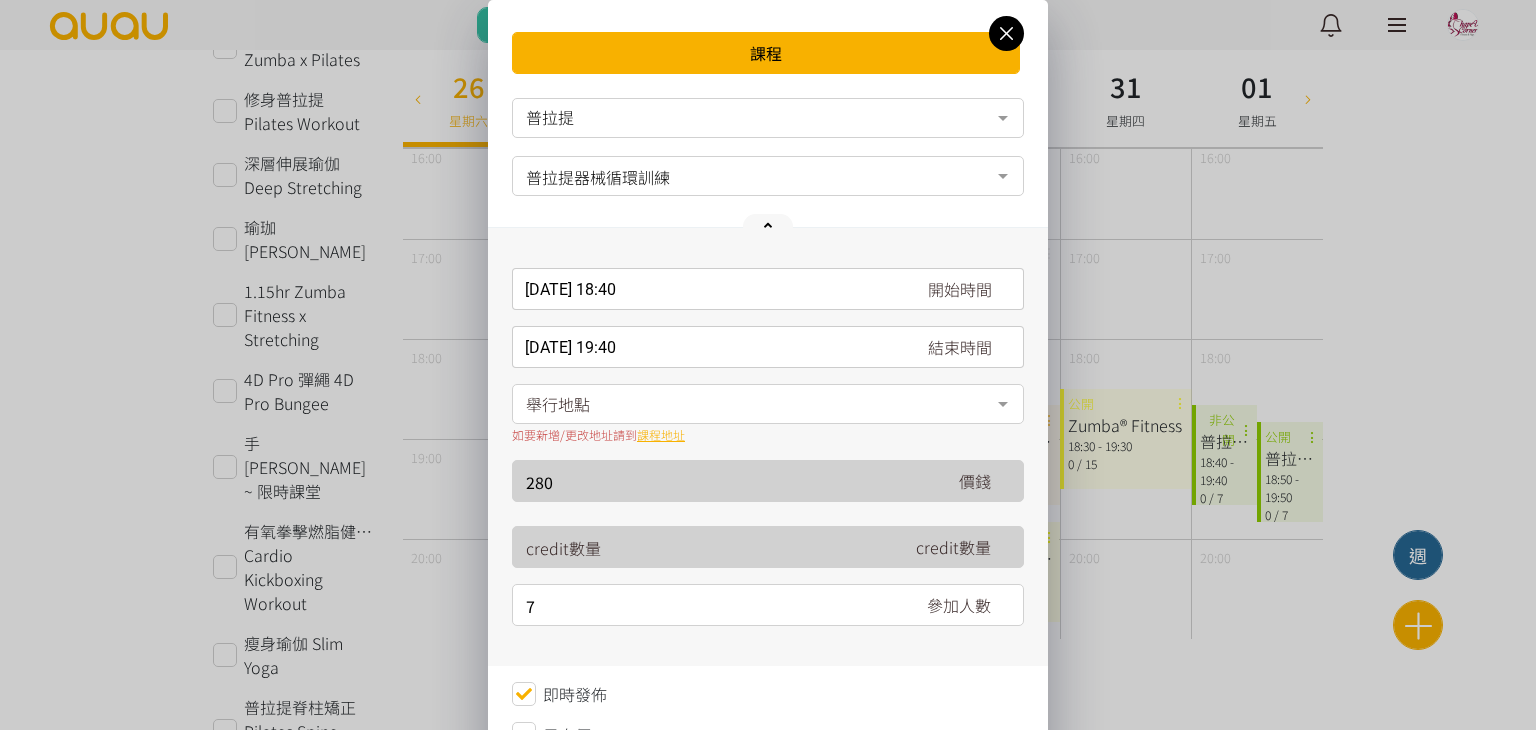 click on "[DATE] 18:40" at bounding box center [768, 289] 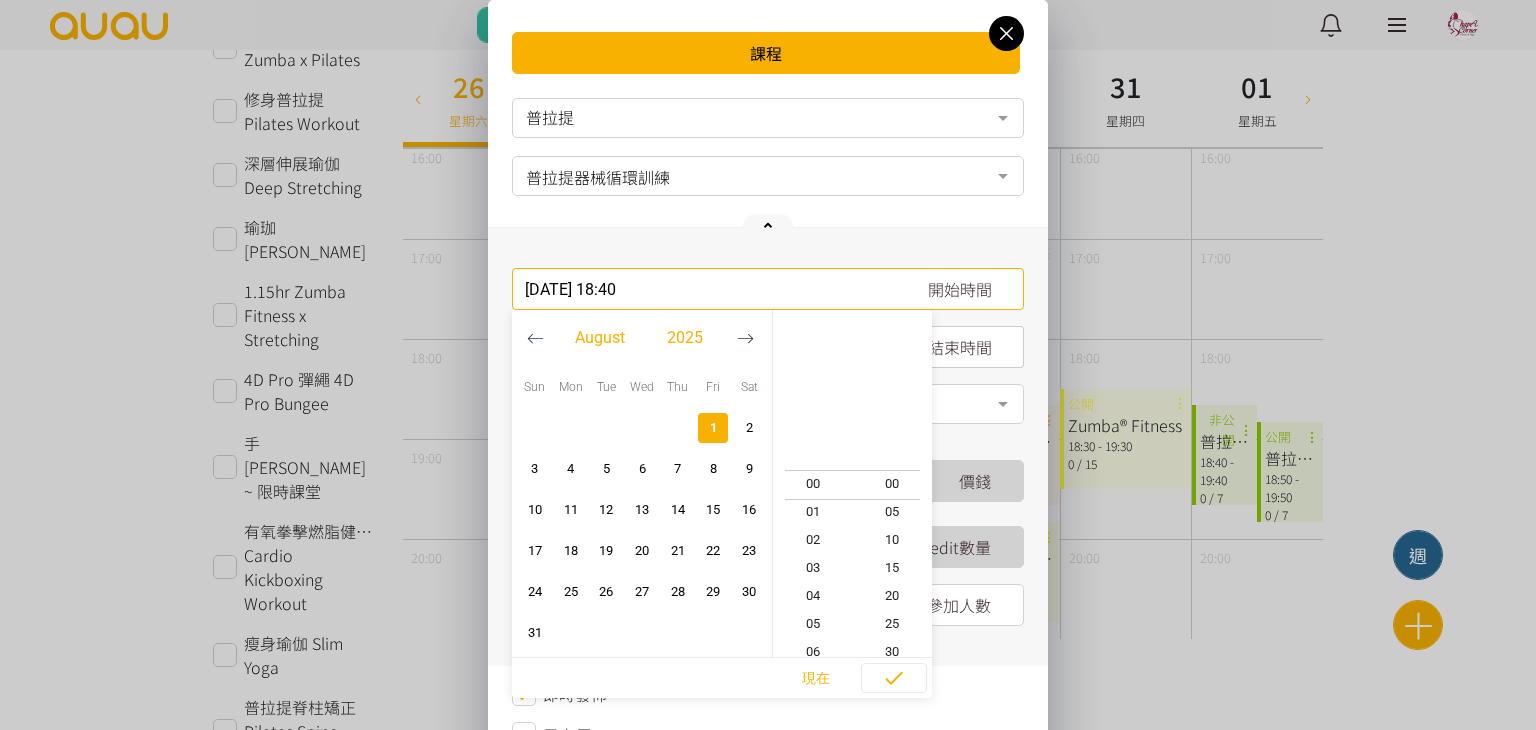 scroll, scrollTop: 504, scrollLeft: 0, axis: vertical 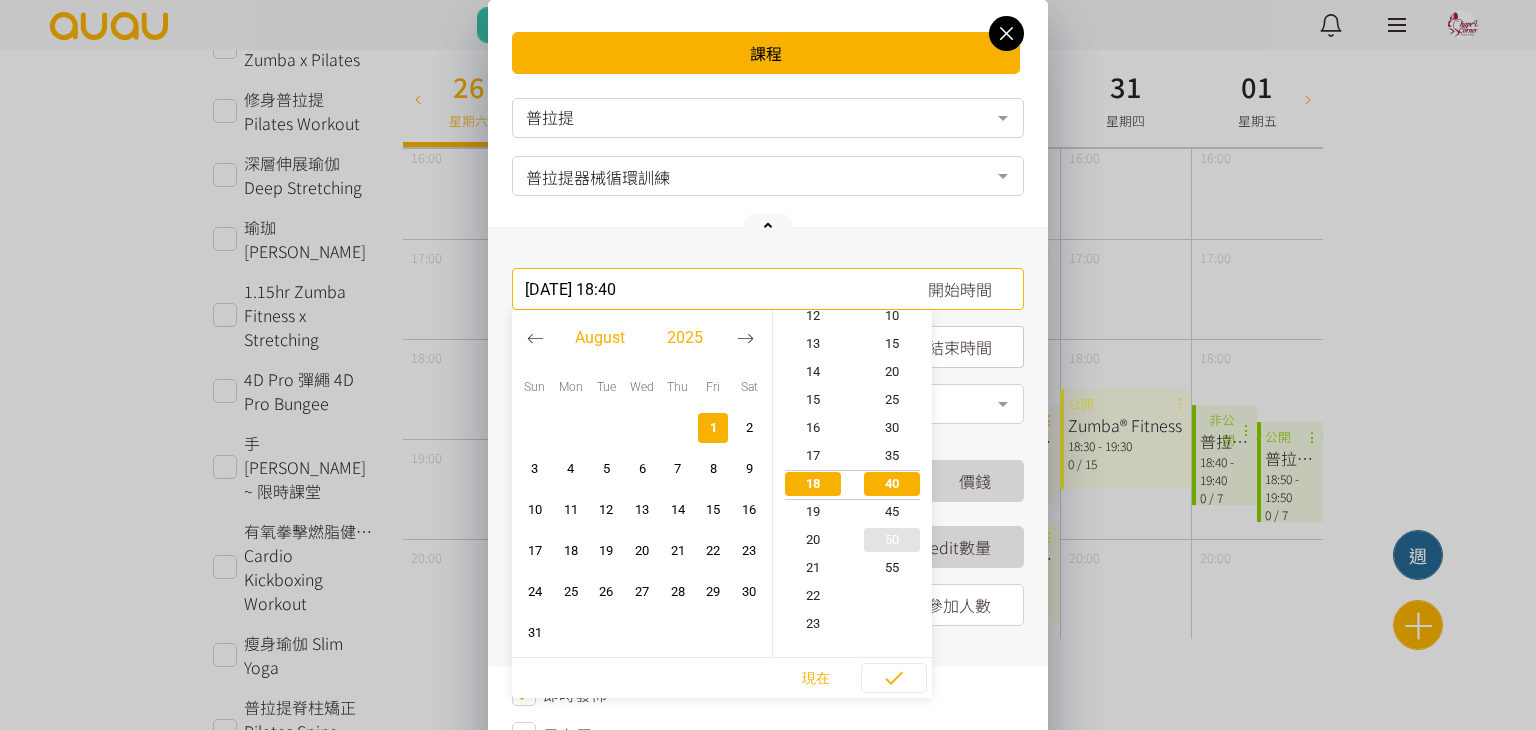 click on "50" at bounding box center [893, 540] 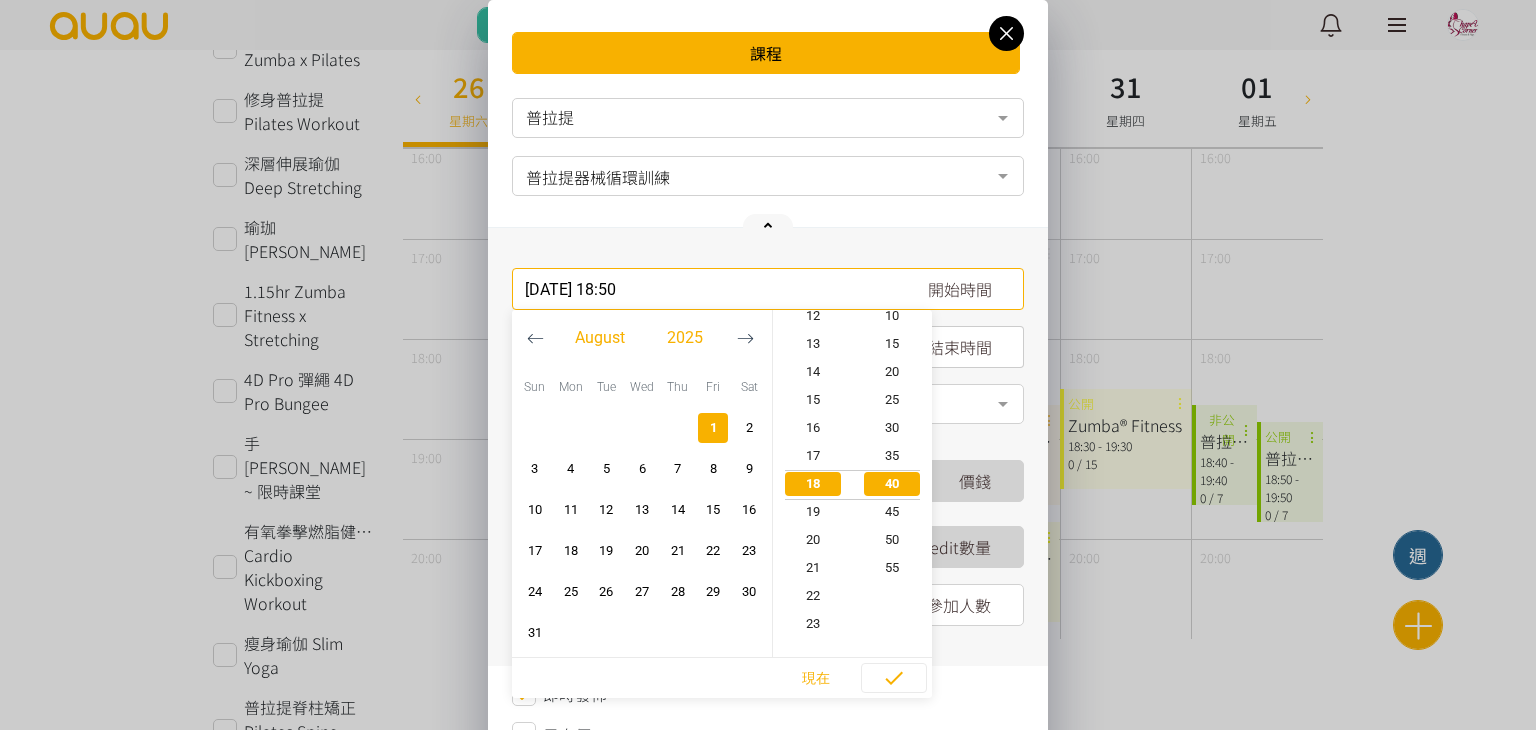 scroll, scrollTop: 504, scrollLeft: 0, axis: vertical 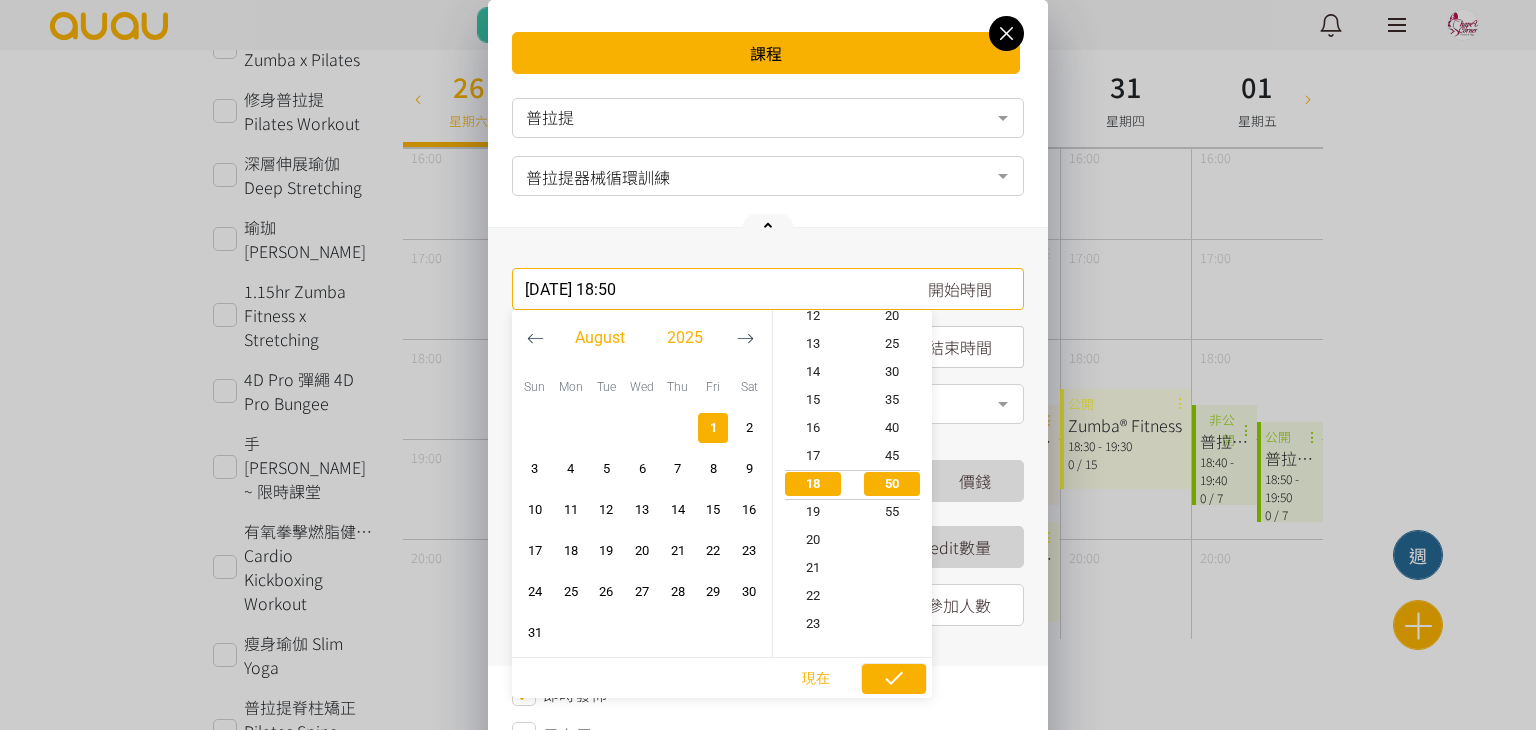 click 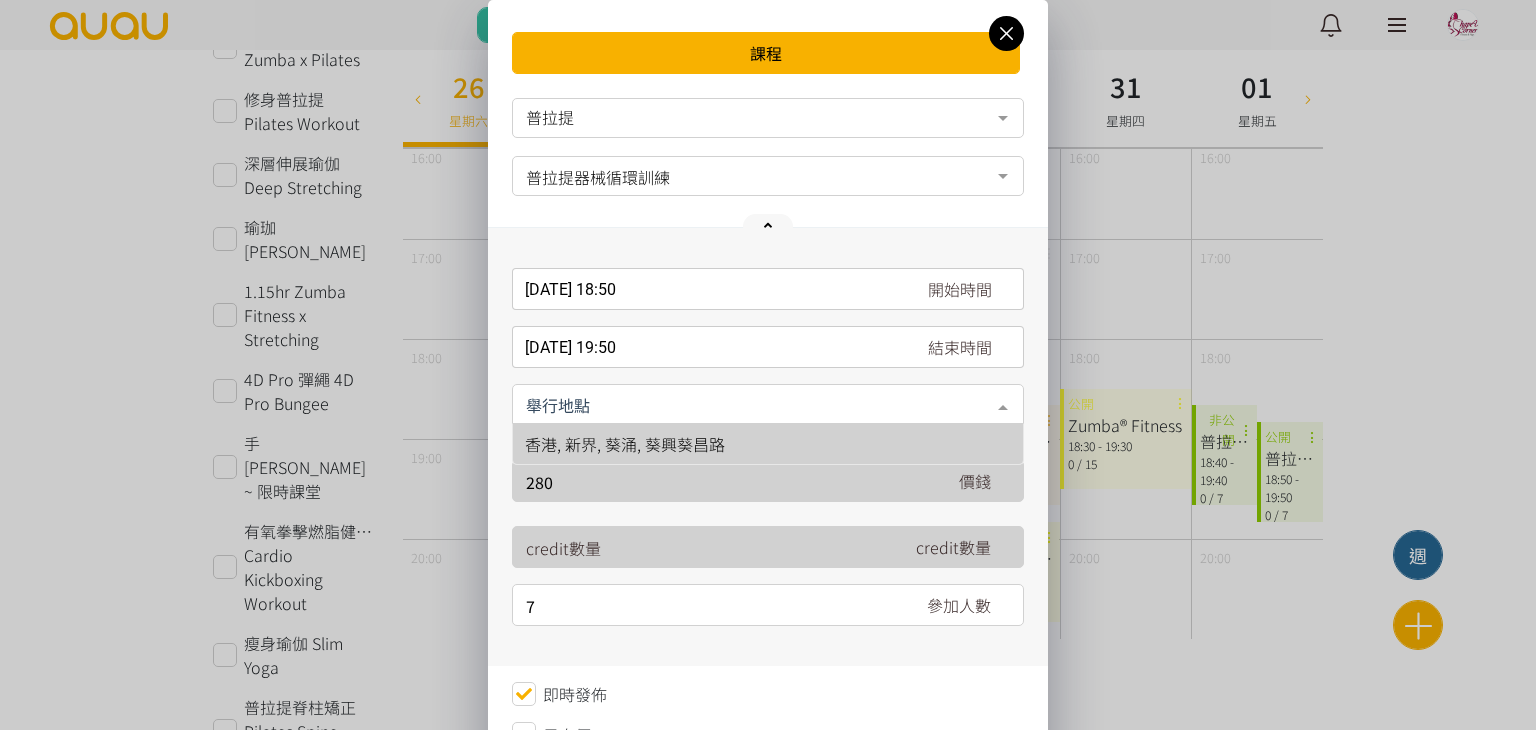 click at bounding box center [768, 404] 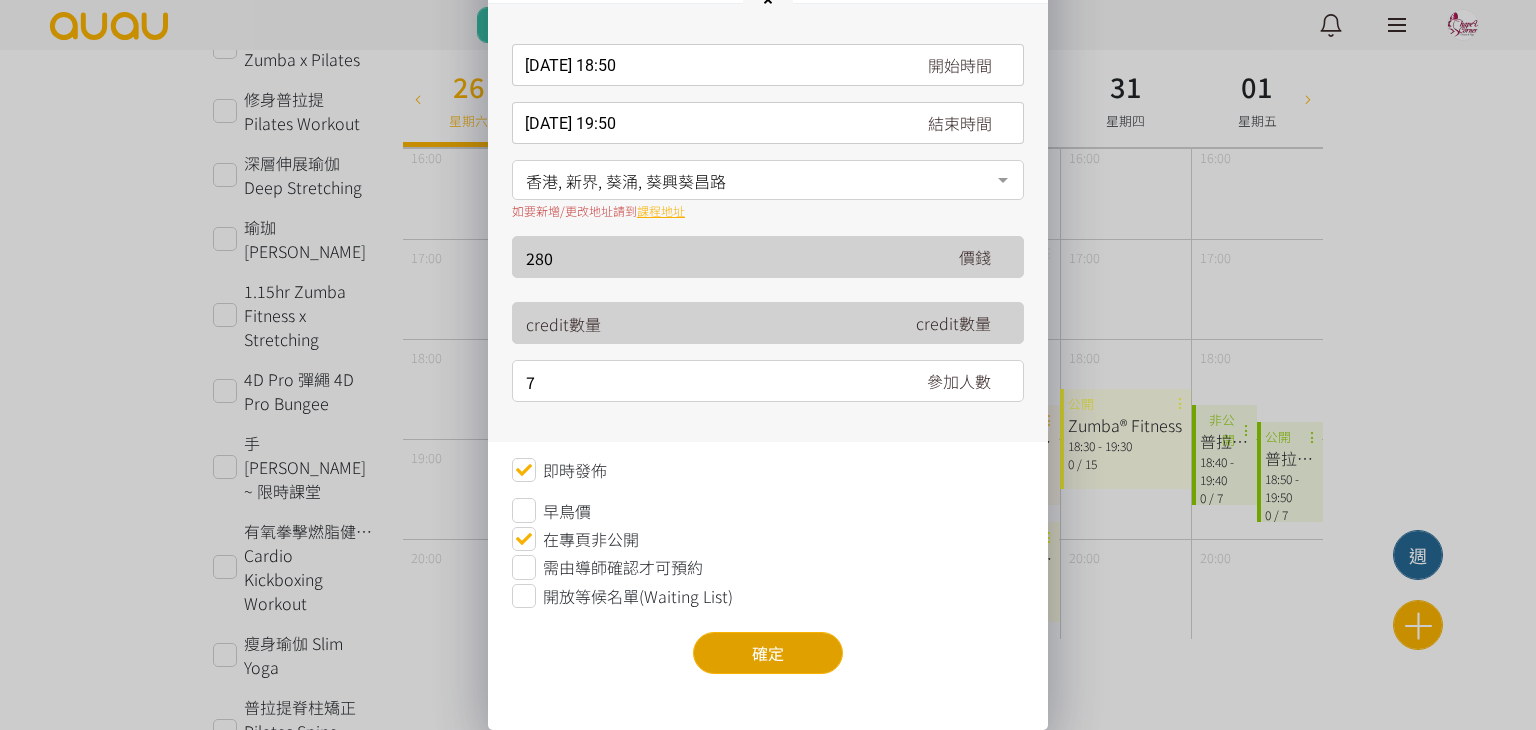 click on "確定" at bounding box center (768, 653) 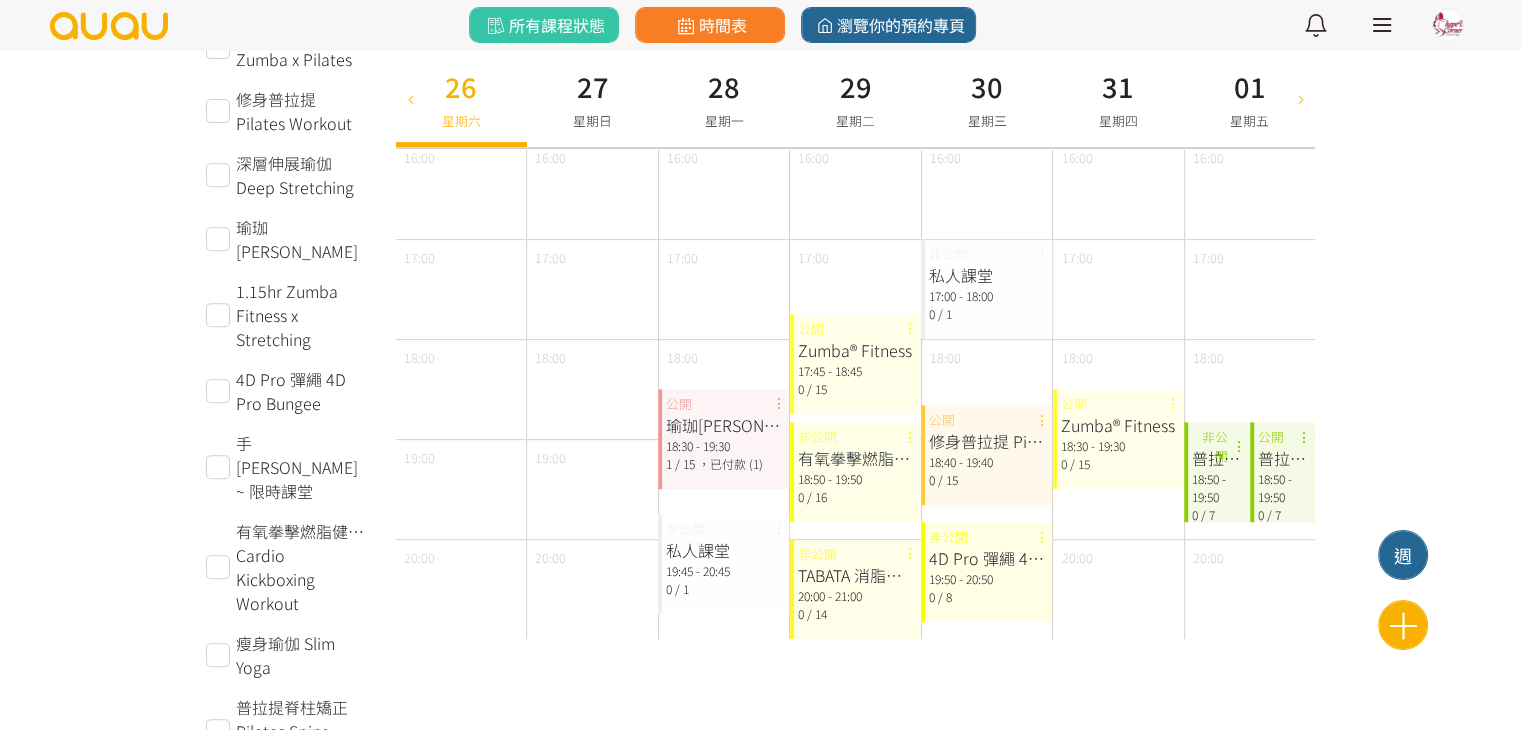 click at bounding box center (1300, 98) 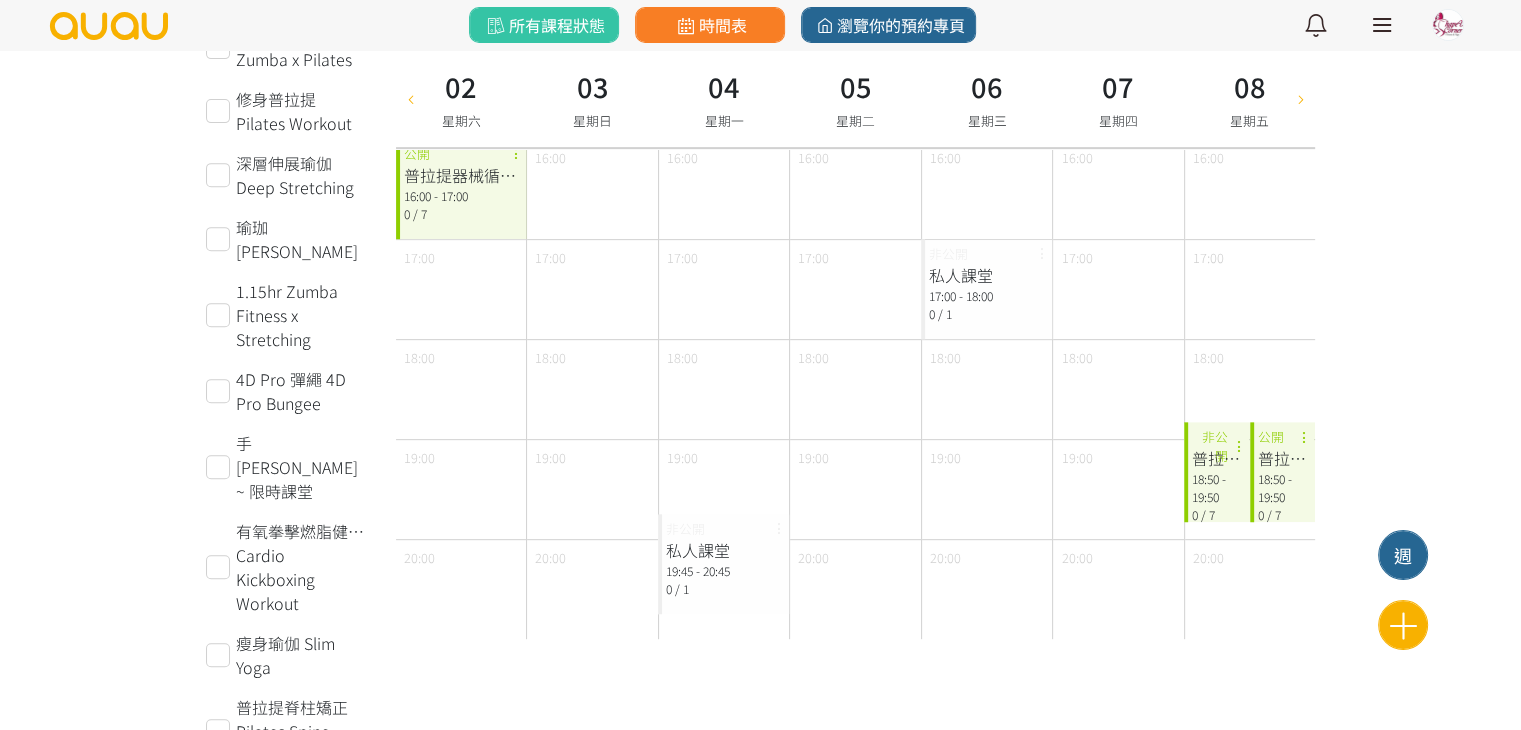 click at bounding box center (1300, 98) 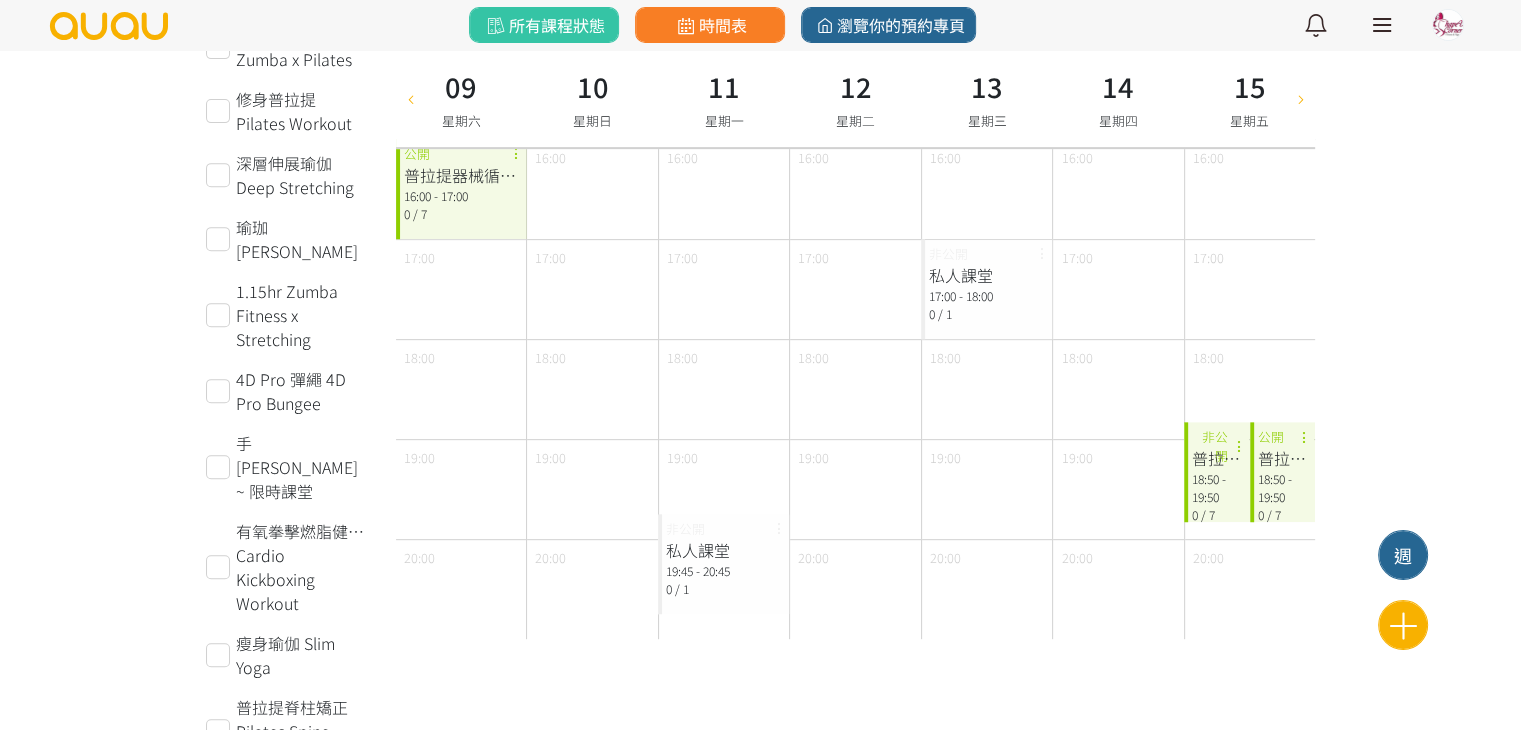 type on "[DATE]" 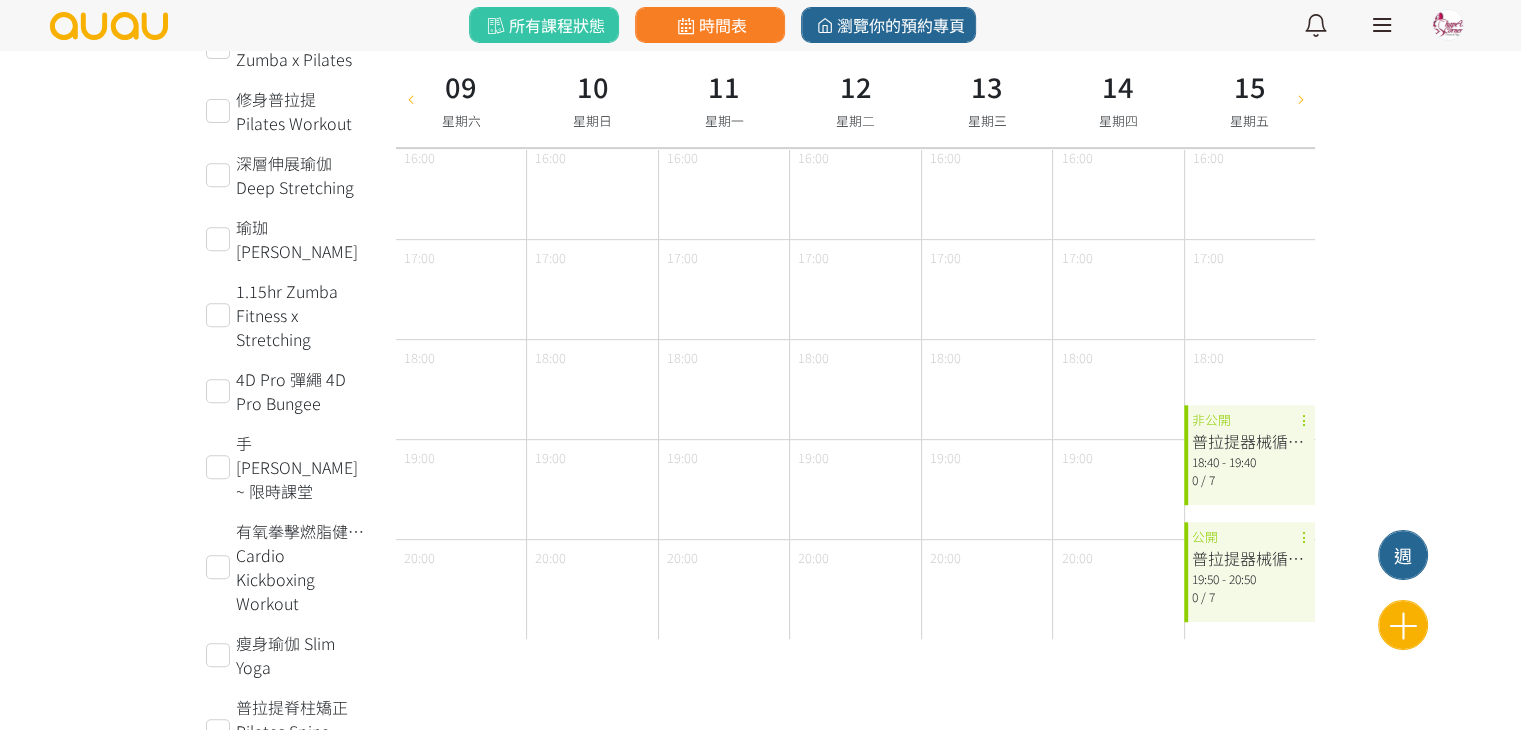 click on "19:50 -
20:50" at bounding box center (1249, 579) 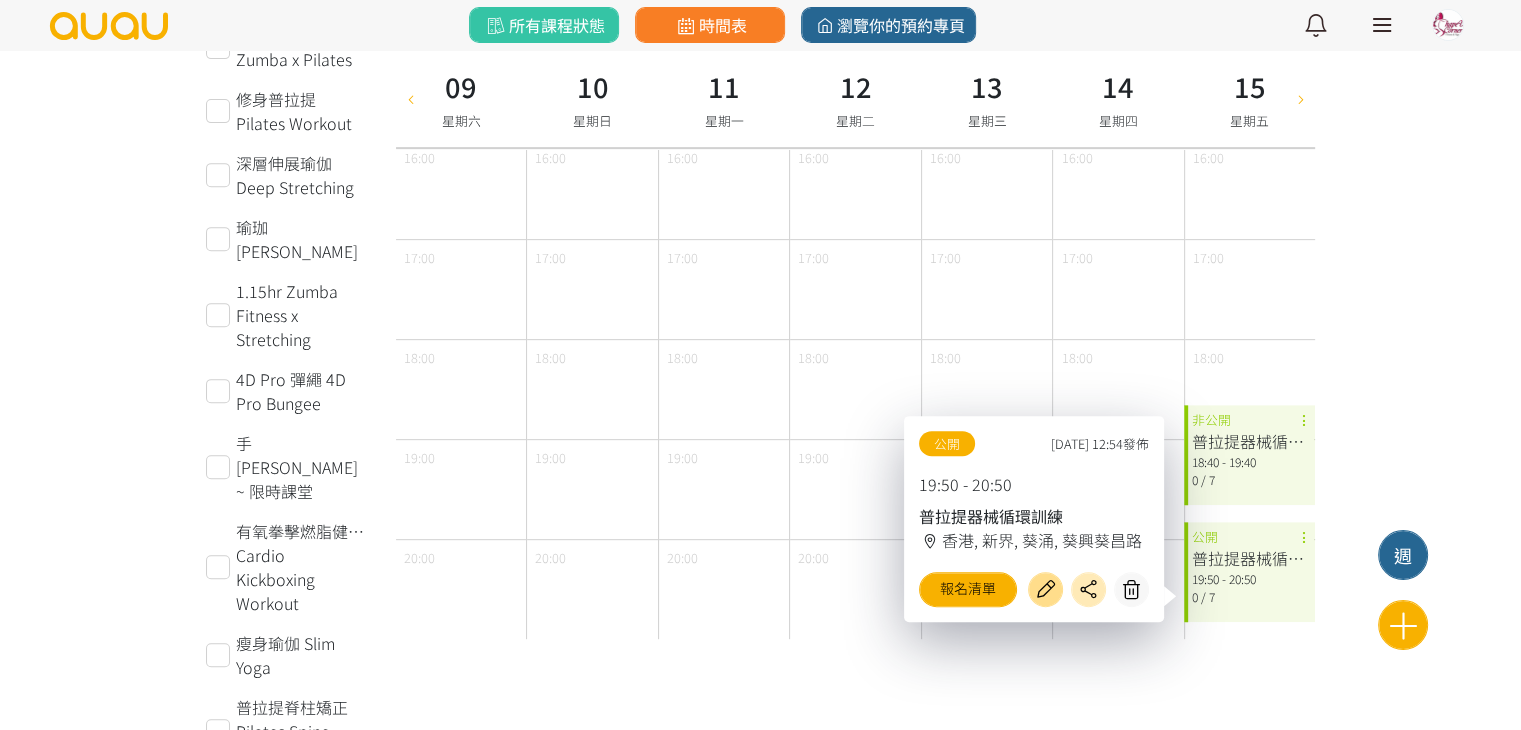click at bounding box center [1045, 589] 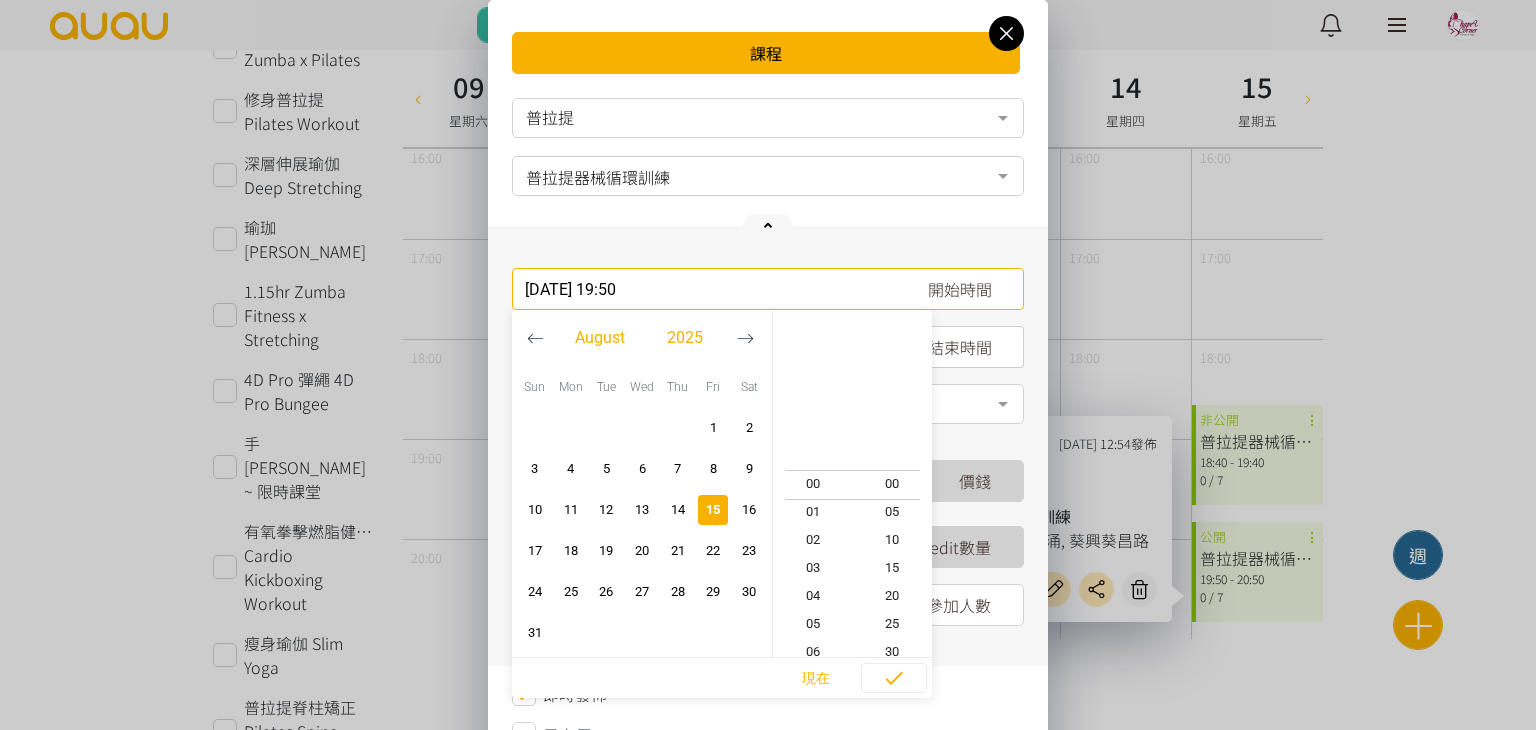 click on "[DATE] 19:50
開始時間
[DATE]
Sun
Mon
Tue
Wed
Thu
Fri
Sat
1
2
3
4
5
6
7
8
9
10
11
12
13
14
15
16
17
18
19
20
21
22
23
24
25
26
27" at bounding box center (768, 289) 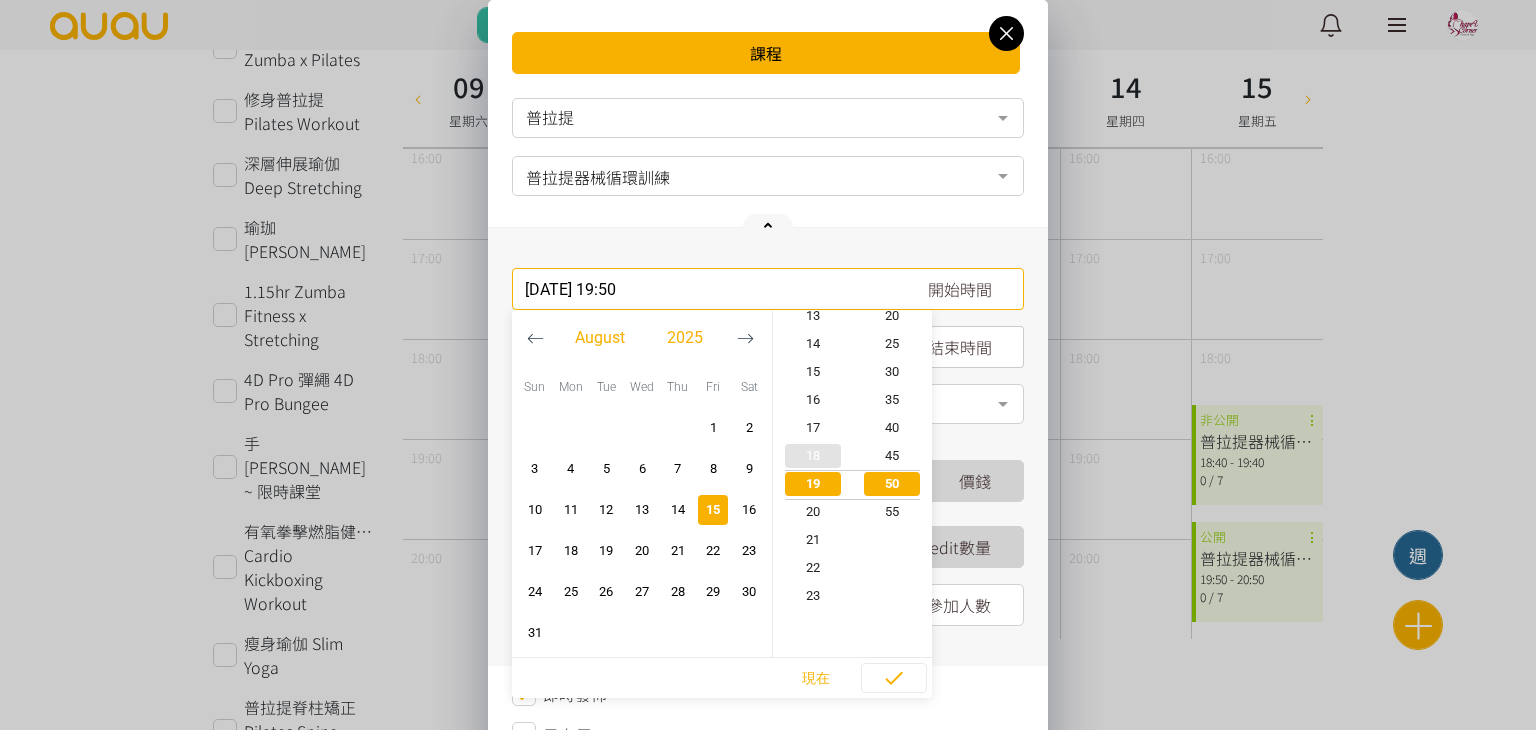 click on "18" at bounding box center [813, 456] 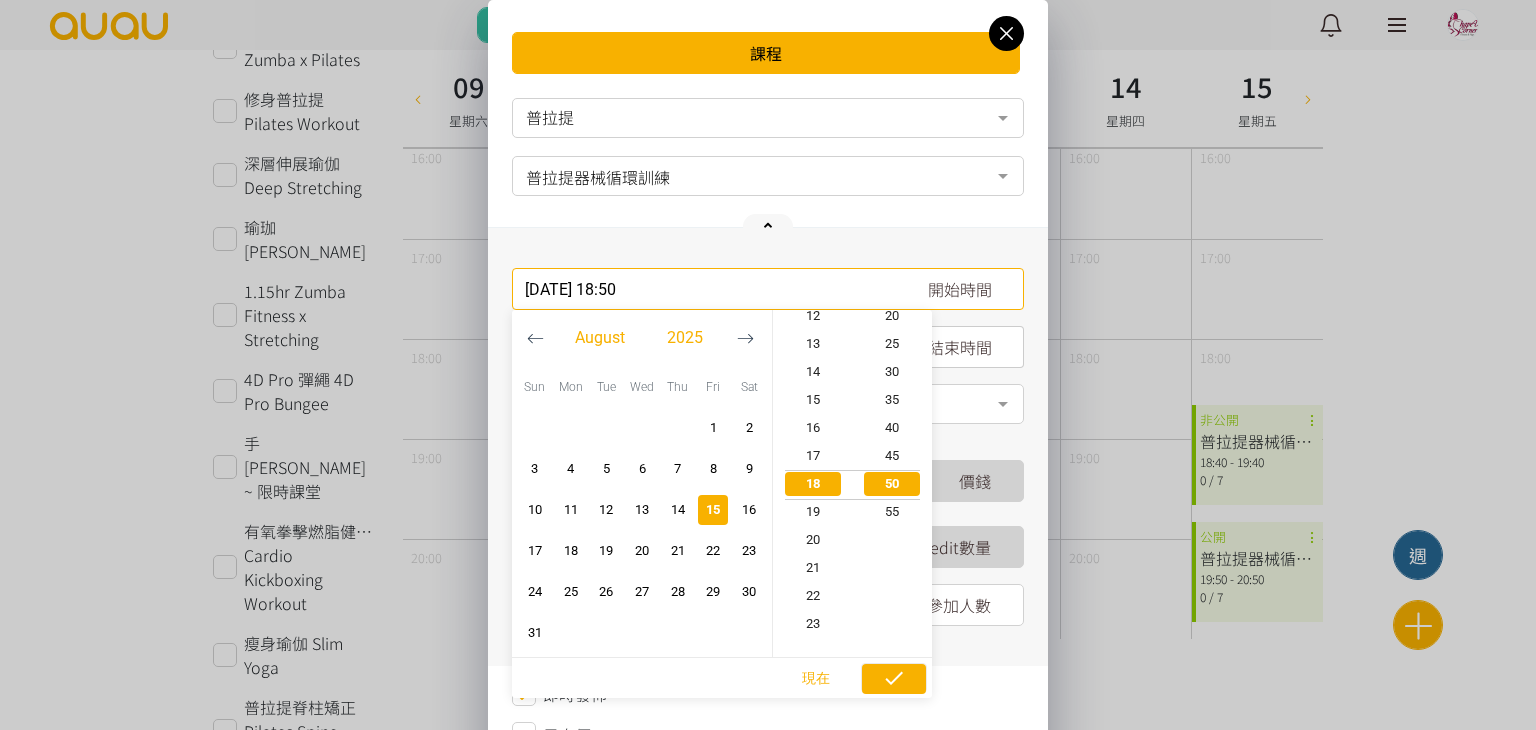 click 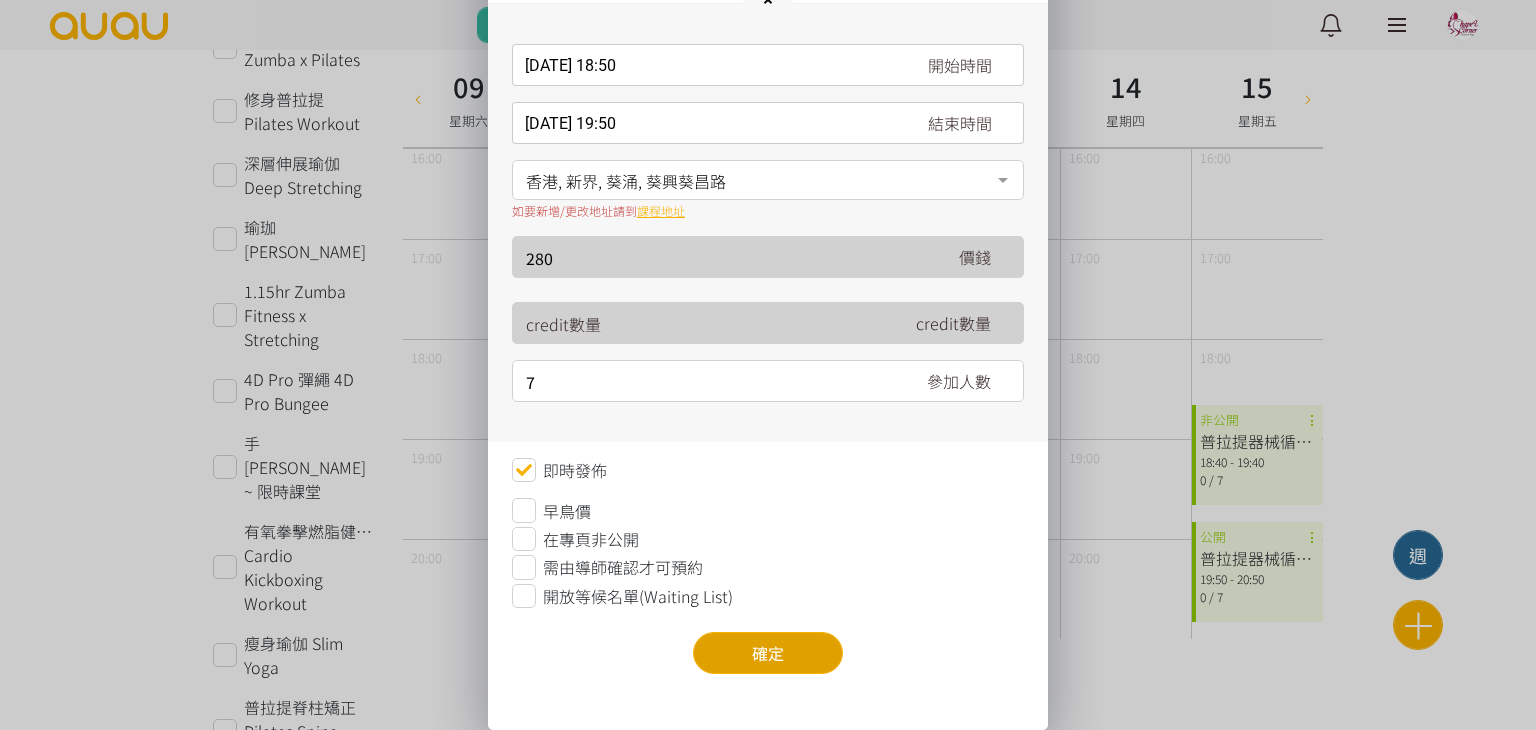 click on "確定" at bounding box center [768, 653] 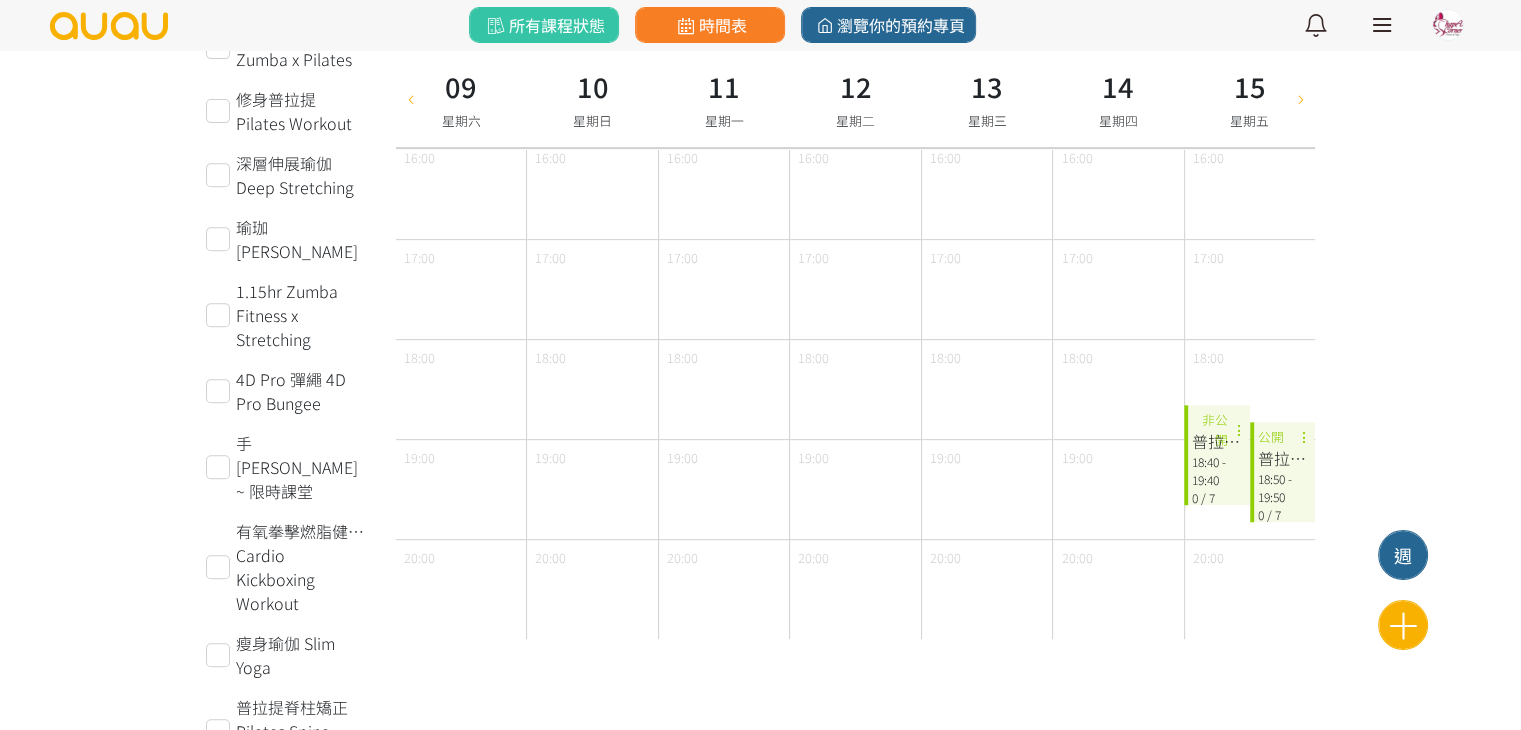 click on "普拉提器械循環訓練" at bounding box center (1283, 458) 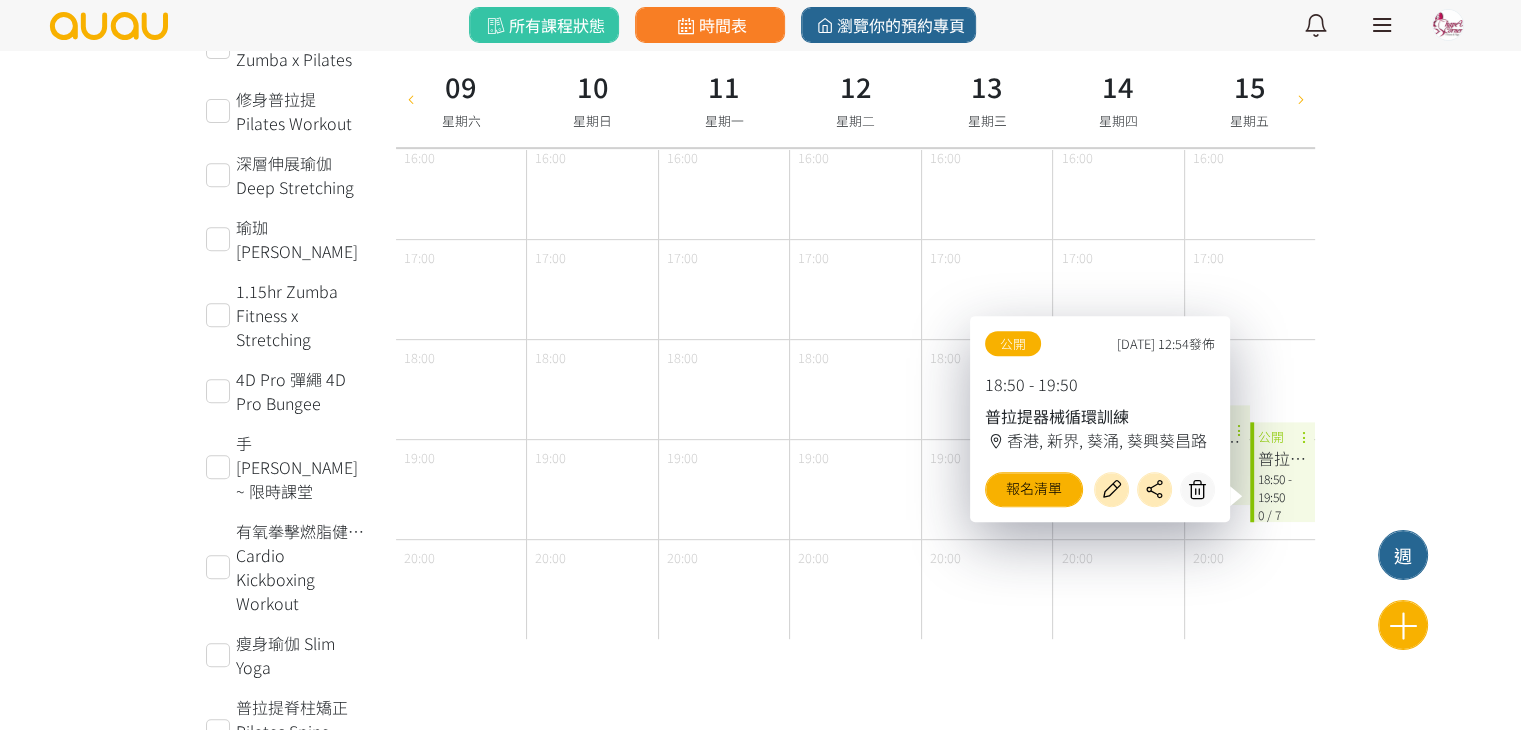 click on "公開   [DATE] 12:54發佈
18:50 -
19:50
普拉提器械循環訓練     香港, 新界, 葵涌, [GEOGRAPHIC_DATA]
報名清單" at bounding box center [1100, 419] 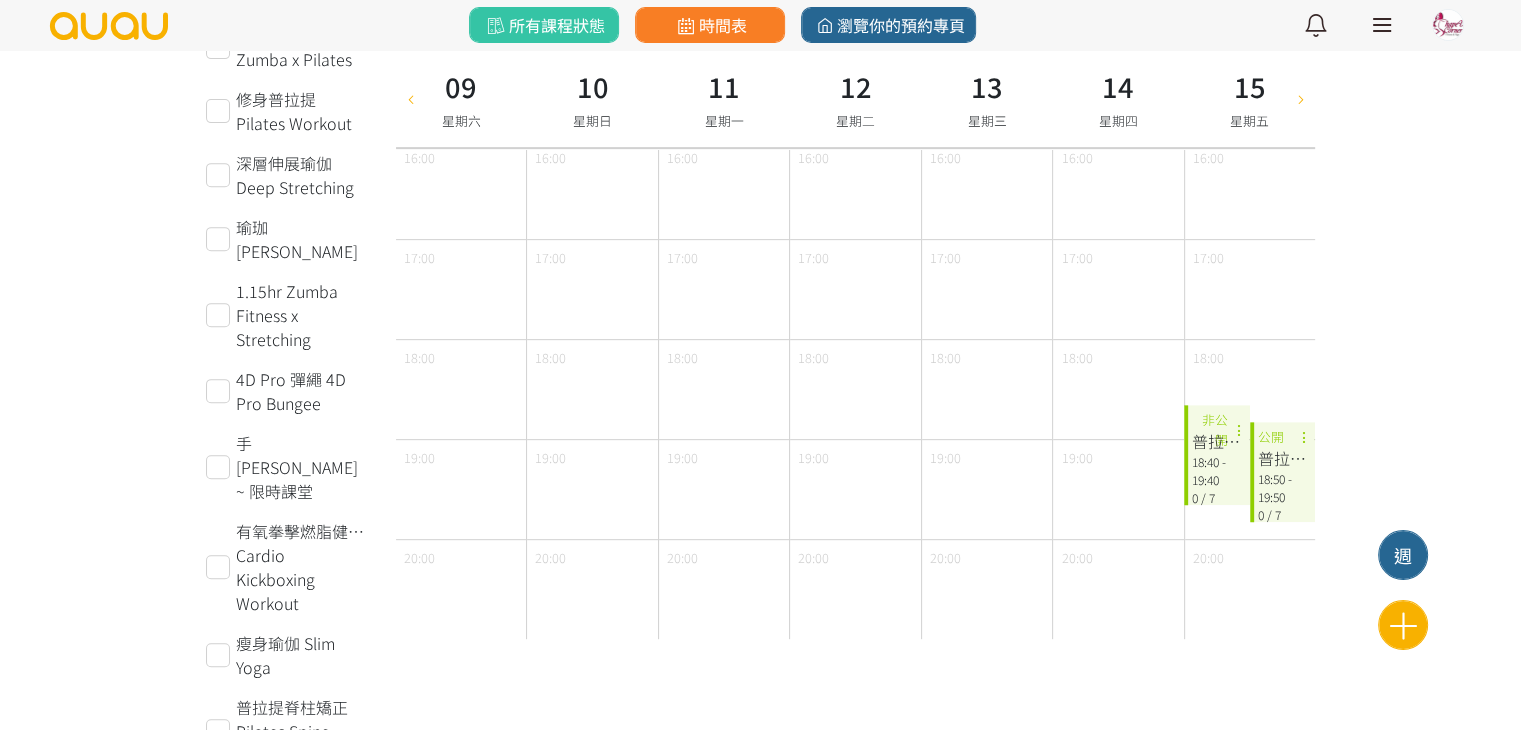 click on "普拉提器械循環訓練" at bounding box center (1217, 441) 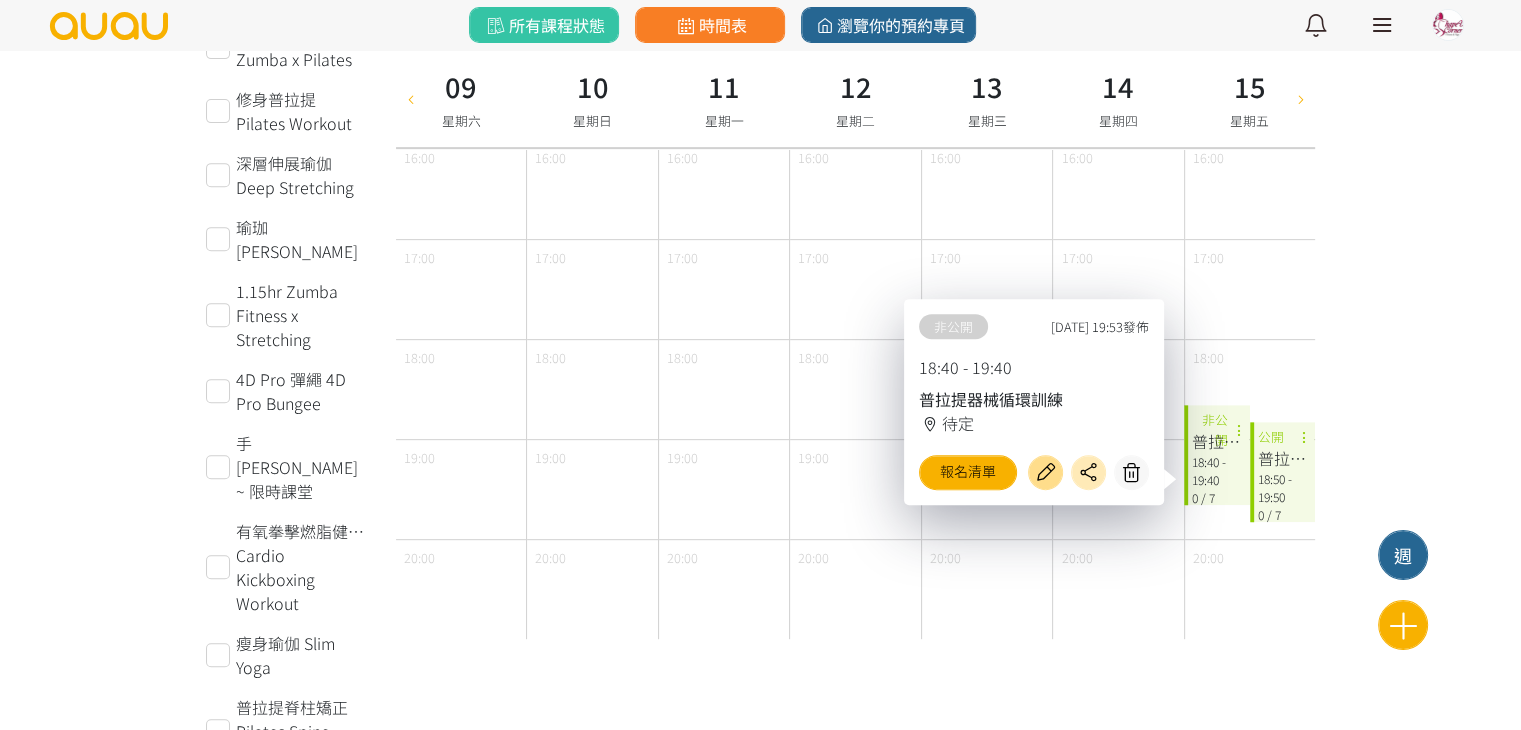 click at bounding box center [1045, 472] 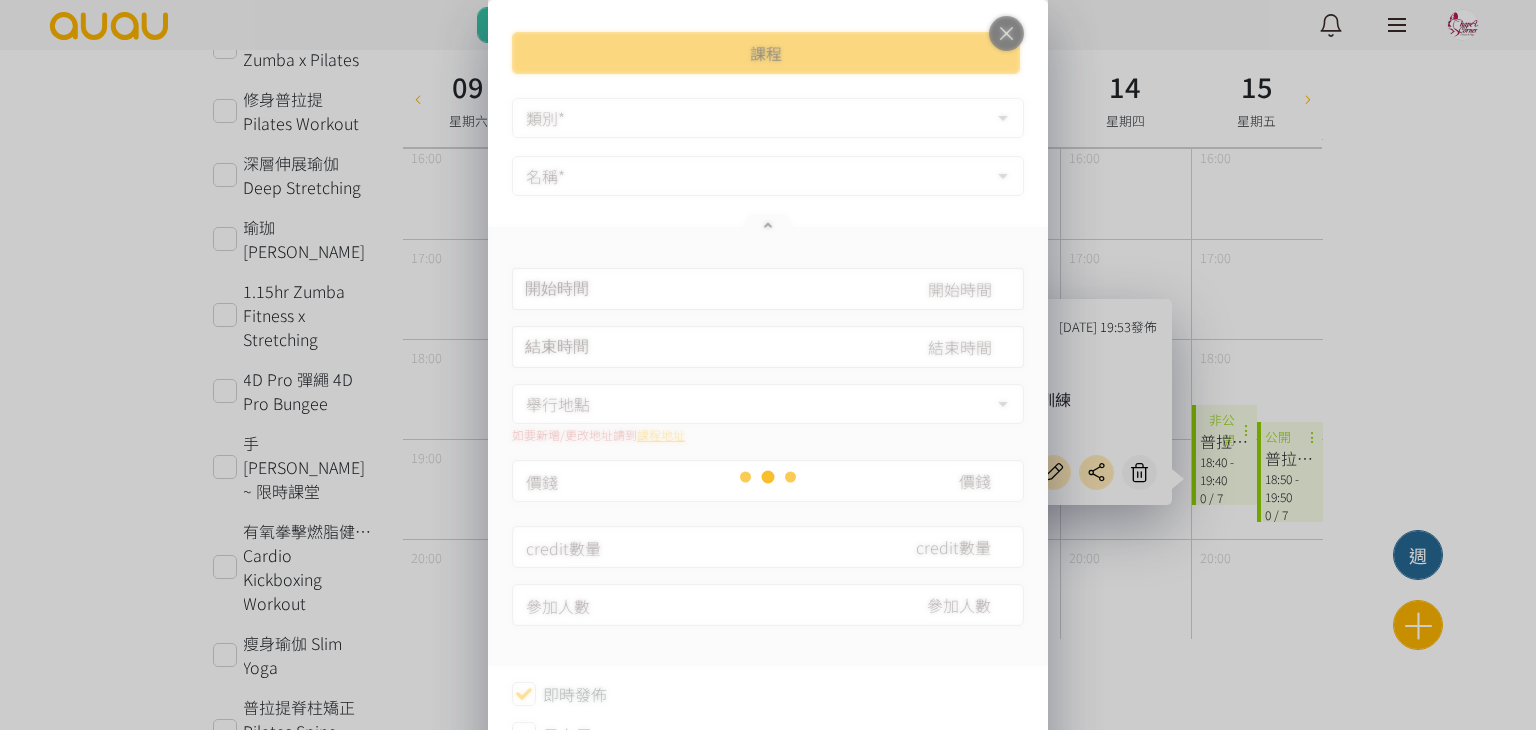 type on "[DATE] 18:40" 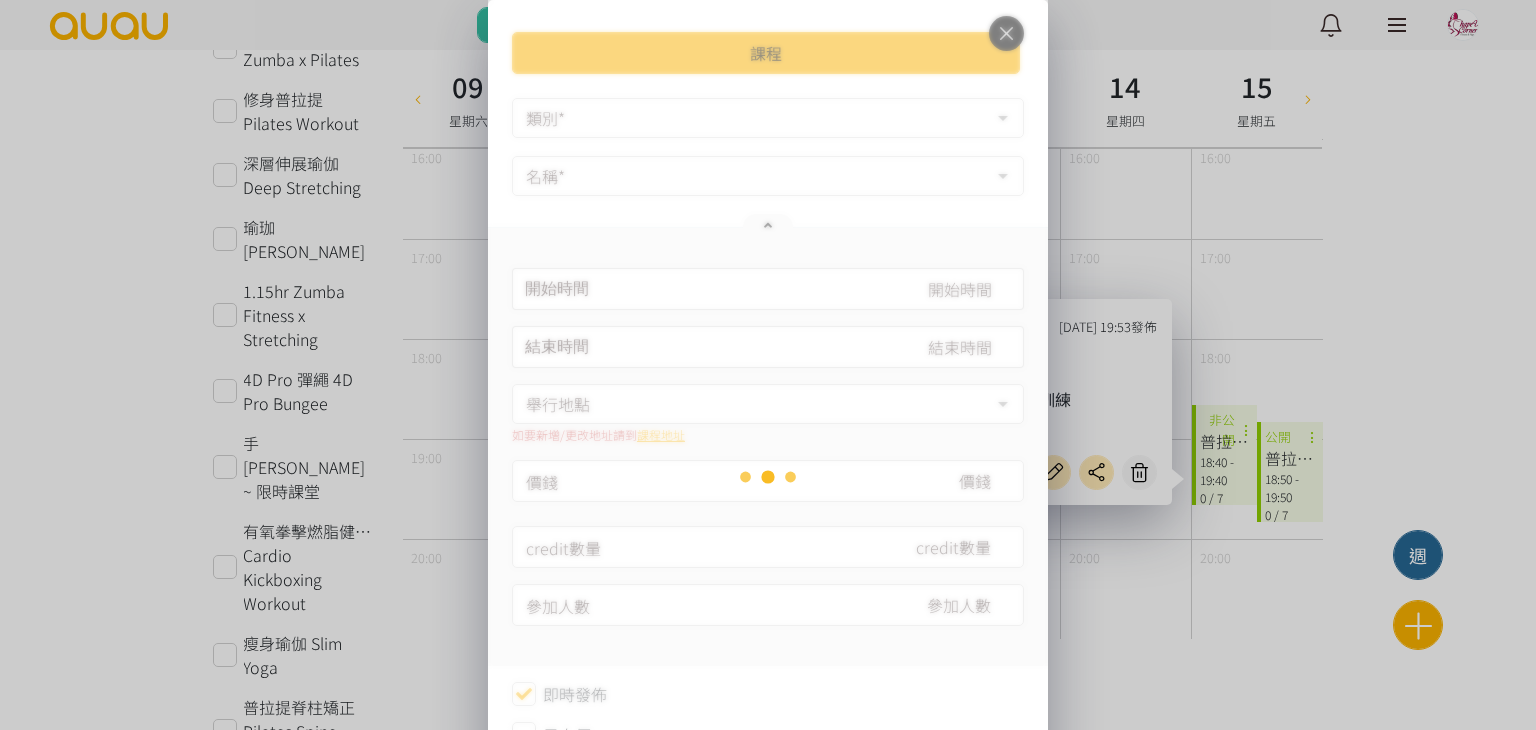 type on "[DATE] 19:40" 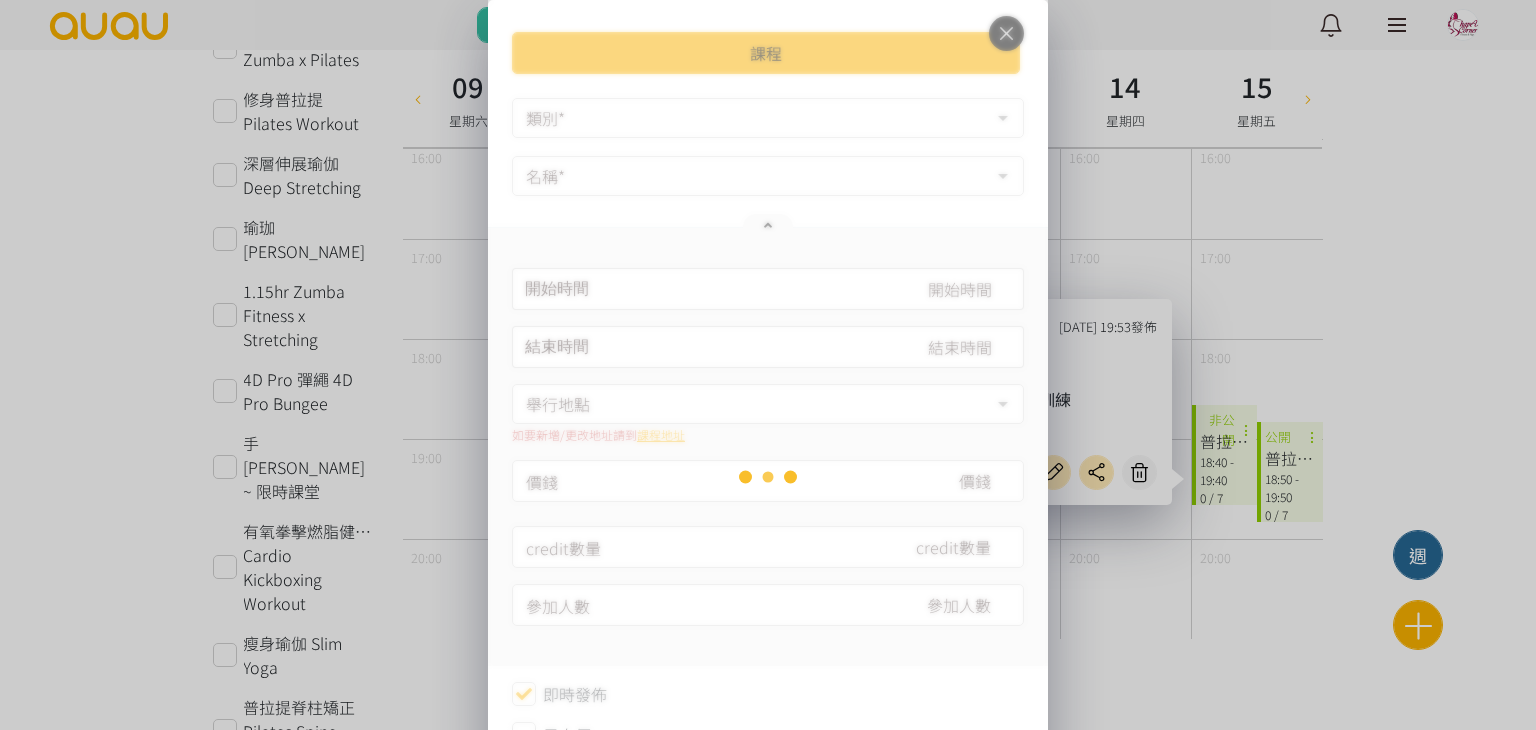 type on "280" 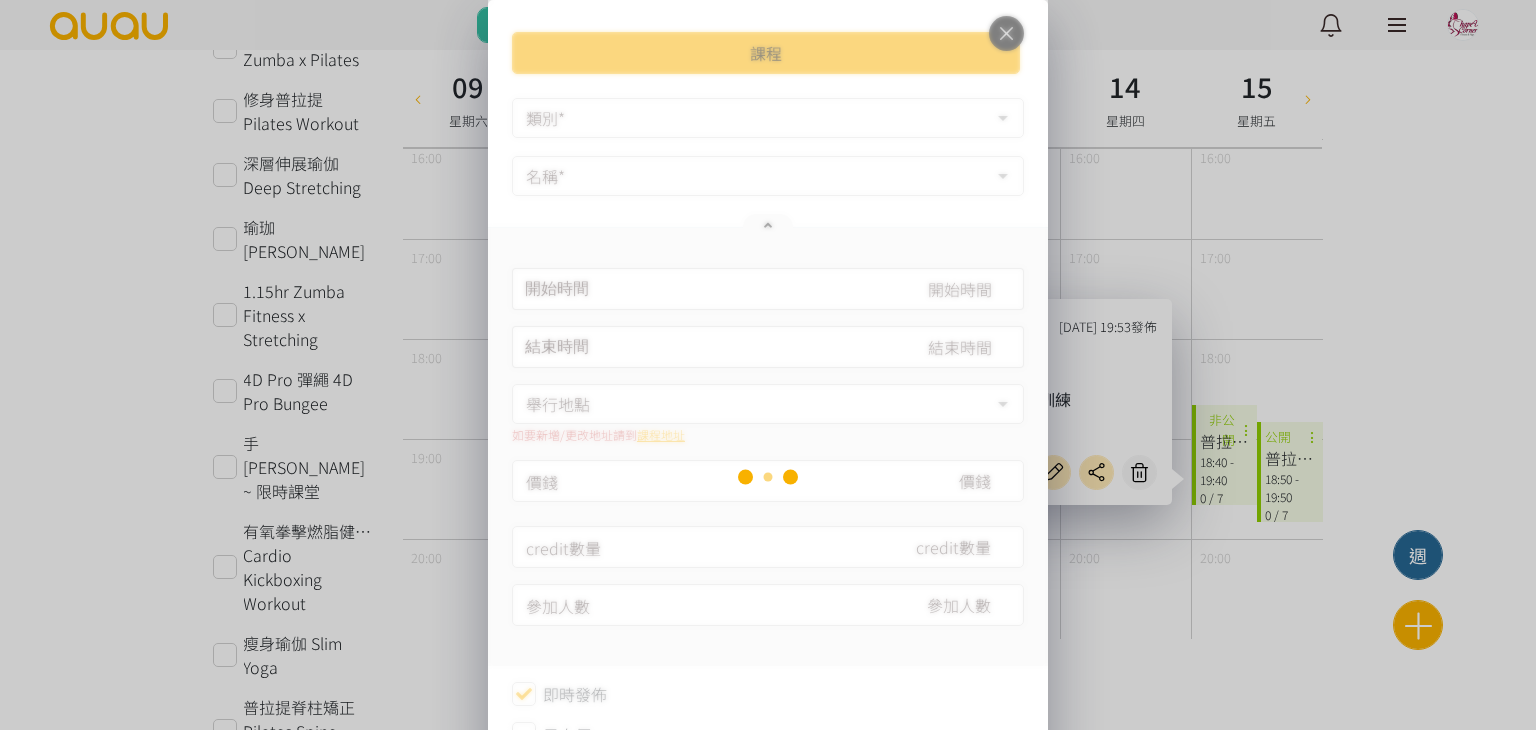 type on "7" 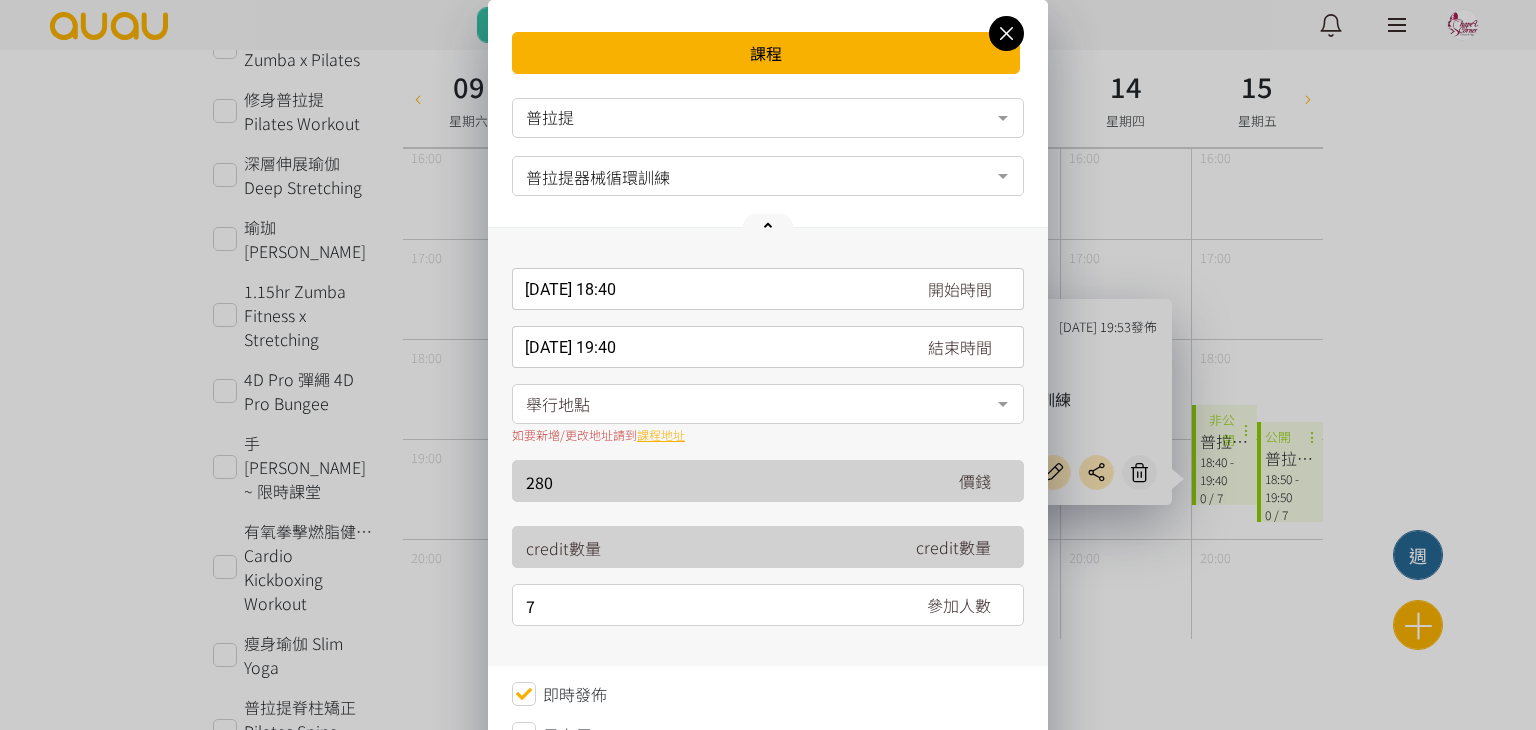 click on "[DATE] 18:40" at bounding box center (768, 289) 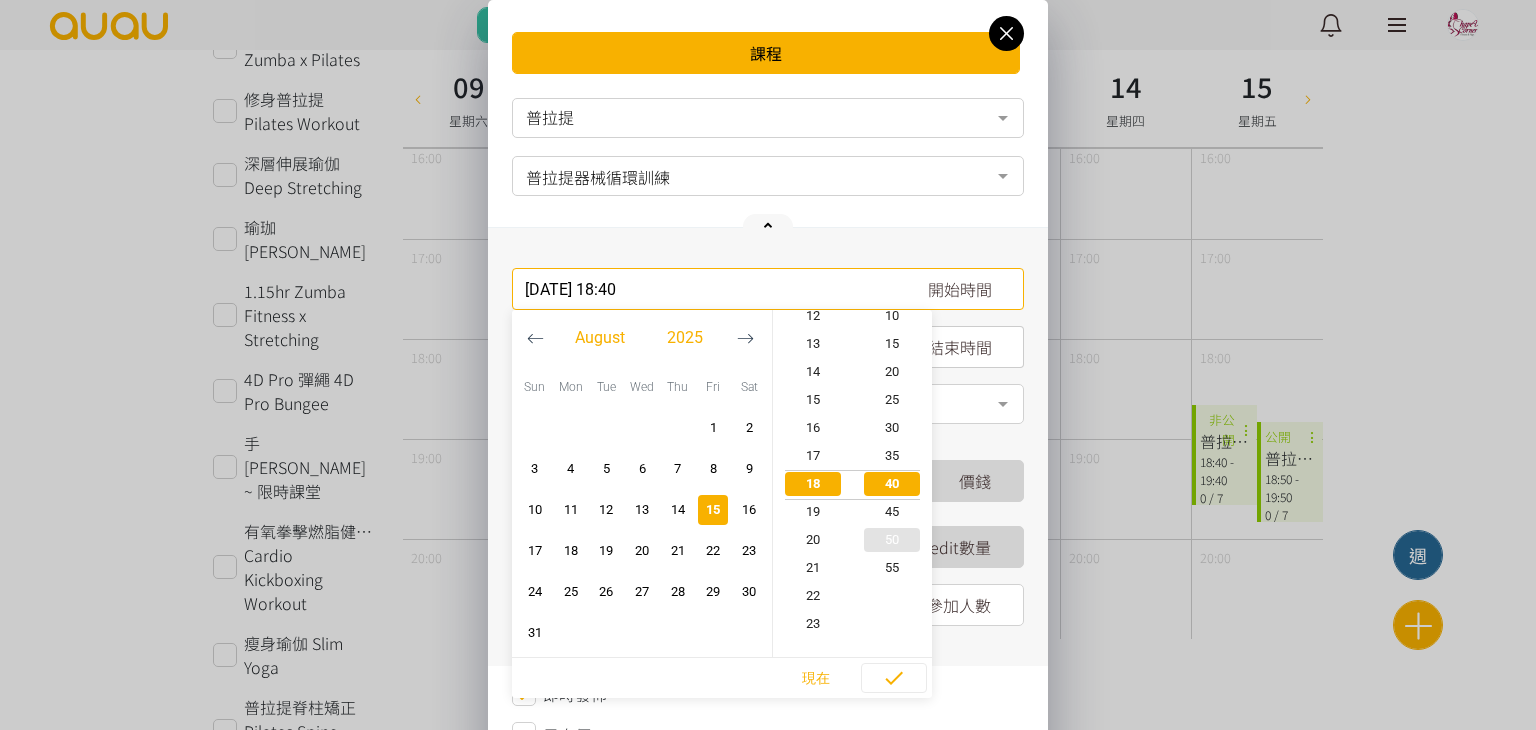 click on "50" at bounding box center (893, 540) 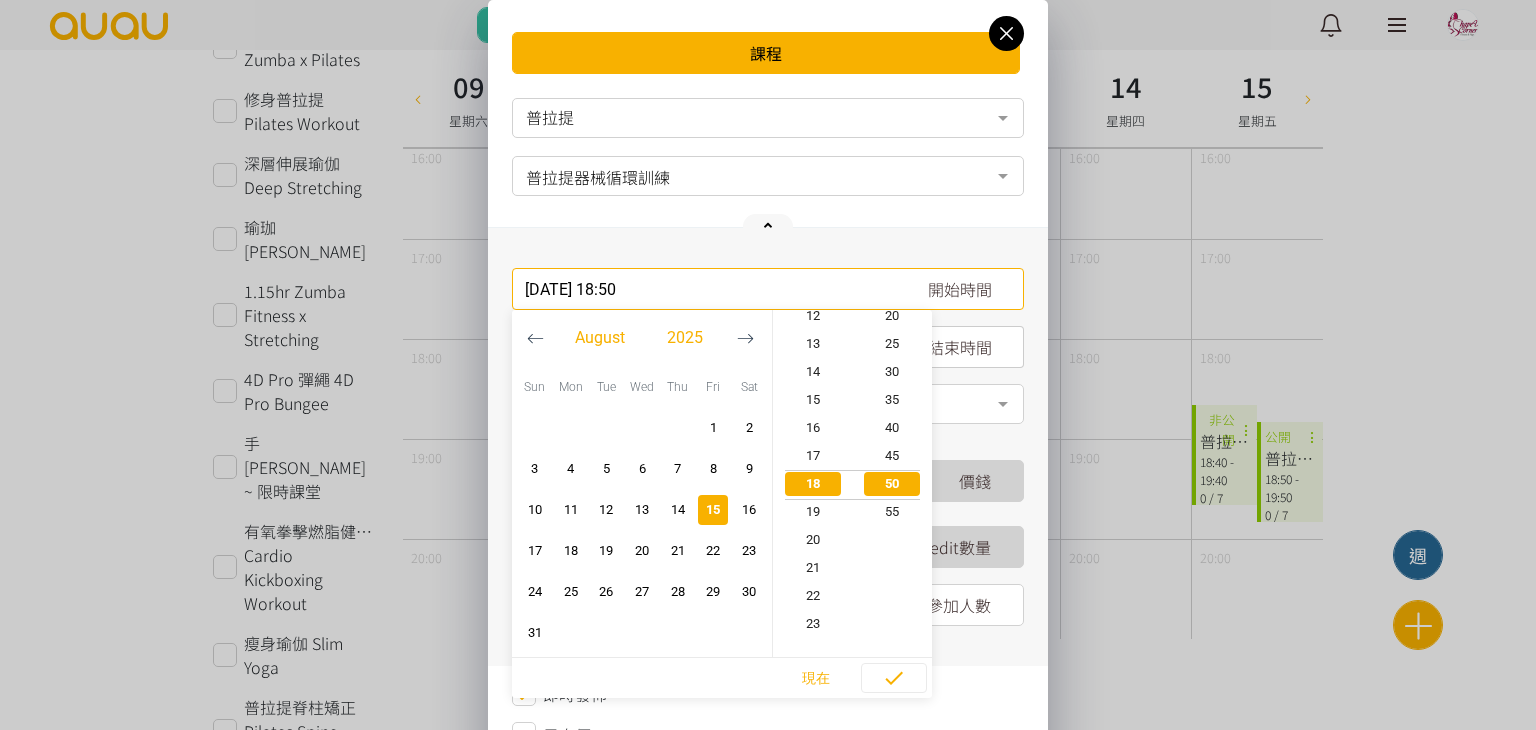 click on "現在" at bounding box center (722, 677) 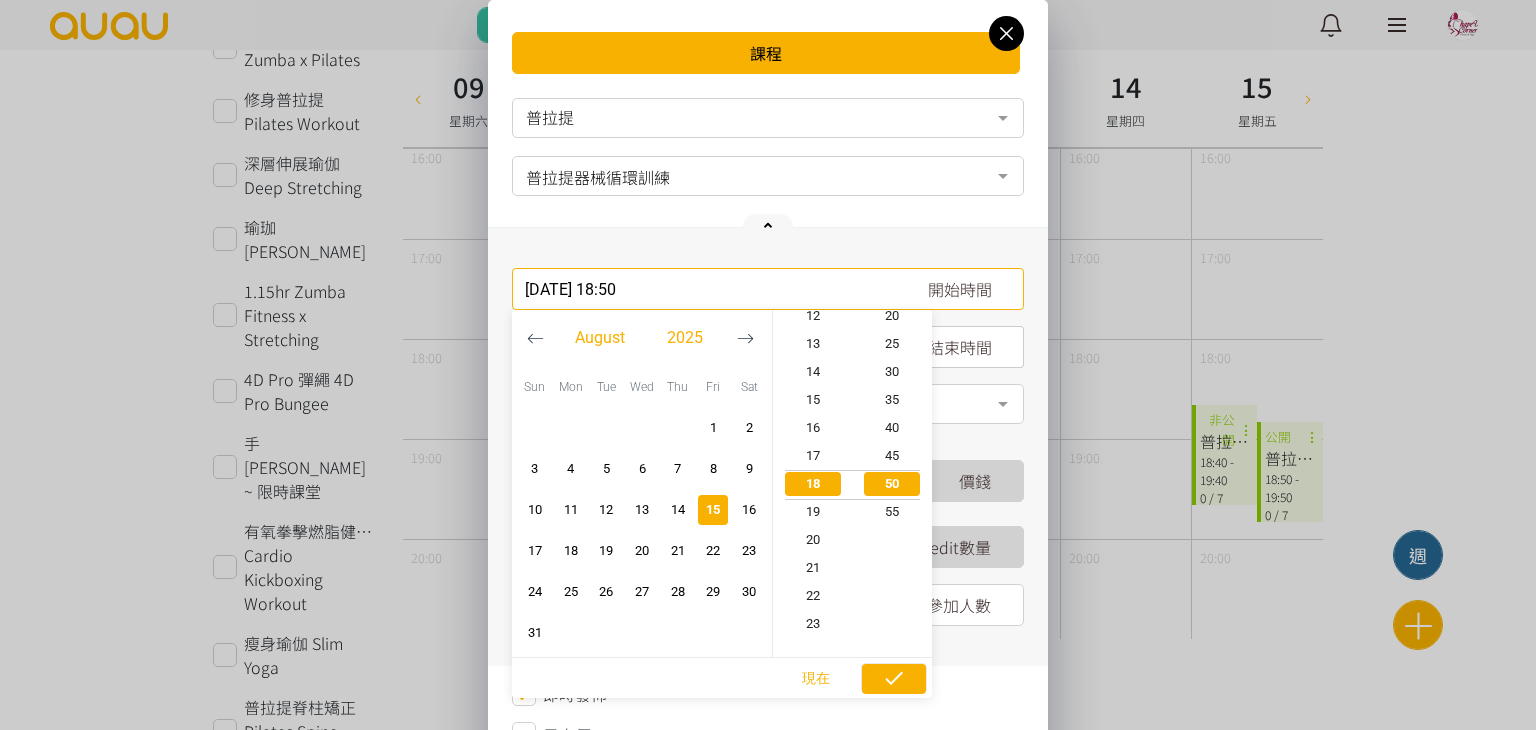 click 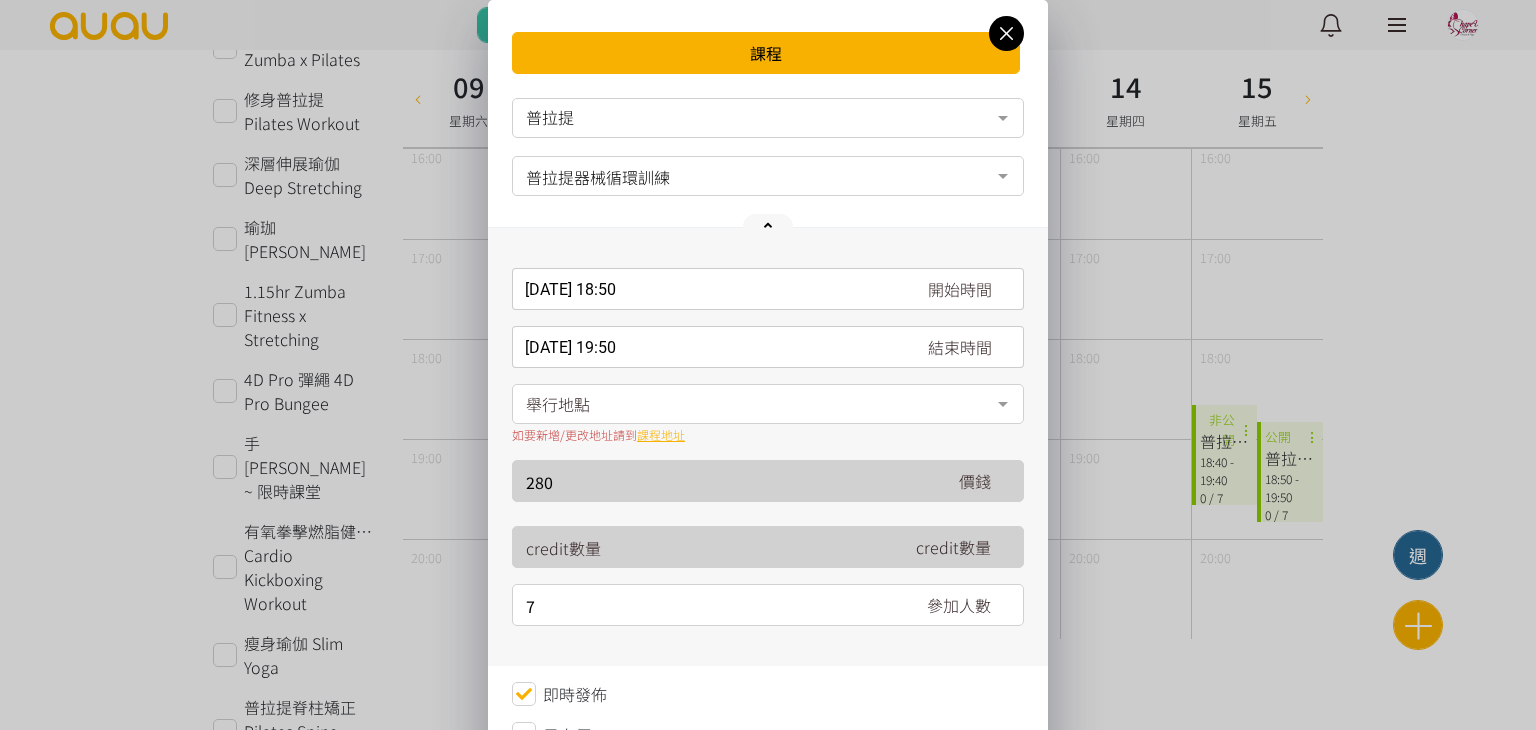 click on "舉行地點" at bounding box center [768, 404] 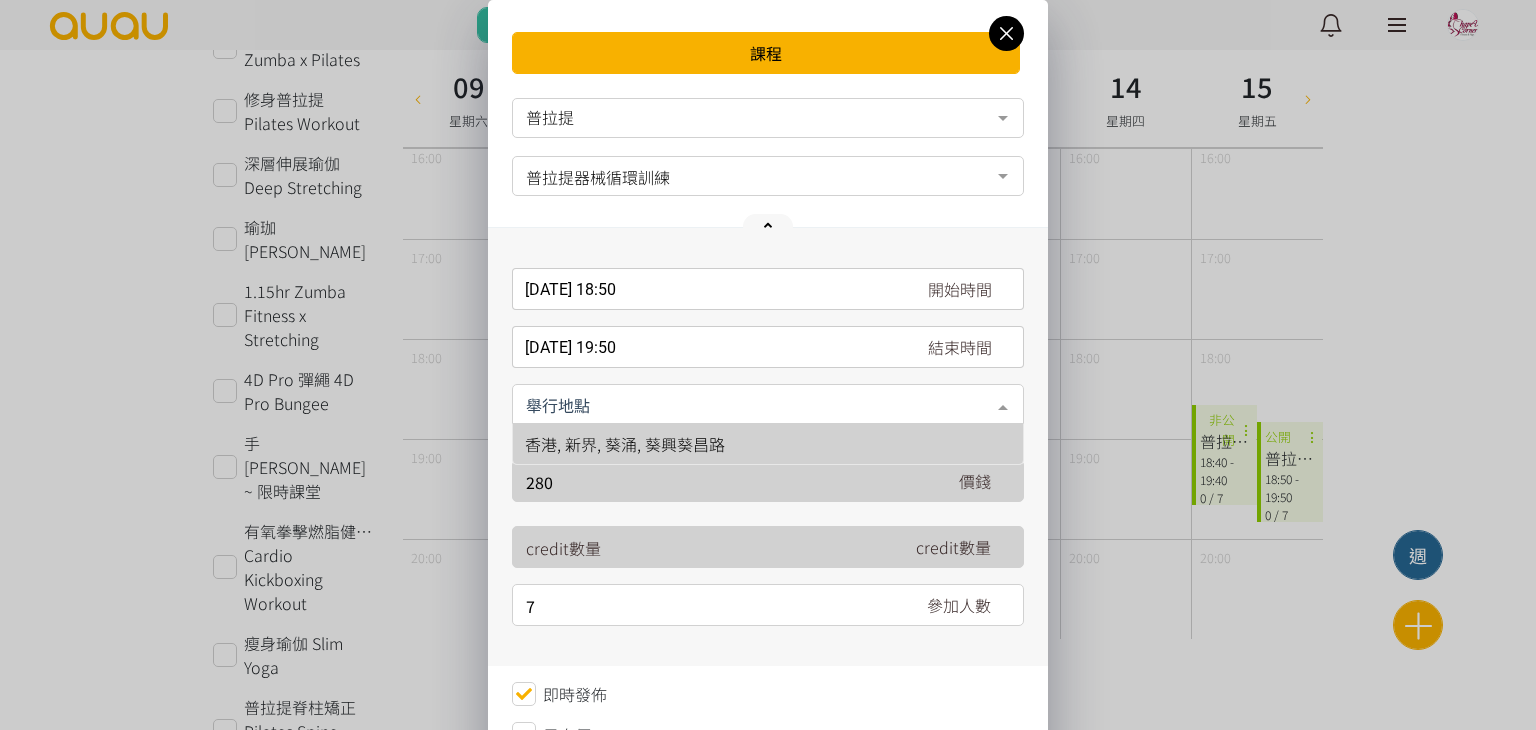 click on "香港, 新界, 葵涌, 葵興葵昌路" at bounding box center [768, 444] 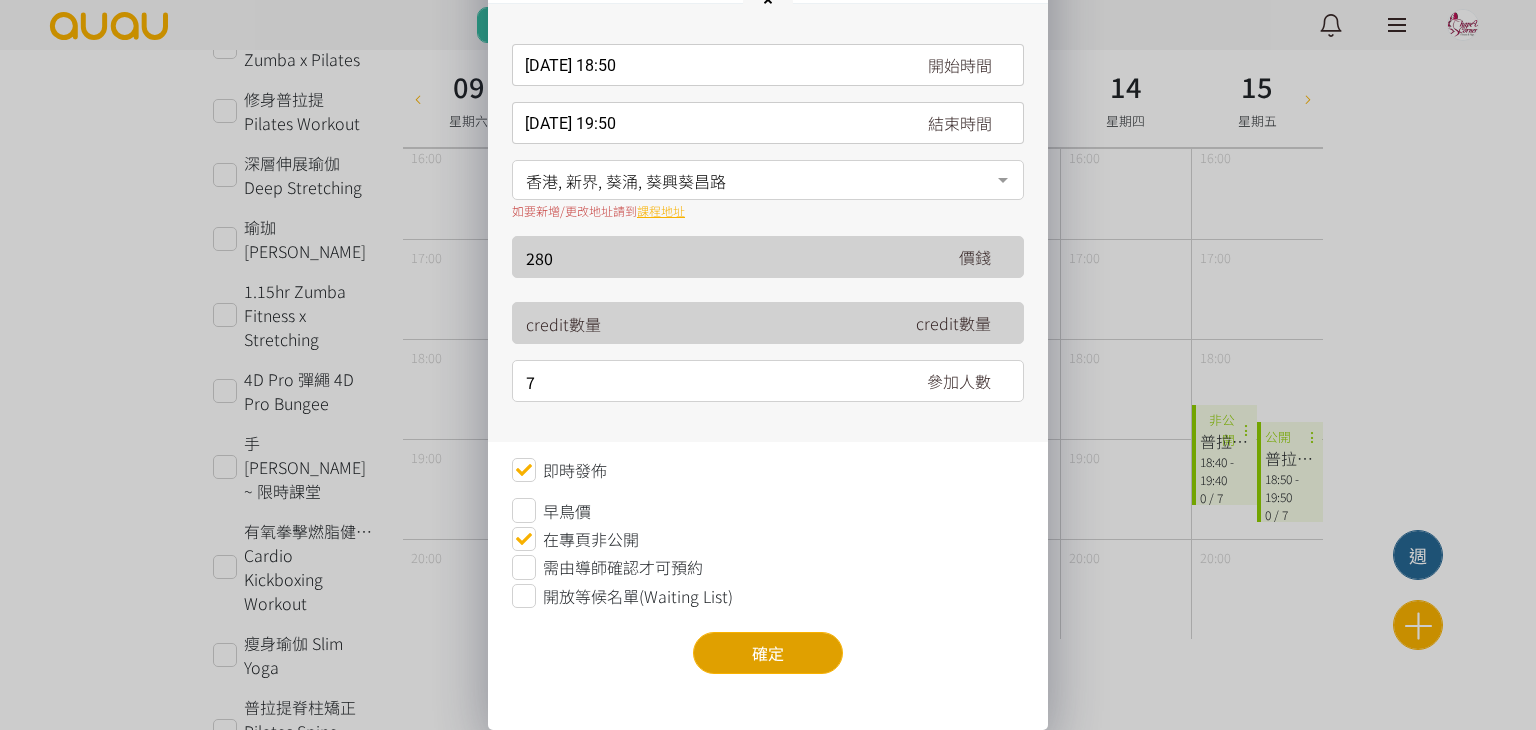 click on "確定" at bounding box center (768, 653) 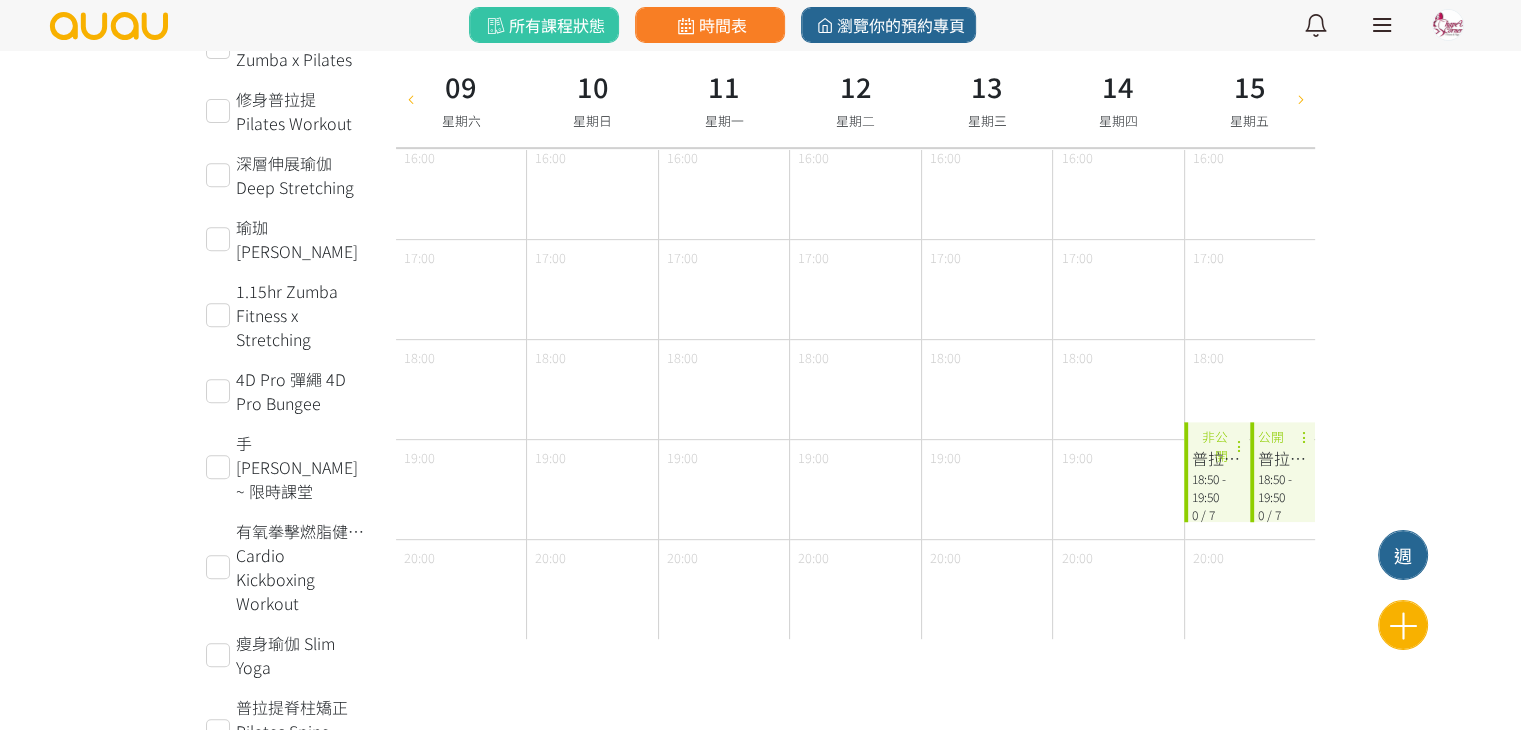 click at bounding box center (1300, 98) 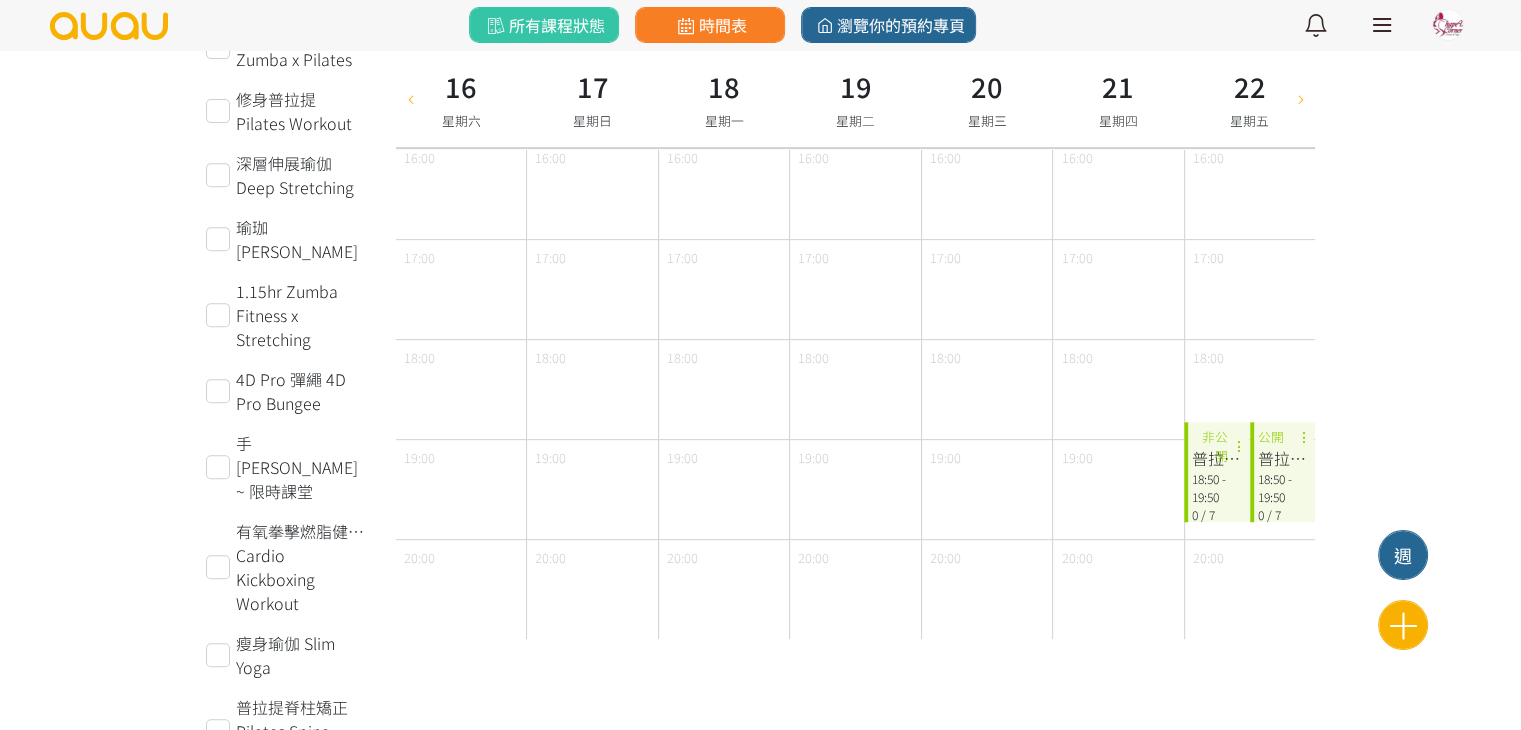 type on "[DATE]" 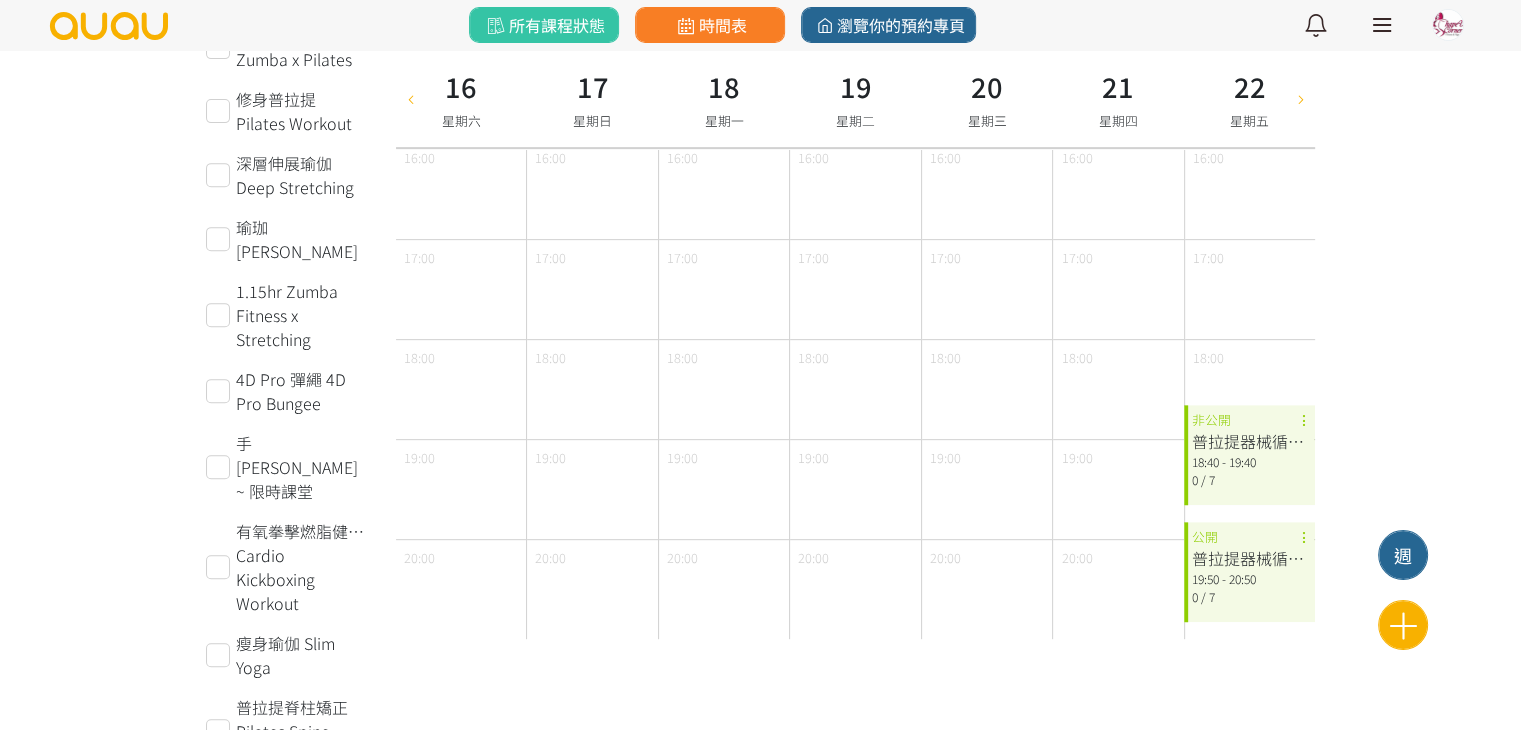 click on "18:40 -
19:40" at bounding box center [1249, 462] 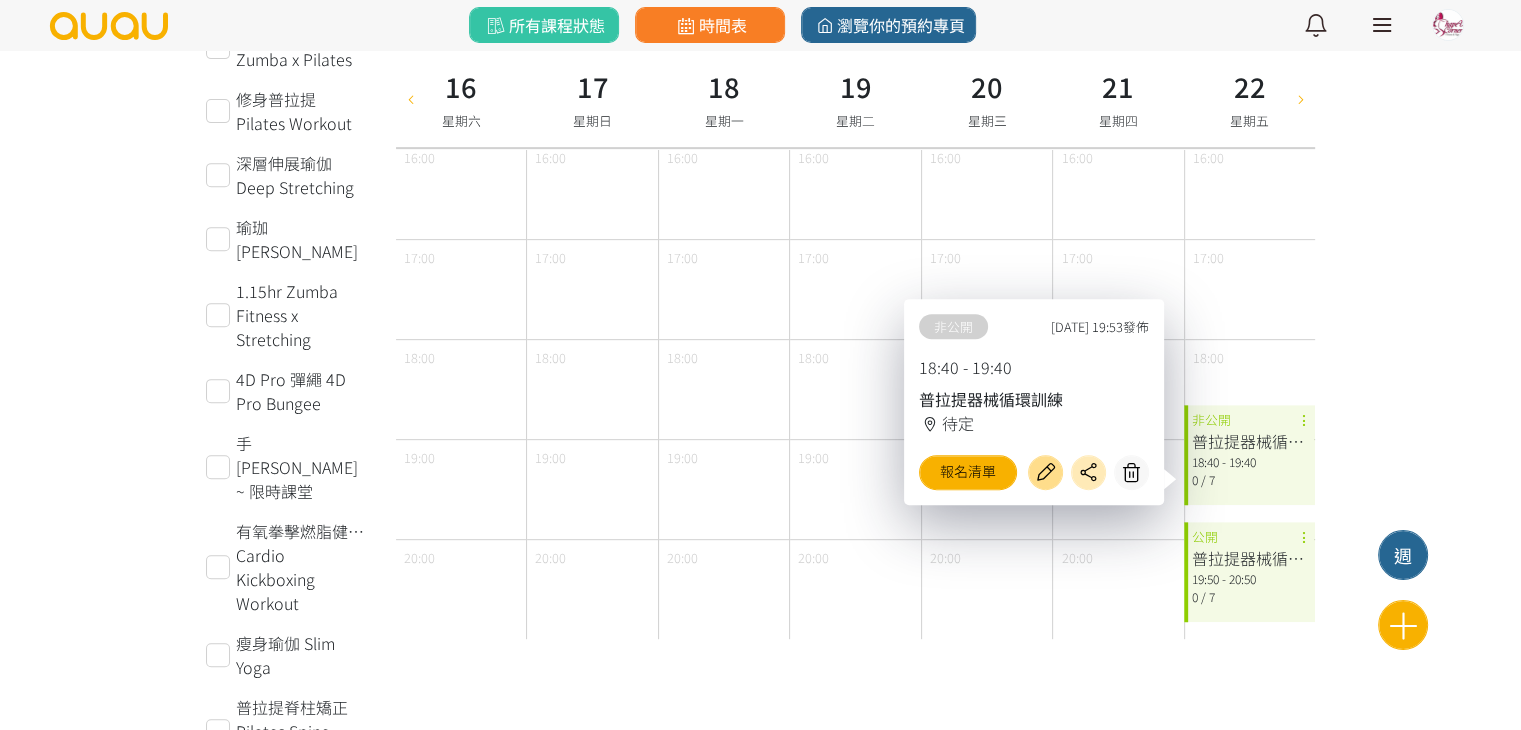 click at bounding box center [1045, 472] 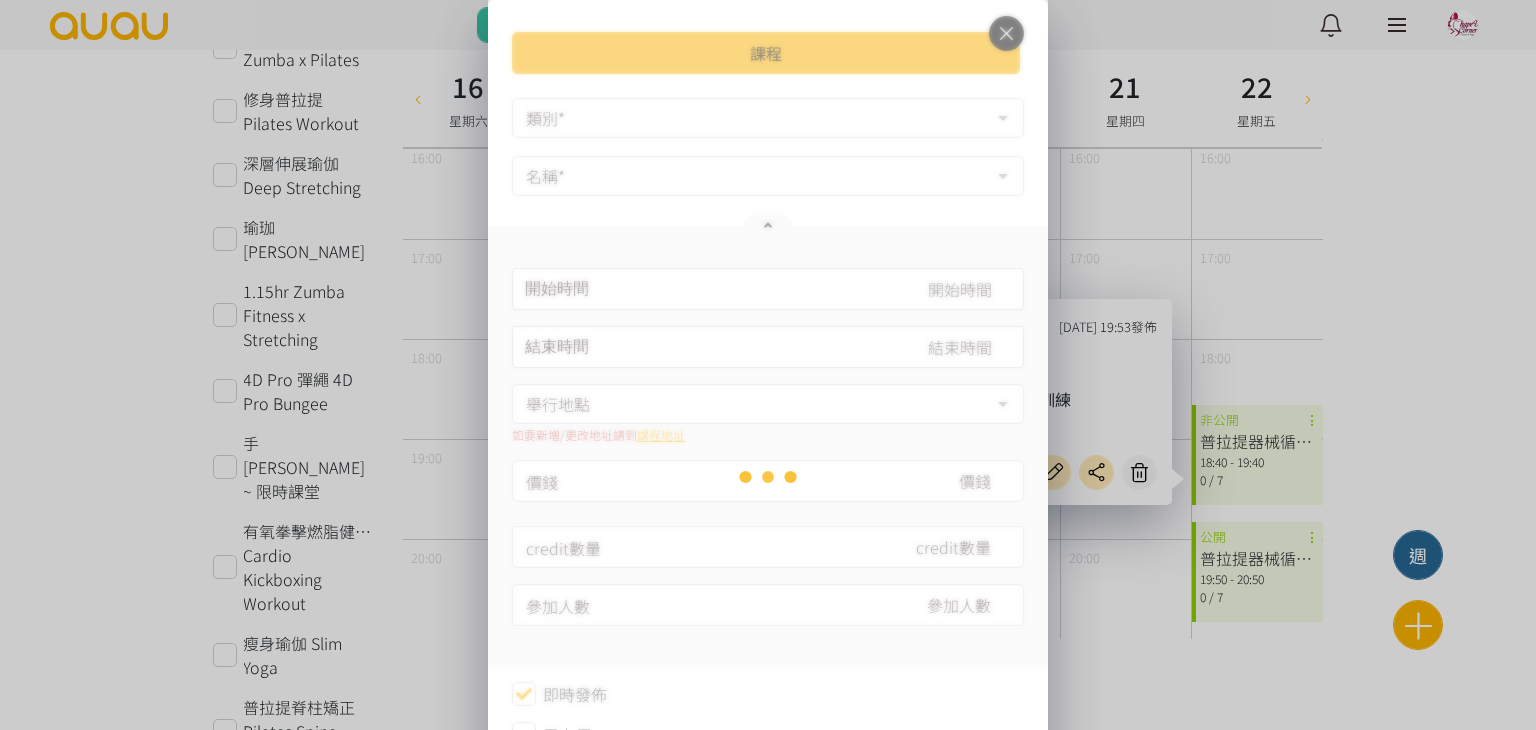 type on "[DATE] 18:40" 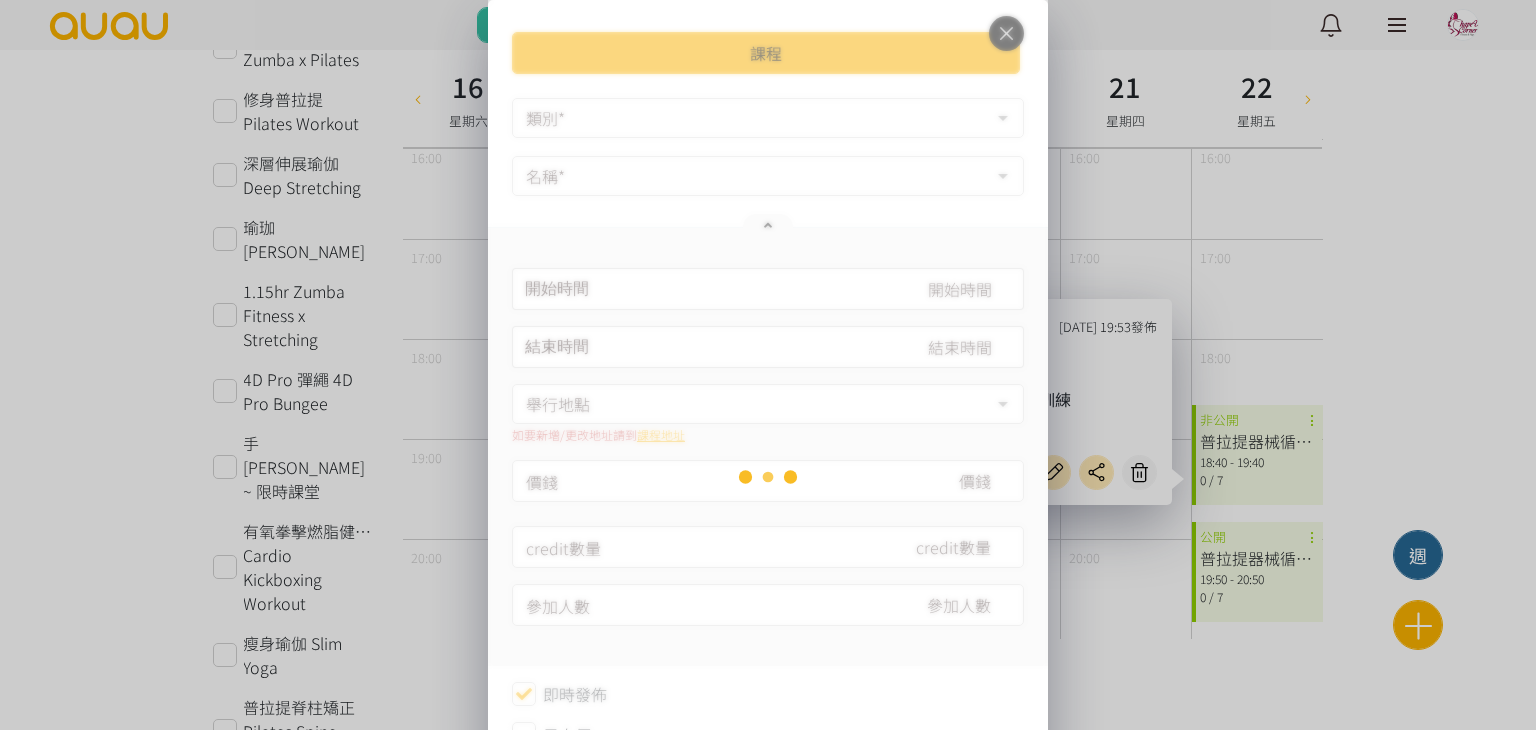 type on "[DATE] 19:40" 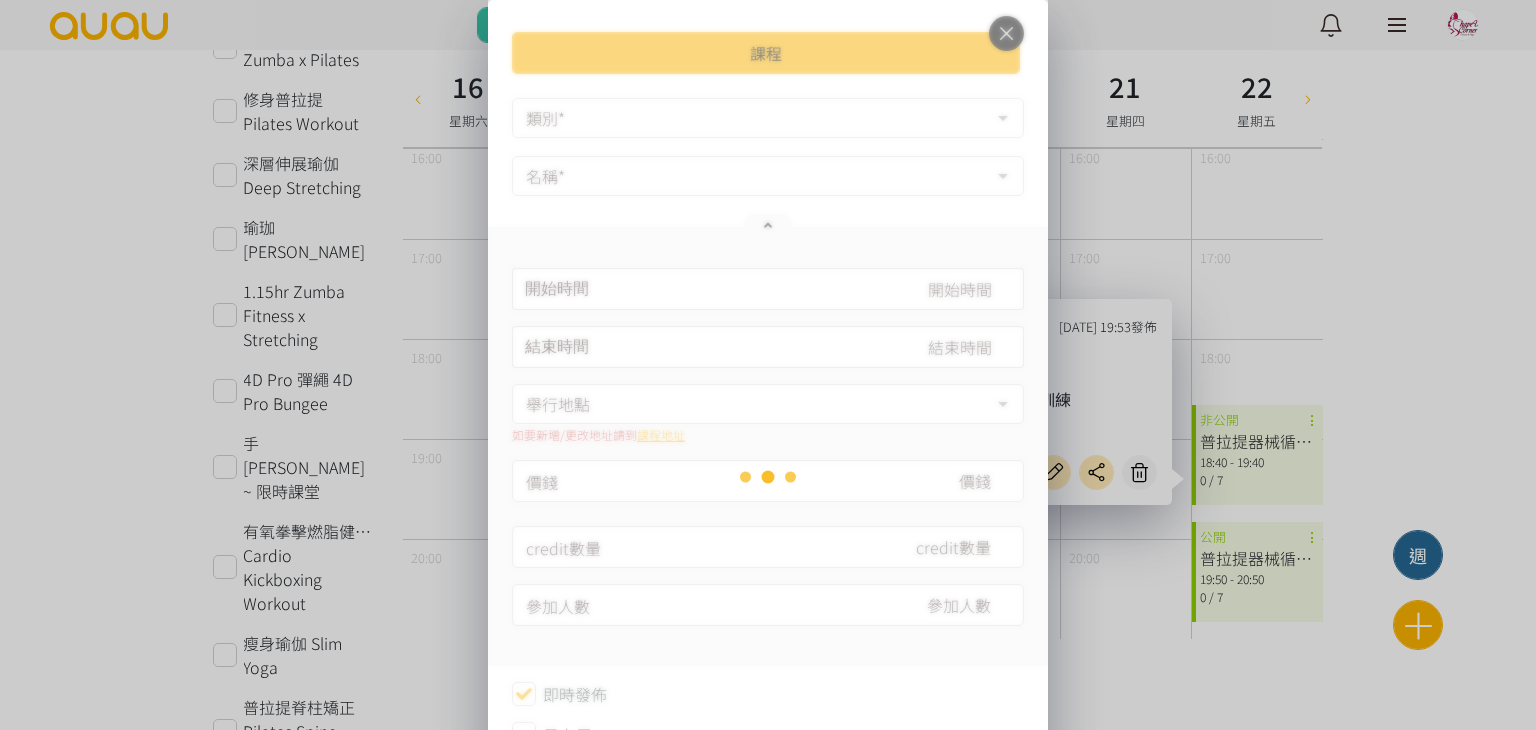 type on "280" 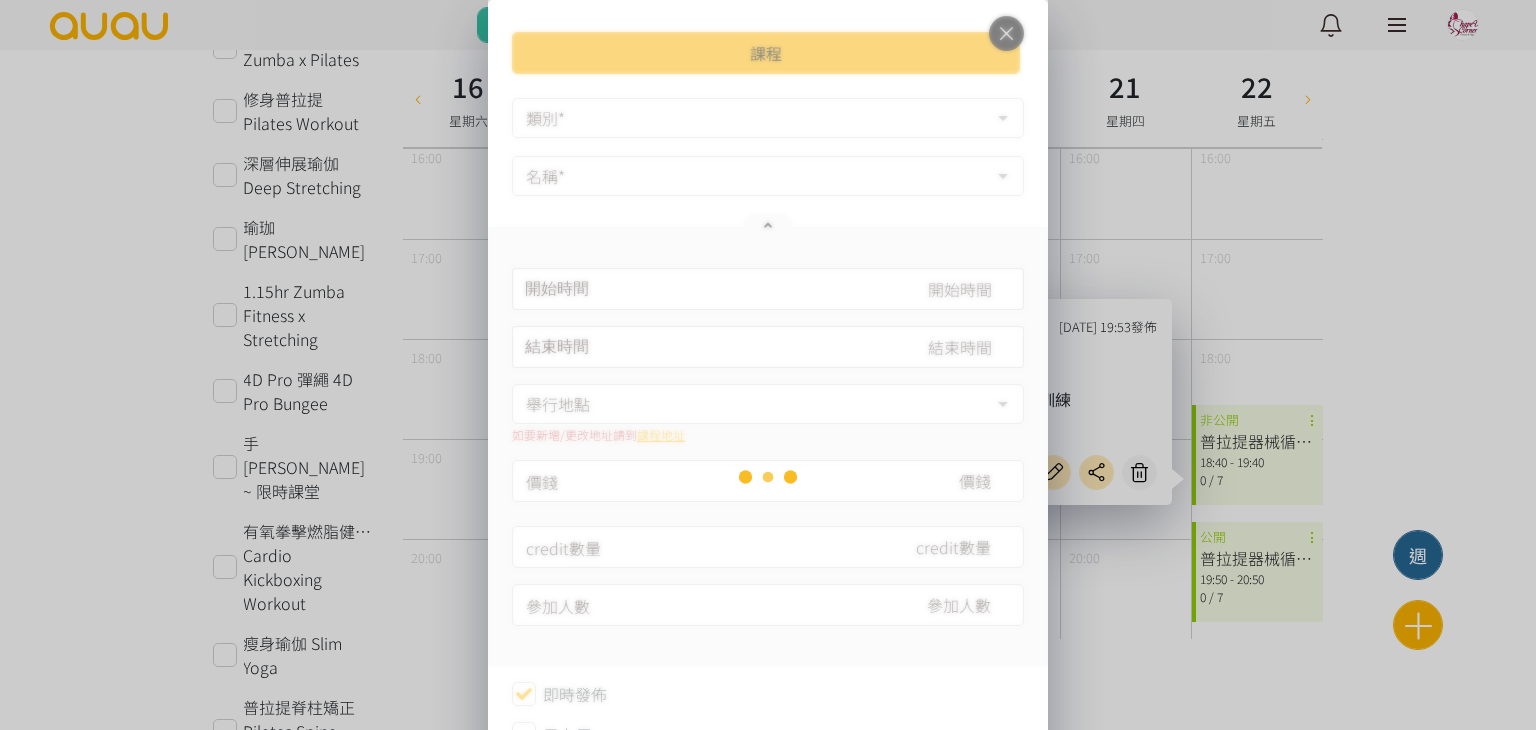 type on "7" 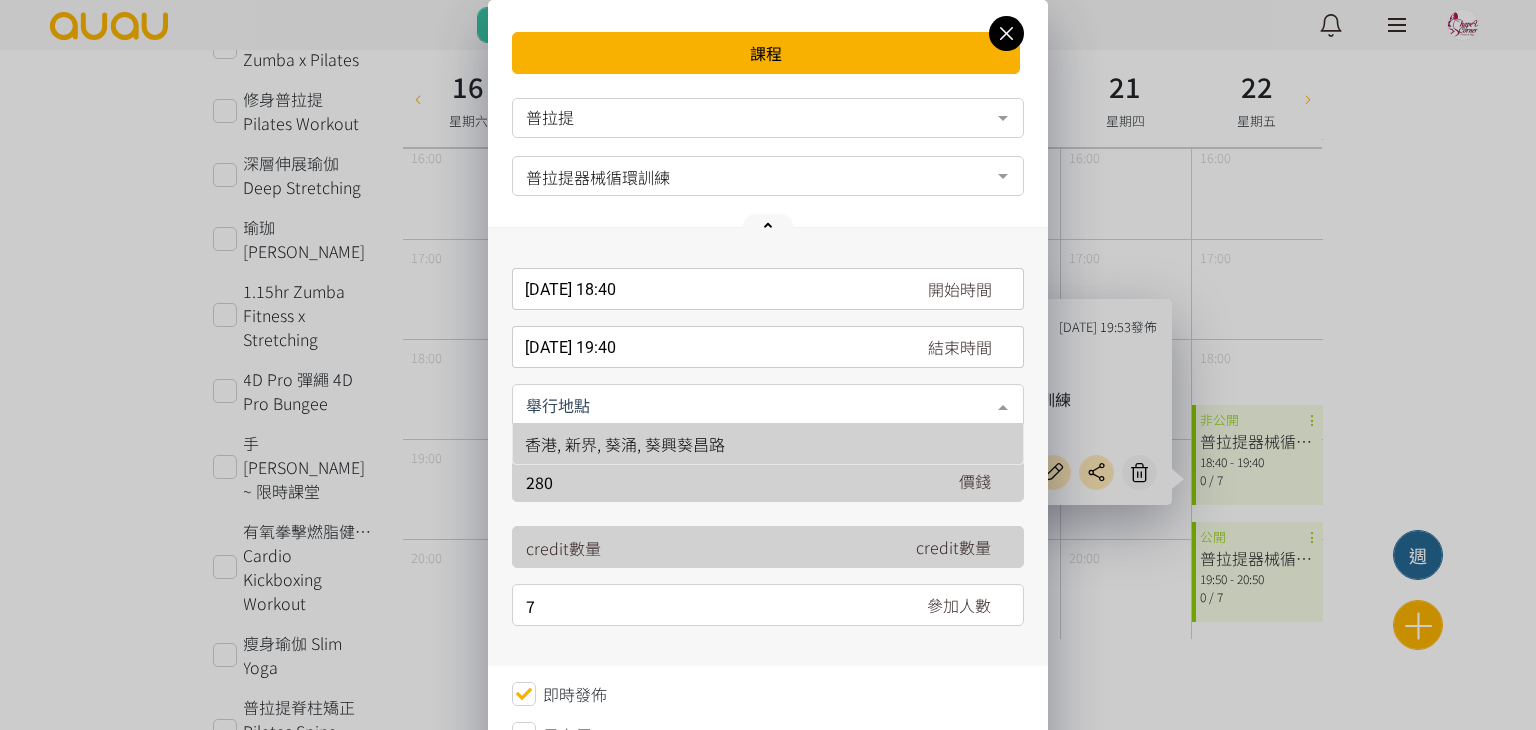 click at bounding box center (768, 404) 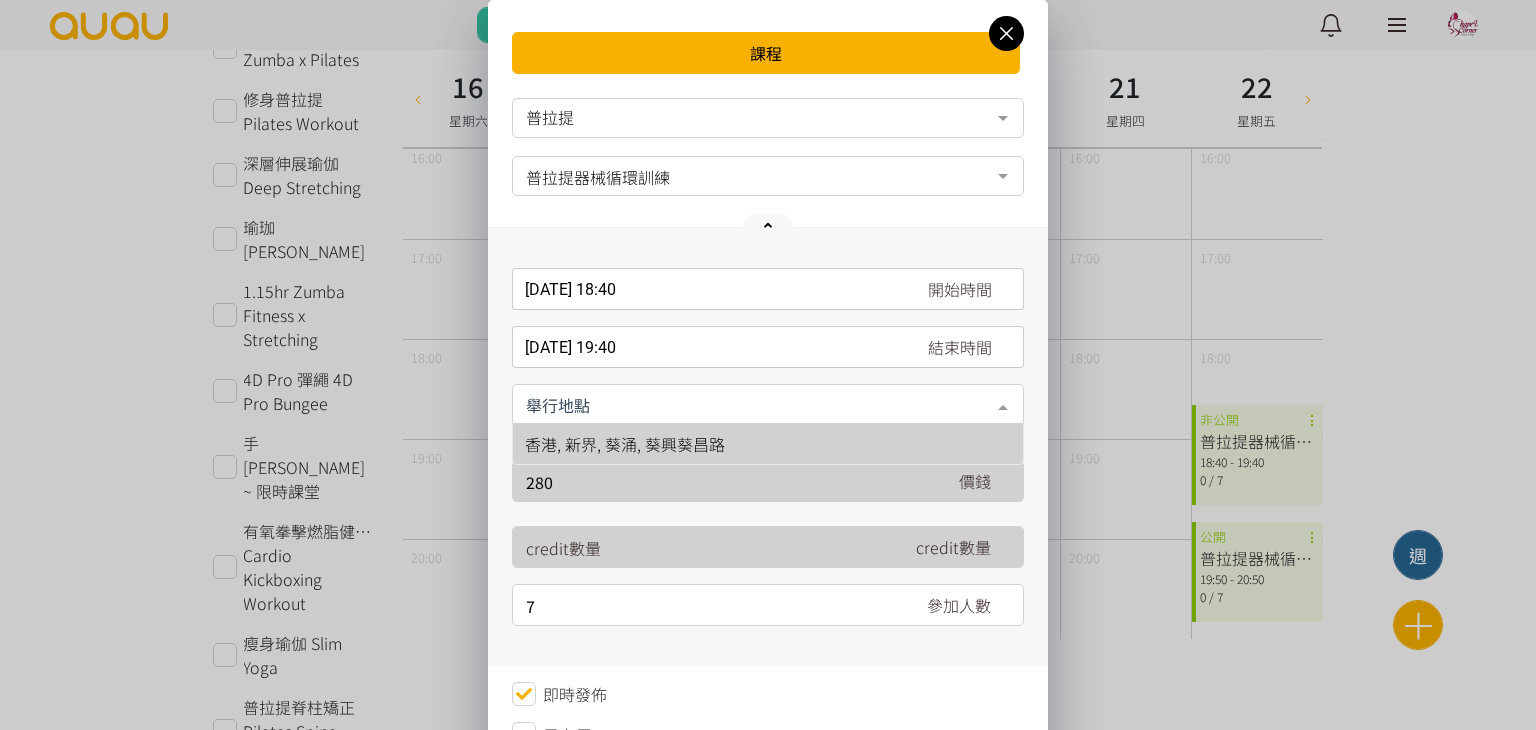 click on "香港, 新界, 葵涌, 葵興葵昌路" at bounding box center [625, 444] 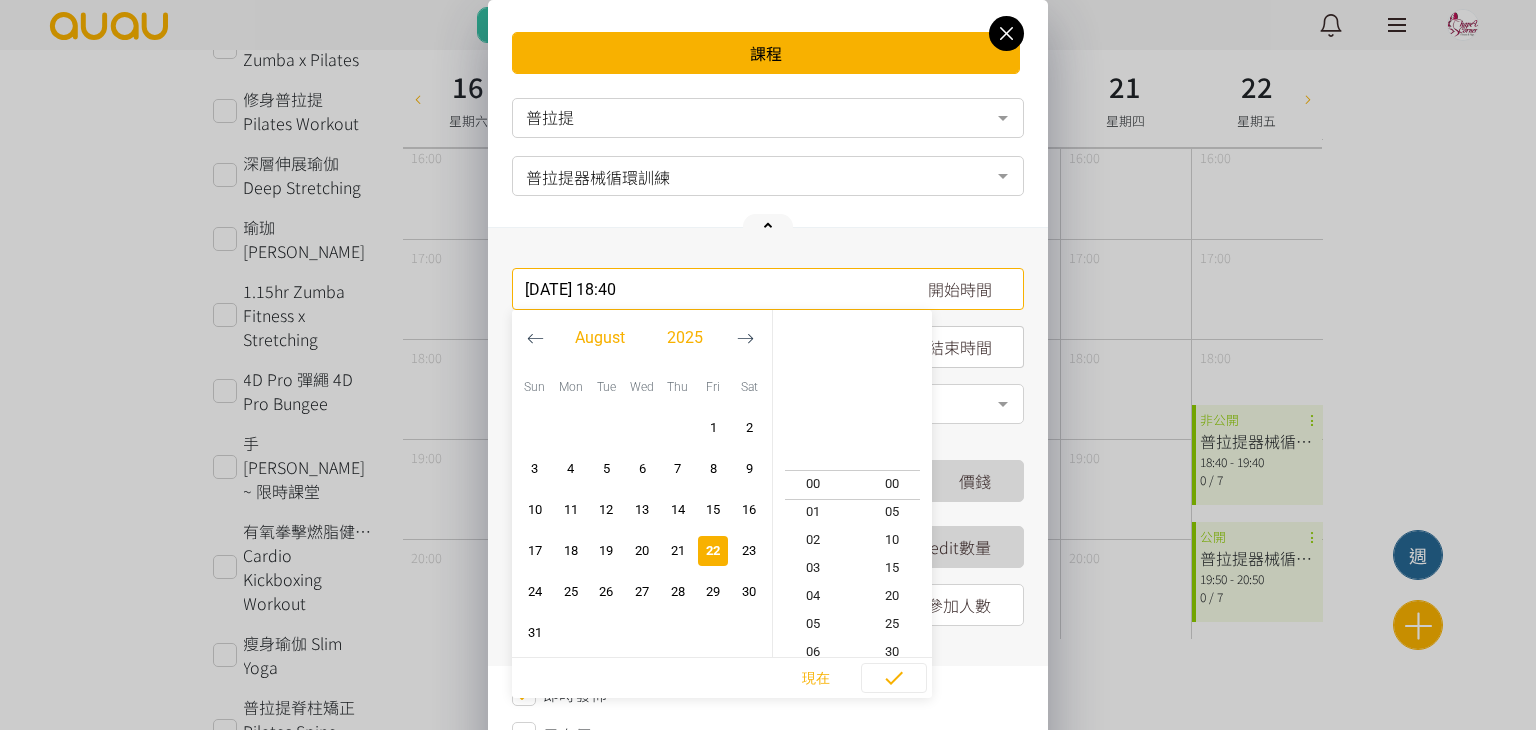 scroll, scrollTop: 504, scrollLeft: 0, axis: vertical 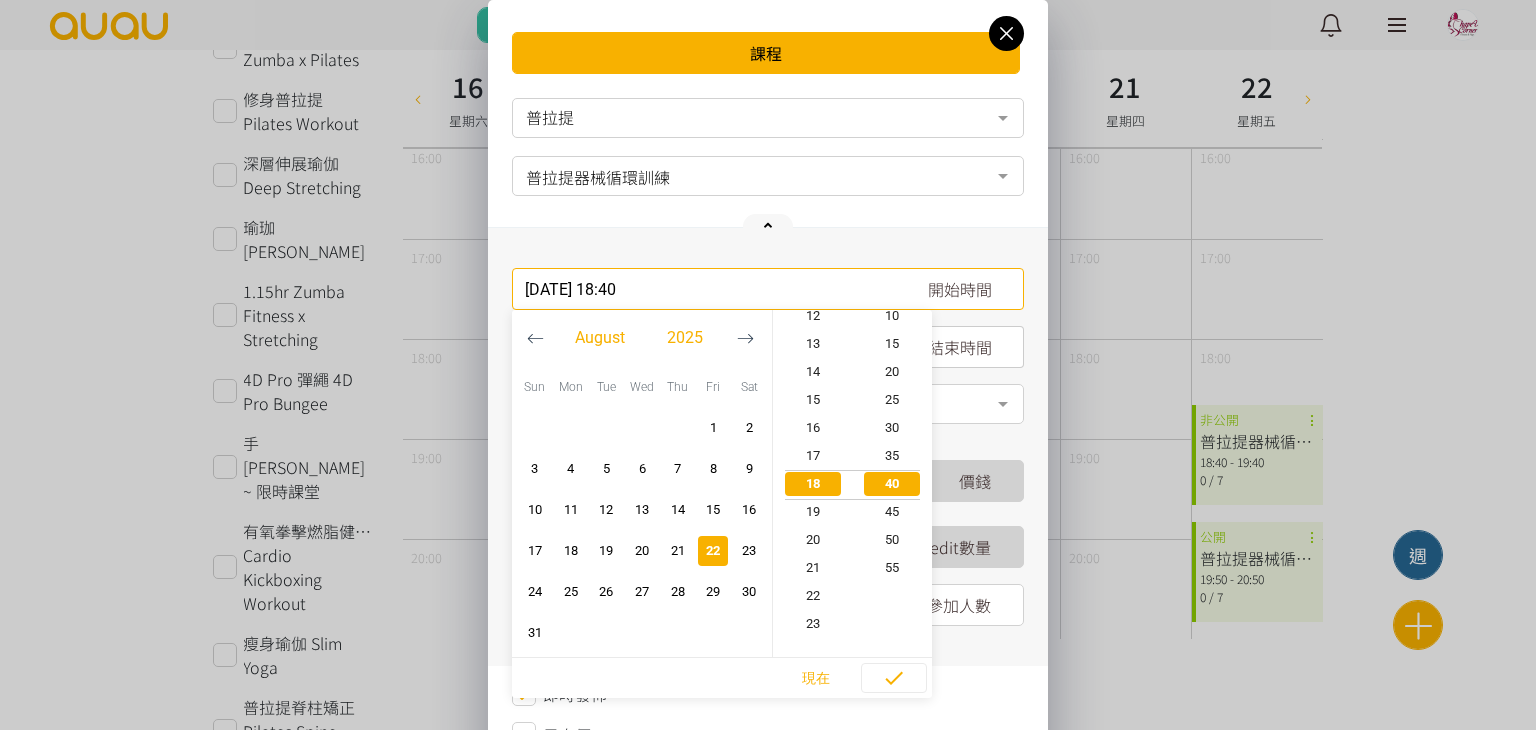 click on "[DATE] 18:40" at bounding box center (768, 289) 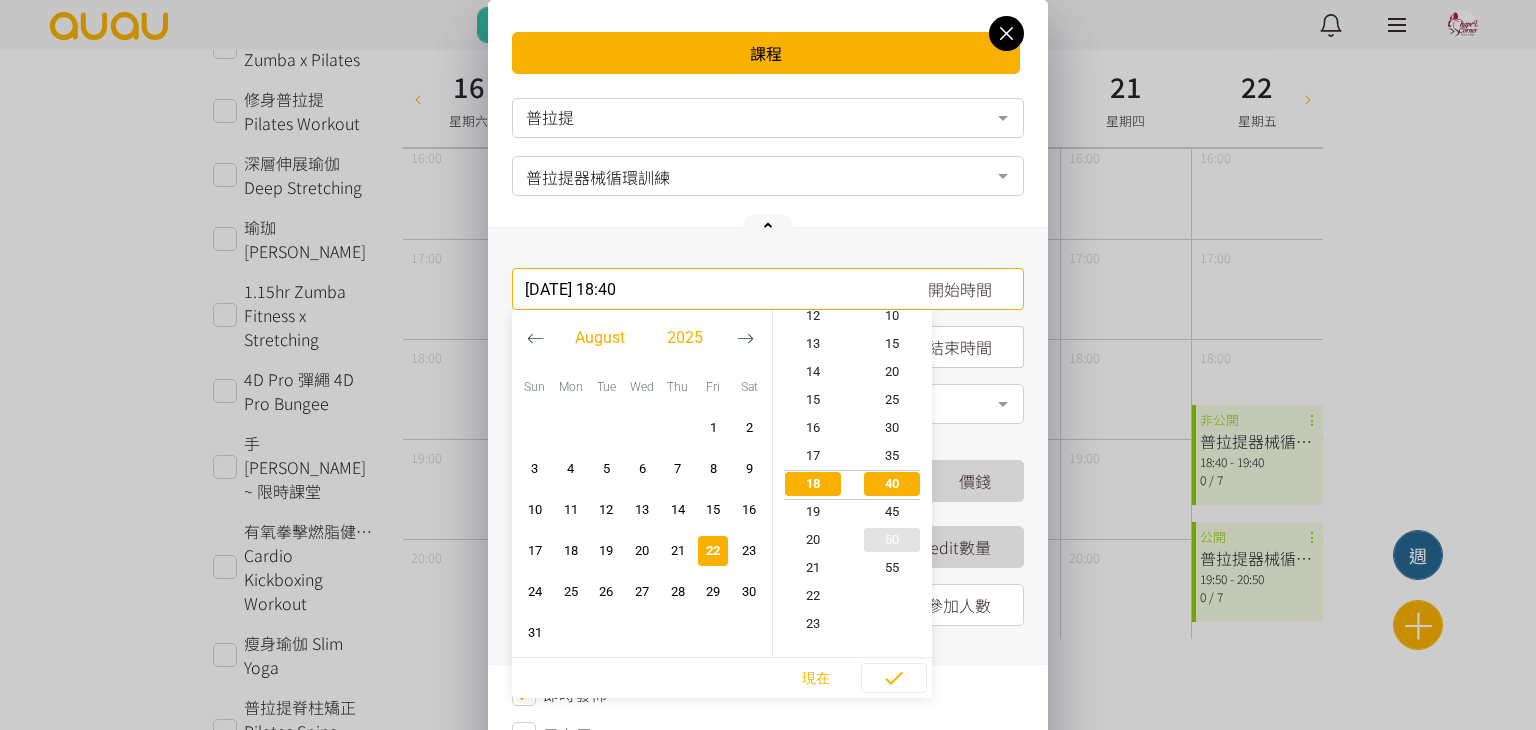 click on "50" at bounding box center [893, 540] 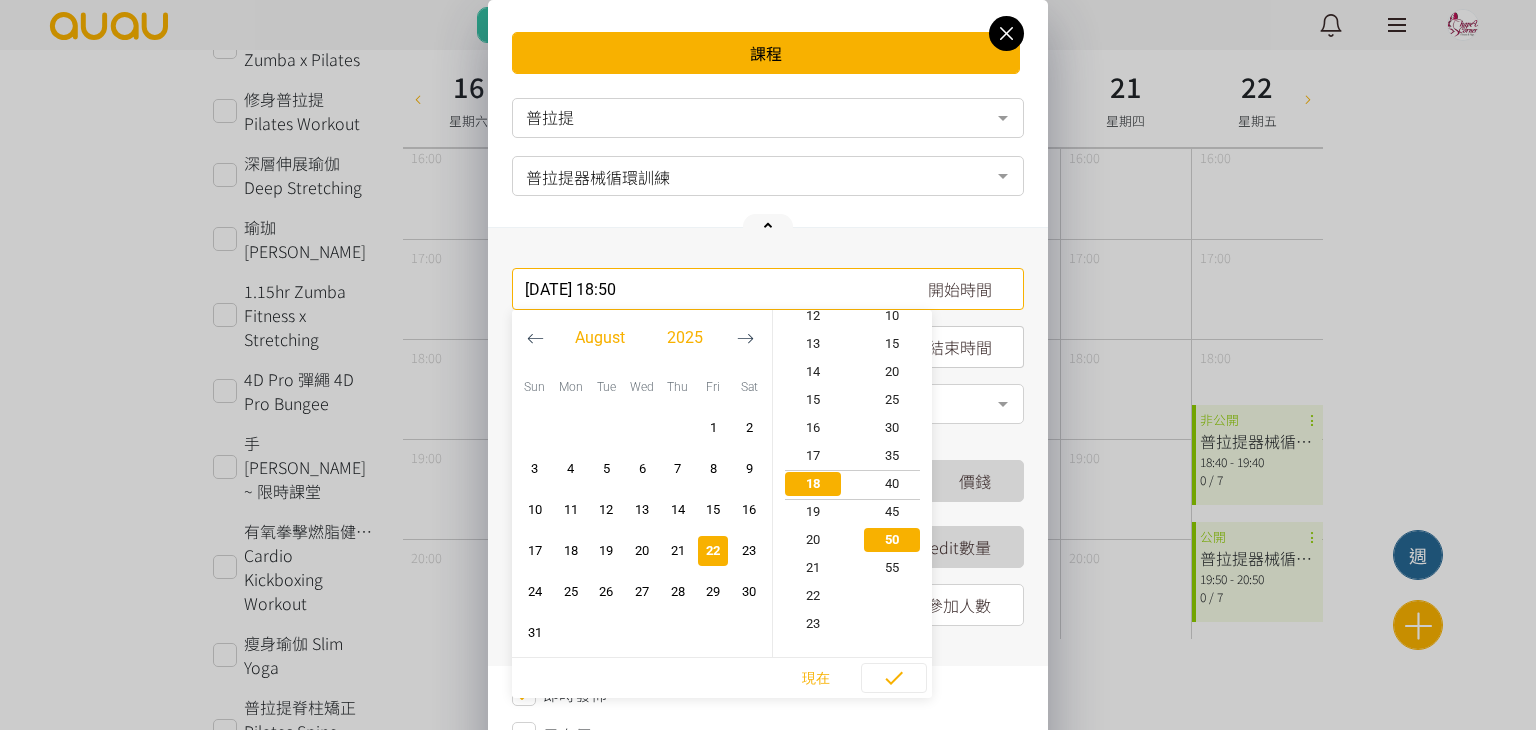 scroll, scrollTop: 504, scrollLeft: 0, axis: vertical 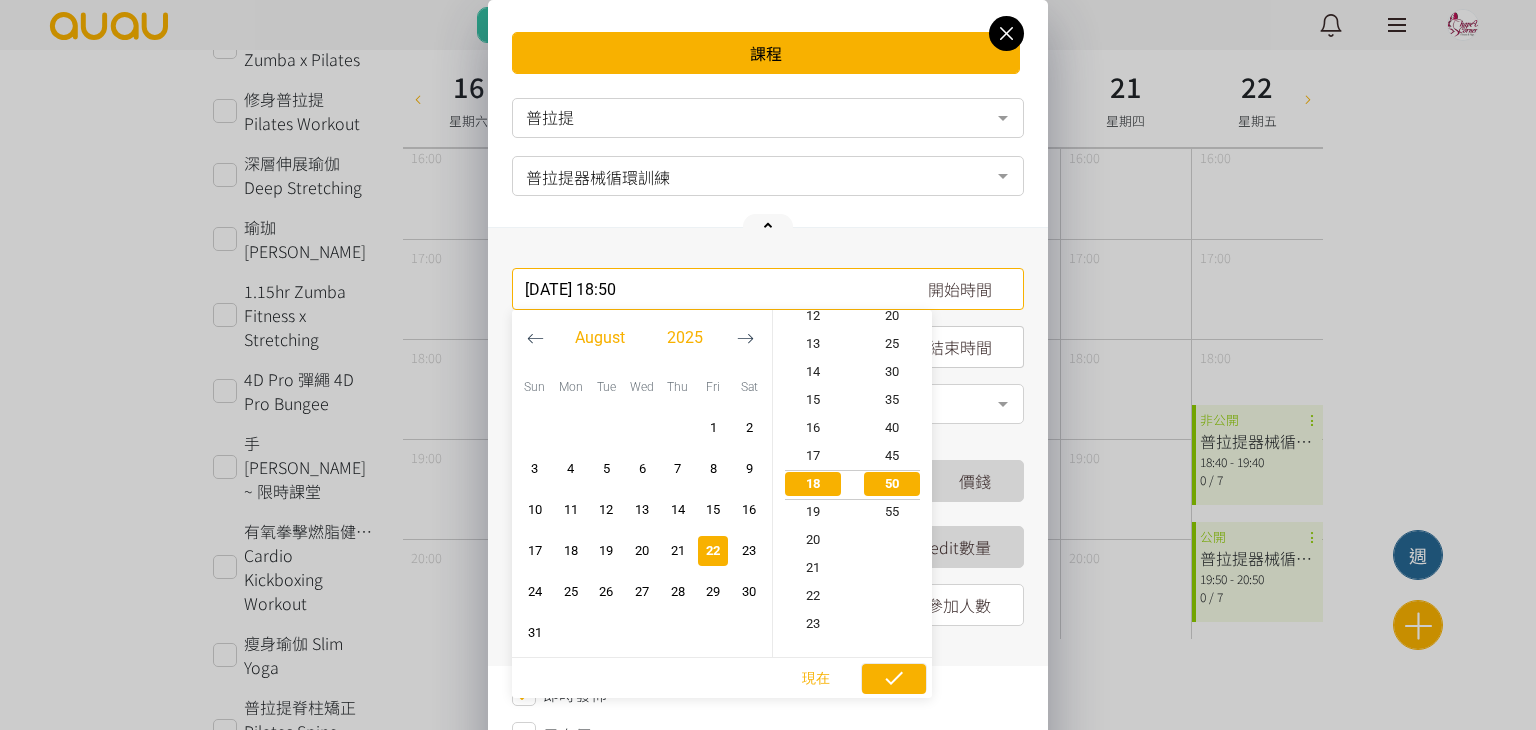 click 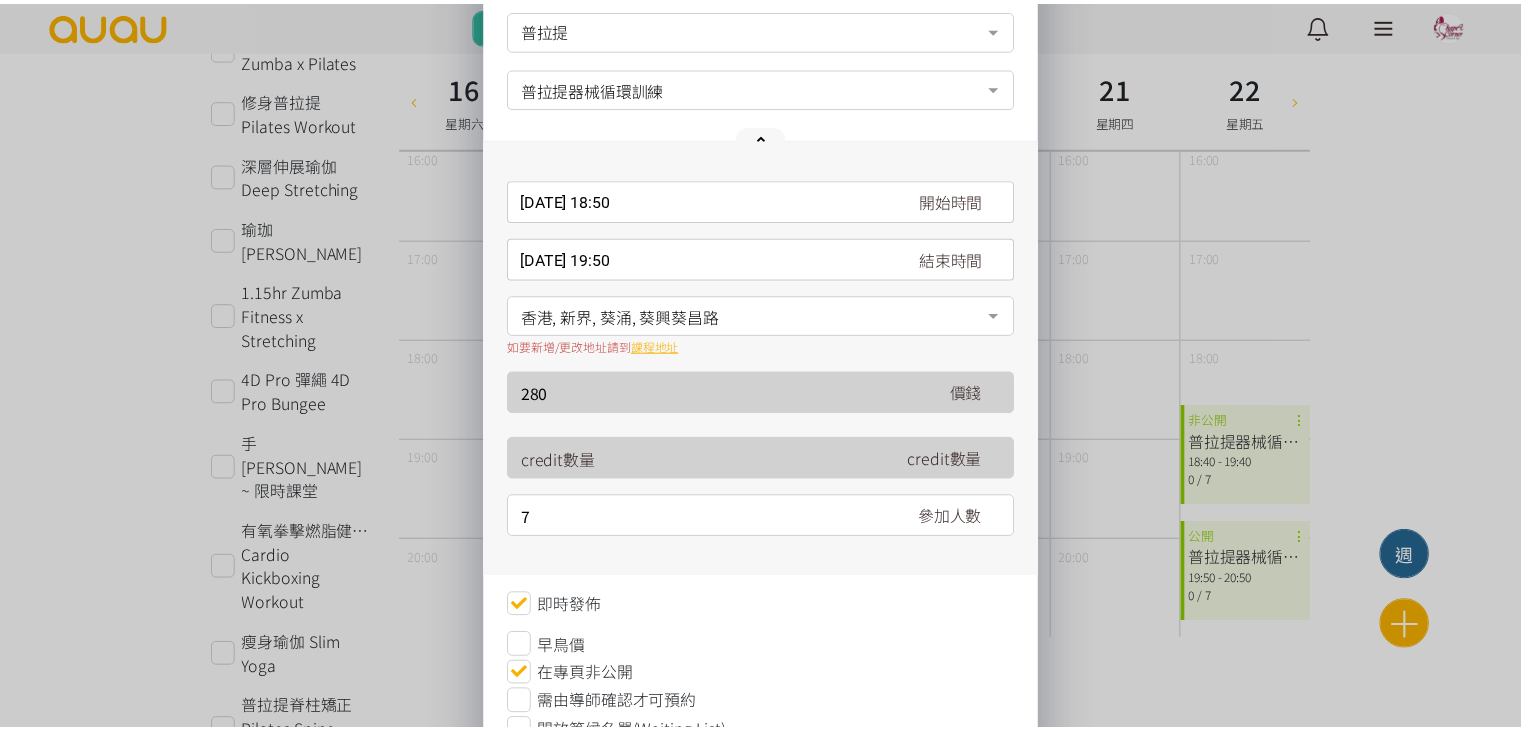 scroll, scrollTop: 224, scrollLeft: 0, axis: vertical 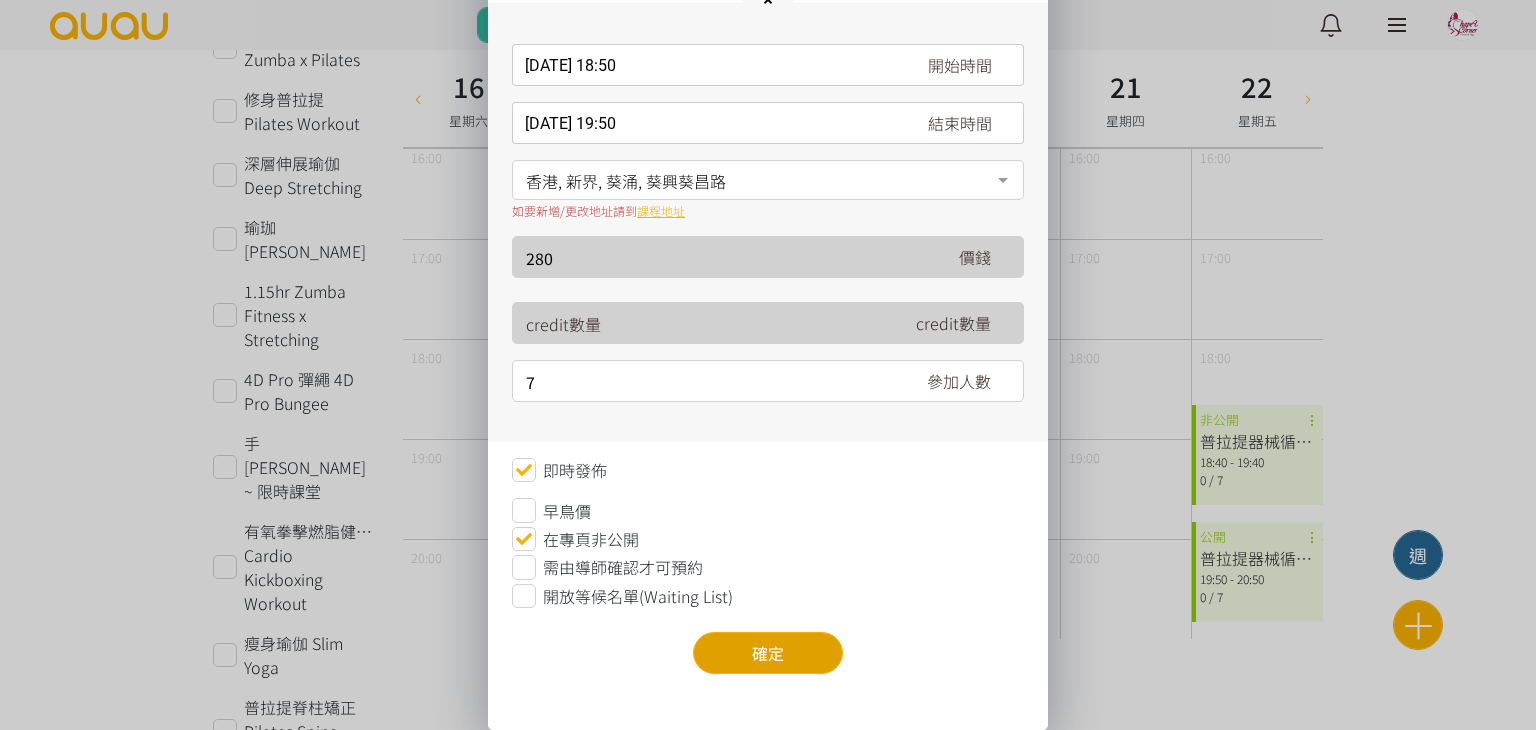 click on "確定" at bounding box center (768, 653) 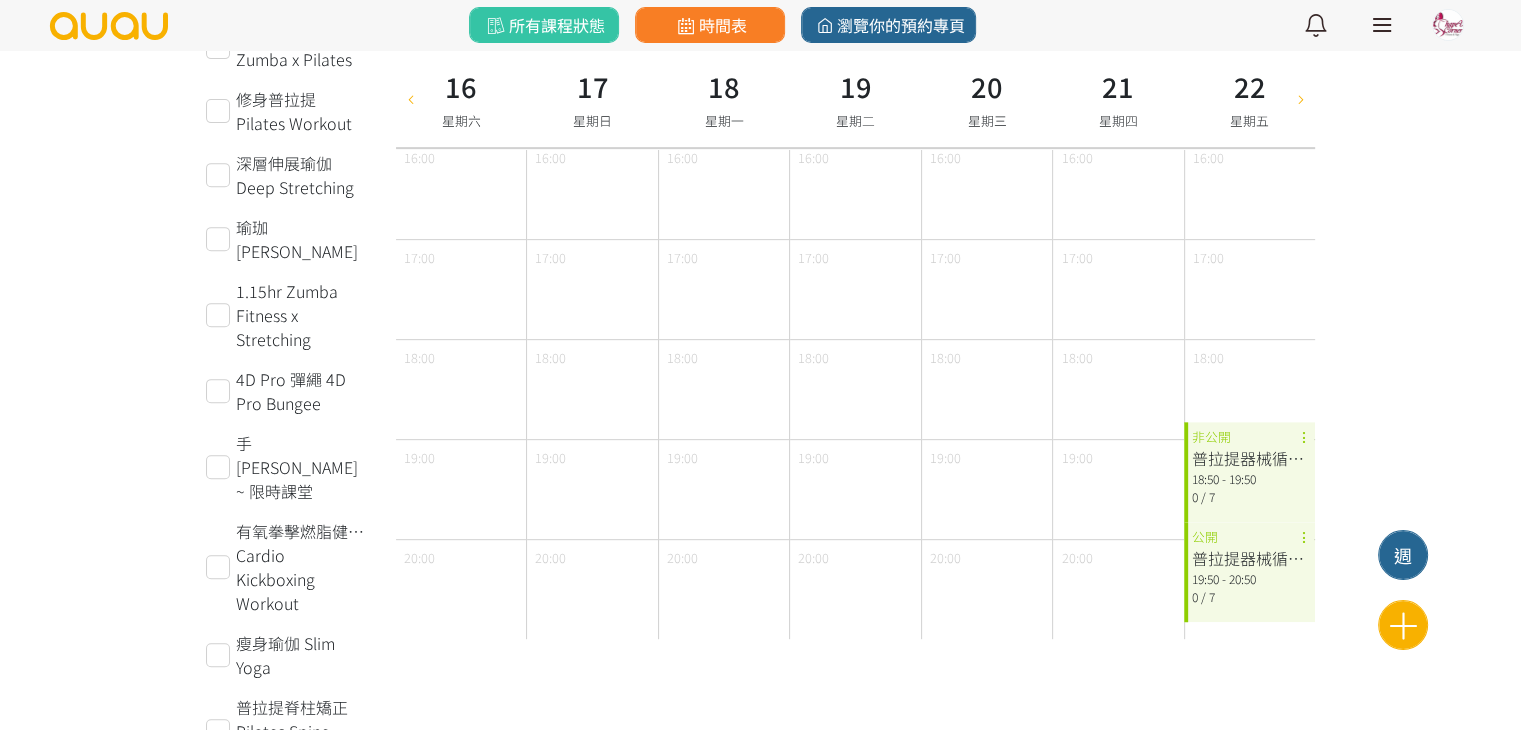 click on "19:50 -
20:50" at bounding box center (1249, 579) 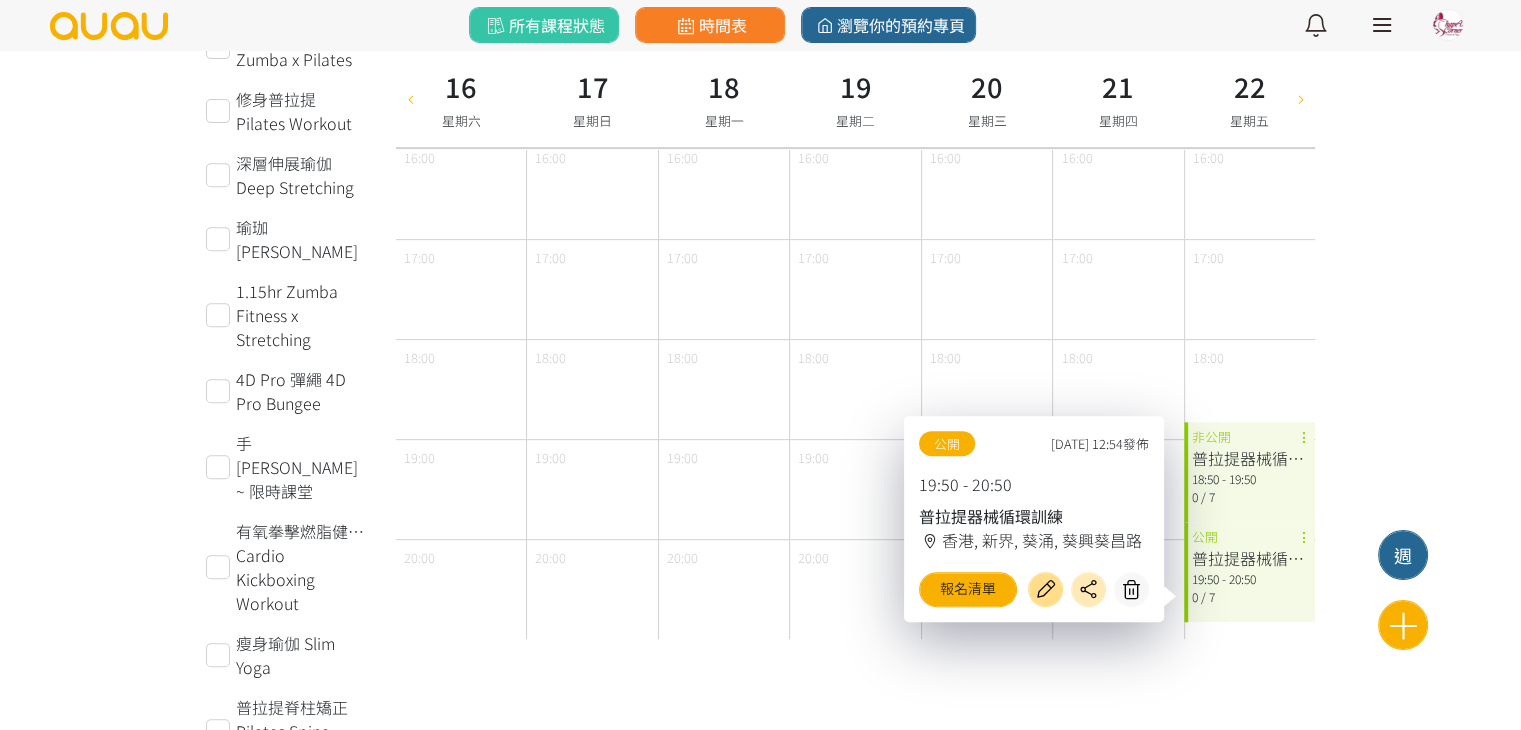 click at bounding box center [1045, 589] 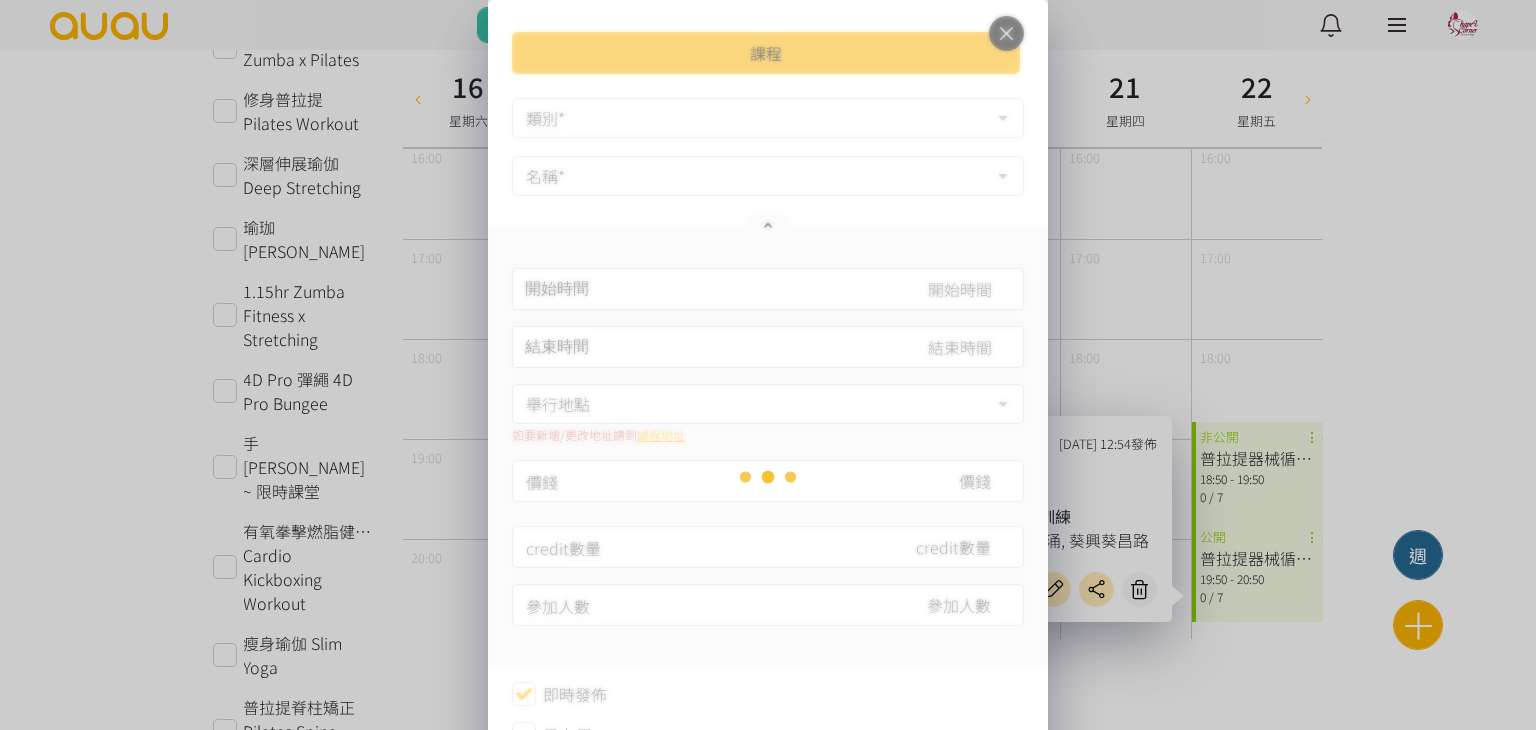 type on "[DATE] 19:50" 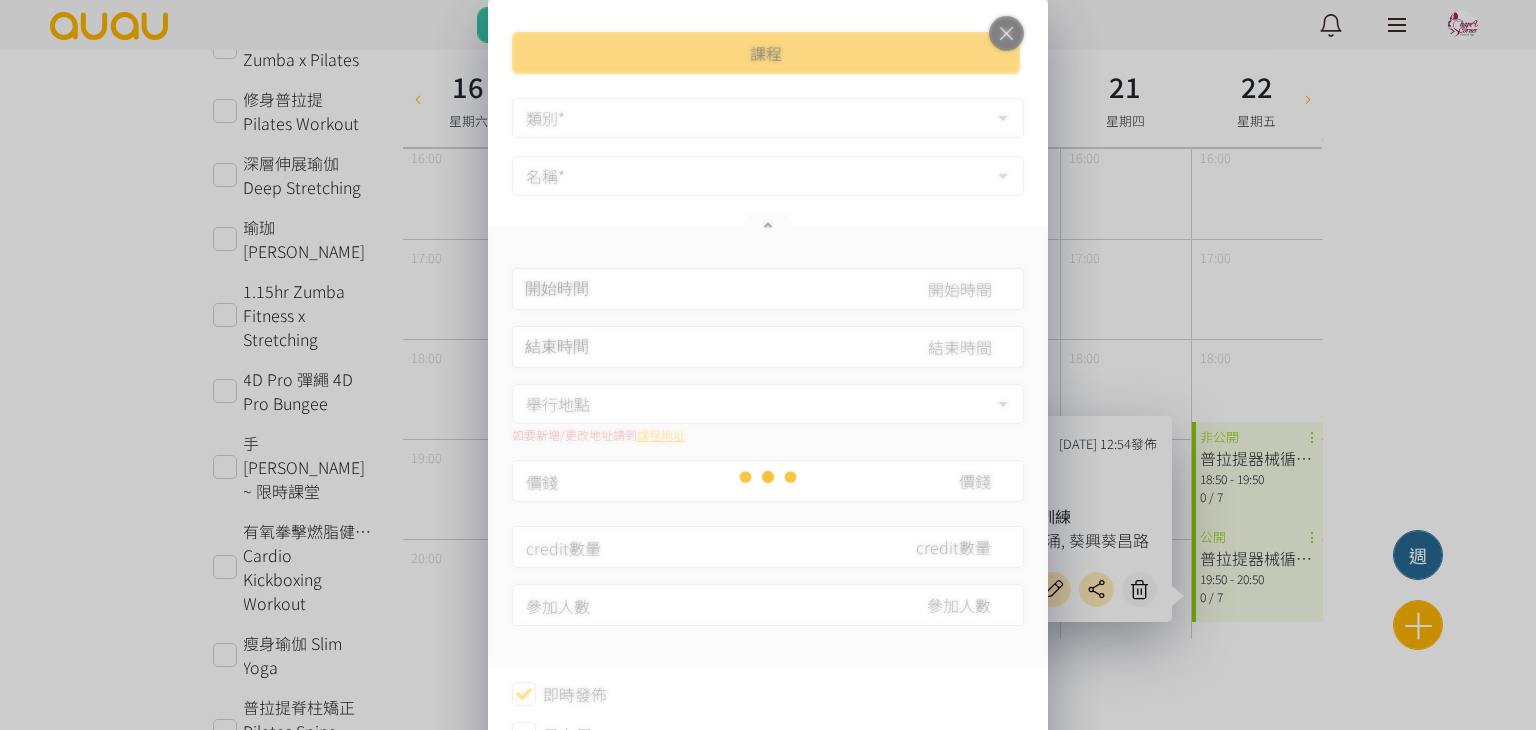 type on "[DATE] 20:50" 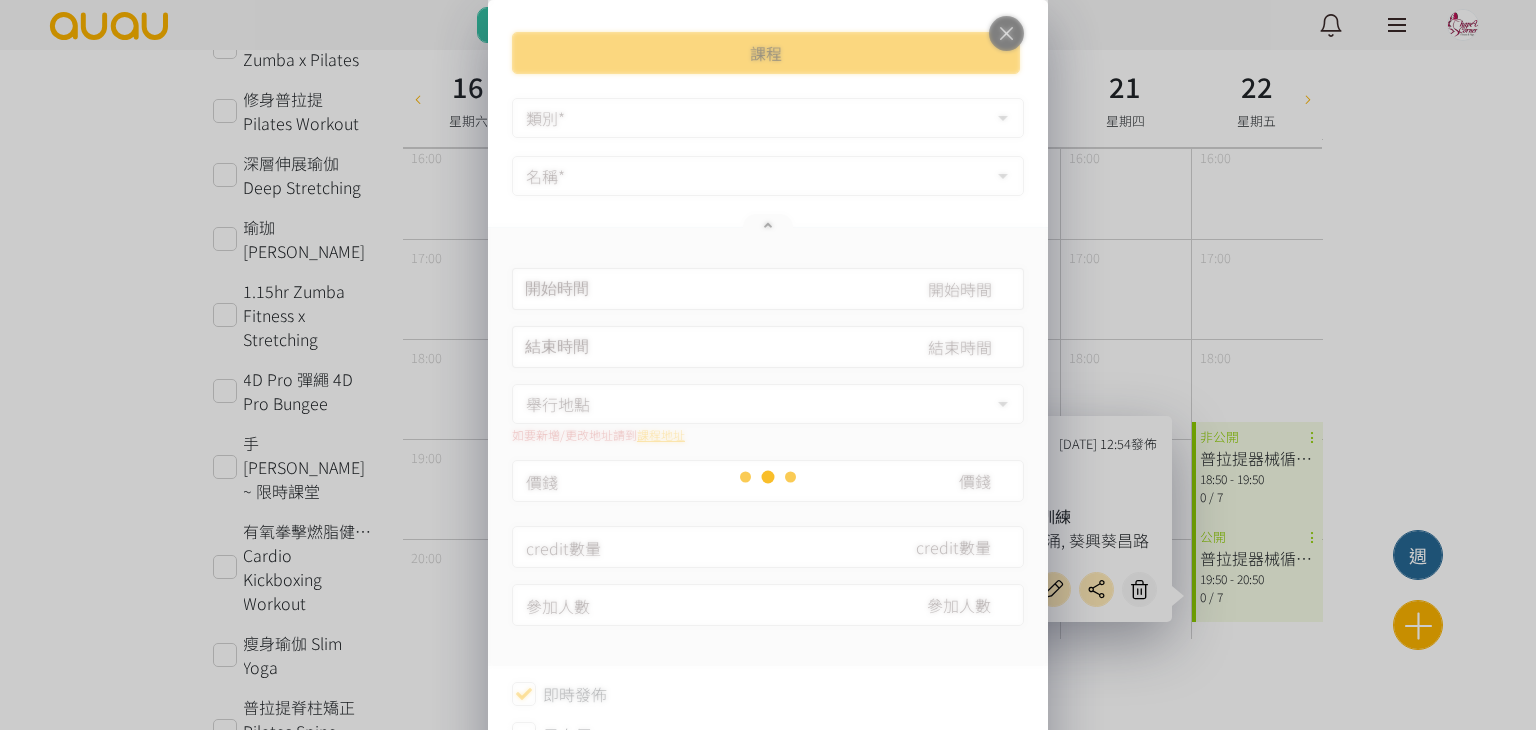 type on "280" 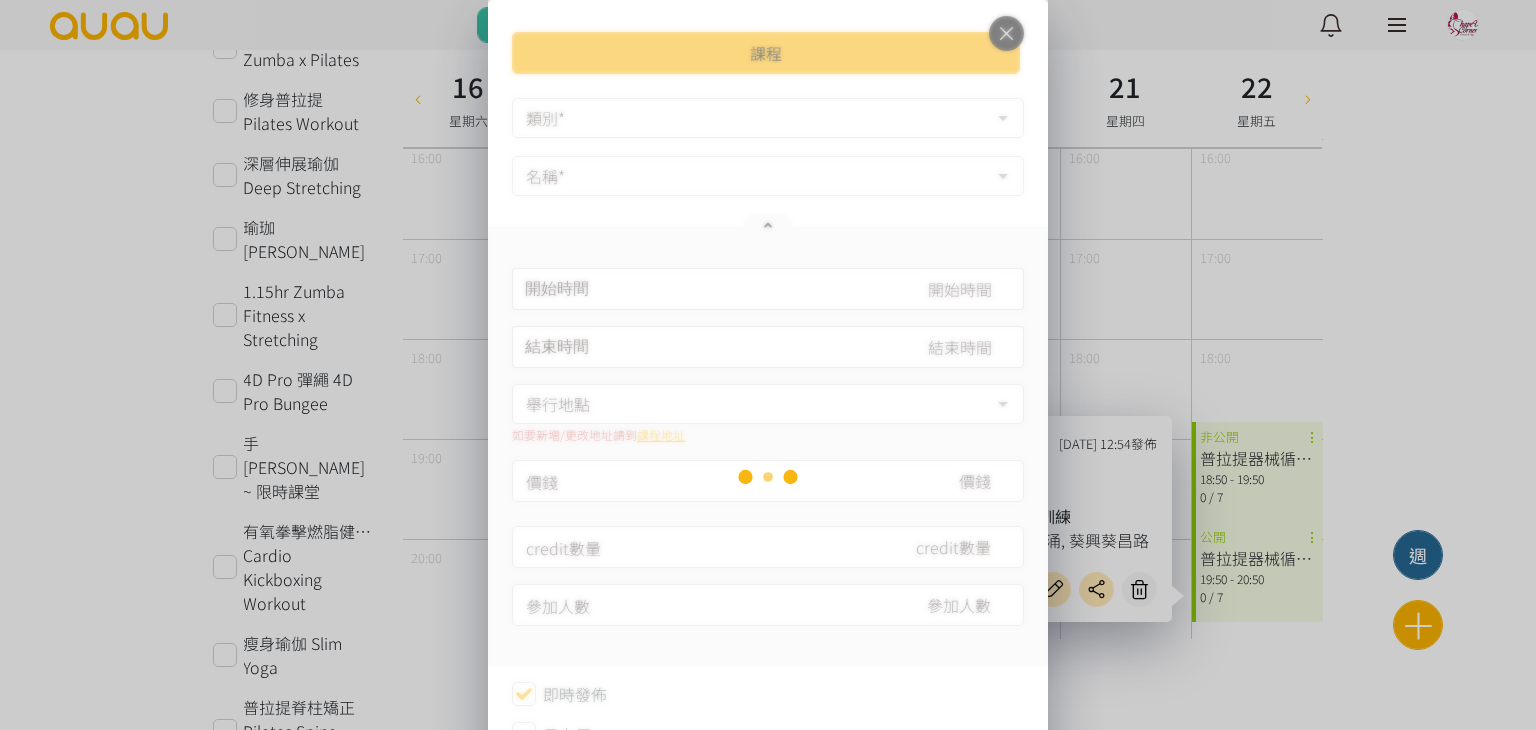 type on "7" 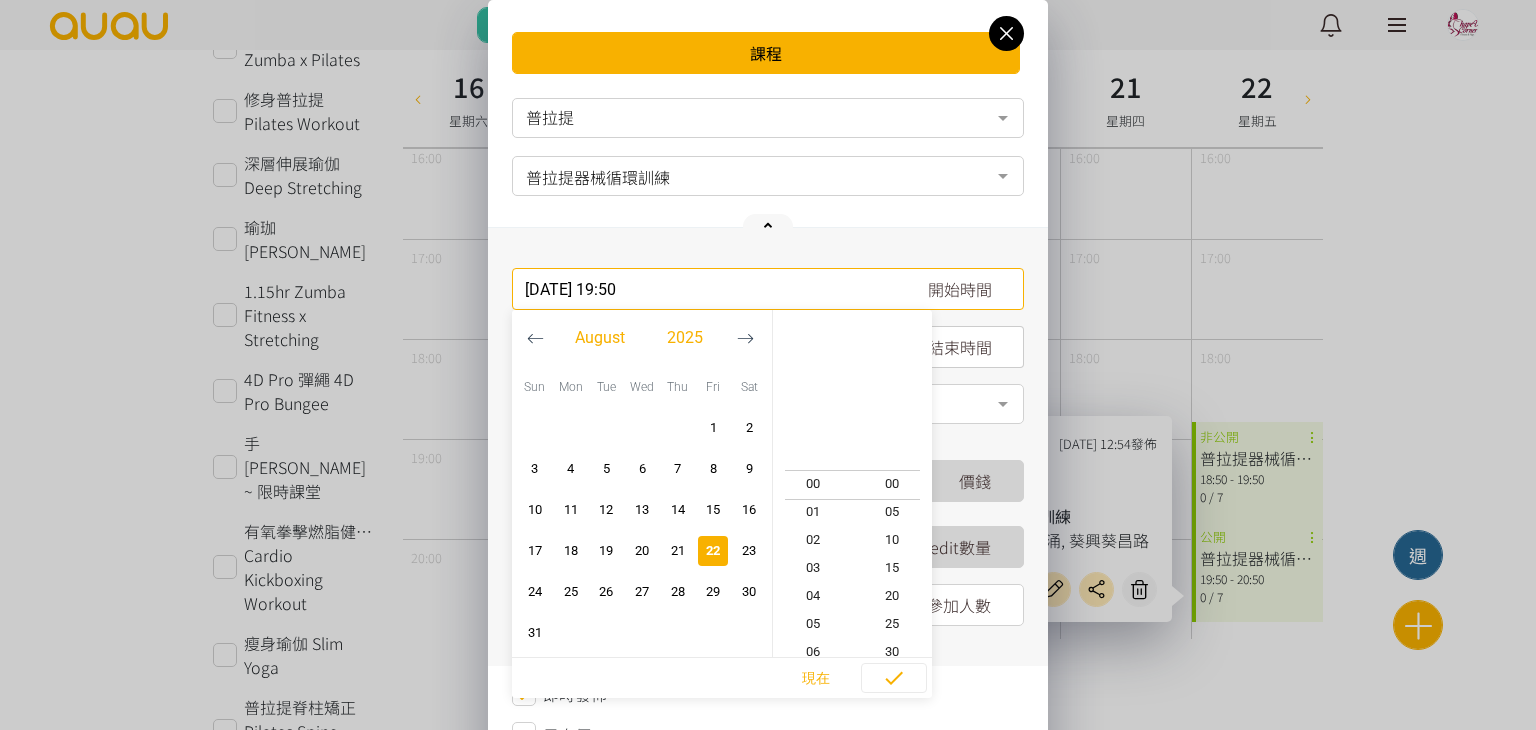 click on "[DATE] 19:50
開始時間
[DATE]
Sun
Mon
Tue
Wed
Thu
Fri
Sat
1
2
3
4
5
6
7
8
9
10
11
12
13
14
15
16
17
18
19
20
21
22
23
24
25
26
27" at bounding box center (768, 289) 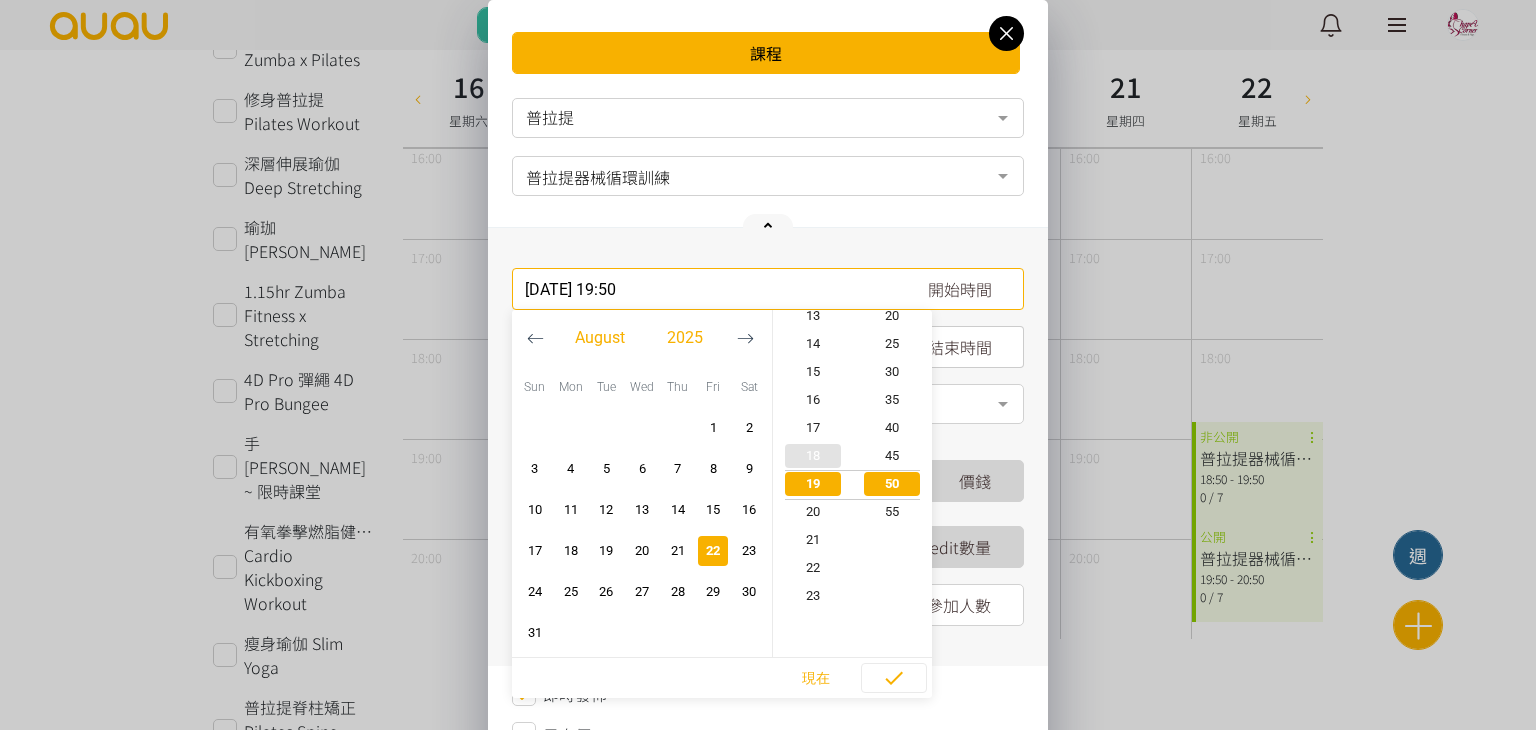 click on "18" at bounding box center [813, 456] 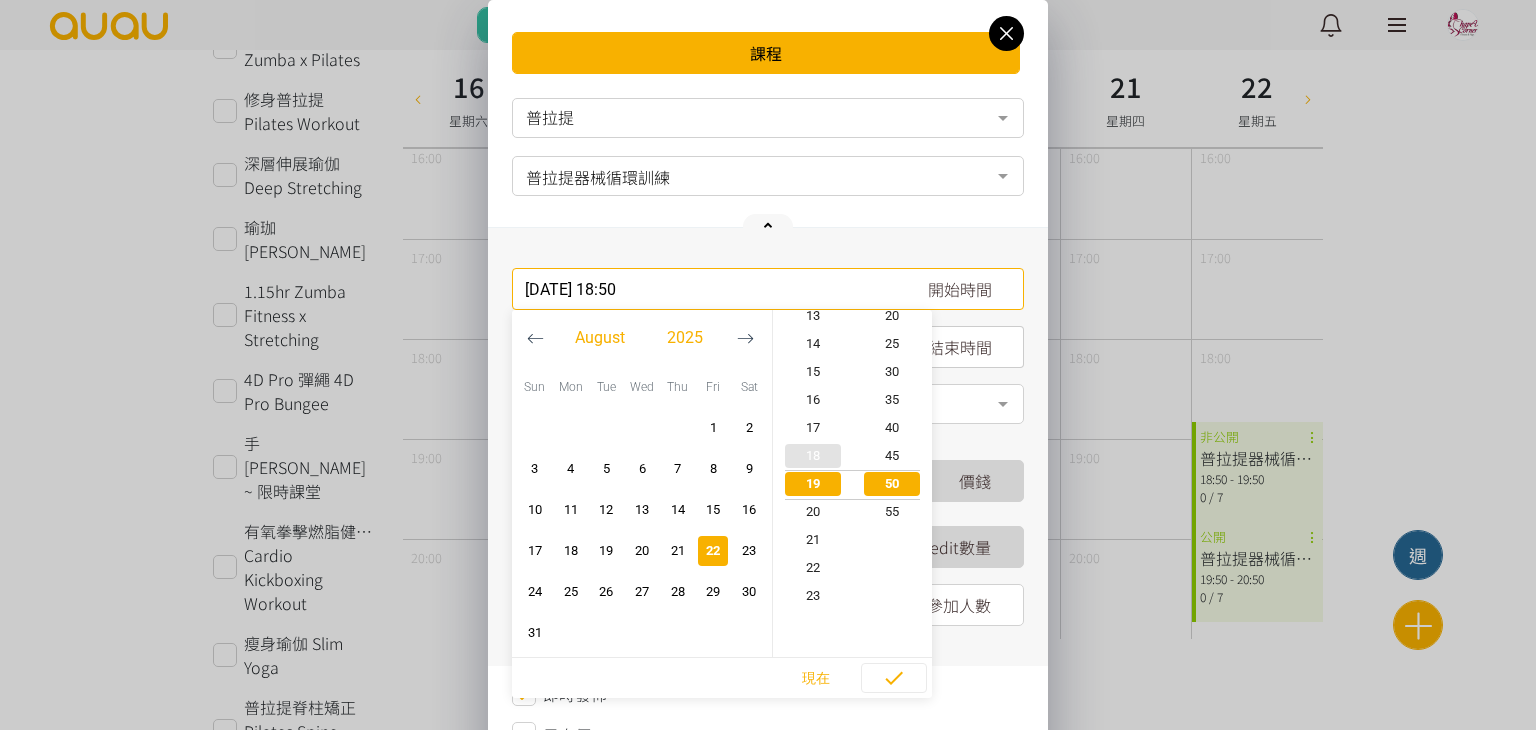 type on "[DATE] 19:50" 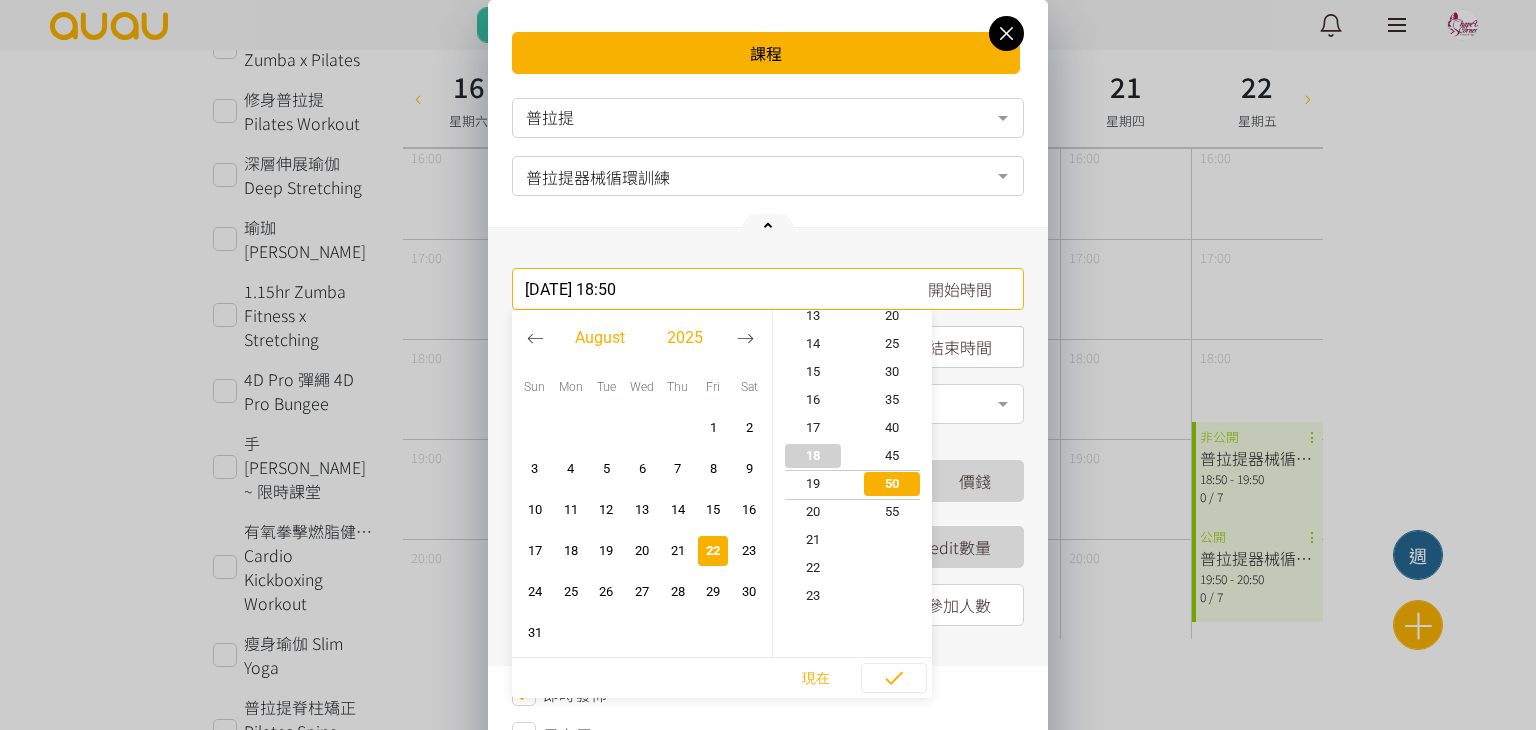 scroll, scrollTop: 504, scrollLeft: 0, axis: vertical 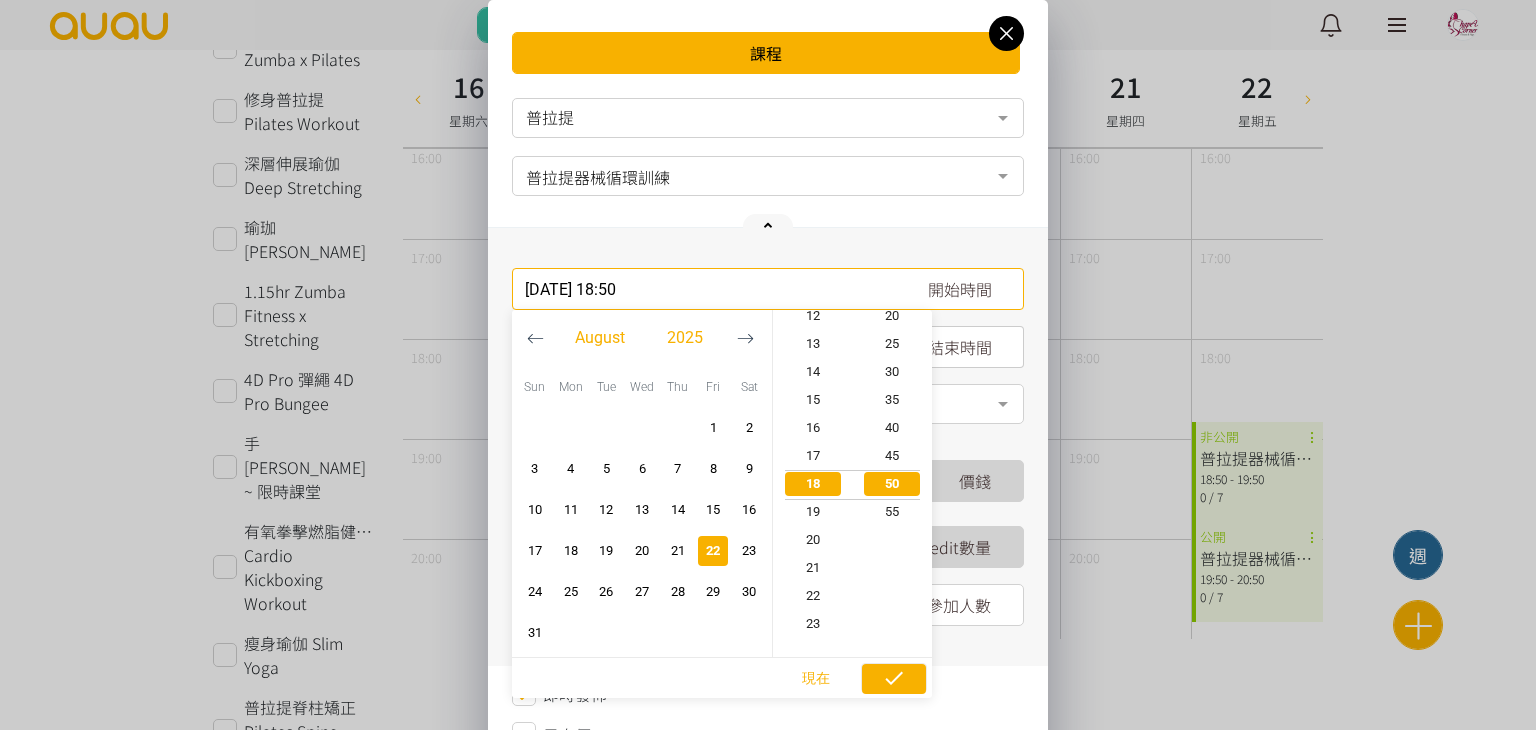 click 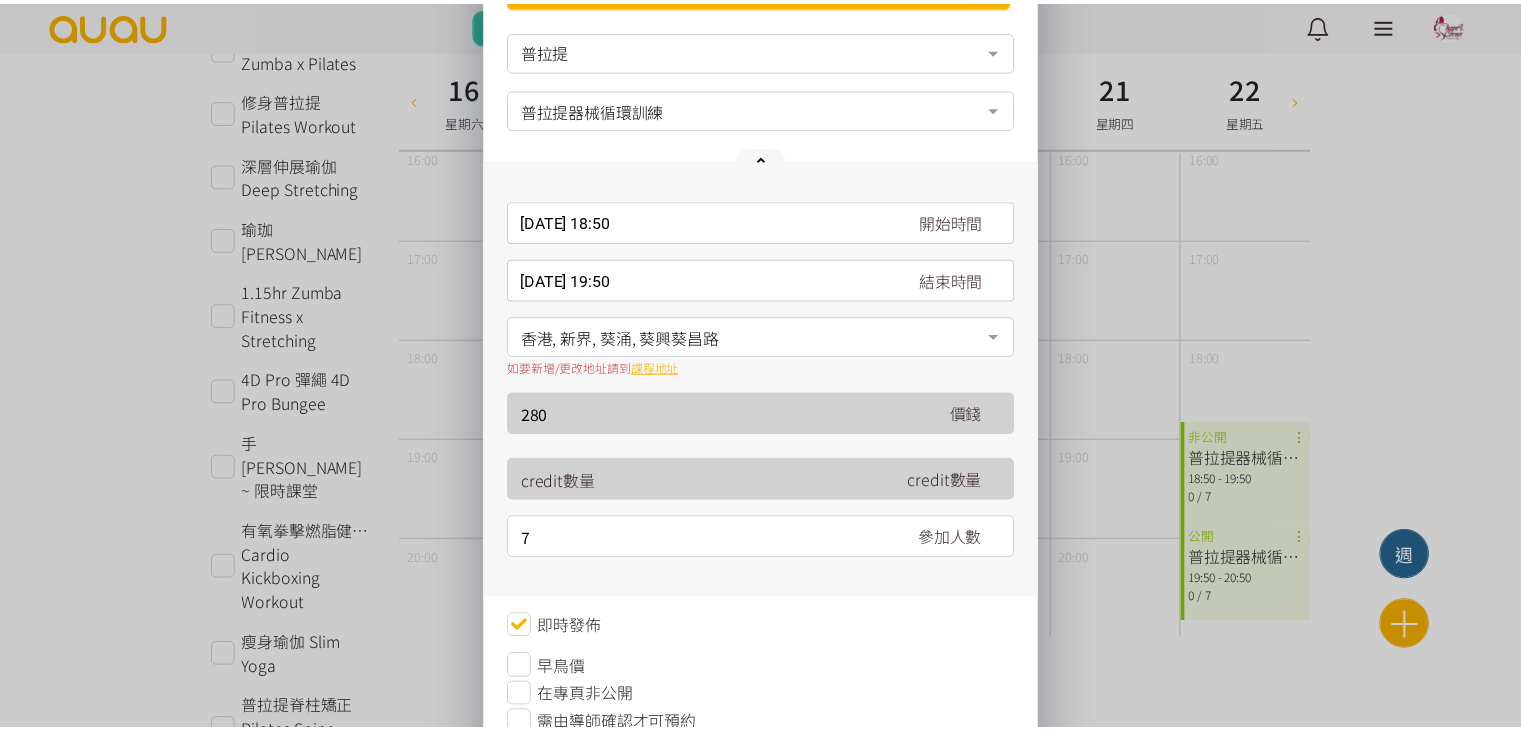 scroll, scrollTop: 200, scrollLeft: 0, axis: vertical 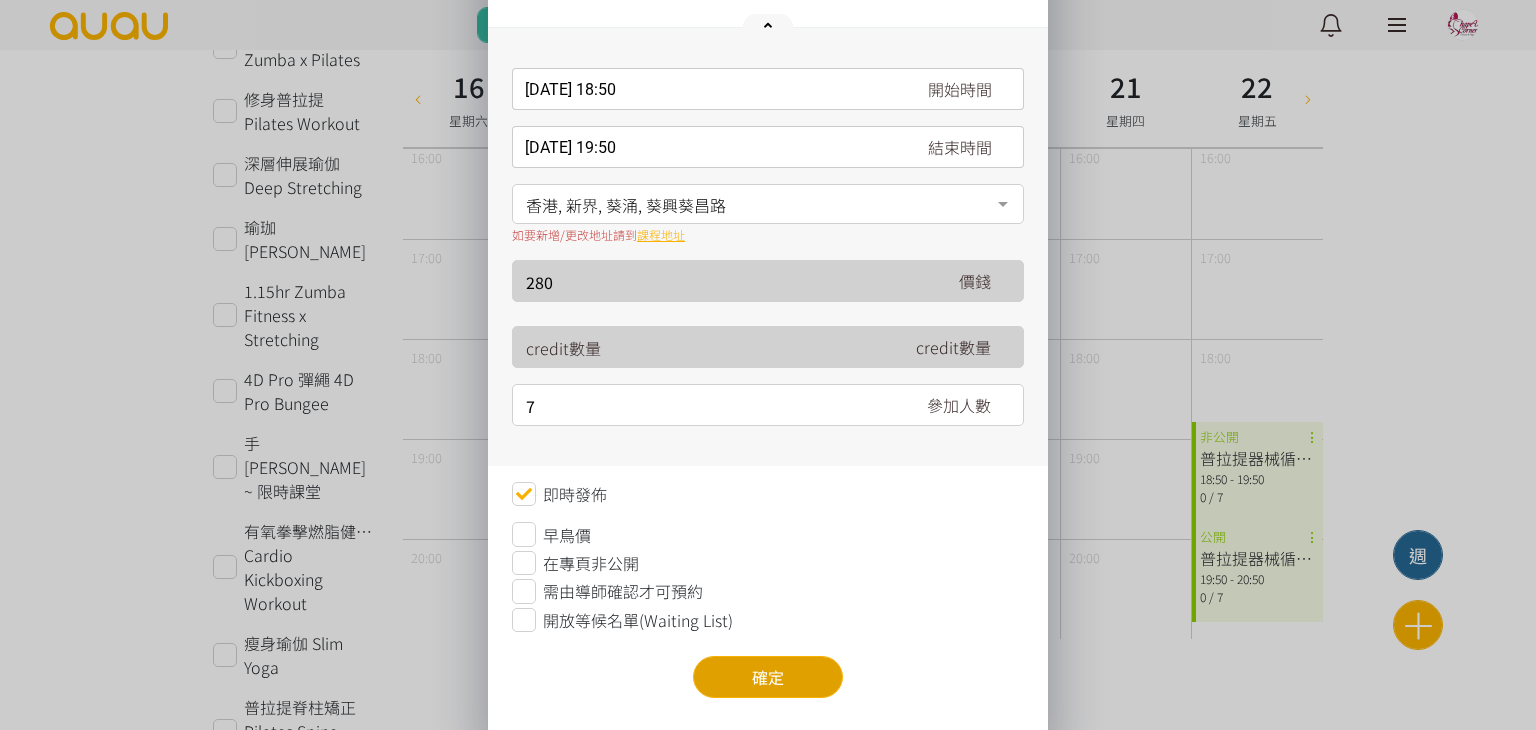 click on "確定" at bounding box center [768, 677] 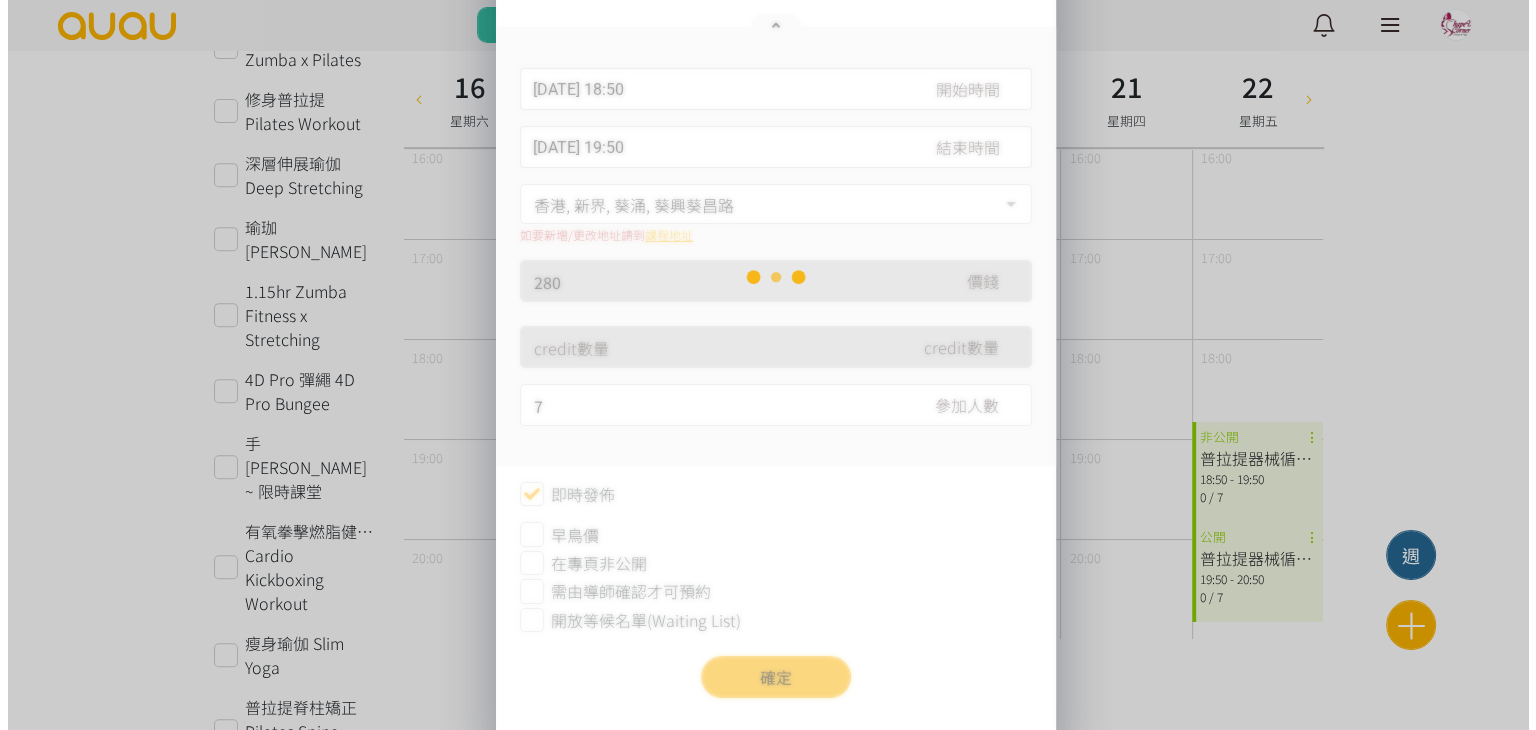 scroll, scrollTop: 0, scrollLeft: 0, axis: both 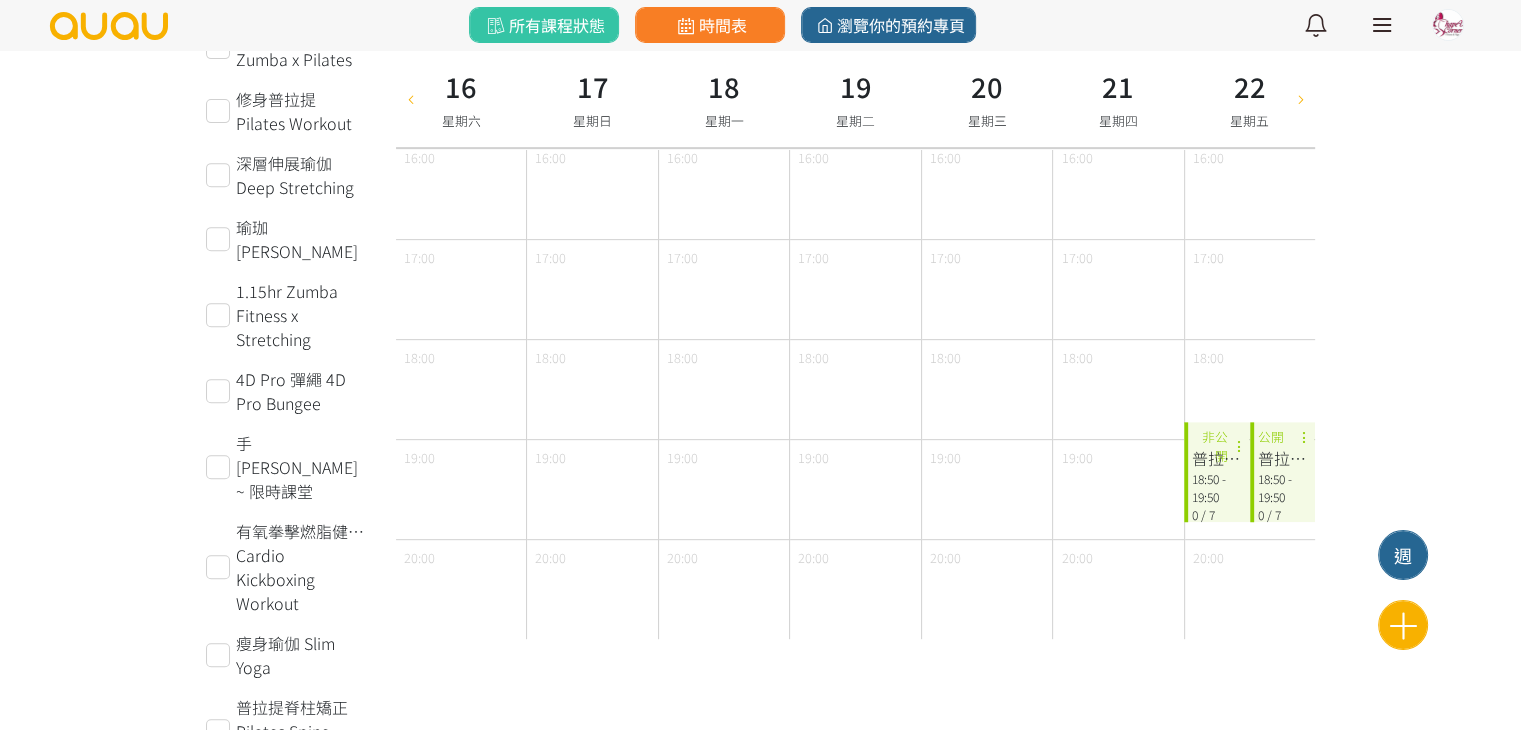 click at bounding box center [1300, 98] 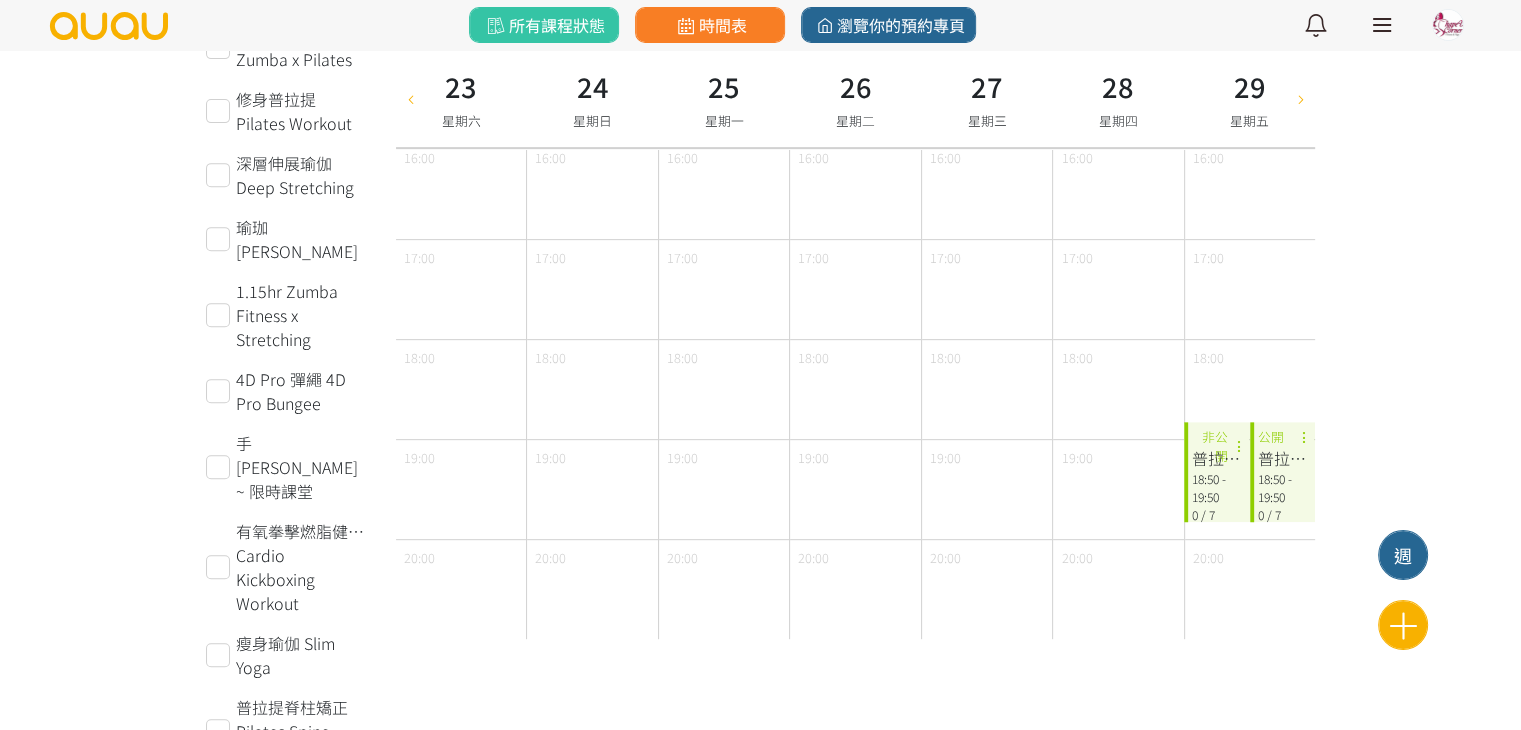 type on "[DATE]" 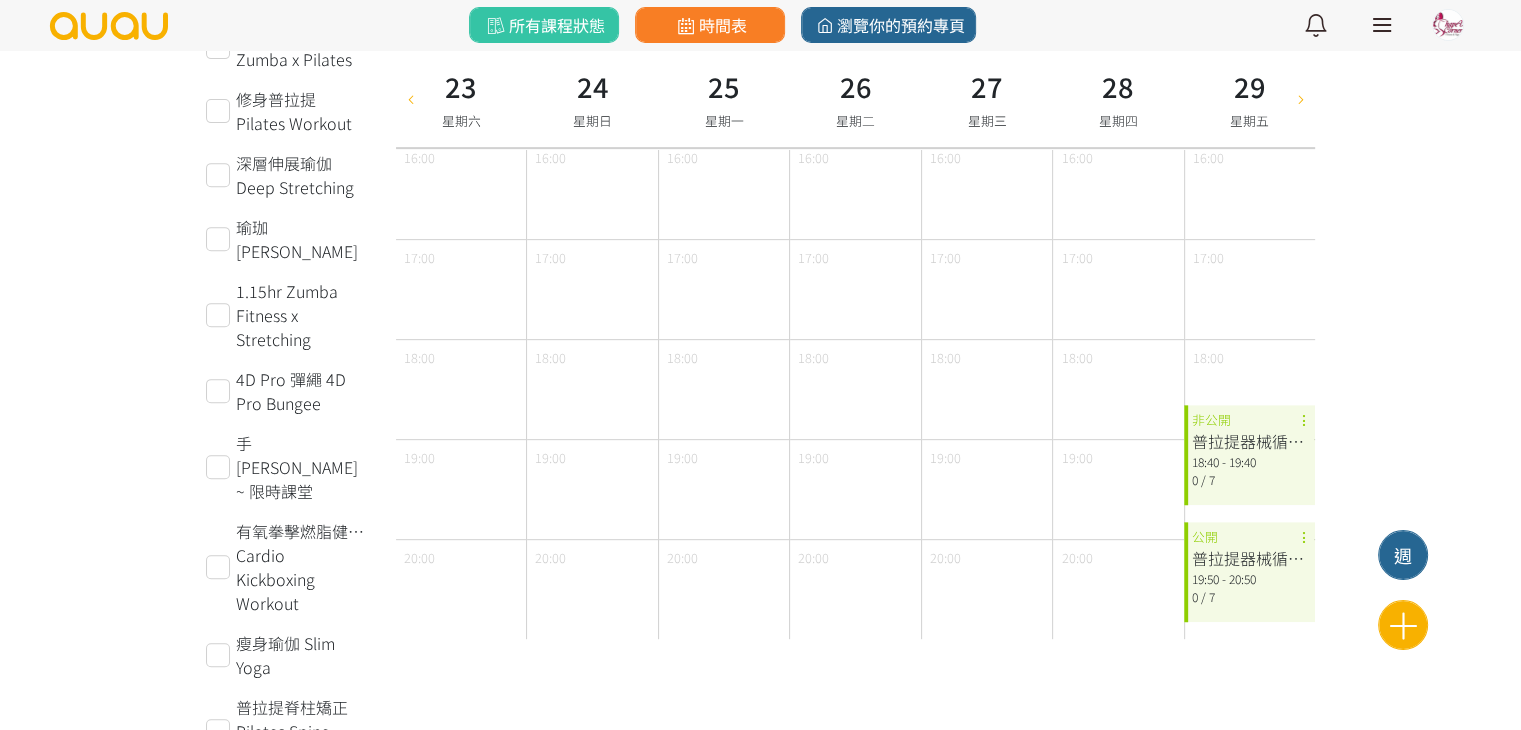 click on "0   / 7" at bounding box center [1249, 480] 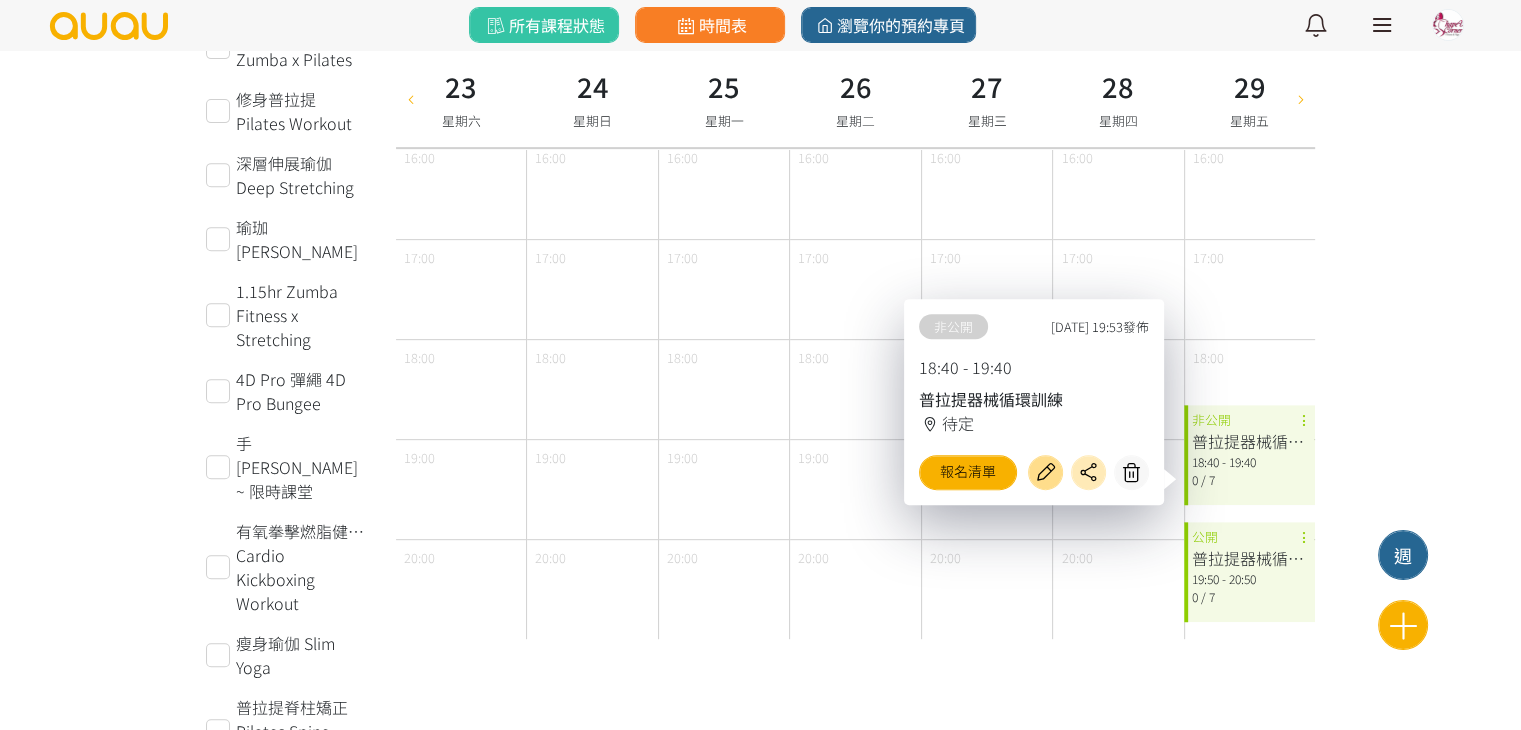 click at bounding box center (1045, 472) 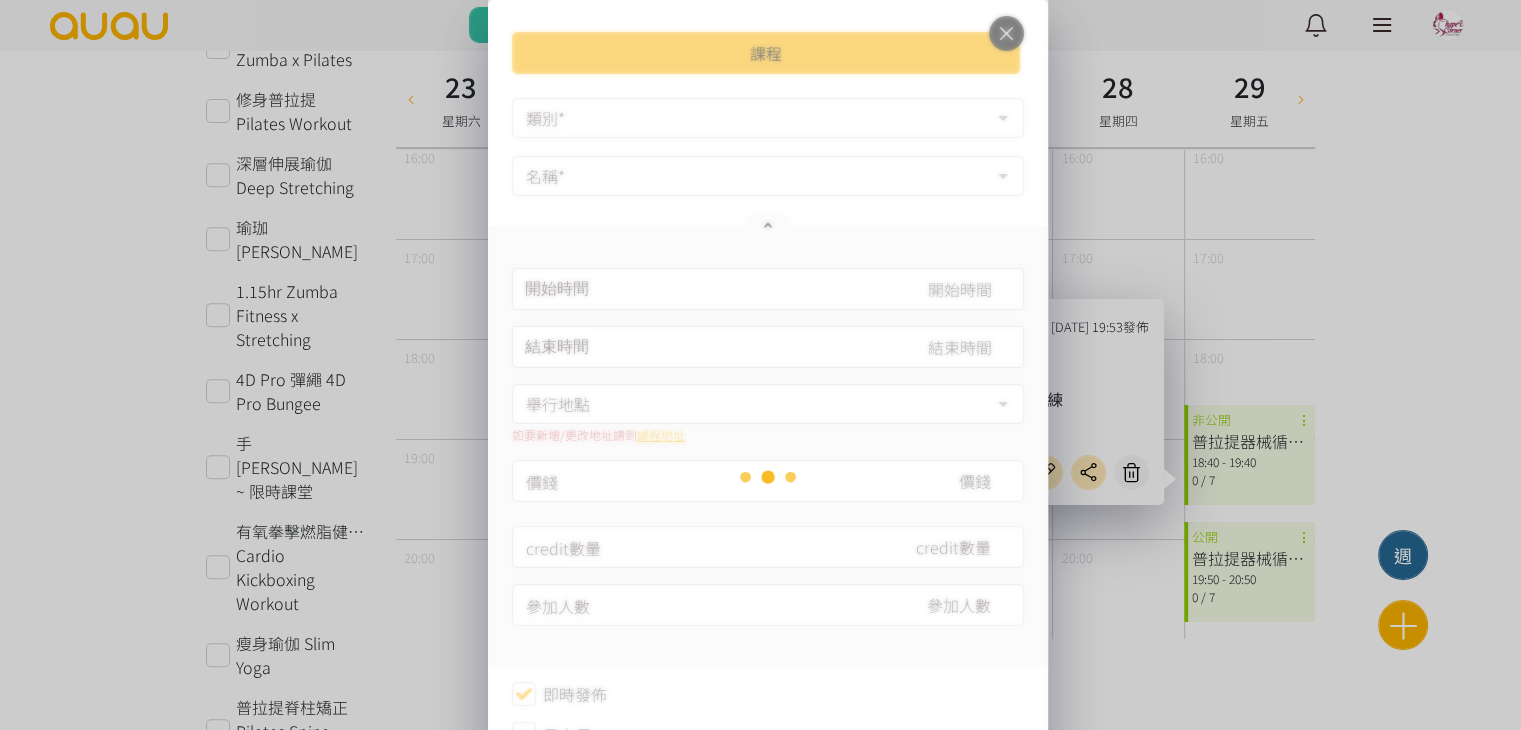 type on "[DATE] 18:40" 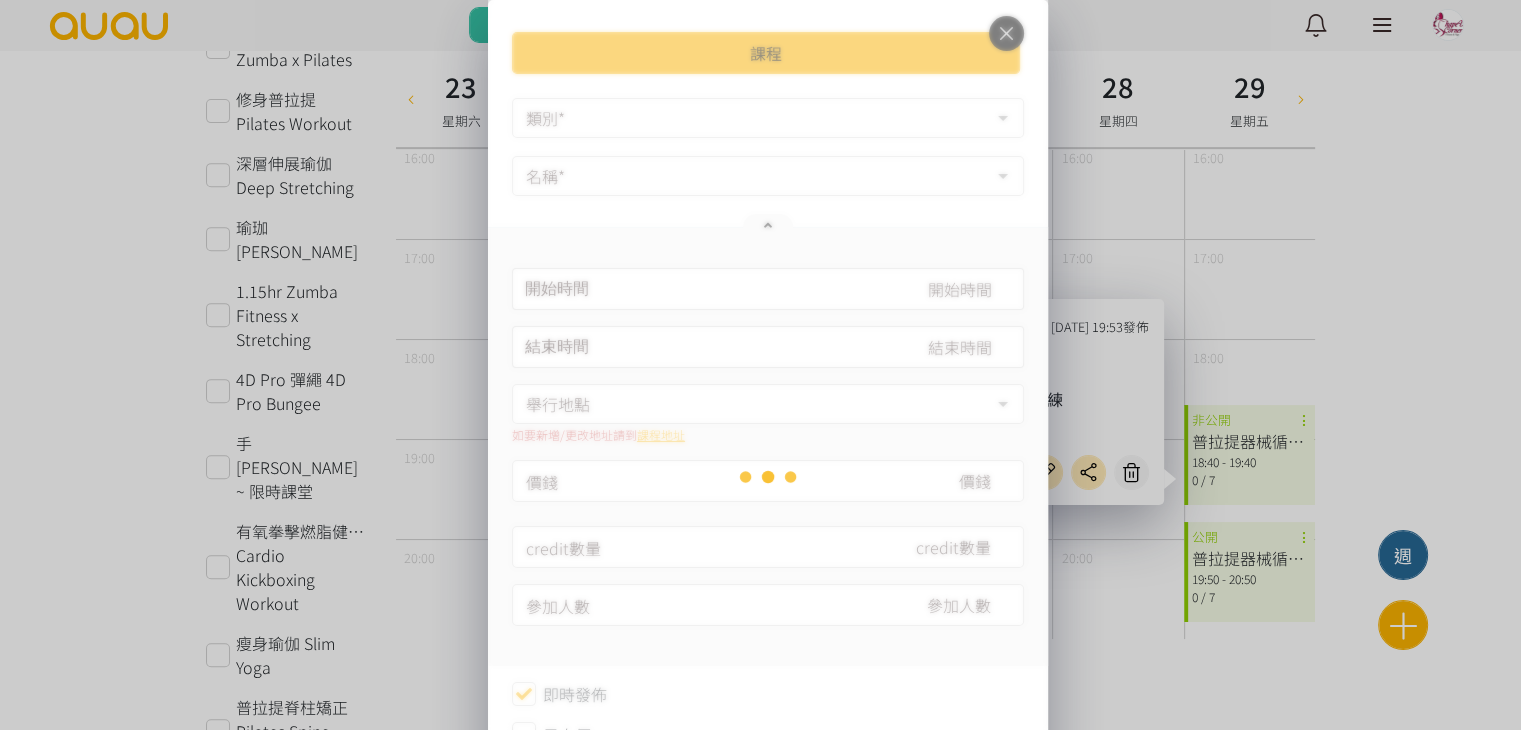 type on "[DATE] 19:40" 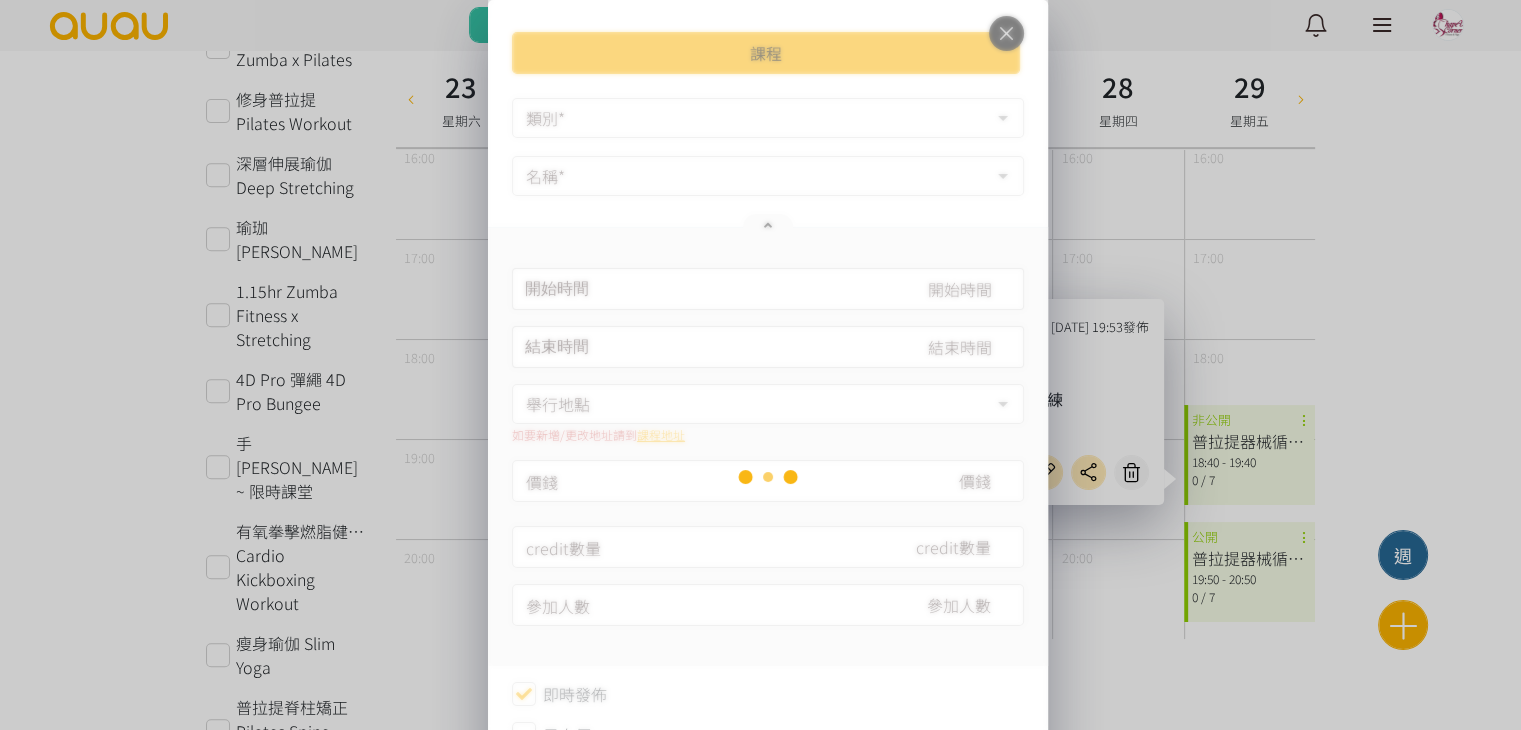 type on "280" 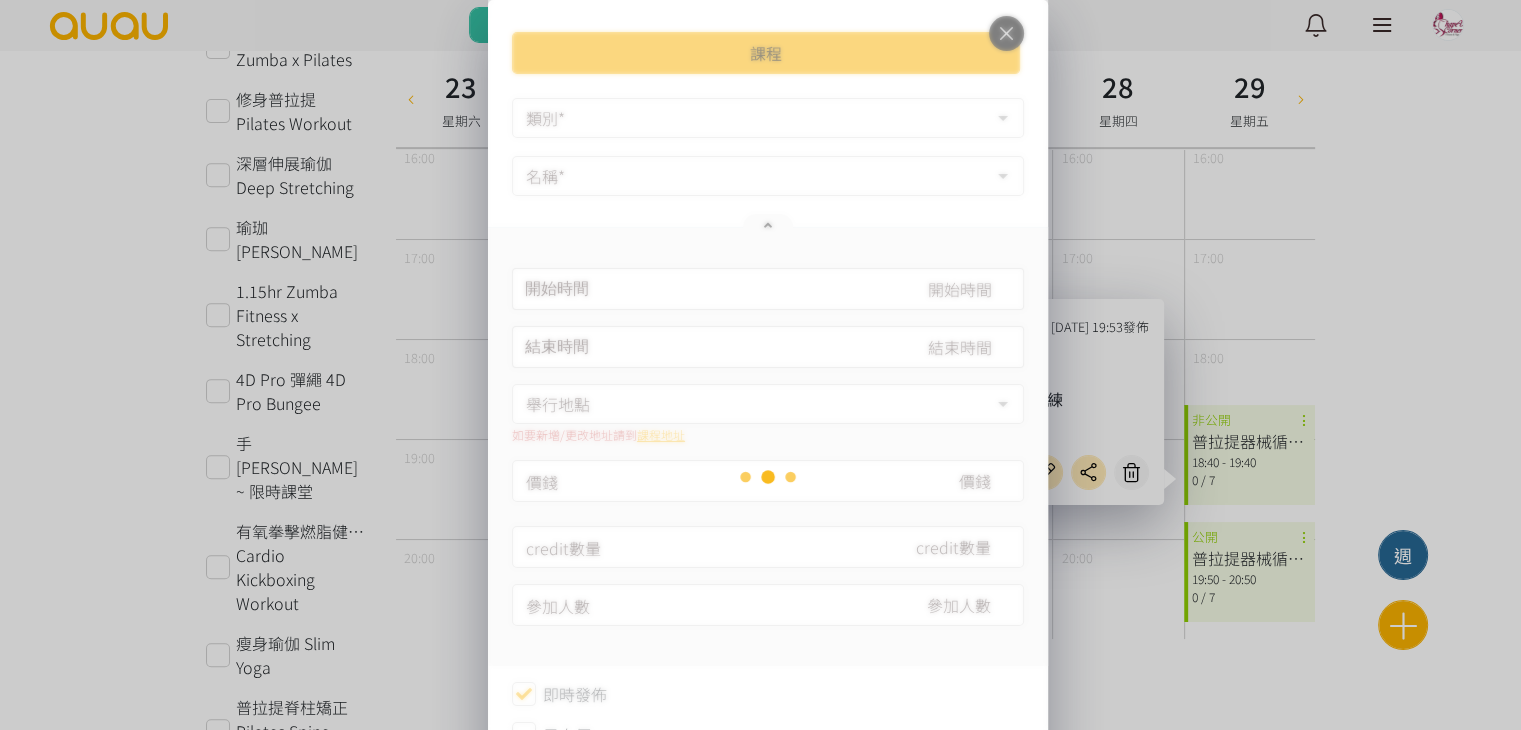 type on "7" 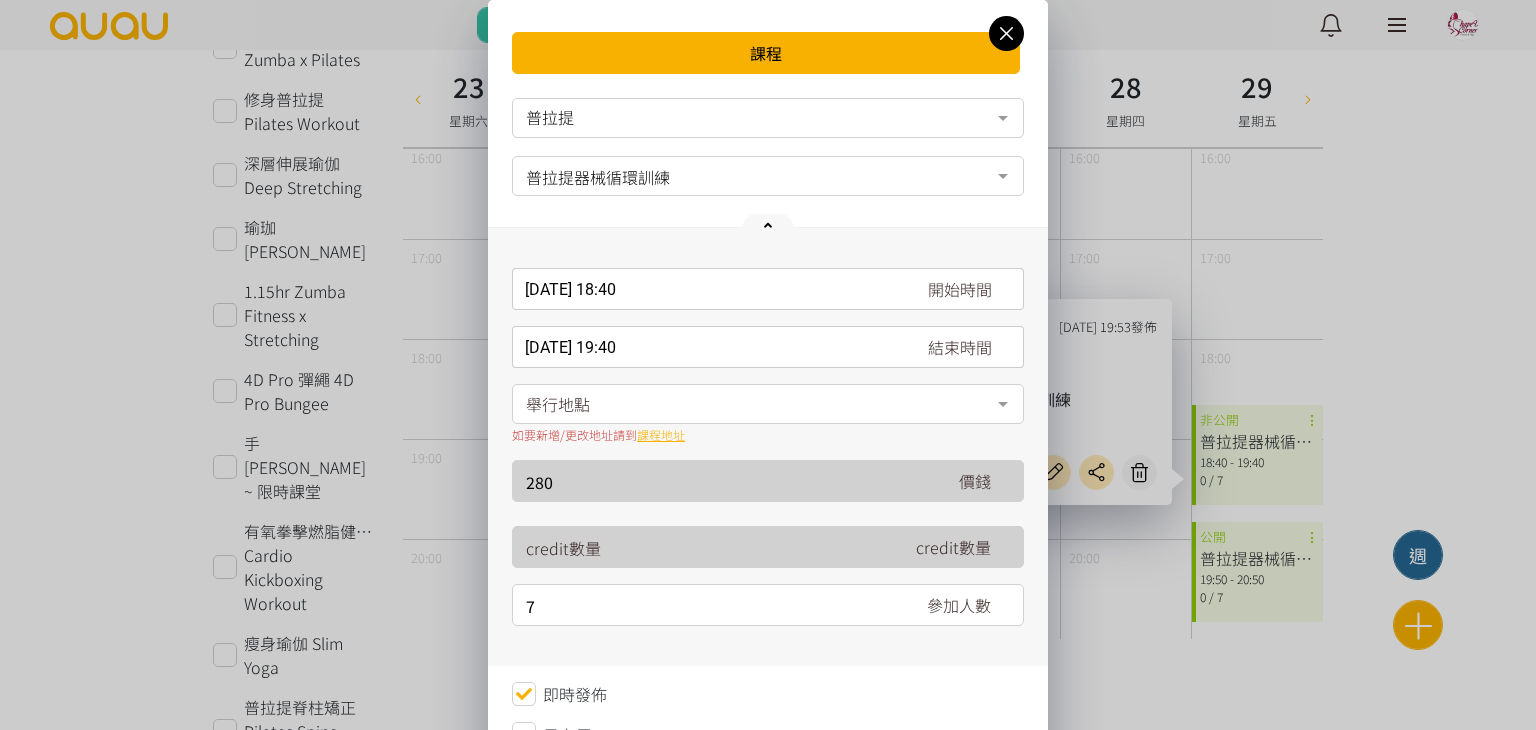 click on "[DATE] 18:40
開始時間
[DATE]
Sun
Mon
Tue
Wed
Thu
Fri
Sat
1
2
3
4
5
6
7
8
9
10
11
12
13
14
15
16
17
18
19
20
21
22
23
24
25
26
27" at bounding box center [768, 289] 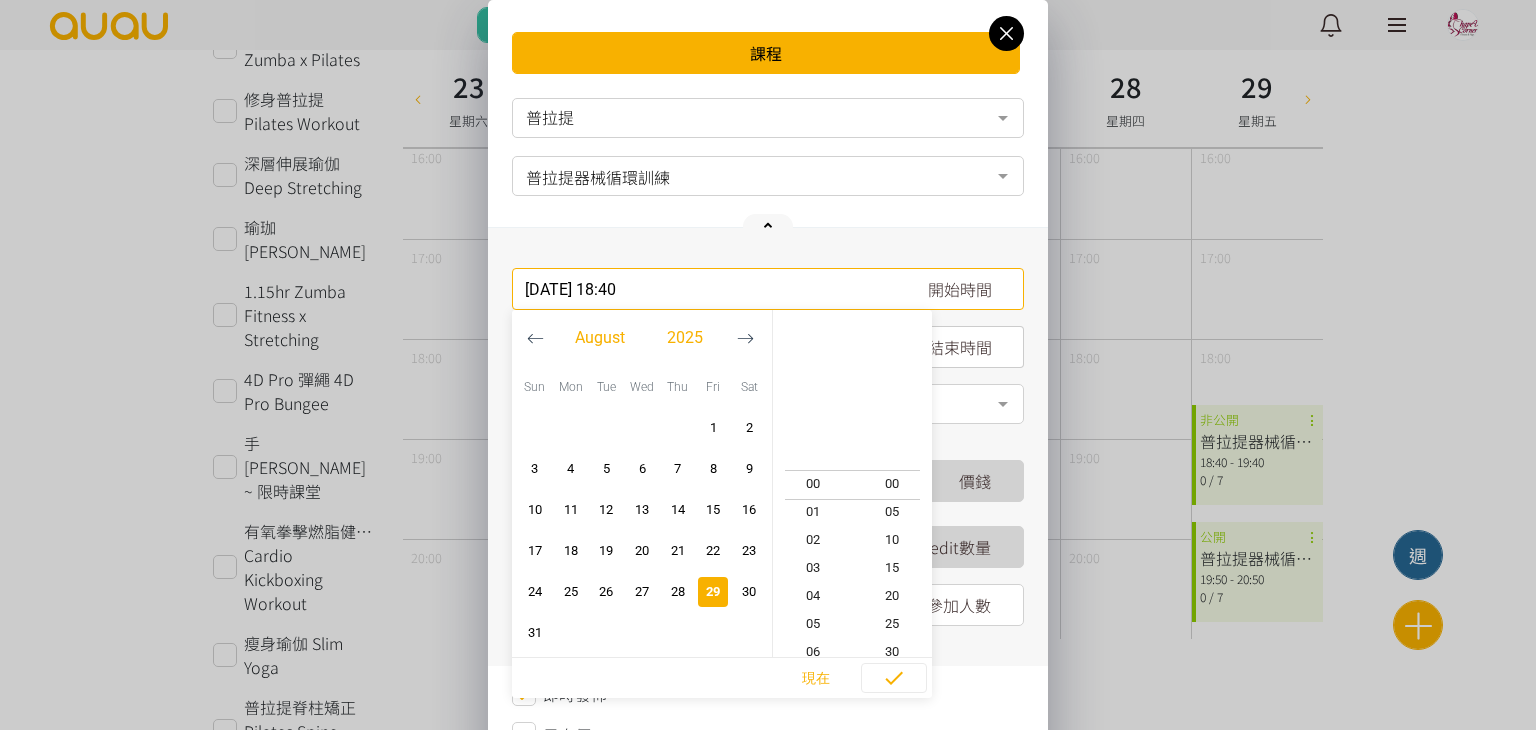 scroll, scrollTop: 504, scrollLeft: 0, axis: vertical 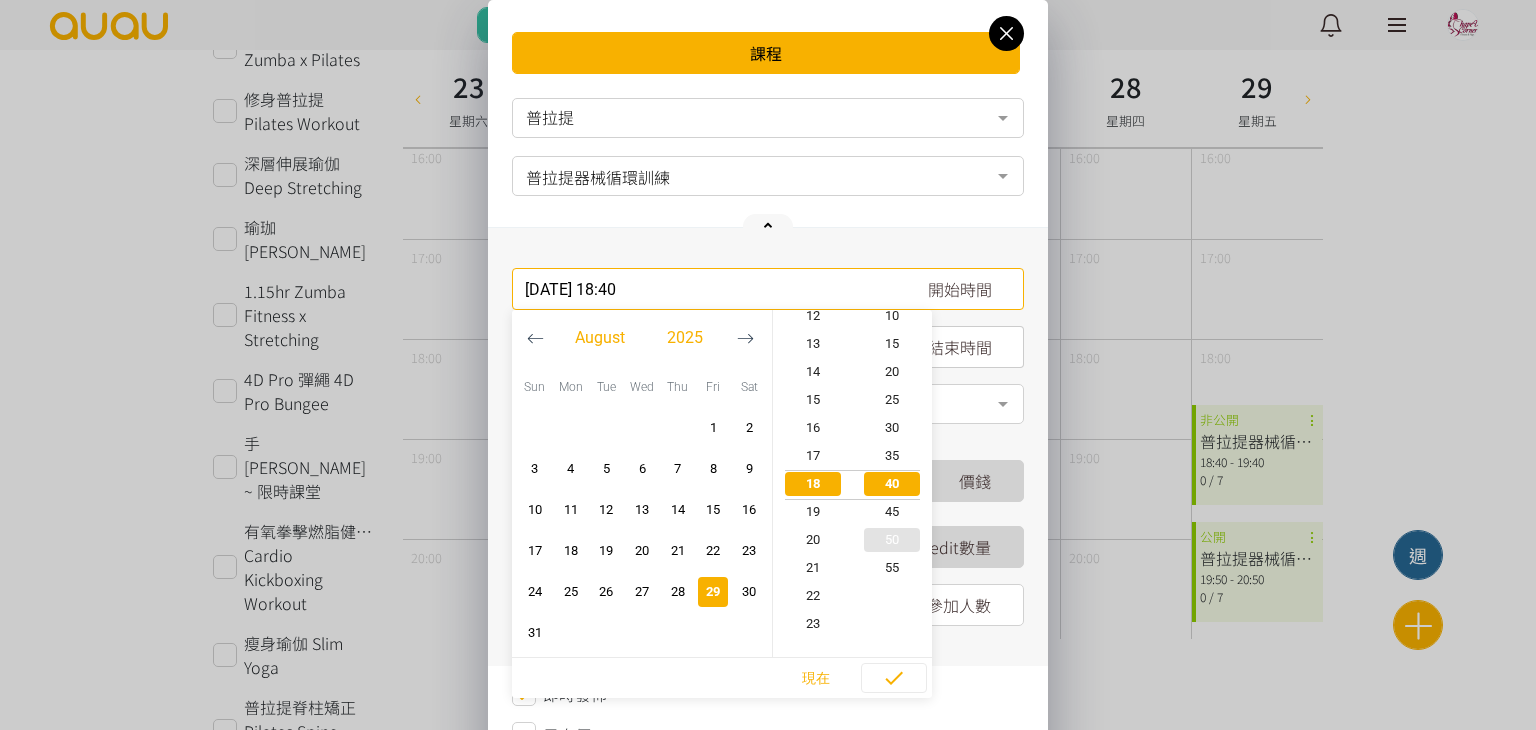 click on "50" at bounding box center [893, 540] 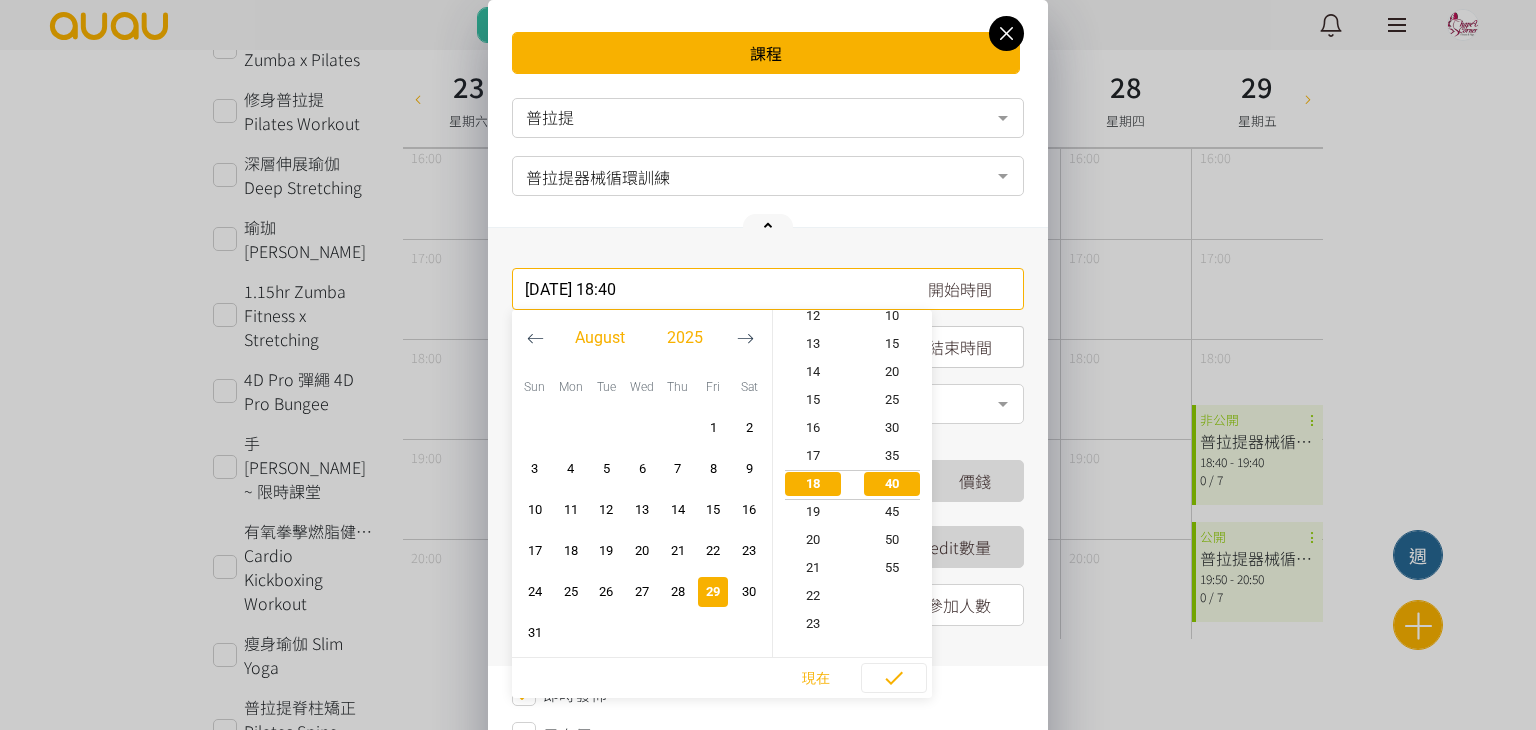 type on "[DATE] 18:50" 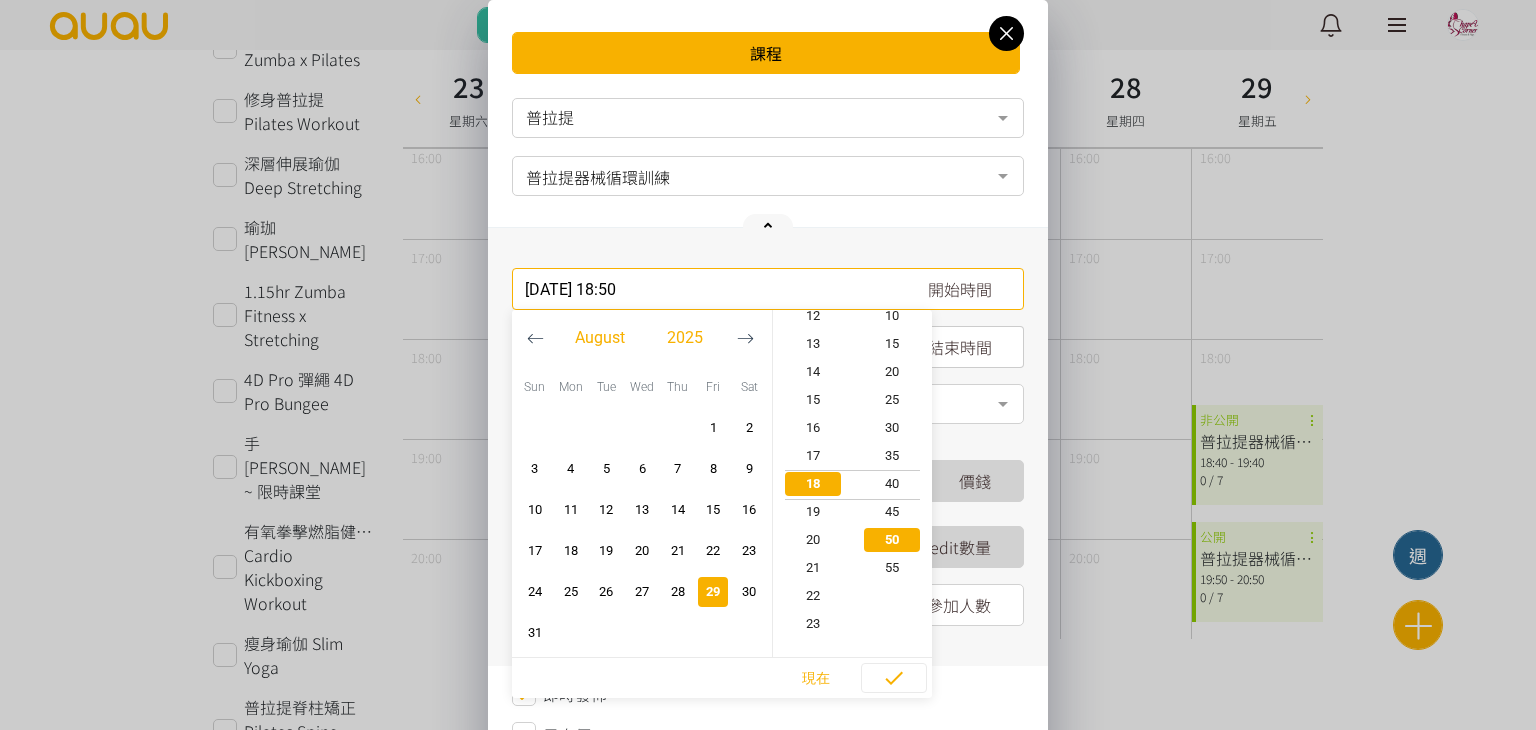scroll, scrollTop: 504, scrollLeft: 0, axis: vertical 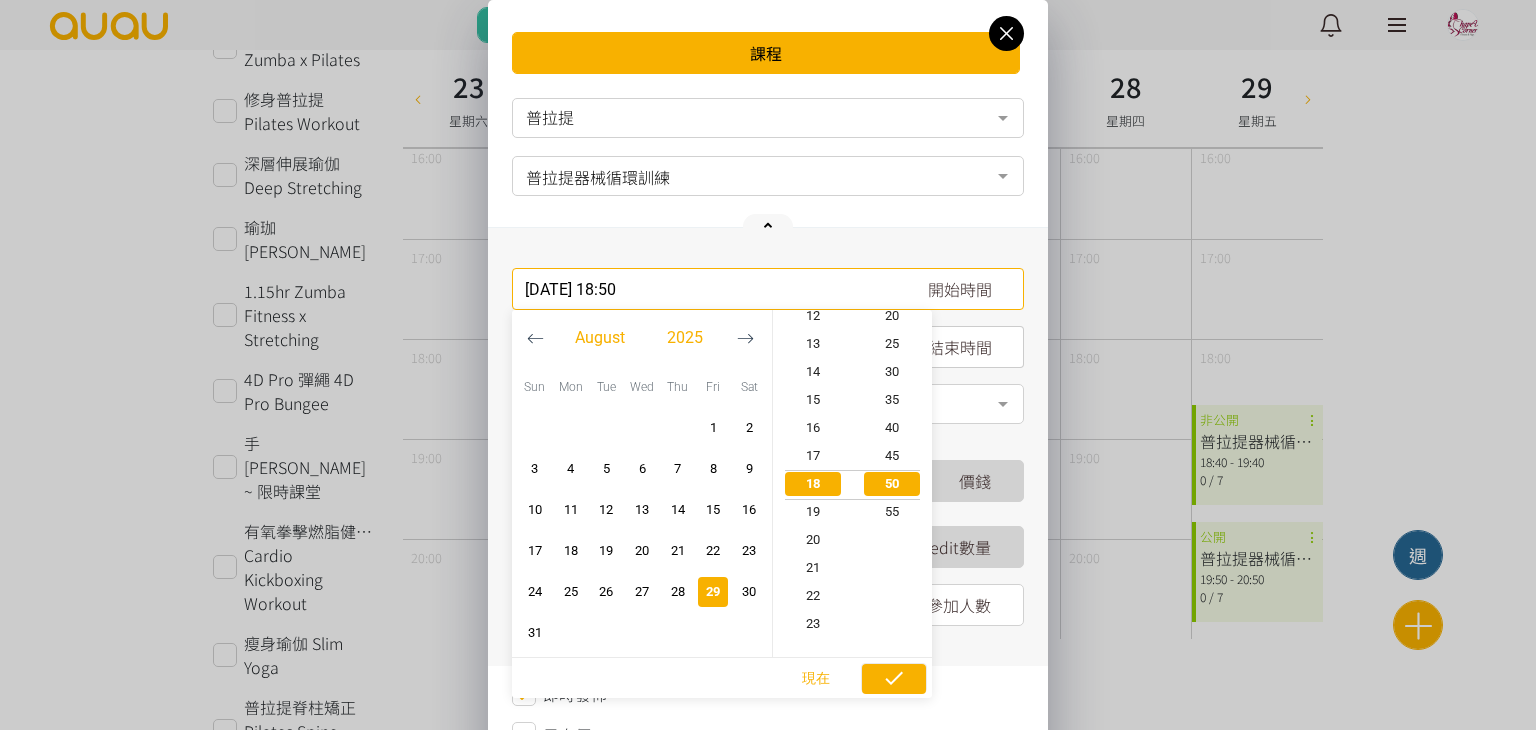 click at bounding box center (894, 679) 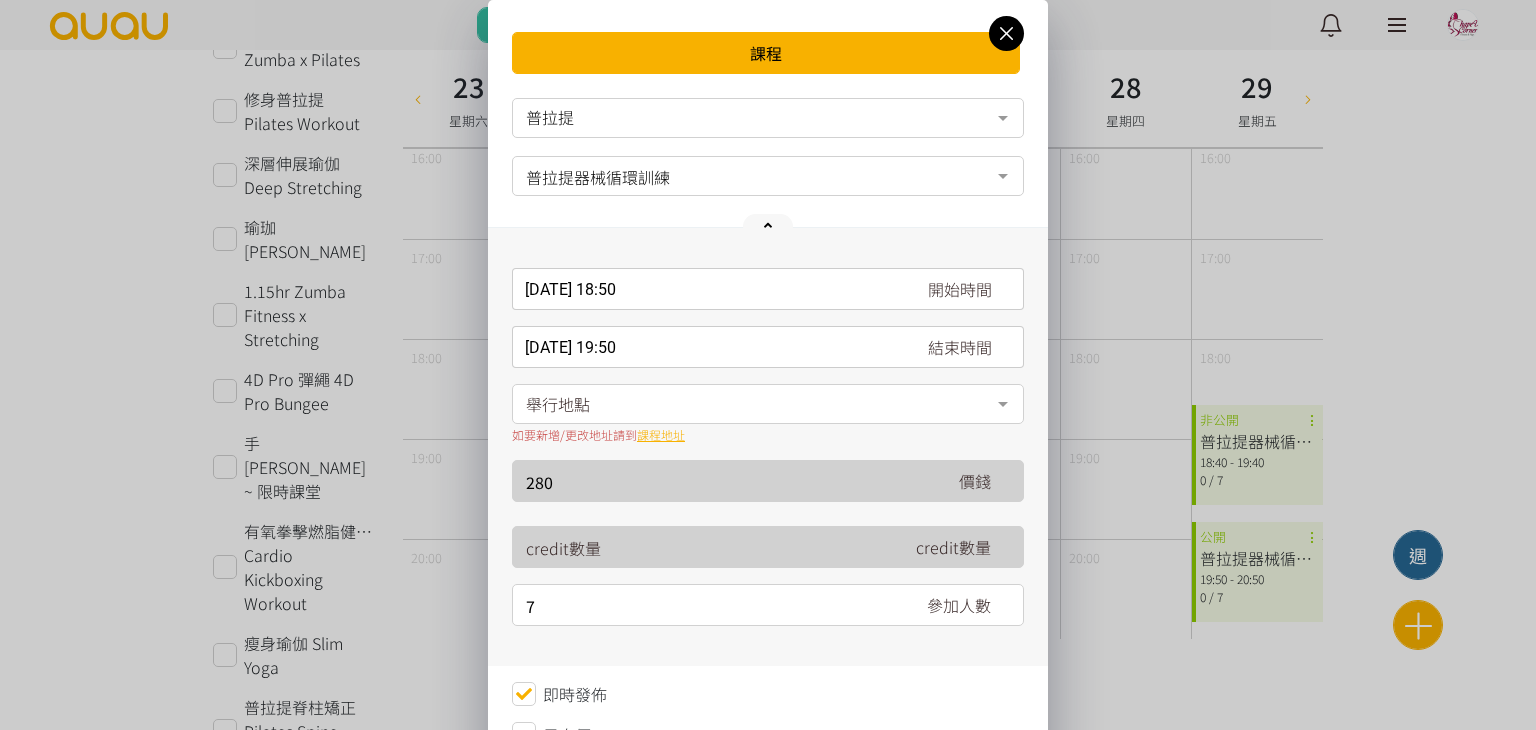 click on "舉行地點" at bounding box center [768, 404] 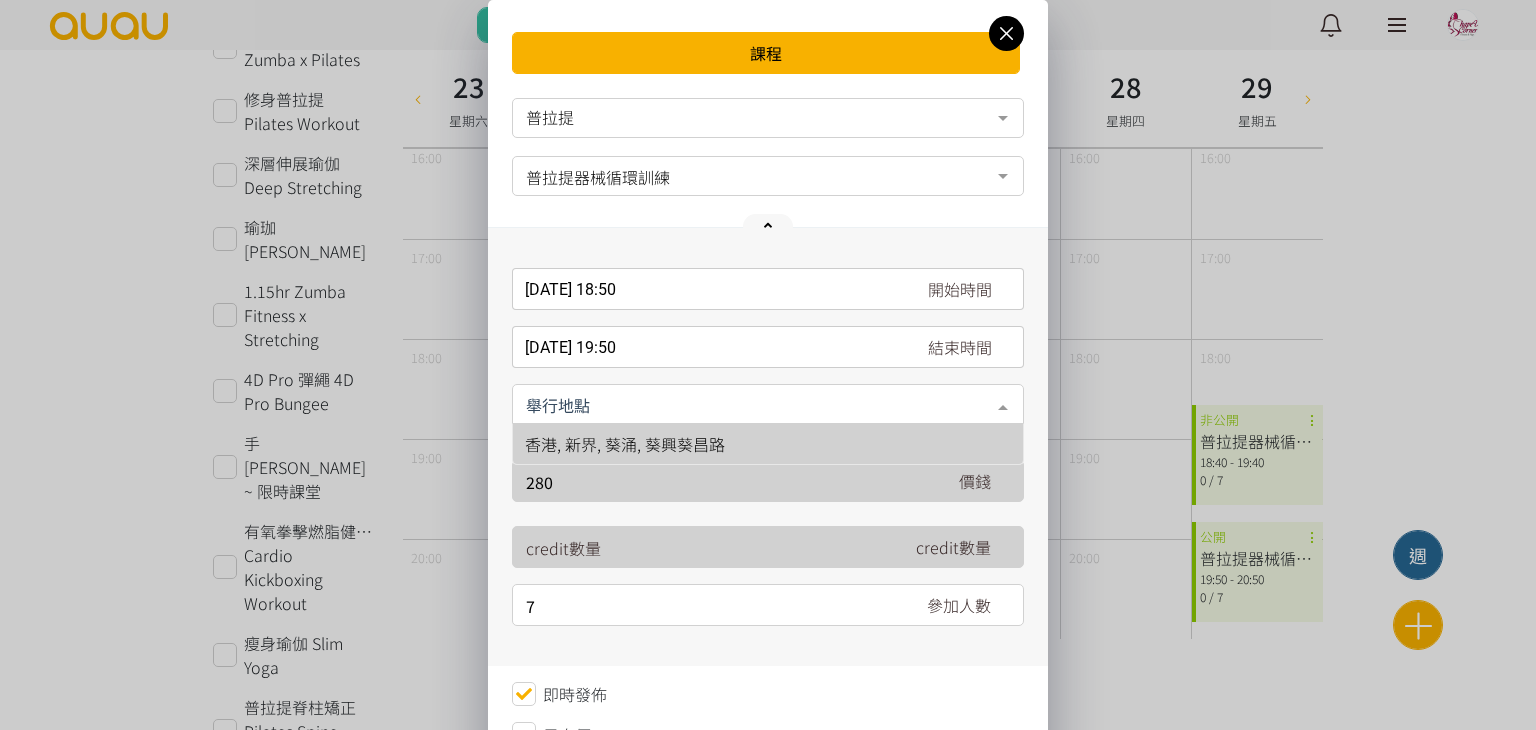 click on "香港, 新界, 葵涌, 葵興葵昌路" at bounding box center (625, 444) 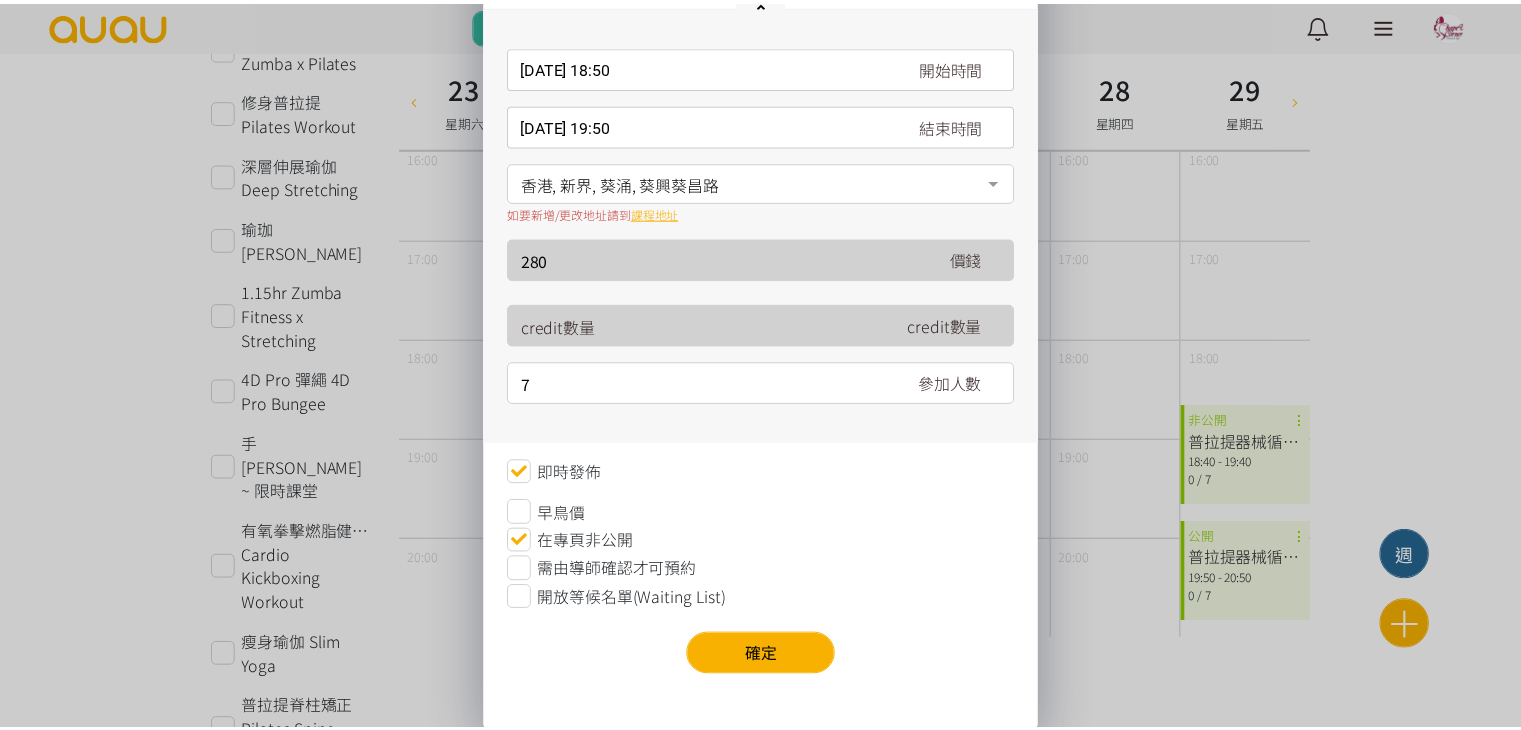 scroll, scrollTop: 224, scrollLeft: 0, axis: vertical 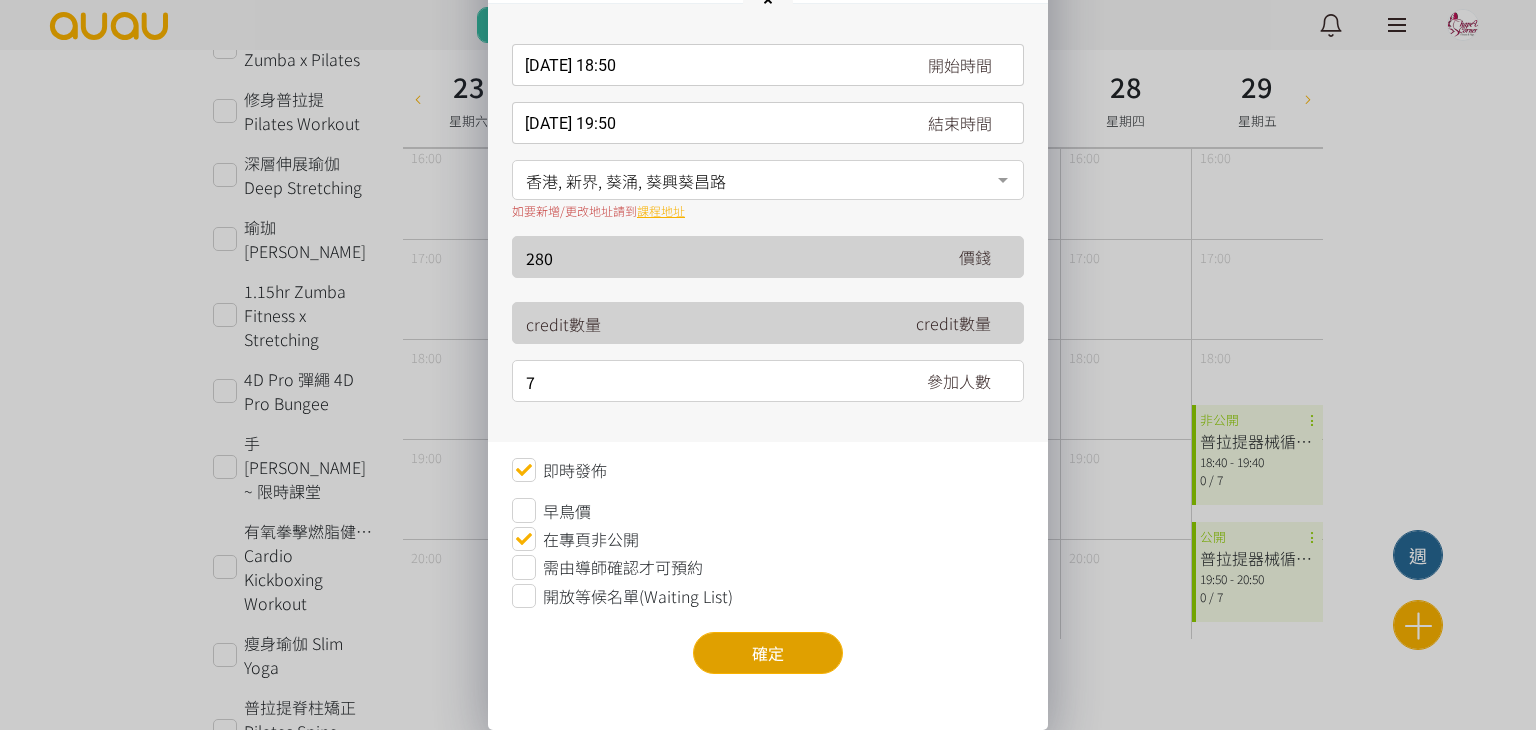click on "確定" at bounding box center (768, 653) 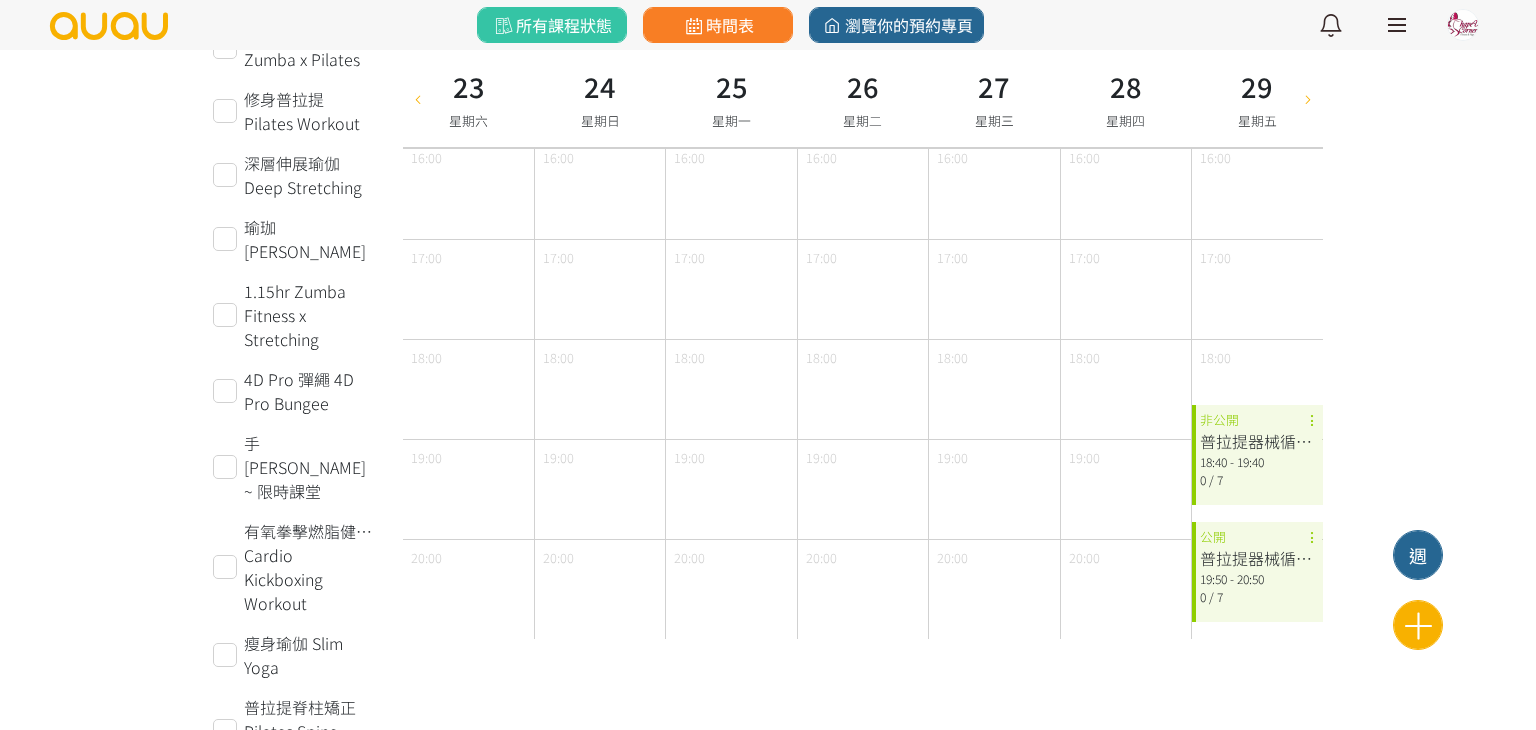 scroll, scrollTop: 0, scrollLeft: 0, axis: both 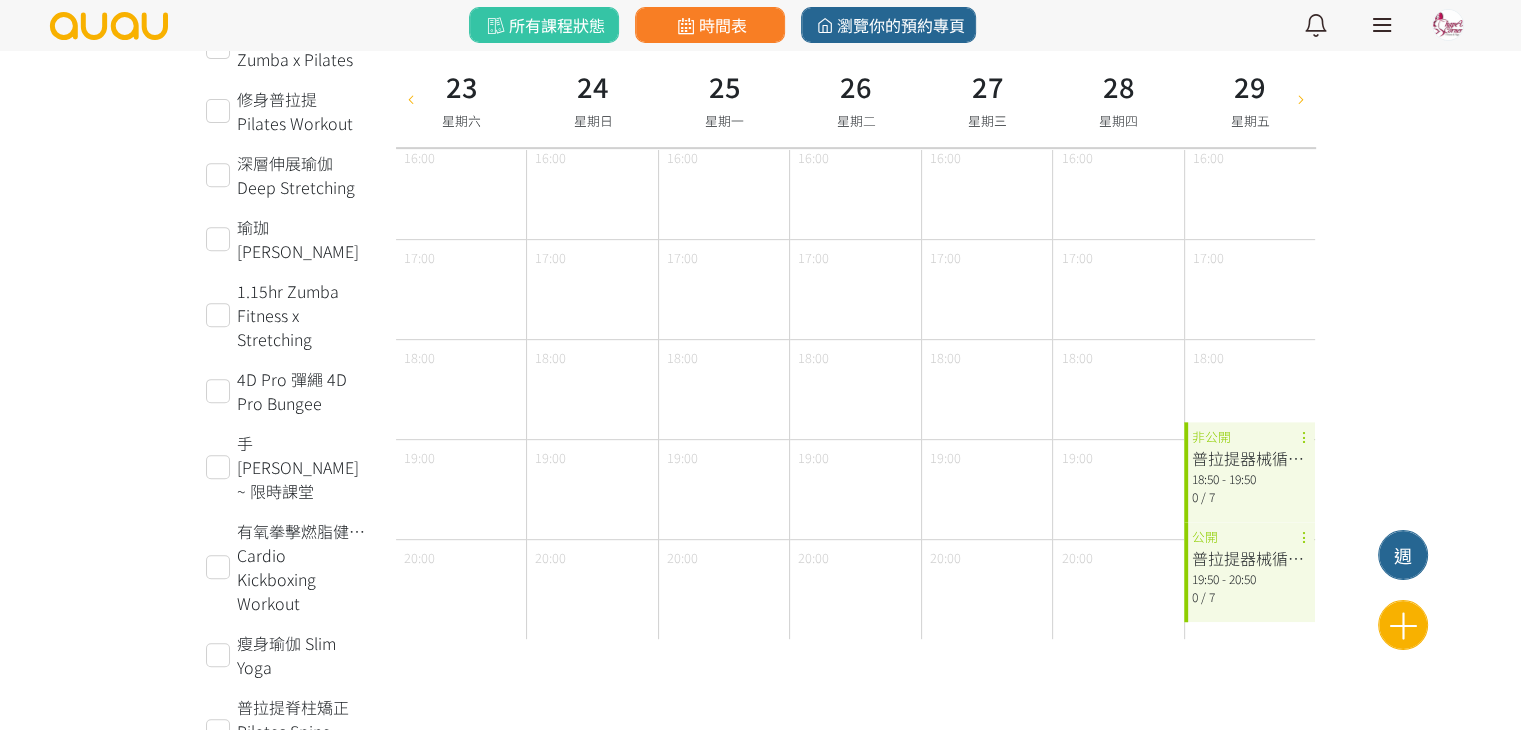 click on "19:50 -
20:50" at bounding box center [1249, 579] 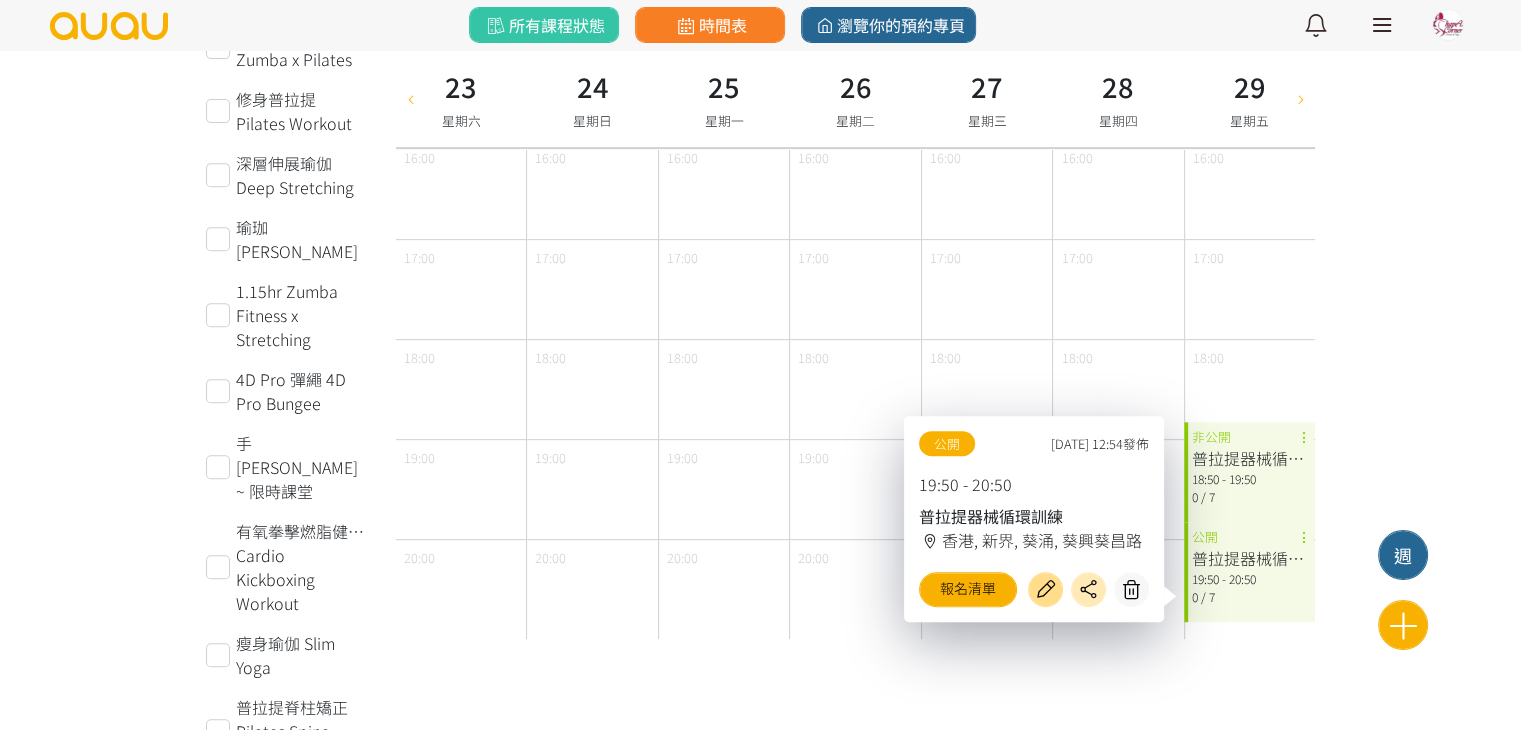 click at bounding box center (1045, 589) 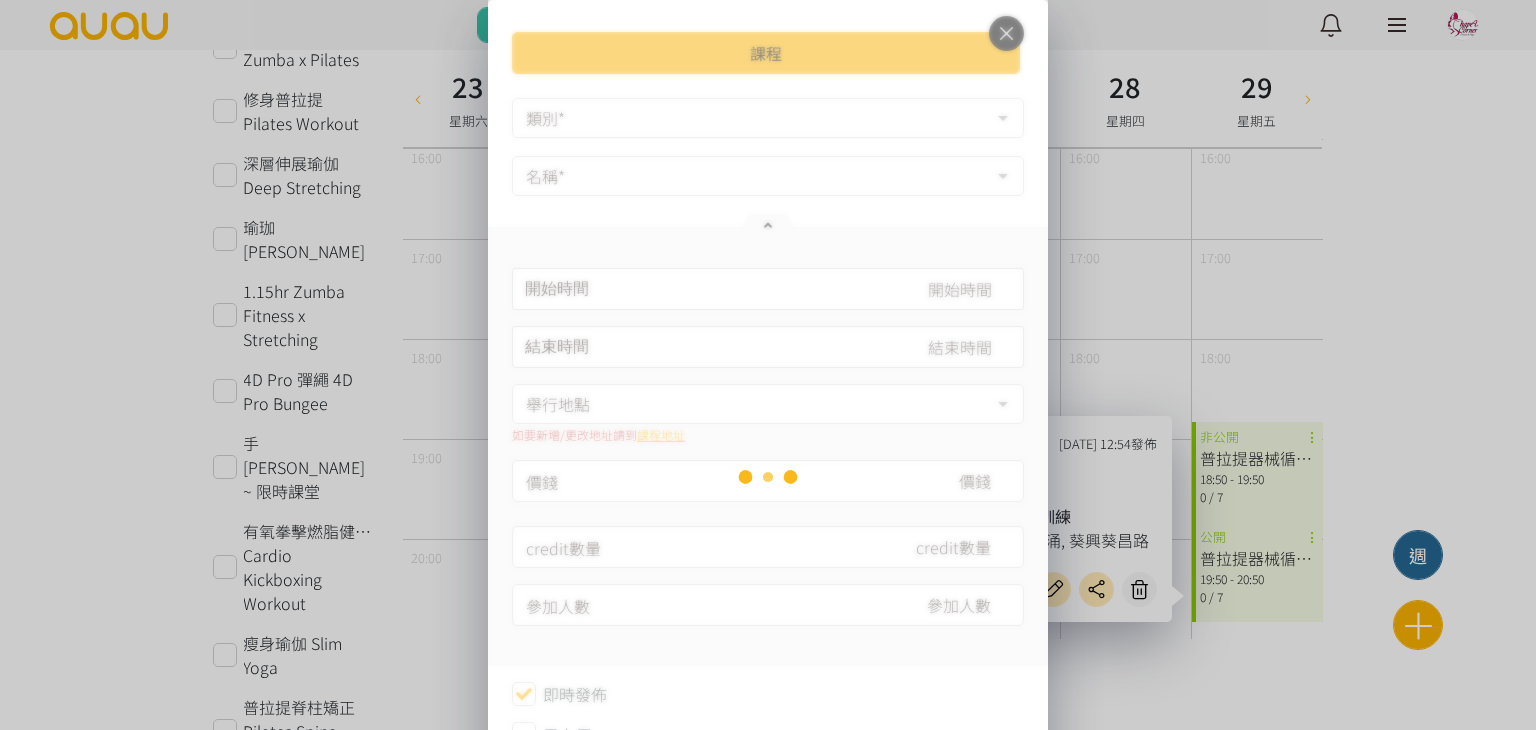 type on "[DATE] 19:50" 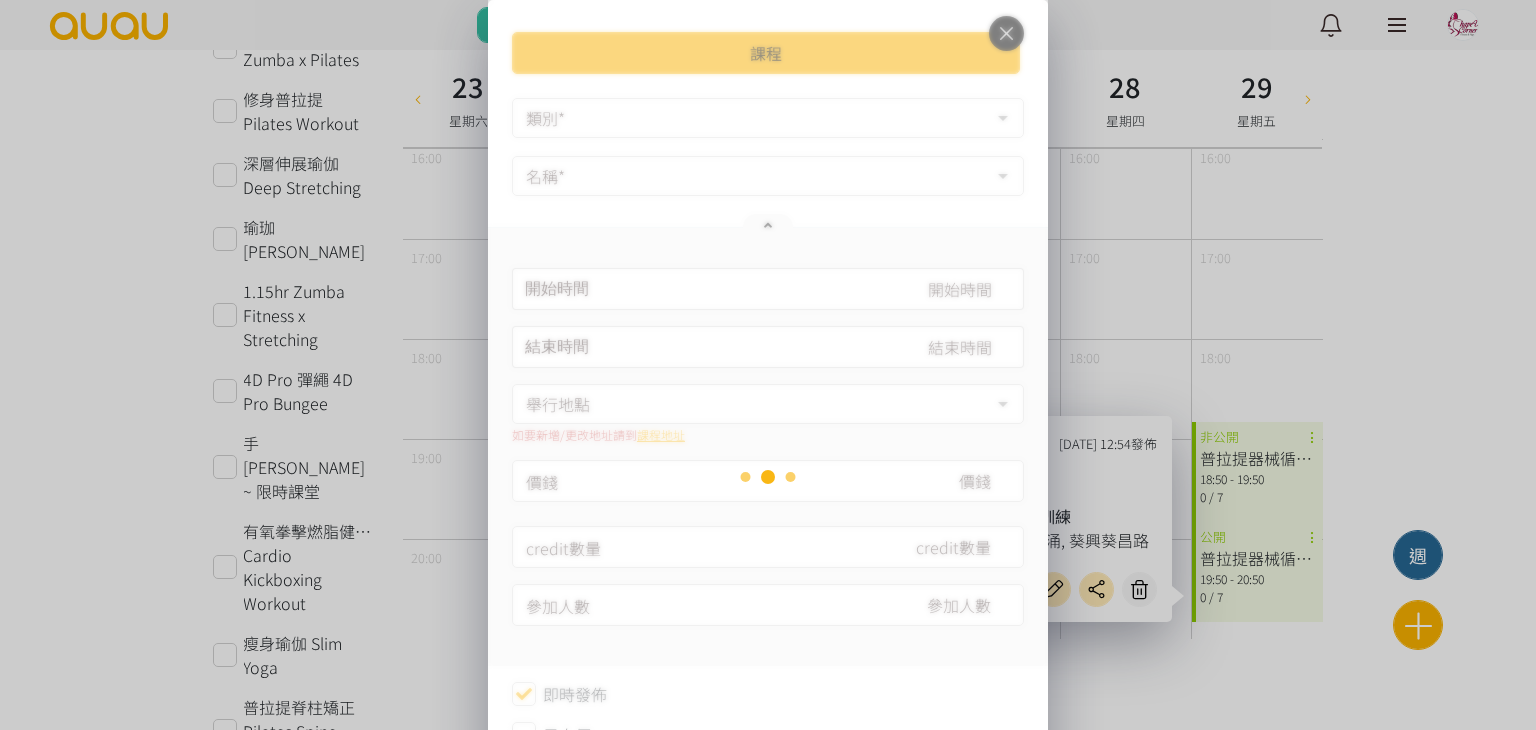 type on "[DATE] 20:50" 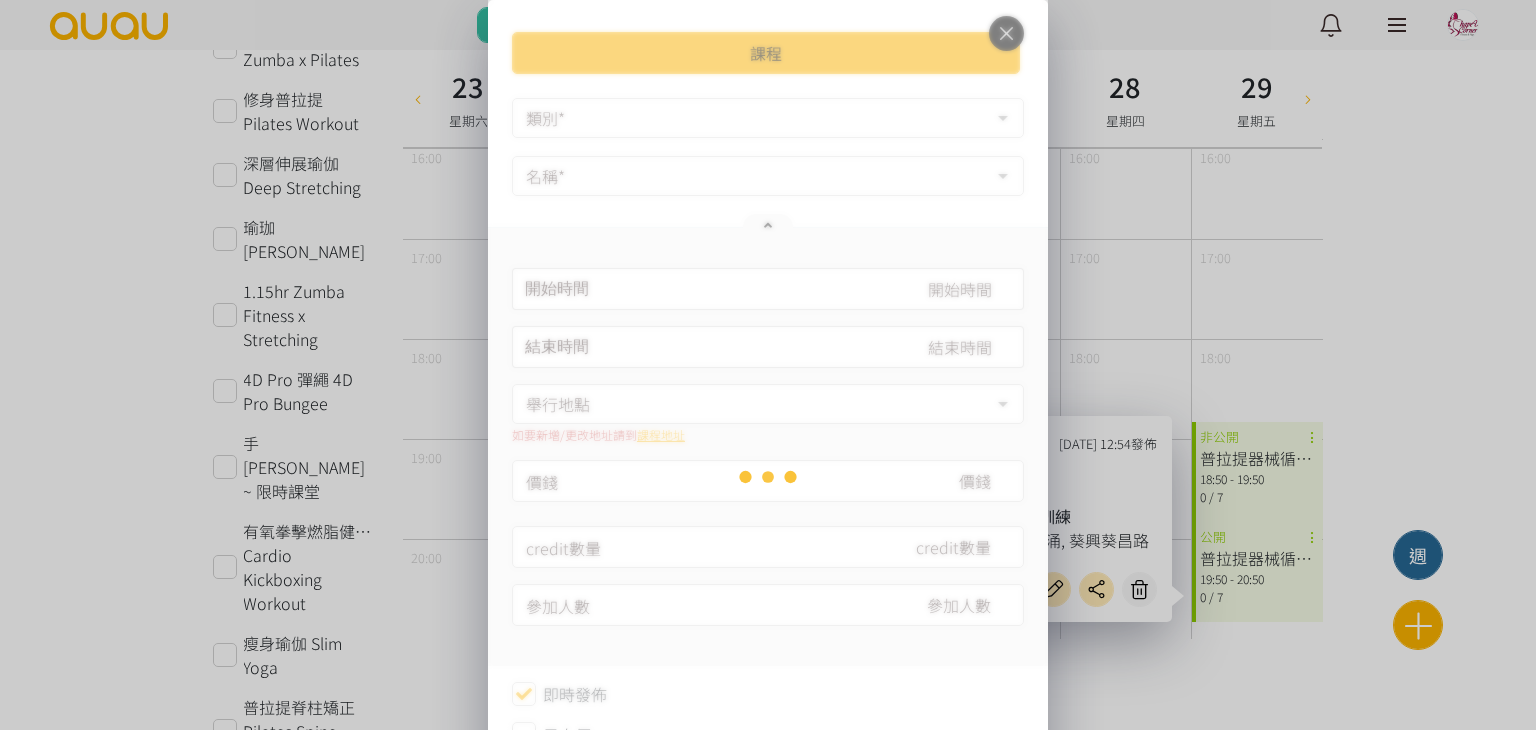 type on "280" 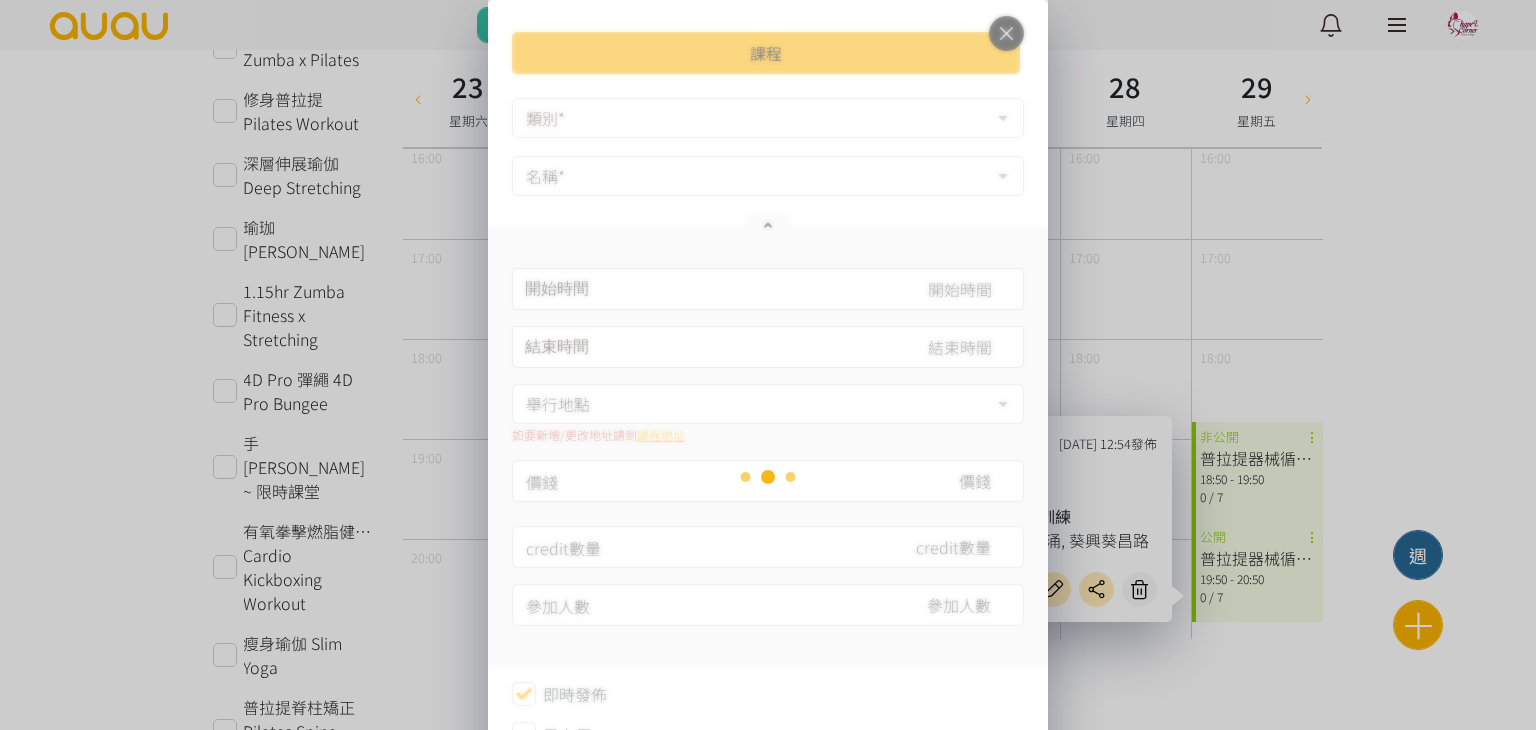 type on "7" 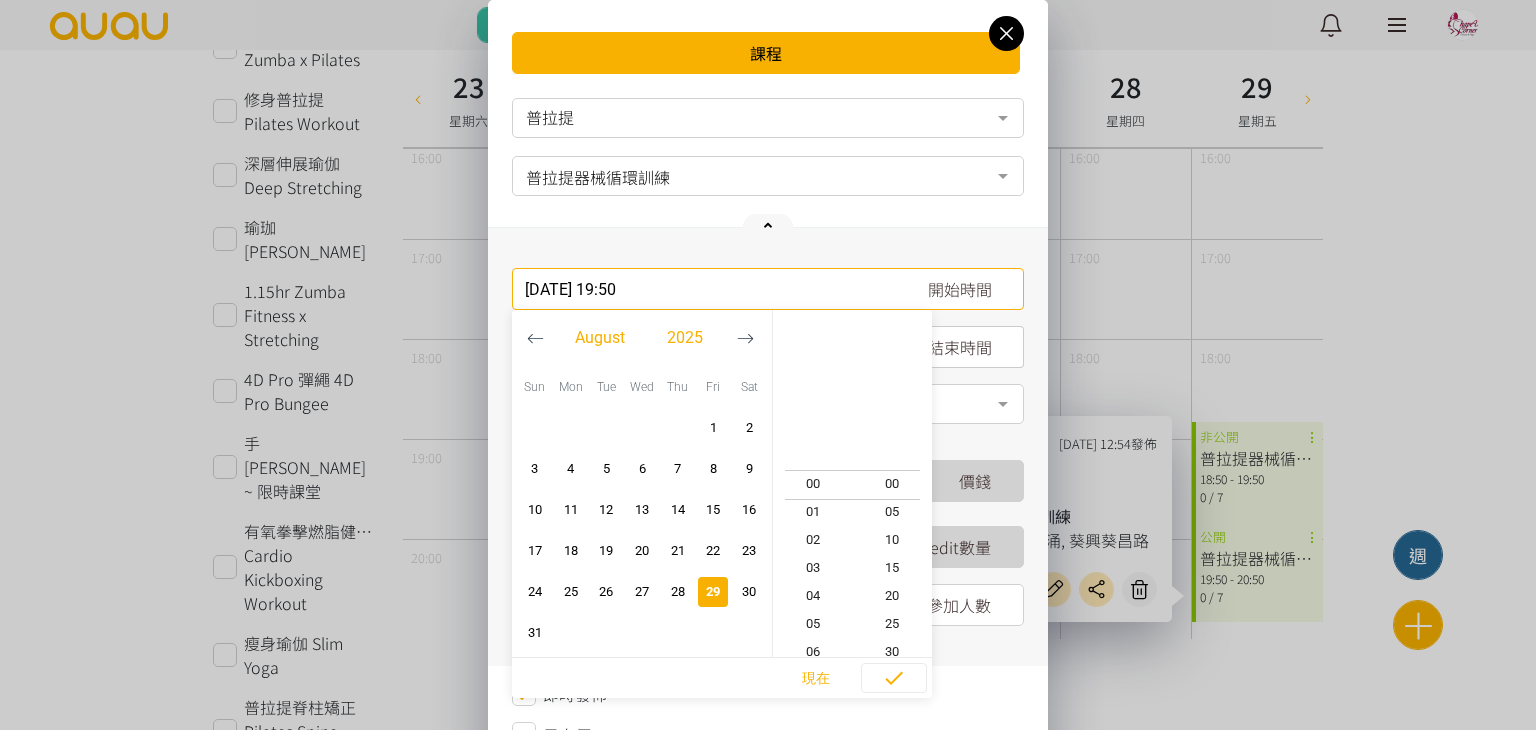click on "[DATE] 19:50" at bounding box center [768, 289] 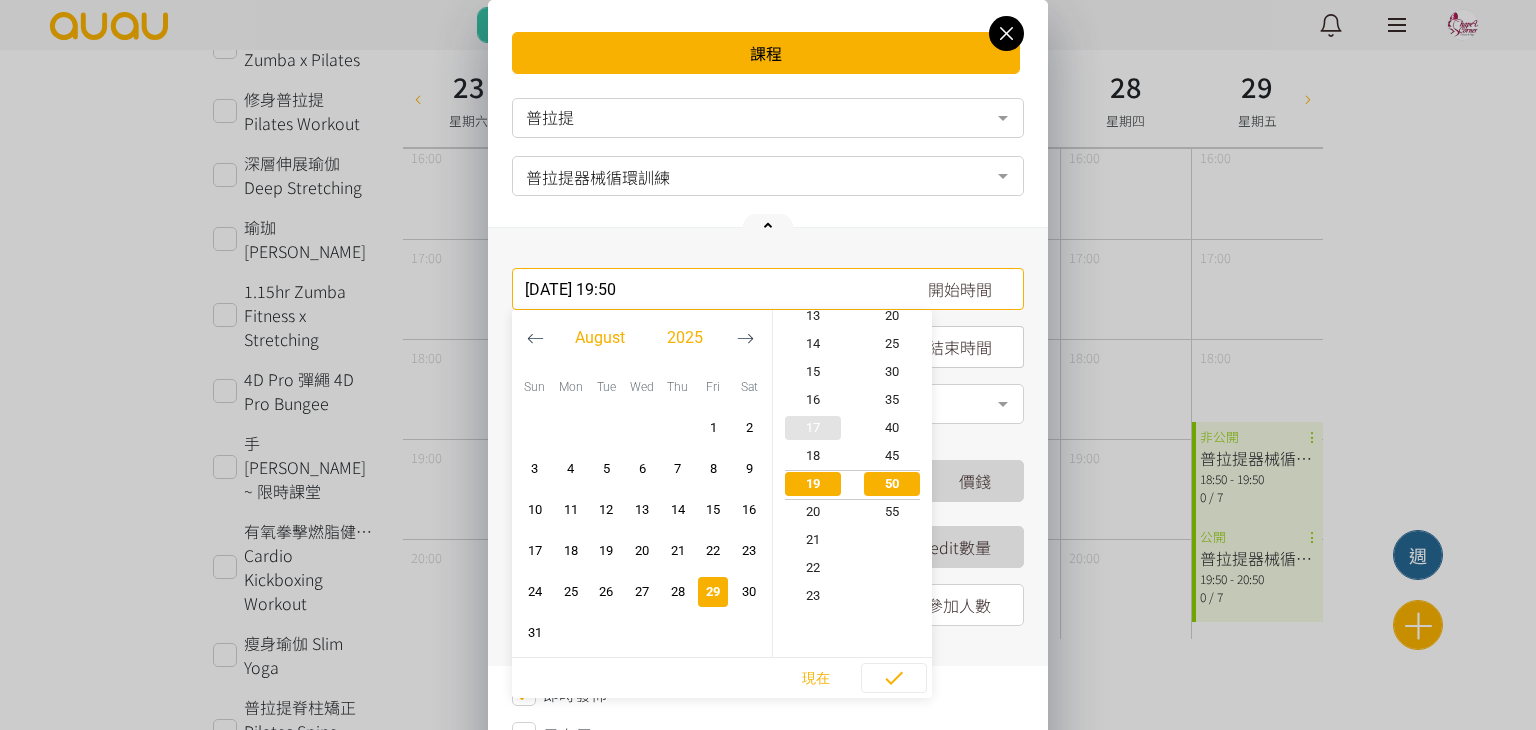 click on "18" at bounding box center (813, 456) 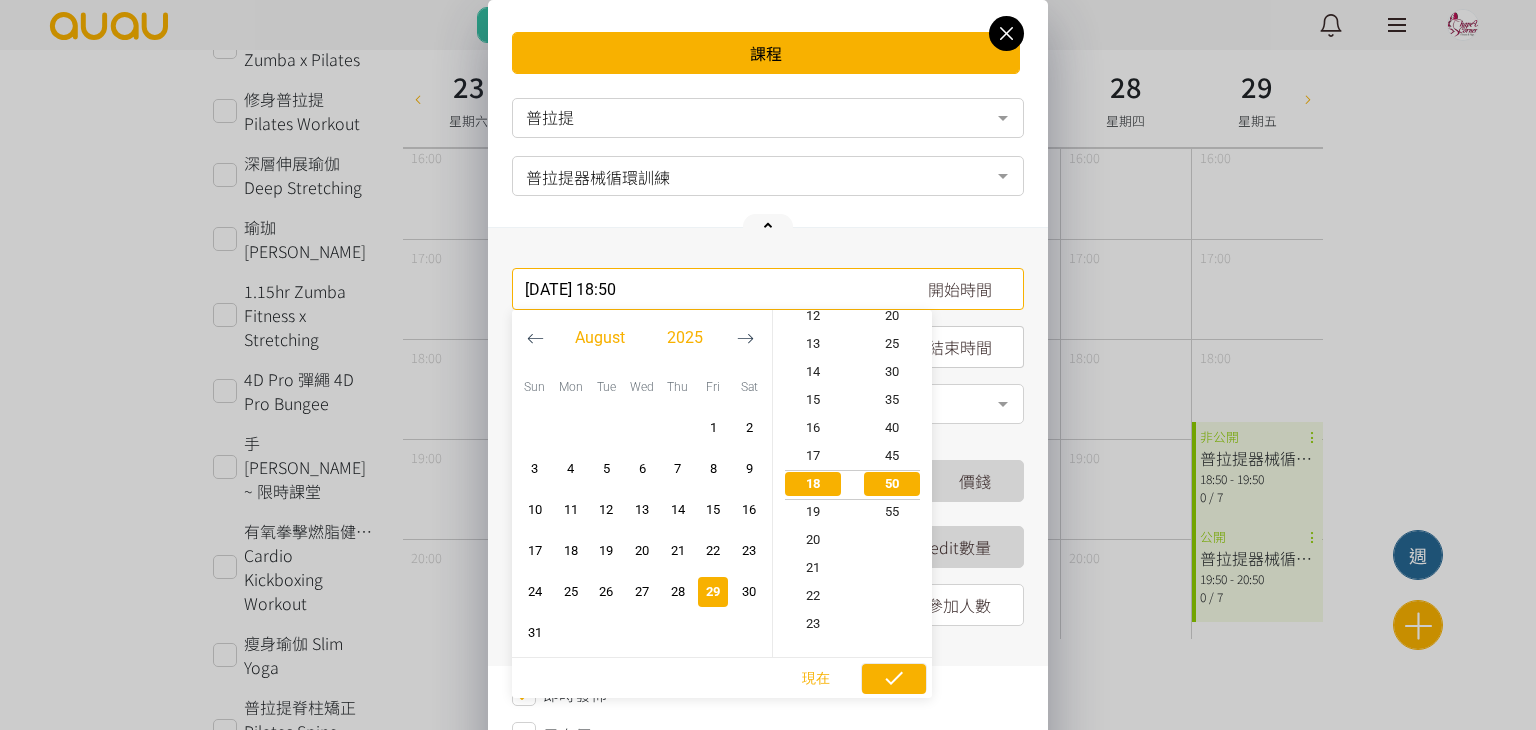 click 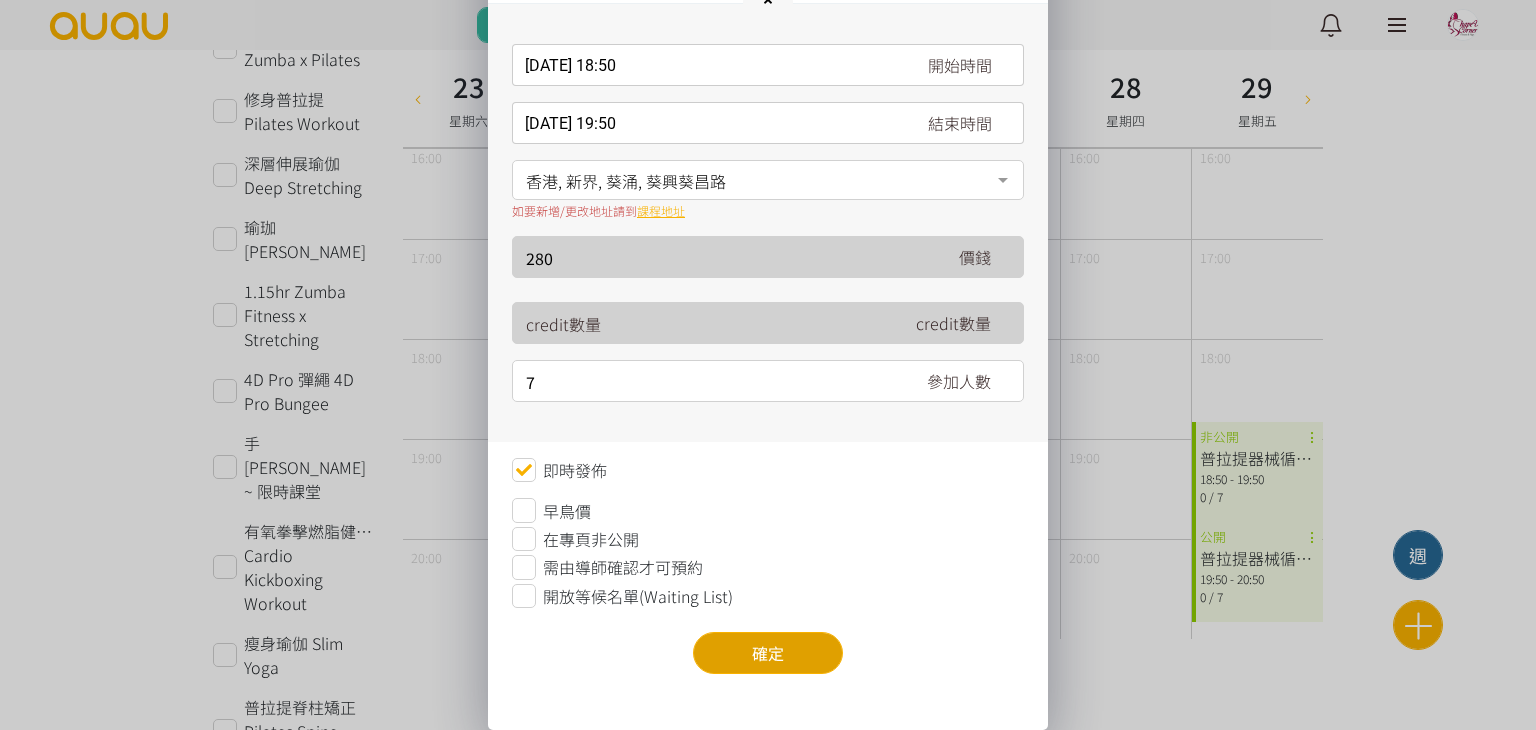 click on "確定" at bounding box center [768, 653] 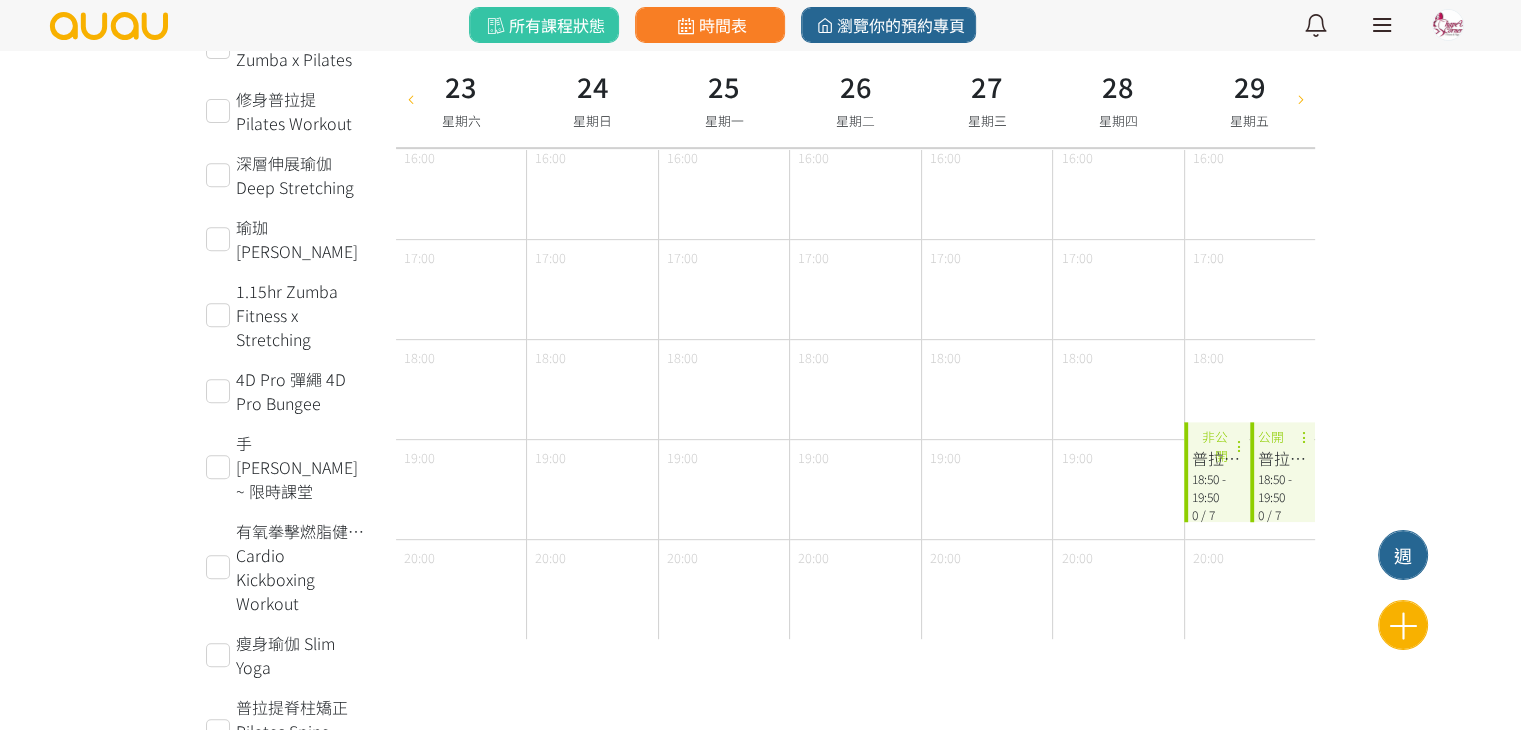 click at bounding box center [1300, 98] 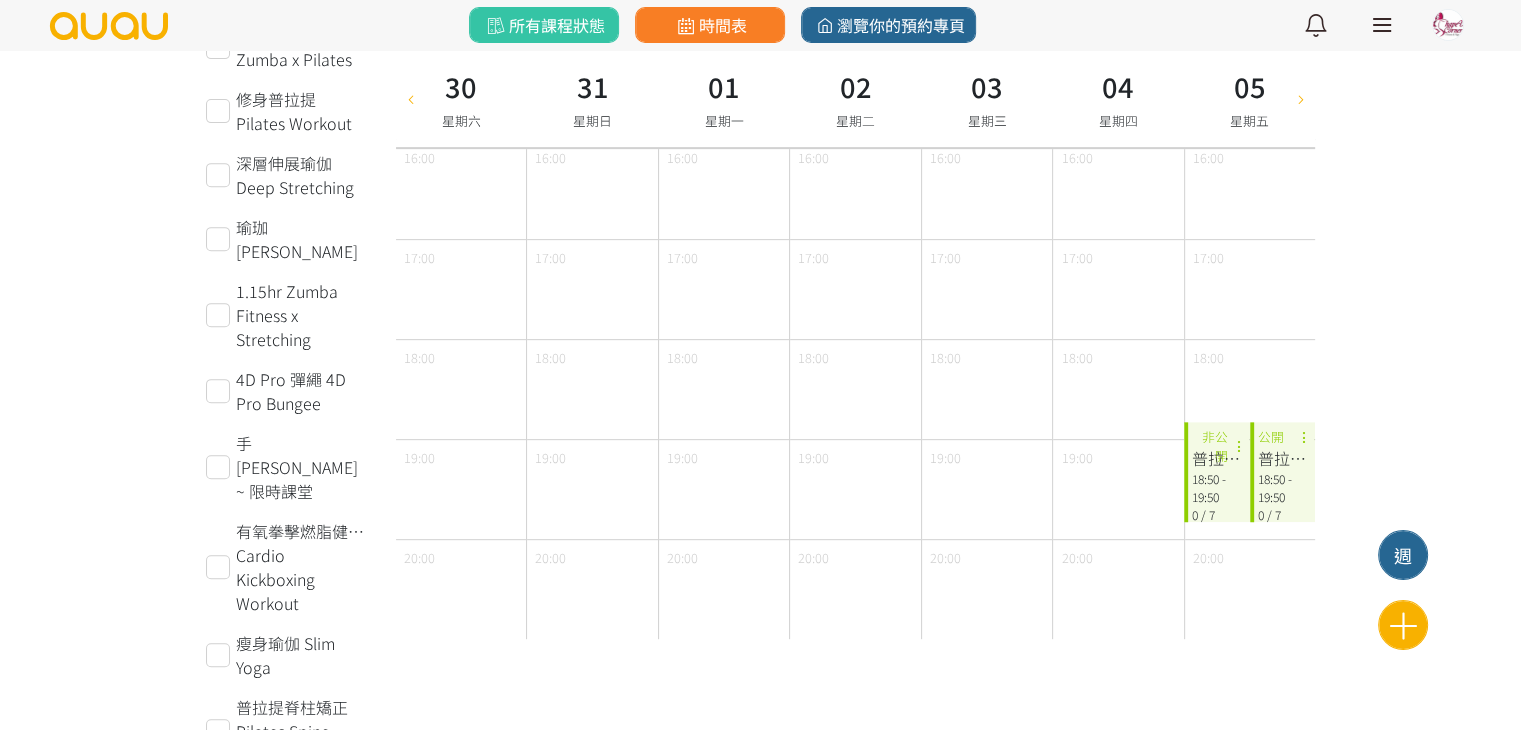 type on "[DATE]" 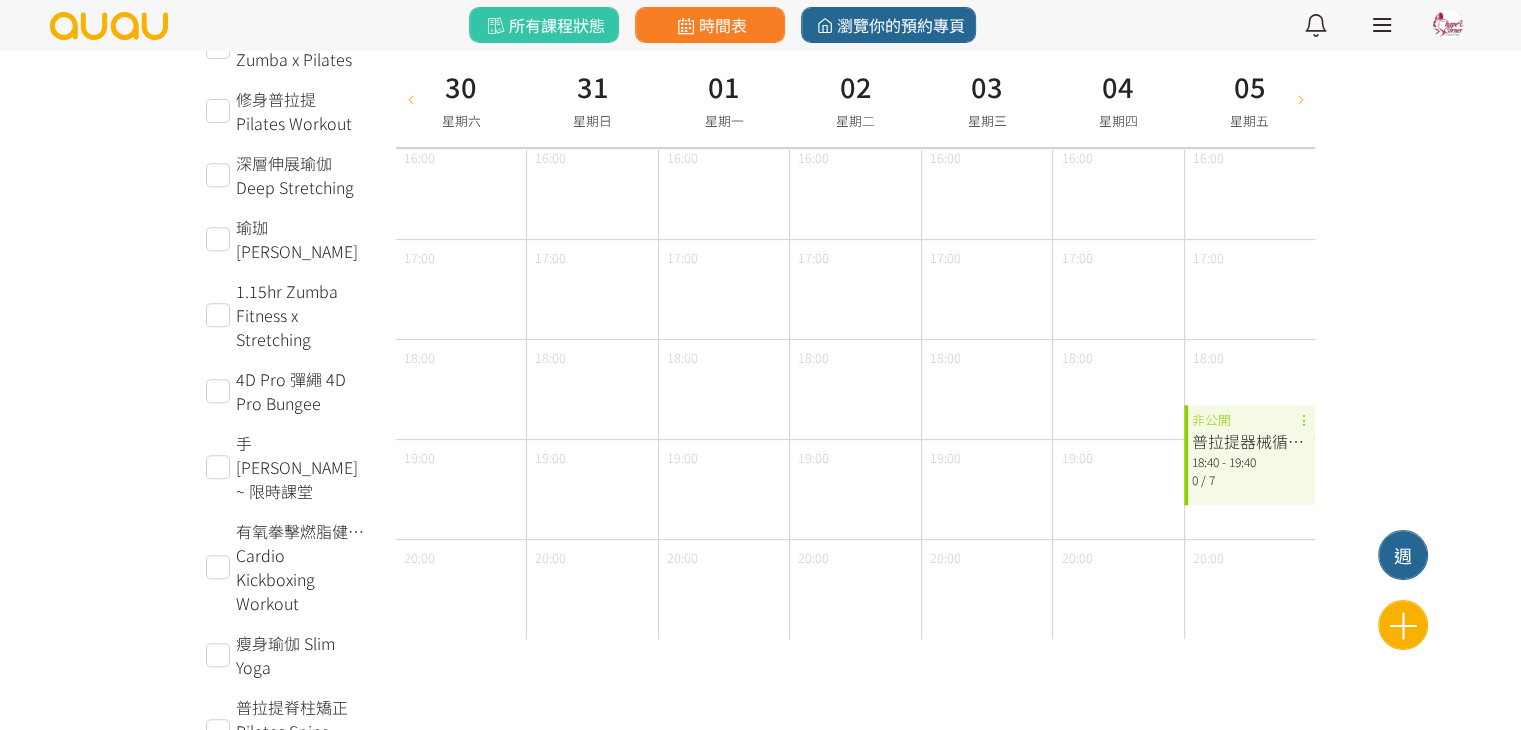 click on "18:40 -
19:40" at bounding box center [1249, 462] 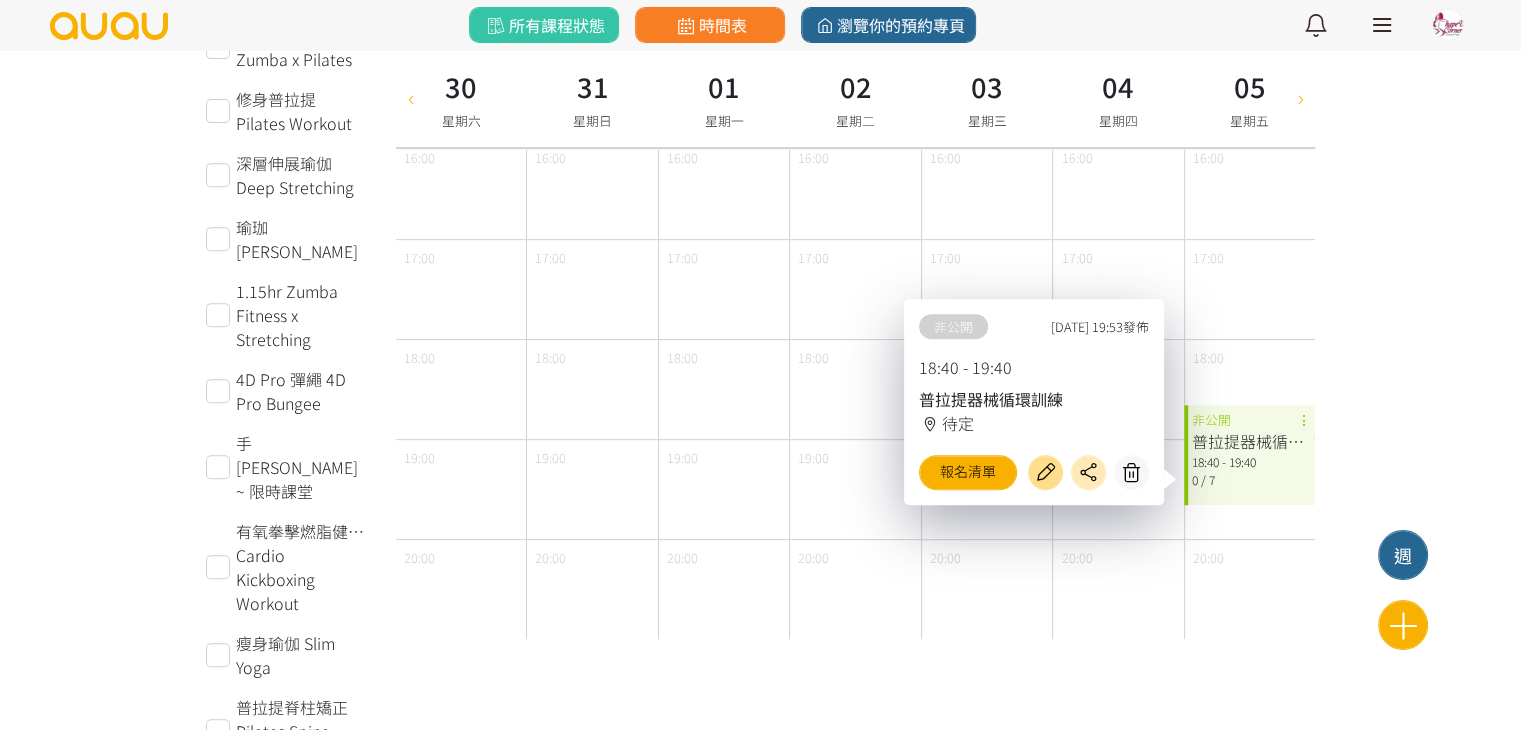 click at bounding box center (1045, 472) 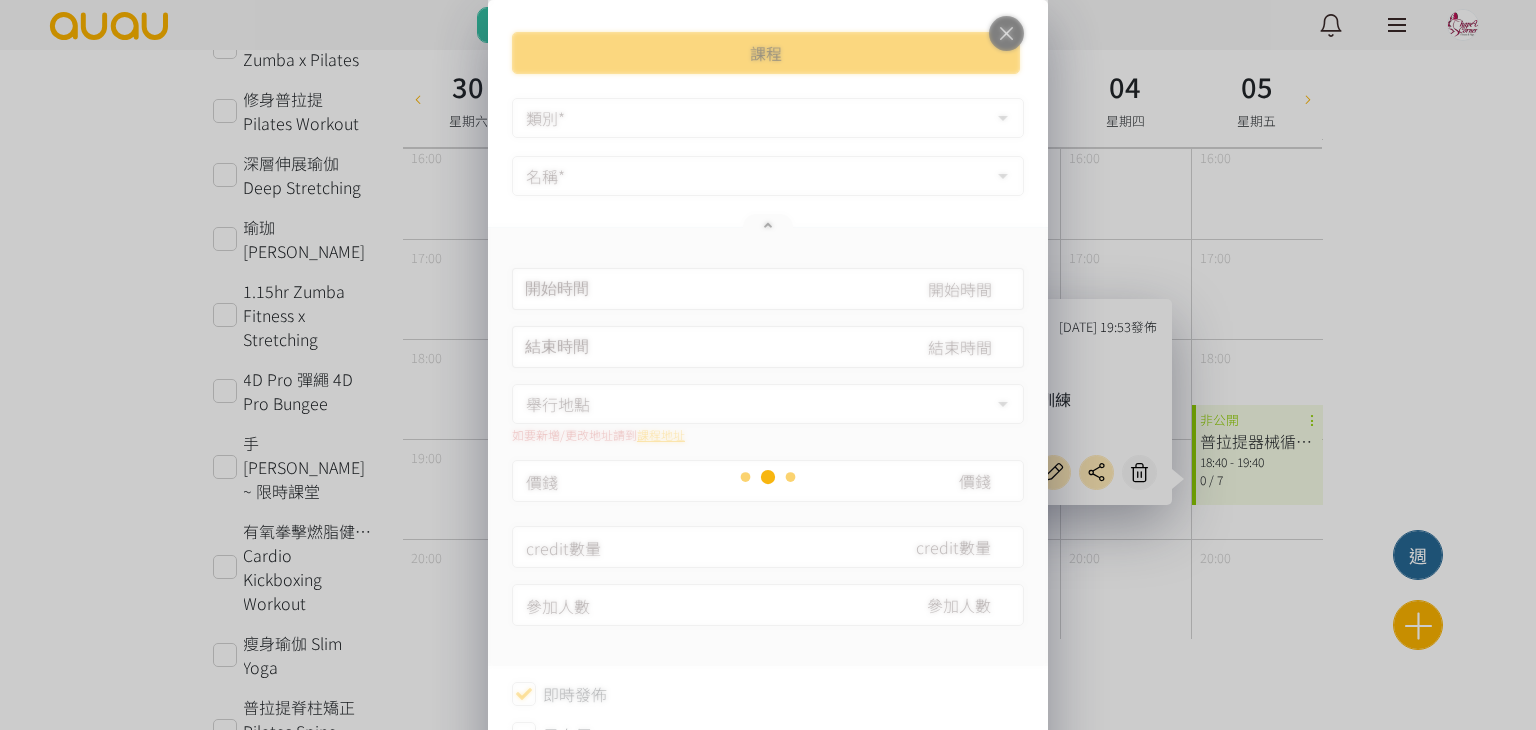 type on "[DATE] 18:40" 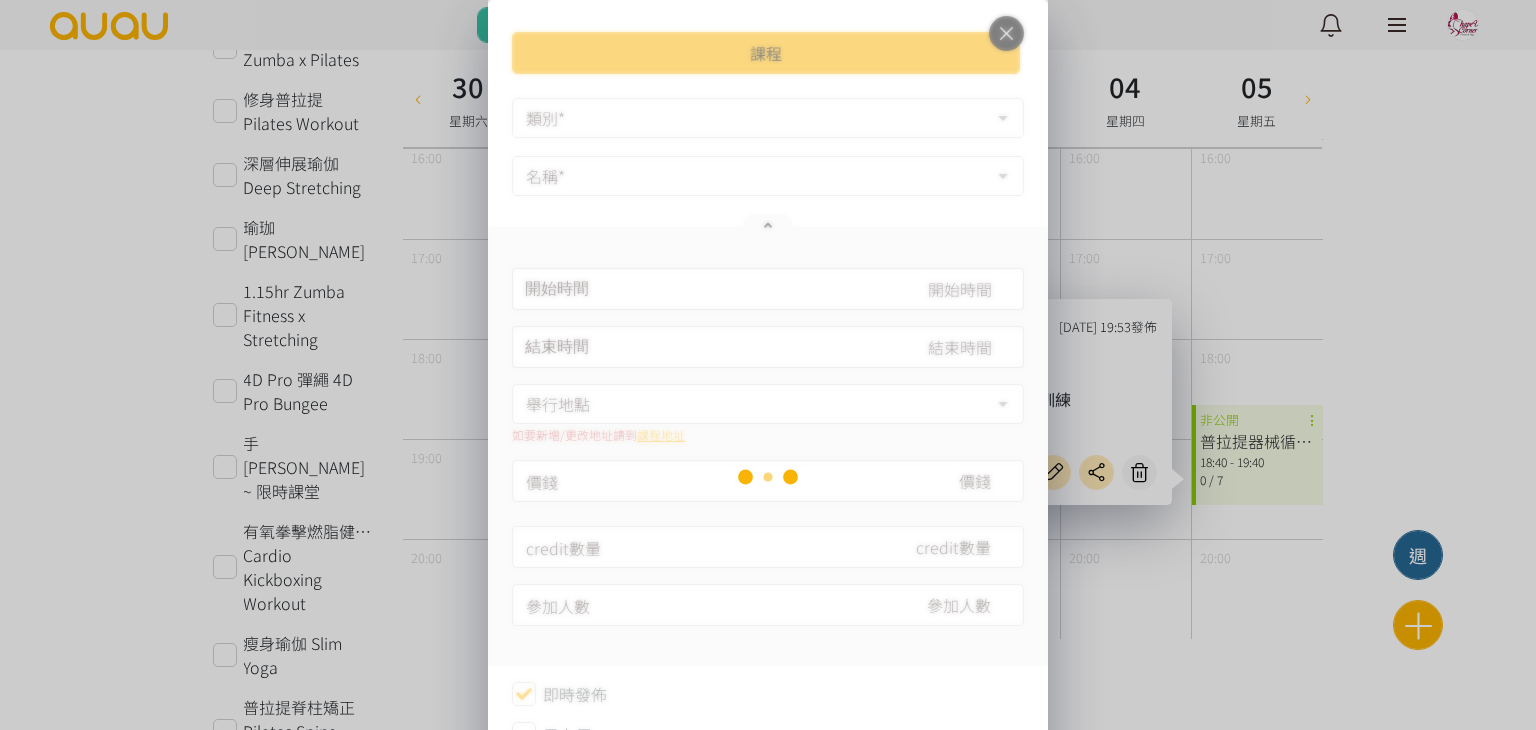 type on "[DATE] 19:40" 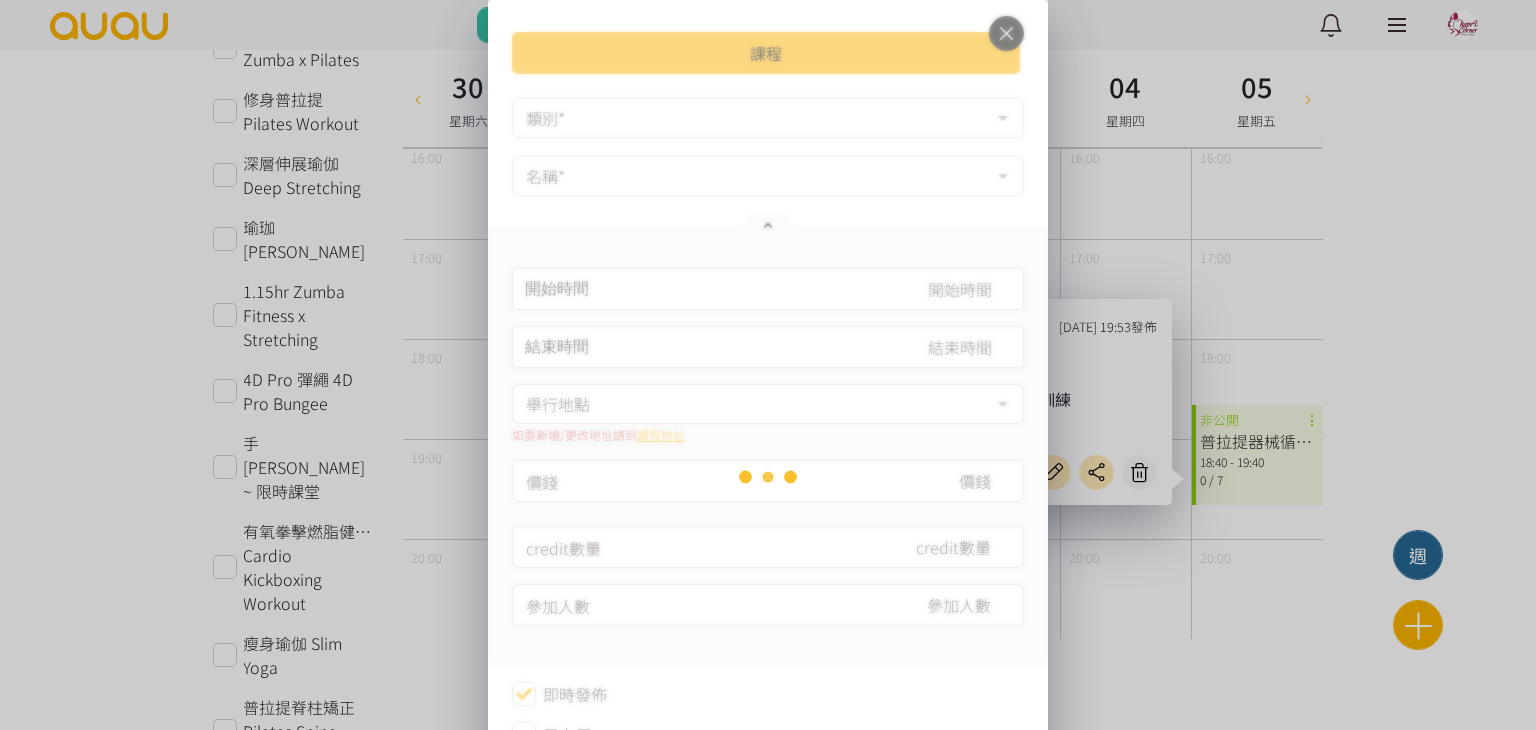 type on "280" 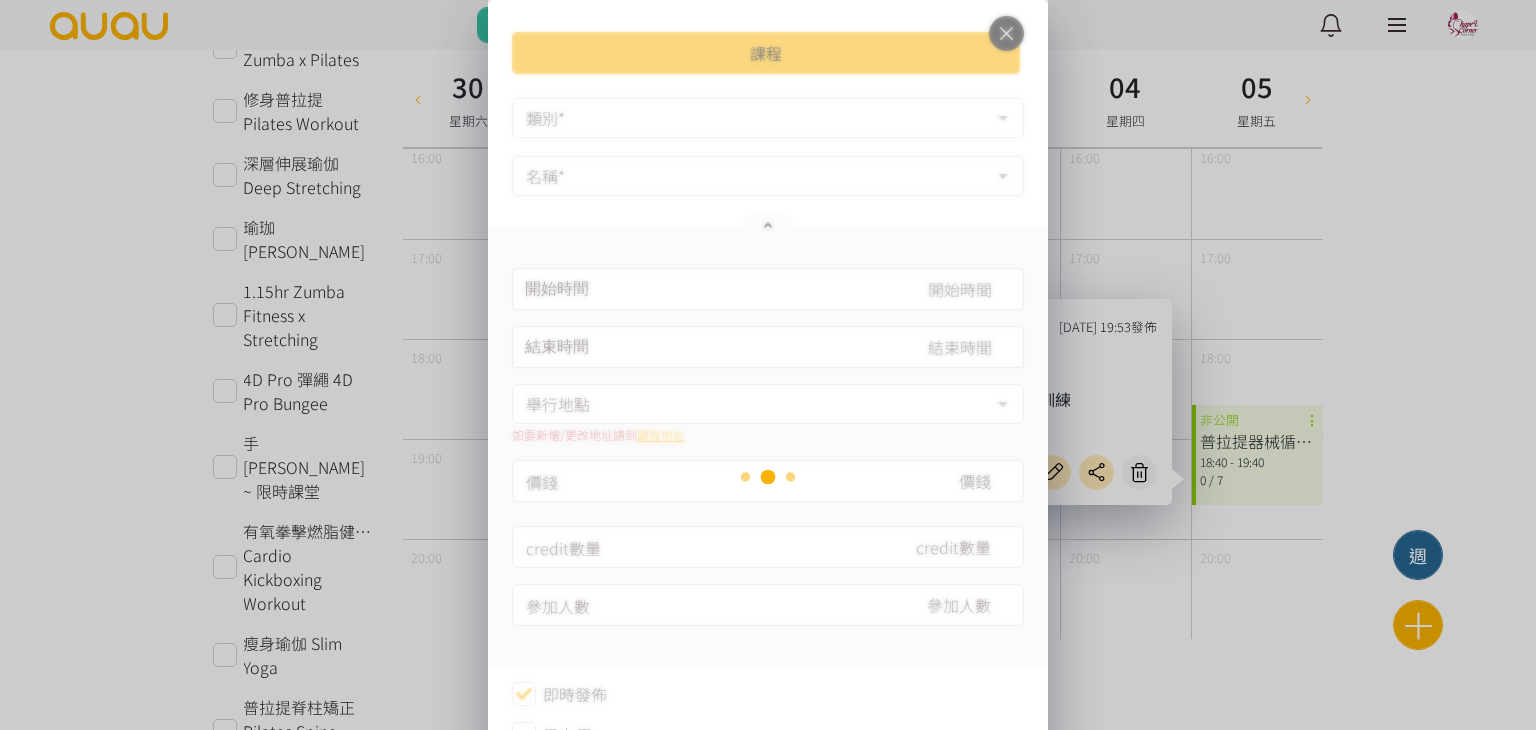 type on "7" 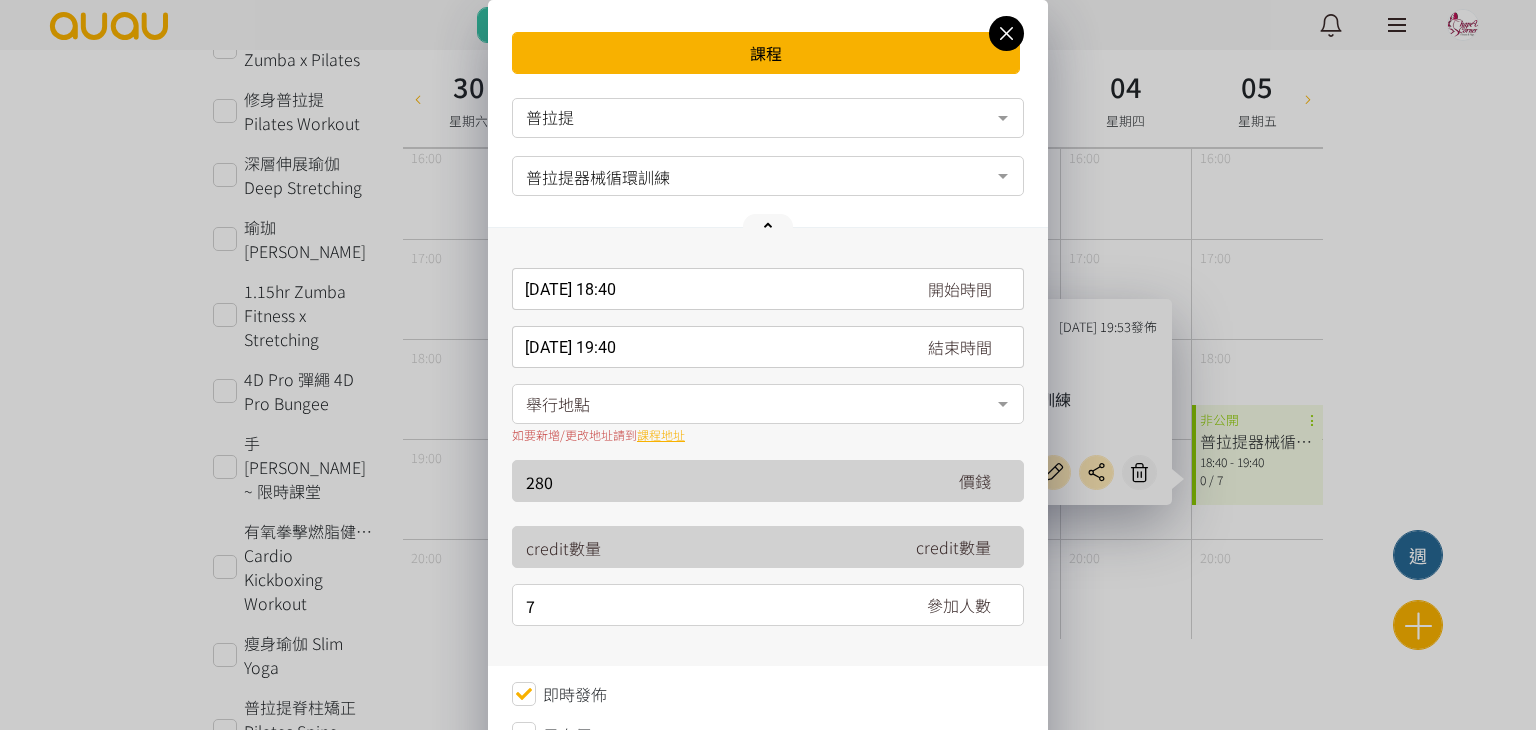 click on "[DATE] 18:40
開始時間
[DATE]
Sun
Mon
Tue
Wed
Thu
Fri
Sat
1
2
3
4
5
6
7
8
9
10
11
12
13
14
15
16
17
18
19
20
21
22
23
24
25
26
27" at bounding box center (768, 289) 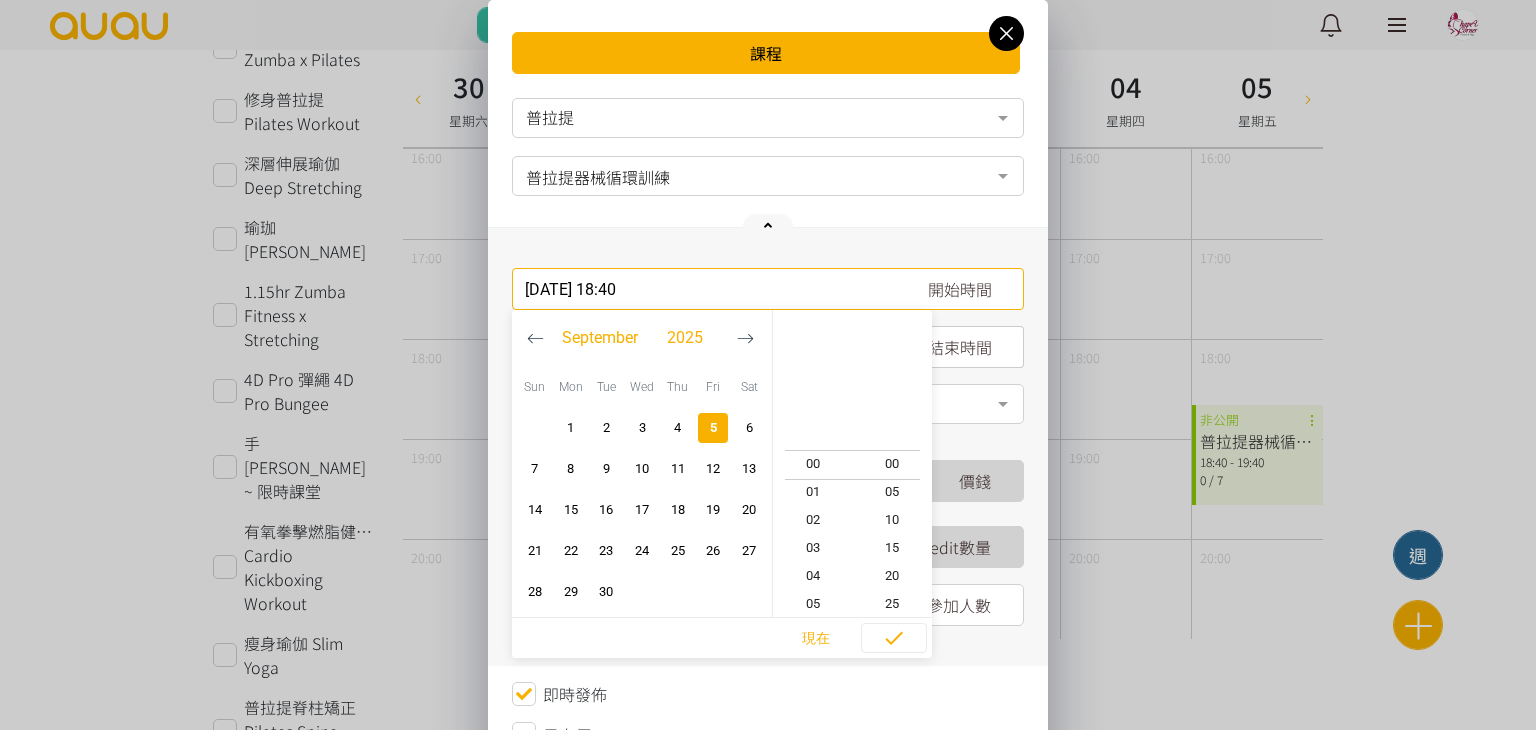 scroll, scrollTop: 504, scrollLeft: 0, axis: vertical 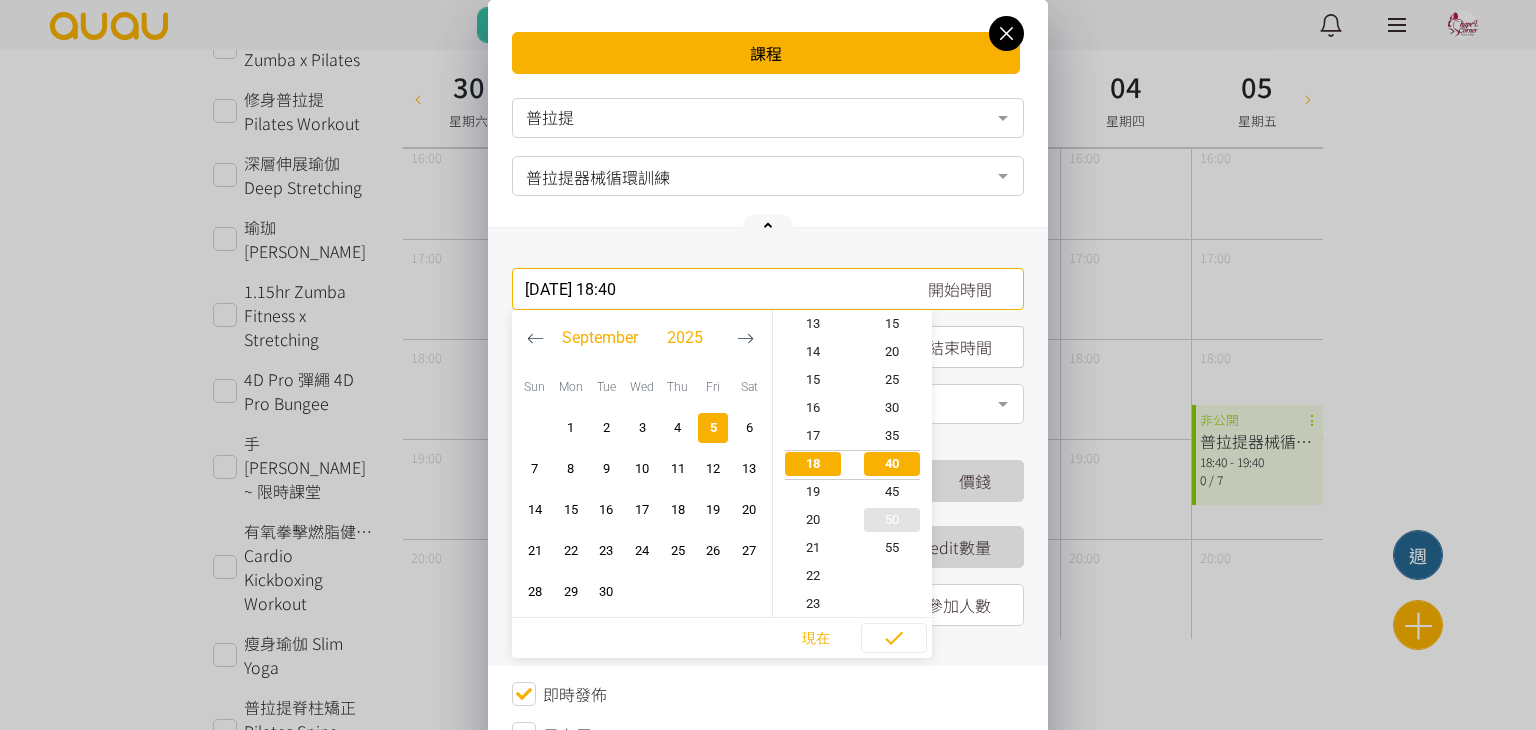 click on "50" at bounding box center [893, 520] 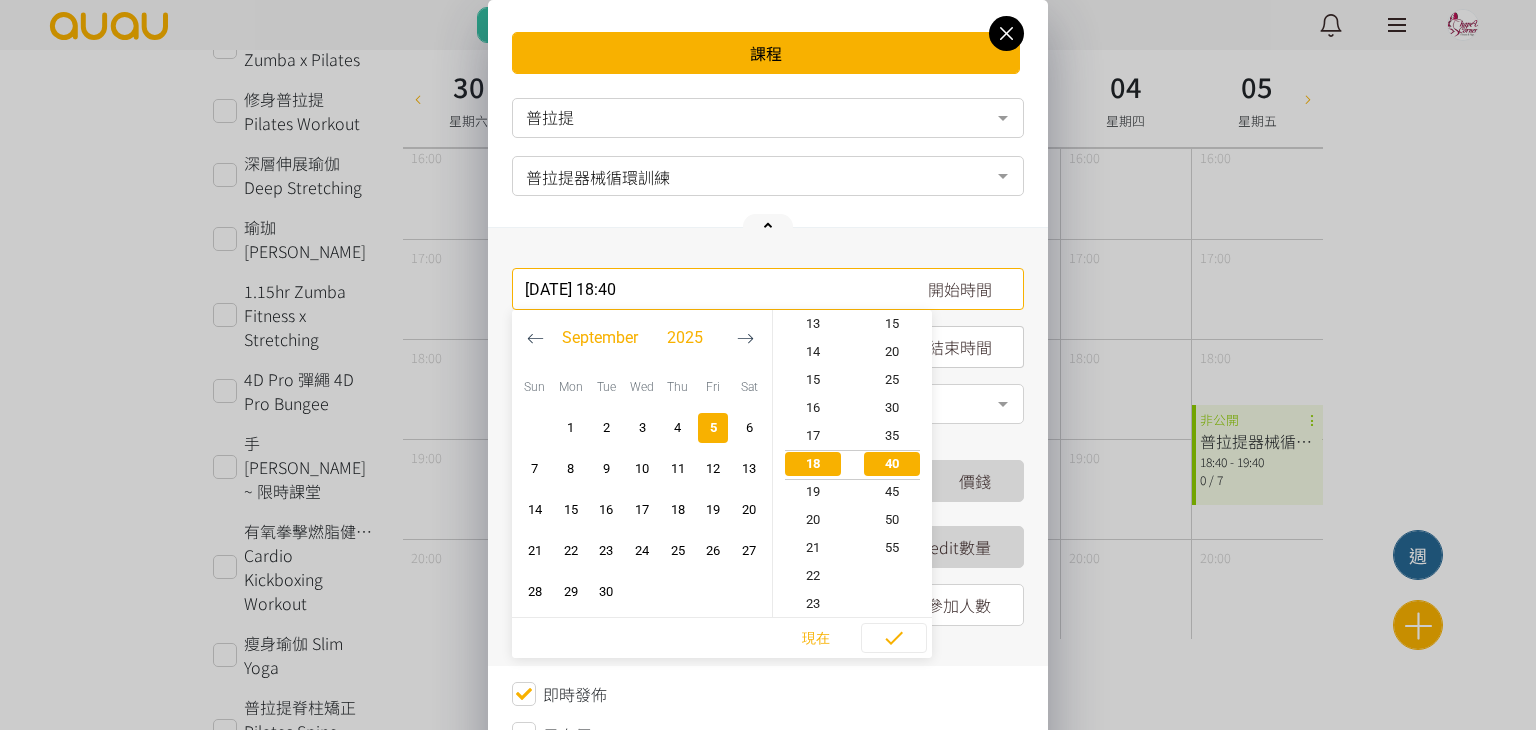 type on "[DATE] 18:50" 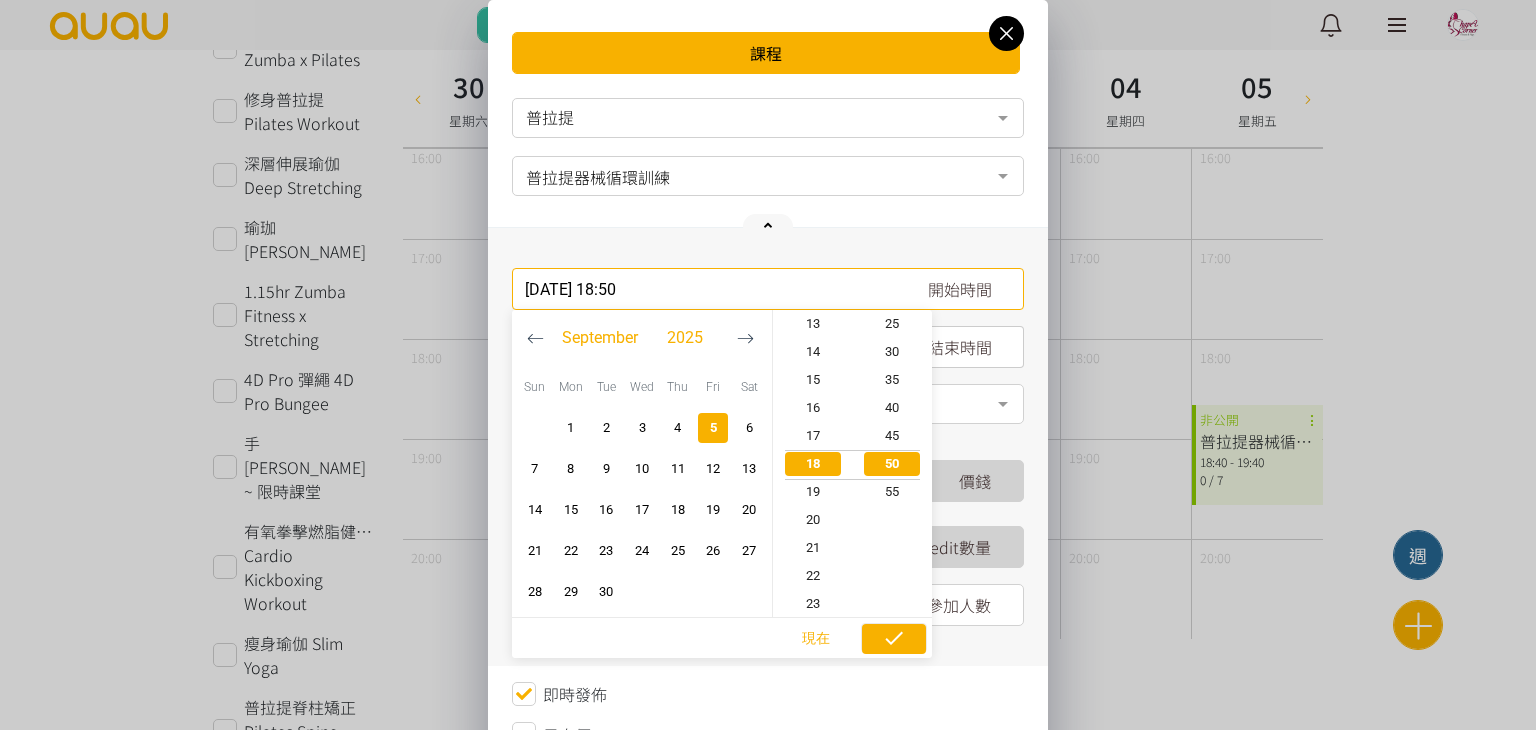 click 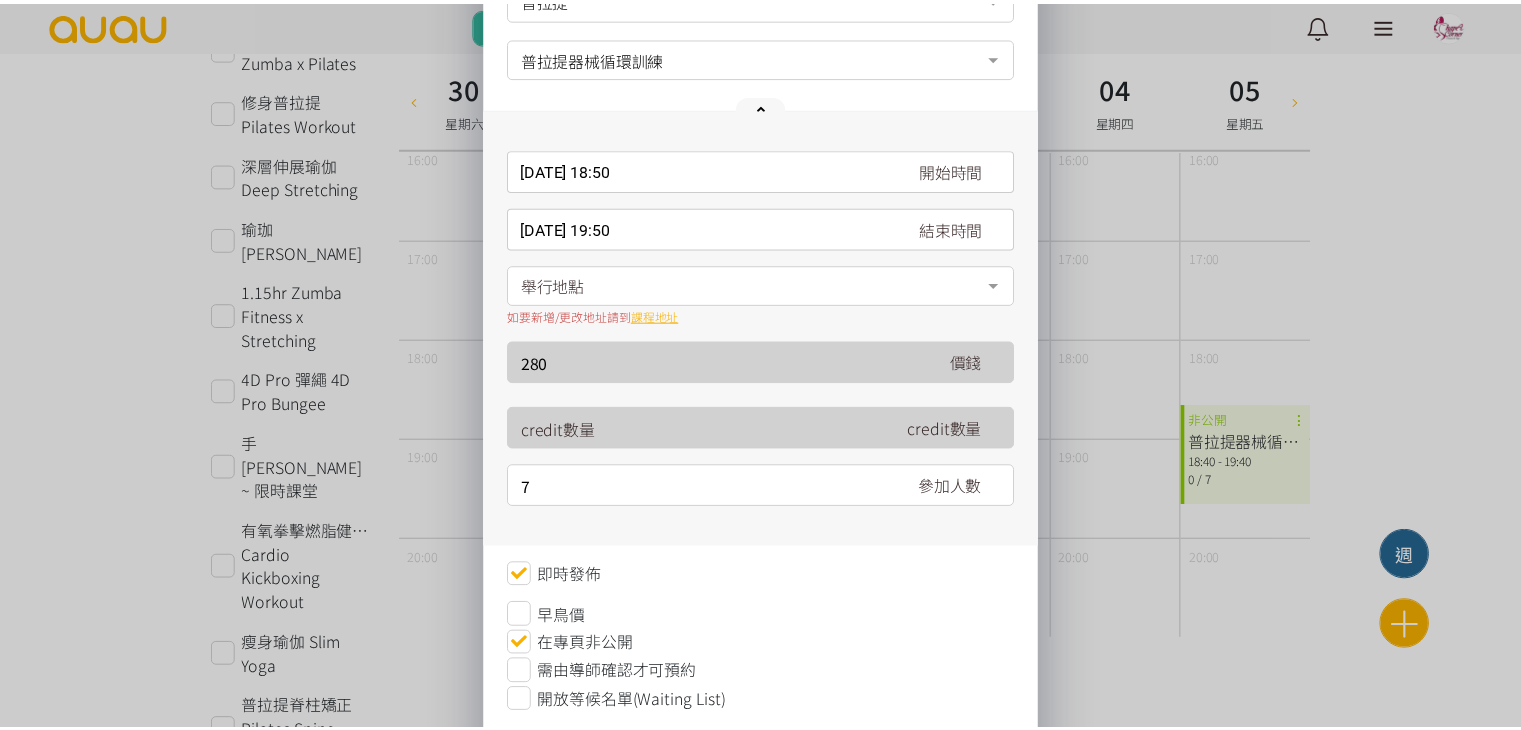 scroll, scrollTop: 224, scrollLeft: 0, axis: vertical 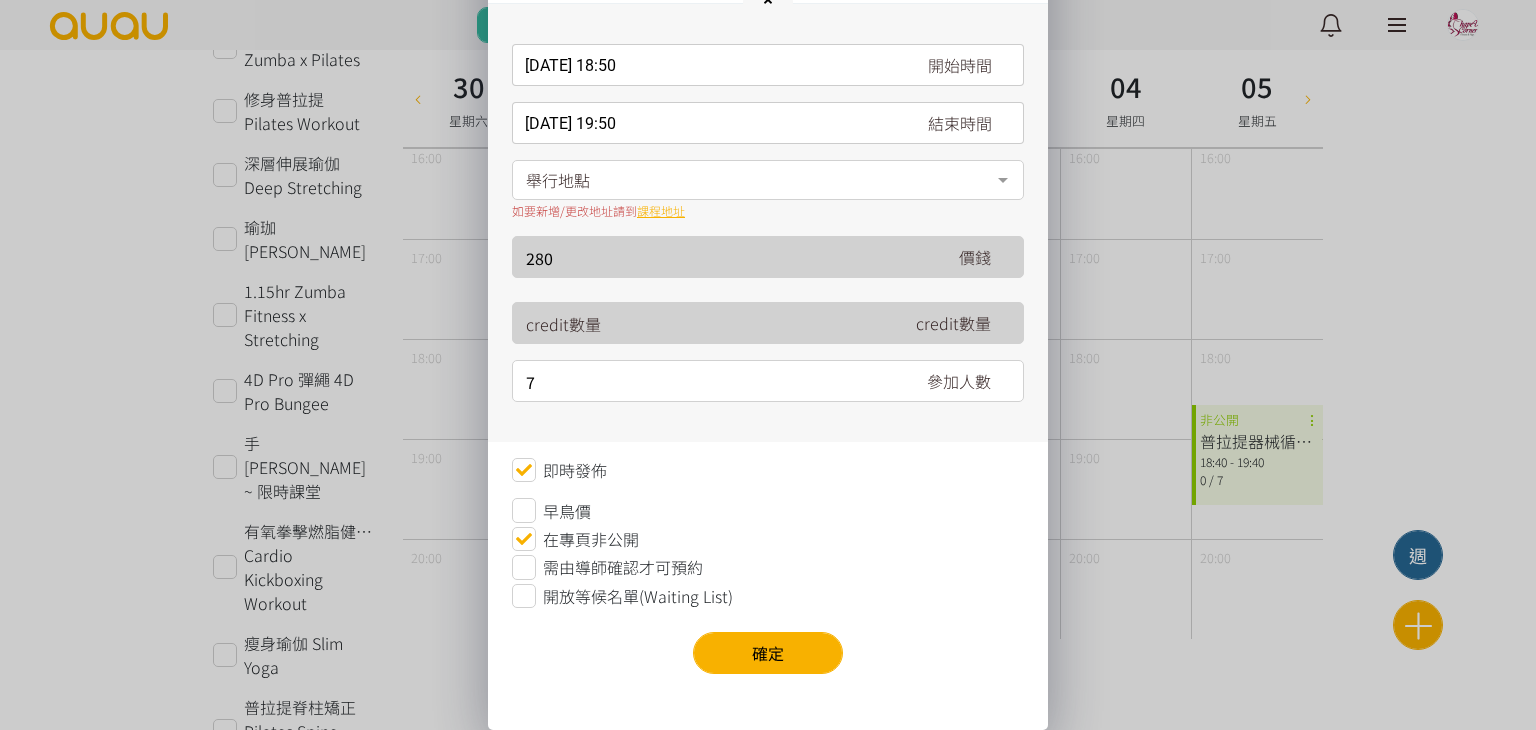 click on "舉行地點" at bounding box center [768, 180] 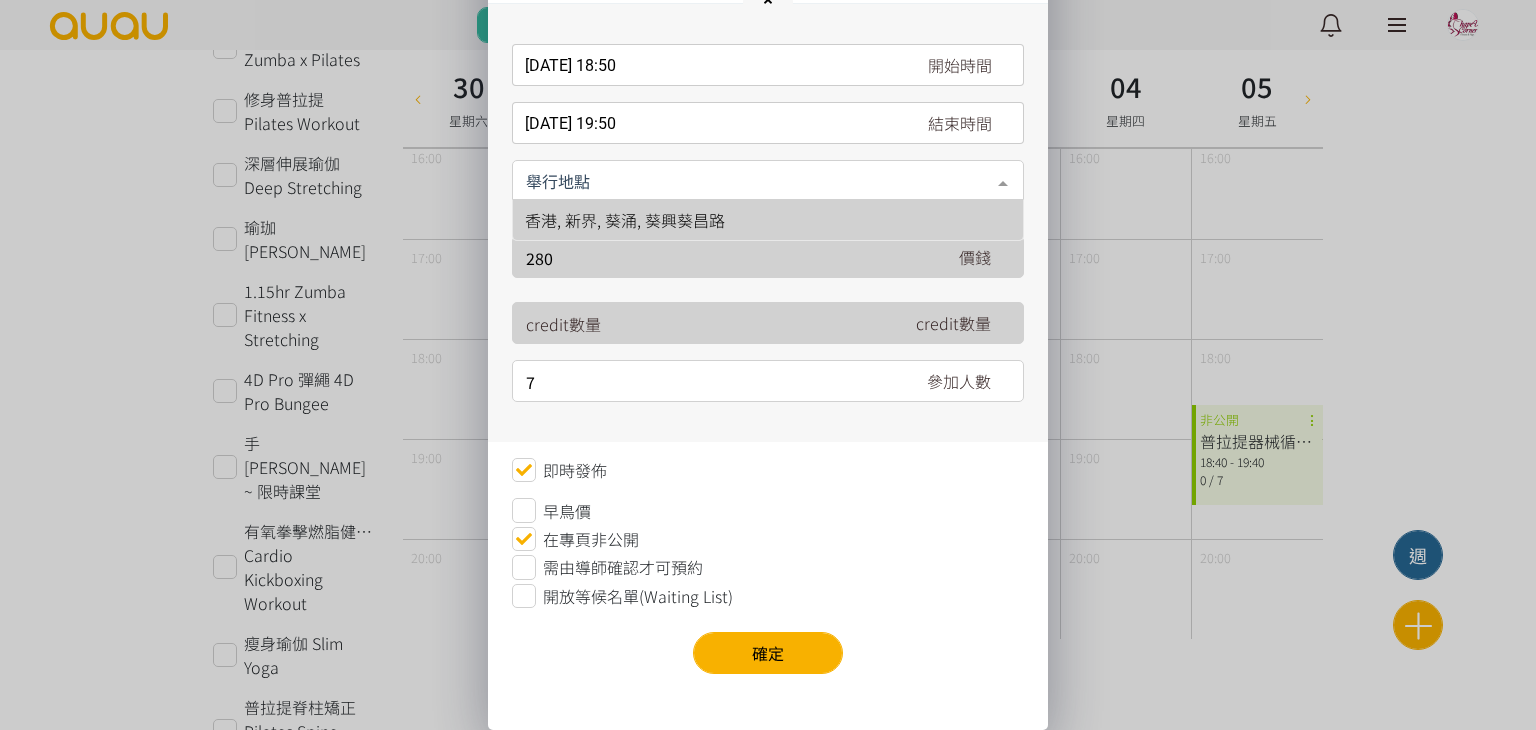 click on "香港, 新界, 葵涌, 葵興葵昌路" at bounding box center [768, 220] 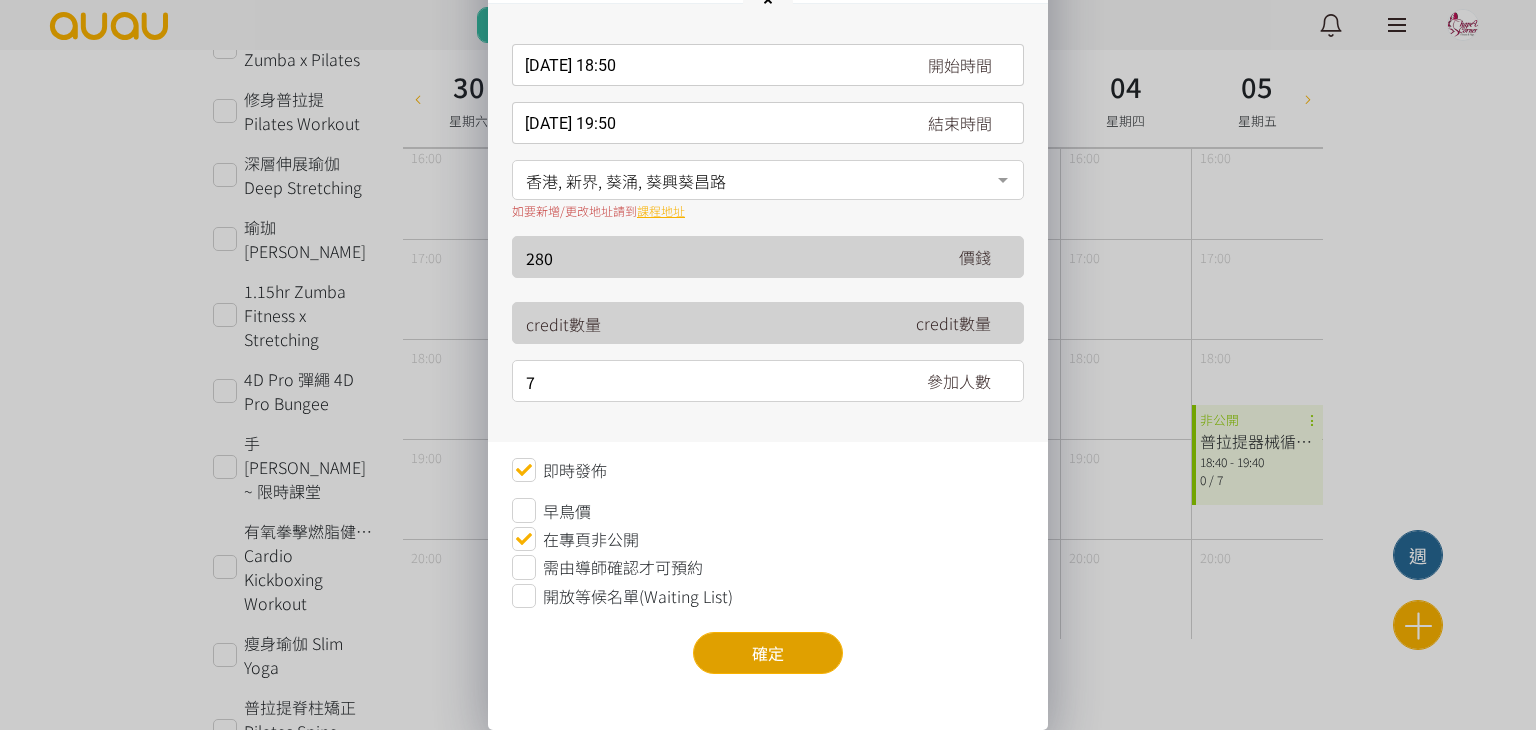 click on "確定" at bounding box center (768, 653) 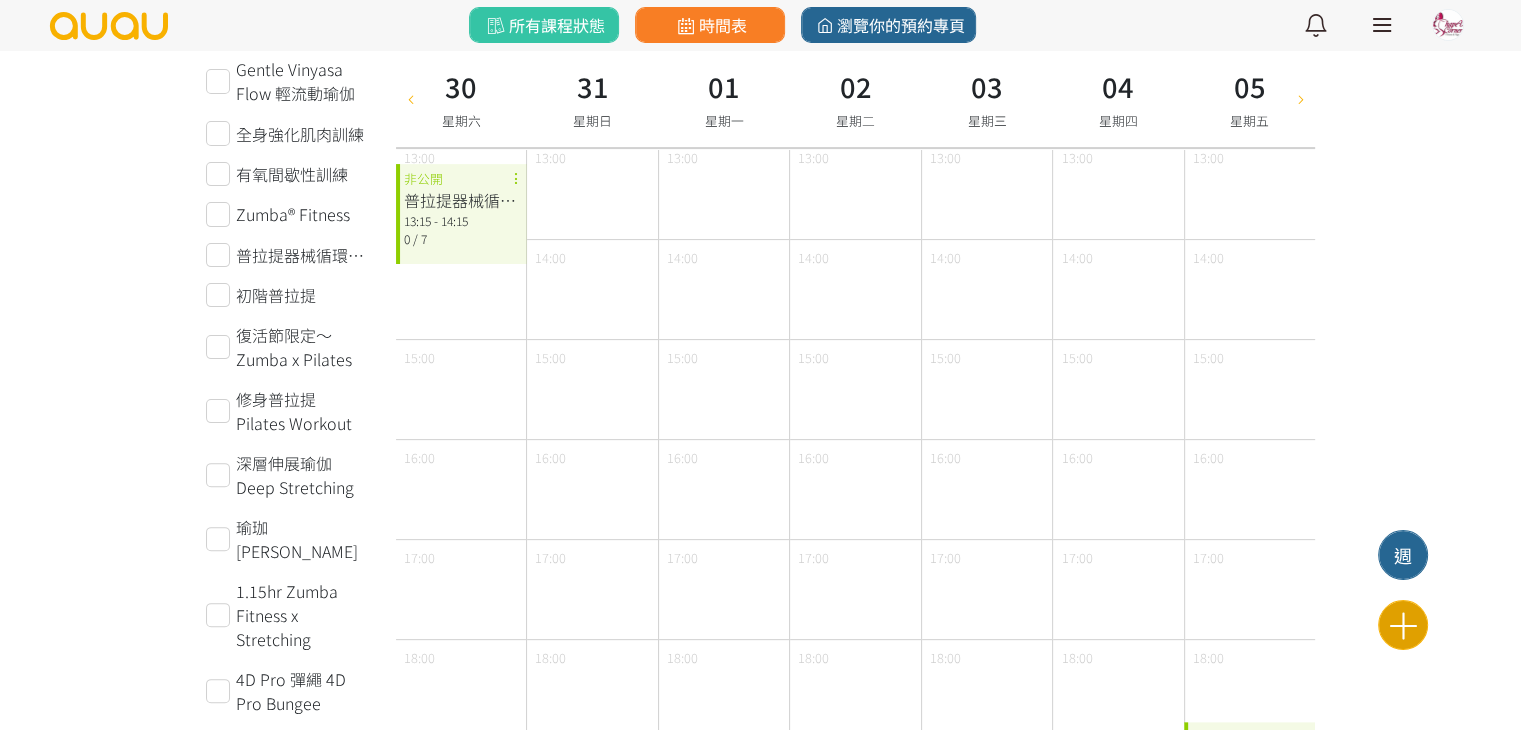 click at bounding box center [1403, 625] 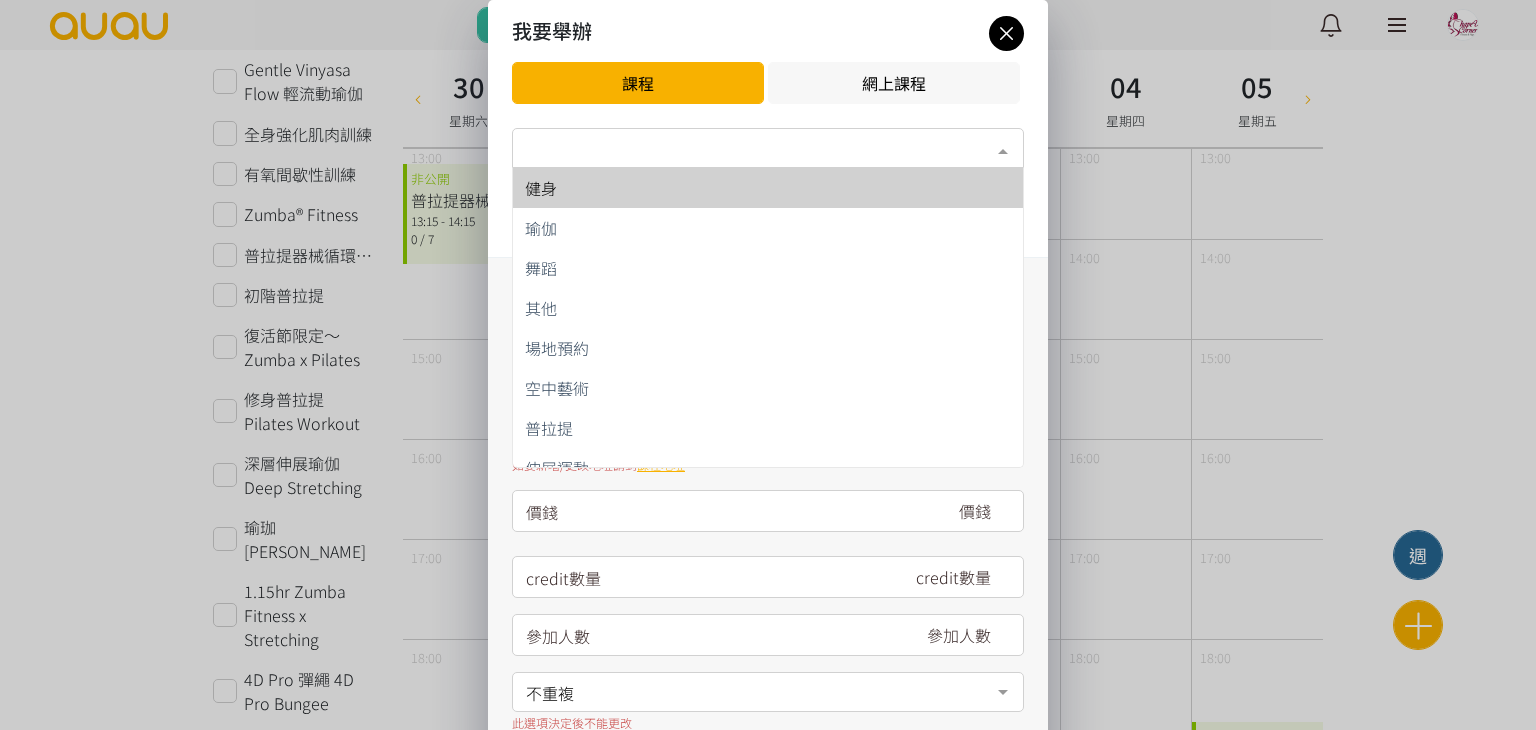 click on "類別*" at bounding box center [768, 148] 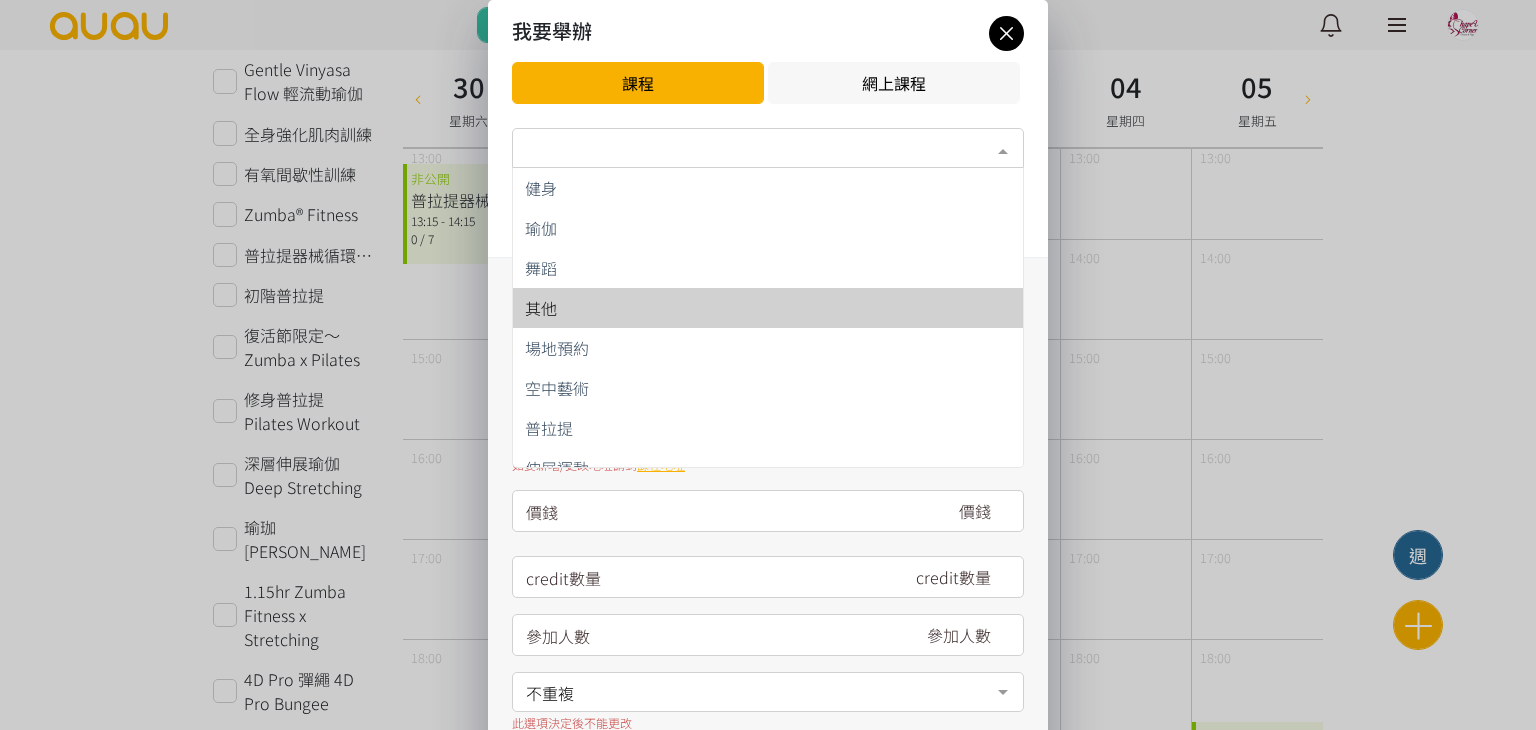 scroll, scrollTop: 20, scrollLeft: 0, axis: vertical 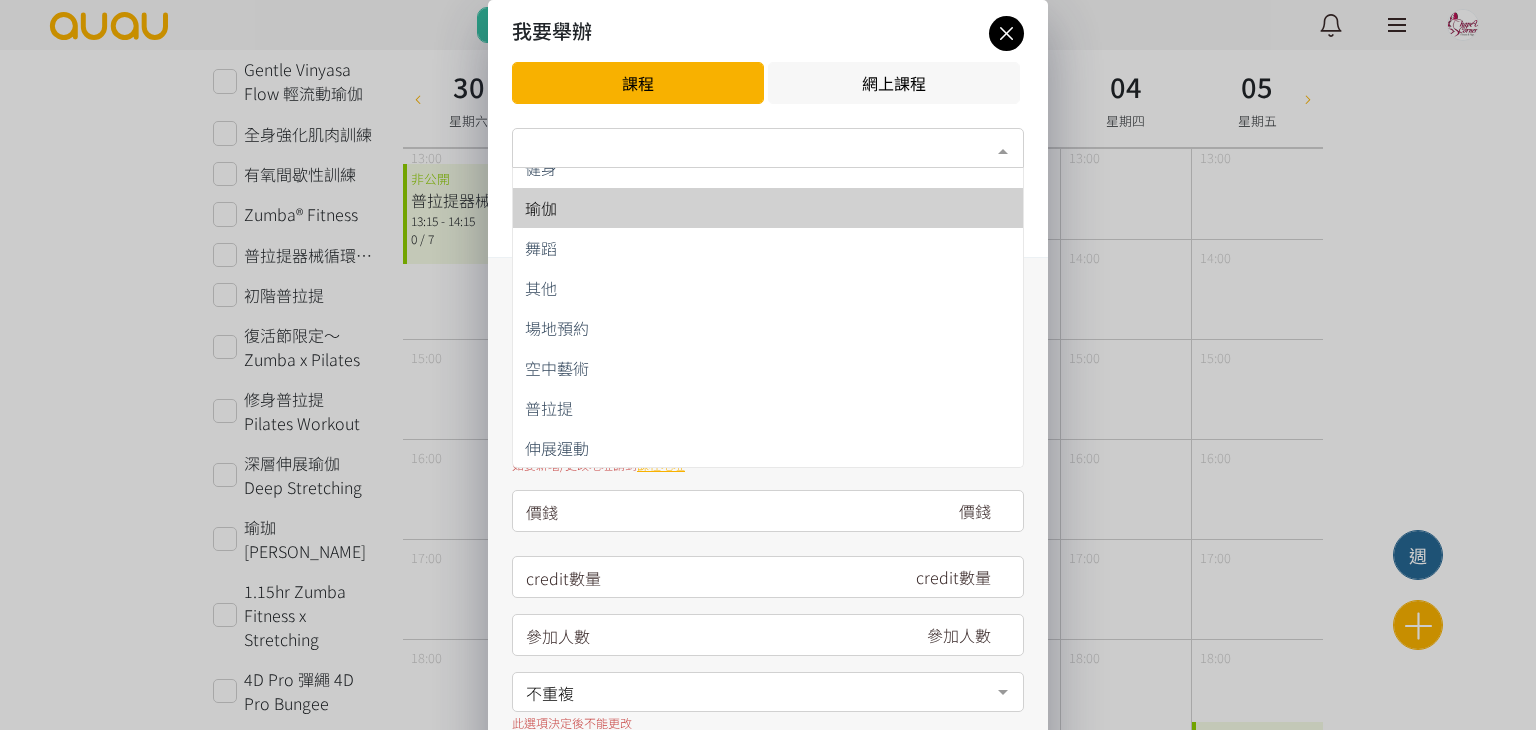 click on "瑜伽" at bounding box center [768, 208] 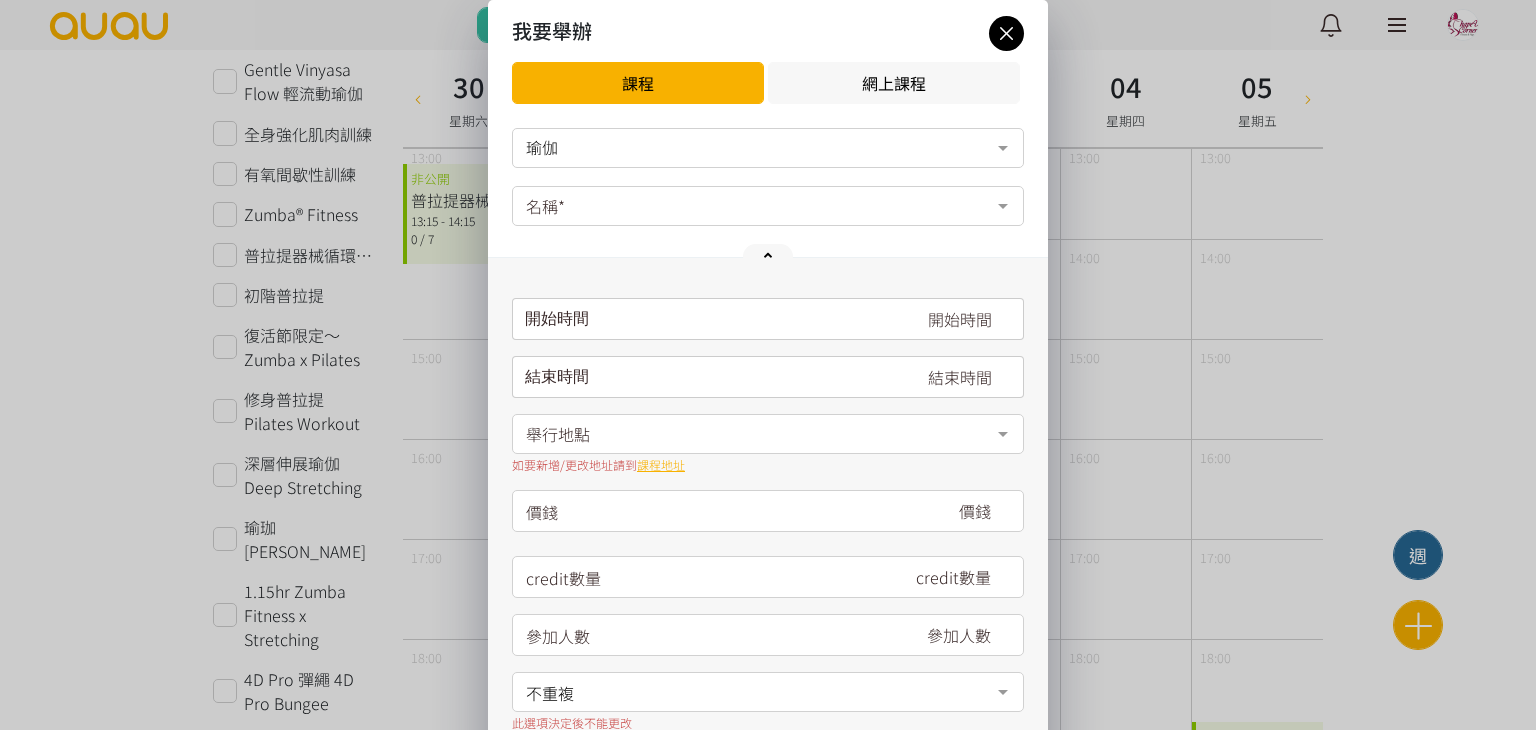click on "名稱*" at bounding box center (768, 206) 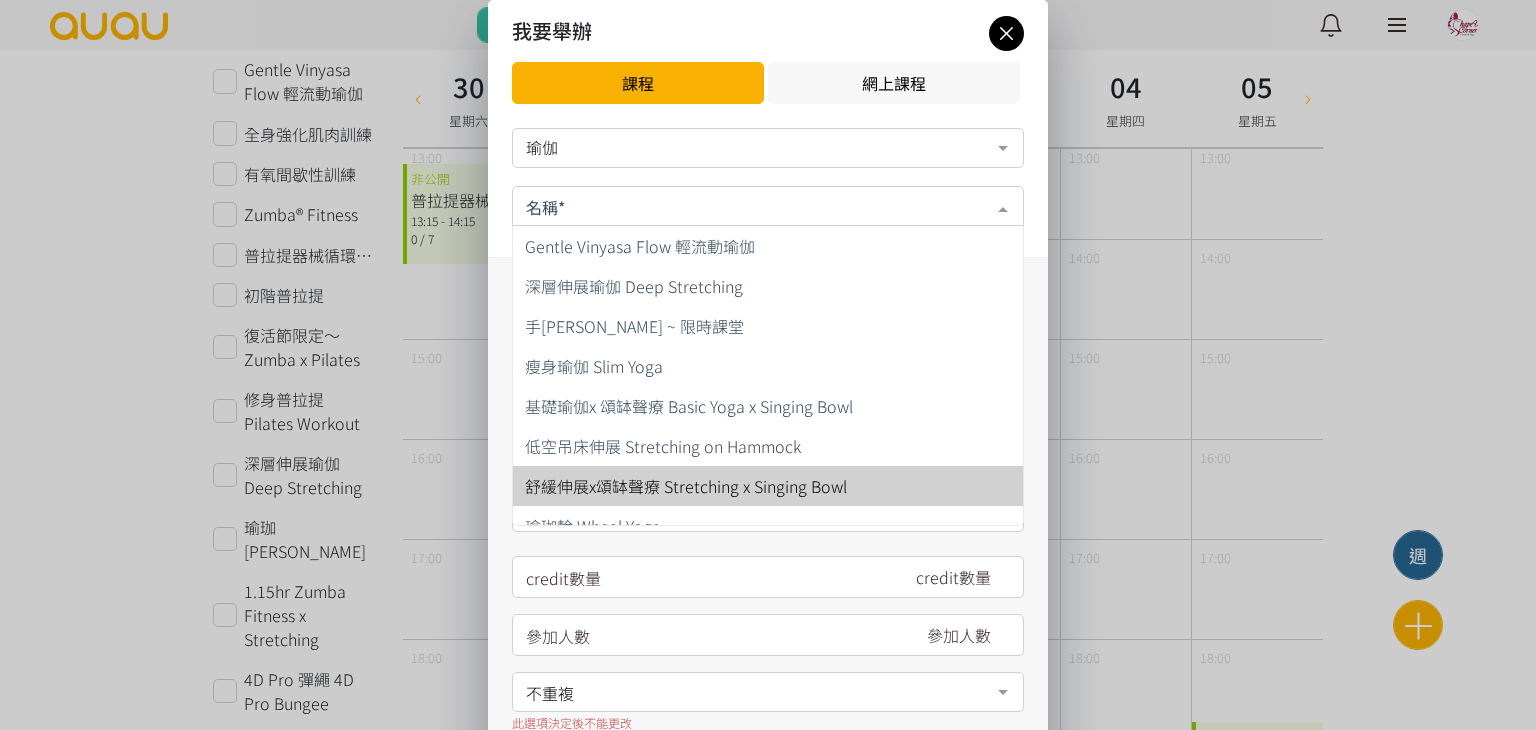 click on "舒緩伸展x頌缽聲療 Stretching x Singing Bowl" at bounding box center [686, 486] 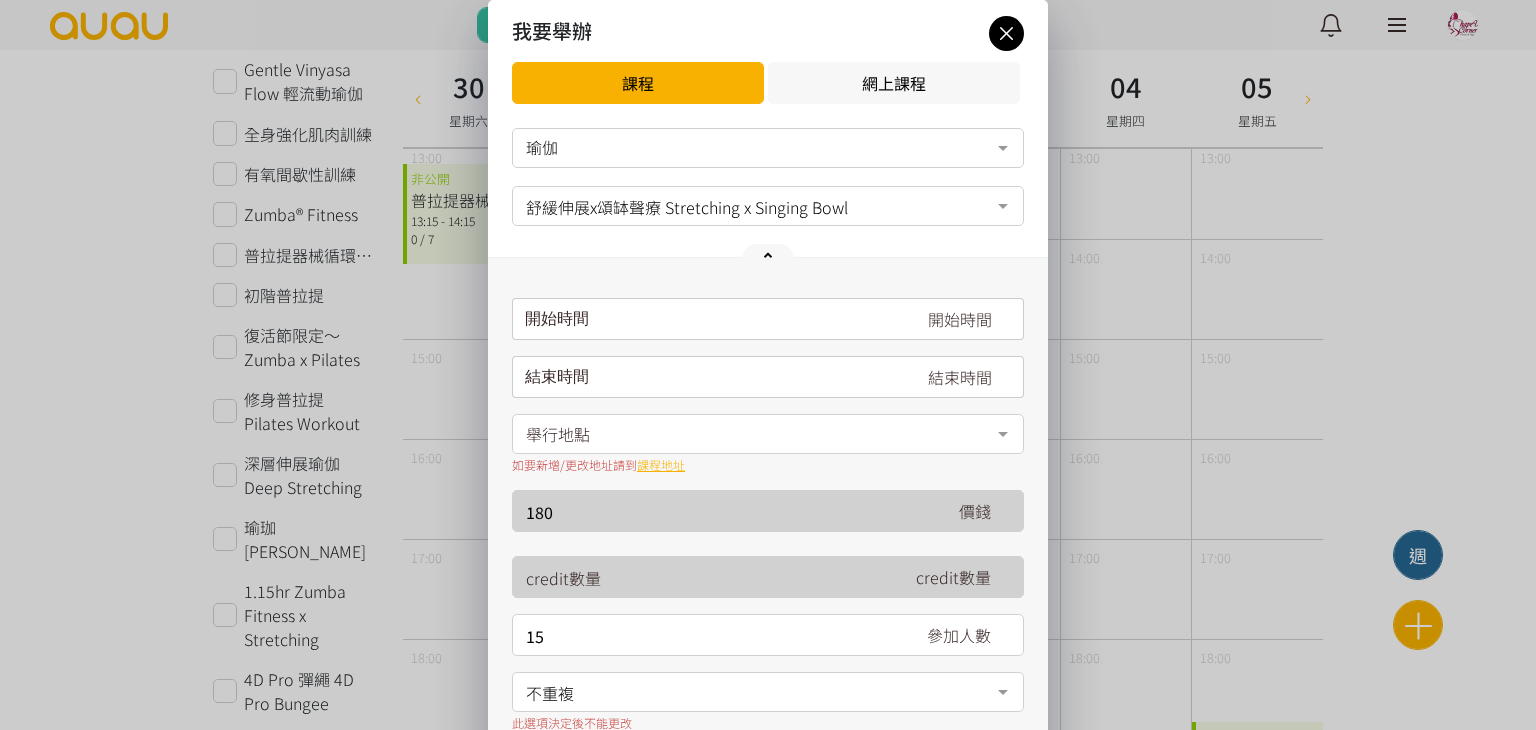 click on "開始時間
[DATE]
Sun
Mon
Tue
Wed
Thu
Fri
Sat
1
2
3
4
5
6
7
8
9
10
11
12
13
14
15
16
17
18
19
20
21
22
23
24
25
26
27
28" at bounding box center (768, 319) 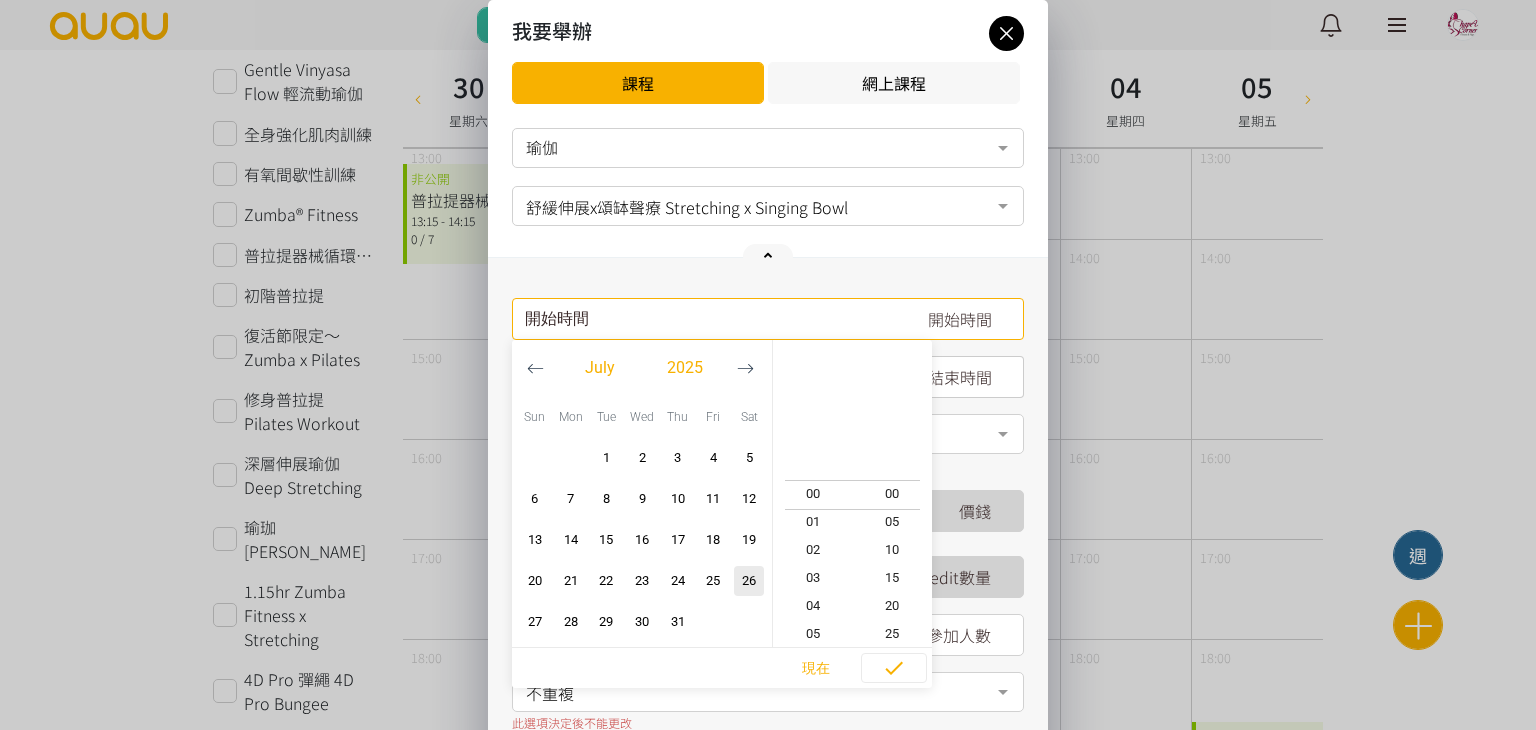 click at bounding box center (745, 368) 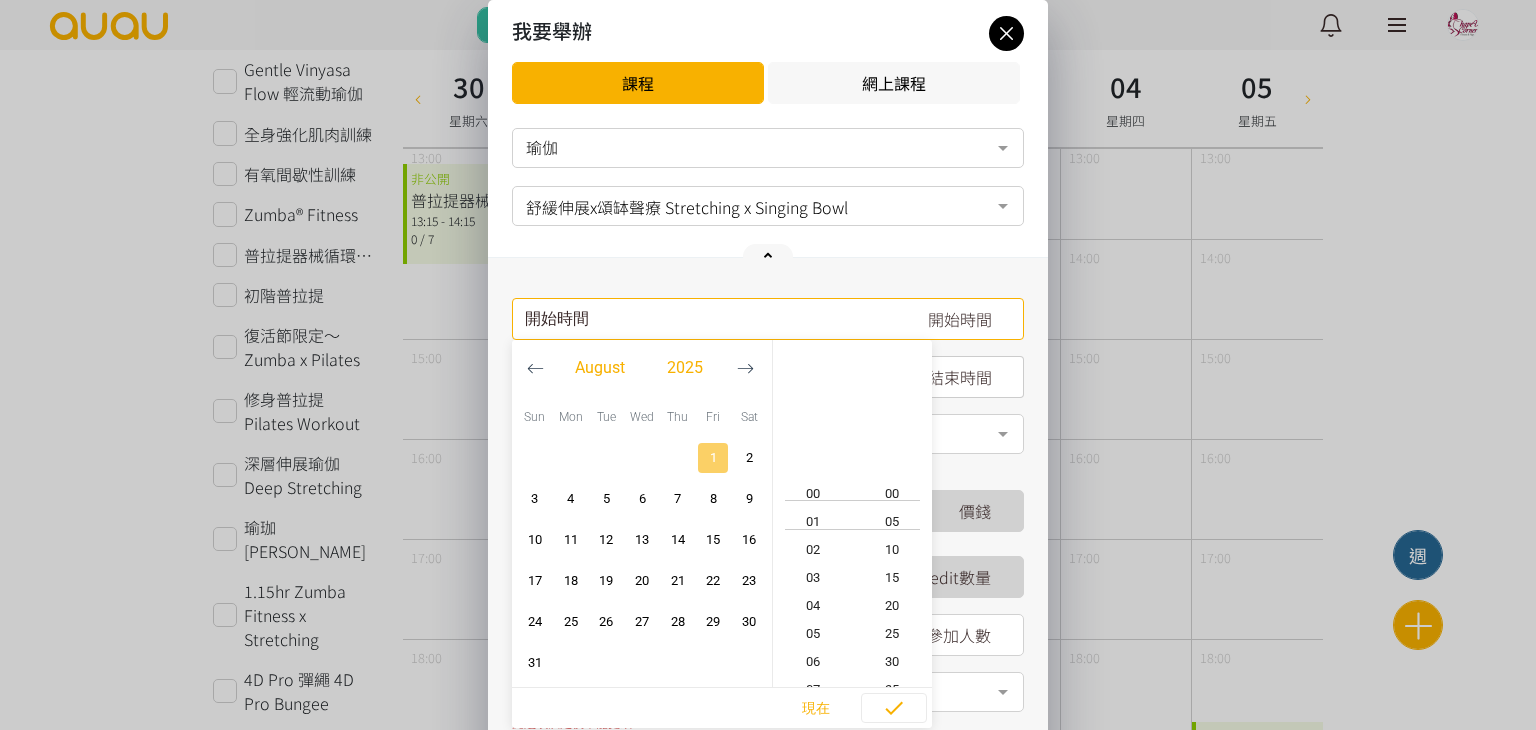 click on "1" at bounding box center [714, 458] 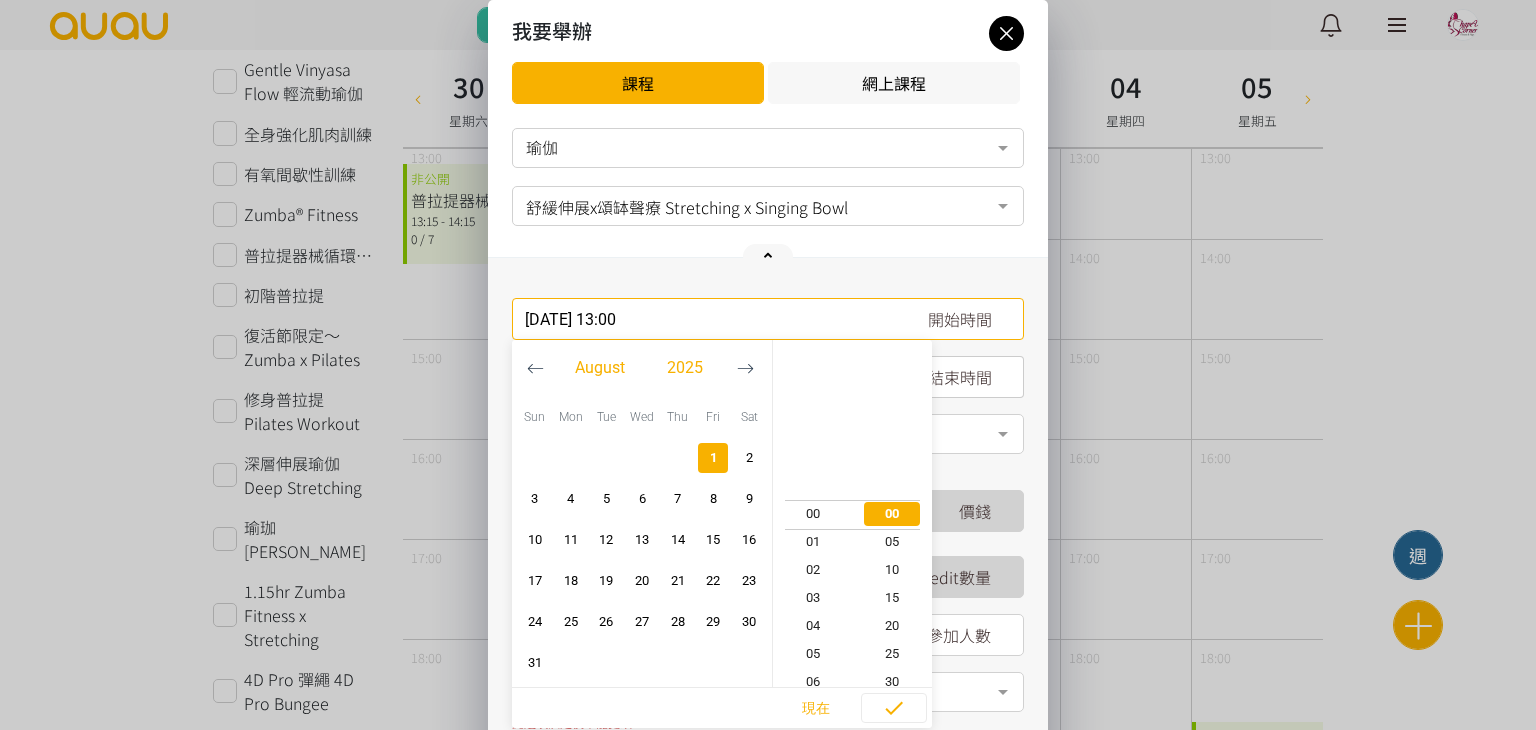 scroll, scrollTop: 364, scrollLeft: 0, axis: vertical 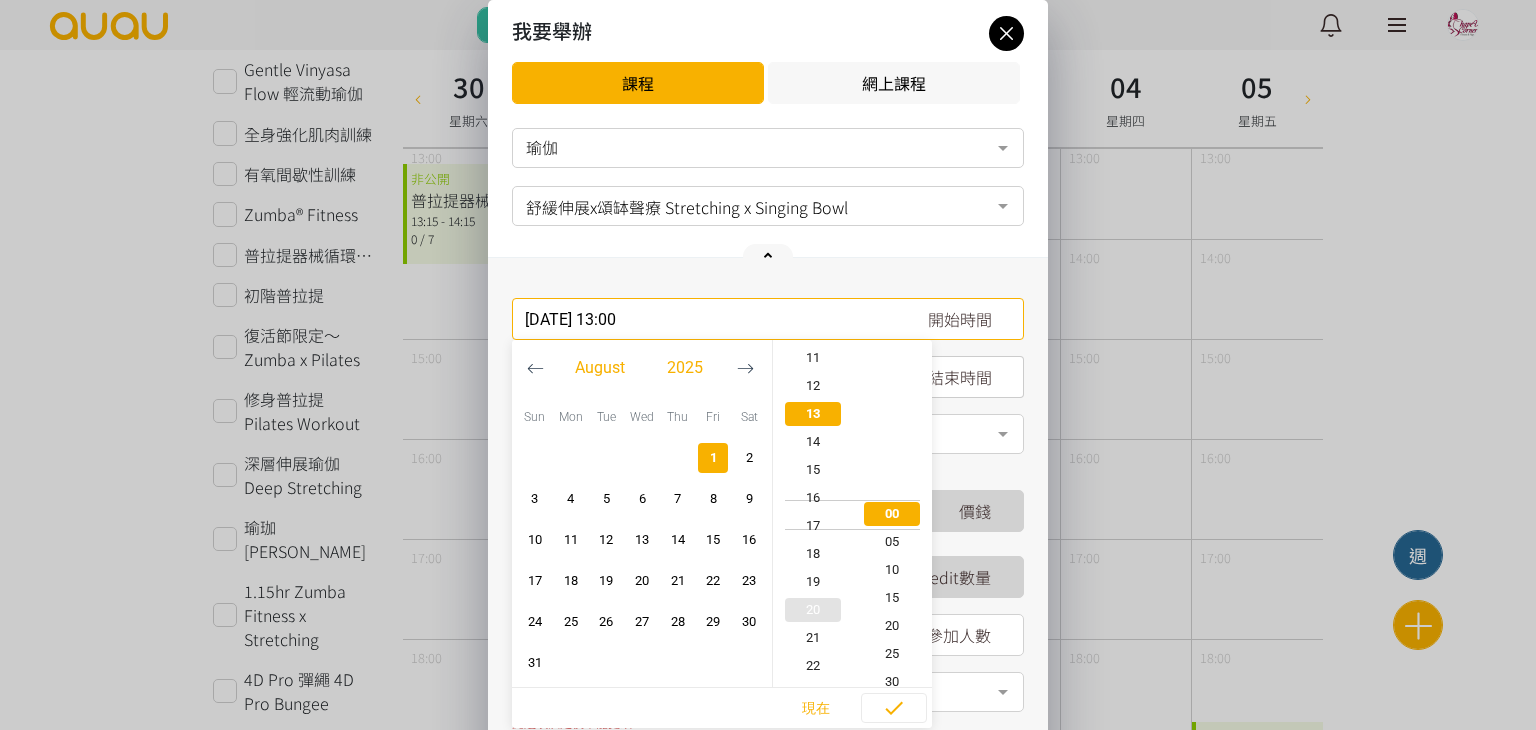 type on "[DATE] 17:00" 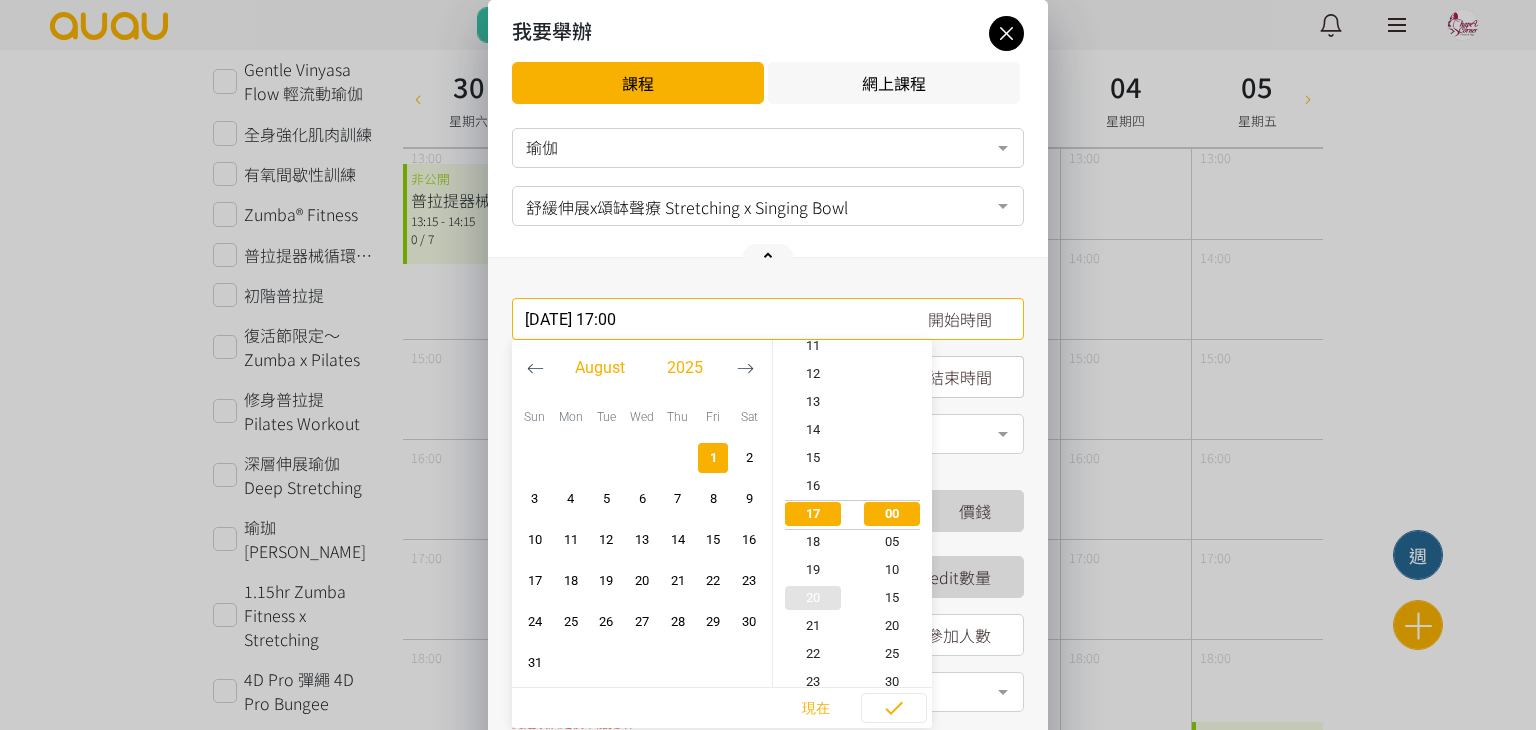 click on "20" at bounding box center (813, 598) 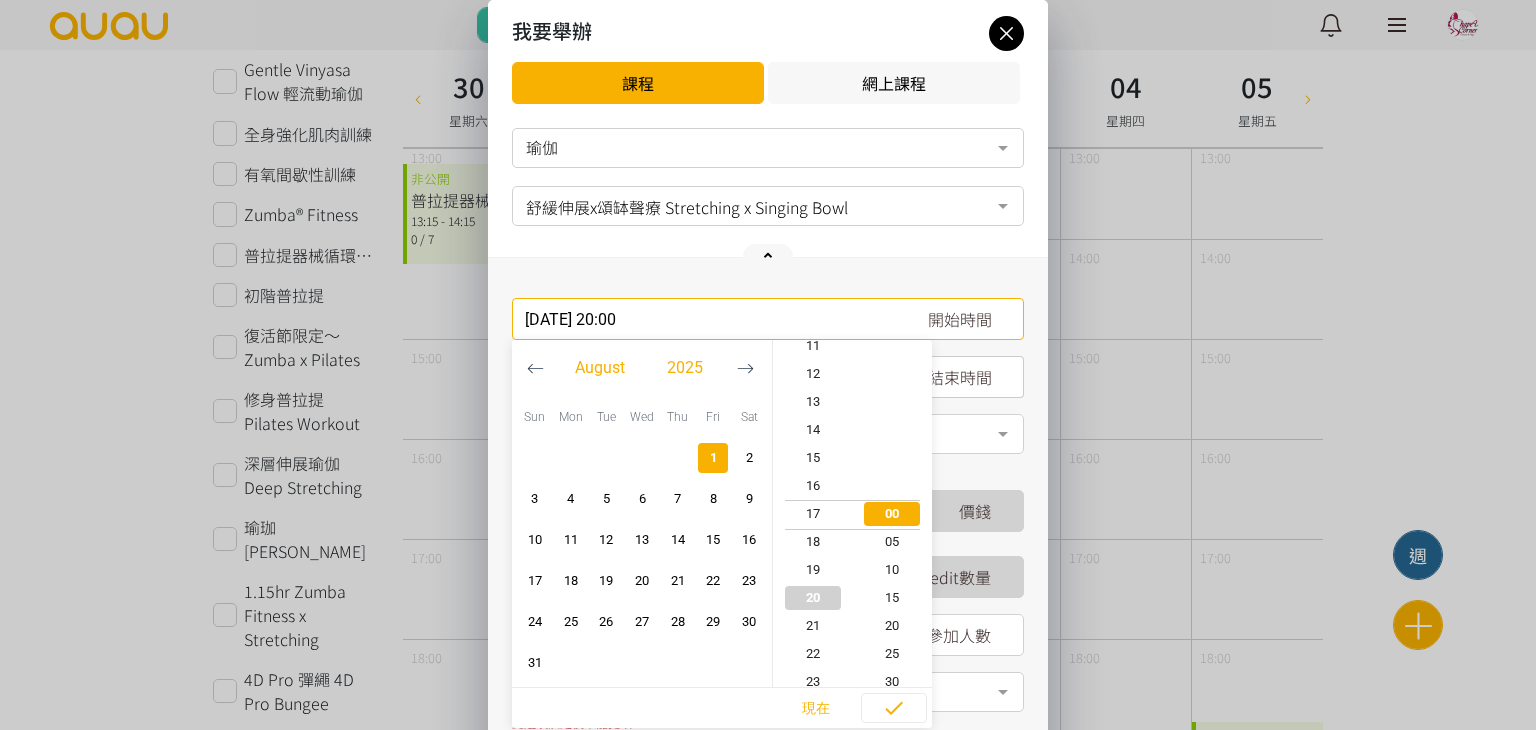 scroll, scrollTop: 560, scrollLeft: 0, axis: vertical 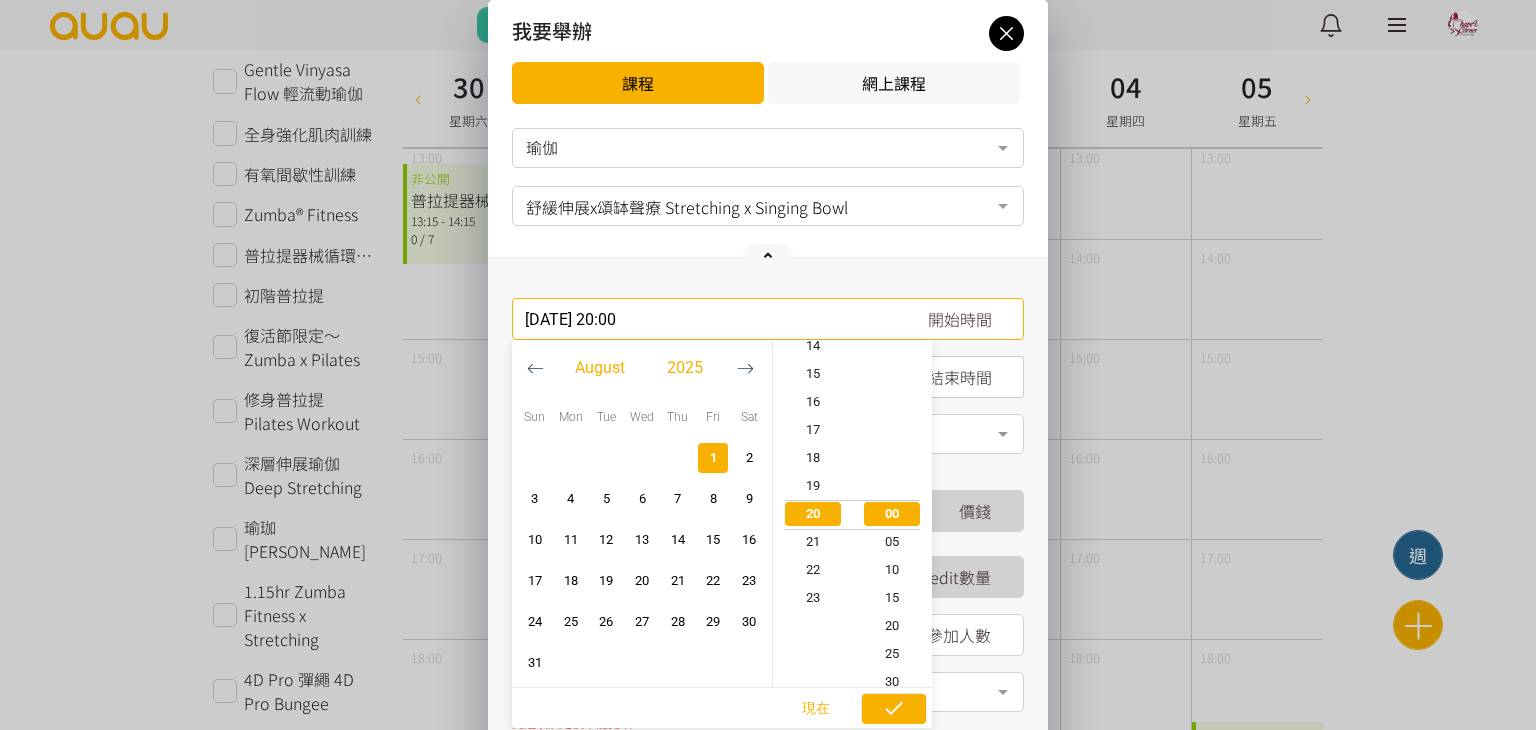 click at bounding box center [894, 709] 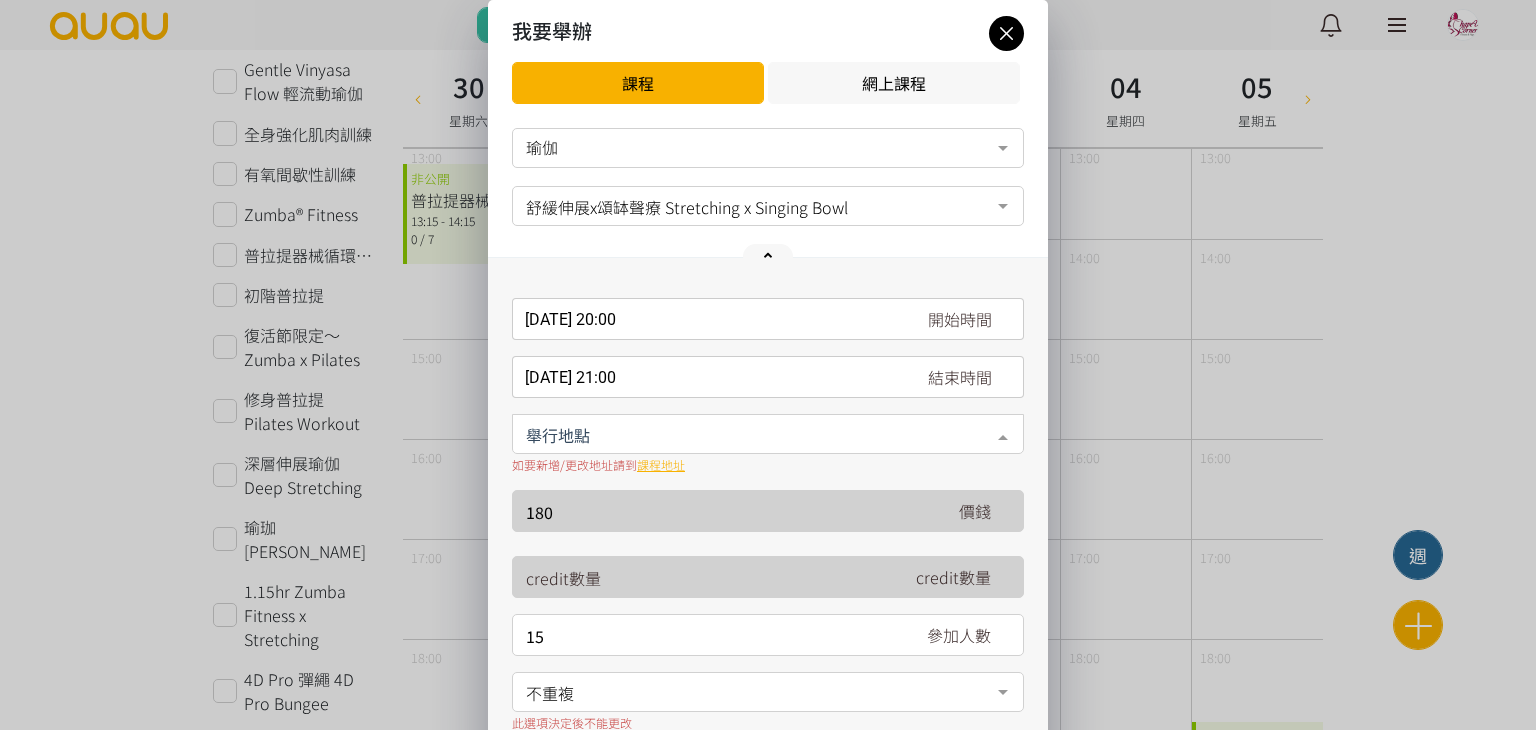 click at bounding box center (768, 434) 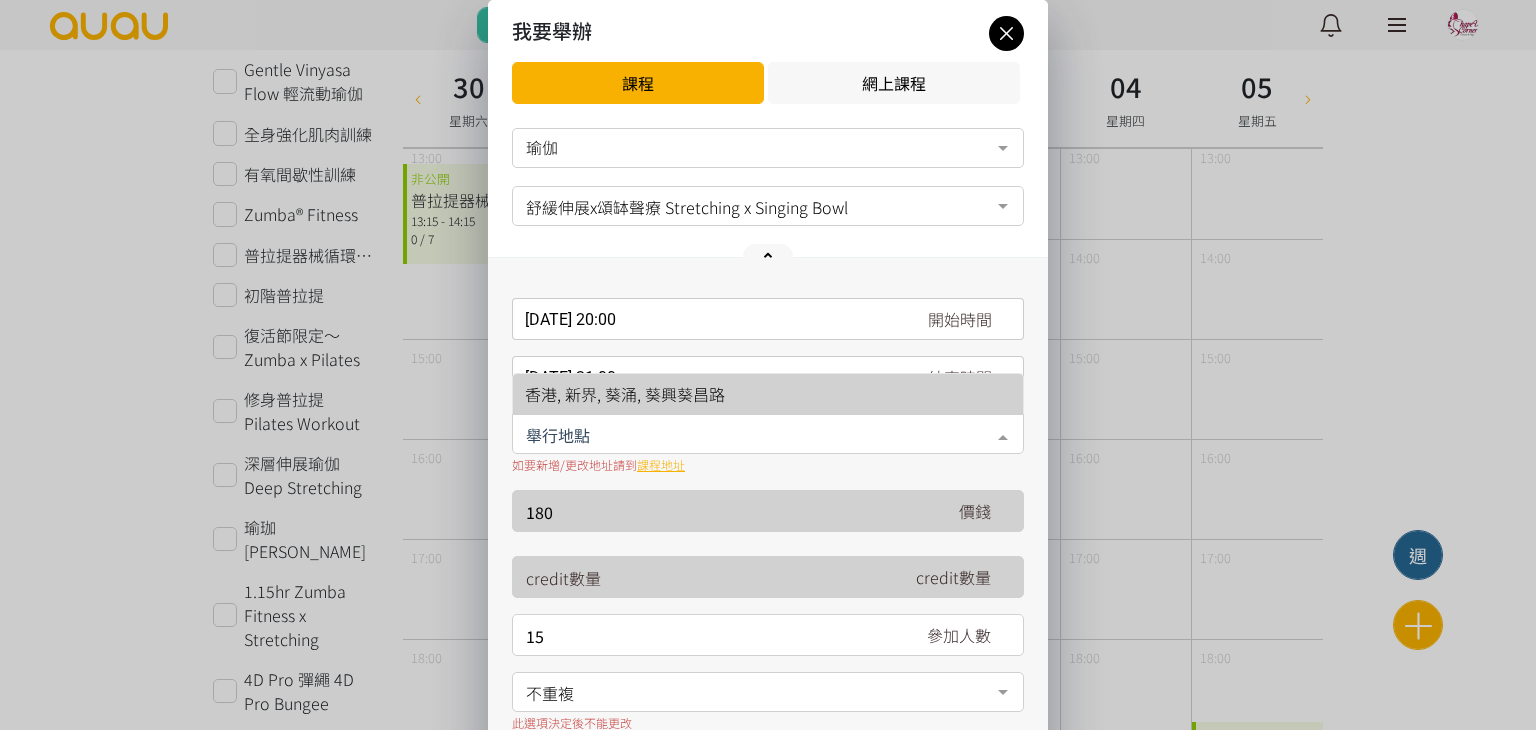 click on "香港, 新界, 葵涌, 葵興葵昌路" at bounding box center (768, 394) 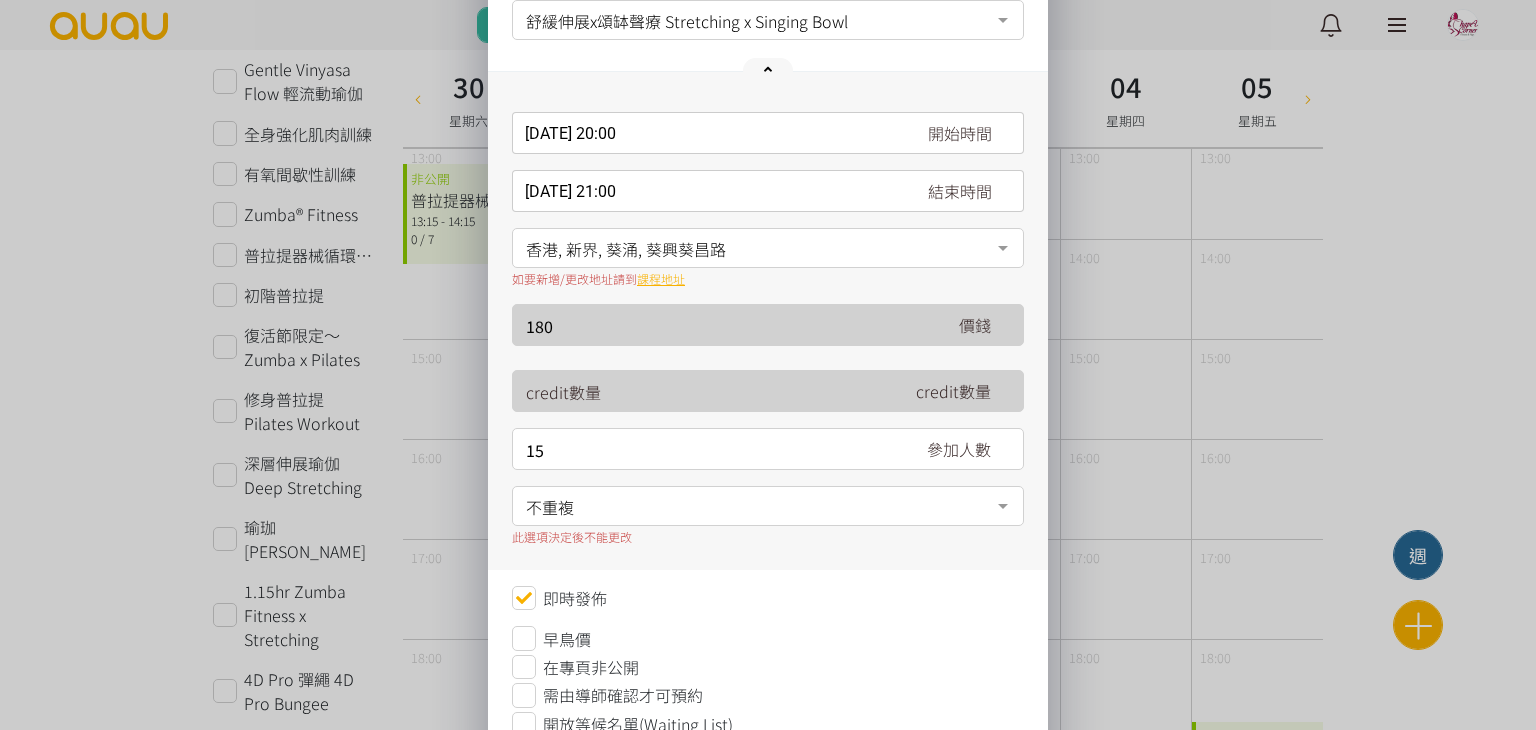 scroll, scrollTop: 200, scrollLeft: 0, axis: vertical 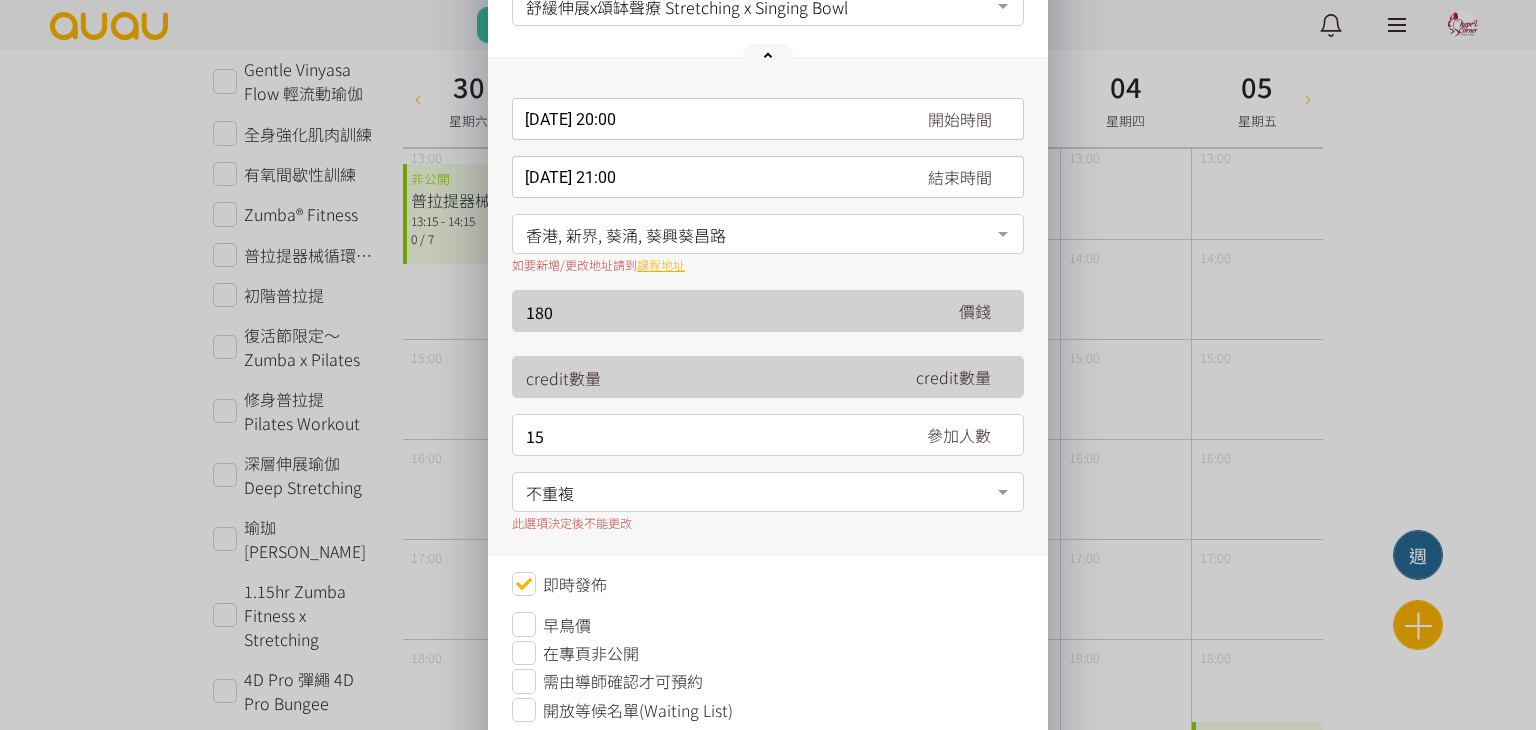 click on "不重複" at bounding box center [768, 490] 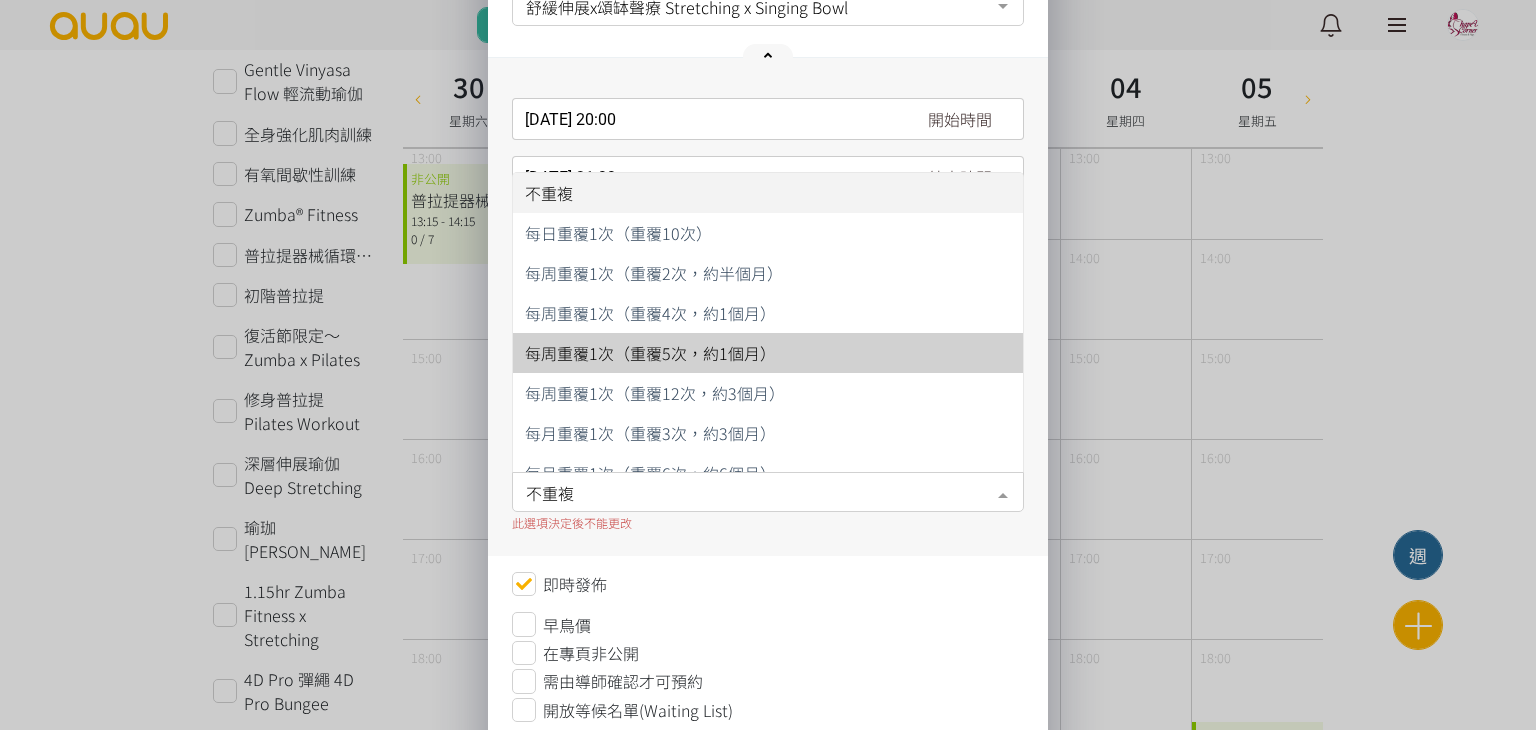 click on "每周重覆1次（重覆5次，約1個月）" at bounding box center [650, 353] 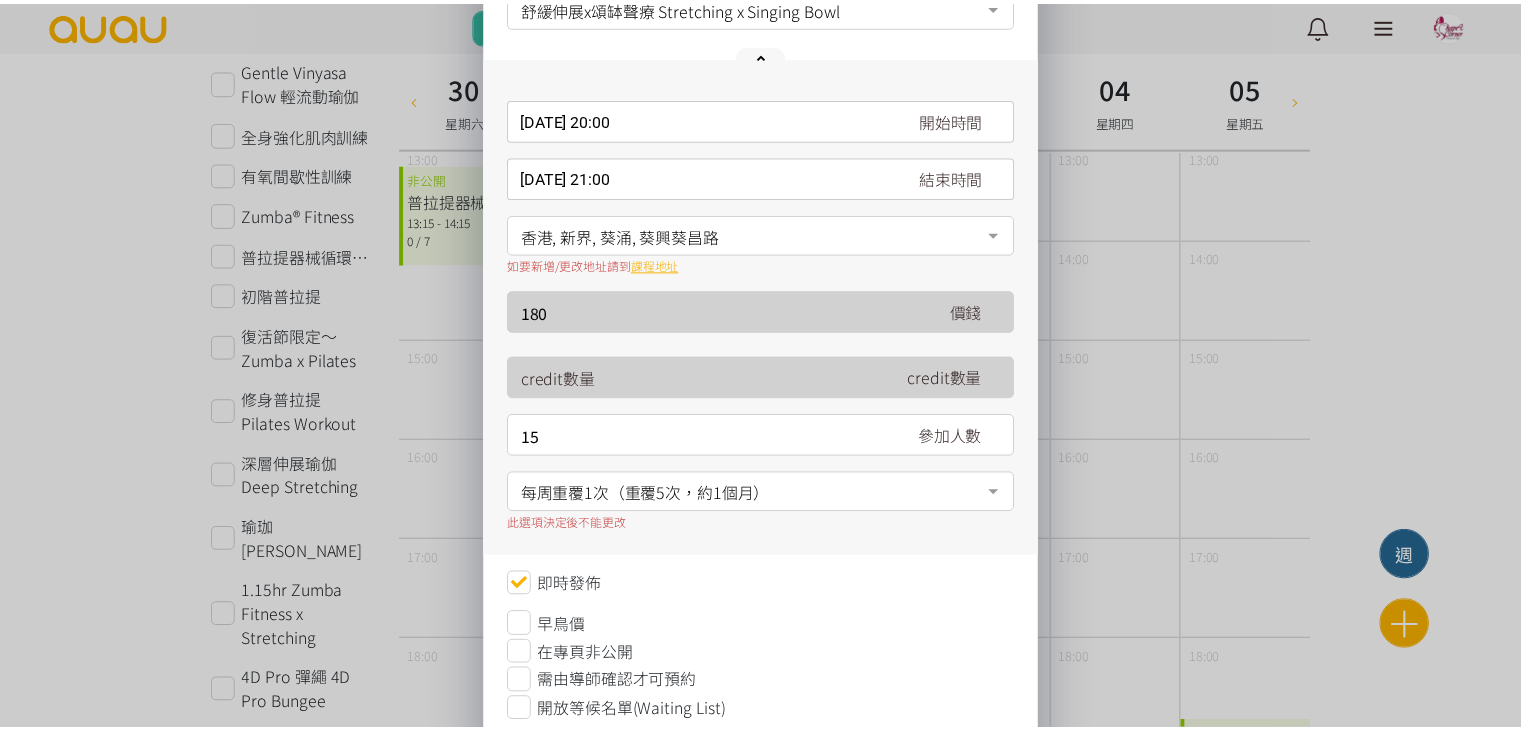 scroll, scrollTop: 300, scrollLeft: 0, axis: vertical 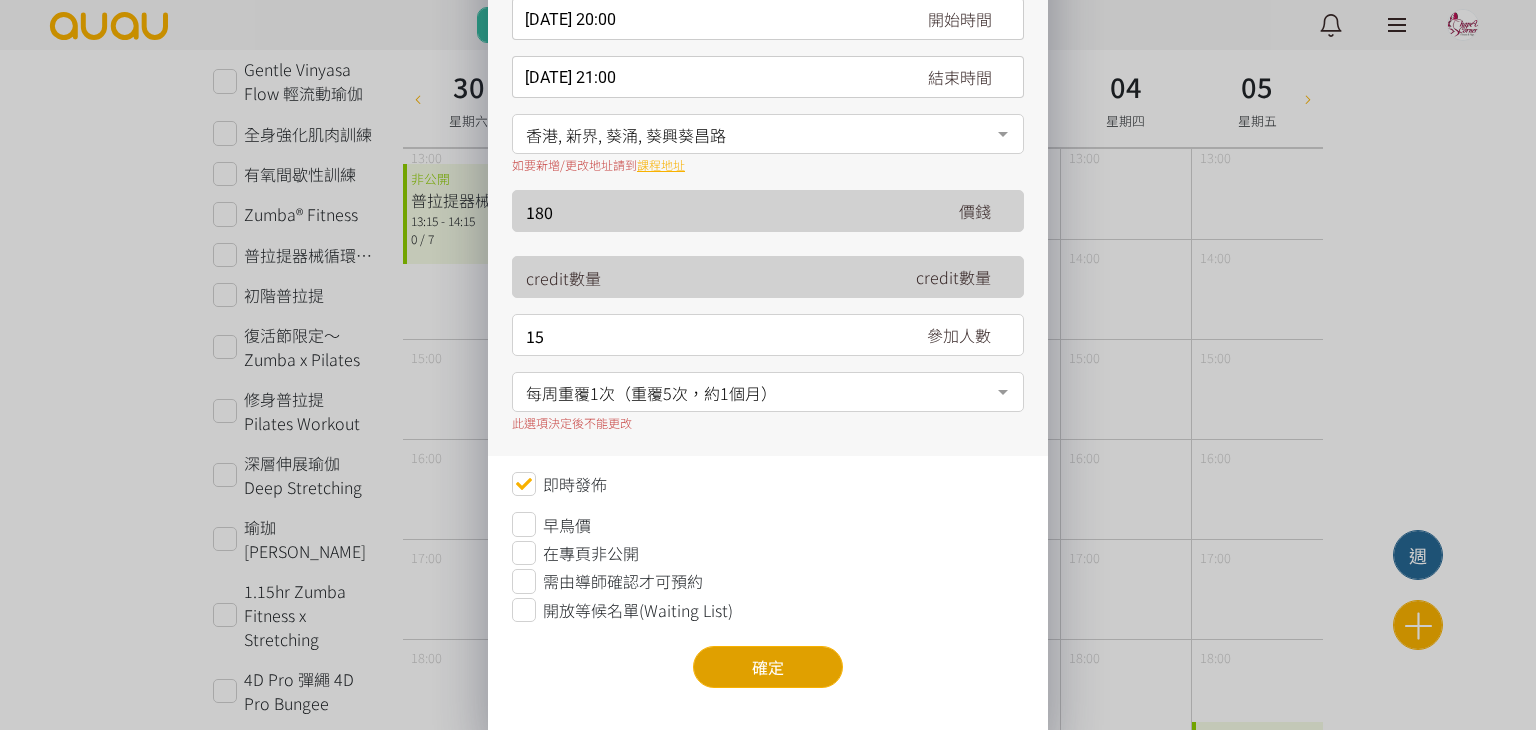 click on "確定" at bounding box center (768, 667) 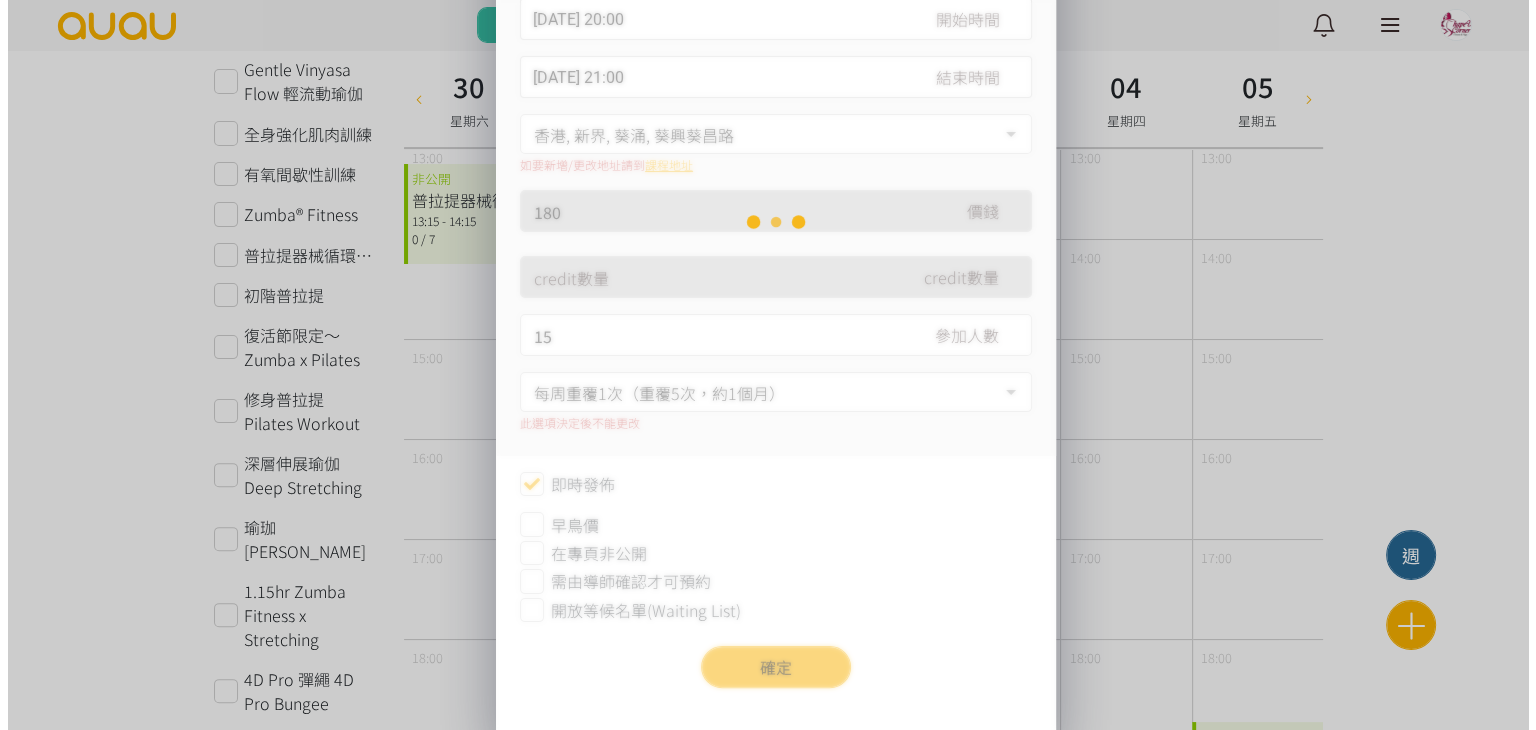 scroll, scrollTop: 0, scrollLeft: 0, axis: both 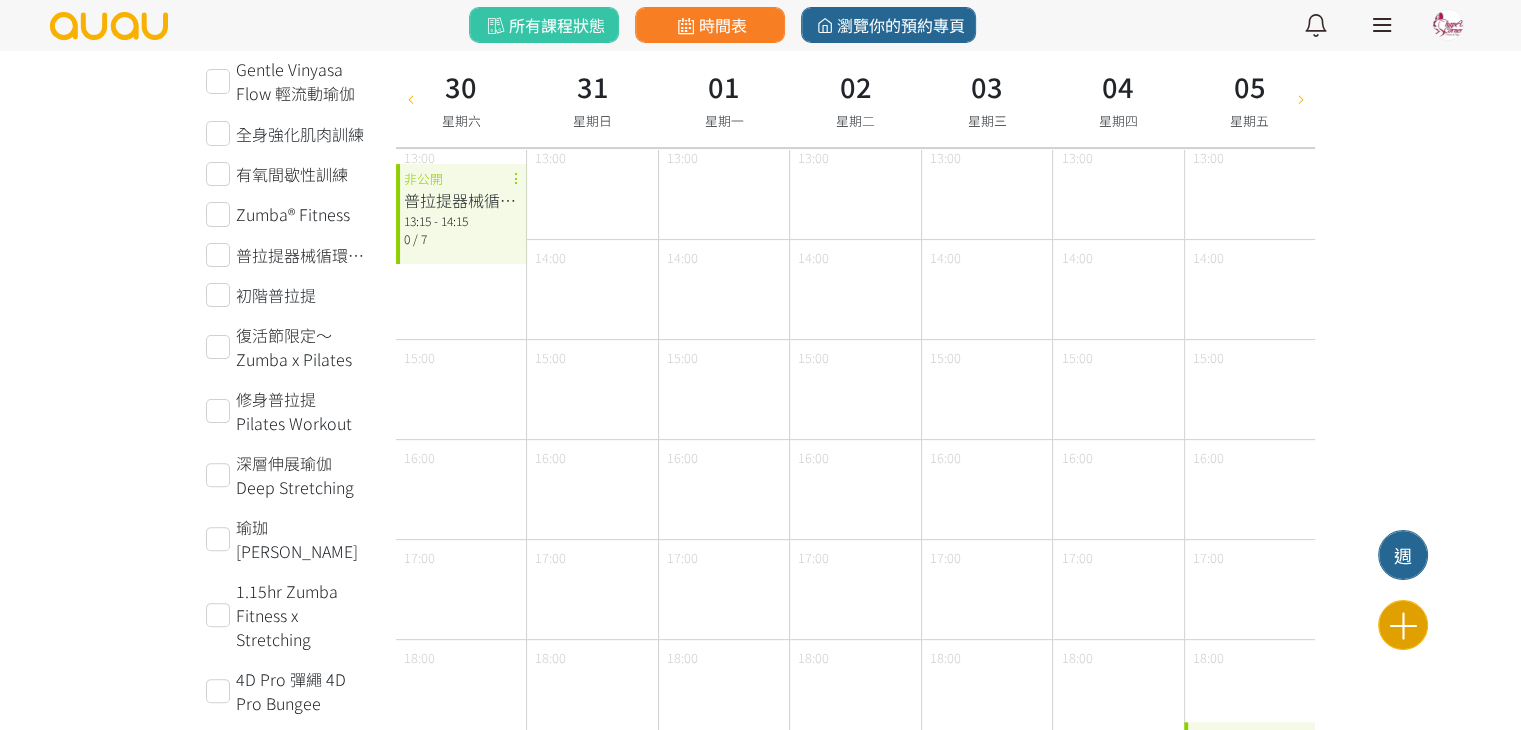 click on "新增課程" at bounding box center [1403, 625] 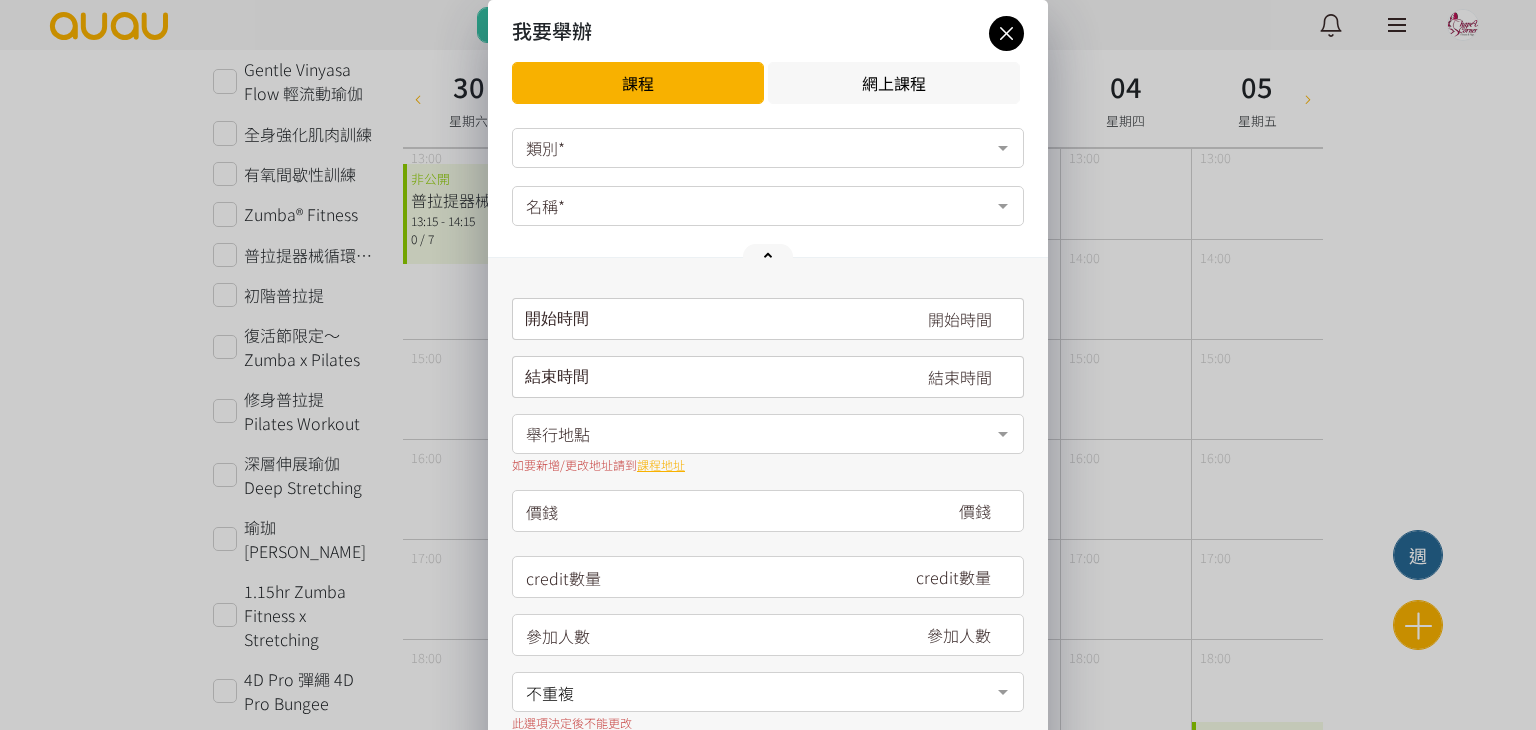 click on "類別*" at bounding box center (768, 148) 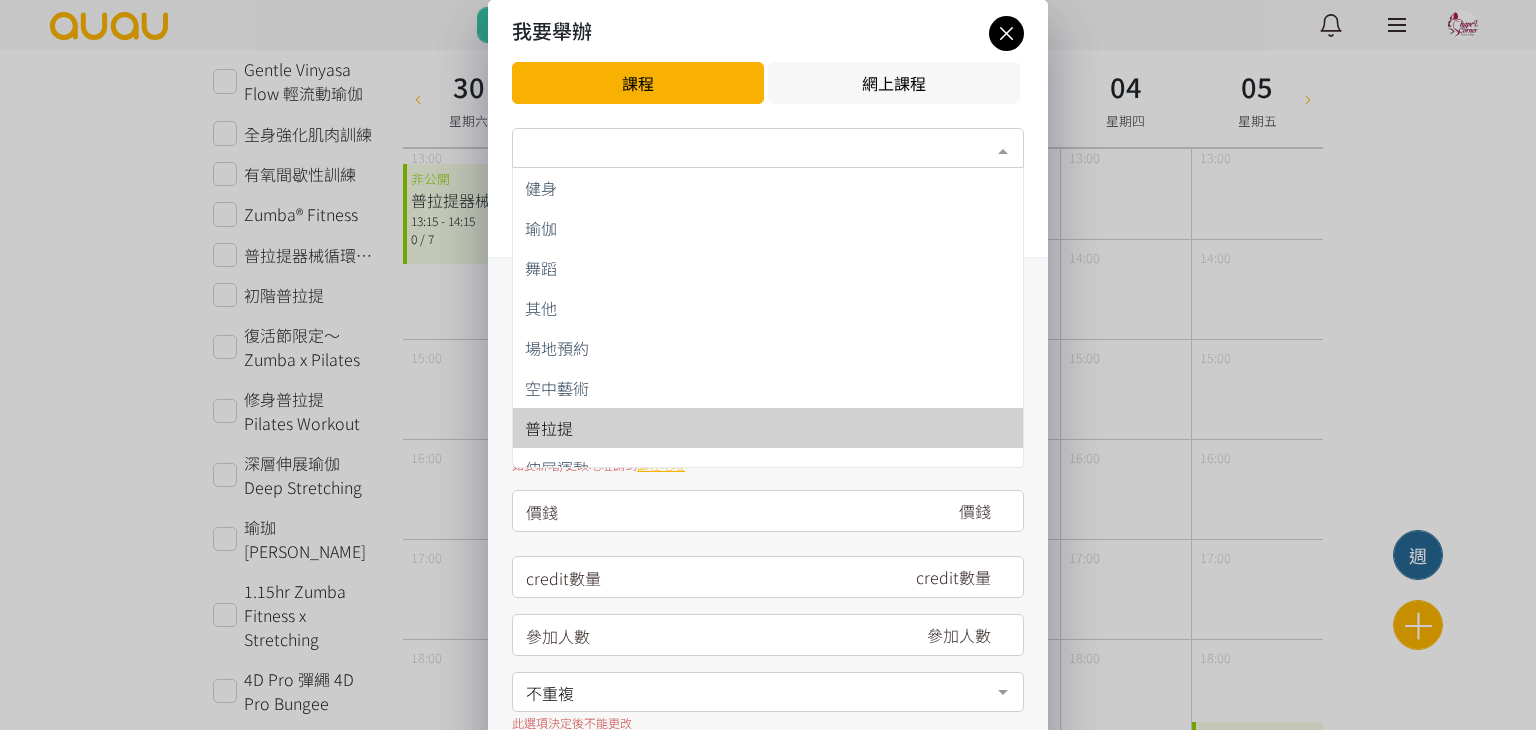 click on "普拉提" at bounding box center [768, 428] 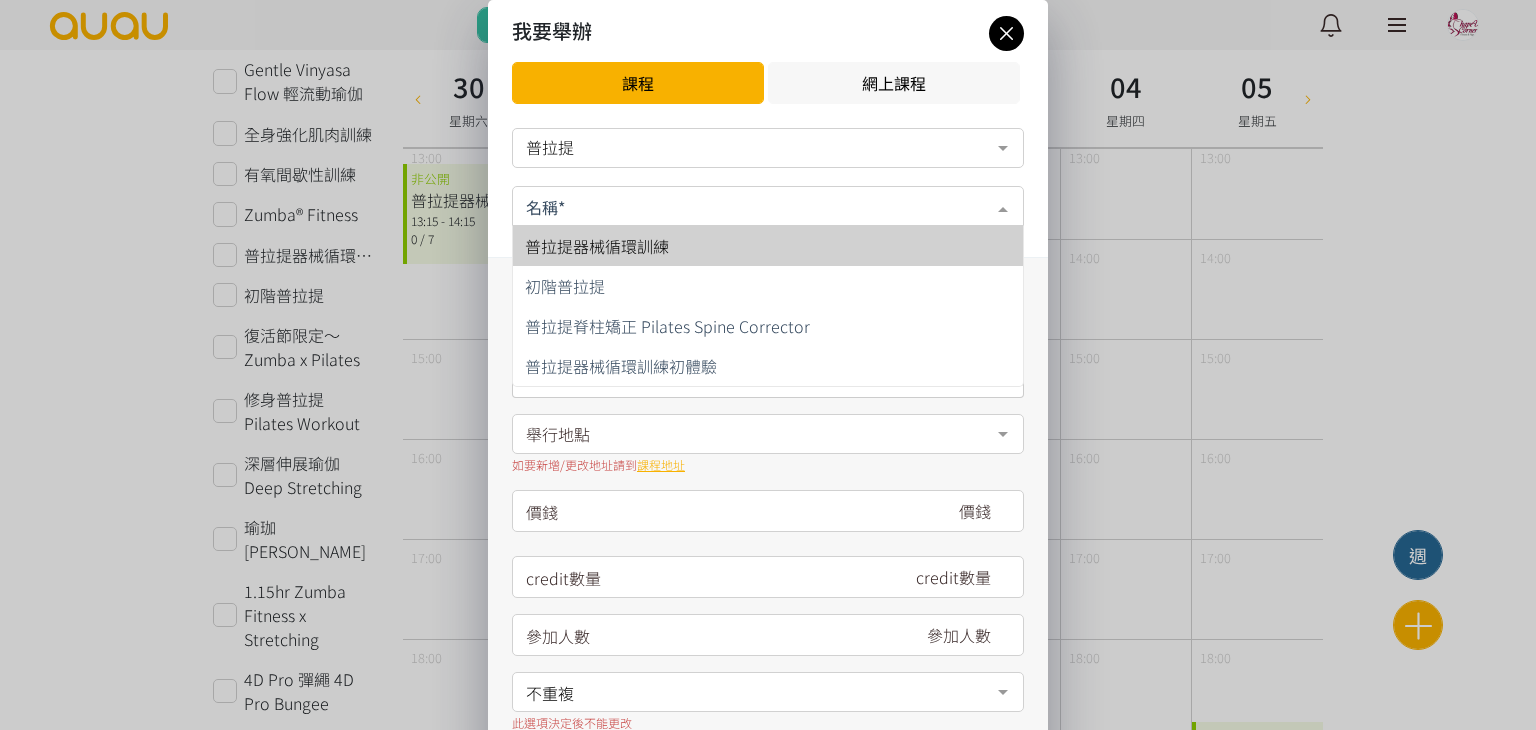 click at bounding box center [768, 206] 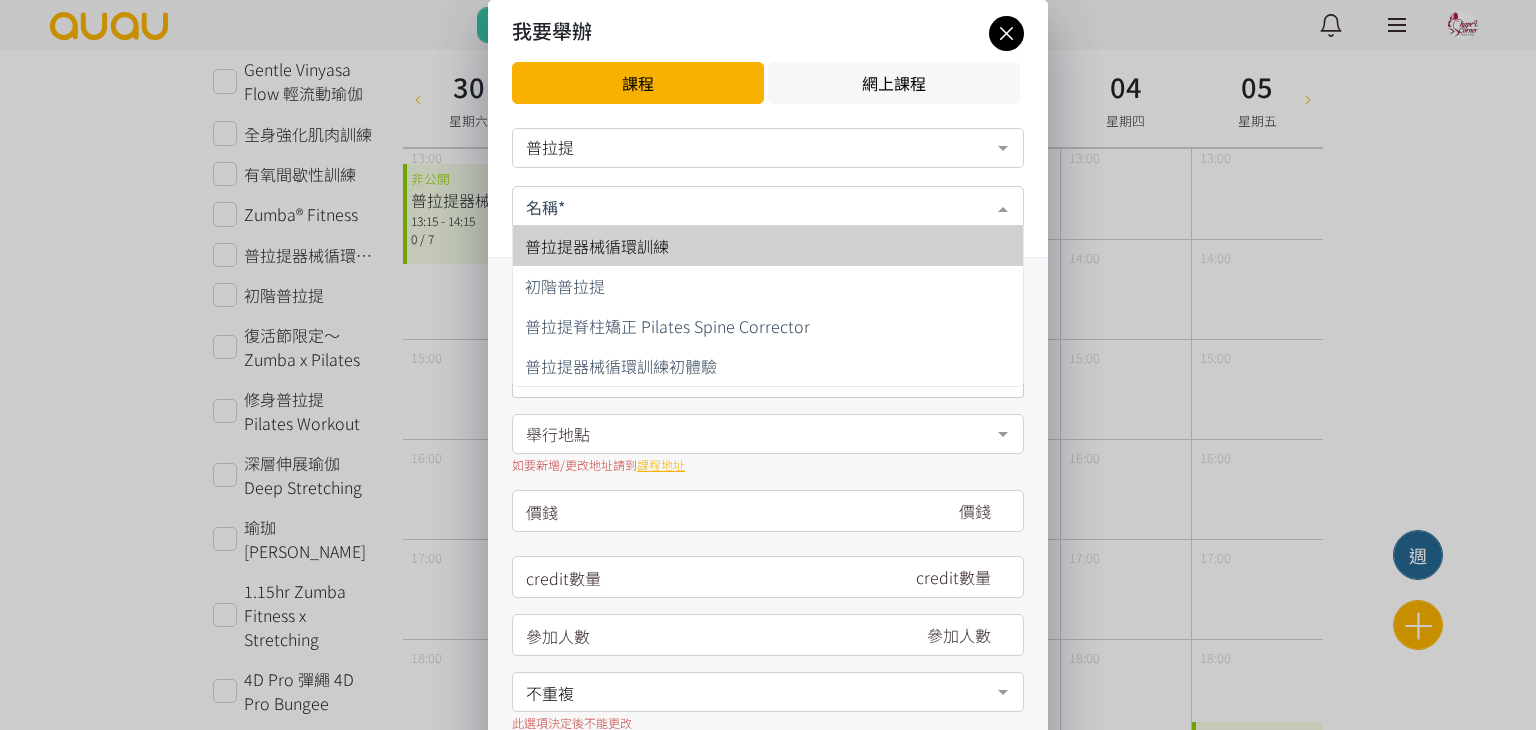 click on "普拉提器械循環訓練" at bounding box center (768, 246) 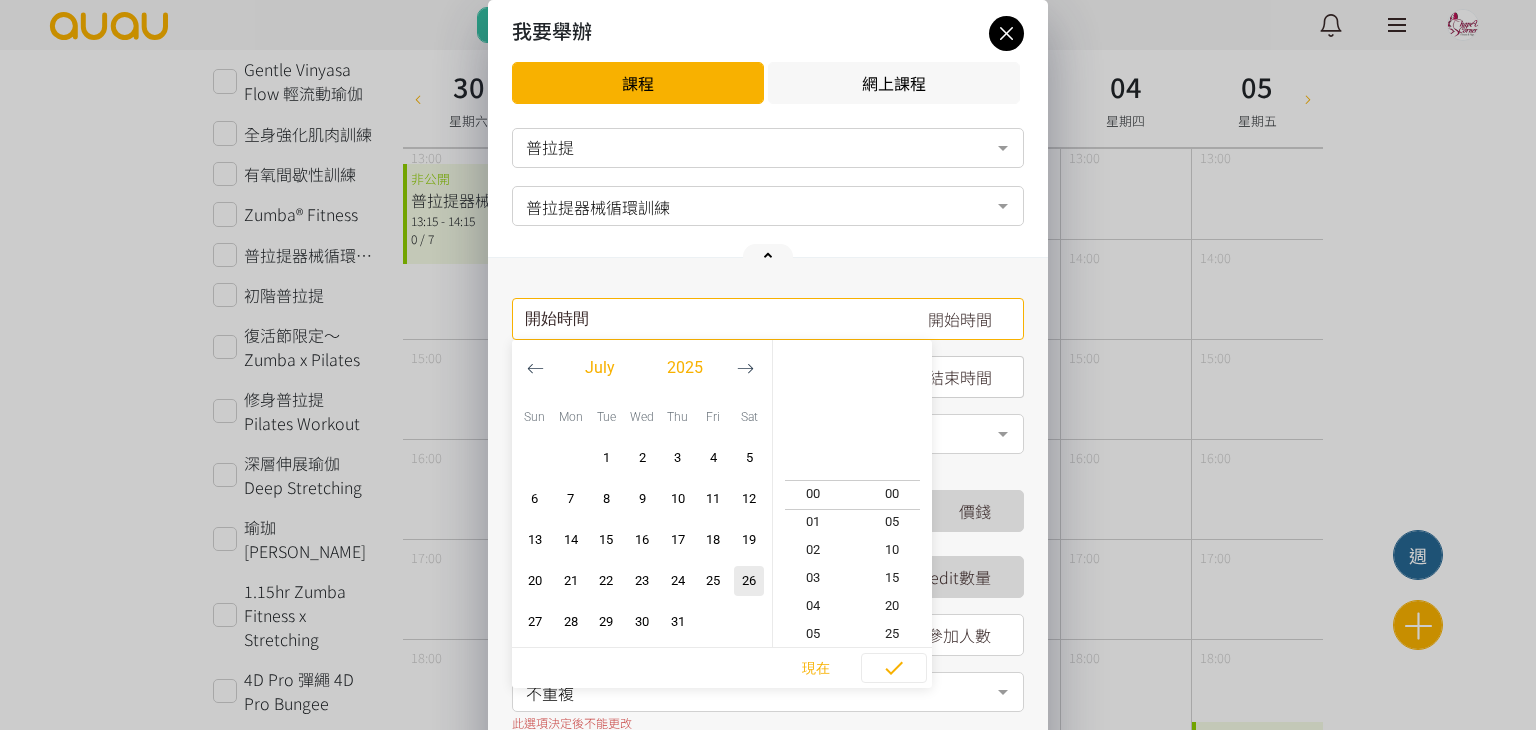click on "請選擇時間表日期" at bounding box center [768, 319] 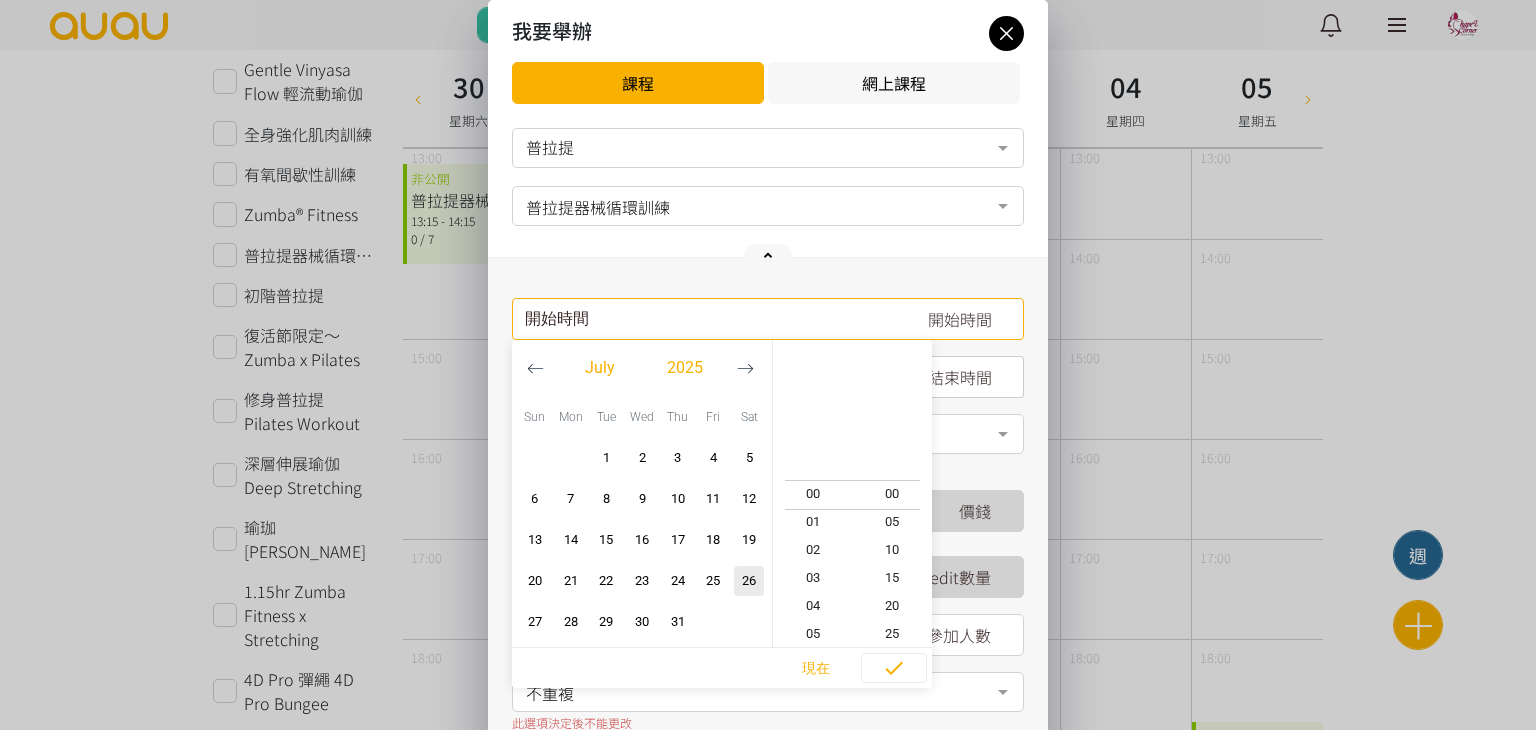 click 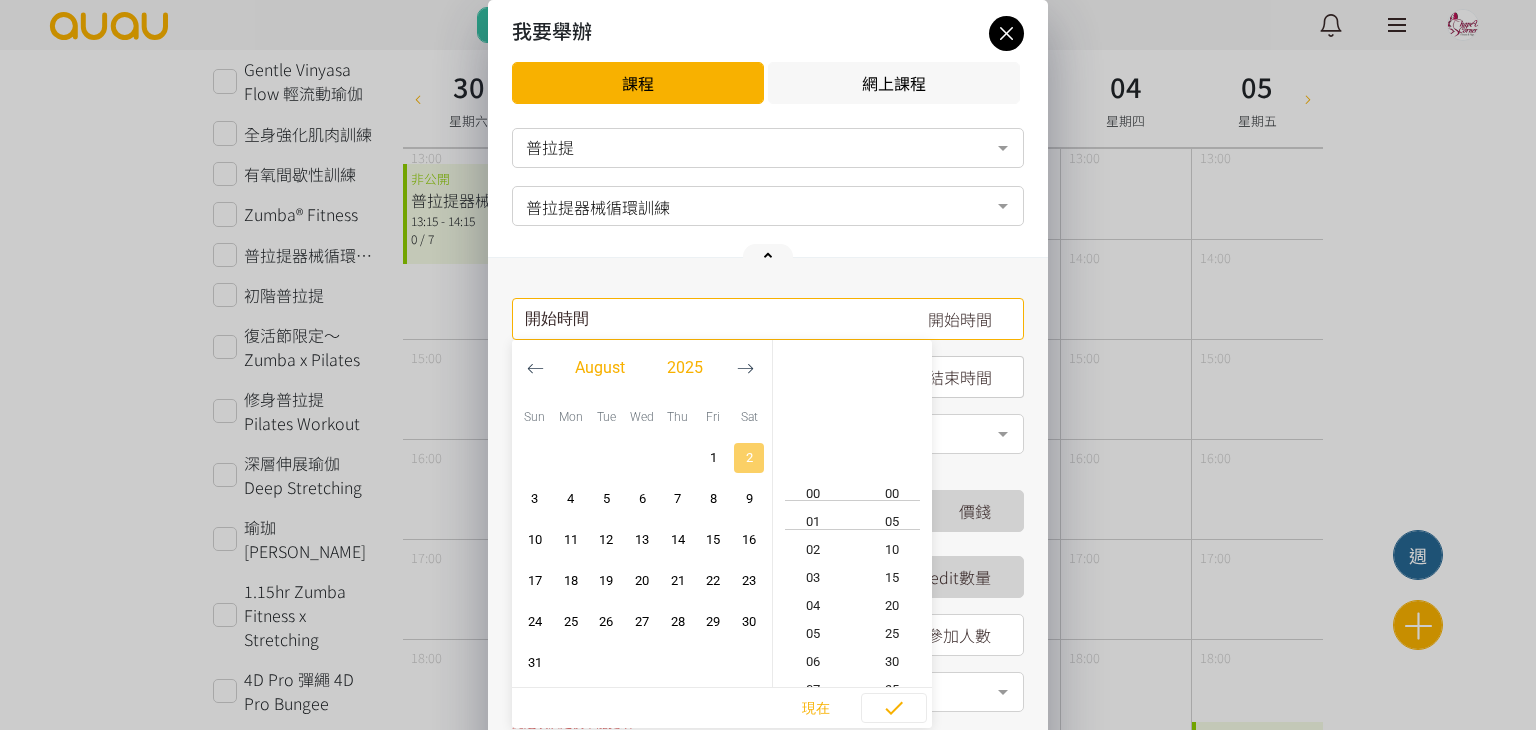 click on "2" at bounding box center [749, 458] 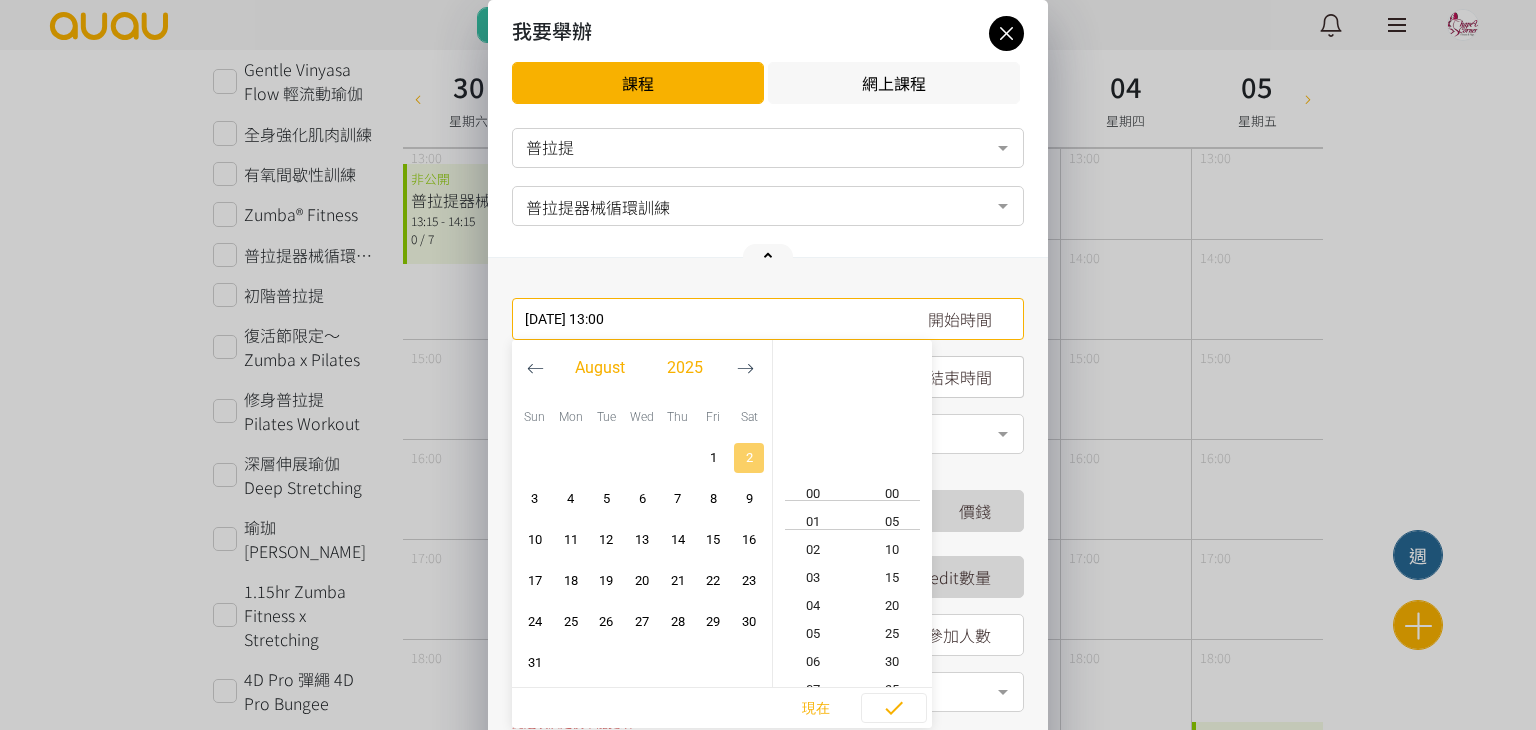 scroll, scrollTop: 364, scrollLeft: 0, axis: vertical 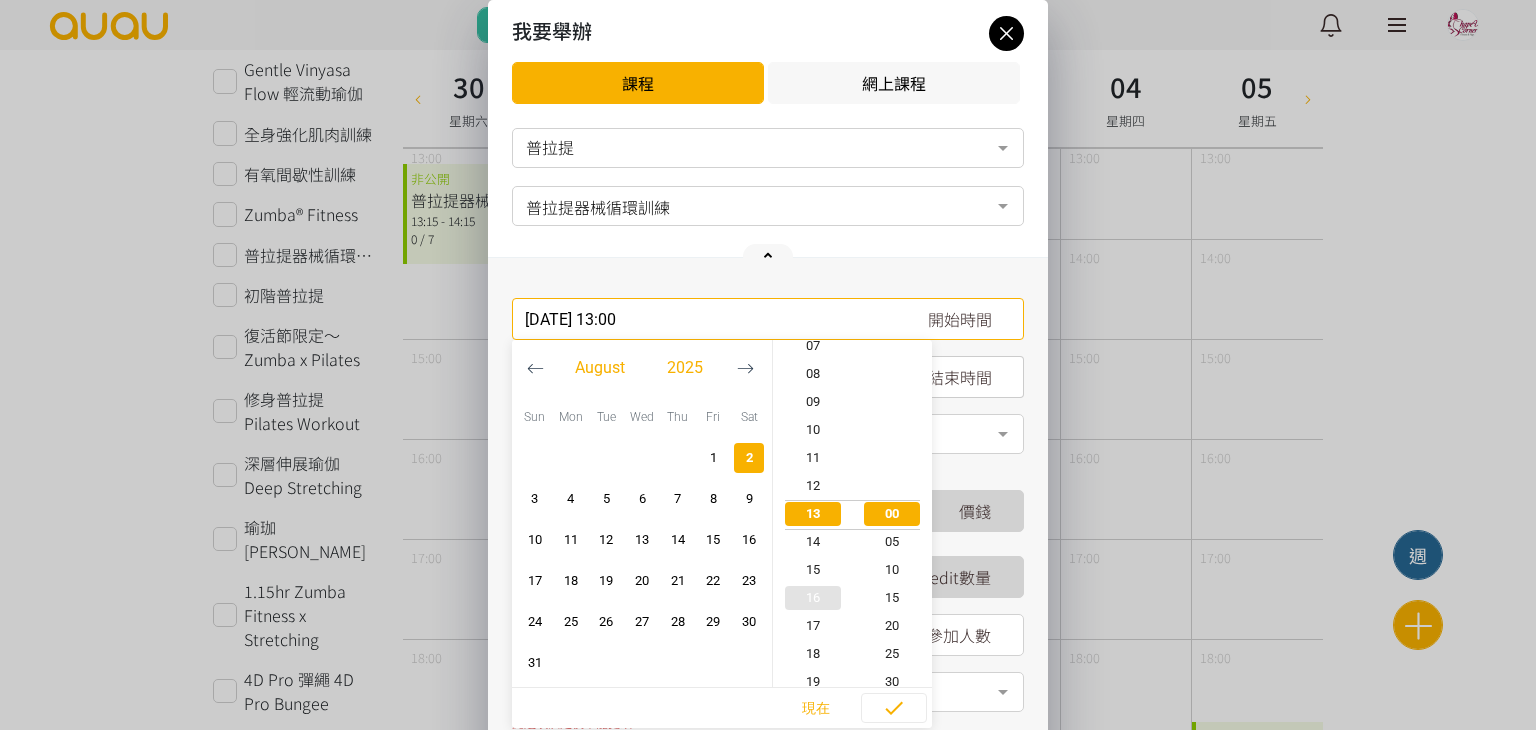 click on "16" at bounding box center (813, 598) 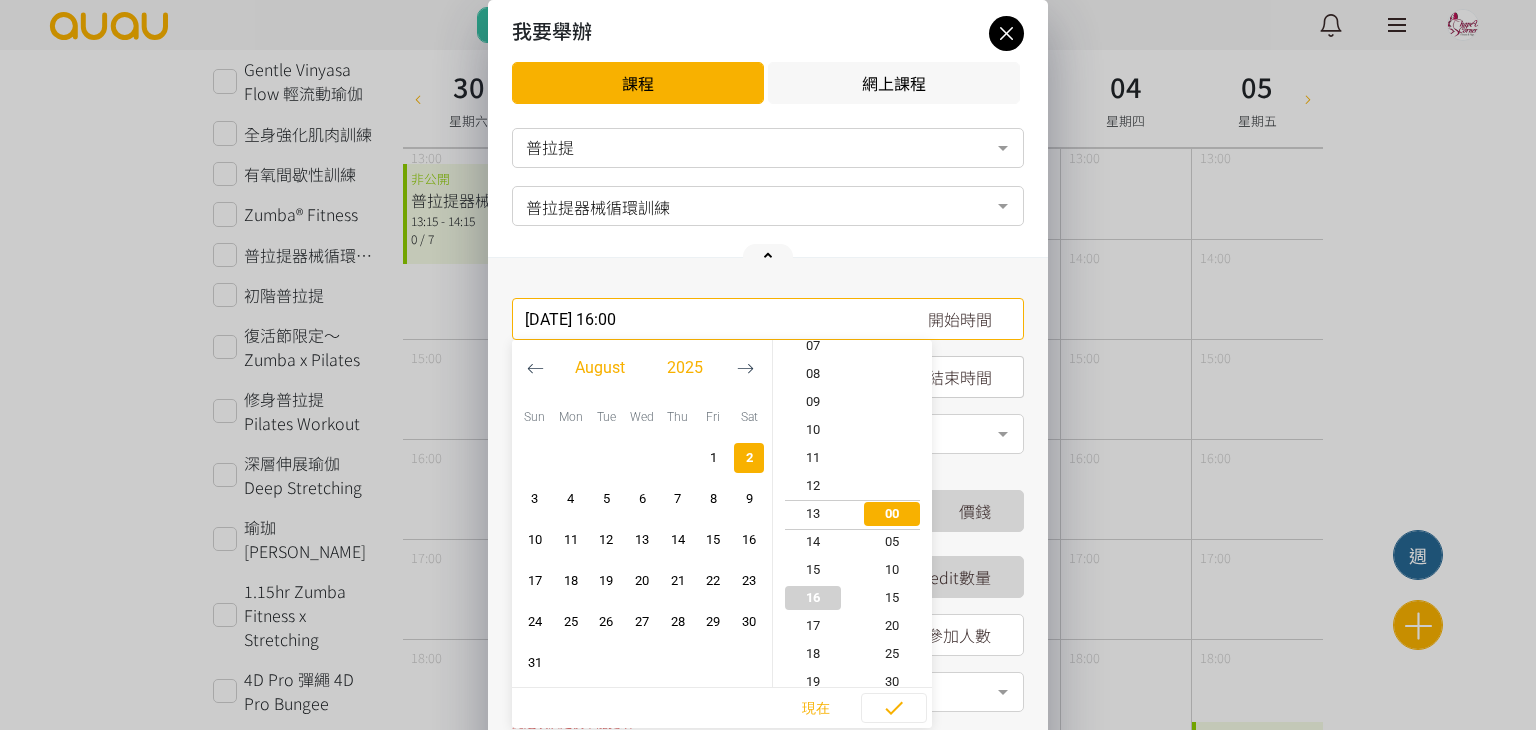 scroll, scrollTop: 448, scrollLeft: 0, axis: vertical 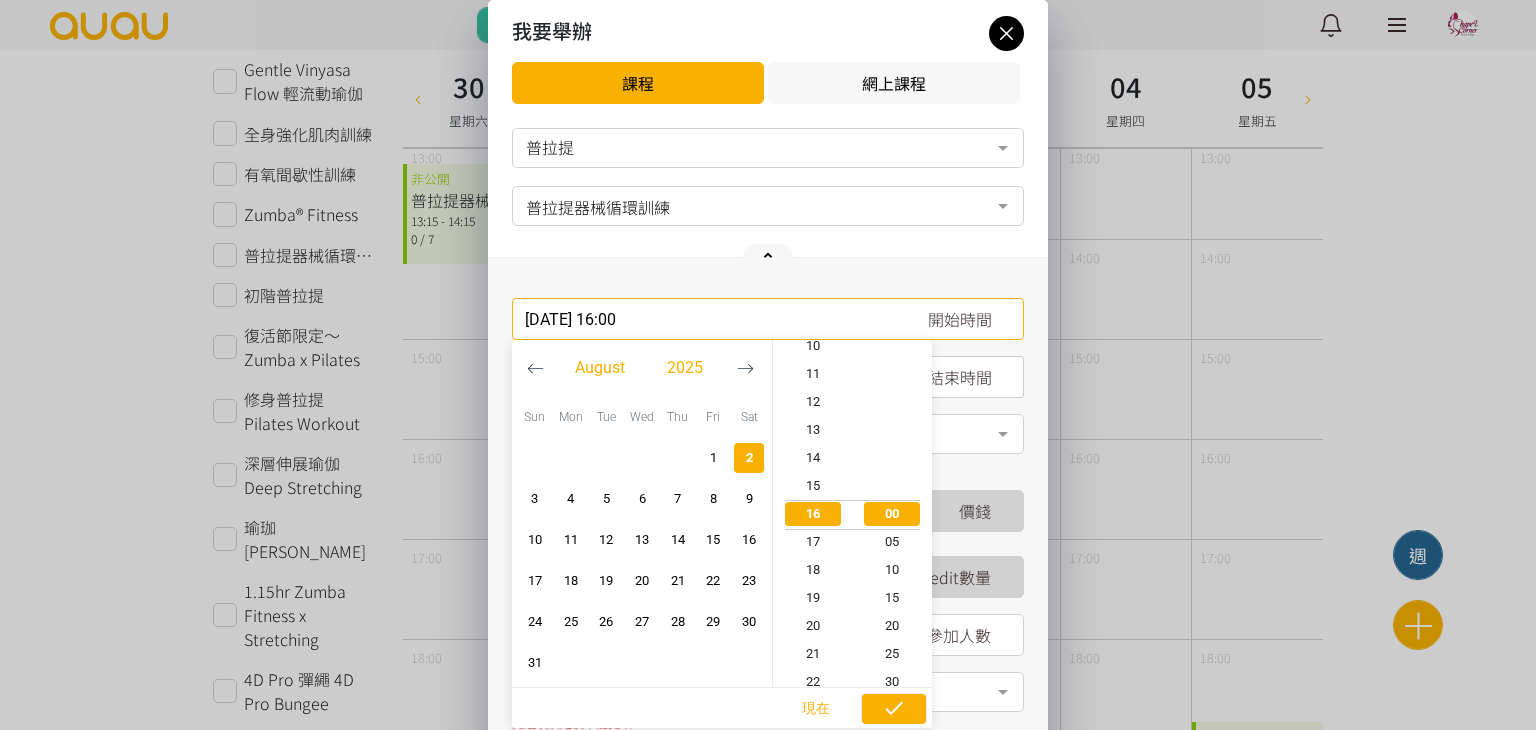 click 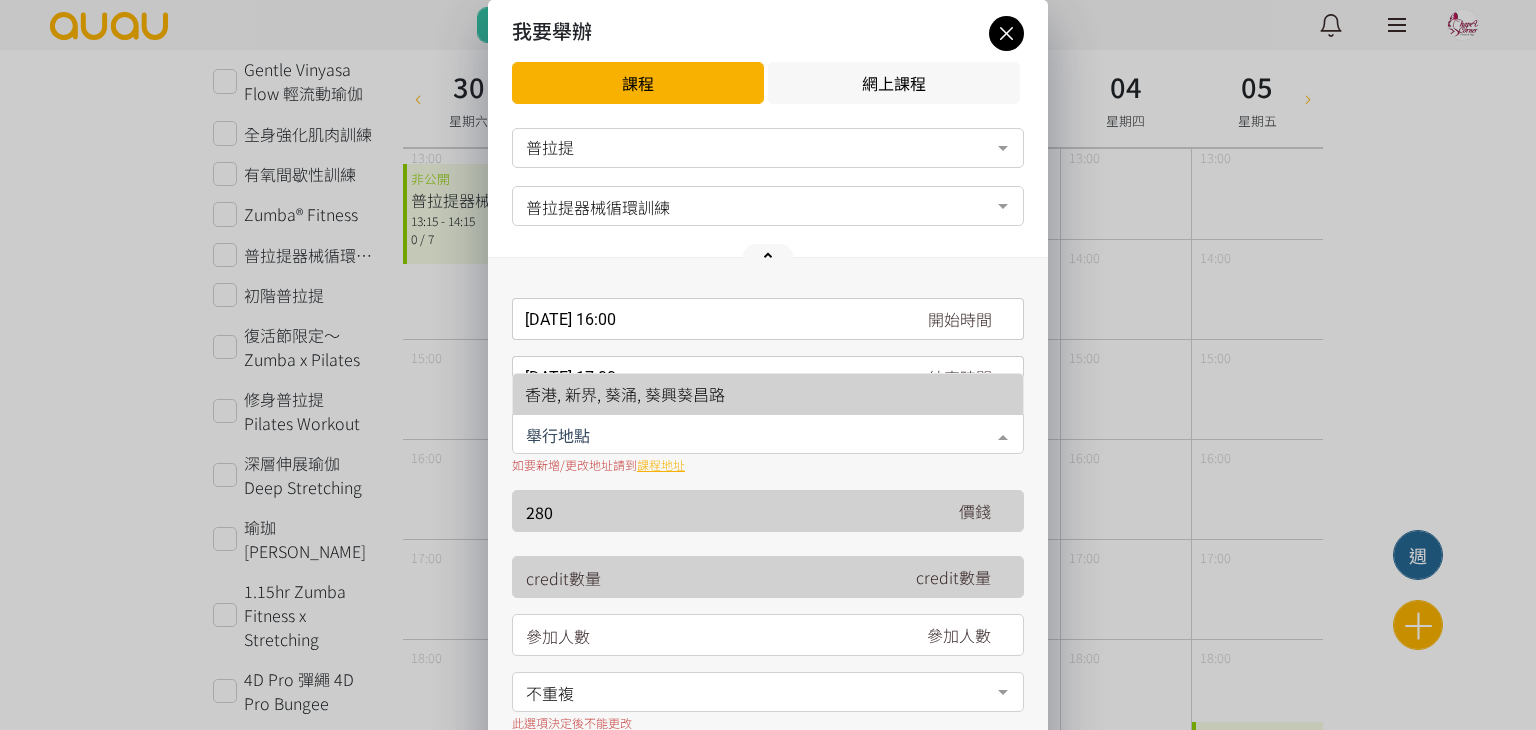click at bounding box center [768, 434] 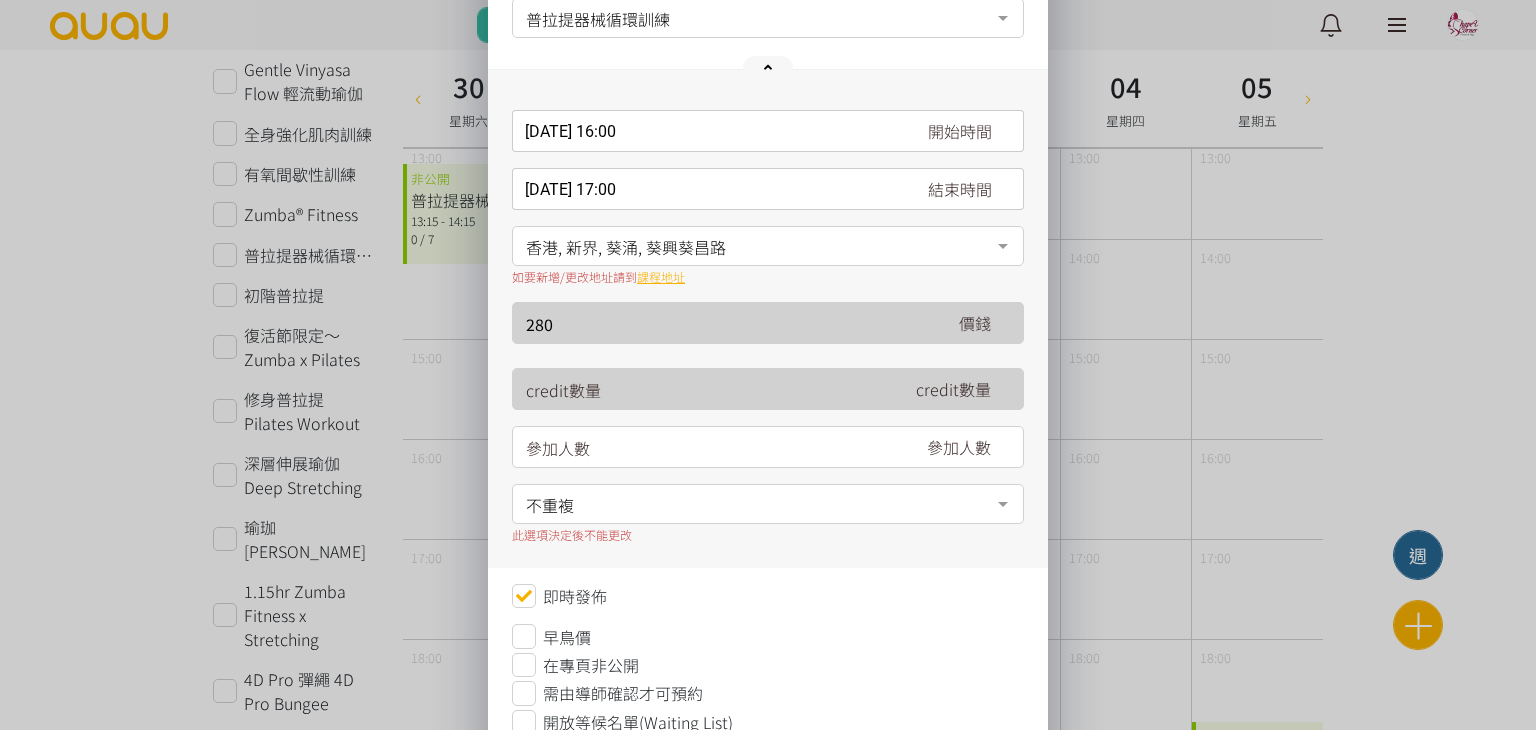 scroll, scrollTop: 200, scrollLeft: 0, axis: vertical 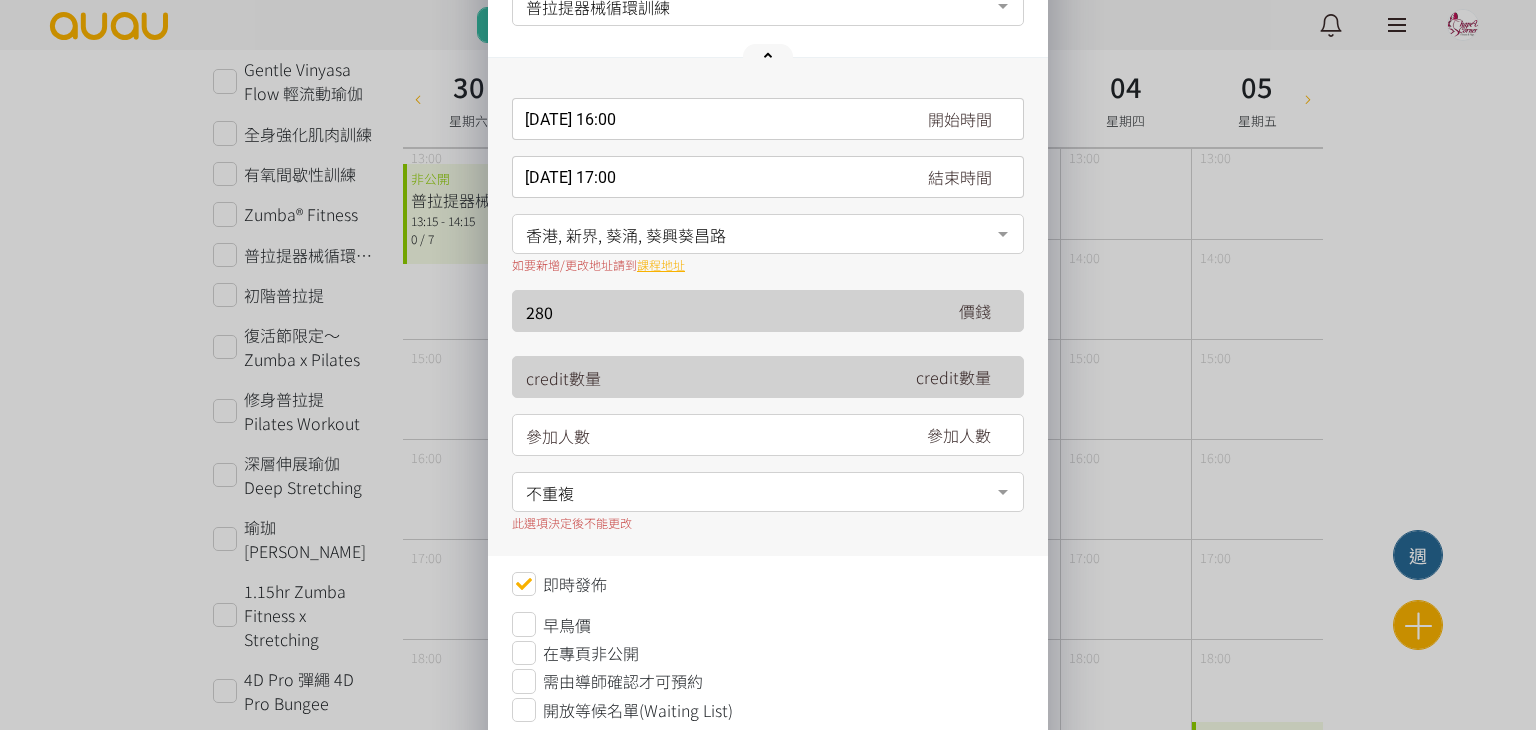 click at bounding box center (707, 436) 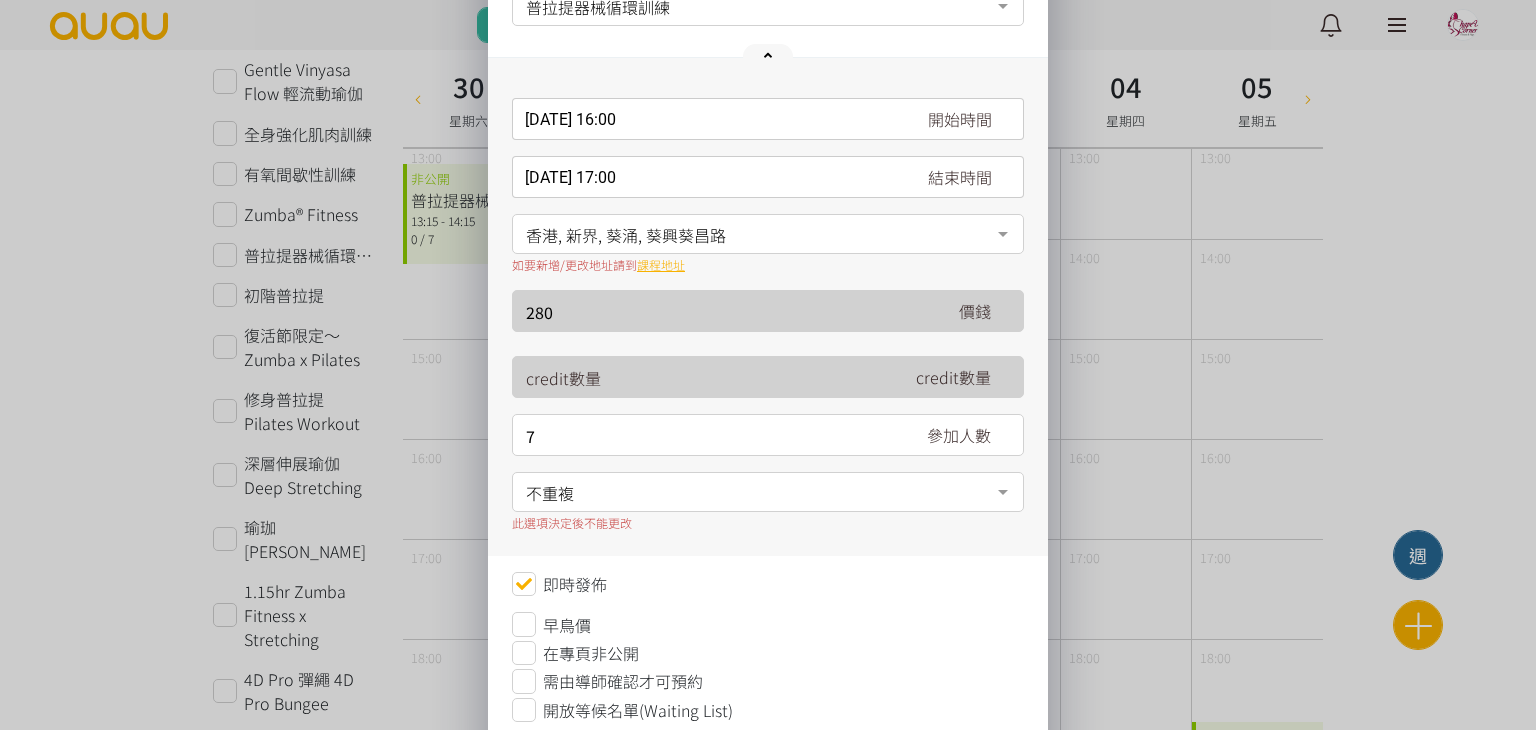 type on "7" 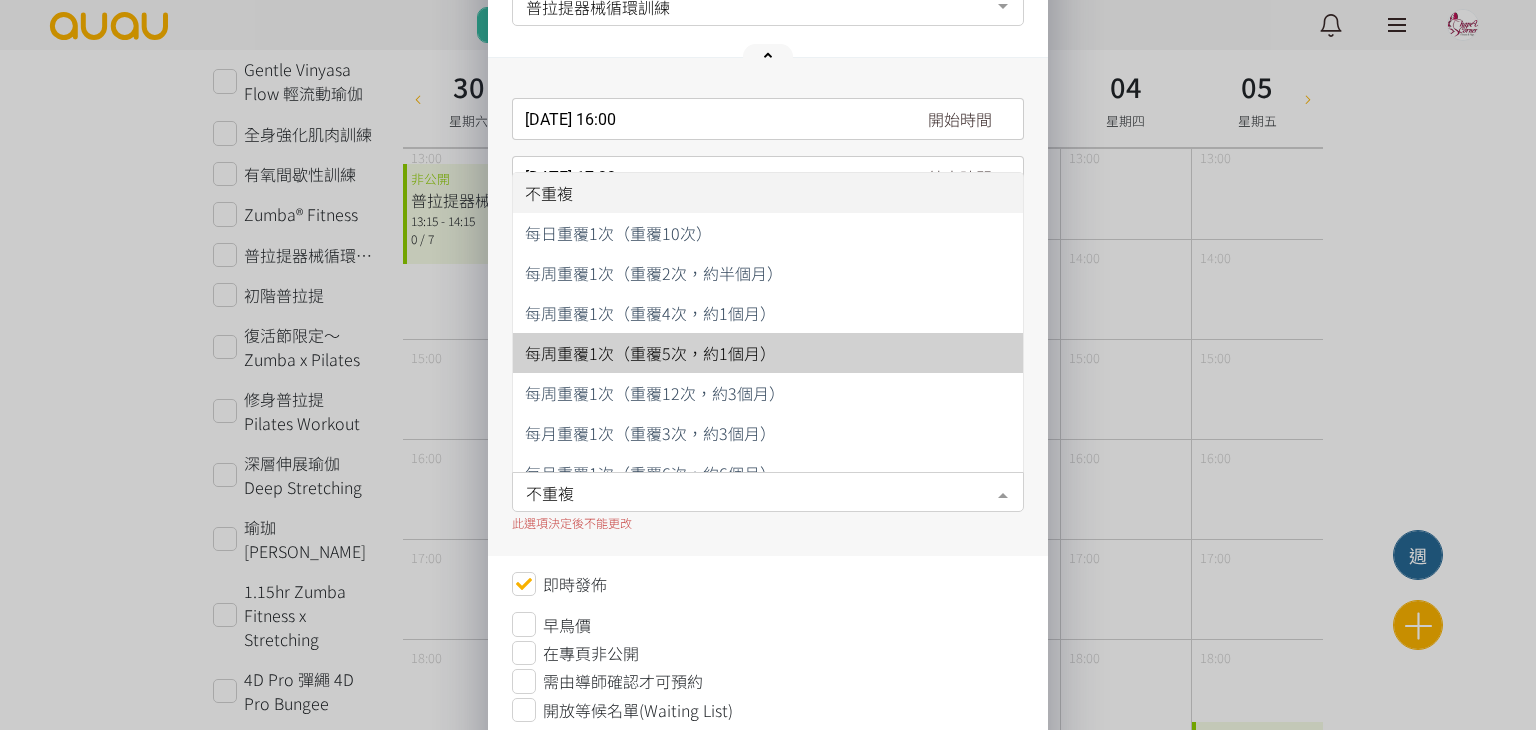 click on "每周重覆1次（重覆5次，約1個月）" at bounding box center [768, 353] 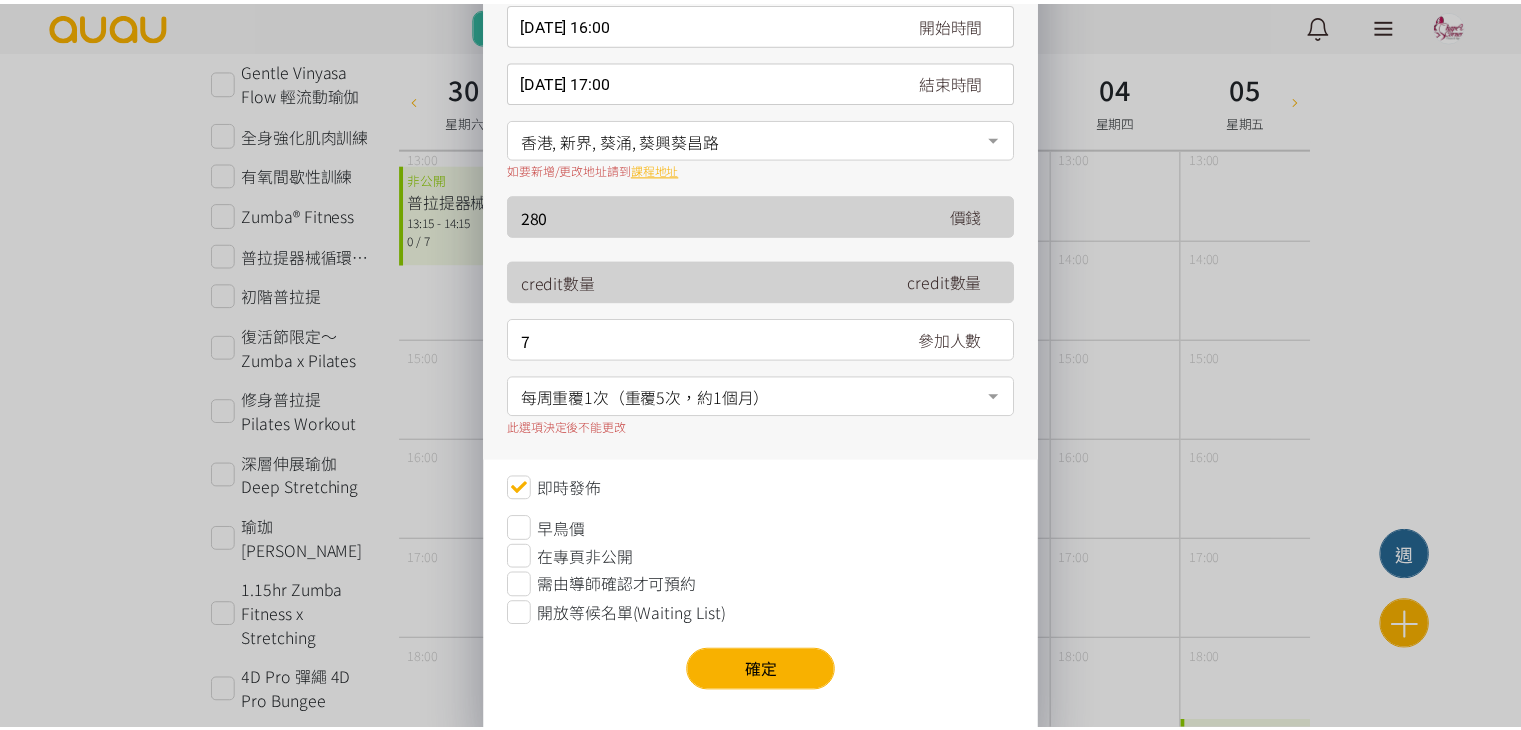 scroll, scrollTop: 313, scrollLeft: 0, axis: vertical 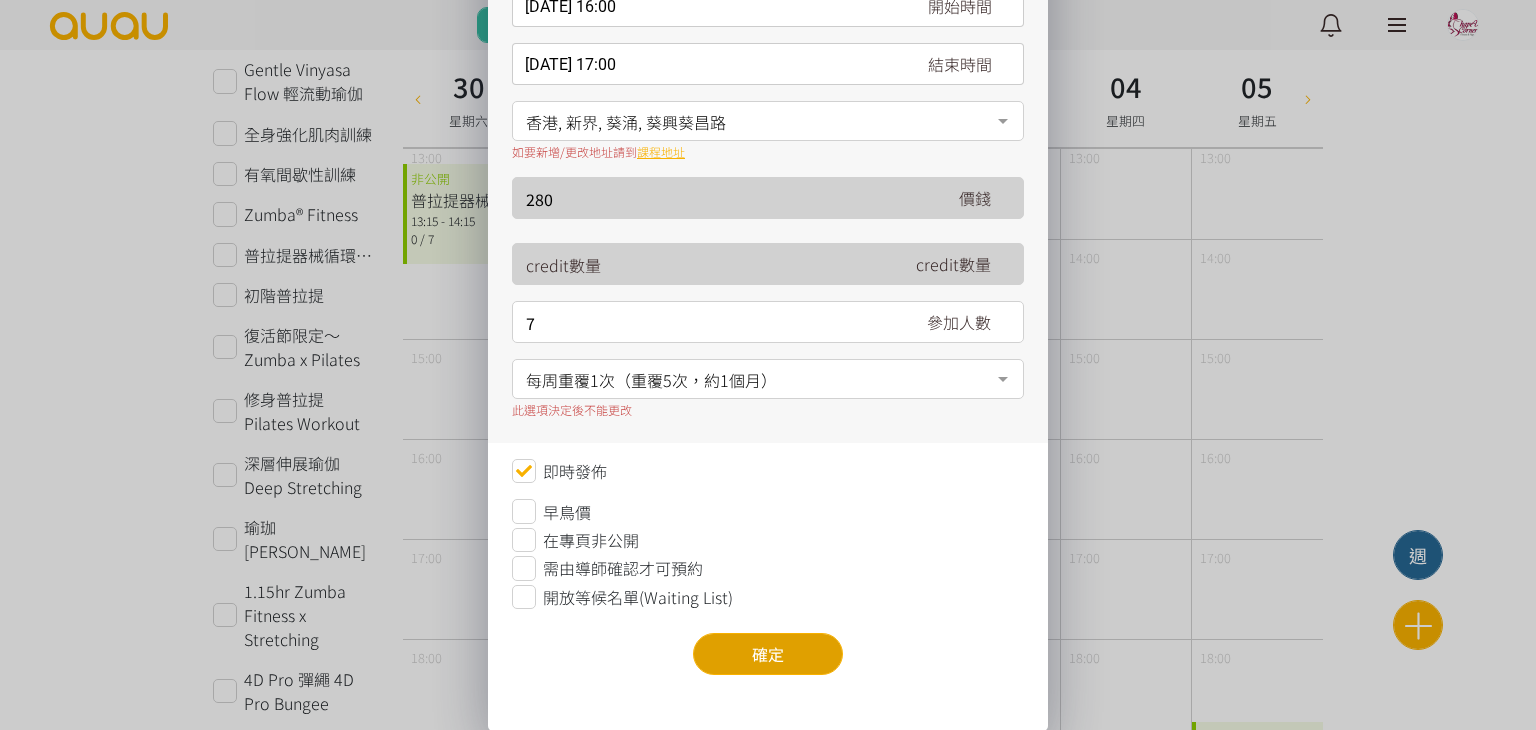 click on "確定" at bounding box center [768, 654] 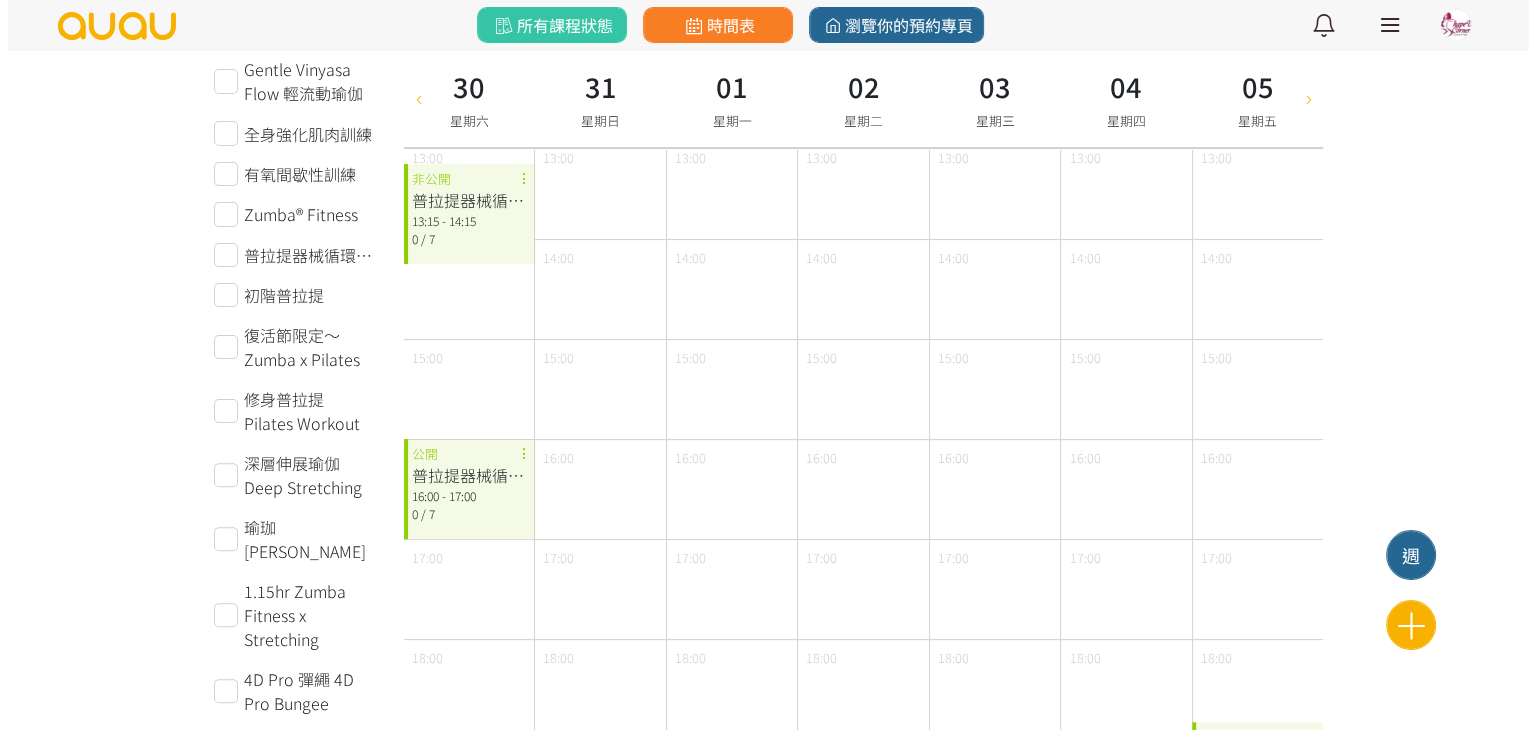 scroll, scrollTop: 0, scrollLeft: 0, axis: both 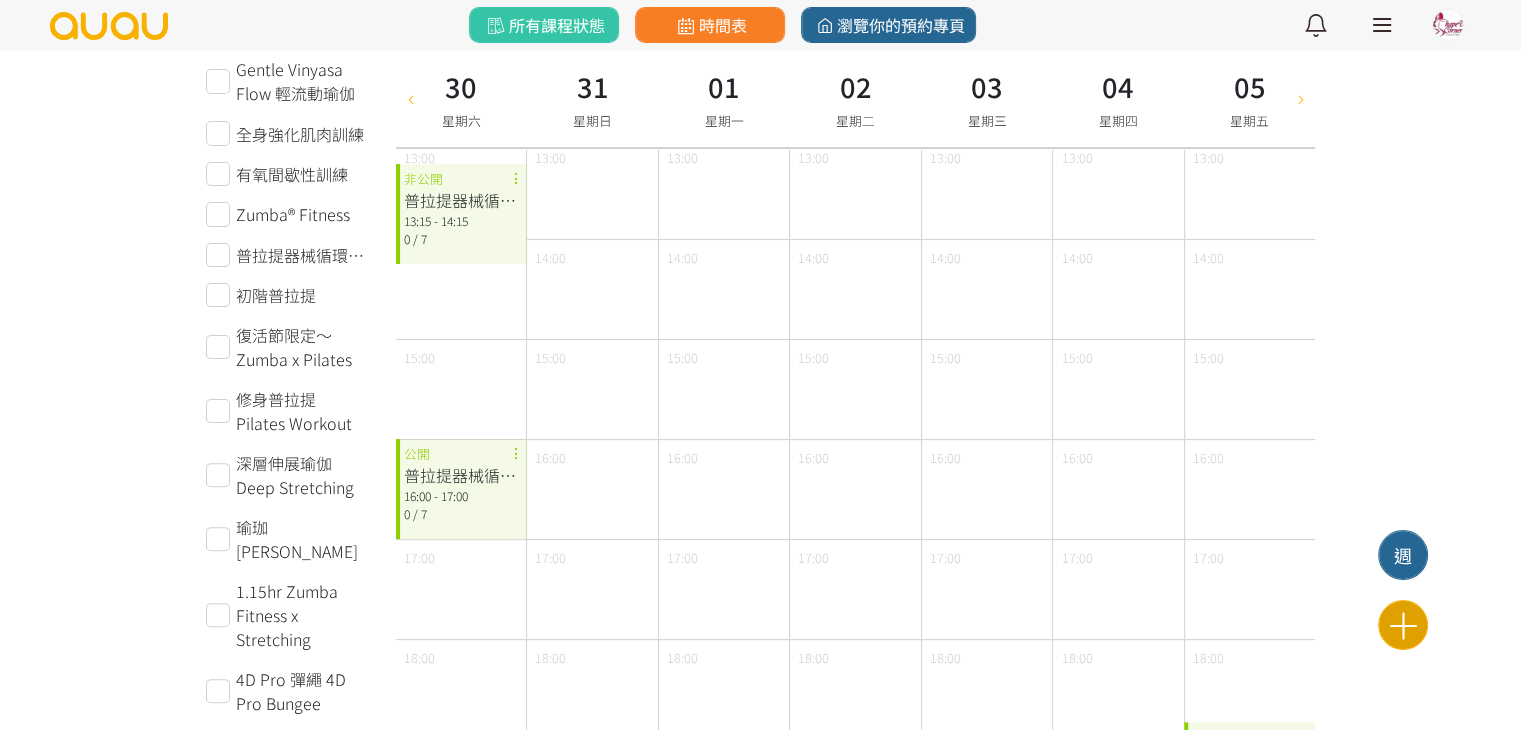 click at bounding box center [1403, 625] 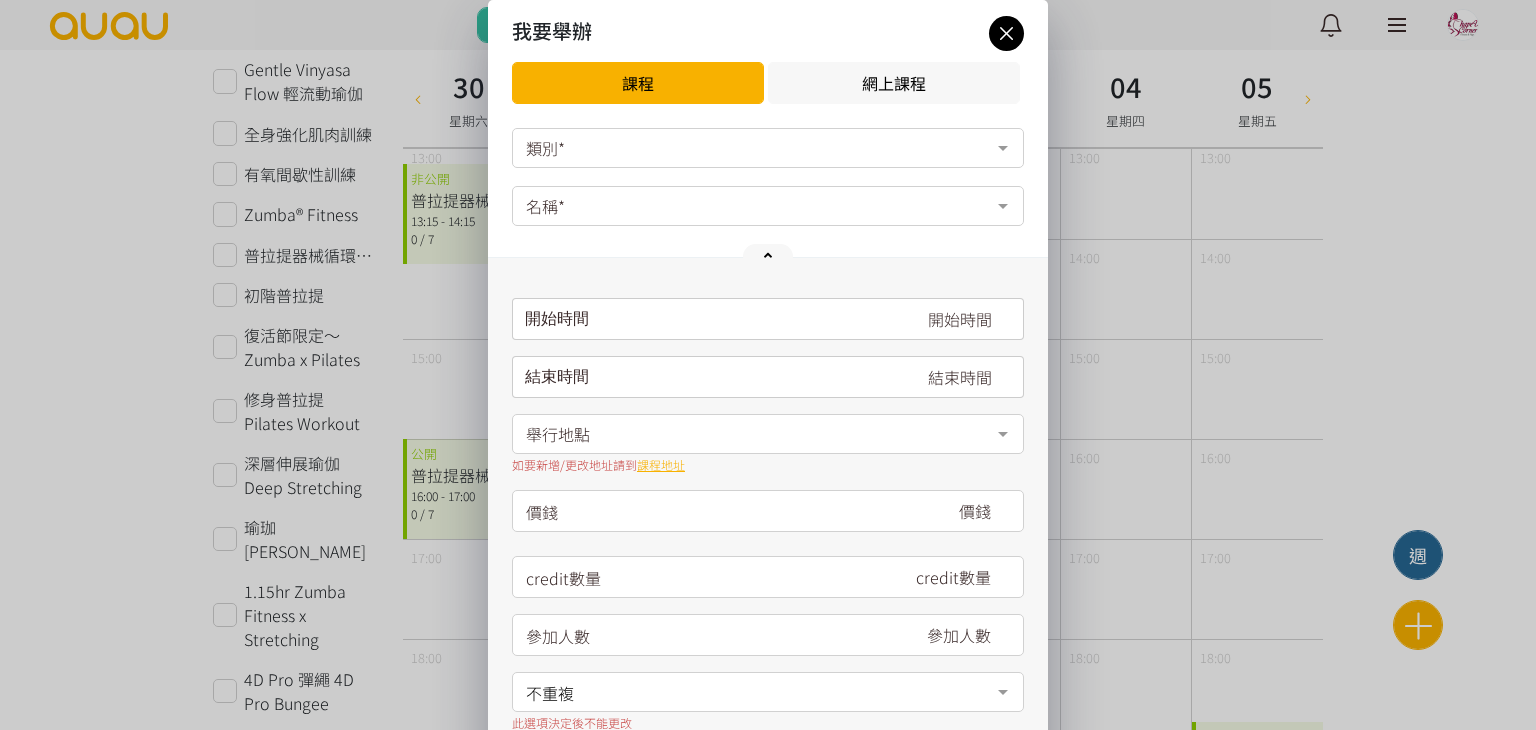 click on "類別*" at bounding box center [768, 148] 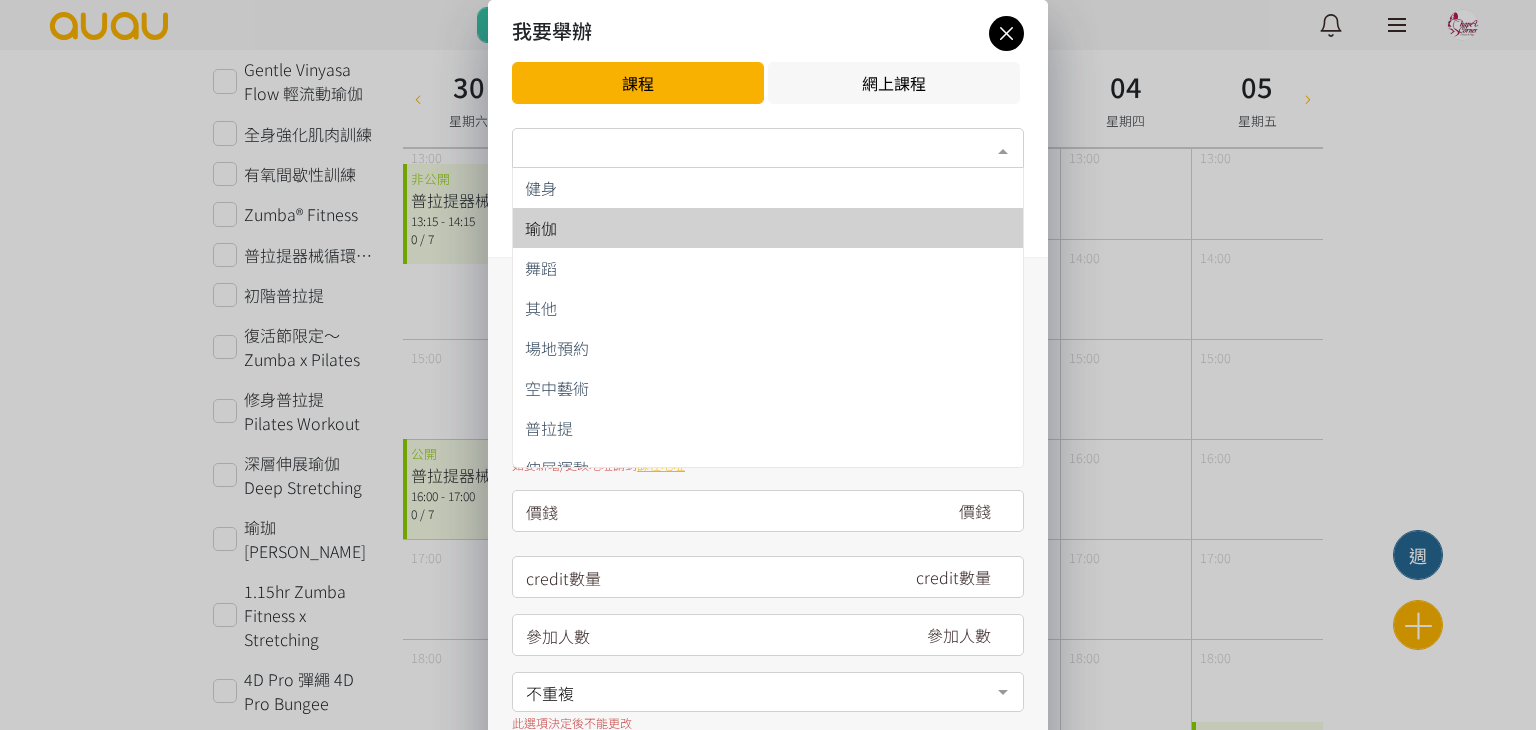 click on "瑜伽" at bounding box center (768, 228) 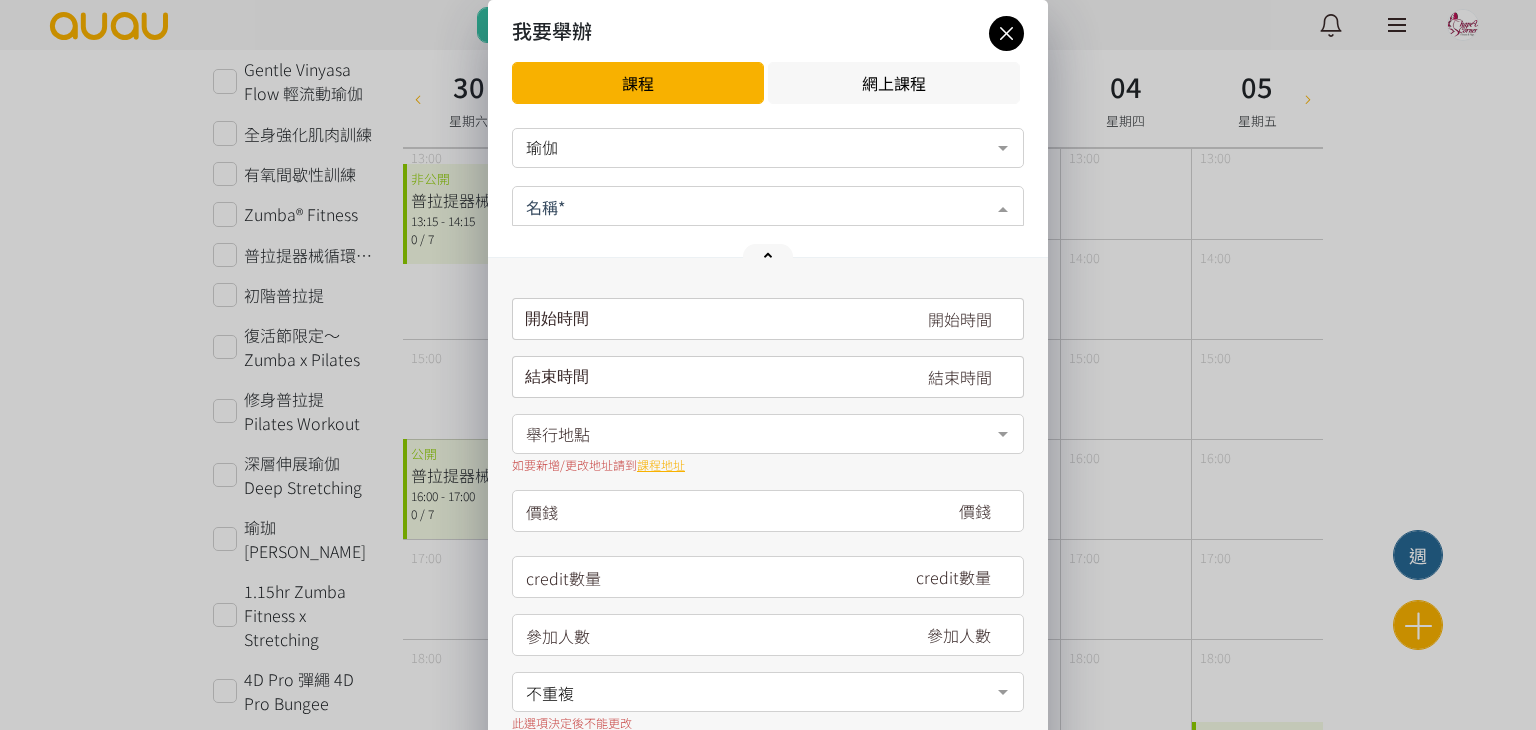 click at bounding box center [768, 206] 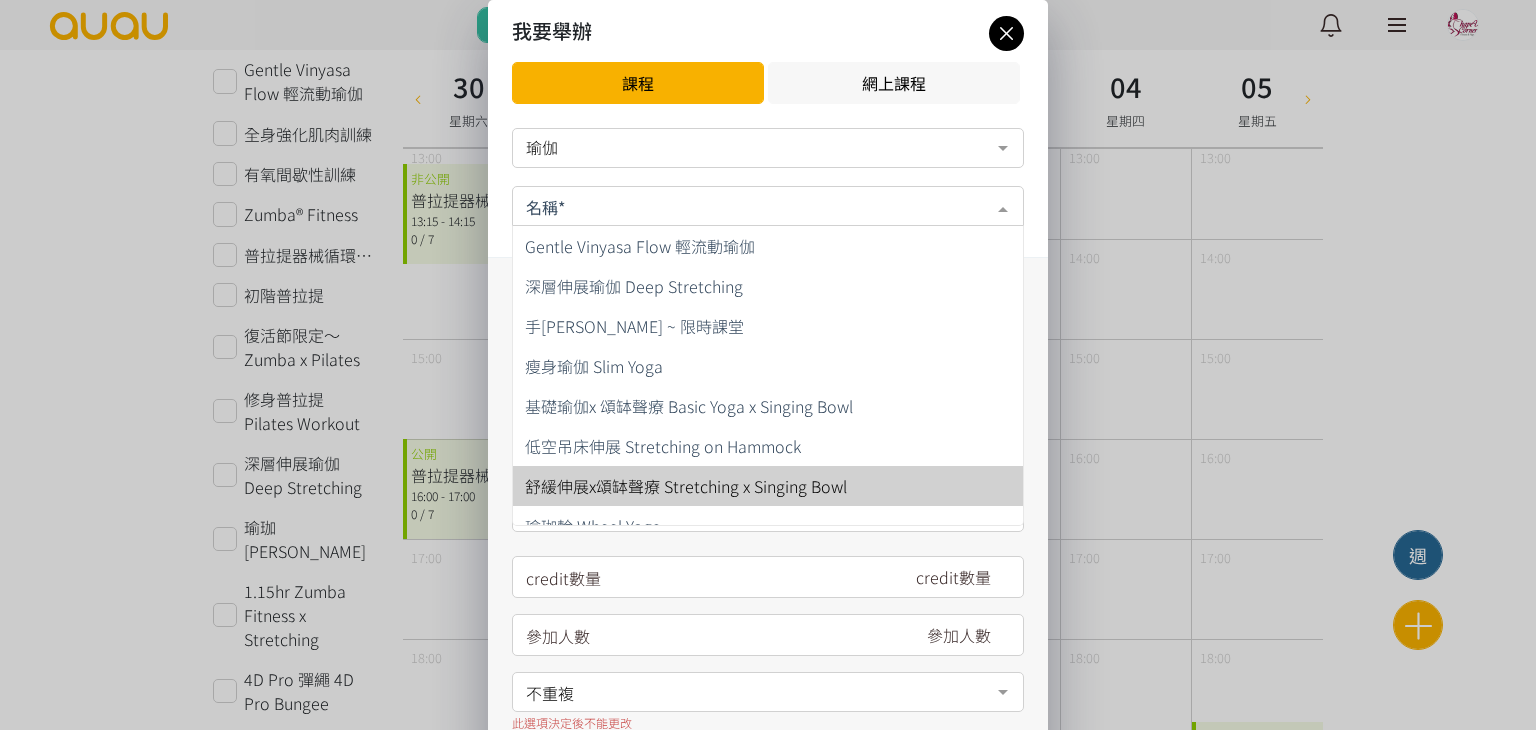 click on "舒緩伸展x頌缽聲療 Stretching x Singing Bowl" at bounding box center (686, 486) 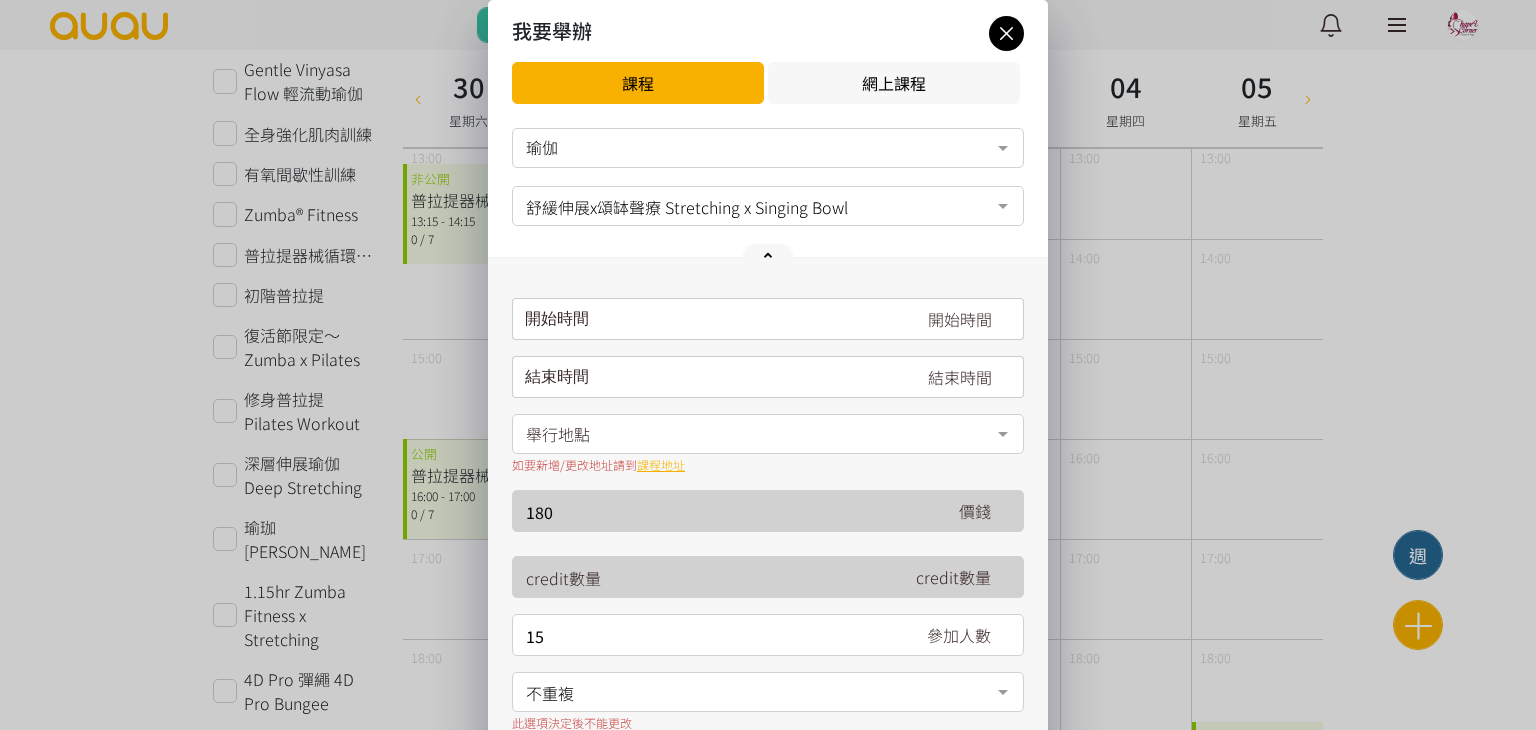 click on "請選擇時間表日期" at bounding box center (768, 319) 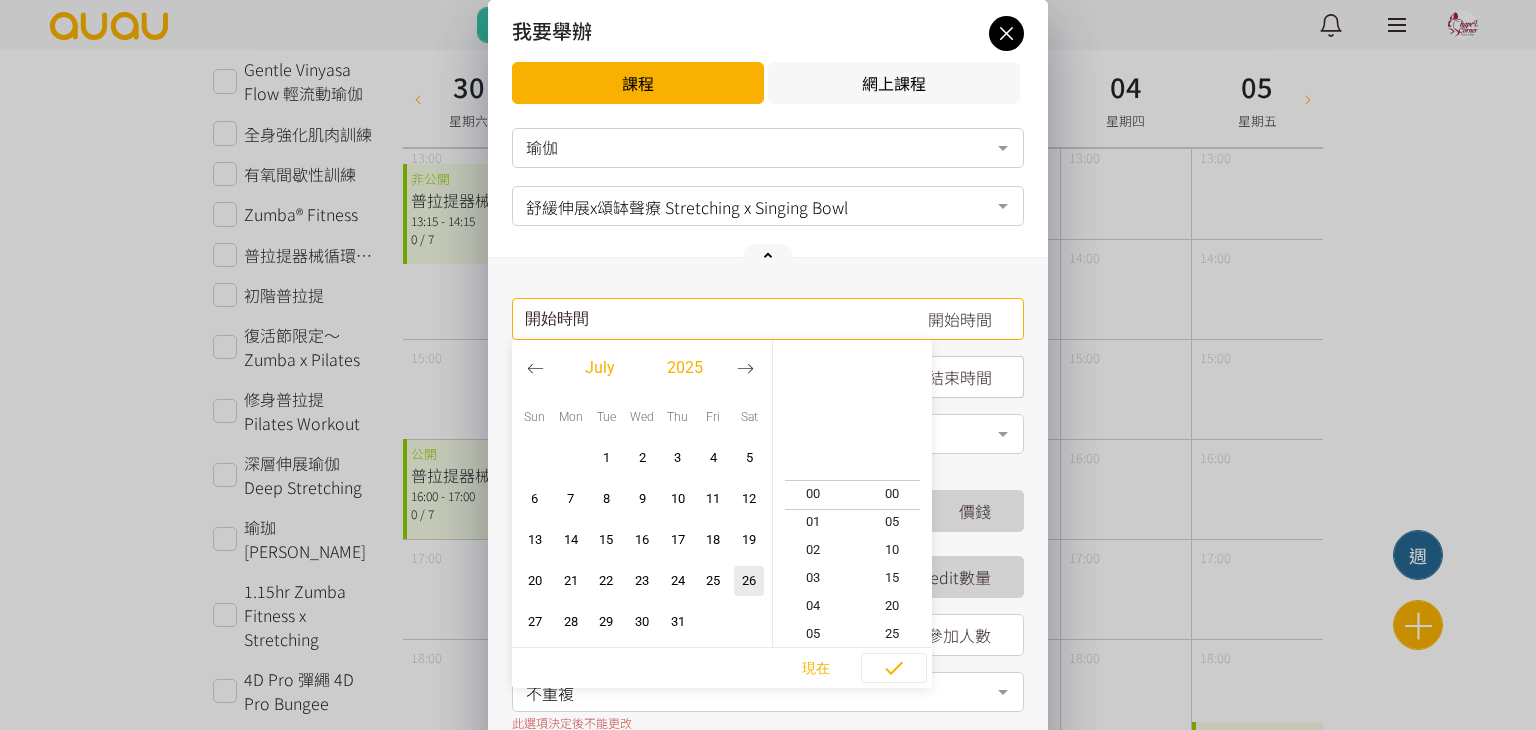 click at bounding box center (745, 368) 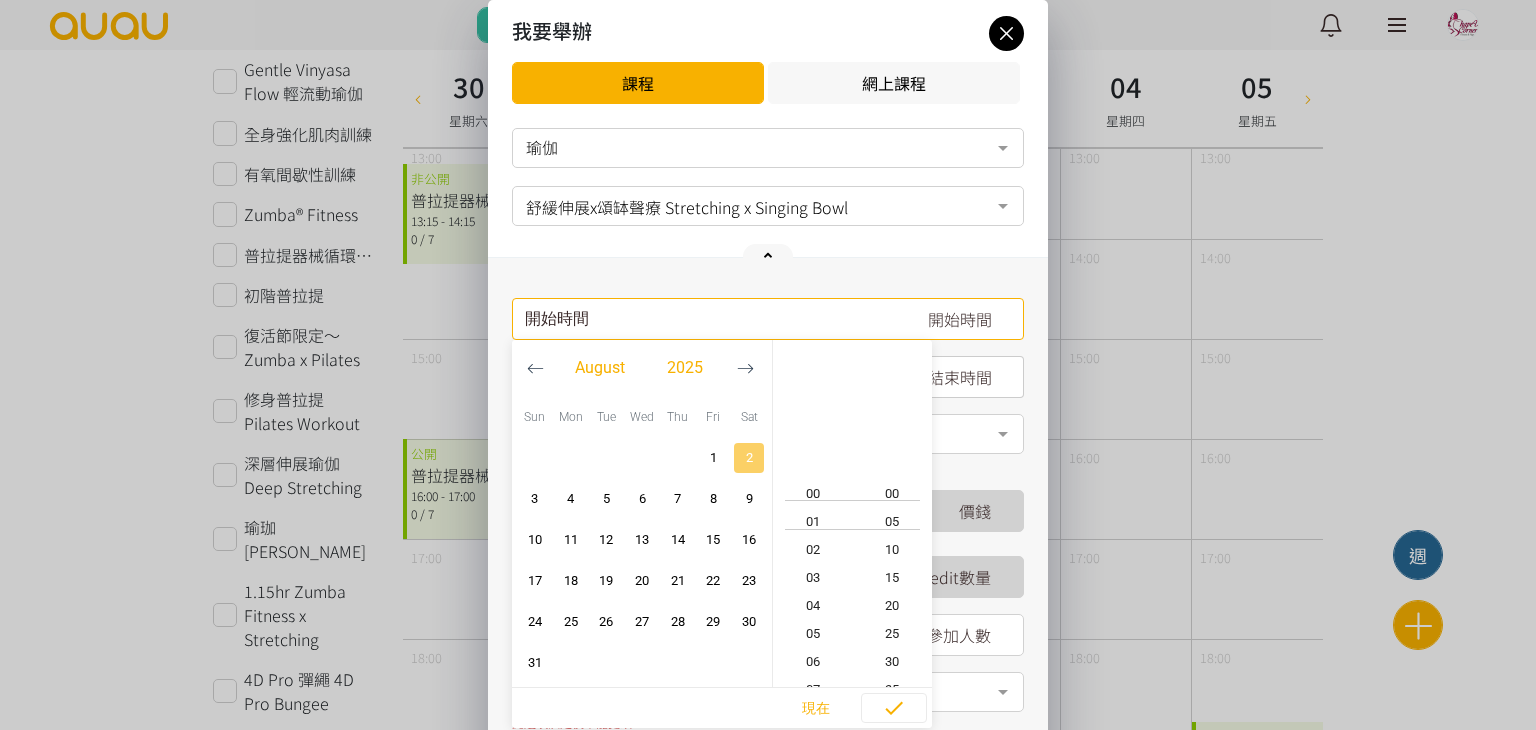 click on "2" at bounding box center (749, 458) 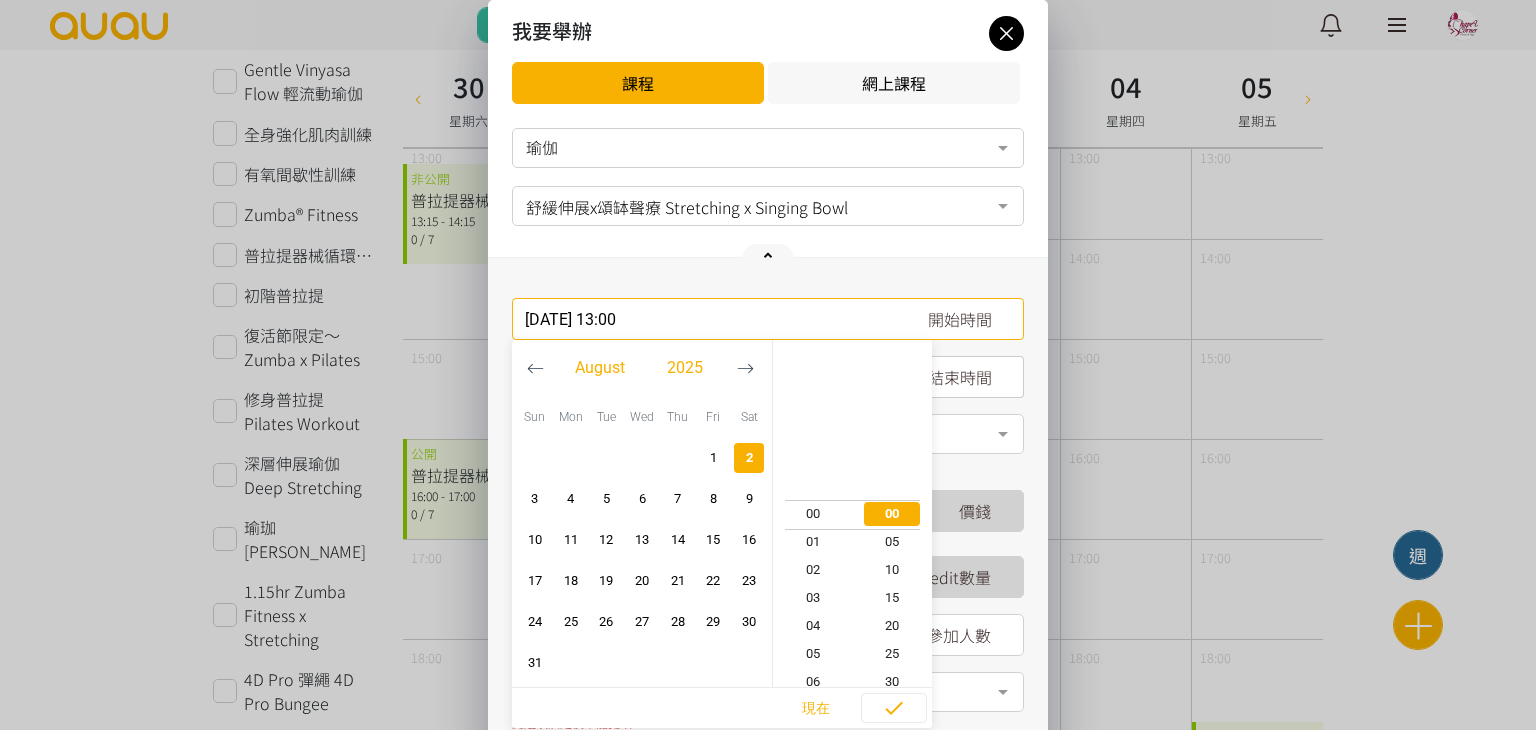 scroll, scrollTop: 364, scrollLeft: 0, axis: vertical 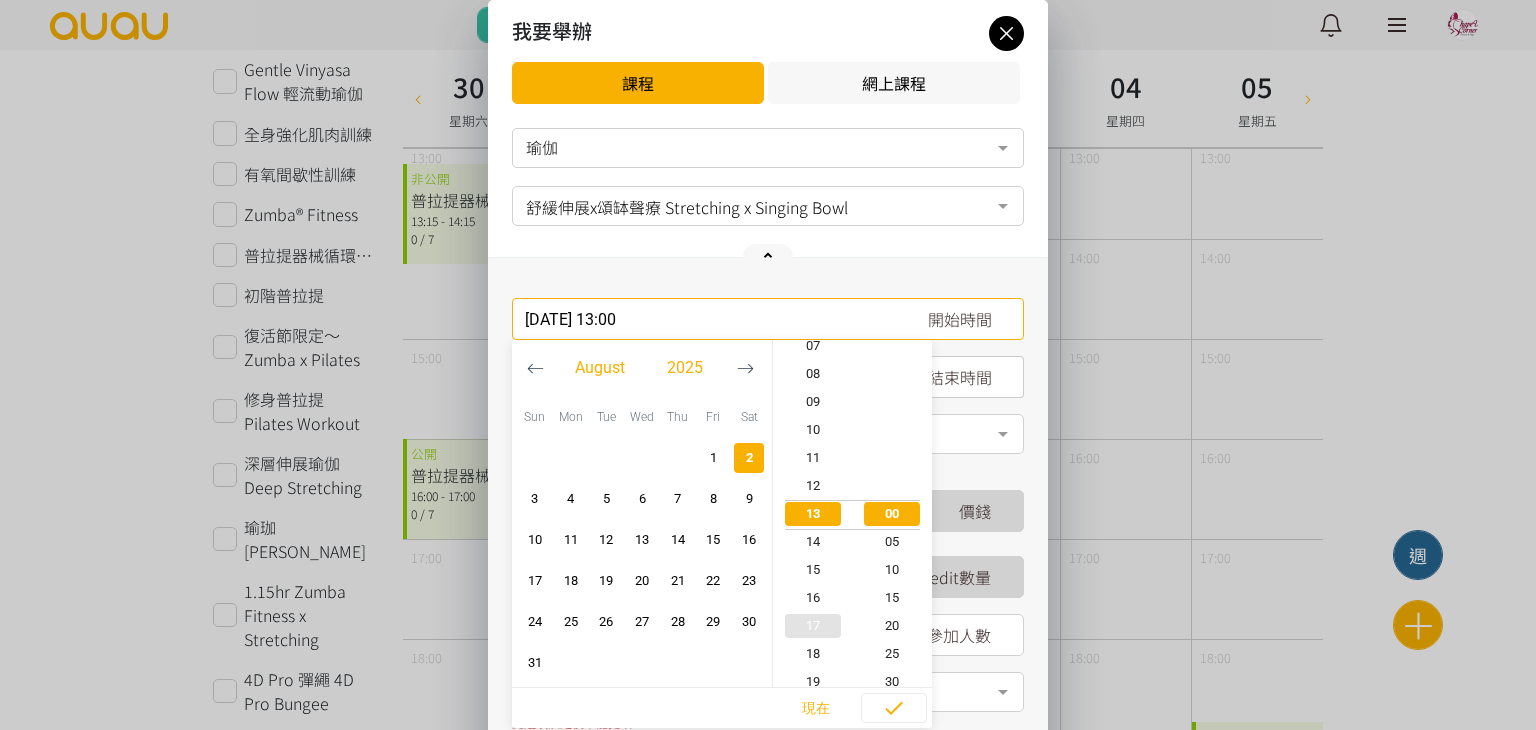 click on "17" at bounding box center (813, 626) 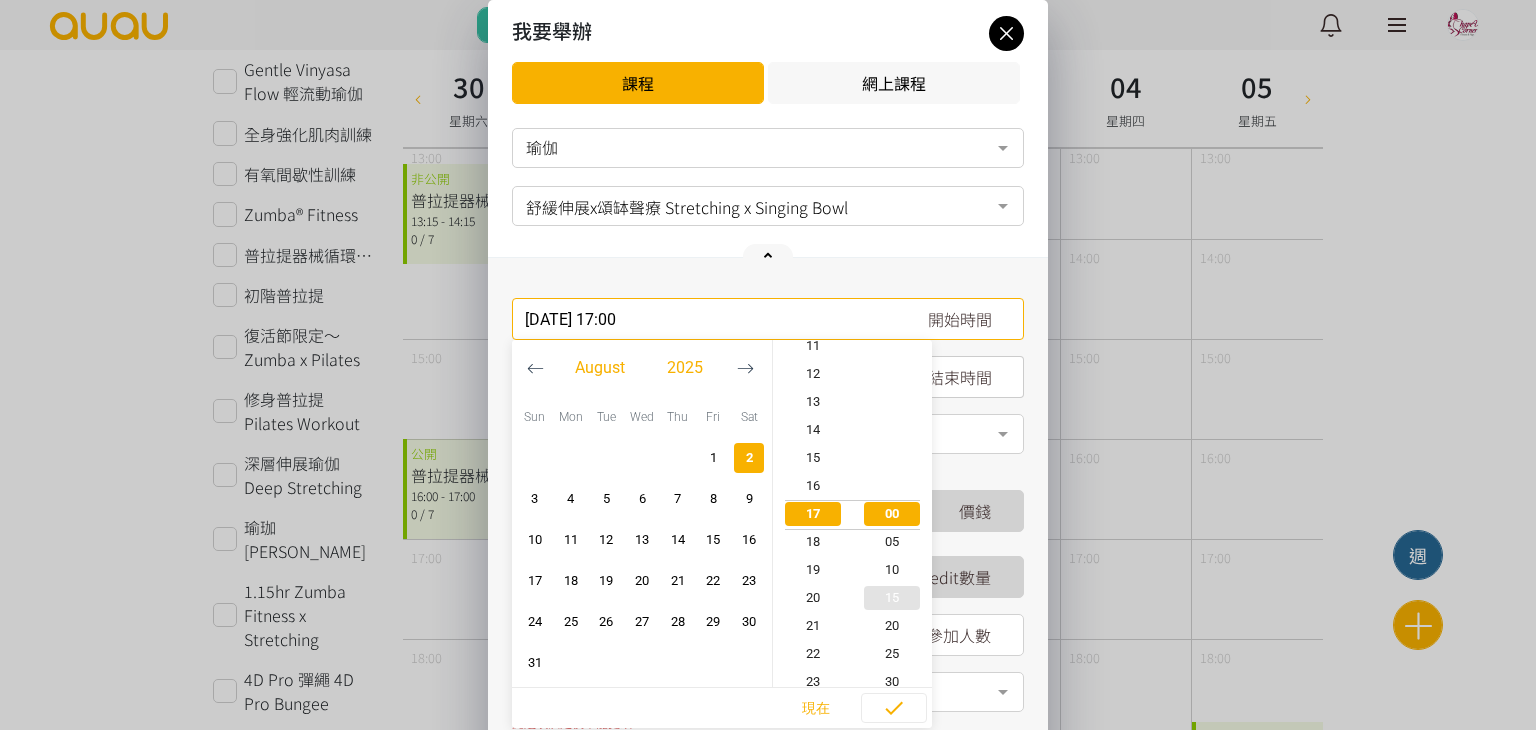 click on "15" at bounding box center (893, 598) 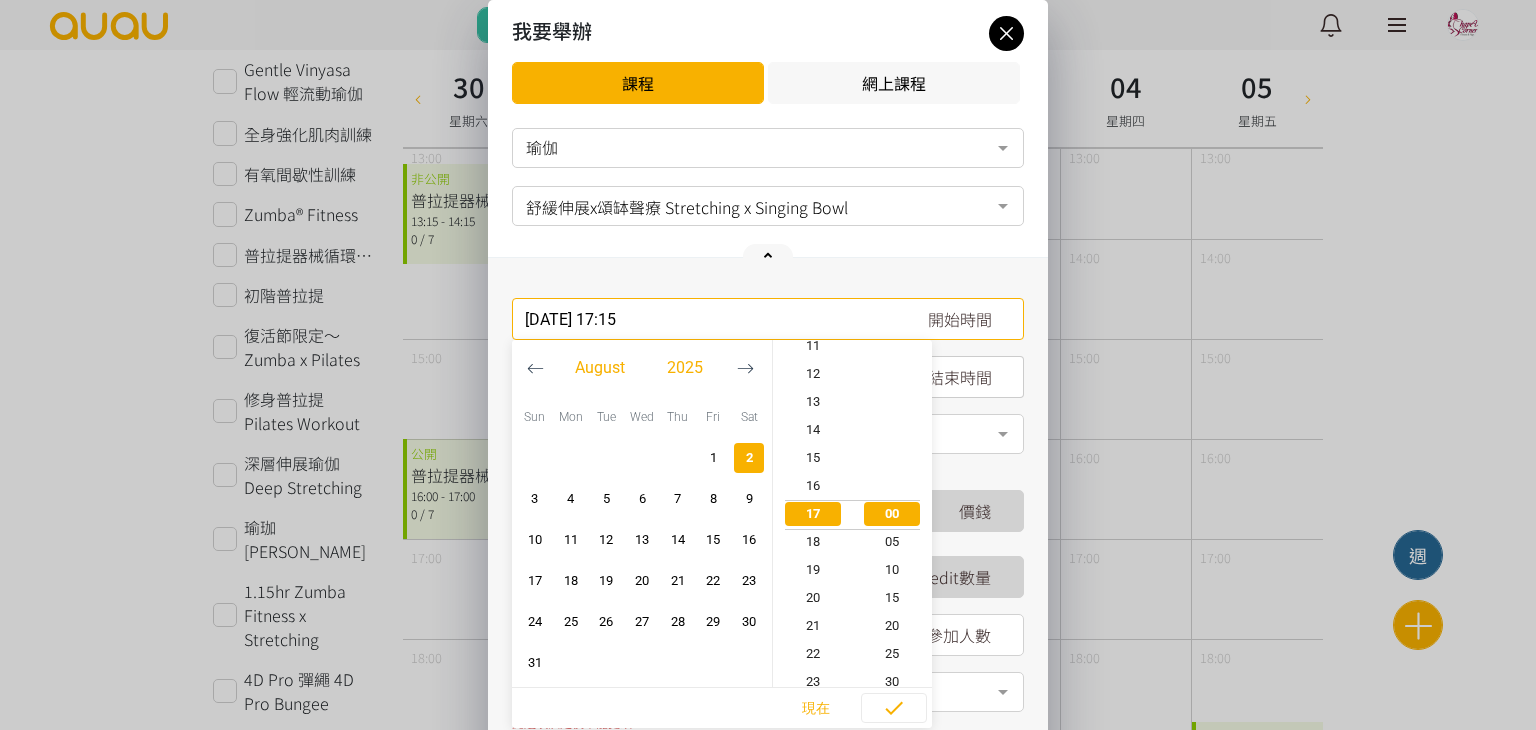 scroll, scrollTop: 476, scrollLeft: 0, axis: vertical 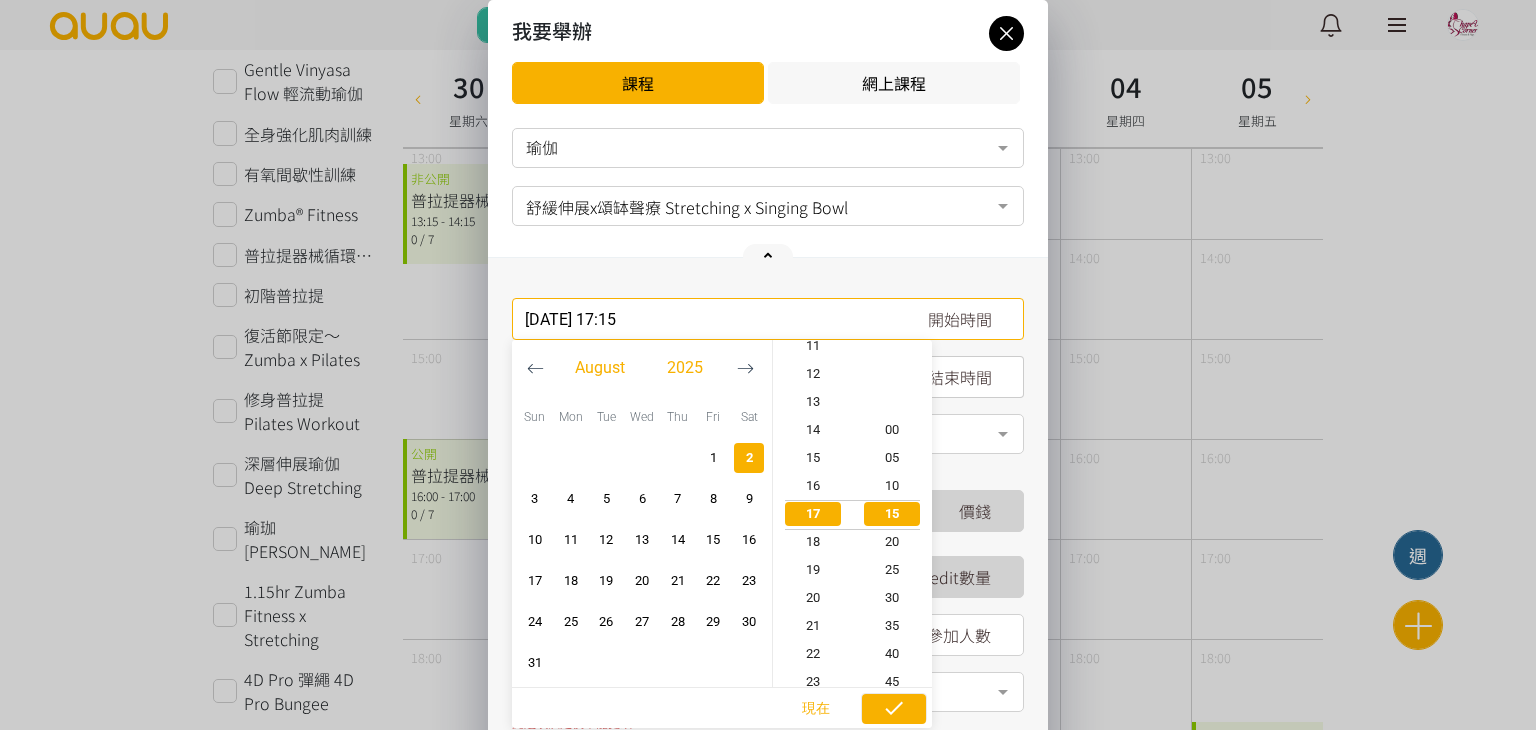 click at bounding box center [894, 709] 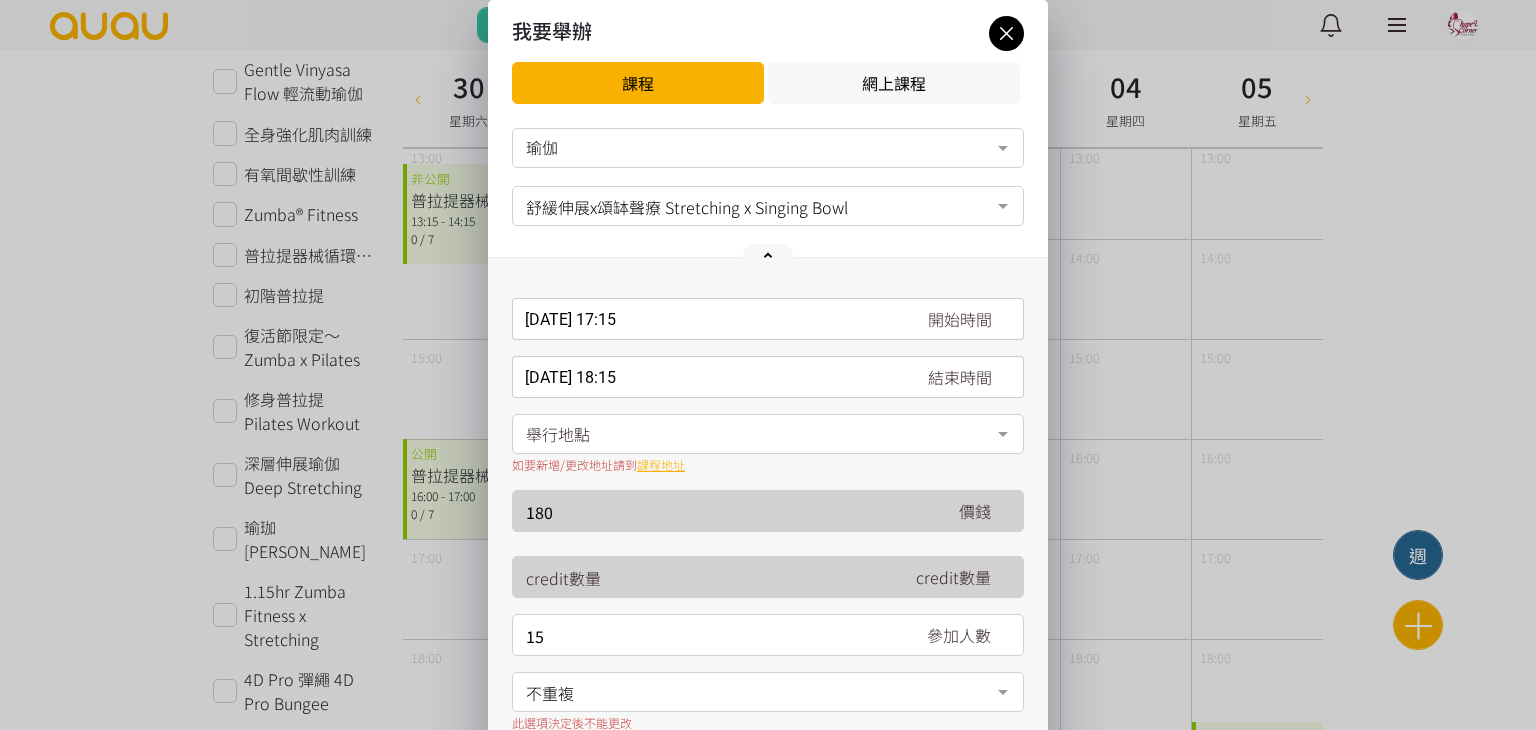 click on "舉行地點" at bounding box center (768, 434) 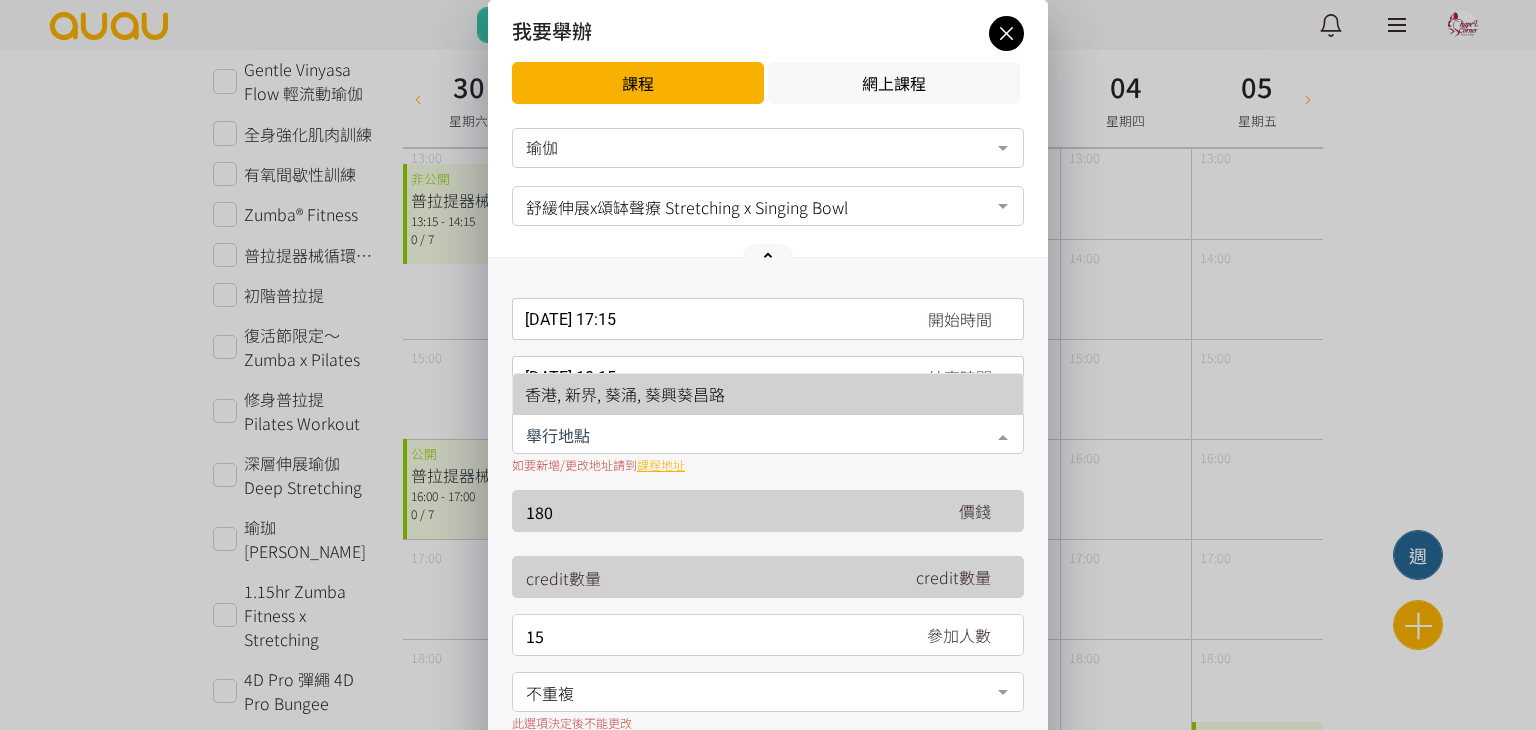 click on "香港, 新界, 葵涌, 葵興葵昌路" at bounding box center (768, 394) 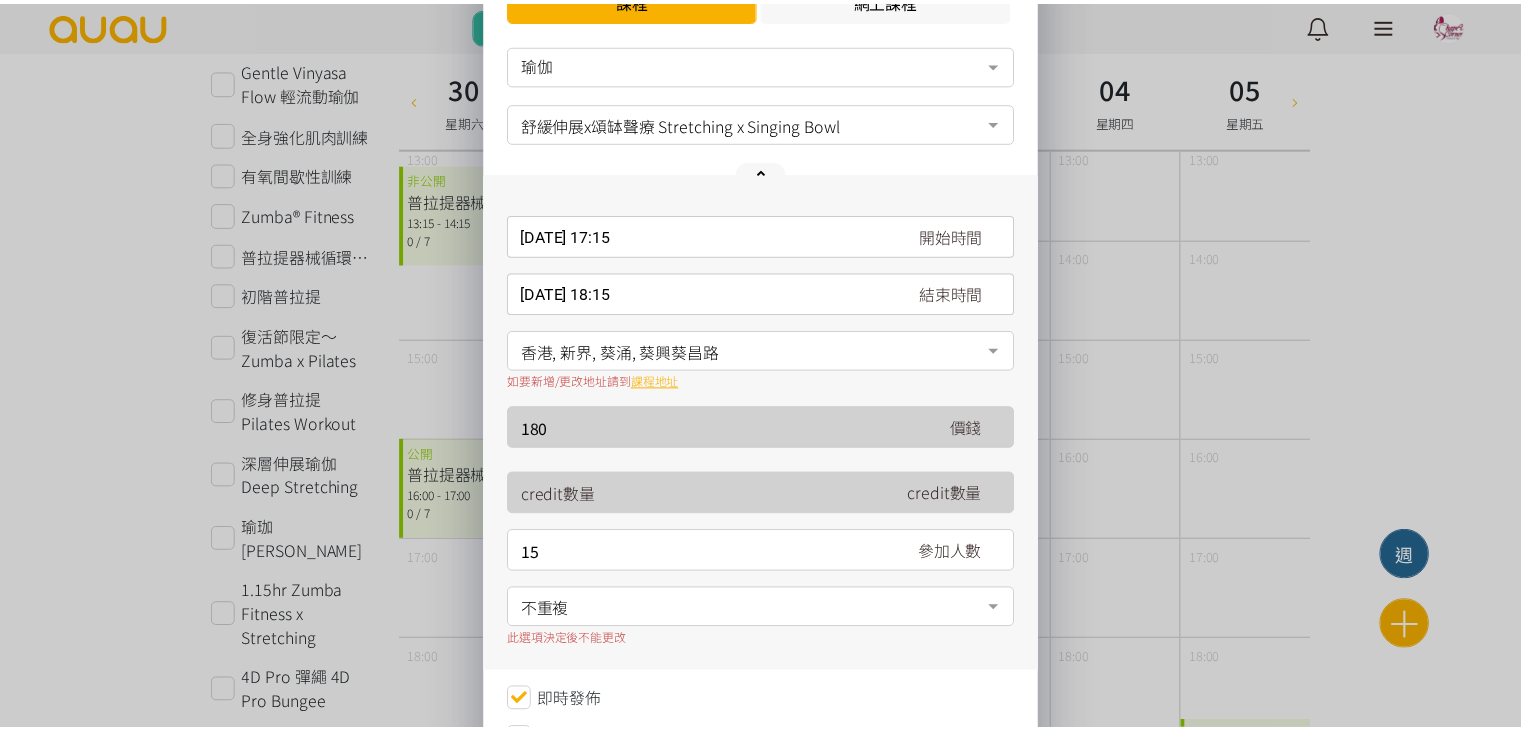 scroll, scrollTop: 313, scrollLeft: 0, axis: vertical 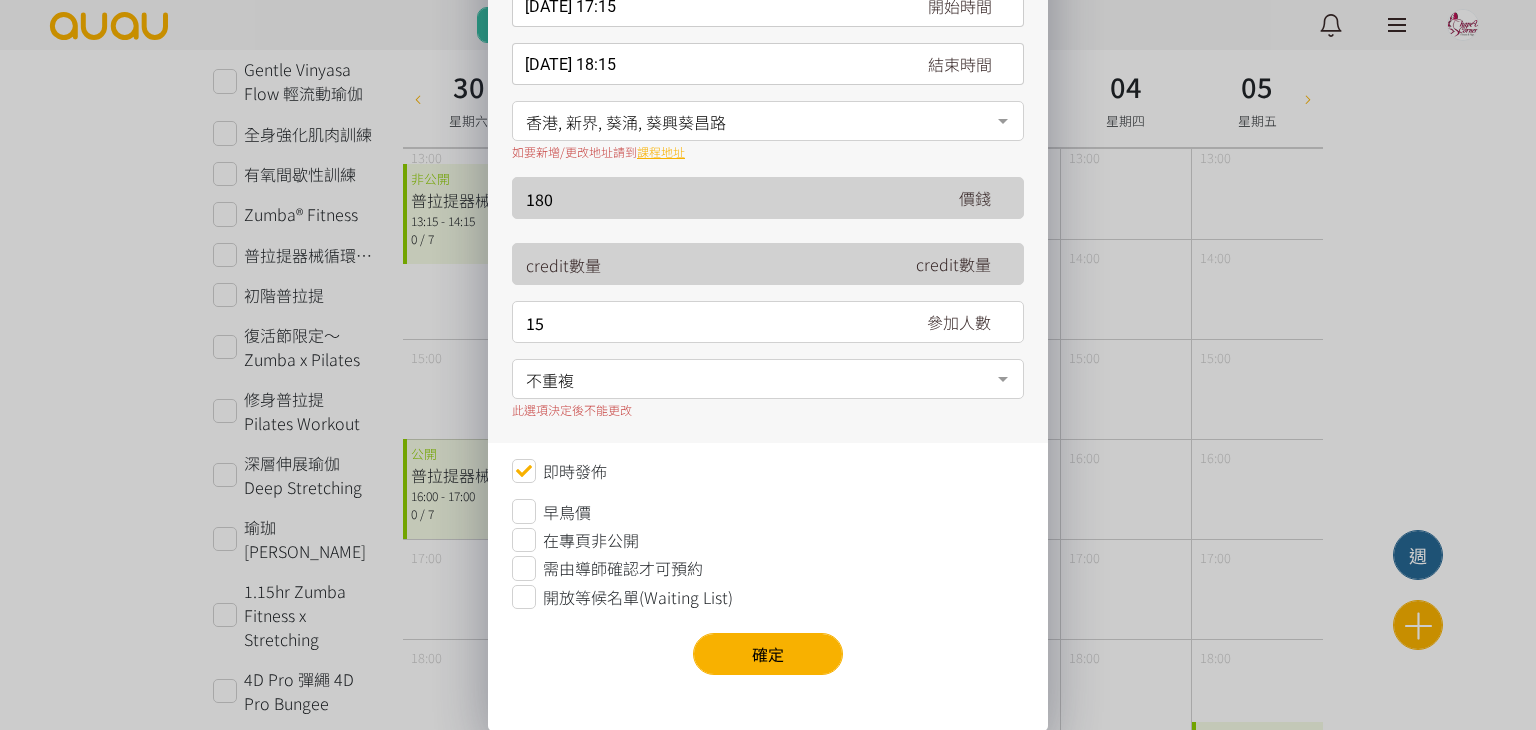 click on "不重複" at bounding box center [768, 377] 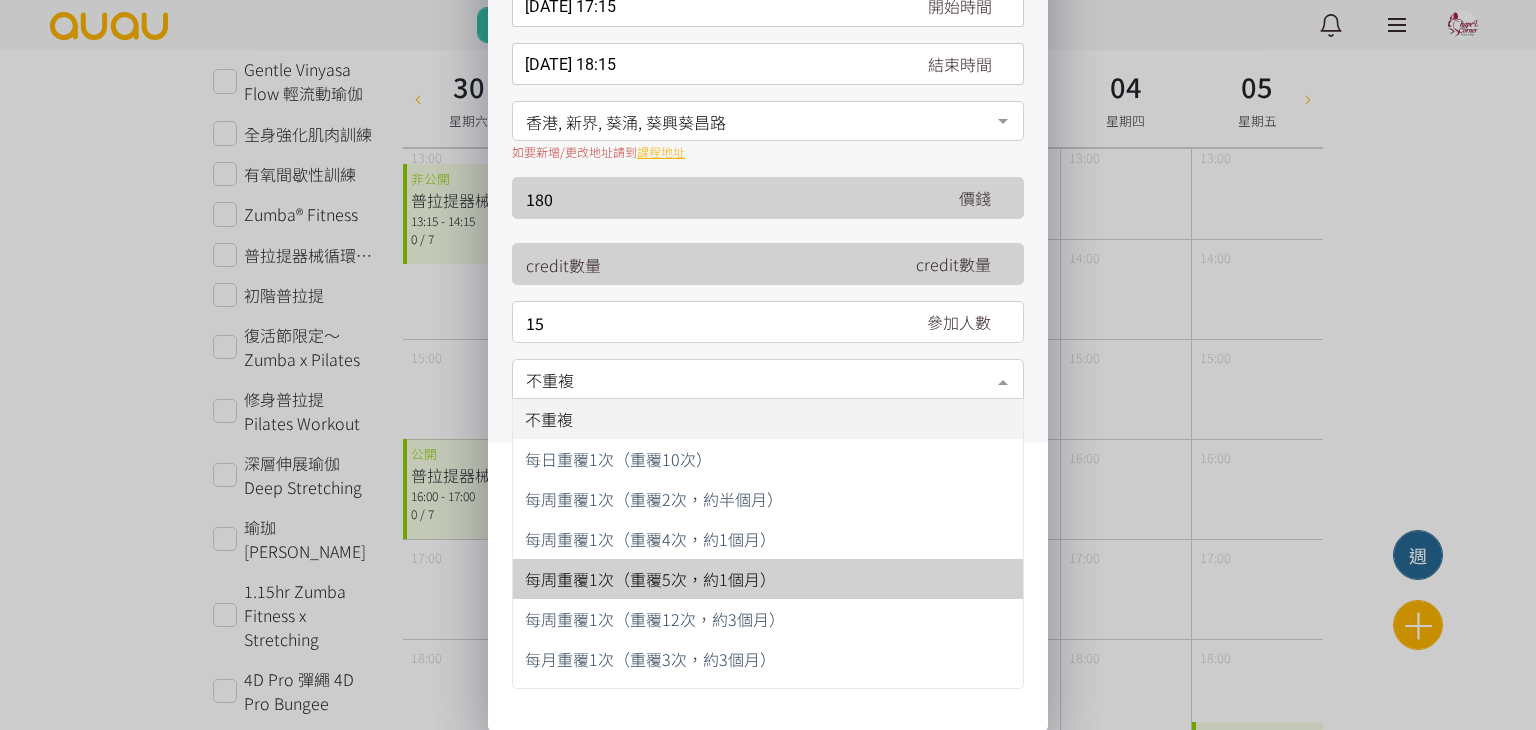 click on "每周重覆1次（重覆5次，約1個月）" at bounding box center (650, 579) 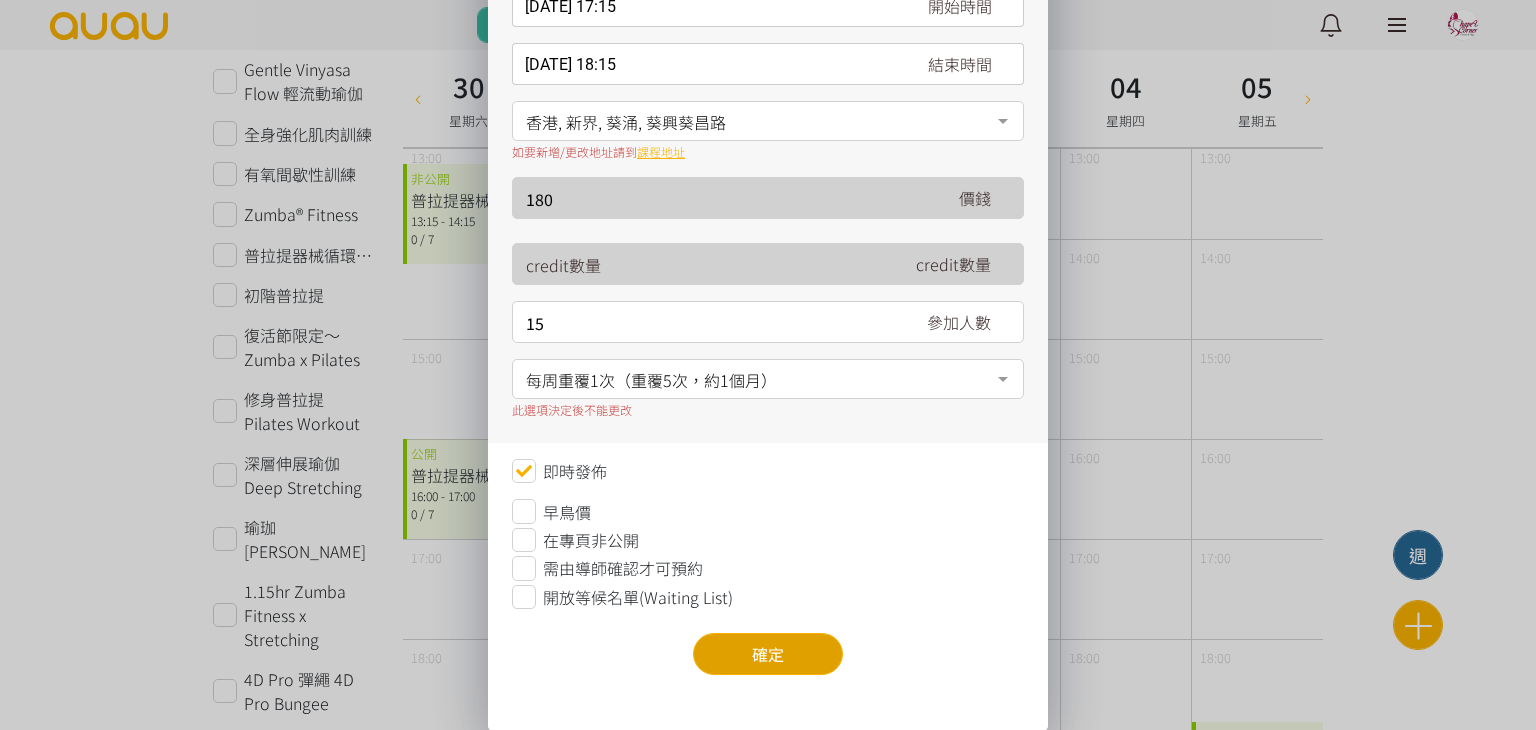 click on "確定" at bounding box center (768, 654) 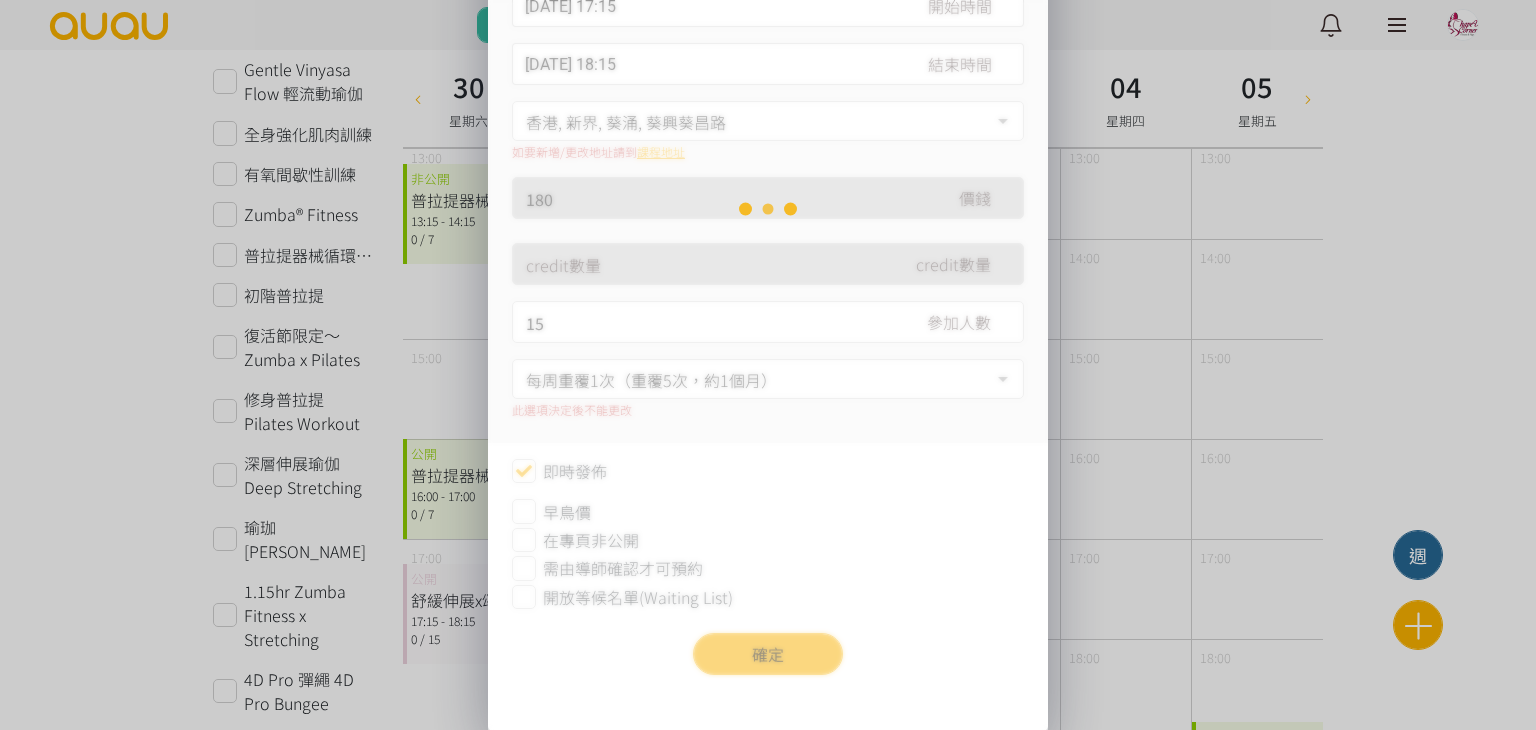 scroll, scrollTop: 0, scrollLeft: 0, axis: both 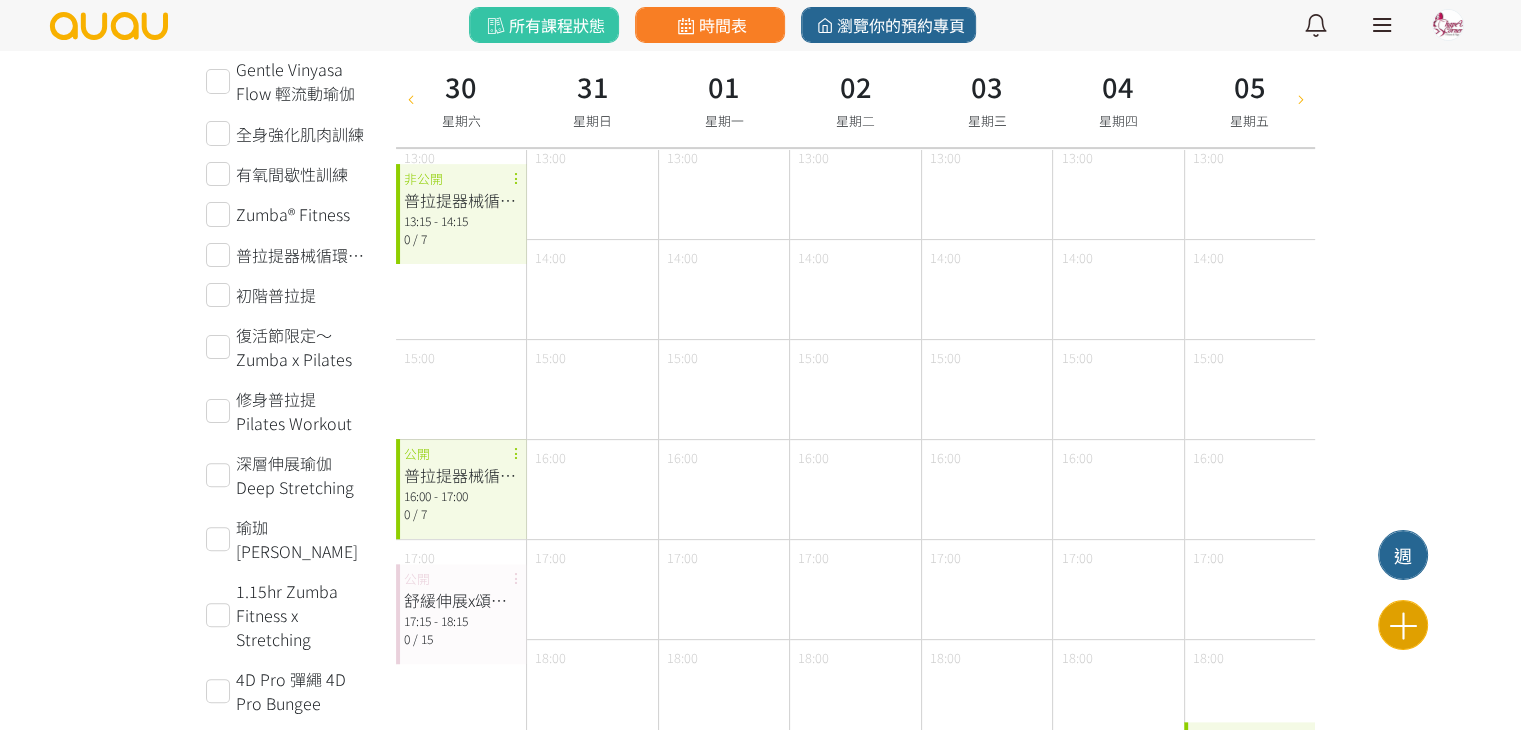 click at bounding box center (1403, 625) 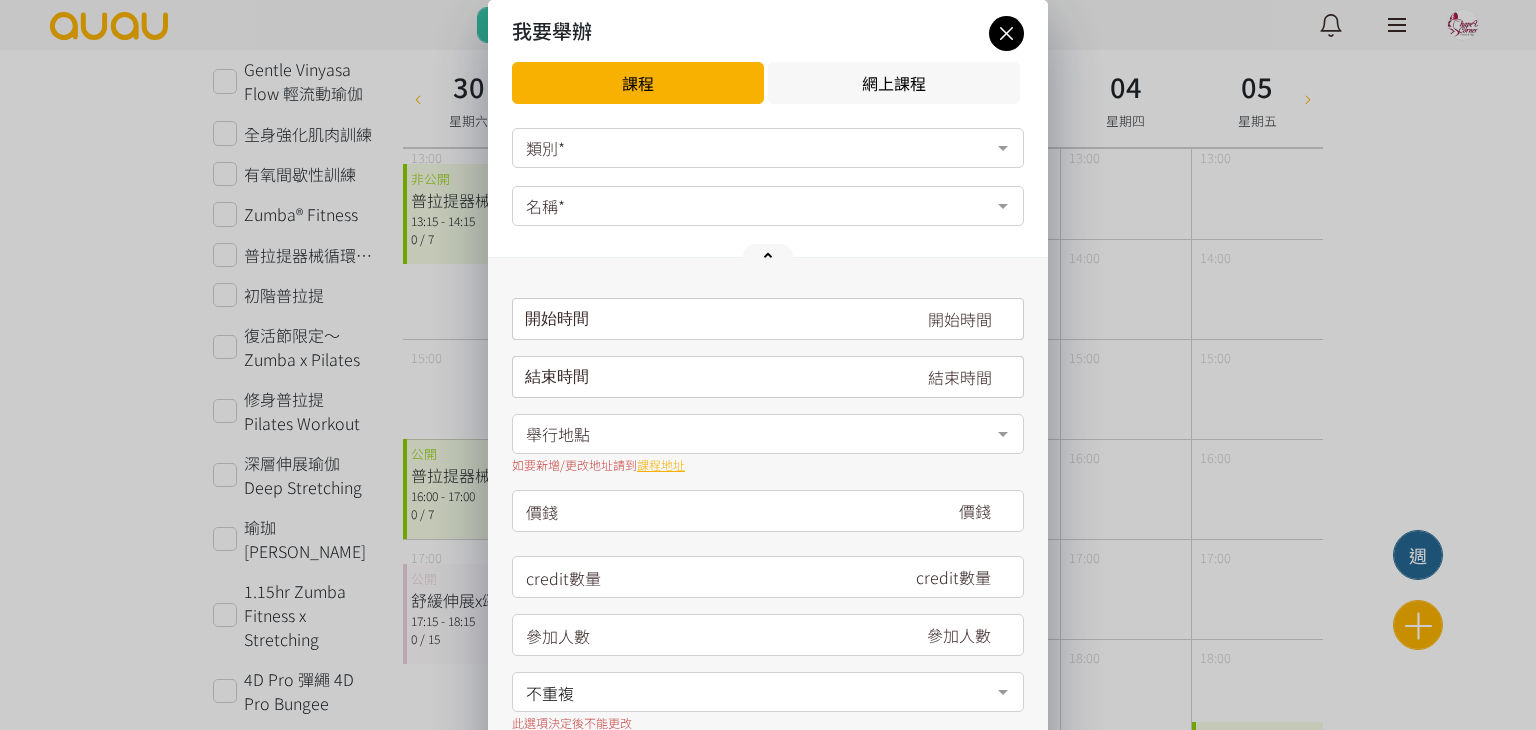 click on "類別*" at bounding box center (768, 148) 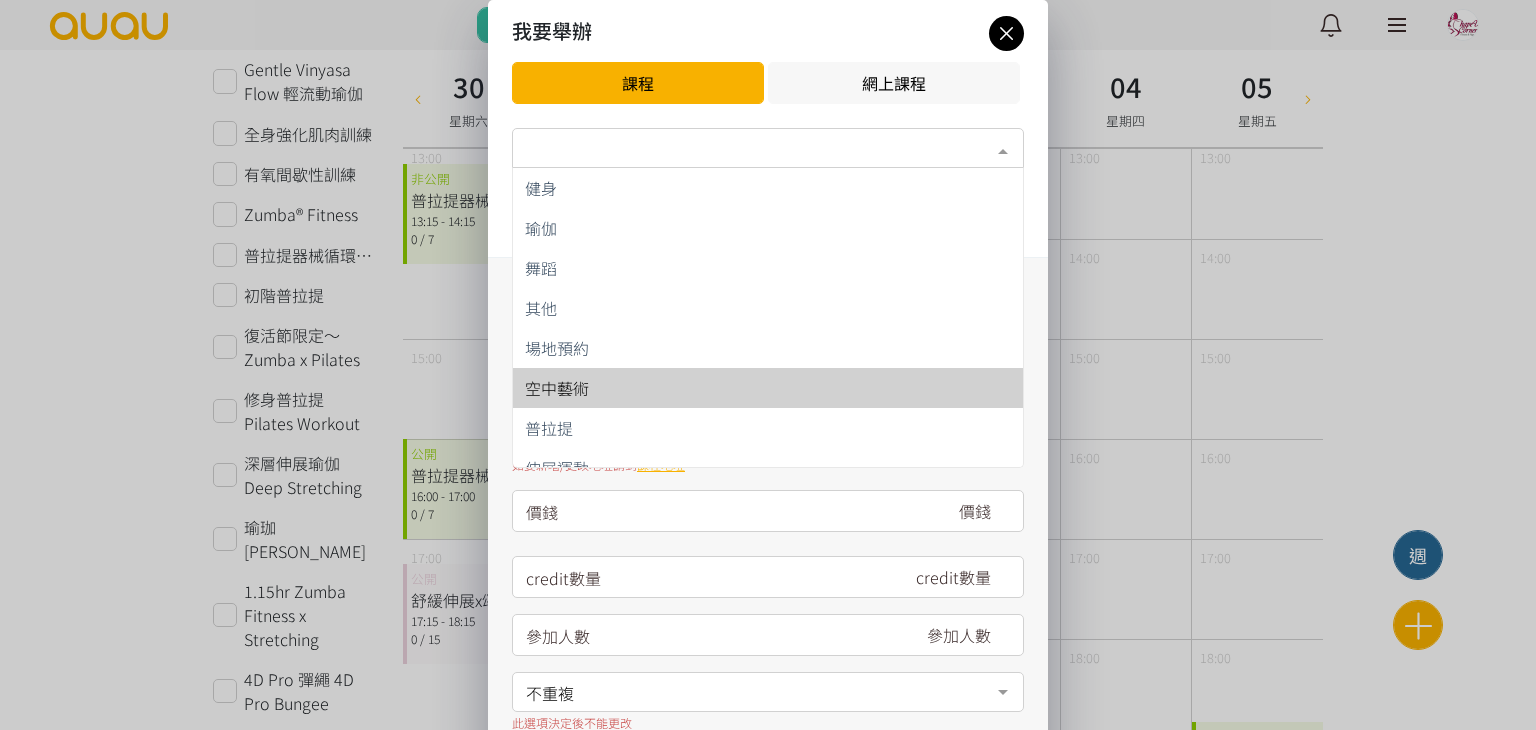 scroll, scrollTop: 20, scrollLeft: 0, axis: vertical 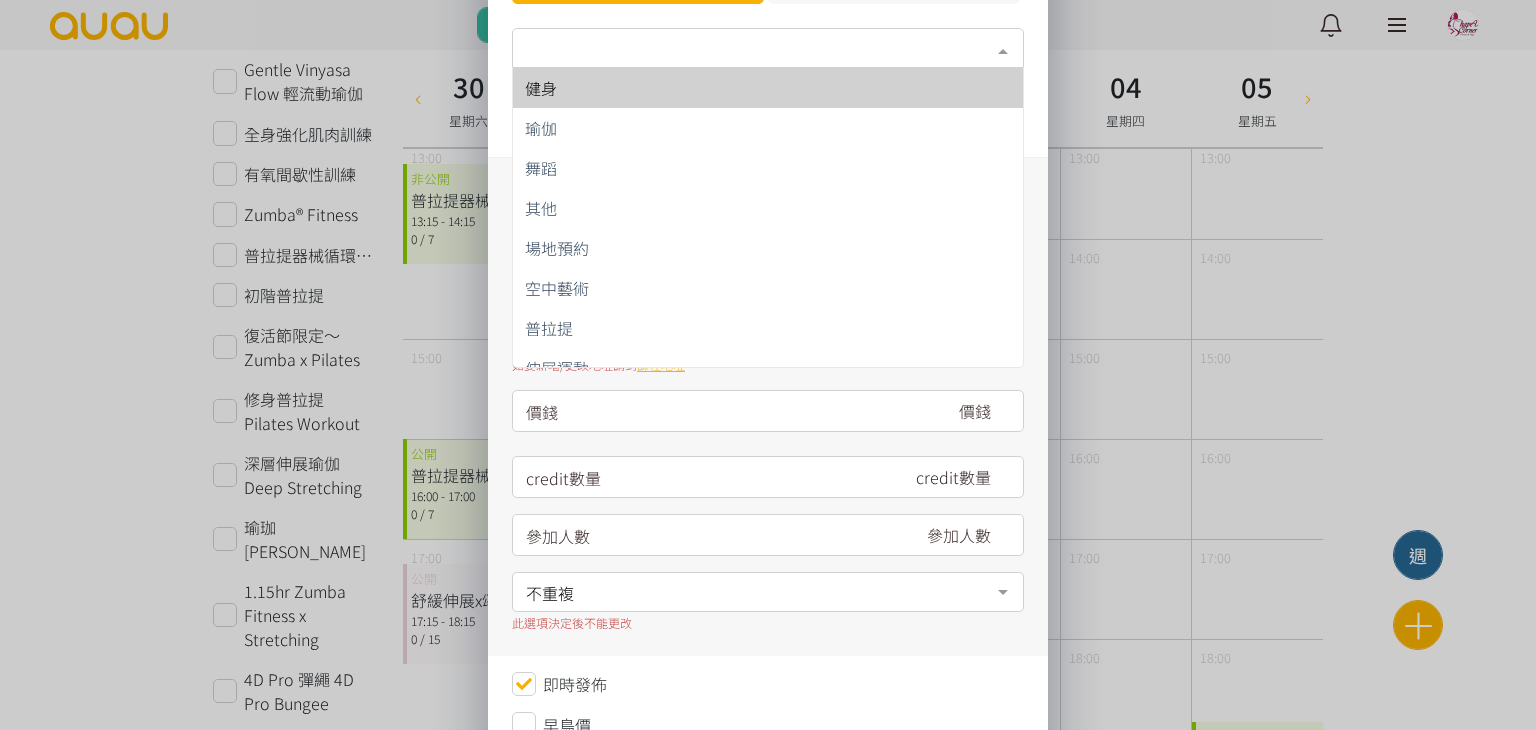 click on "健身" at bounding box center (768, 88) 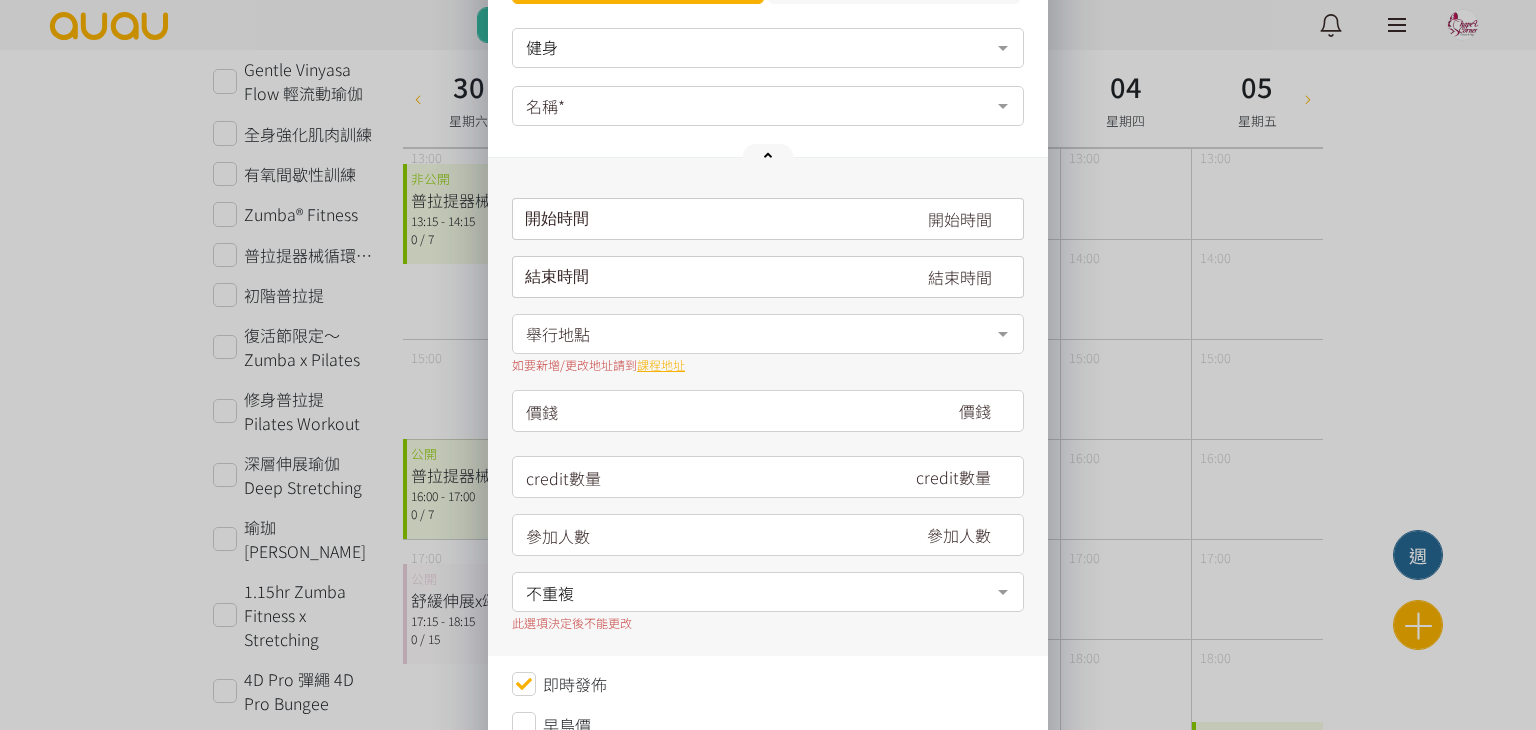 click on "名稱*" at bounding box center (768, 106) 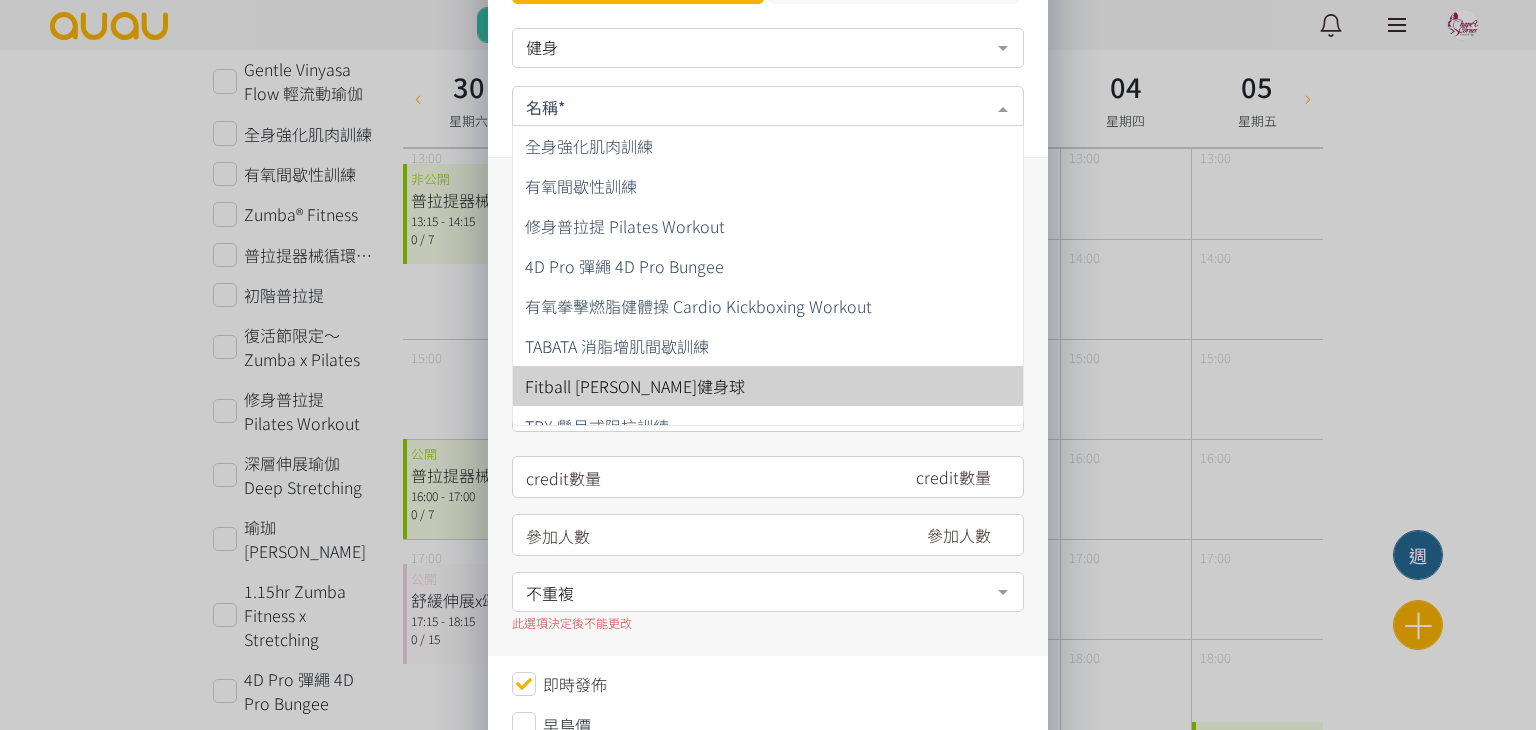 click on "Fitball [PERSON_NAME]健身球" at bounding box center [768, 386] 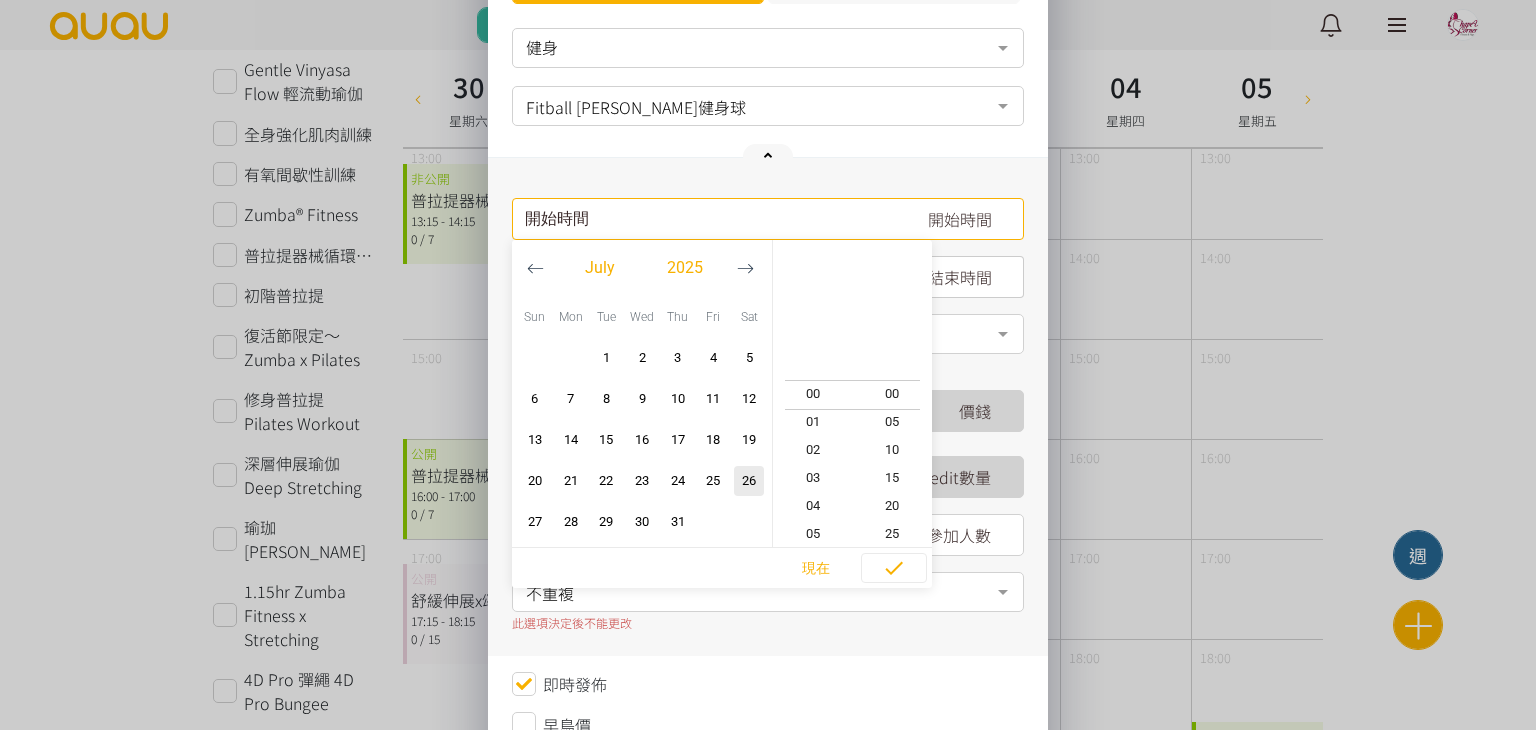 click on "請選擇時間表日期" at bounding box center [768, 219] 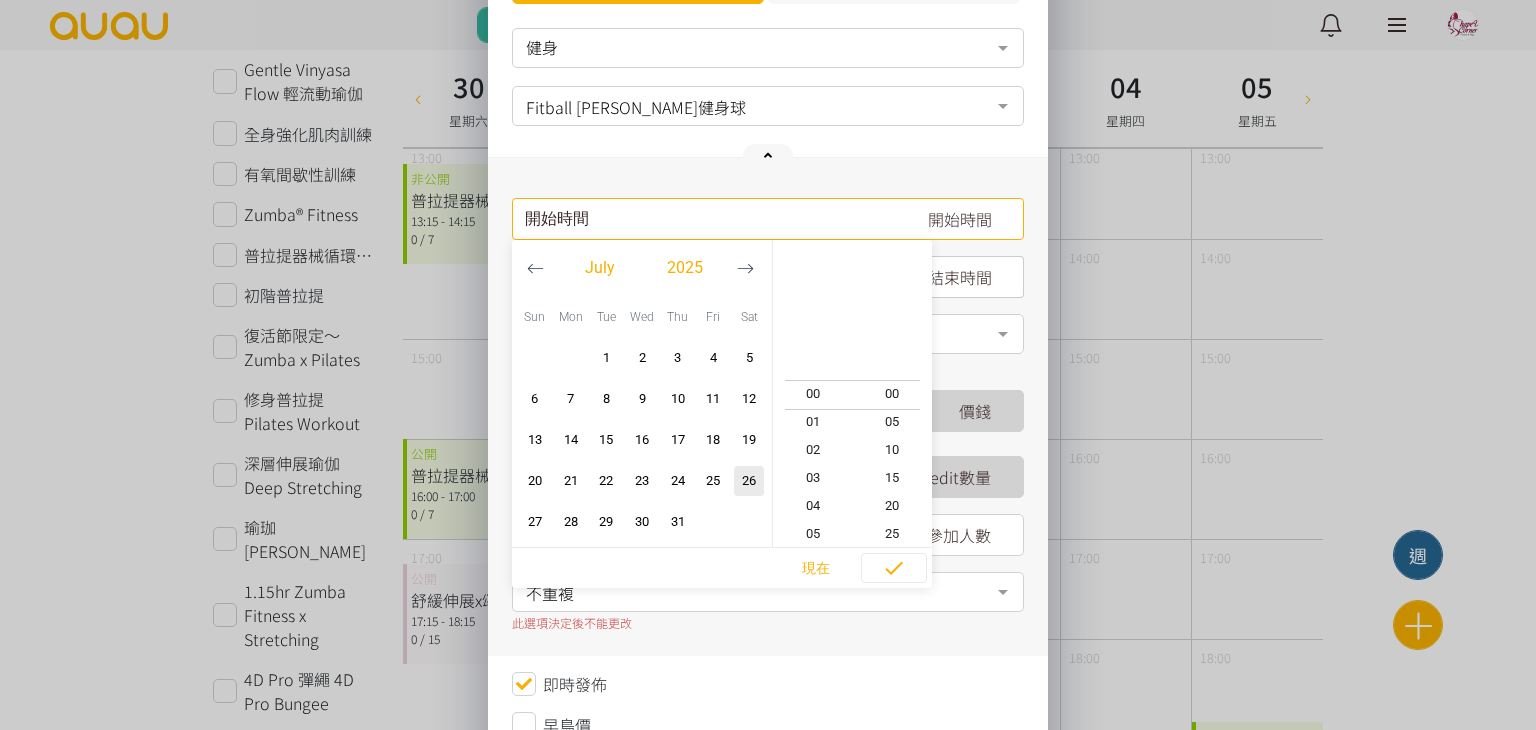 click 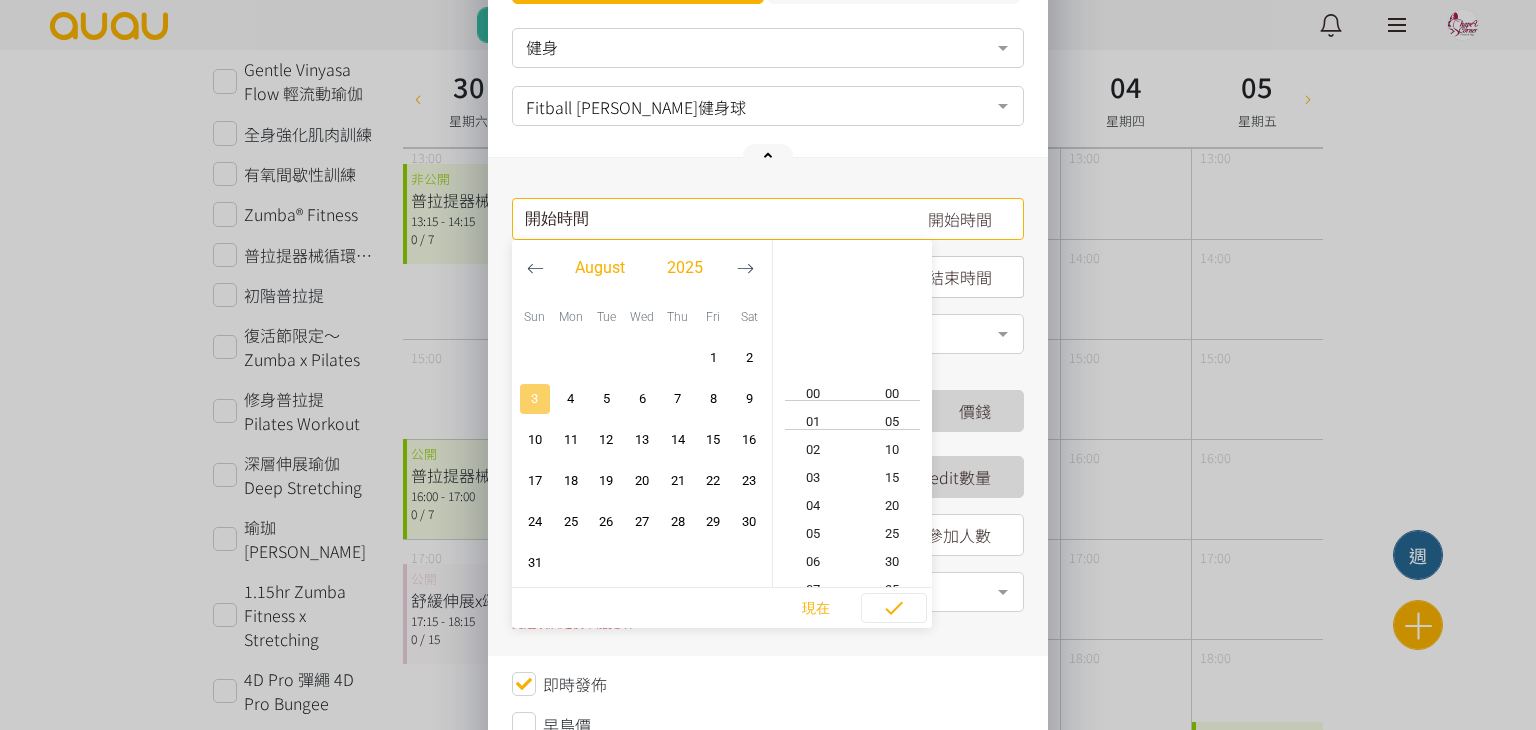 click on "3" at bounding box center (535, 399) 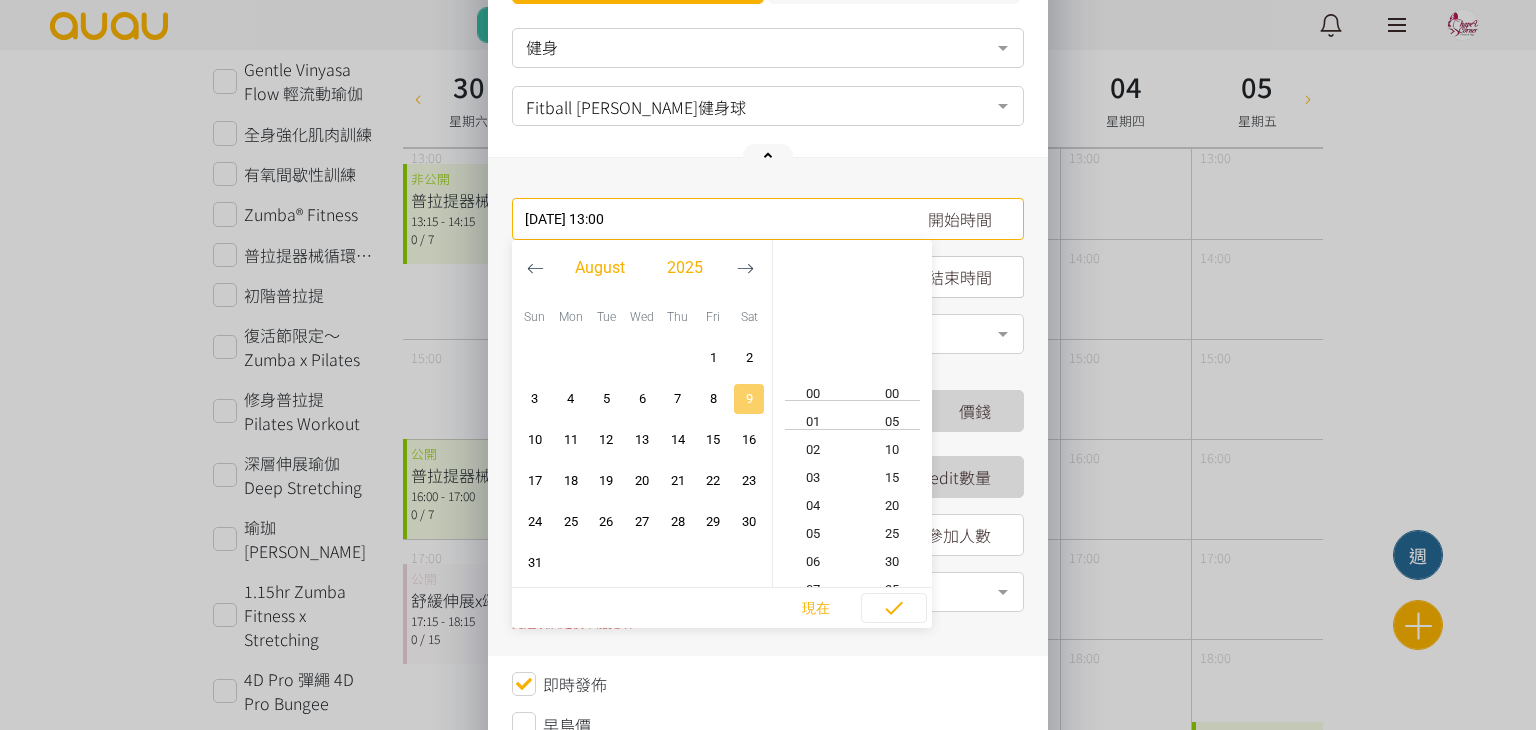 scroll, scrollTop: 364, scrollLeft: 0, axis: vertical 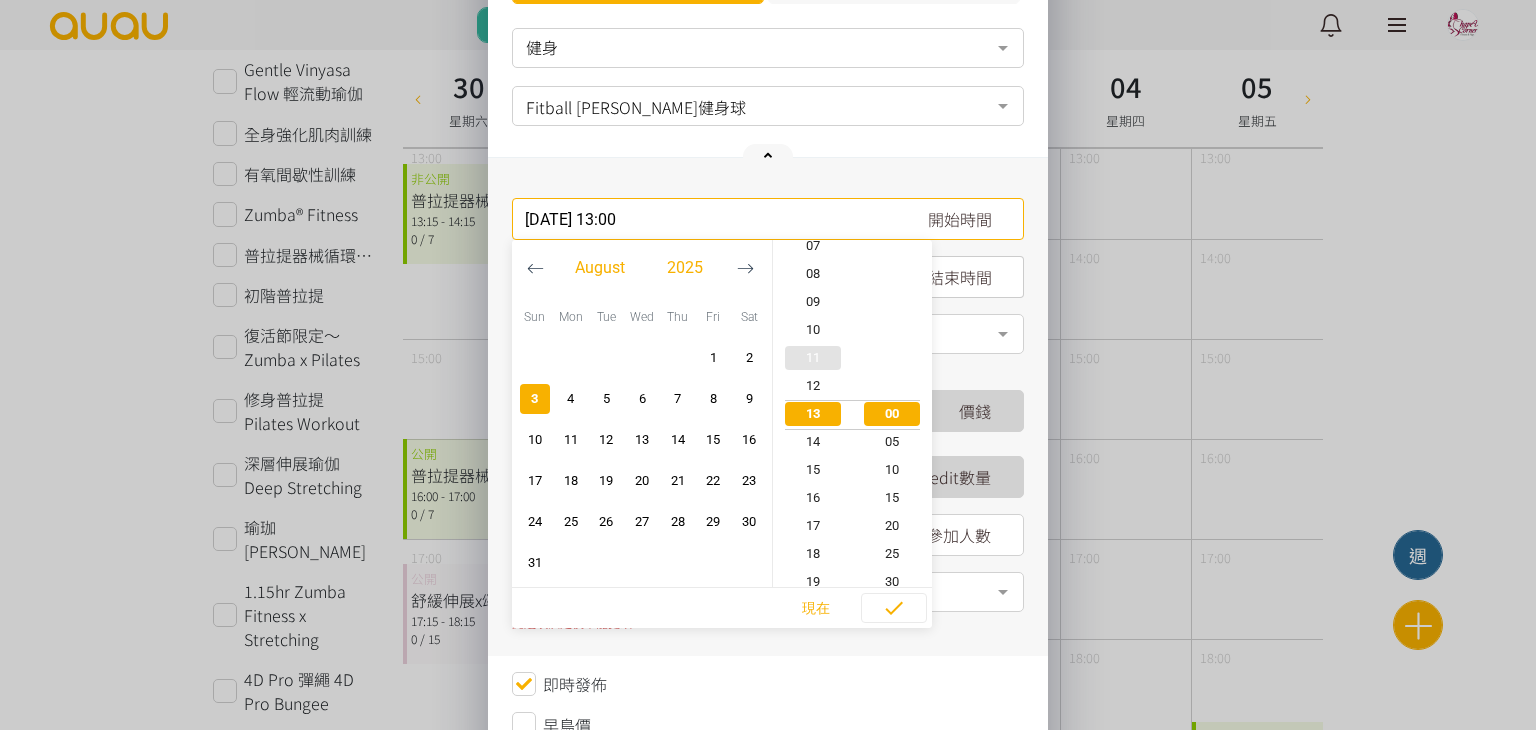 click on "11" at bounding box center (813, 358) 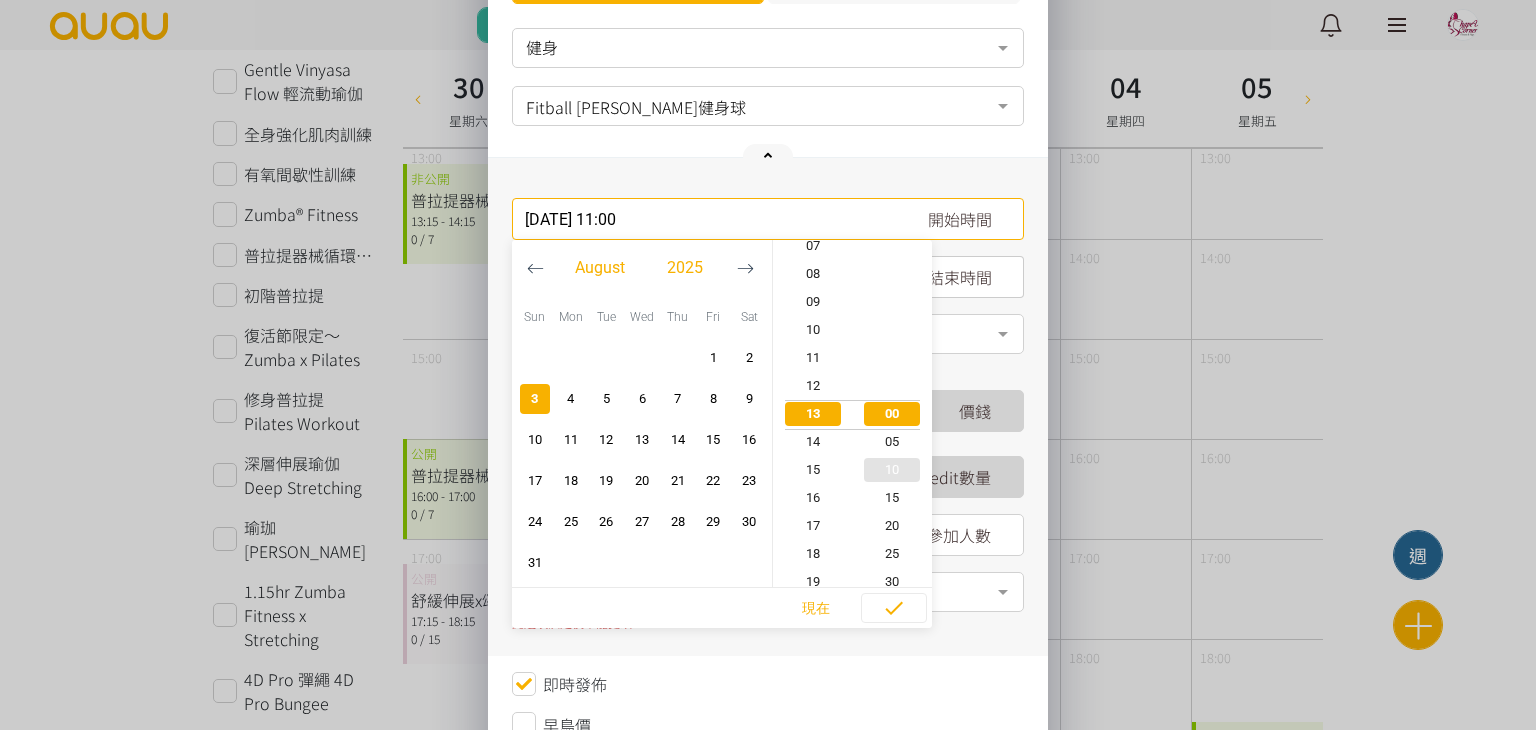 scroll, scrollTop: 308, scrollLeft: 0, axis: vertical 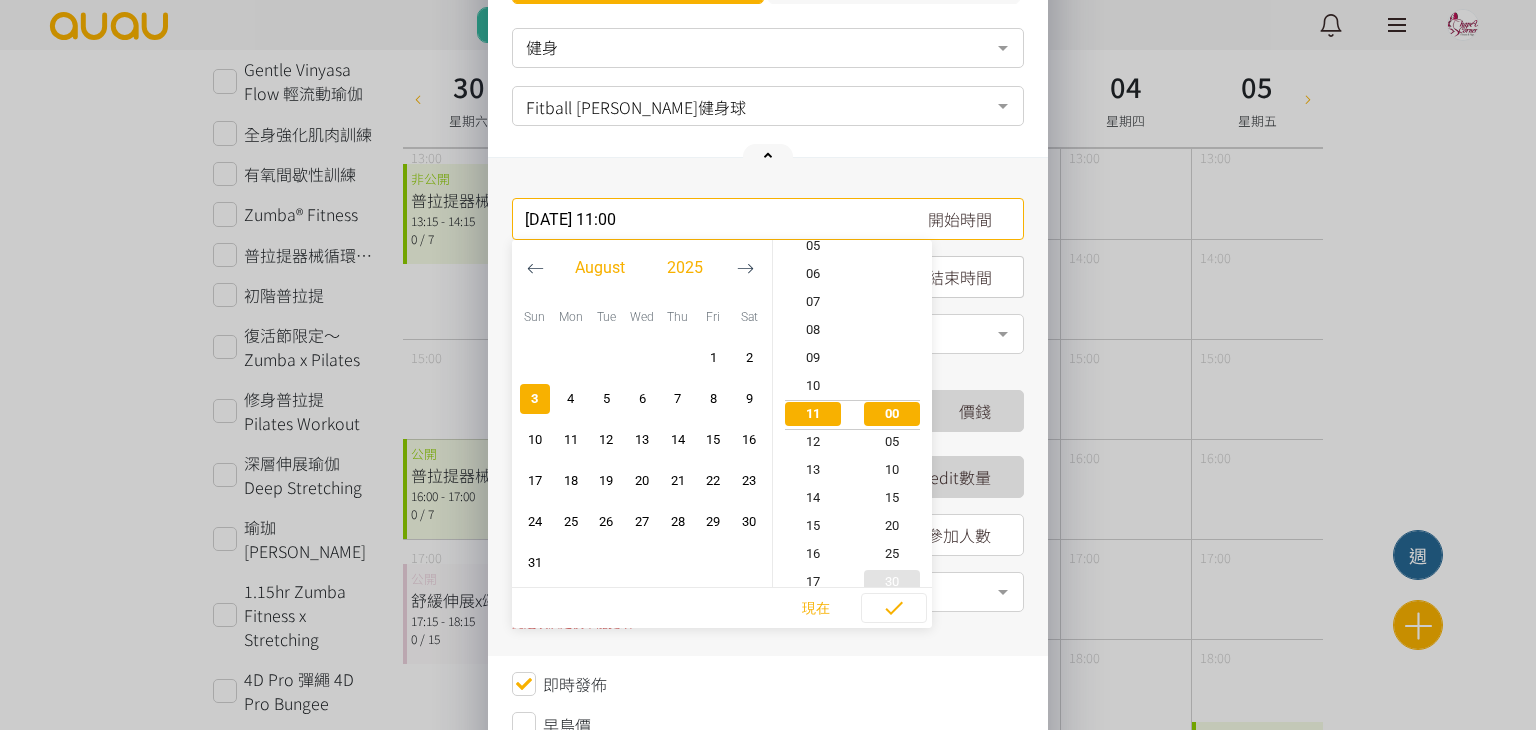 click on "30" at bounding box center [893, 582] 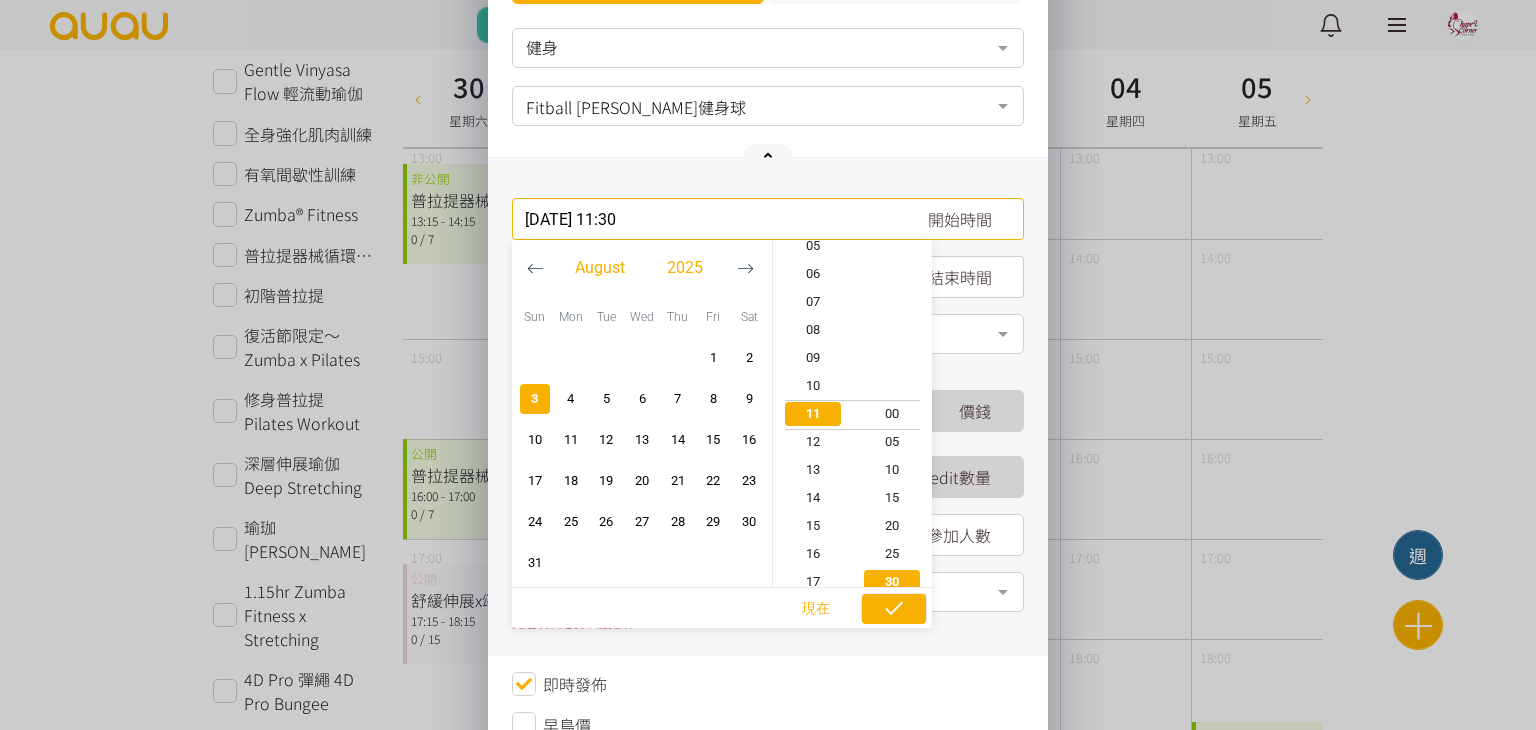scroll, scrollTop: 308, scrollLeft: 0, axis: vertical 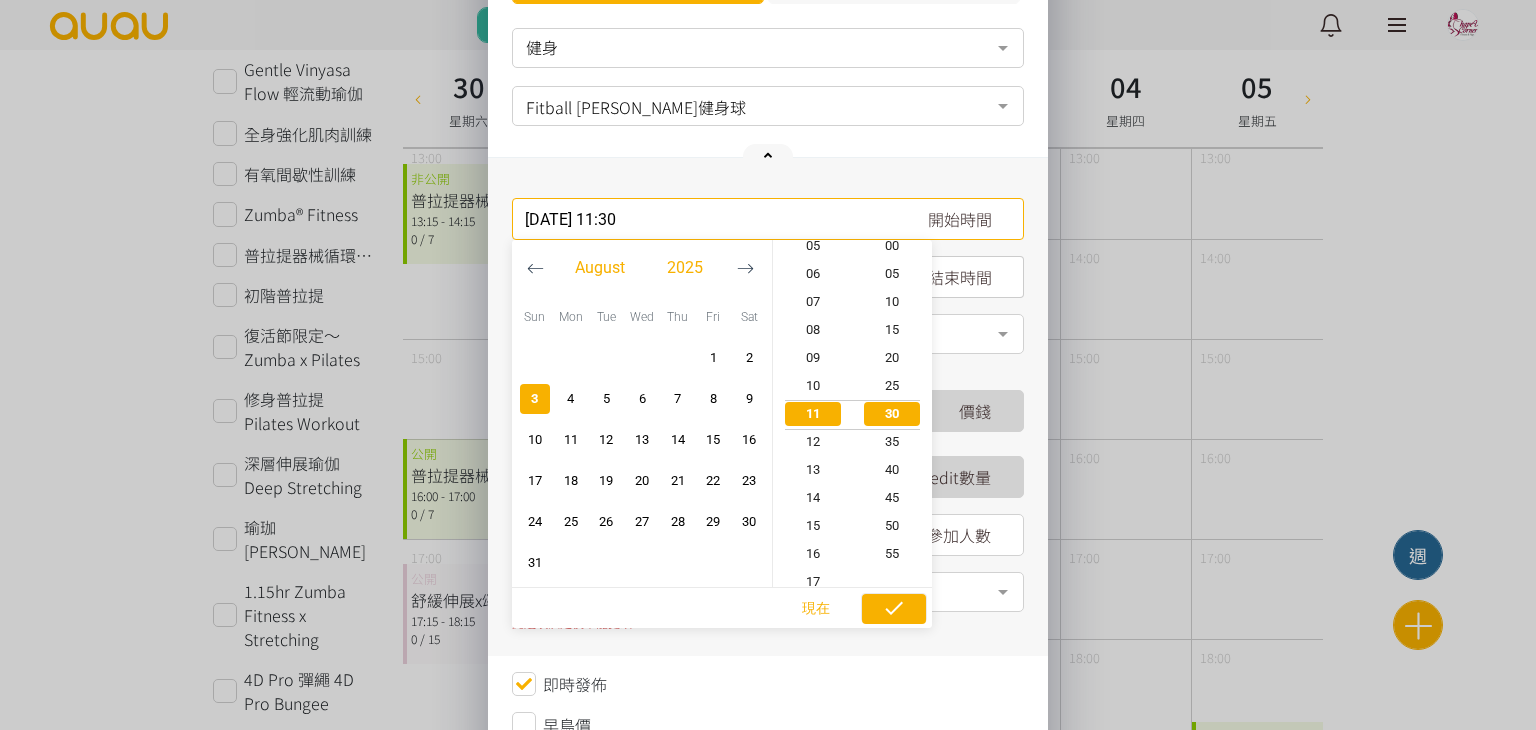 click 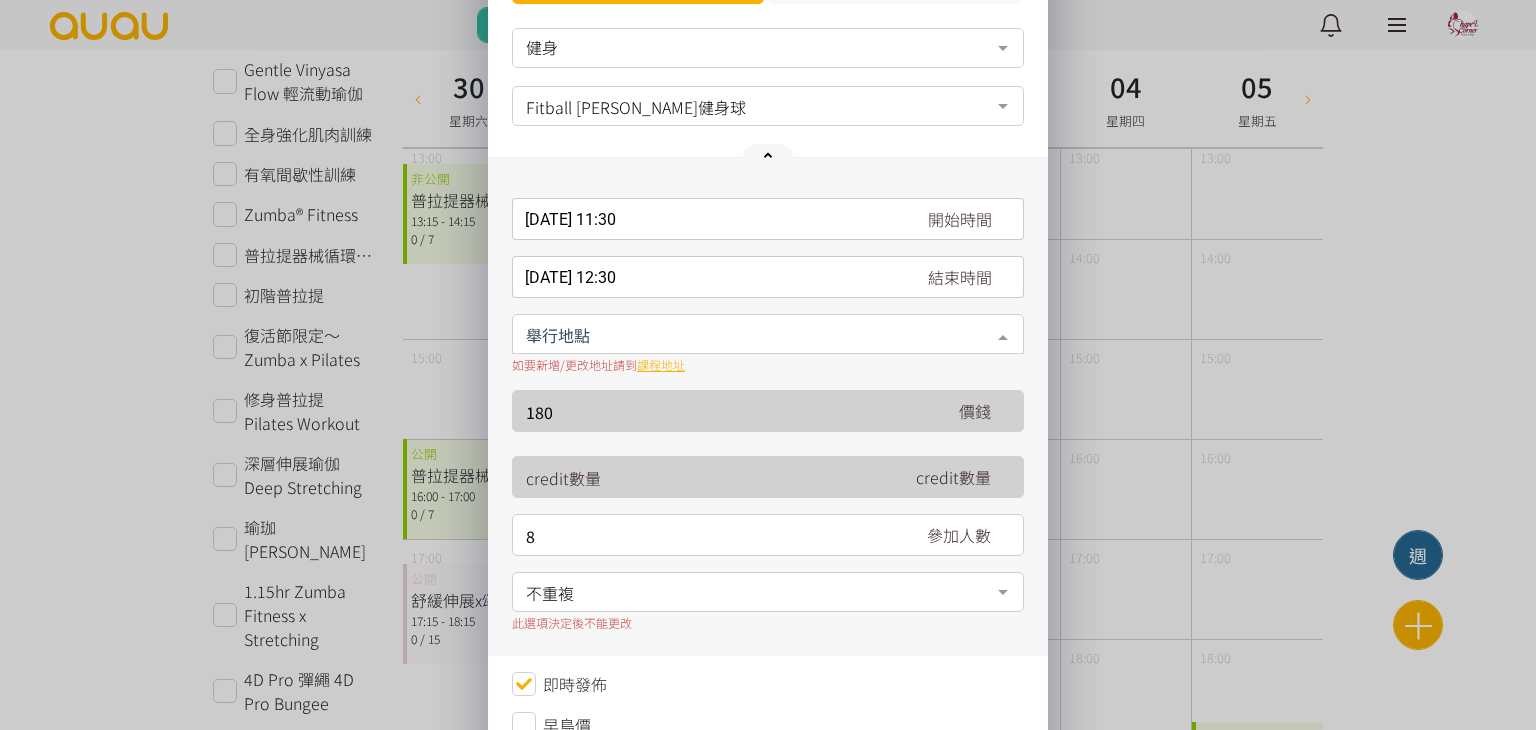 click at bounding box center (768, 334) 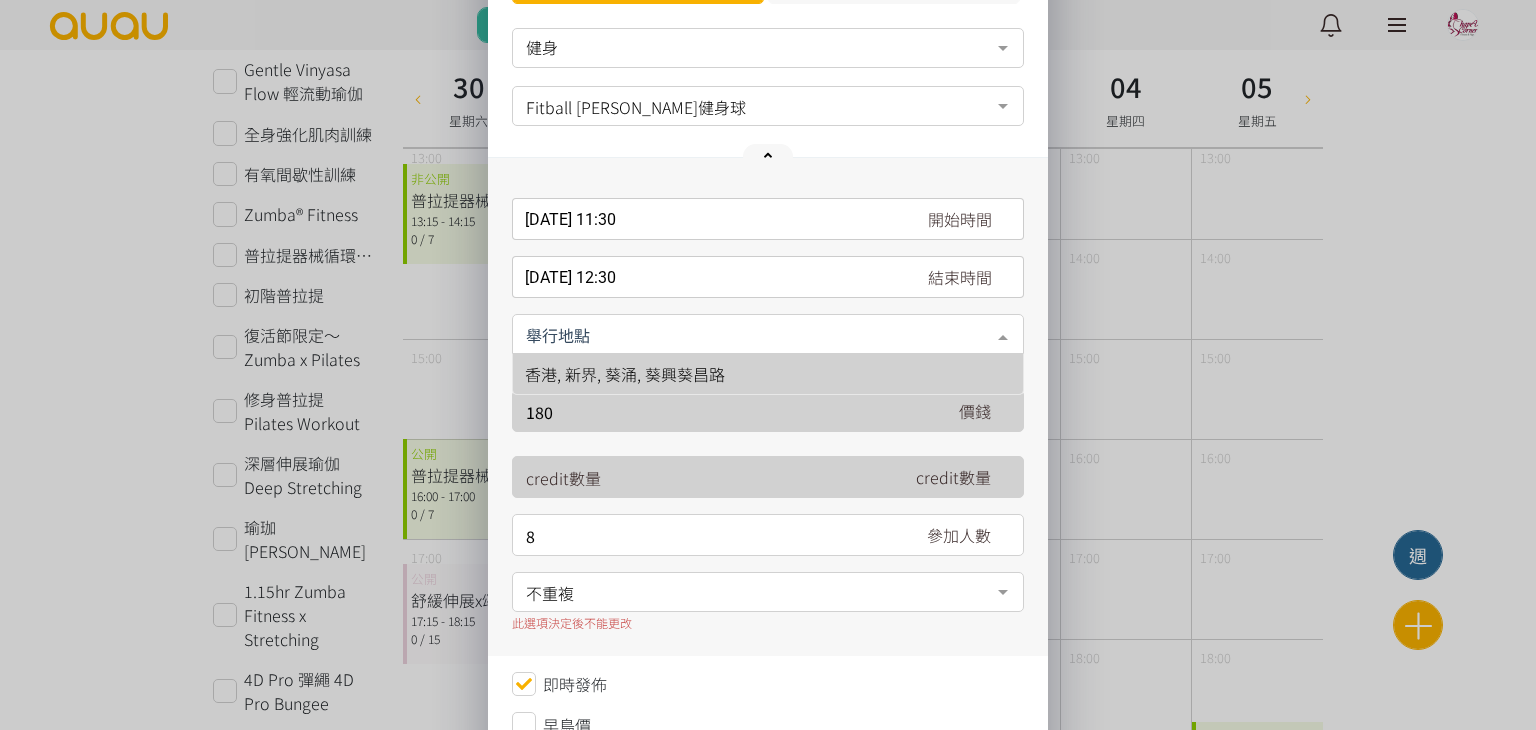 click on "香港, 新界, 葵涌, 葵興葵昌路" at bounding box center (625, 374) 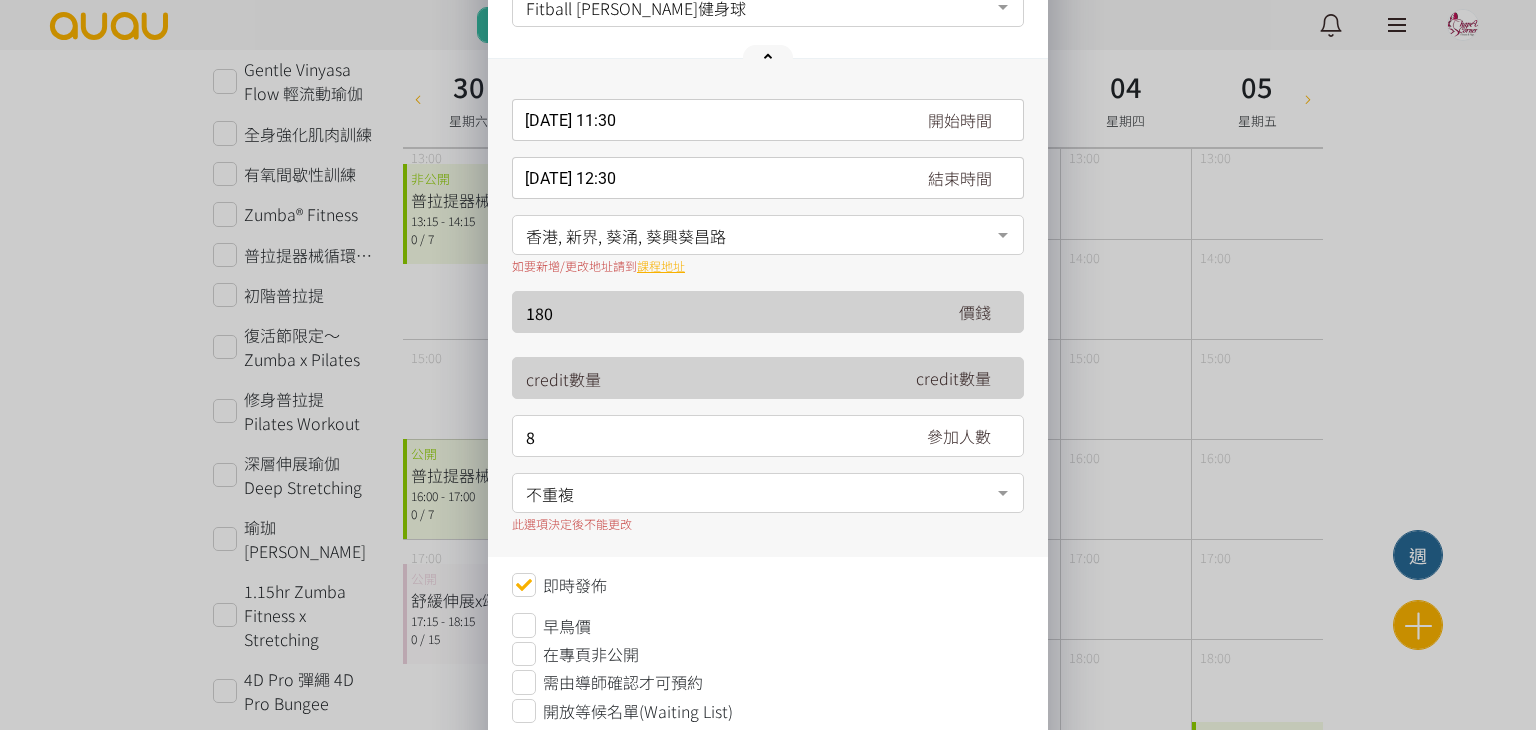 scroll, scrollTop: 200, scrollLeft: 0, axis: vertical 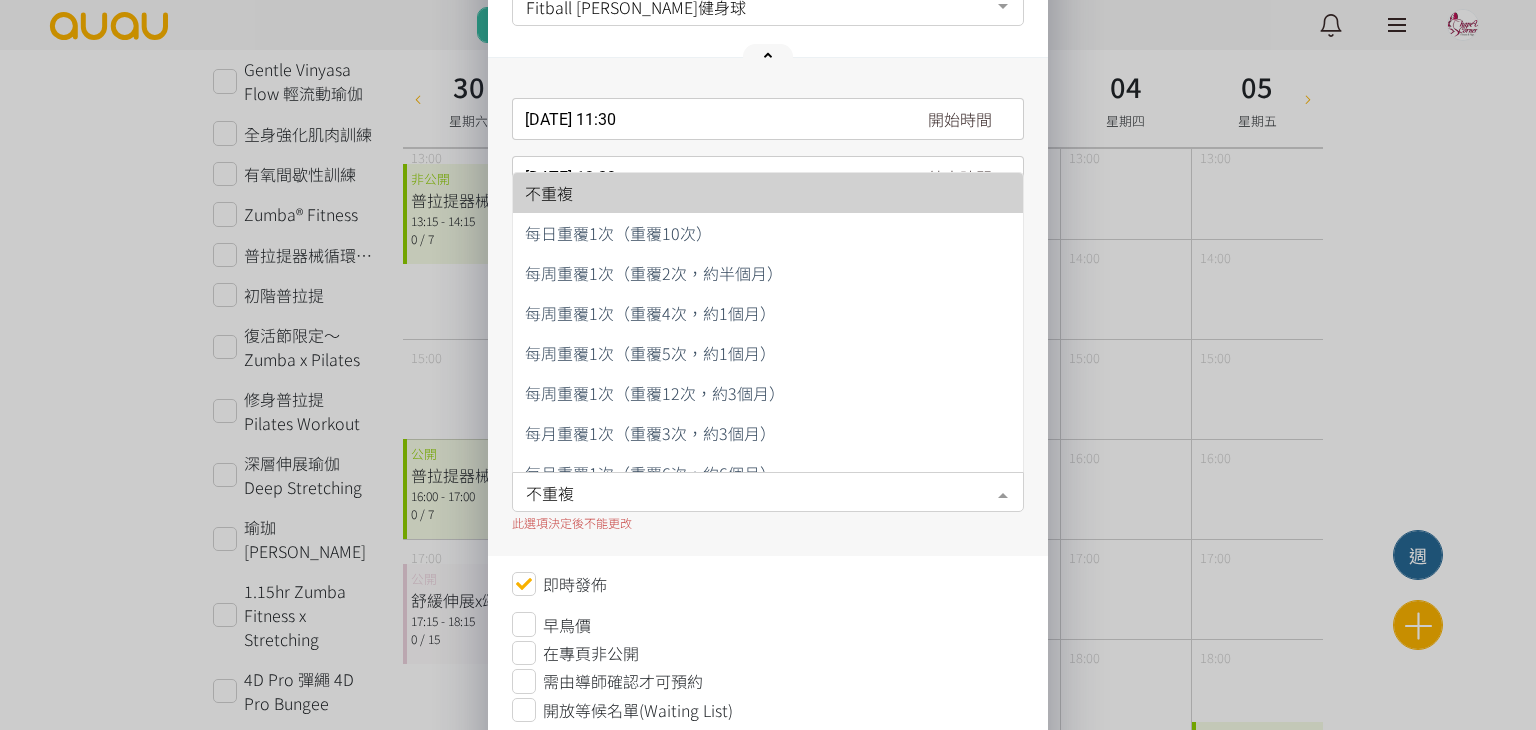 click on "不重複" at bounding box center (768, 490) 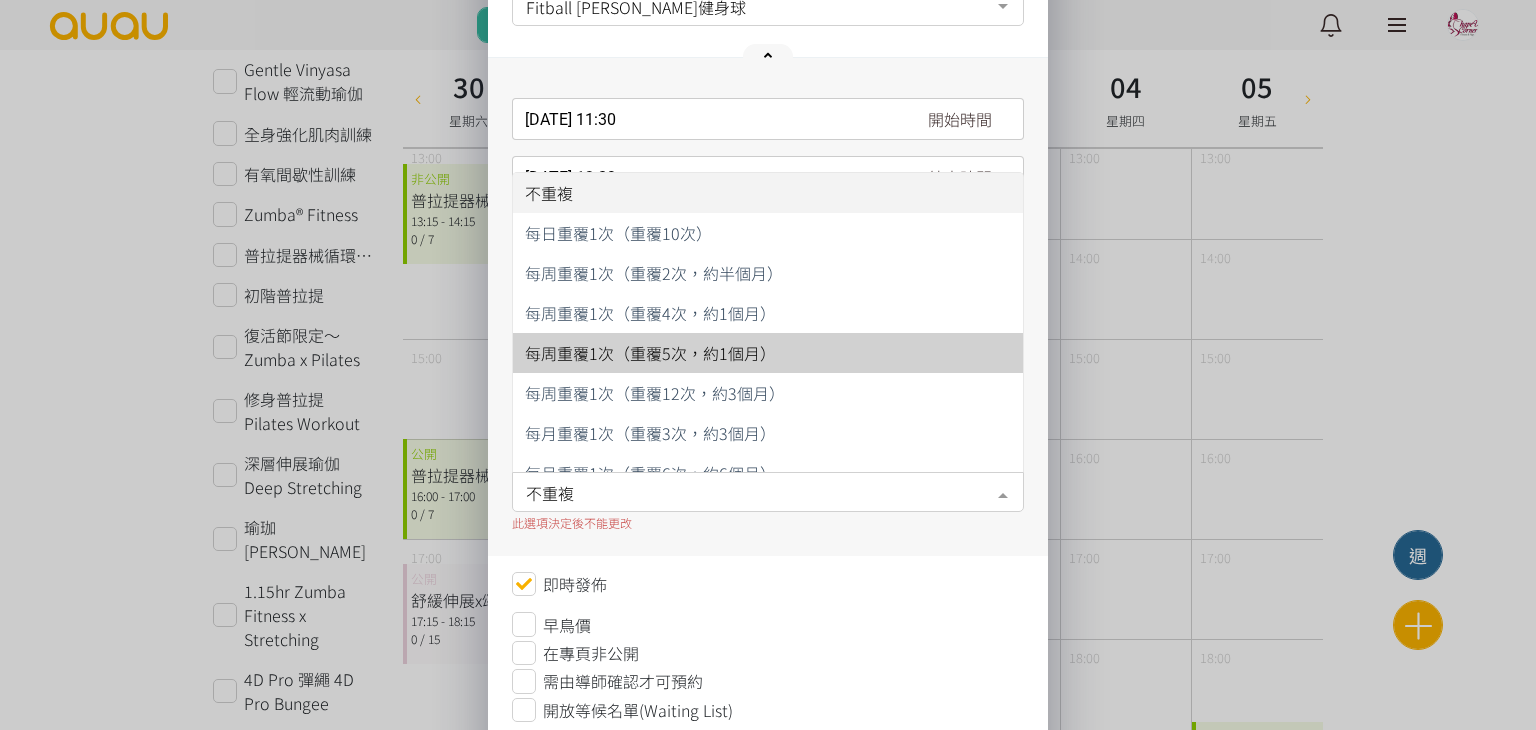 click on "每周重覆1次（重覆5次，約1個月）" at bounding box center [650, 353] 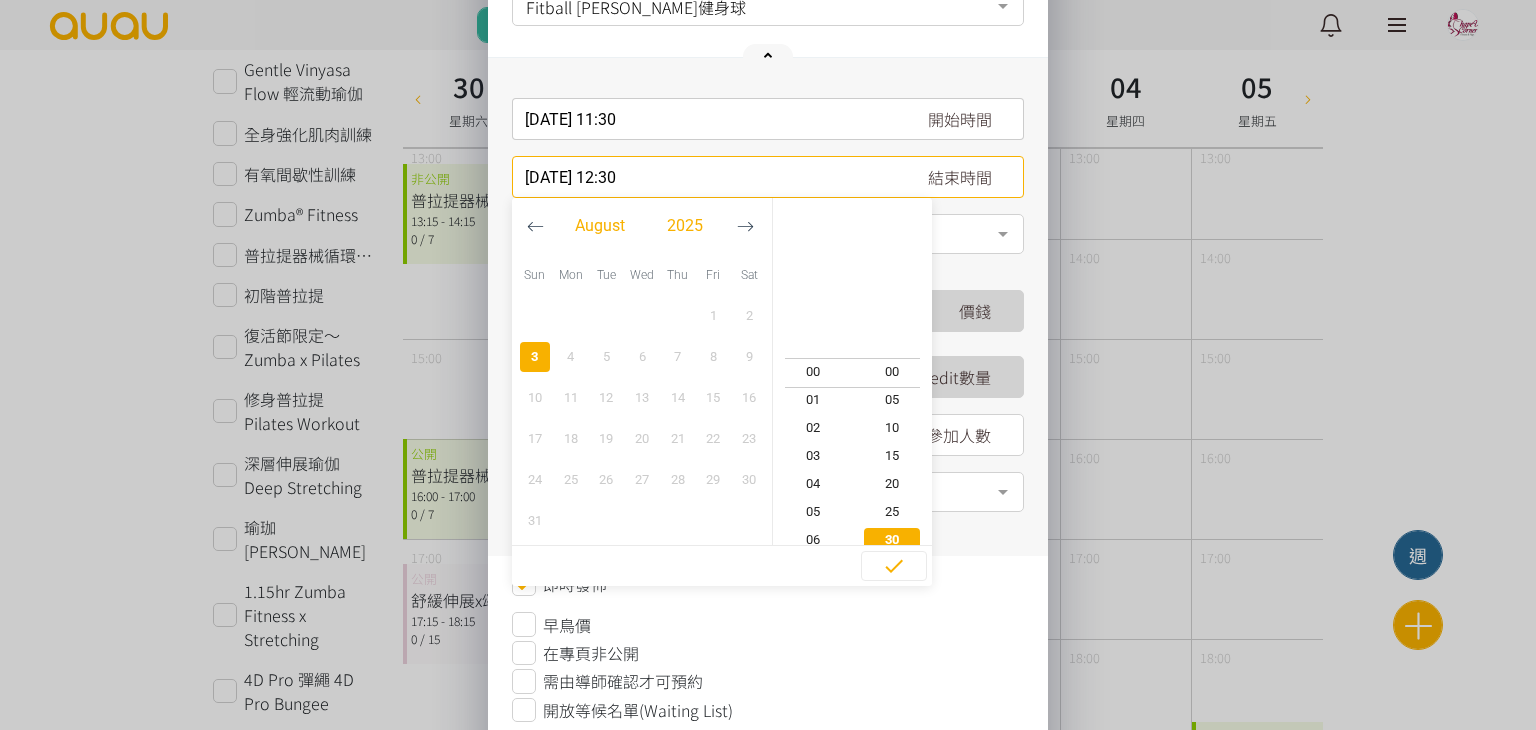 click on "[DATE] 12:30" at bounding box center (768, 177) 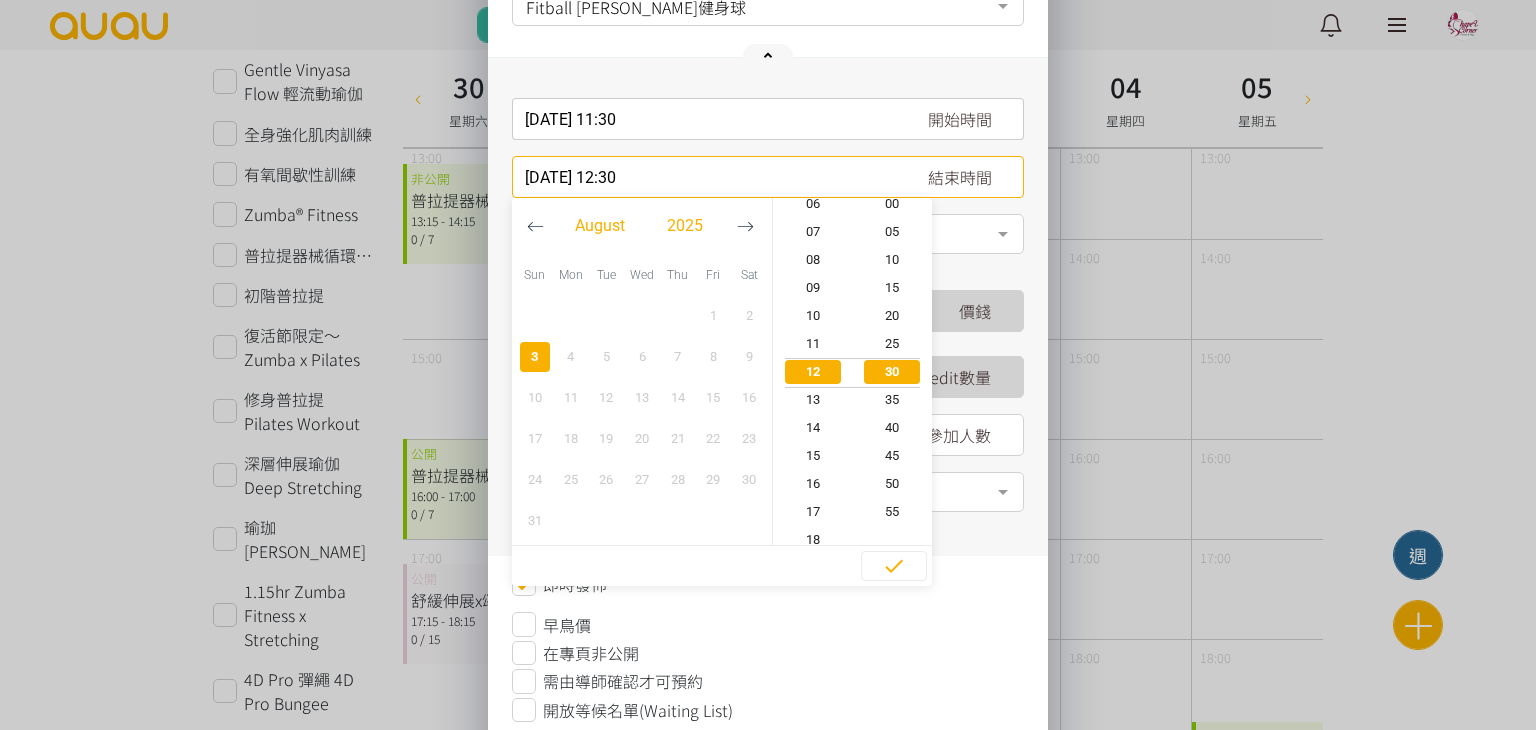 click on "[DATE] 12:30" at bounding box center (768, 177) 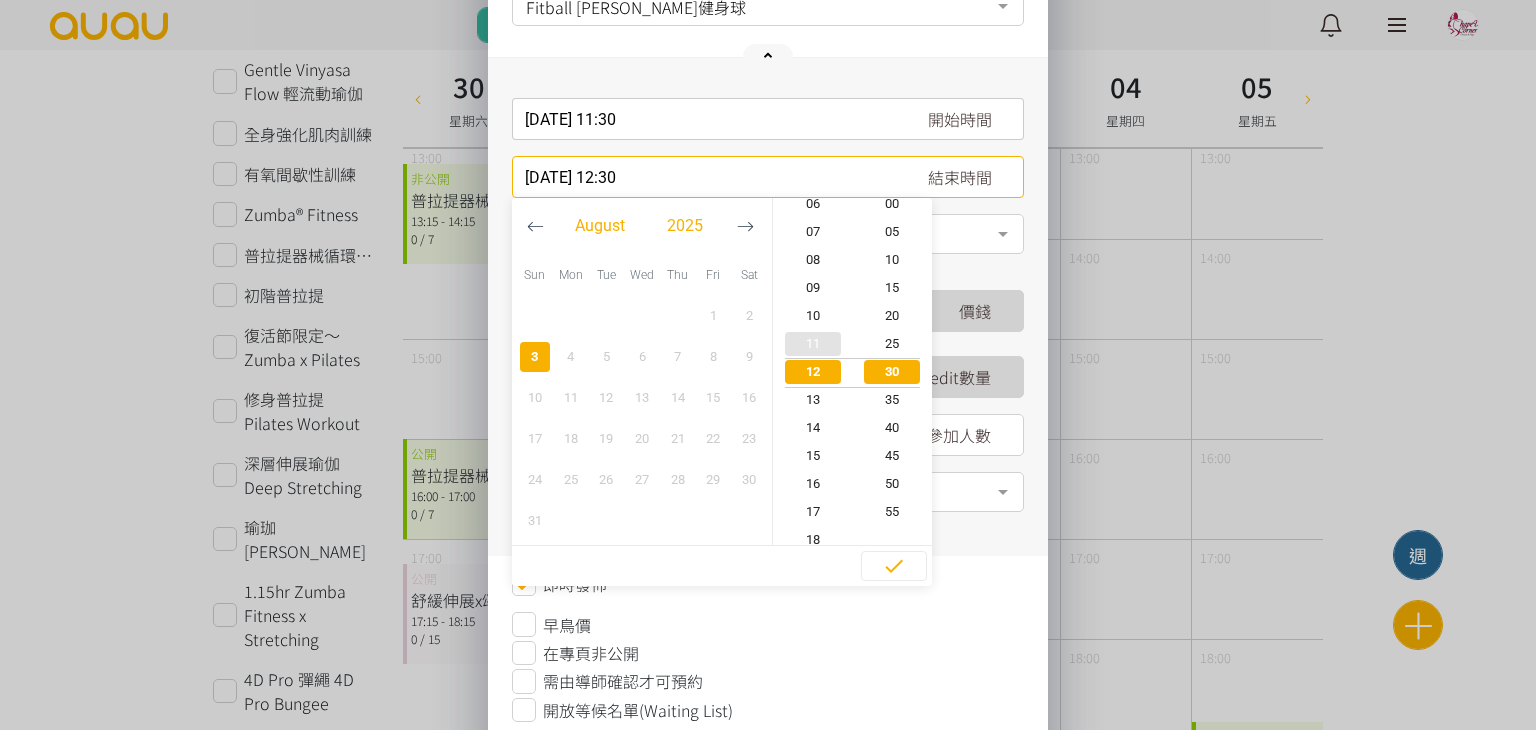 click on "11" at bounding box center [813, 344] 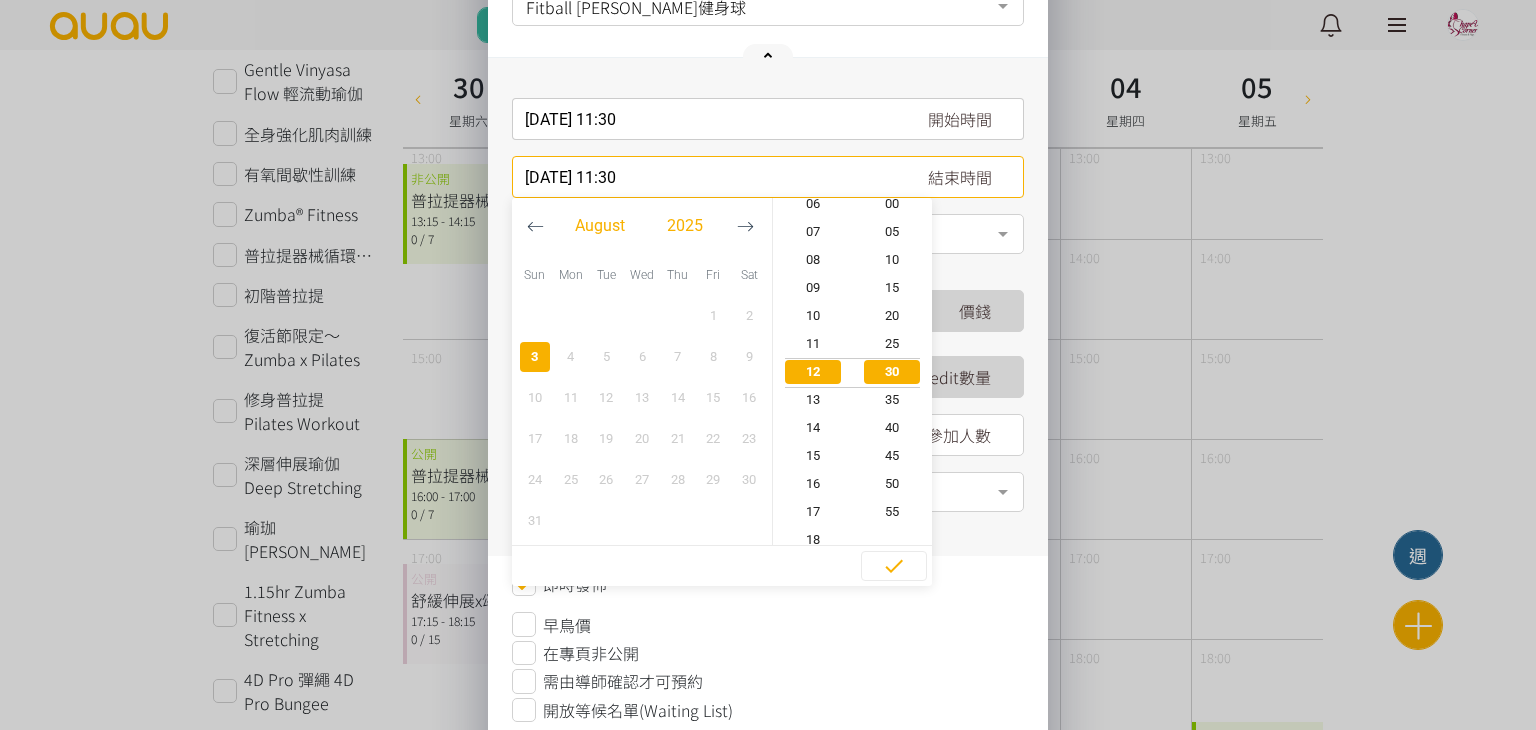 scroll, scrollTop: 308, scrollLeft: 0, axis: vertical 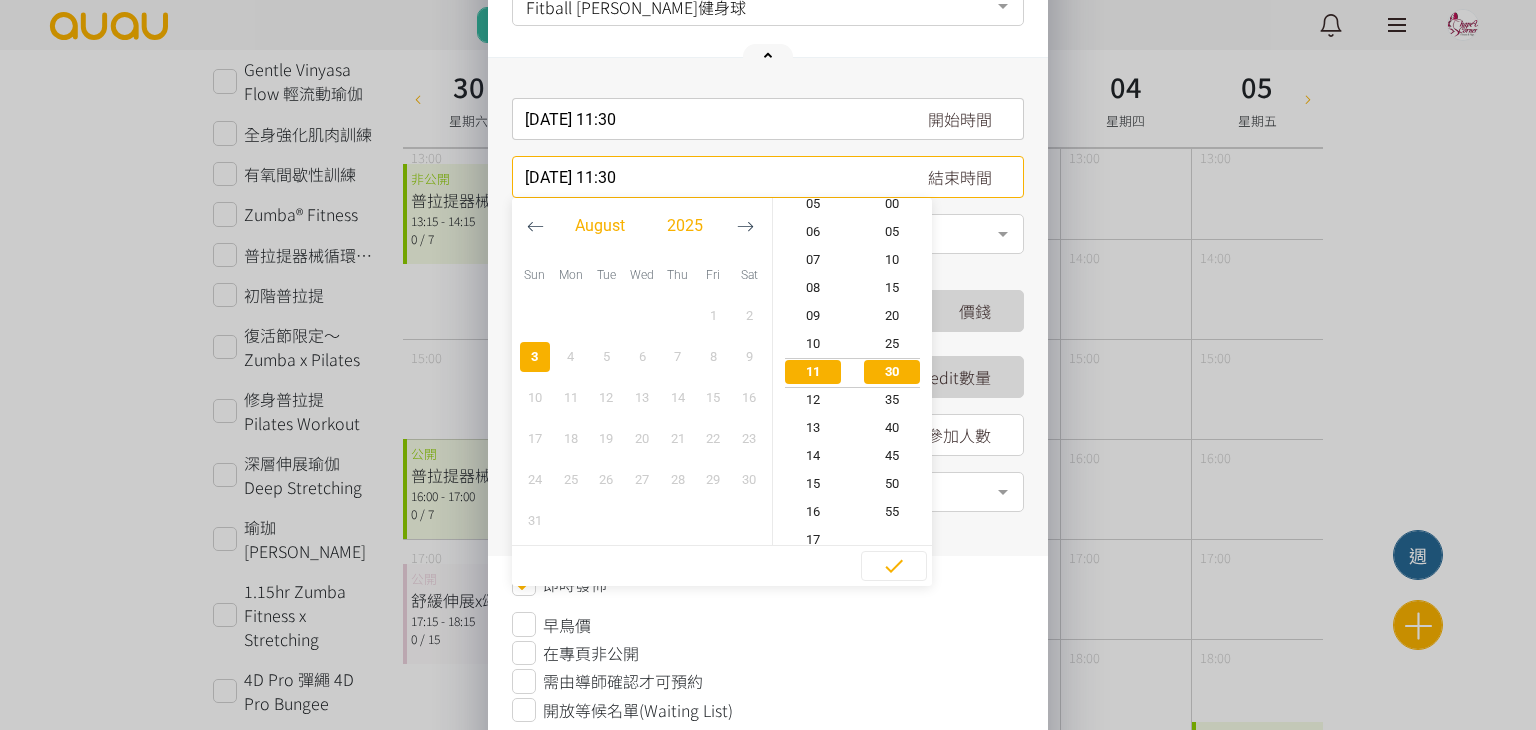 click on "[DATE] 11:30" at bounding box center (768, 119) 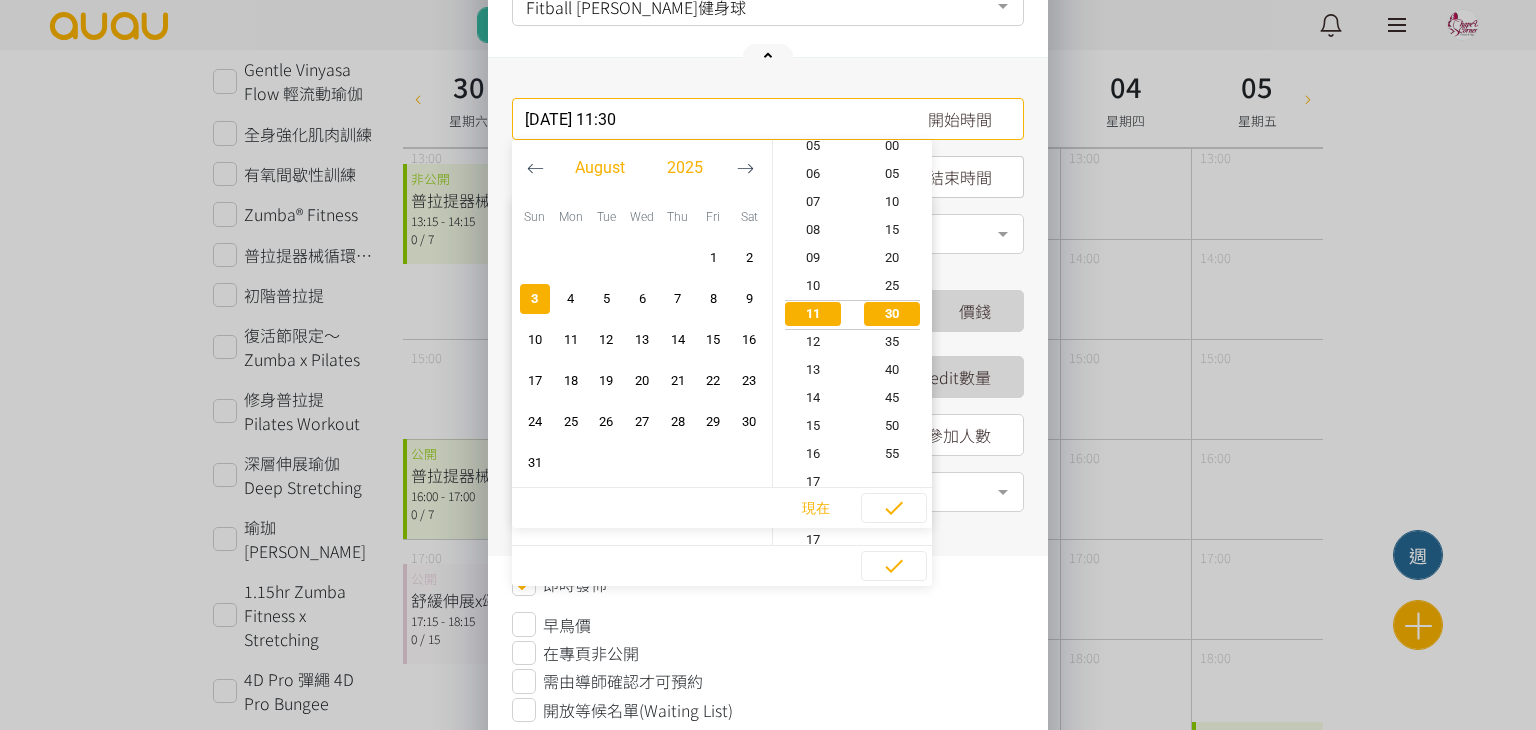 scroll, scrollTop: 308, scrollLeft: 0, axis: vertical 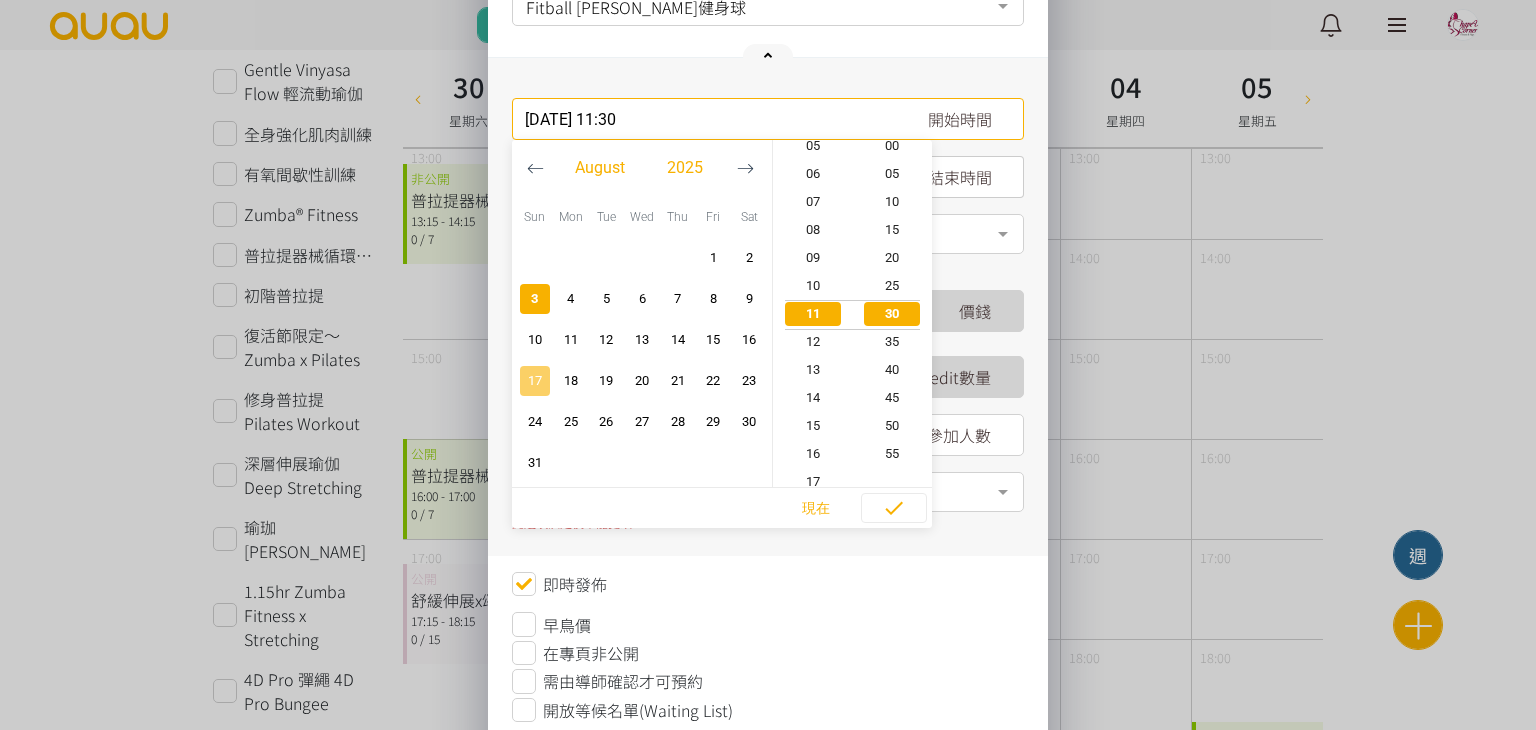 click on "17" at bounding box center [535, 381] 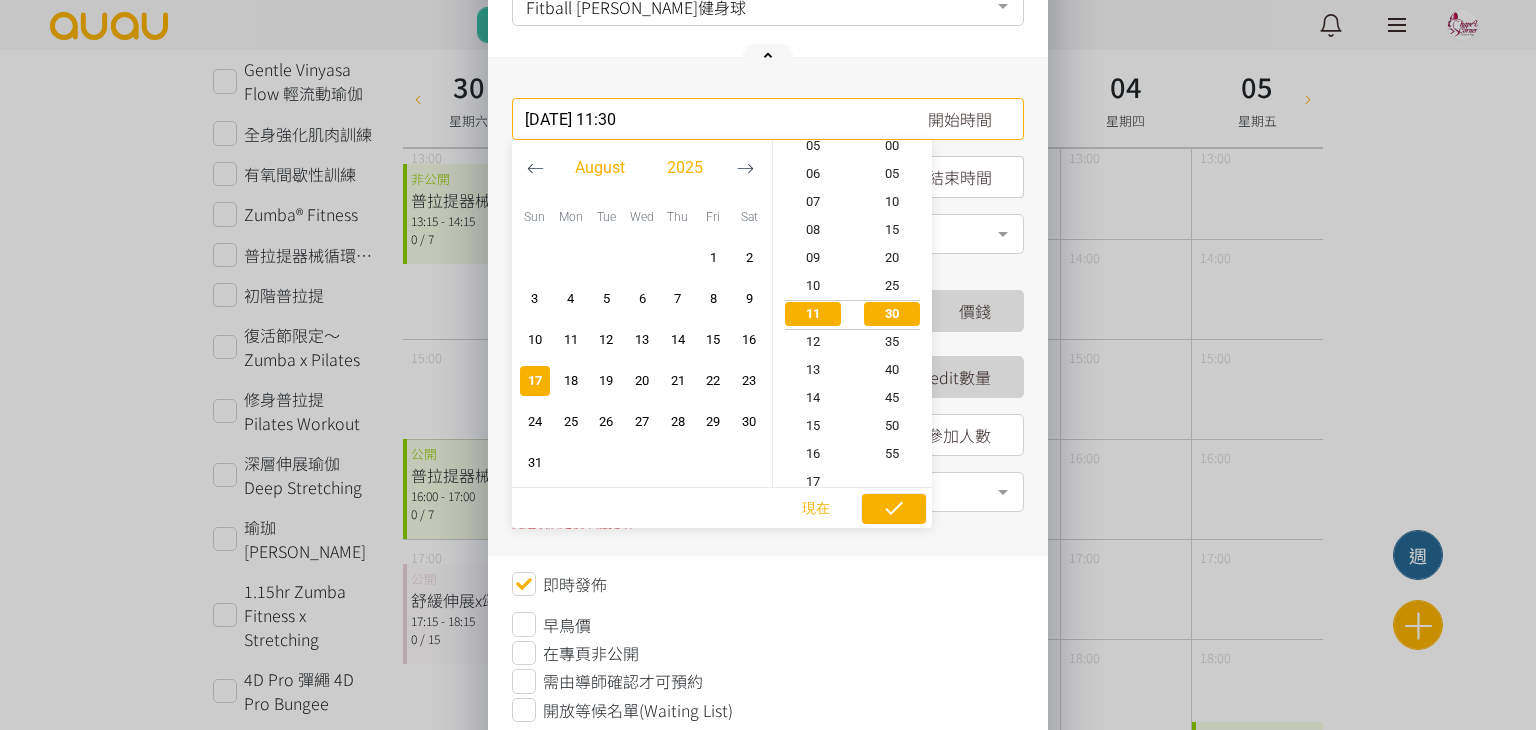 click 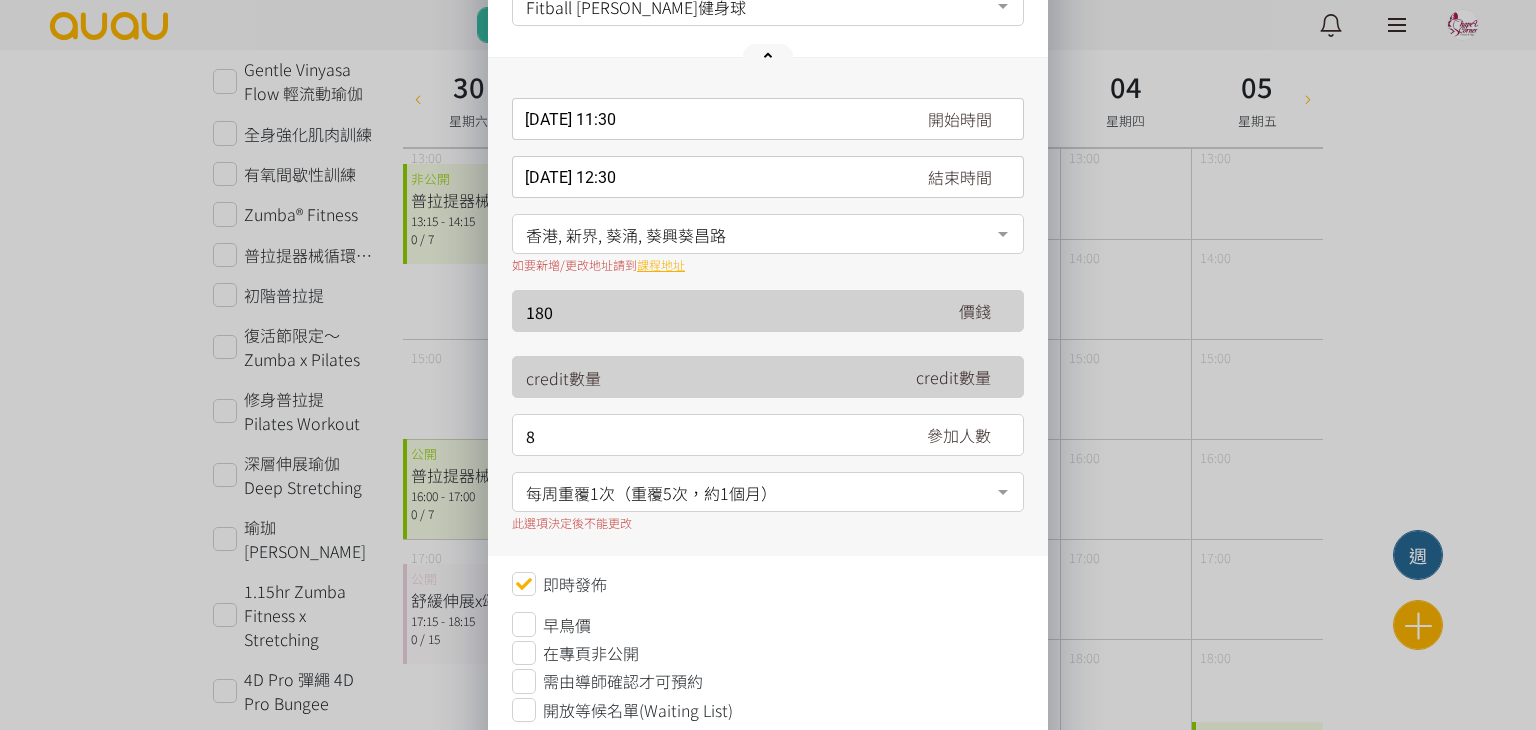 click on "香港, 新界, 葵涌, 葵興葵昌路" at bounding box center [768, 234] 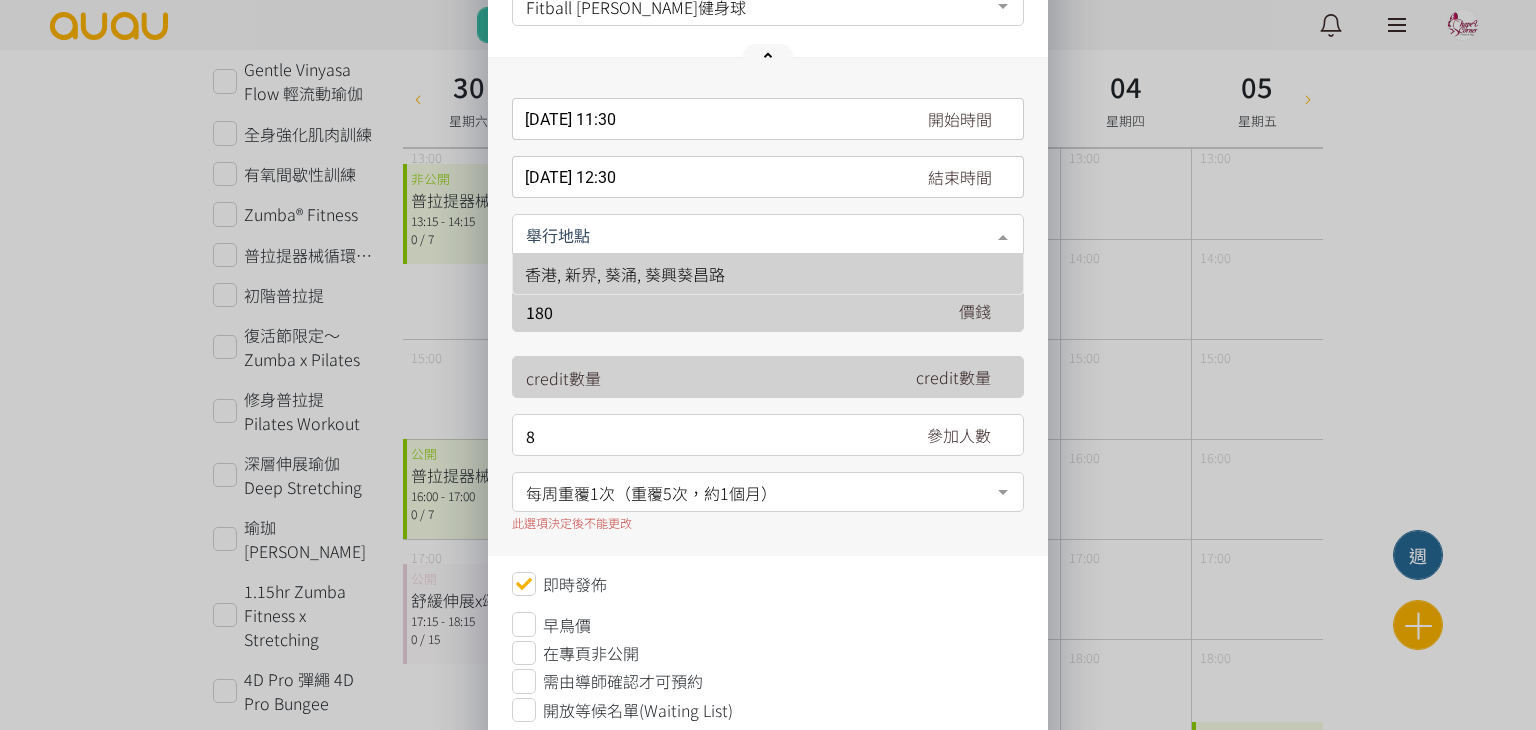 click on "香港, 新界, 葵涌, 葵興葵昌路" at bounding box center [625, 274] 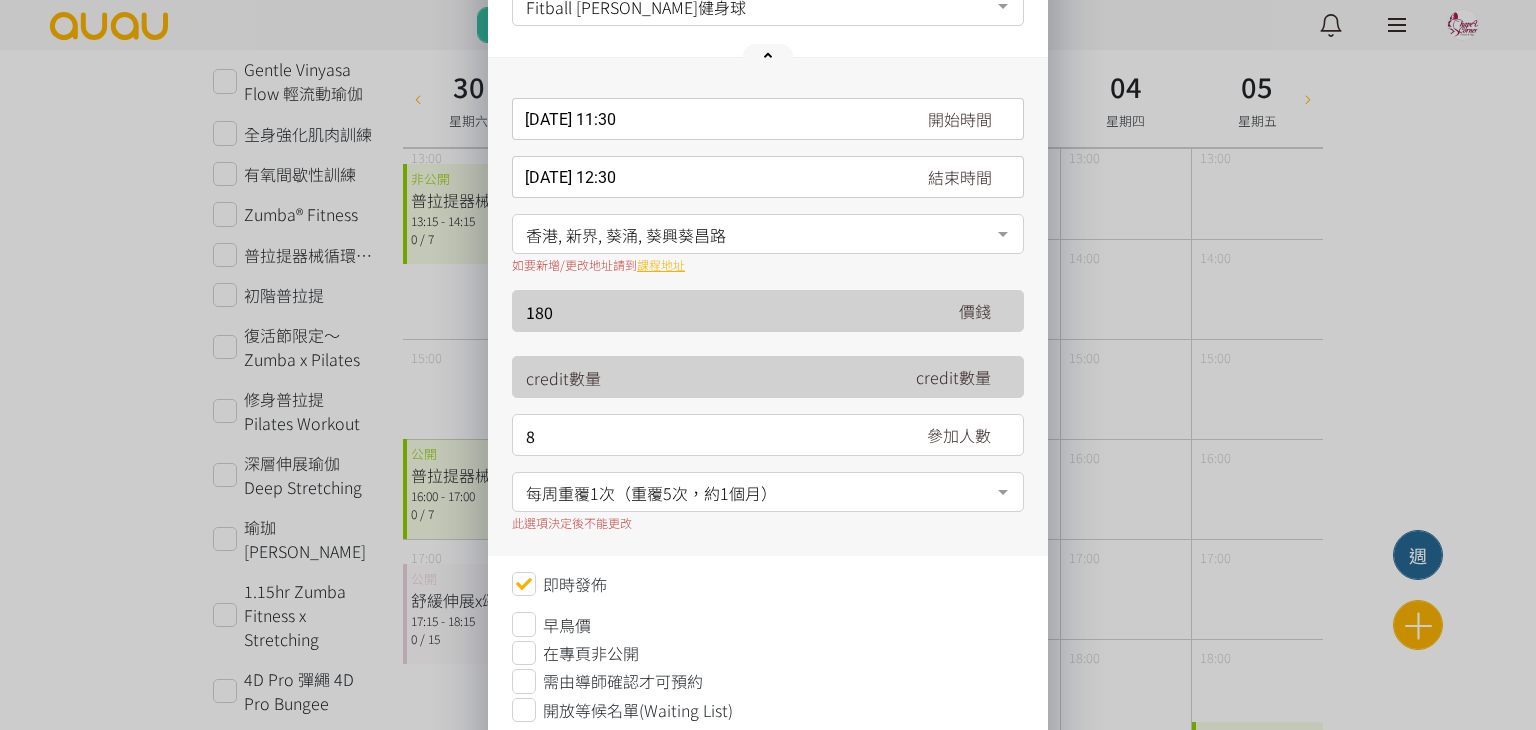 click on "每周重覆1次（重覆5次，約1個月）" at bounding box center (768, 490) 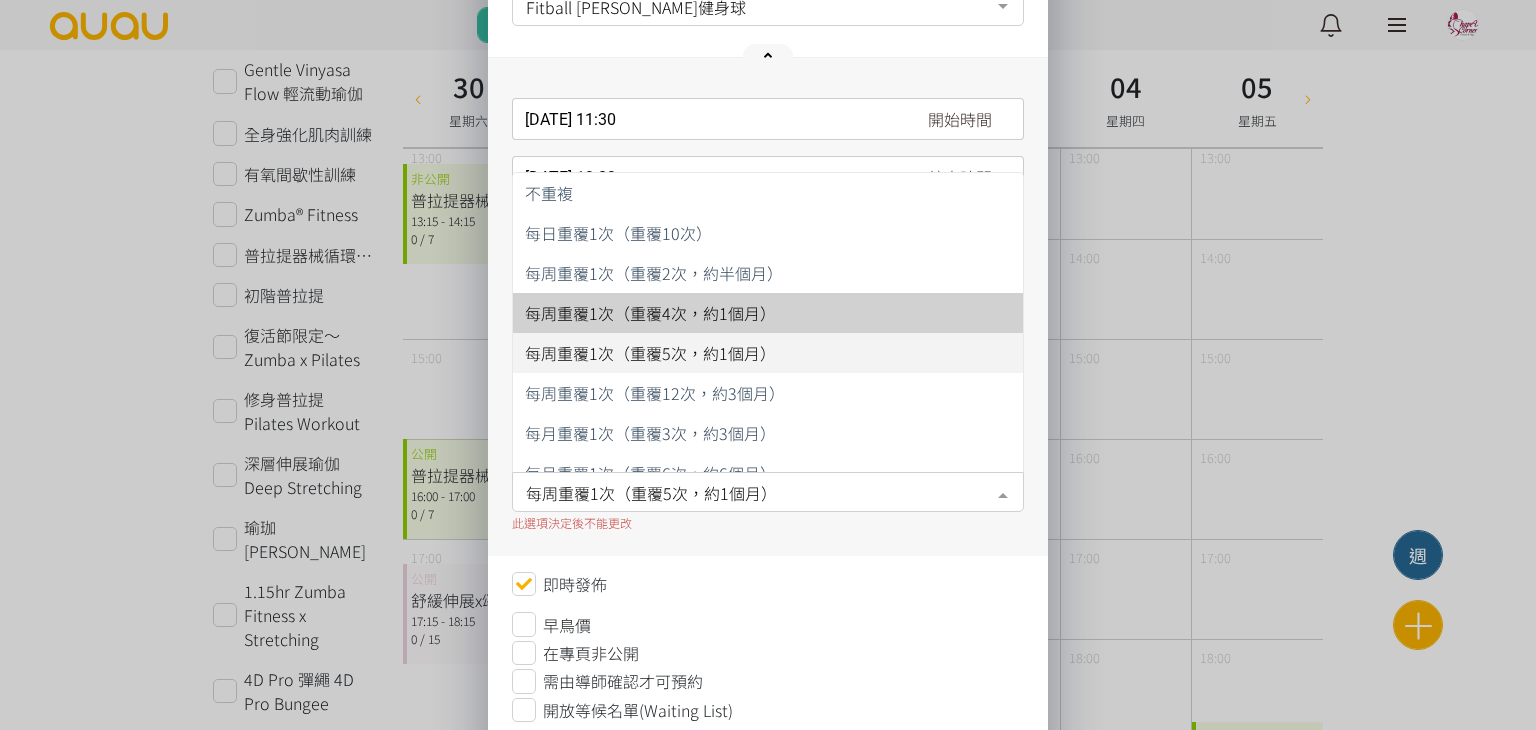 click on "每周重覆1次（重覆4次，約1個月）" at bounding box center (650, 313) 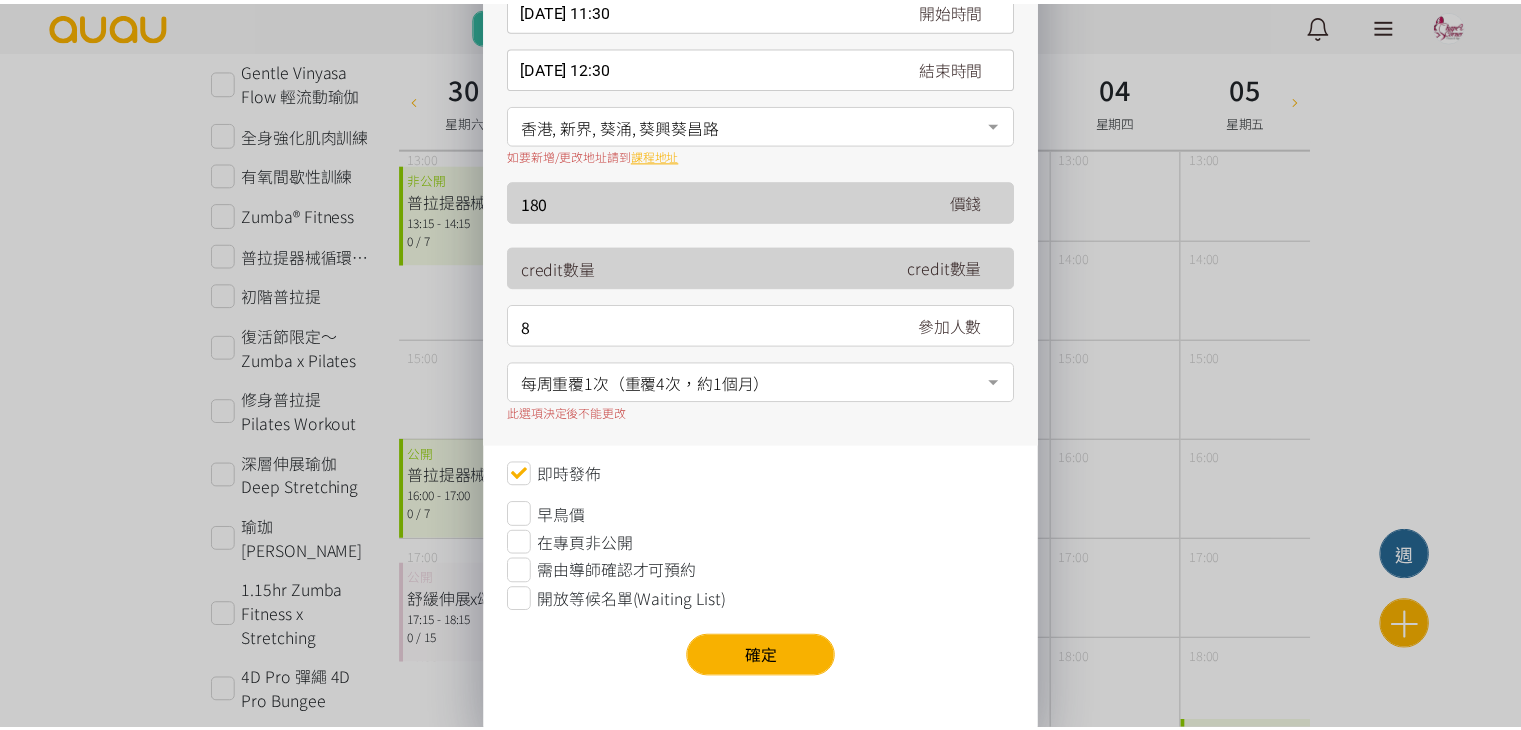 scroll, scrollTop: 313, scrollLeft: 0, axis: vertical 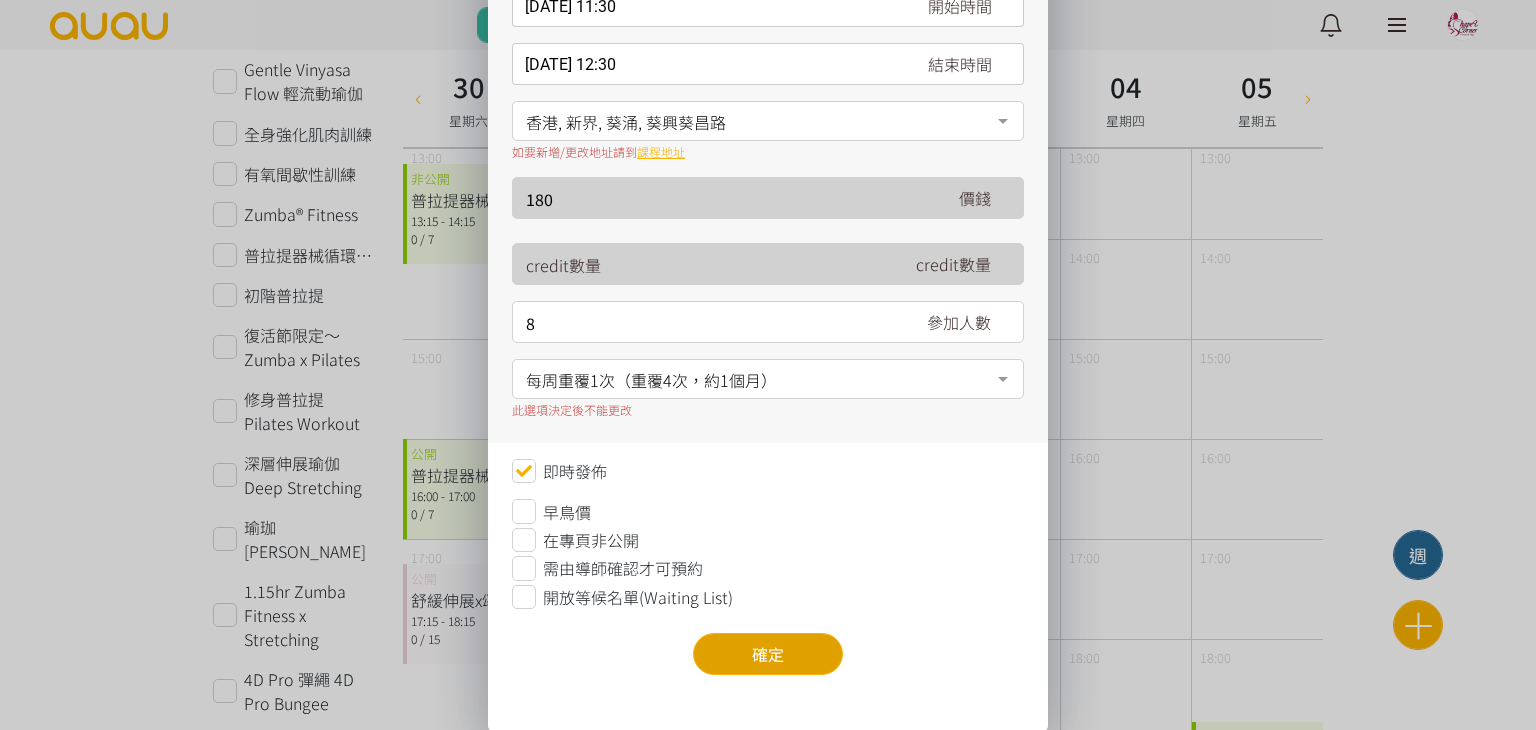 click on "確定" at bounding box center [768, 654] 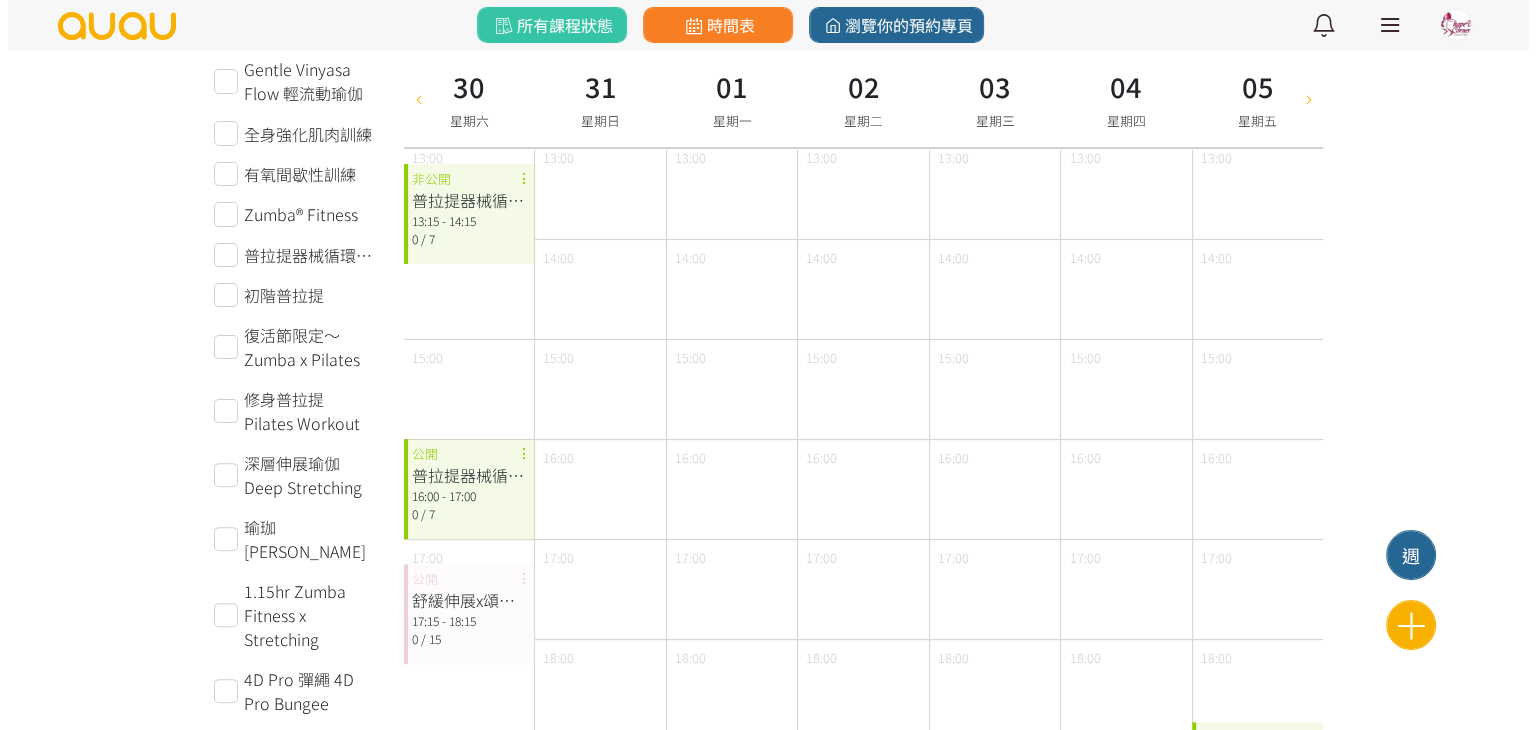 scroll, scrollTop: 0, scrollLeft: 0, axis: both 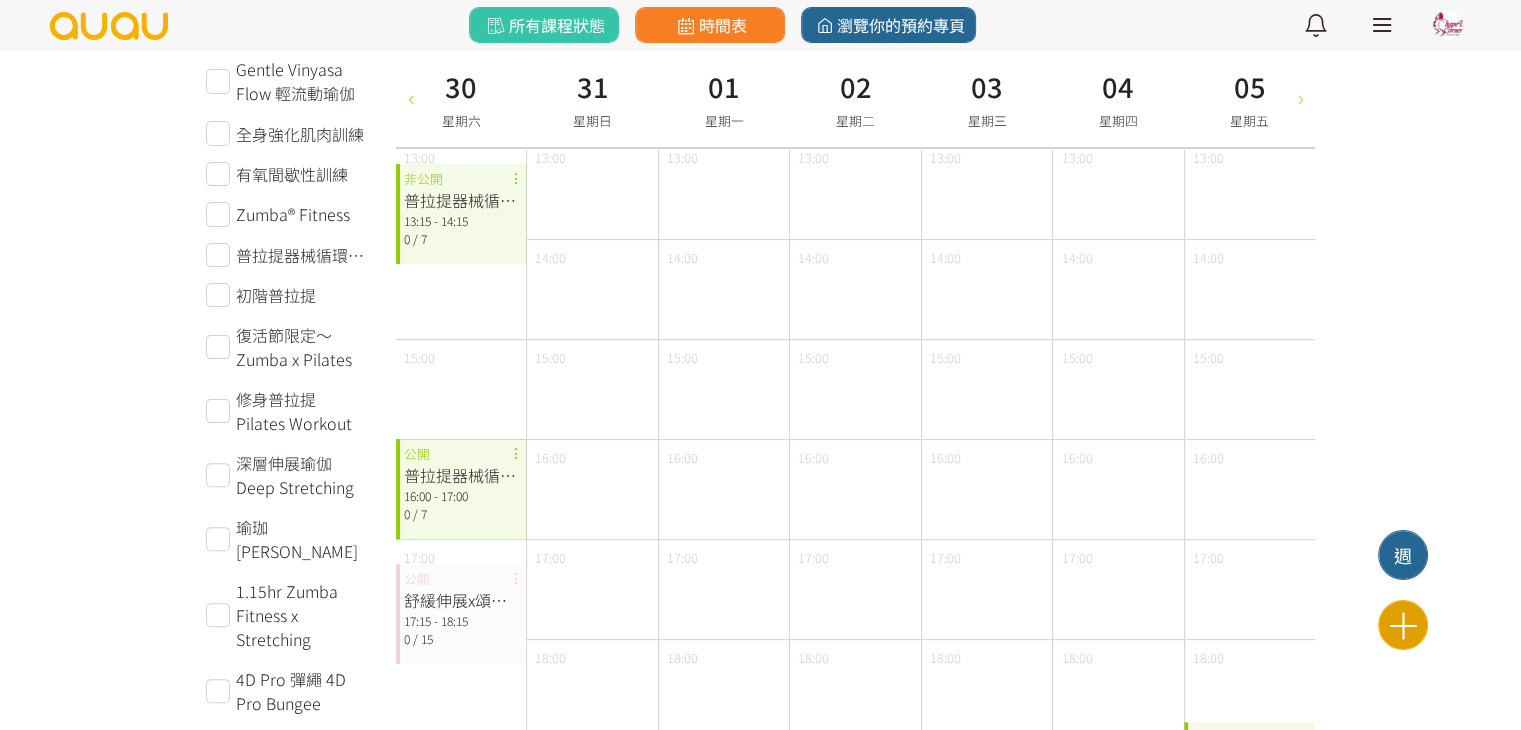 click at bounding box center [1403, 625] 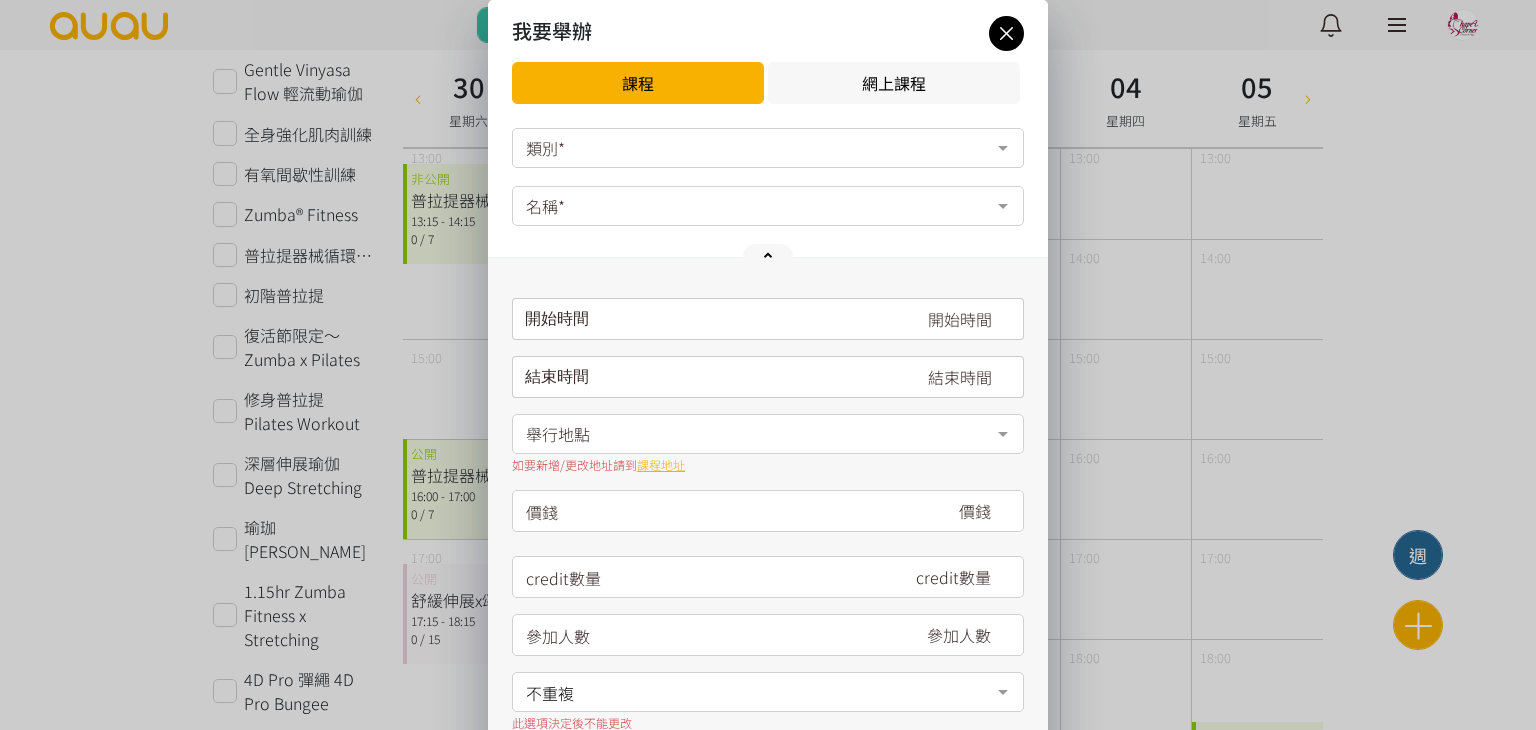 click on "類別*" at bounding box center [768, 148] 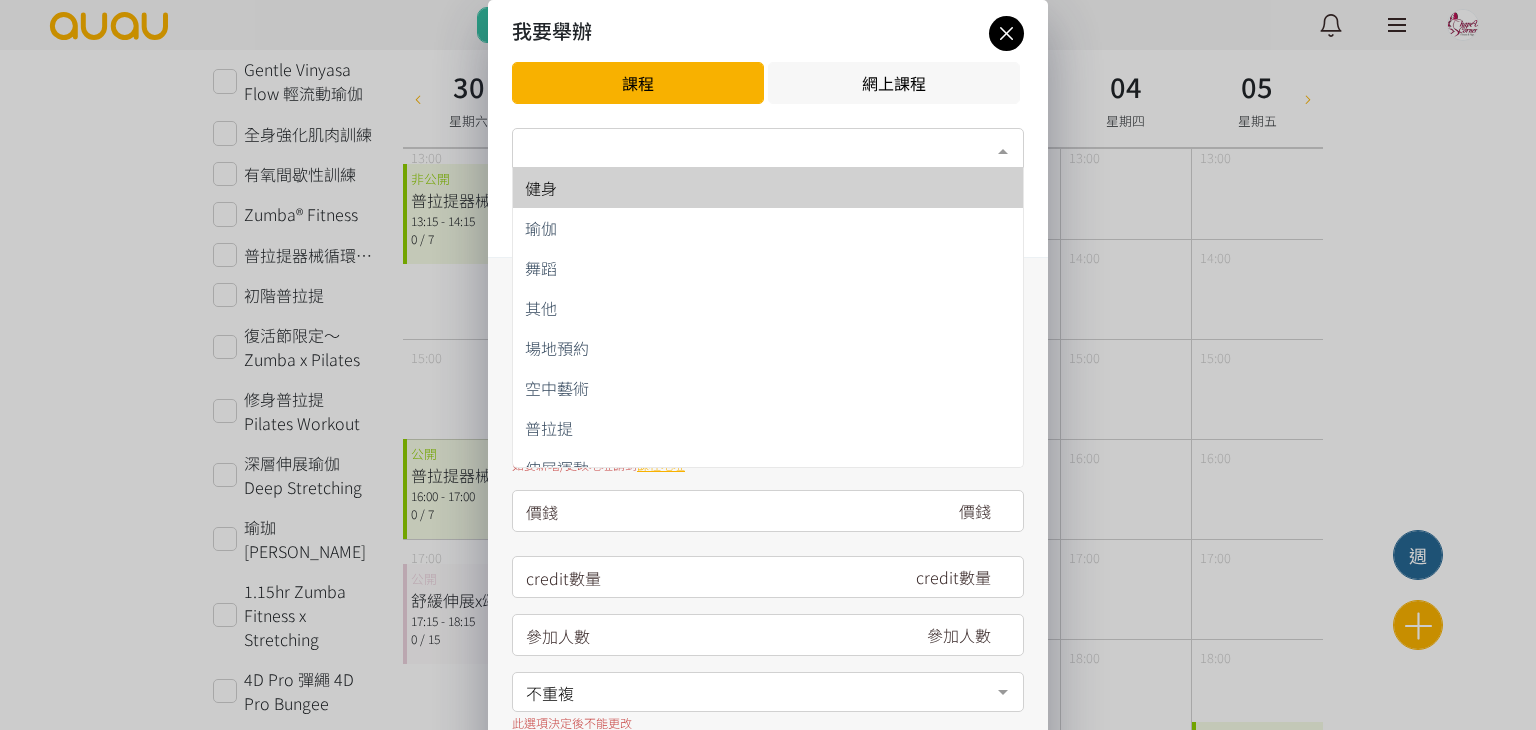 click on "健身" at bounding box center (768, 188) 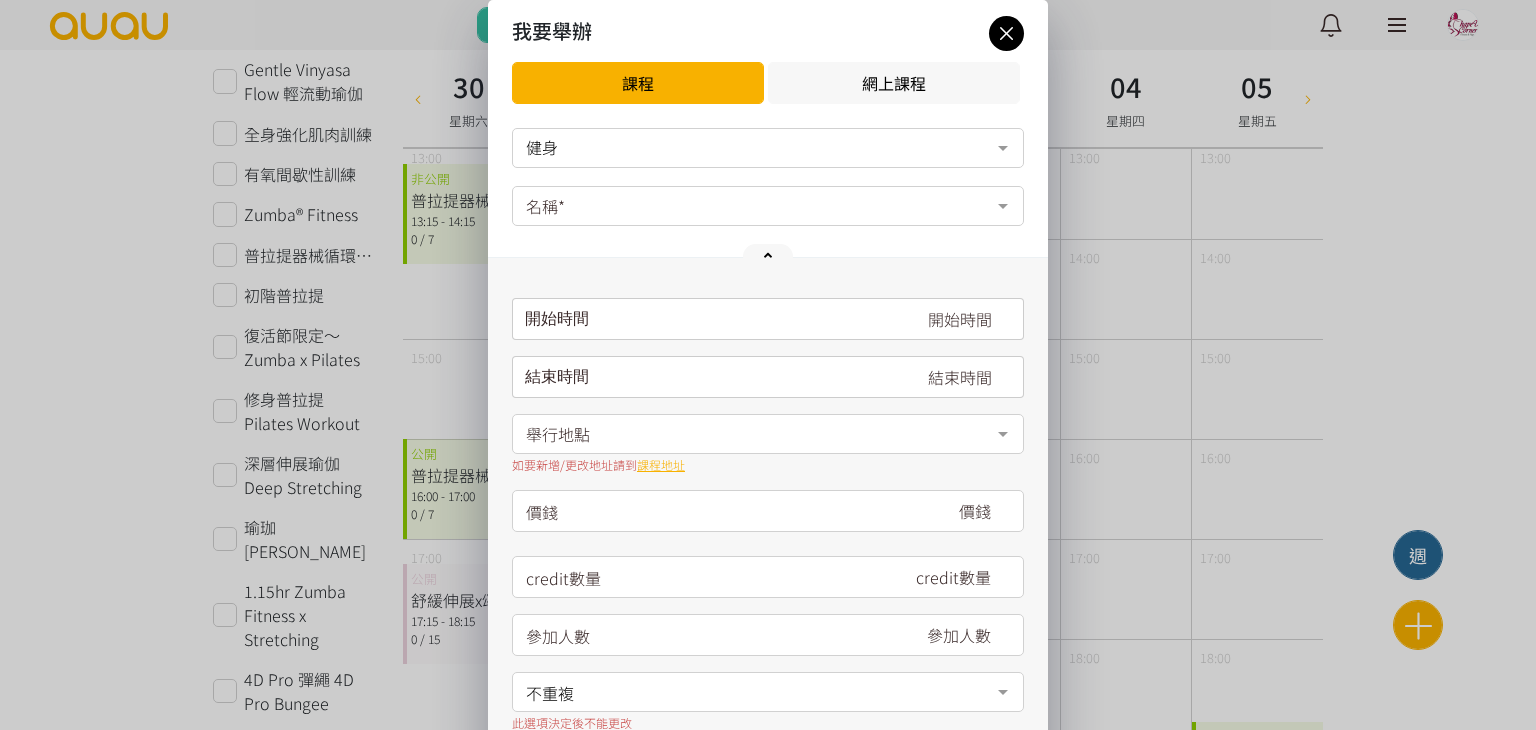 click on "名稱*" at bounding box center [768, 206] 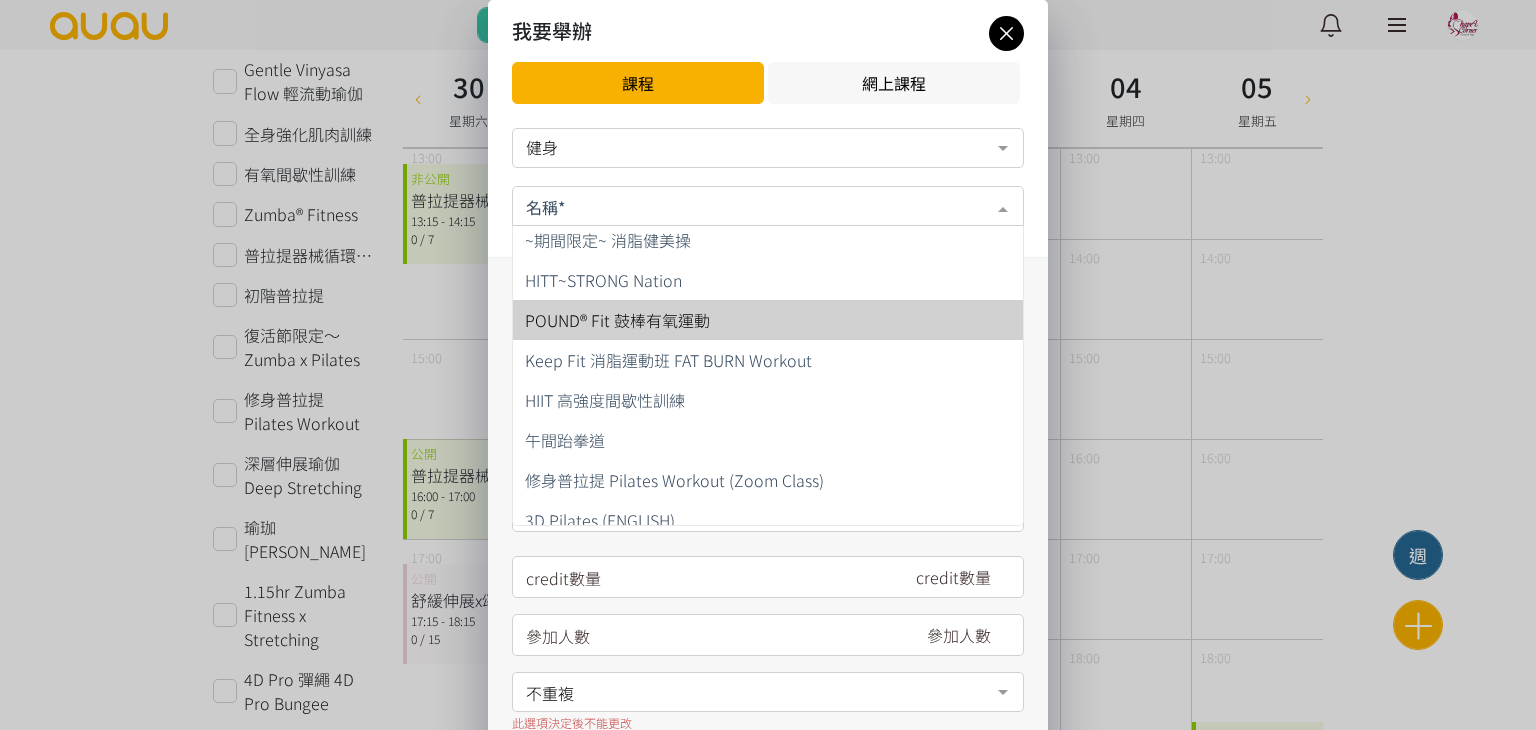 scroll, scrollTop: 400, scrollLeft: 0, axis: vertical 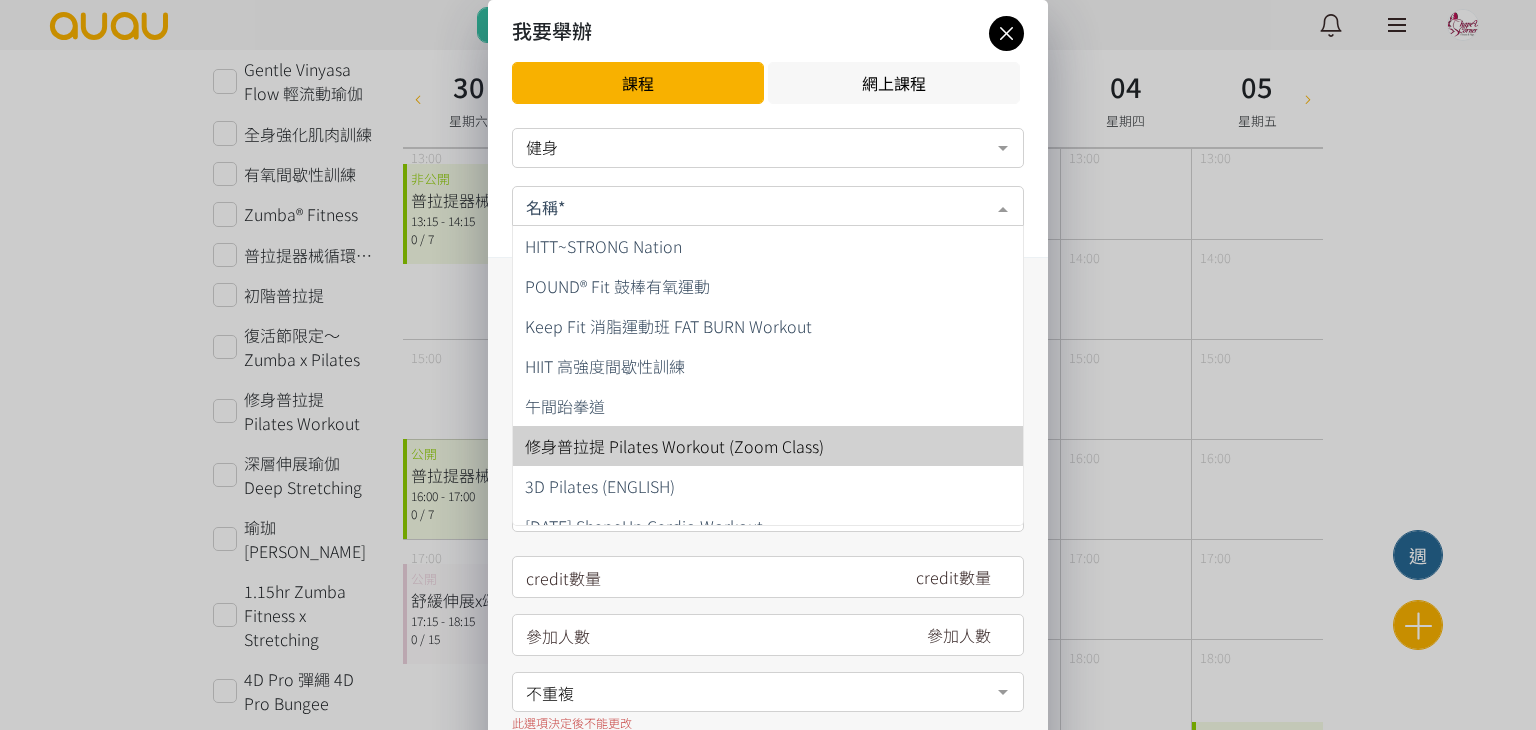 click on "修身普拉提 Pilates Workout (Zoom Class)" at bounding box center (674, 446) 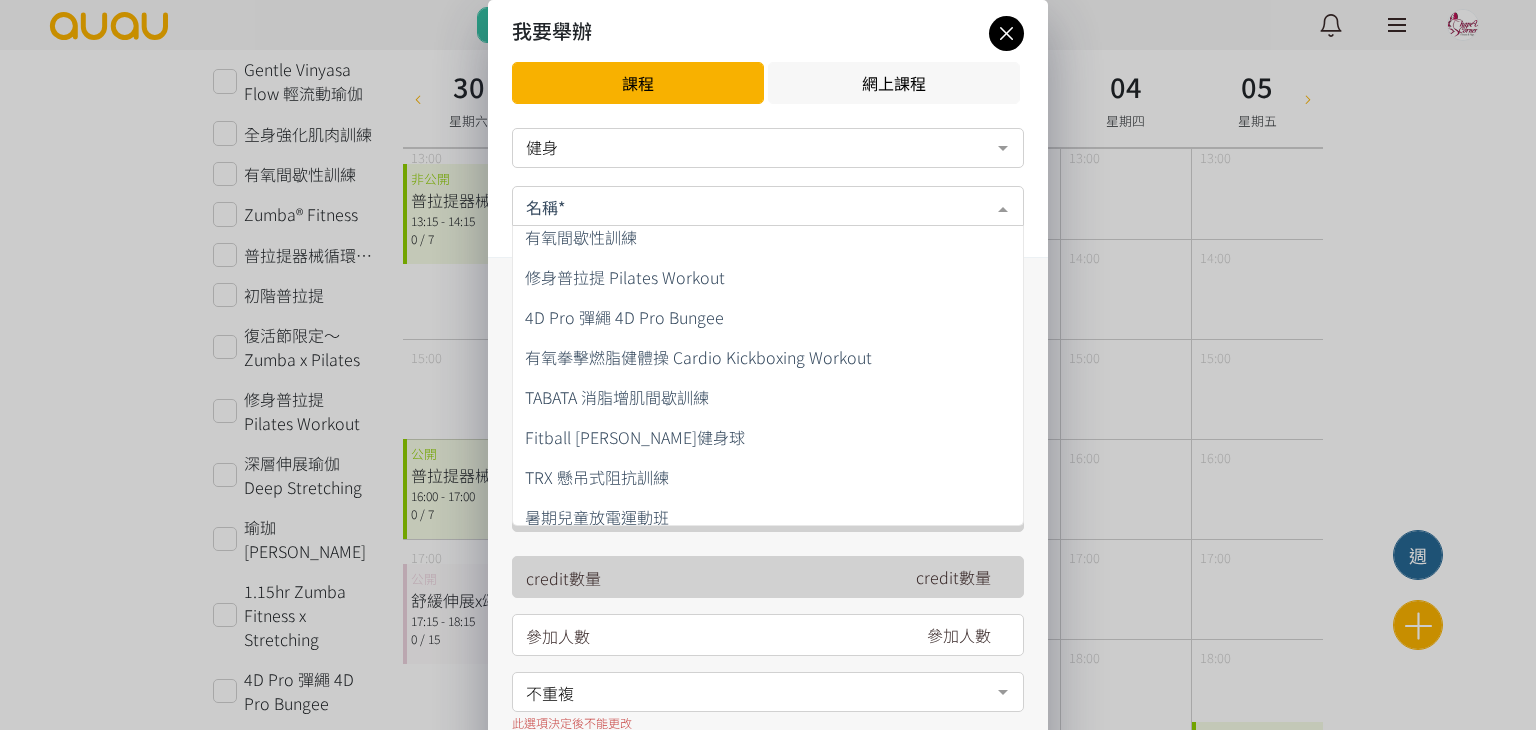 scroll, scrollTop: 0, scrollLeft: 0, axis: both 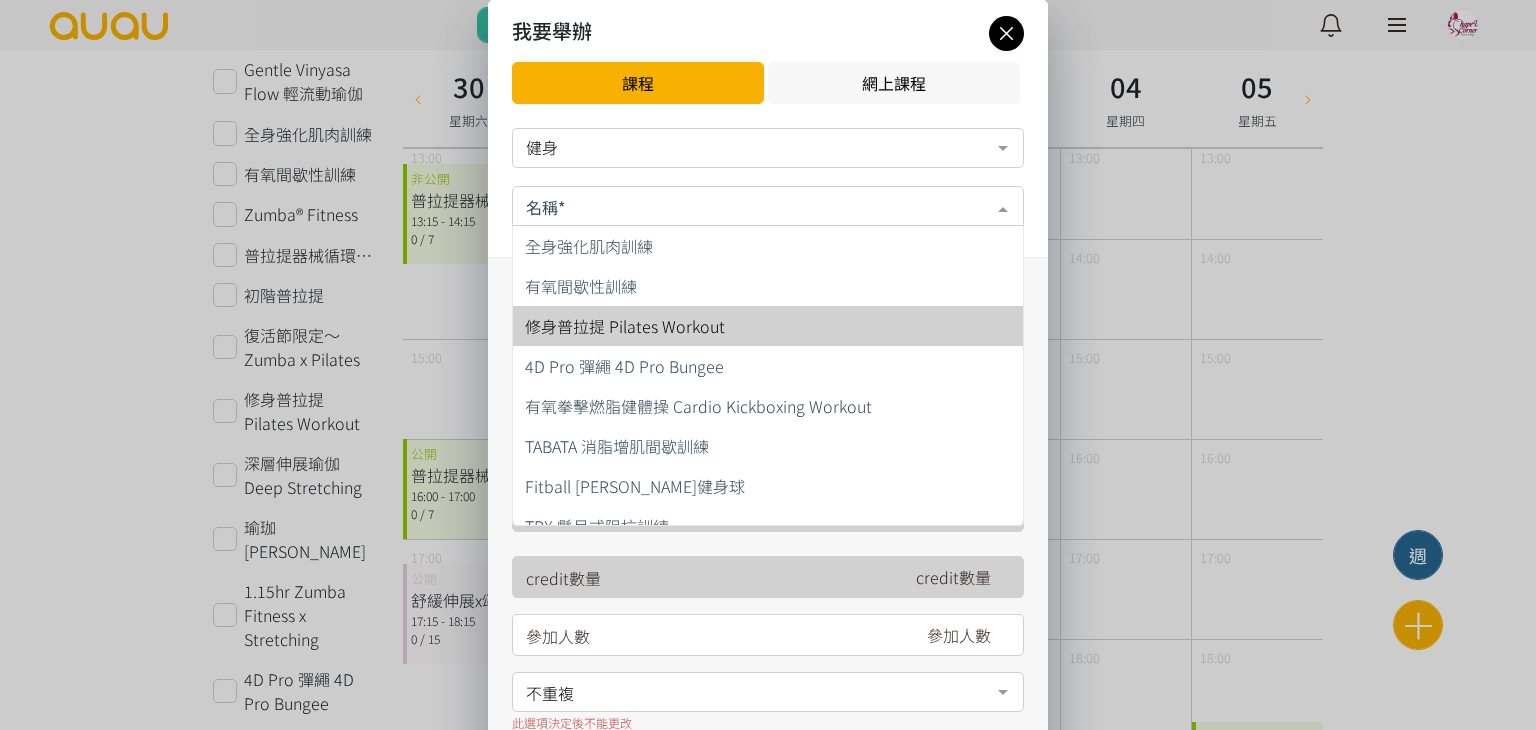 click on "修身普拉提 Pilates Workout" at bounding box center [768, 326] 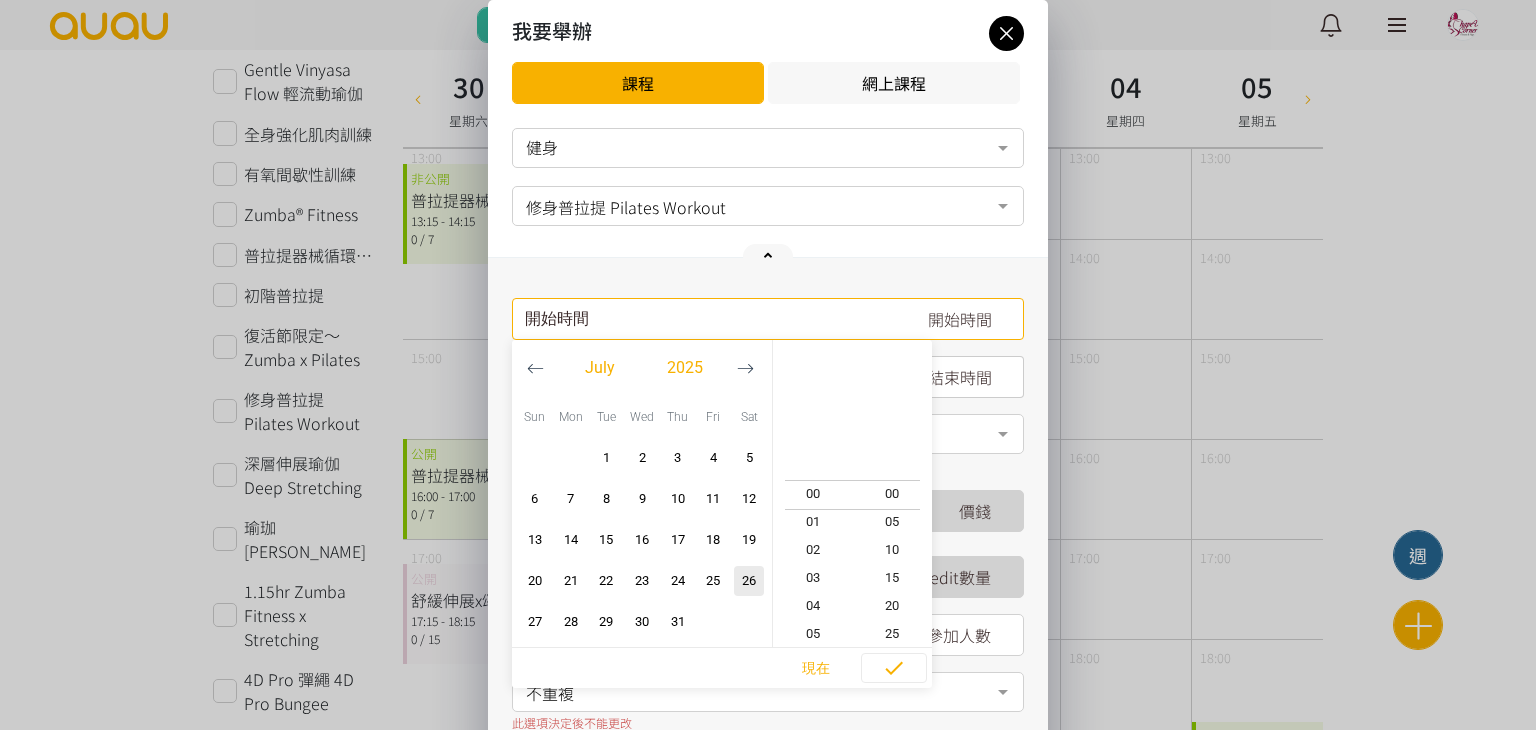 click on "請選擇時間表日期" at bounding box center (768, 319) 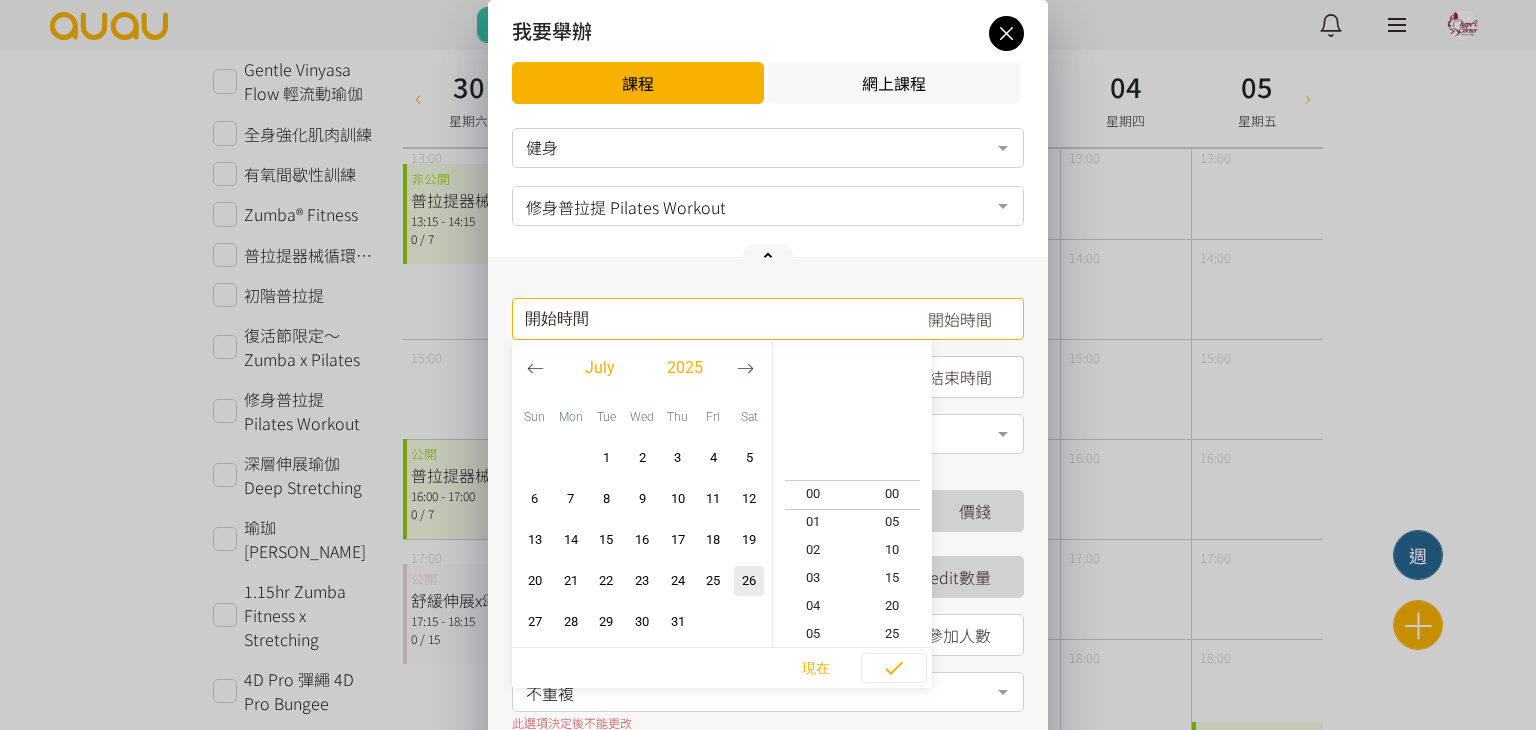 click 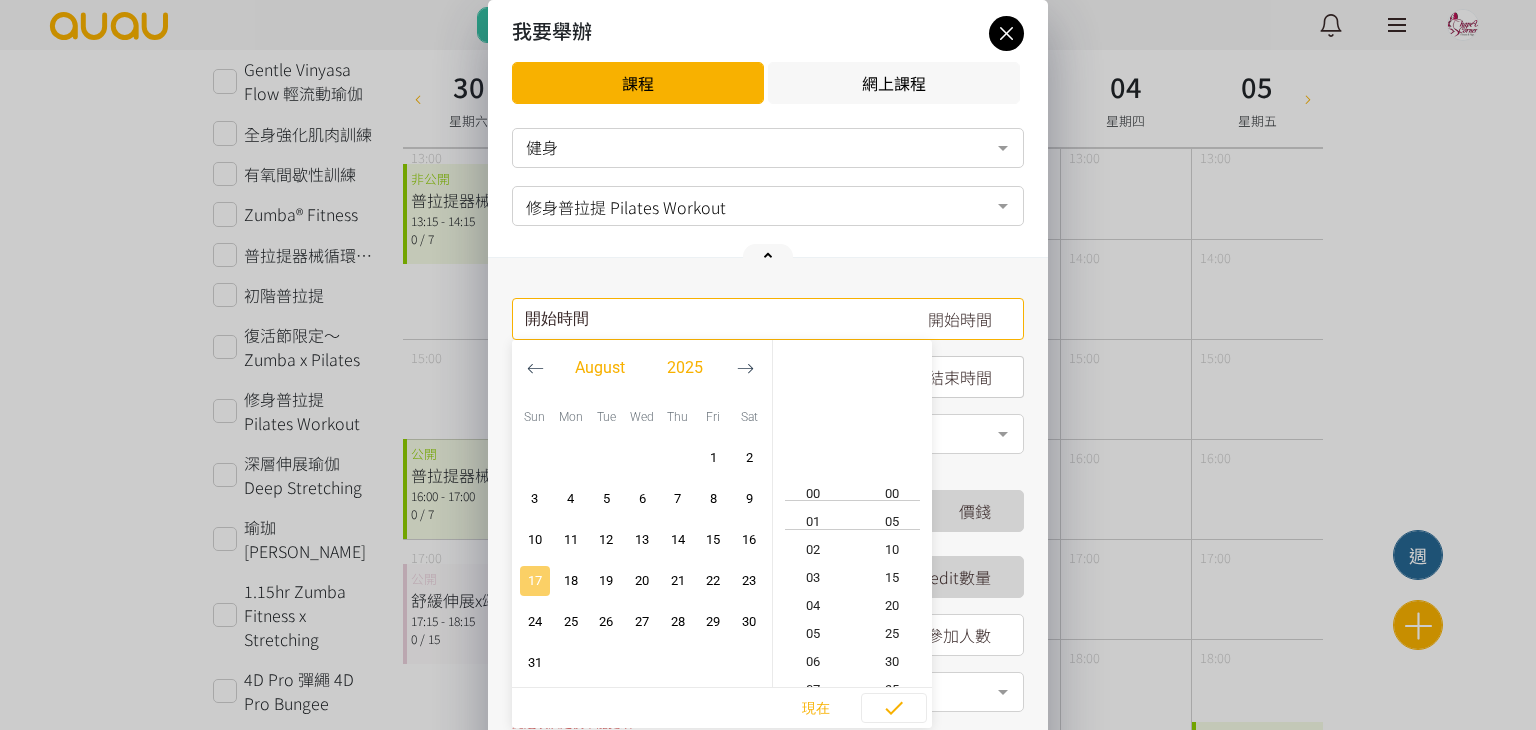click on "17" at bounding box center [535, 581] 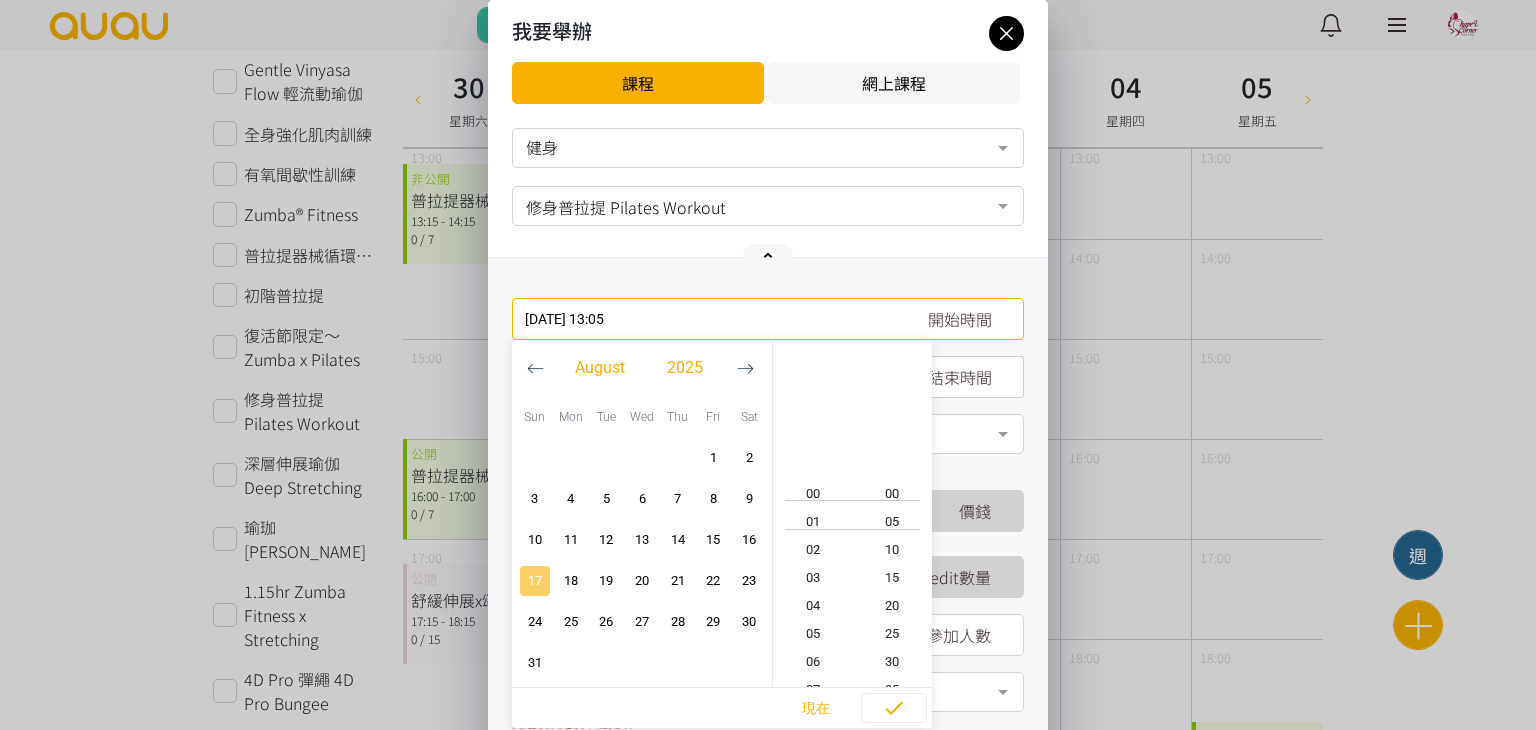 scroll, scrollTop: 364, scrollLeft: 0, axis: vertical 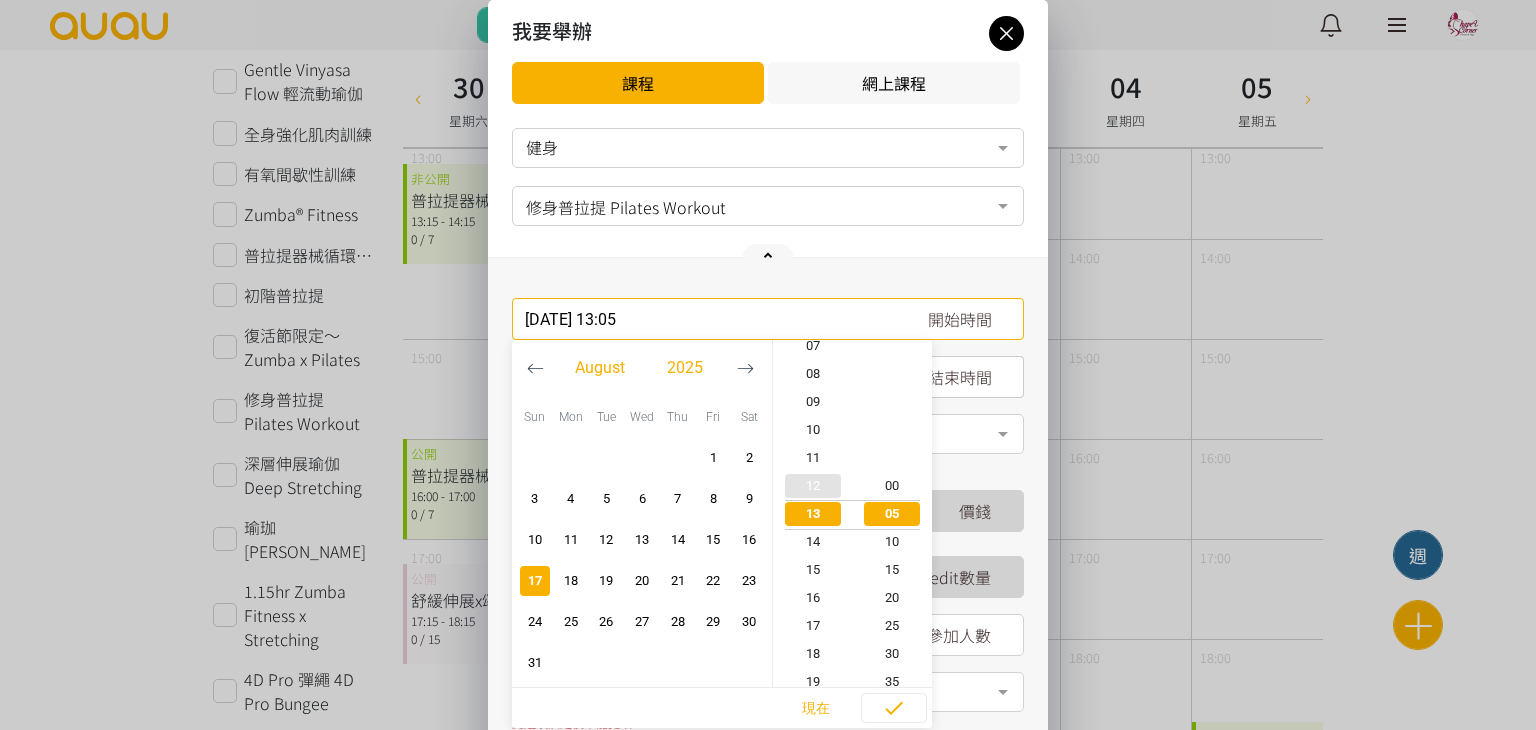 click on "12" at bounding box center (813, 486) 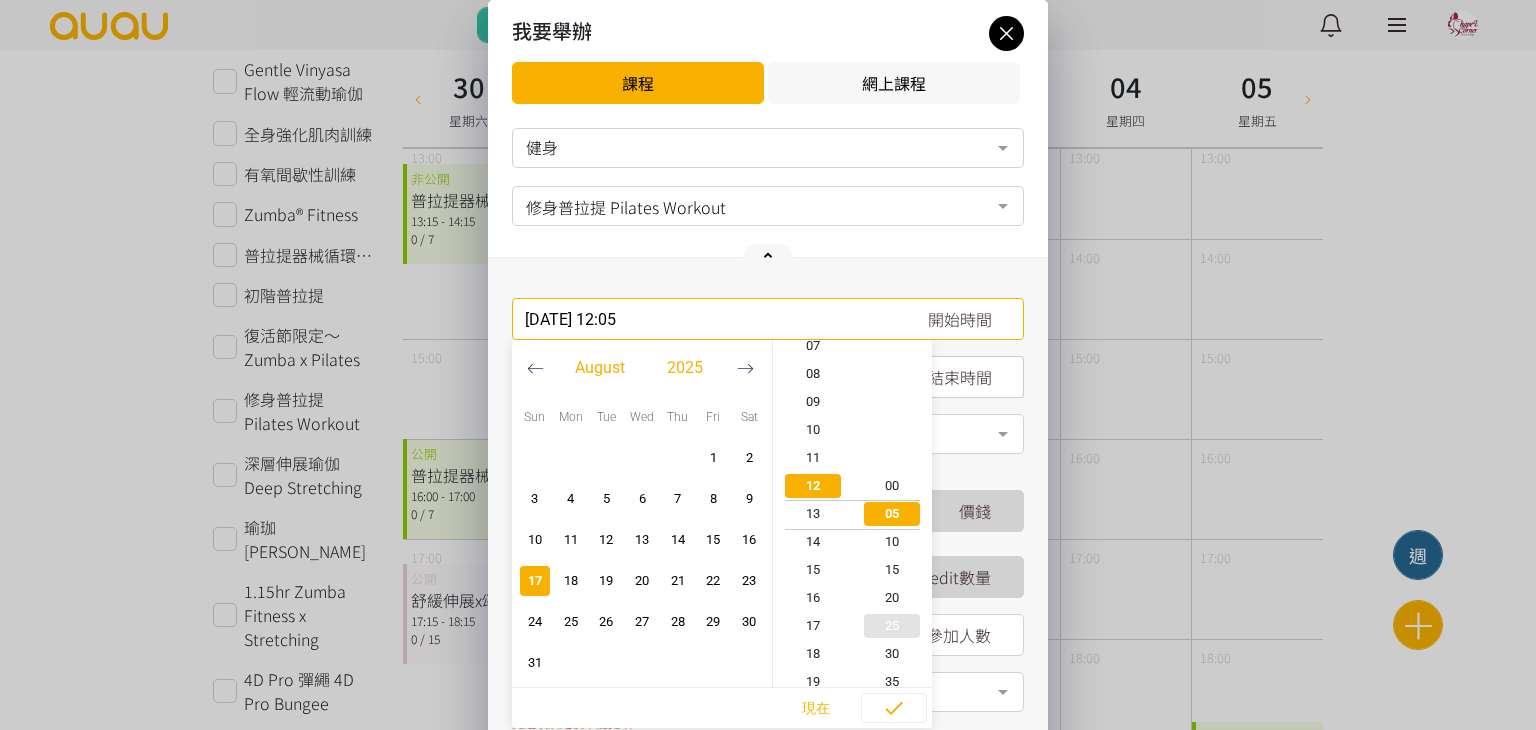 scroll, scrollTop: 336, scrollLeft: 0, axis: vertical 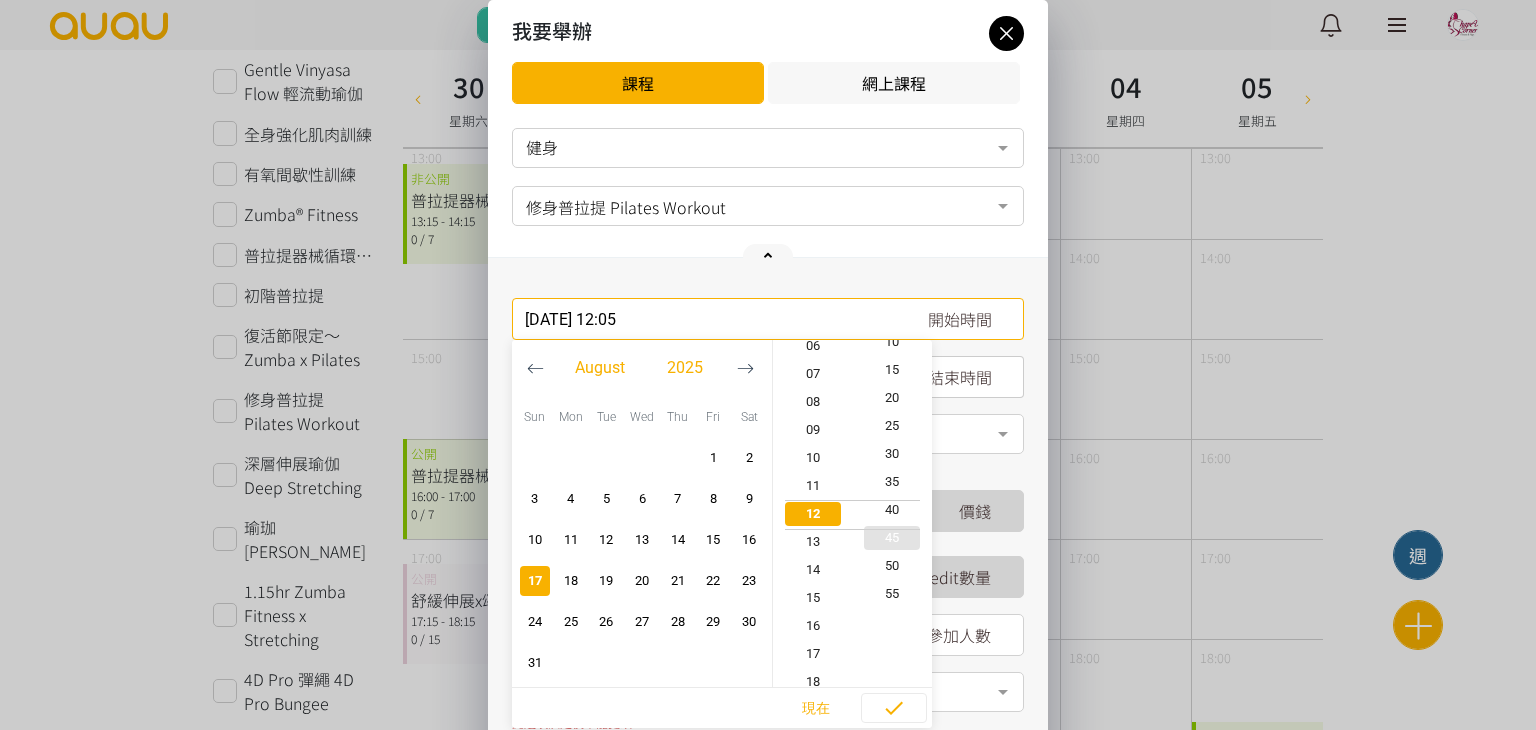 type on "[DATE] 12:40" 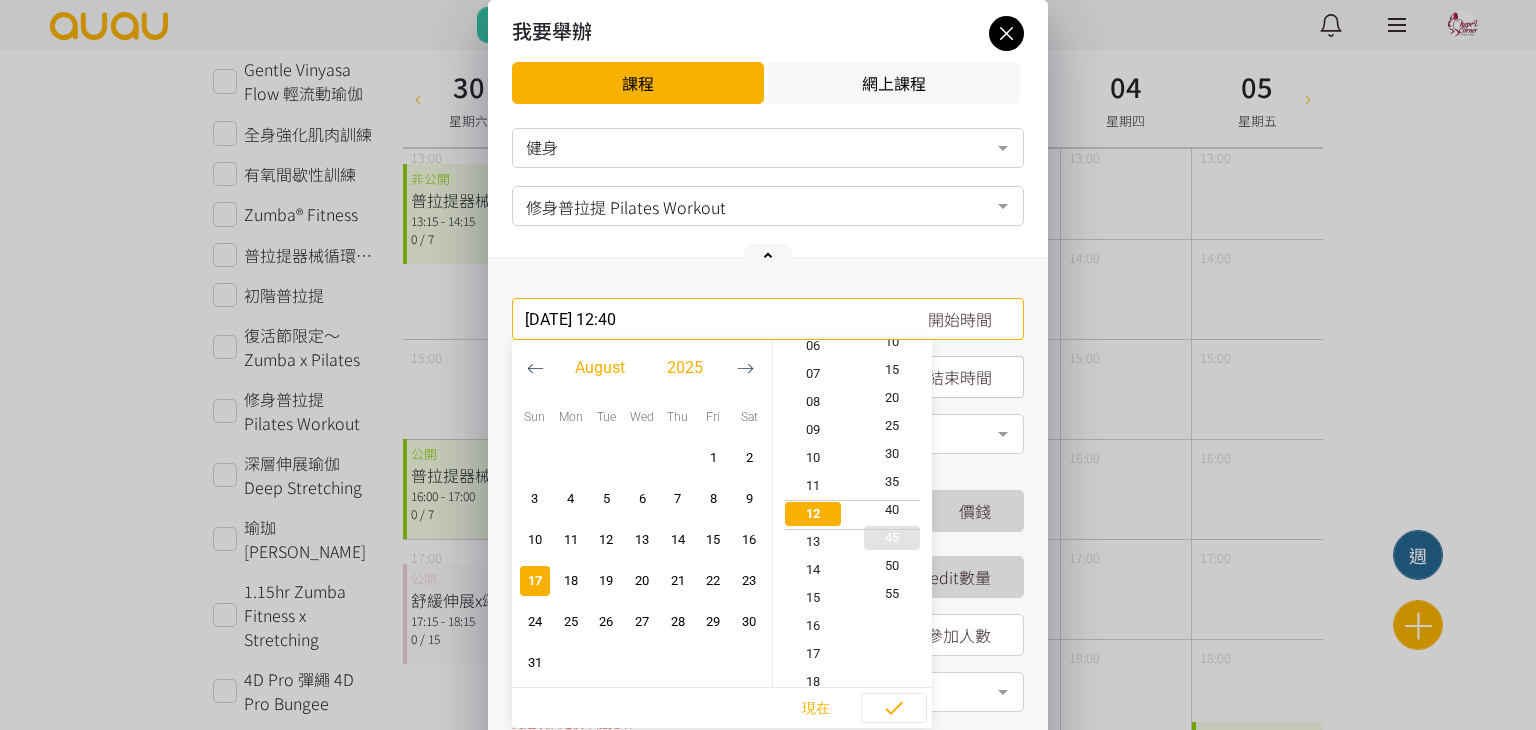 scroll, scrollTop: 336, scrollLeft: 0, axis: vertical 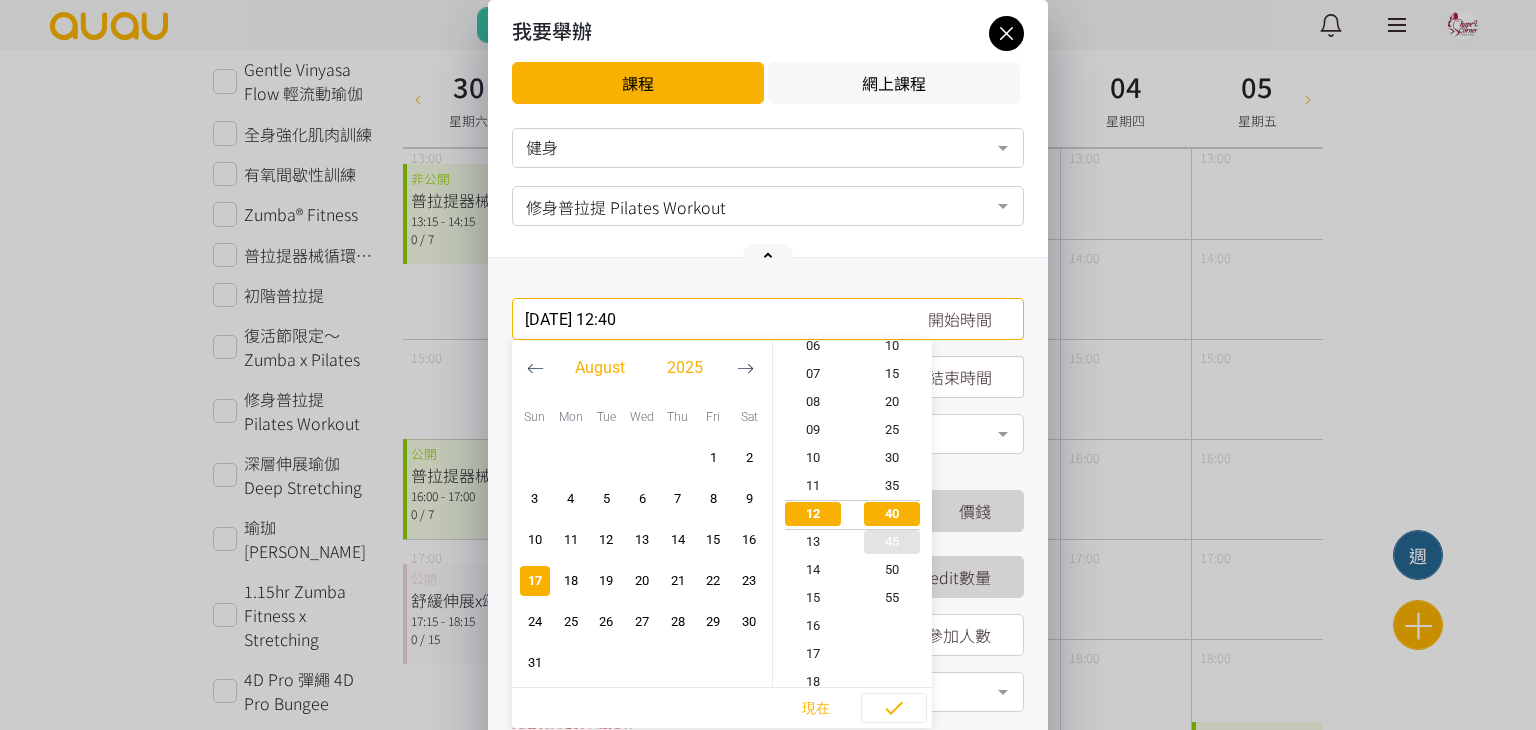 click on "45" at bounding box center [893, 542] 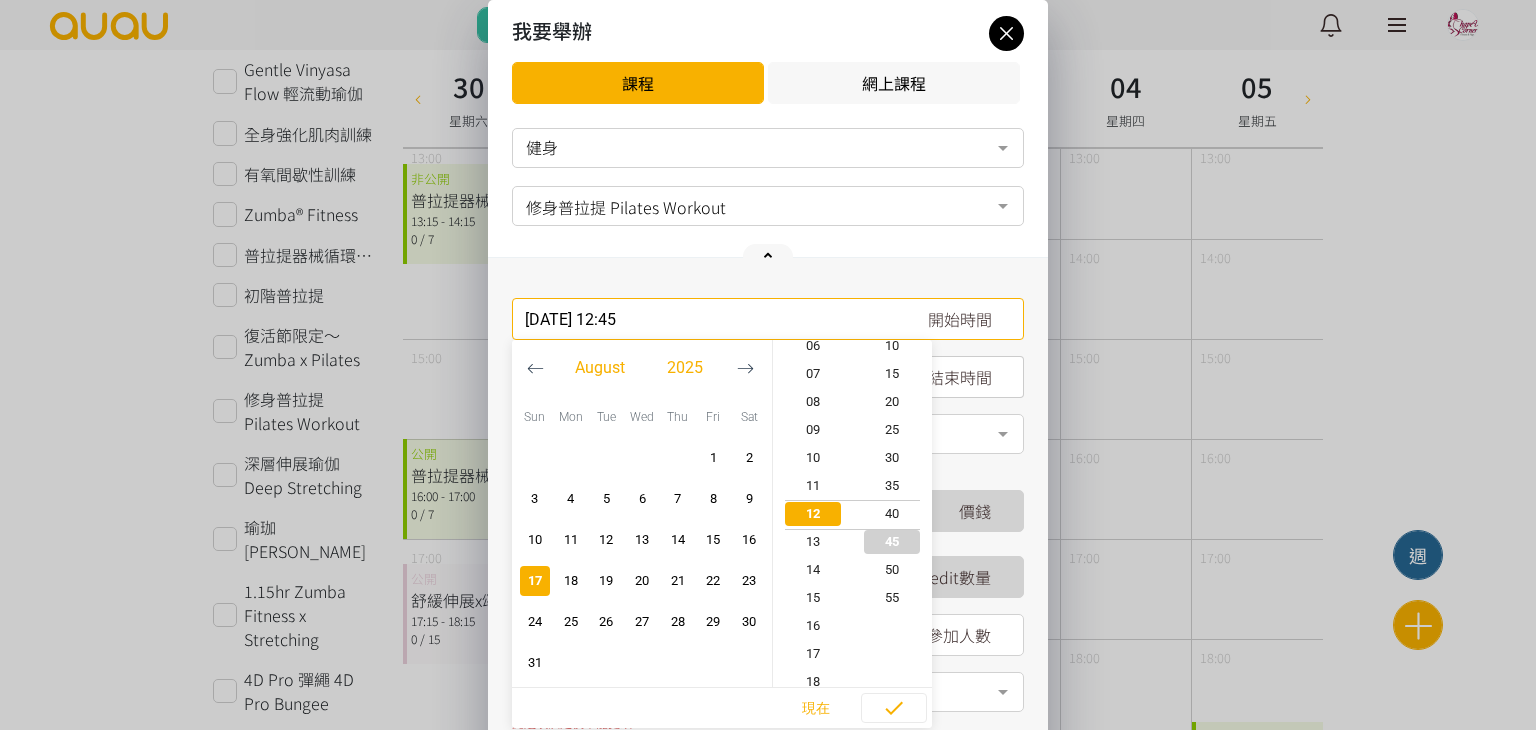 scroll, scrollTop: 336, scrollLeft: 0, axis: vertical 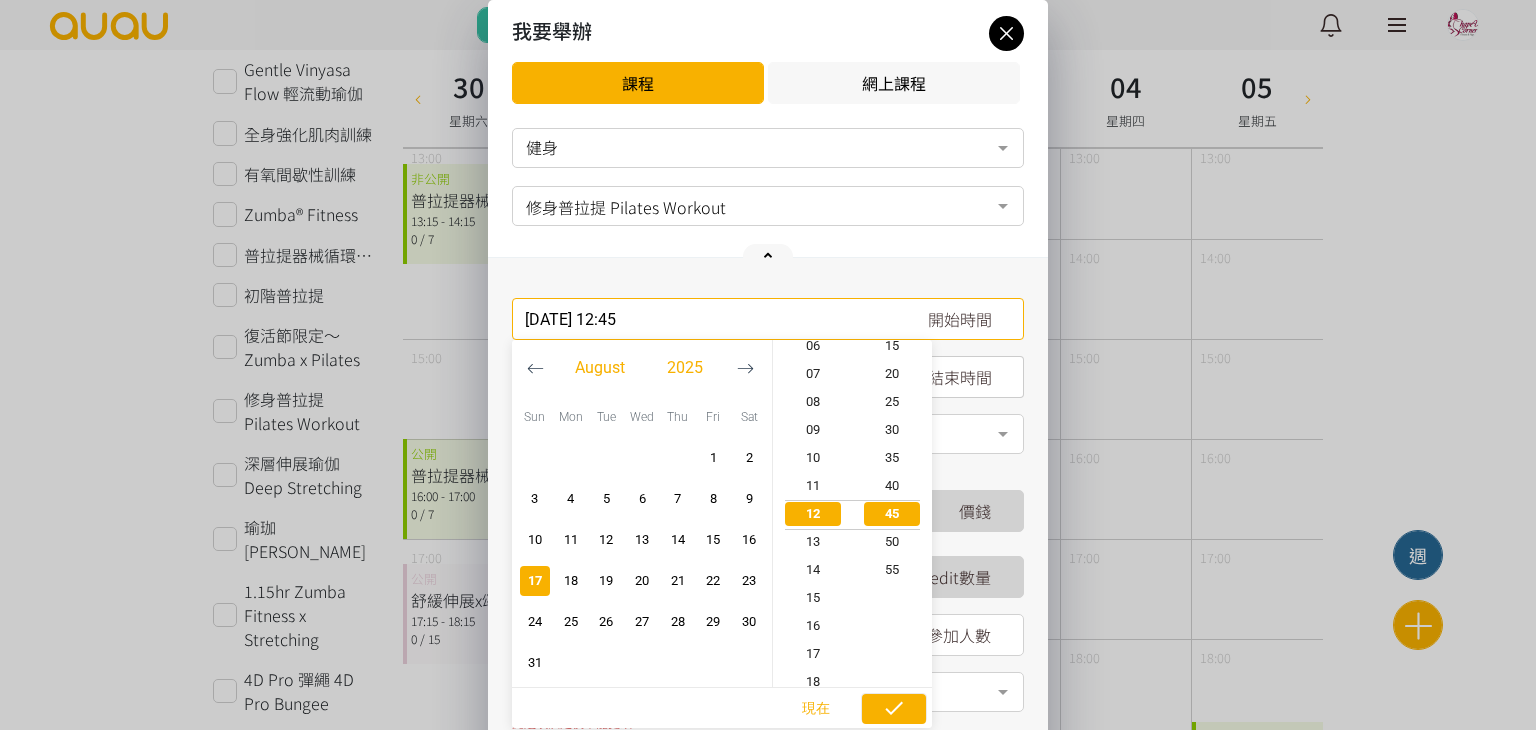 click 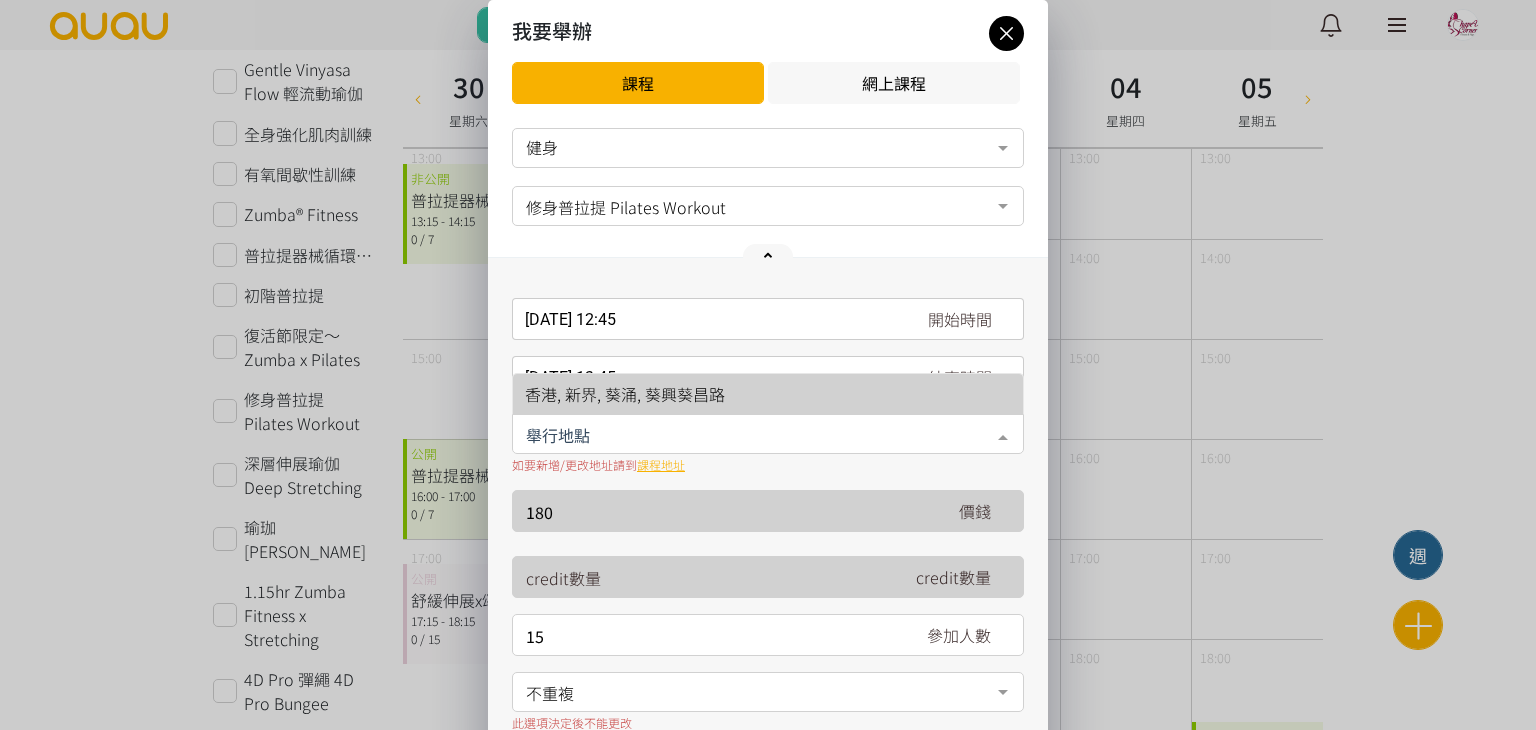 click at bounding box center [768, 434] 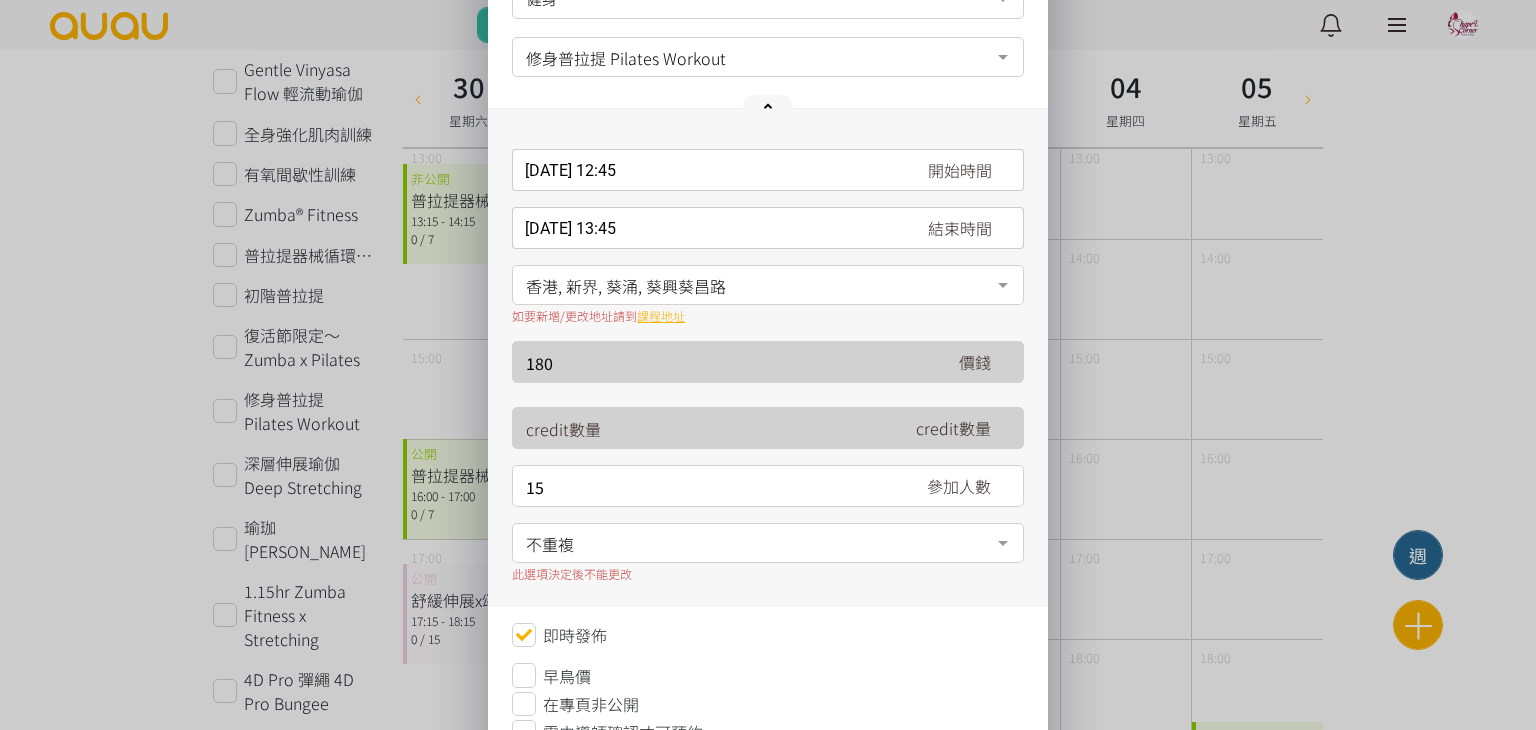 scroll, scrollTop: 300, scrollLeft: 0, axis: vertical 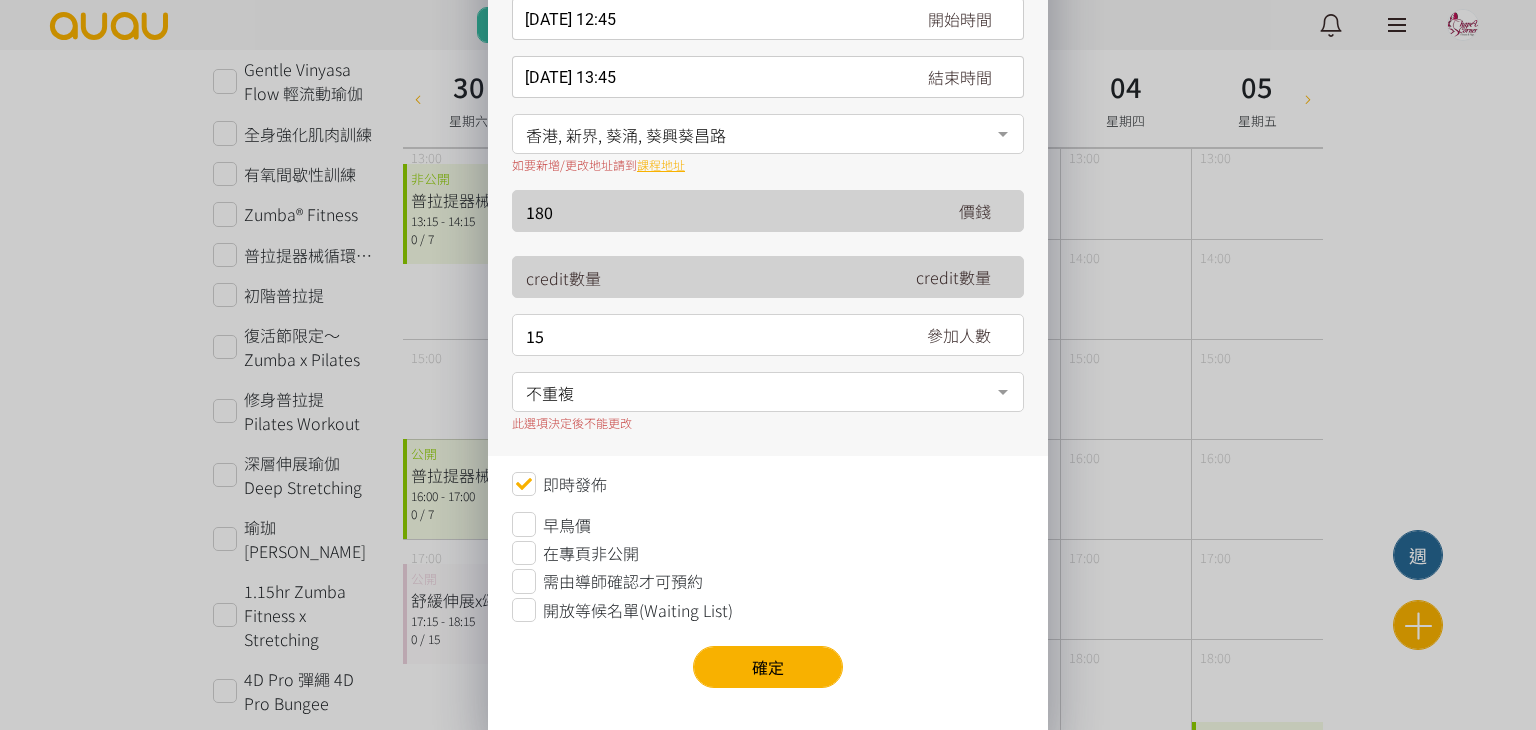 click on "不重複" at bounding box center (768, 390) 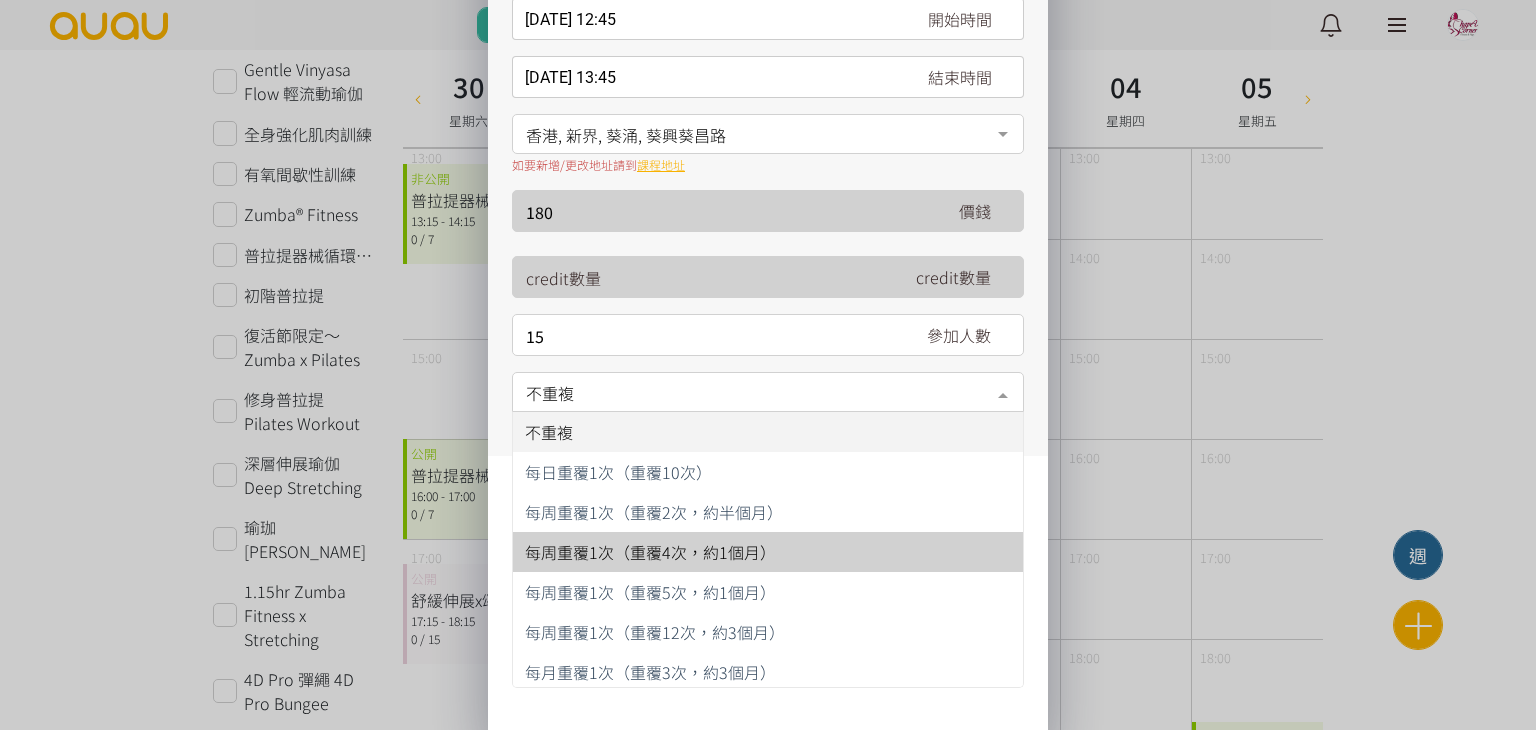 click on "每周重覆1次（重覆4次，約1個月）" at bounding box center (650, 552) 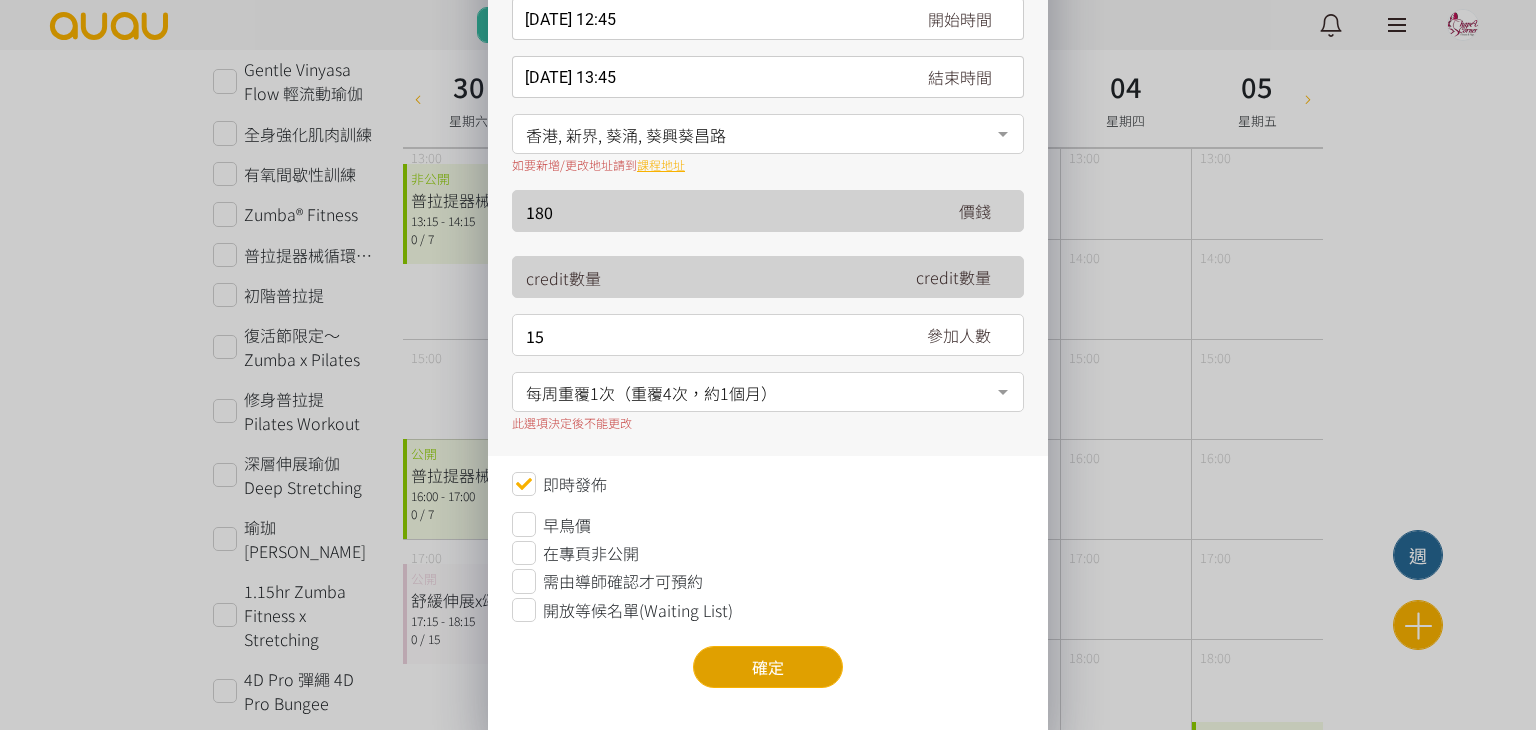 click on "確定" at bounding box center (768, 667) 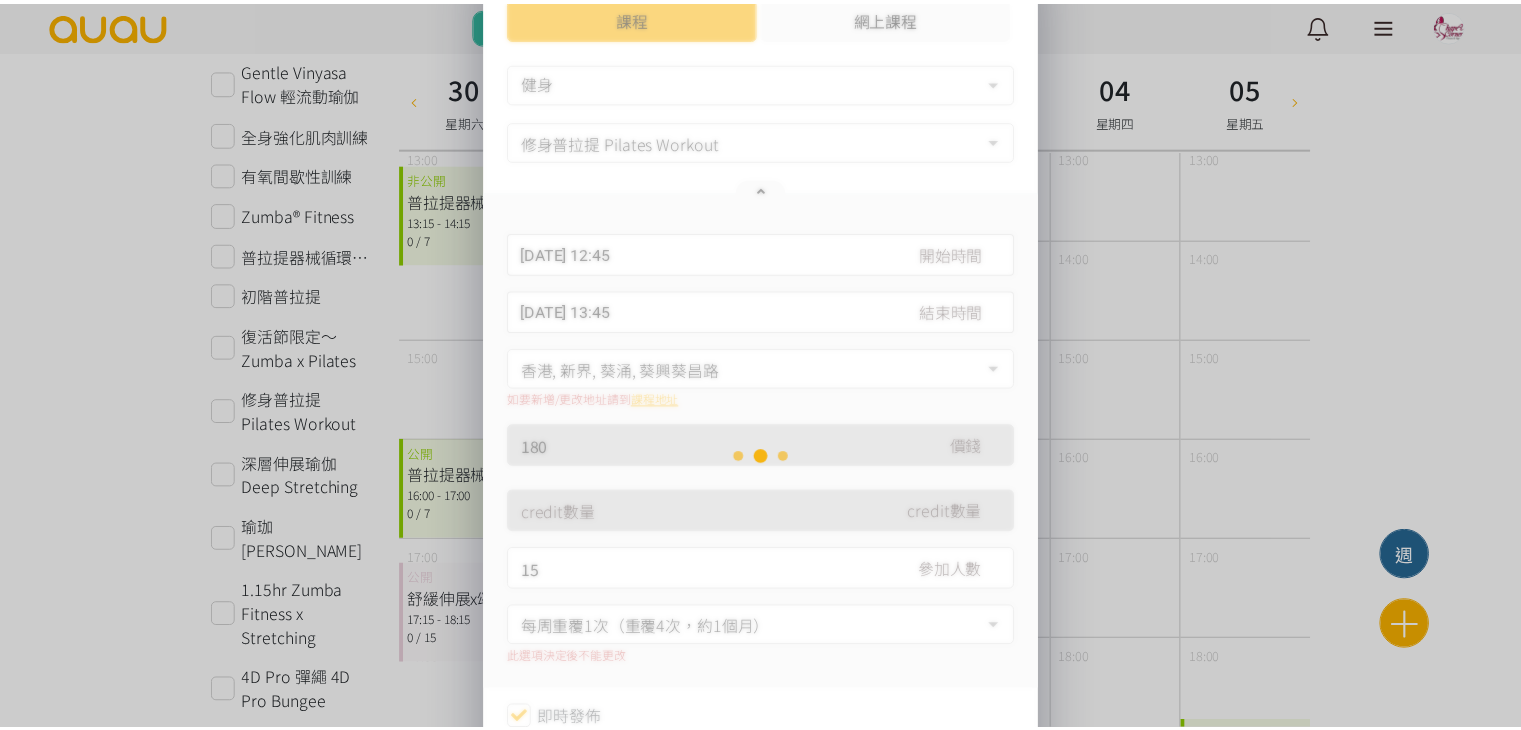 scroll, scrollTop: 0, scrollLeft: 0, axis: both 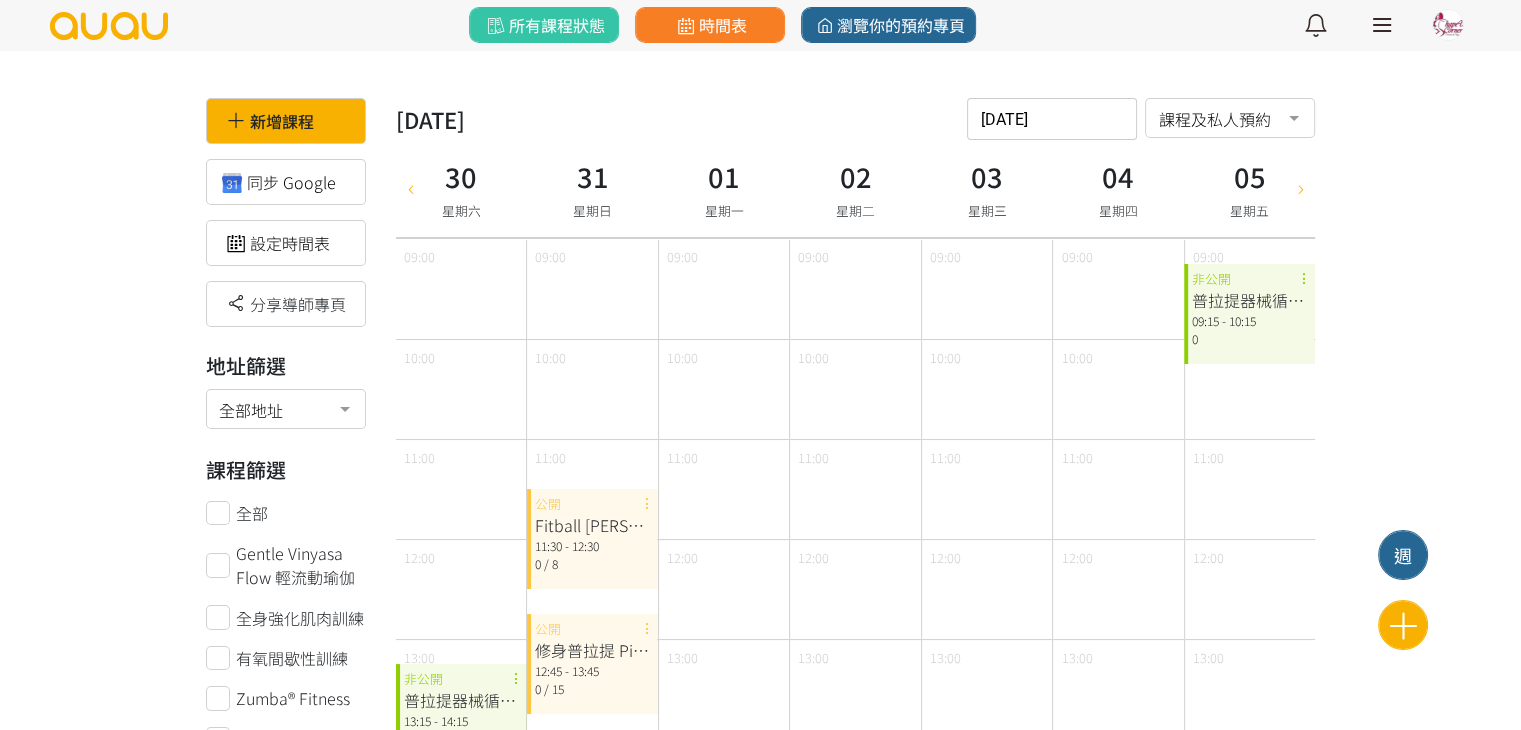 click at bounding box center (1300, 188) 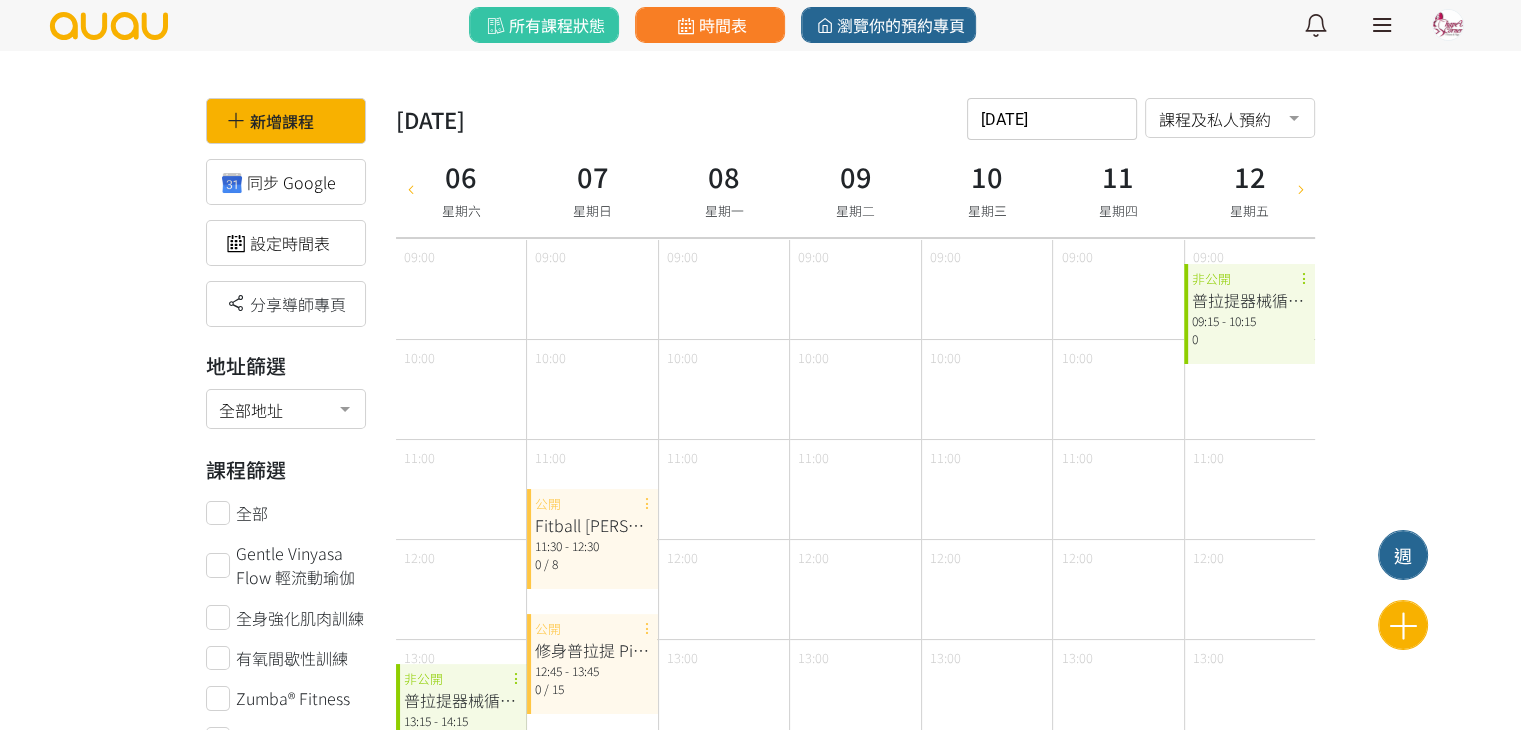 click at bounding box center [1300, 188] 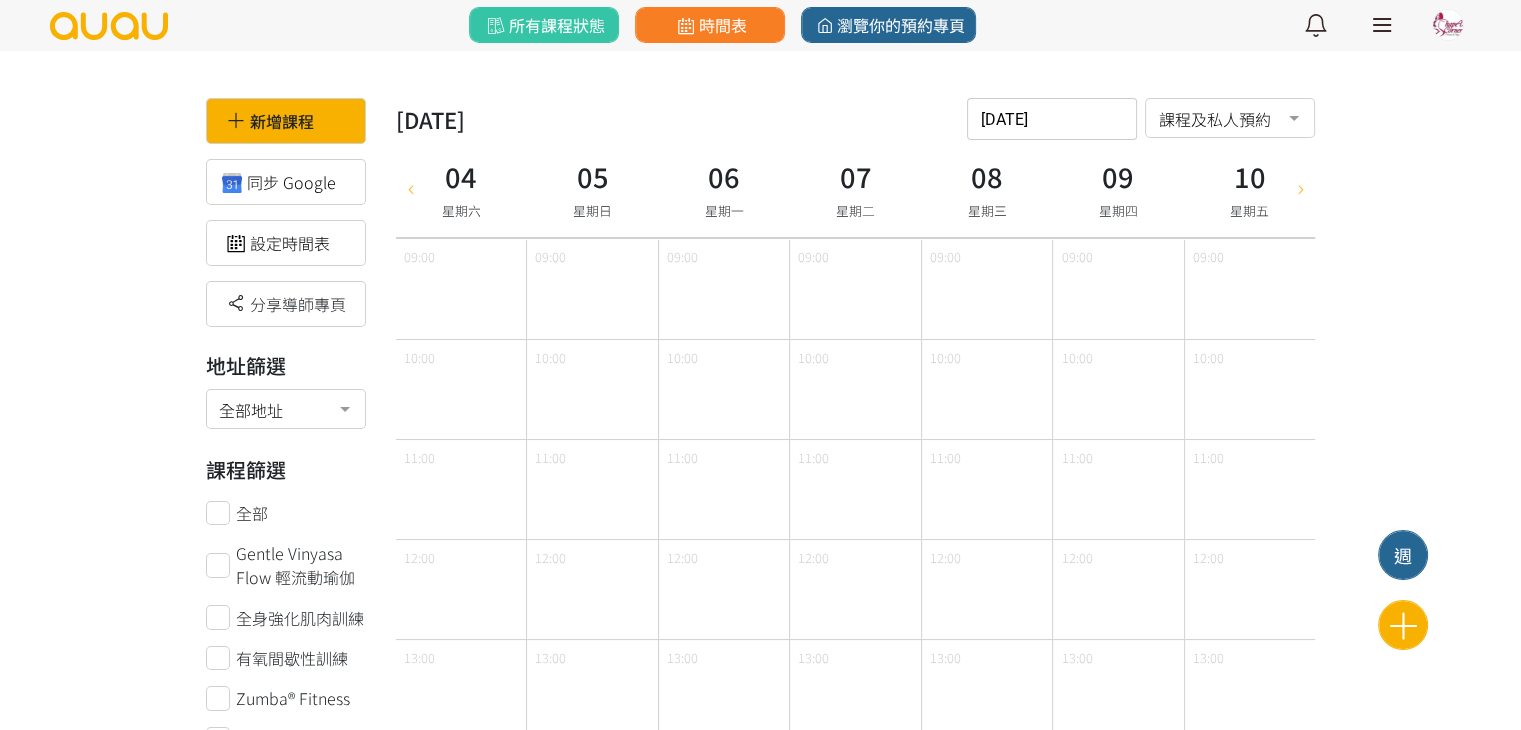 click at bounding box center [410, 188] 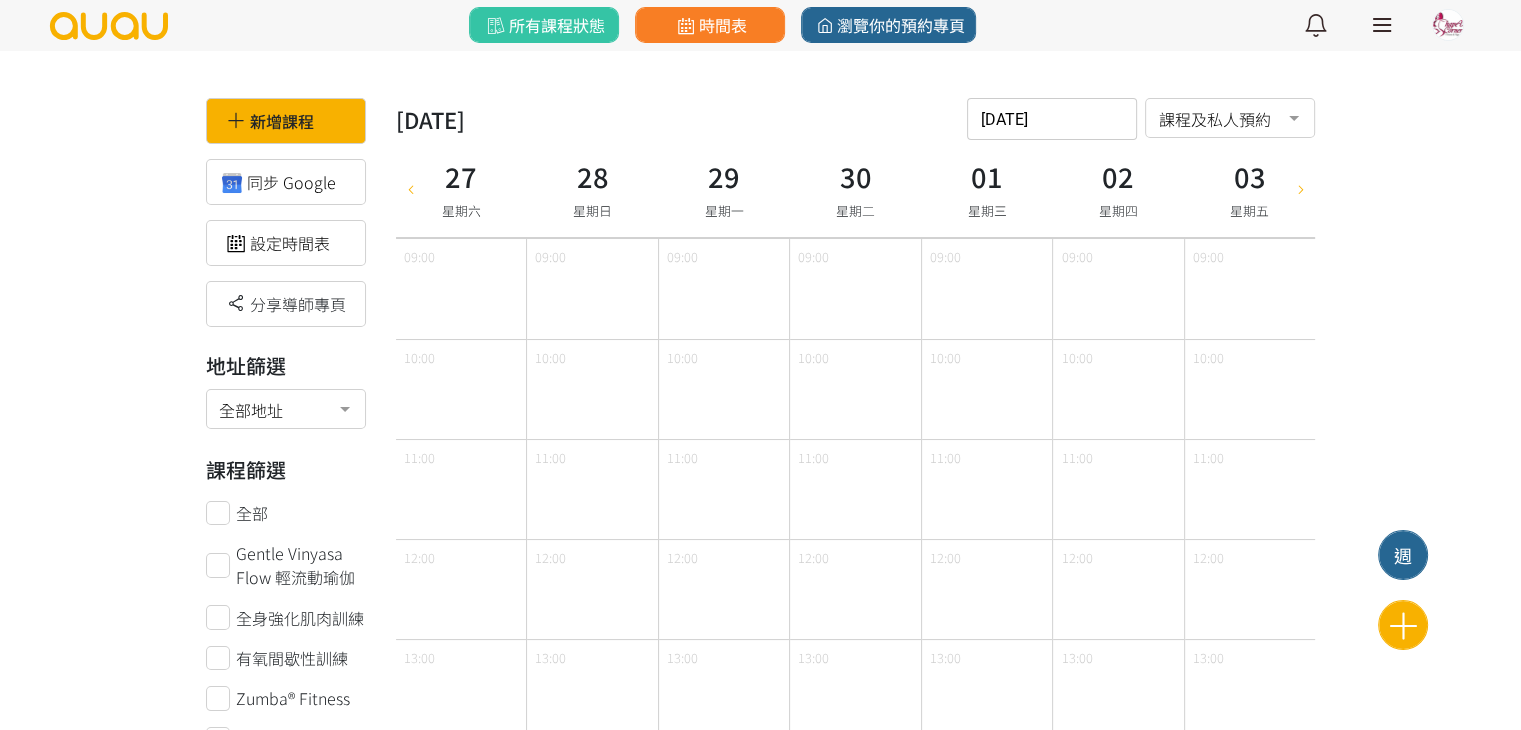 click at bounding box center [410, 188] 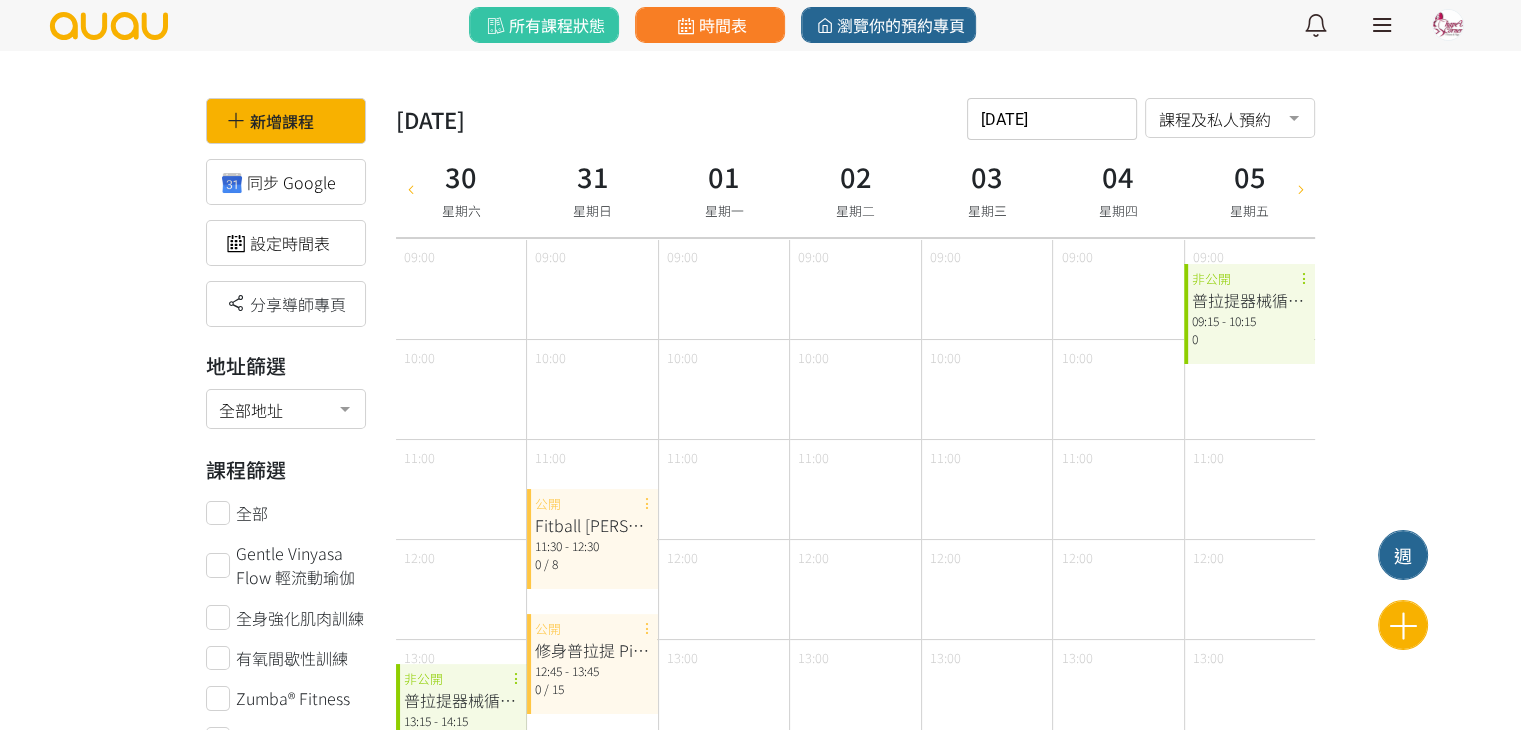 click at bounding box center [1300, 188] 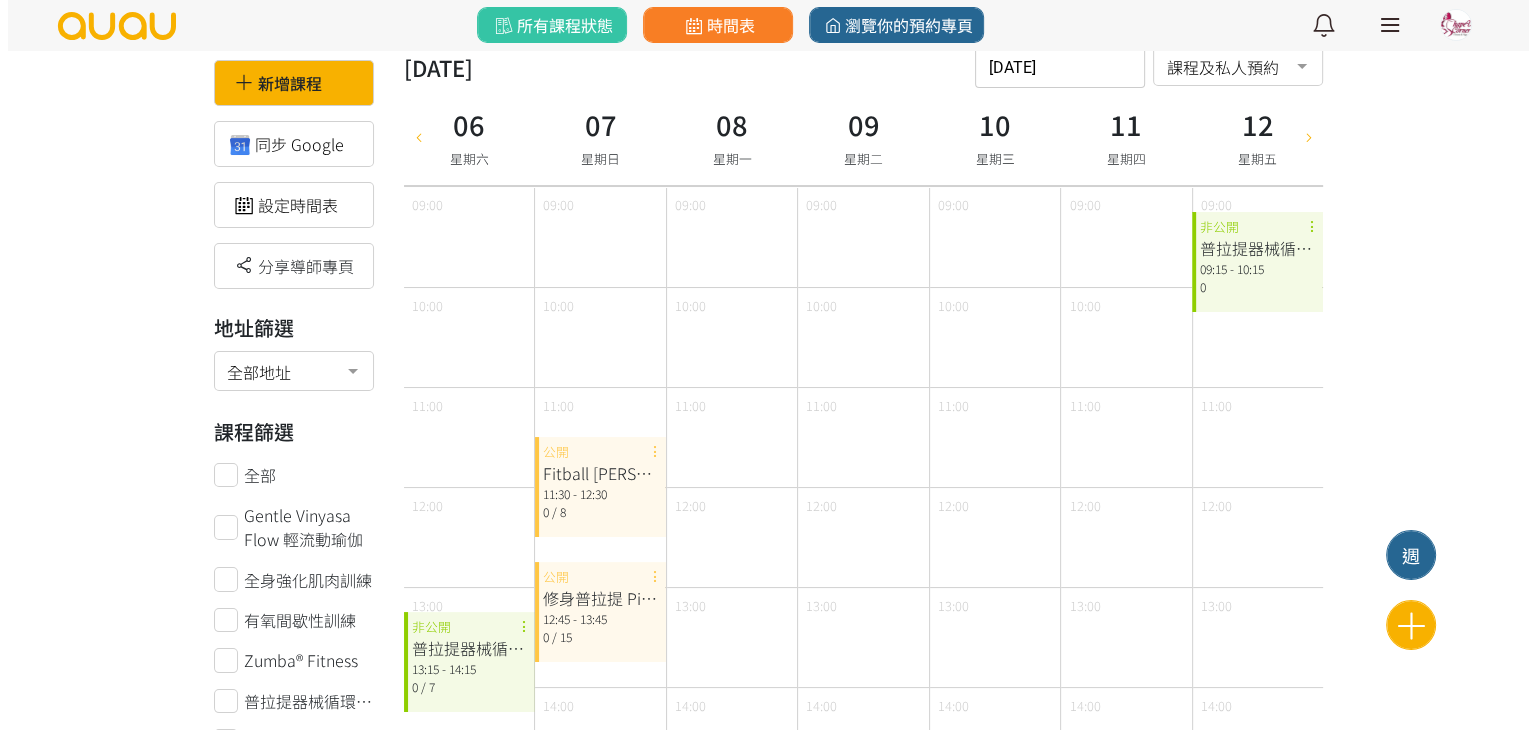 scroll, scrollTop: 100, scrollLeft: 0, axis: vertical 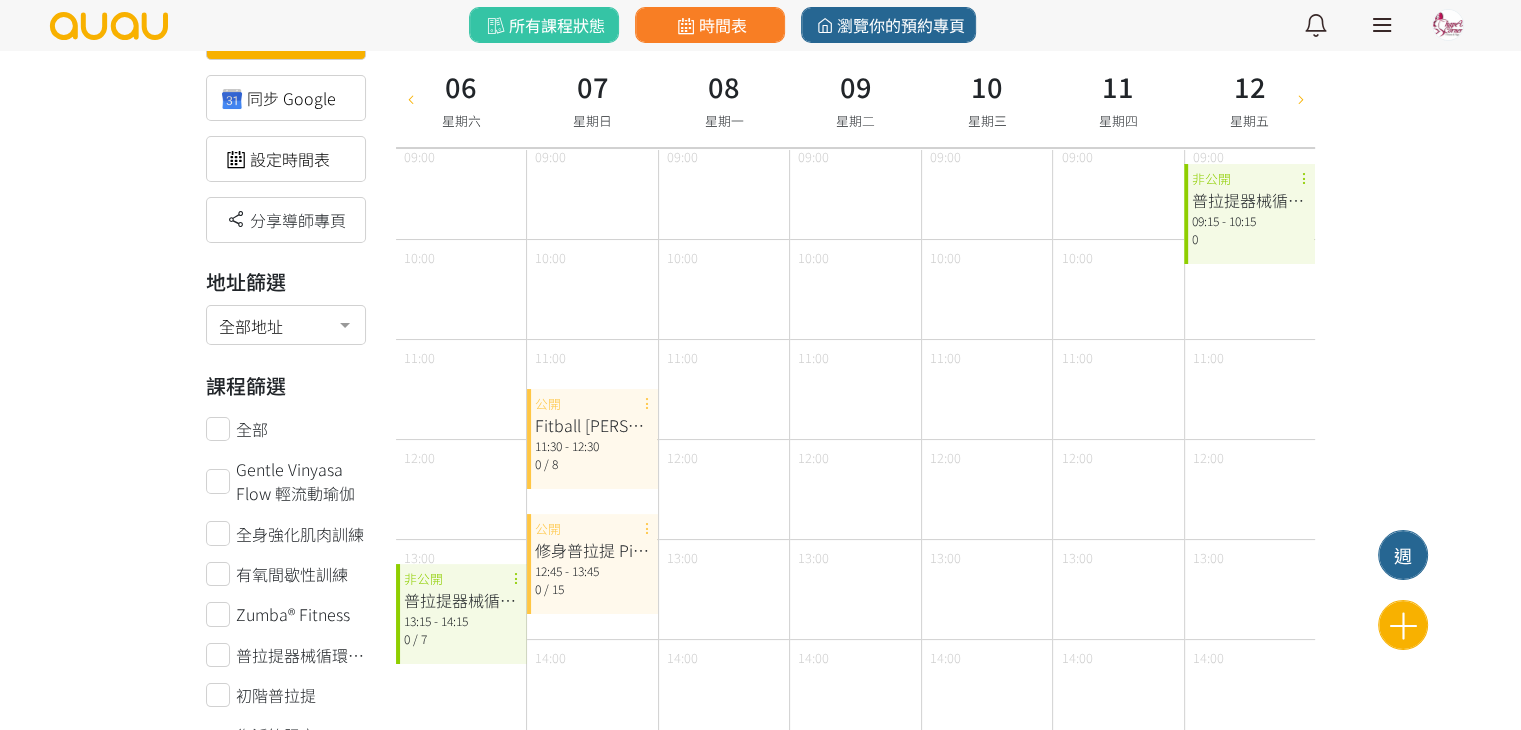 click on "11:30 -
12:30" at bounding box center [592, 446] 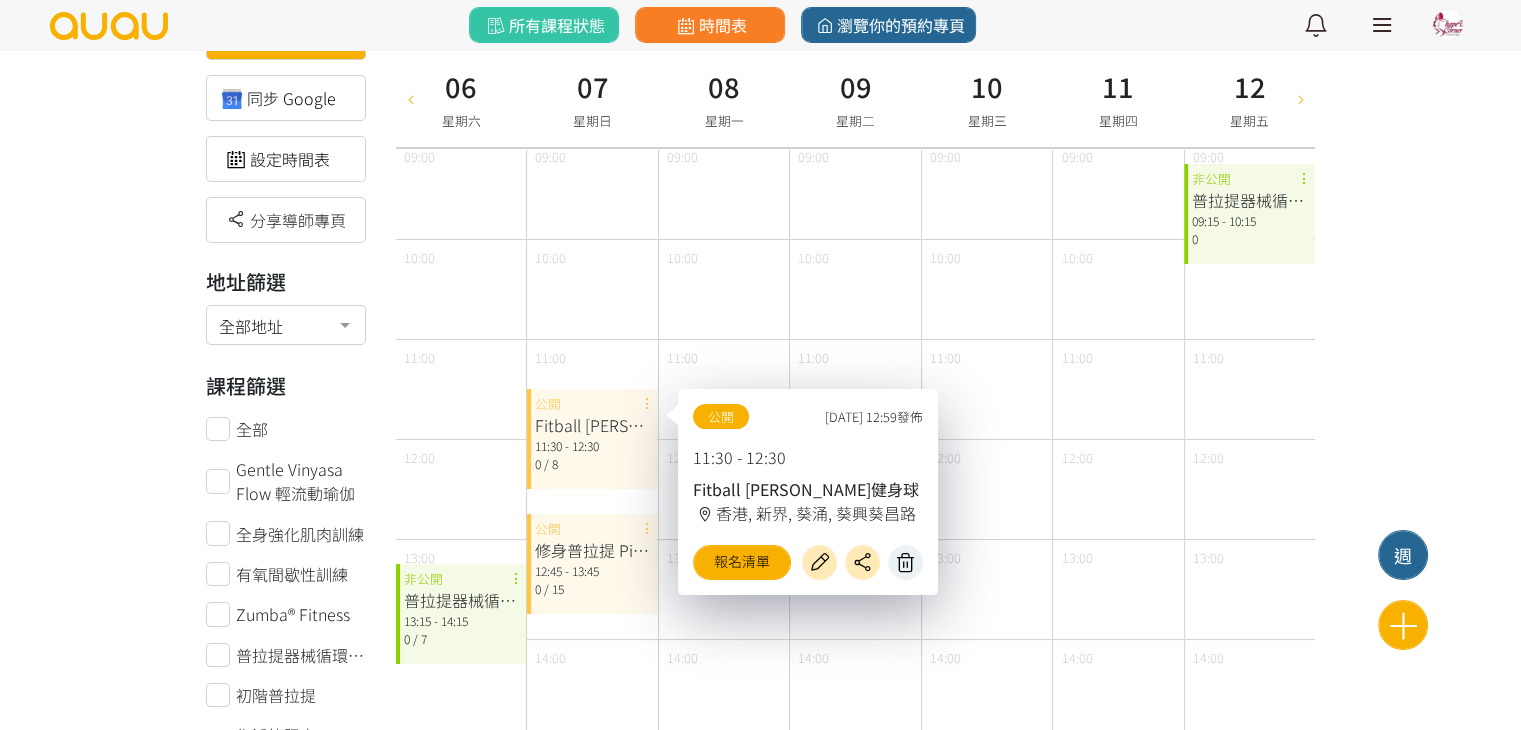 click at bounding box center [906, 562] 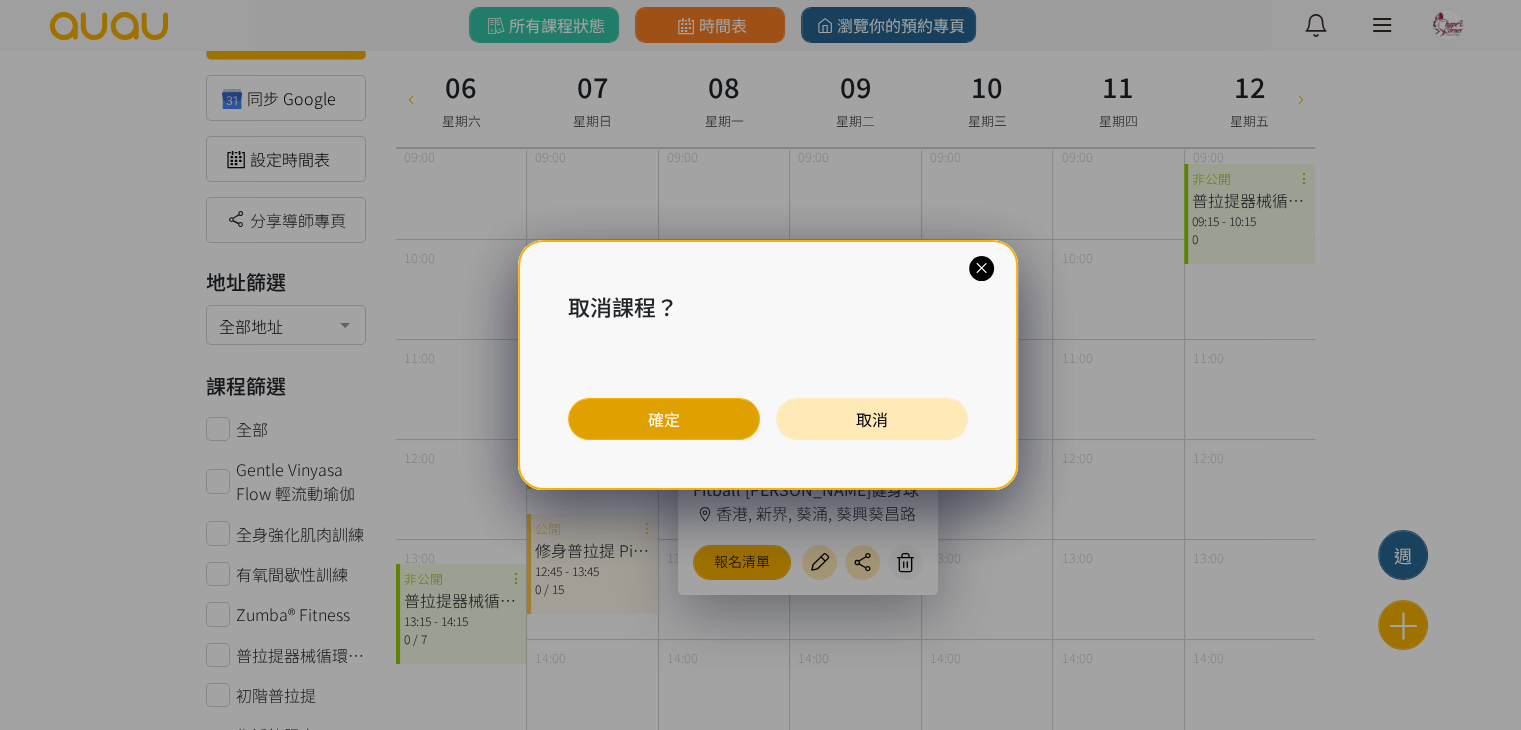 click on "確定" at bounding box center (664, 419) 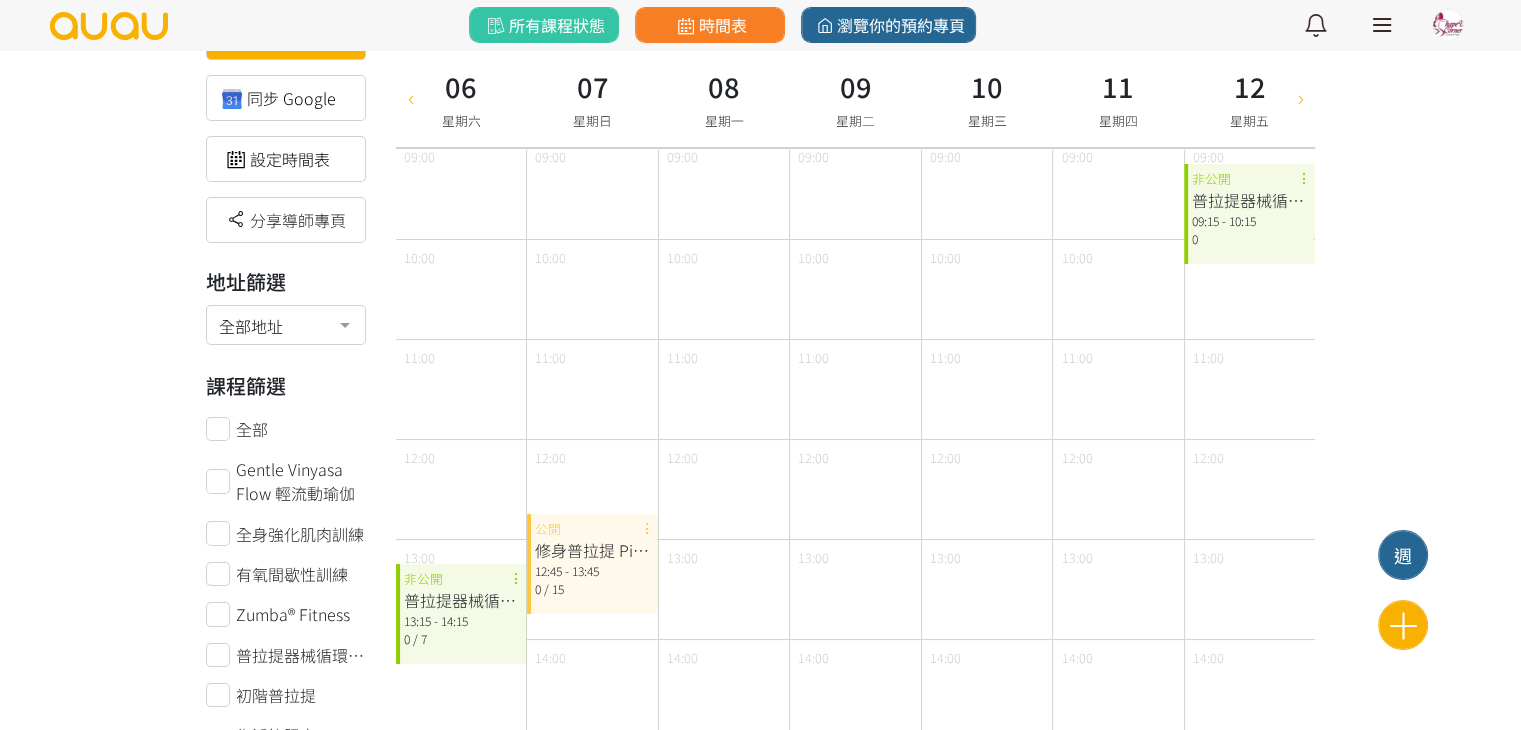 click on "修身普拉提 Pilates Workout" at bounding box center [592, 550] 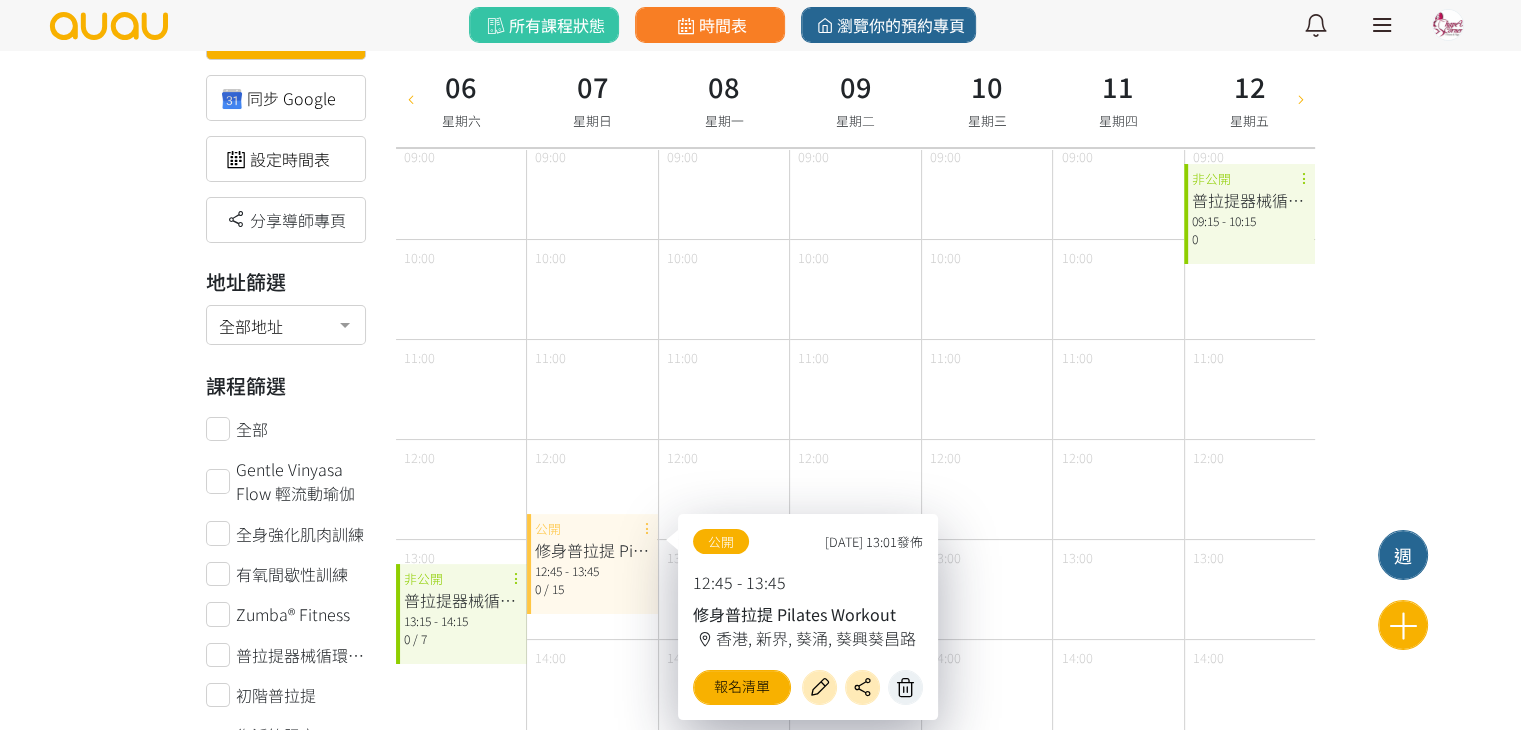 click at bounding box center (906, 687) 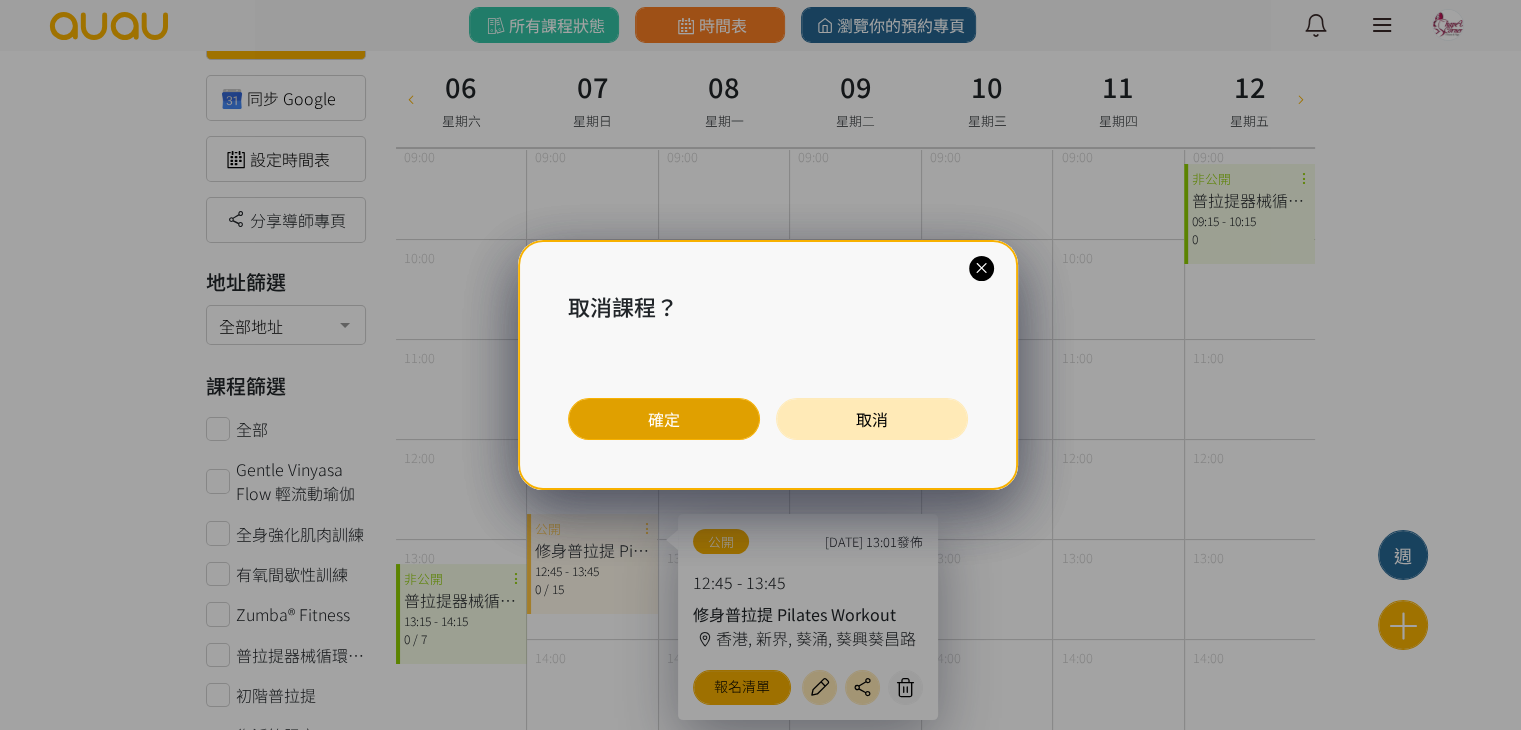 click on "確定" at bounding box center [664, 419] 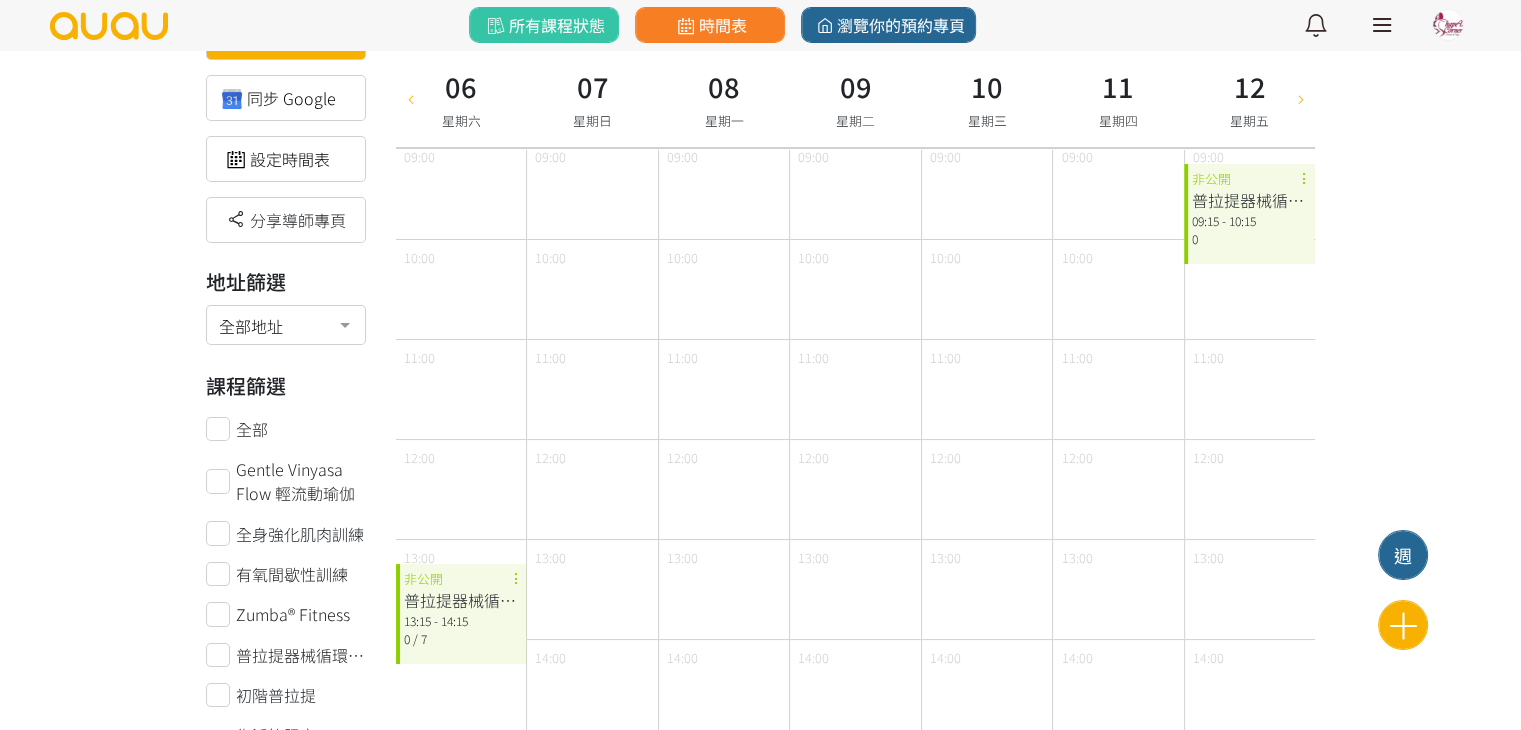 click at bounding box center [410, 98] 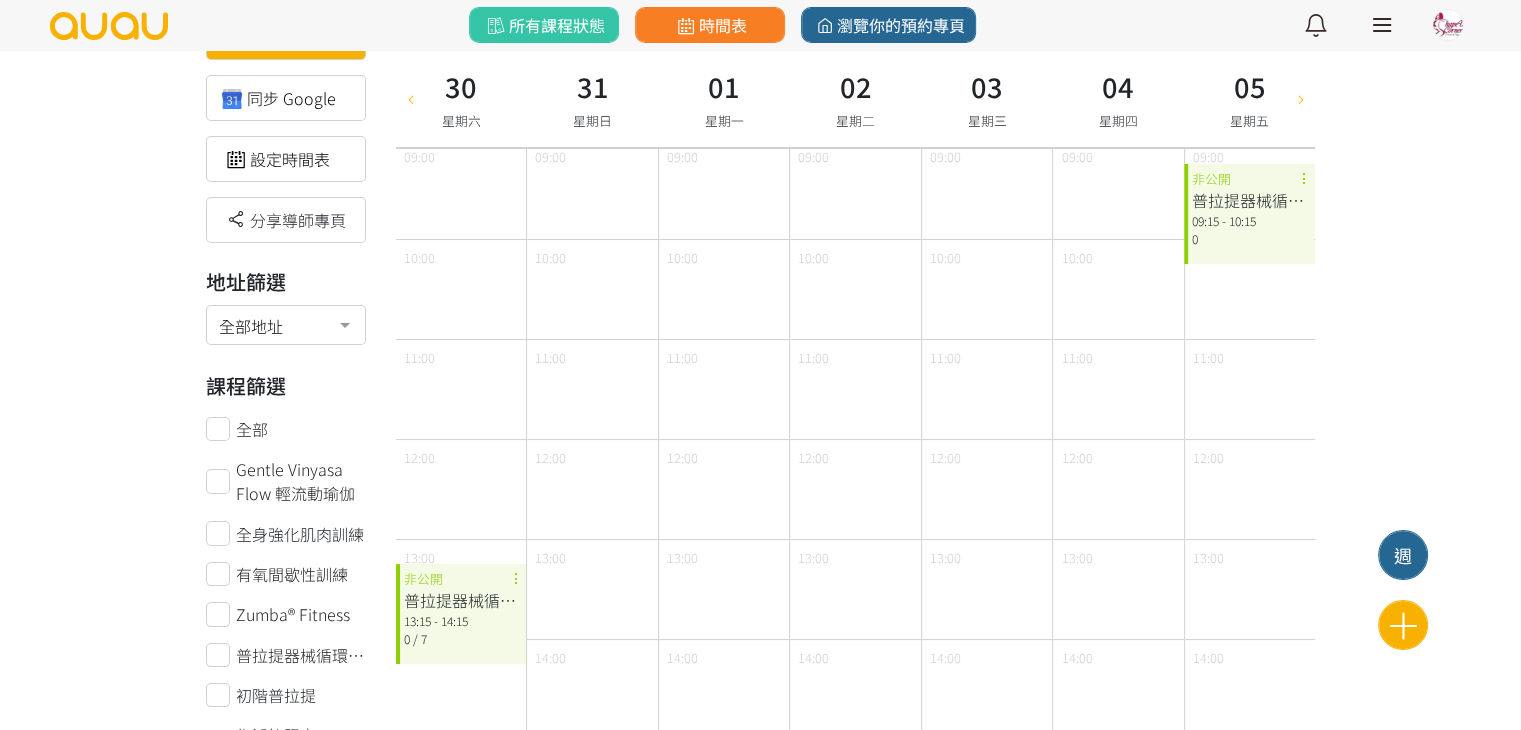 type on "[DATE]" 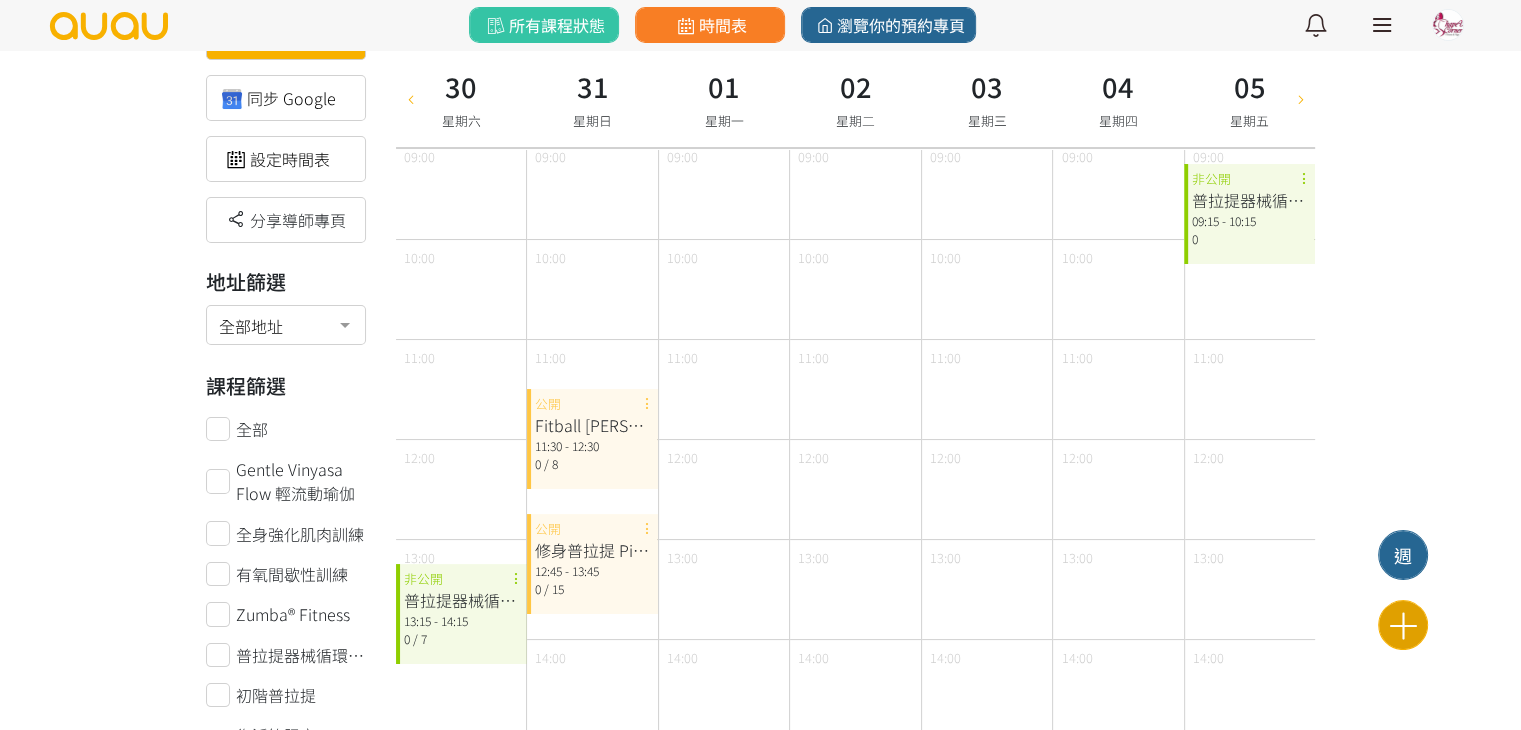click at bounding box center [1403, 625] 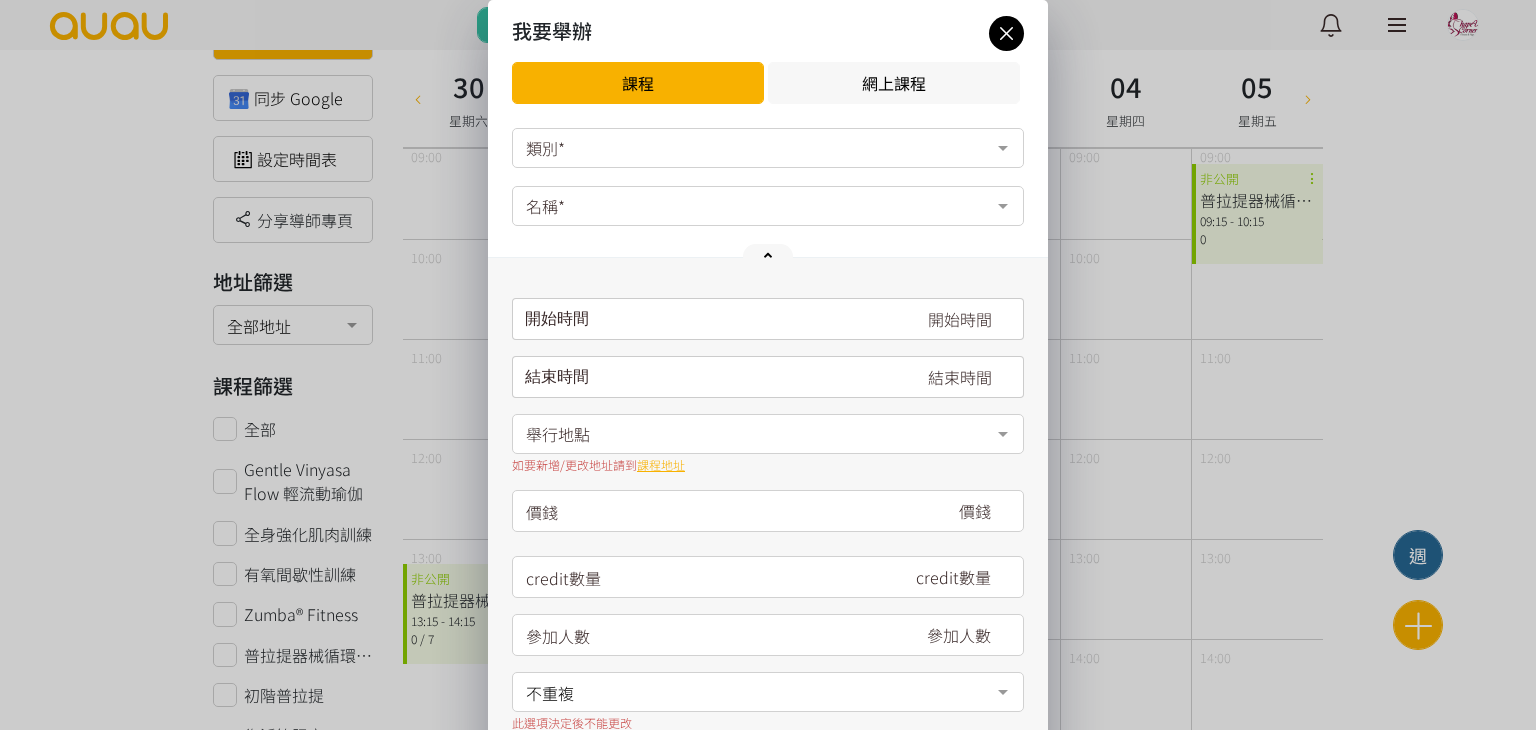 click on "類別*" at bounding box center [768, 148] 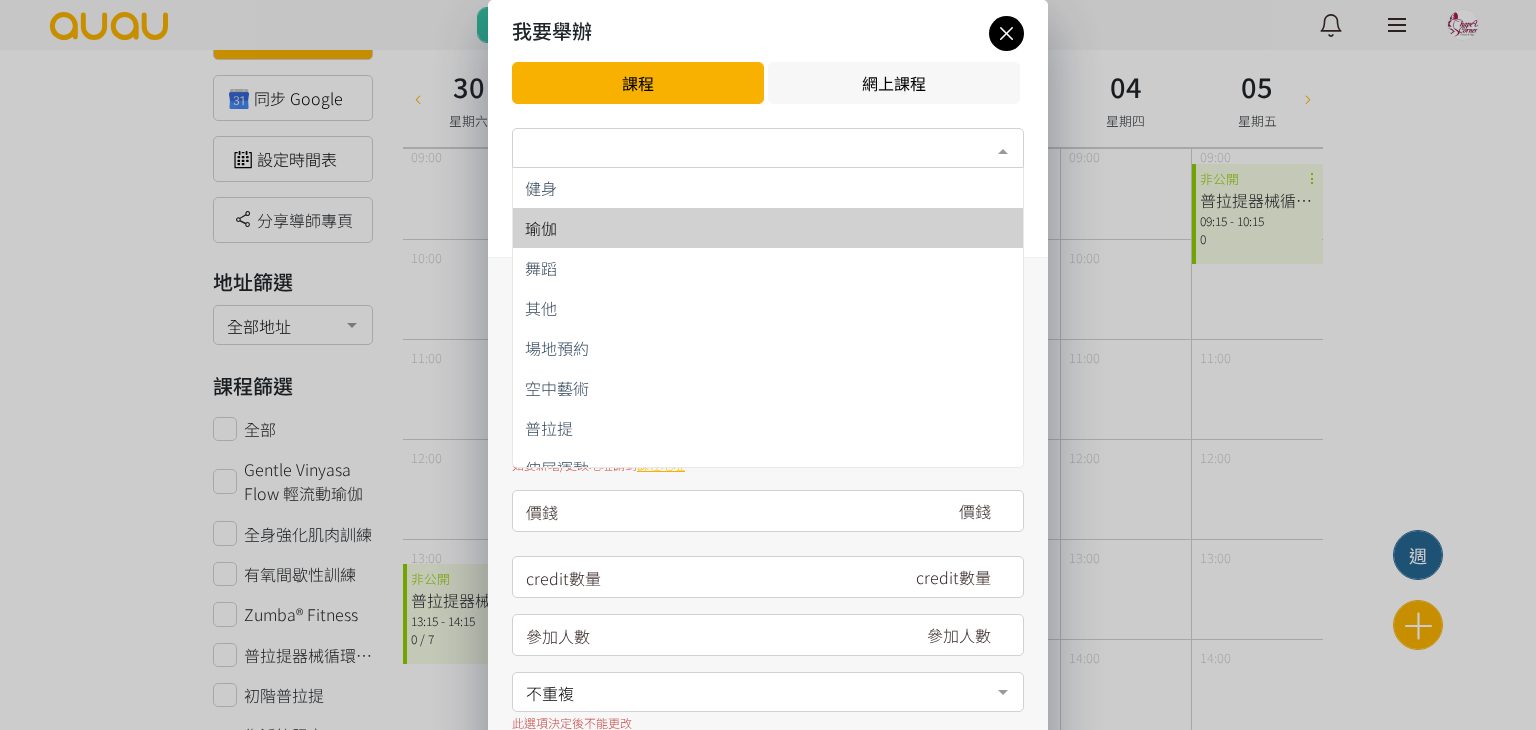 click on "瑜伽" at bounding box center [768, 228] 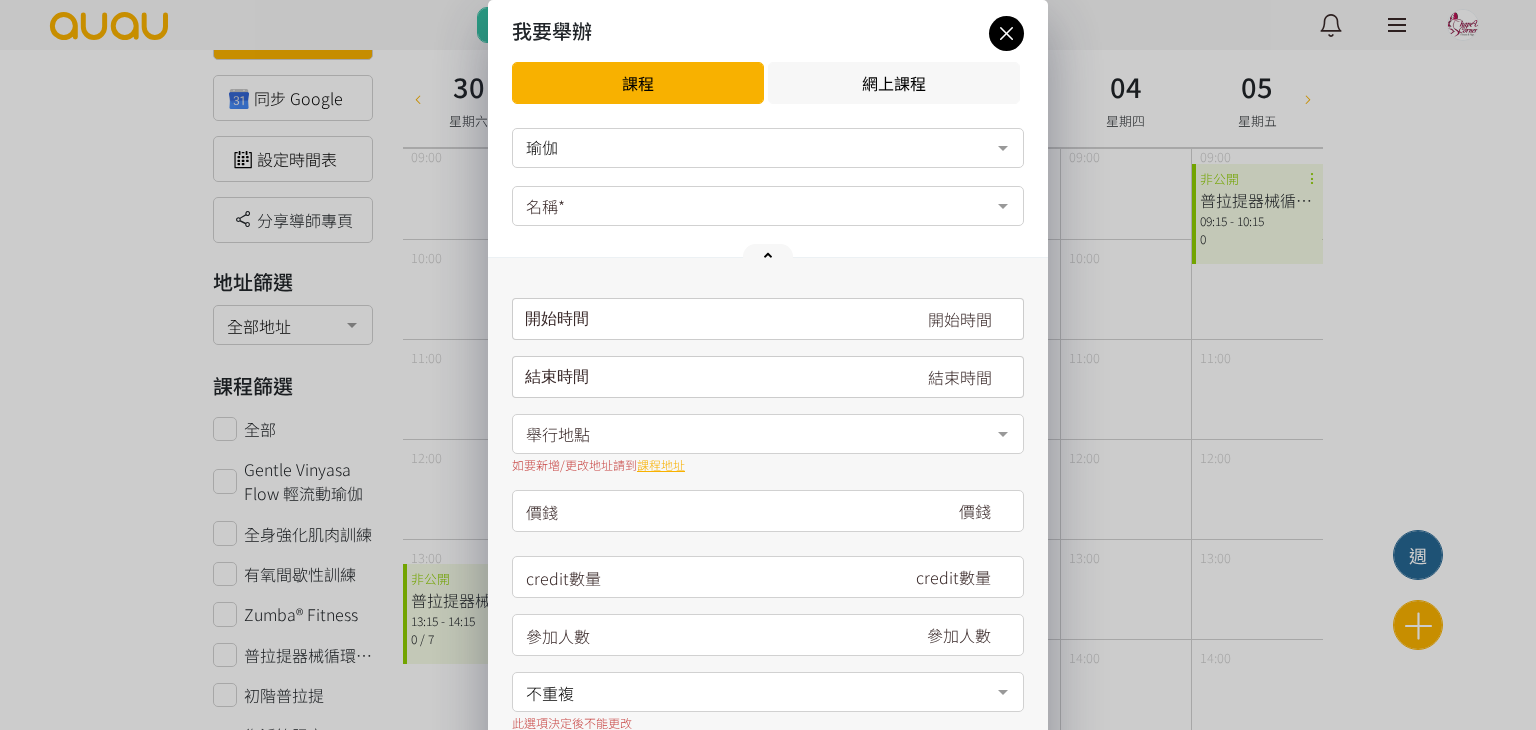 click on "名稱*" at bounding box center [768, 206] 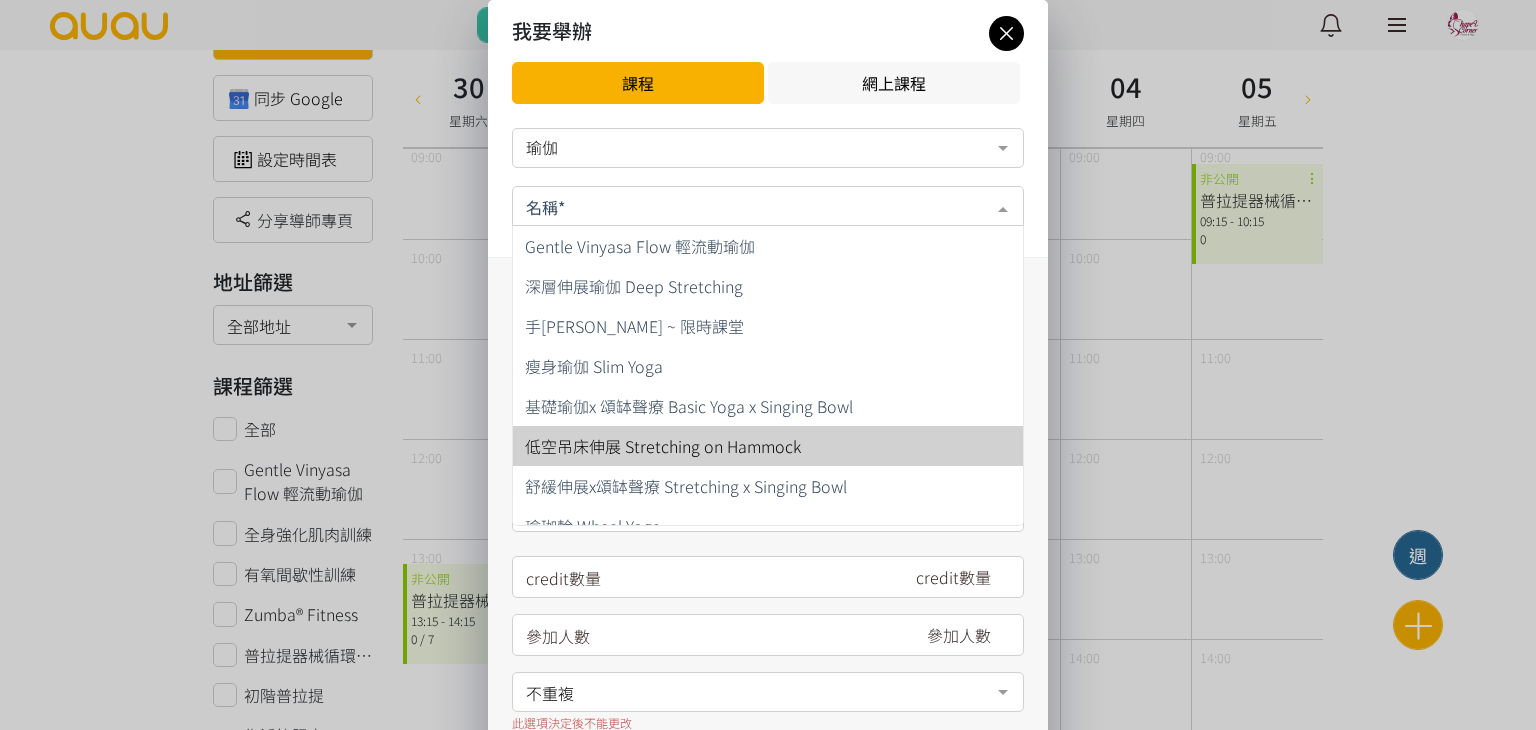 click on "低空吊床伸展 Stretching on Hammock" at bounding box center [768, 446] 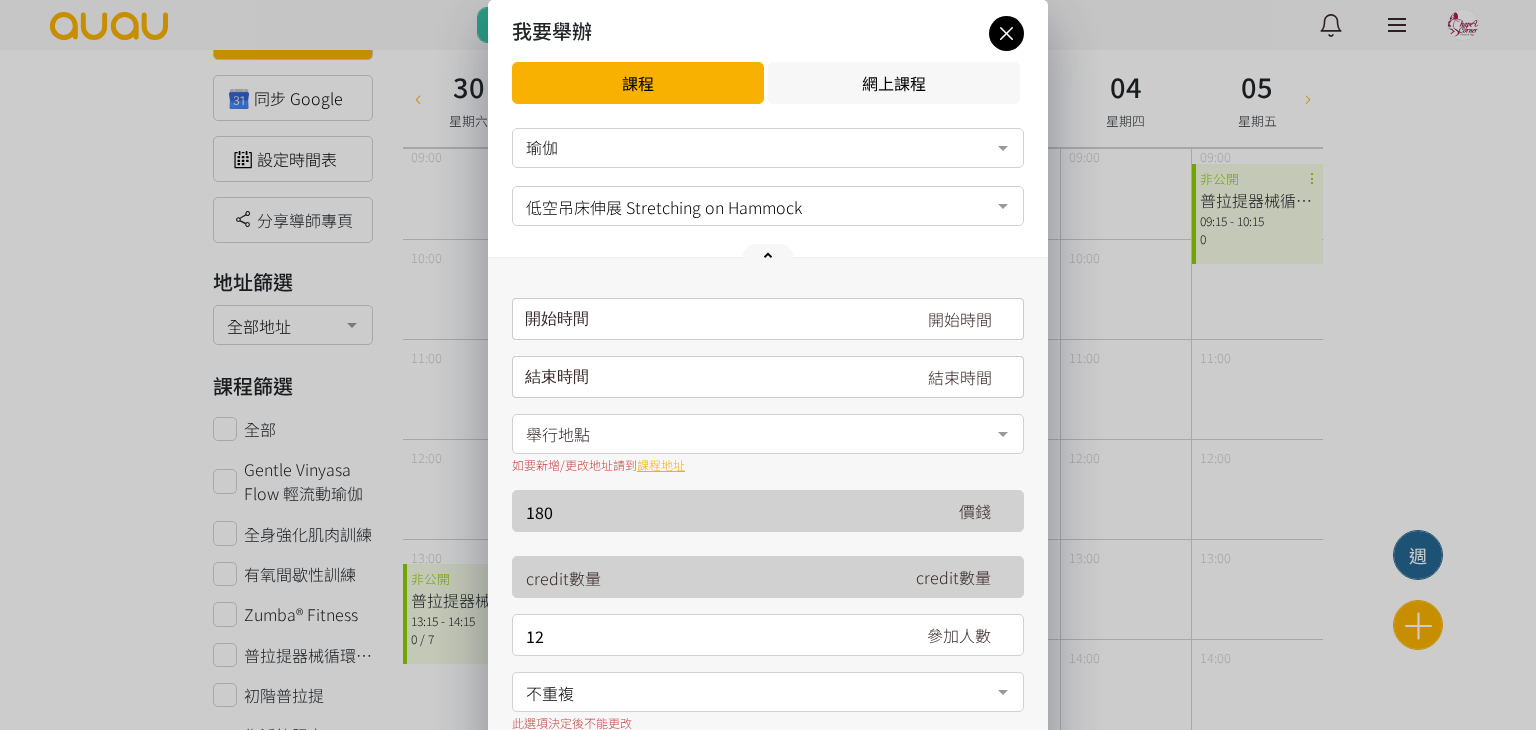 click on "開始時間
[DATE]
Sun
Mon
Tue
Wed
Thu
Fri
Sat
1
2
3
4
5
6
7
8
9
10
11
12
13
14
15
16
17
18
19
20
21
22
23
24
25
26
27
28" at bounding box center (768, 319) 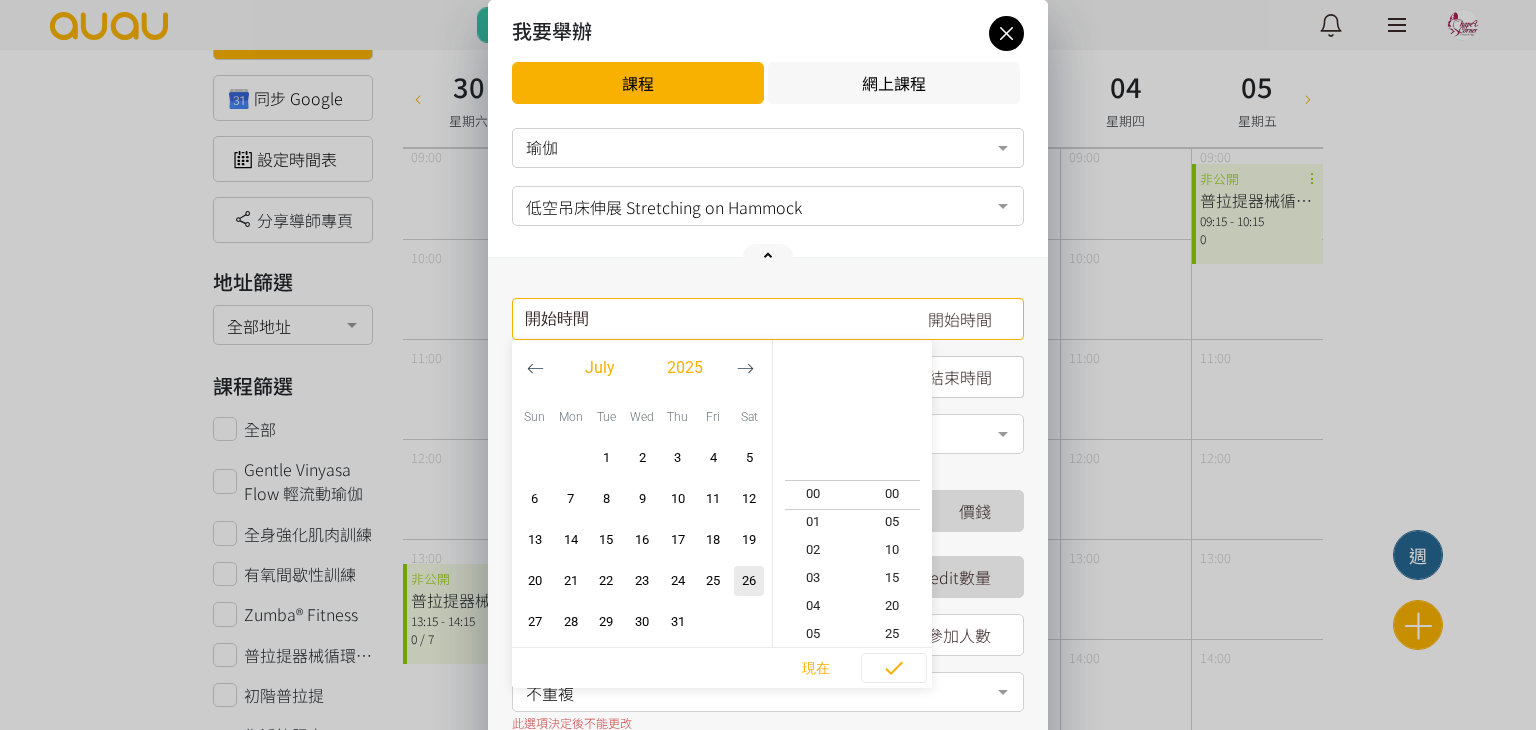click 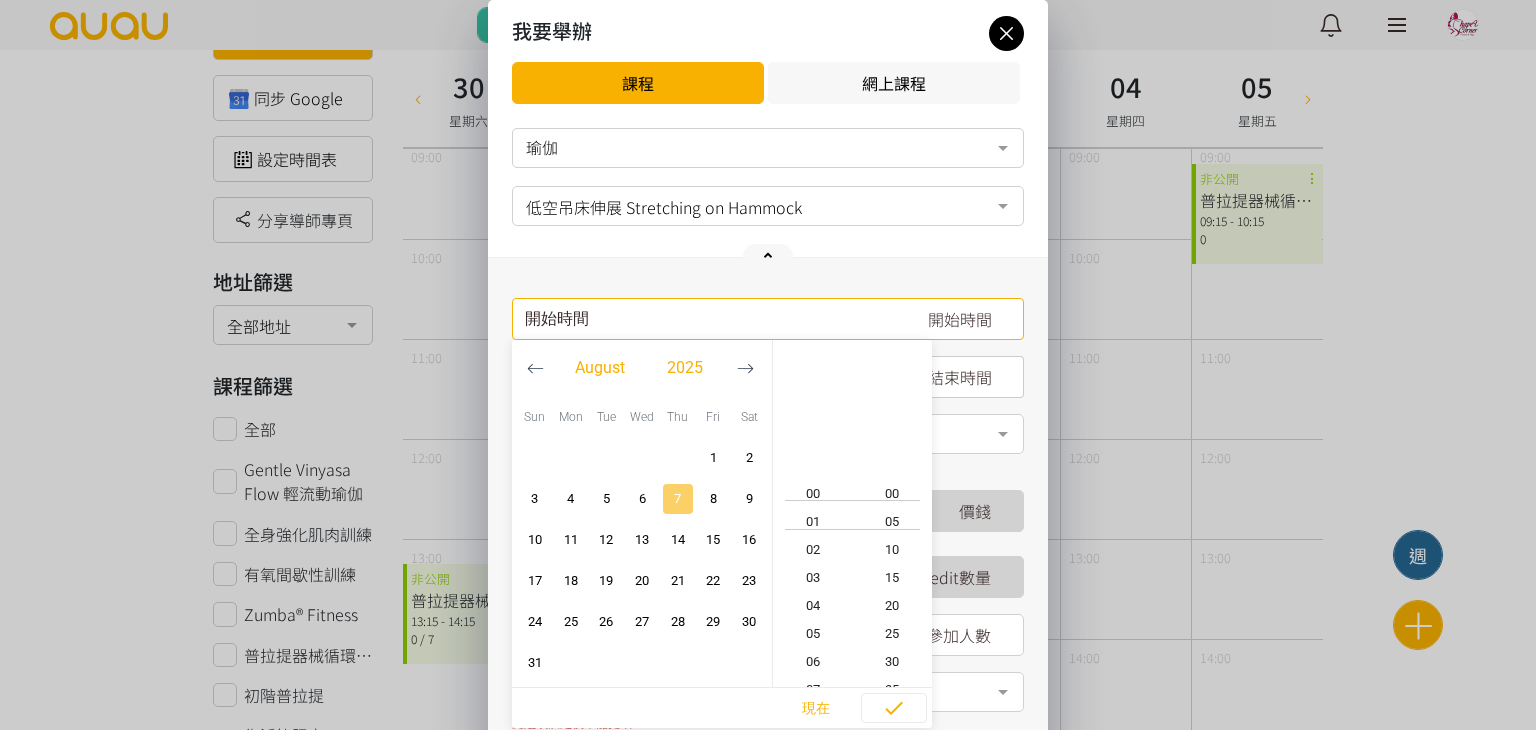 click on "7" at bounding box center [678, 499] 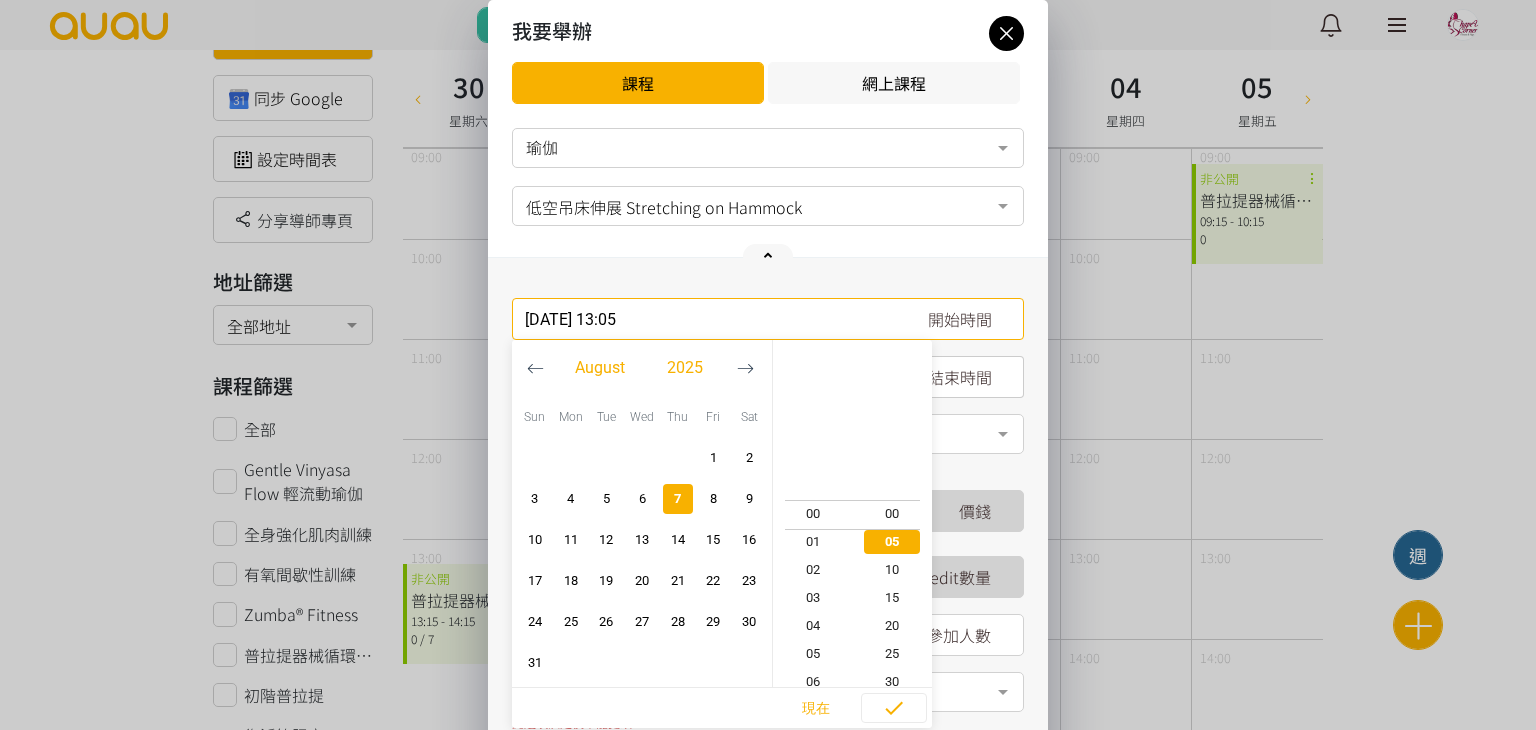 scroll, scrollTop: 364, scrollLeft: 0, axis: vertical 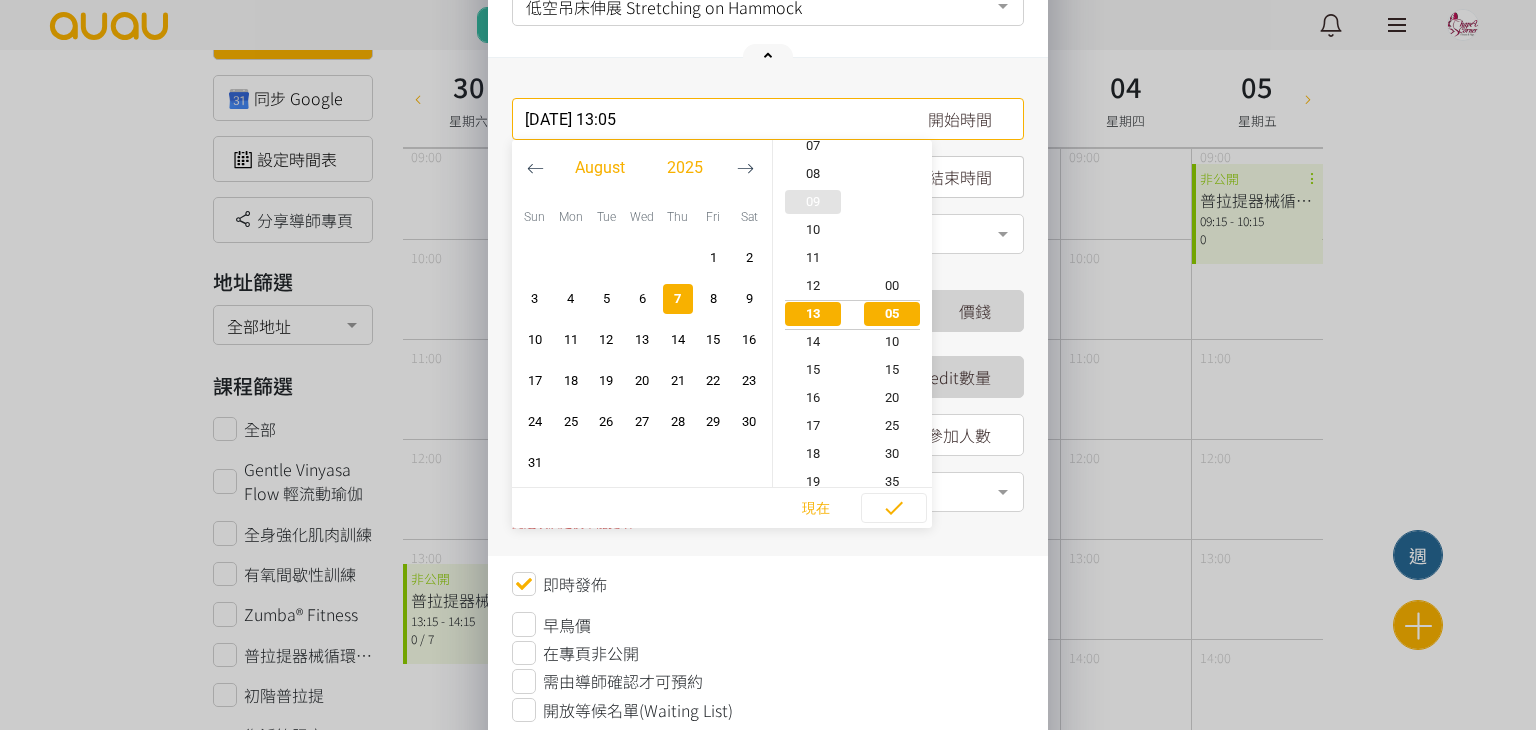 click on "09" at bounding box center (813, 202) 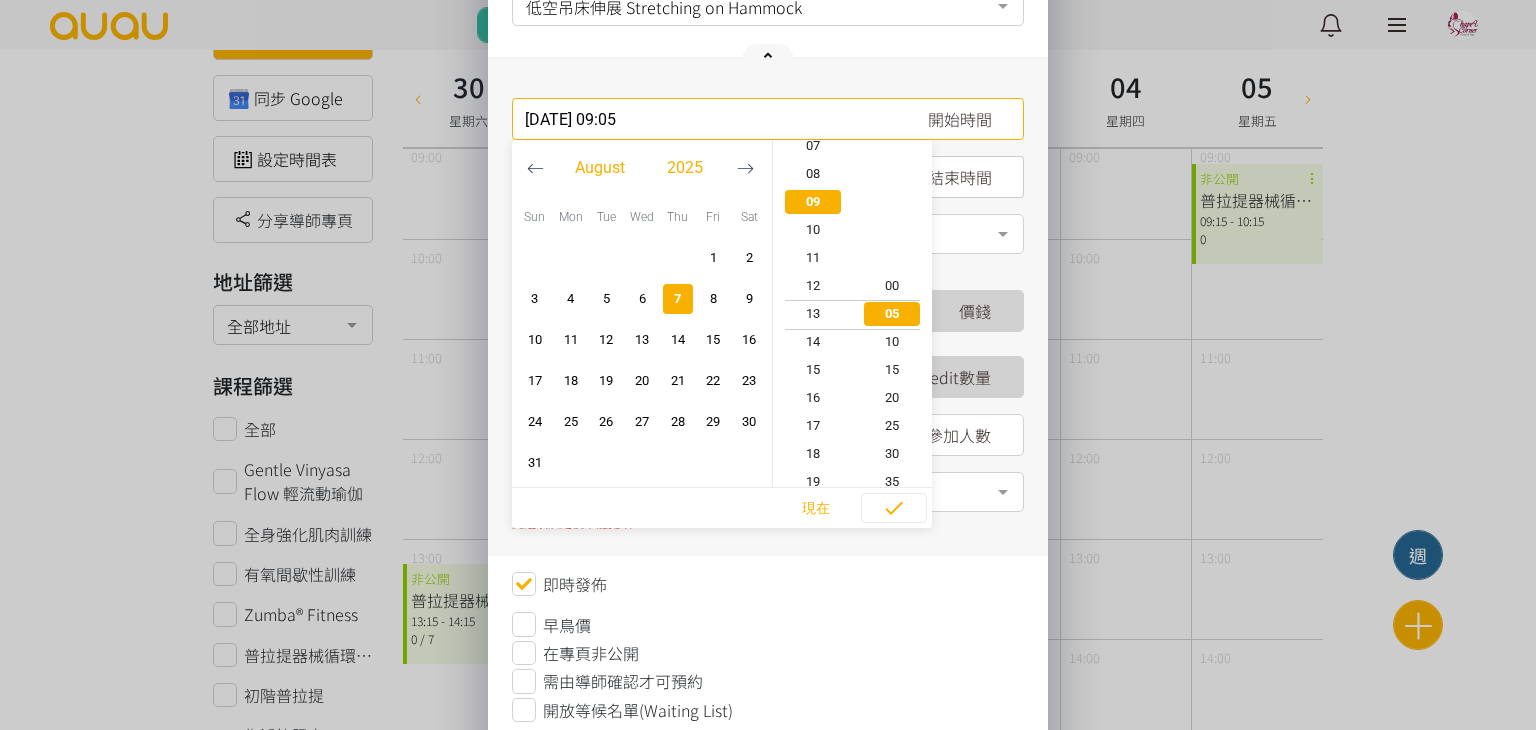 scroll, scrollTop: 252, scrollLeft: 0, axis: vertical 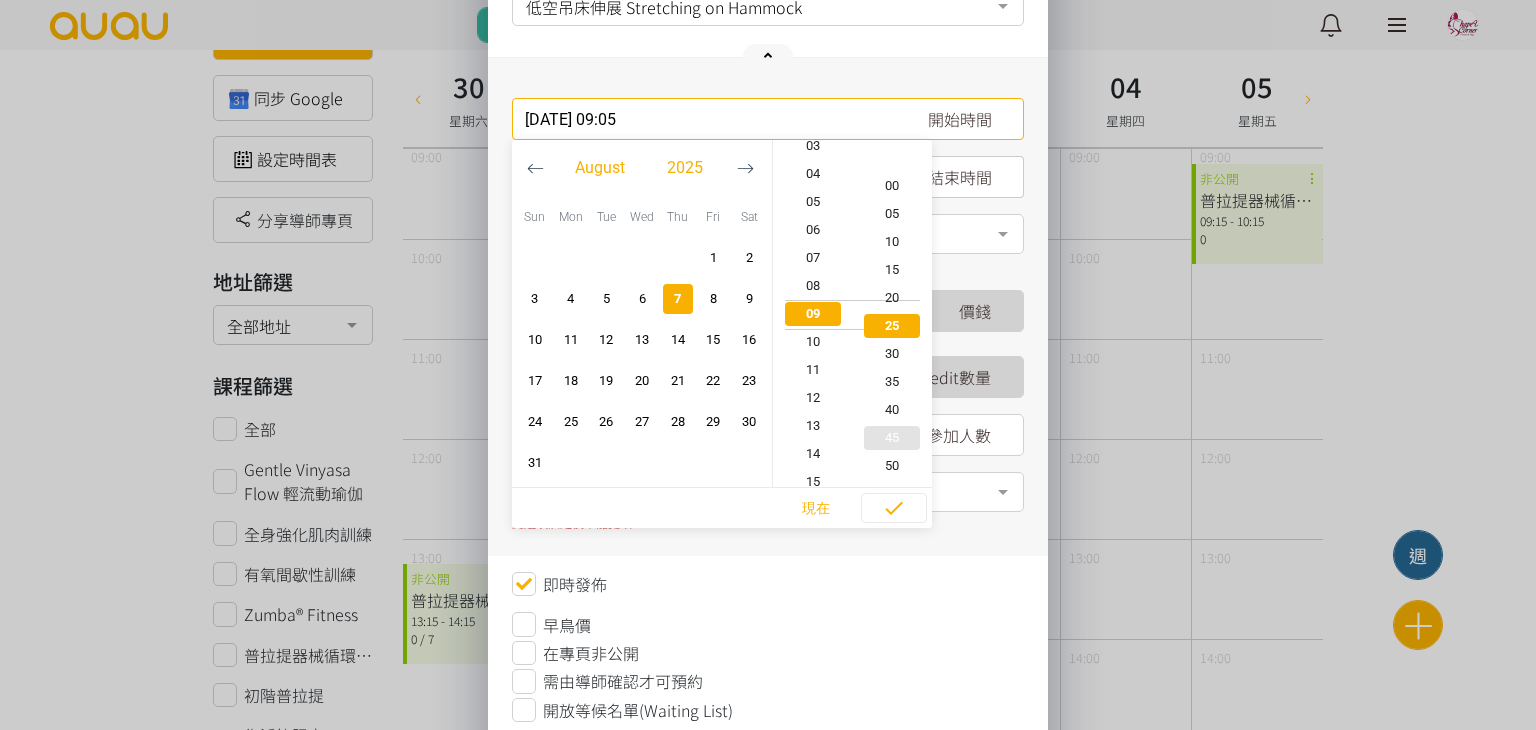 type on "[DATE] 09:25" 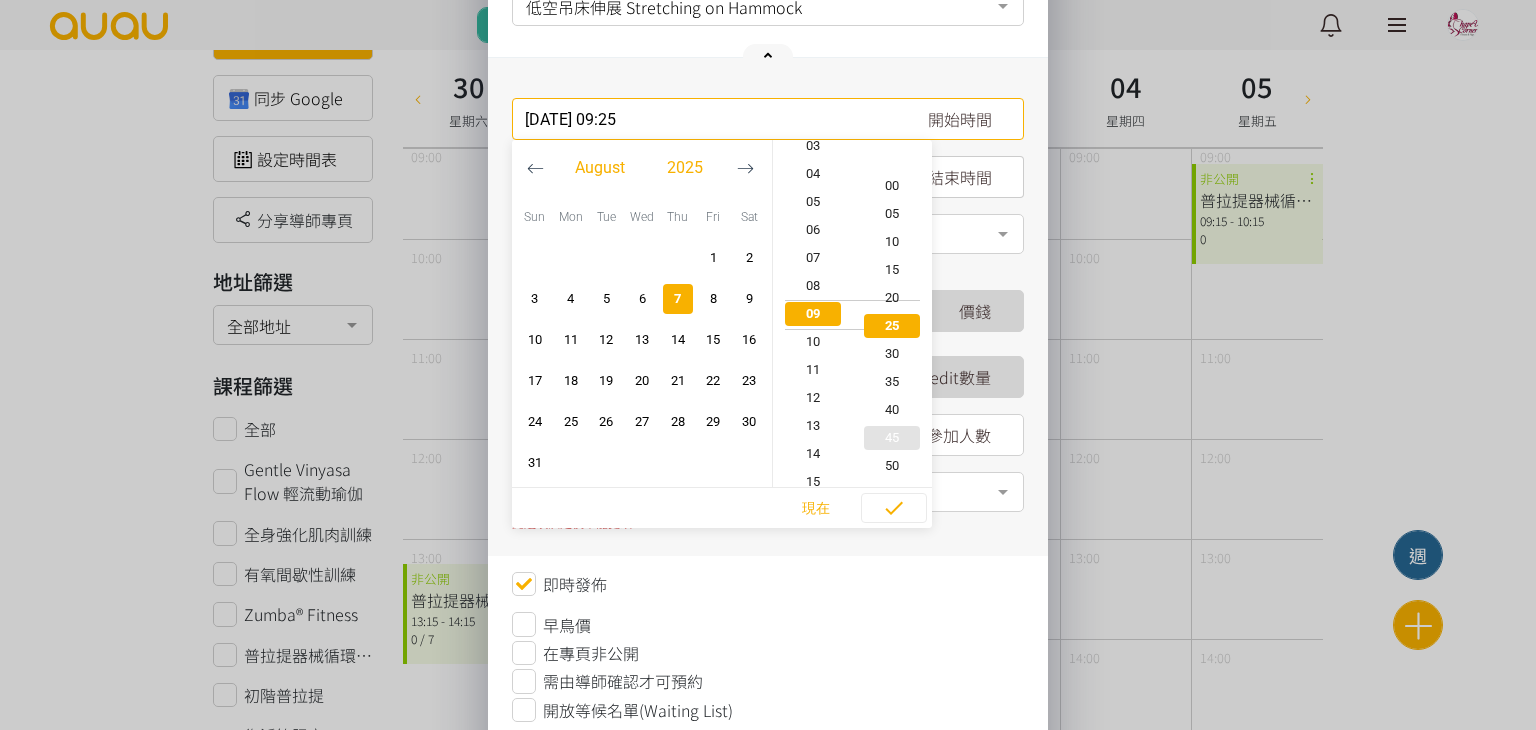 scroll, scrollTop: 252, scrollLeft: 0, axis: vertical 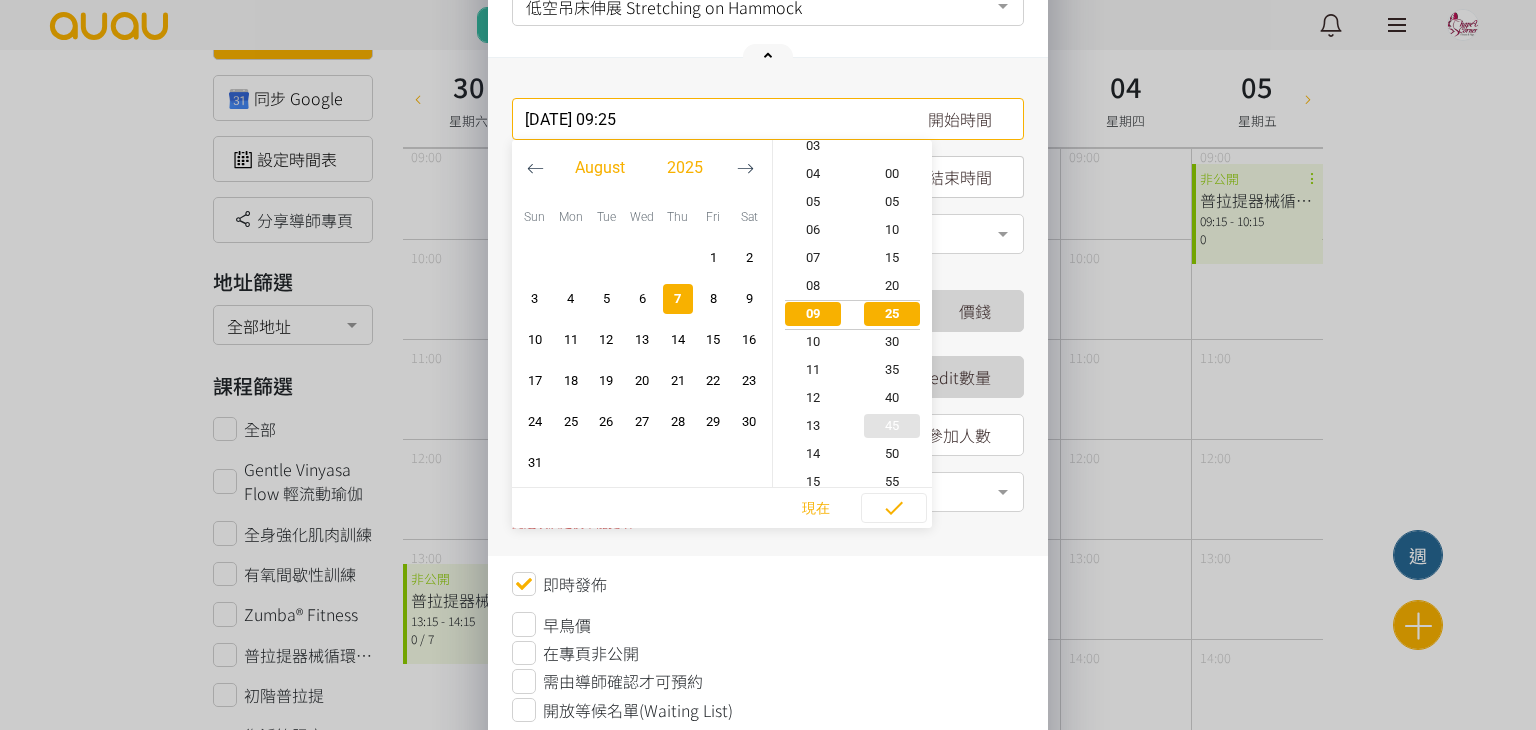 click on "45" at bounding box center (893, 426) 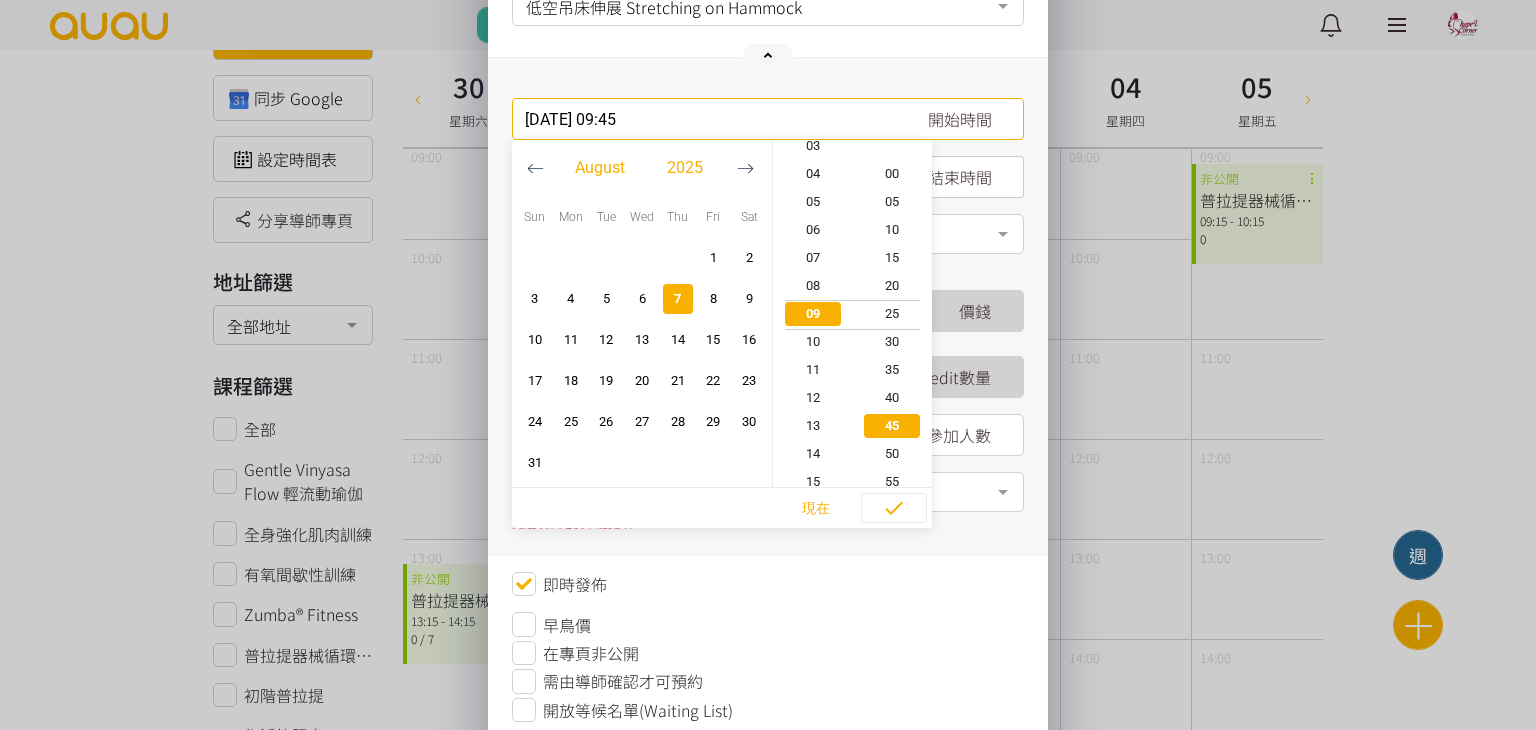 scroll, scrollTop: 252, scrollLeft: 0, axis: vertical 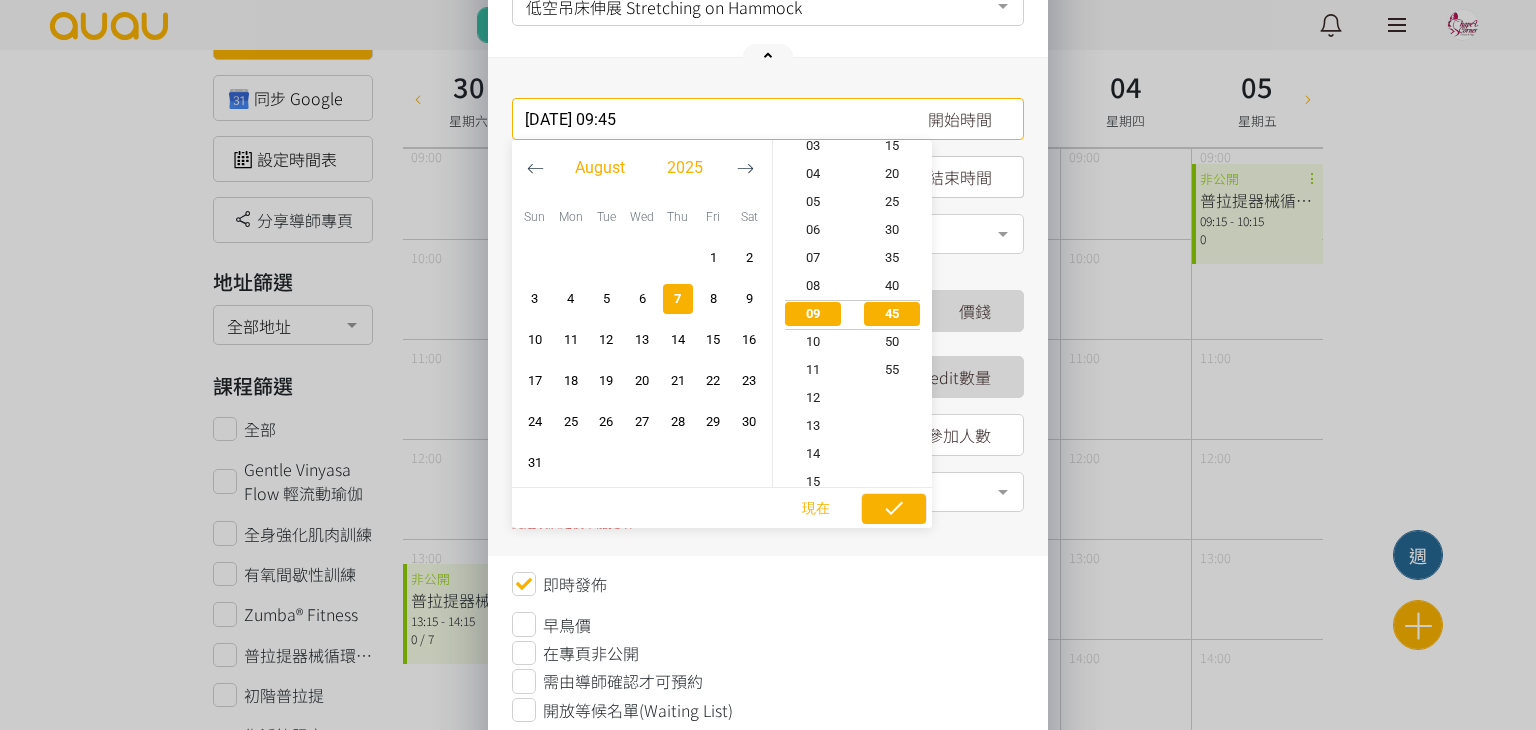 click at bounding box center (894, 509) 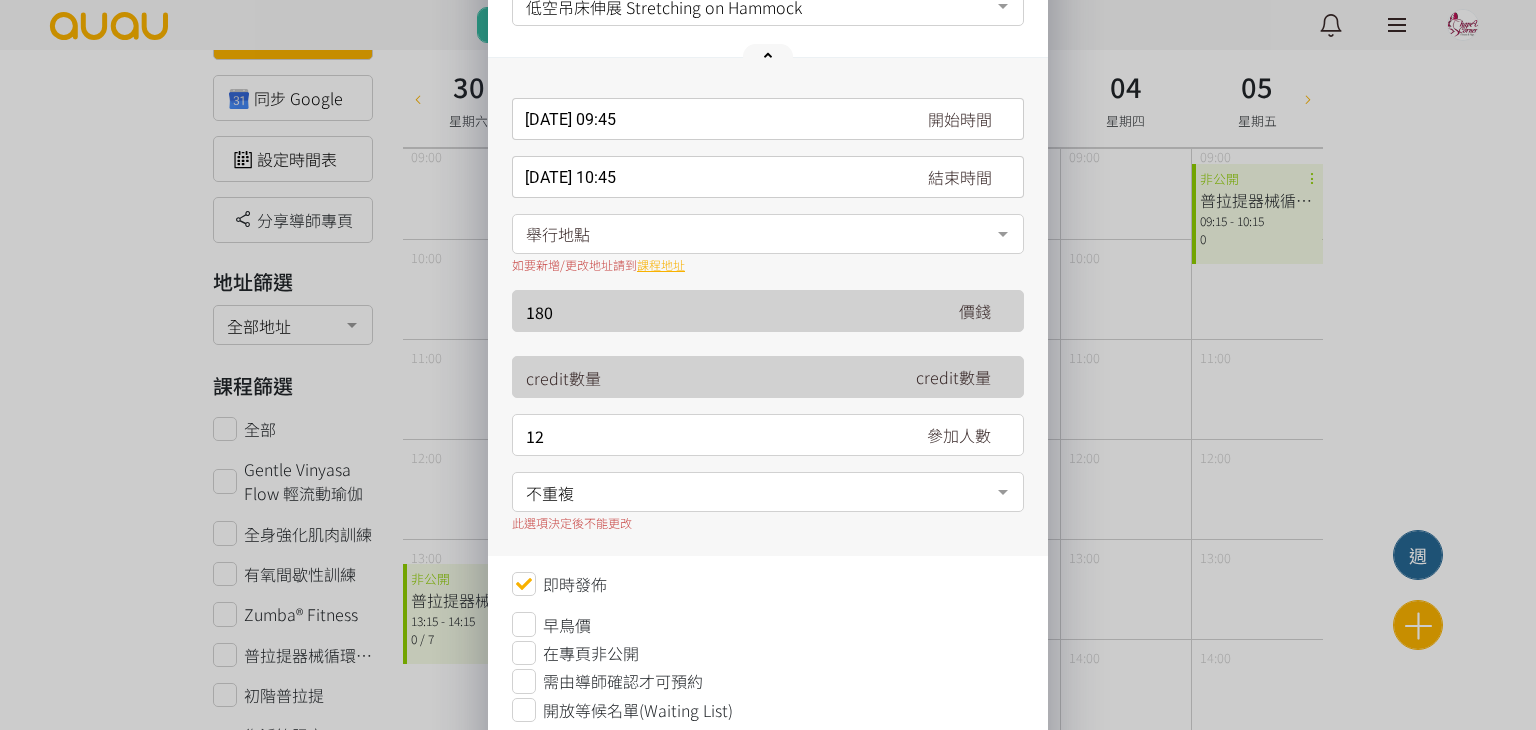 click on "舉行地點" at bounding box center (768, 234) 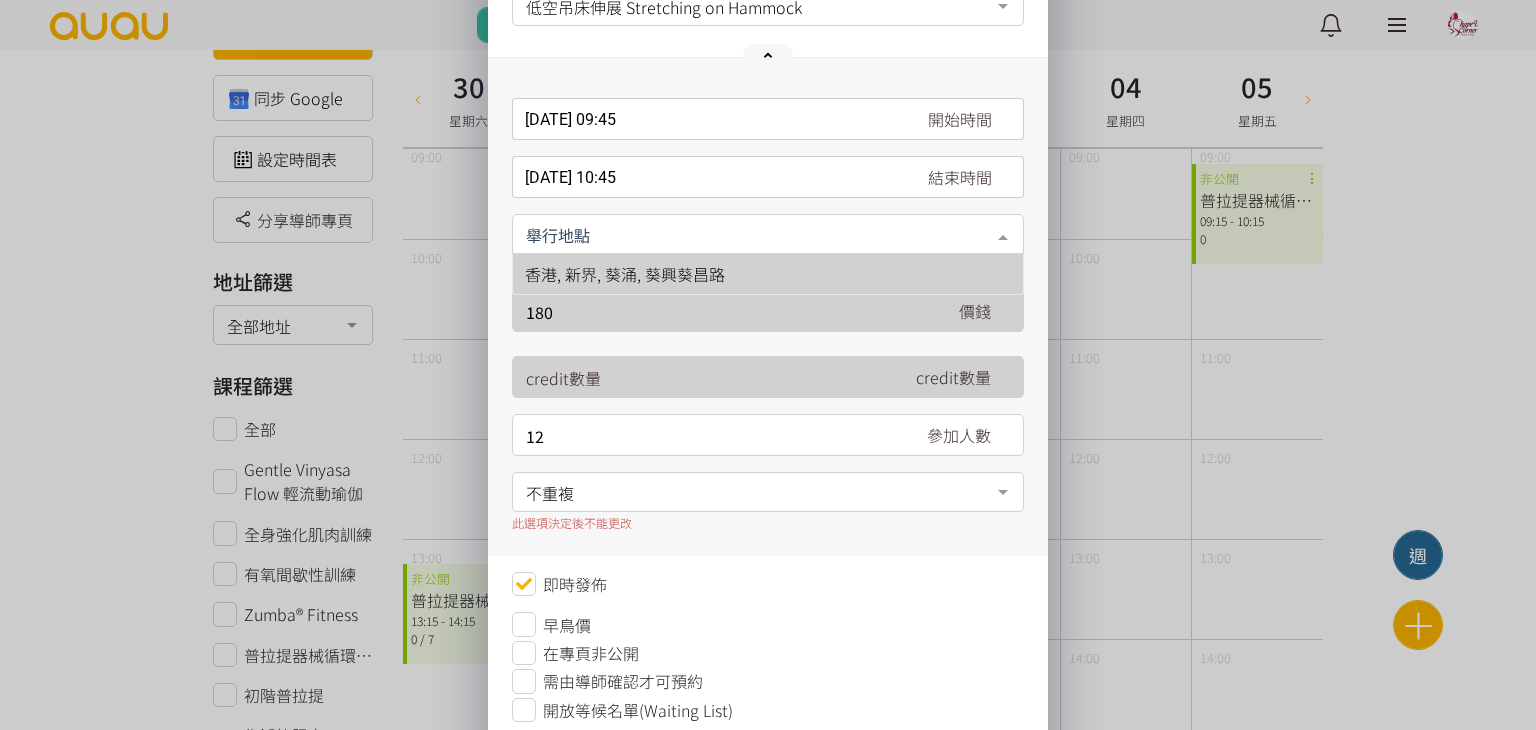 click on "香港, 新界, 葵涌, 葵興葵昌路" at bounding box center (625, 274) 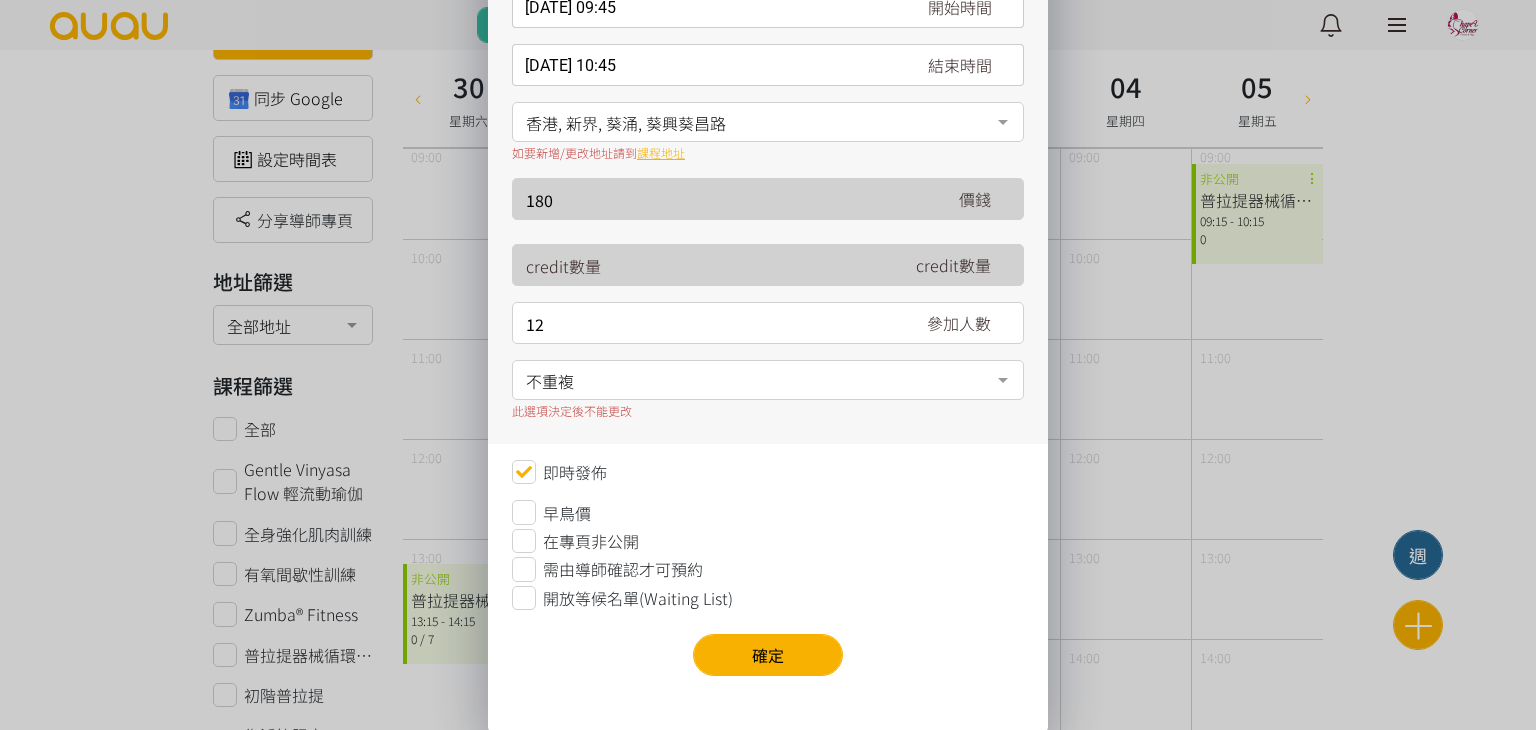 scroll, scrollTop: 313, scrollLeft: 0, axis: vertical 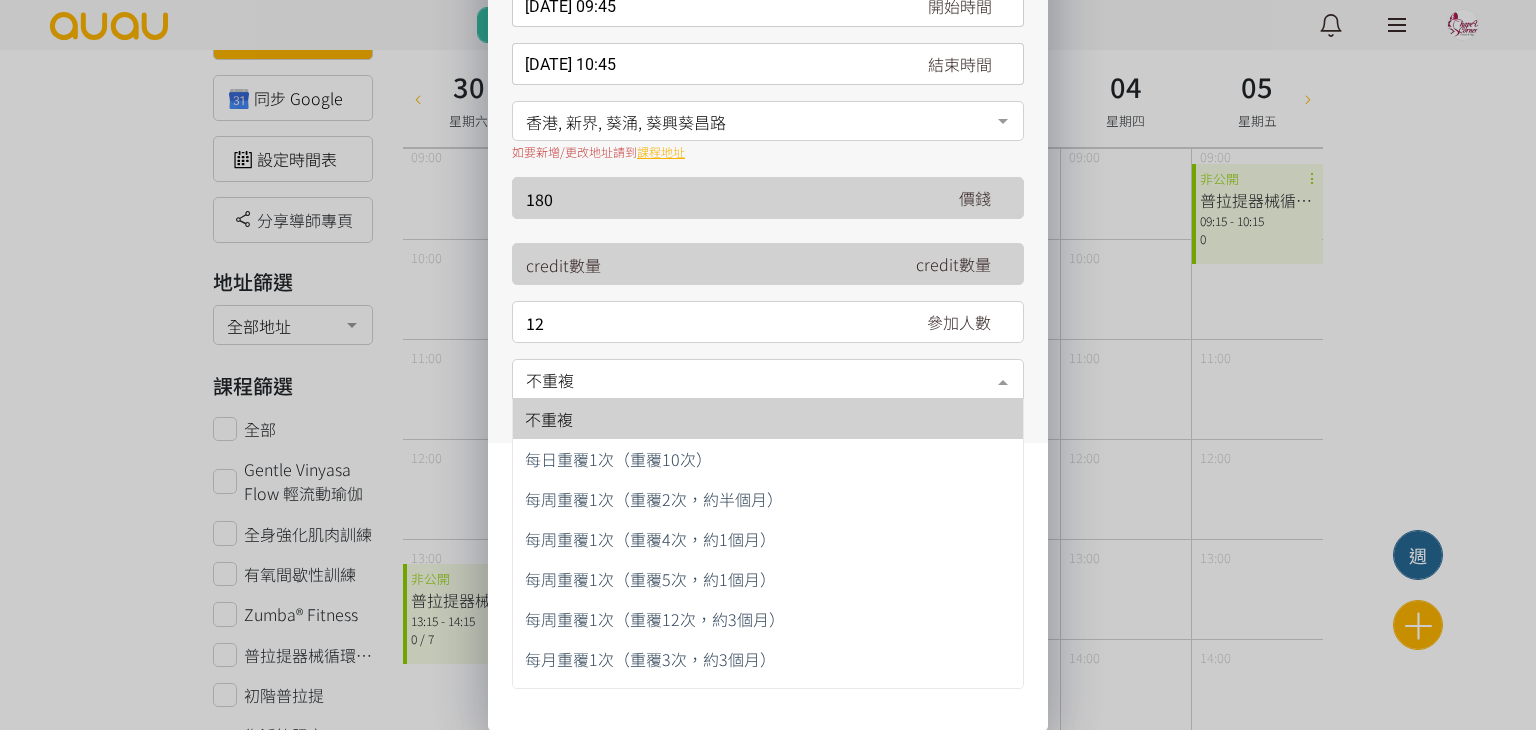 click on "不重複" at bounding box center (768, 377) 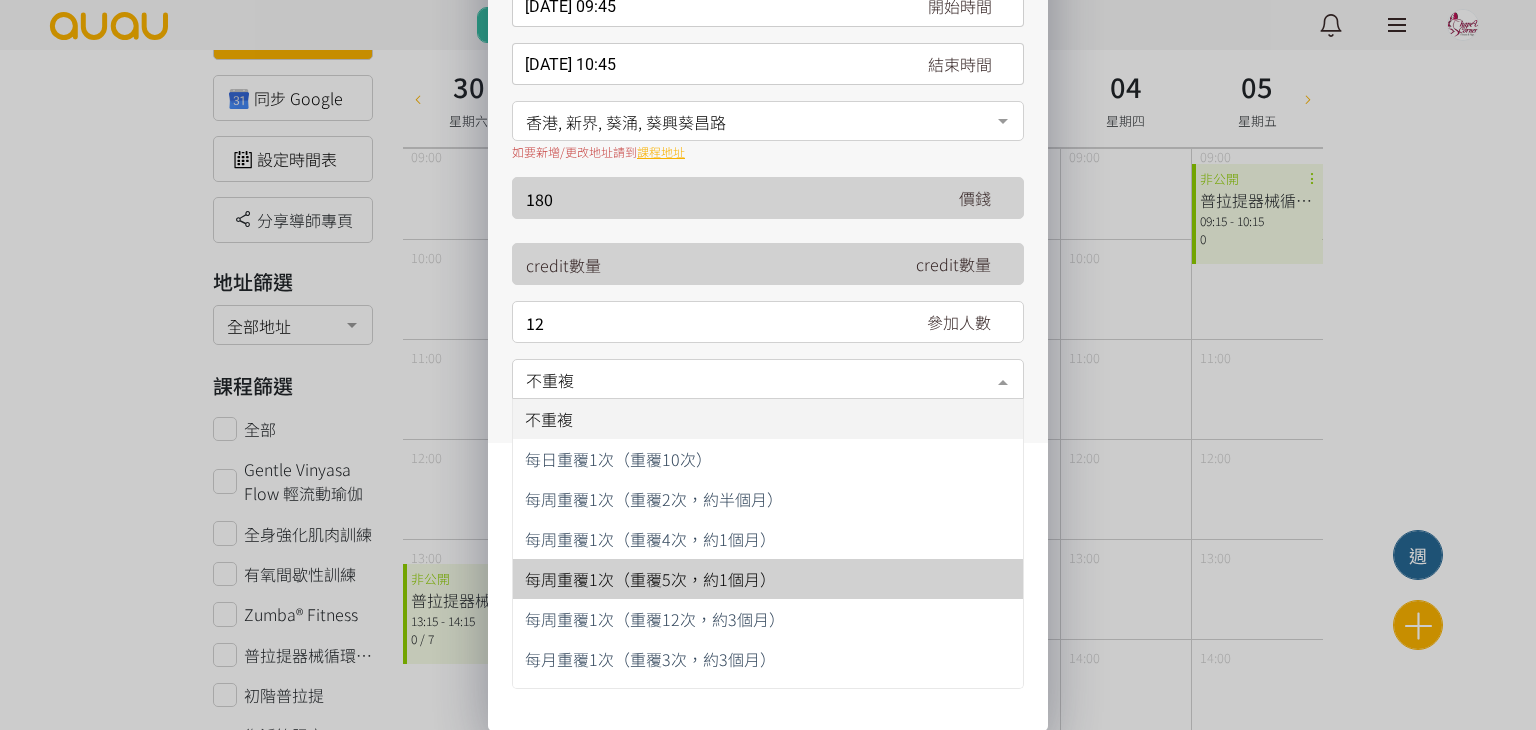 click on "每周重覆1次（重覆5次，約1個月）" at bounding box center (768, 579) 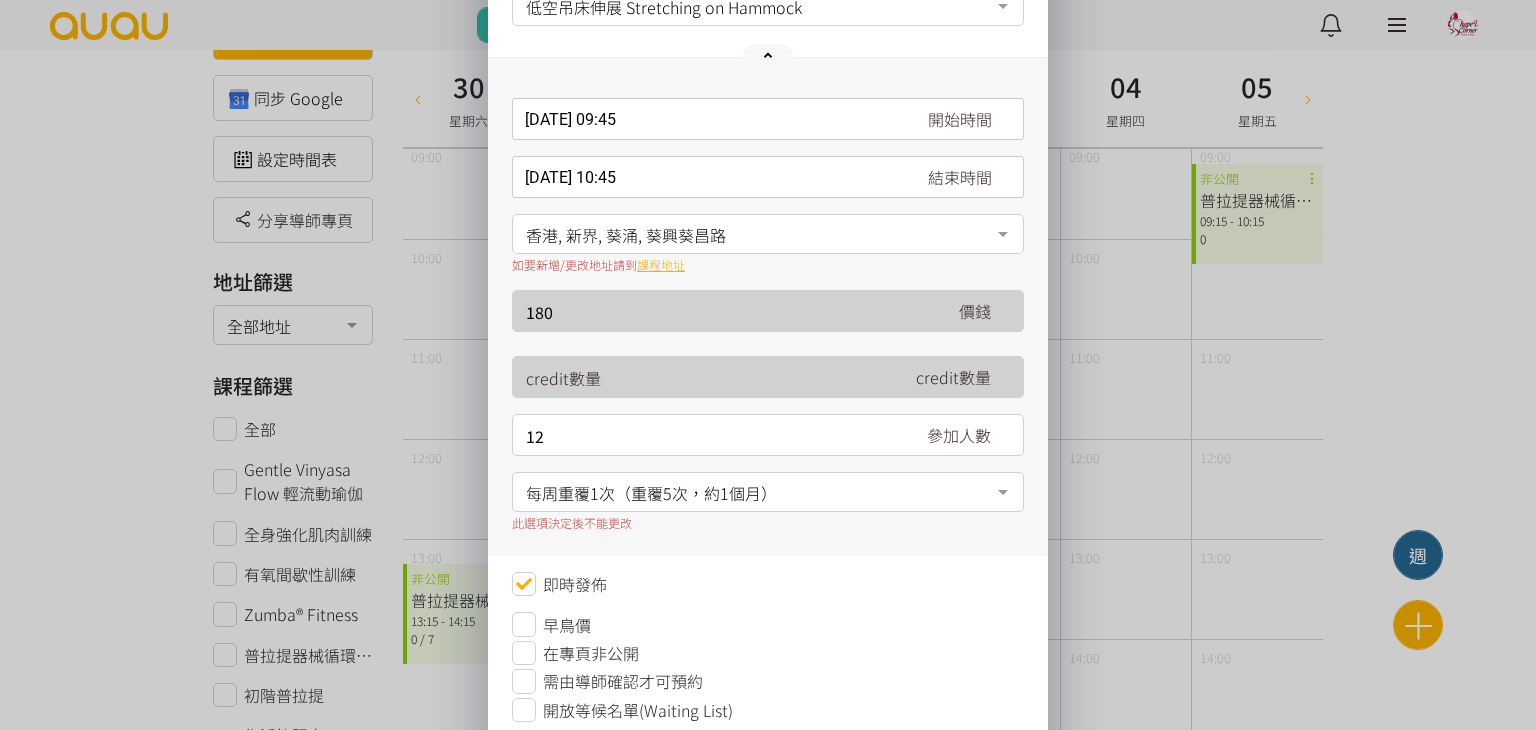 scroll, scrollTop: 113, scrollLeft: 0, axis: vertical 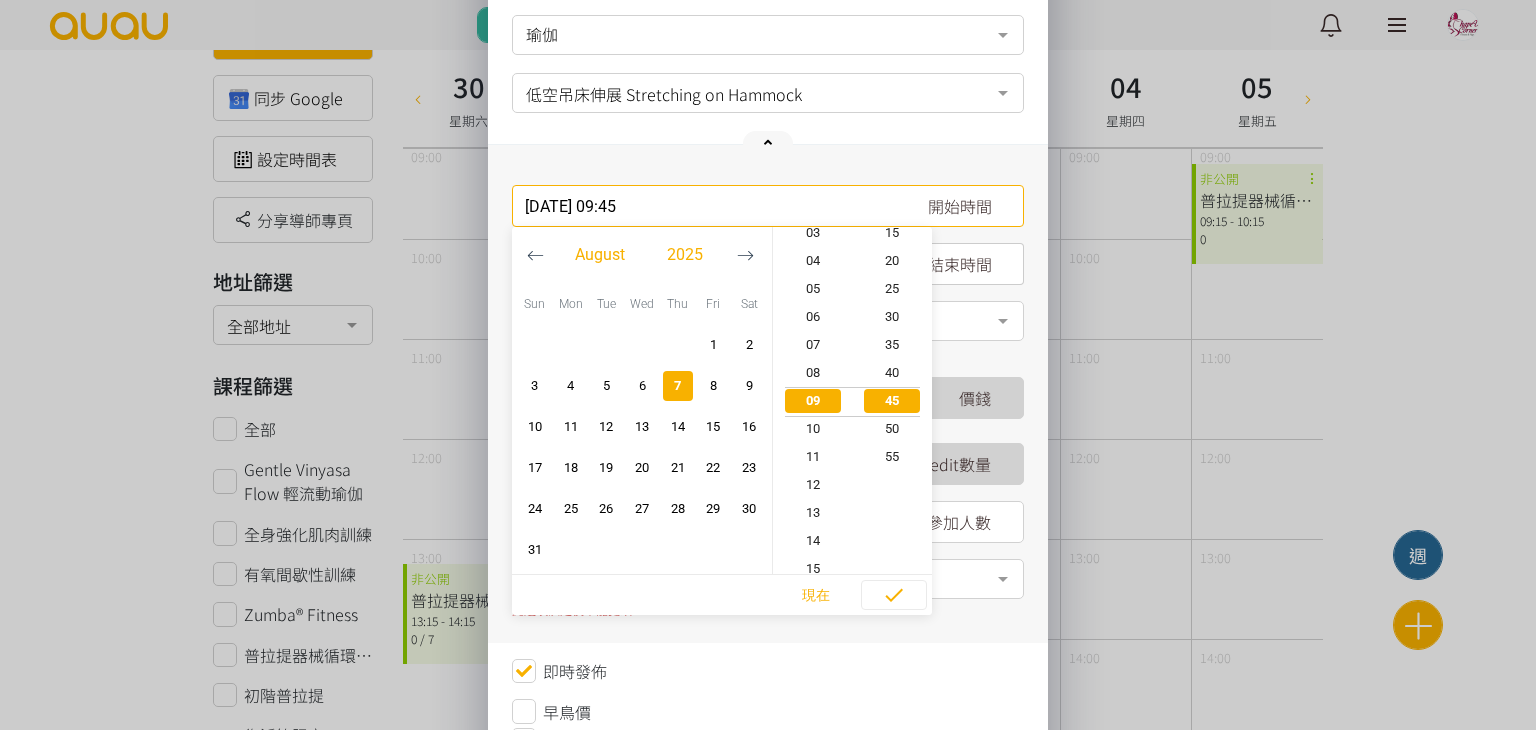 click on "[DATE] 09:45
開始時間
[DATE]
Sun
Mon
Tue
Wed
Thu
Fri
Sat
1
2
3
4
5
6
7
8
9
10
11
12
13
14
15
16
17
18
19
20
21
22
23
24
25
26
27" at bounding box center [768, 206] 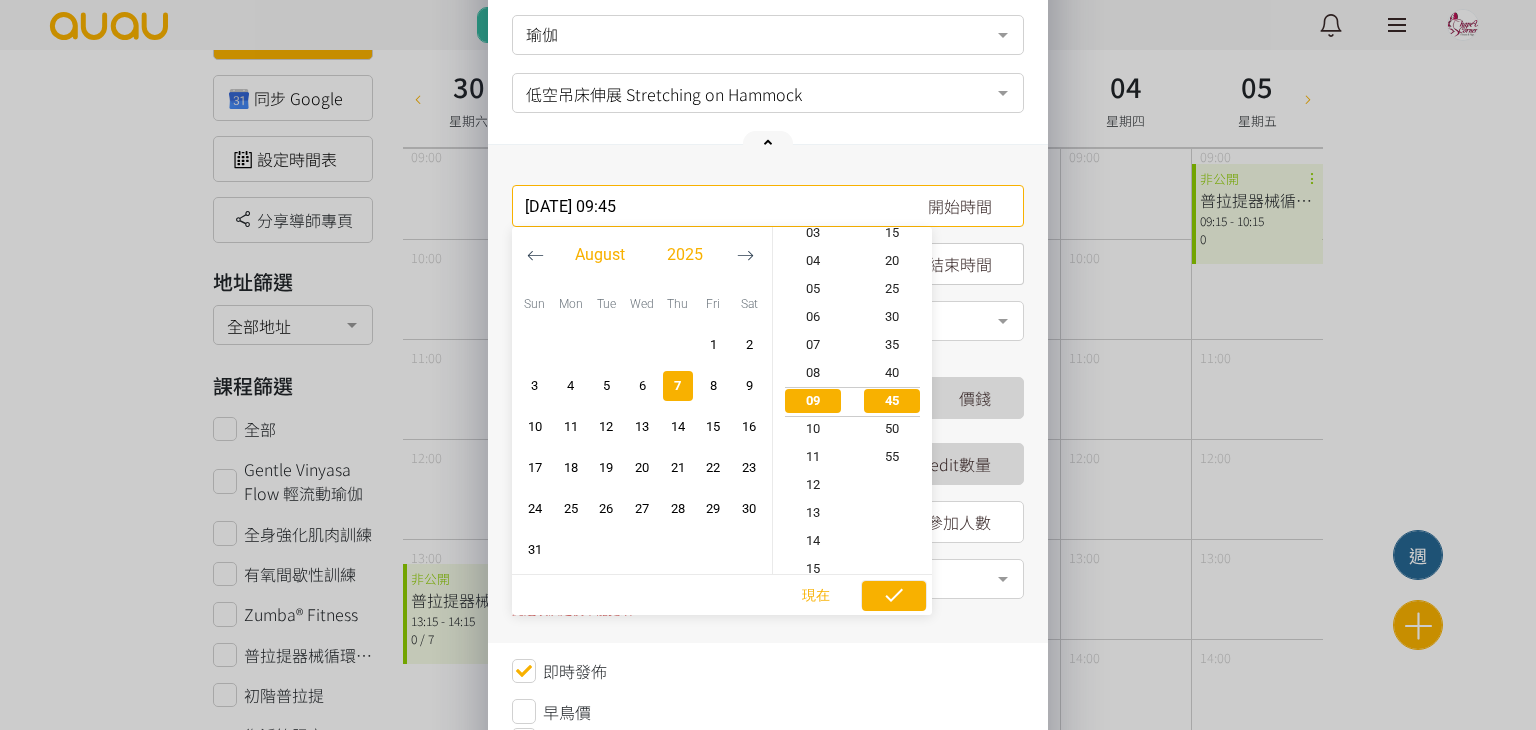 click 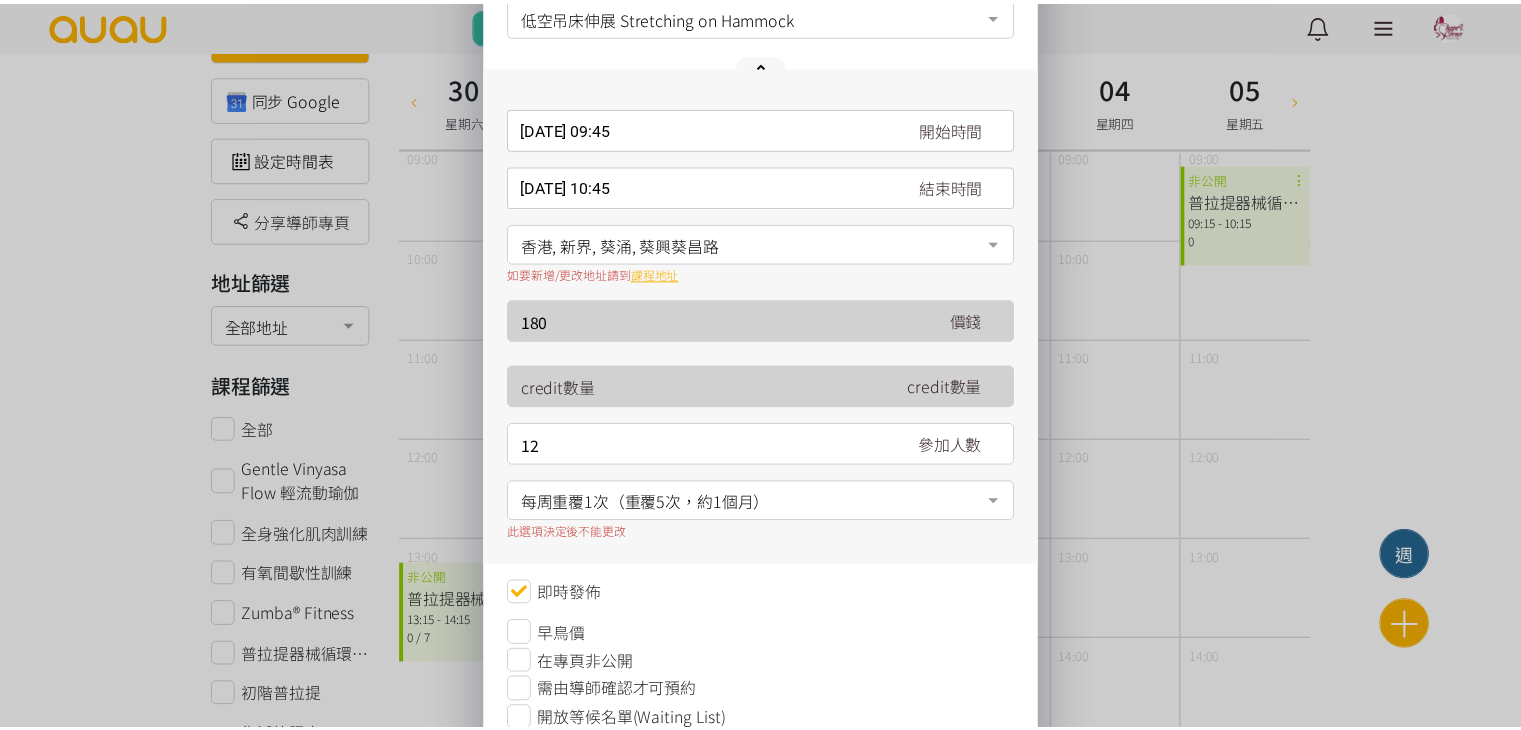 scroll, scrollTop: 313, scrollLeft: 0, axis: vertical 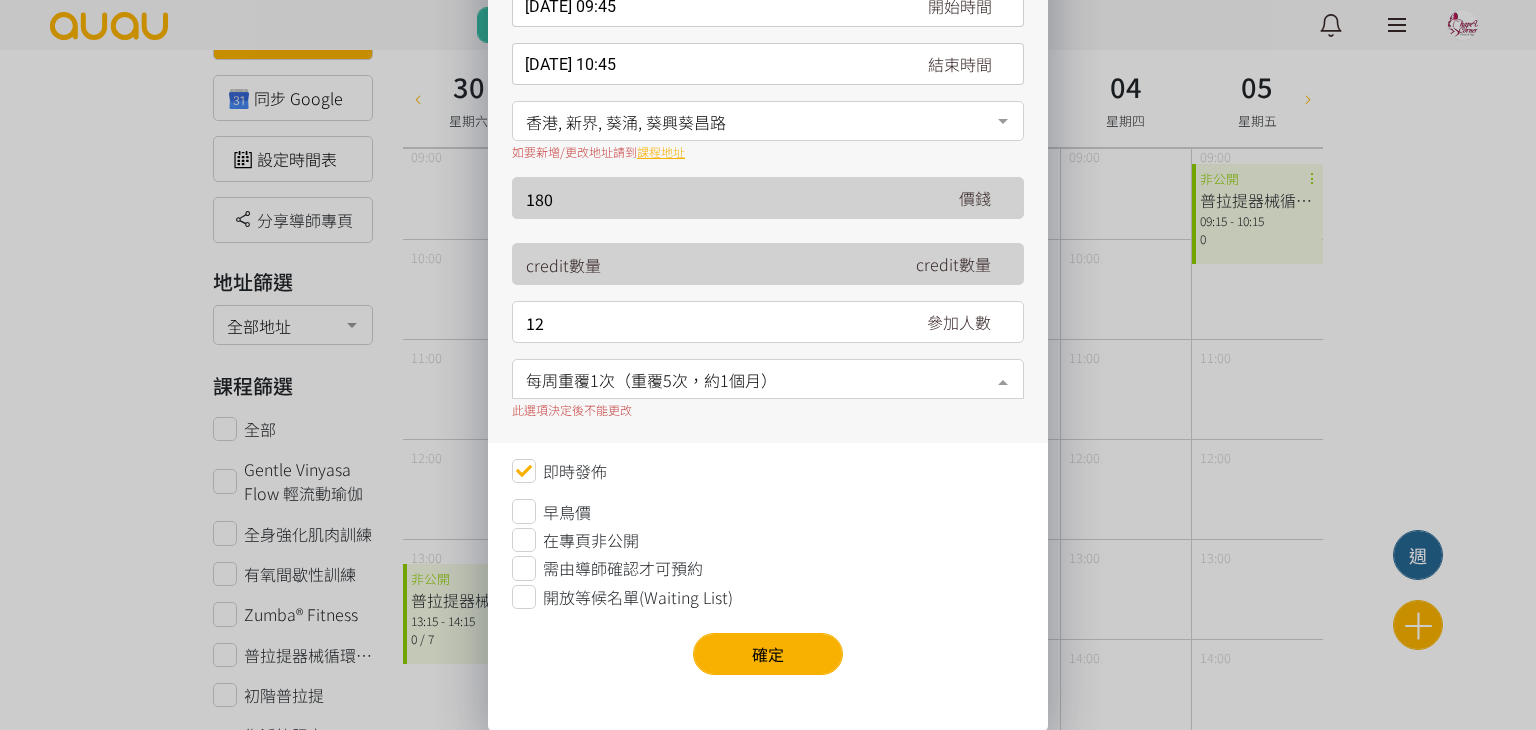 click on "每周重覆1次（重覆5次，約1個月）" at bounding box center (768, 377) 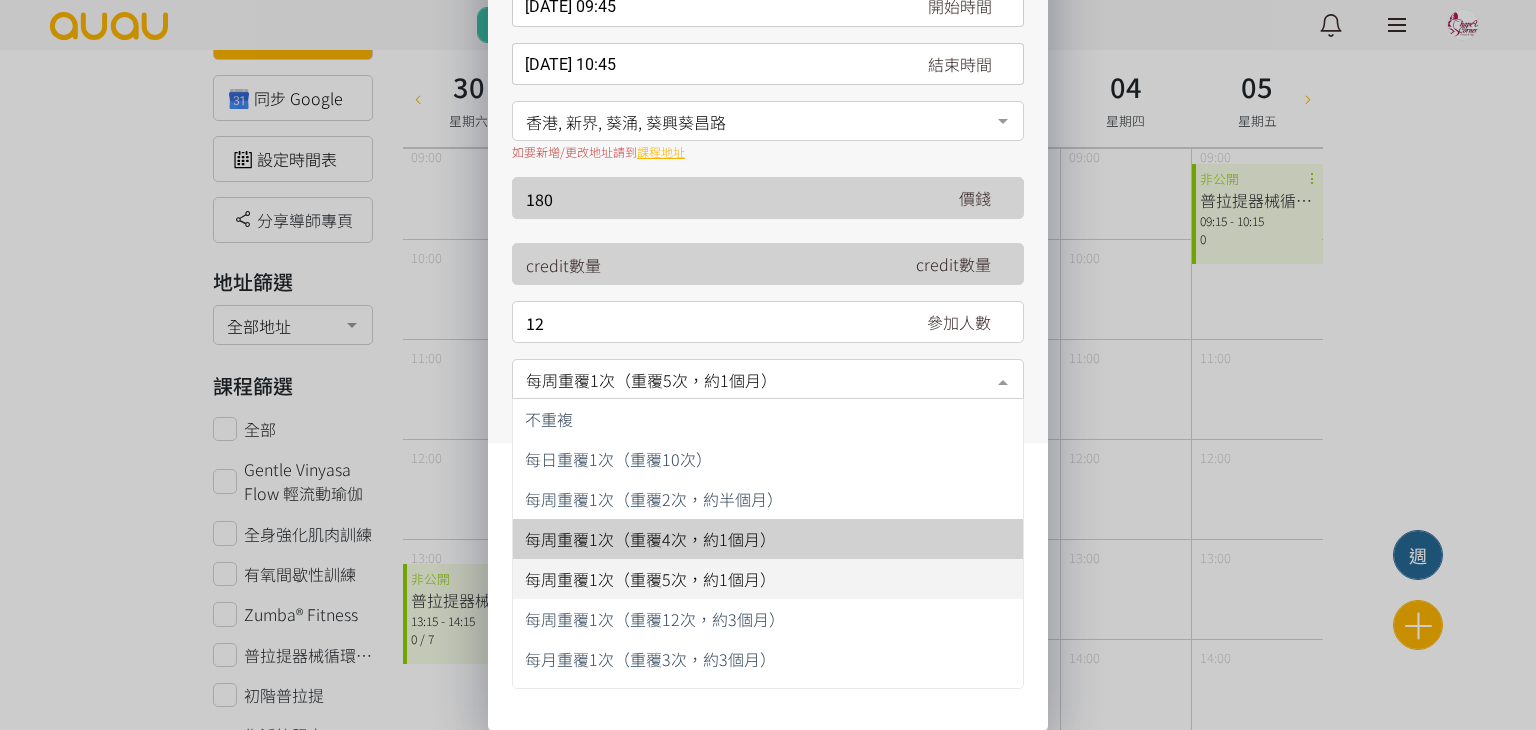 click on "每周重覆1次（重覆4次，約1個月）" at bounding box center [650, 539] 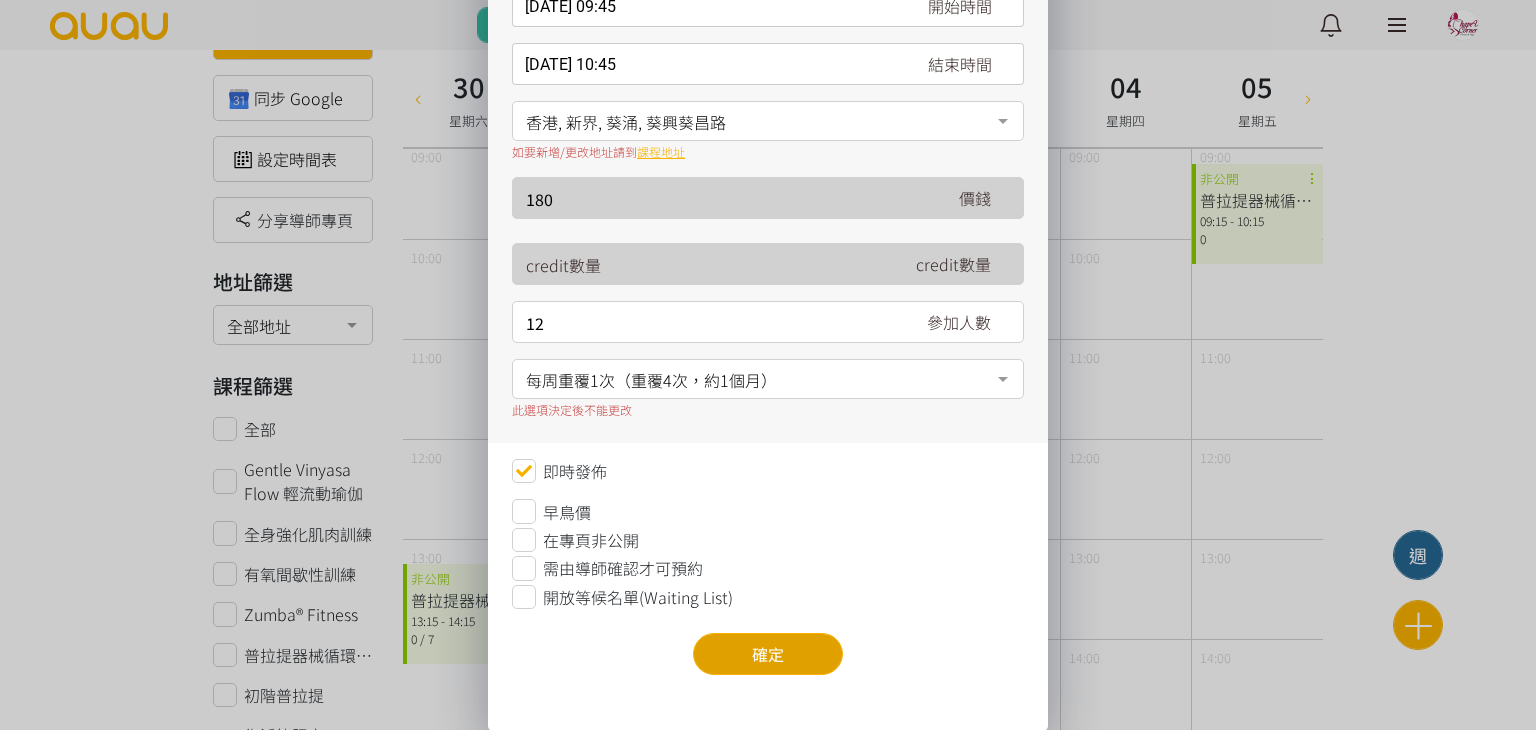 click on "確定" at bounding box center (768, 654) 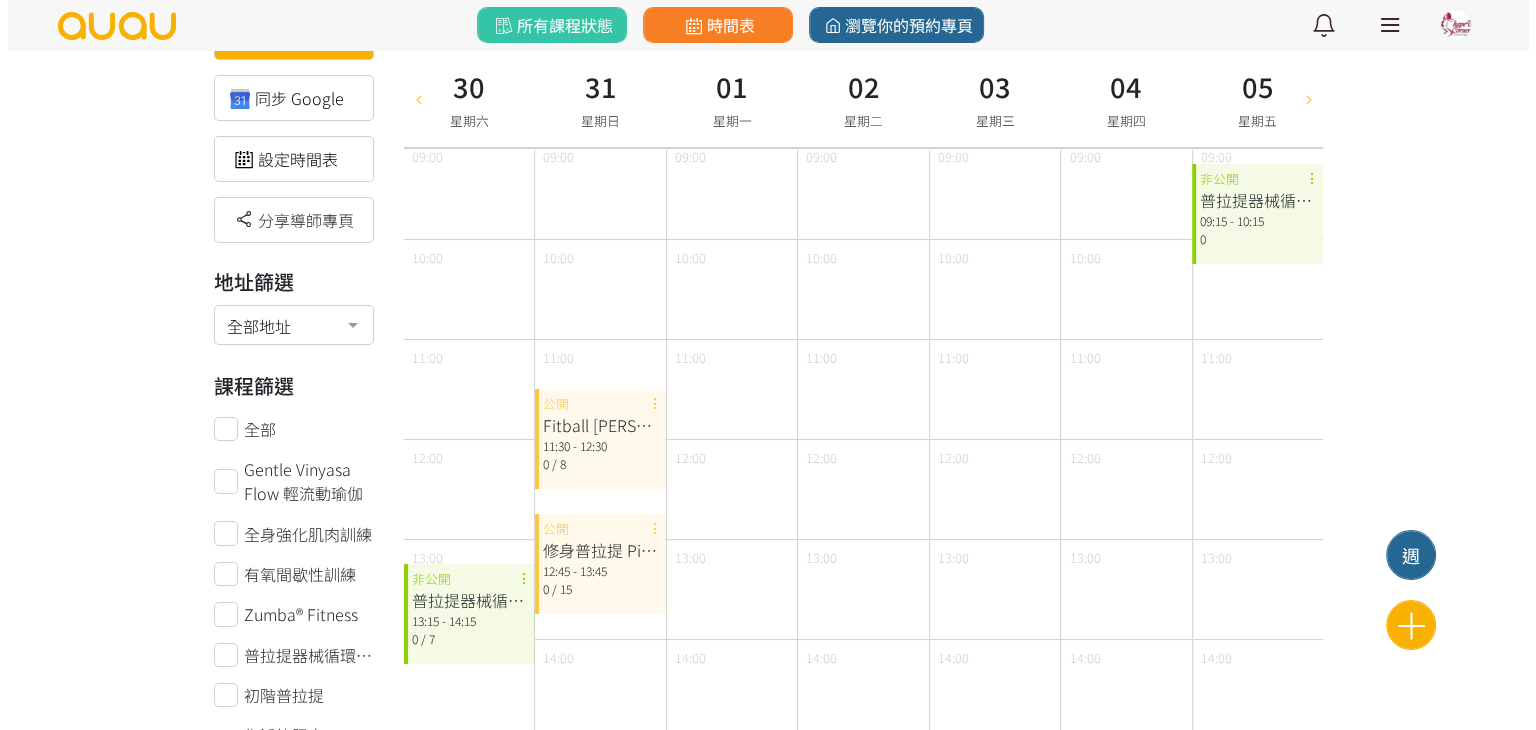 scroll, scrollTop: 0, scrollLeft: 0, axis: both 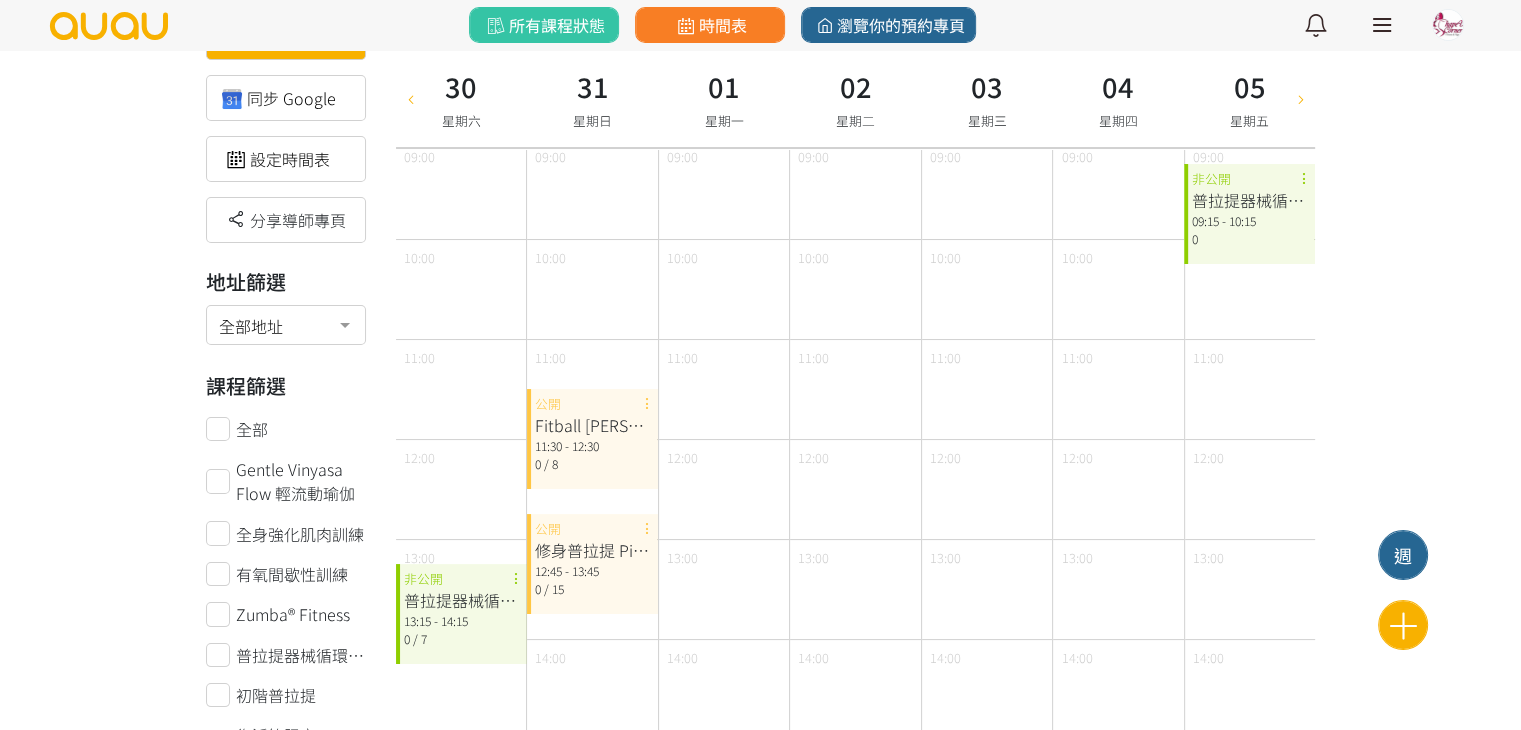 click on "新增課程
同步 Google
設定時間表
分享導師專頁
地址篩選              全部地址         全部地址   [GEOGRAPHIC_DATA]     No elements found. Consider changing the search query.   List is empty.         課程篩選     全部   Gentle Vinyasa Flow 輕流動瑜伽   全身強化肌肉訓練   有氧間歇性訓練   Zumba® Fitness   普拉提器械循環訓練   初階普拉提   復活節限定～Zumba x Pilates   修身普拉提 Pilates Workout   深層伸展瑜伽 Deep Stretching   瑜珈輪伸展   1.15hr Zumba Fitness x Stretching   4D Pro 彈繩 4D Pro Bungee   手[PERSON_NAME] ~ 限時課堂   有氧拳擊燃脂健體操 Cardio Kickboxing Workout   瘦身瑜伽 Slim Yoga   普拉提脊柱矯正 Pilates Spine Corrector   基礎瑜伽x 頌缽聲療 Basic Yoga x Singing Bowl   普拉提器械循環訓練初體驗   低空吊床伸展 Stretching on Hammock   舒緩伸展x頌缽聲療 Stretching x Singing Bowl       基礎瑜伽" at bounding box center (760, 2646) 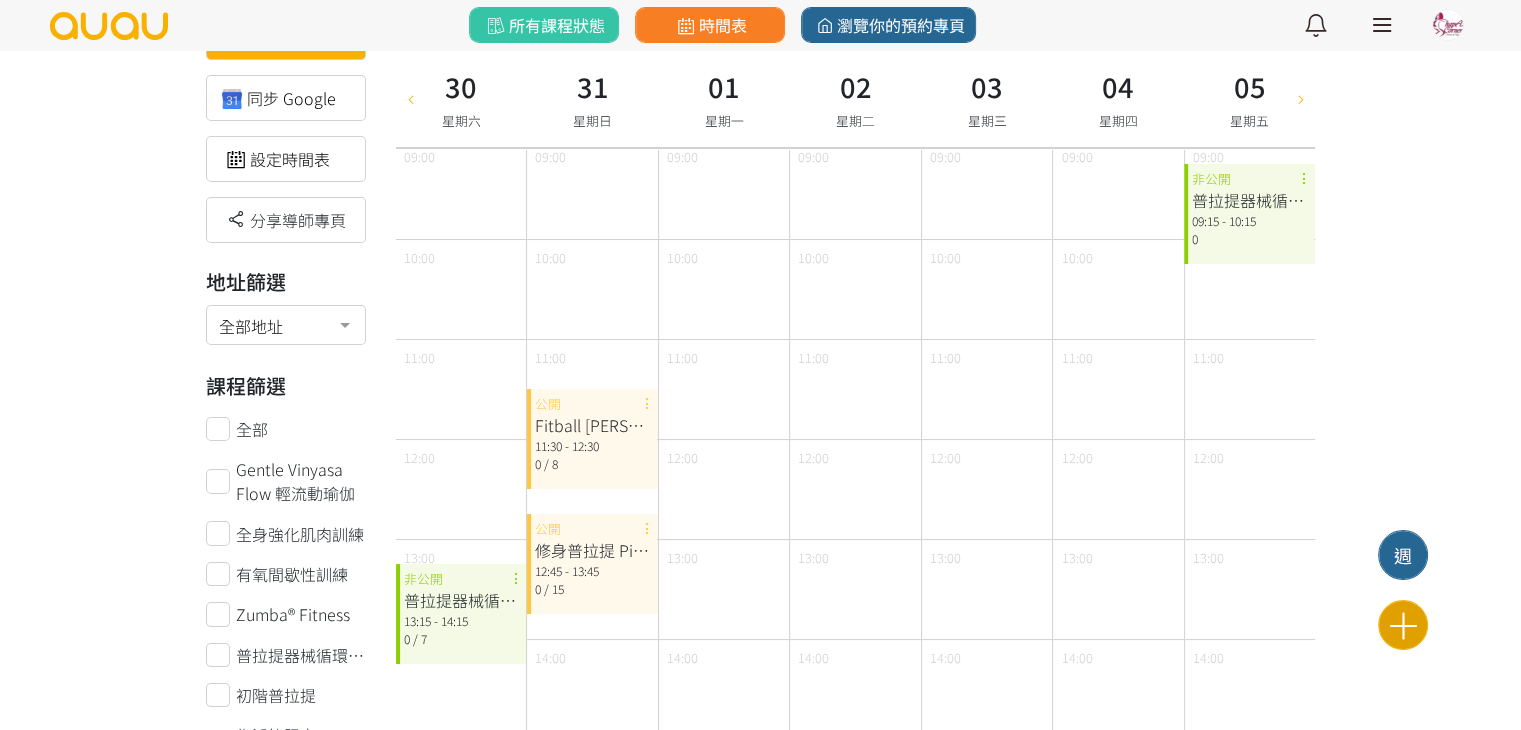 click at bounding box center [1403, 625] 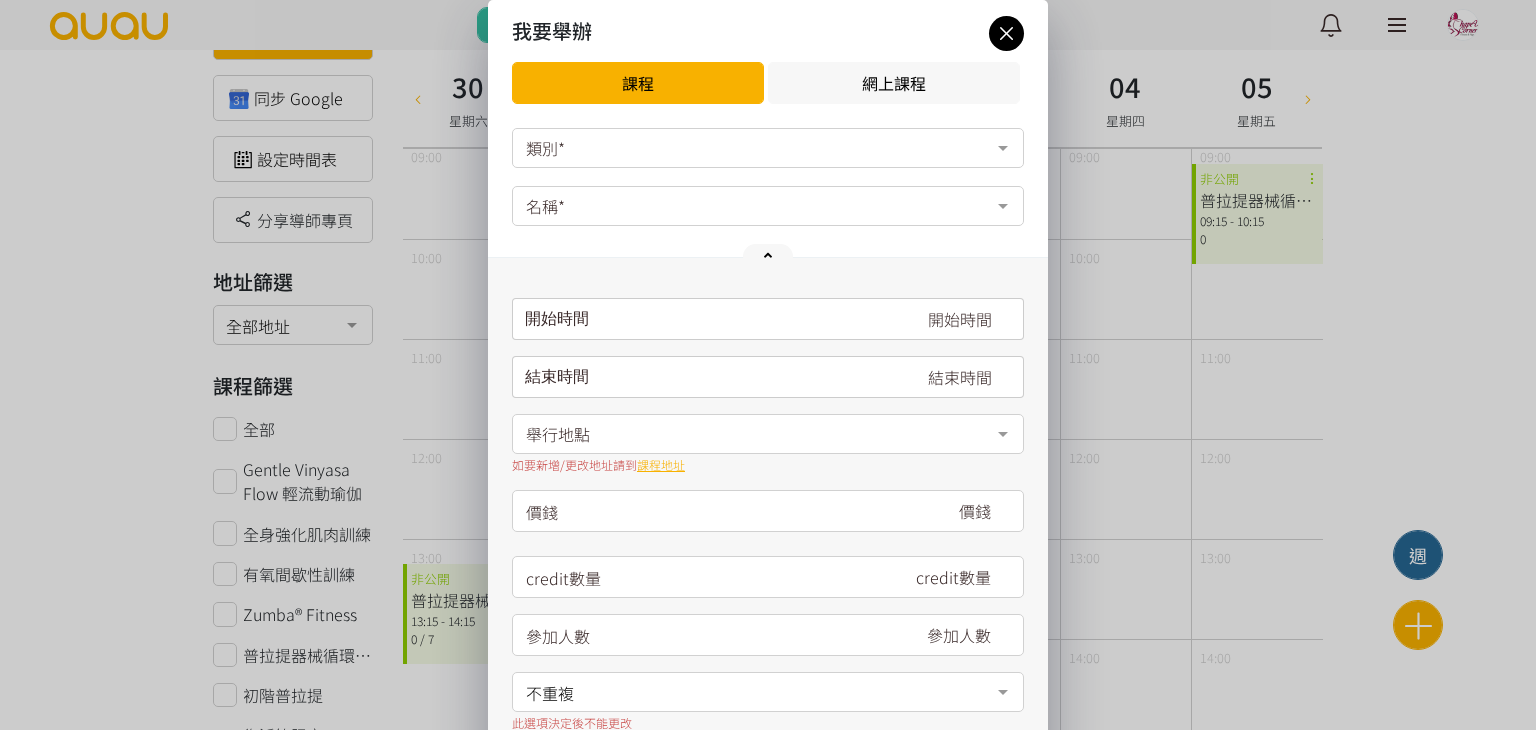click on "類別*
健身   瑜伽   舞蹈   其他   場地預約   空中藝術   普拉提   伸展運動     No elements found. Consider changing the search query.   List is empty." at bounding box center (768, 149) 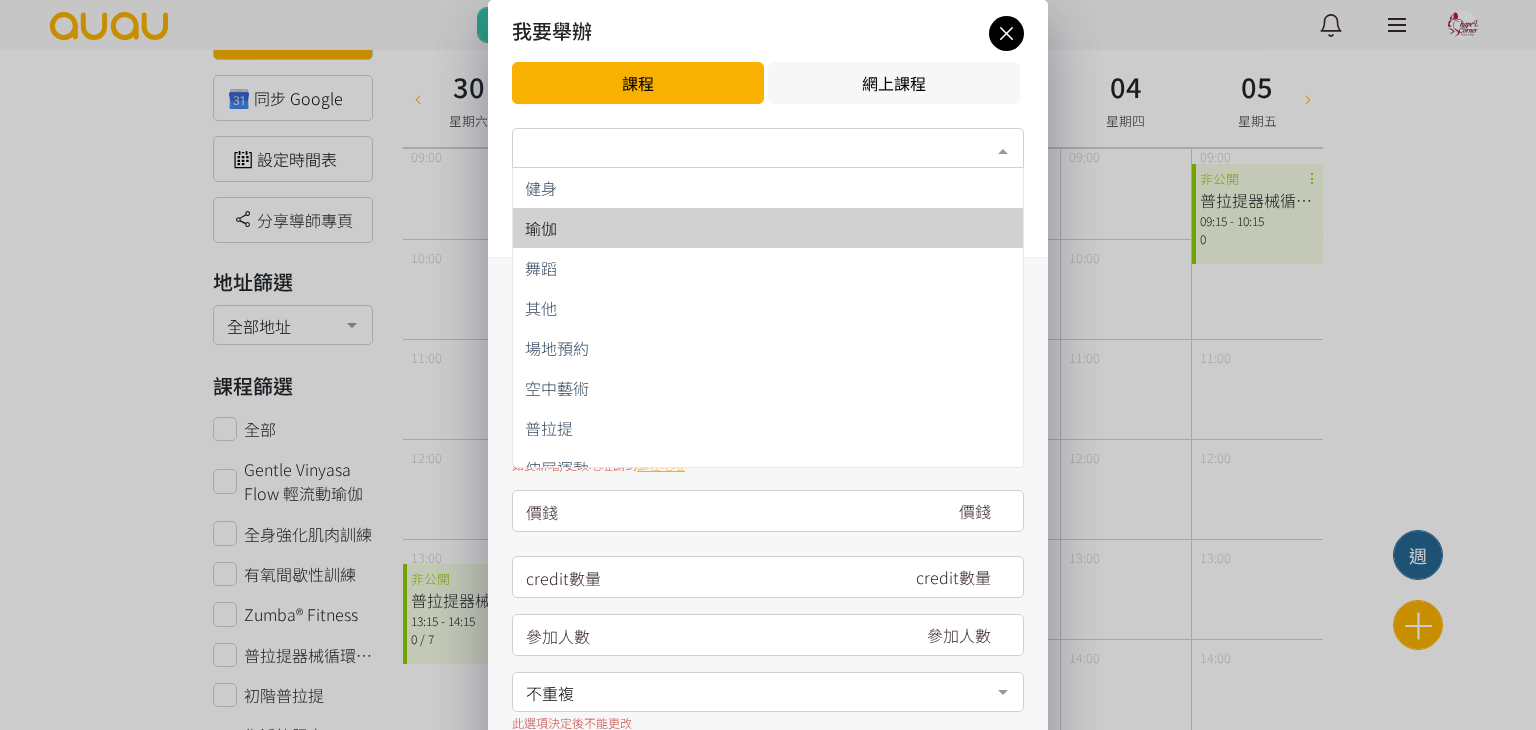 click on "瑜伽" at bounding box center [768, 228] 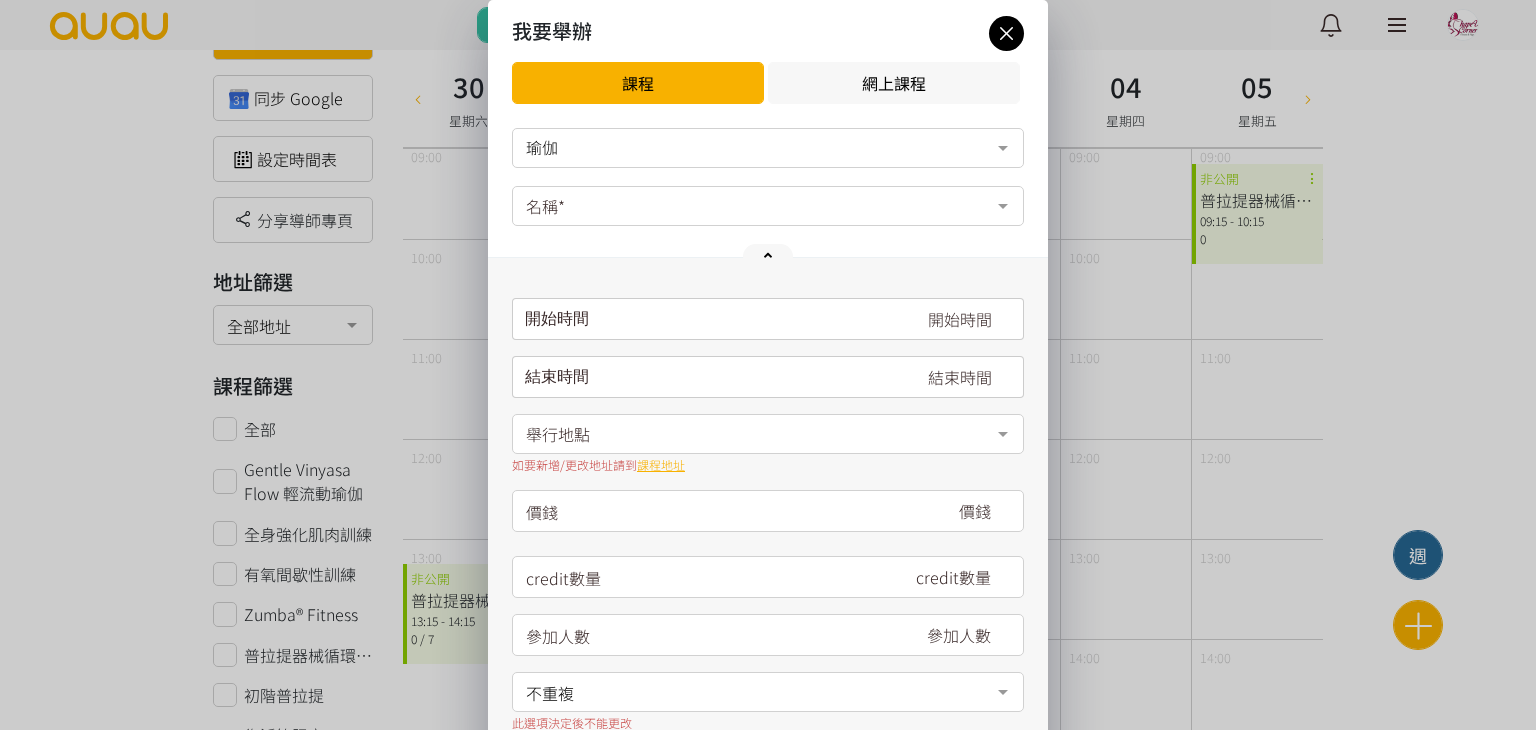 click on "名稱*" at bounding box center (768, 206) 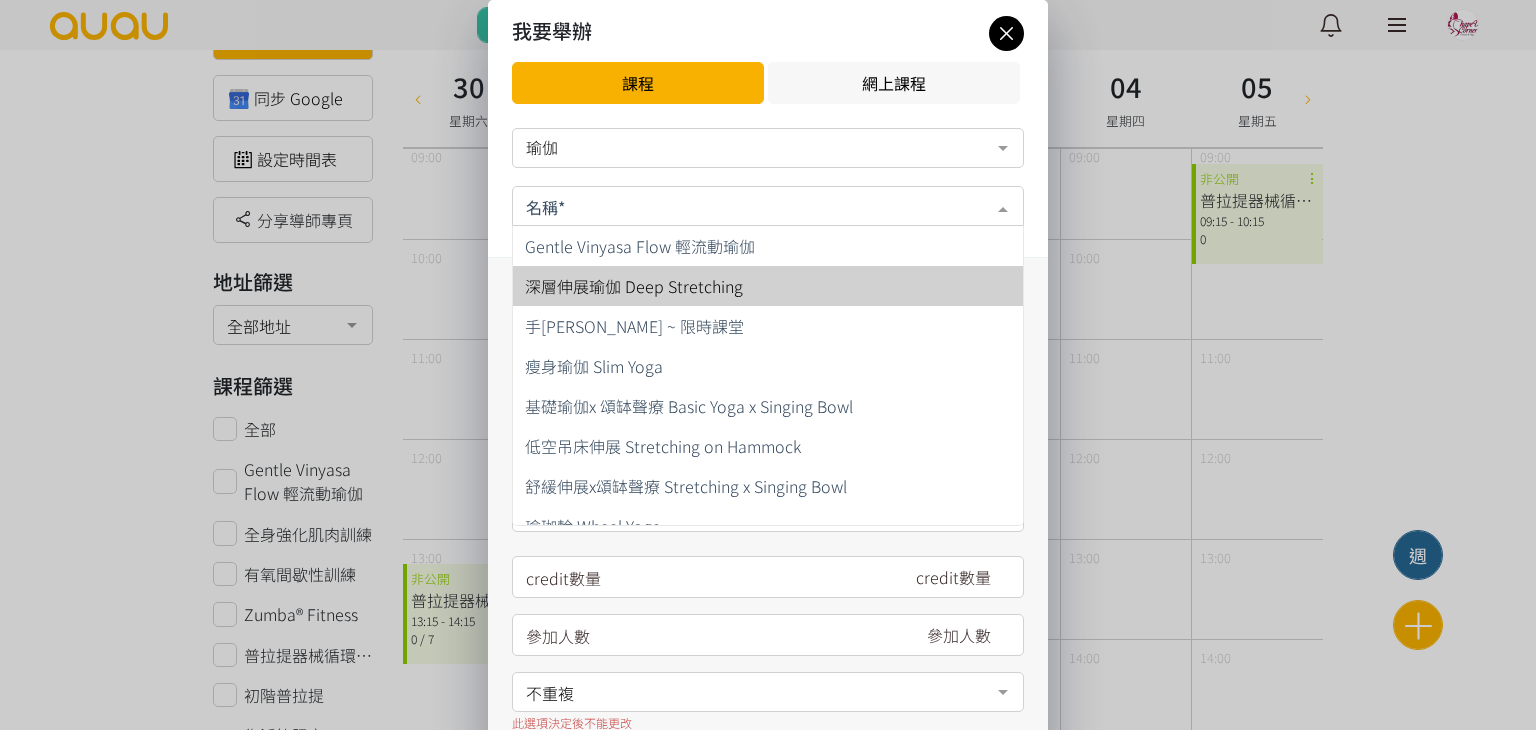 click on "深層伸展瑜伽 Deep Stretching" at bounding box center [634, 286] 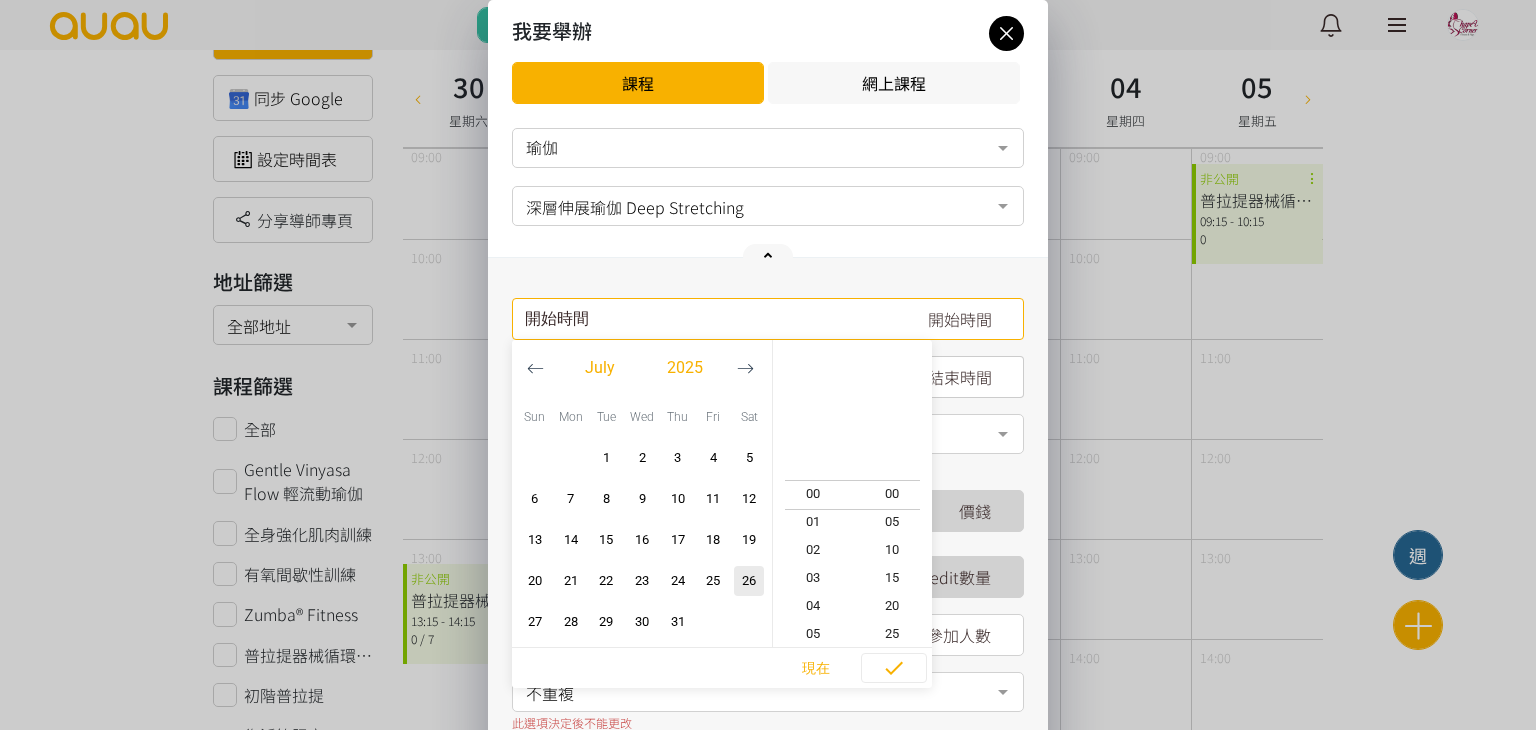 click on "請選擇時間表日期" at bounding box center [768, 319] 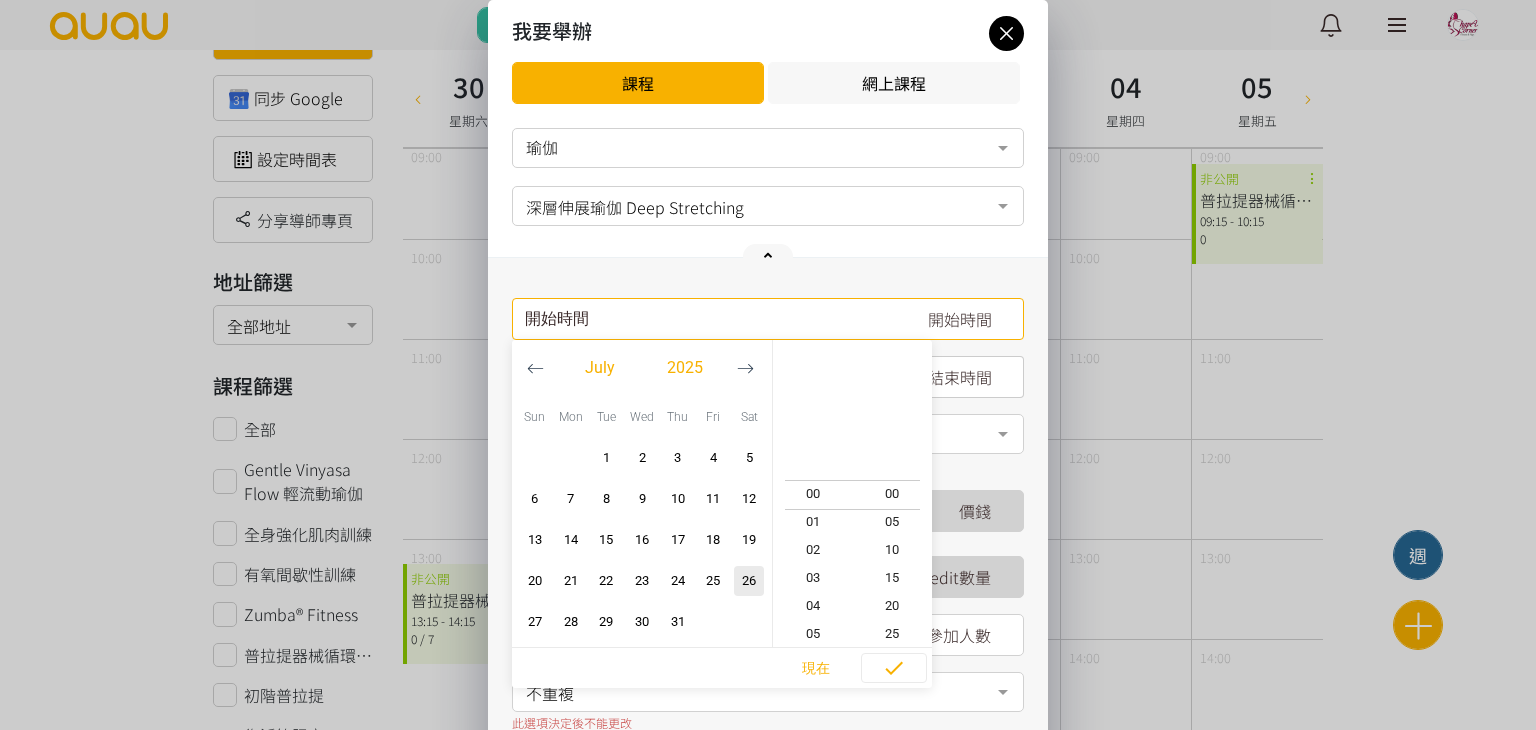 click at bounding box center [745, 368] 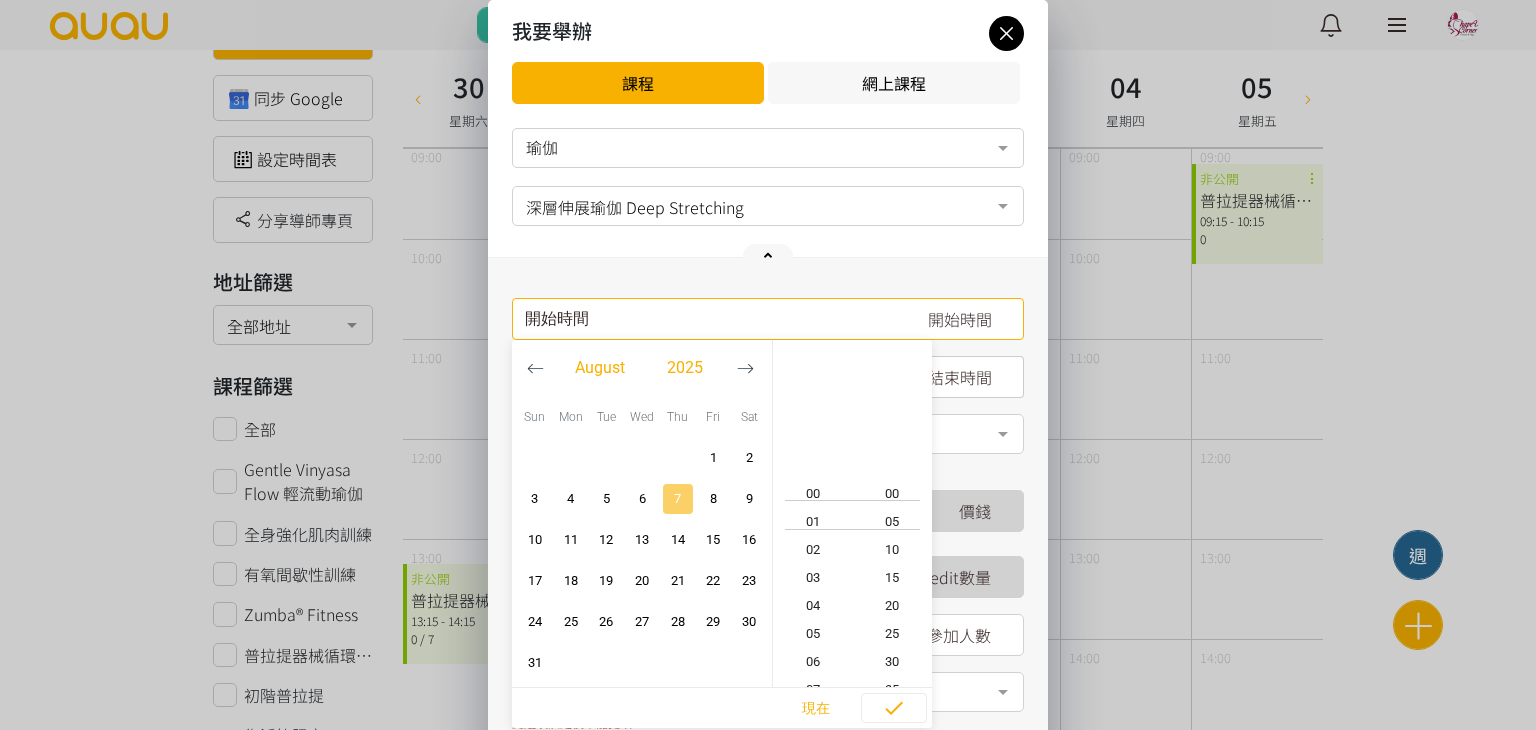 click on "7" at bounding box center [678, 499] 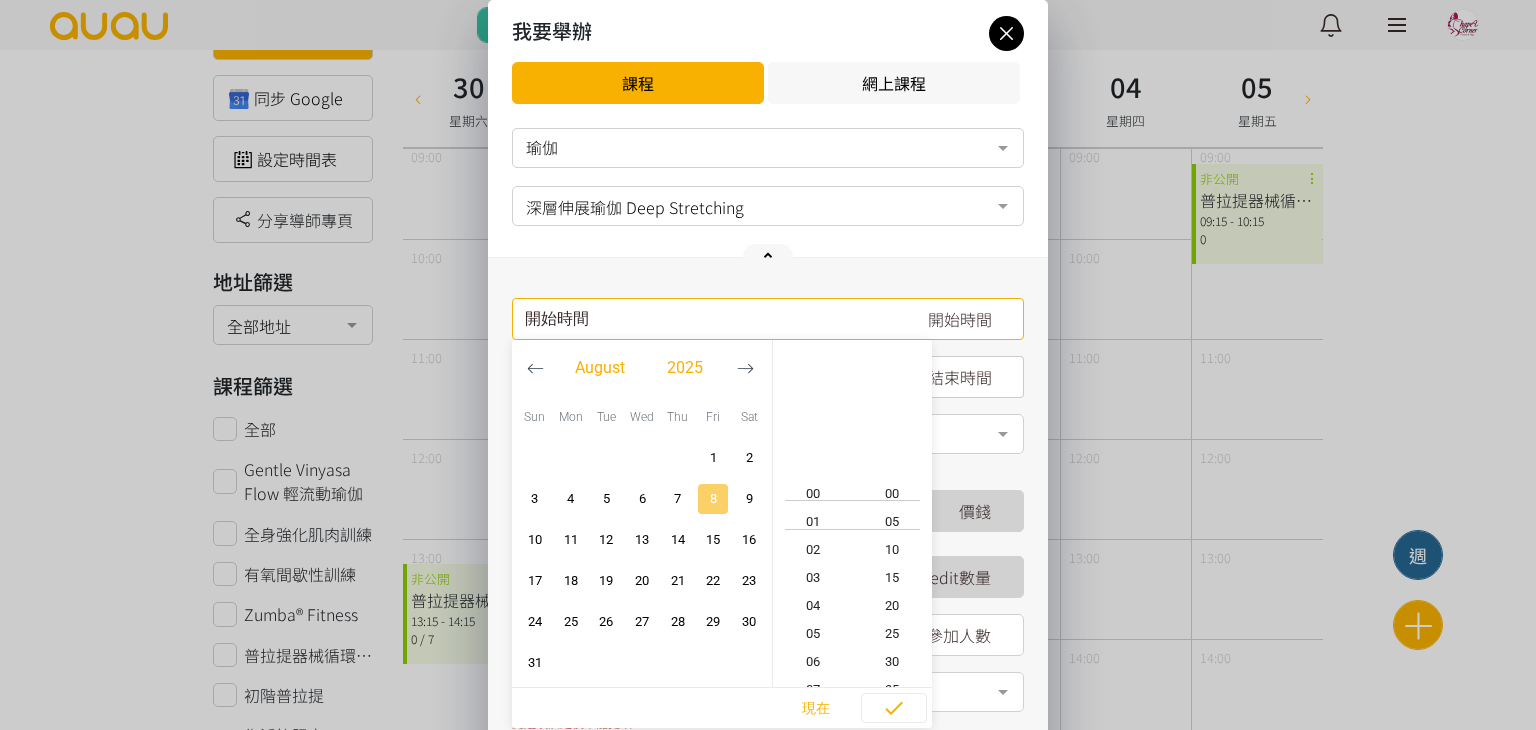 type on "[DATE] 13:05" 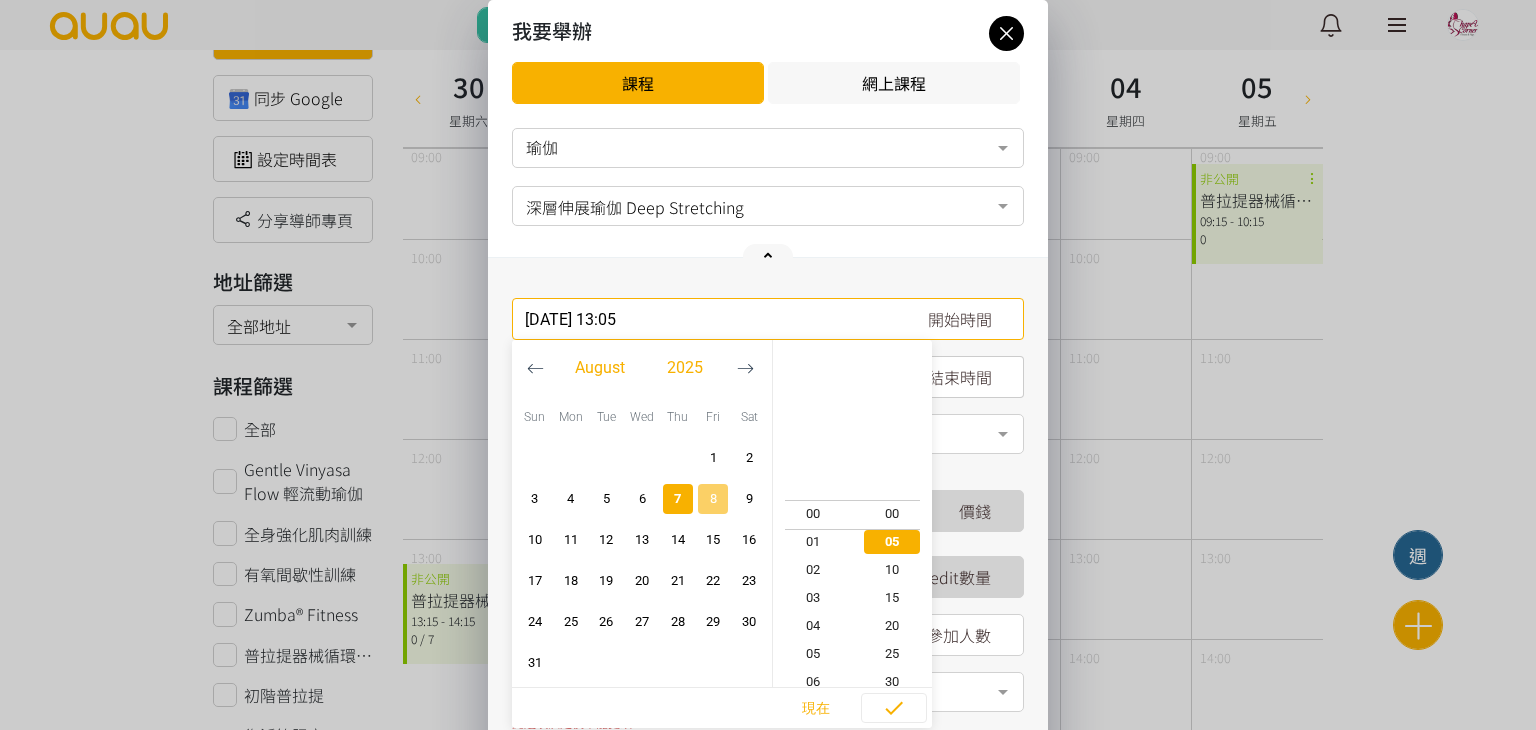 scroll, scrollTop: 364, scrollLeft: 0, axis: vertical 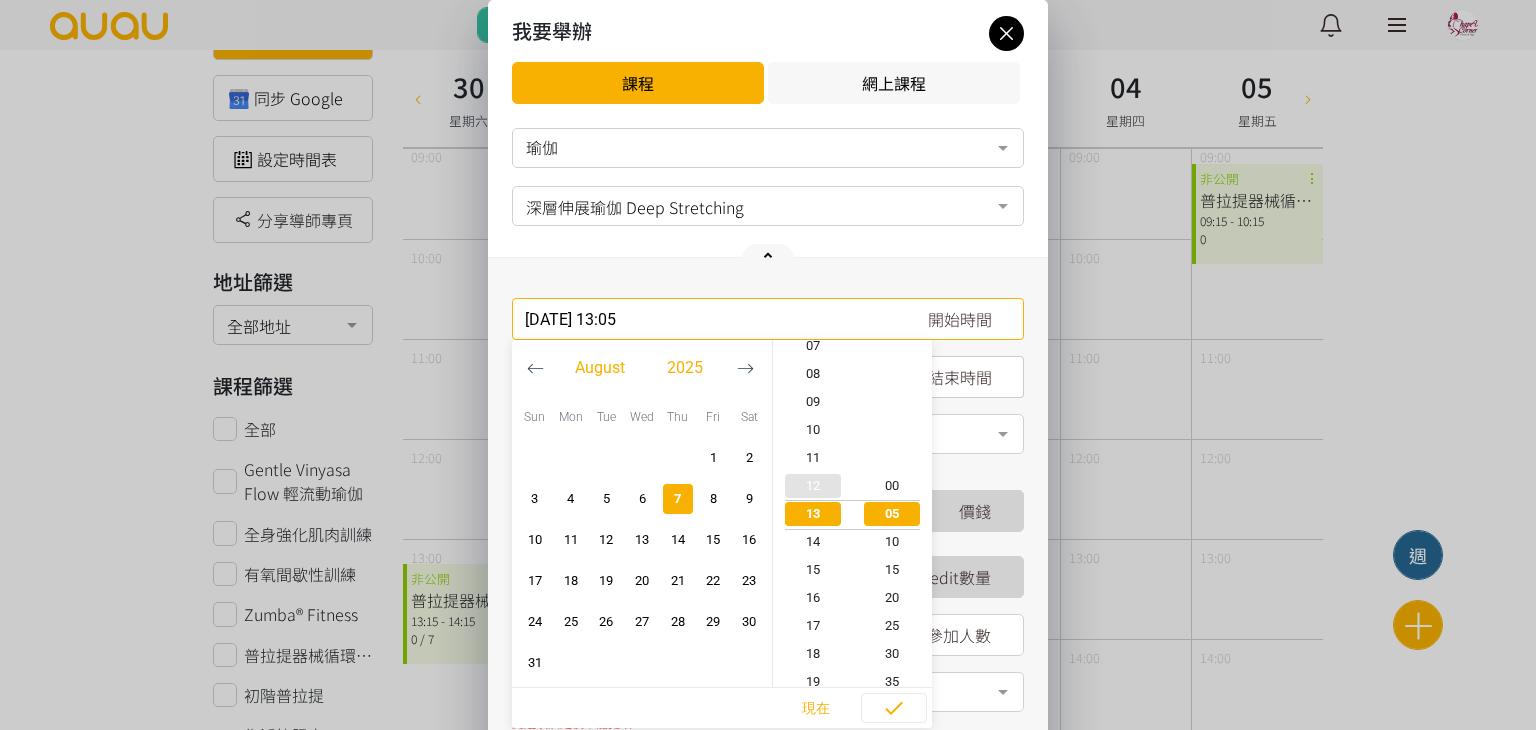 click on "12" at bounding box center (813, 486) 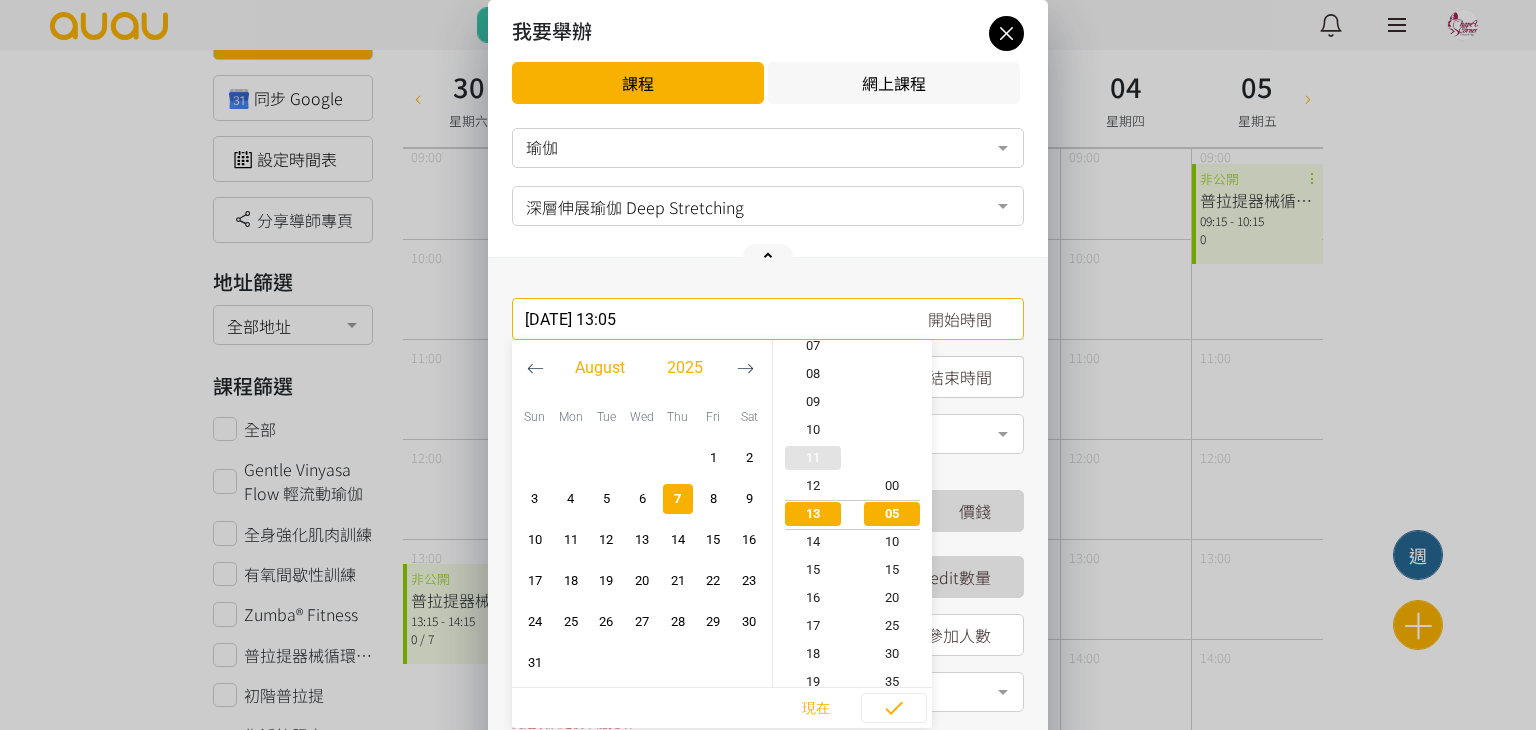 type on "[DATE] 12:05" 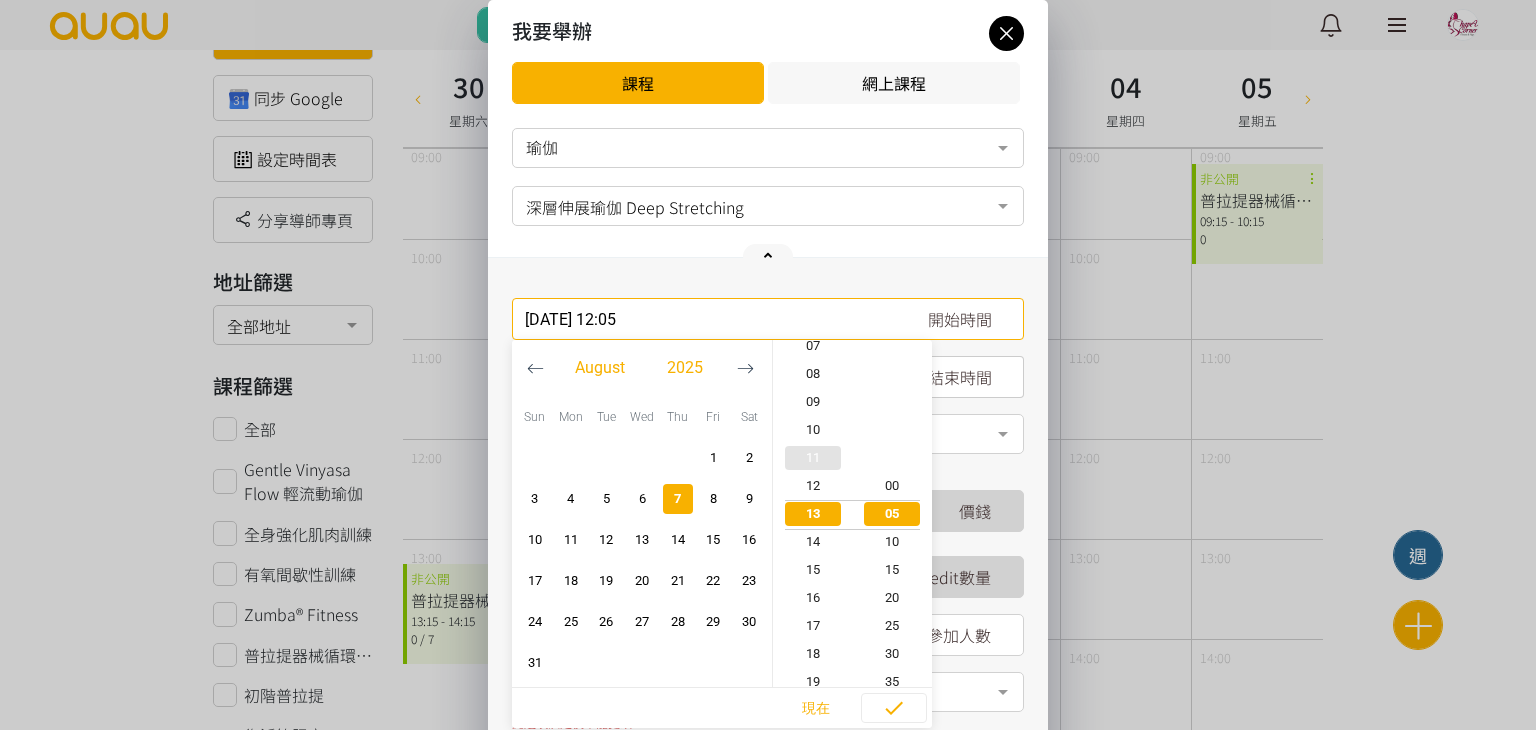 scroll, scrollTop: 336, scrollLeft: 0, axis: vertical 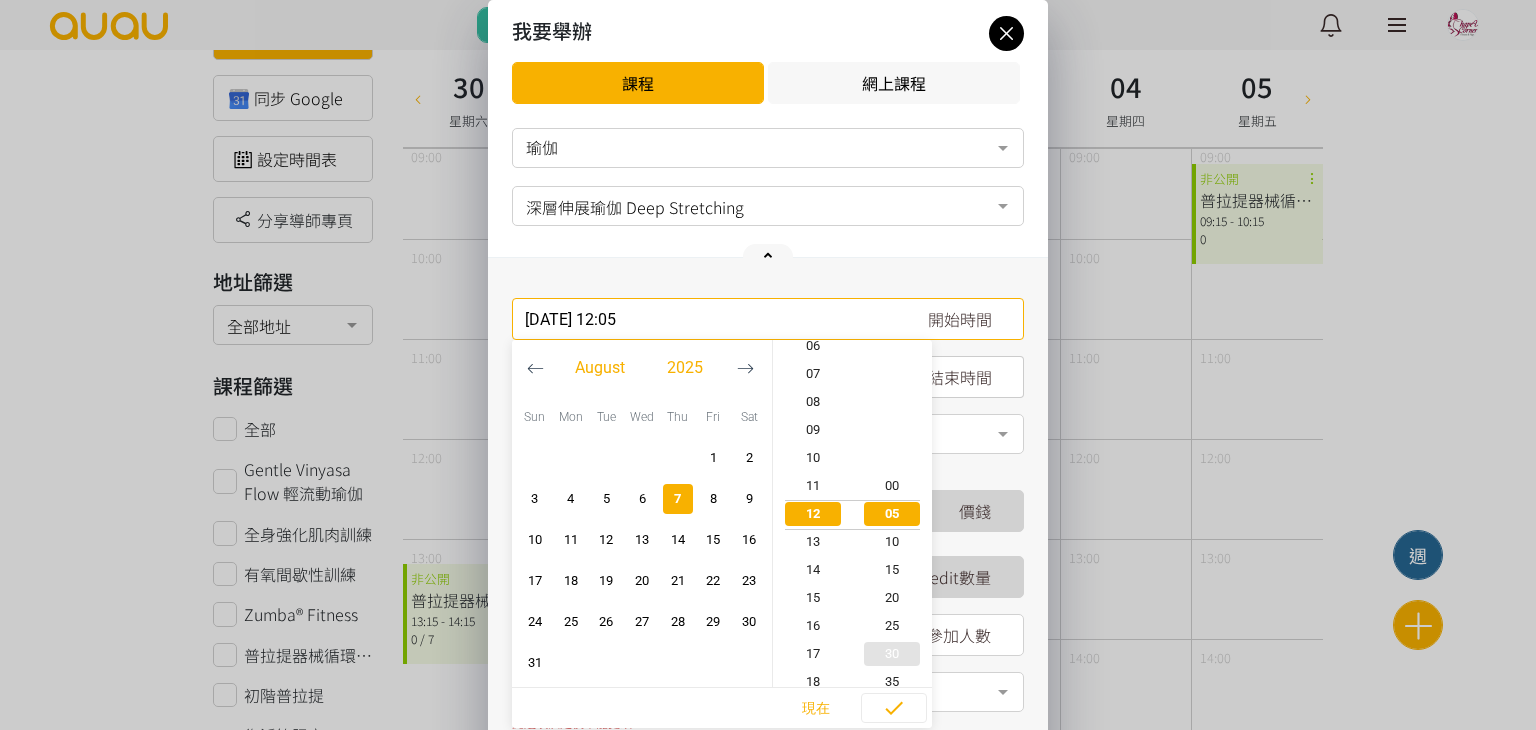 click on "30" at bounding box center (893, 654) 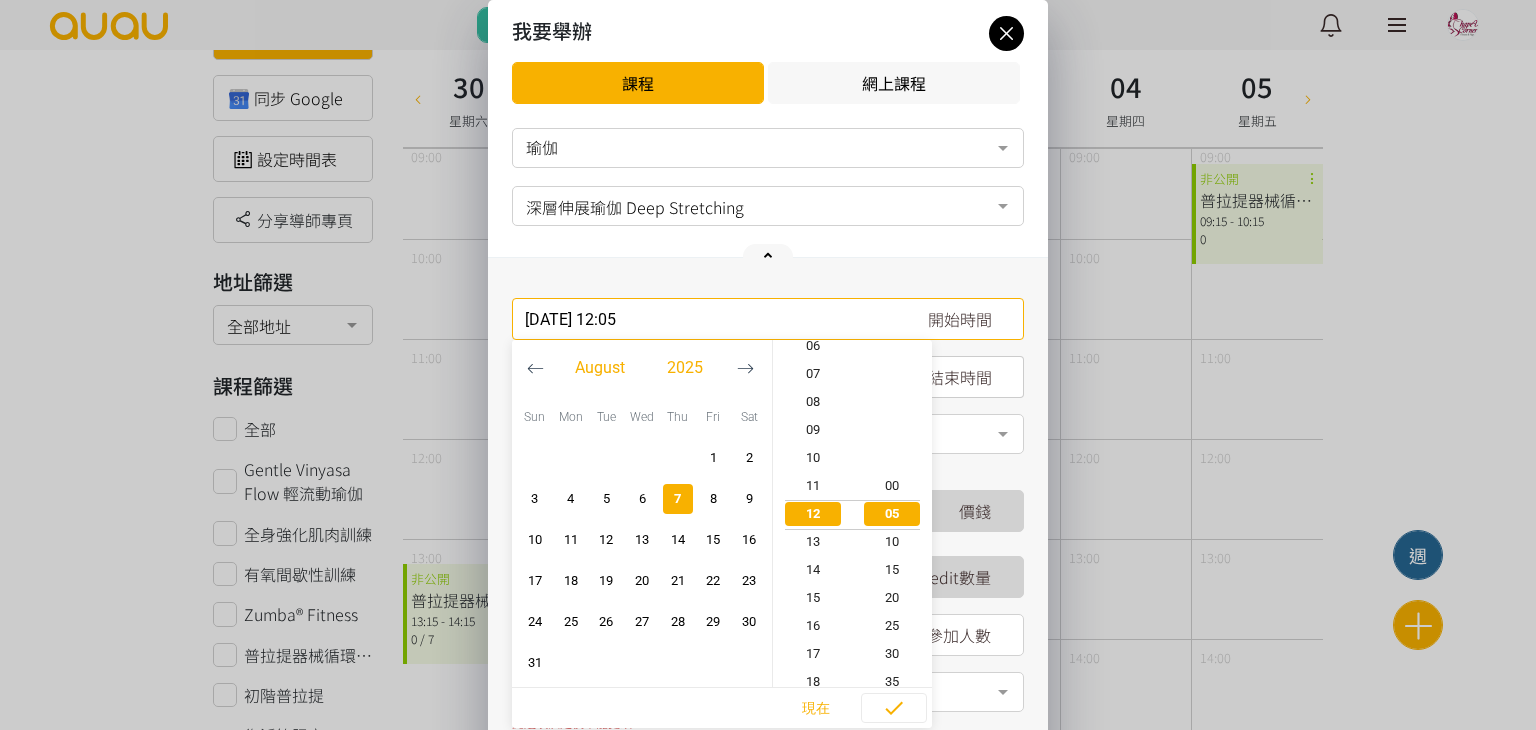 type on "[DATE] 12:30" 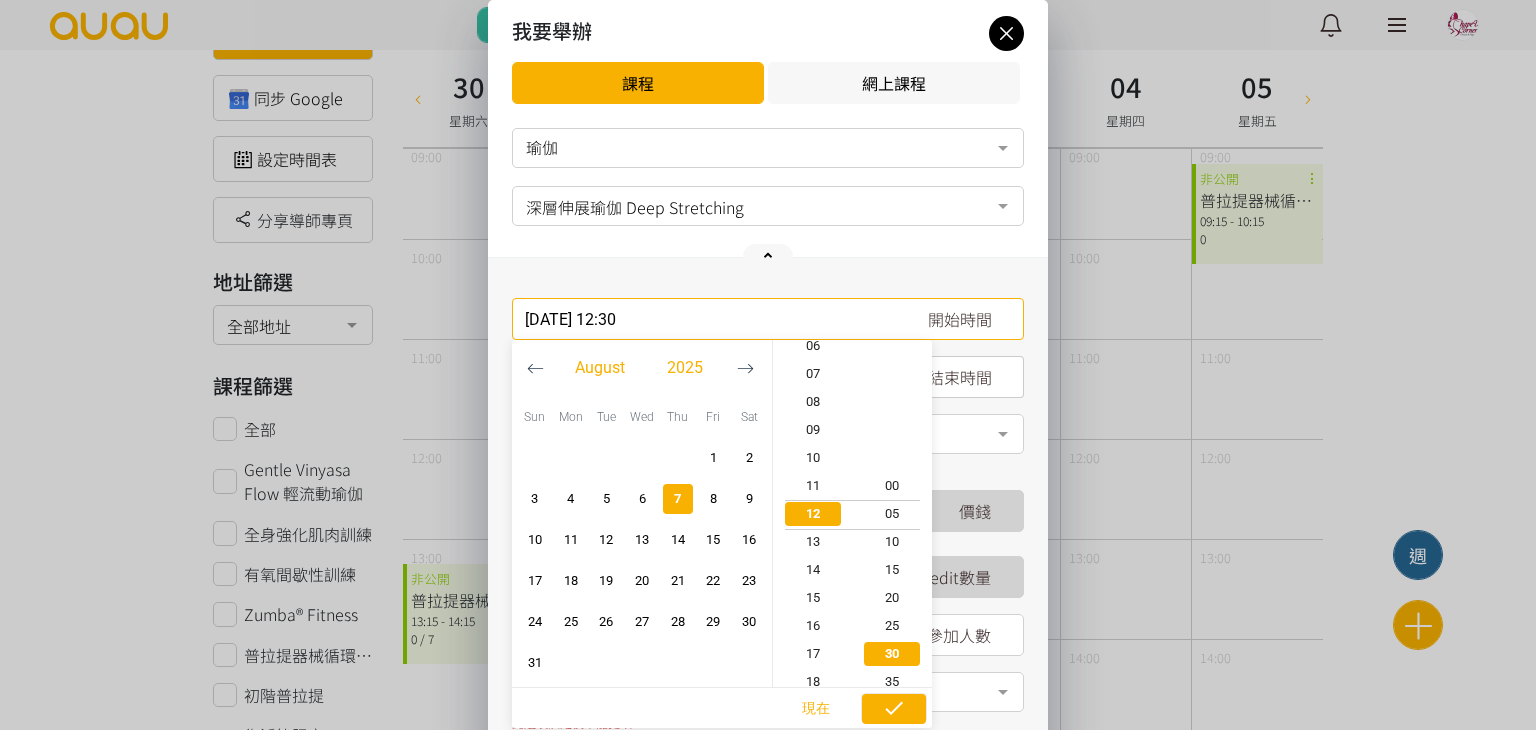 scroll, scrollTop: 336, scrollLeft: 0, axis: vertical 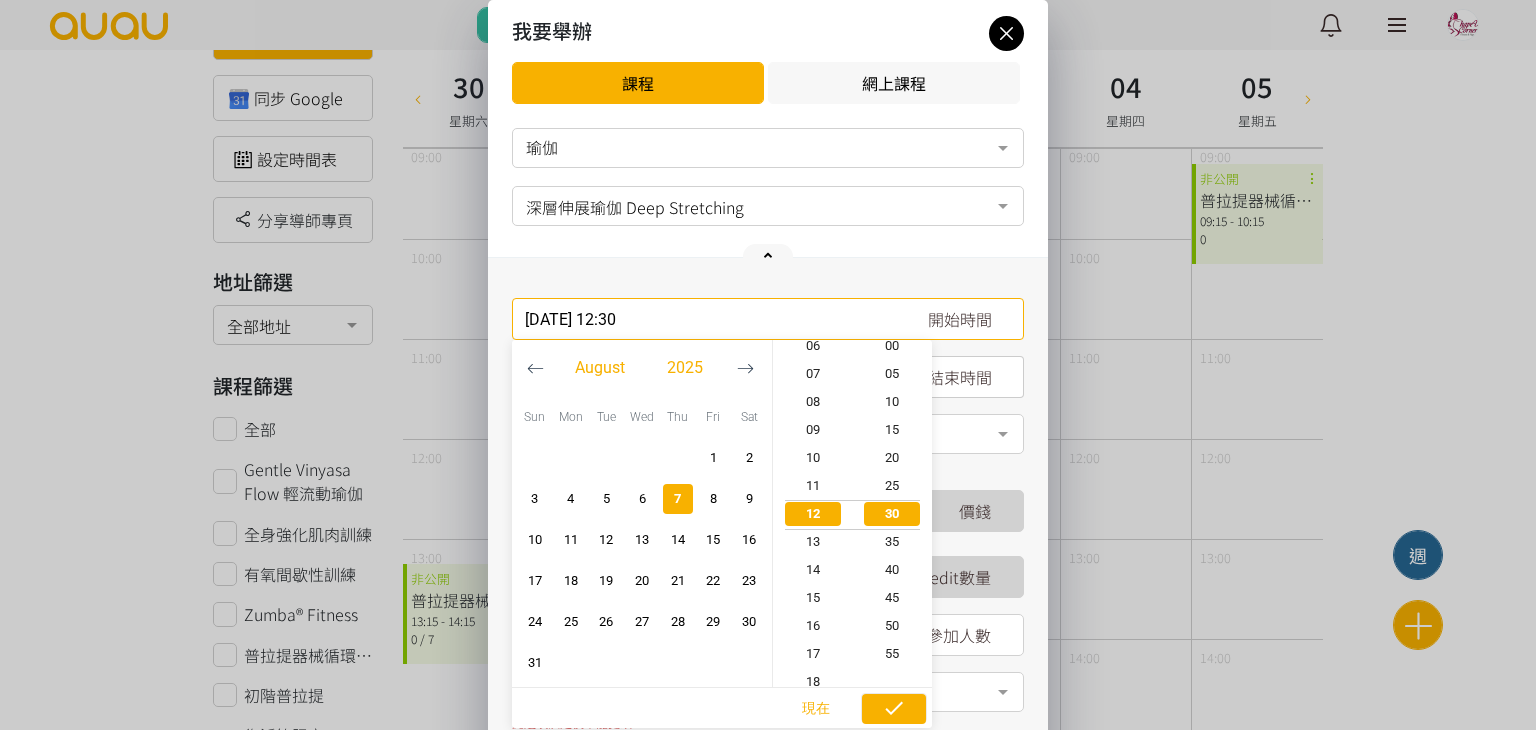 click 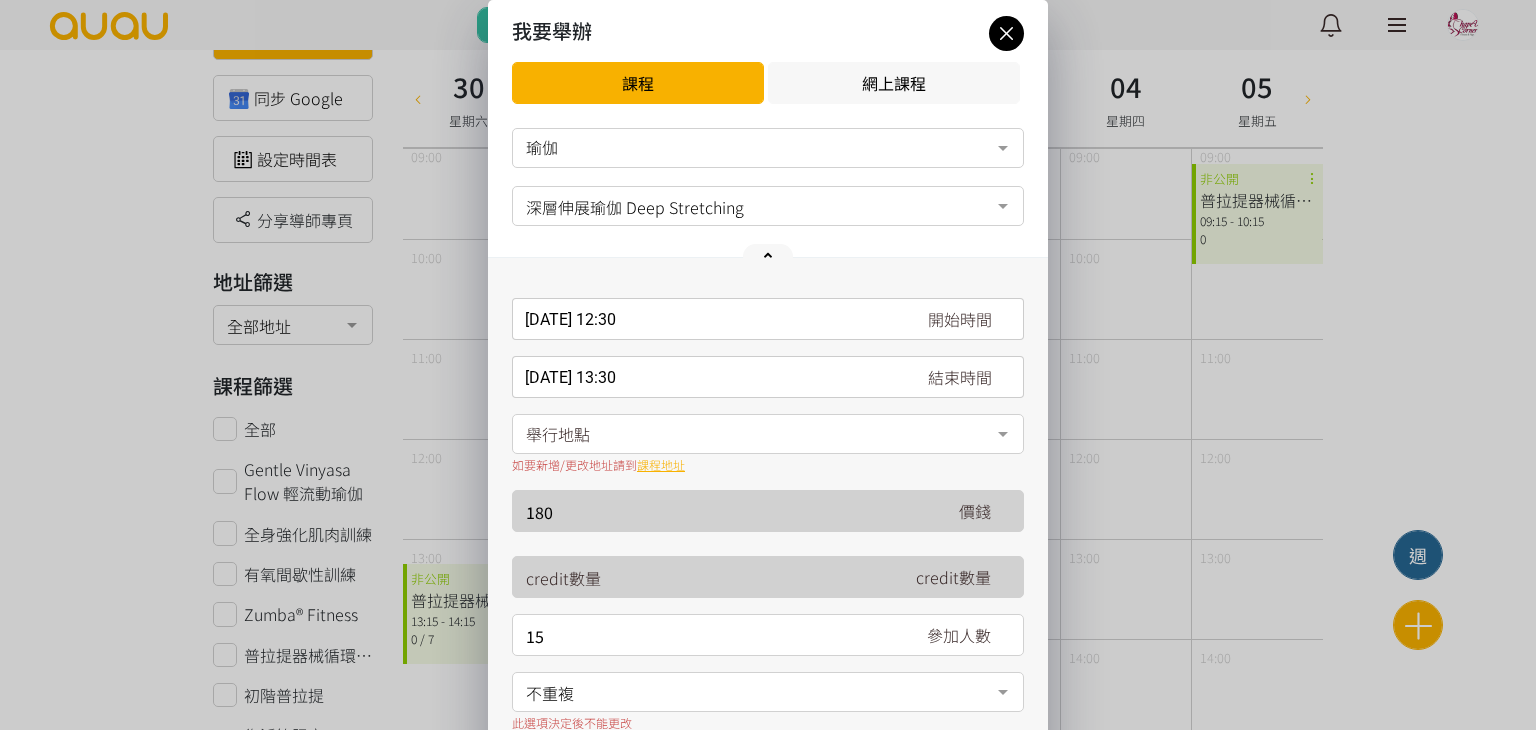 click on "舉行地點" at bounding box center (768, 434) 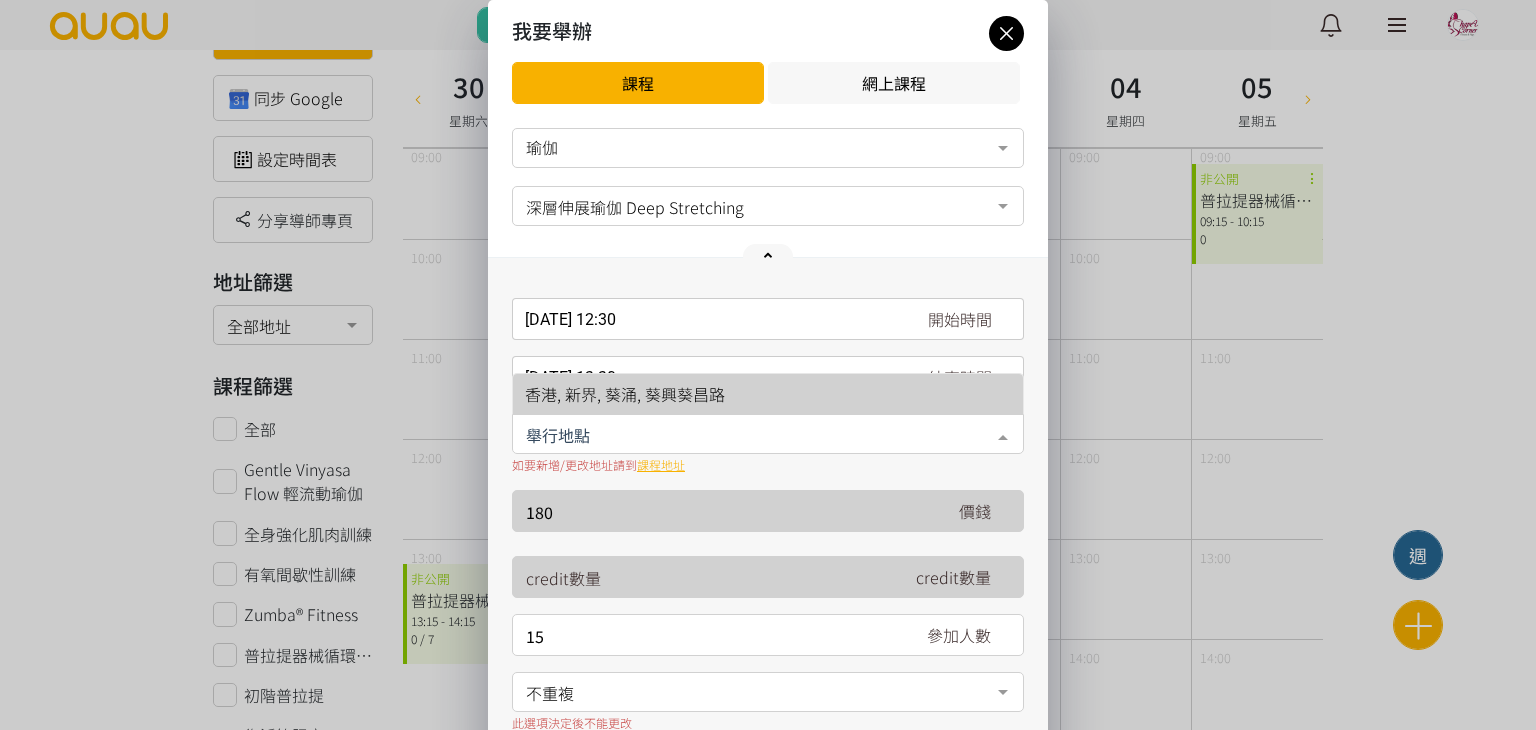 click on "香港, 新界, 葵涌, 葵興葵昌路" at bounding box center [625, 394] 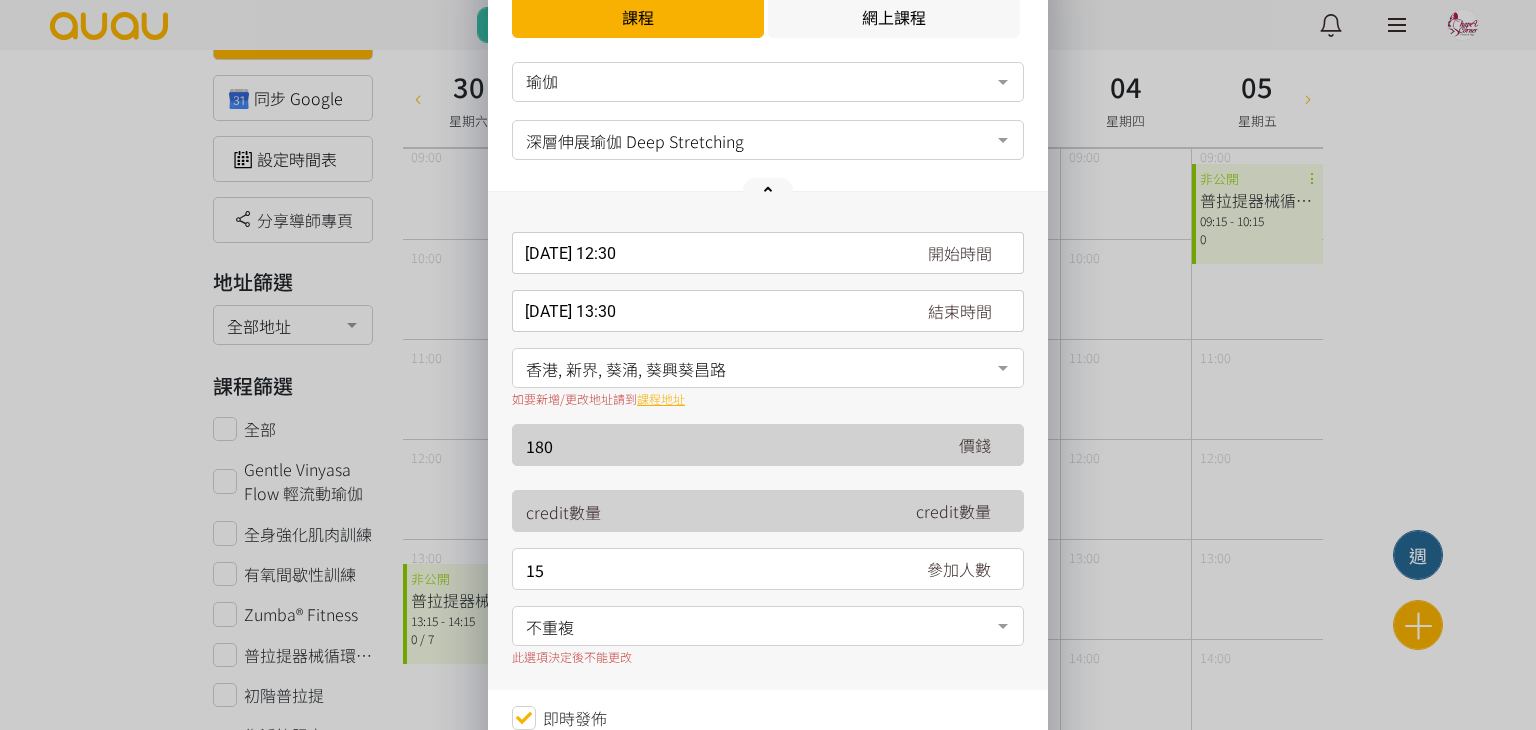 scroll, scrollTop: 200, scrollLeft: 0, axis: vertical 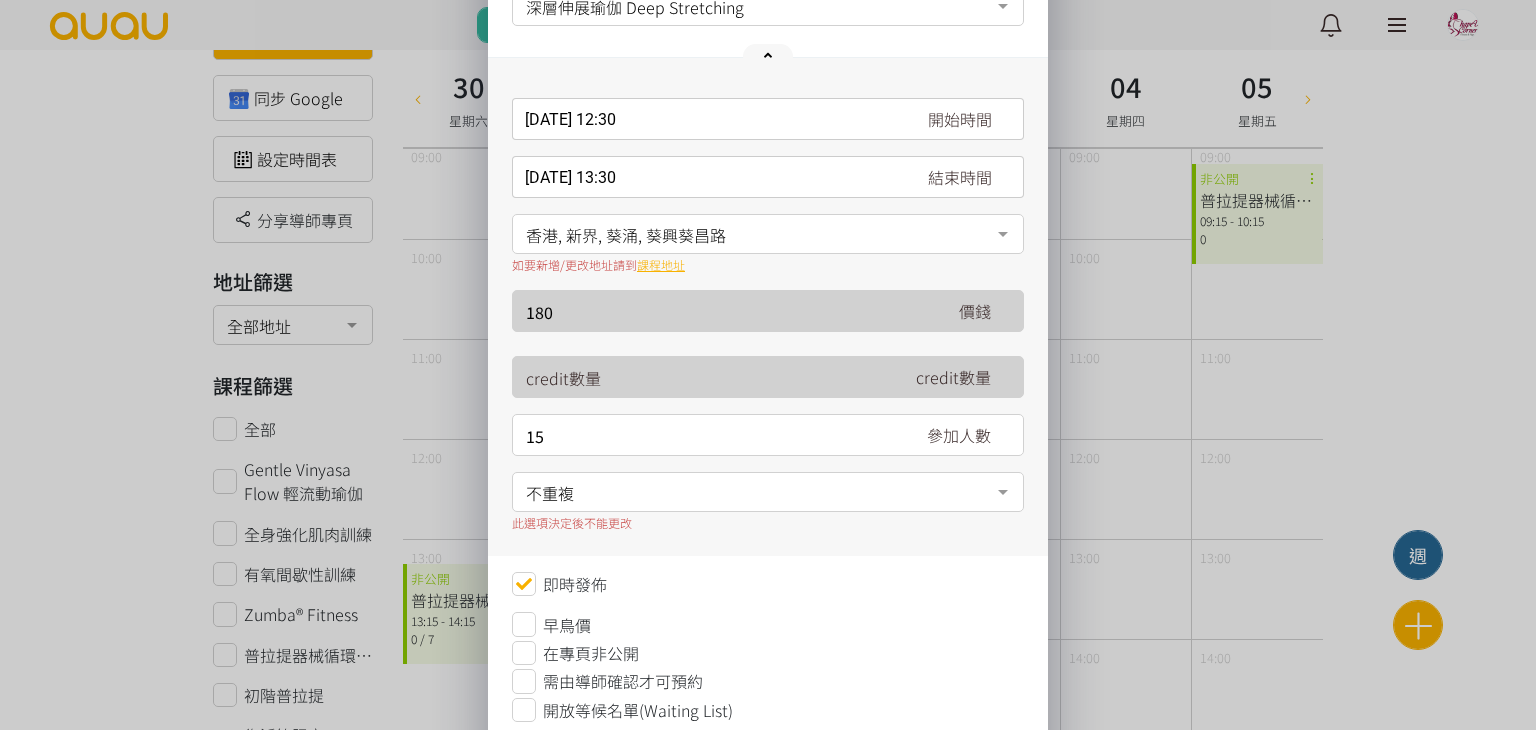 click on "不重複" at bounding box center (768, 492) 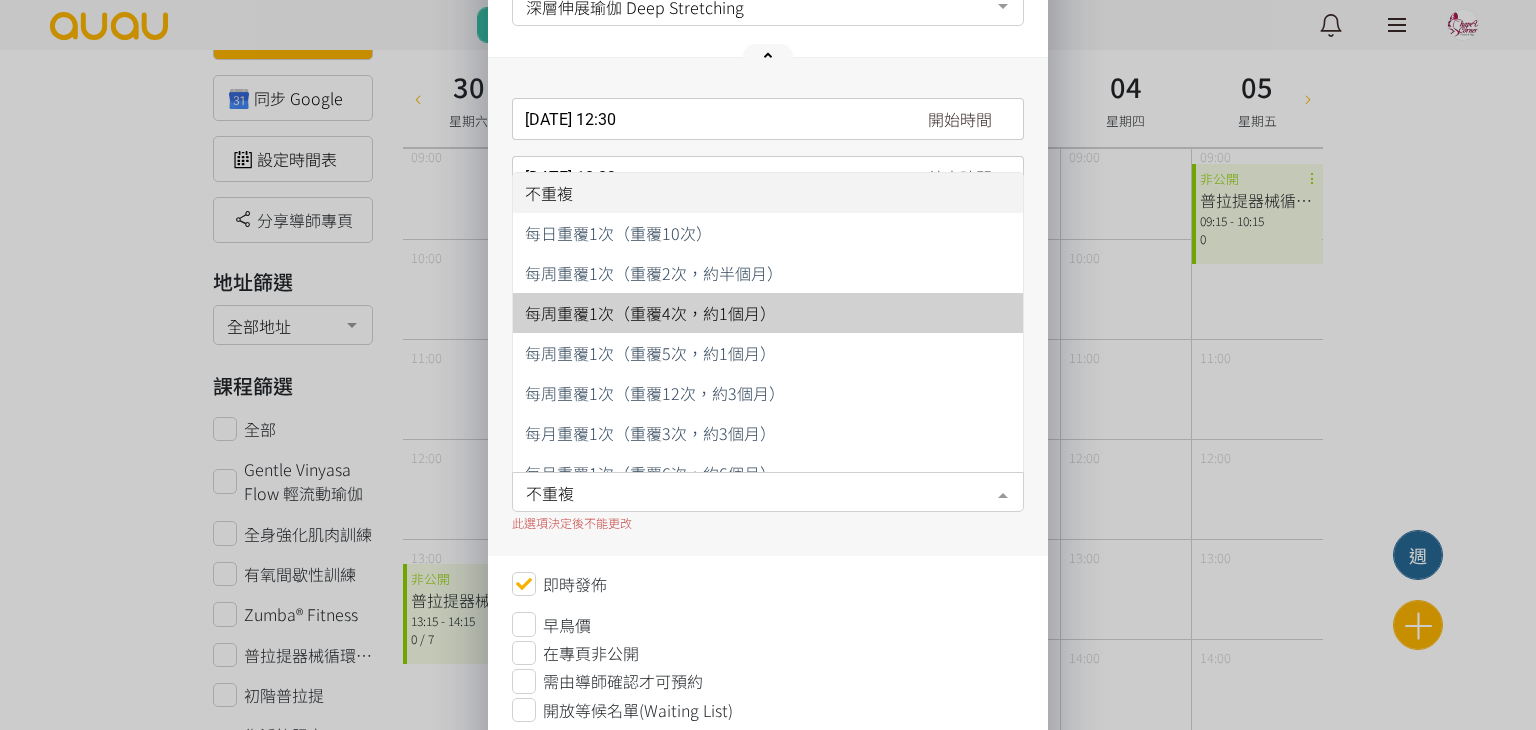 click on "每周重覆1次（重覆4次，約1個月）" at bounding box center (650, 313) 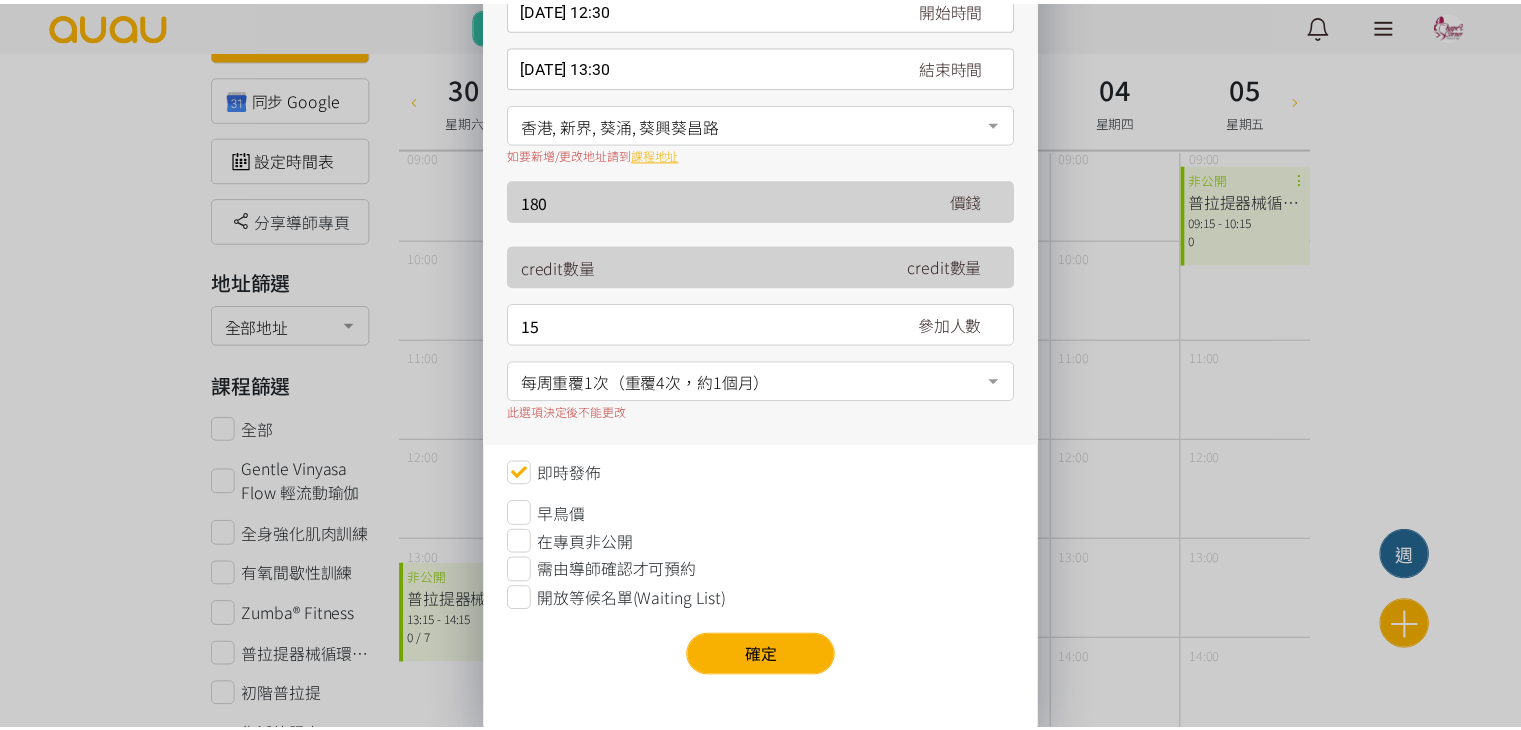 scroll, scrollTop: 313, scrollLeft: 0, axis: vertical 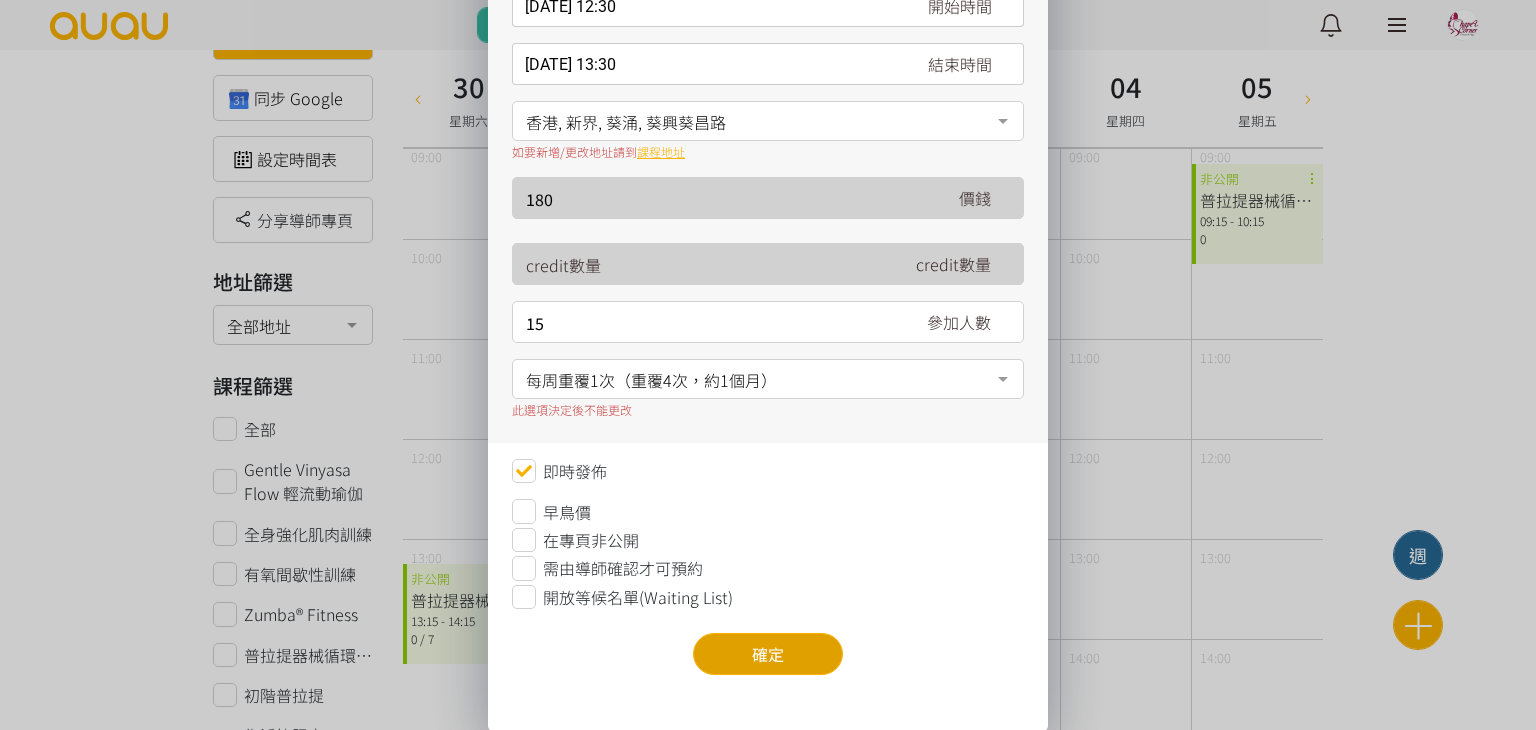 click on "確定" at bounding box center [768, 654] 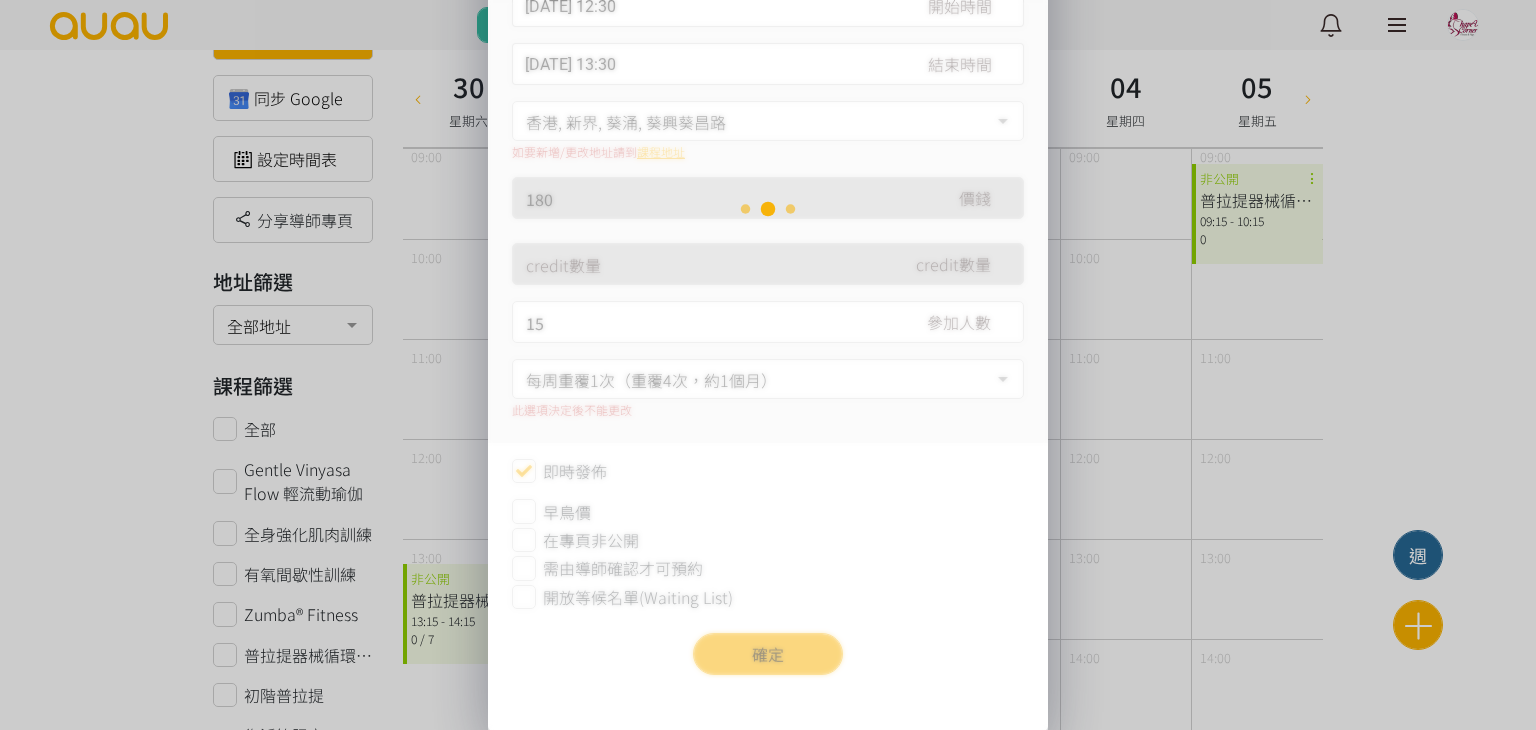 scroll, scrollTop: 0, scrollLeft: 0, axis: both 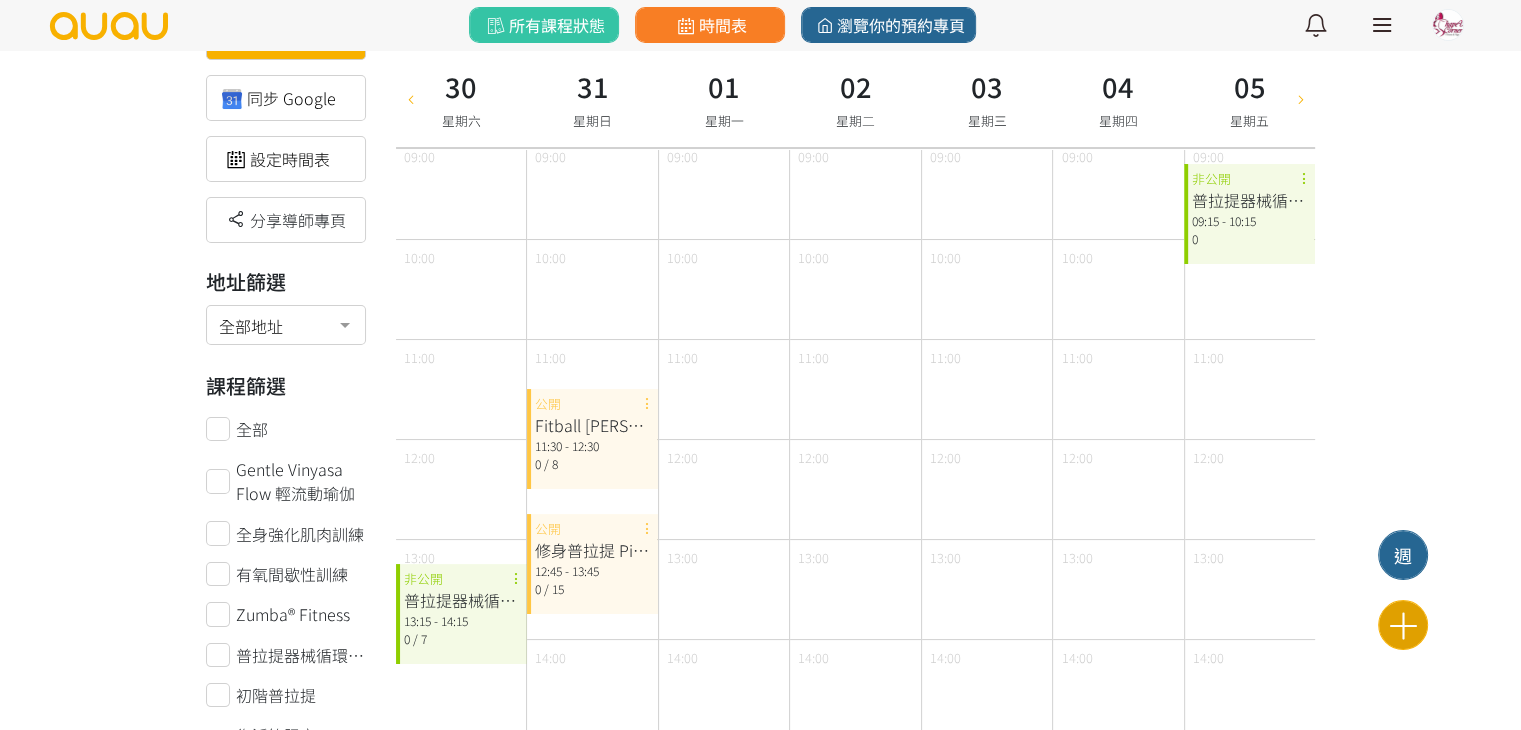 click at bounding box center [1403, 625] 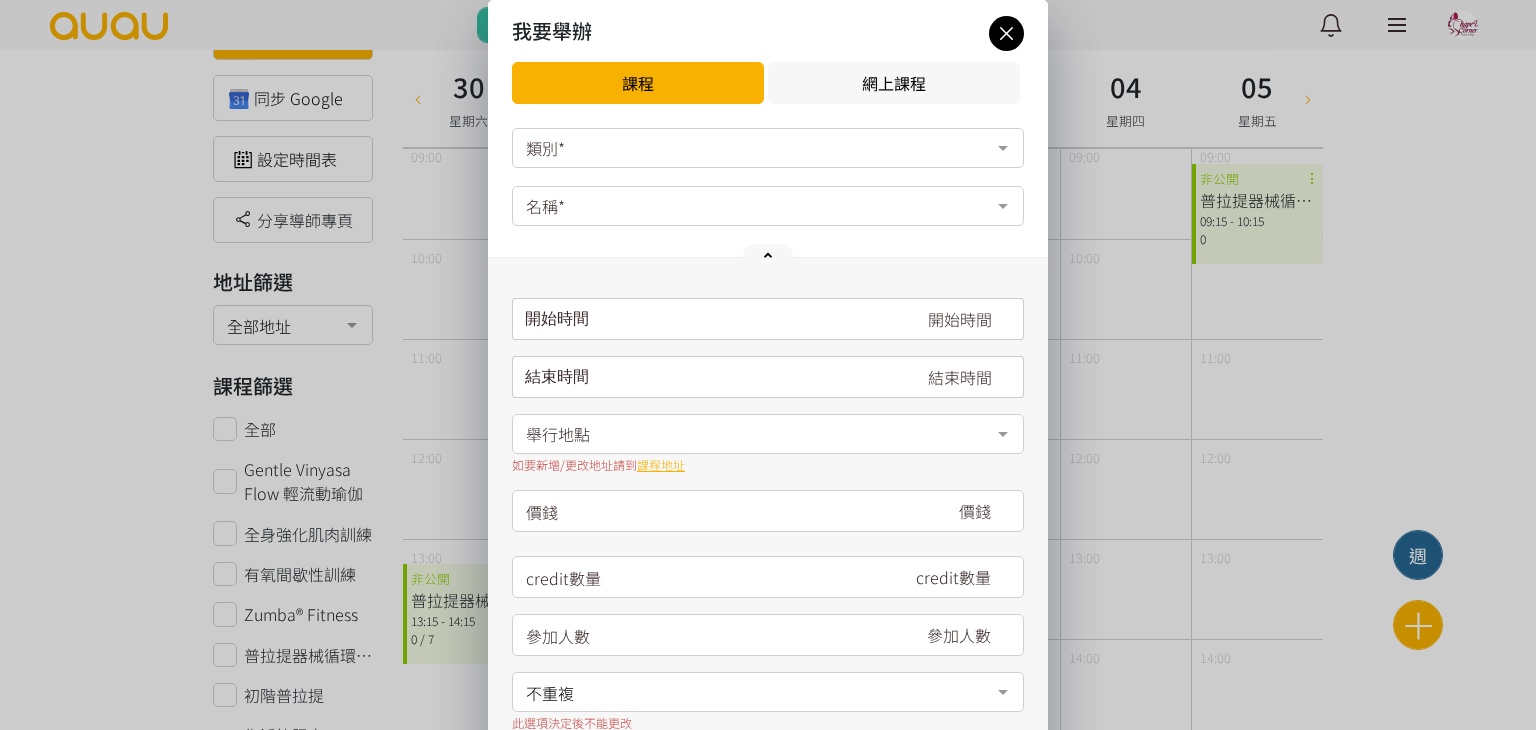 click on "類別*" at bounding box center (768, 148) 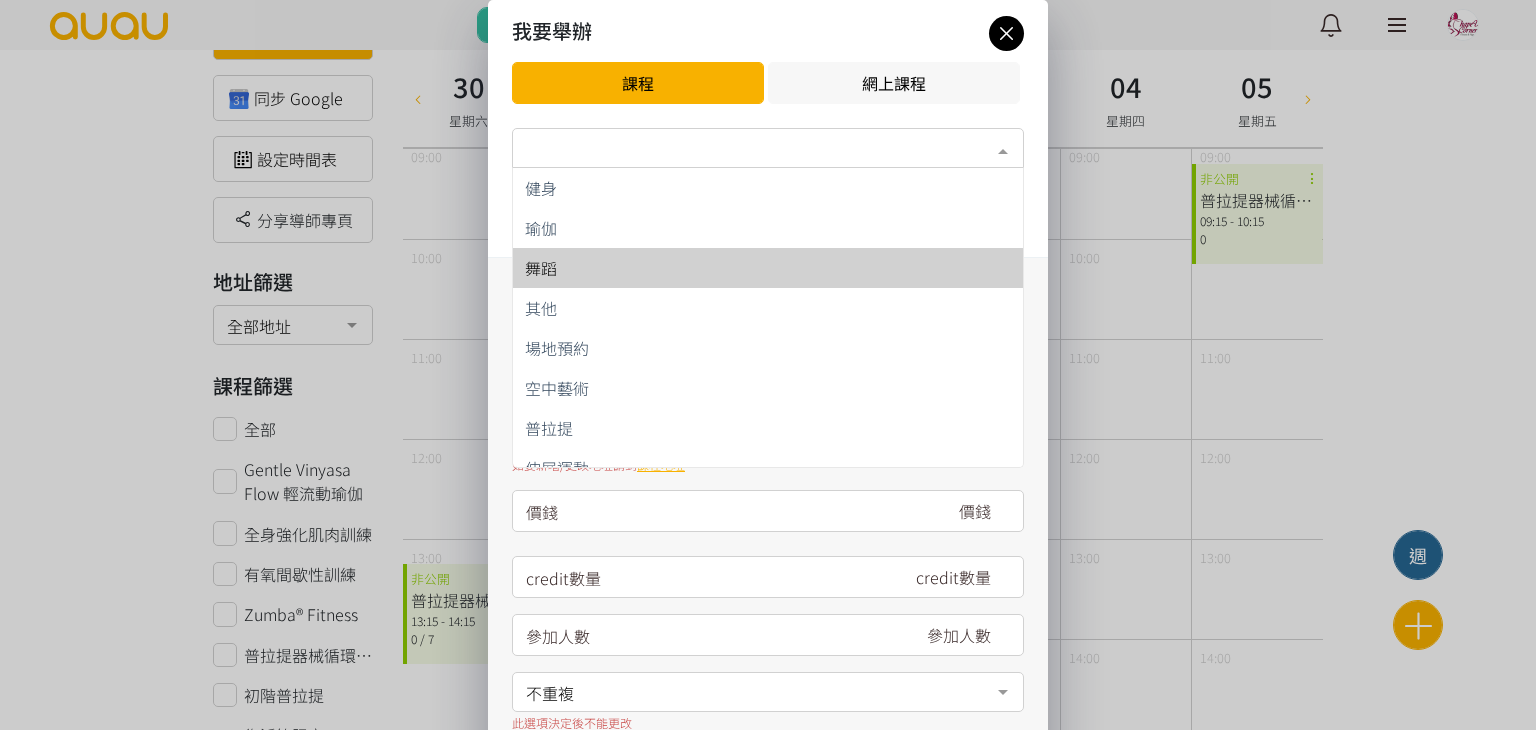 click on "舞蹈" at bounding box center [768, 268] 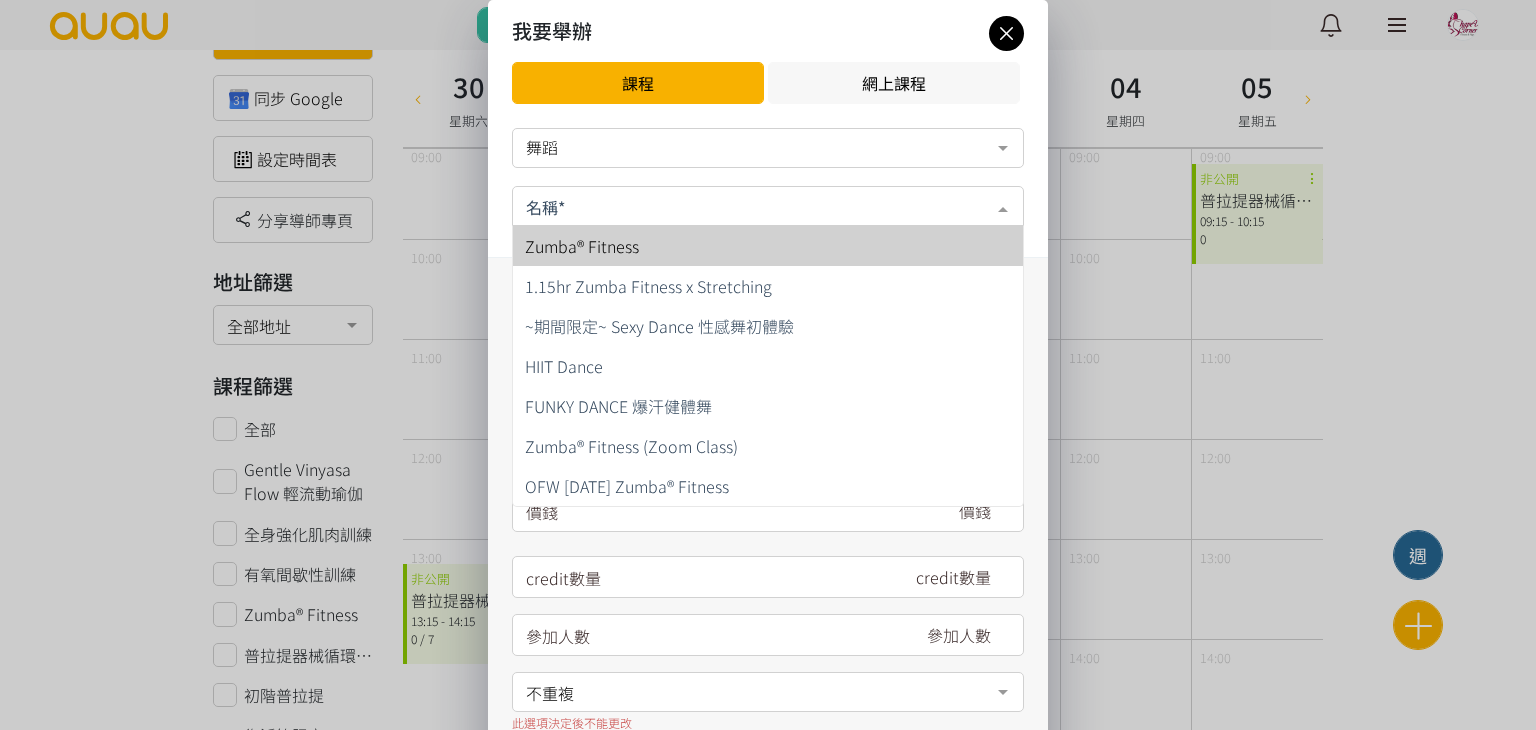 click at bounding box center (768, 206) 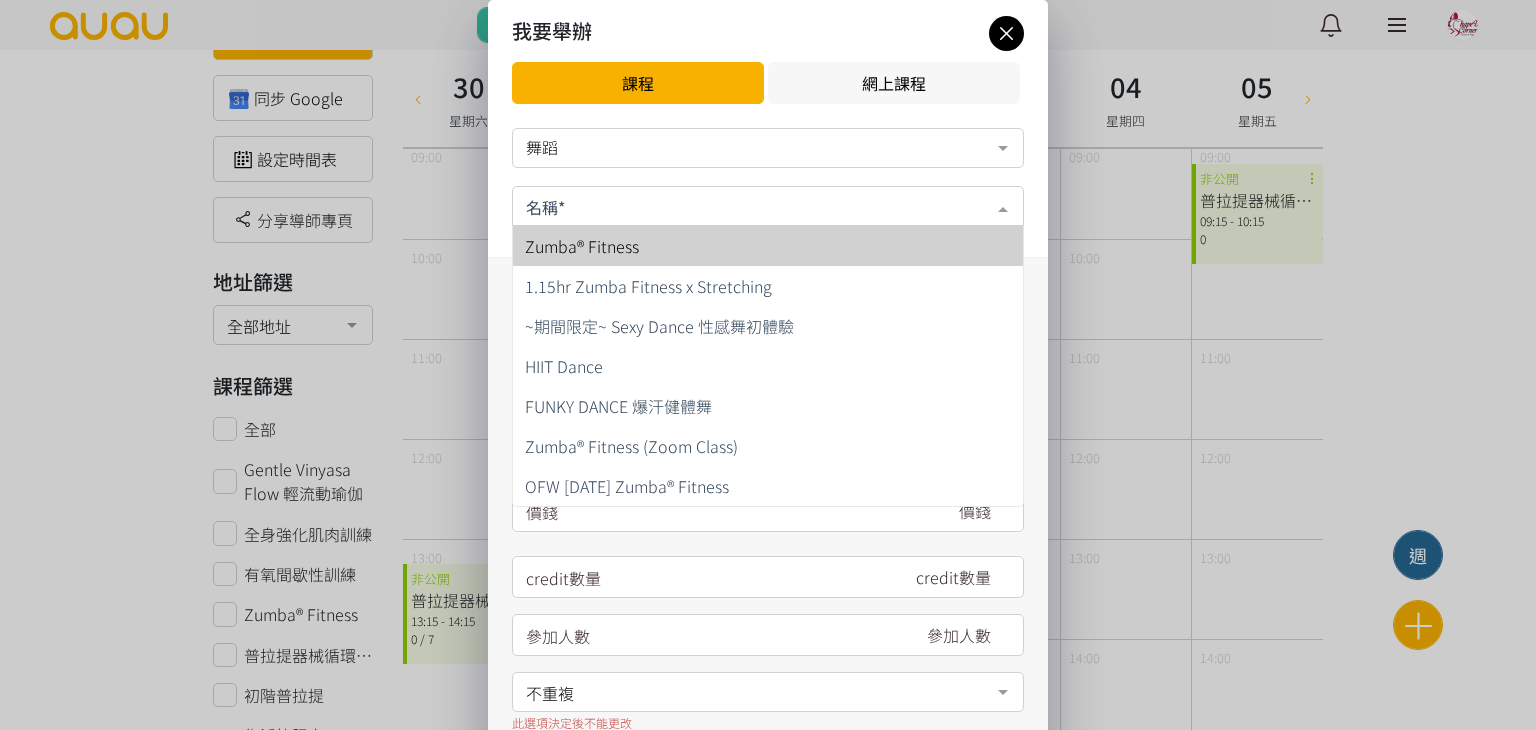 click on "Zumba® Fitness" at bounding box center [768, 246] 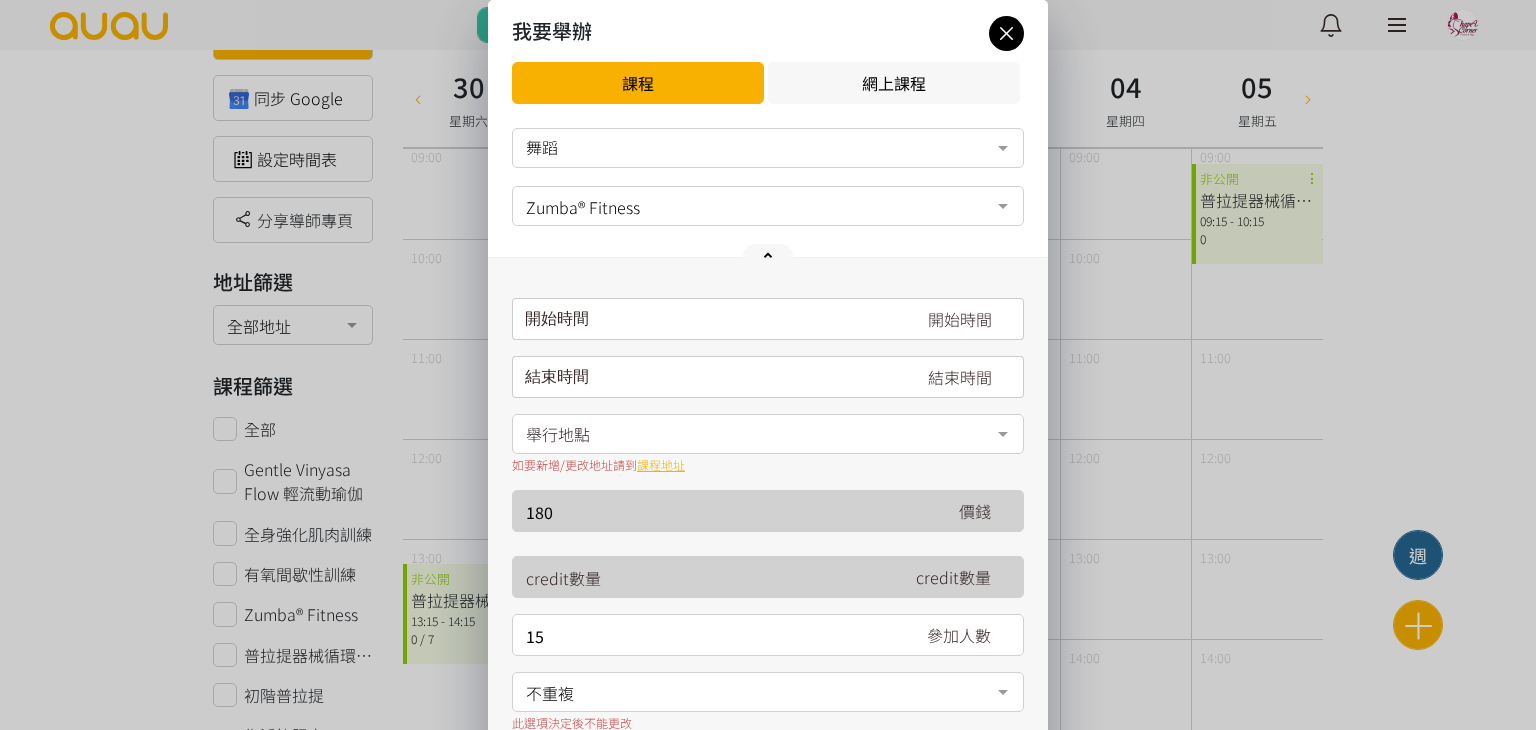 click on "開始時間
[DATE]
Sun
Mon
Tue
Wed
Thu
Fri
Sat
1
2
3
4
5
6
7
8
9
10
11
12
13
14
15
16
17
18
19
20
21
22
23
24
25
26
27
28" at bounding box center [768, 319] 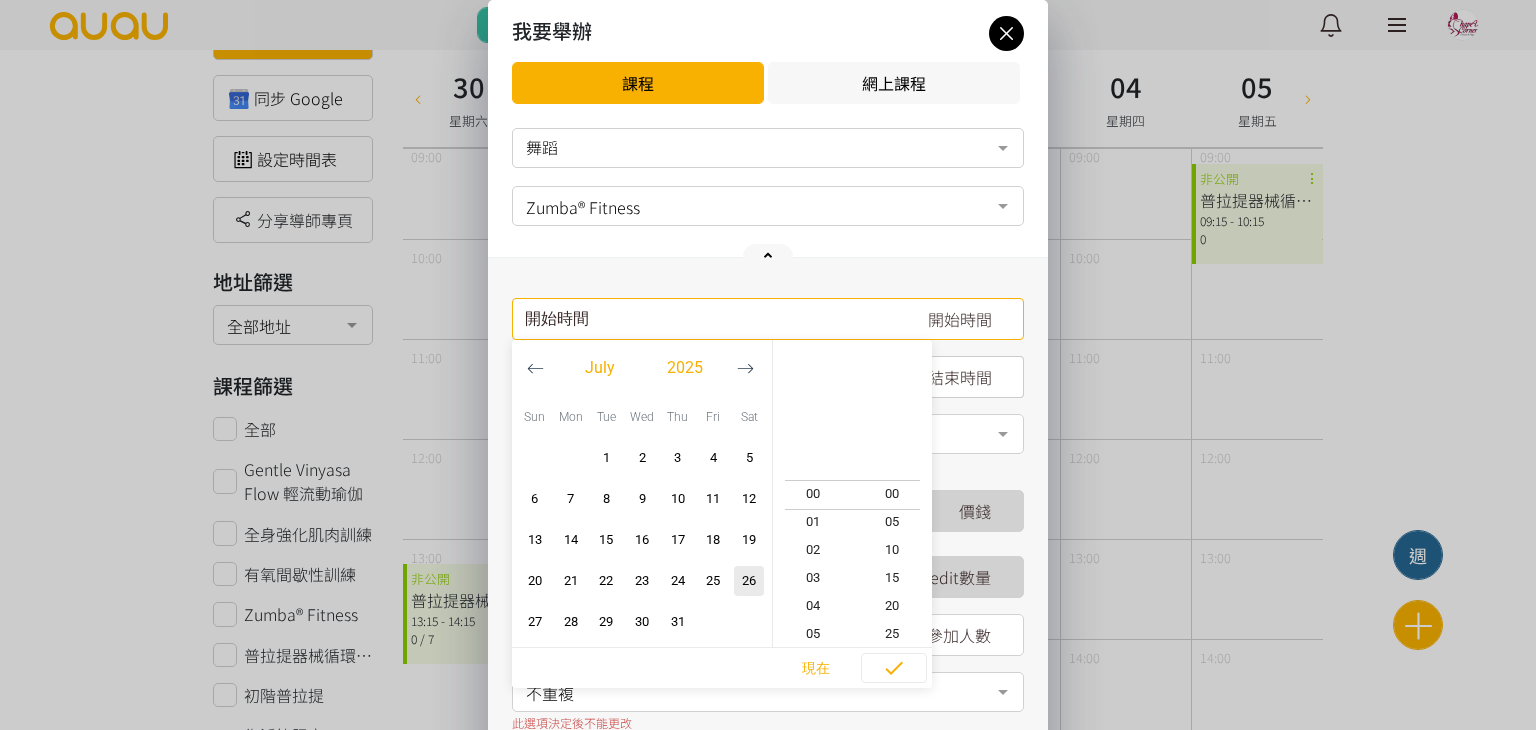 click at bounding box center (745, 368) 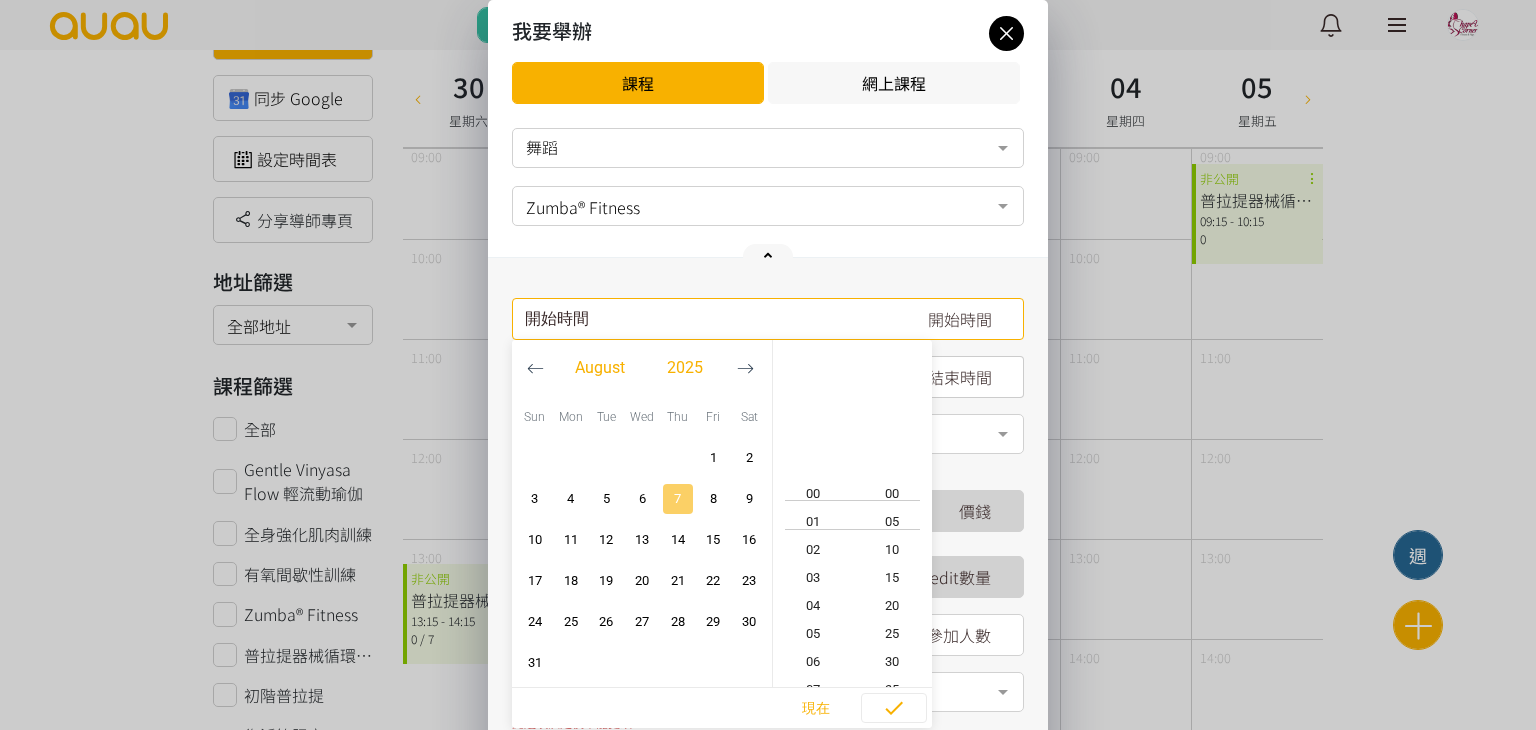 click on "7" at bounding box center (678, 499) 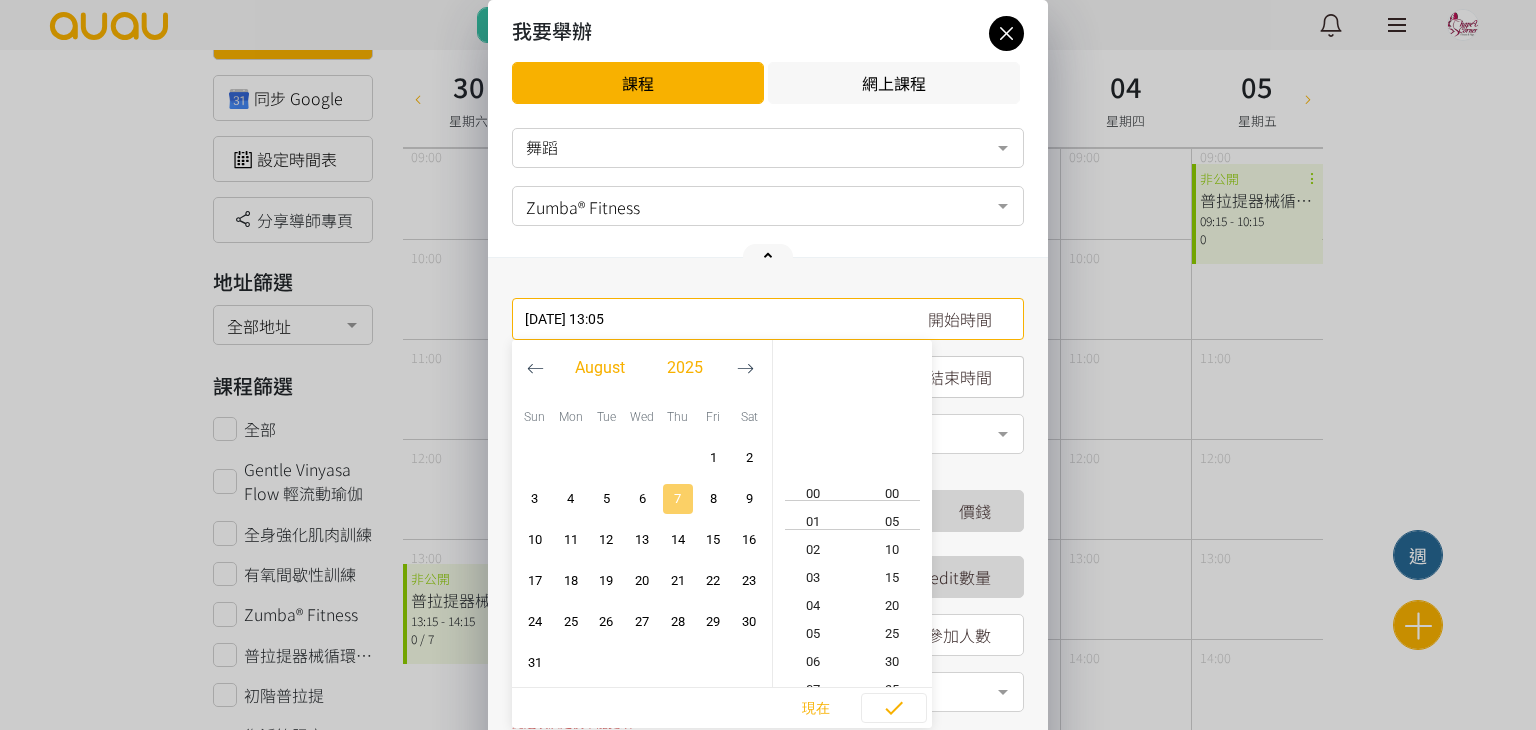 scroll, scrollTop: 364, scrollLeft: 0, axis: vertical 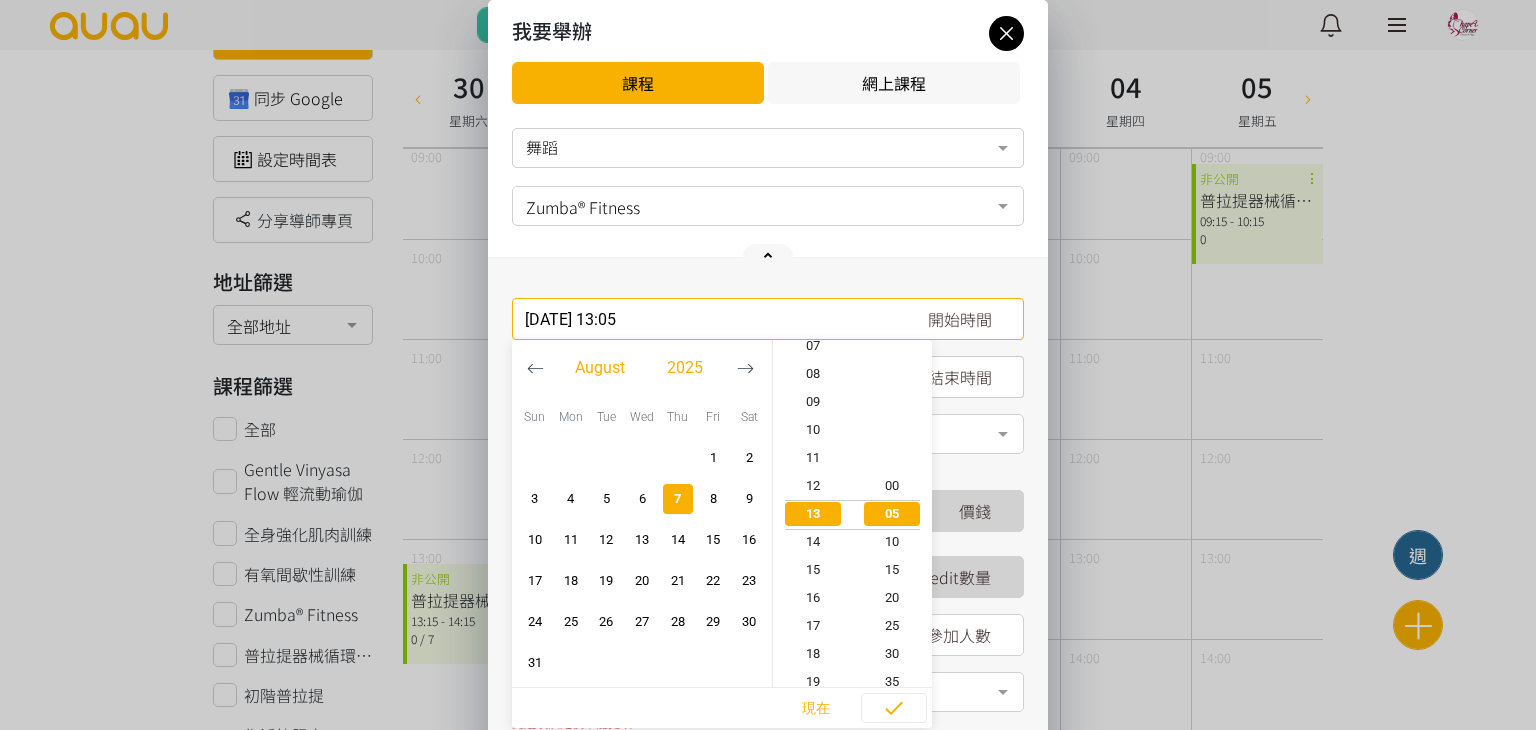 drag, startPoint x: 815, startPoint y: 654, endPoint x: 829, endPoint y: 648, distance: 15.231546 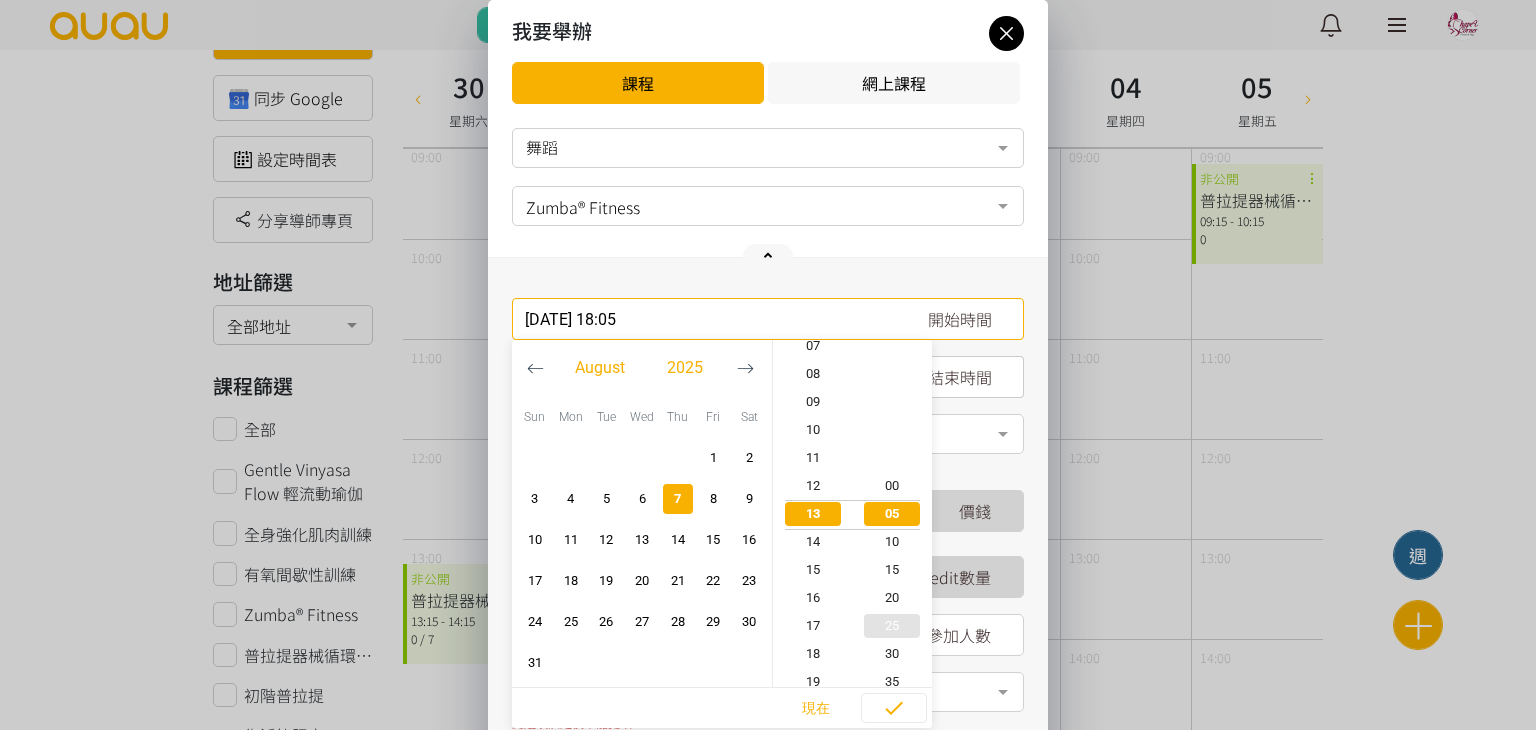 scroll, scrollTop: 504, scrollLeft: 0, axis: vertical 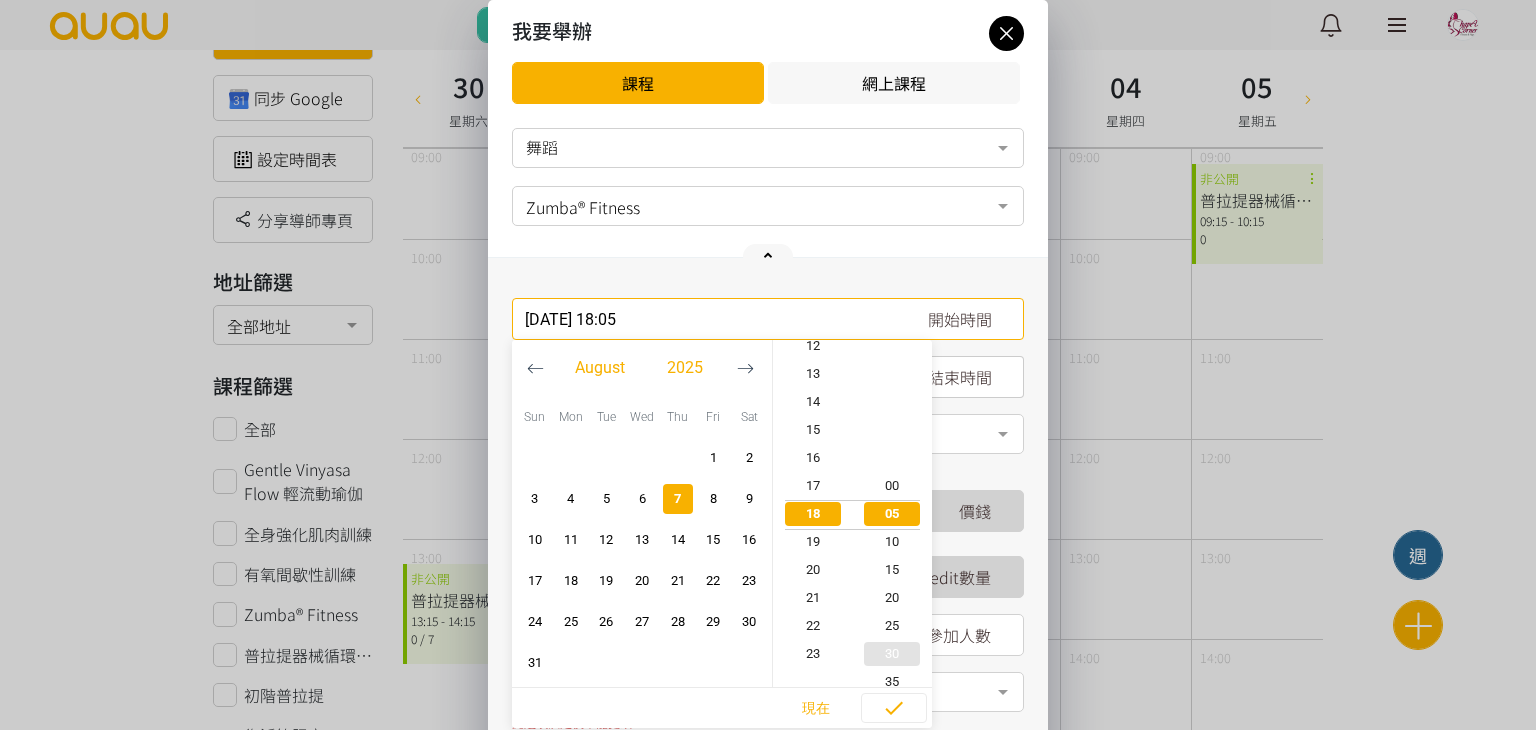 click on "30" at bounding box center [893, 654] 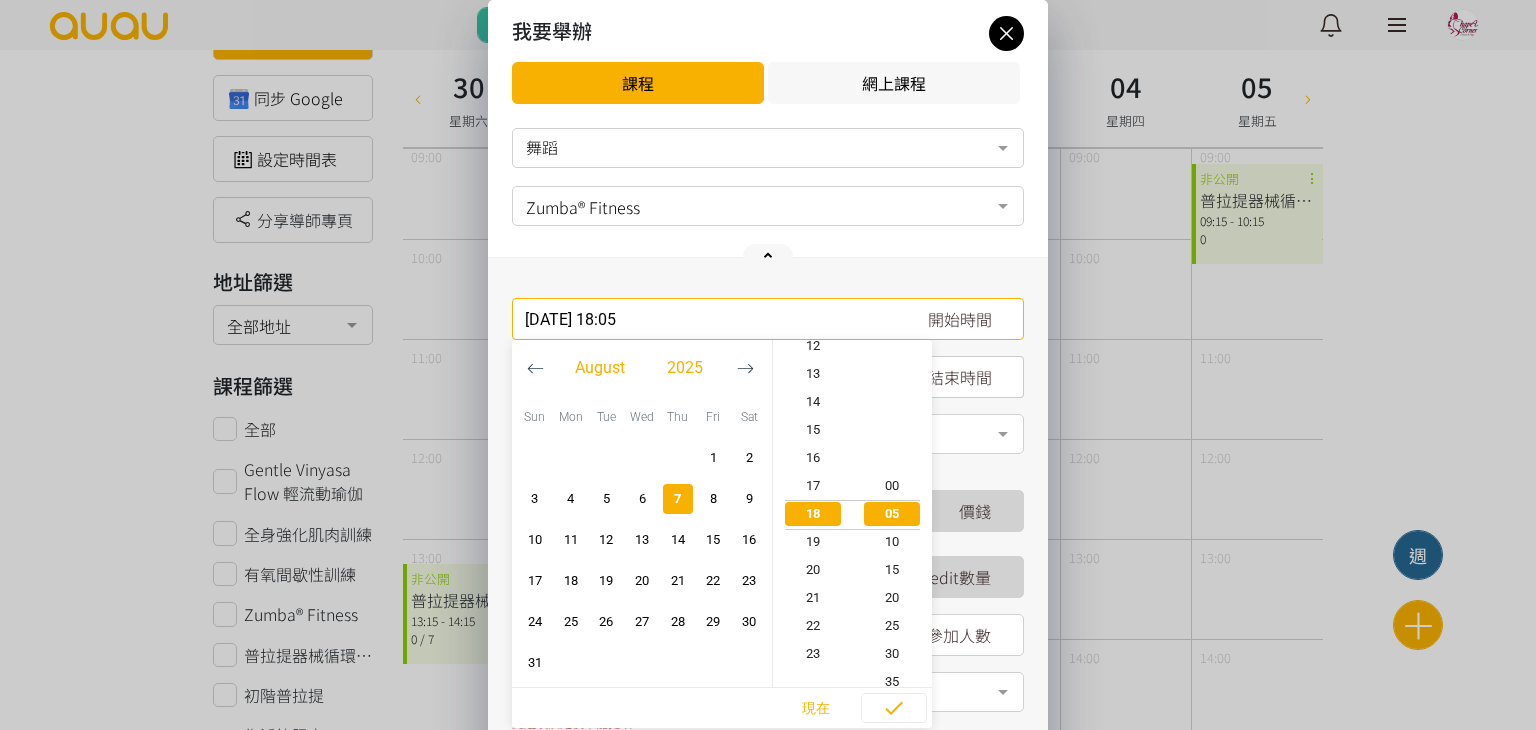 type on "[DATE] 18:30" 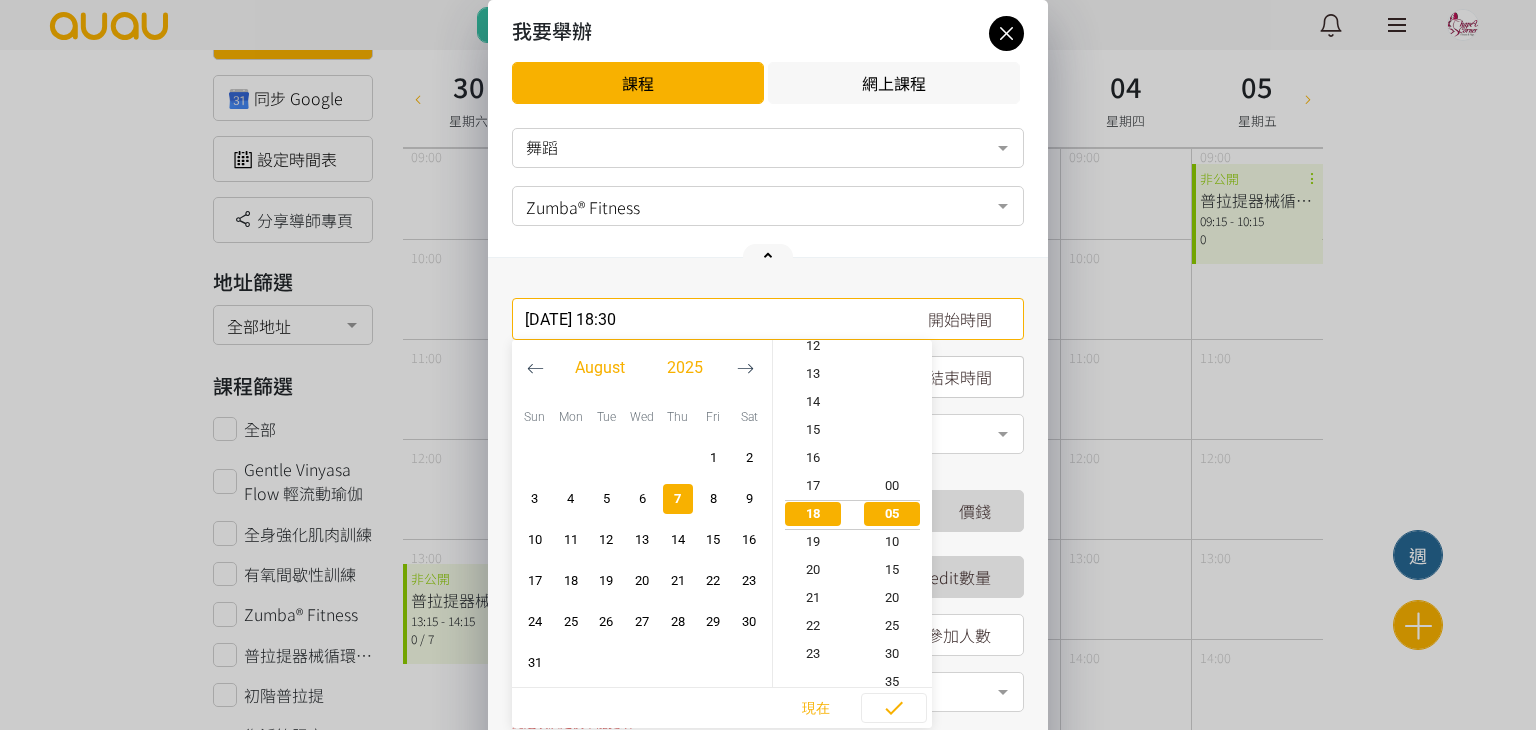 scroll, scrollTop: 504, scrollLeft: 0, axis: vertical 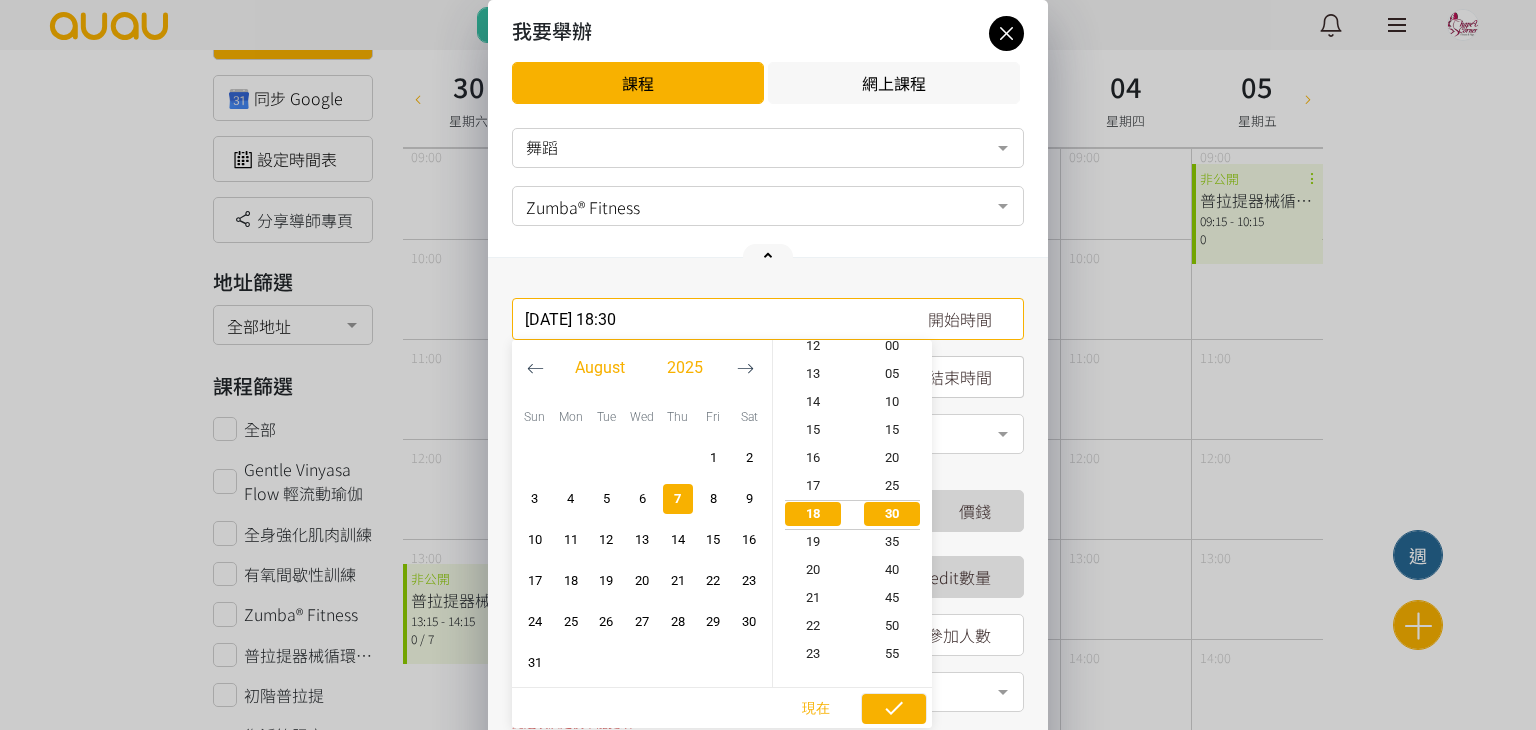 click 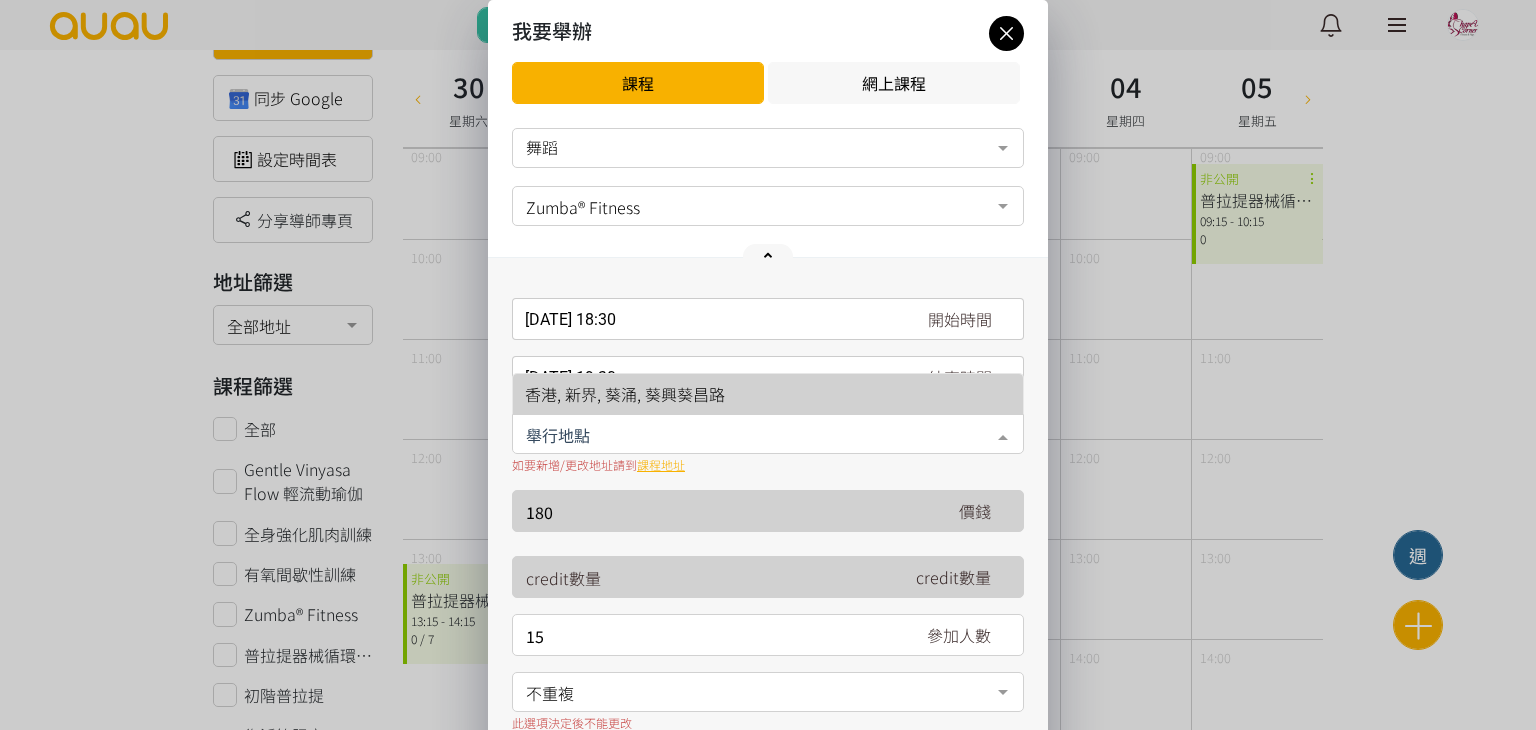 click at bounding box center (768, 434) 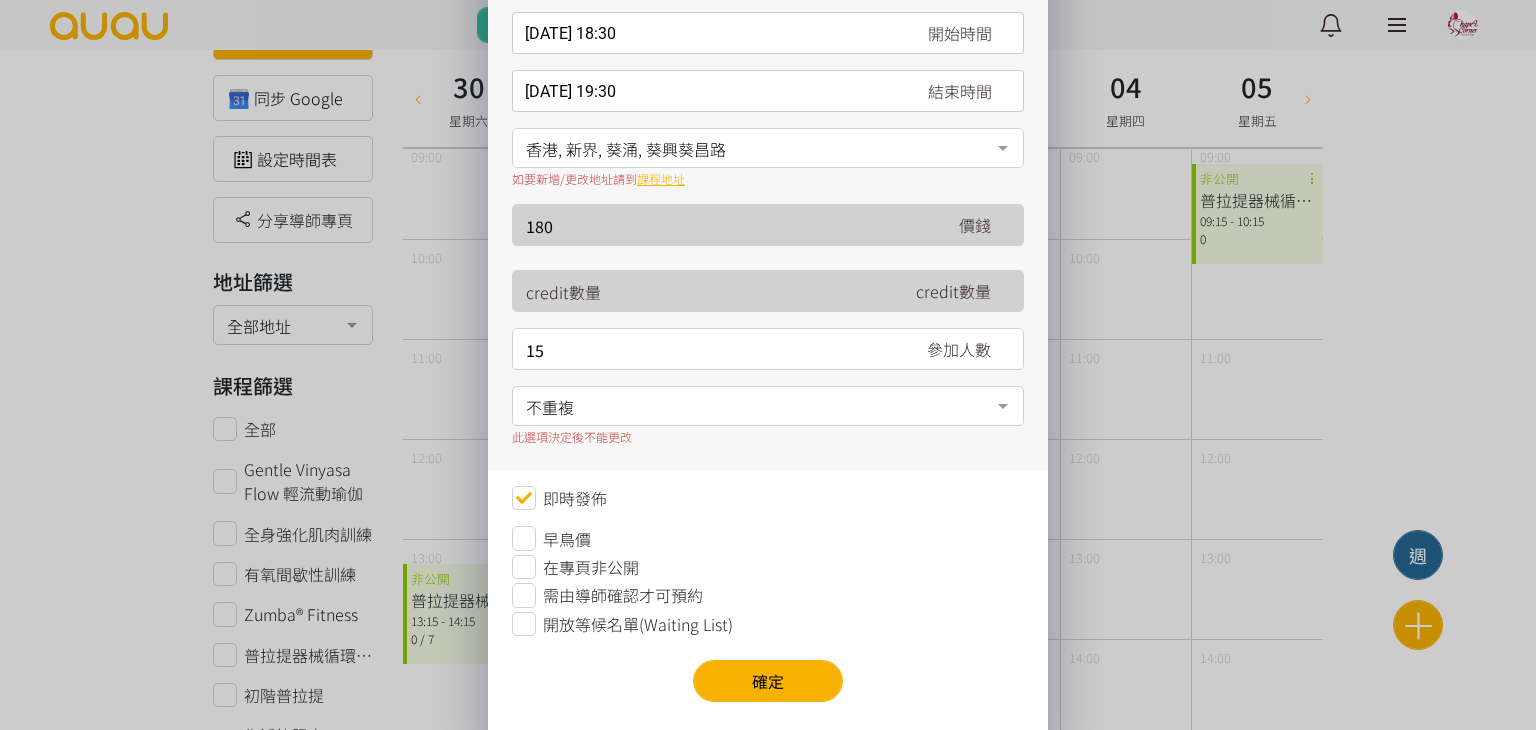 scroll, scrollTop: 300, scrollLeft: 0, axis: vertical 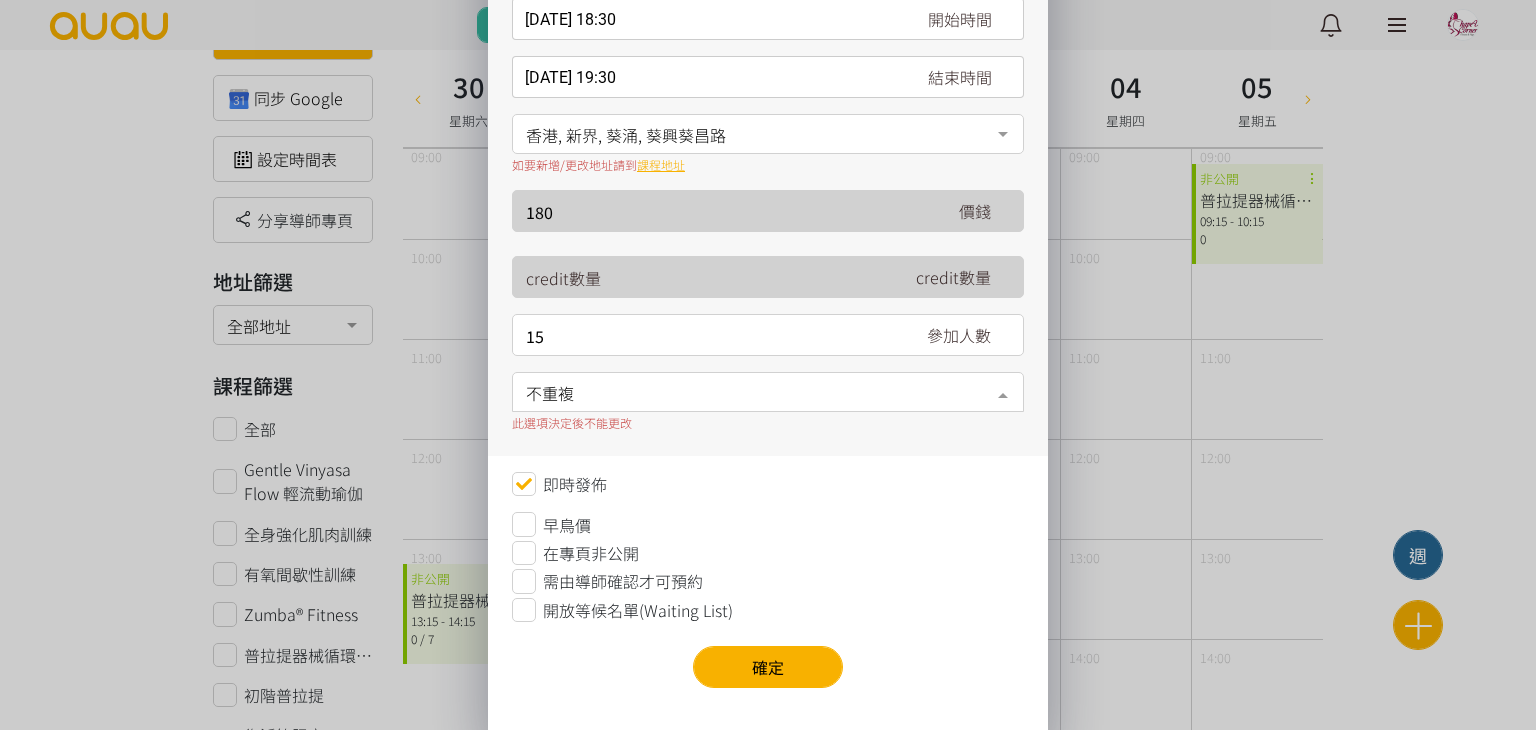 click on "不重複" at bounding box center (768, 390) 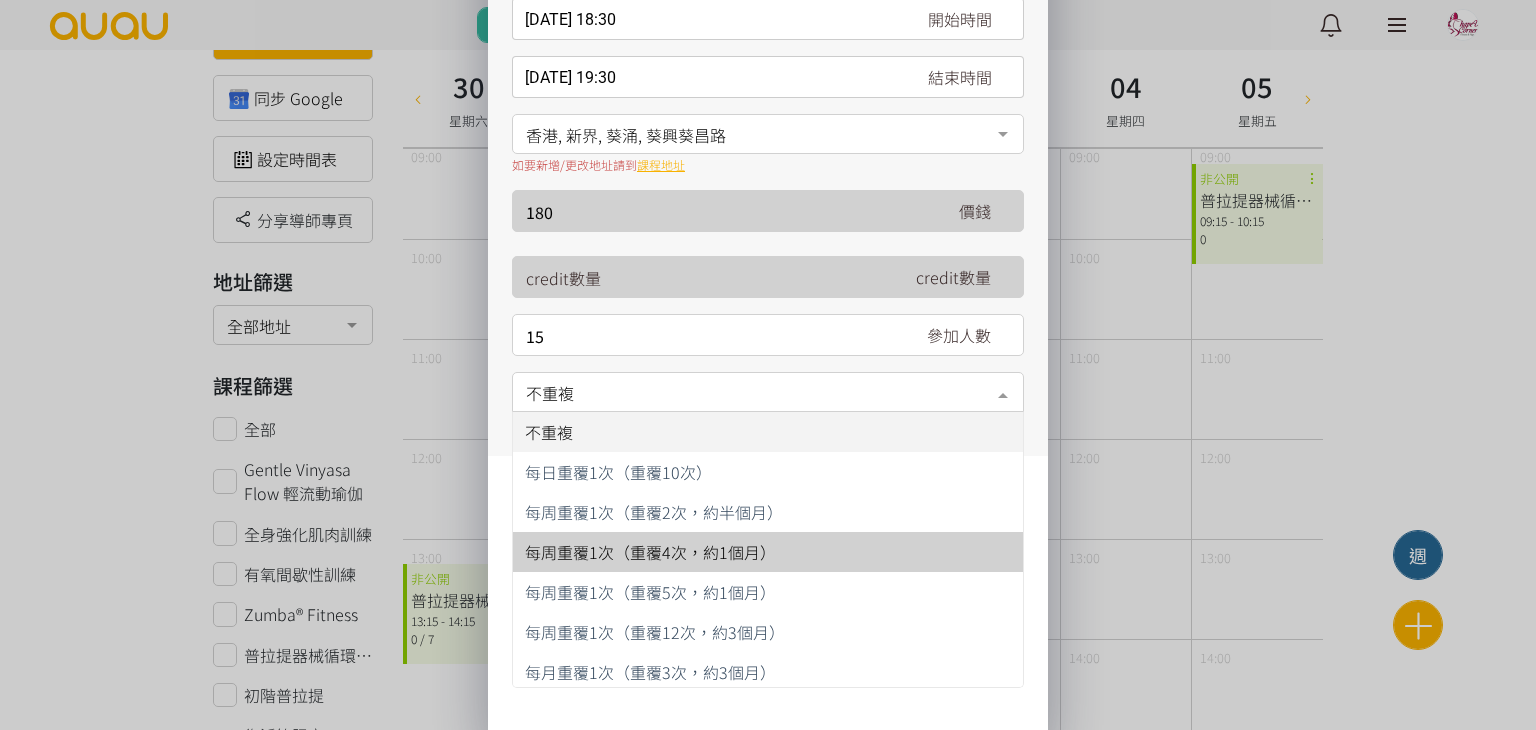 click on "每周重覆1次（重覆4次，約1個月）" at bounding box center (650, 552) 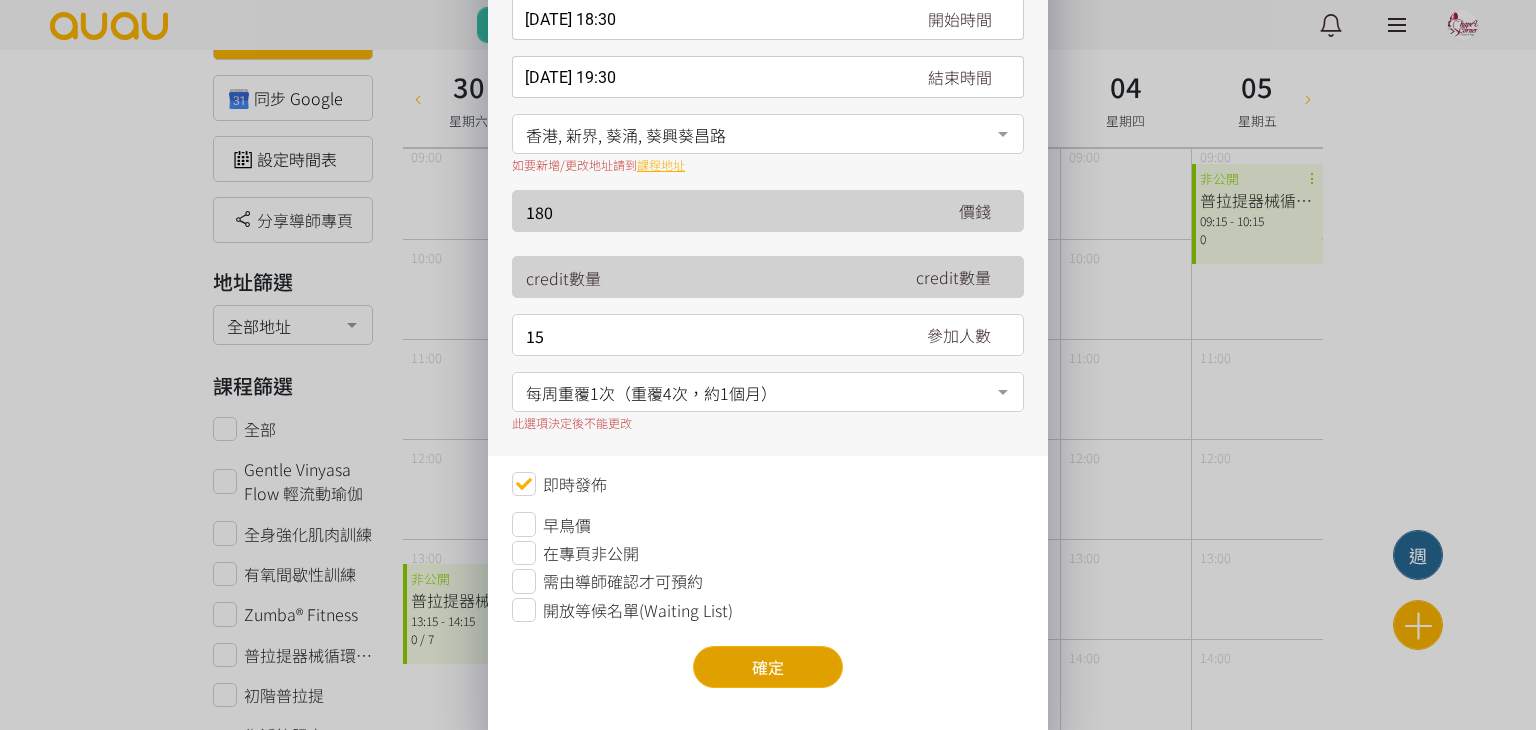 click on "確定" at bounding box center [768, 667] 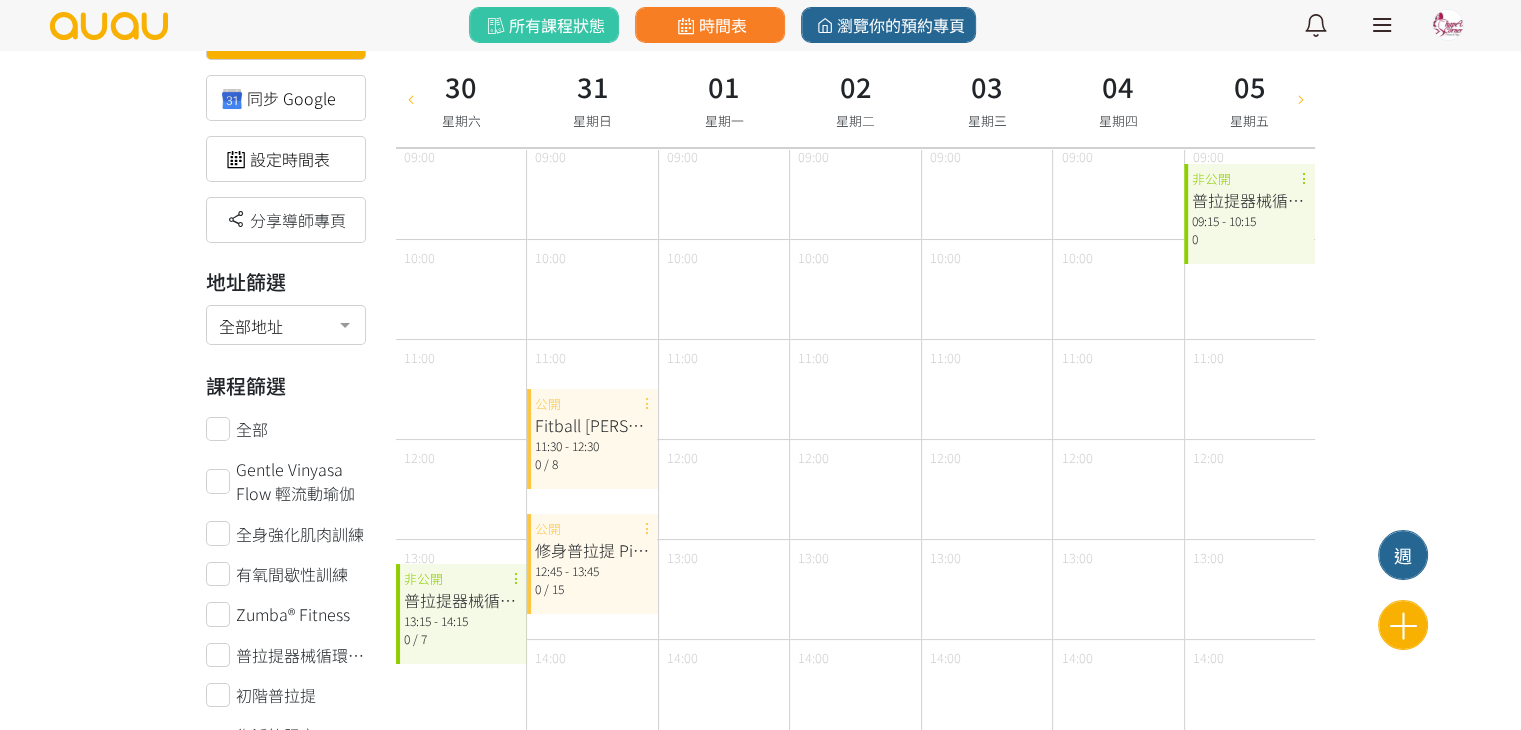 scroll, scrollTop: 0, scrollLeft: 0, axis: both 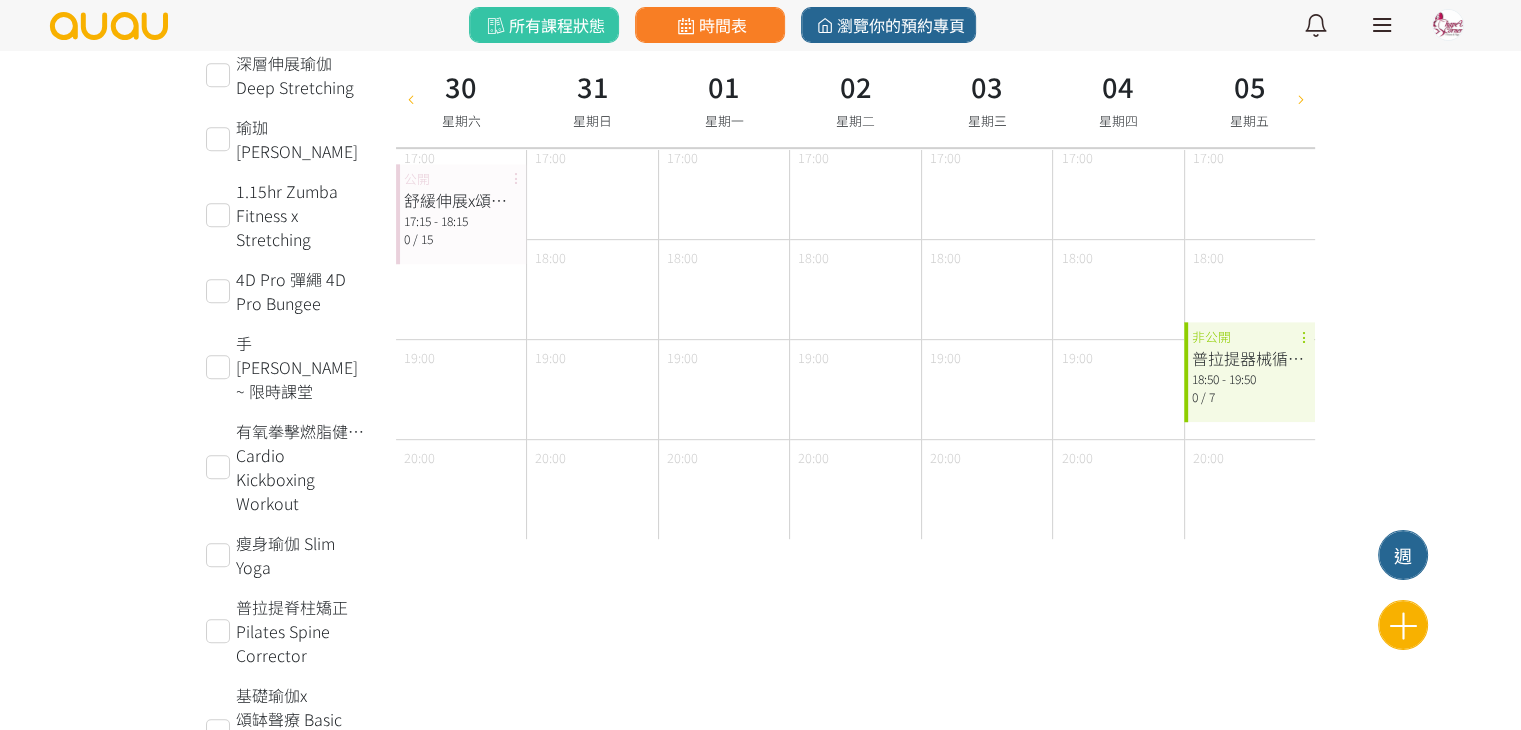 click on "19:00" at bounding box center (987, 389) 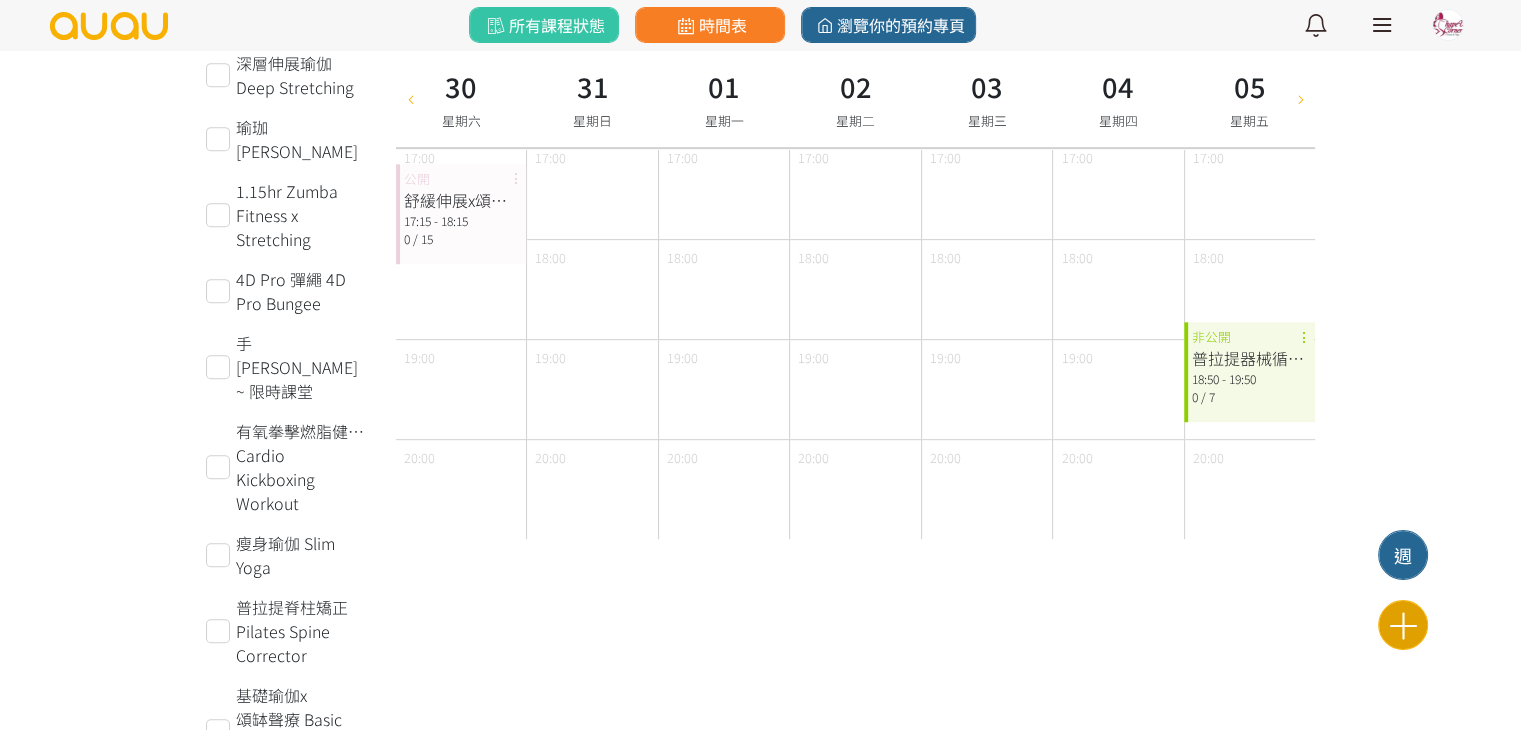 click at bounding box center (1403, 625) 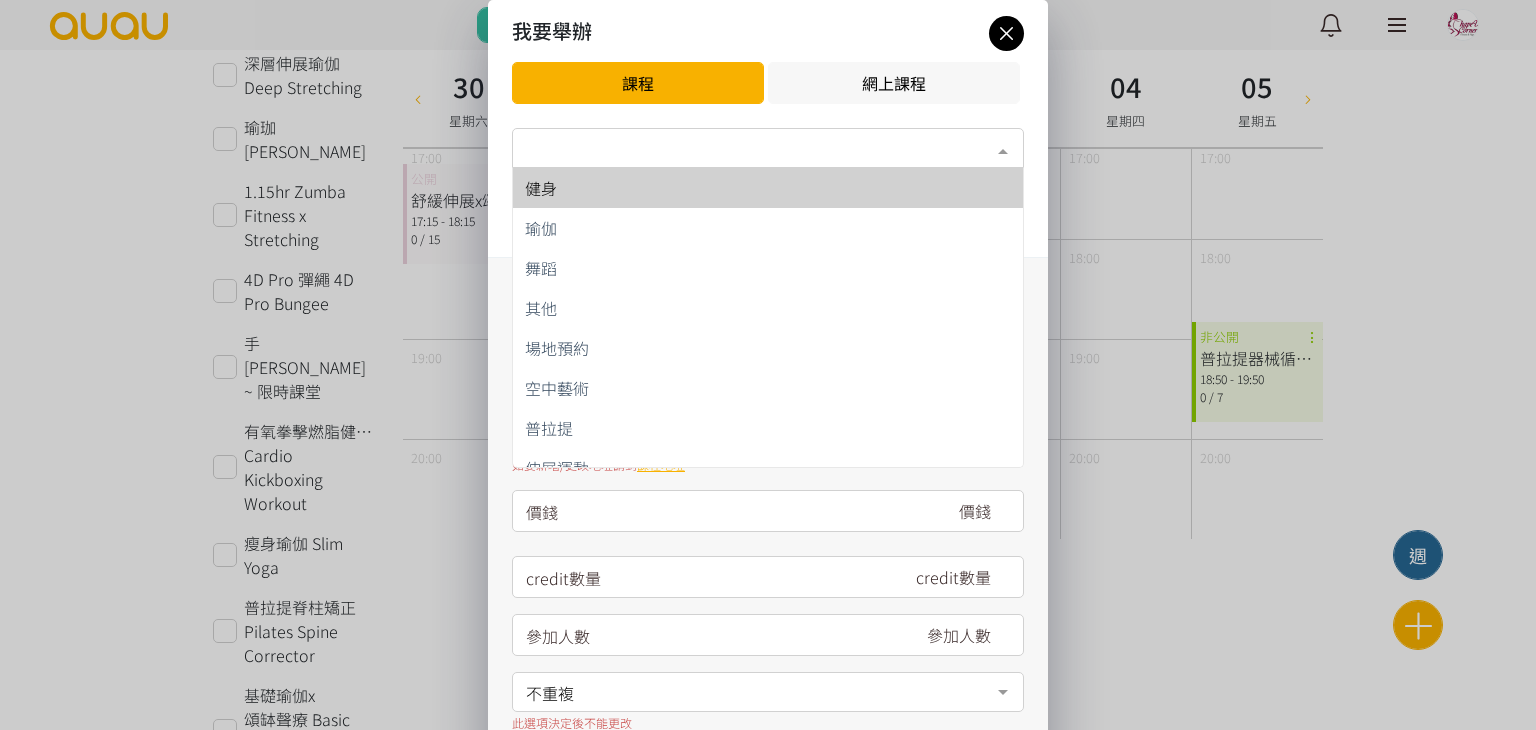 click on "類別*" at bounding box center (768, 148) 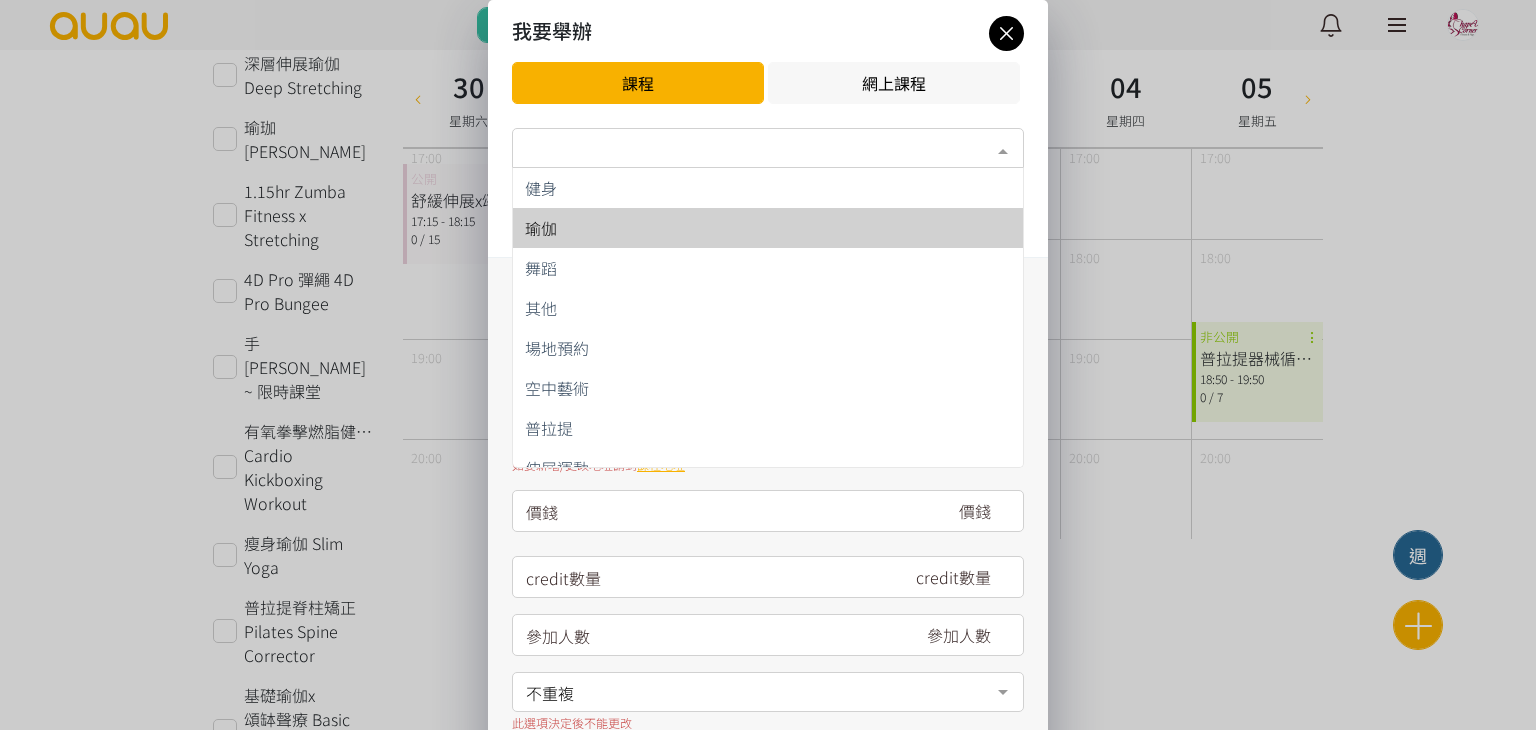 click on "瑜伽" at bounding box center [768, 228] 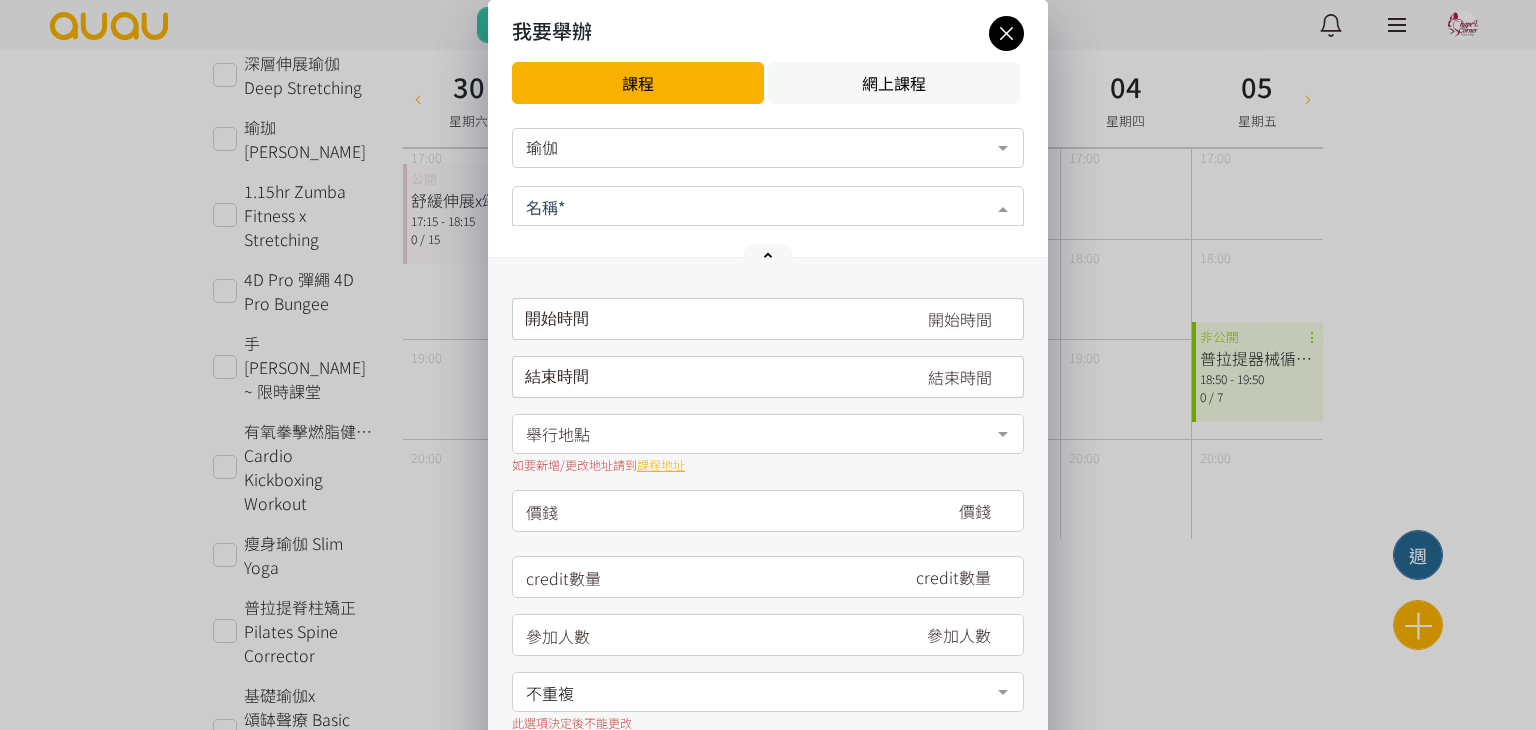 click at bounding box center [768, 206] 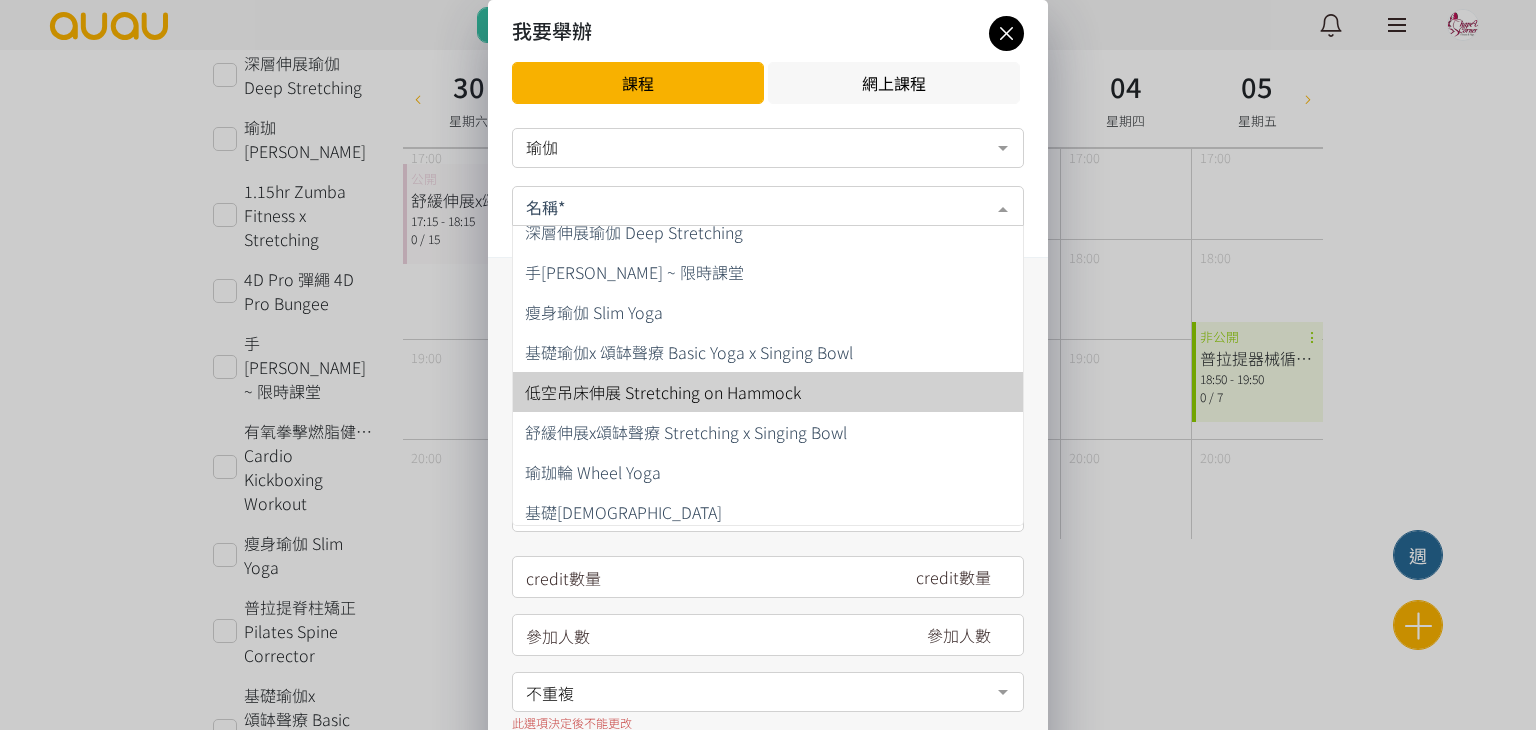 scroll, scrollTop: 100, scrollLeft: 0, axis: vertical 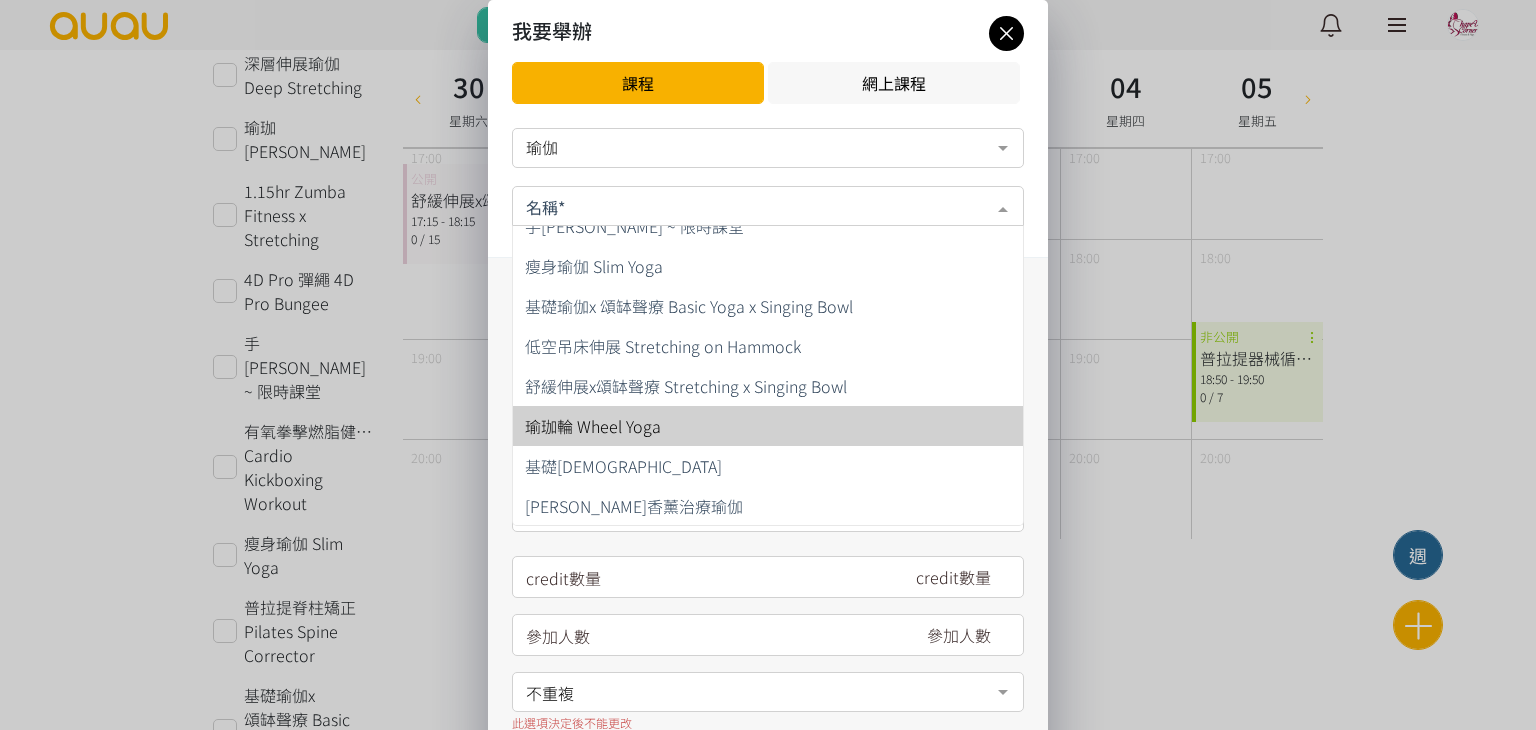click on "瑜珈輪 Wheel Yoga" at bounding box center [768, 426] 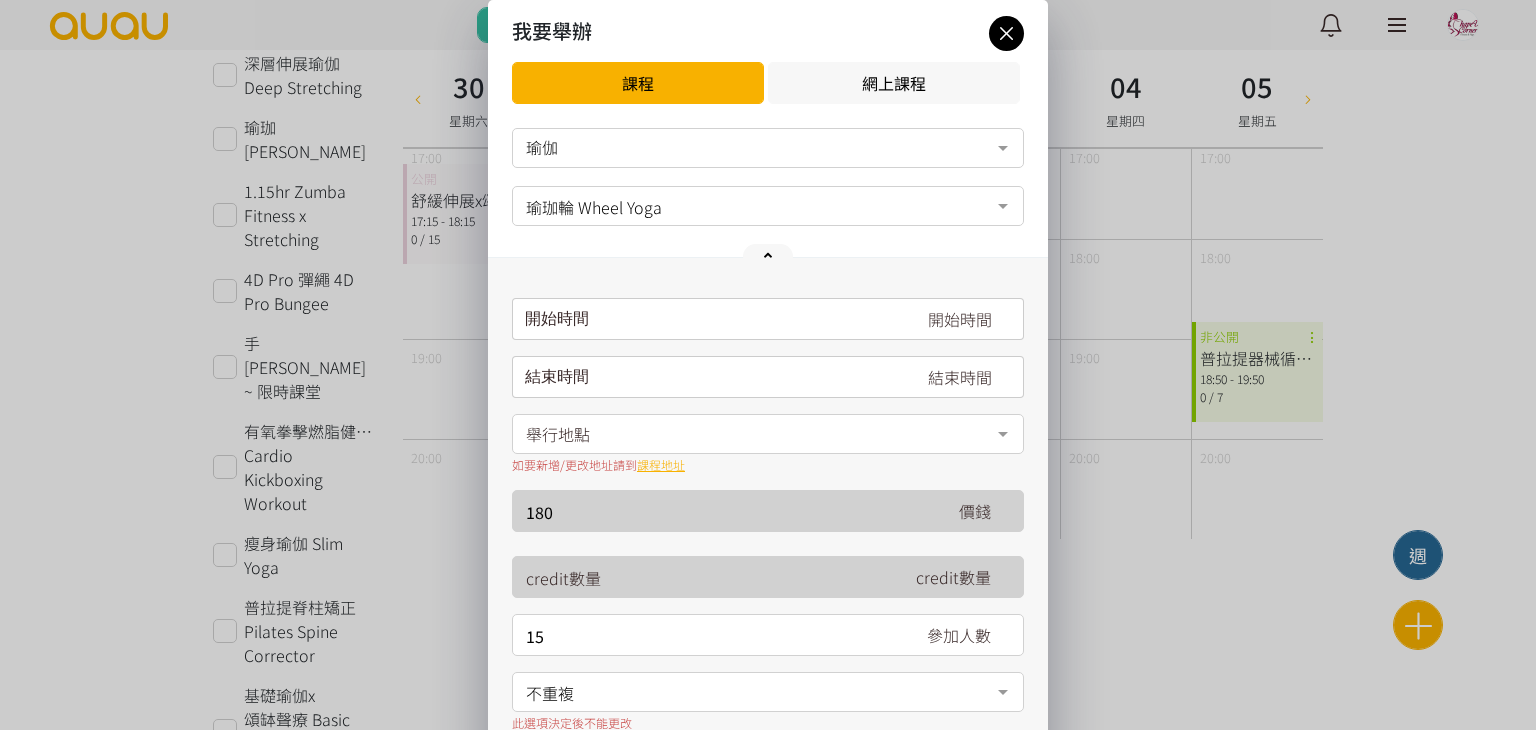 click on "開始時間
[DATE]
Sun
Mon
Tue
Wed
Thu
Fri
Sat
1
2
3
4
5
6
7
8
9
10
11
12
13
14
15
16
17
18
19
20
21
22
23
24
25
26
27
28" at bounding box center (768, 319) 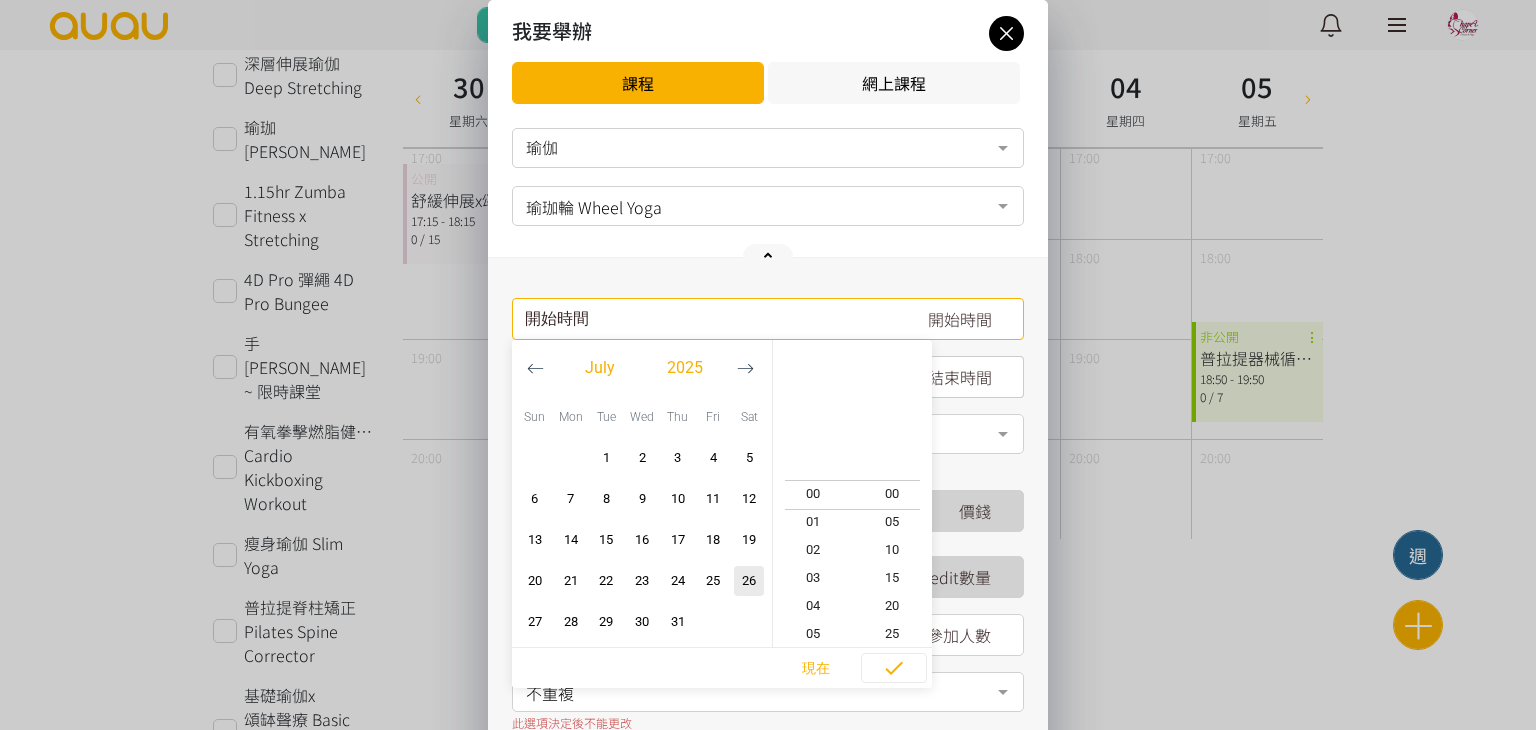 click 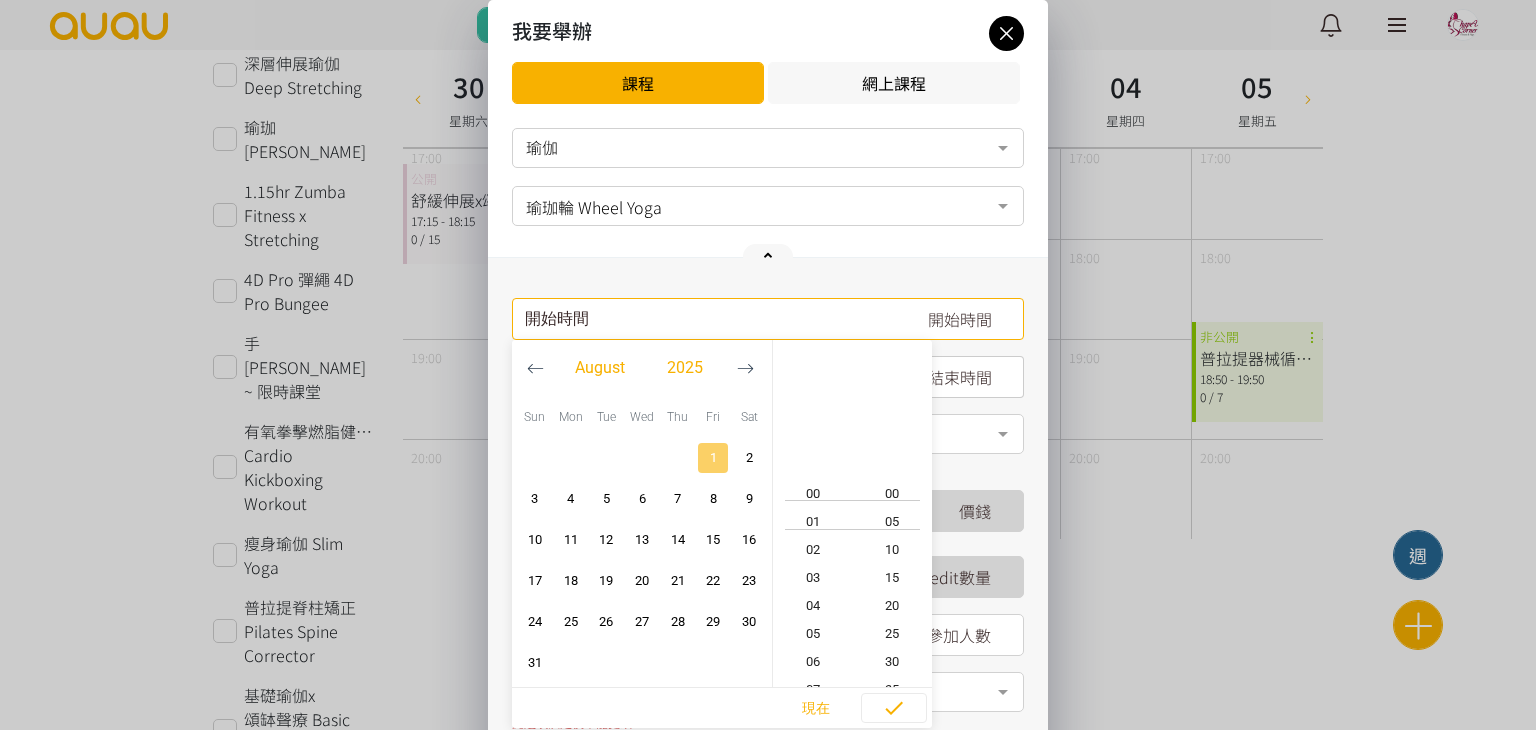 click on "1" at bounding box center (714, 458) 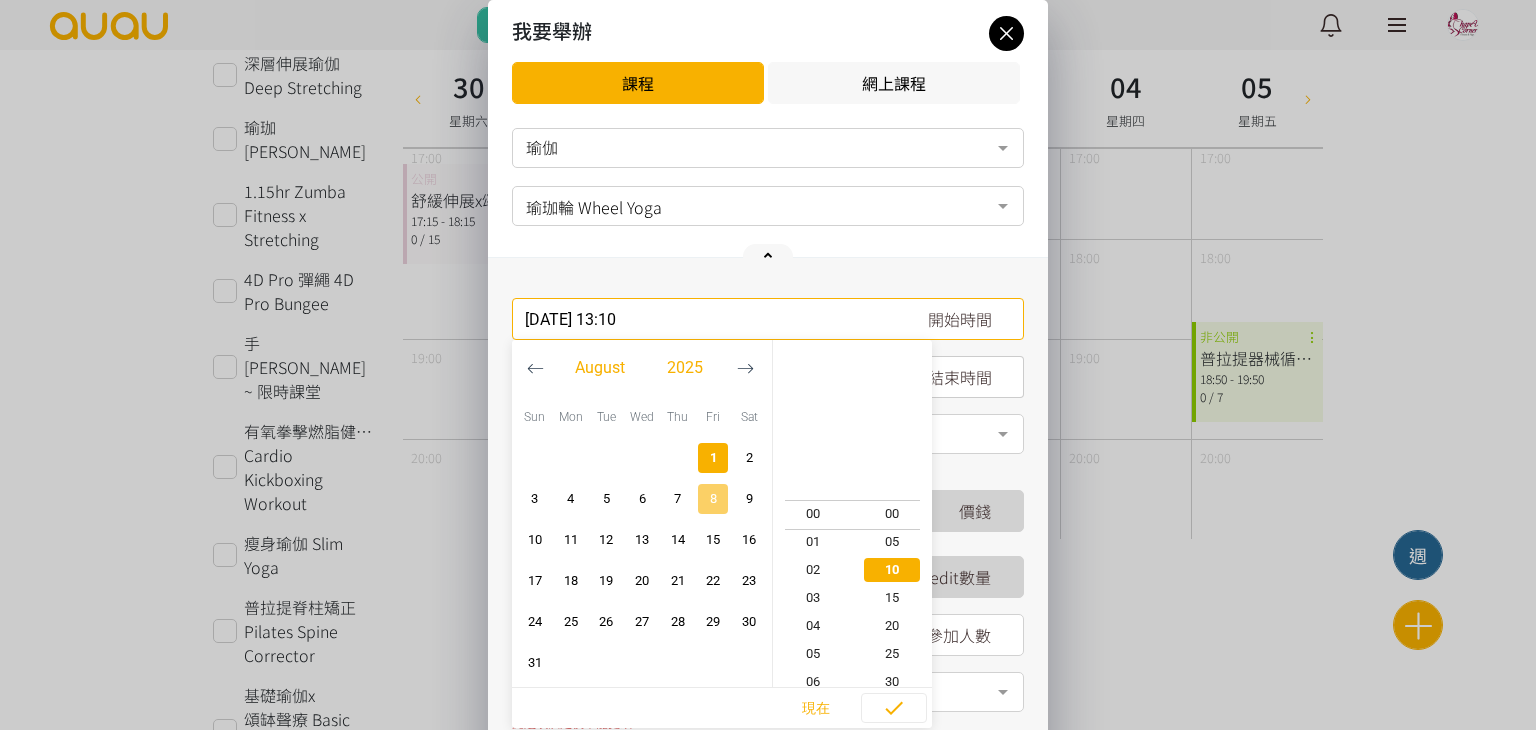 scroll, scrollTop: 364, scrollLeft: 0, axis: vertical 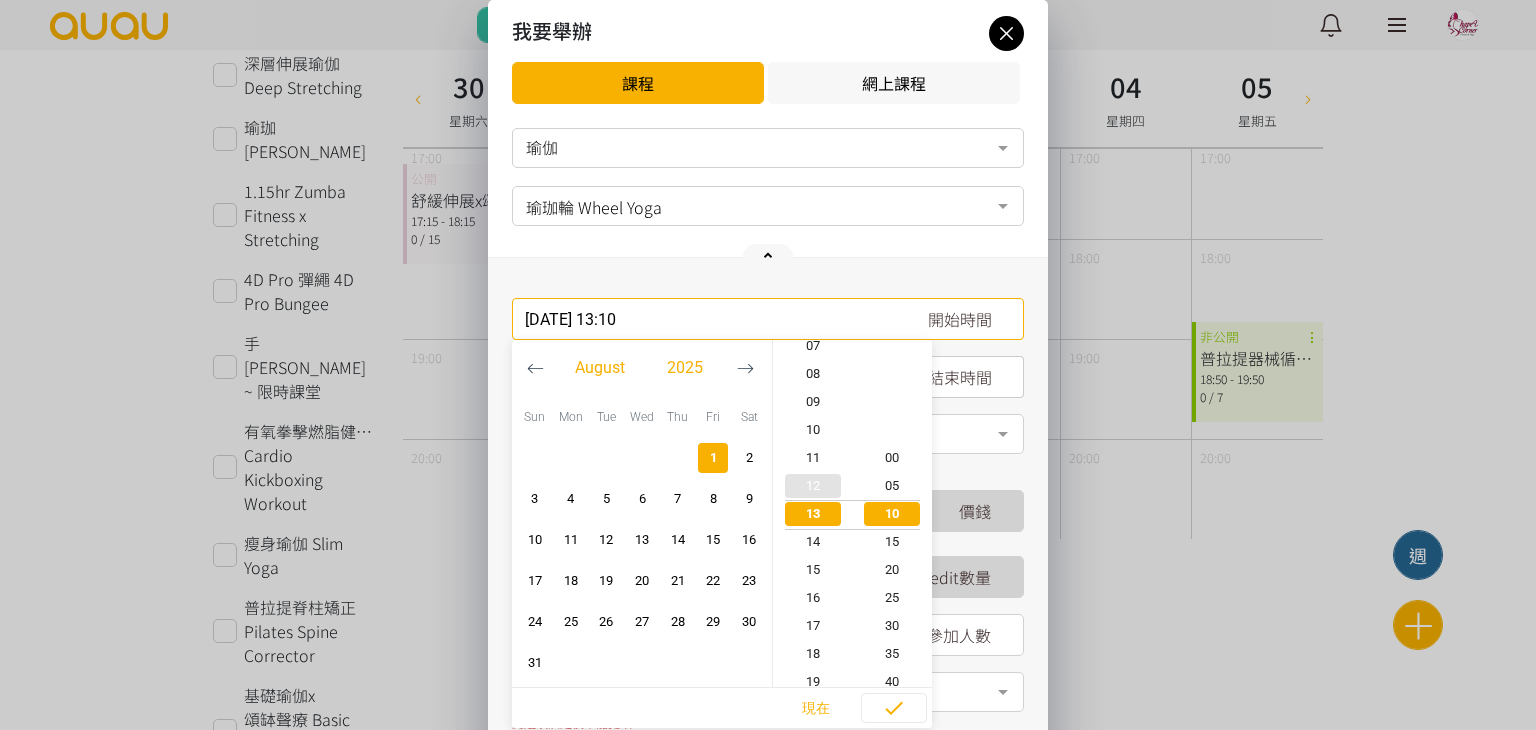 click on "12" at bounding box center (813, 486) 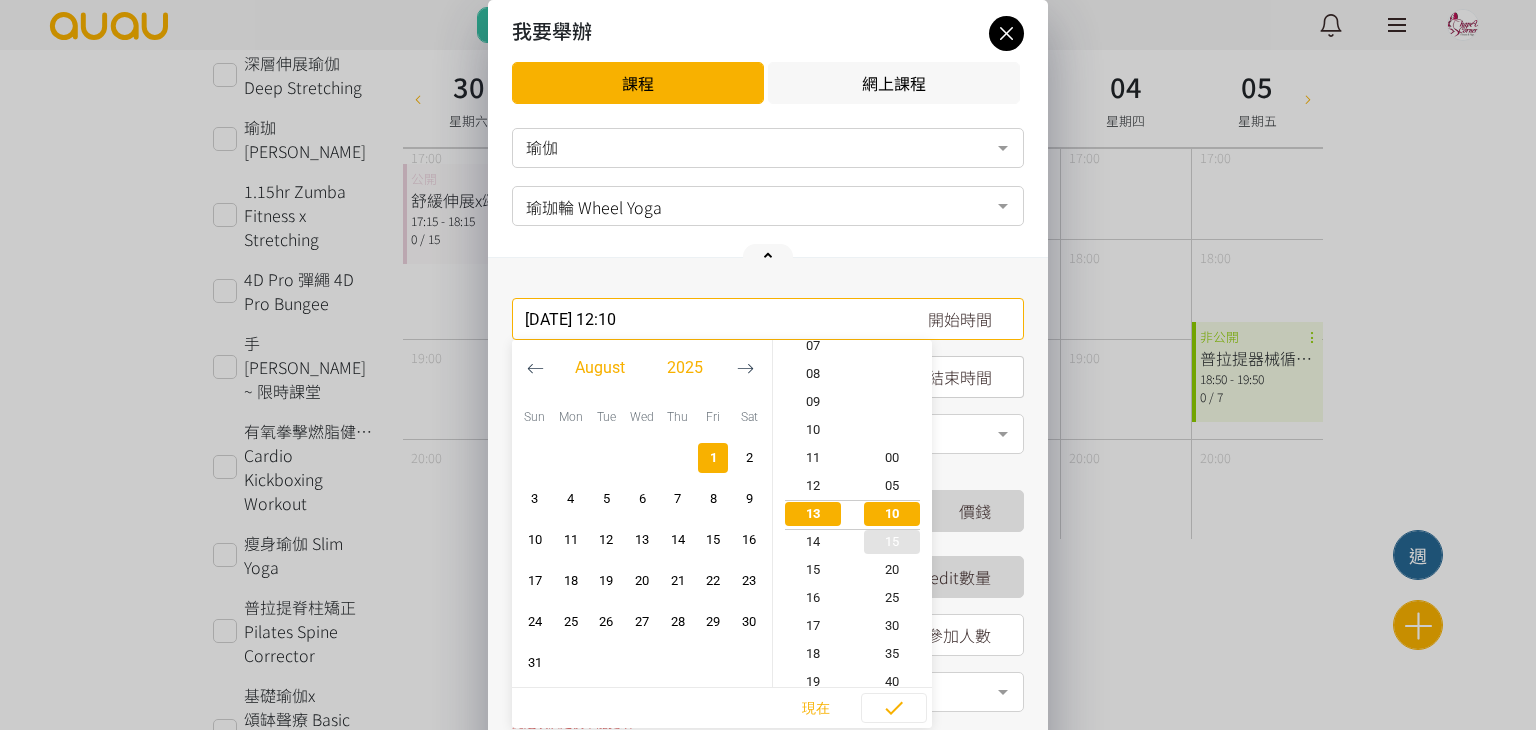 scroll, scrollTop: 336, scrollLeft: 0, axis: vertical 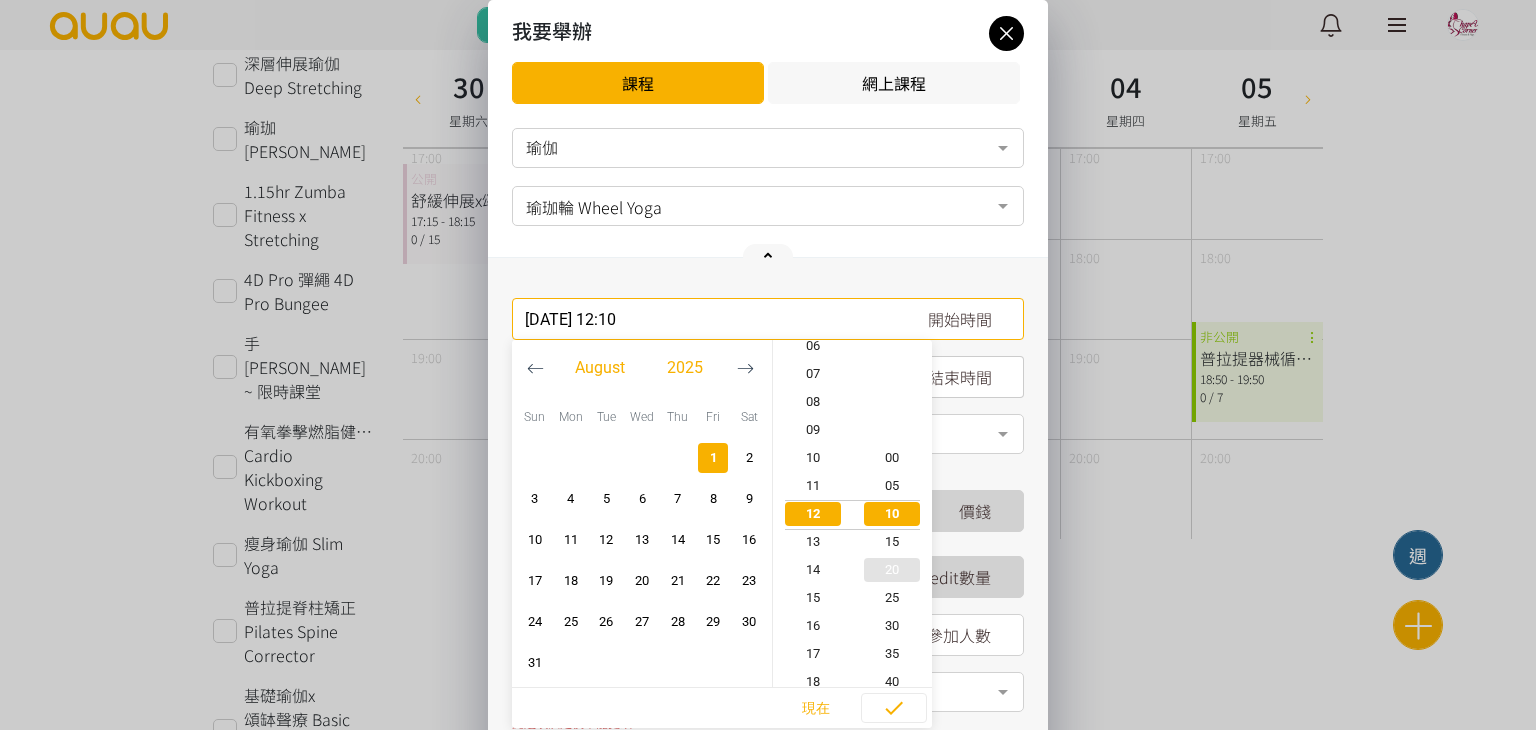click on "20" at bounding box center [893, 570] 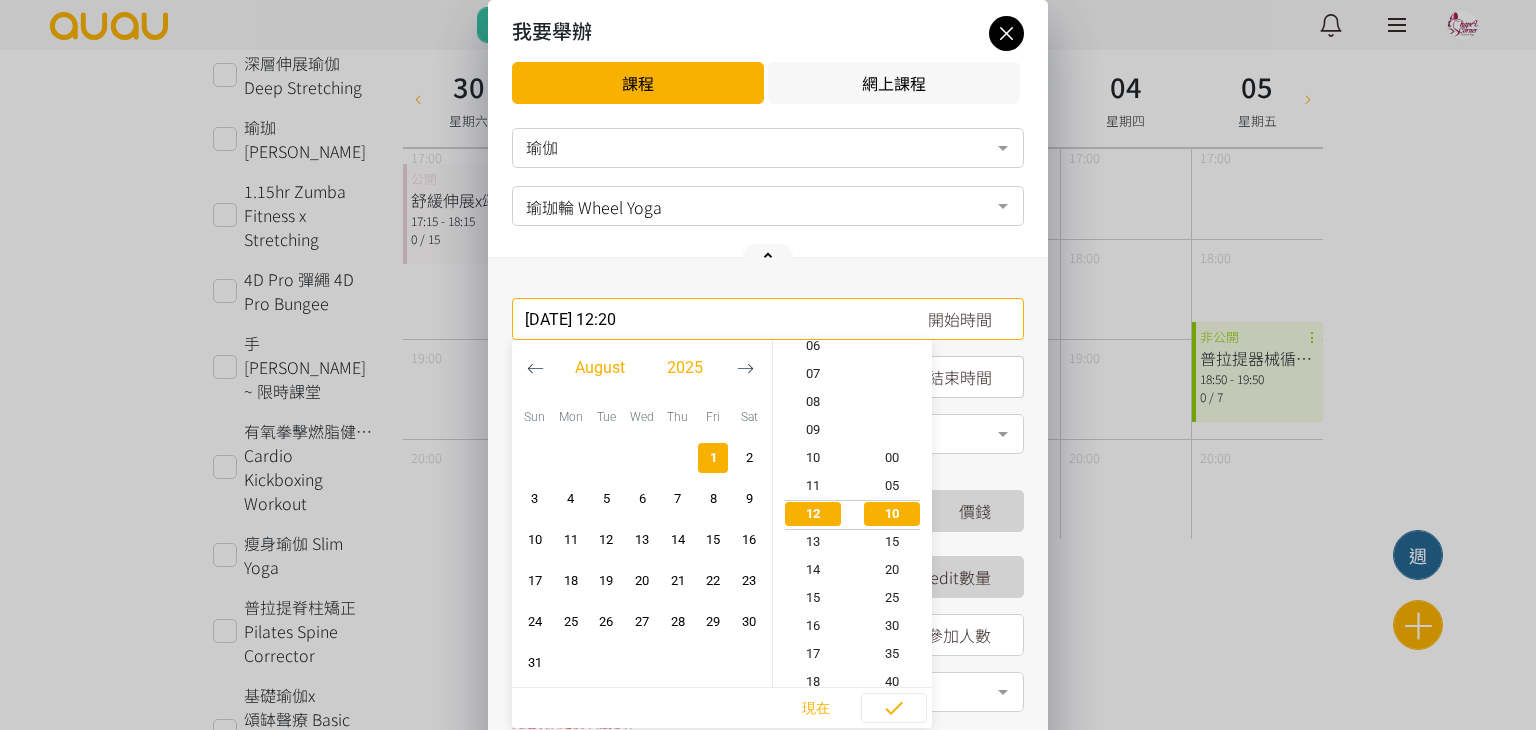 scroll, scrollTop: 336, scrollLeft: 0, axis: vertical 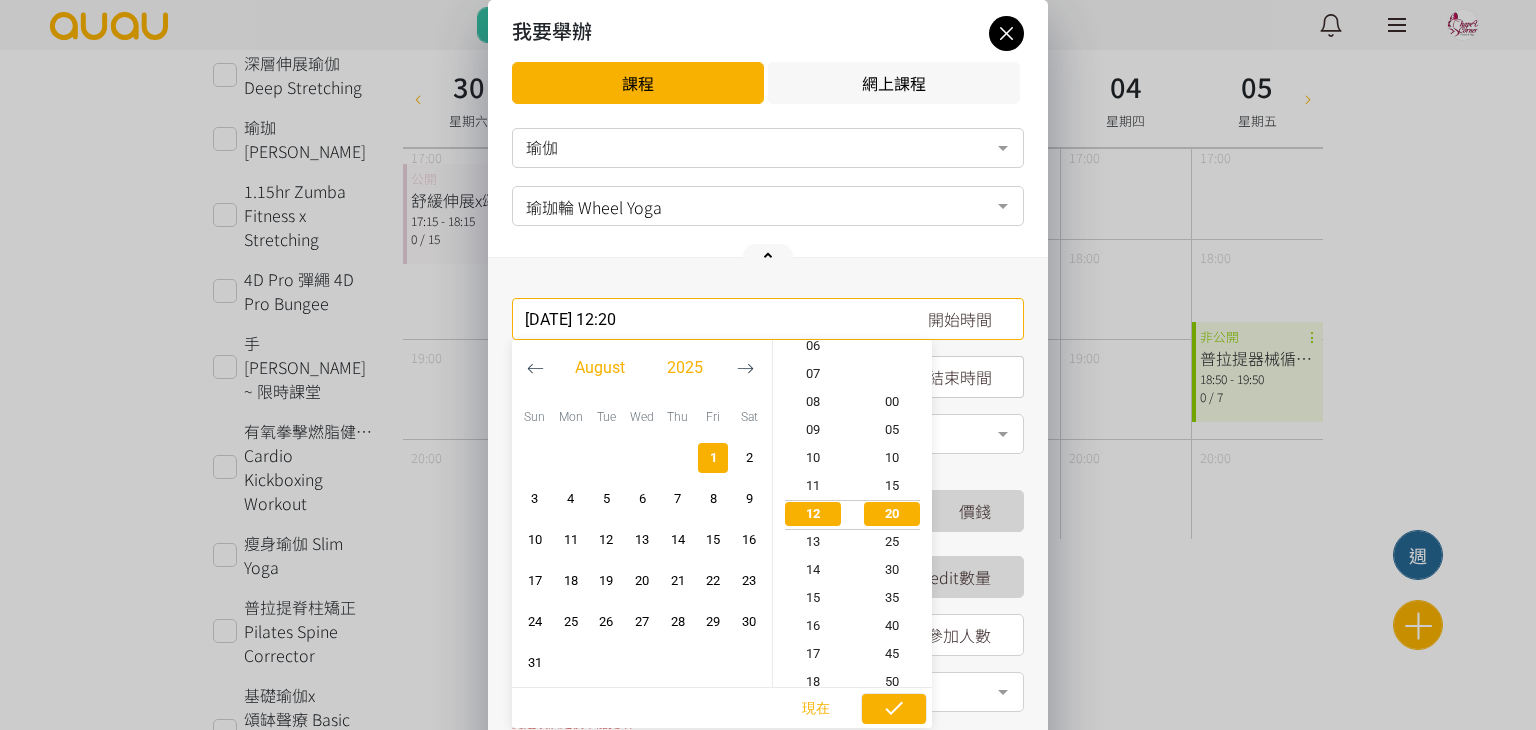 click 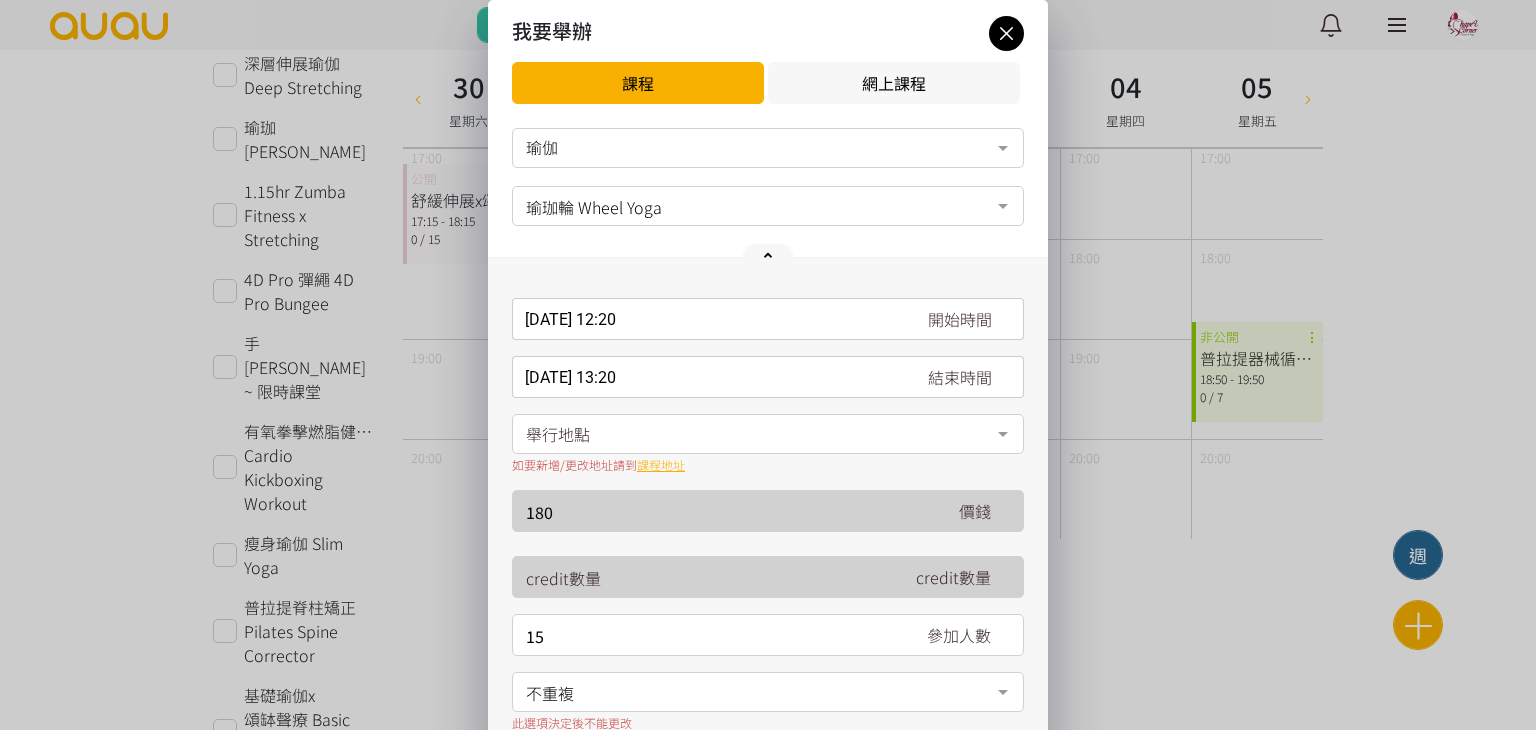 click on "舉行地點" at bounding box center [768, 434] 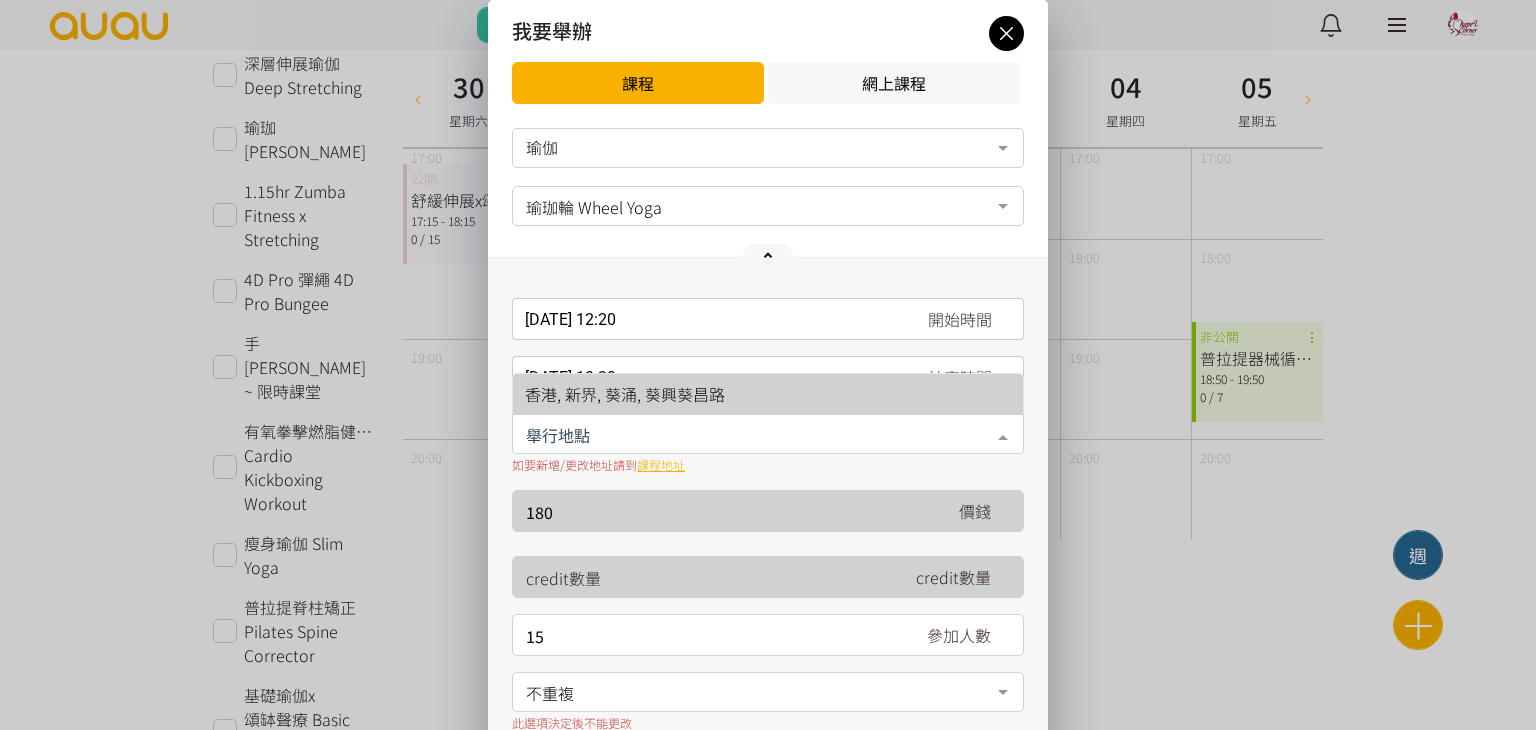 click on "香港, 新界, 葵涌, 葵興葵昌路" at bounding box center (768, 394) 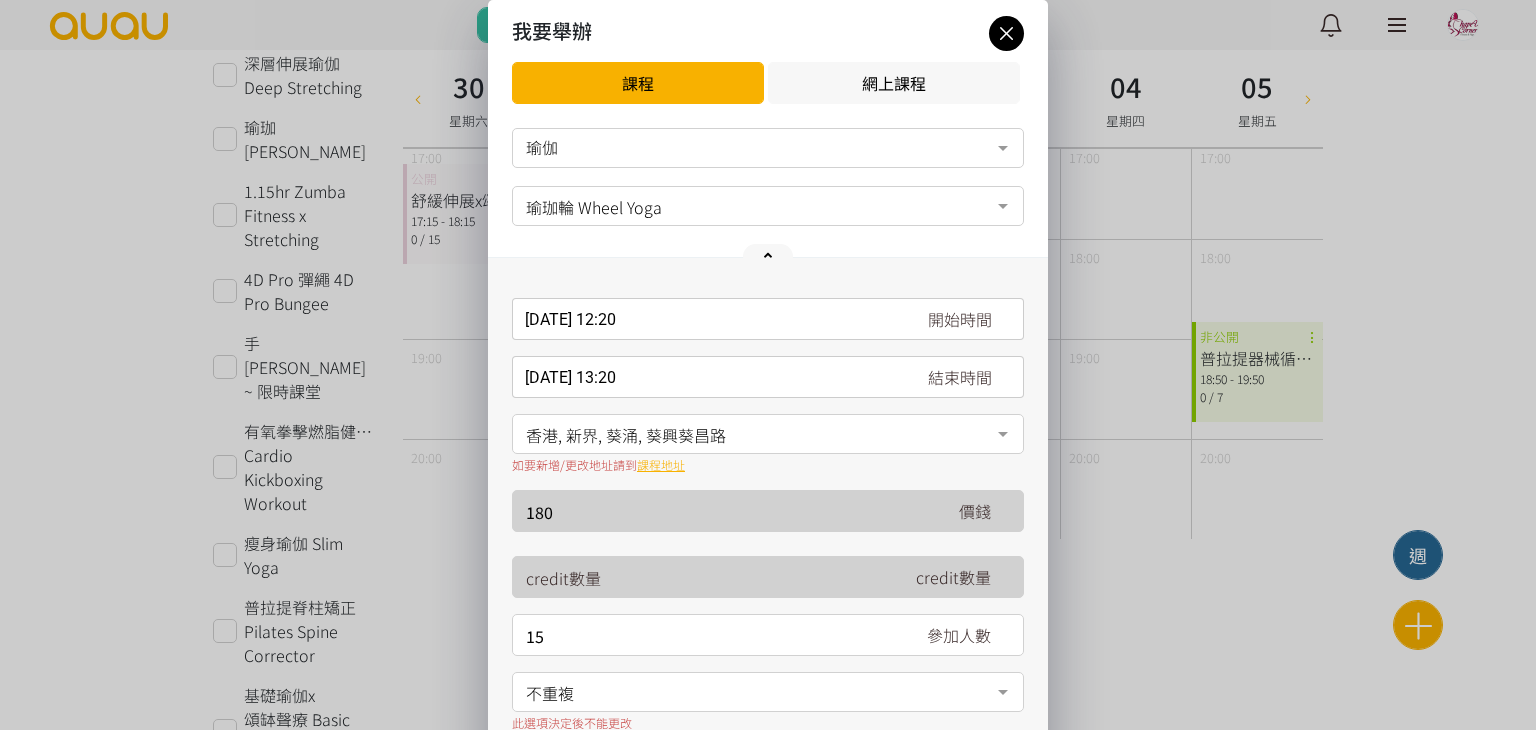 scroll, scrollTop: 100, scrollLeft: 0, axis: vertical 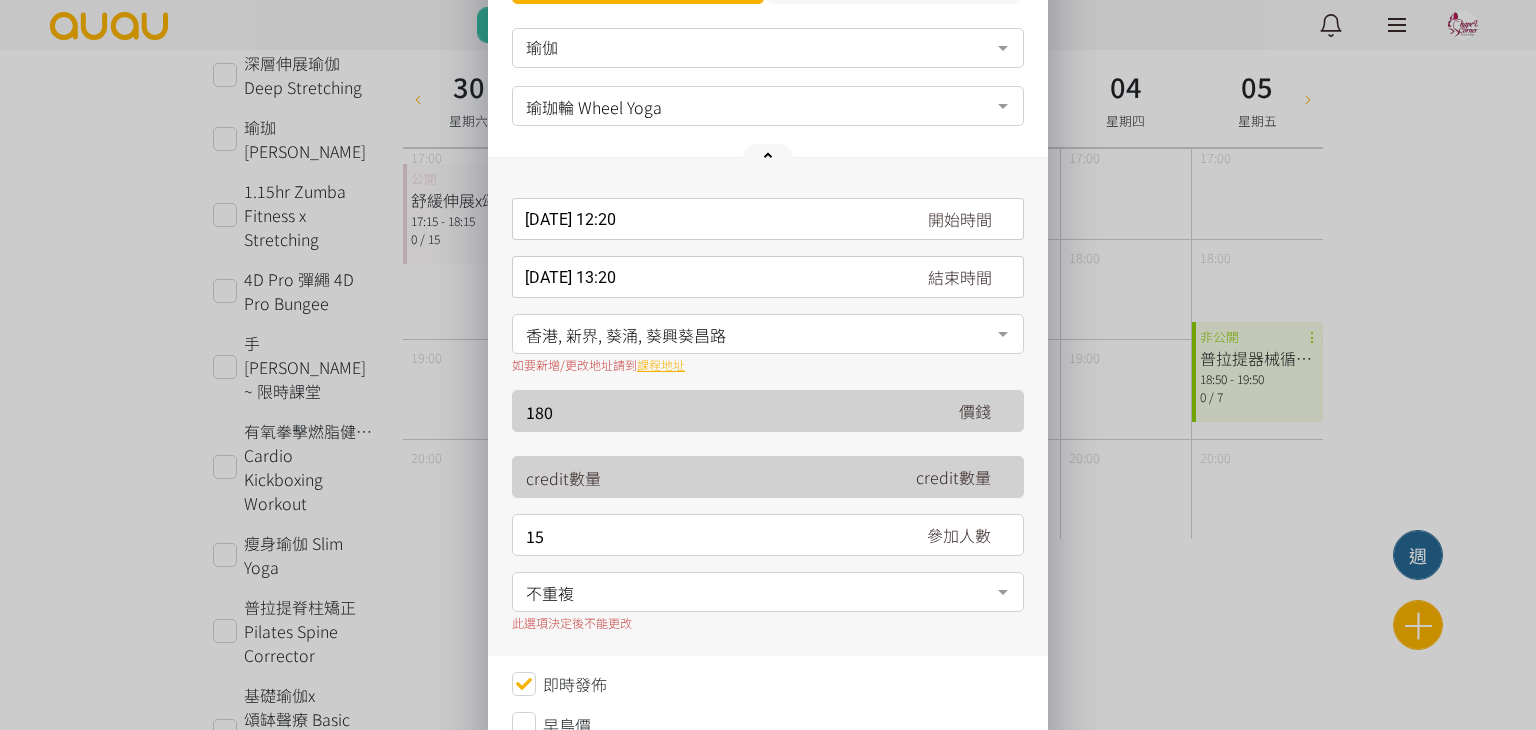 click on "不重複" at bounding box center (768, 590) 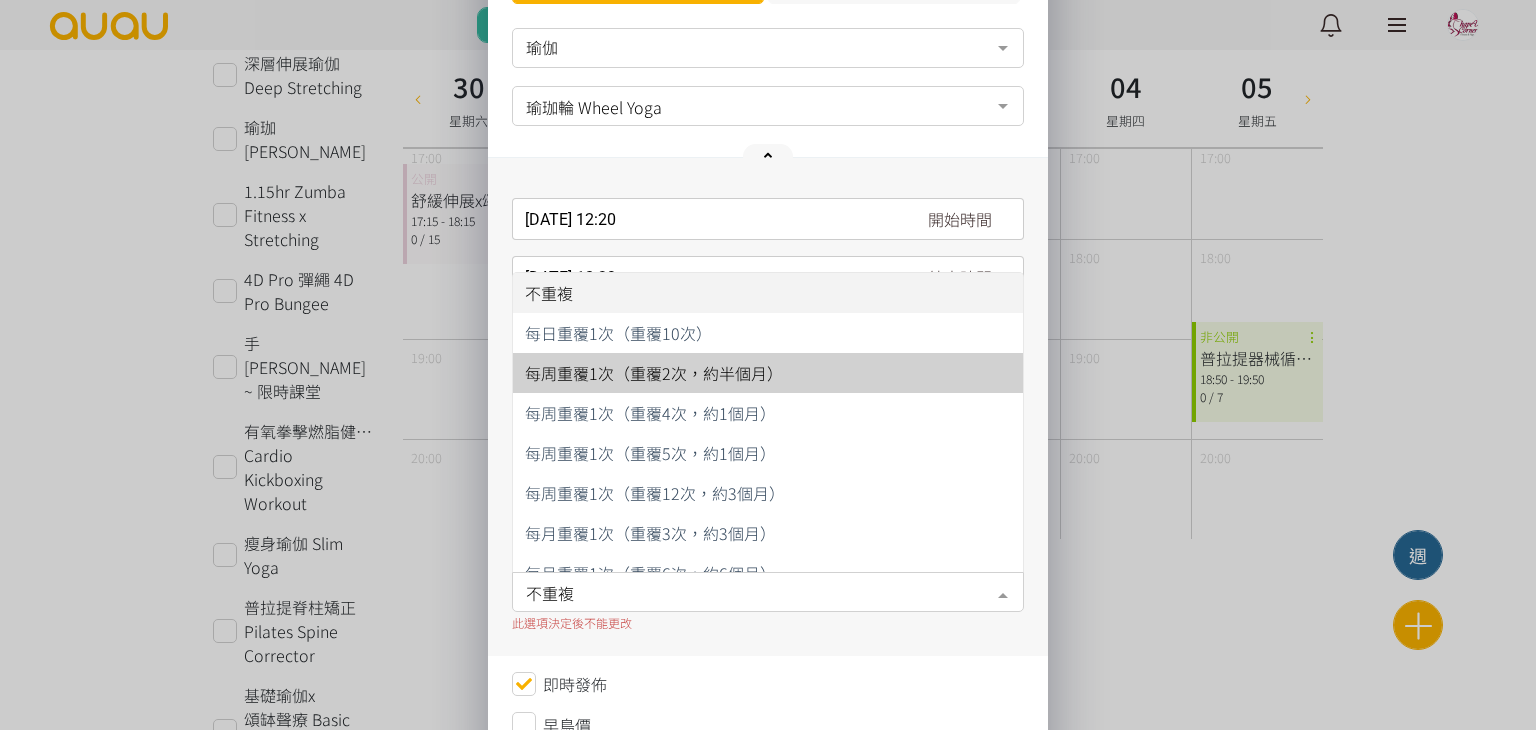 click on "每周重覆1次（重覆2次，約半個月）" at bounding box center (768, 373) 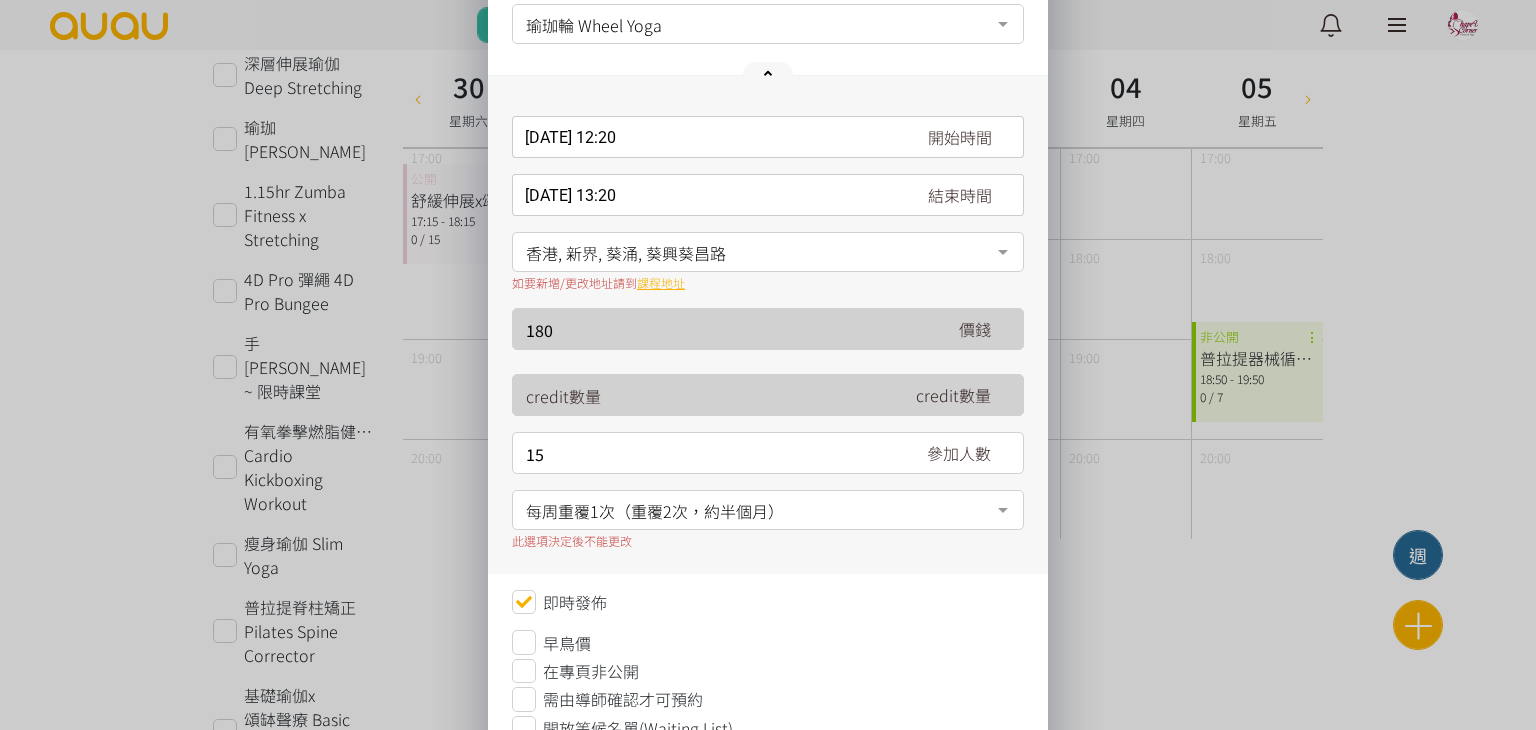 scroll, scrollTop: 313, scrollLeft: 0, axis: vertical 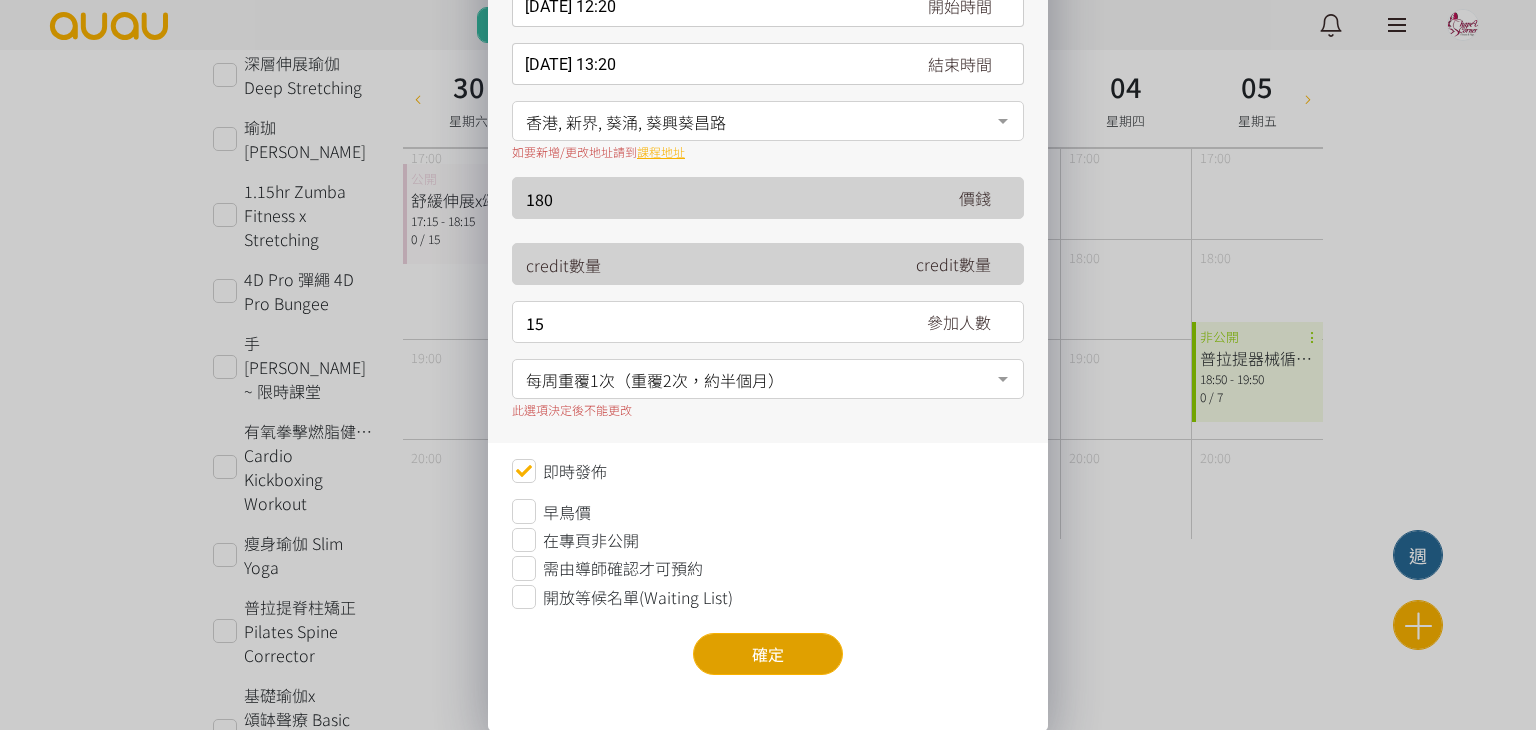 click on "瑜伽         健身   瑜伽   舞蹈   其他   場地預約   空中藝術   普拉提   伸展運動     No elements found. Consider changing the search query.   List is empty.                瑜珈輪 Wheel Yoga         Gentle Vinyasa Flow 輕流動瑜伽   深層伸展瑜伽 Deep Stretching   手[PERSON_NAME] ~ 限時課堂   瘦身瑜伽 Slim Yoga   基礎瑜伽x 頌缽聲療 Basic Yoga x Singing Bowl   低空吊床伸展 Stretching on Hammock   舒緩伸展x頌缽聲療 Stretching x Singing Bowl   瑜珈輪 Wheel Yoga   基礎瑜伽   舒壓香薰治療瑜伽   Inside Flow 內觀流瑜伽   空中瑜珈 Aerial Yoga   兒童空中瑜珈   瑜伽輪音樂流動工作坊   暑期親子空中瑜珈B   暑期兒童空中瑜伽   ~期間限定~ 肩膊痛症伸展瑜伽  Shoulder Pain Relief Stretch   溫柔瑜伽 Gentle Yoga   ~期間限定~ 開髖瑜伽 Hip Opening   ~期間限定~ 下肢伸展瑜伽   暑期親子空中瑜珈 A   倒立&手[PERSON_NAME]1.5小時 ~ 限時課堂   纖體瑜伽" at bounding box center (768, 245) 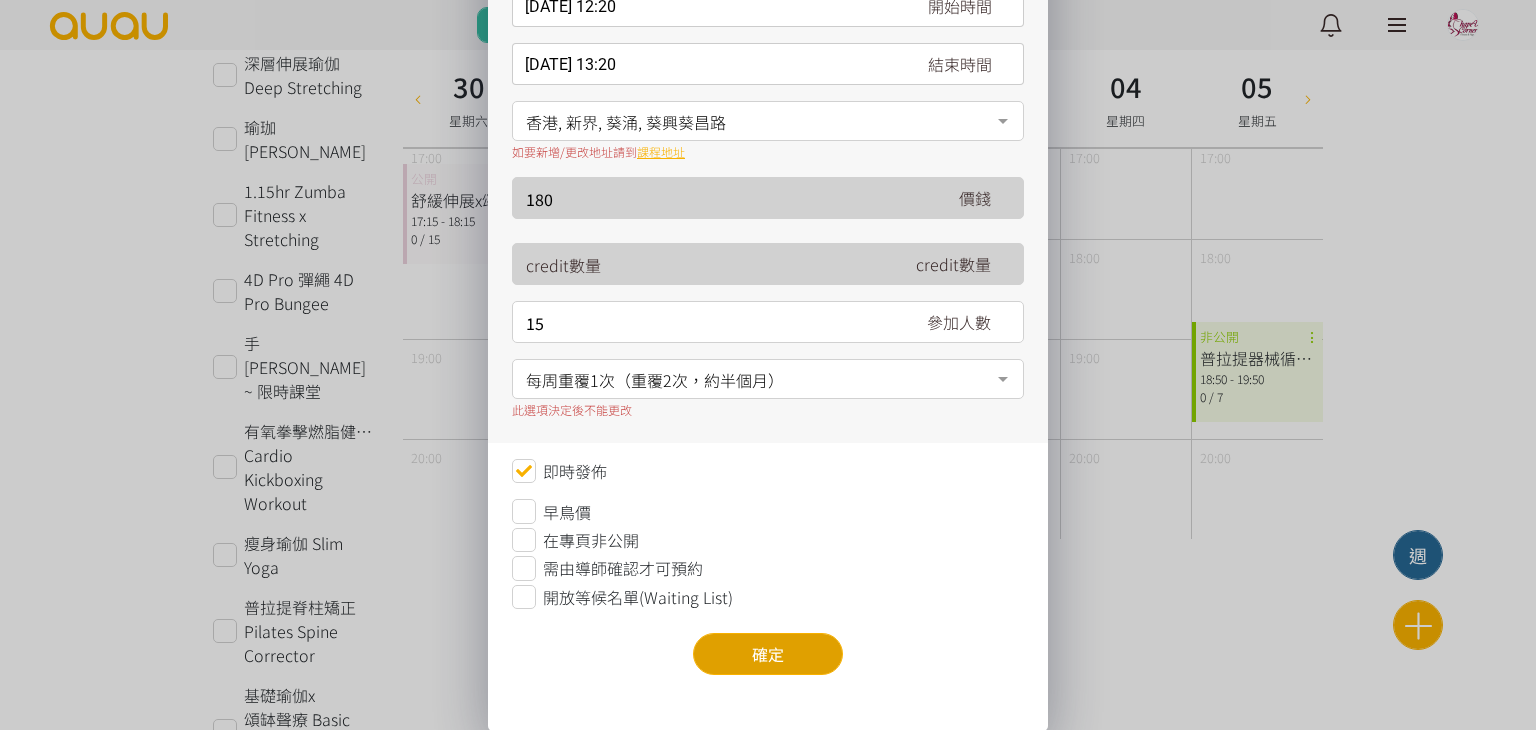 click on "確定" at bounding box center [768, 654] 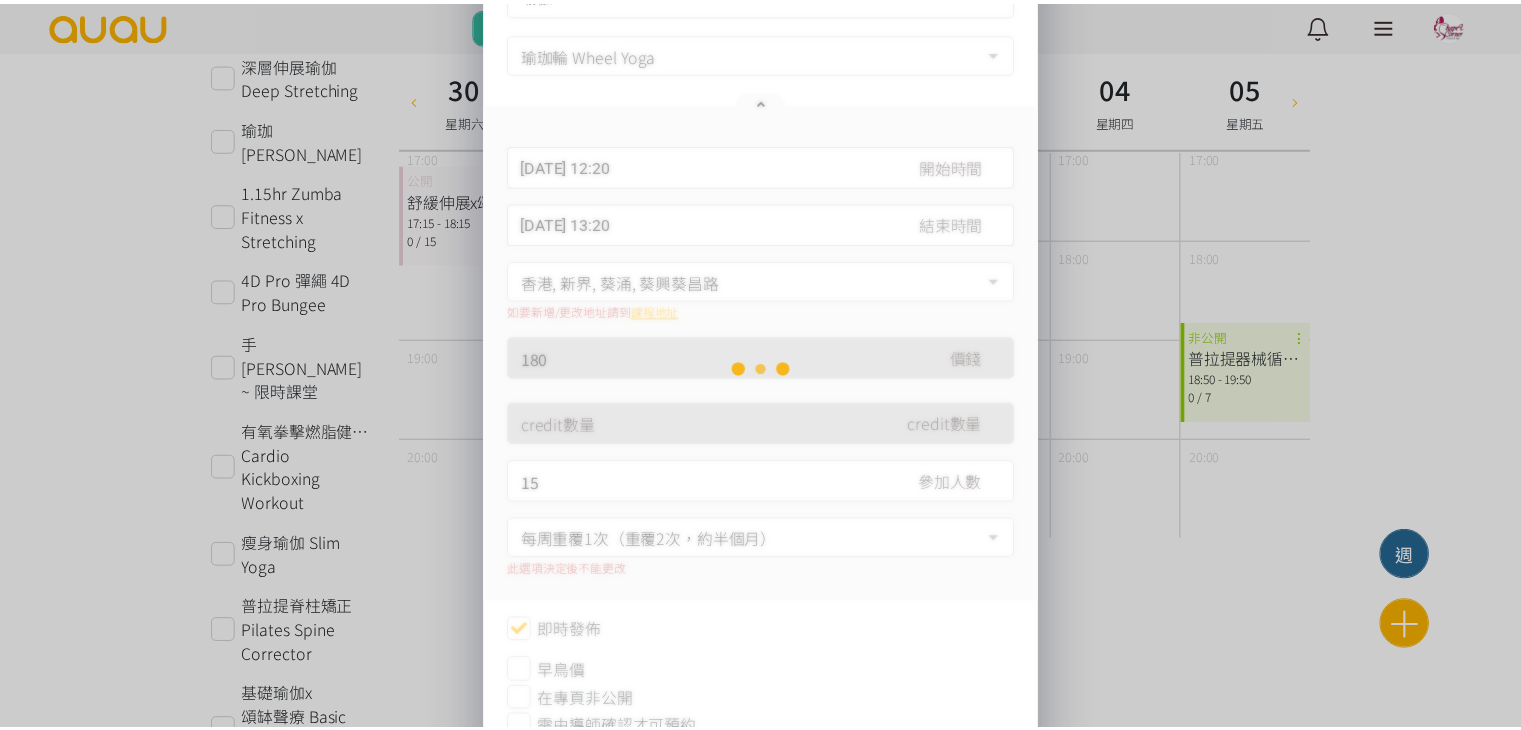 scroll, scrollTop: 0, scrollLeft: 0, axis: both 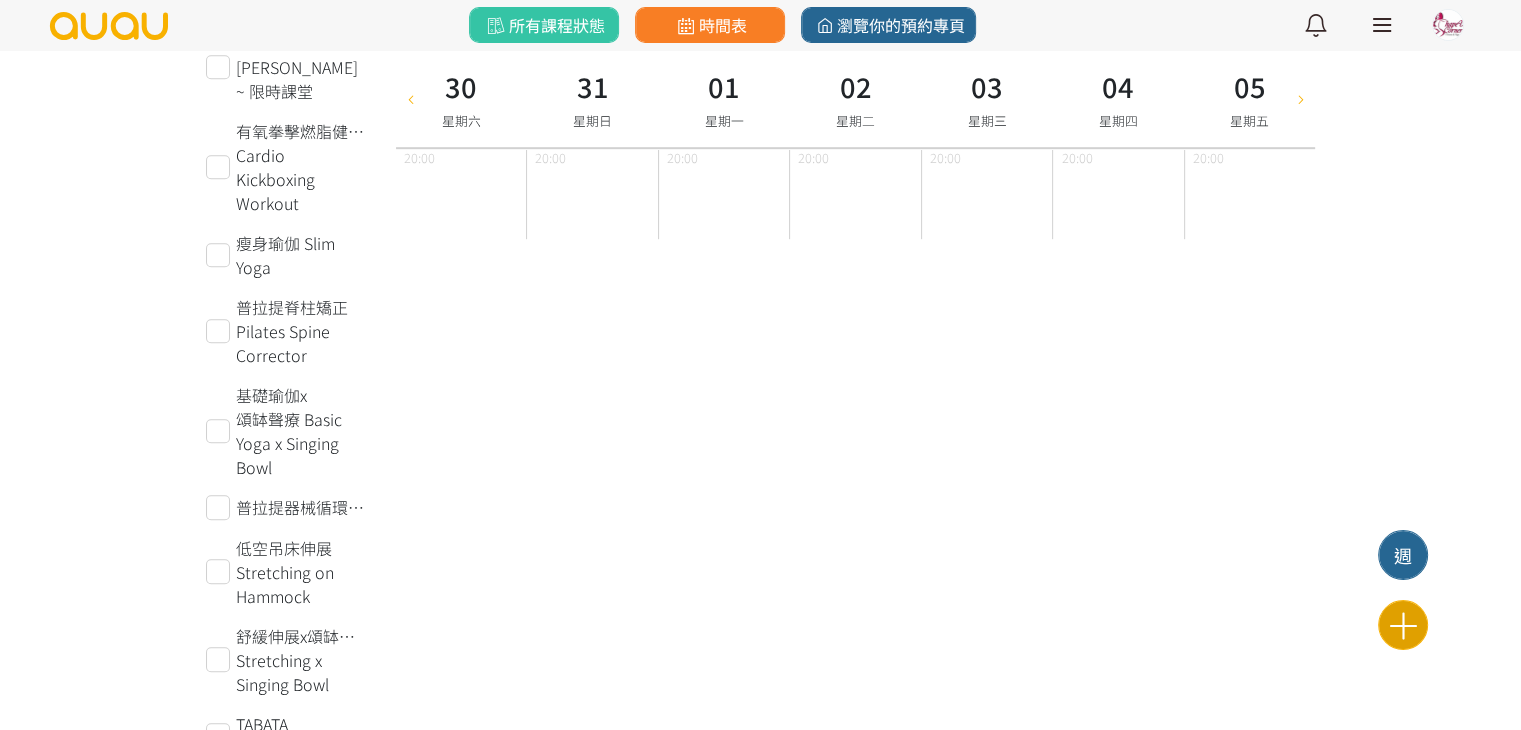 click at bounding box center (1403, 625) 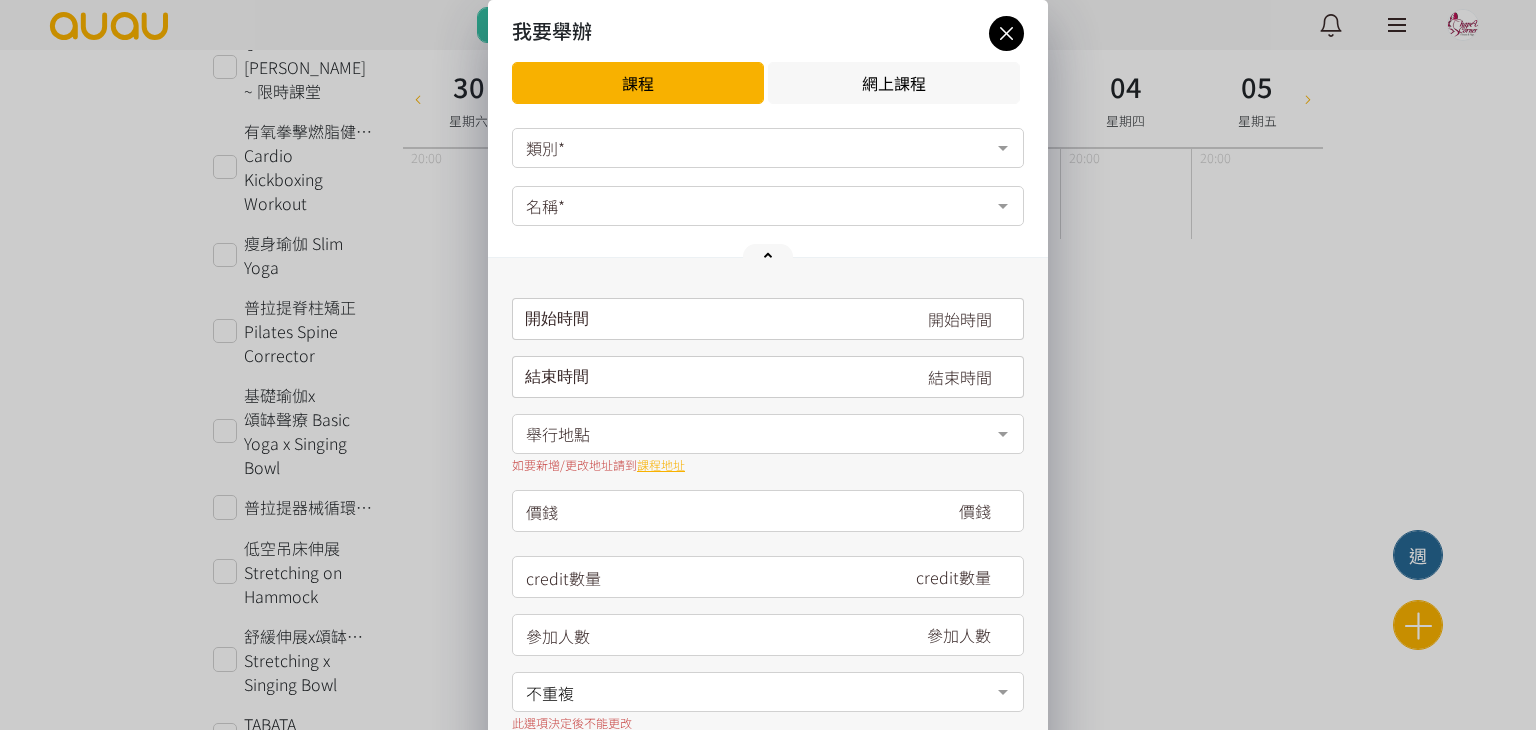 click on "類別*" at bounding box center (768, 148) 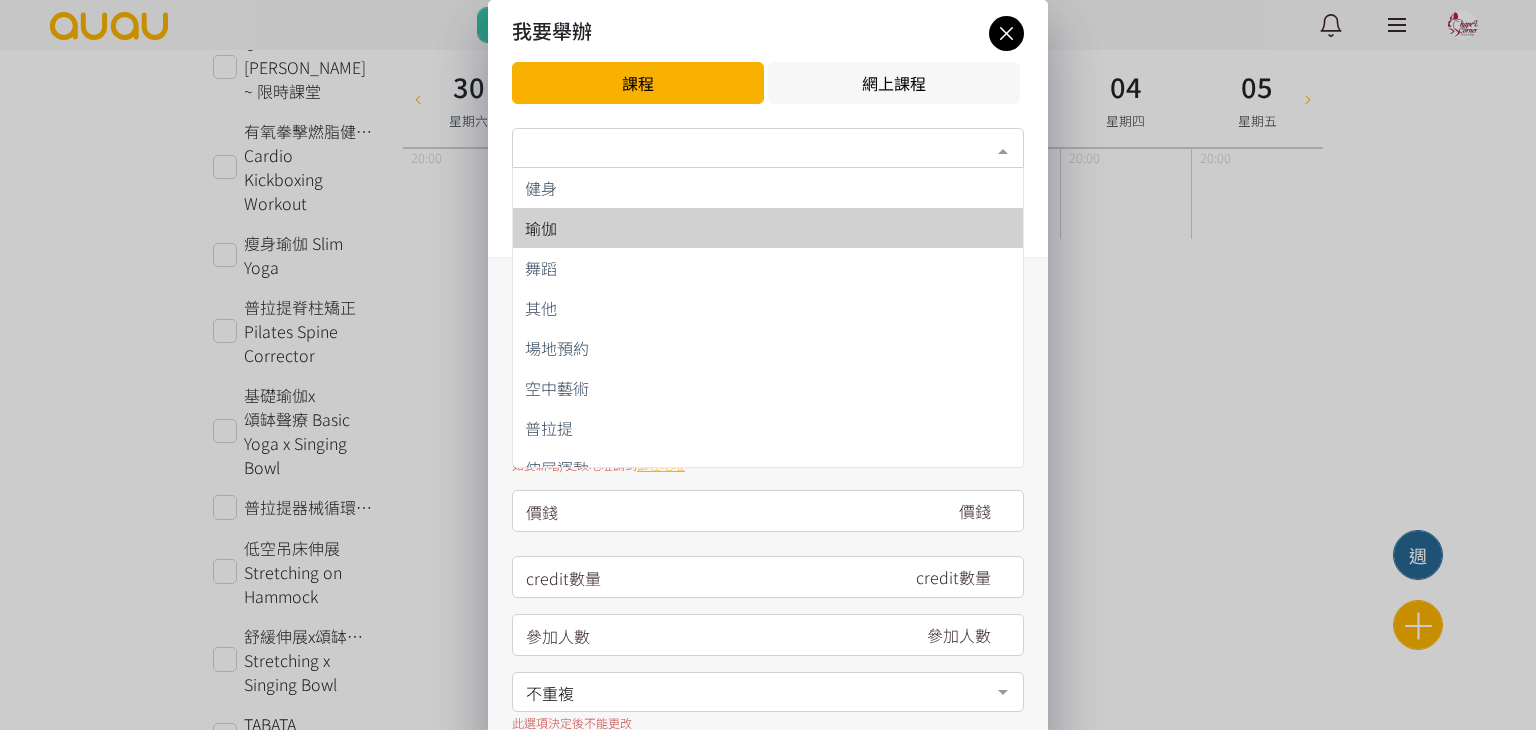 click on "瑜伽" at bounding box center [768, 228] 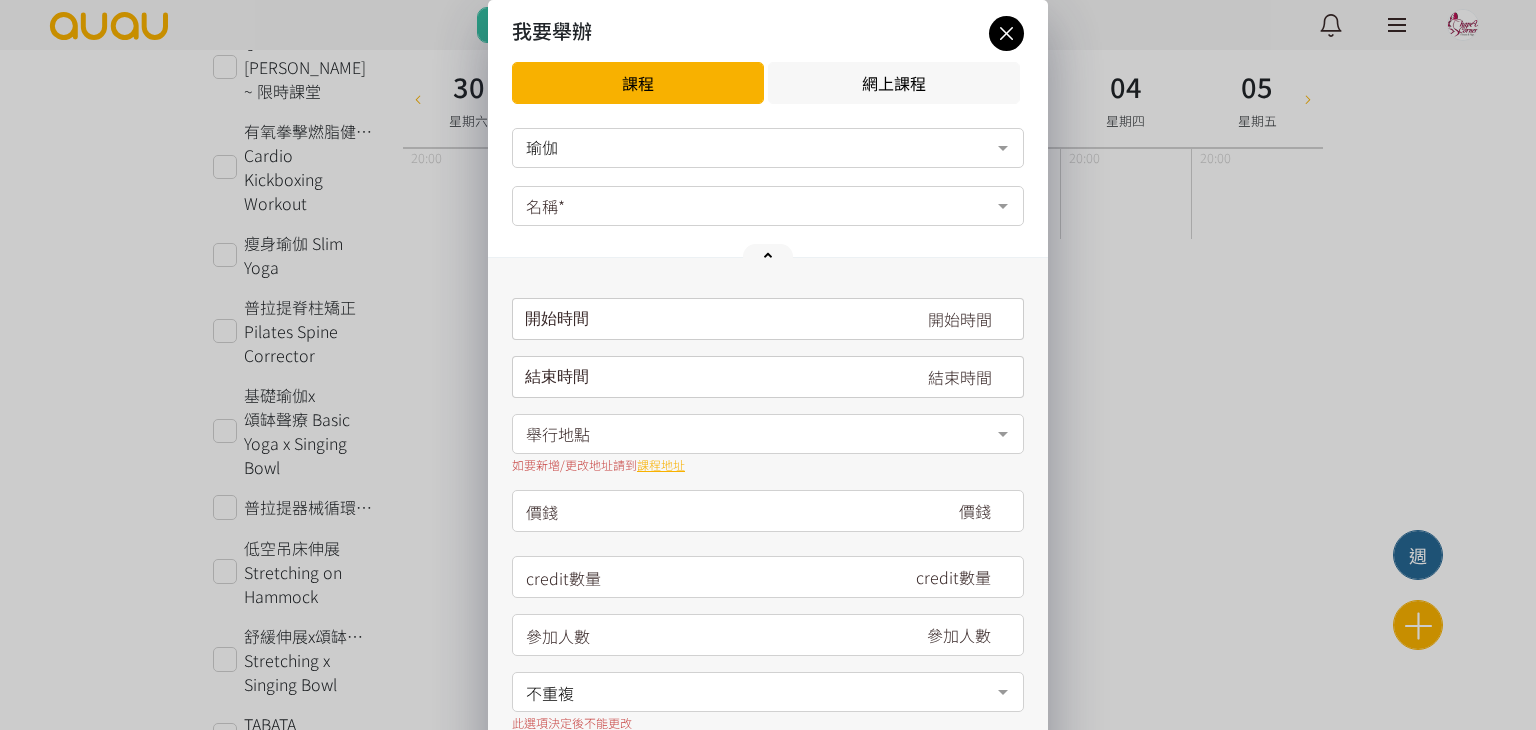 drag, startPoint x: 638, startPoint y: 193, endPoint x: 643, endPoint y: 214, distance: 21.587032 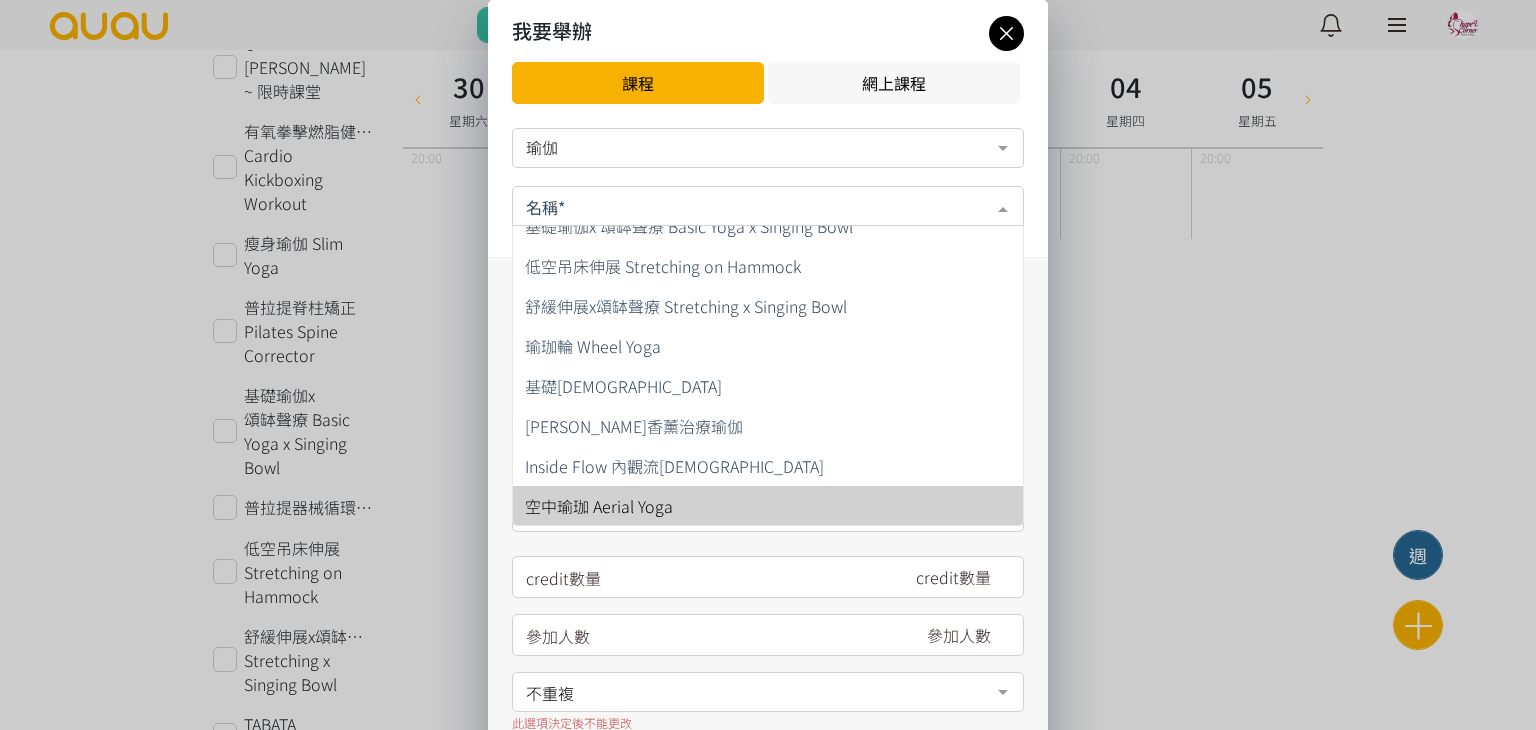 scroll, scrollTop: 300, scrollLeft: 0, axis: vertical 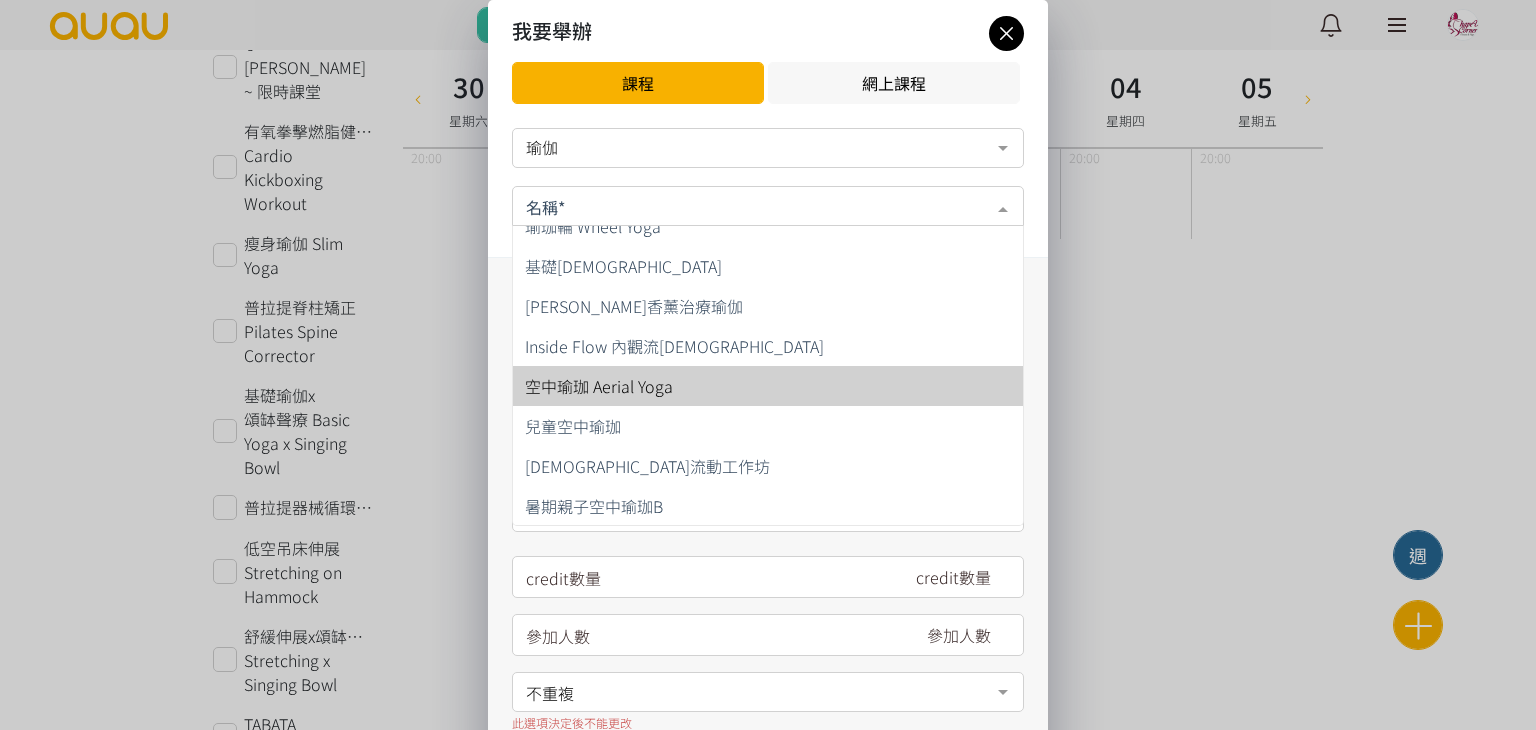 click on "空中瑜珈 Aerial Yoga" at bounding box center [768, 386] 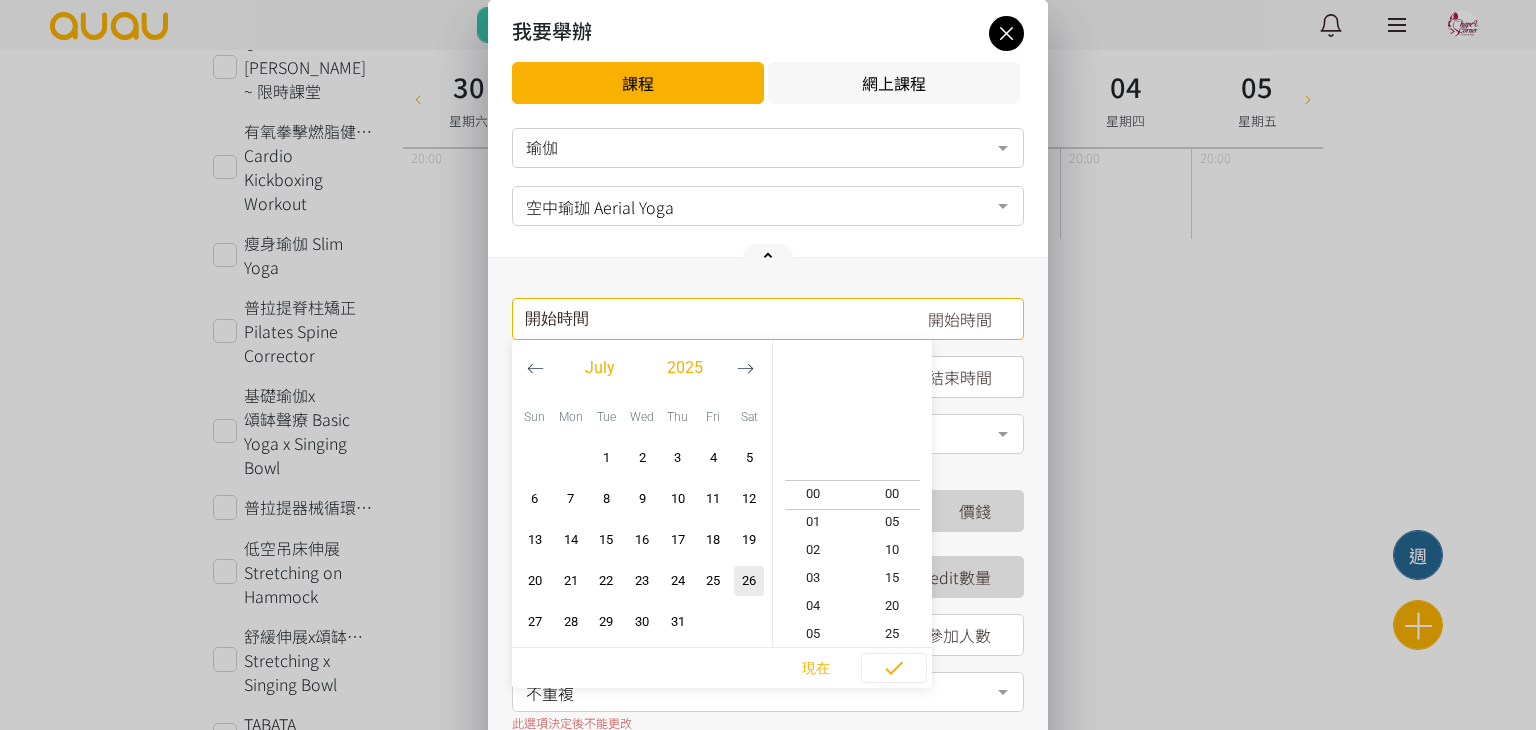 click on "開始時間
[DATE]
Sun
Mon
Tue
Wed
Thu
Fri
Sat
1
2
3
4
5
6
7
8
9
10
11
12
13
14
15
16
17
18
19
20
21
22
23
24
25
26
27
28" at bounding box center [768, 319] 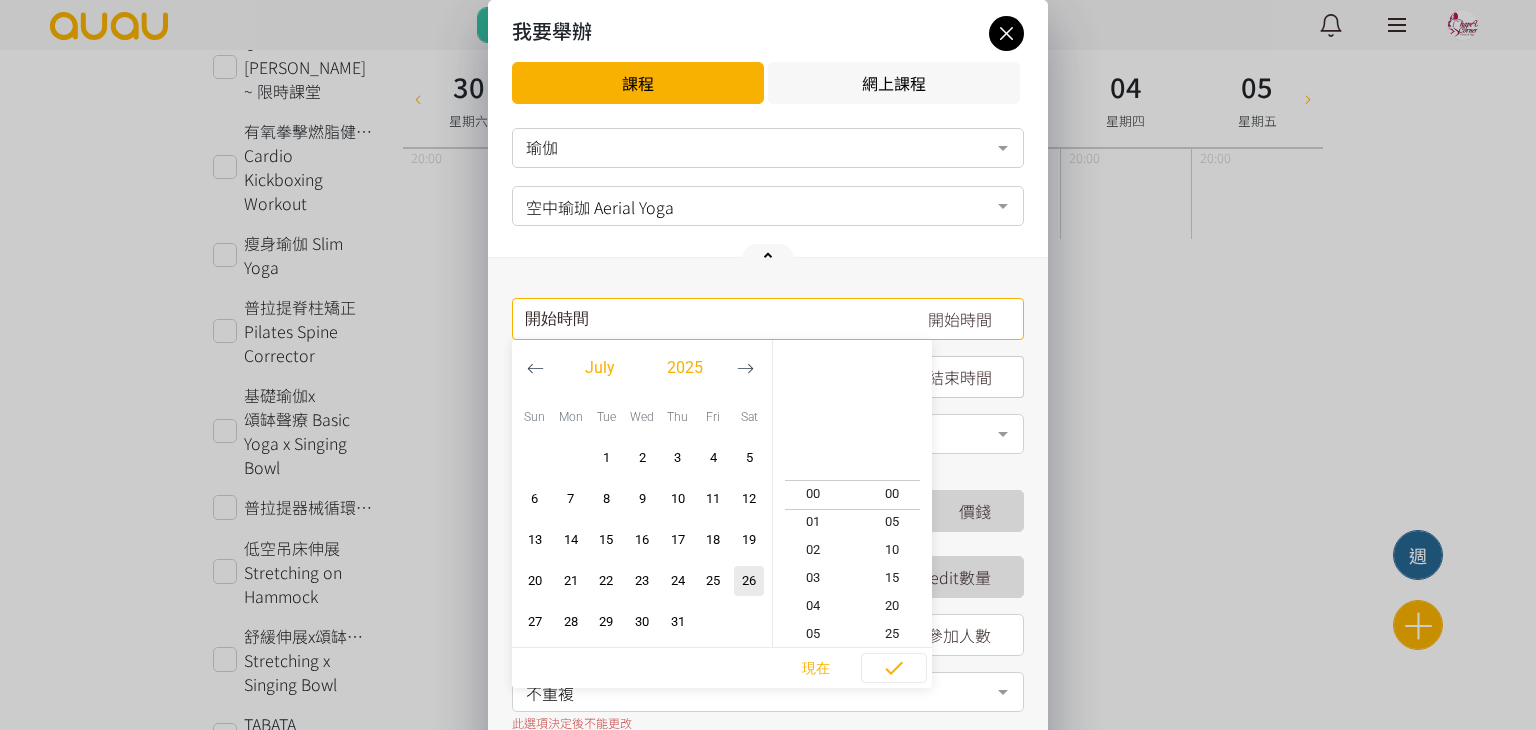 click 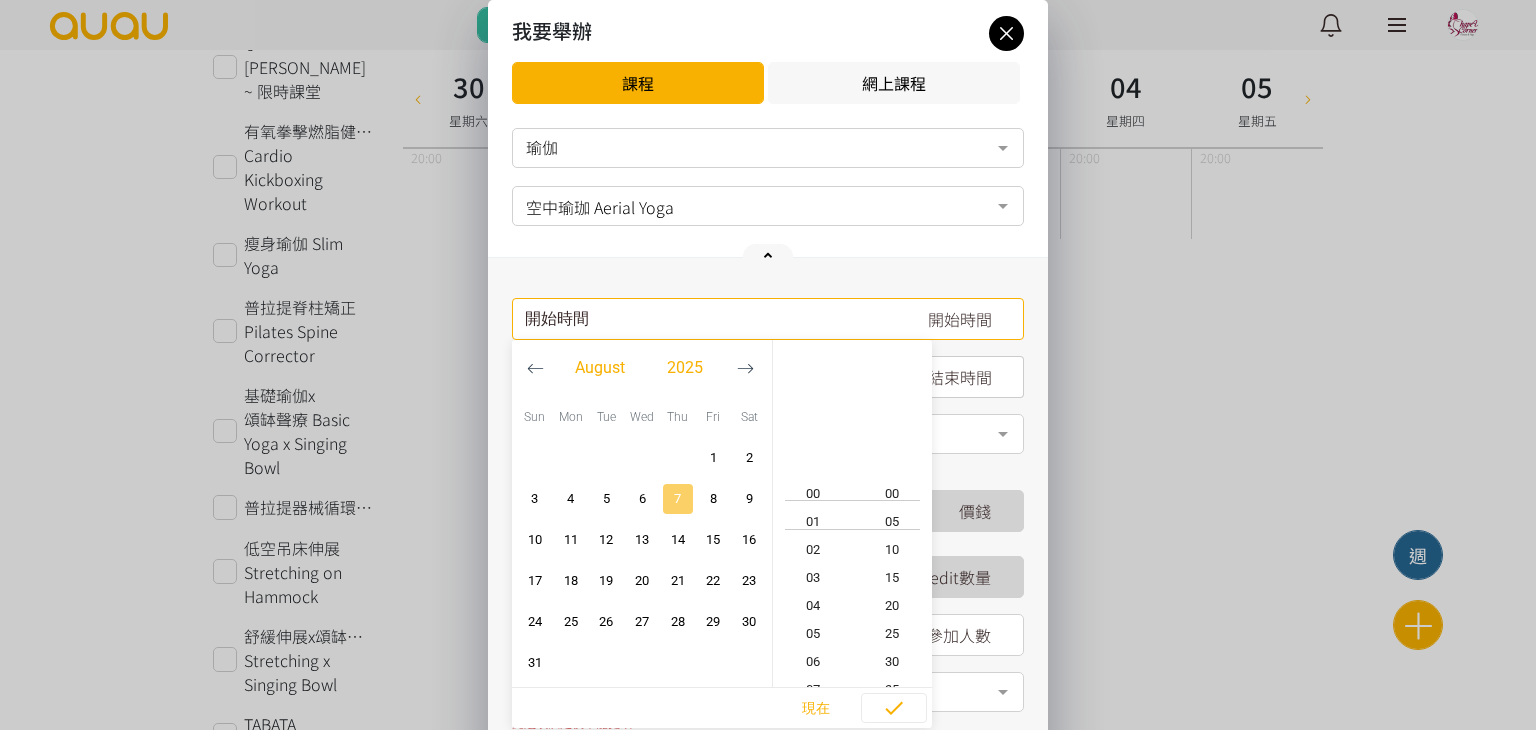 click on "7" at bounding box center (678, 499) 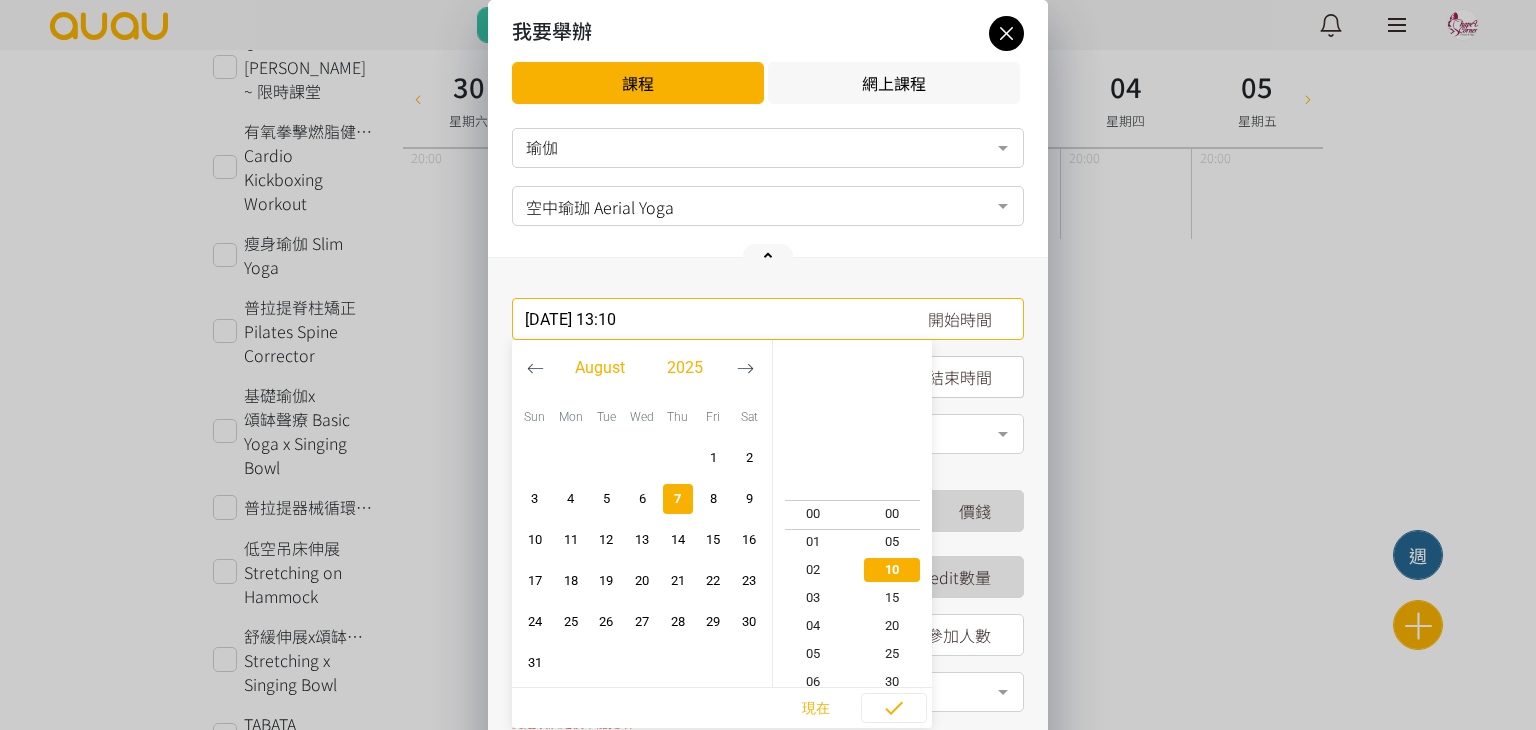 scroll, scrollTop: 364, scrollLeft: 0, axis: vertical 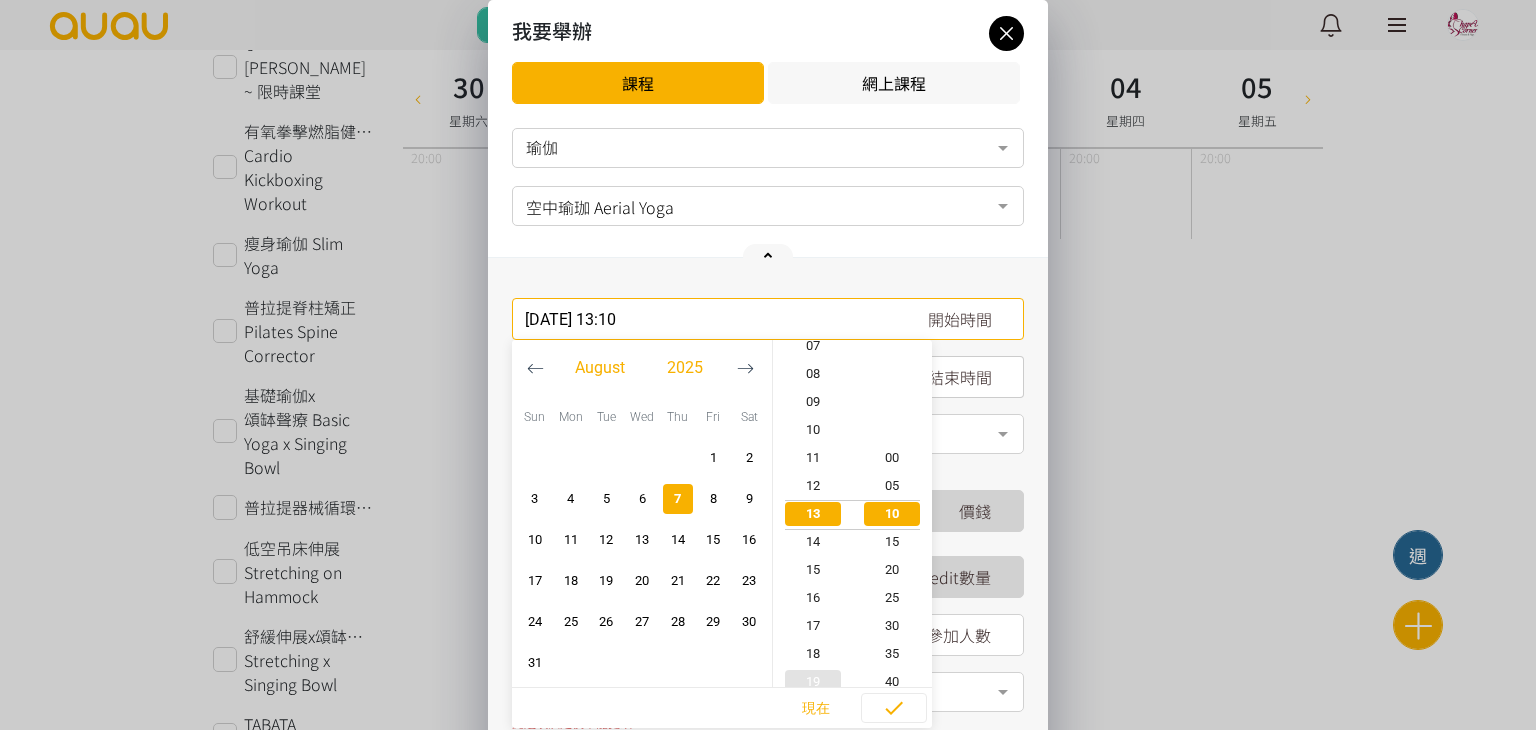 click on "19" at bounding box center (813, 682) 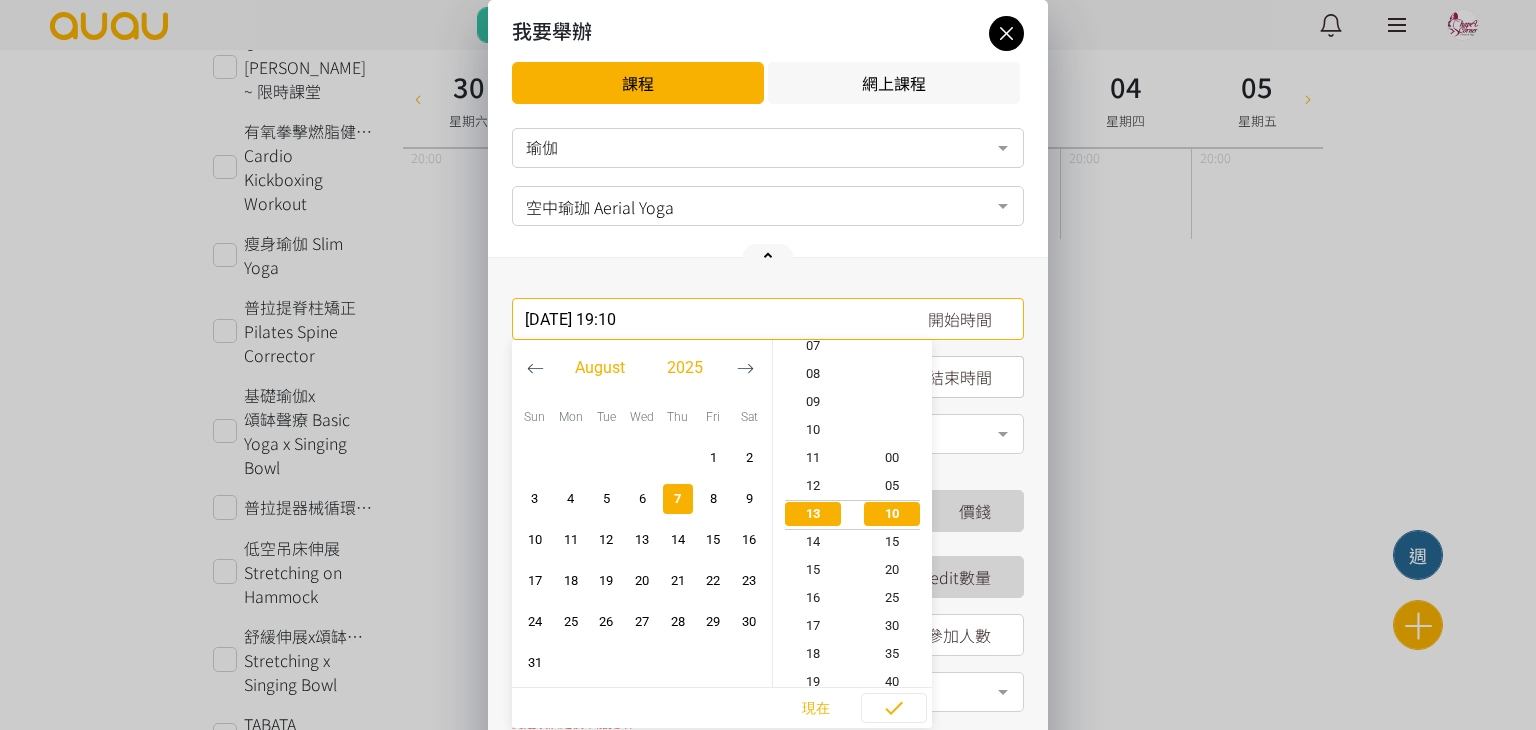 scroll, scrollTop: 532, scrollLeft: 0, axis: vertical 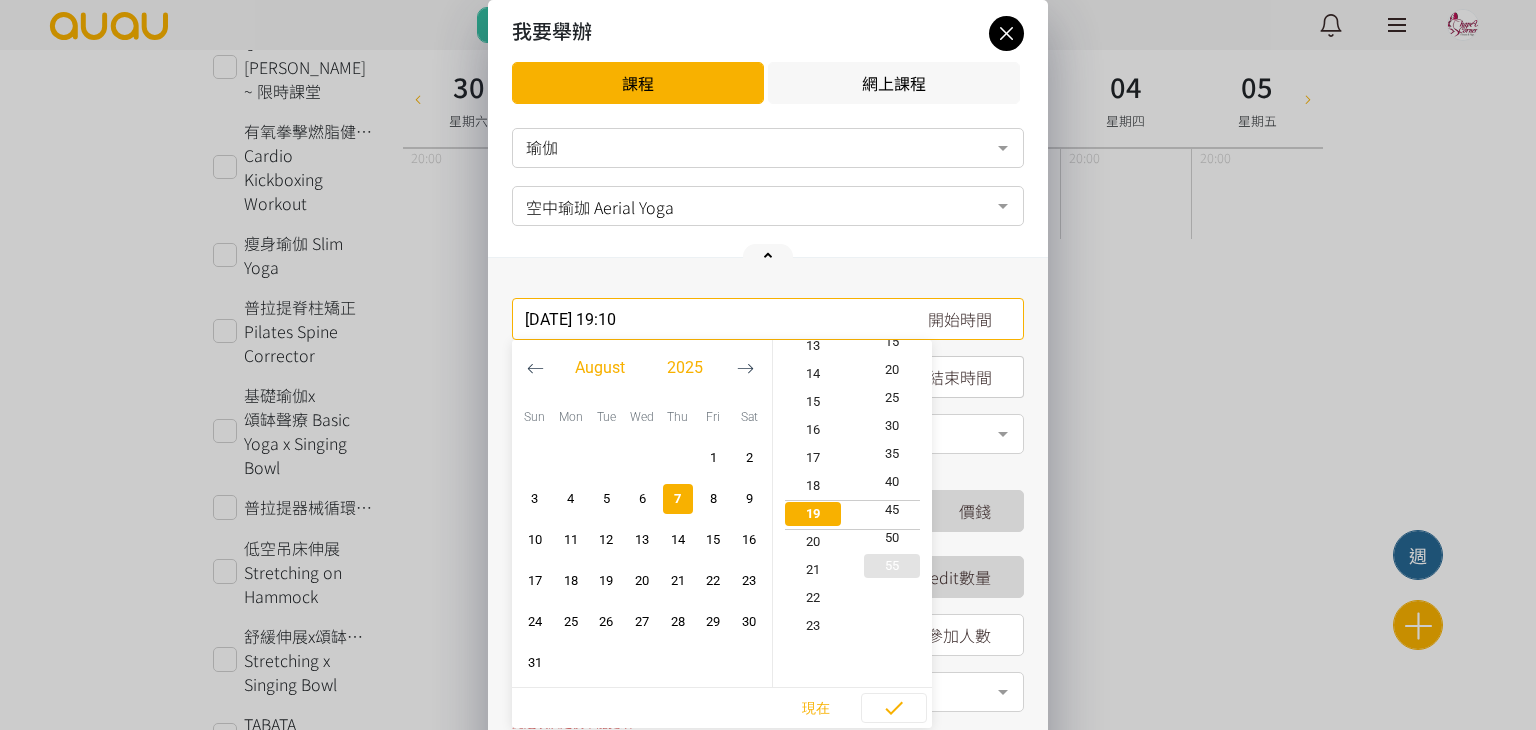type on "[DATE] 19:45" 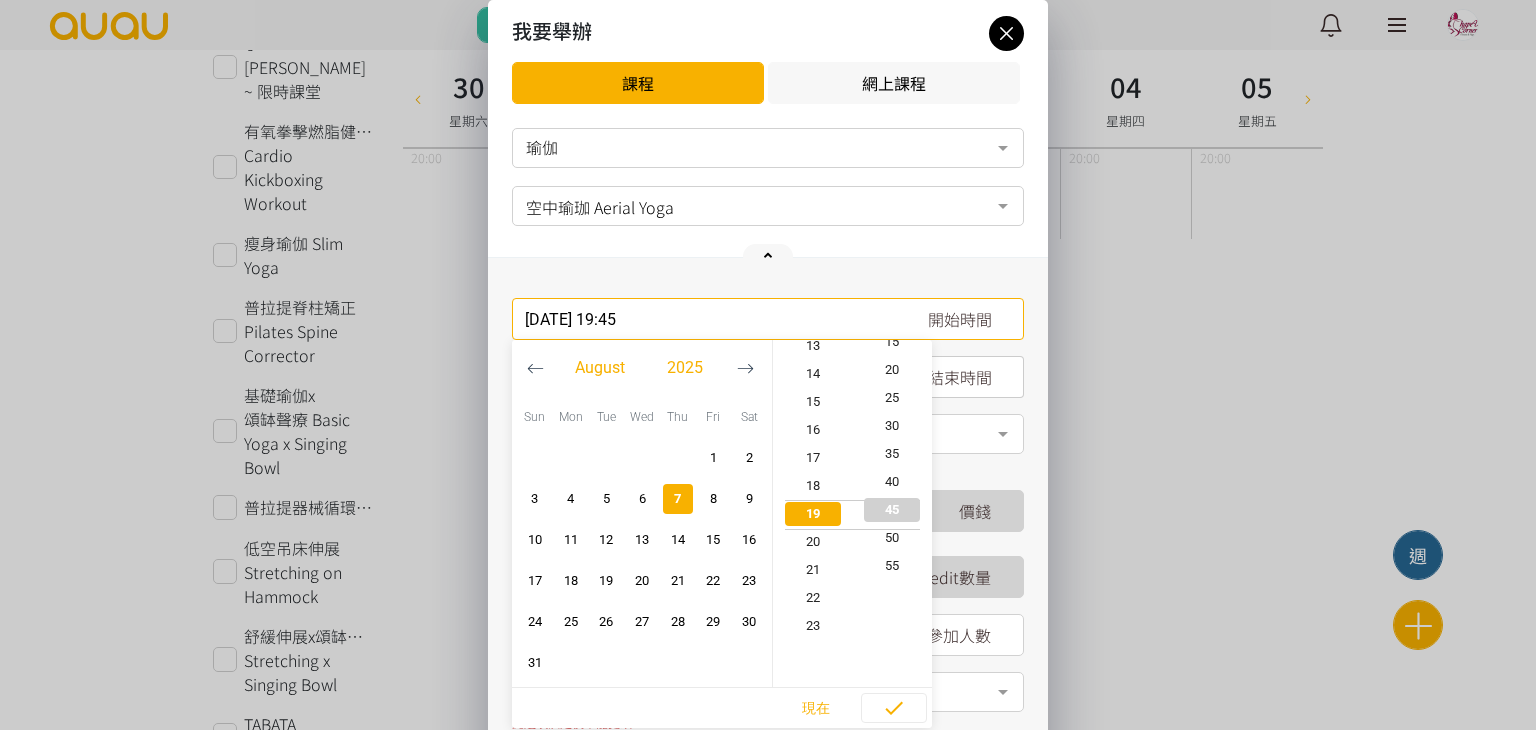 scroll, scrollTop: 532, scrollLeft: 0, axis: vertical 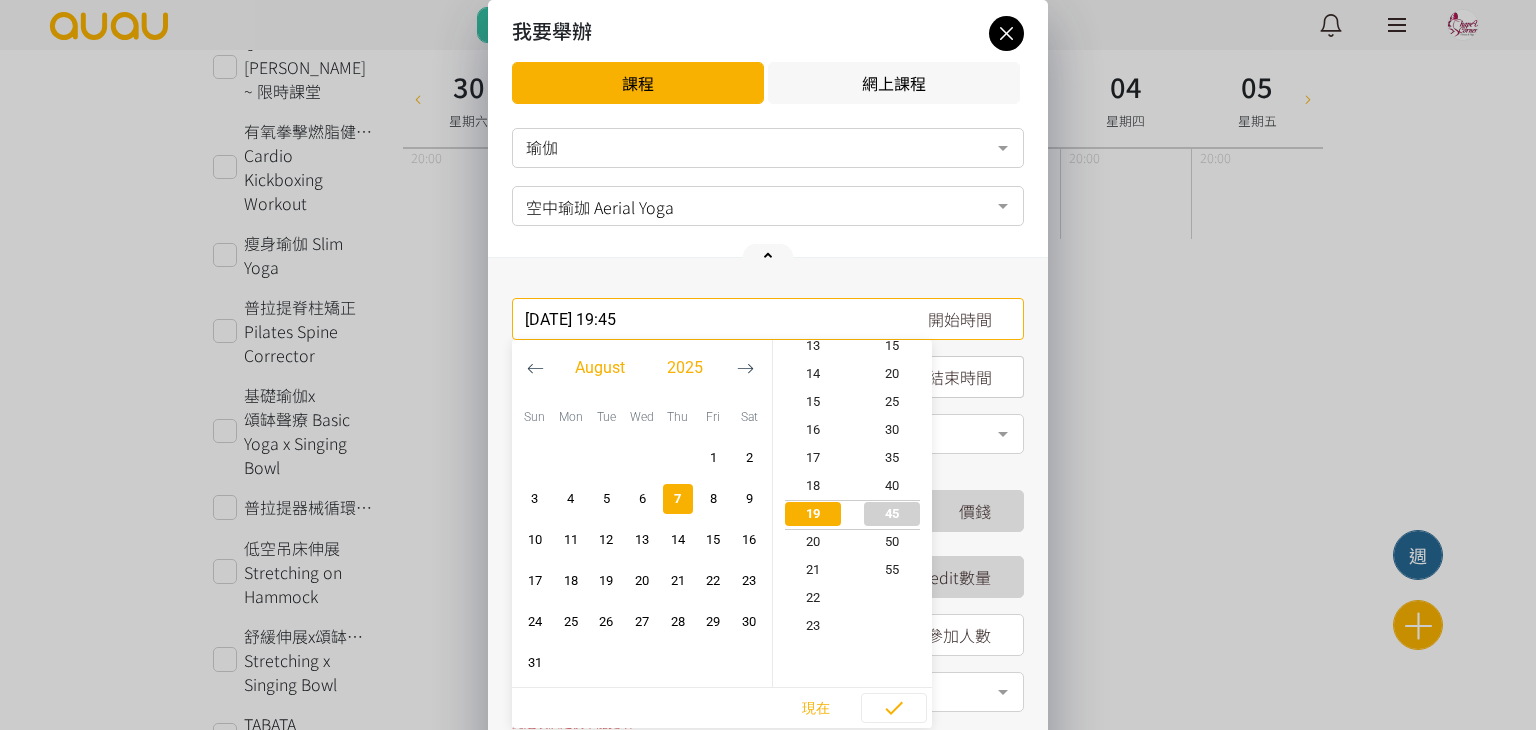 click at bounding box center [892, 514] 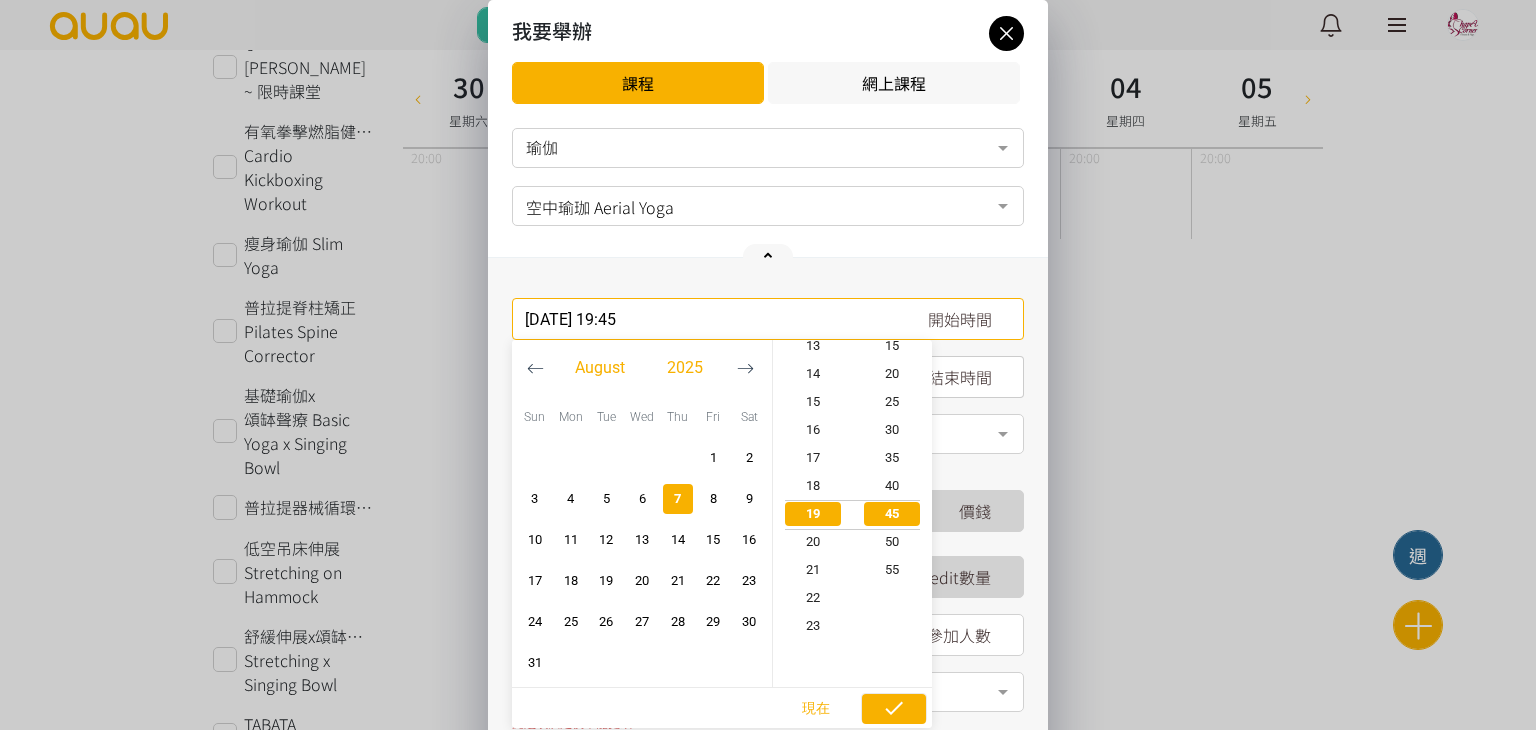click 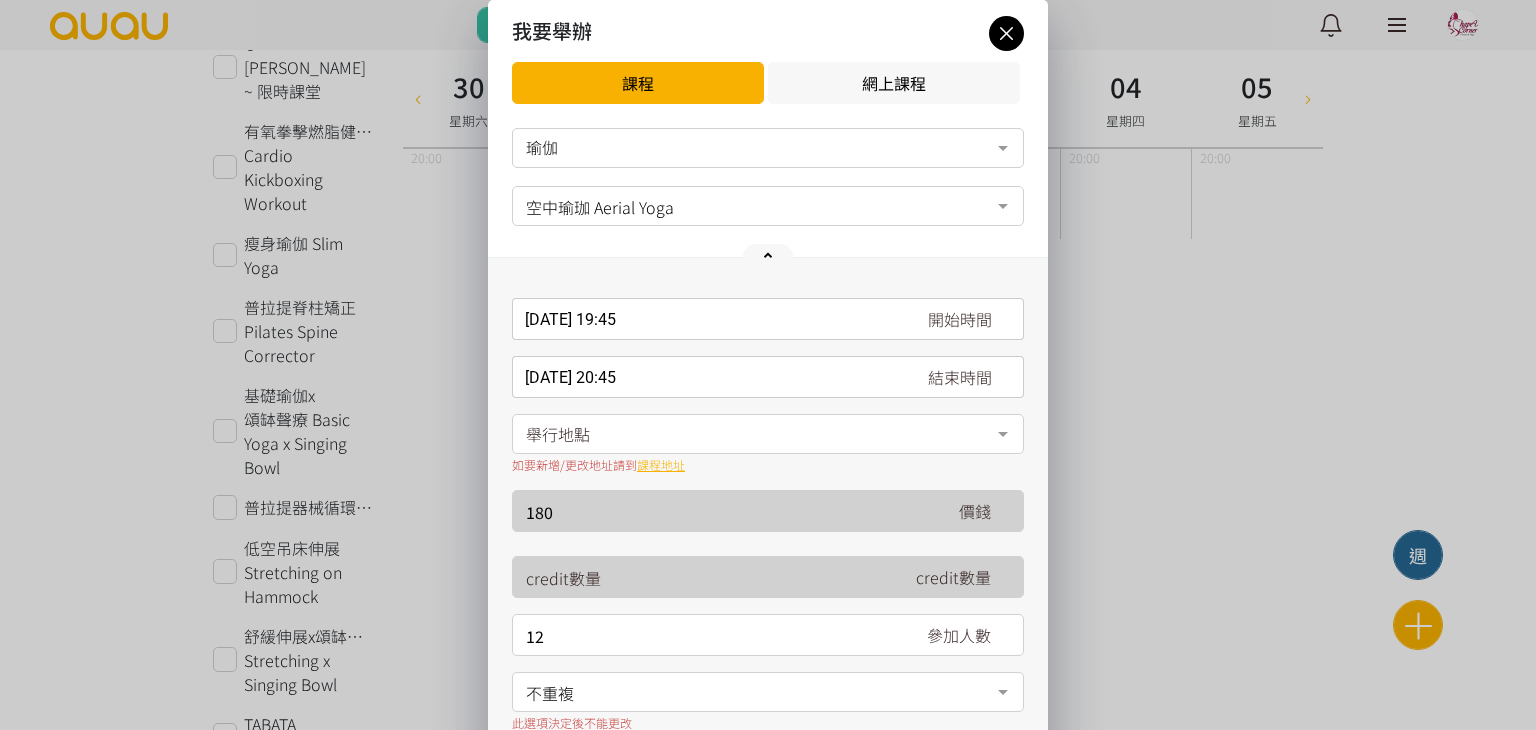 click on "舉行地點" at bounding box center [768, 434] 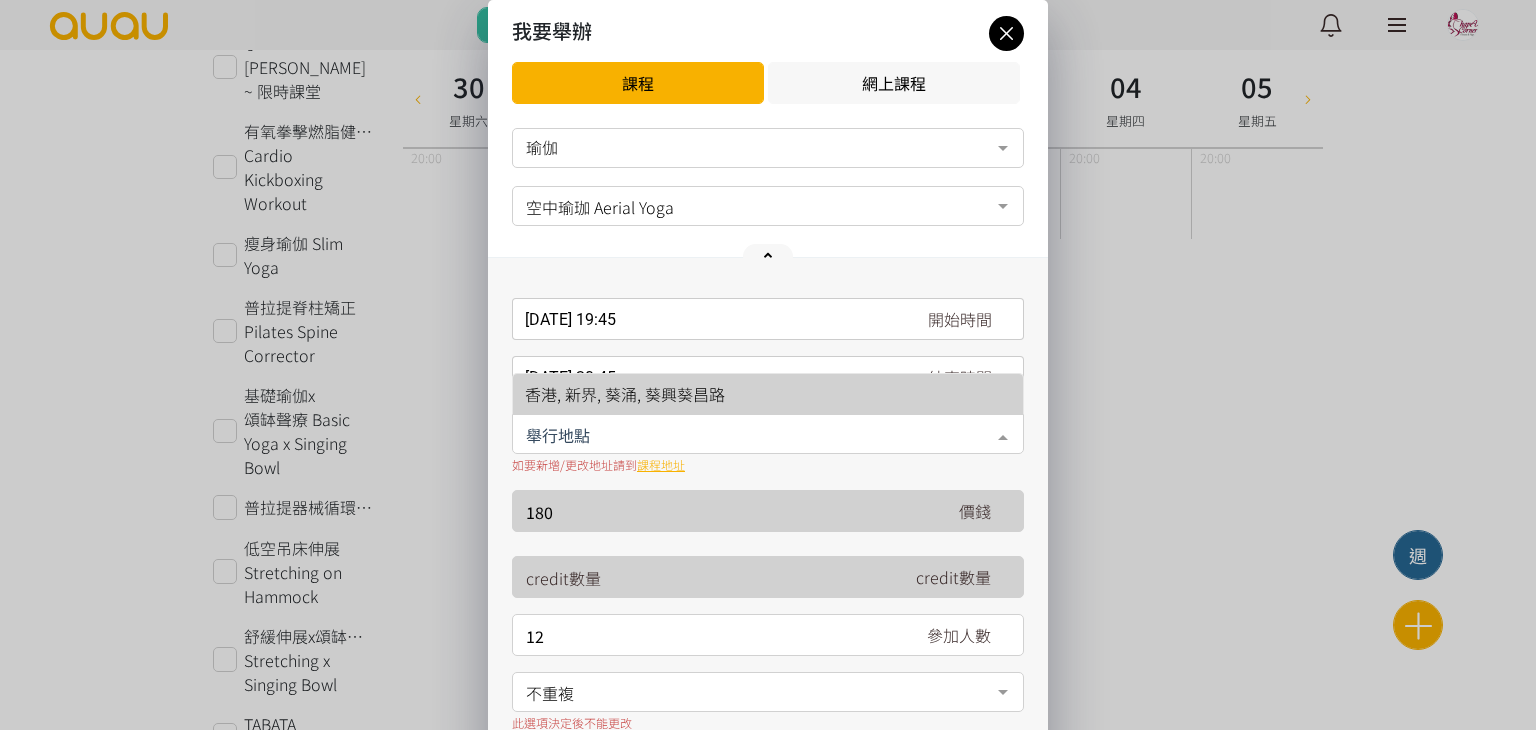 click on "香港, 新界, 葵涌, 葵興葵昌路" at bounding box center [768, 394] 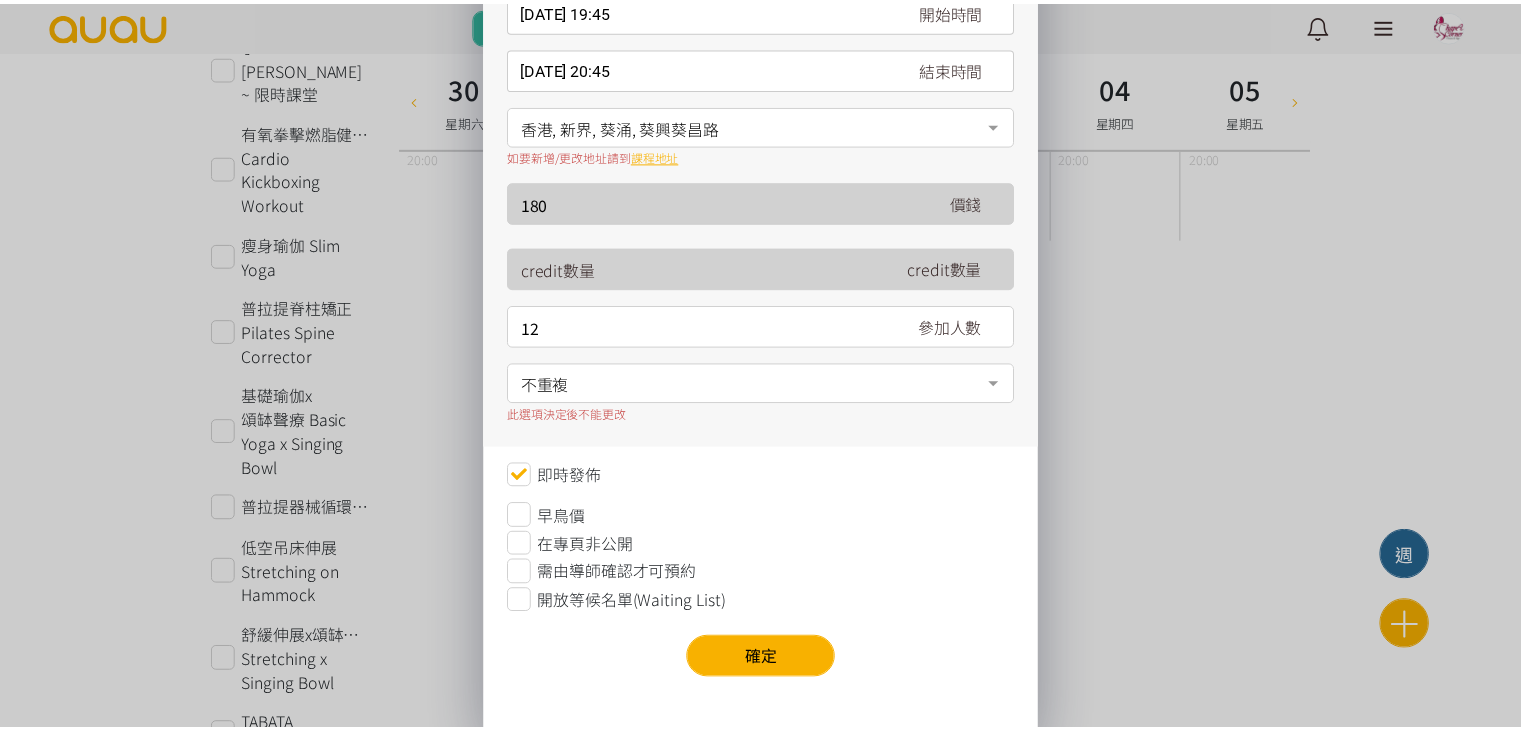 scroll, scrollTop: 313, scrollLeft: 0, axis: vertical 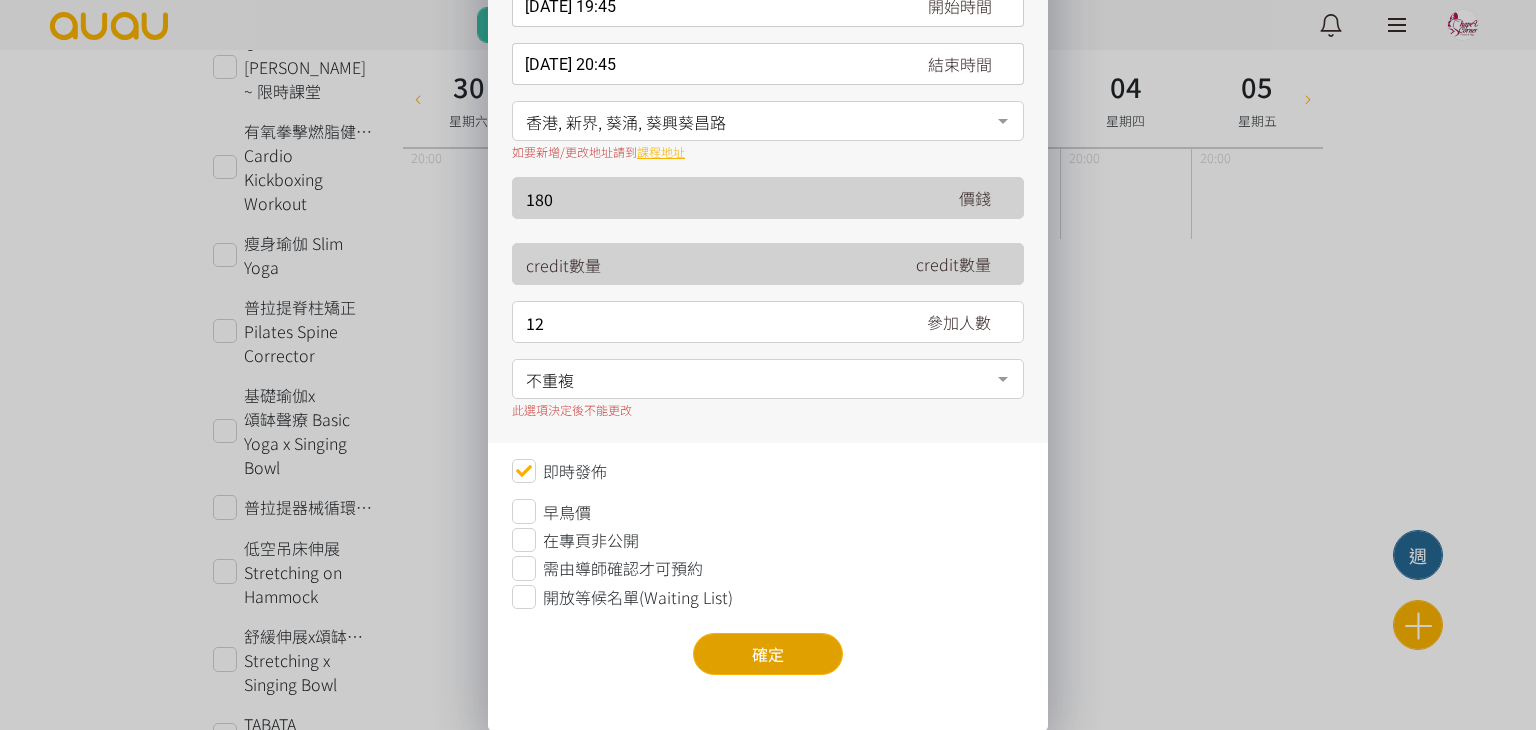 click on "確定" at bounding box center [768, 654] 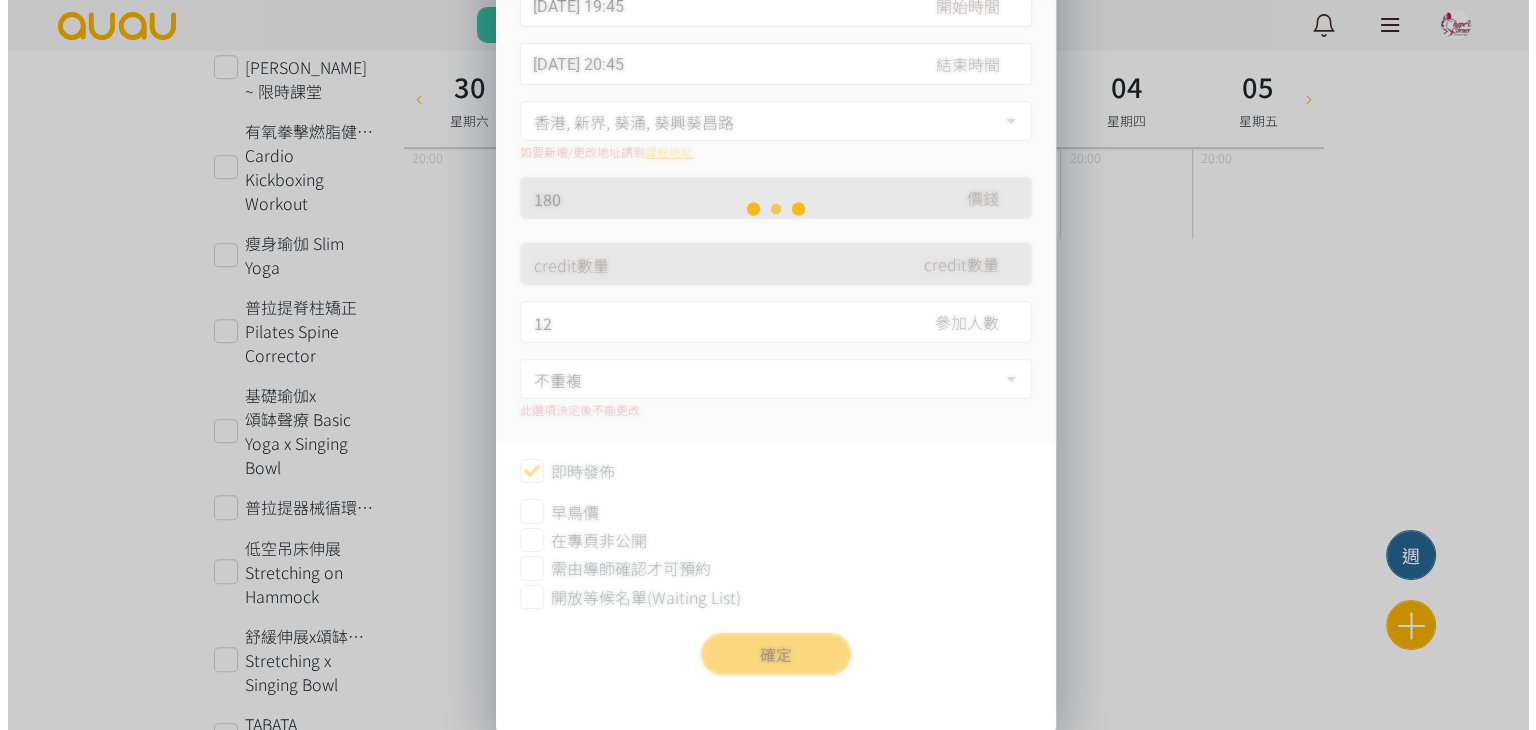 scroll, scrollTop: 0, scrollLeft: 0, axis: both 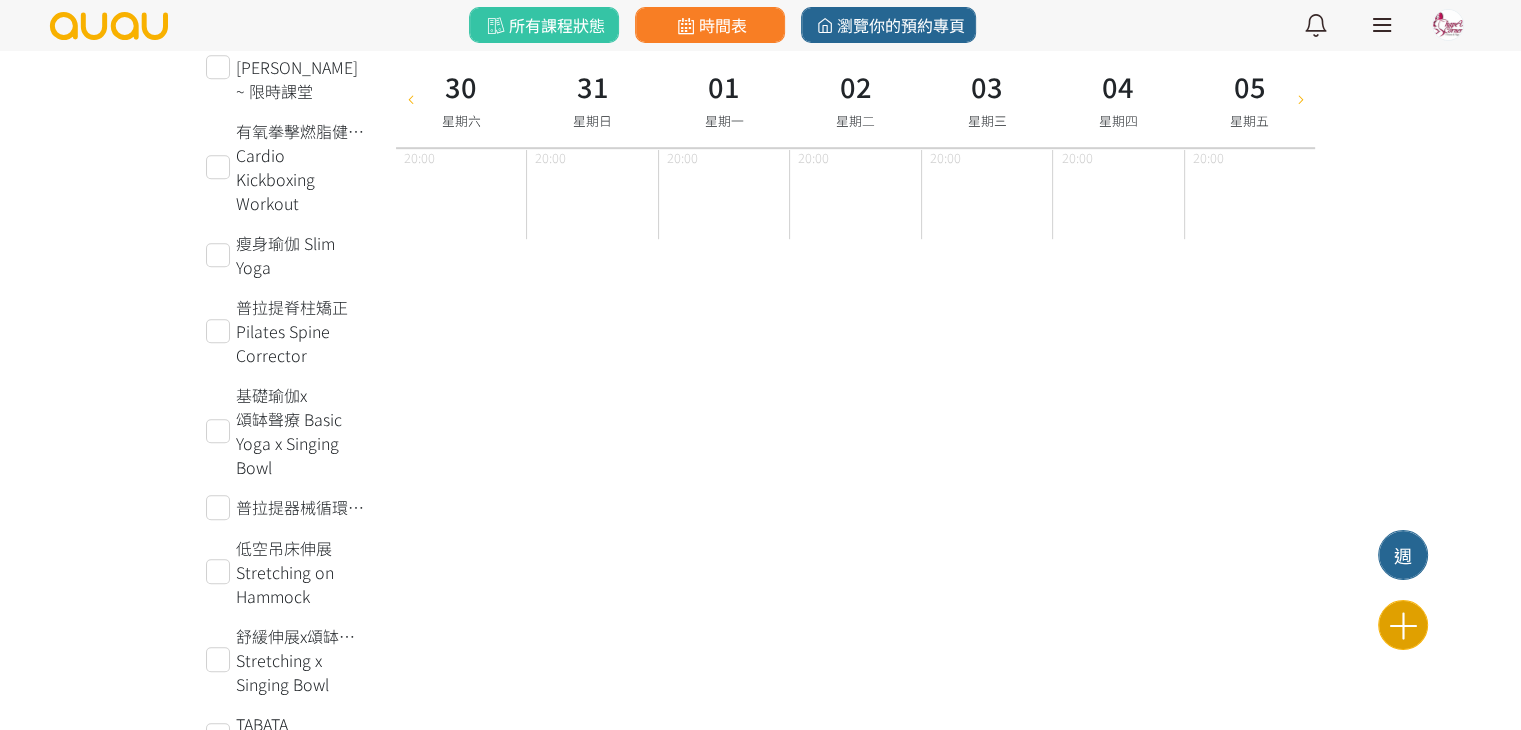click at bounding box center [1403, 625] 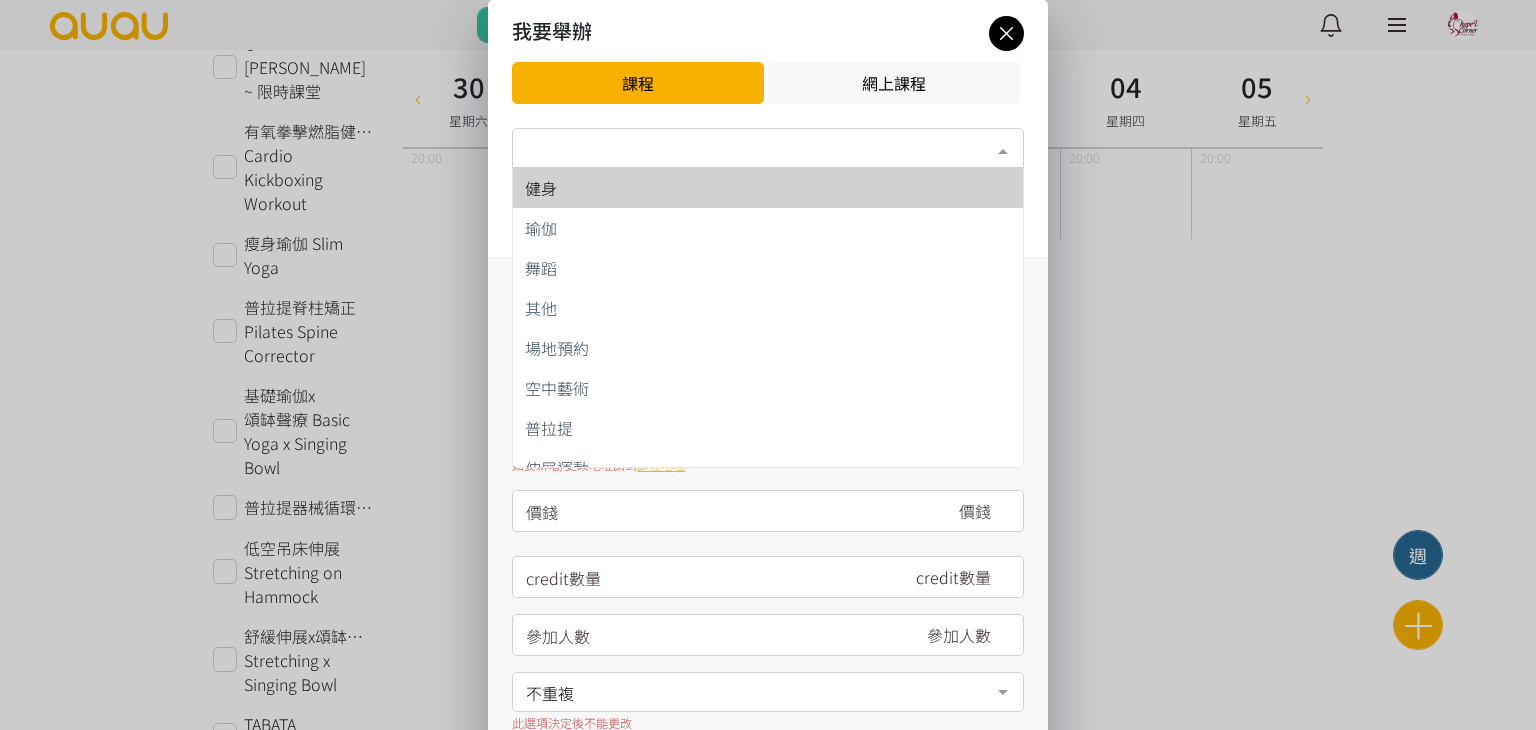 click on "類別*" at bounding box center [768, 148] 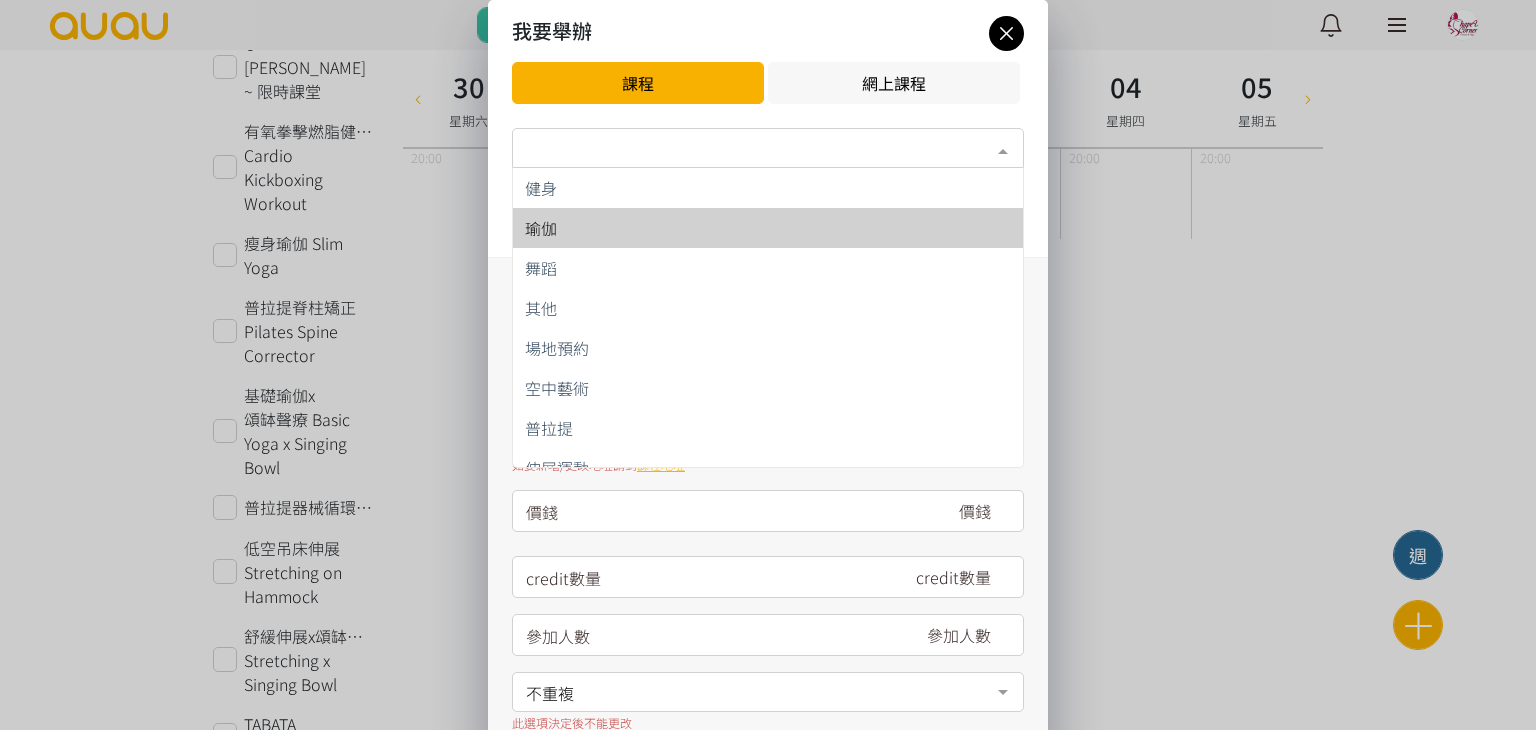 click on "瑜伽" at bounding box center (768, 228) 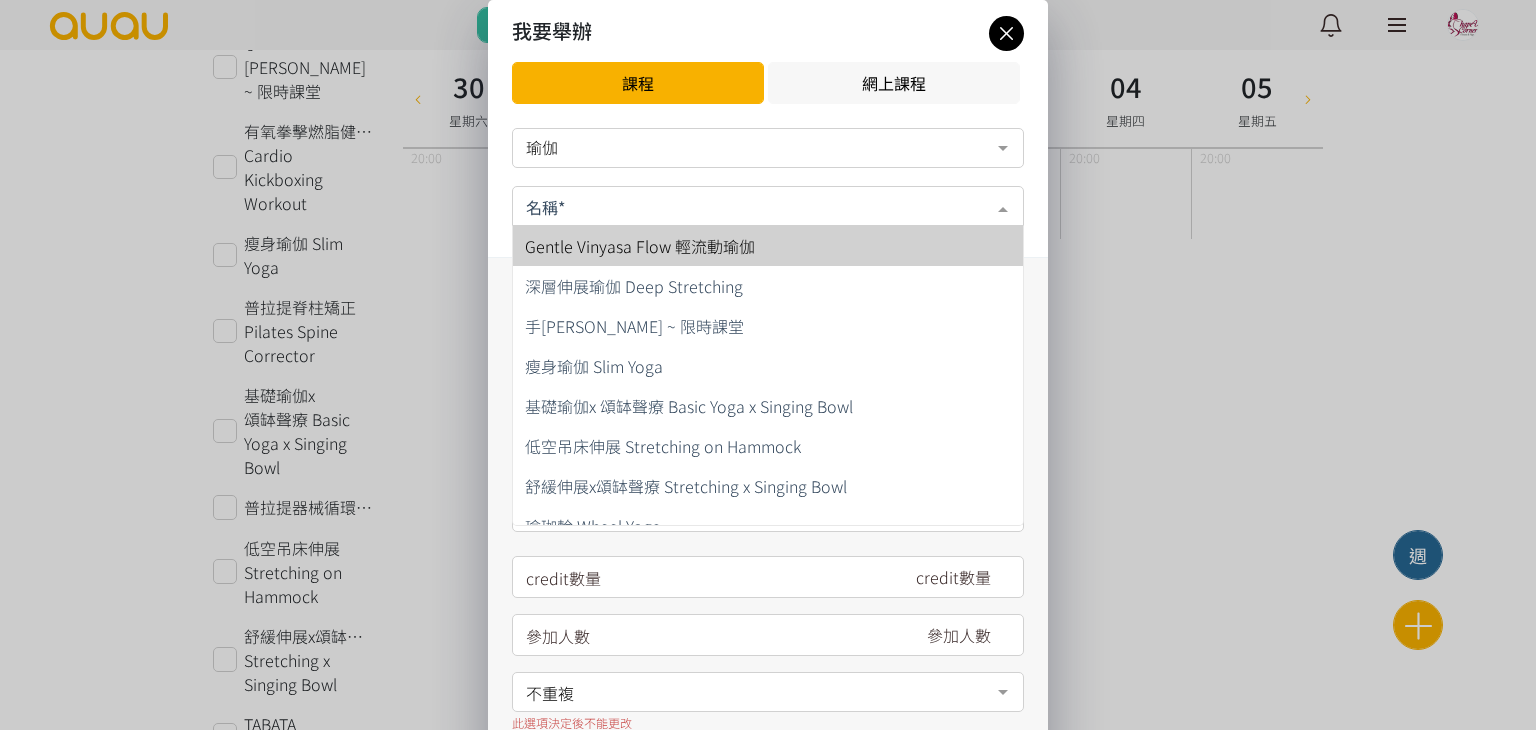 click at bounding box center (768, 206) 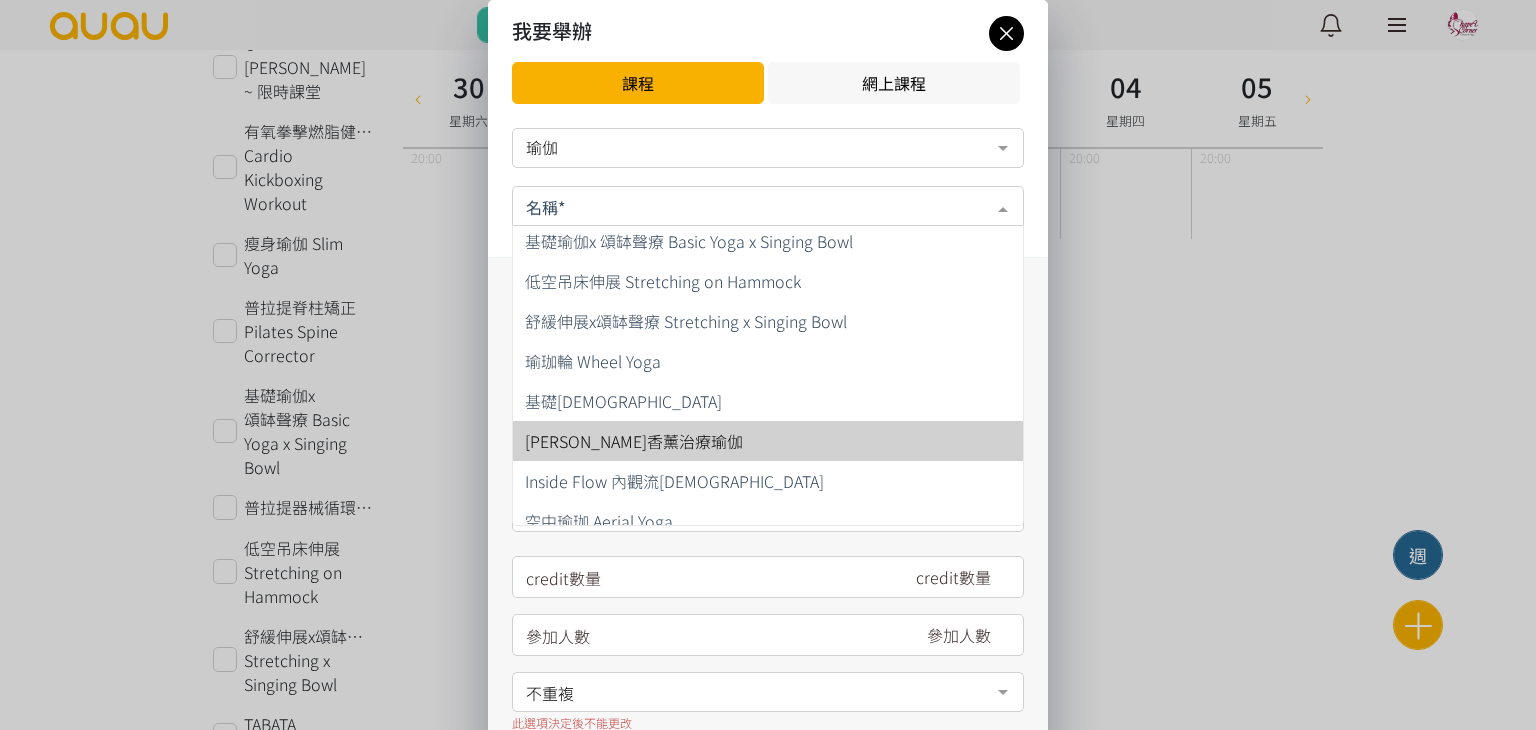 scroll, scrollTop: 200, scrollLeft: 0, axis: vertical 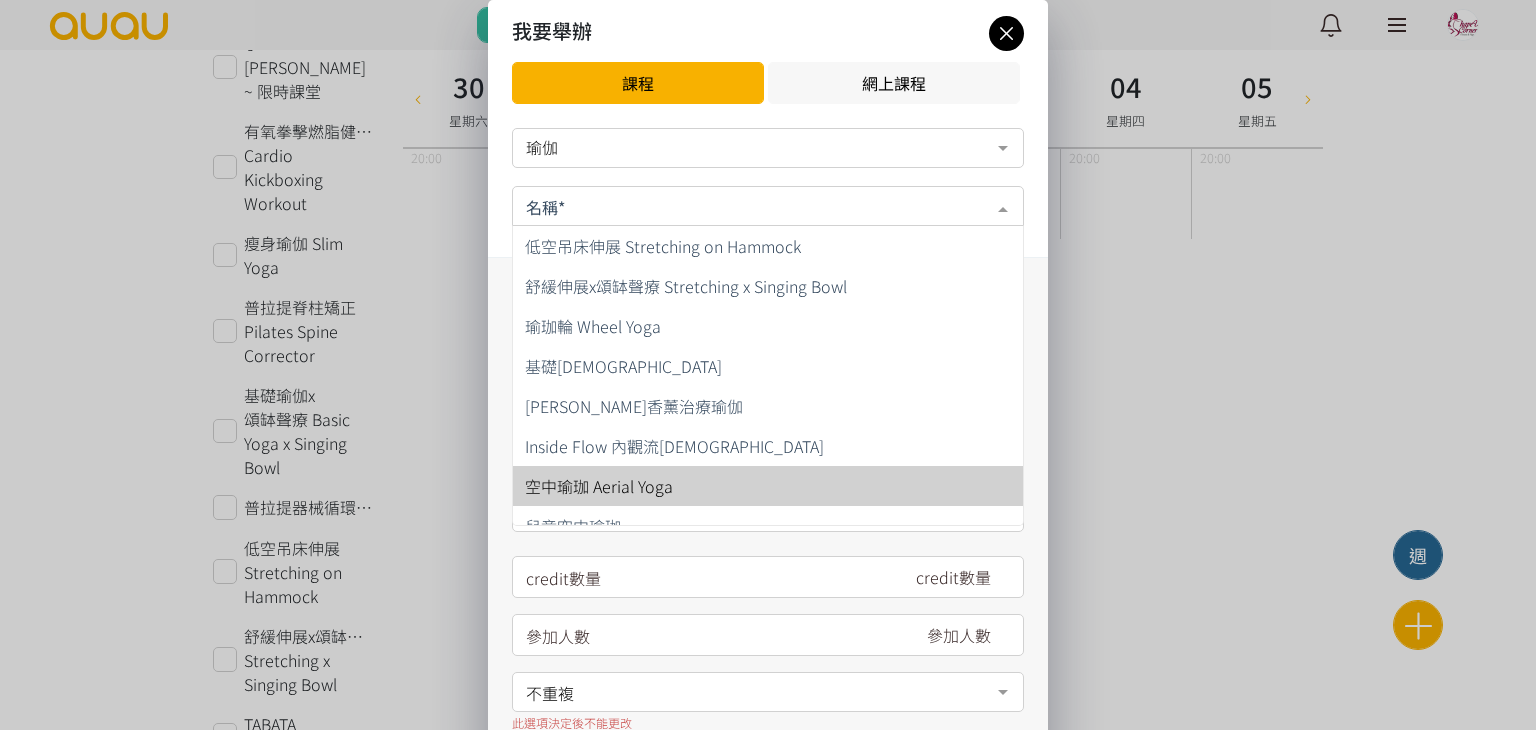click on "空中瑜珈 Aerial Yoga" at bounding box center [768, 486] 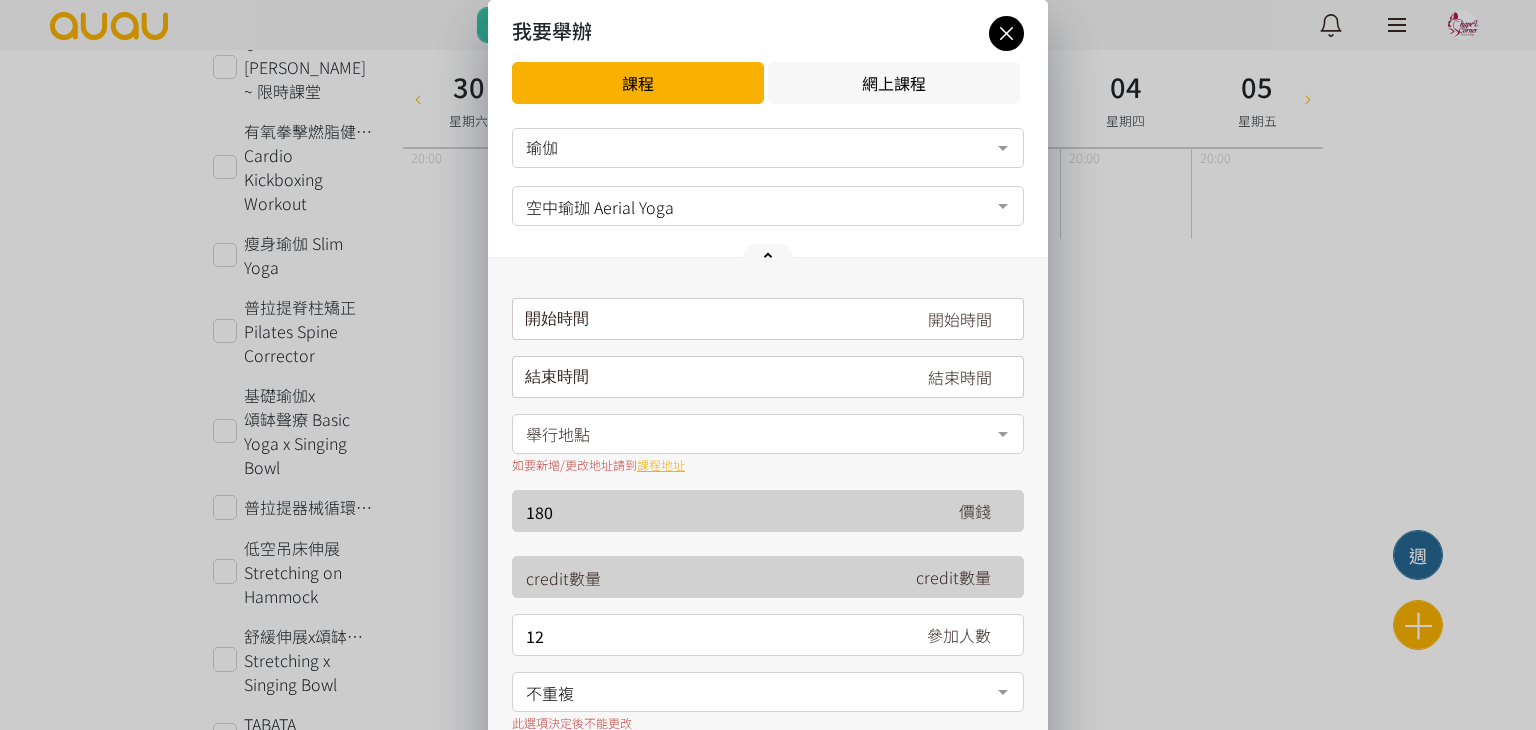 click on "請選擇時間表日期" at bounding box center (768, 319) 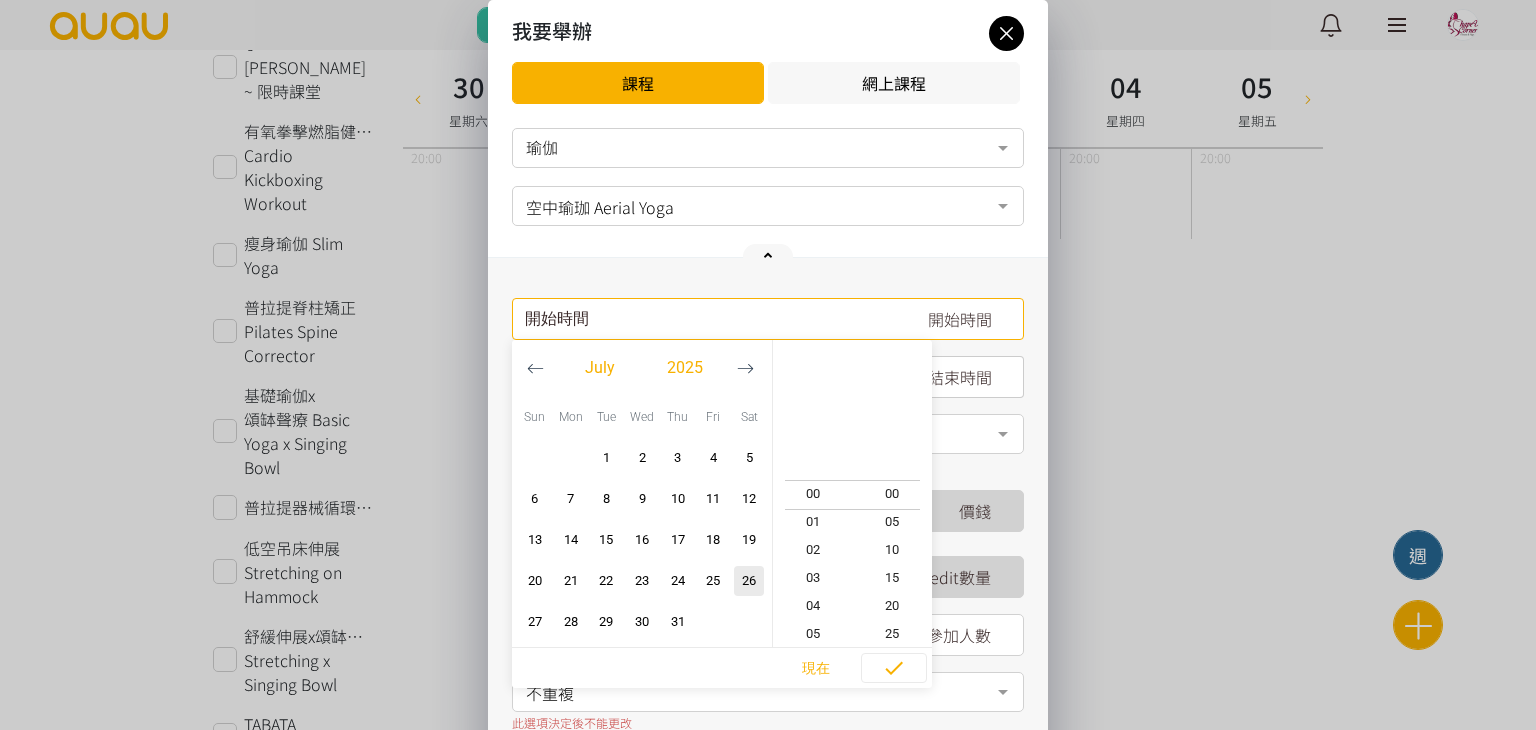 click 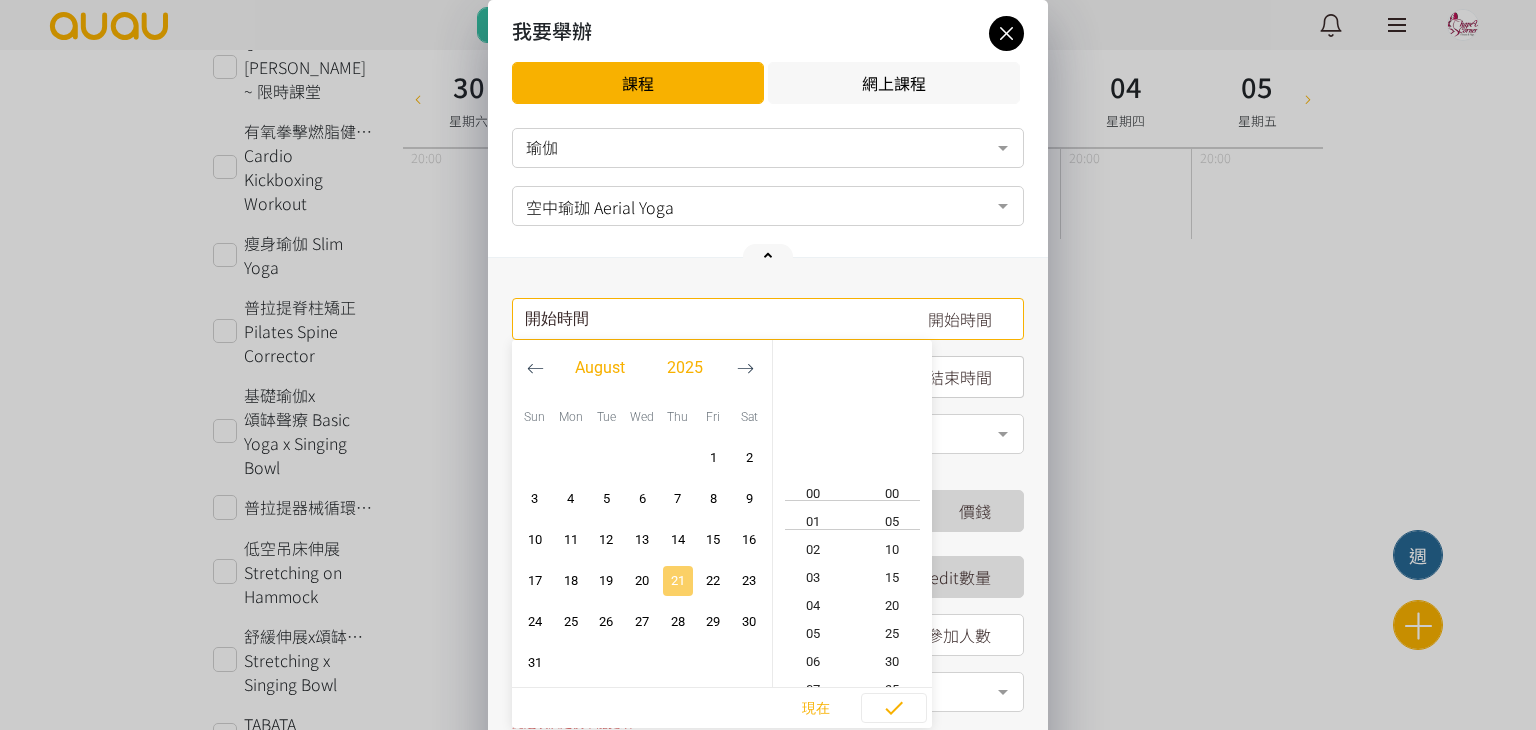 click on "21" at bounding box center [678, 581] 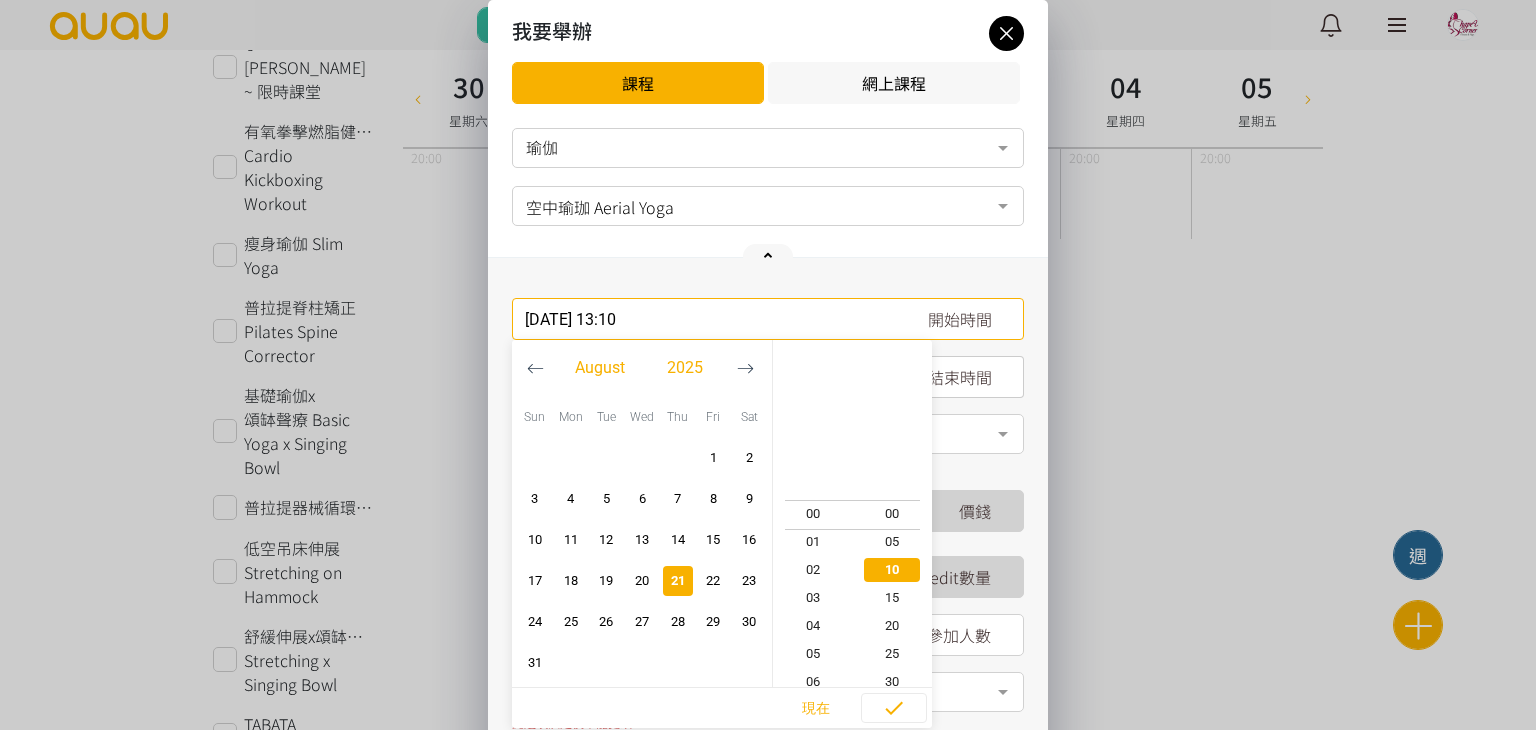scroll, scrollTop: 364, scrollLeft: 0, axis: vertical 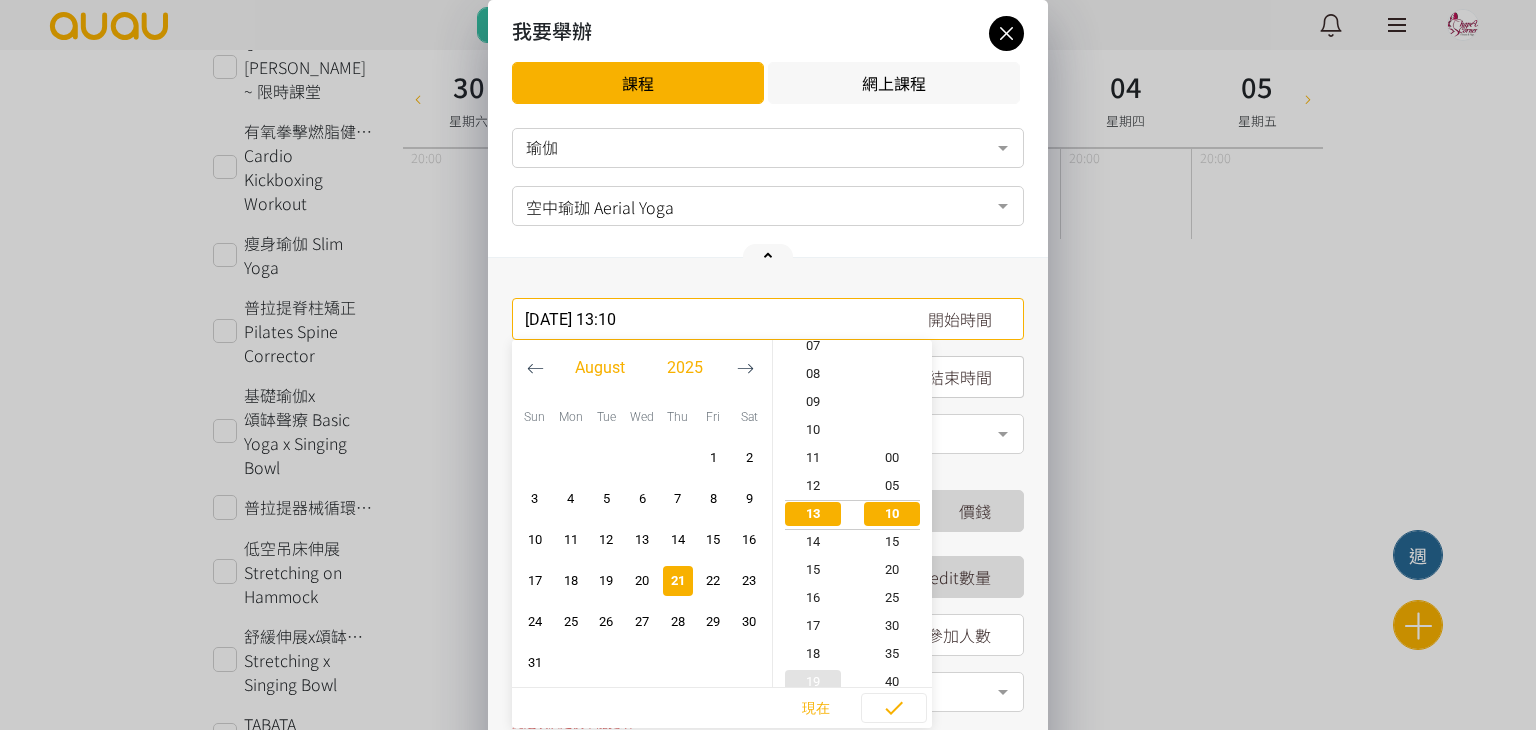 click on "19" at bounding box center (813, 682) 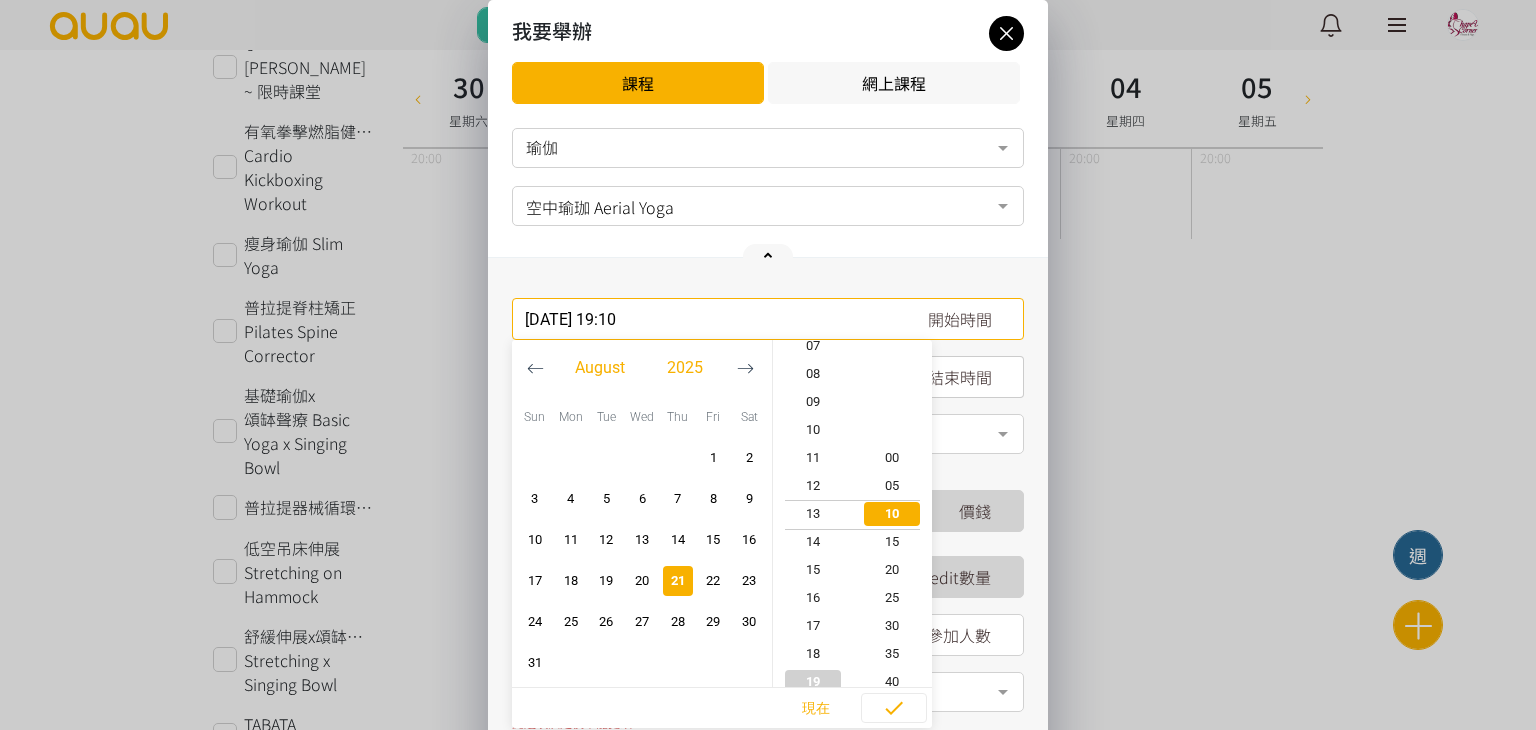 scroll, scrollTop: 532, scrollLeft: 0, axis: vertical 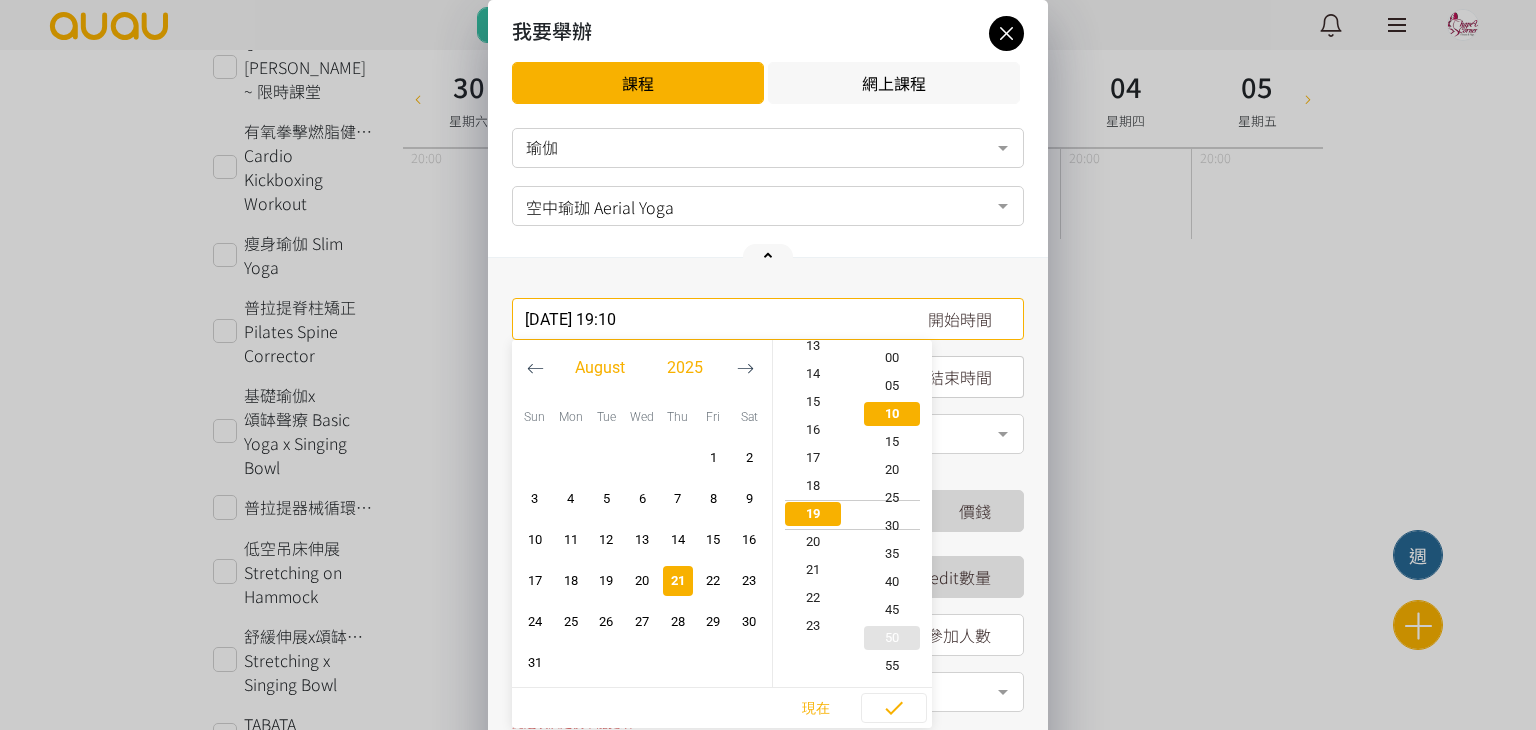 type on "[DATE] 19:30" 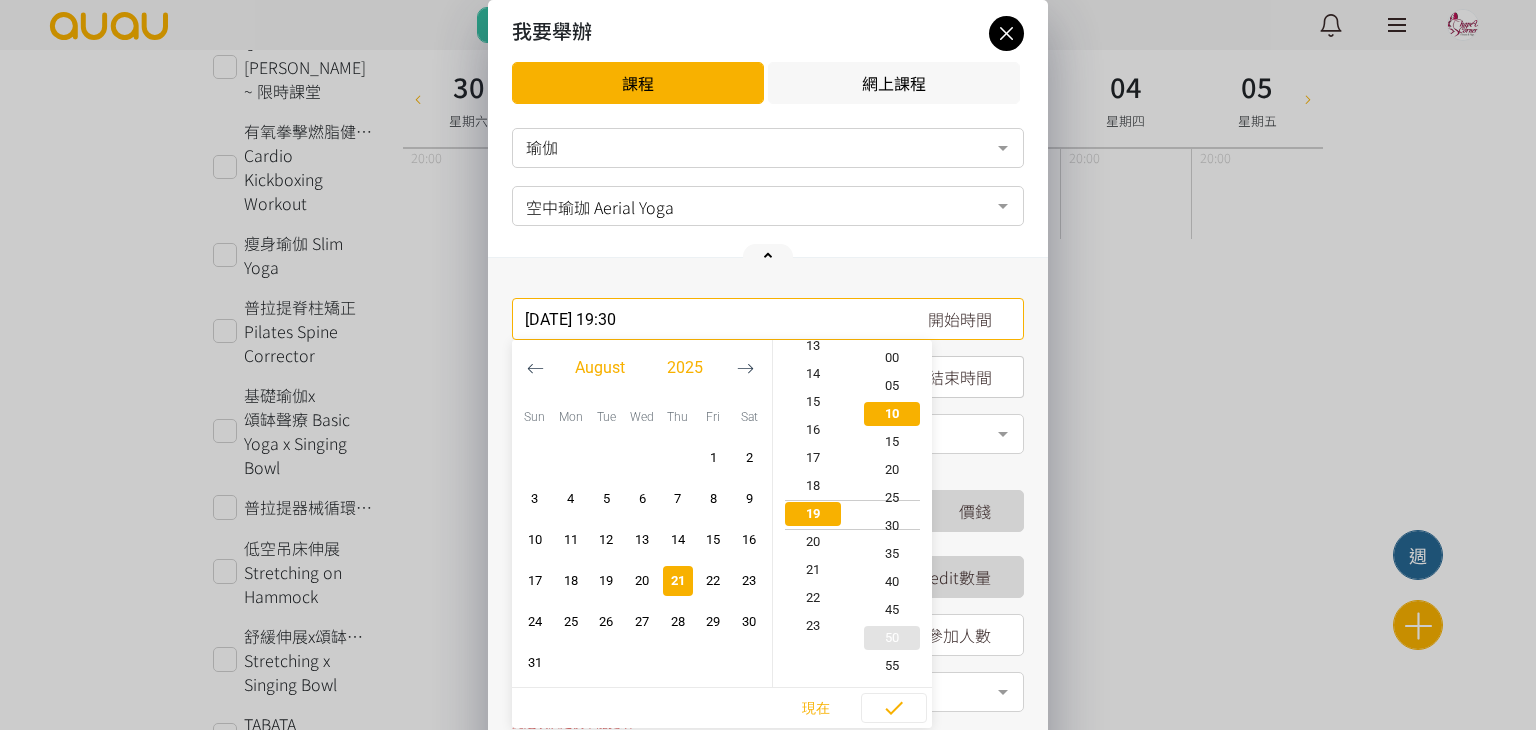scroll, scrollTop: 532, scrollLeft: 0, axis: vertical 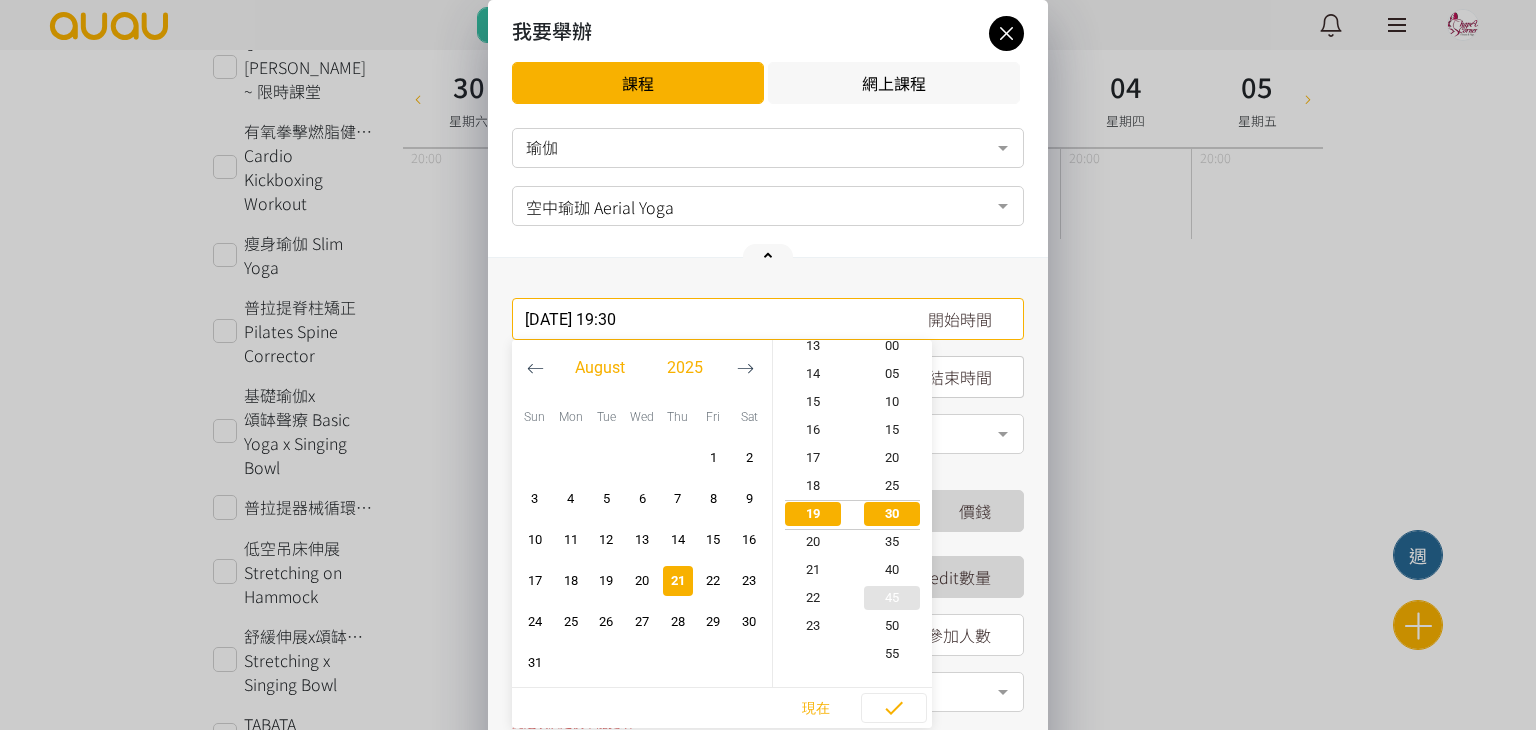 click on "45" at bounding box center (893, 598) 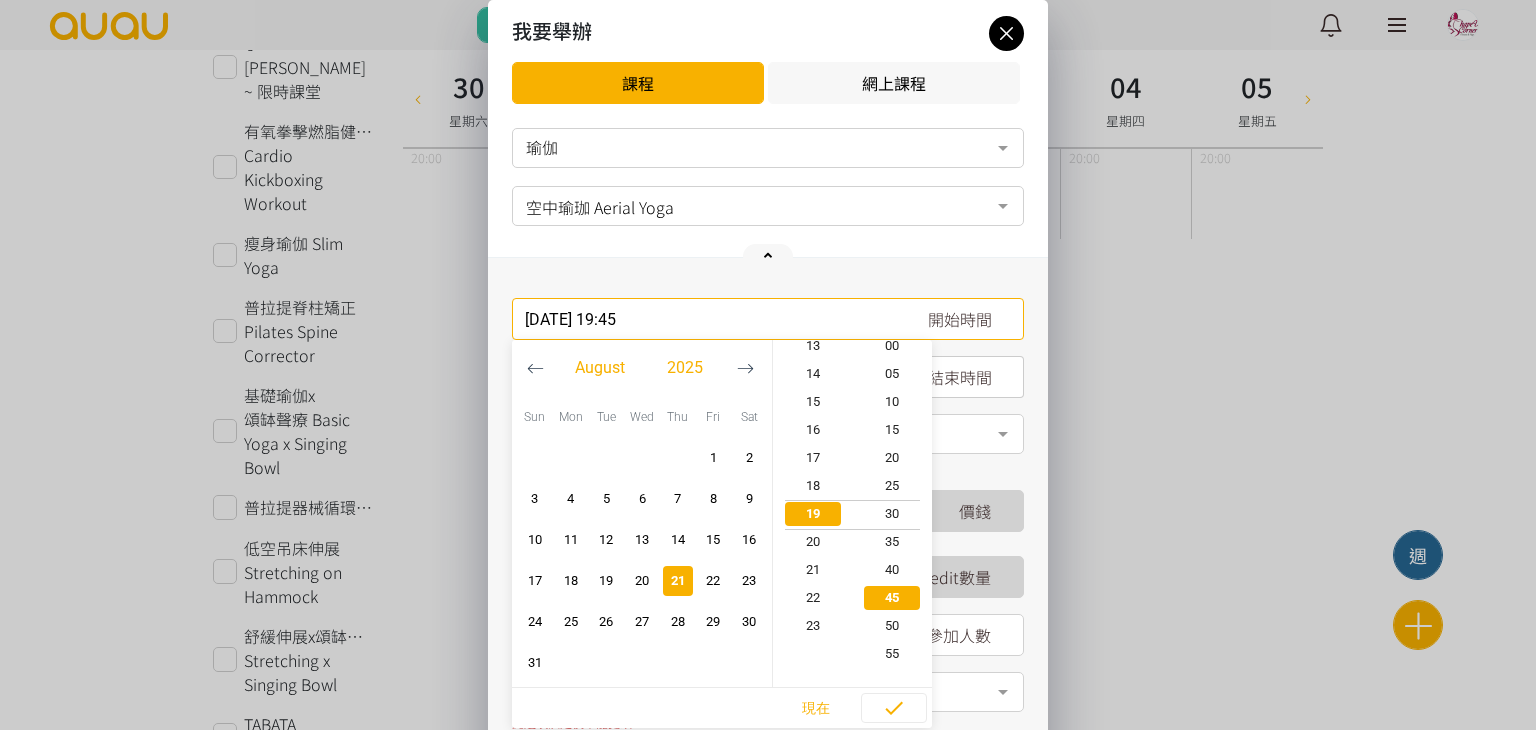 scroll, scrollTop: 532, scrollLeft: 0, axis: vertical 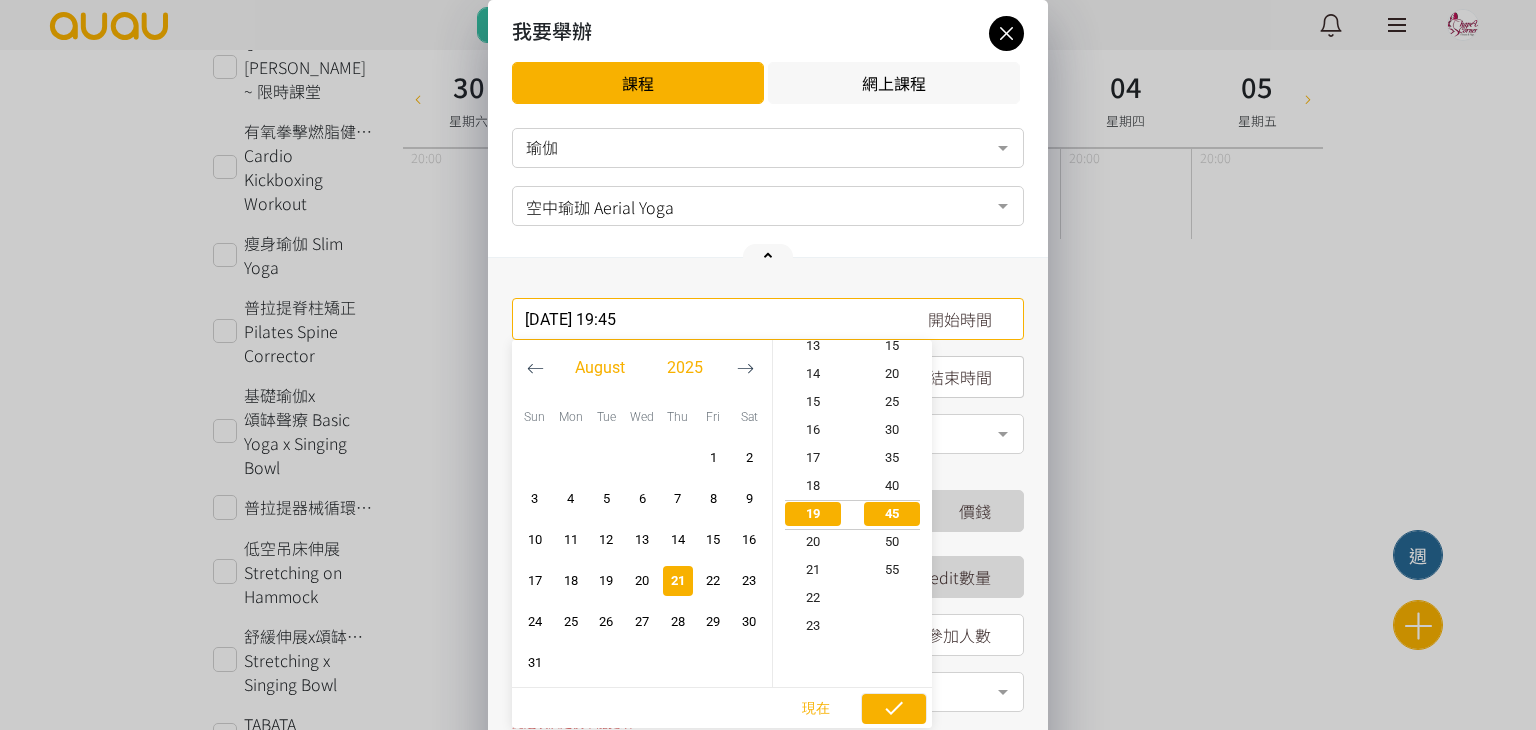 click 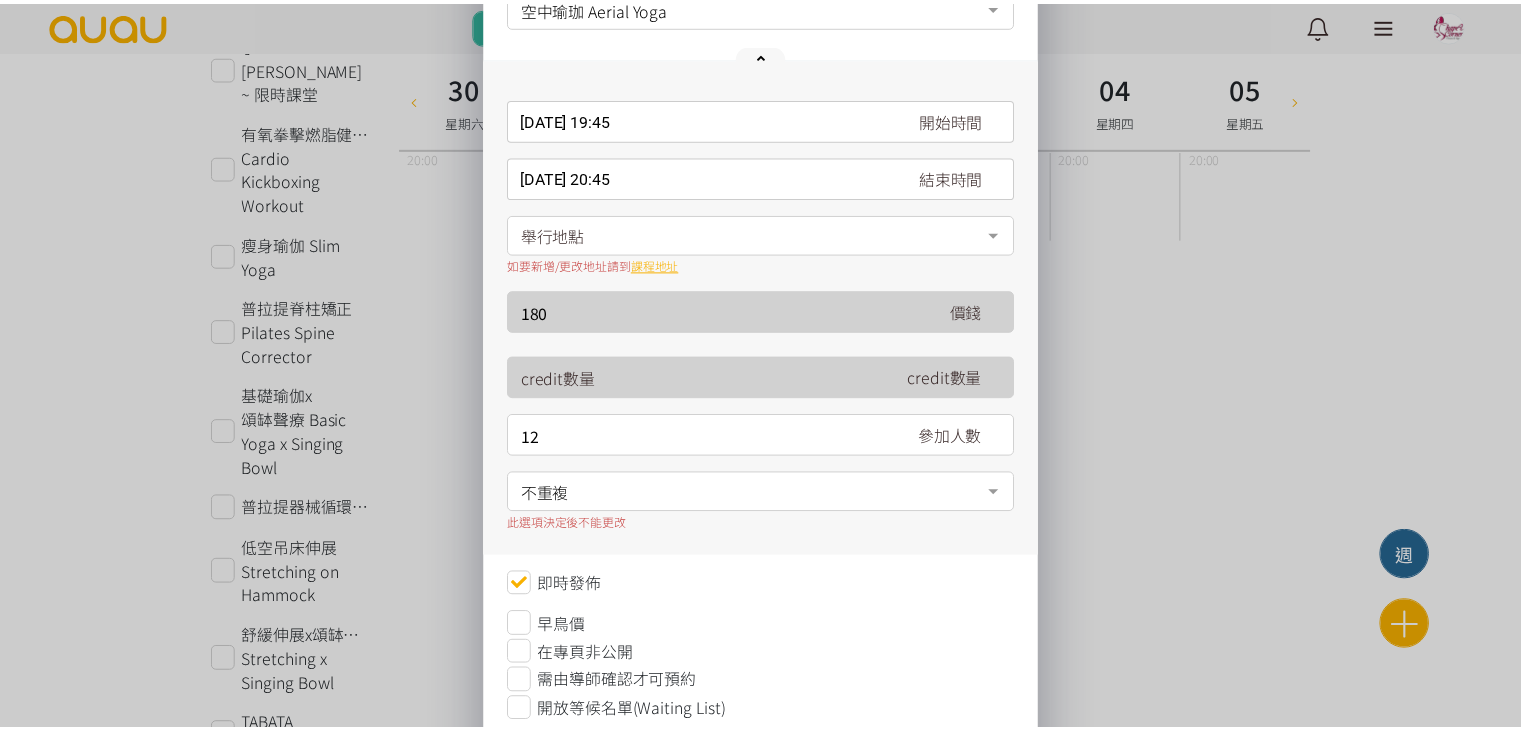 scroll, scrollTop: 313, scrollLeft: 0, axis: vertical 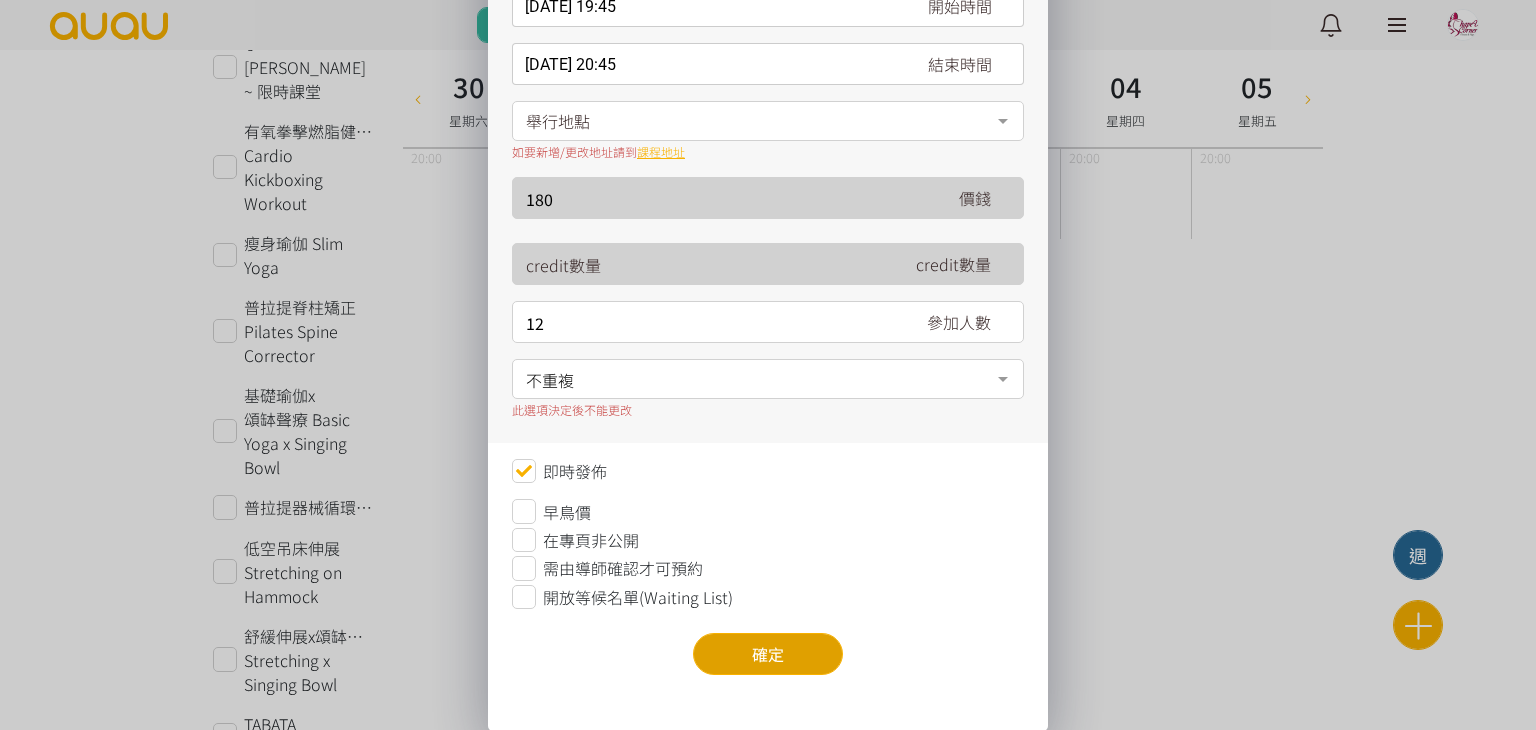 click on "確定" at bounding box center (768, 654) 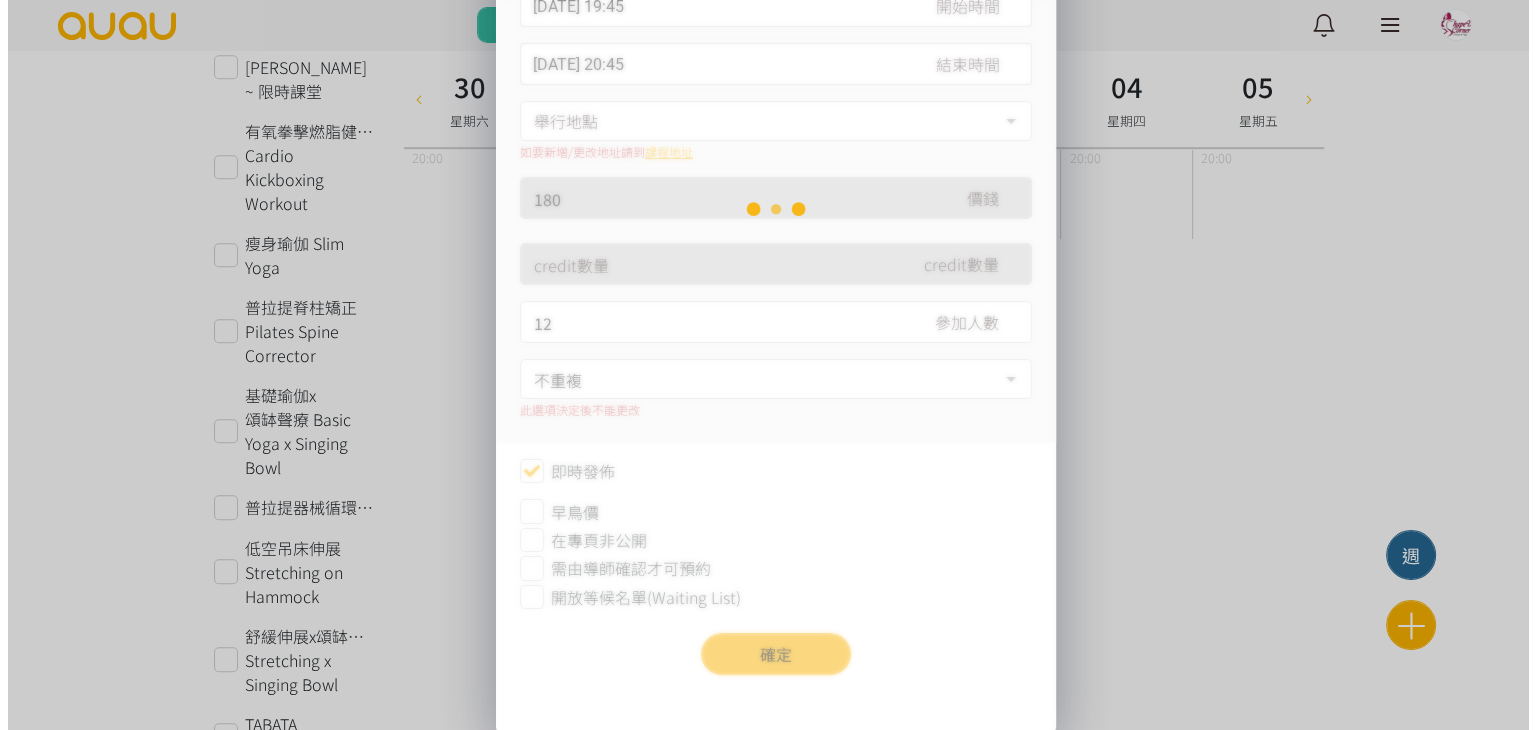scroll, scrollTop: 0, scrollLeft: 0, axis: both 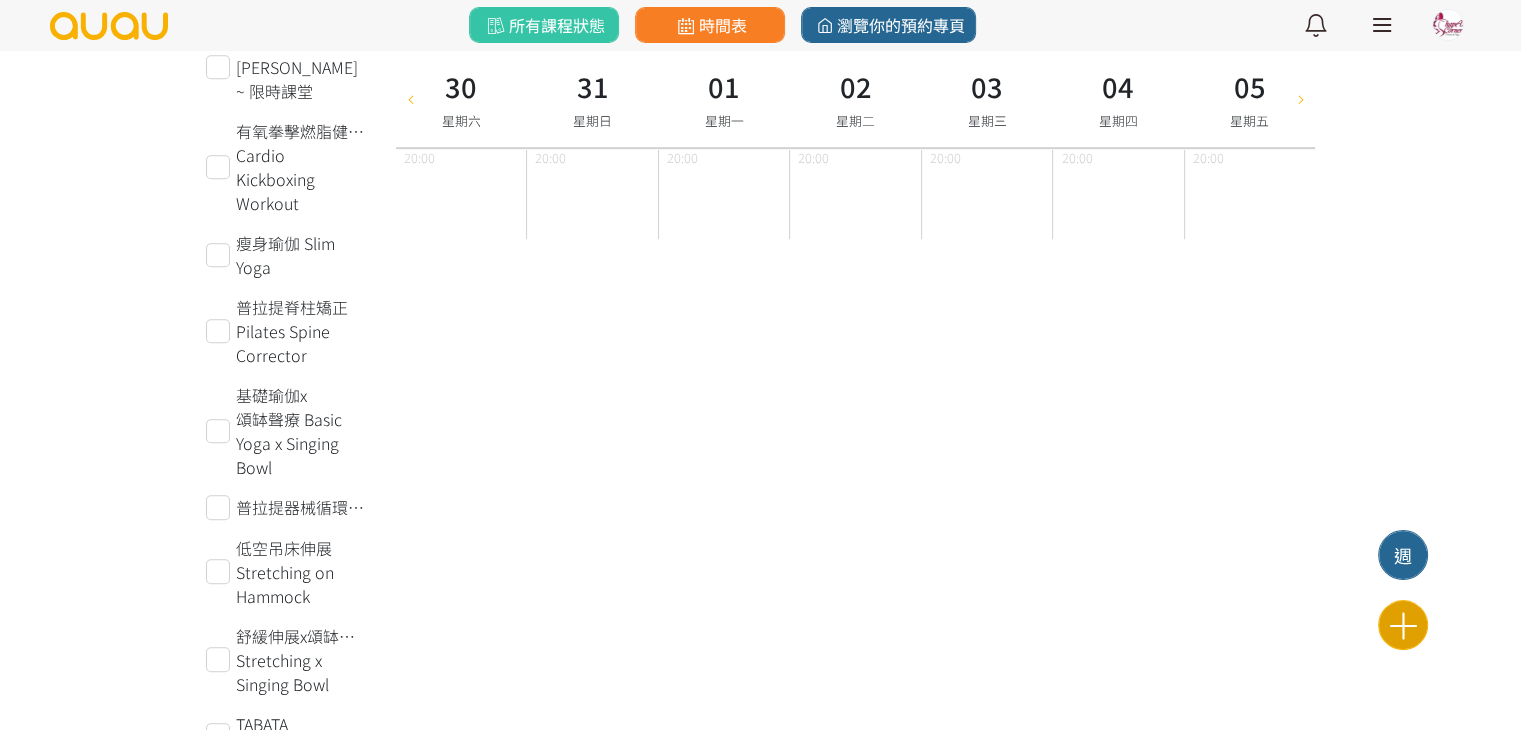 click at bounding box center [1403, 625] 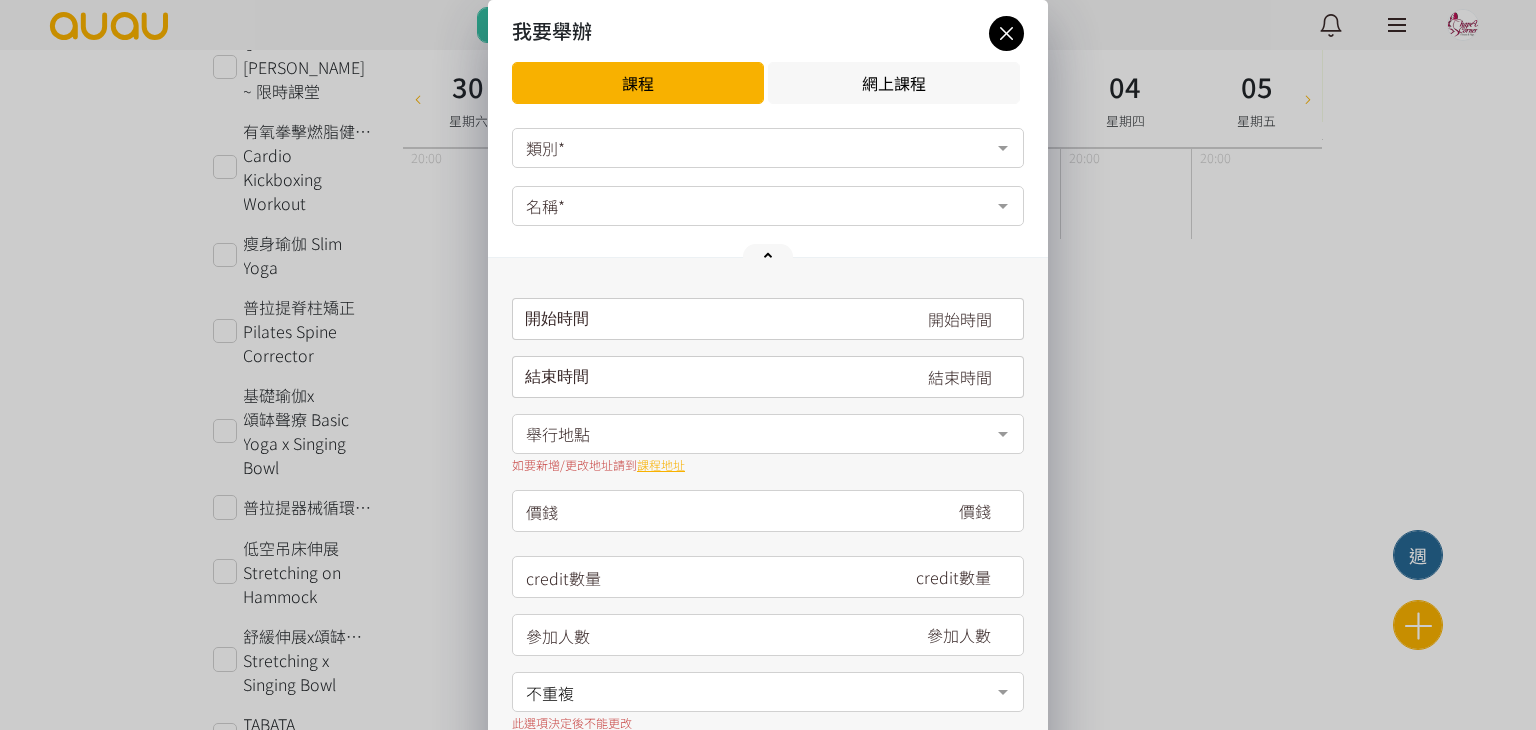click on "類別*" at bounding box center (768, 148) 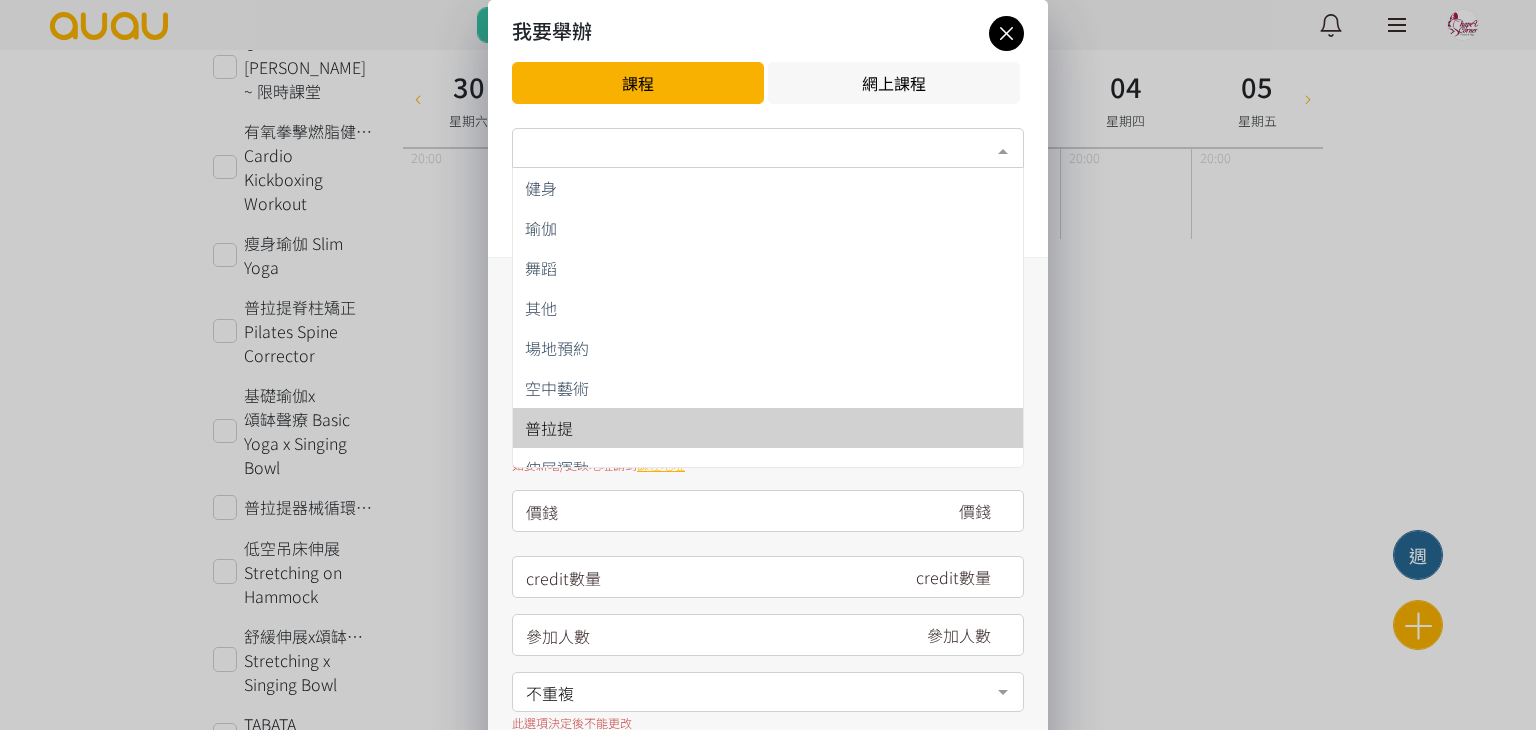 click on "普拉提" at bounding box center (768, 428) 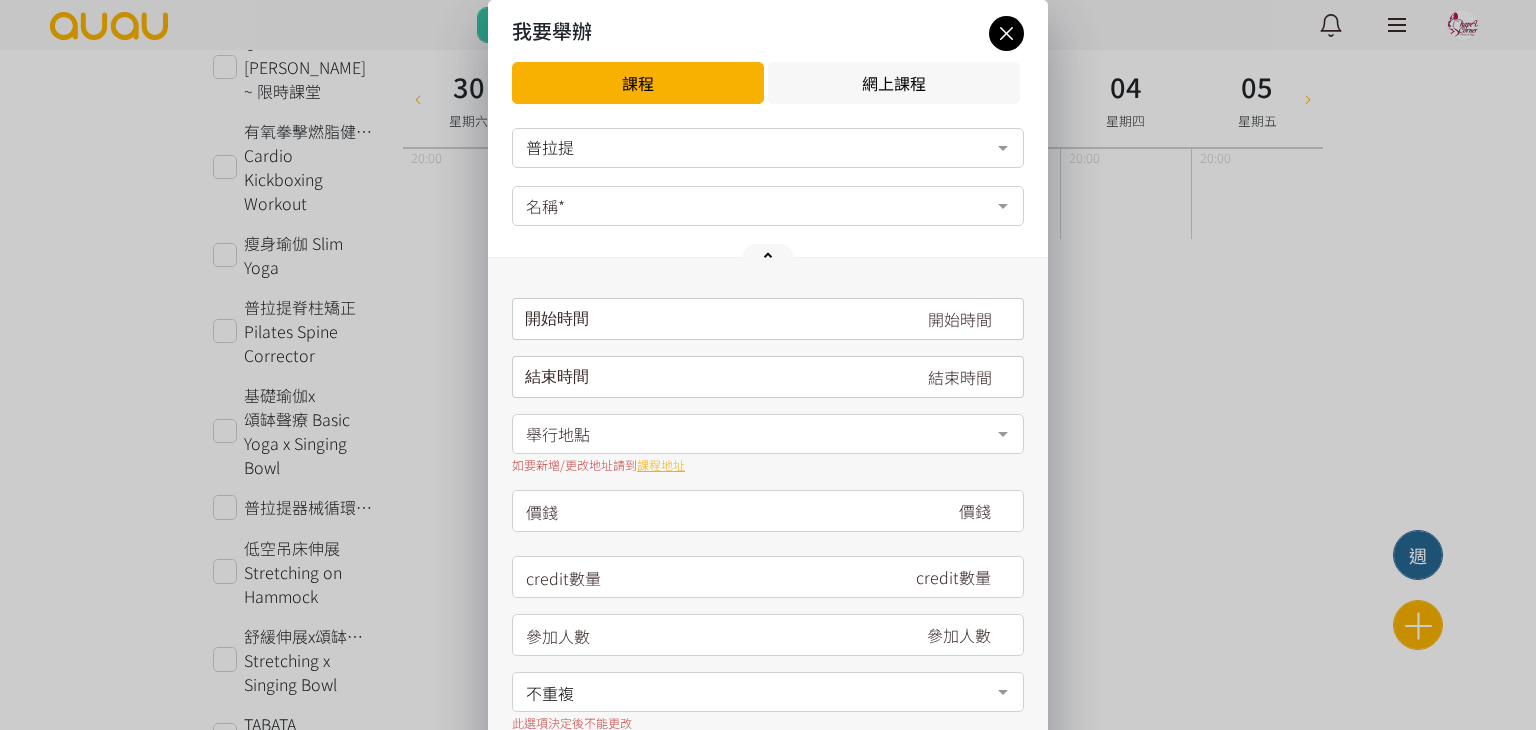 click on "名稱*" at bounding box center (768, 206) 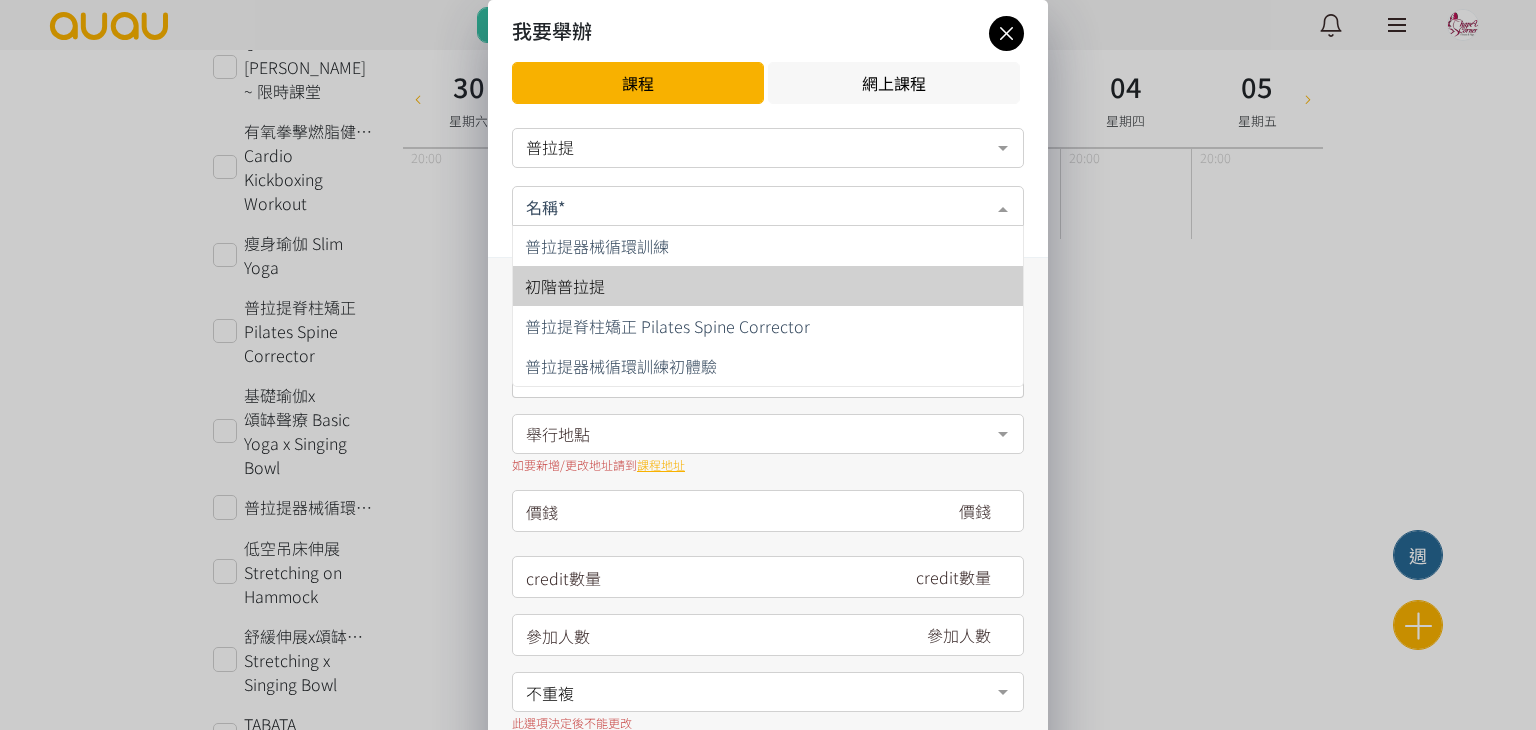 click on "初階普拉提" at bounding box center (768, 286) 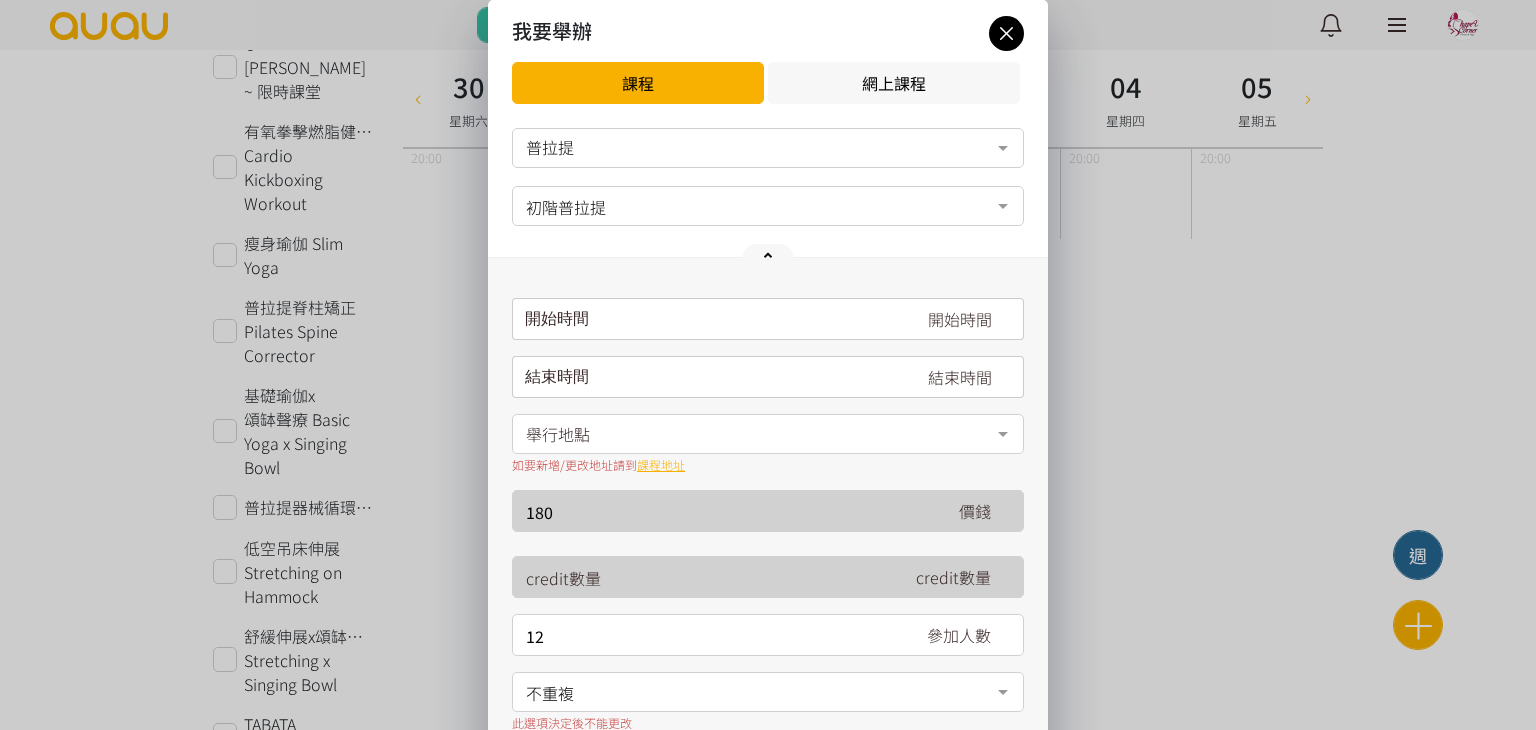 click on "請選擇時間表日期" at bounding box center (768, 319) 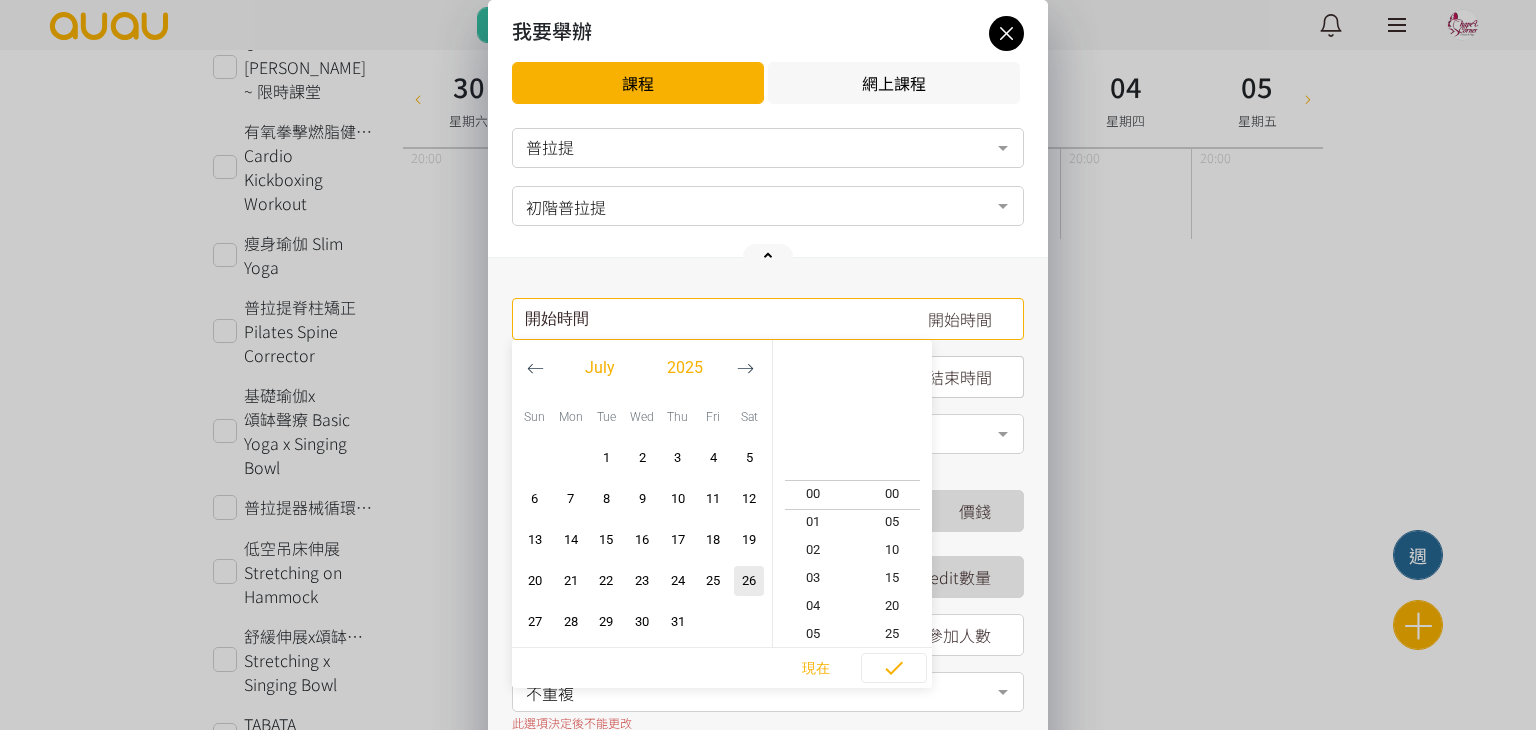 click 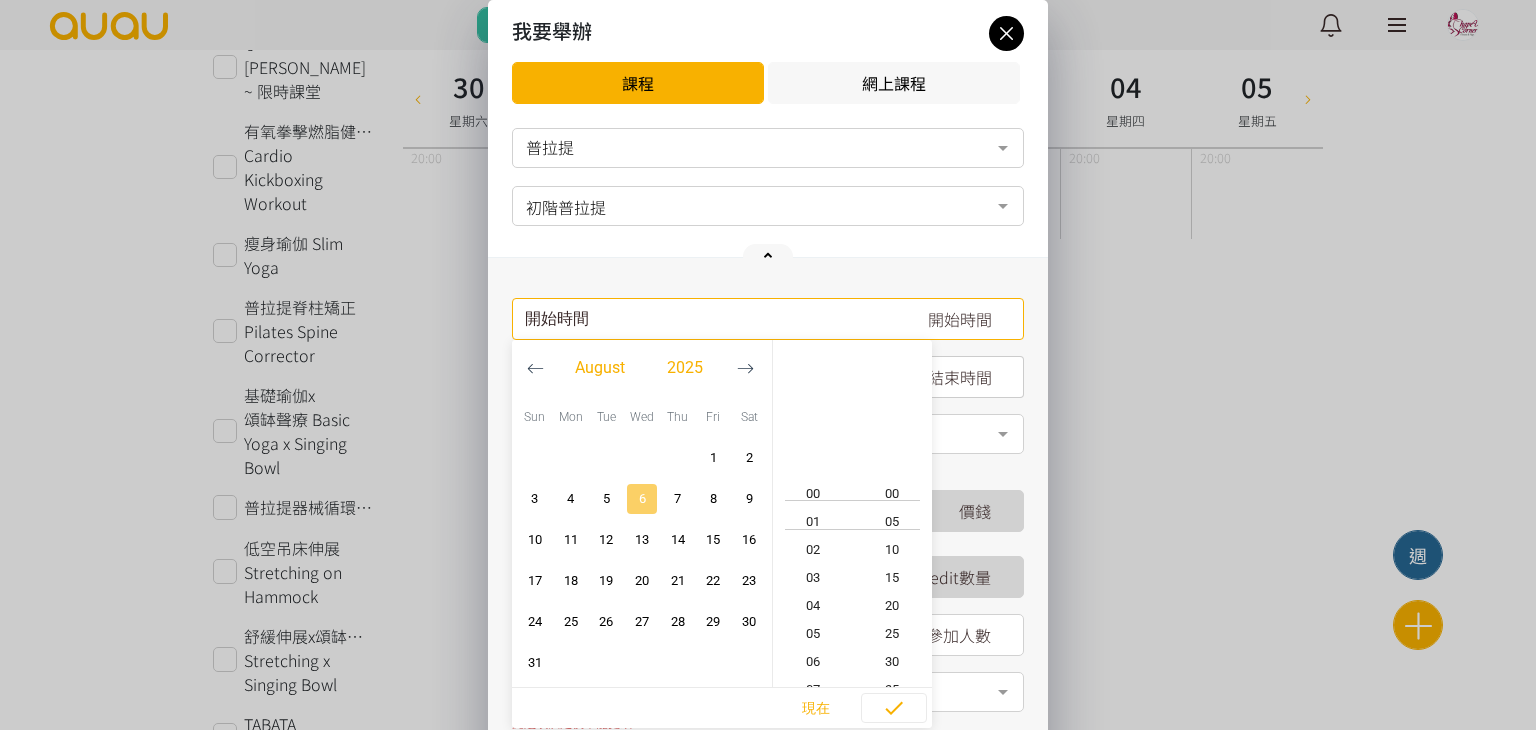 click on "6" at bounding box center (642, 499) 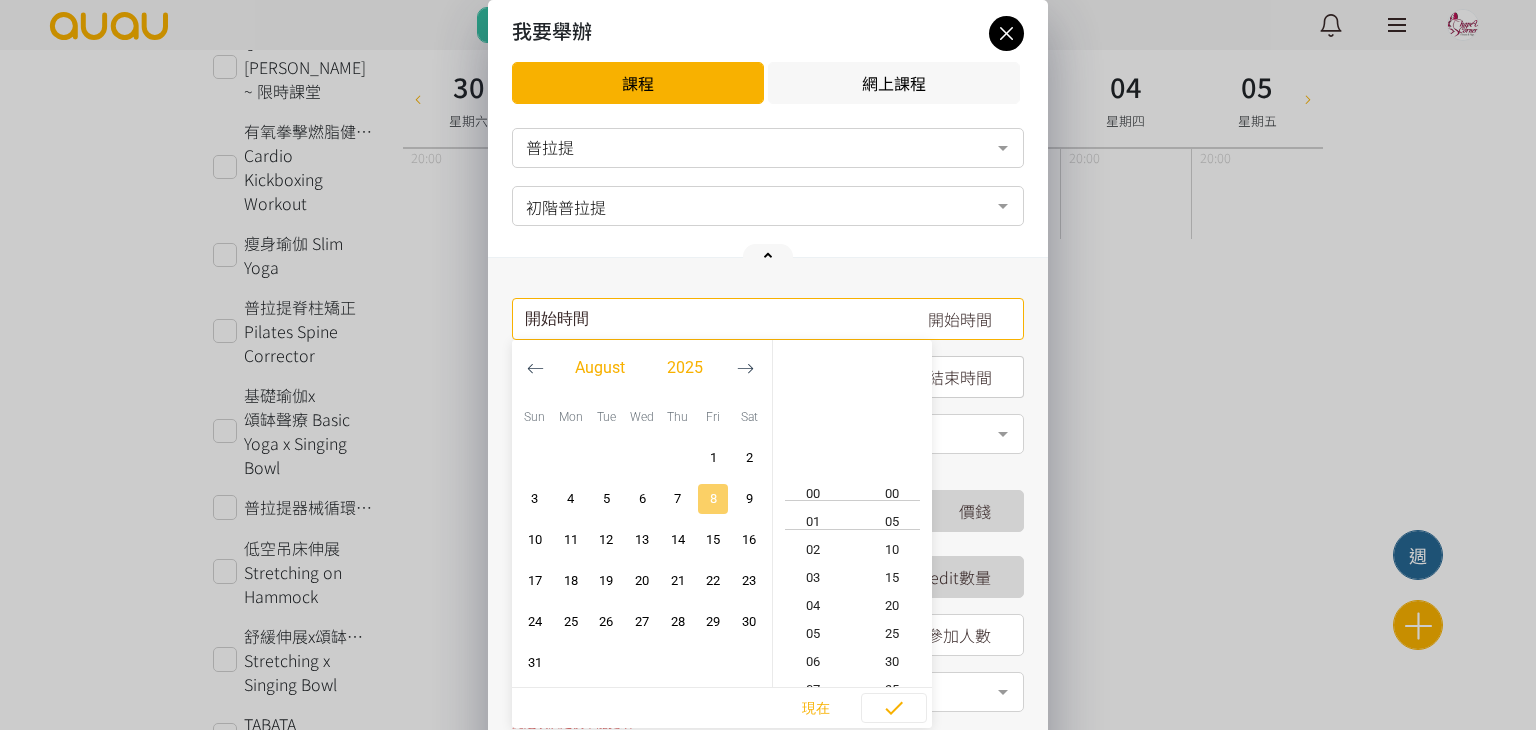 type on "[DATE] 13:10" 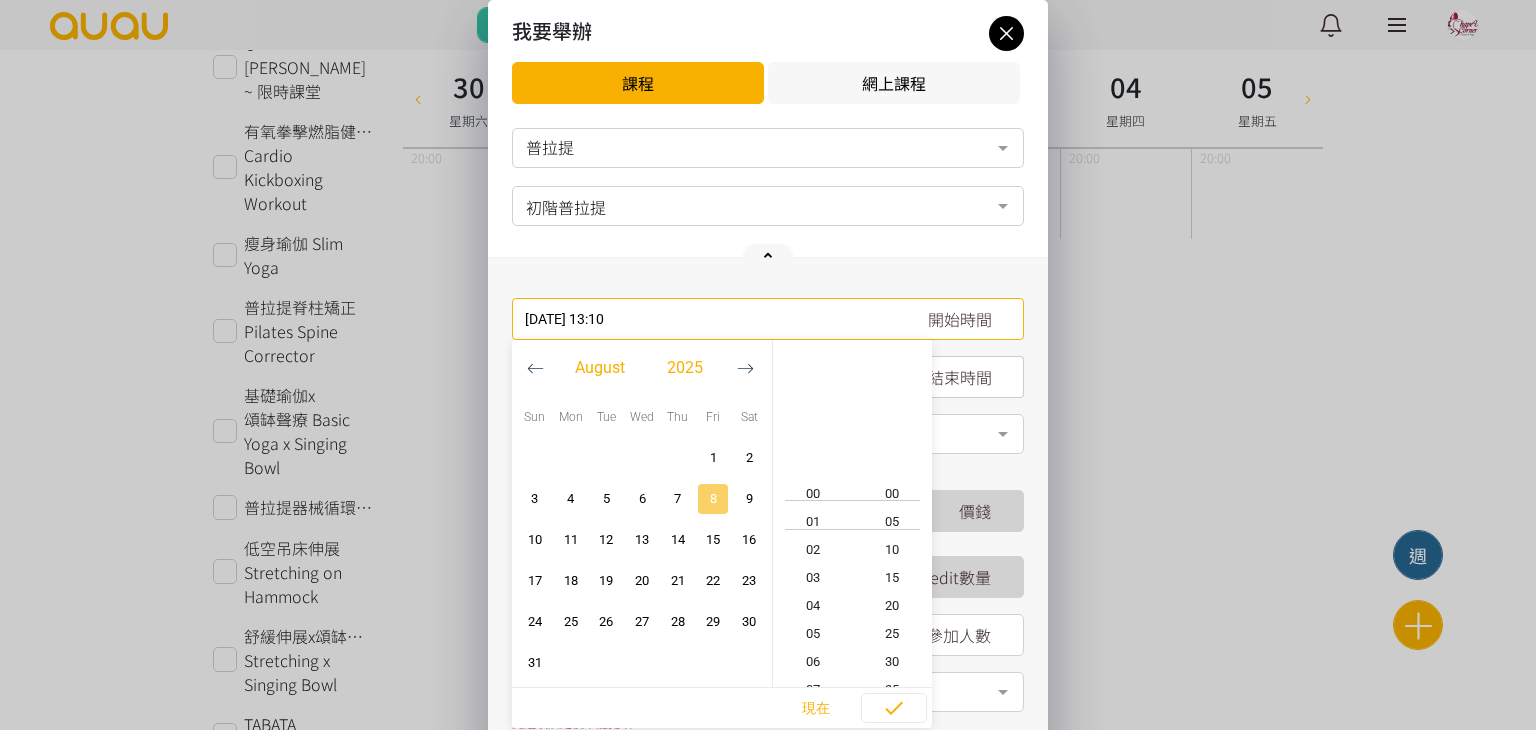 scroll, scrollTop: 364, scrollLeft: 0, axis: vertical 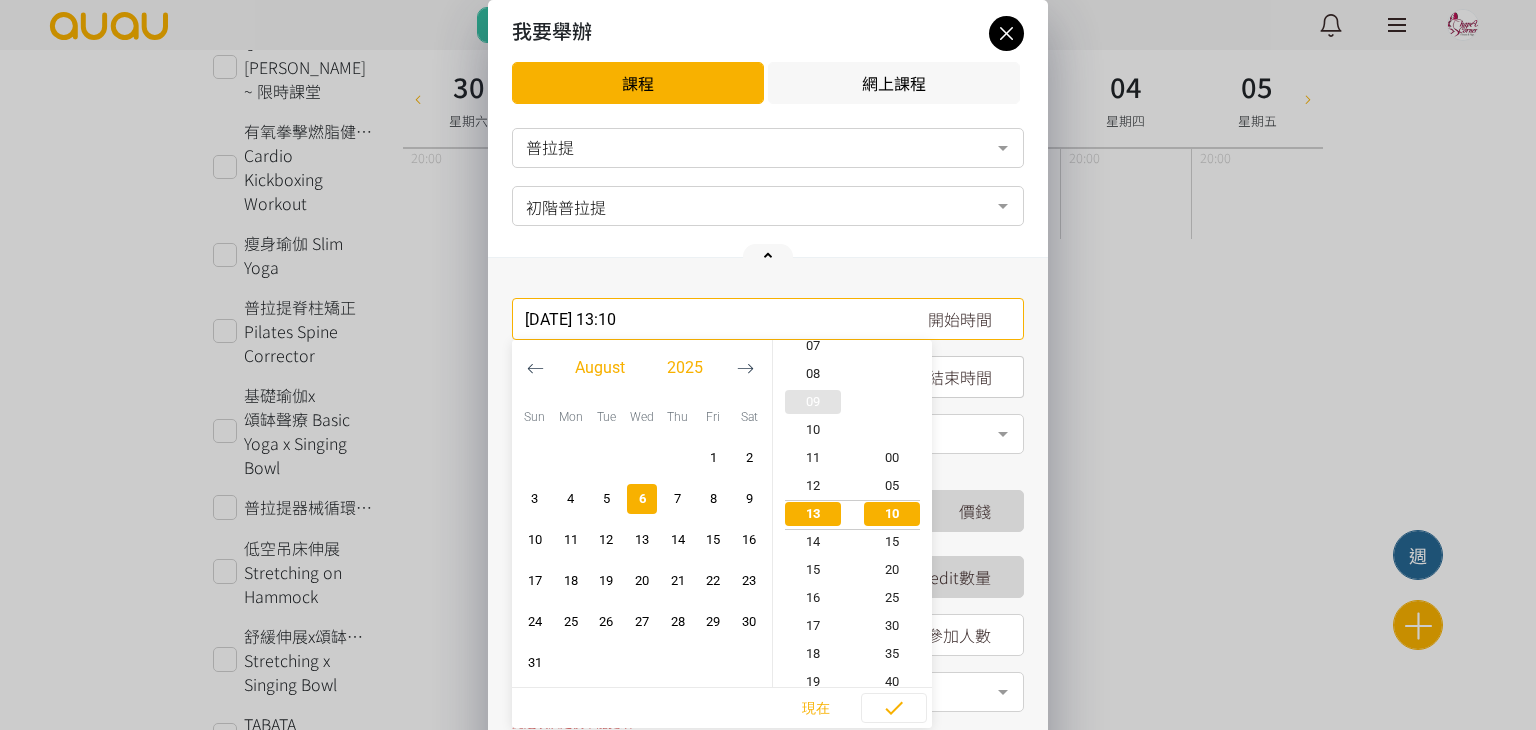 click on "09" at bounding box center [813, 402] 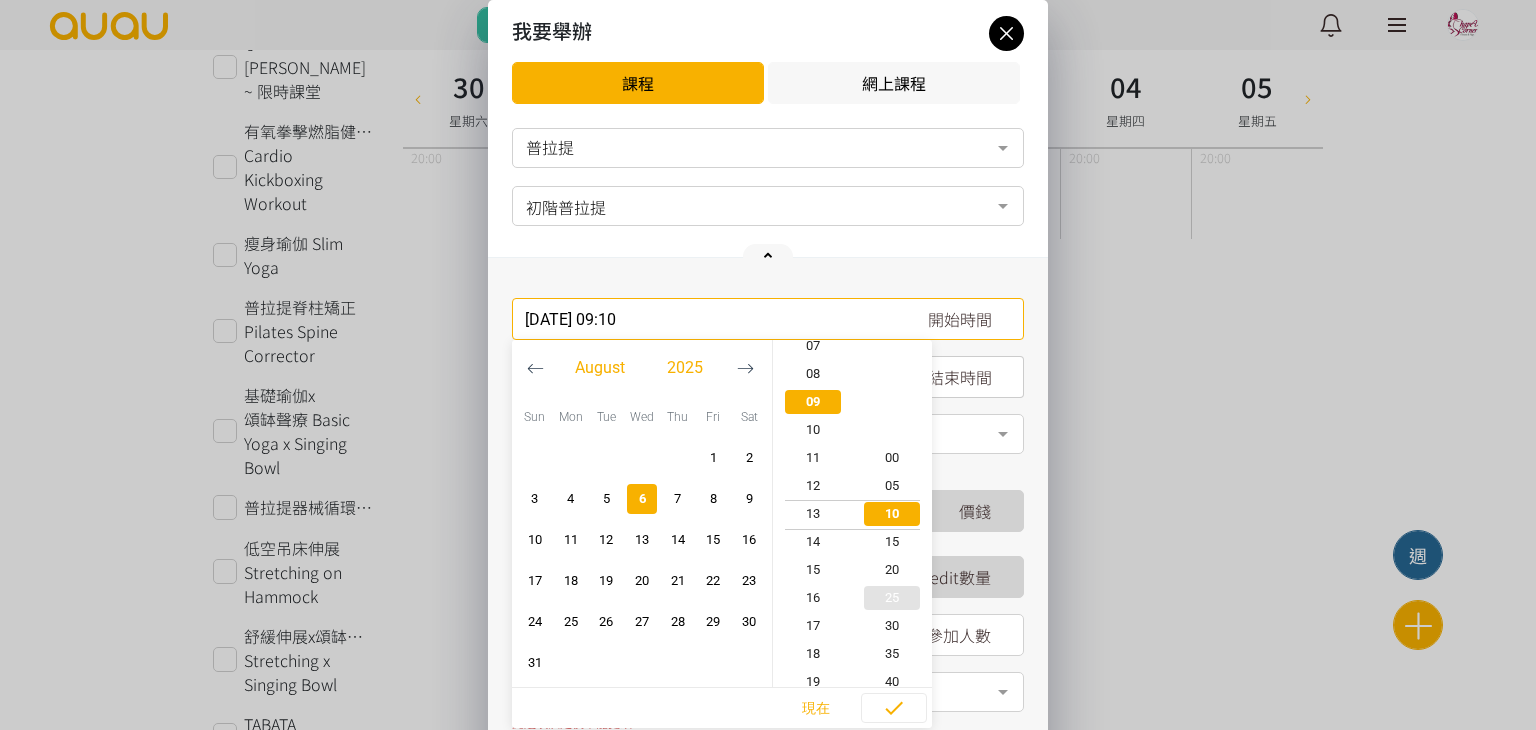 scroll, scrollTop: 252, scrollLeft: 0, axis: vertical 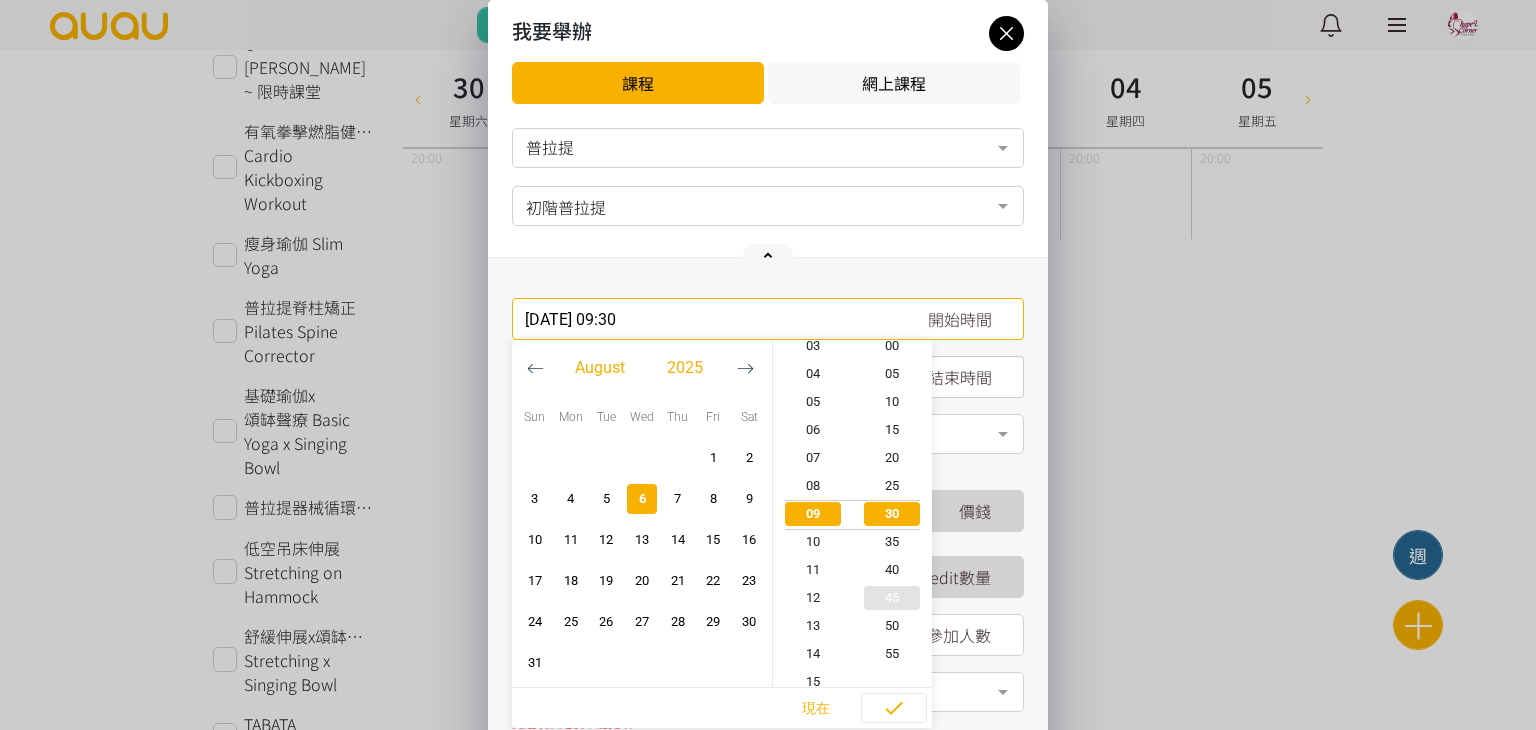 click on "45" at bounding box center (893, 598) 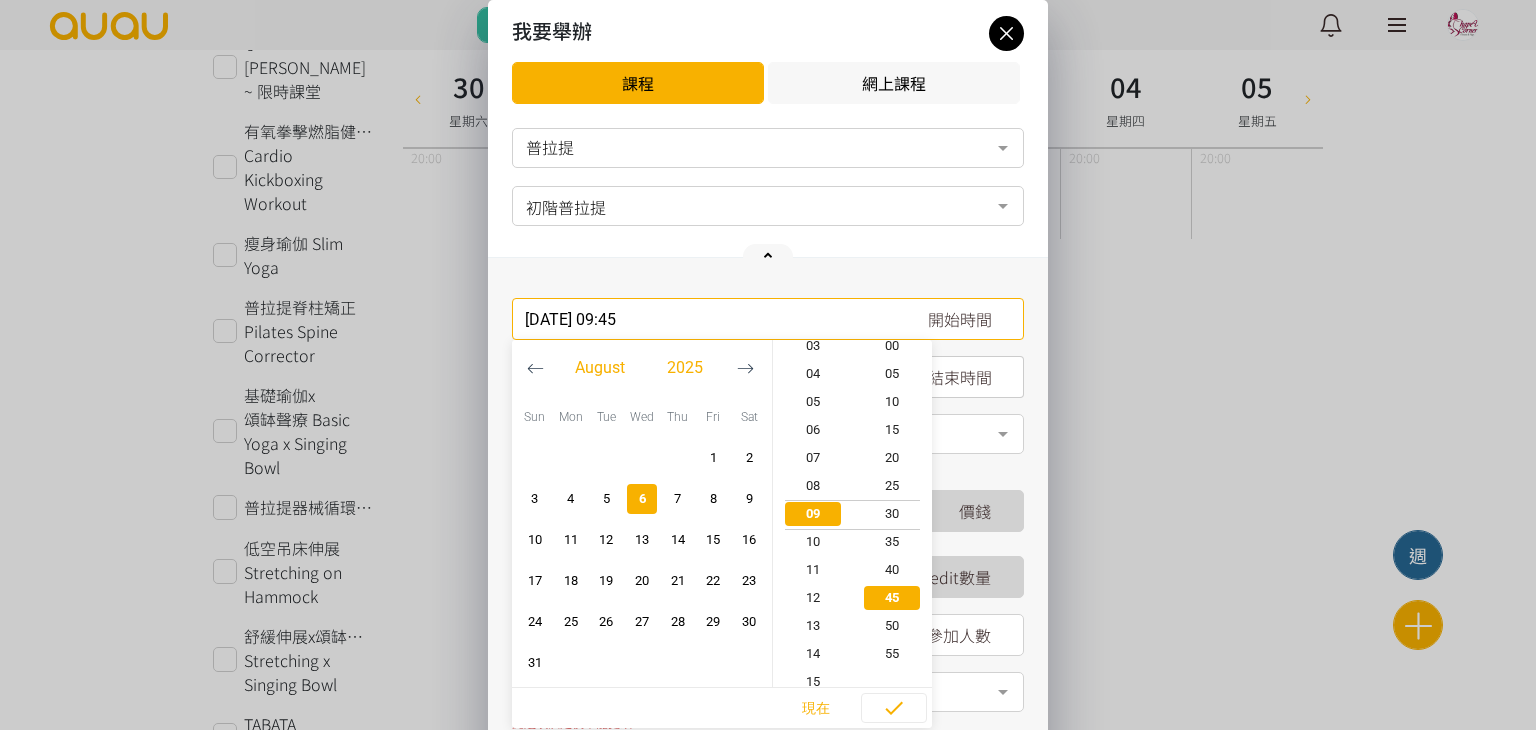 scroll, scrollTop: 252, scrollLeft: 0, axis: vertical 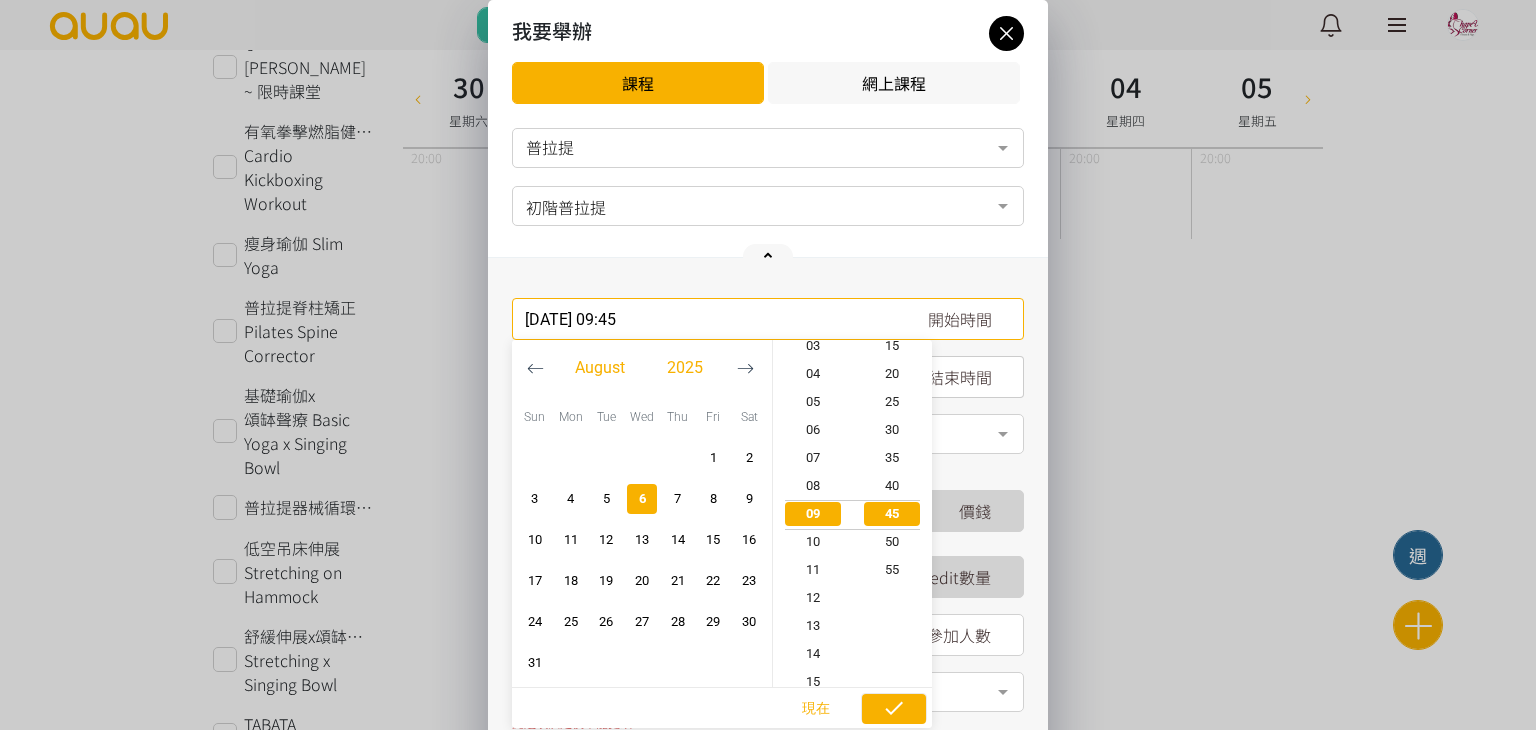 click 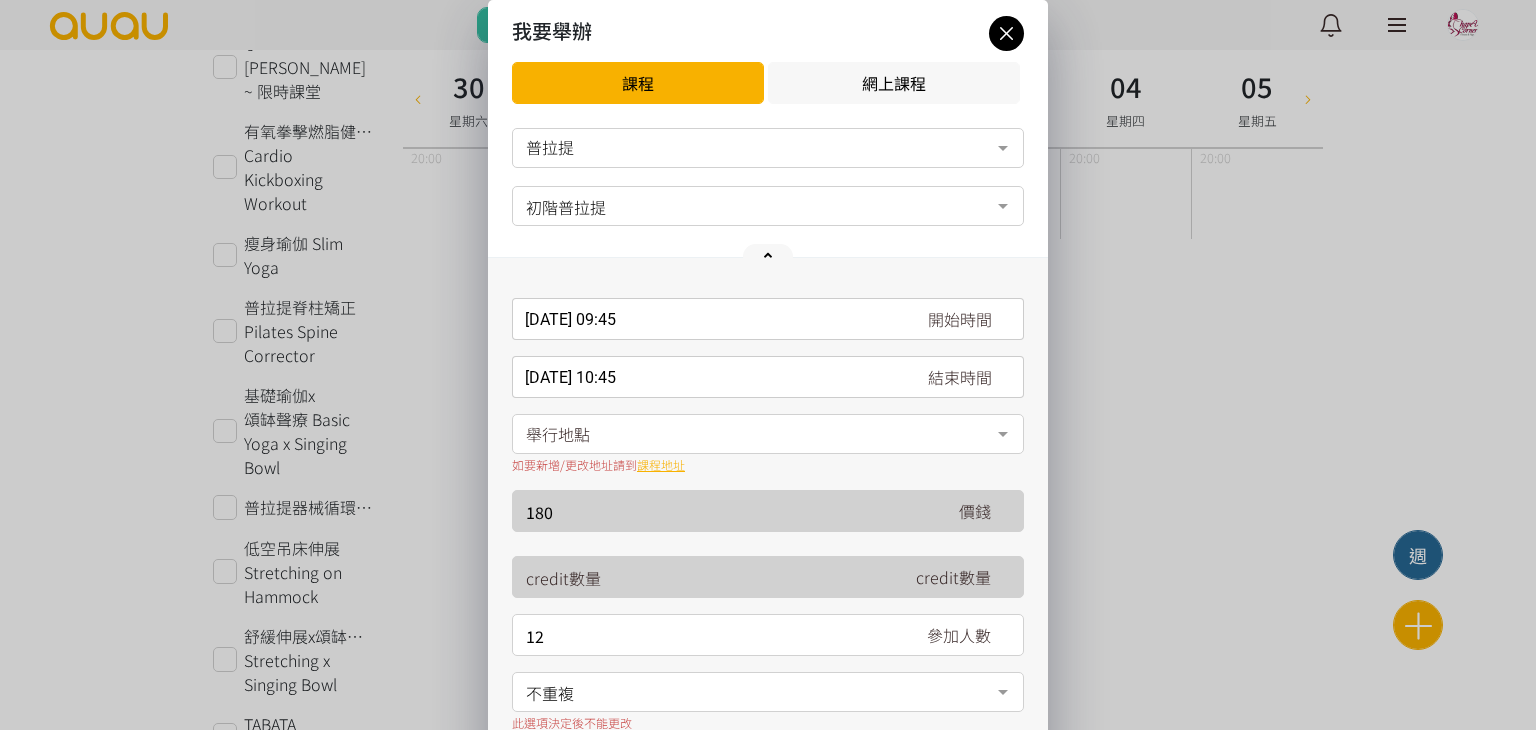 click on "舉行地點" at bounding box center [768, 434] 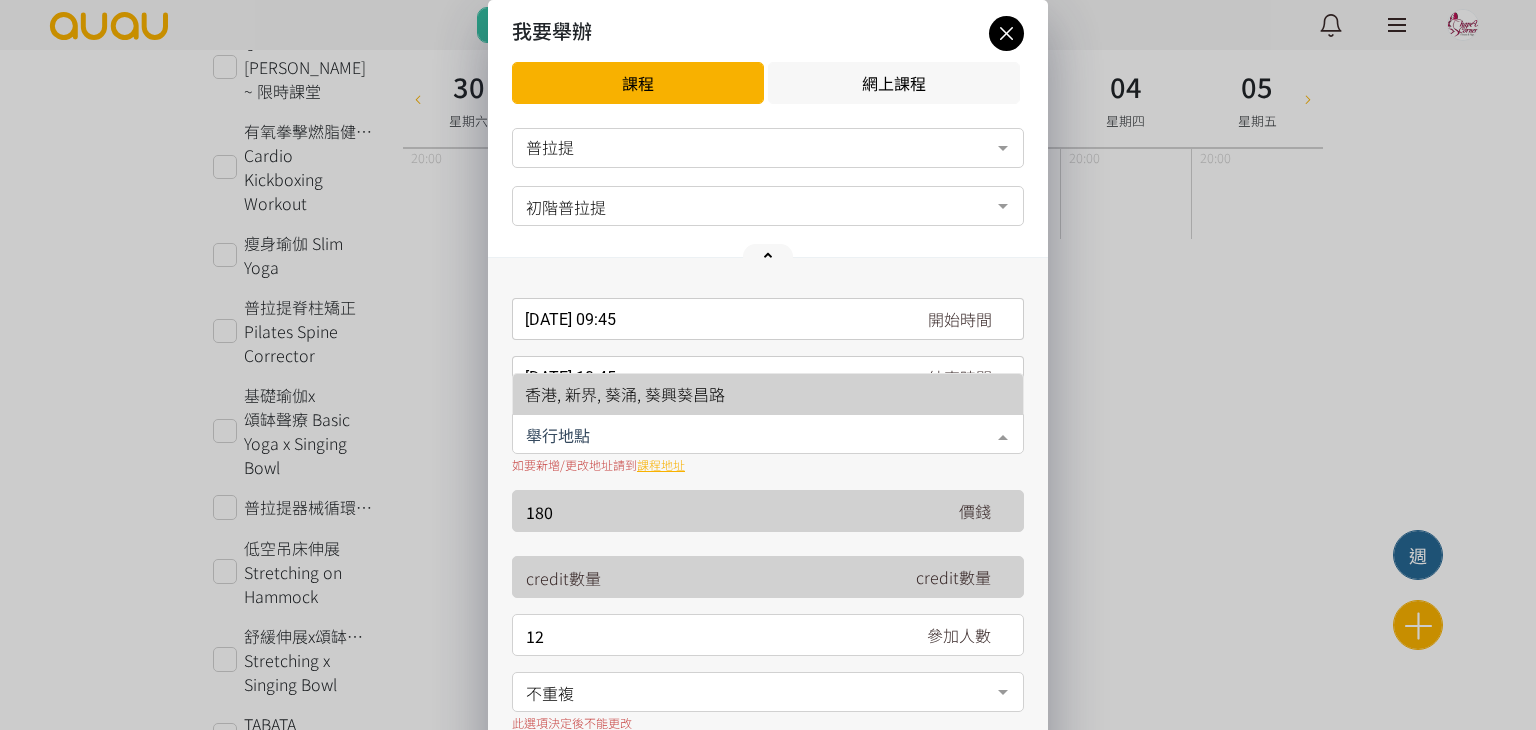 click on "香港, 新界, 葵涌, 葵興葵昌路" at bounding box center (768, 394) 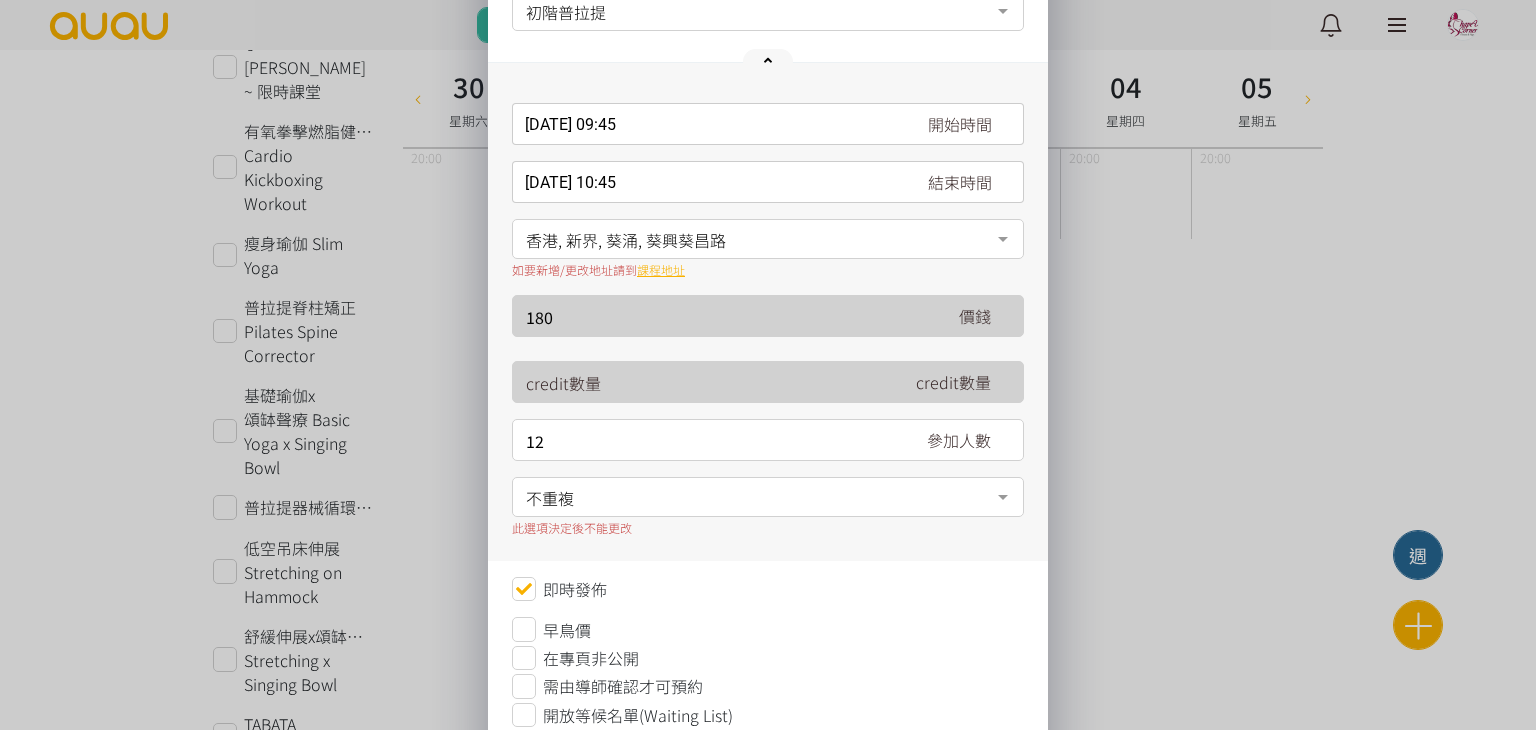 scroll, scrollTop: 200, scrollLeft: 0, axis: vertical 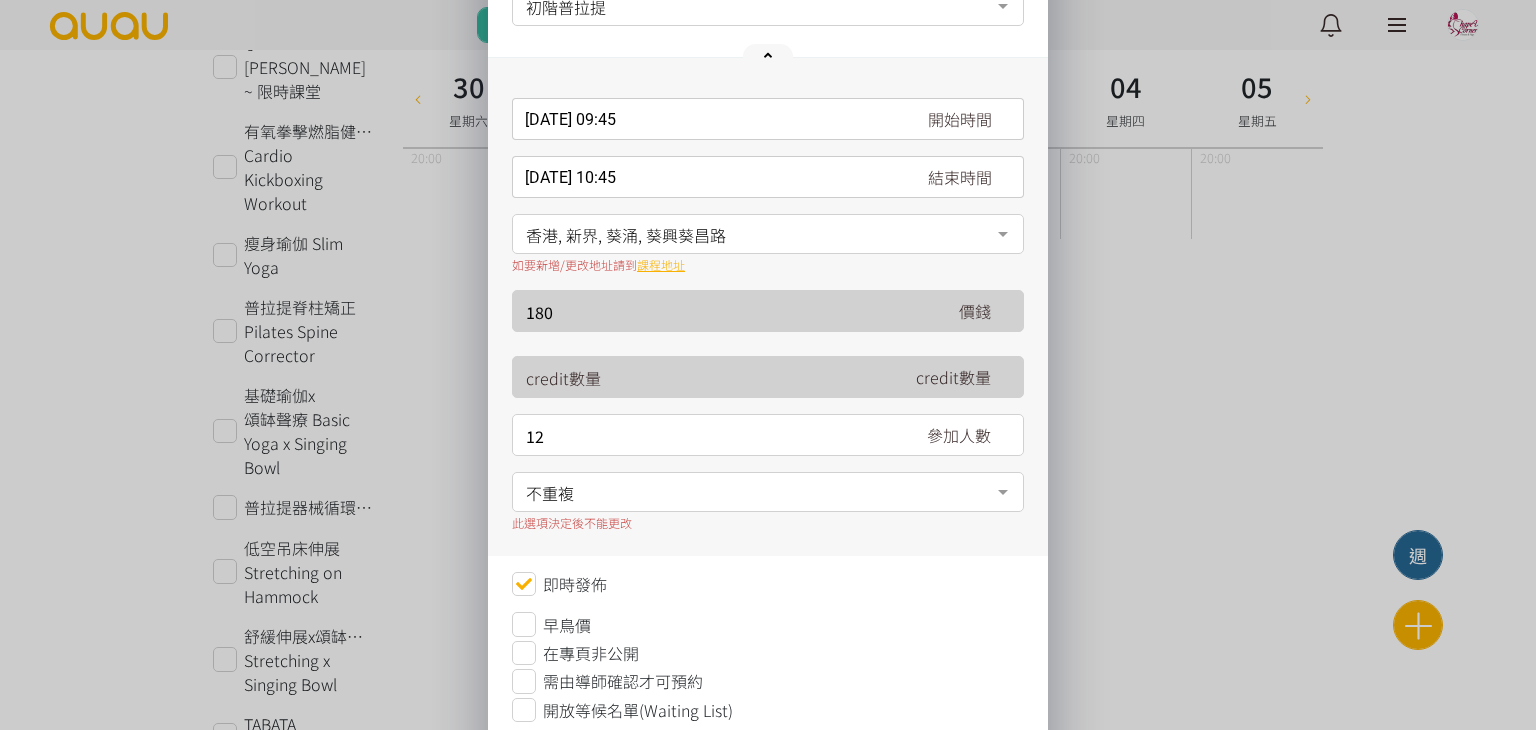 click on "不重複" at bounding box center (768, 490) 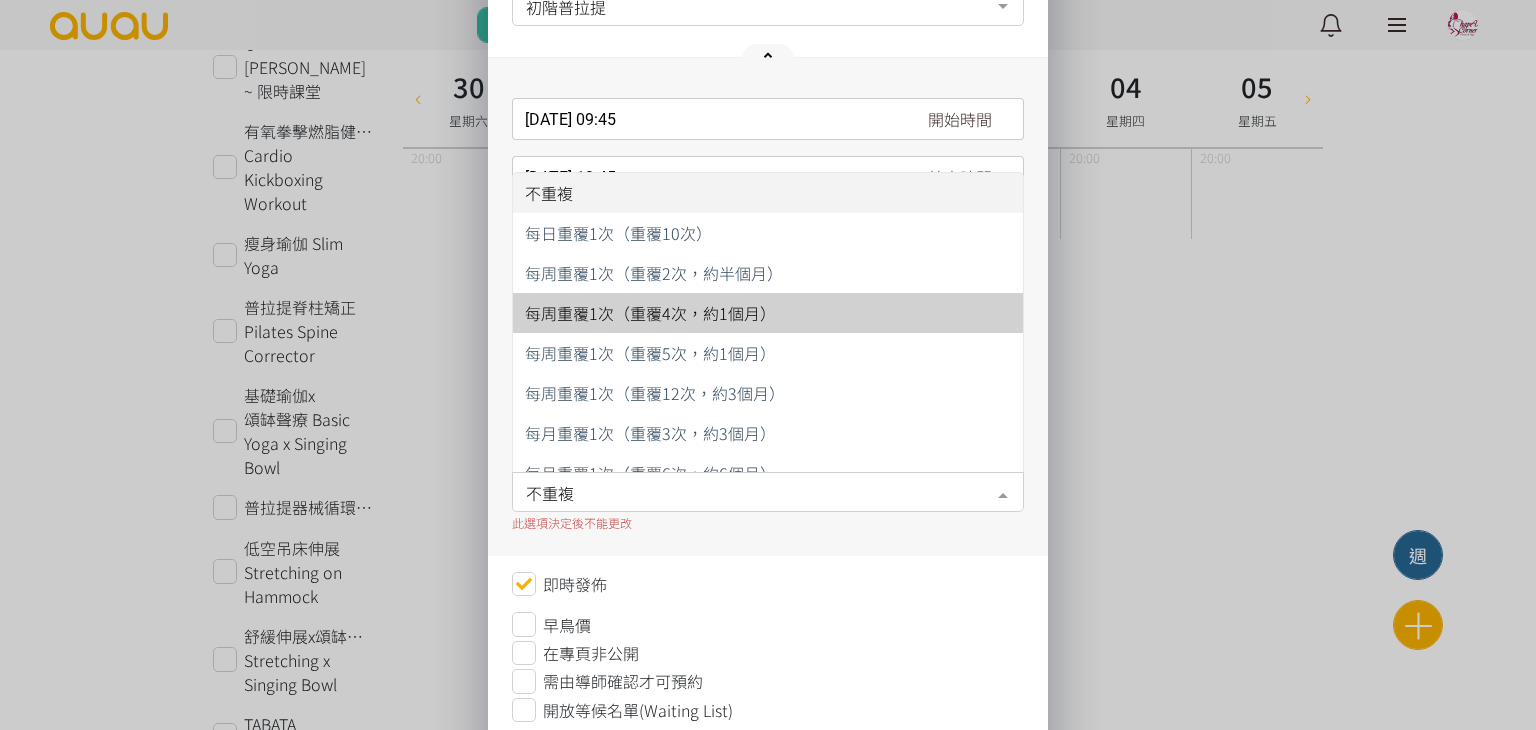 click on "每周重覆1次（重覆4次，約1個月）" at bounding box center [650, 313] 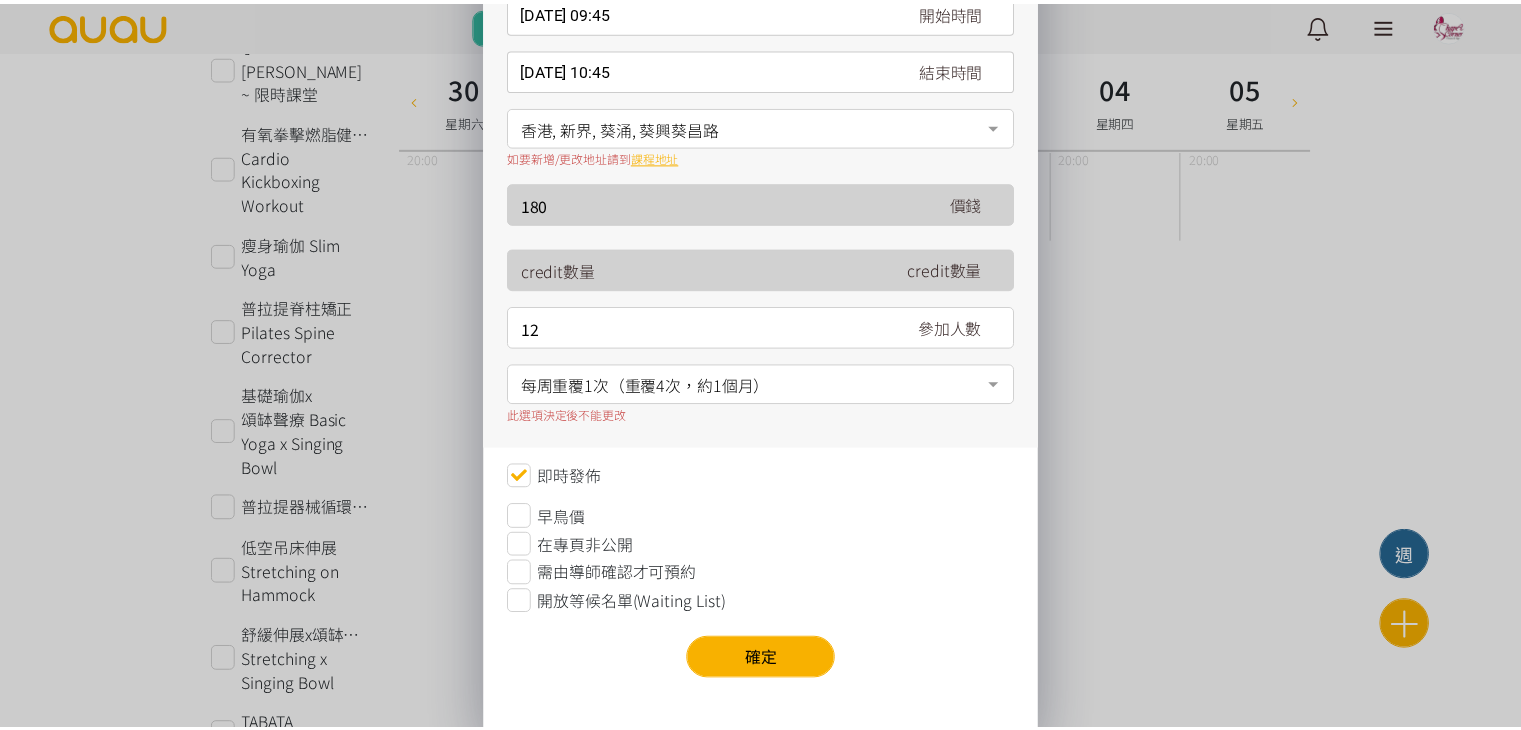 scroll, scrollTop: 313, scrollLeft: 0, axis: vertical 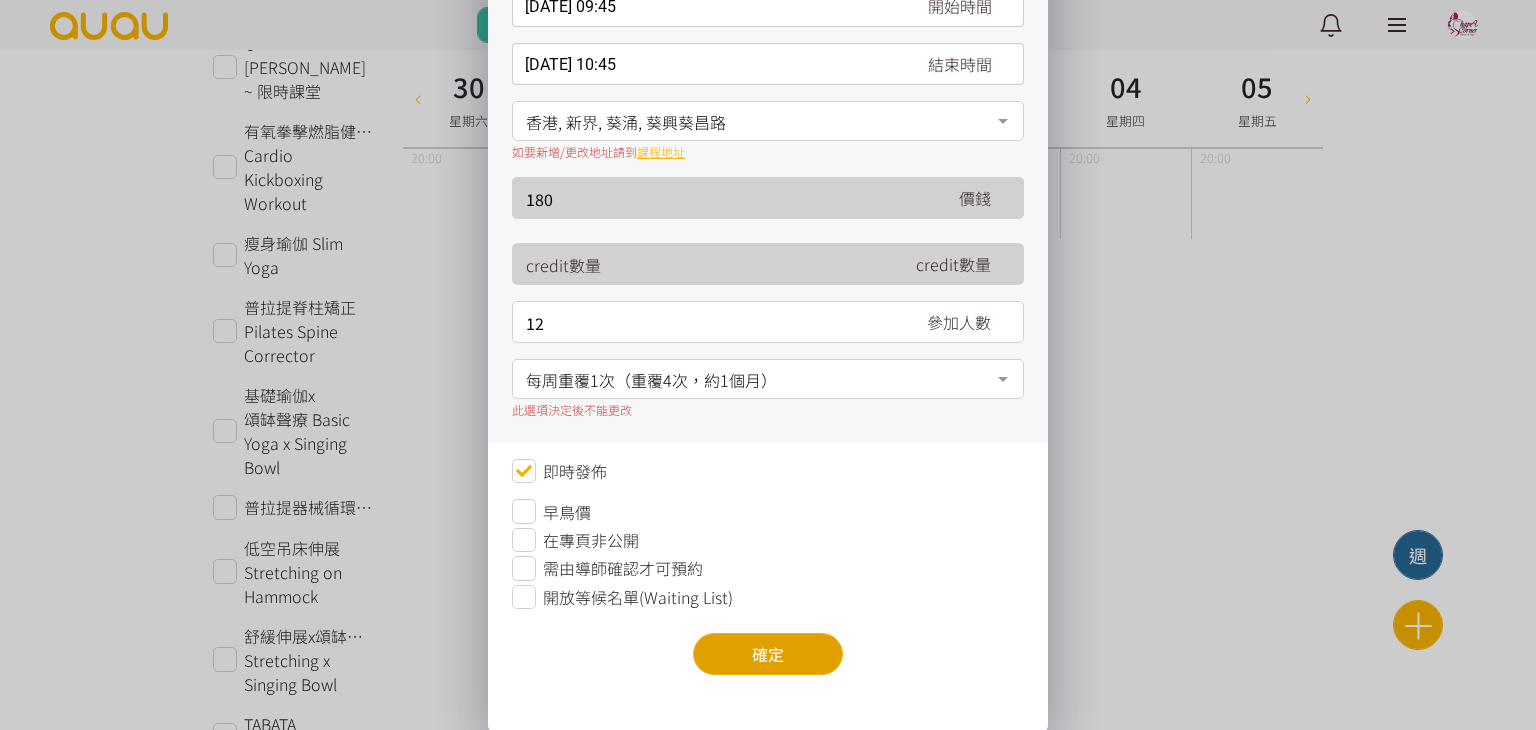 click on "確定" at bounding box center (768, 654) 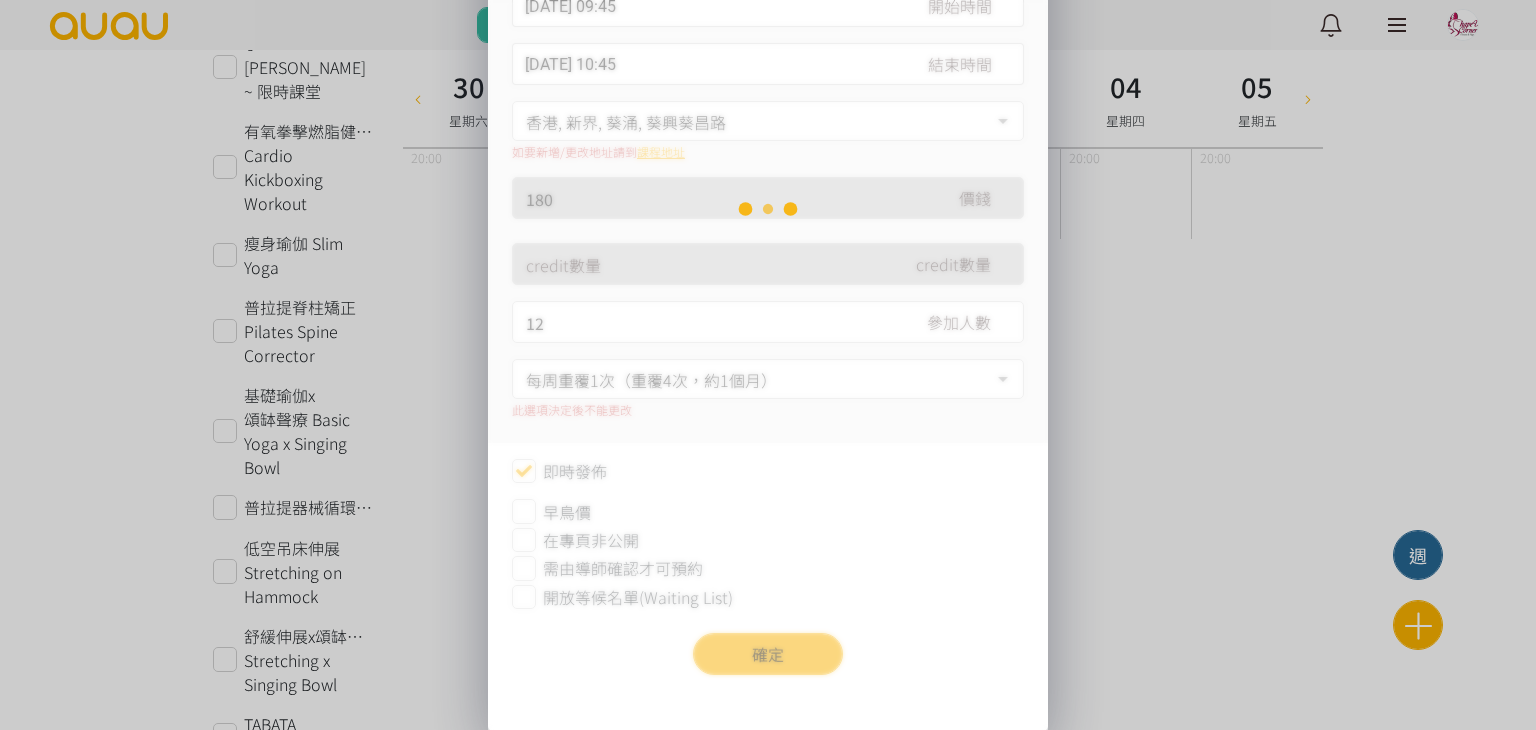 scroll, scrollTop: 0, scrollLeft: 0, axis: both 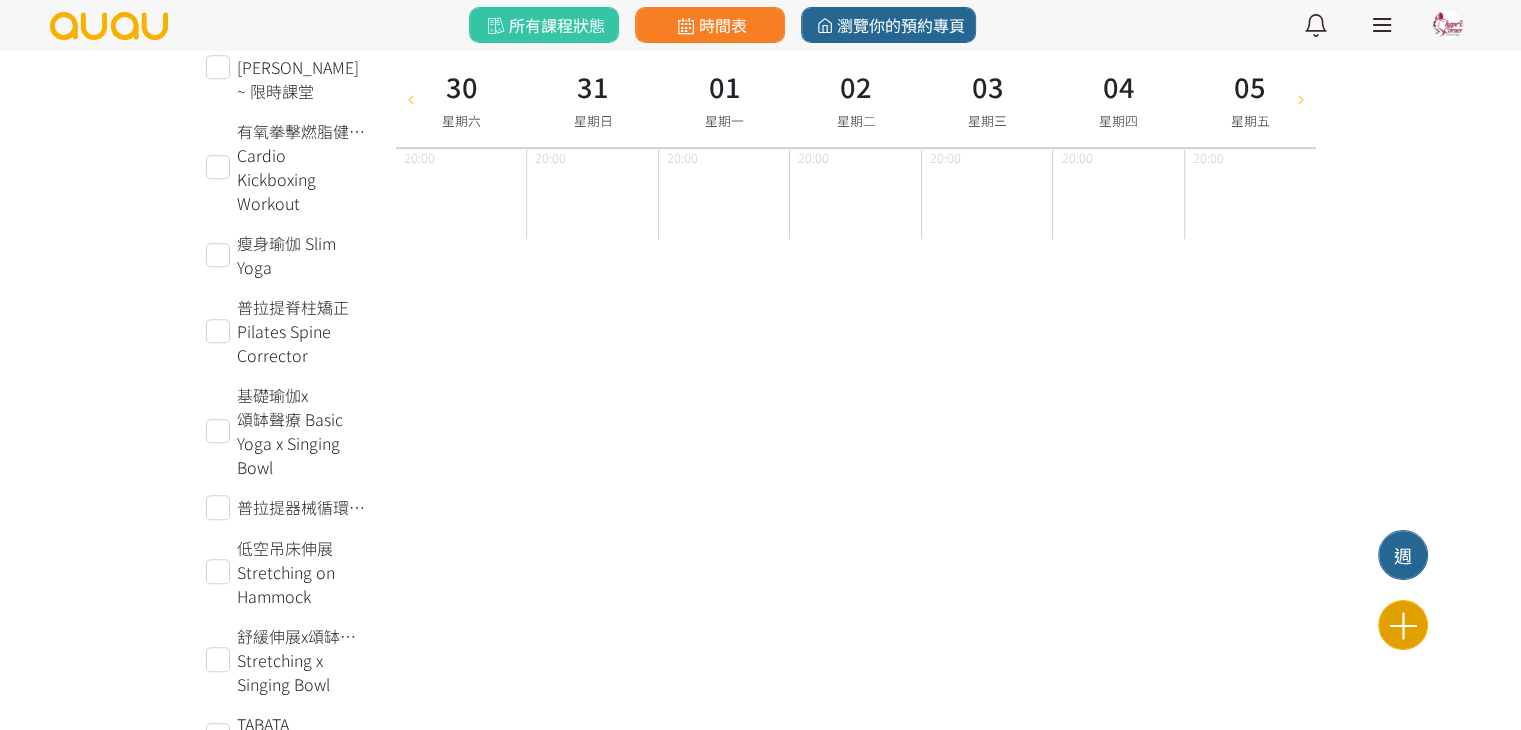 click at bounding box center (1403, 625) 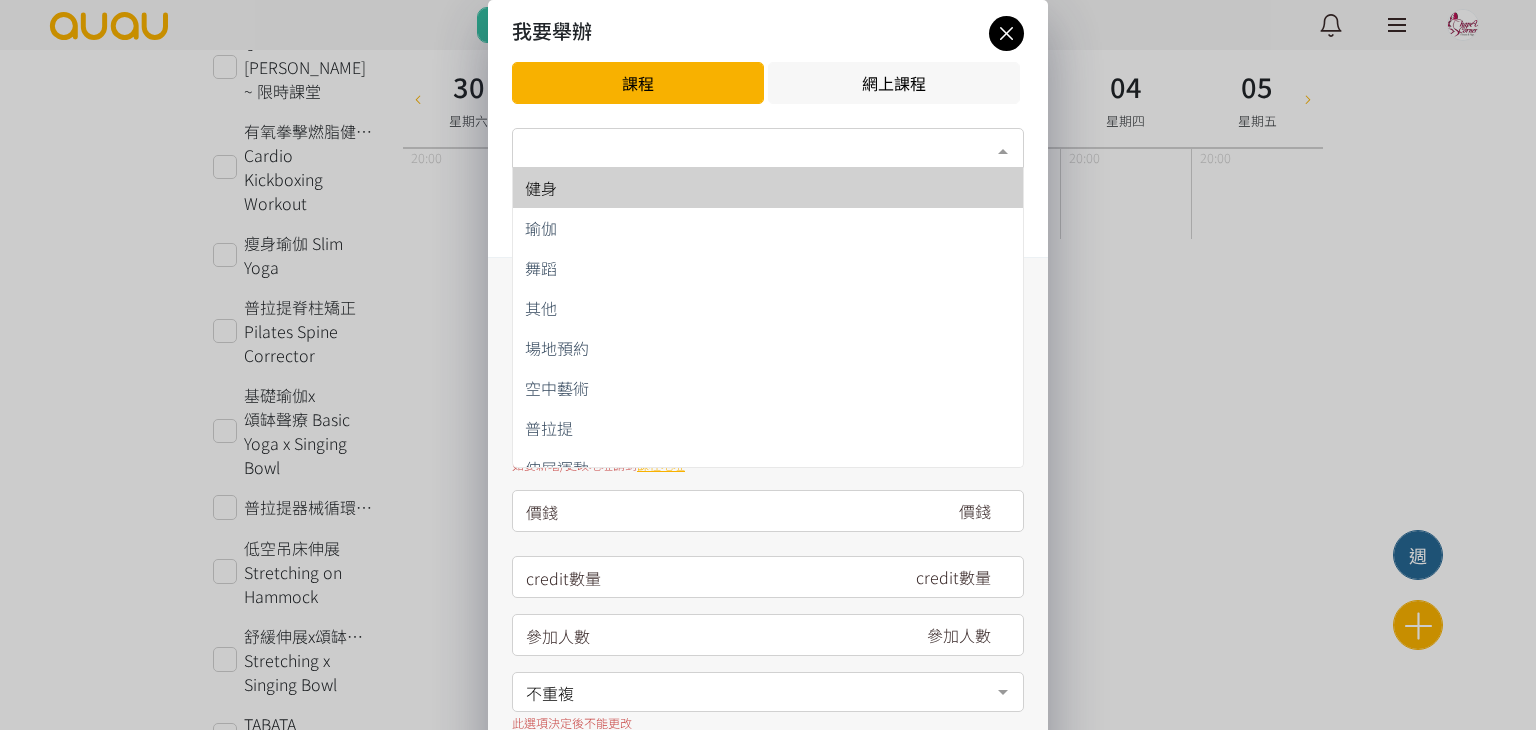 click on "類別*" at bounding box center (768, 148) 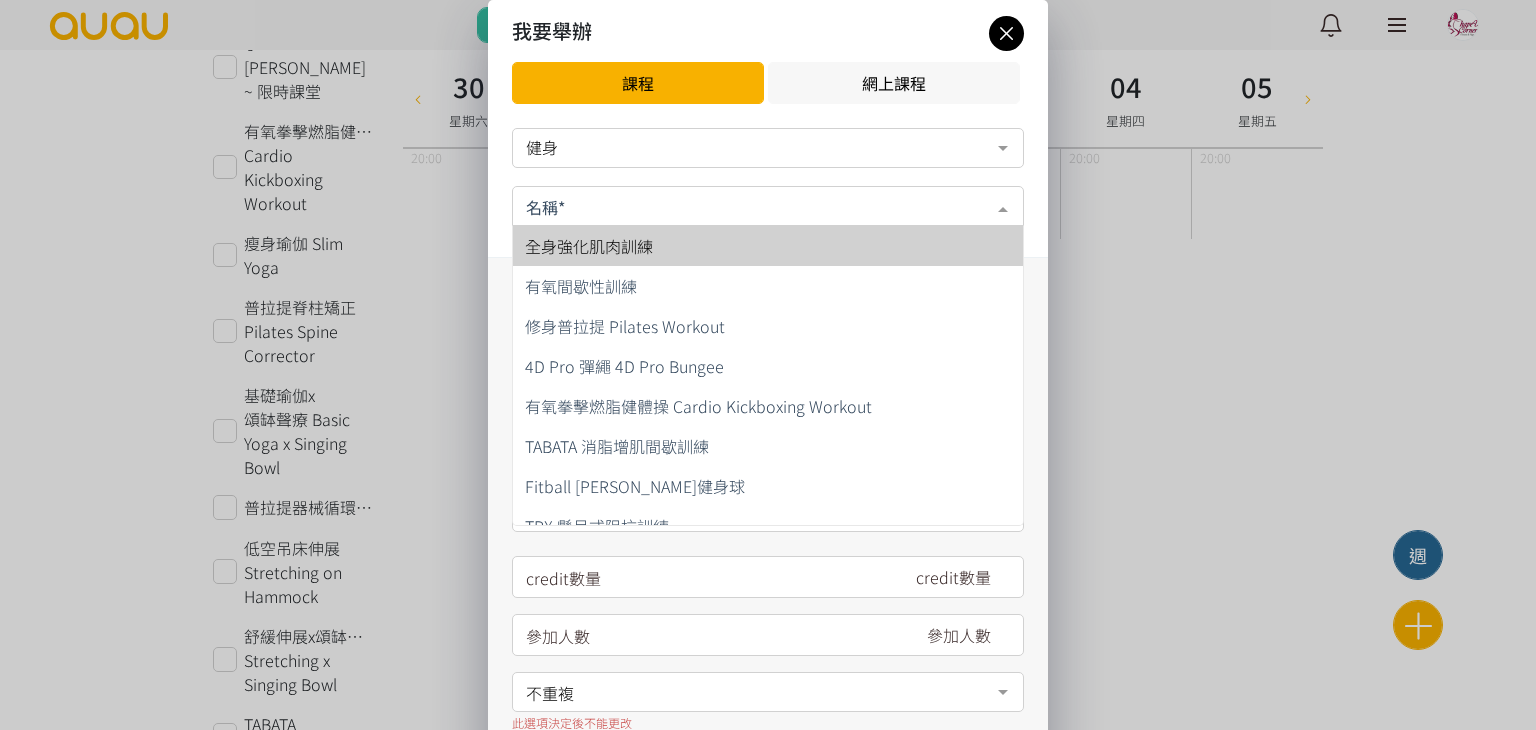 click at bounding box center (768, 206) 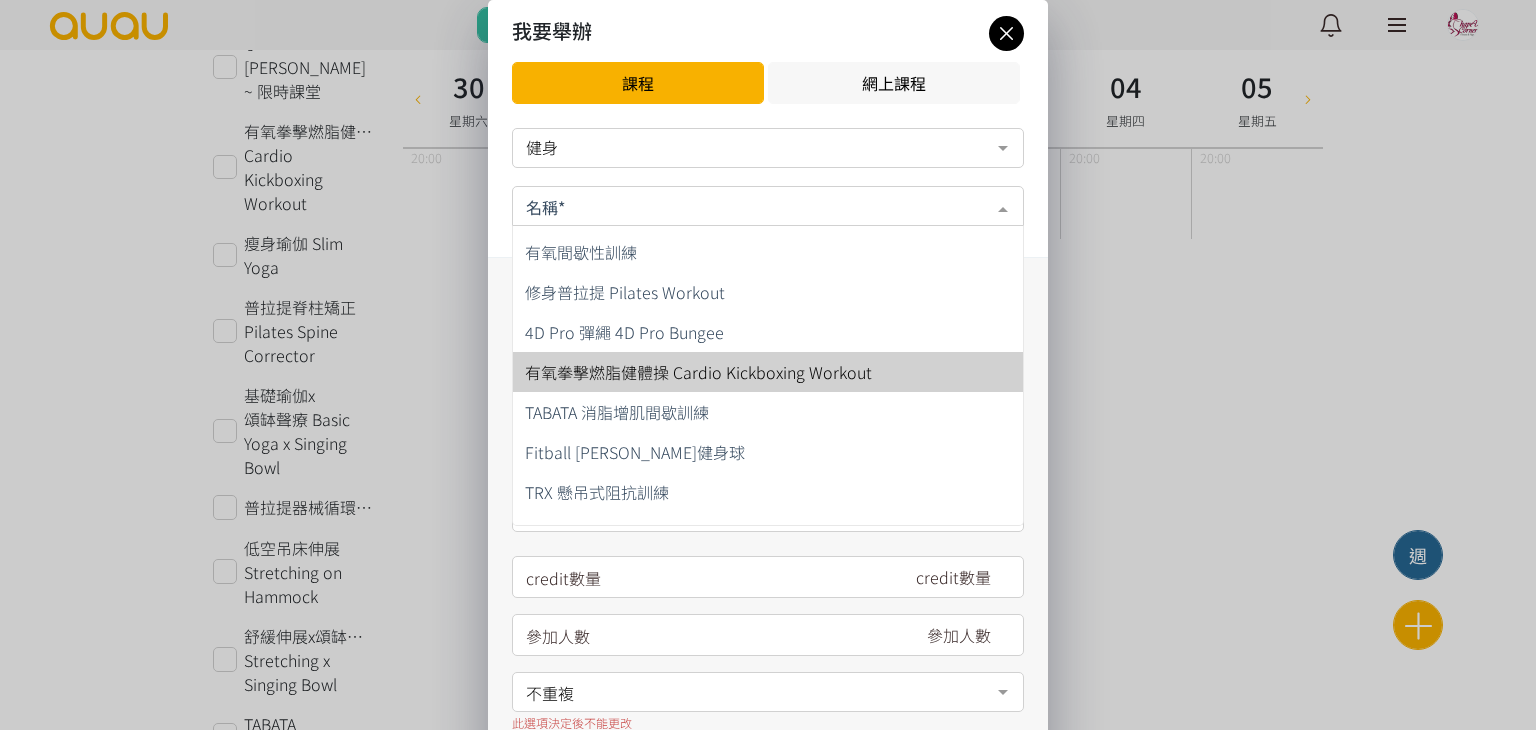 scroll, scrollTop: 0, scrollLeft: 0, axis: both 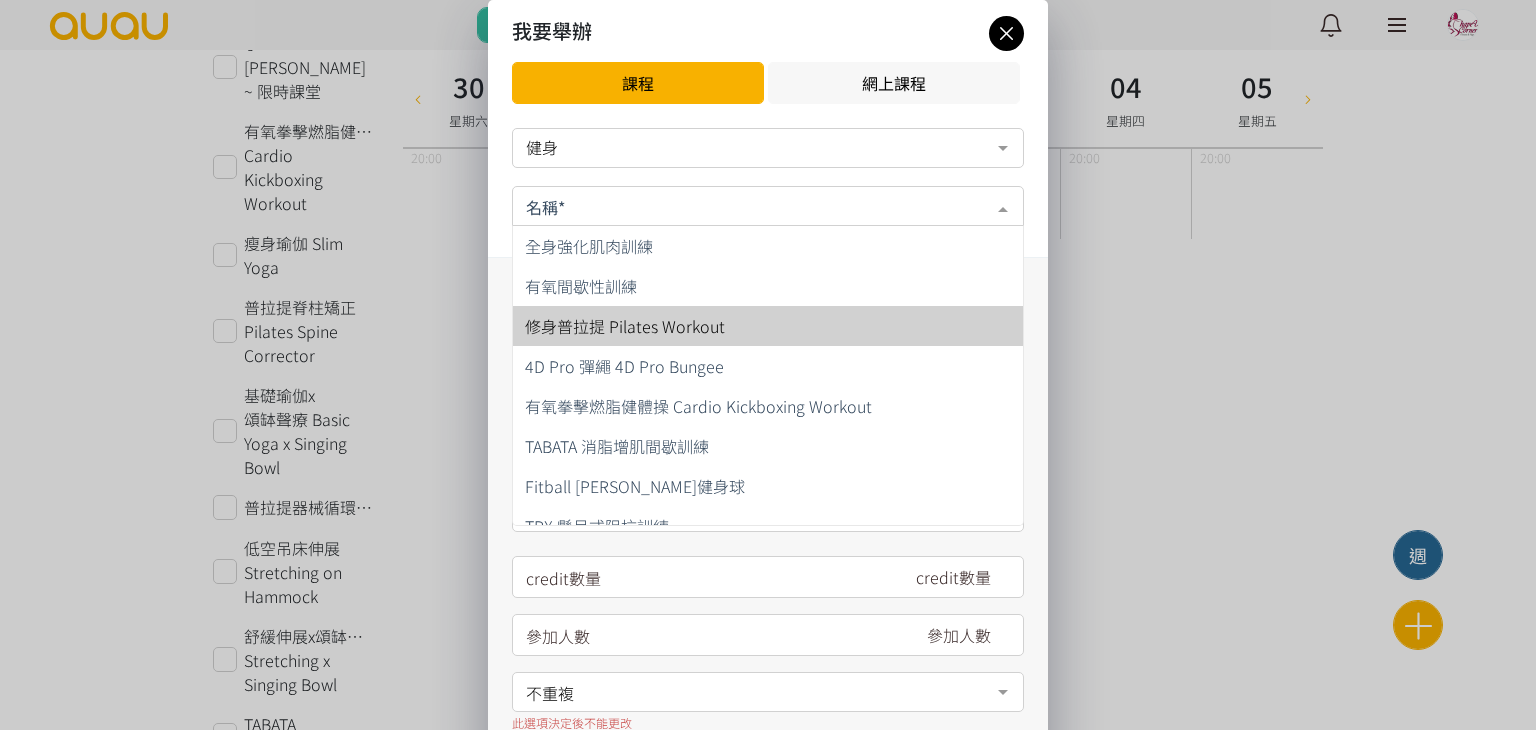 click on "修身普拉提 Pilates Workout" at bounding box center (625, 326) 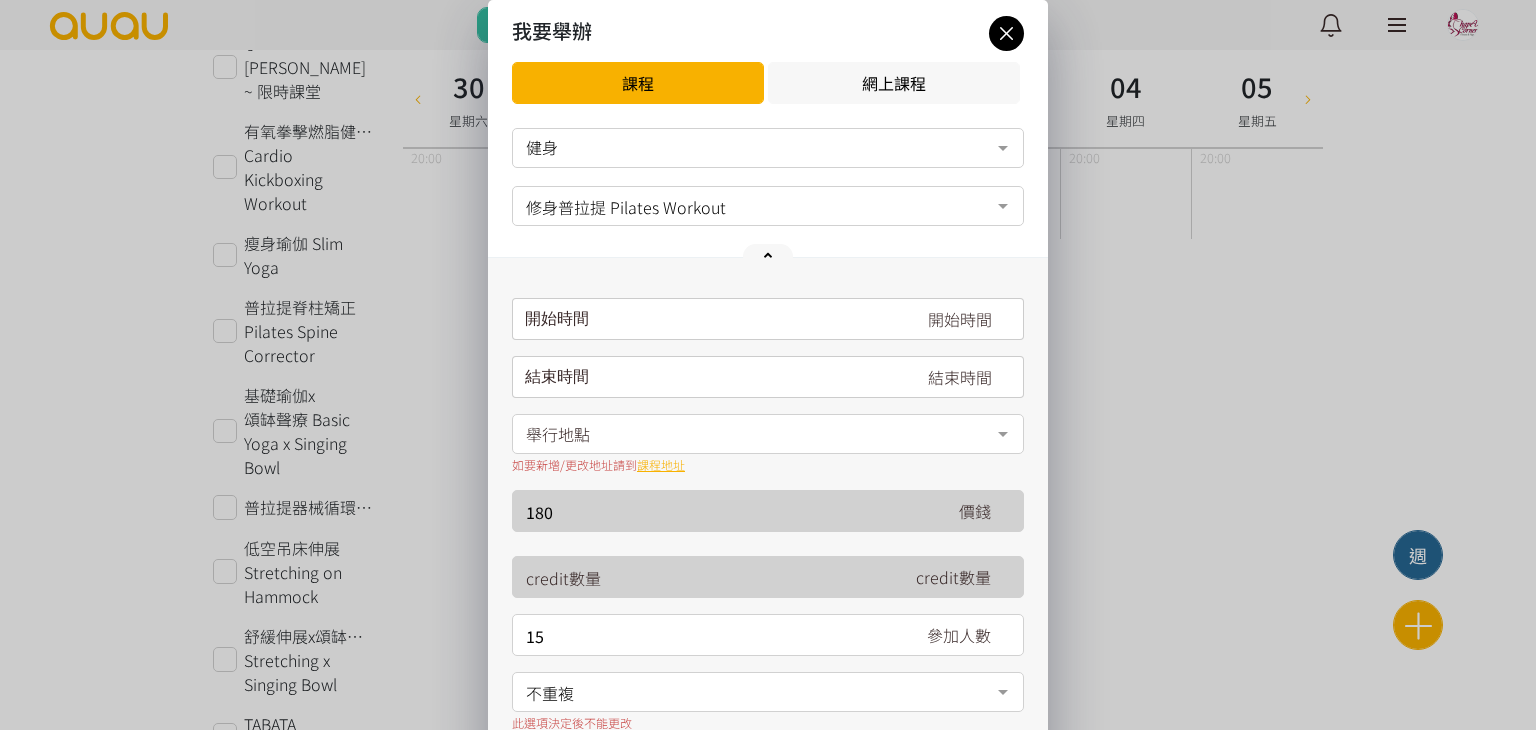 click on "請選擇時間表日期" at bounding box center (768, 319) 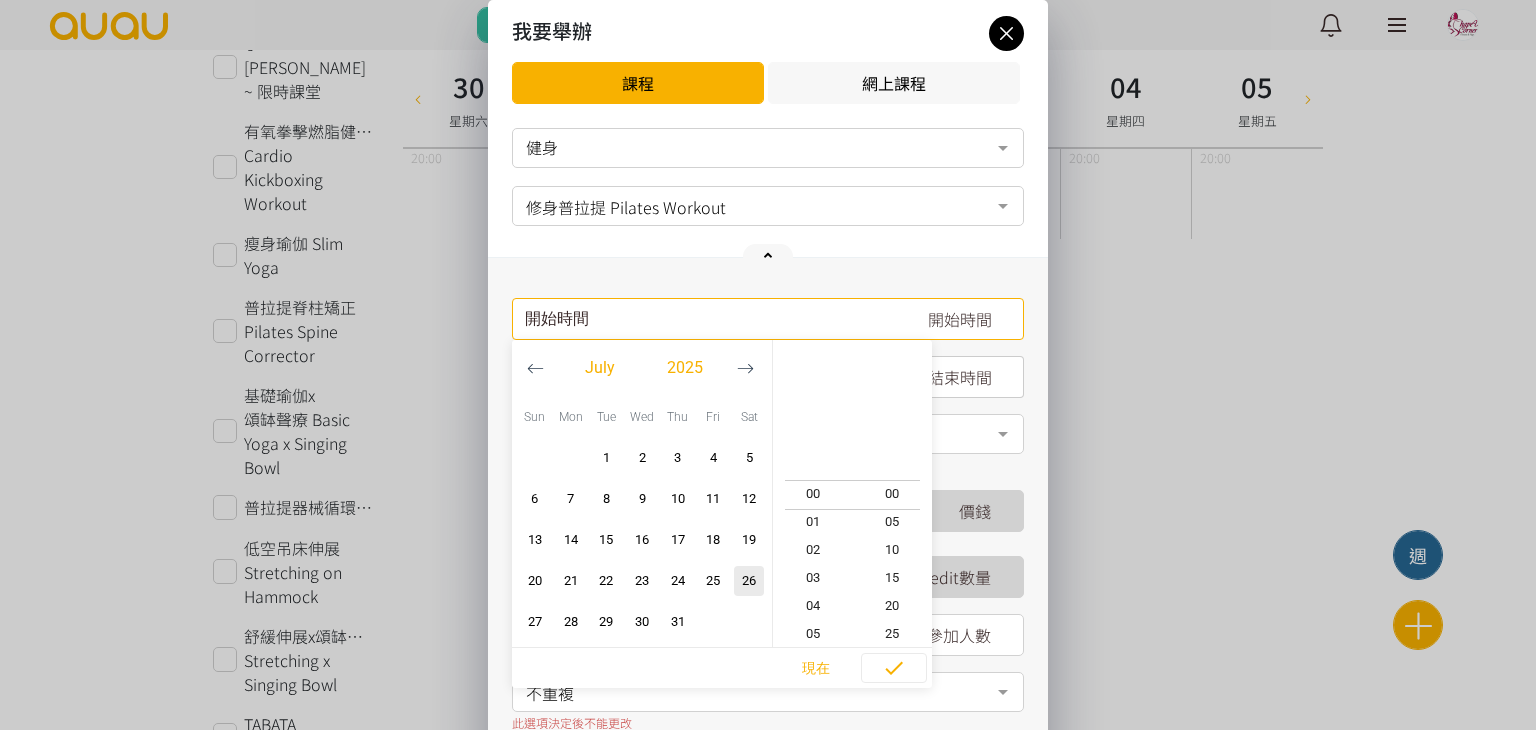 click 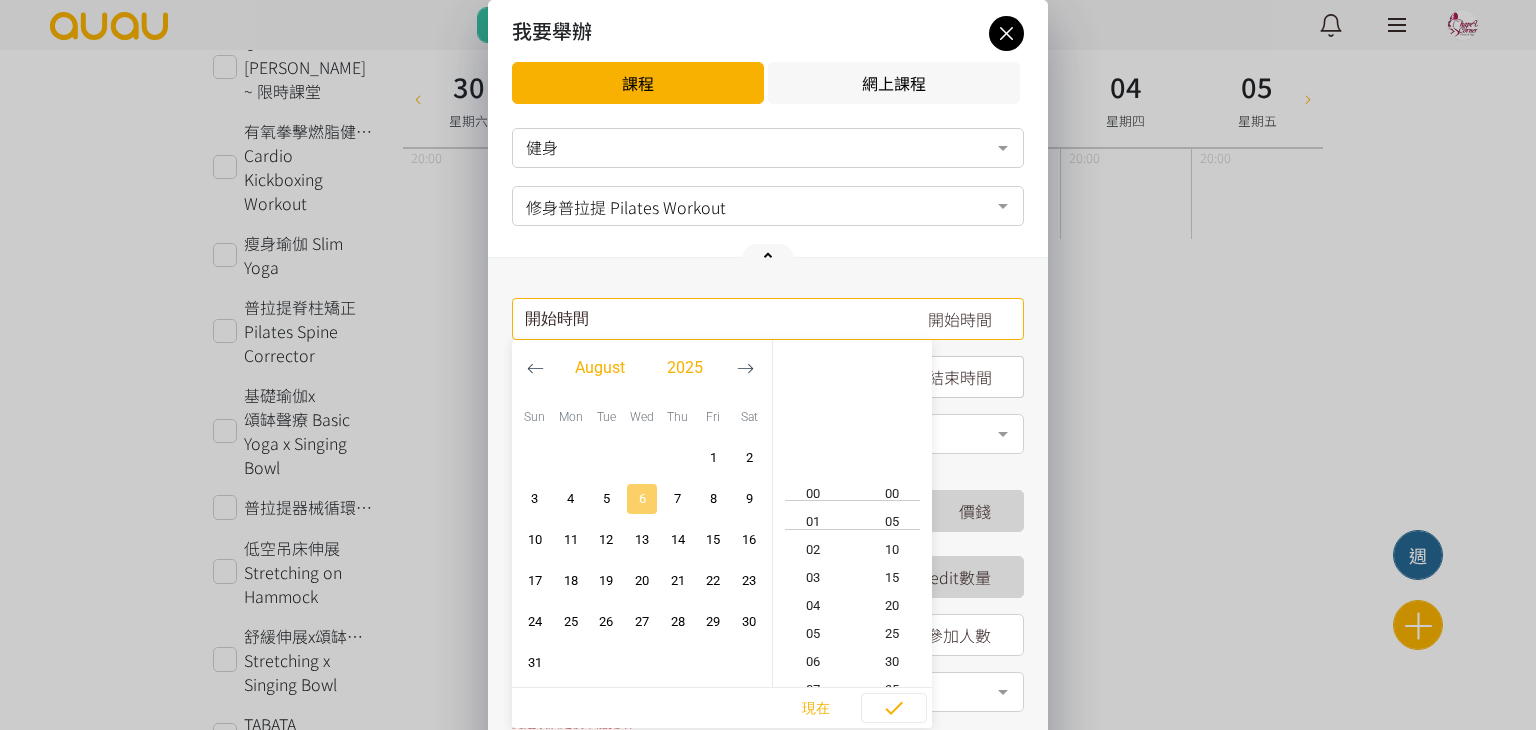 click on "6" at bounding box center (642, 499) 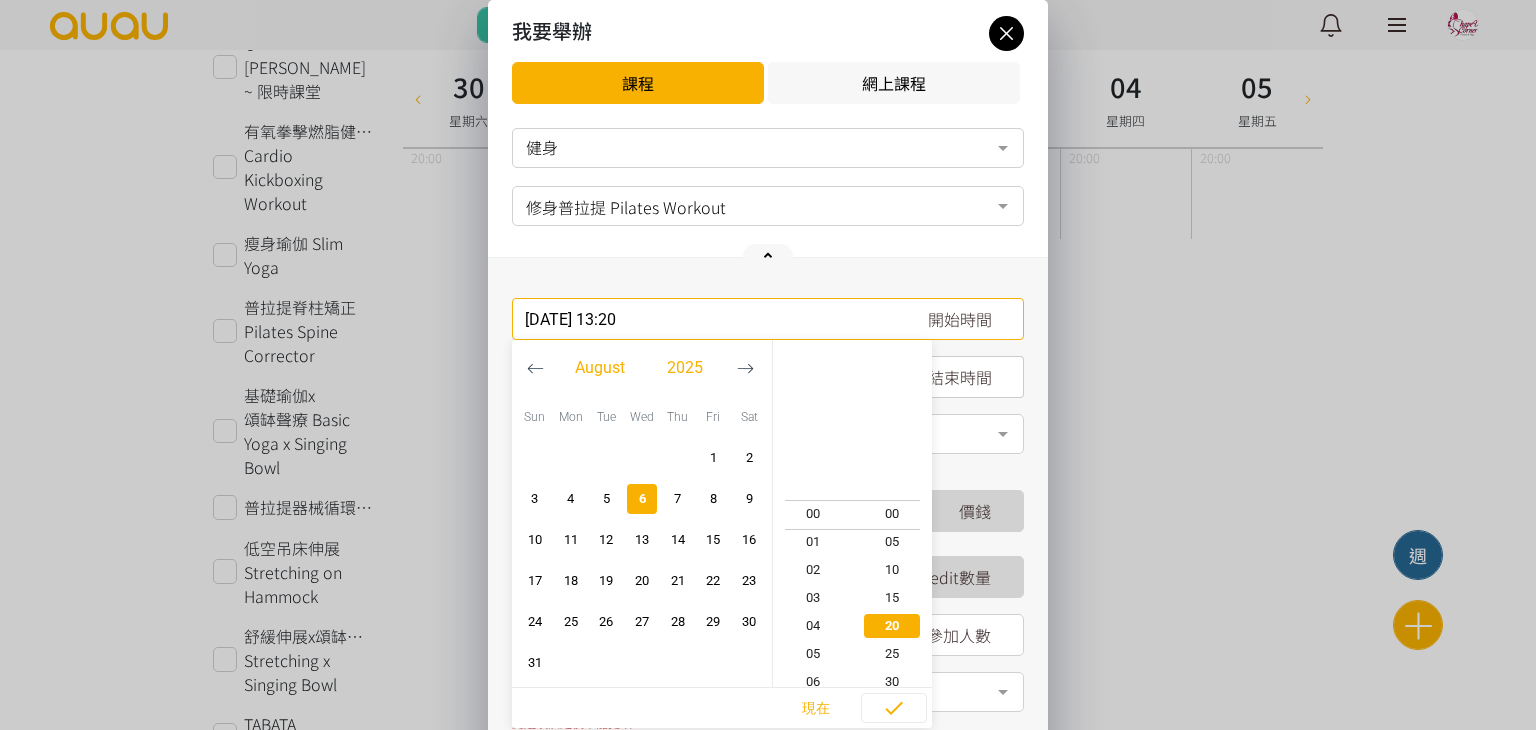 scroll, scrollTop: 364, scrollLeft: 0, axis: vertical 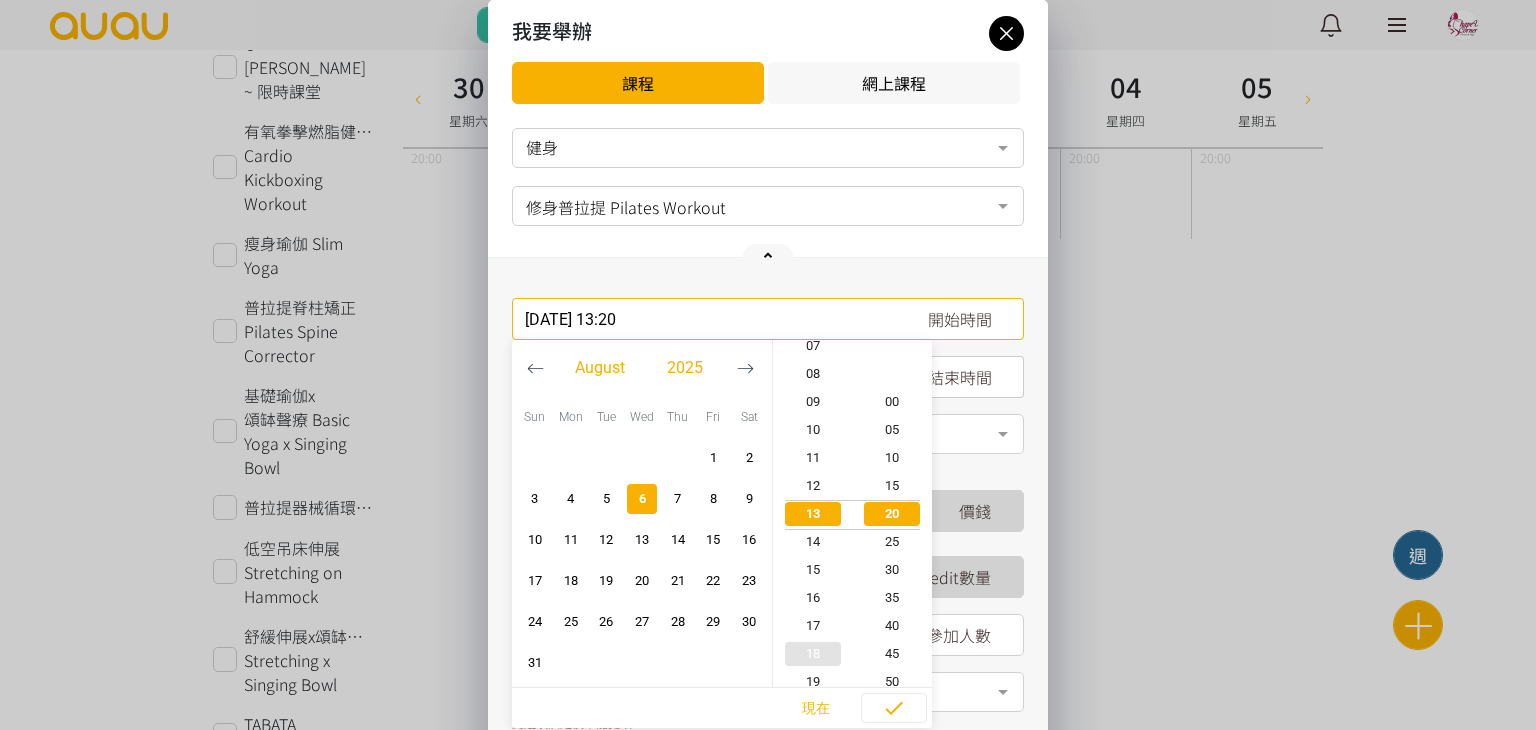 click on "18" at bounding box center [813, 654] 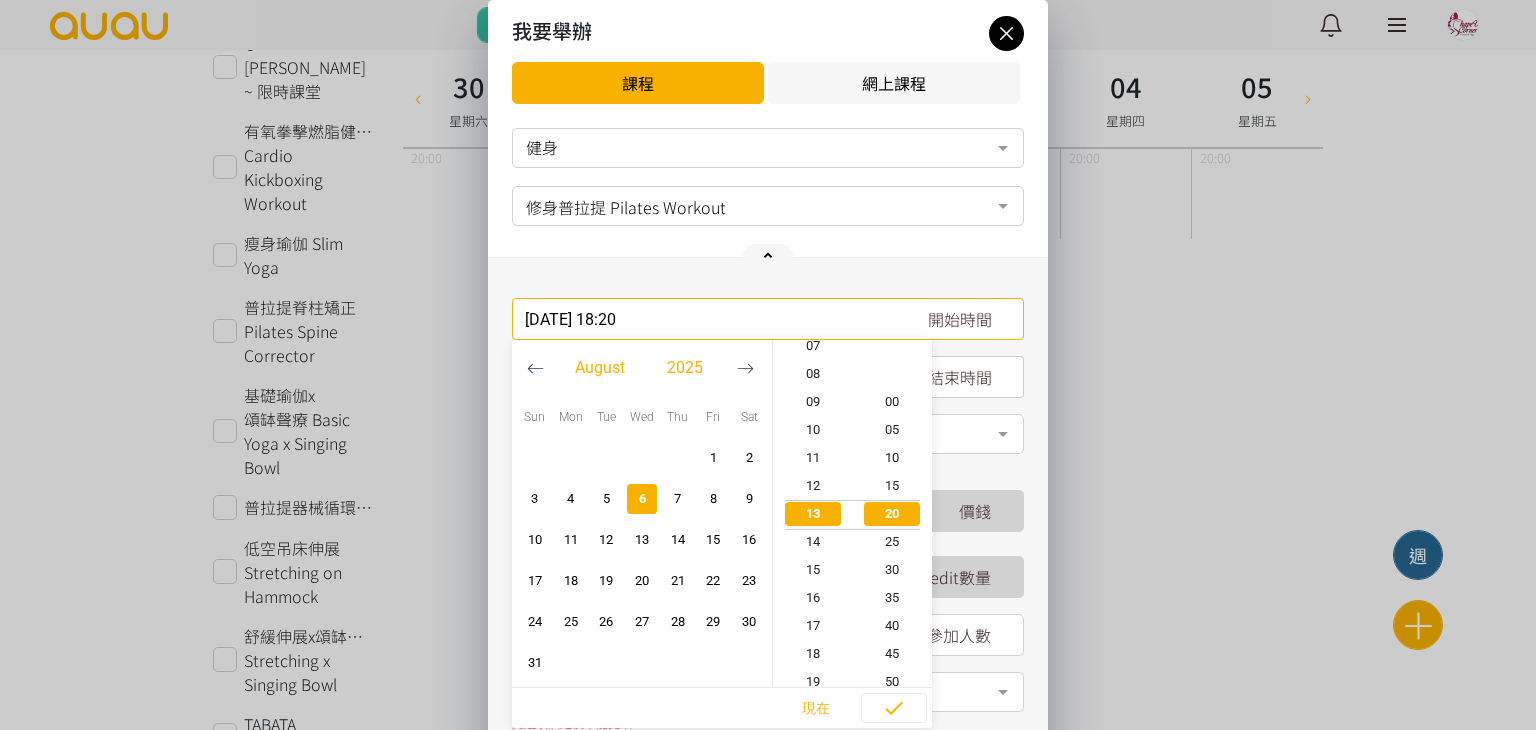 scroll, scrollTop: 504, scrollLeft: 0, axis: vertical 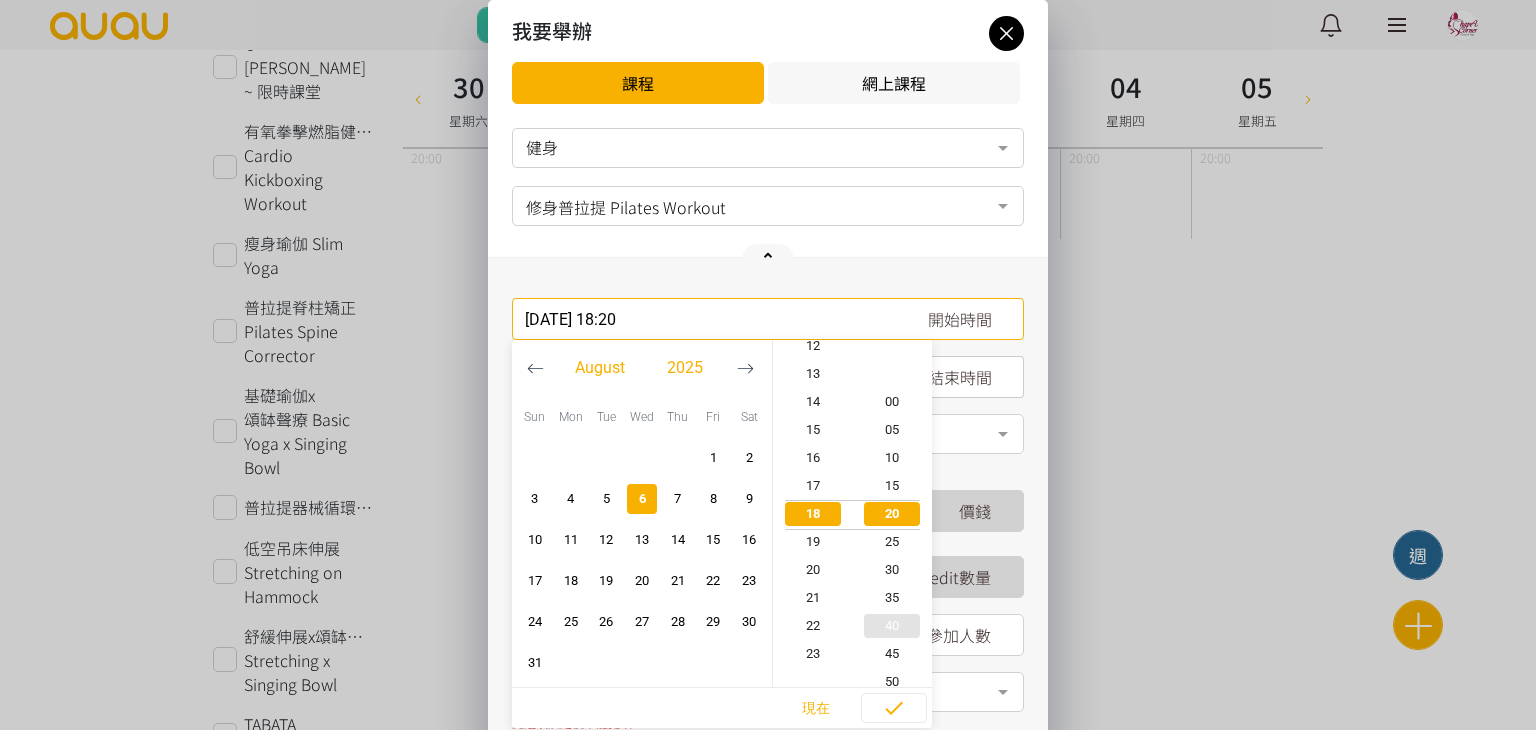 click on "40" at bounding box center (893, 626) 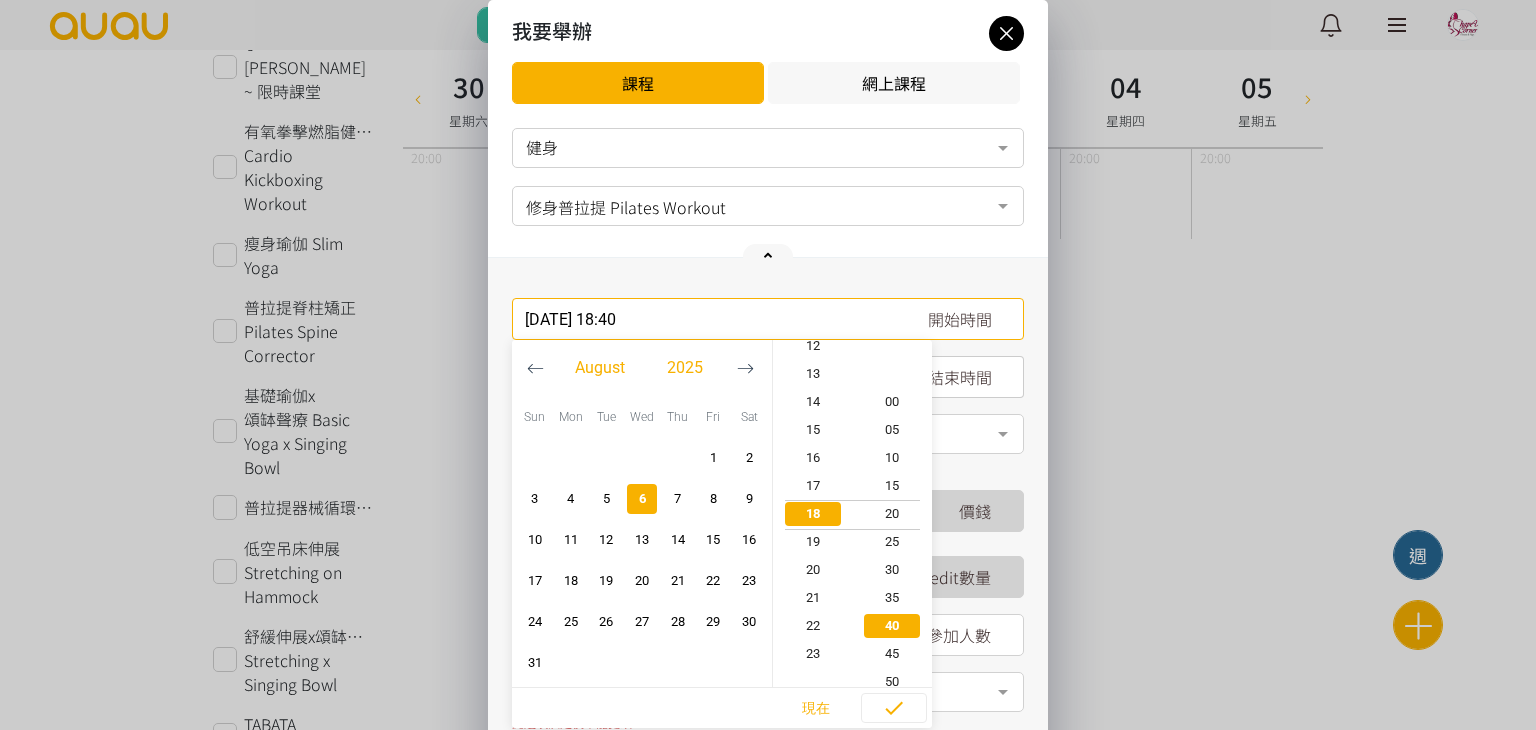 scroll, scrollTop: 504, scrollLeft: 0, axis: vertical 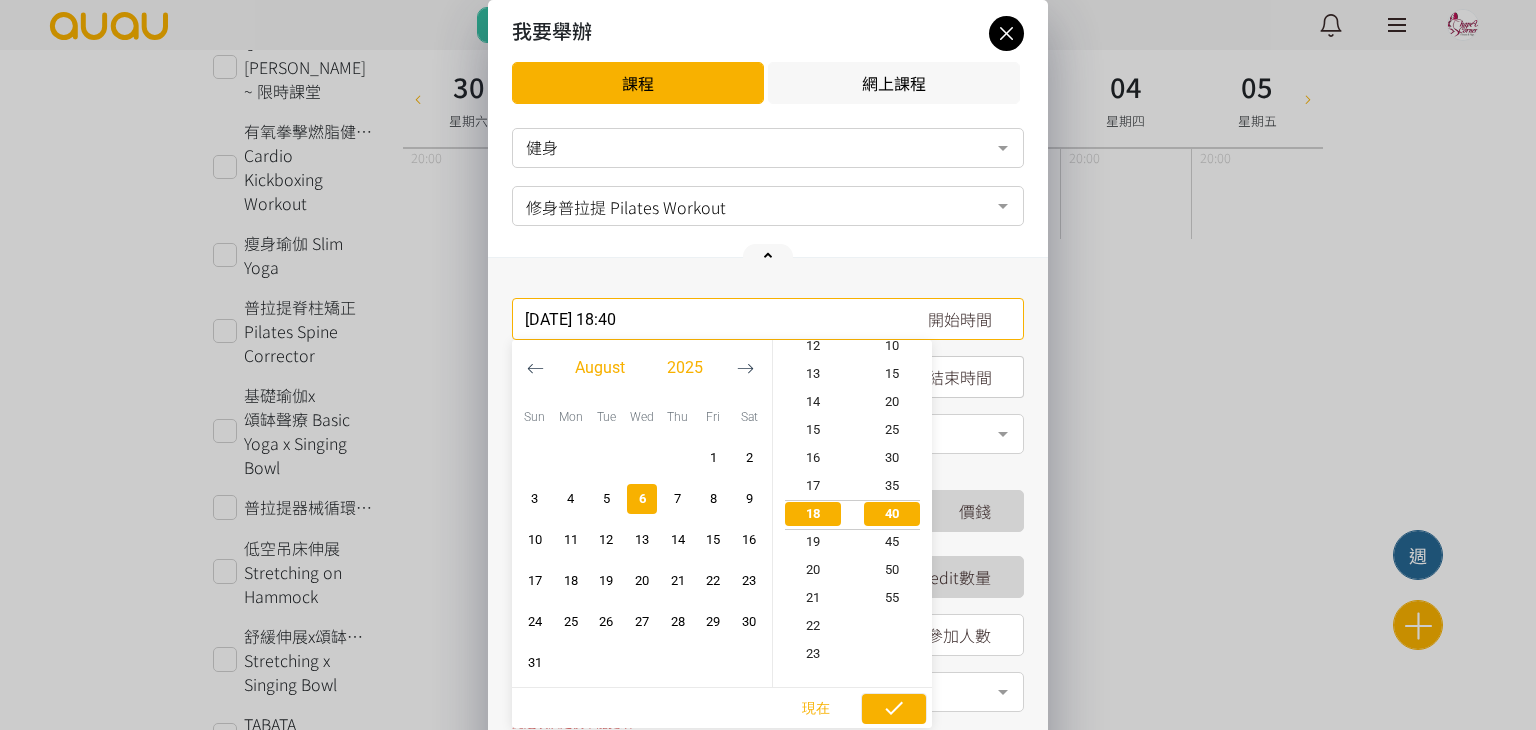 click at bounding box center [894, 708] 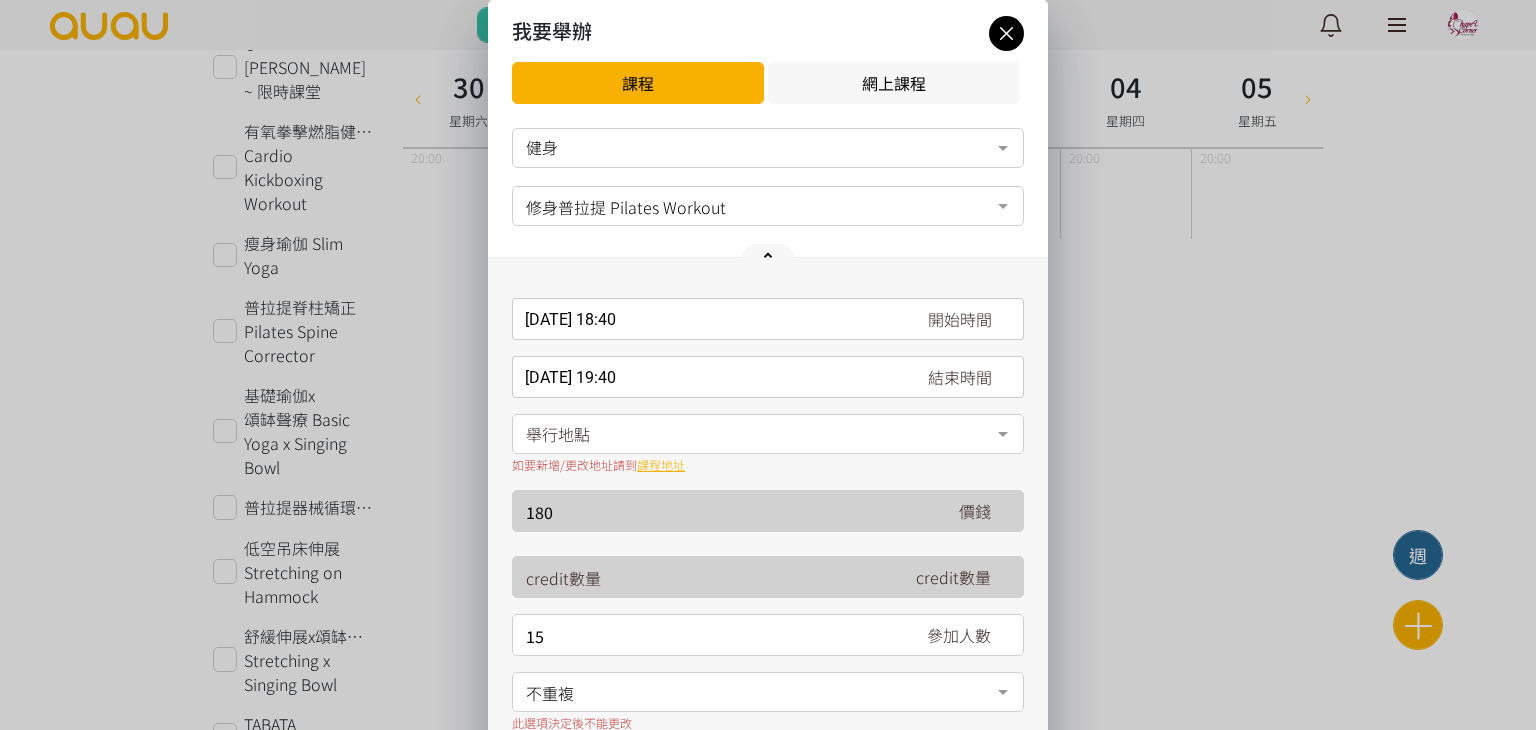 click on "舉行地點" at bounding box center [768, 434] 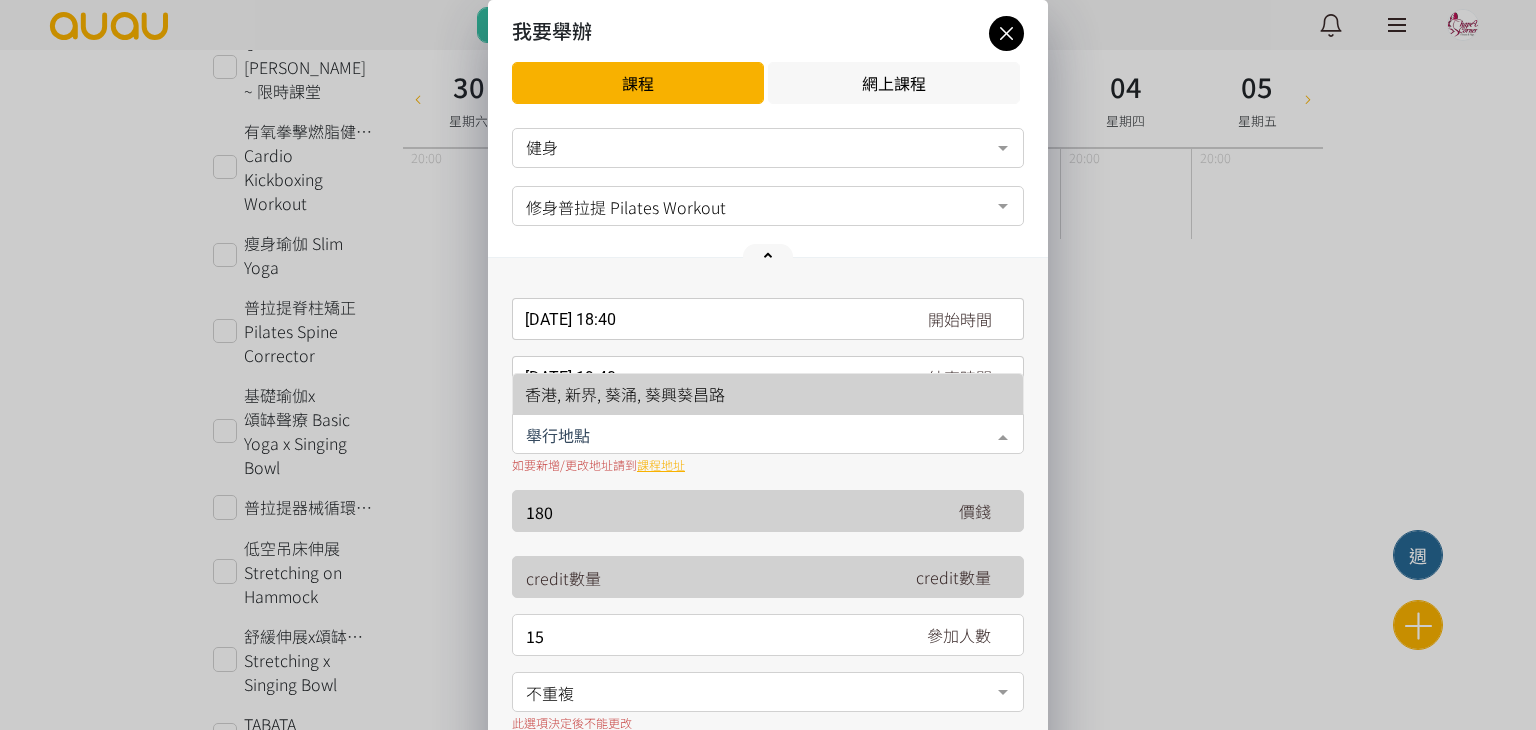 click on "香港, 新界, 葵涌, 葵興葵昌路" at bounding box center [768, 394] 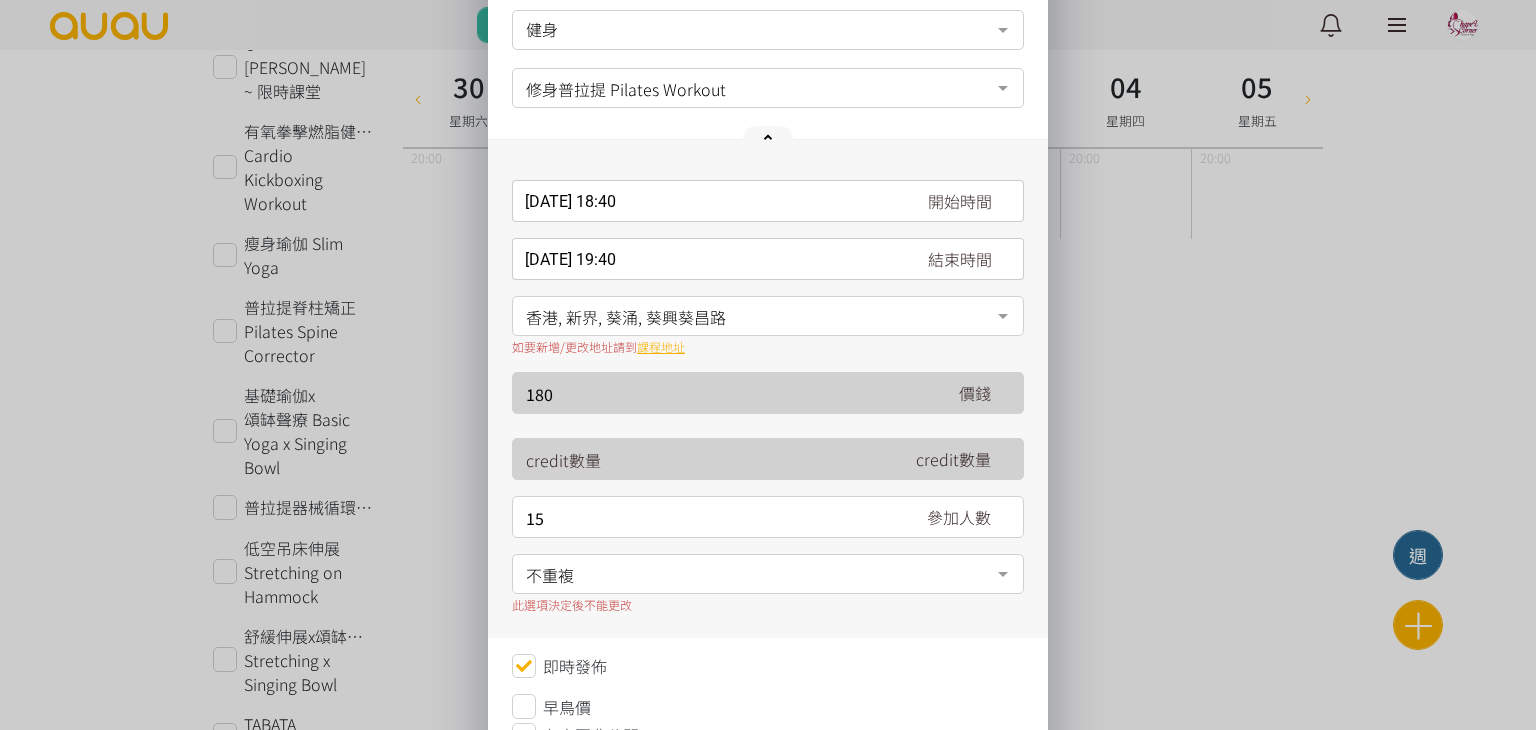 scroll, scrollTop: 200, scrollLeft: 0, axis: vertical 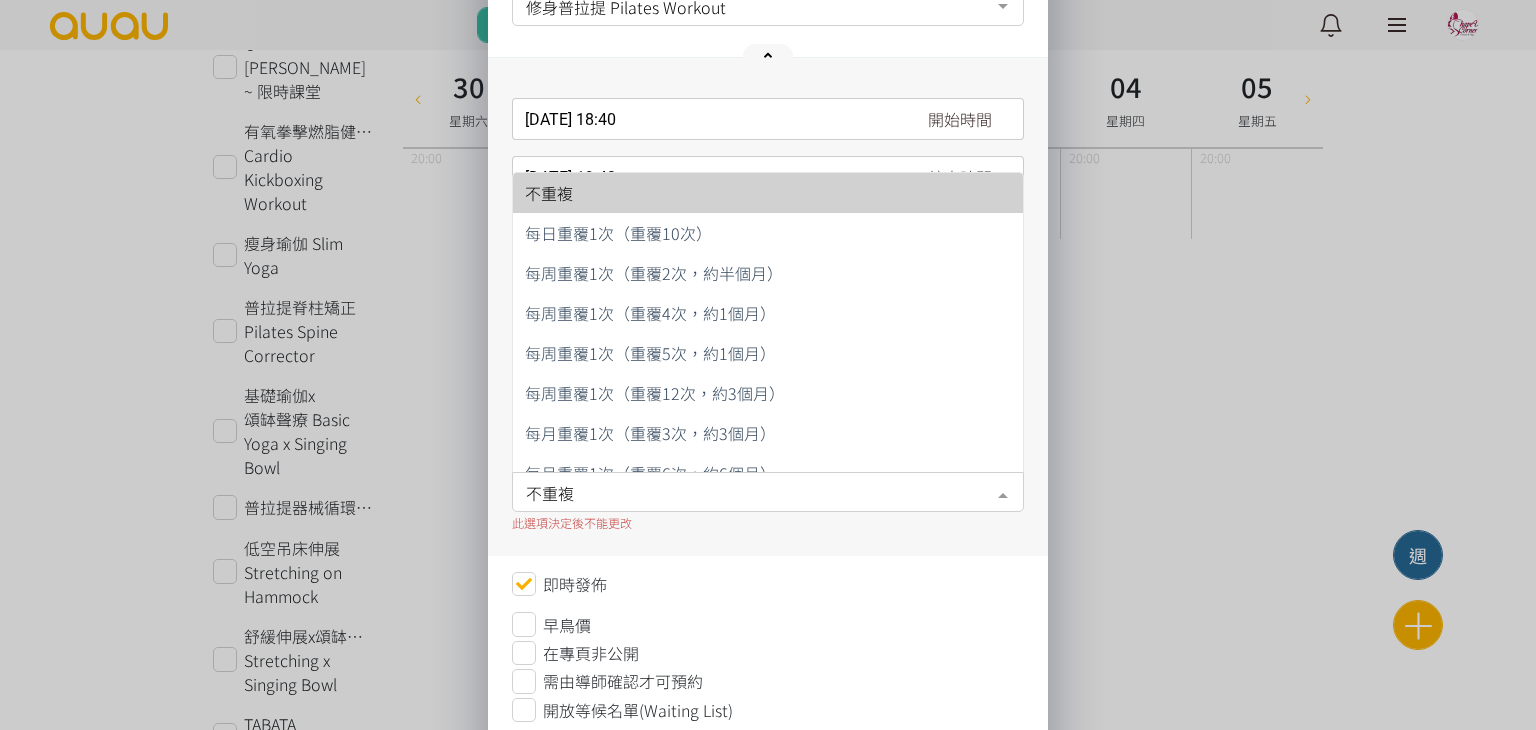 click on "不重複" at bounding box center (768, 490) 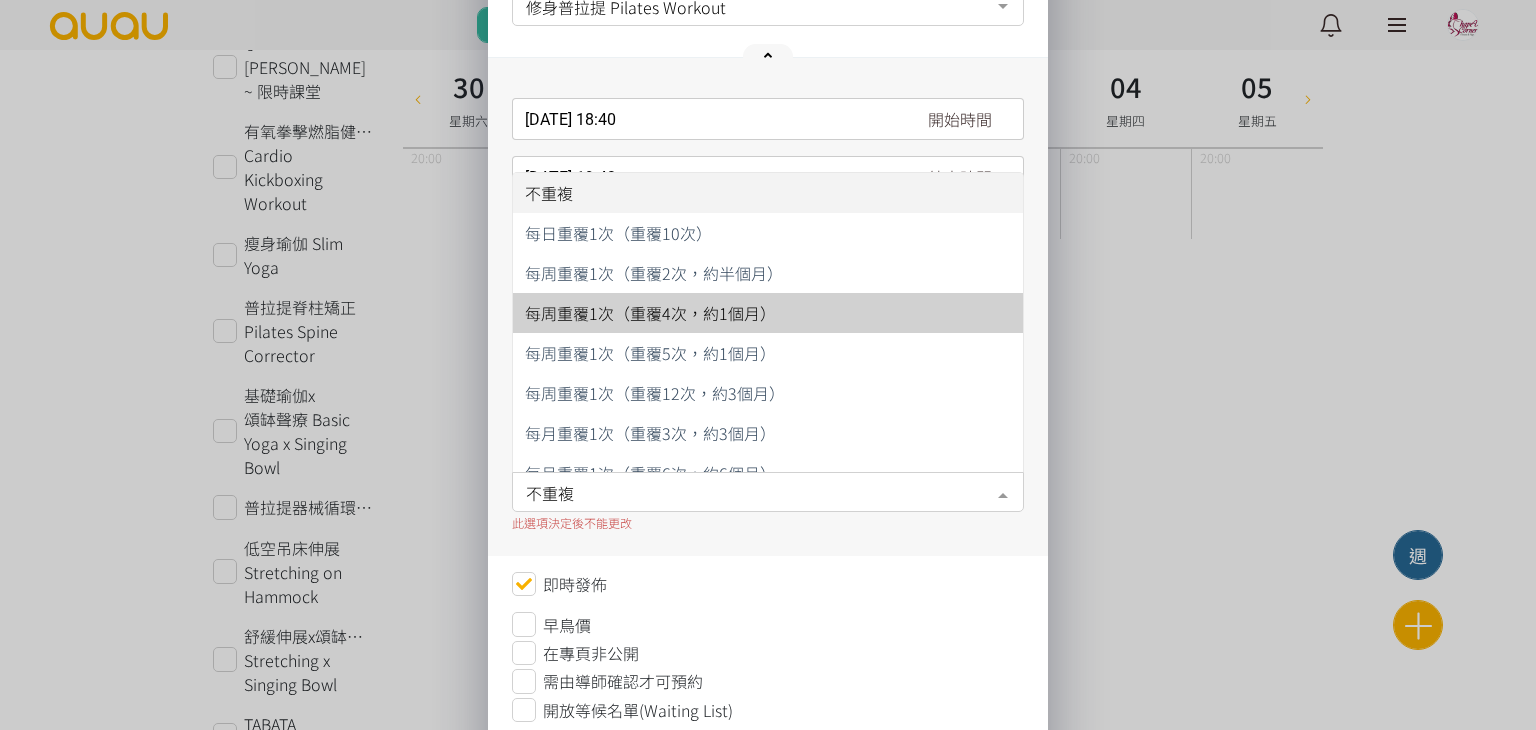 click on "每周重覆1次（重覆4次，約1個月）" at bounding box center (650, 313) 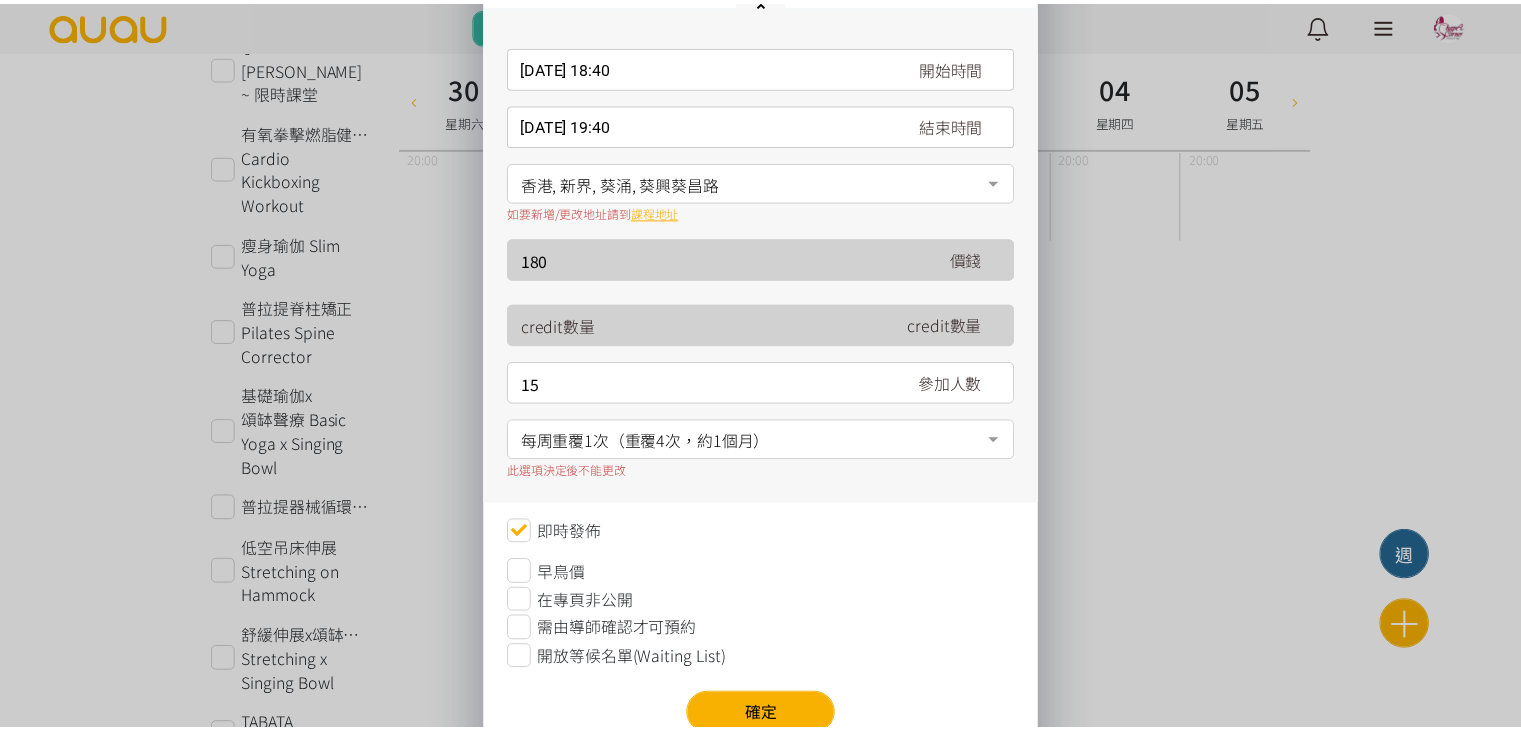 scroll, scrollTop: 313, scrollLeft: 0, axis: vertical 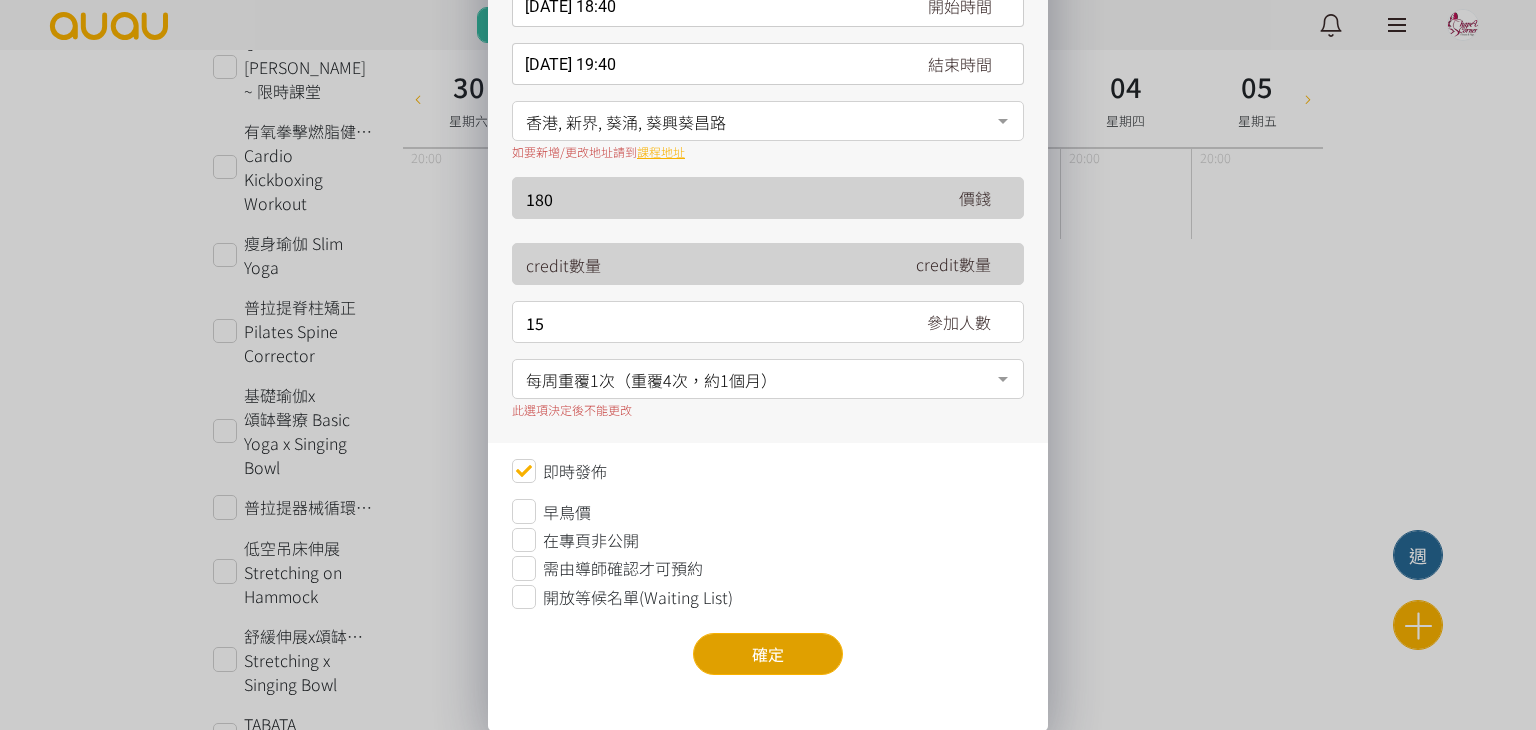 click on "確定" at bounding box center [768, 654] 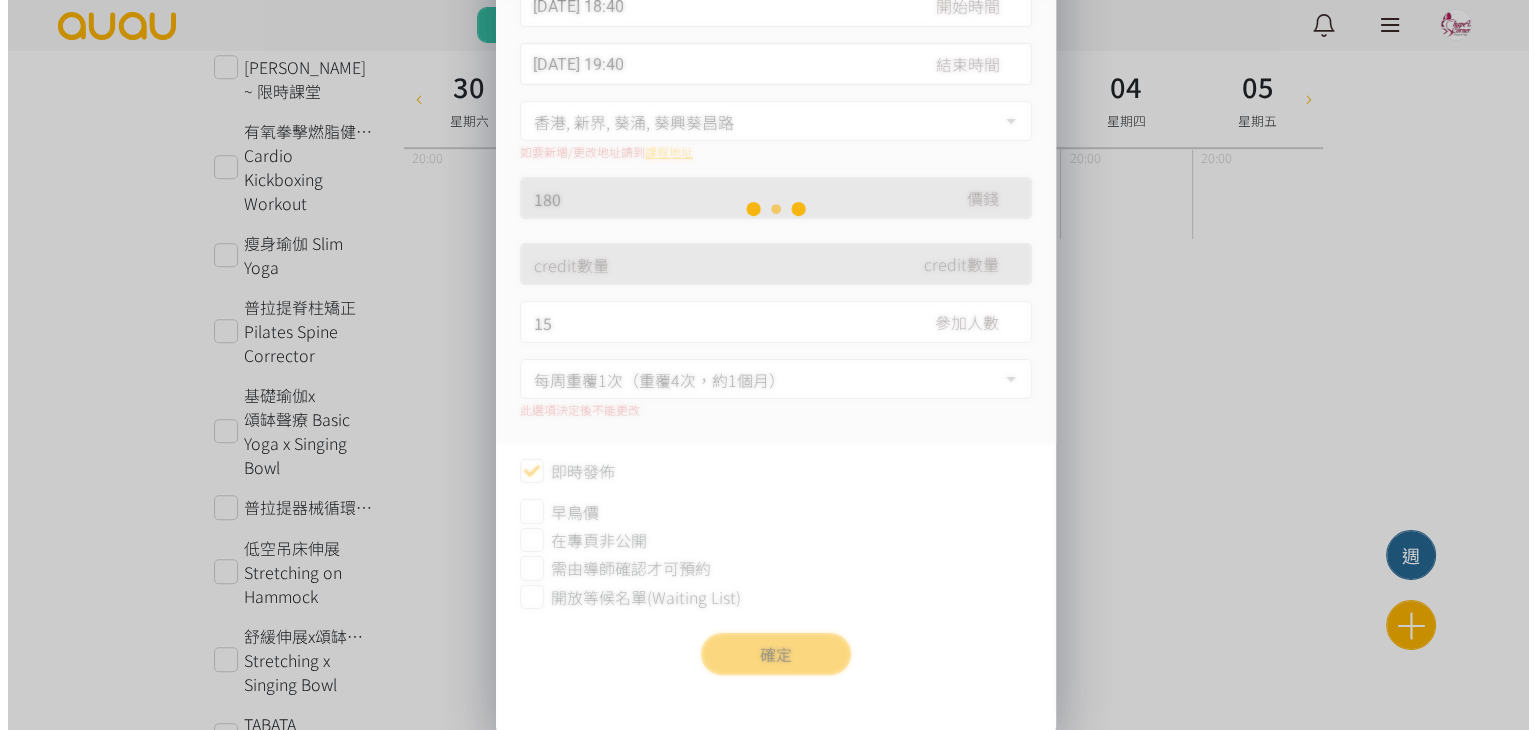 scroll, scrollTop: 0, scrollLeft: 0, axis: both 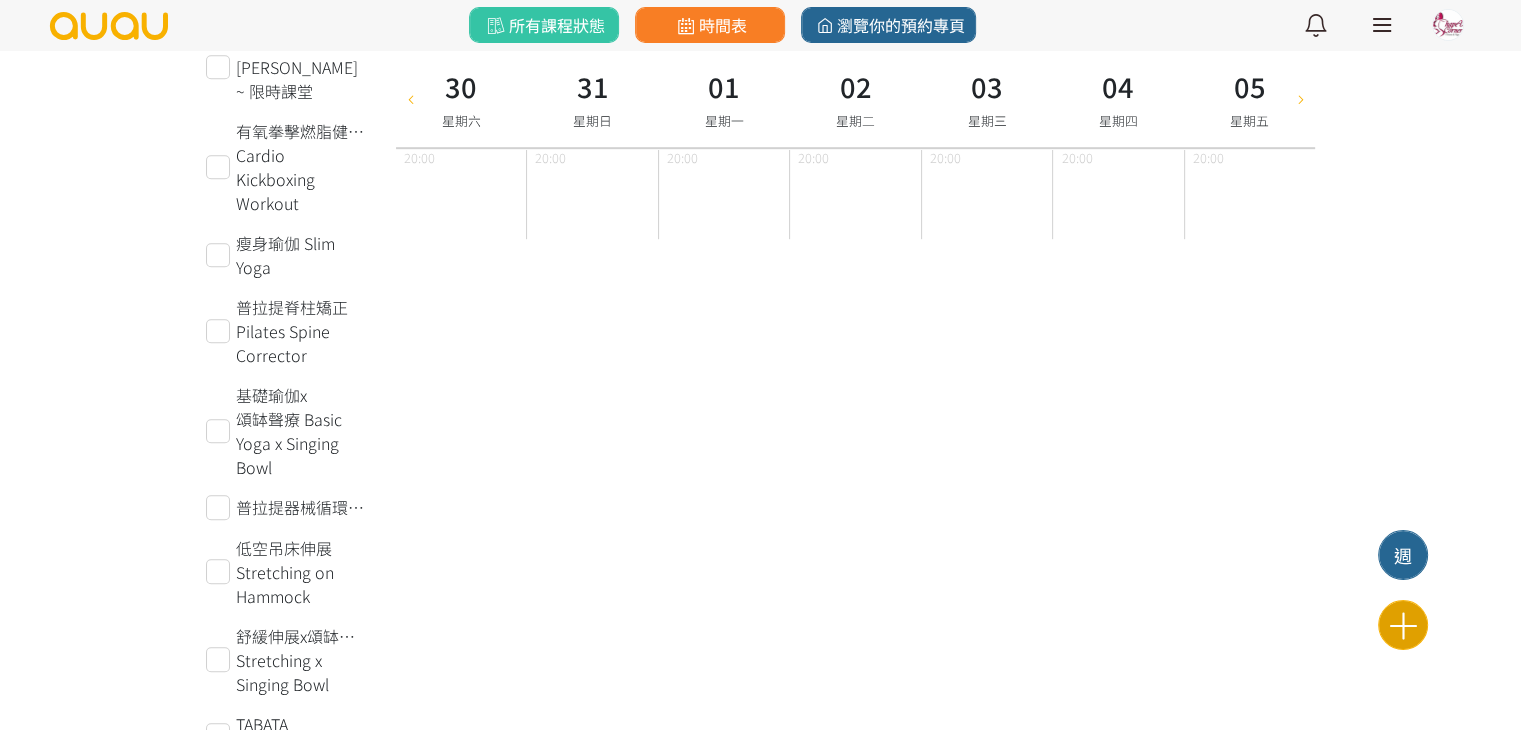 click at bounding box center [1403, 625] 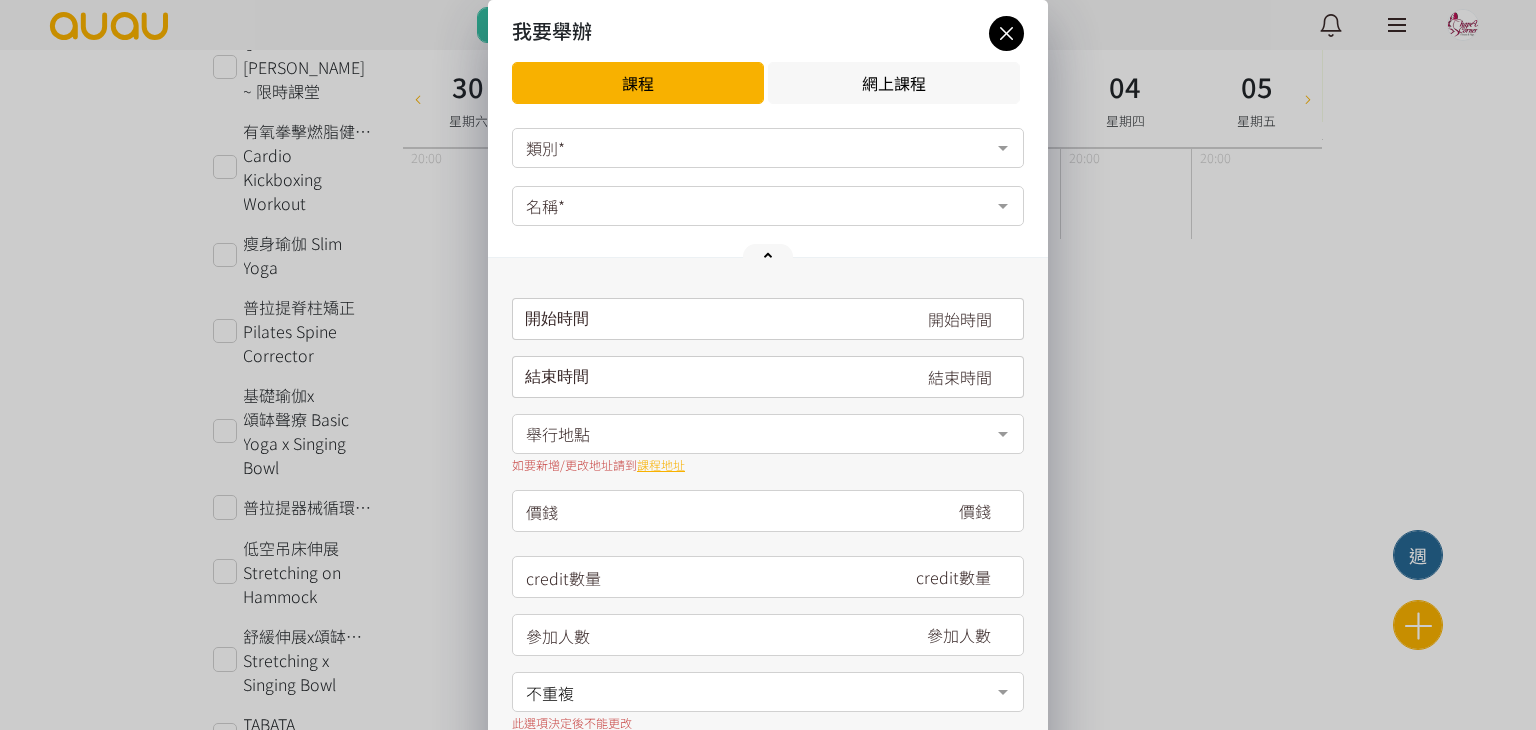 click on "類別*" at bounding box center [768, 148] 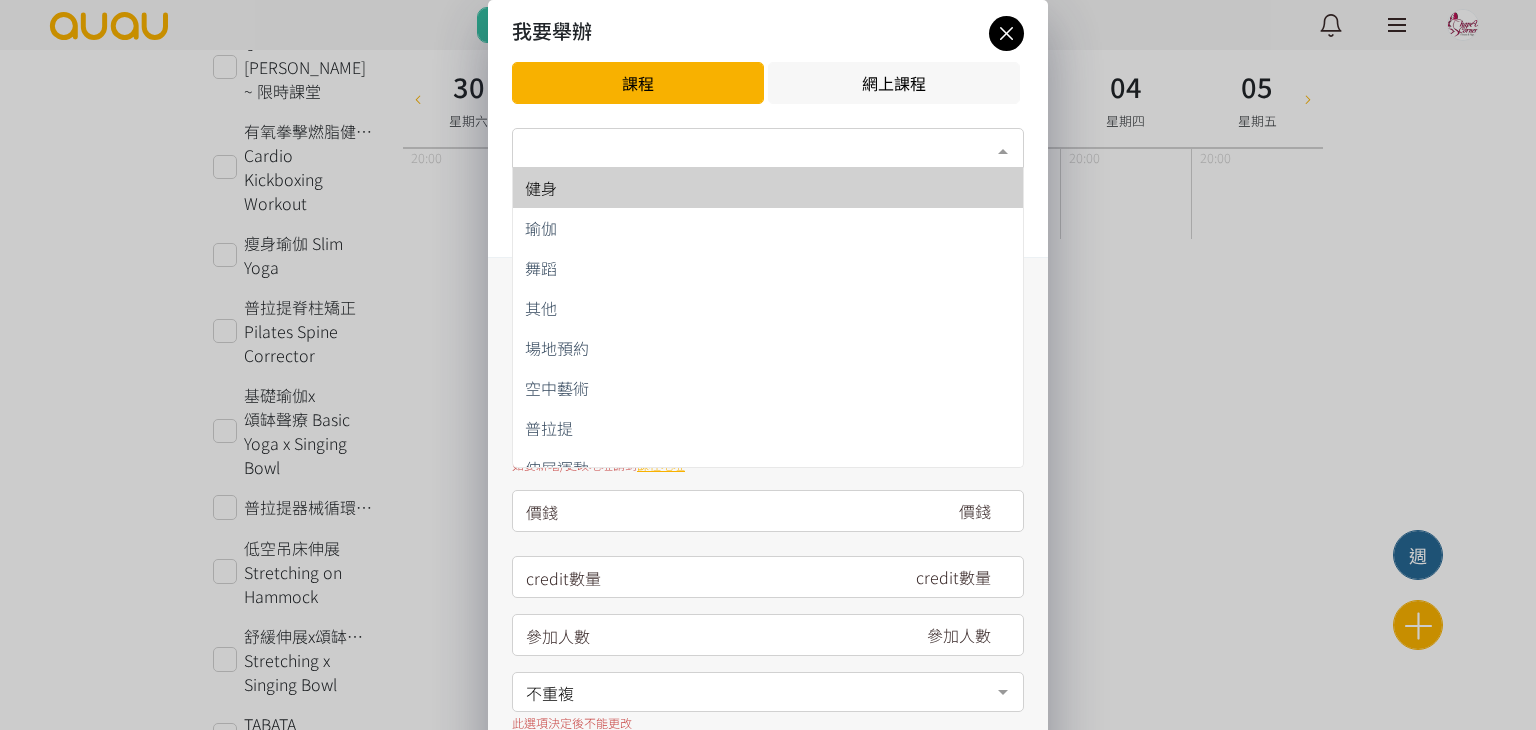 click on "健身" at bounding box center [768, 188] 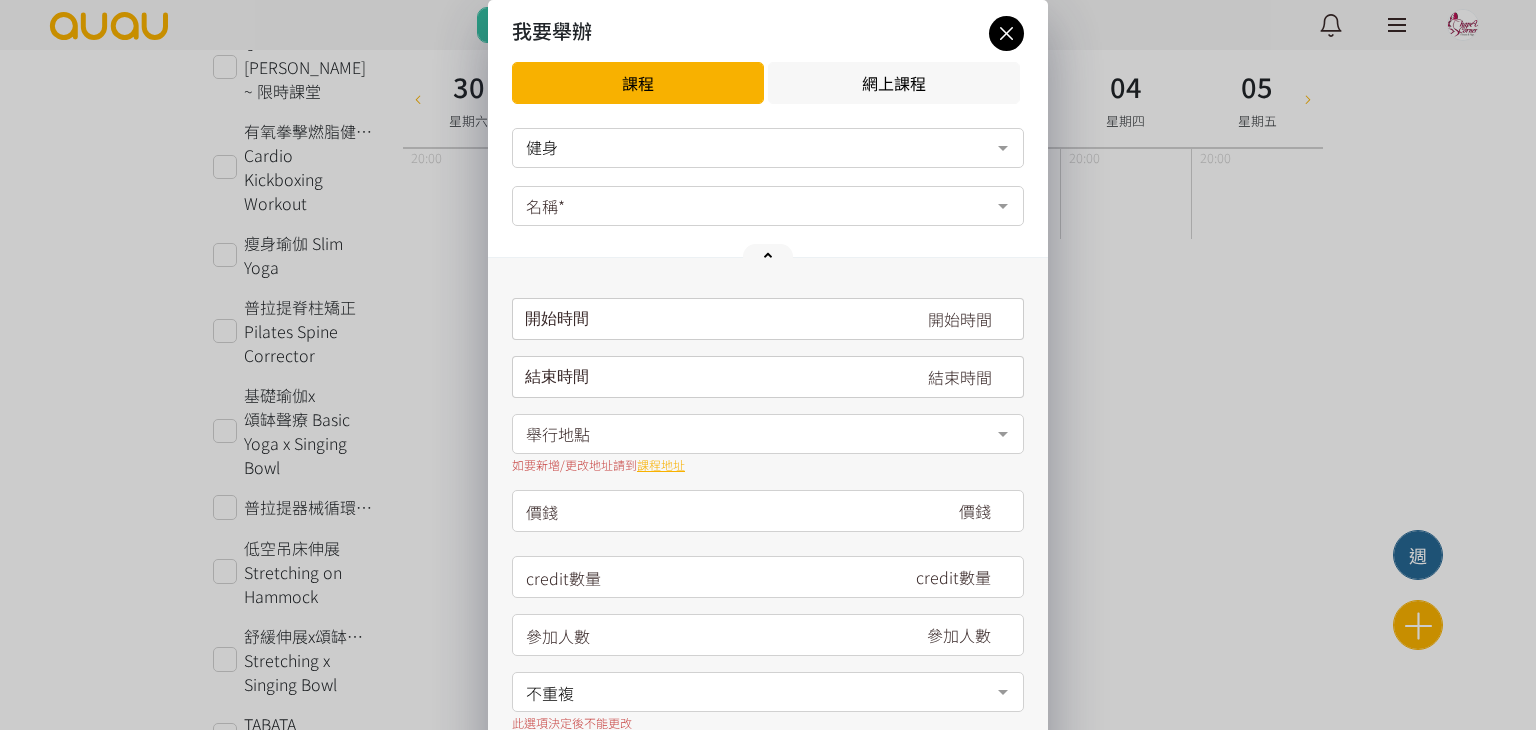 click on "名稱*" at bounding box center (768, 206) 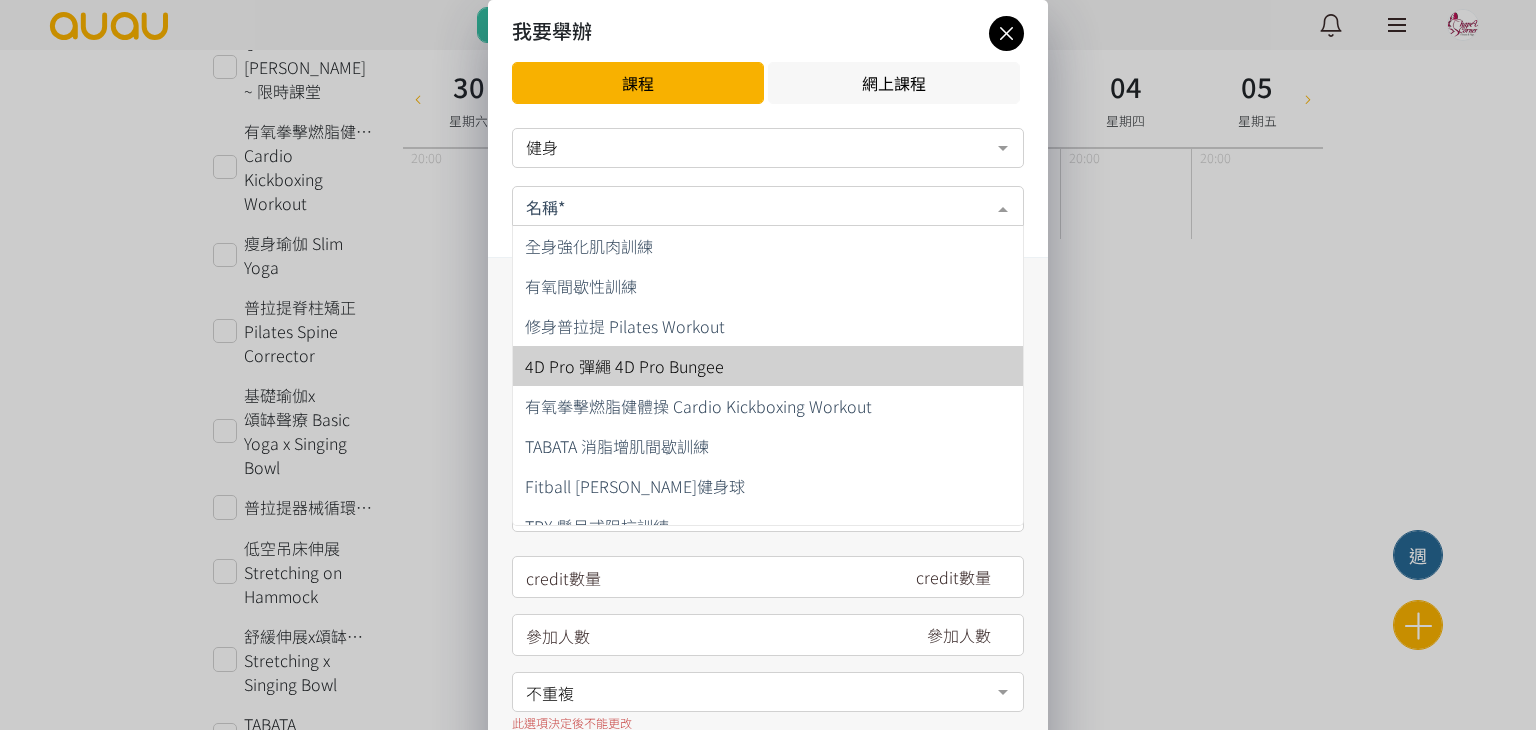 click on "4D Pro 彈繩 4D Pro Bungee" at bounding box center [768, 366] 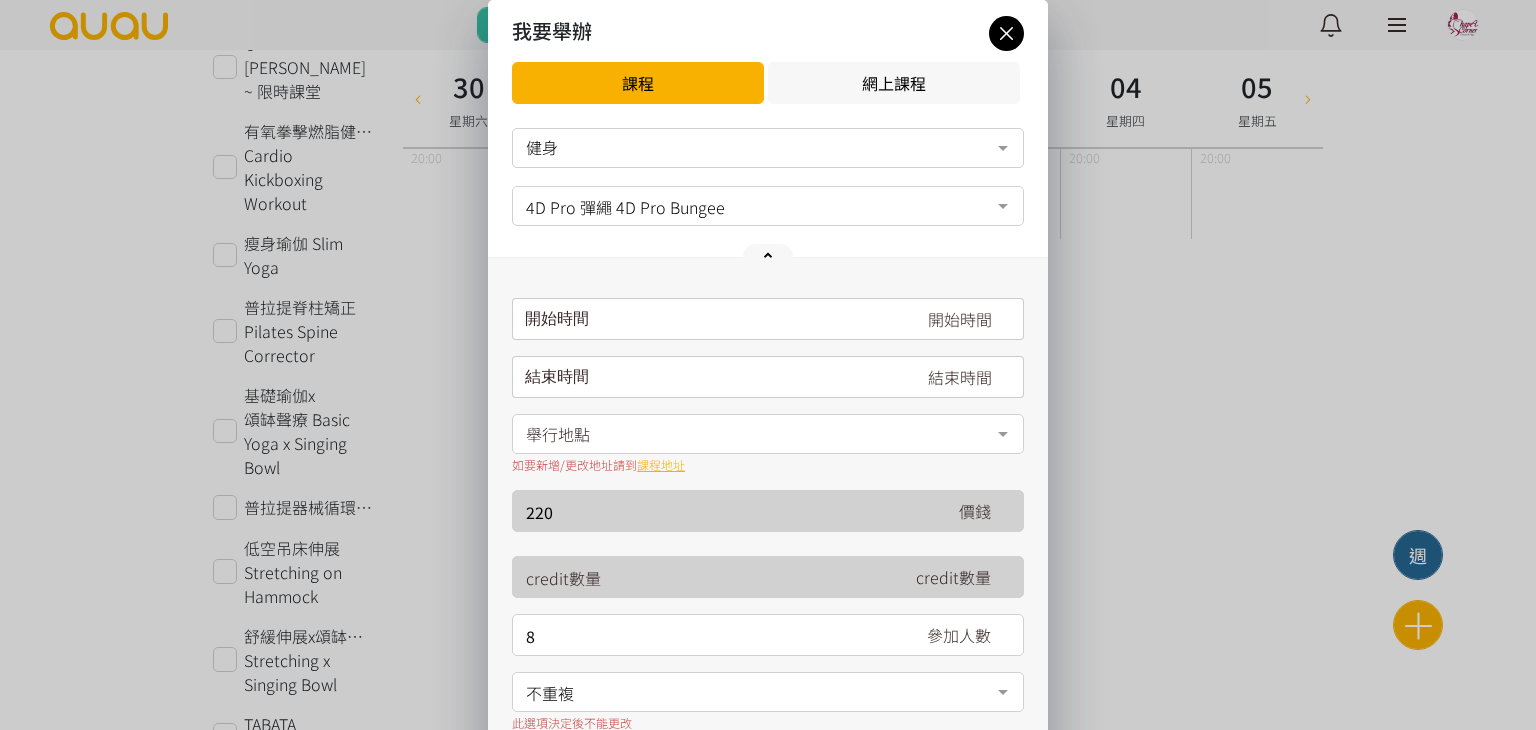 click on "請選擇時間表日期" at bounding box center [768, 319] 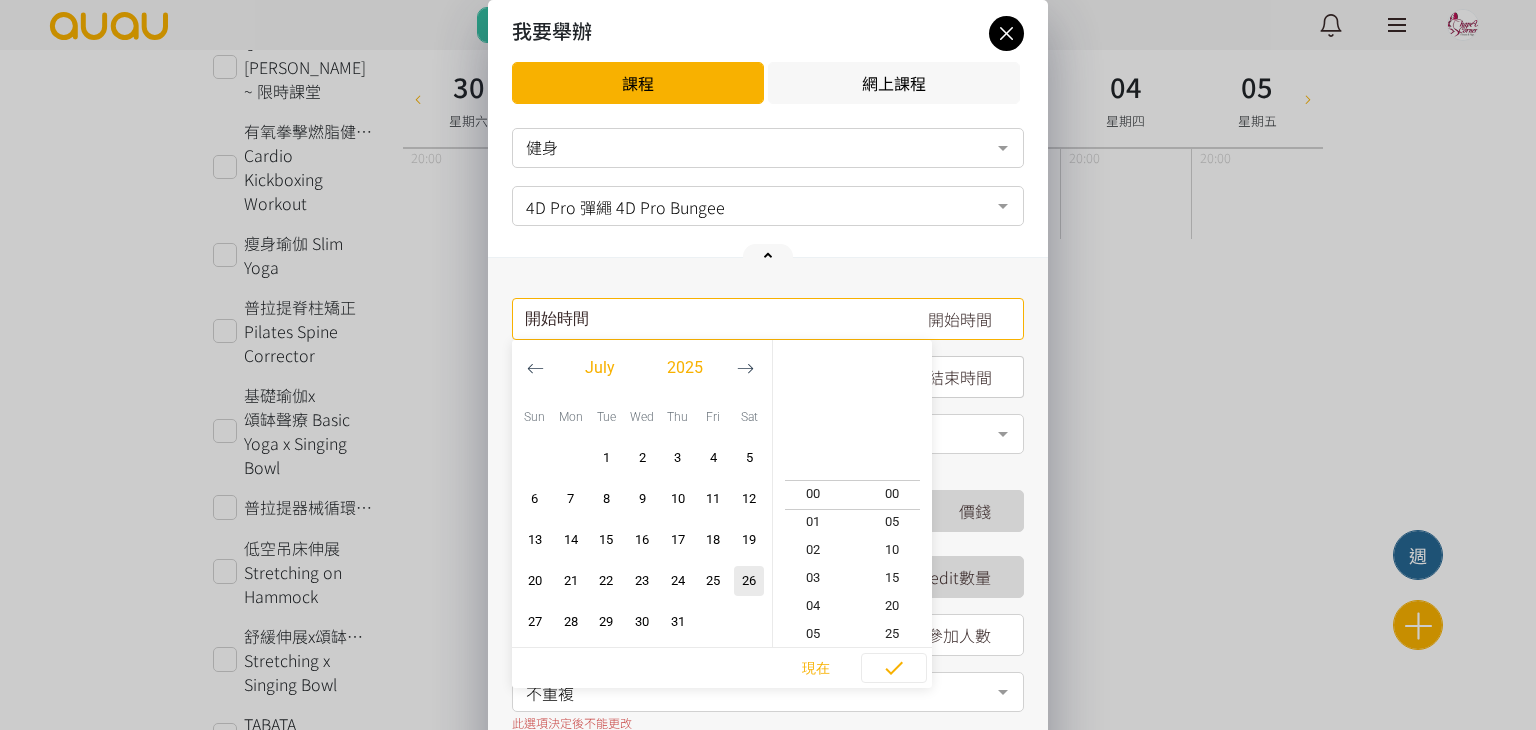 click 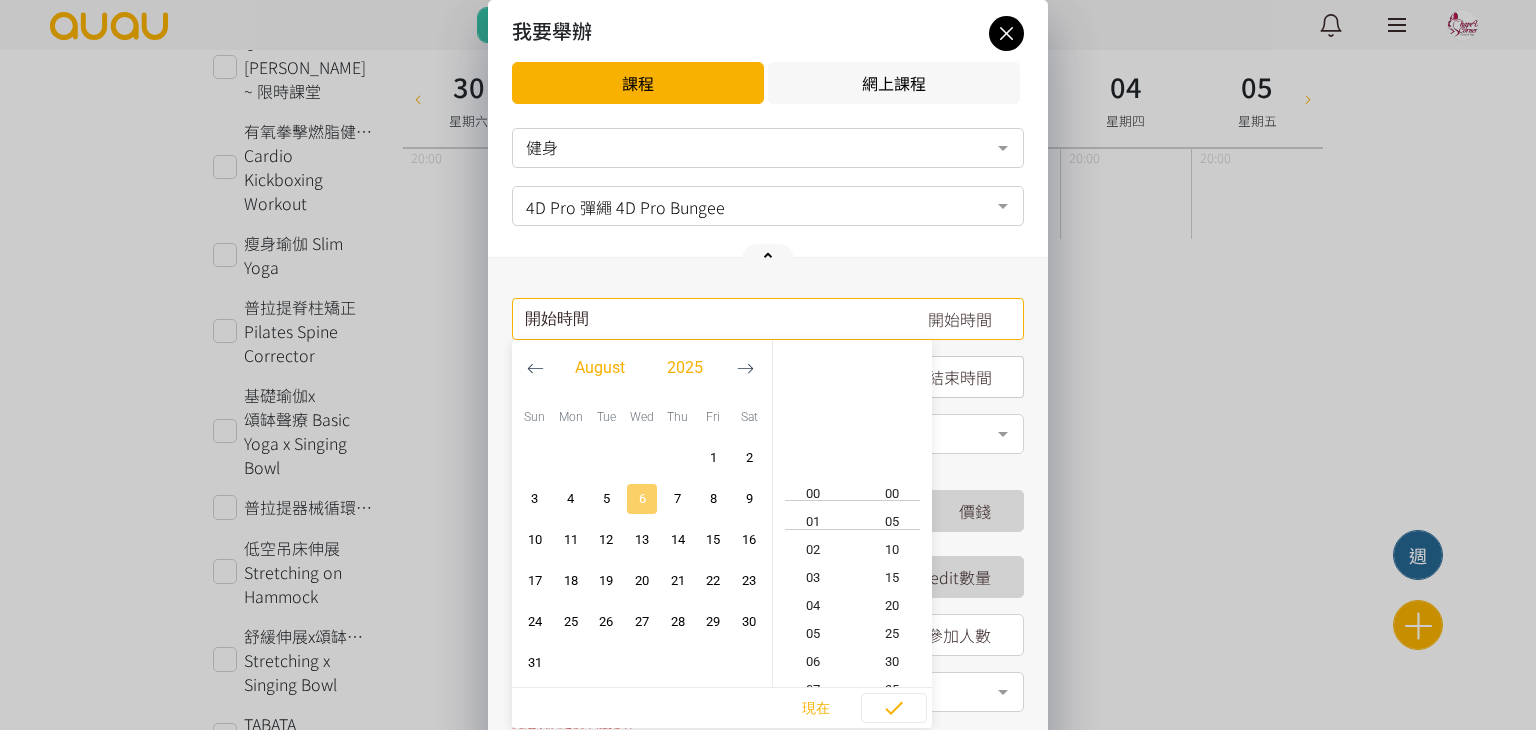 click on "6" at bounding box center [642, 499] 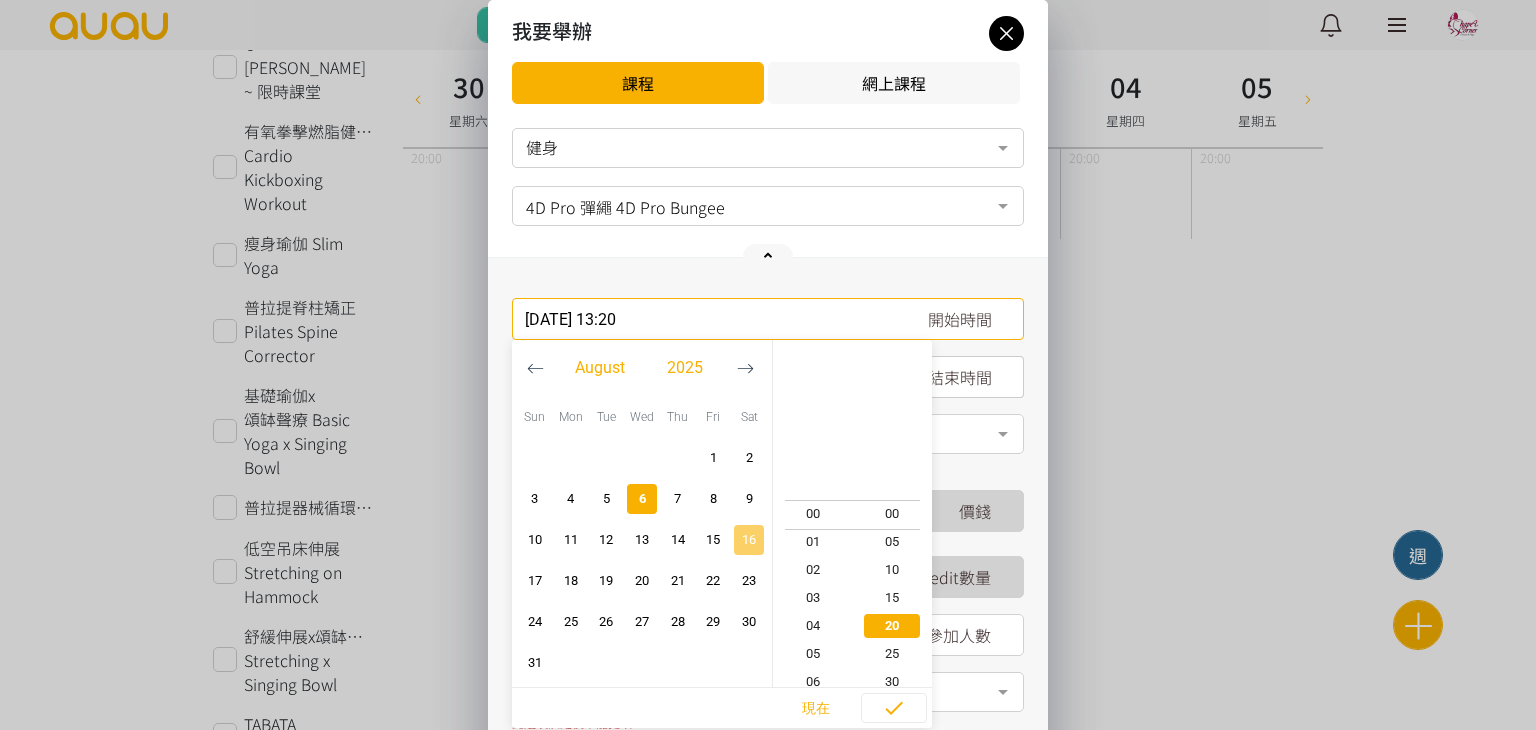 scroll, scrollTop: 364, scrollLeft: 0, axis: vertical 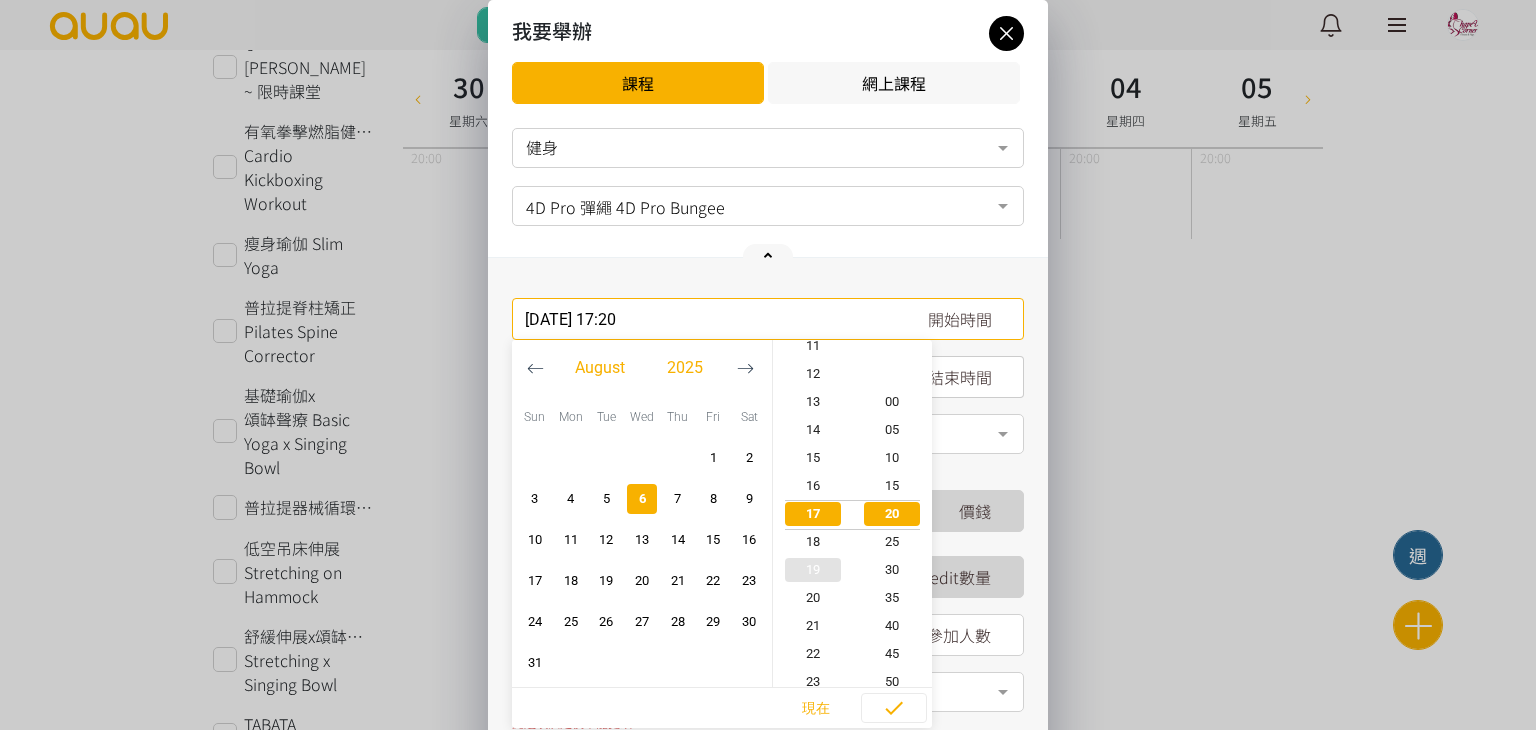 click on "19" at bounding box center [813, 570] 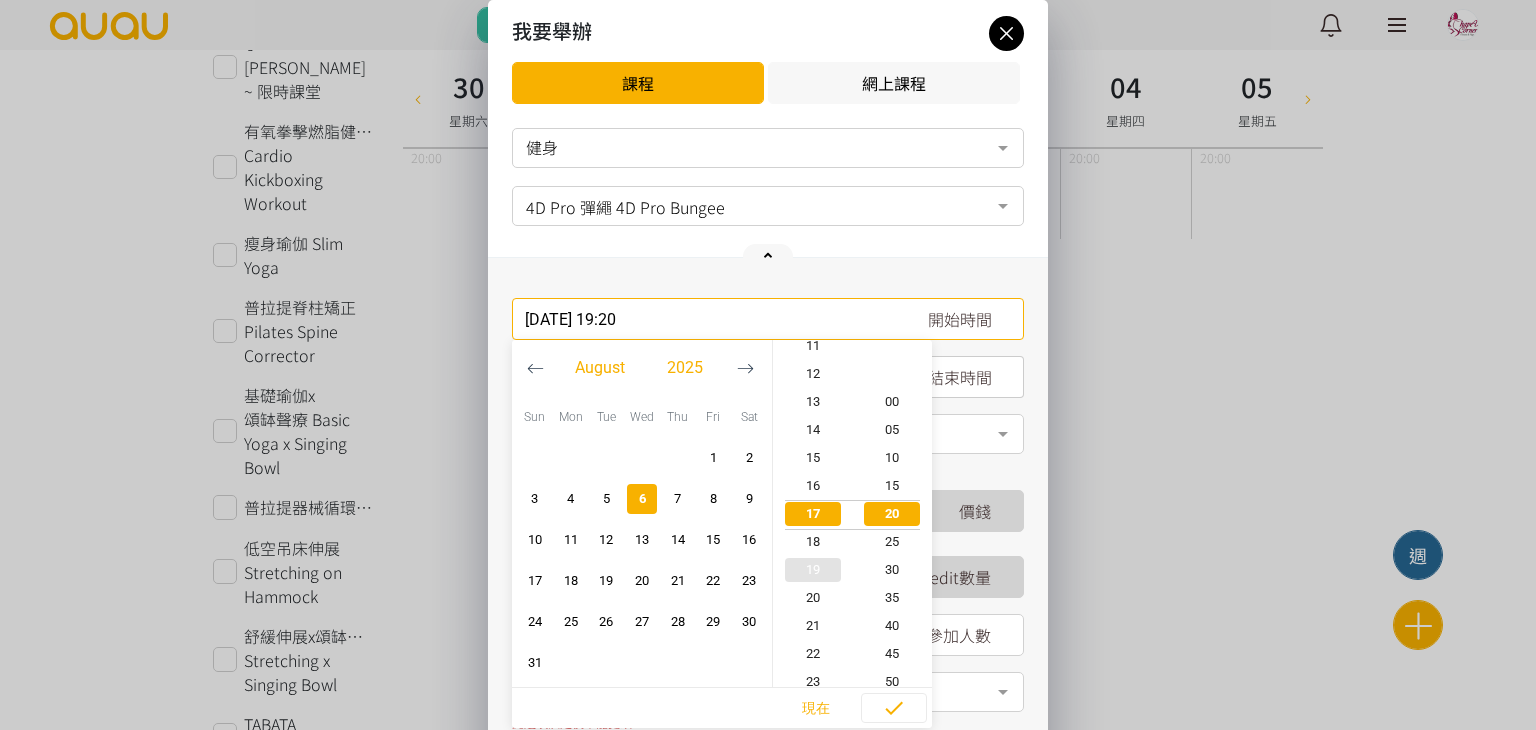 scroll, scrollTop: 532, scrollLeft: 0, axis: vertical 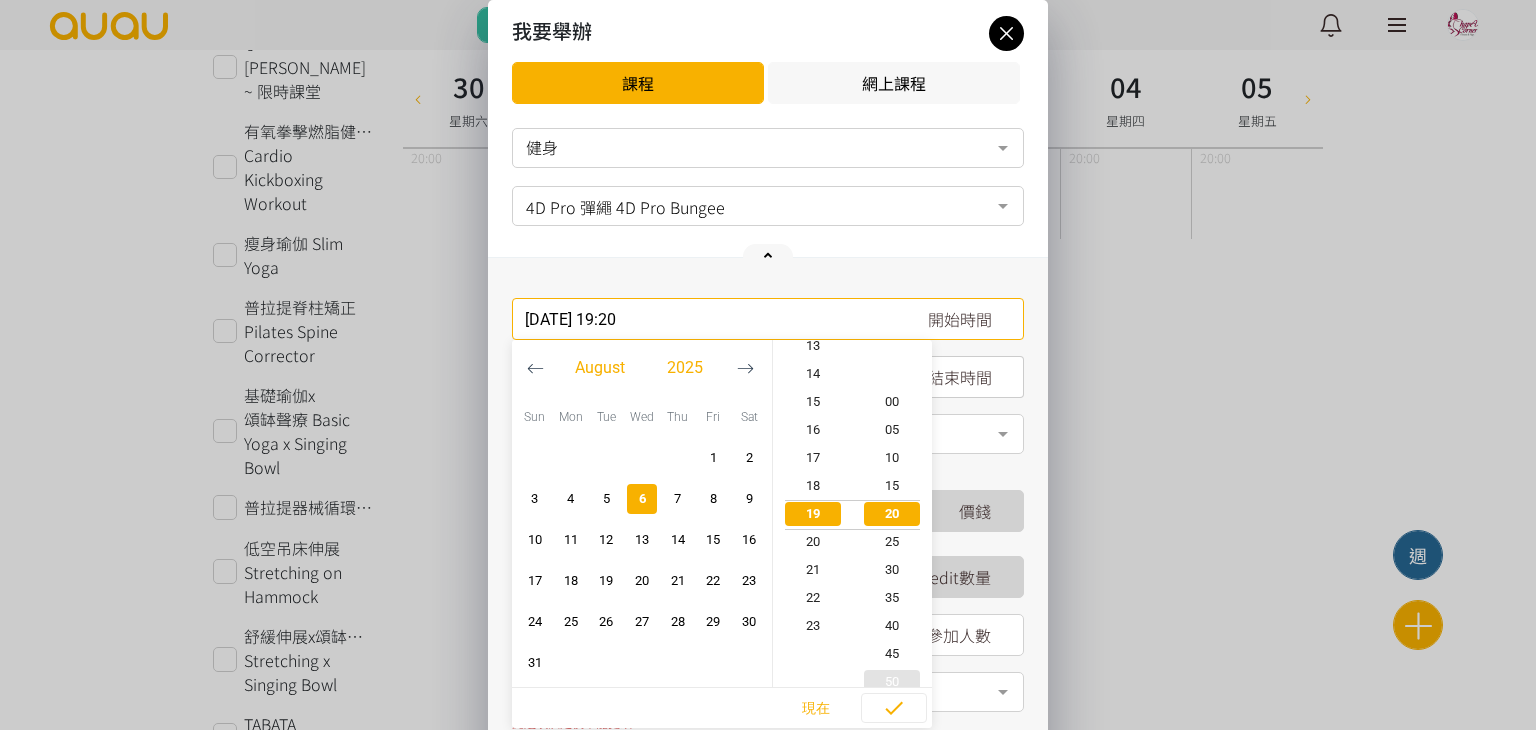 click on "50" at bounding box center [893, 682] 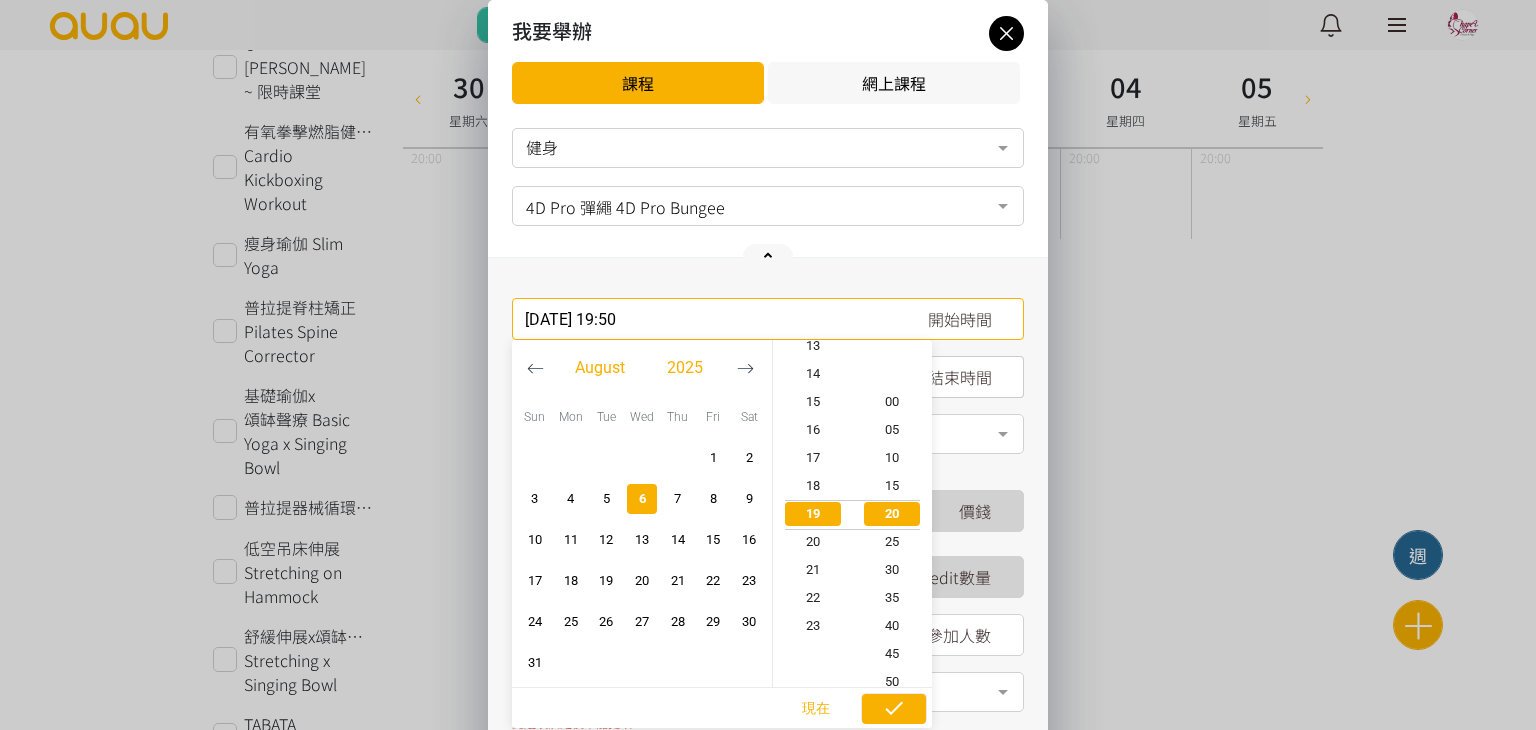 scroll, scrollTop: 532, scrollLeft: 0, axis: vertical 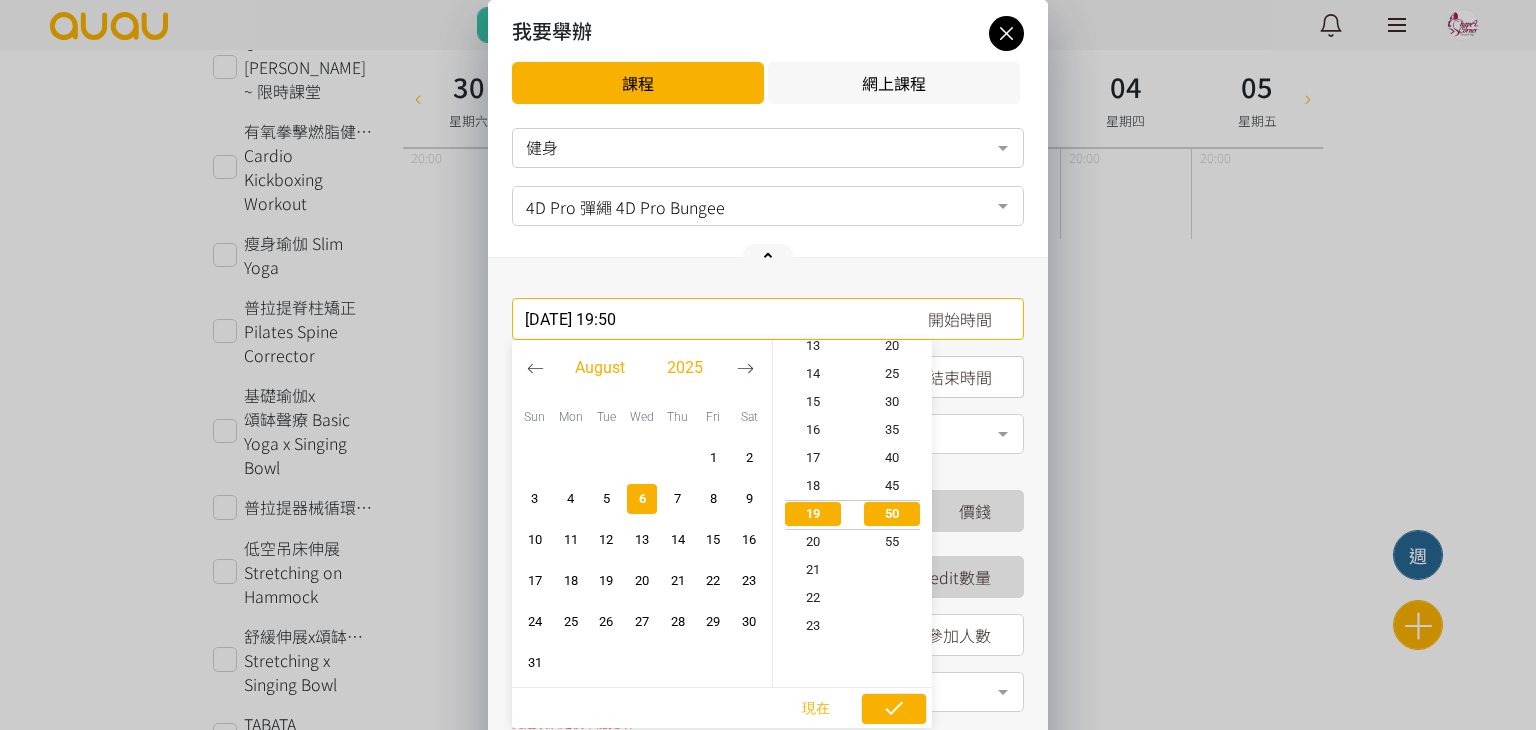 click 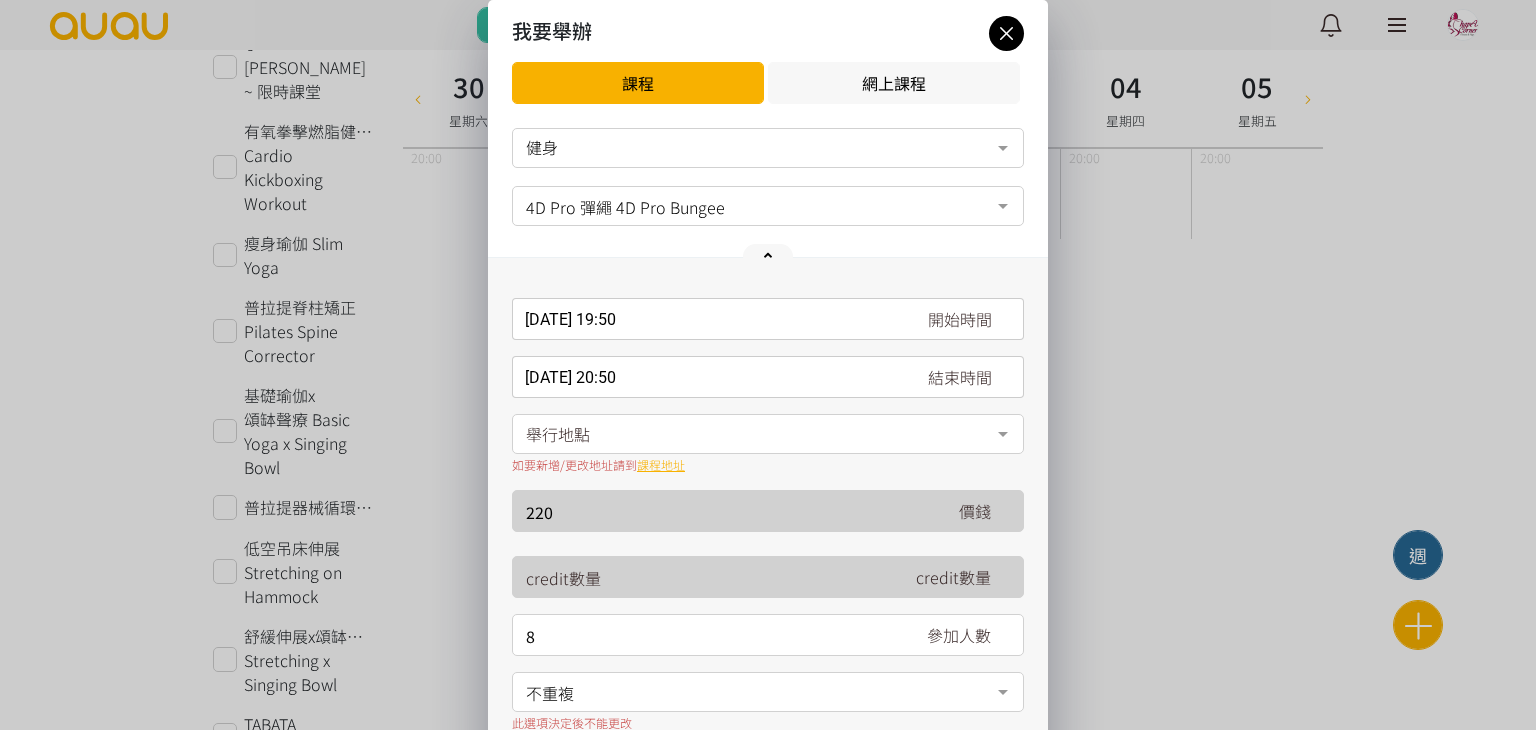 click on "如要新增/更改地址請到 課程地址" at bounding box center [768, 465] 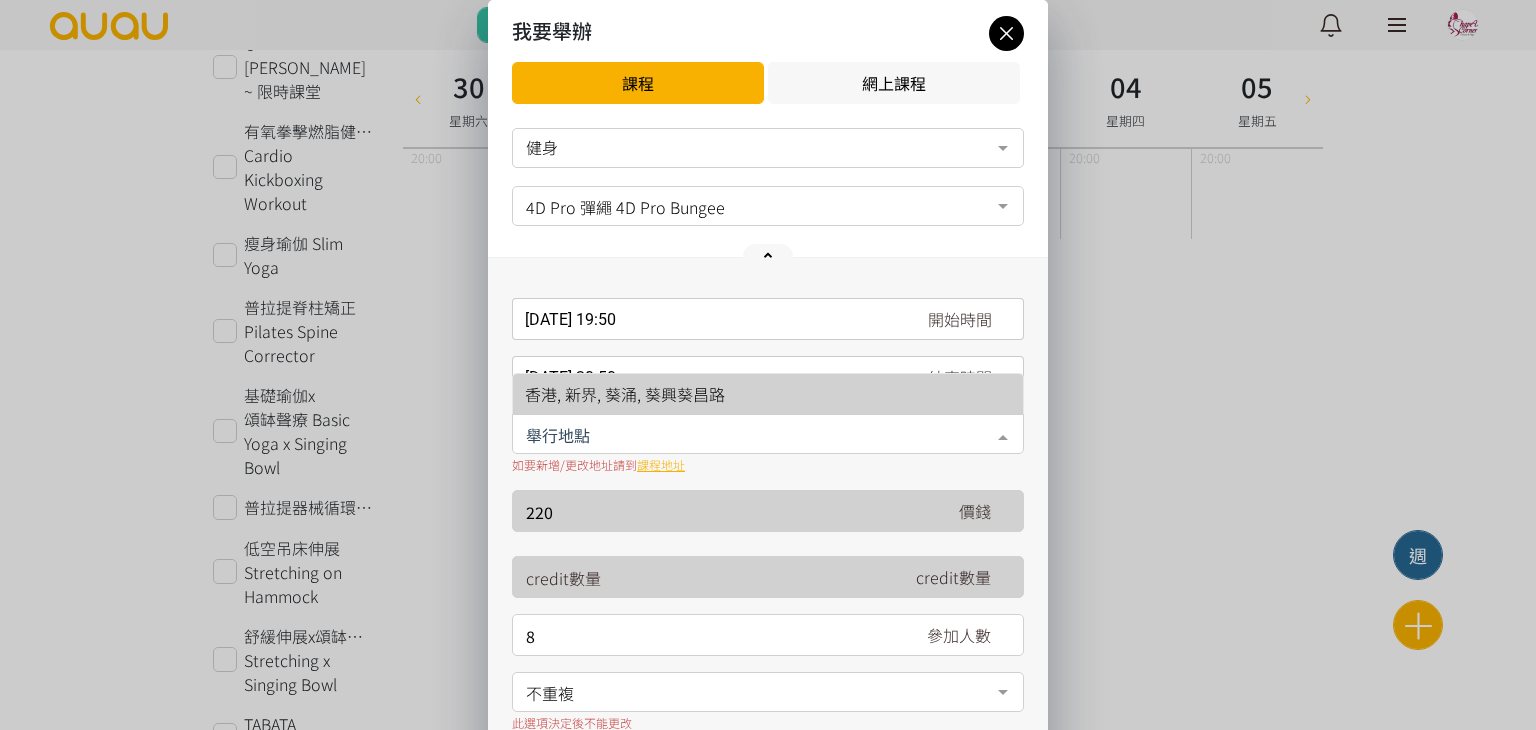click on "香港, 新界, 葵涌, 葵興葵昌路" at bounding box center [768, 394] 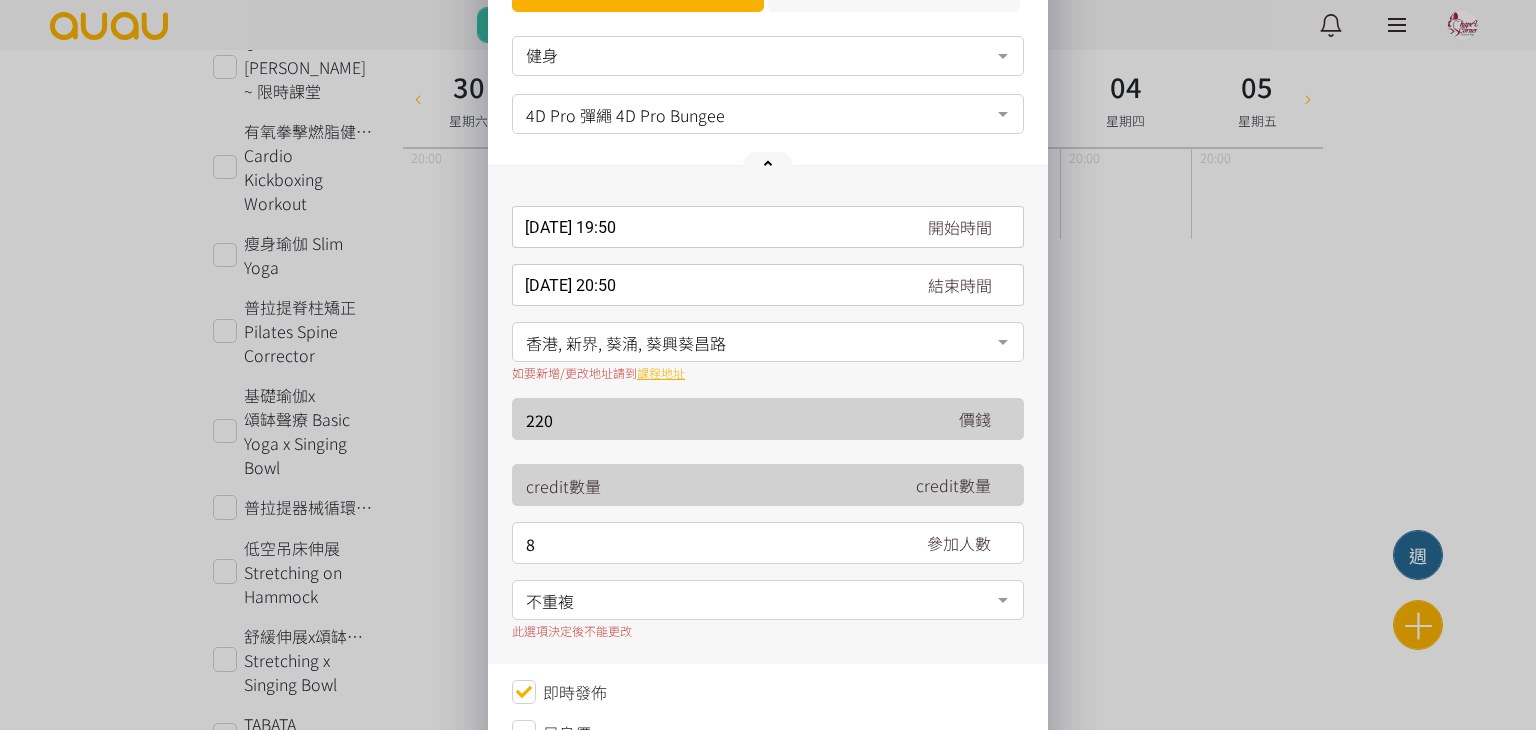 scroll, scrollTop: 200, scrollLeft: 0, axis: vertical 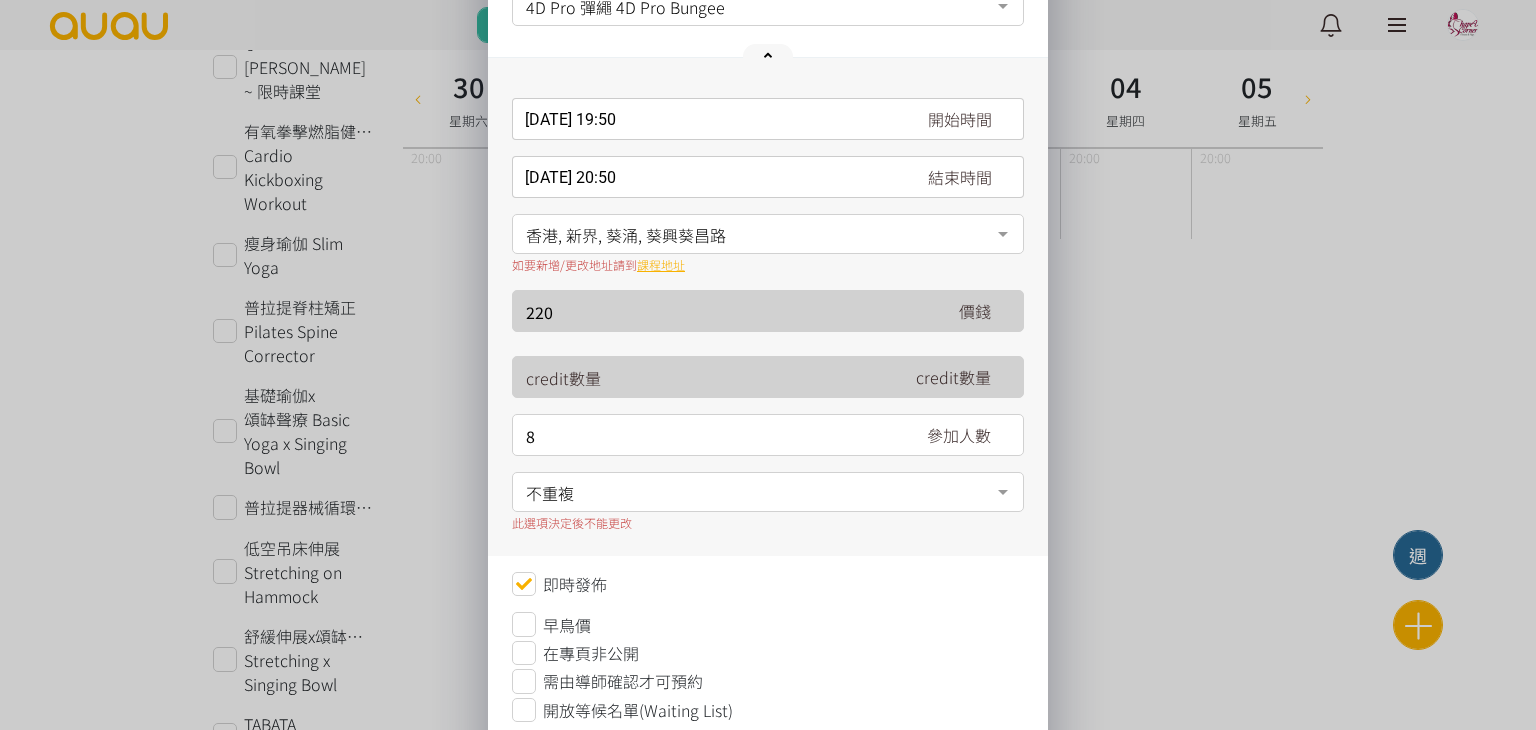 click on "不重複" at bounding box center (768, 490) 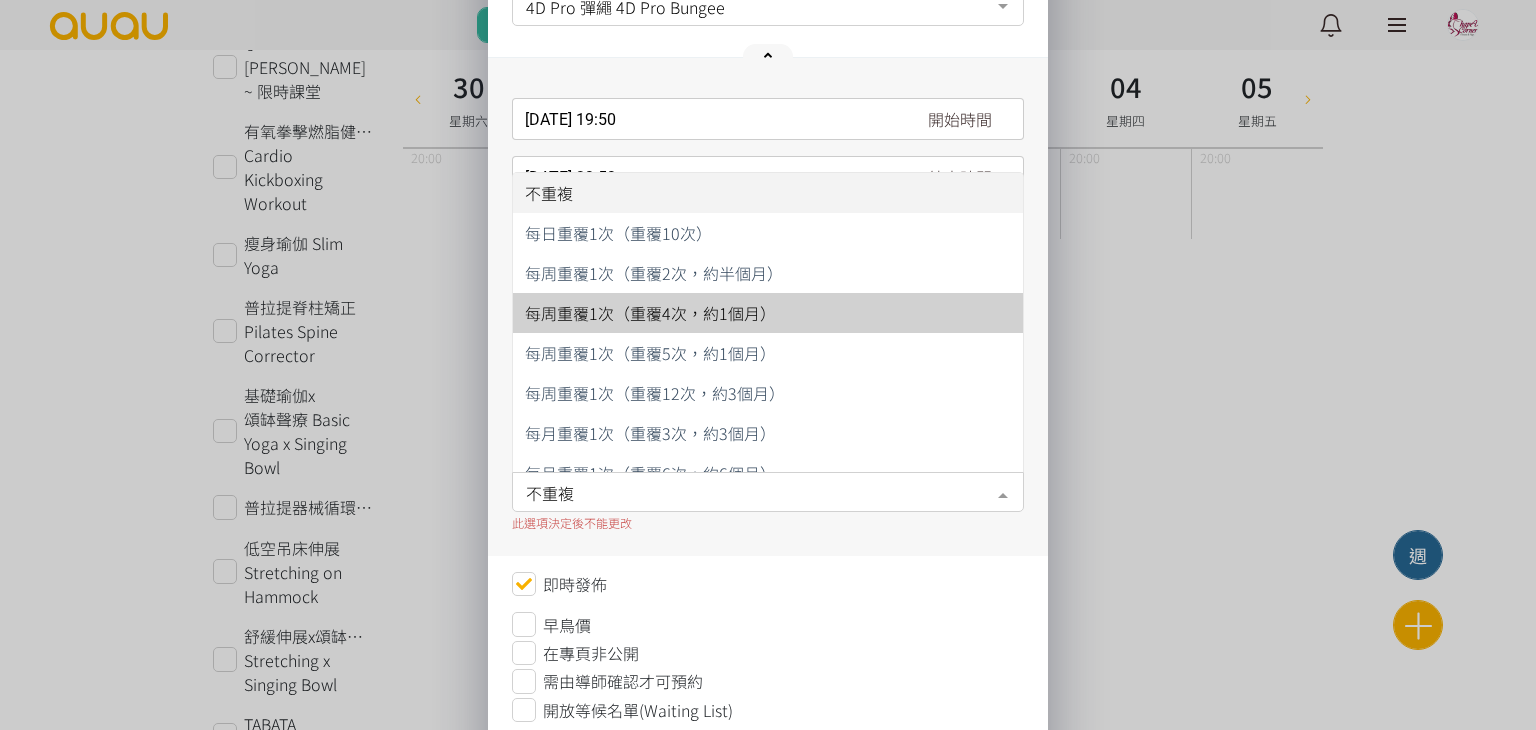 click on "每周重覆1次（重覆4次，約1個月）" at bounding box center (650, 313) 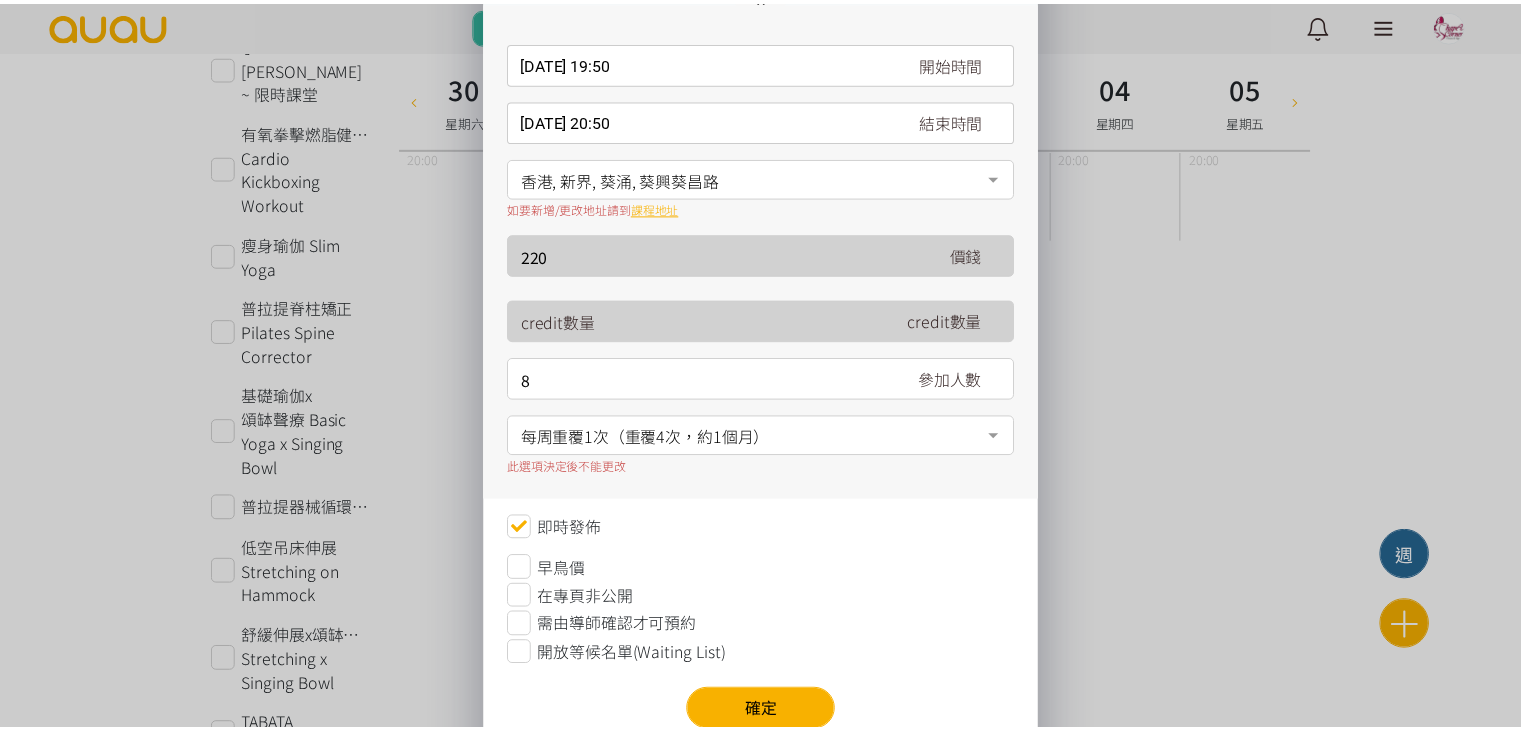 scroll, scrollTop: 313, scrollLeft: 0, axis: vertical 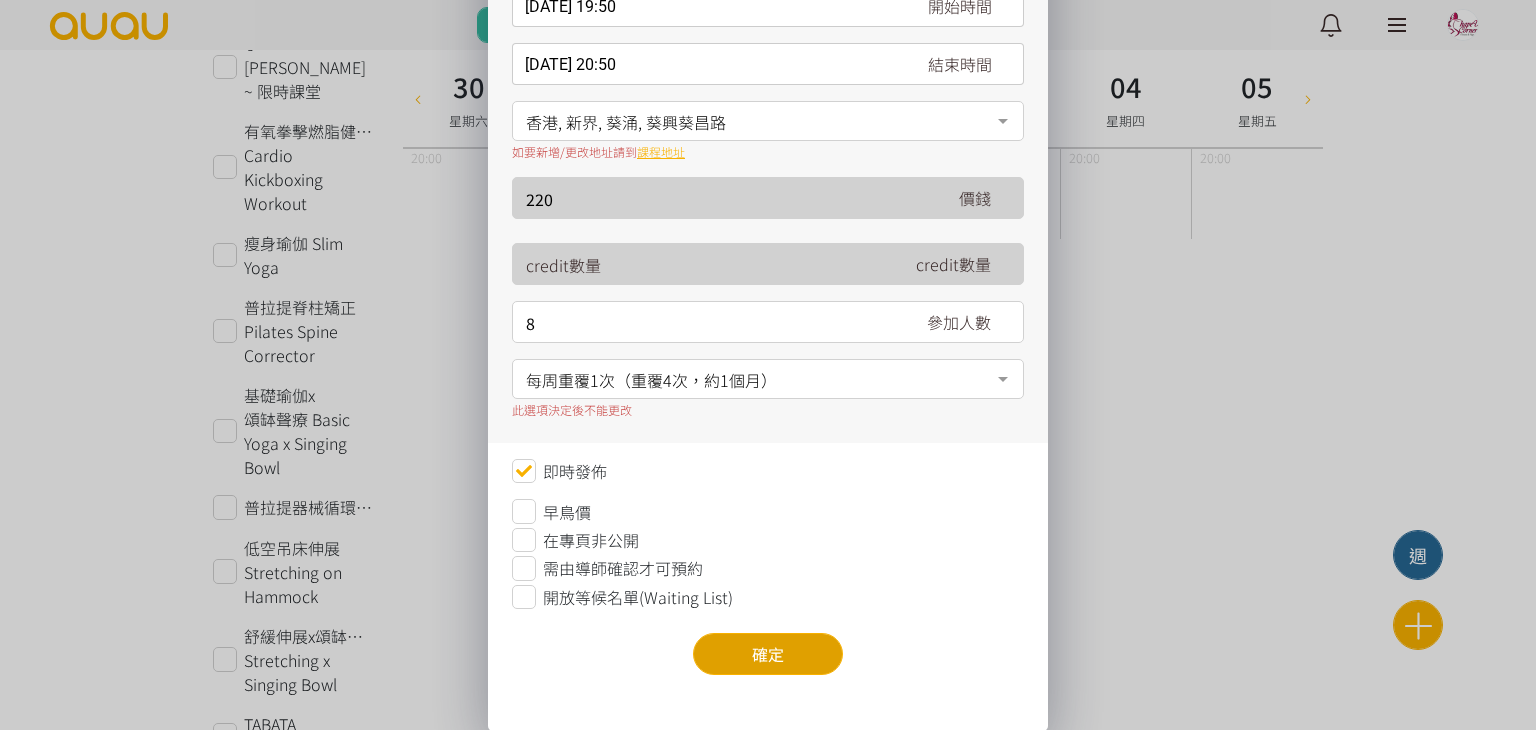 click on "確定" at bounding box center [768, 654] 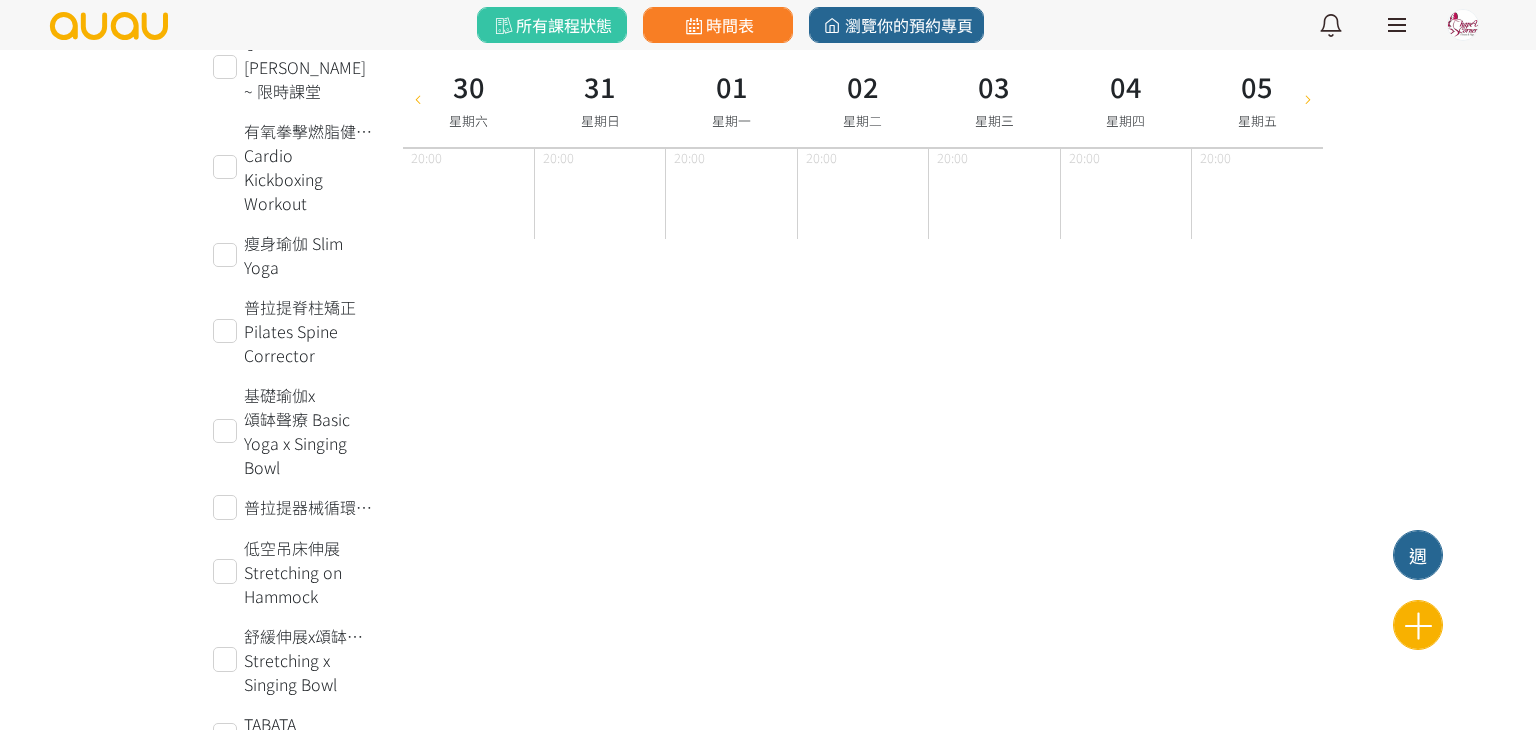 scroll, scrollTop: 0, scrollLeft: 0, axis: both 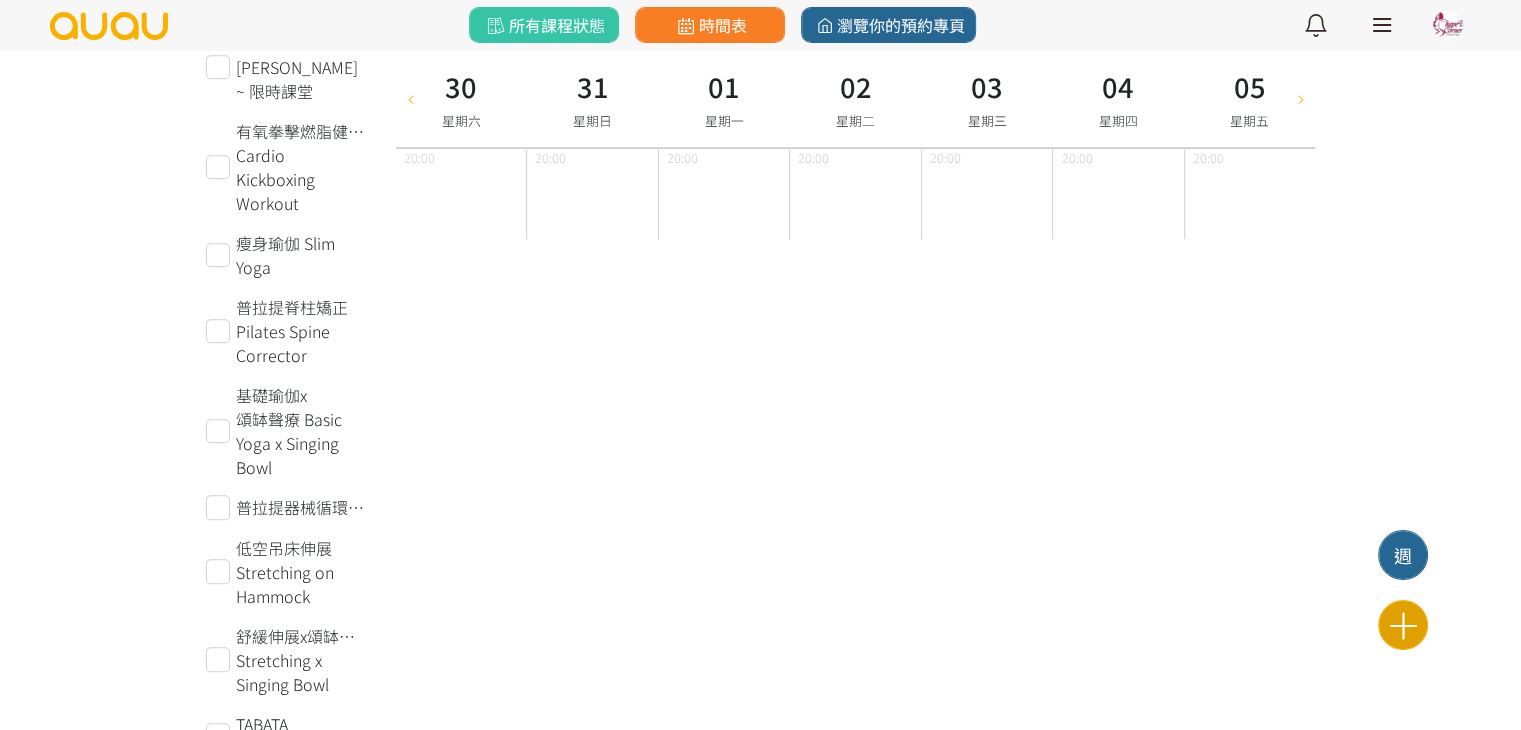 click on "新增課程" at bounding box center (1403, 625) 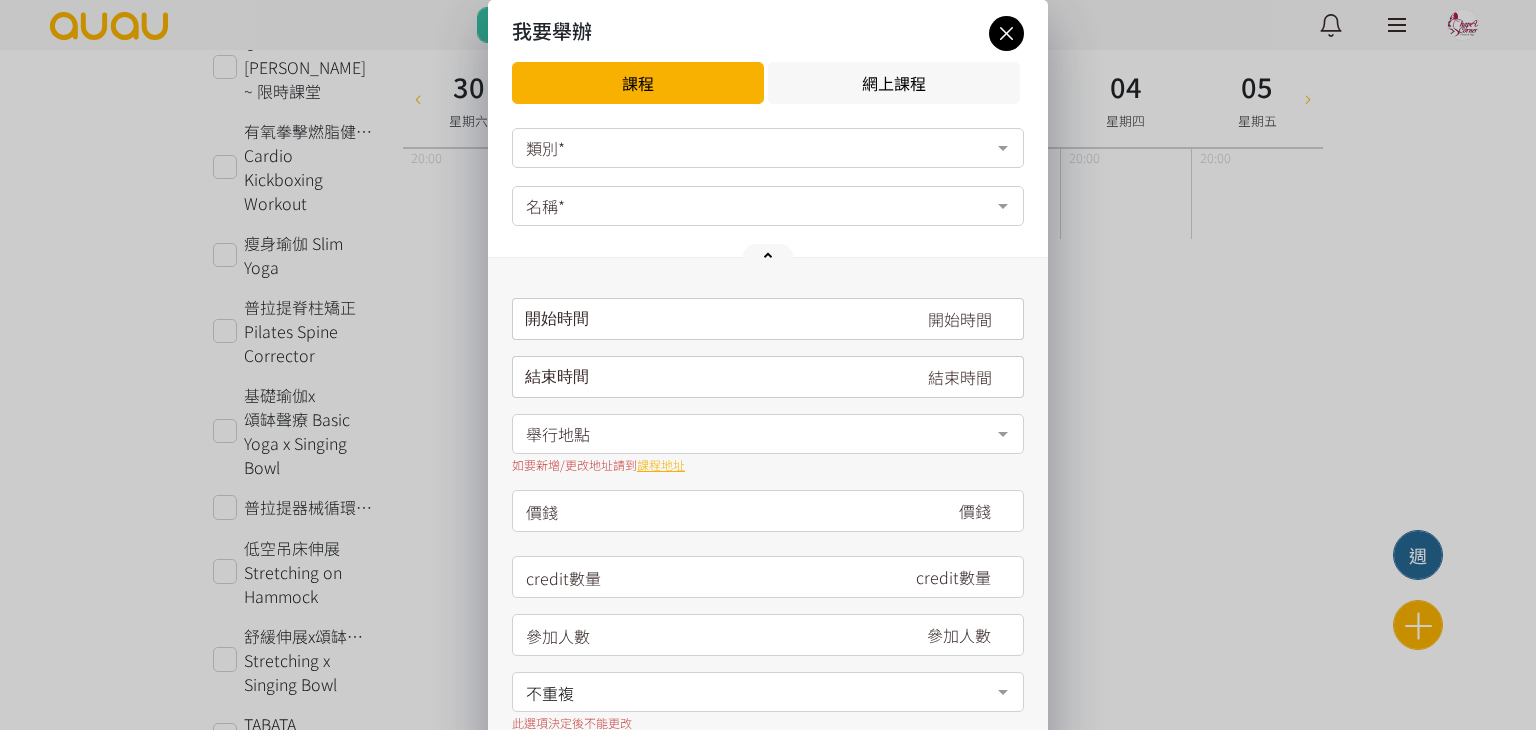 click on "類別*" at bounding box center [768, 148] 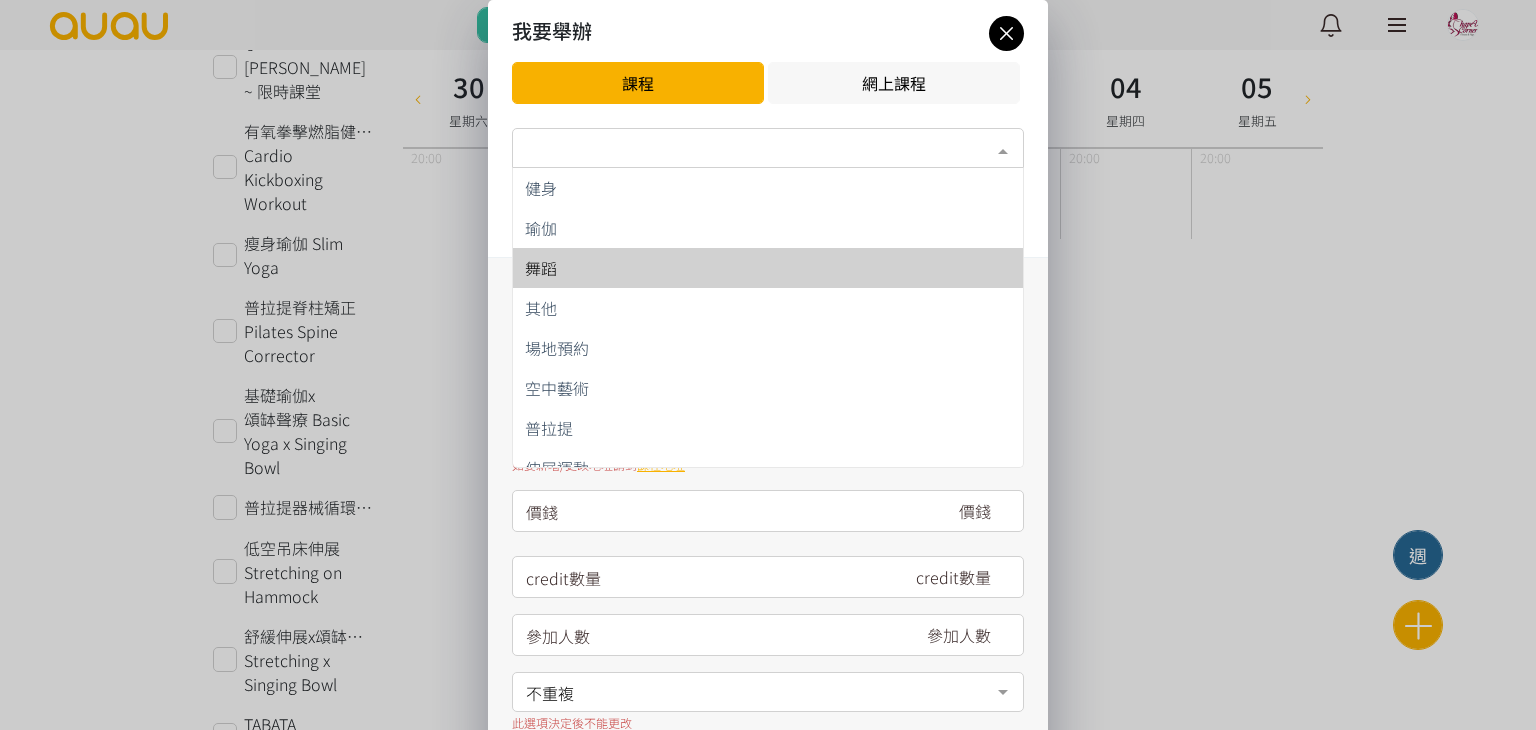 click on "舞蹈" at bounding box center [768, 268] 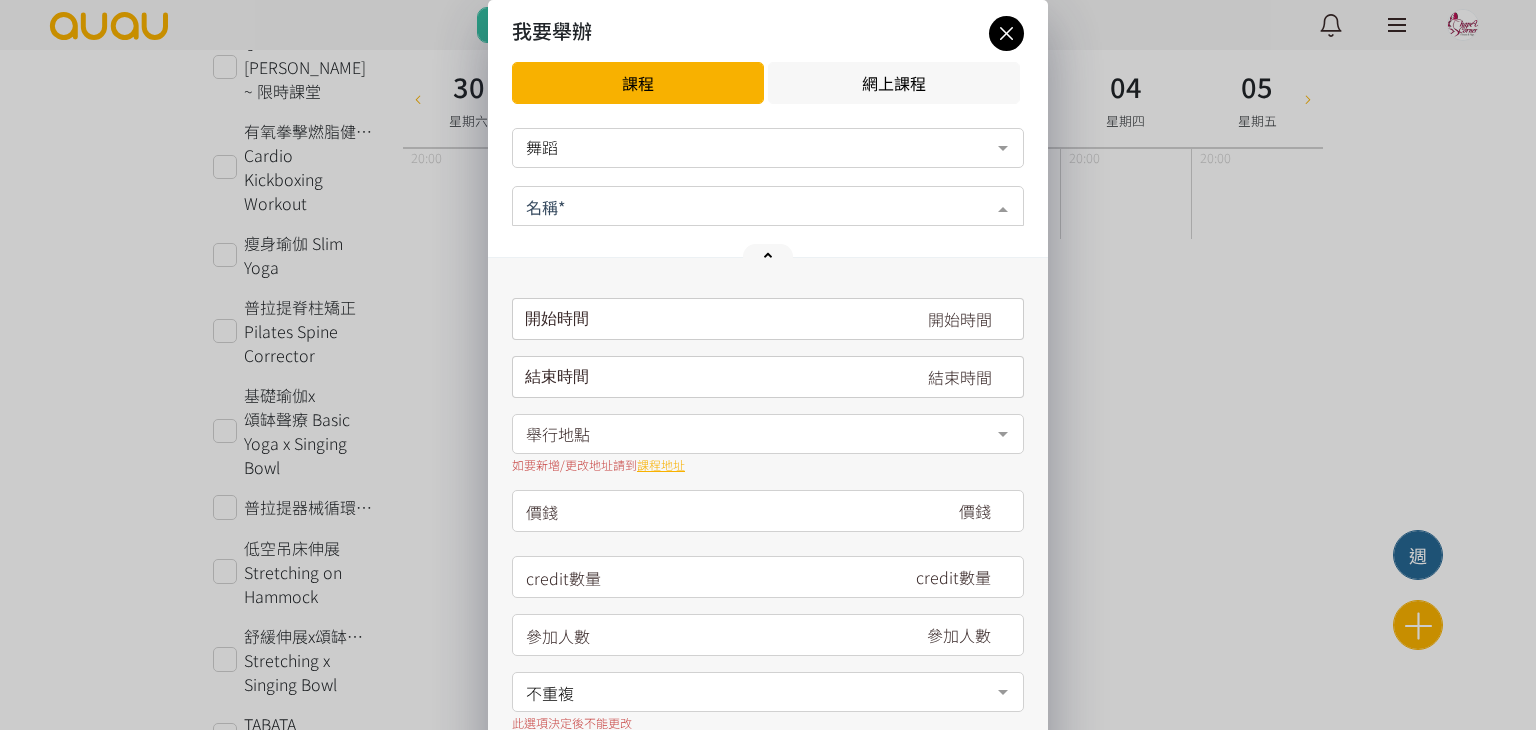 click at bounding box center [768, 206] 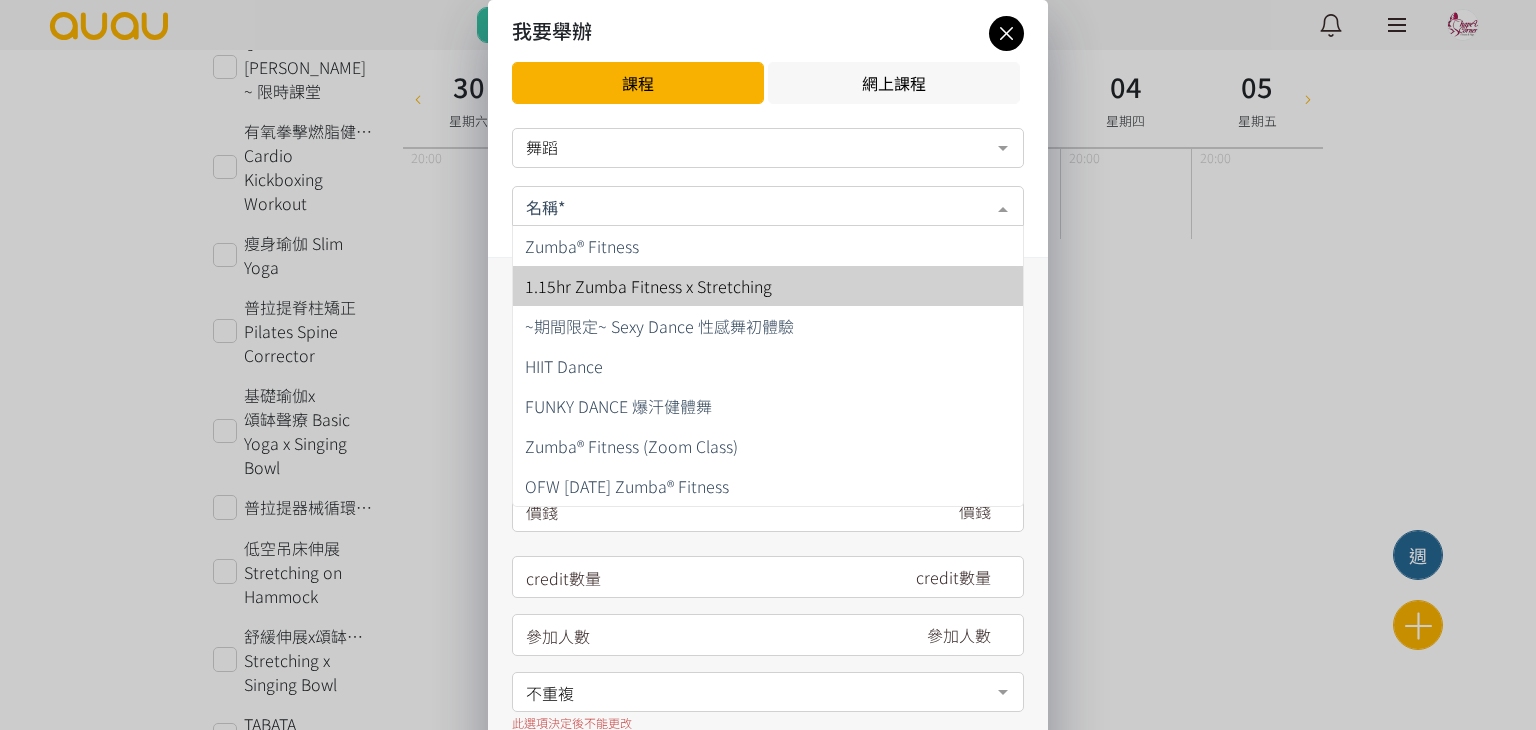 click on "1.15hr Zumba Fitness x Stretching" at bounding box center (648, 286) 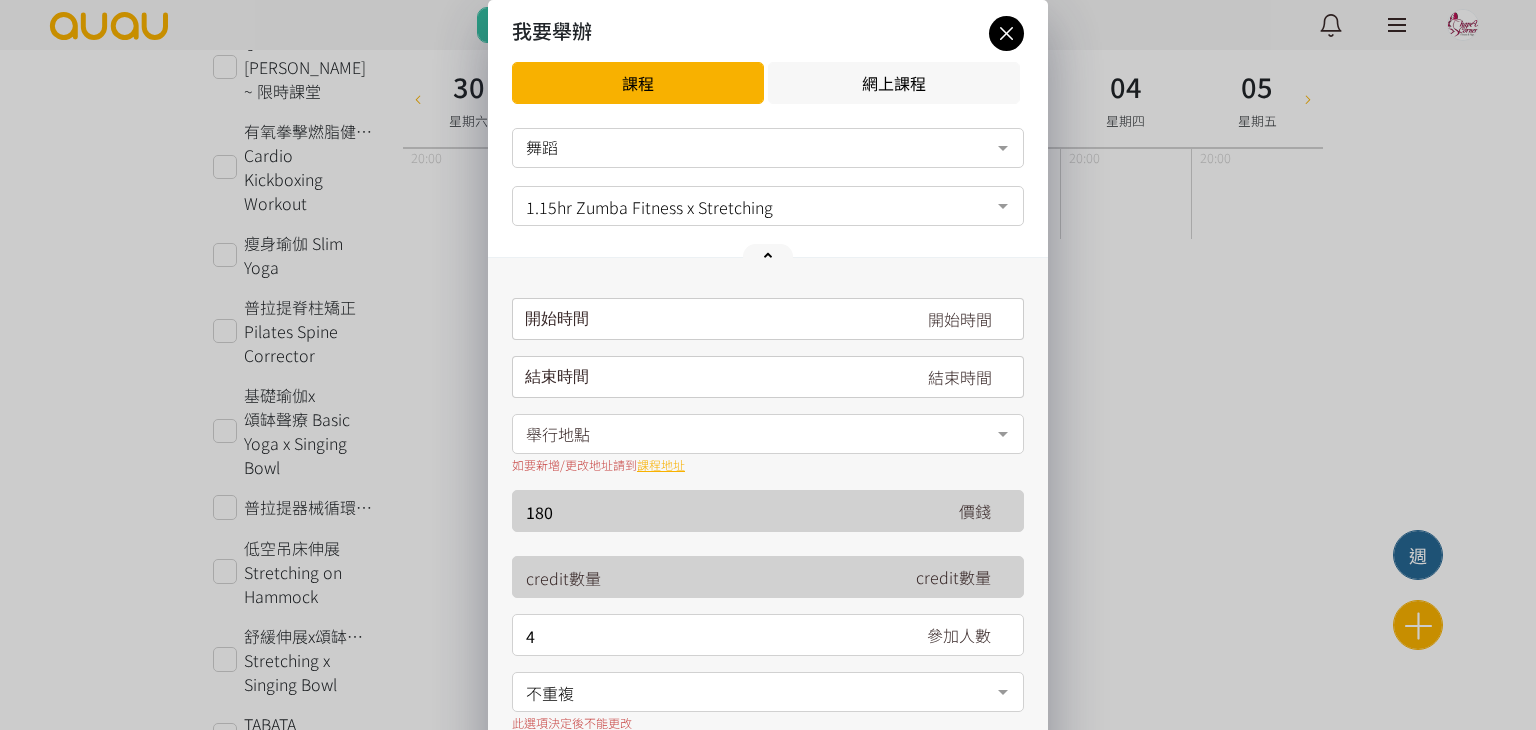 click on "請選擇時間表日期" at bounding box center (768, 319) 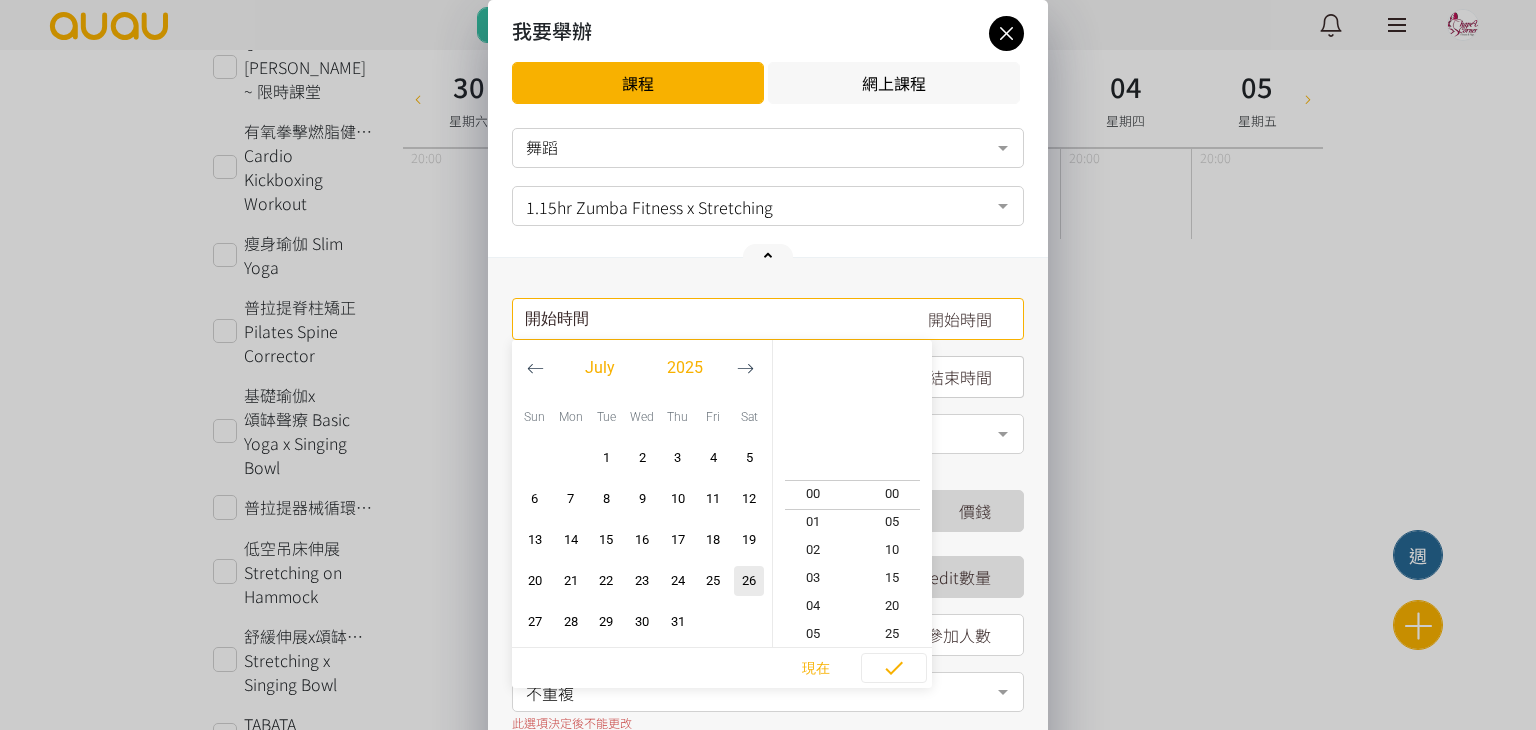 click 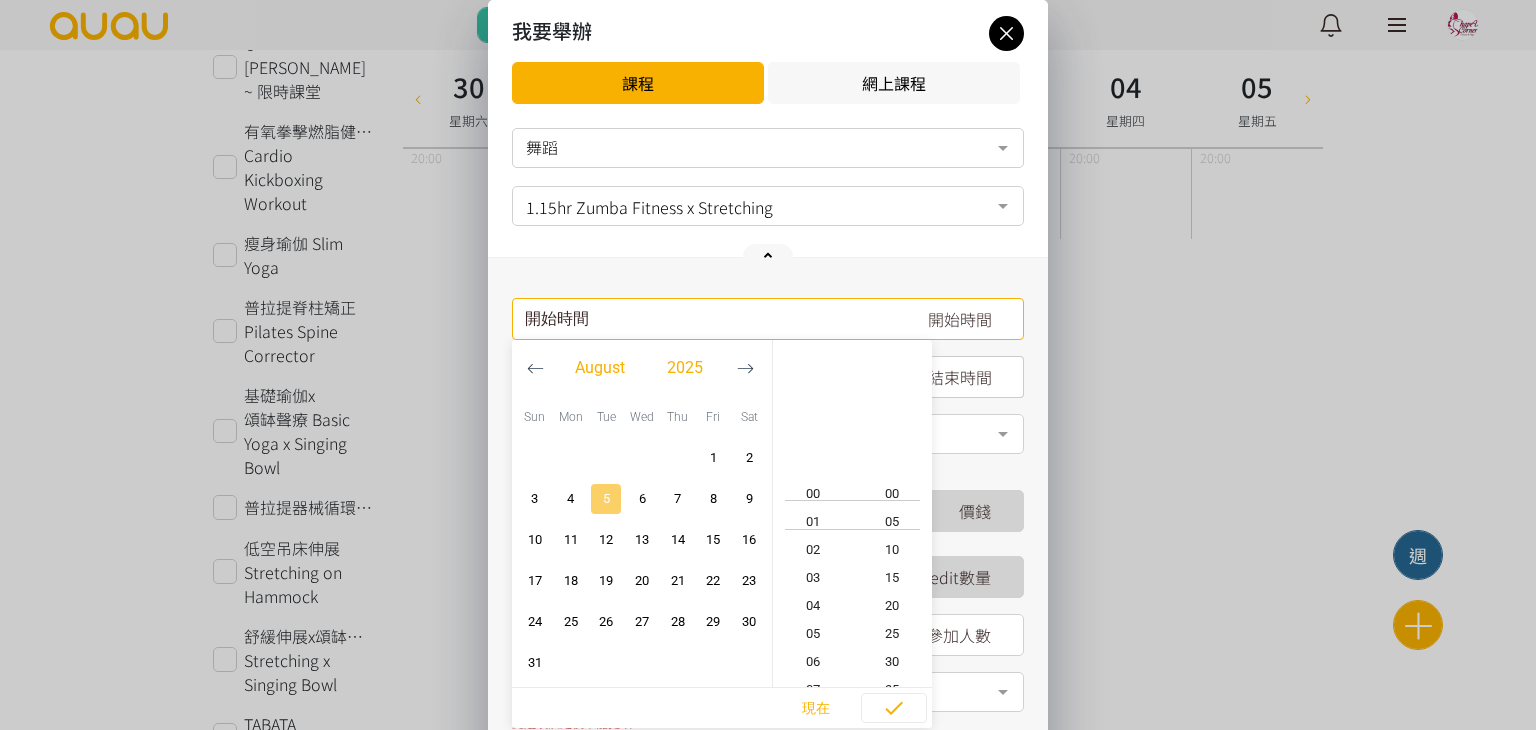click on "5" at bounding box center (606, 499) 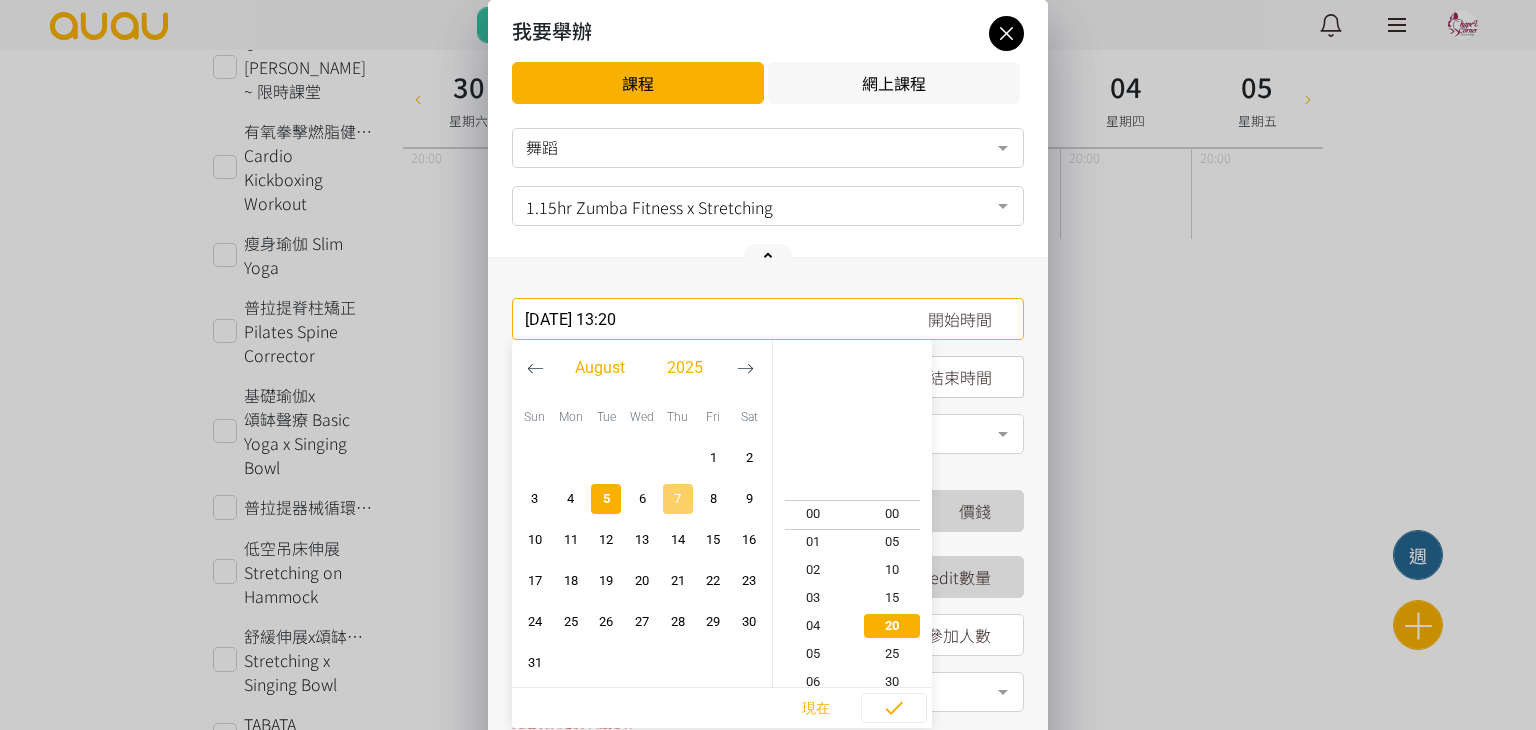 scroll, scrollTop: 364, scrollLeft: 0, axis: vertical 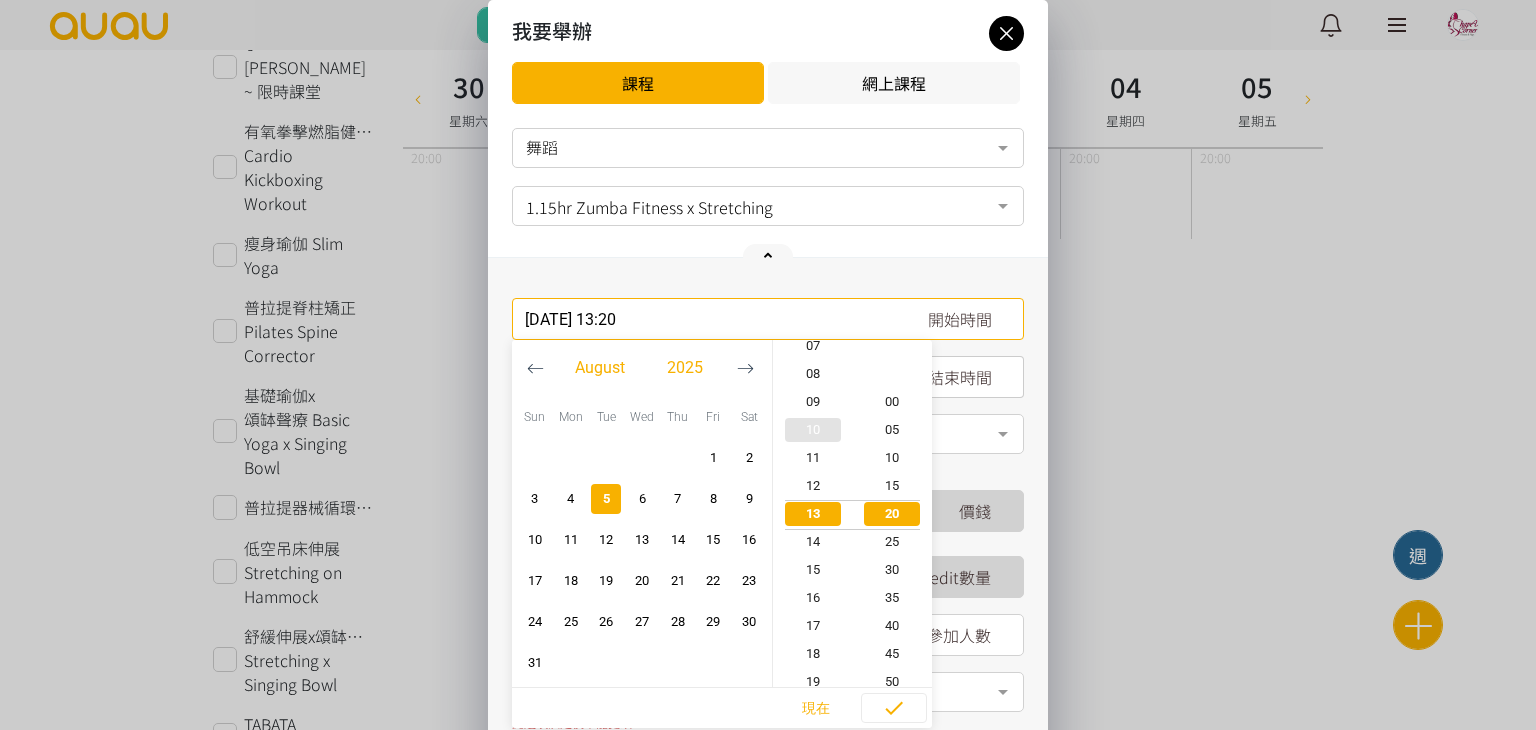 click on "10" at bounding box center (813, 430) 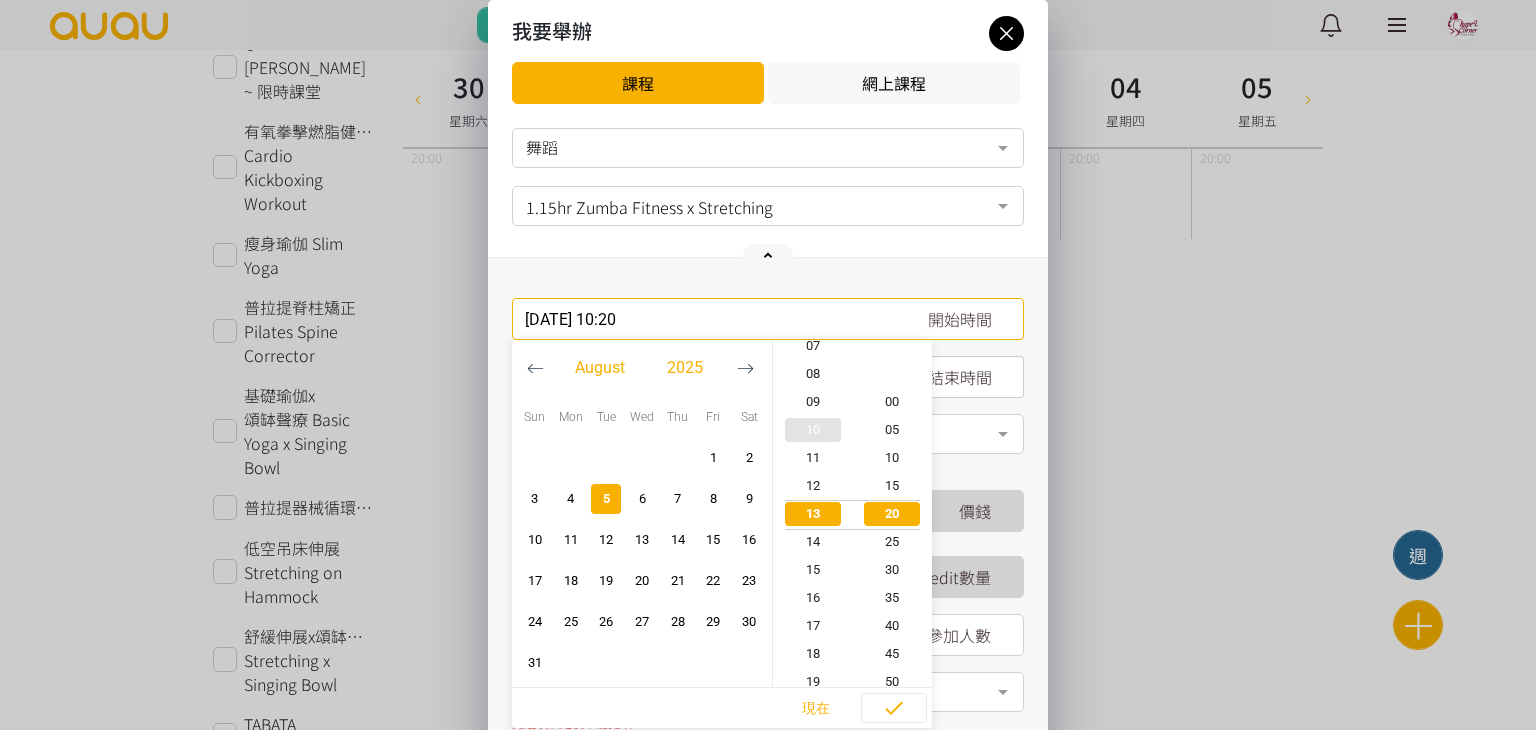 scroll, scrollTop: 280, scrollLeft: 0, axis: vertical 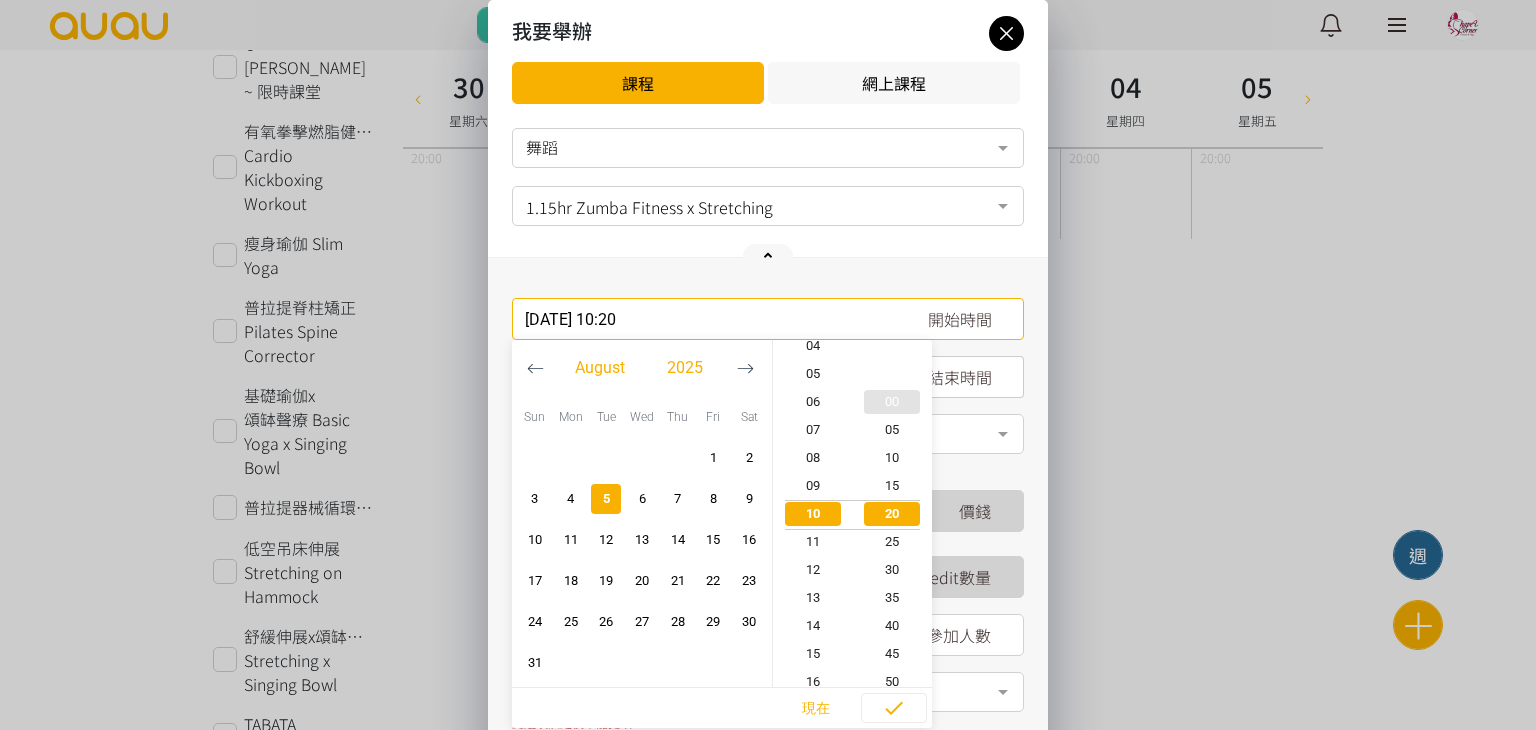 click on "00" at bounding box center (893, 402) 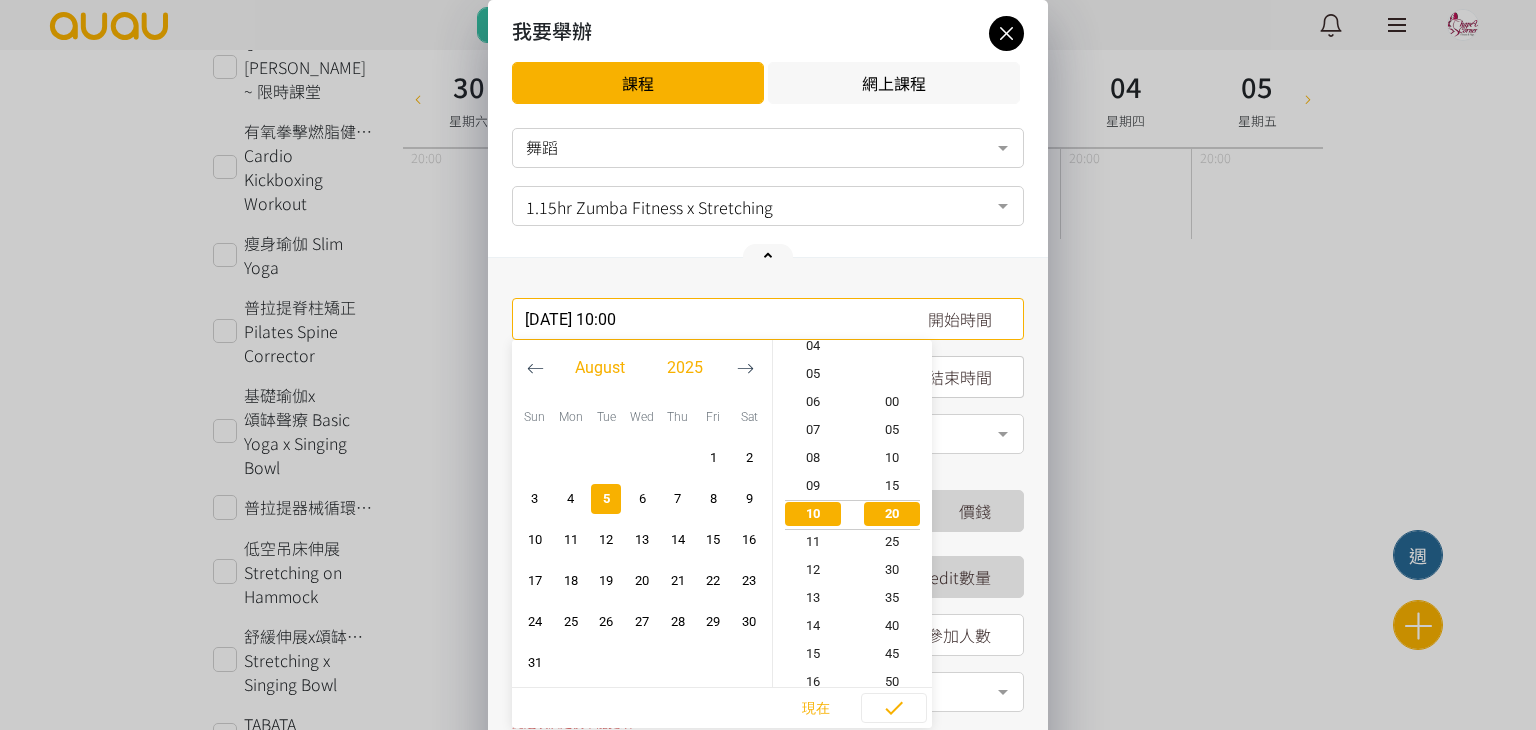 scroll, scrollTop: 280, scrollLeft: 0, axis: vertical 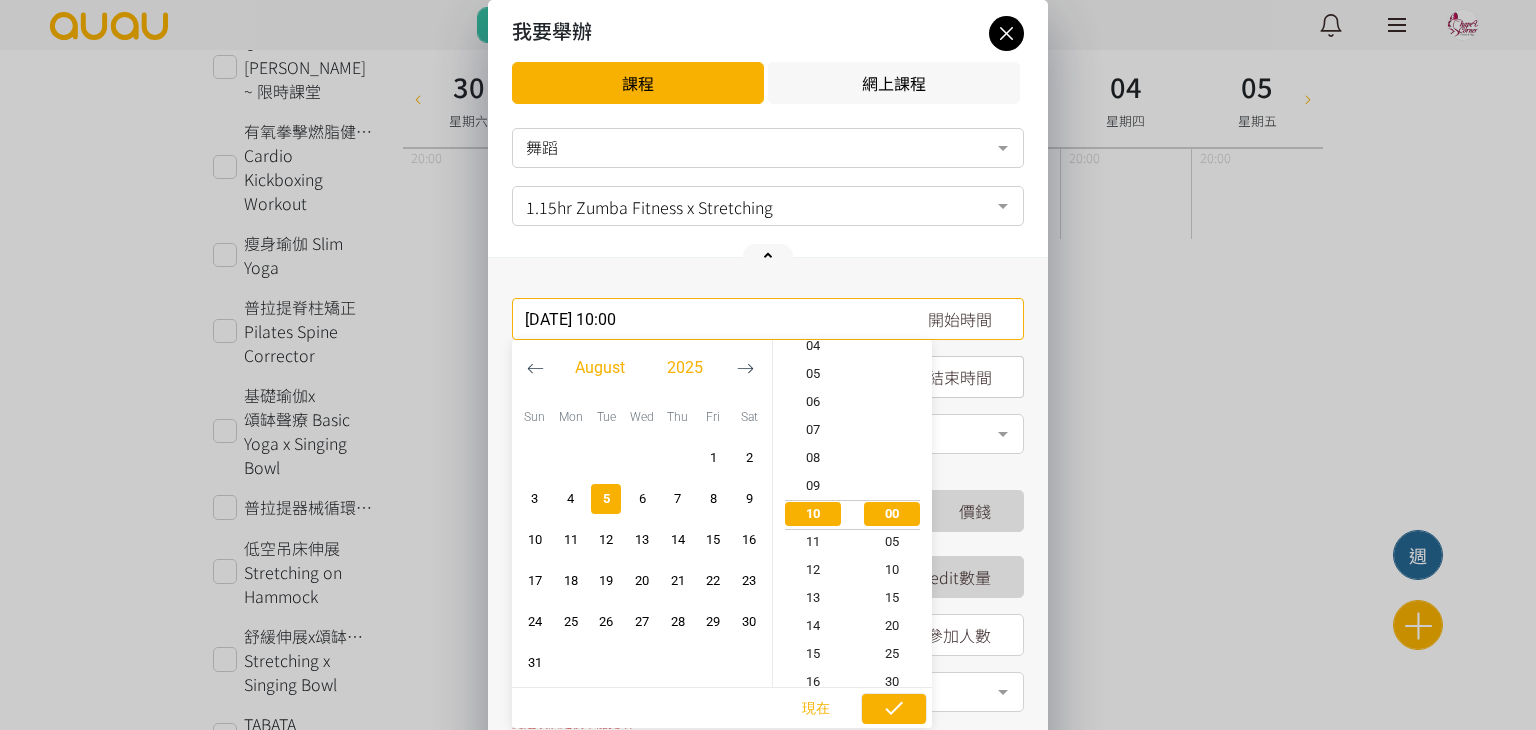 click 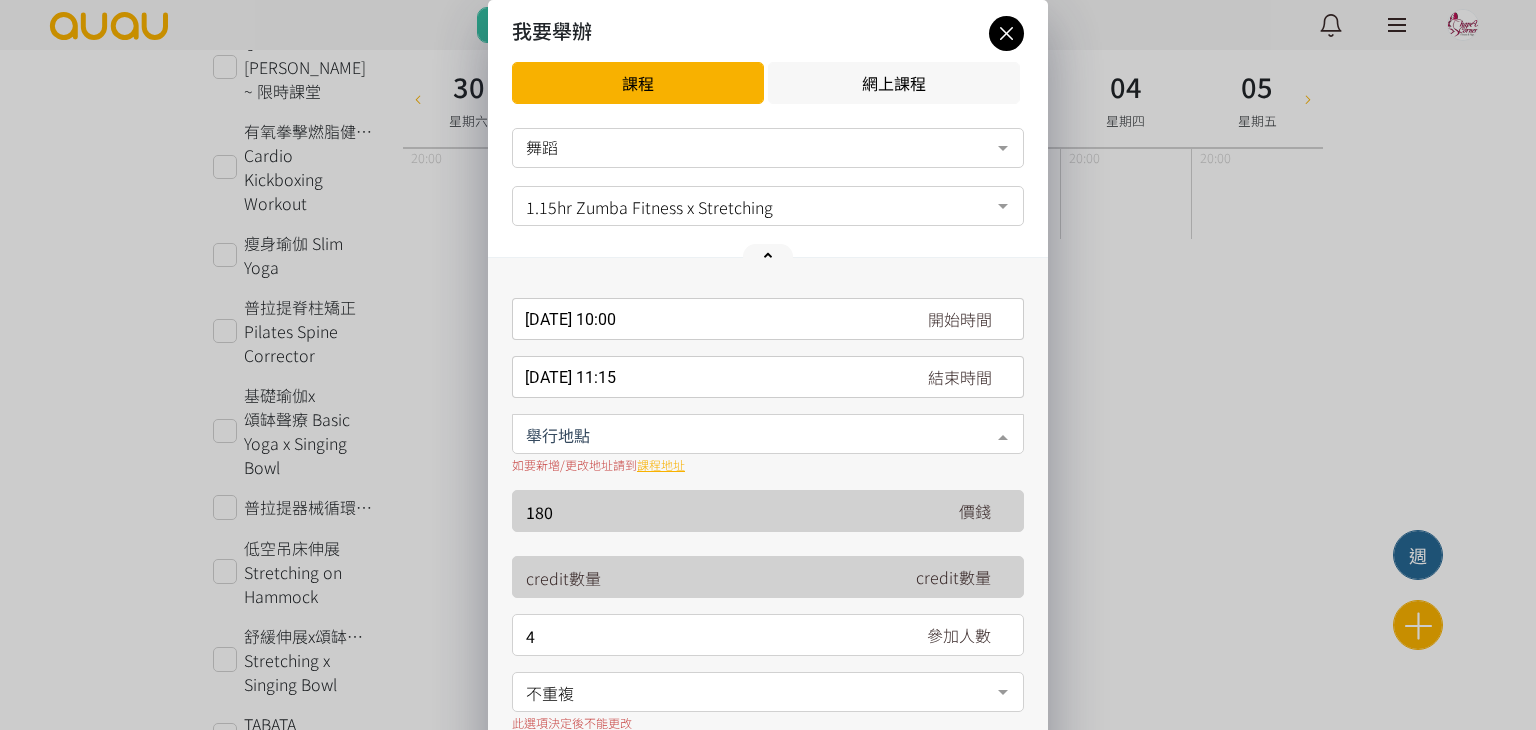 click at bounding box center (768, 434) 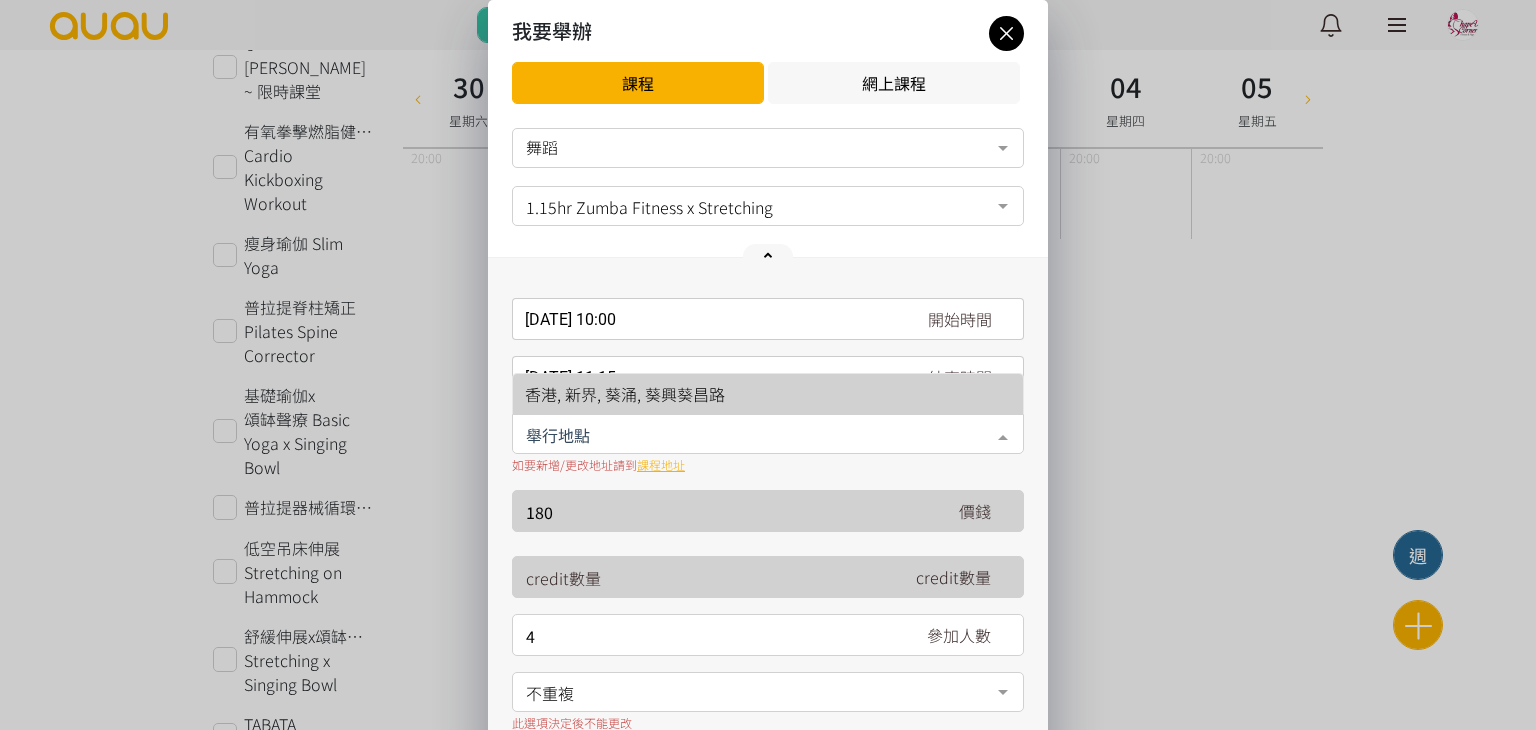 click on "香港, 新界, 葵涌, 葵興葵昌路" at bounding box center [768, 394] 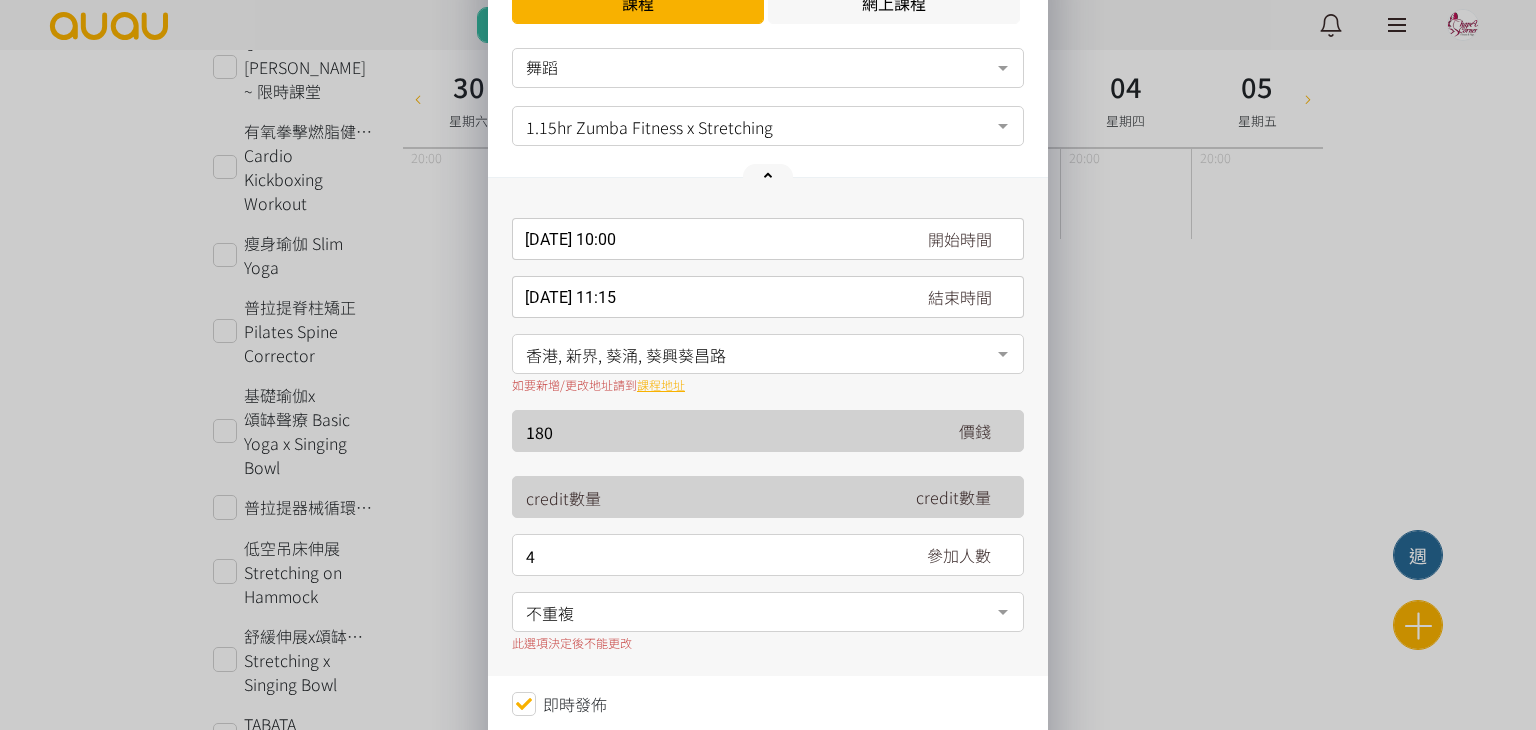 scroll, scrollTop: 200, scrollLeft: 0, axis: vertical 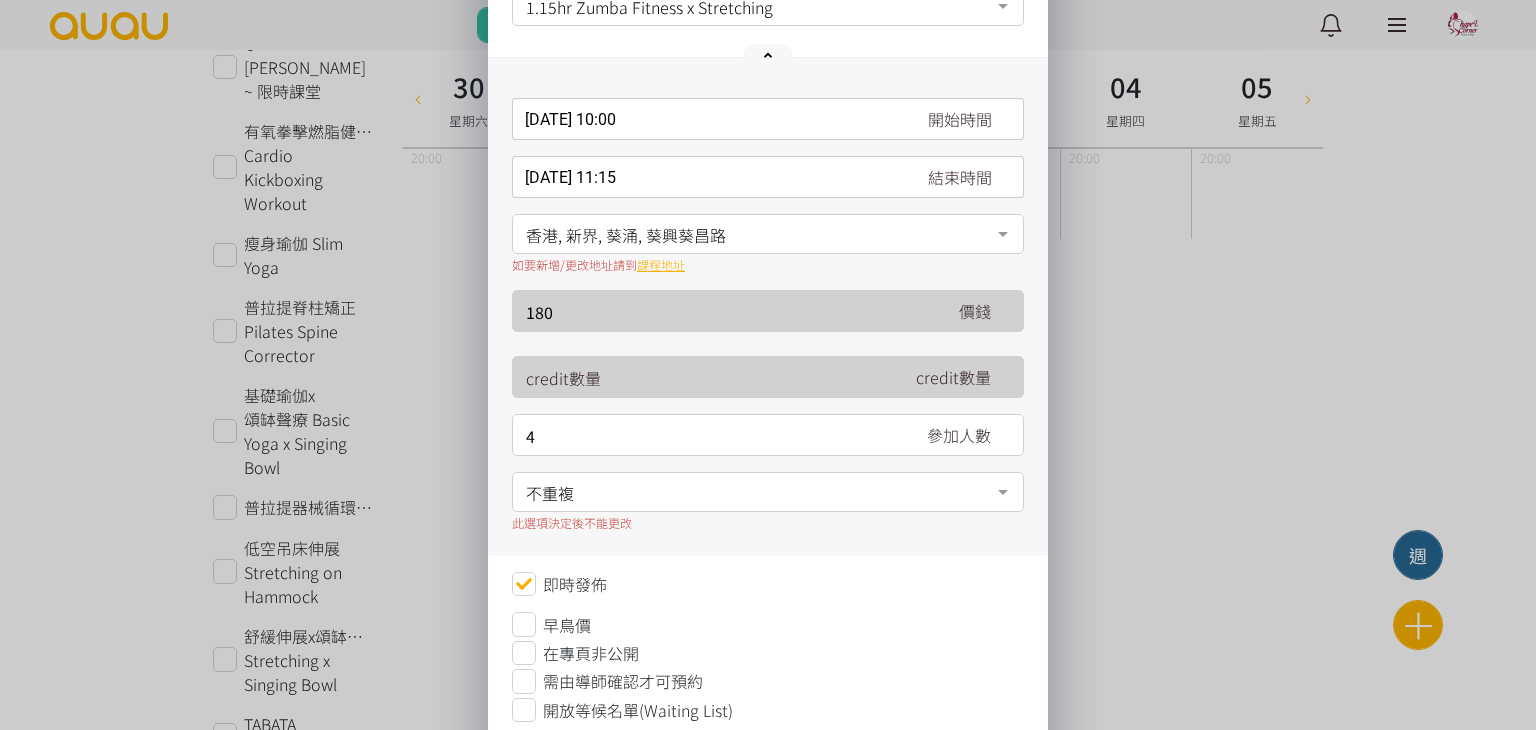 click on "不重複" at bounding box center (768, 490) 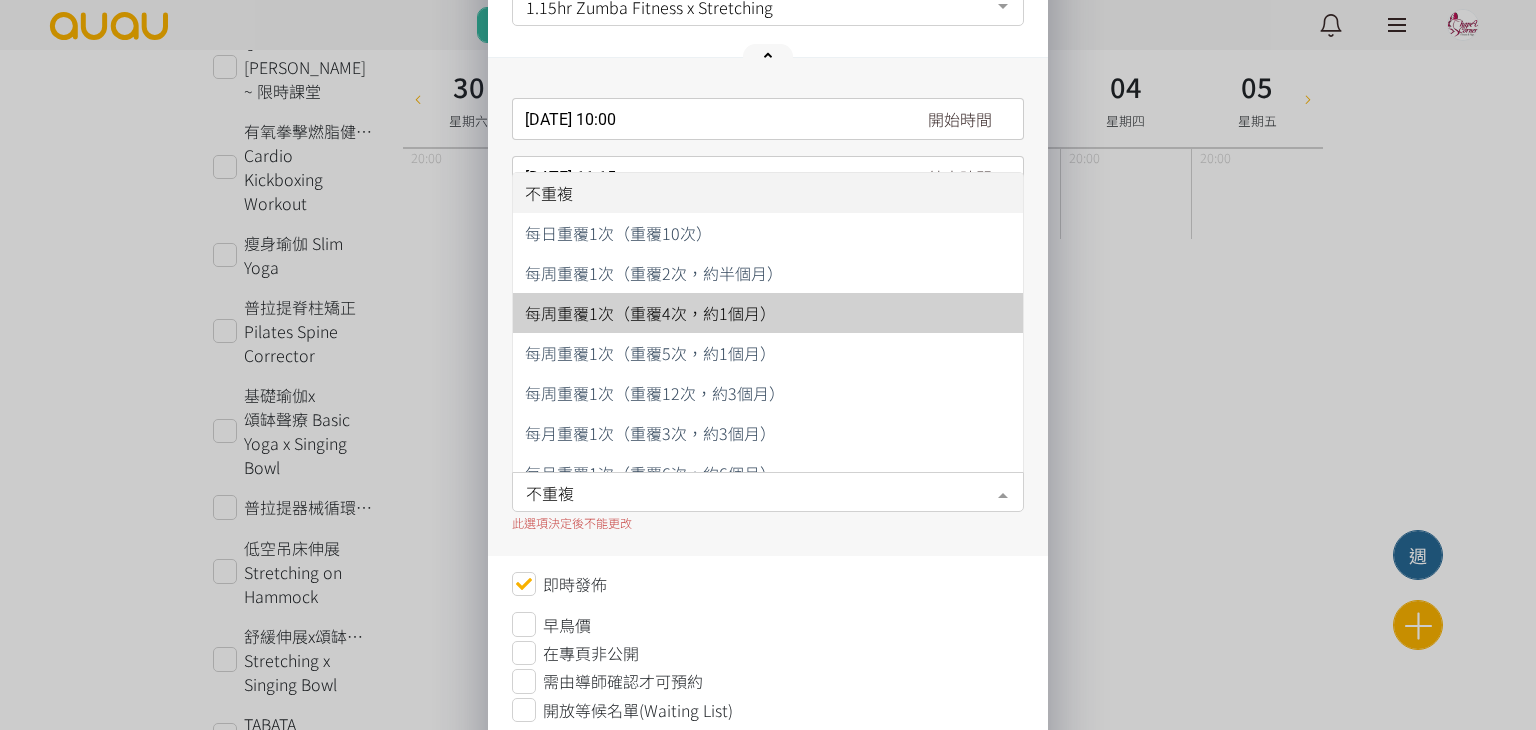 click on "每周重覆1次（重覆4次，約1個月）" at bounding box center (650, 313) 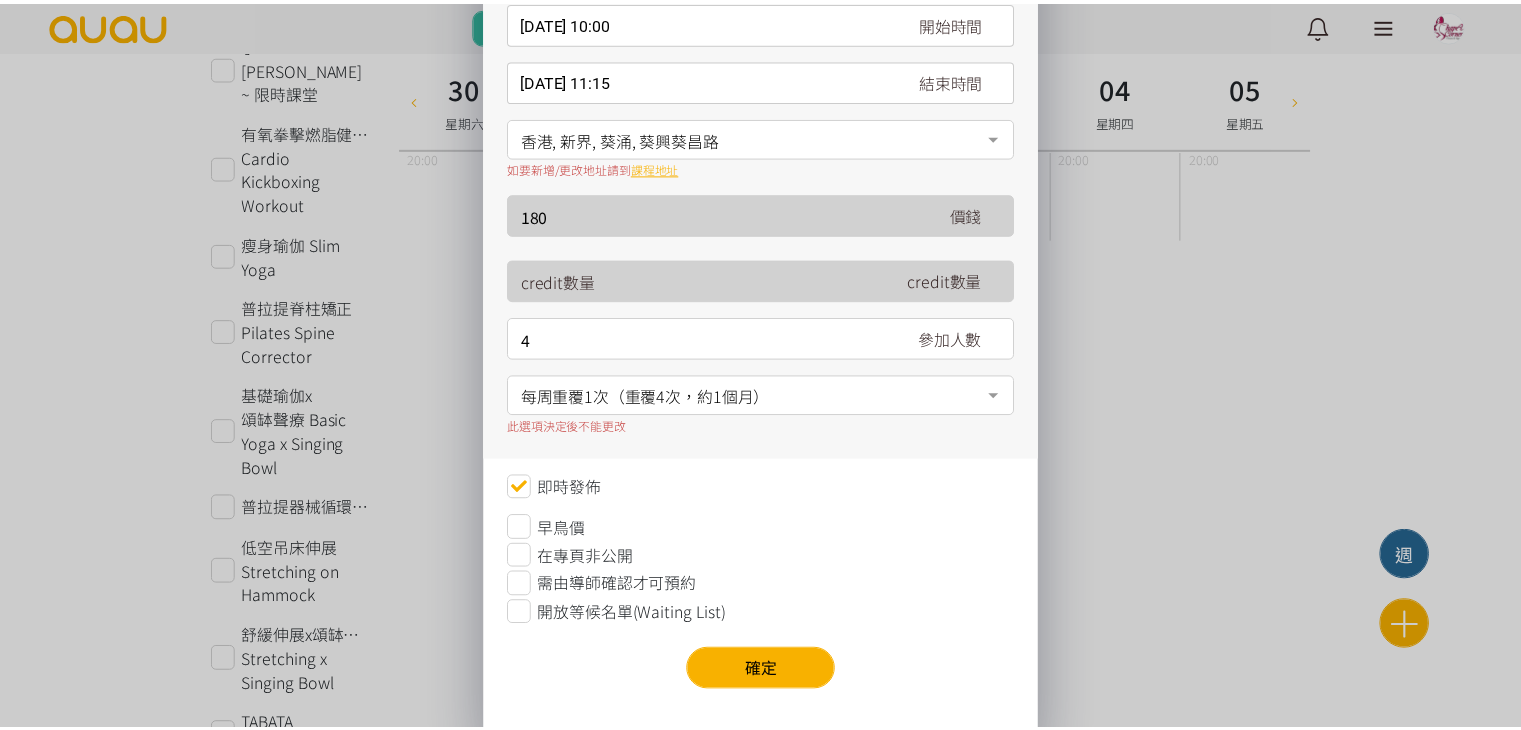 scroll, scrollTop: 313, scrollLeft: 0, axis: vertical 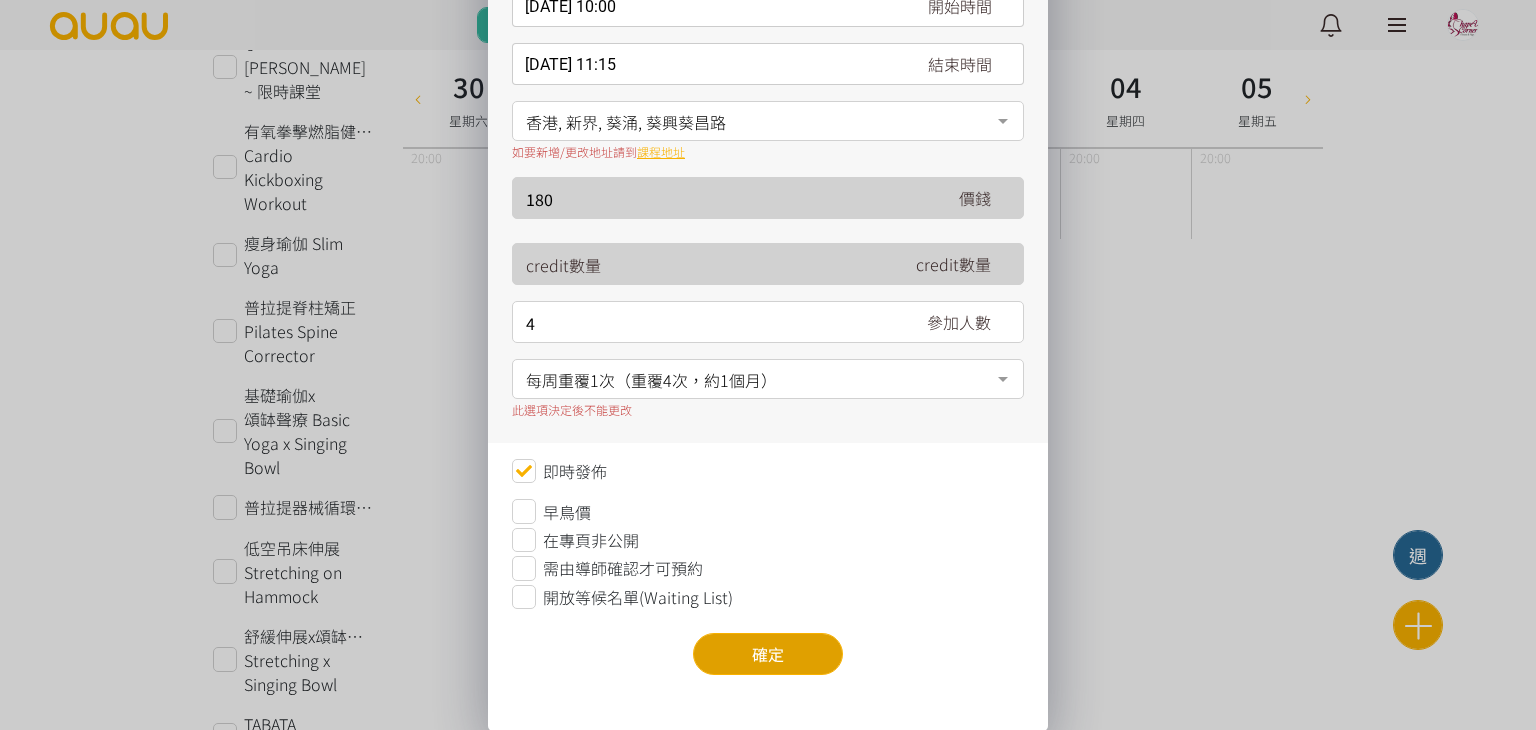 click on "確定" at bounding box center [768, 654] 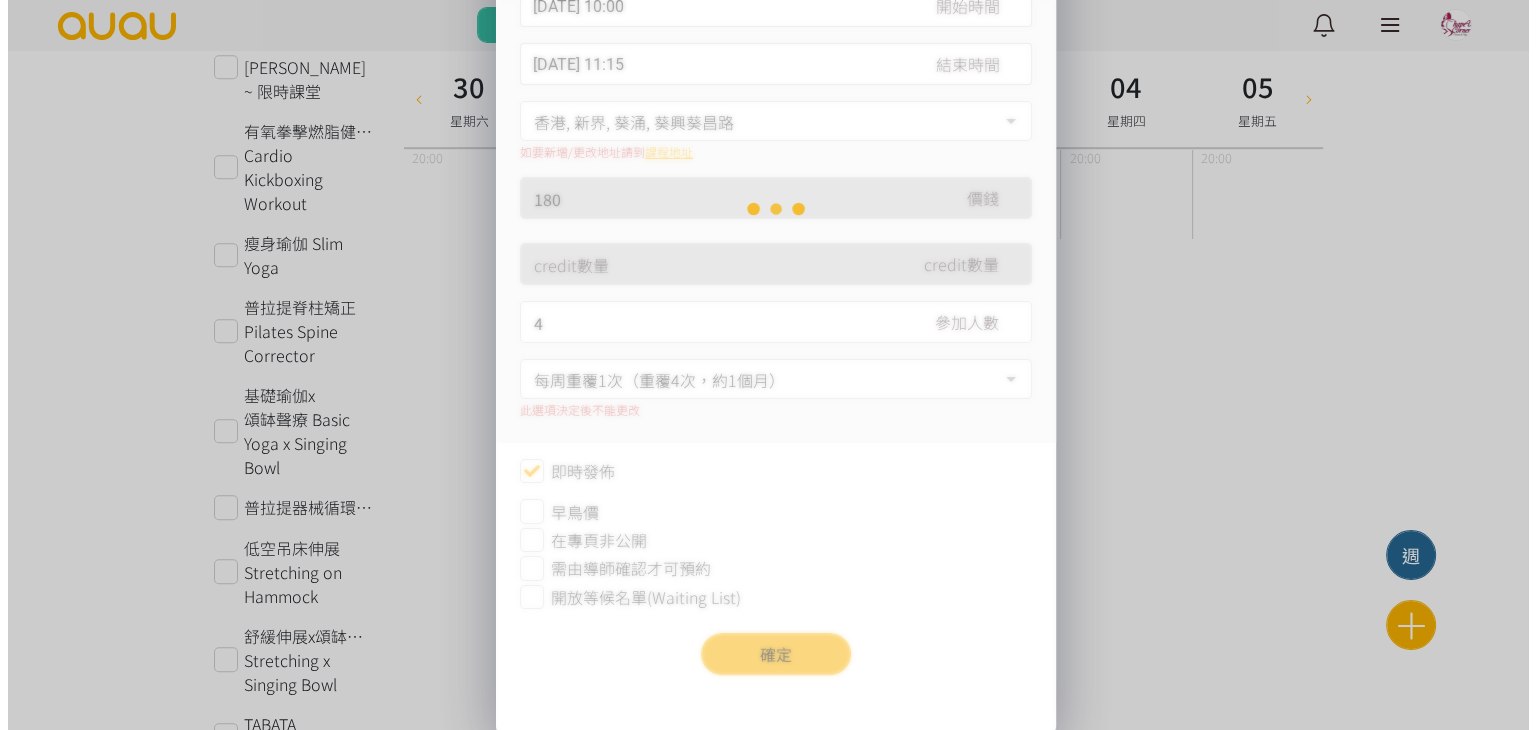 scroll, scrollTop: 0, scrollLeft: 0, axis: both 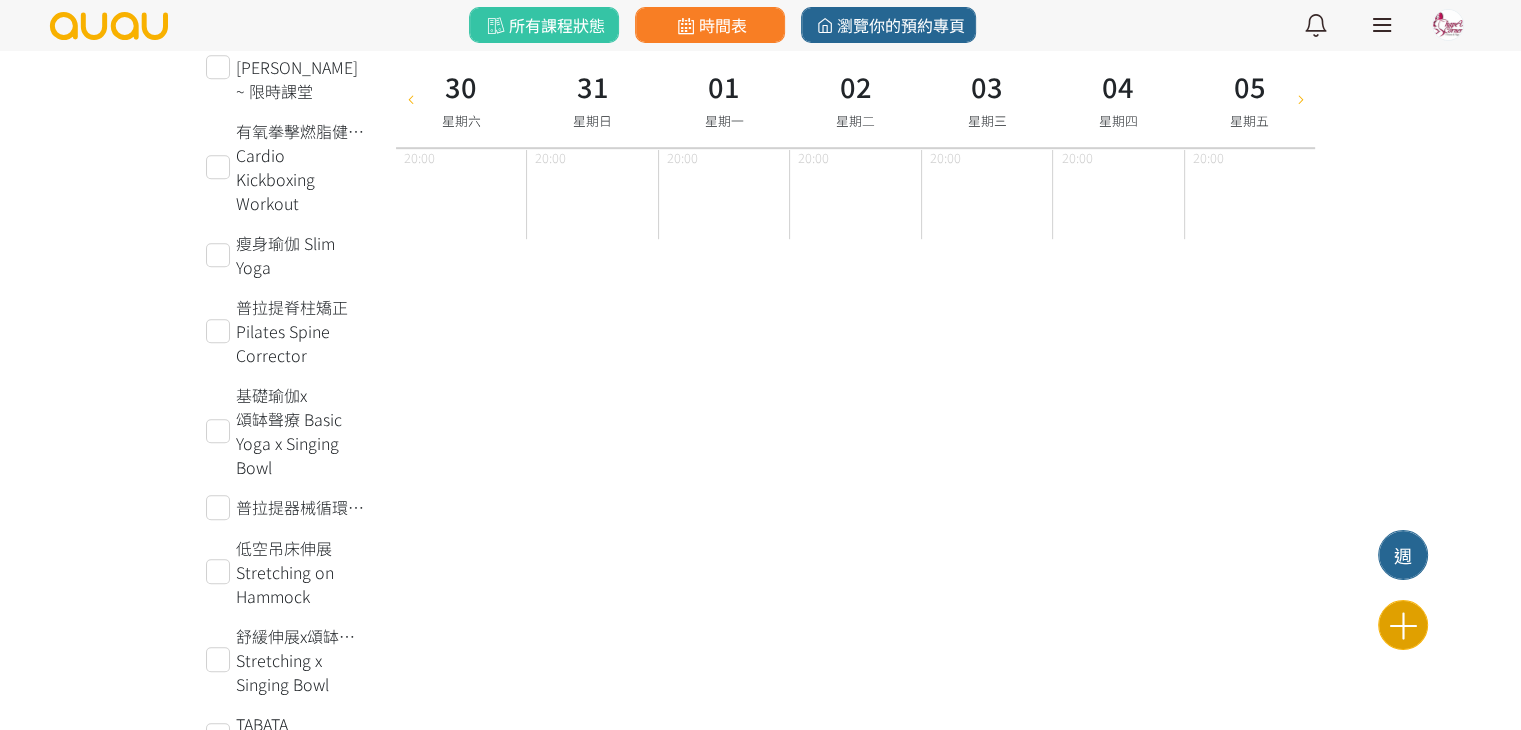 click at bounding box center [1403, 625] 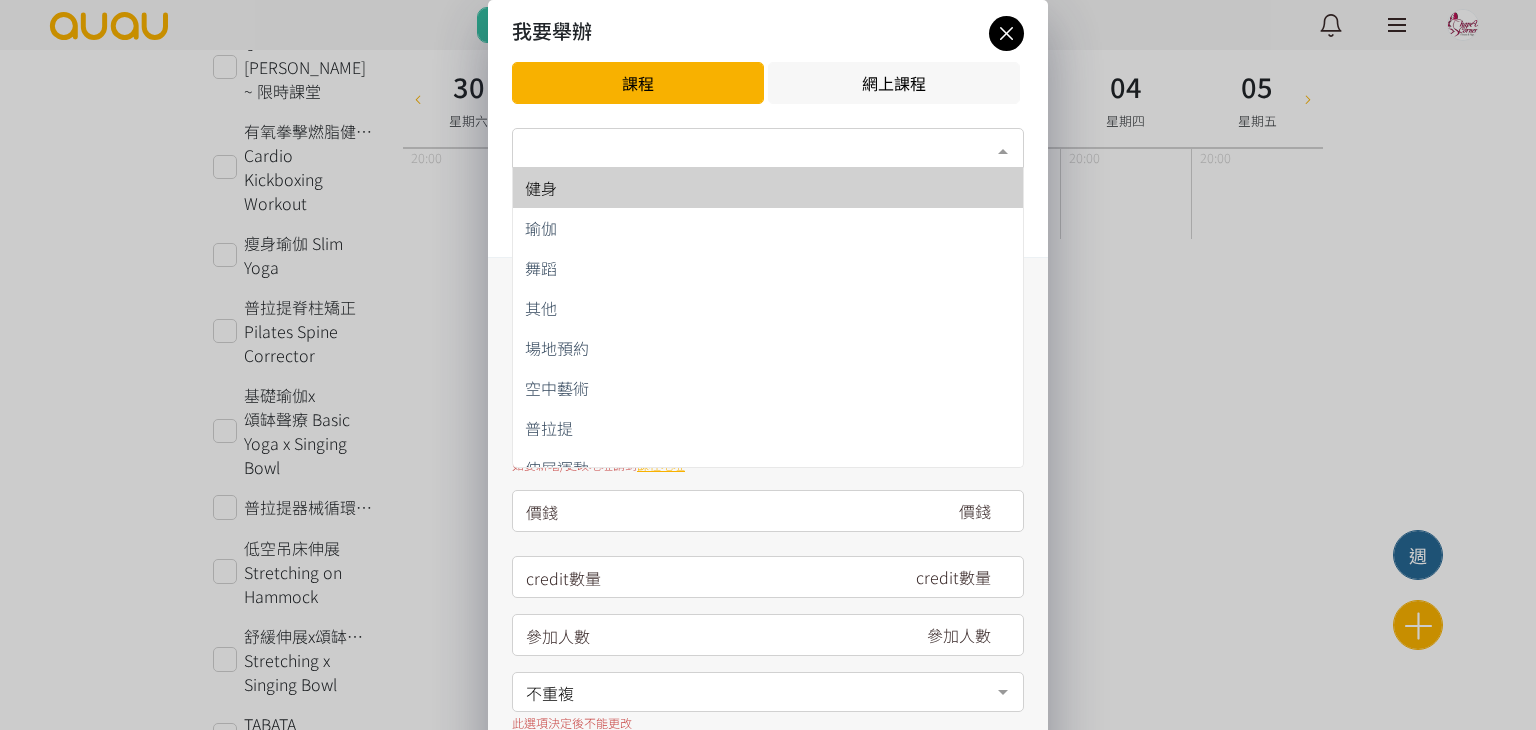 click on "類別*" at bounding box center (768, 148) 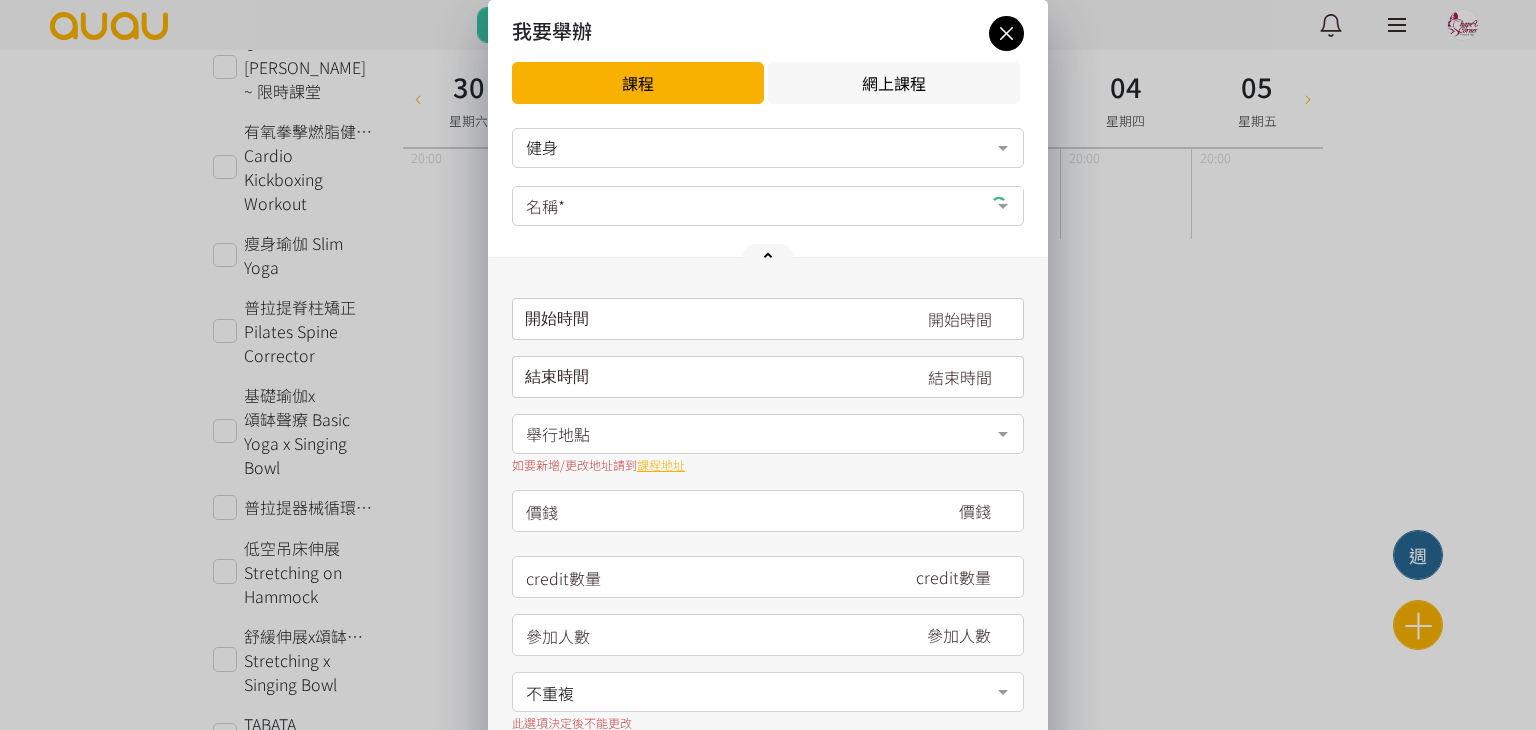 click on "健身         健身   瑜伽   舞蹈   其他   場地預約   空中藝術   普拉提   伸展運動     No elements found. Consider changing the search query.   List is empty.
名稱*
No elements found. Consider changing the search query.   請填寫名稱
開始時間
[DATE]
Sun
Mon
Tue
Wed
Thu
Fri
Sat
1
2
3
4
5
6
7
8
9
10
11
12
13
14
15
16
17
開始時間" at bounding box center (768, 525) 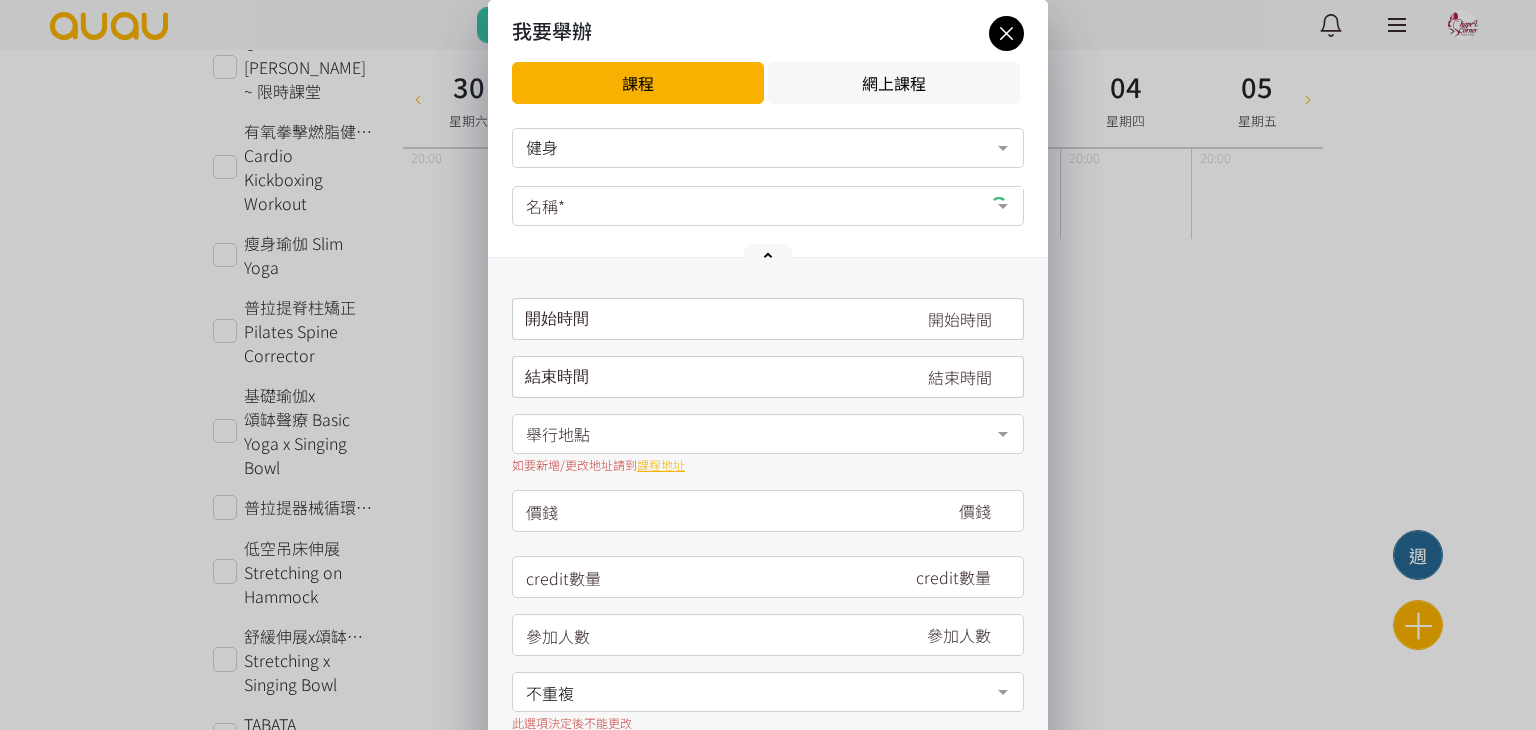 click on "名稱*" at bounding box center (768, 206) 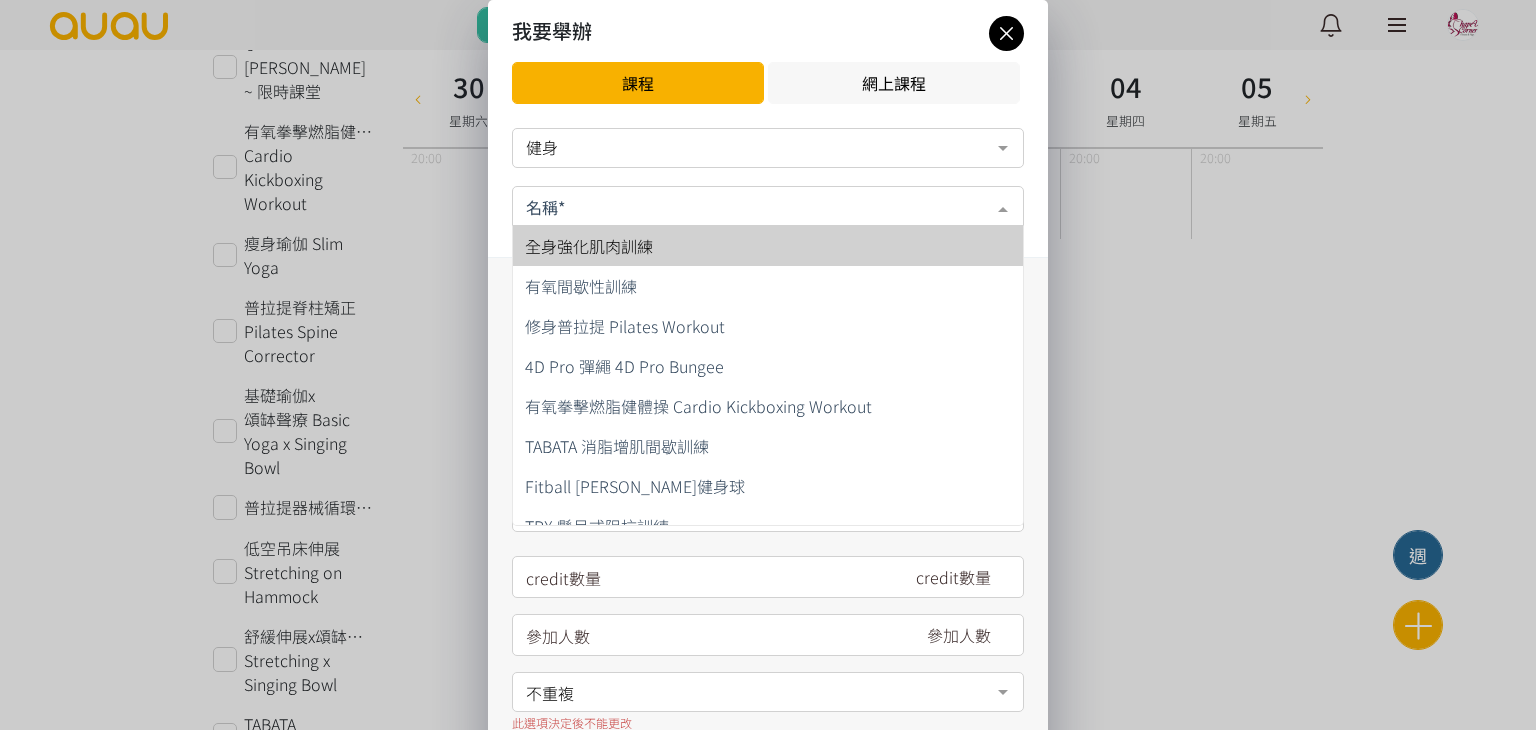 click at bounding box center (768, 204) 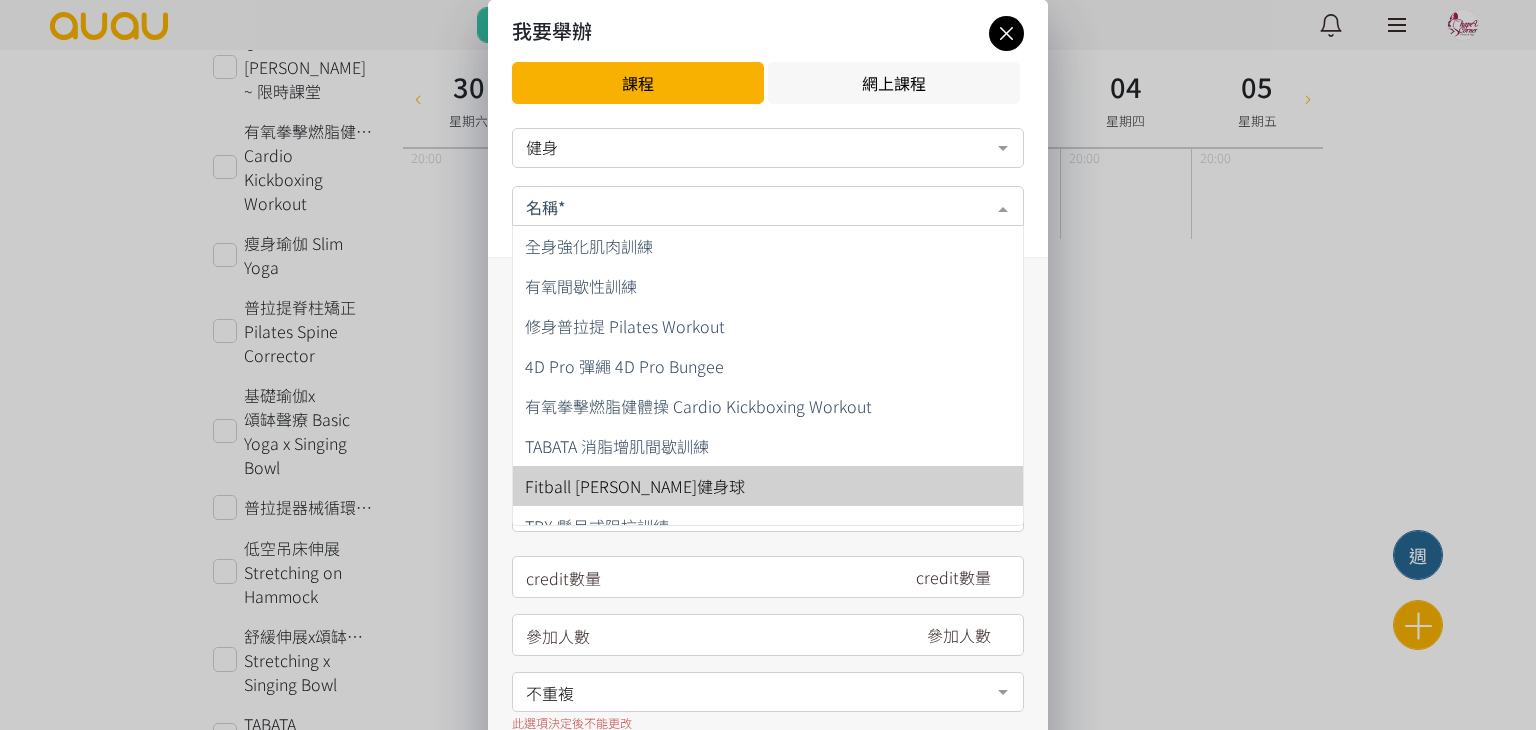 click on "Fitball [PERSON_NAME]健身球" at bounding box center [768, 486] 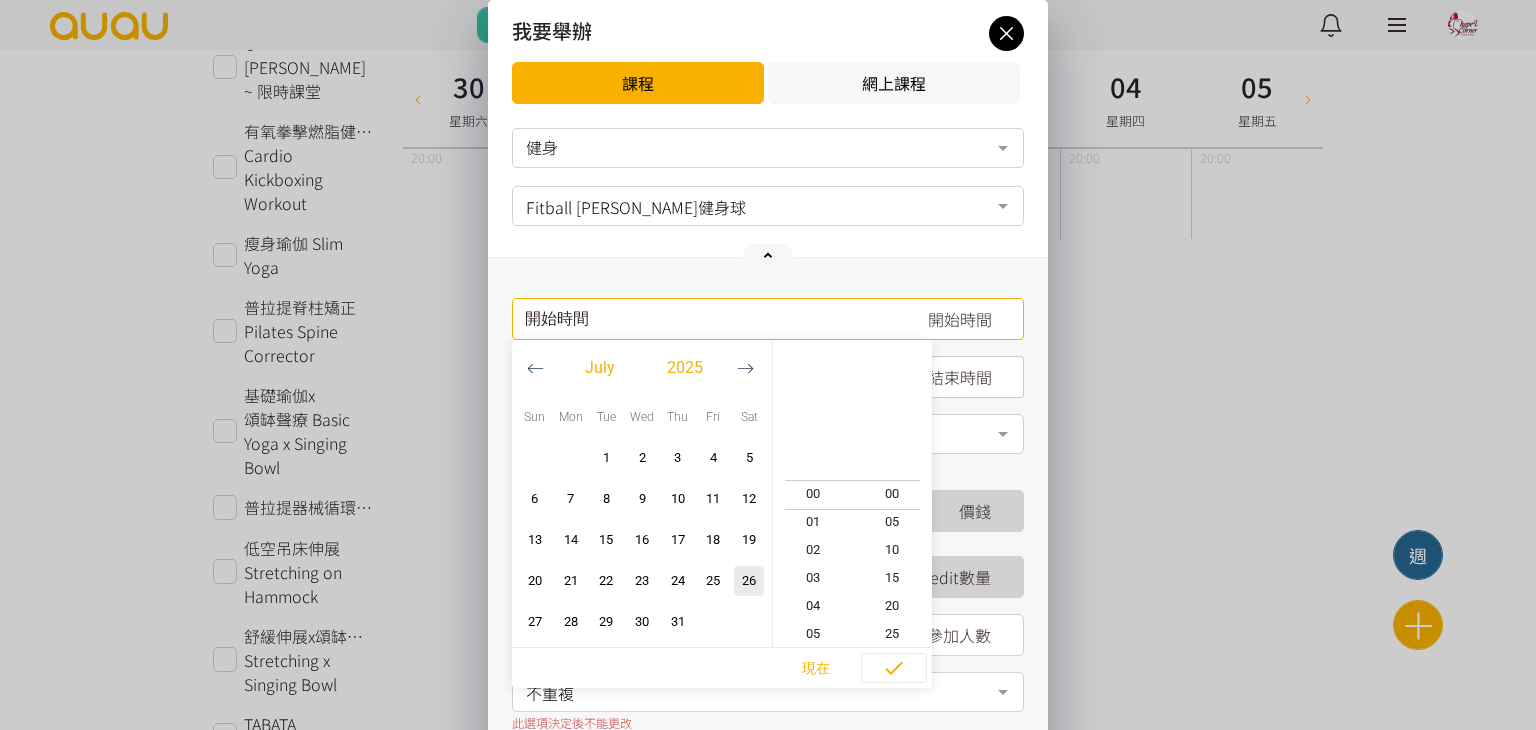 click on "開始時間
[DATE]
Sun
Mon
Tue
Wed
Thu
Fri
Sat
1
2
3
4
5
6
7
8
9
10
11
12
13
14
15
16
17
18
19
20
21
22
23
24
25
26
27
28" at bounding box center [768, 319] 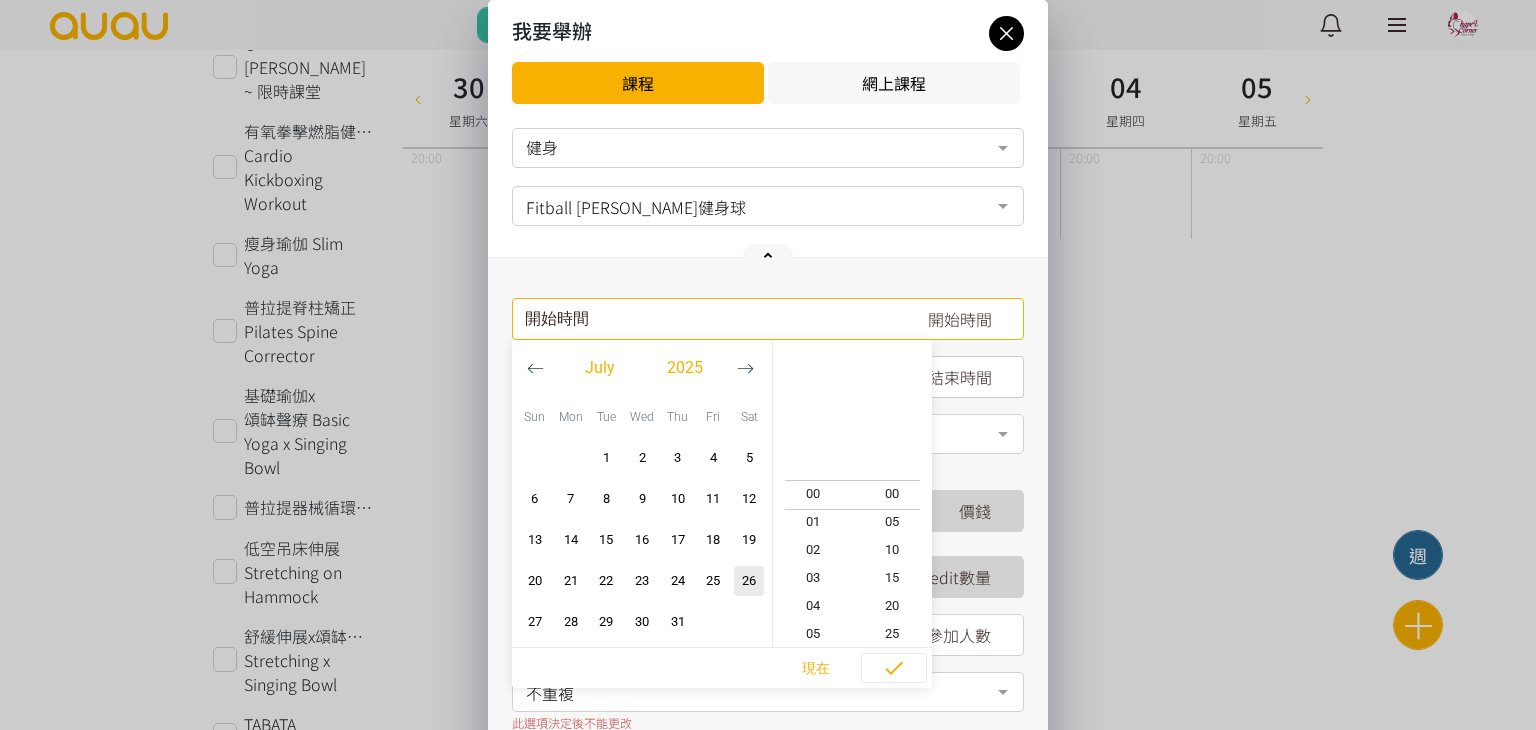 click at bounding box center (745, 368) 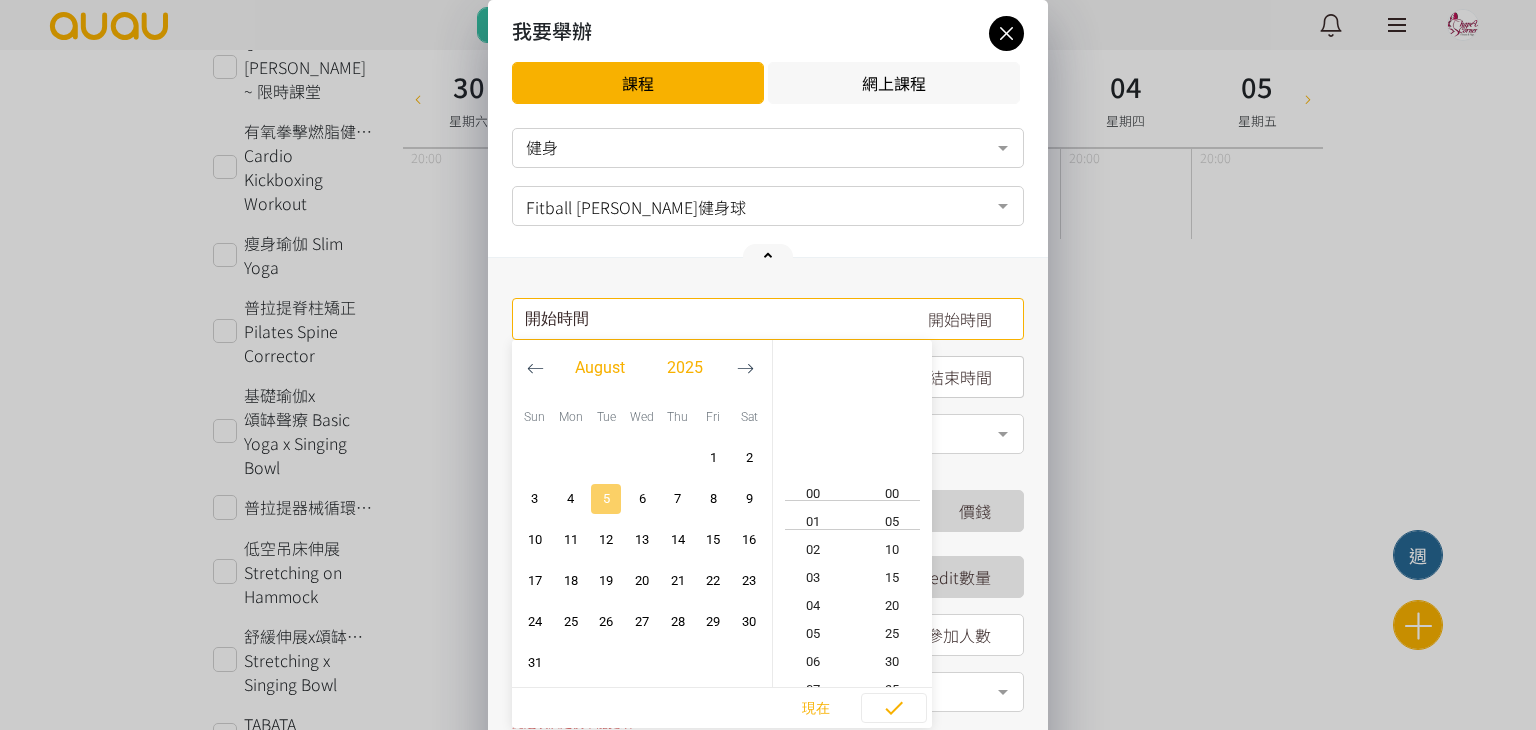click on "5" at bounding box center (606, 499) 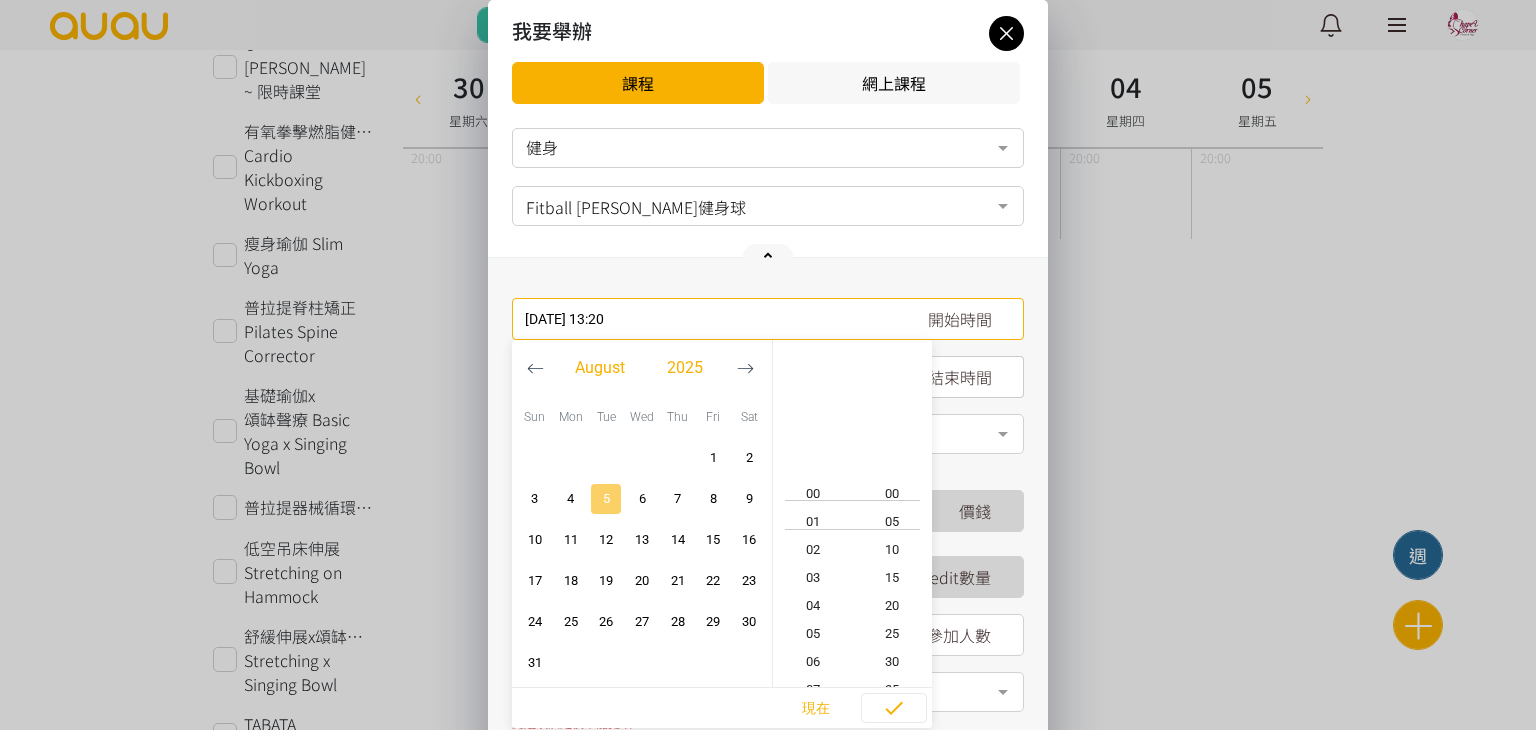 scroll, scrollTop: 364, scrollLeft: 0, axis: vertical 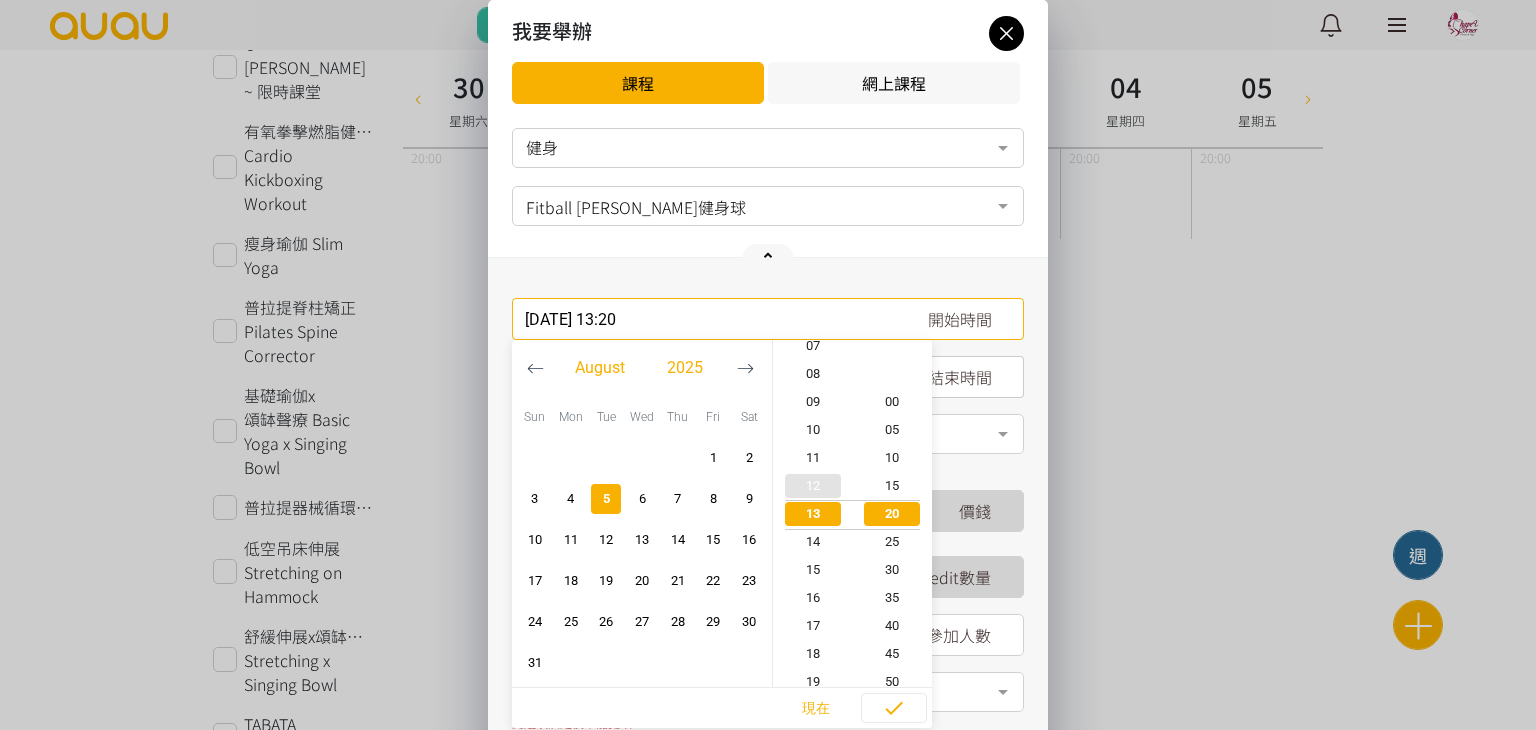 click on "12" at bounding box center (813, 486) 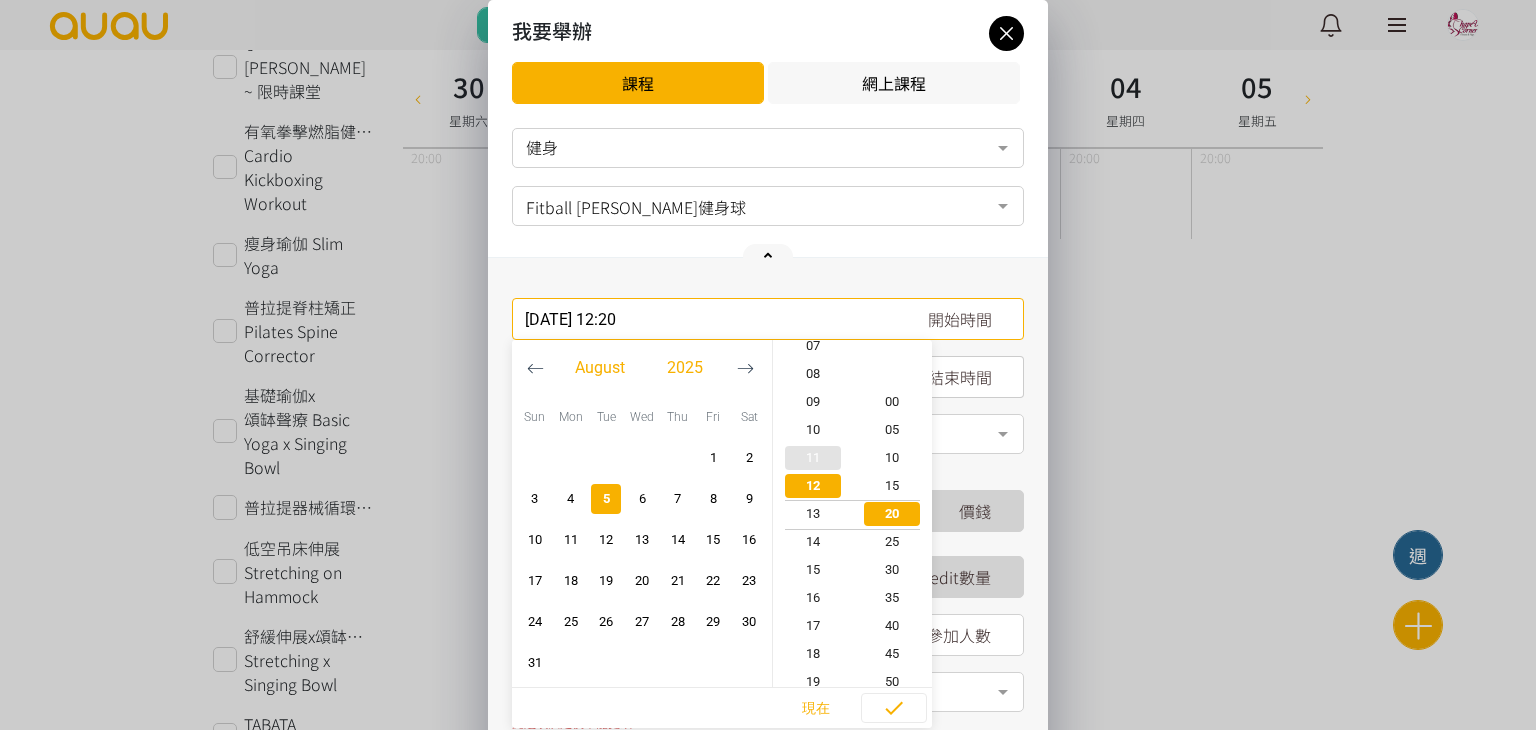 scroll, scrollTop: 336, scrollLeft: 0, axis: vertical 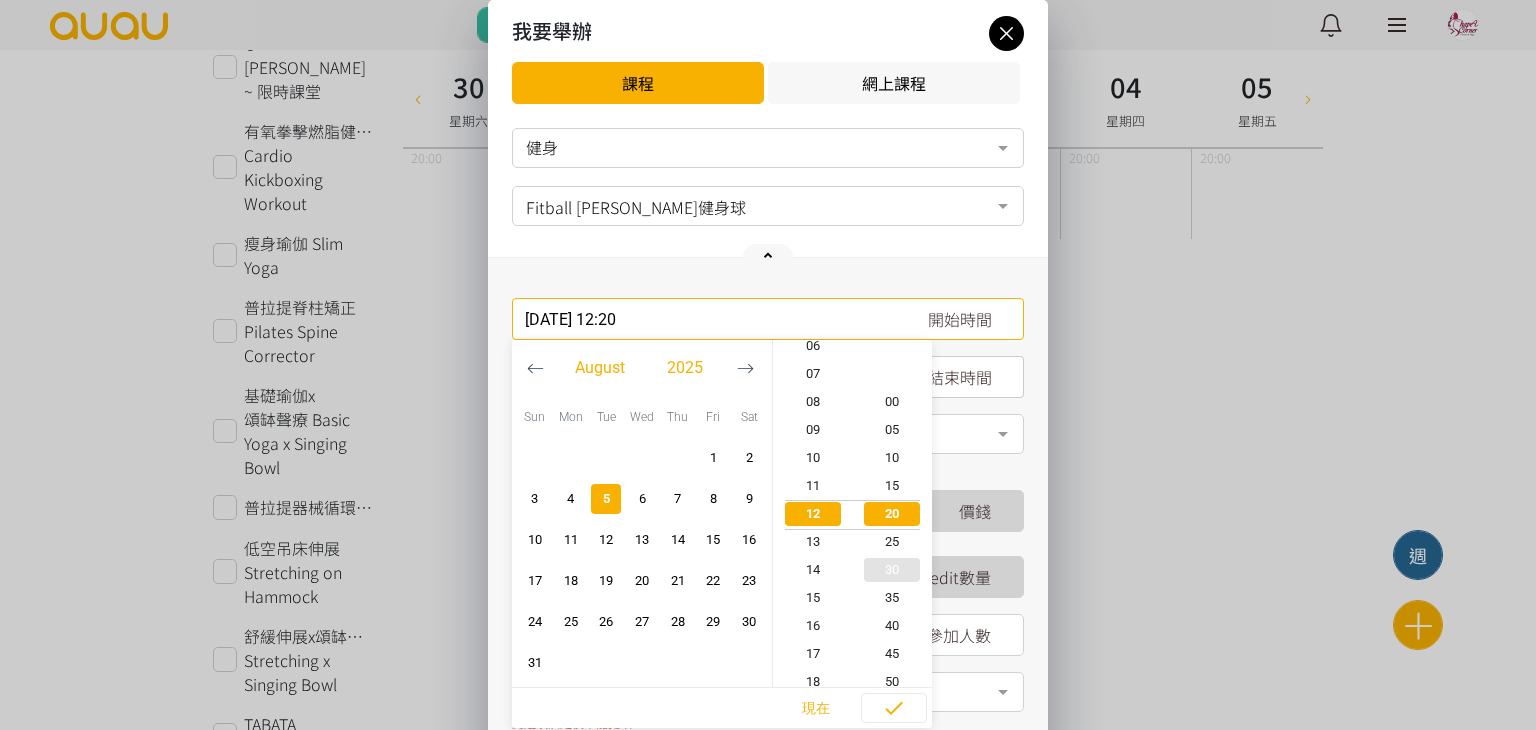 click on "30" at bounding box center (893, 570) 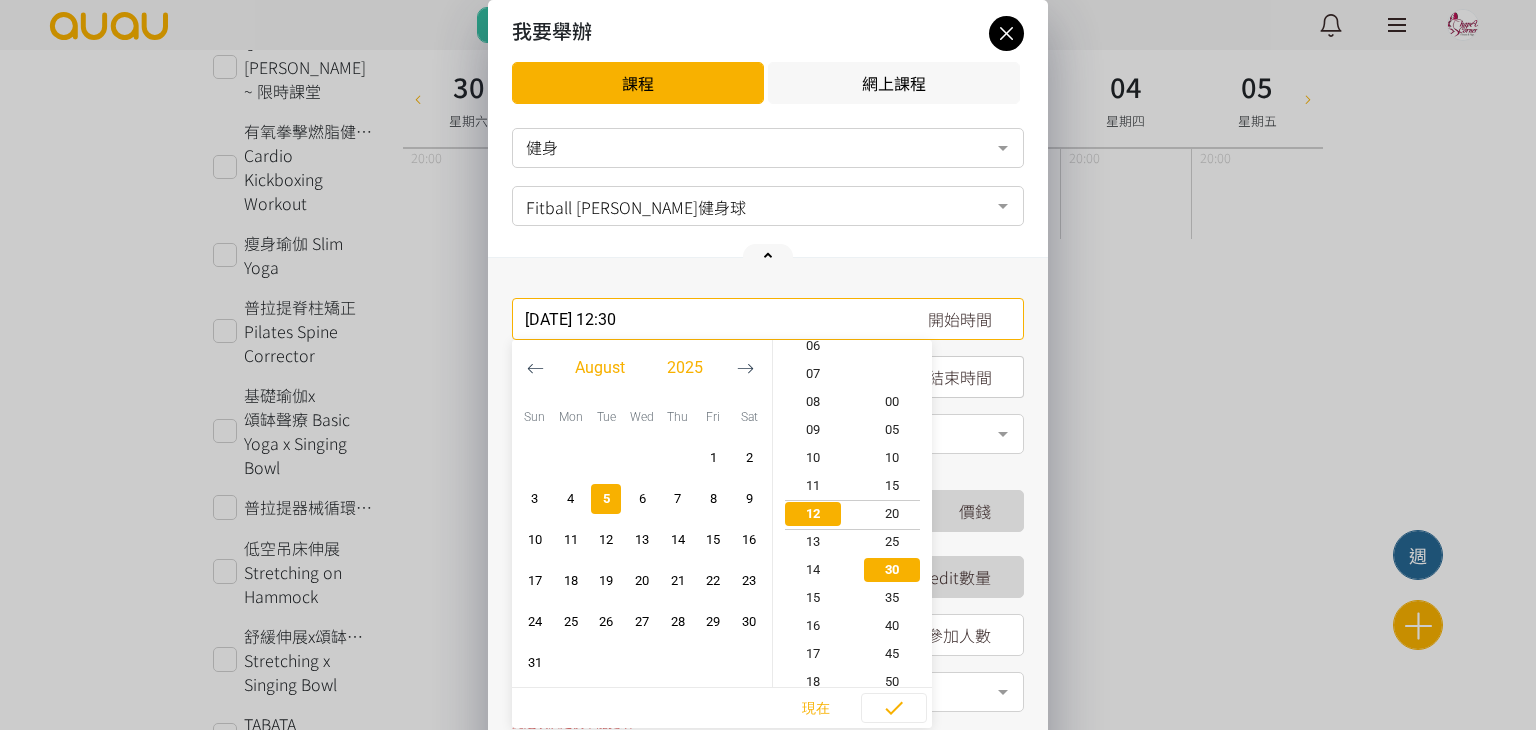 scroll, scrollTop: 336, scrollLeft: 0, axis: vertical 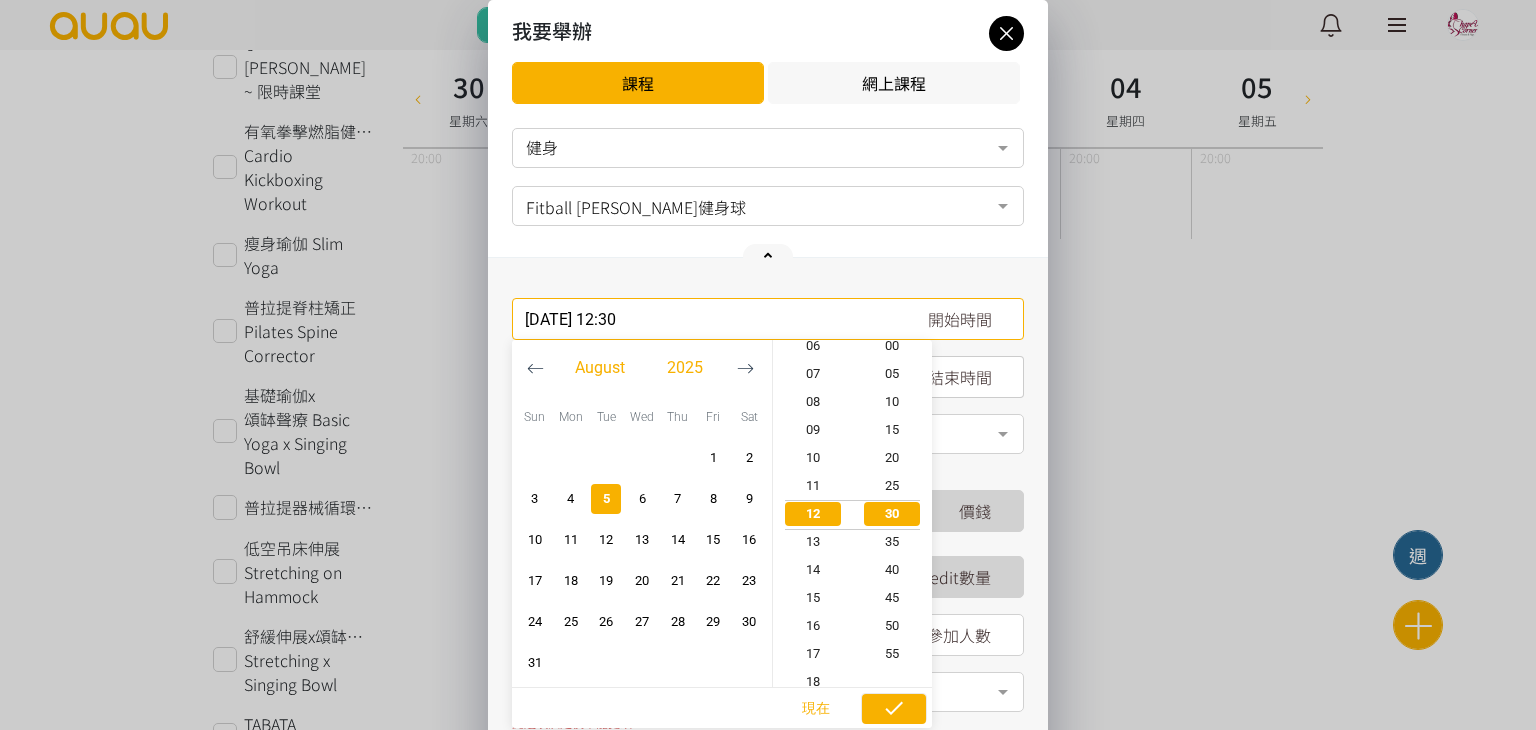 click at bounding box center (894, 709) 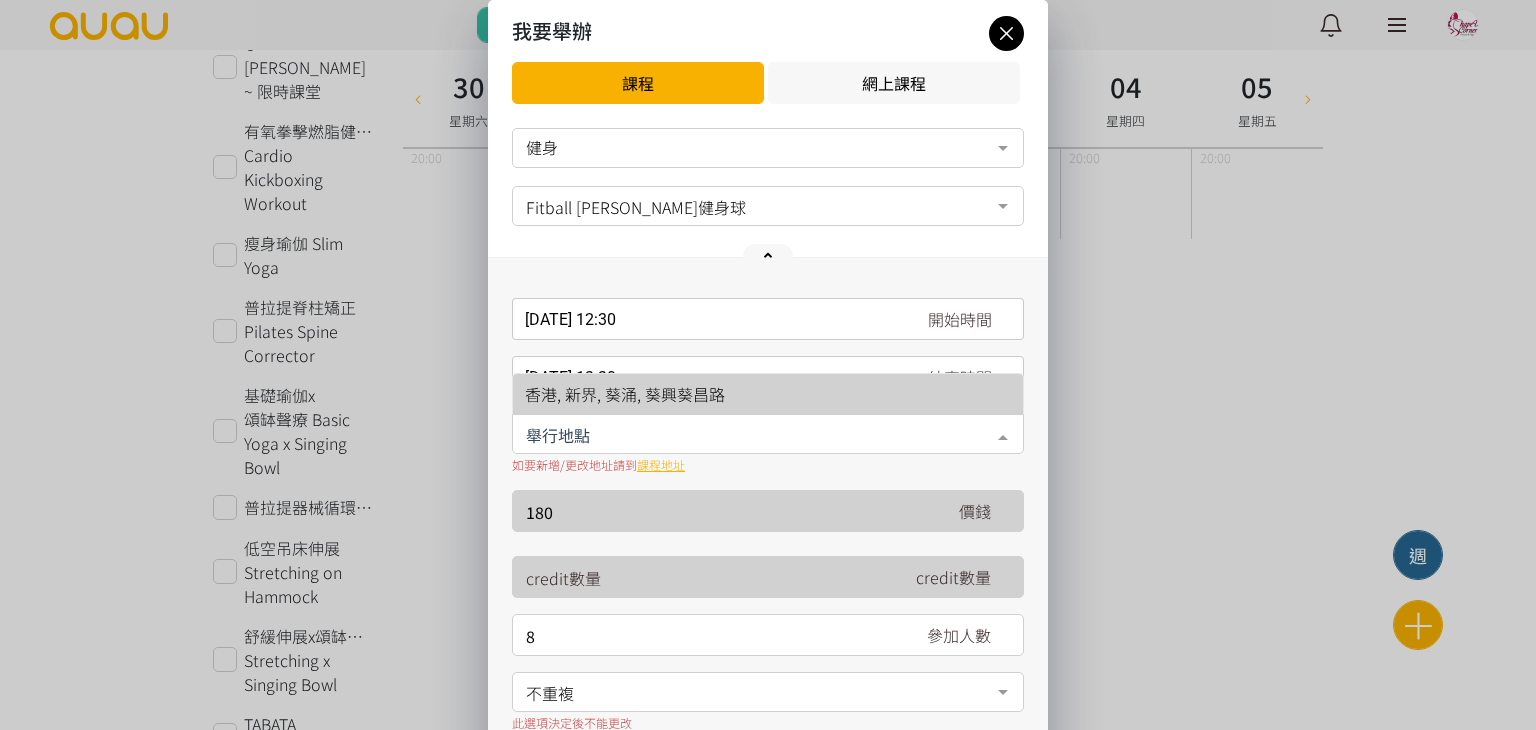 click at bounding box center (768, 434) 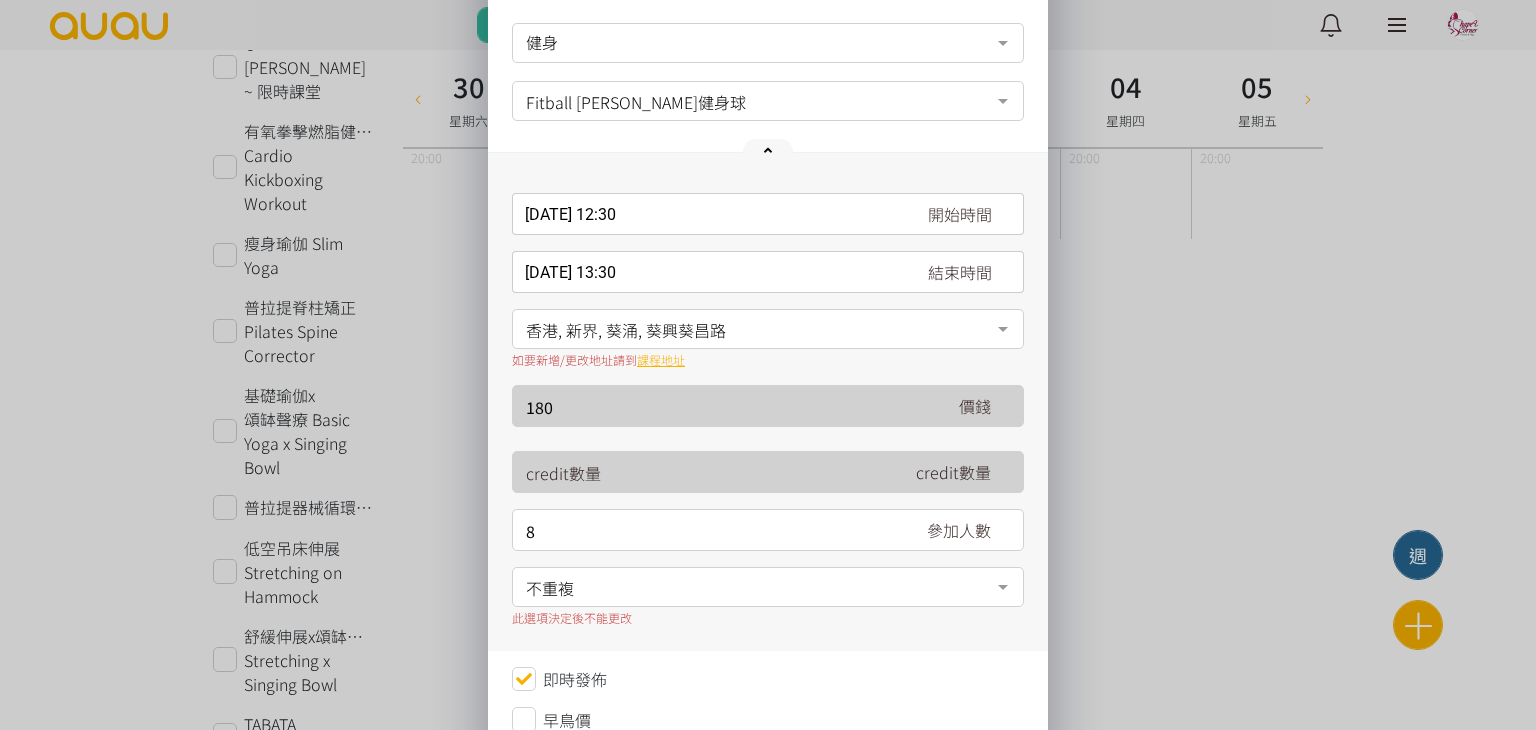 scroll, scrollTop: 200, scrollLeft: 0, axis: vertical 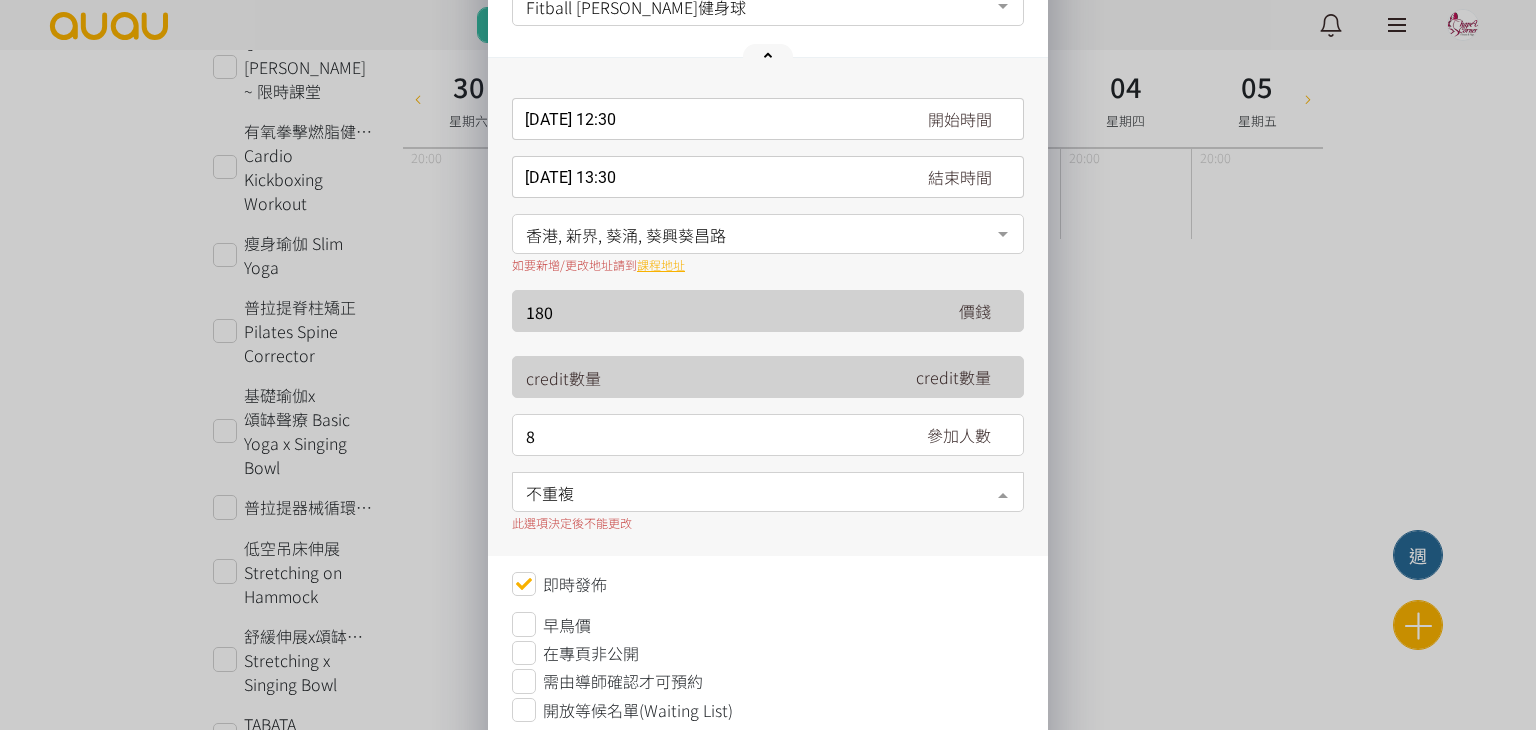 click on "不重複" at bounding box center (768, 492) 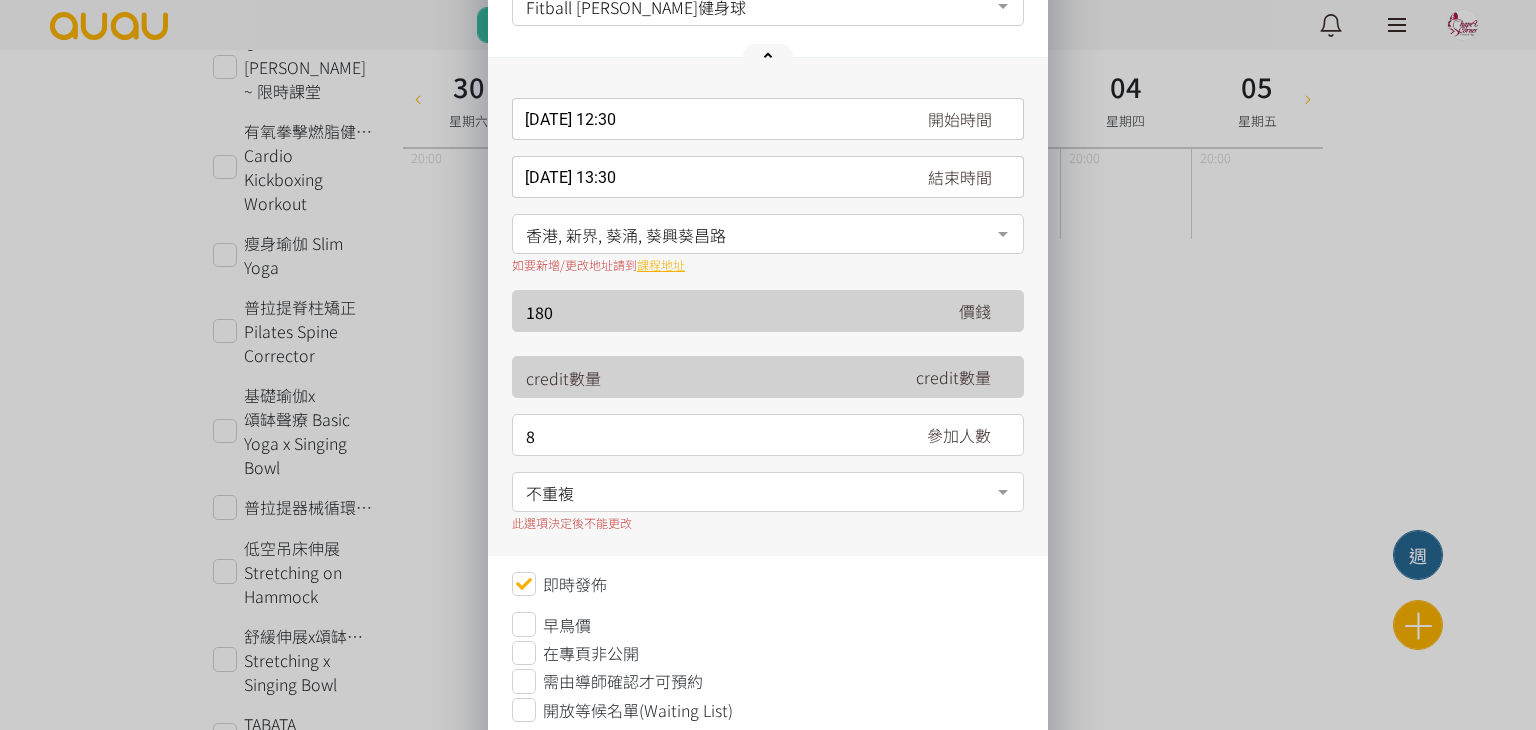 click on "早鳥價" at bounding box center (768, 624) 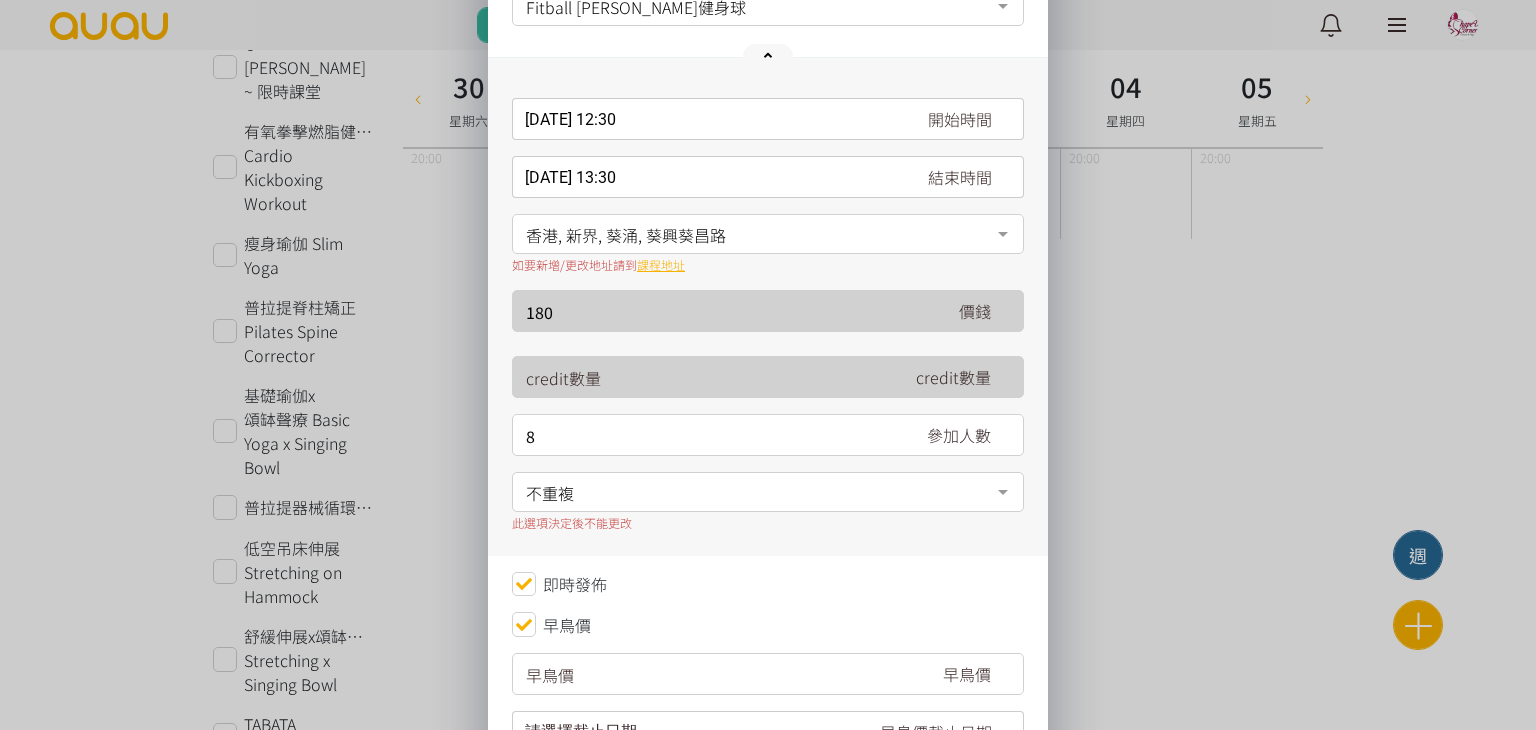 click on "早鳥價" at bounding box center [768, 624] 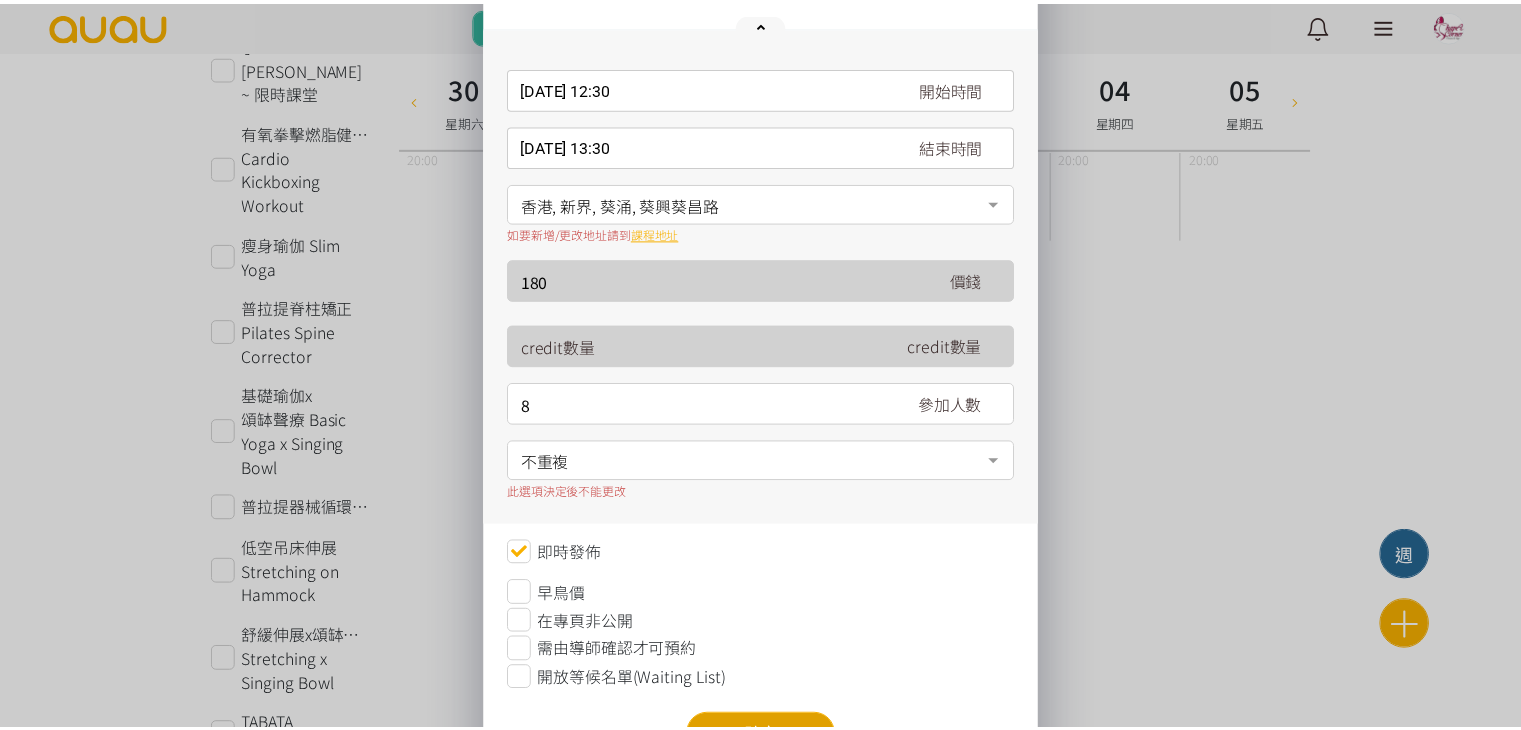 scroll, scrollTop: 313, scrollLeft: 0, axis: vertical 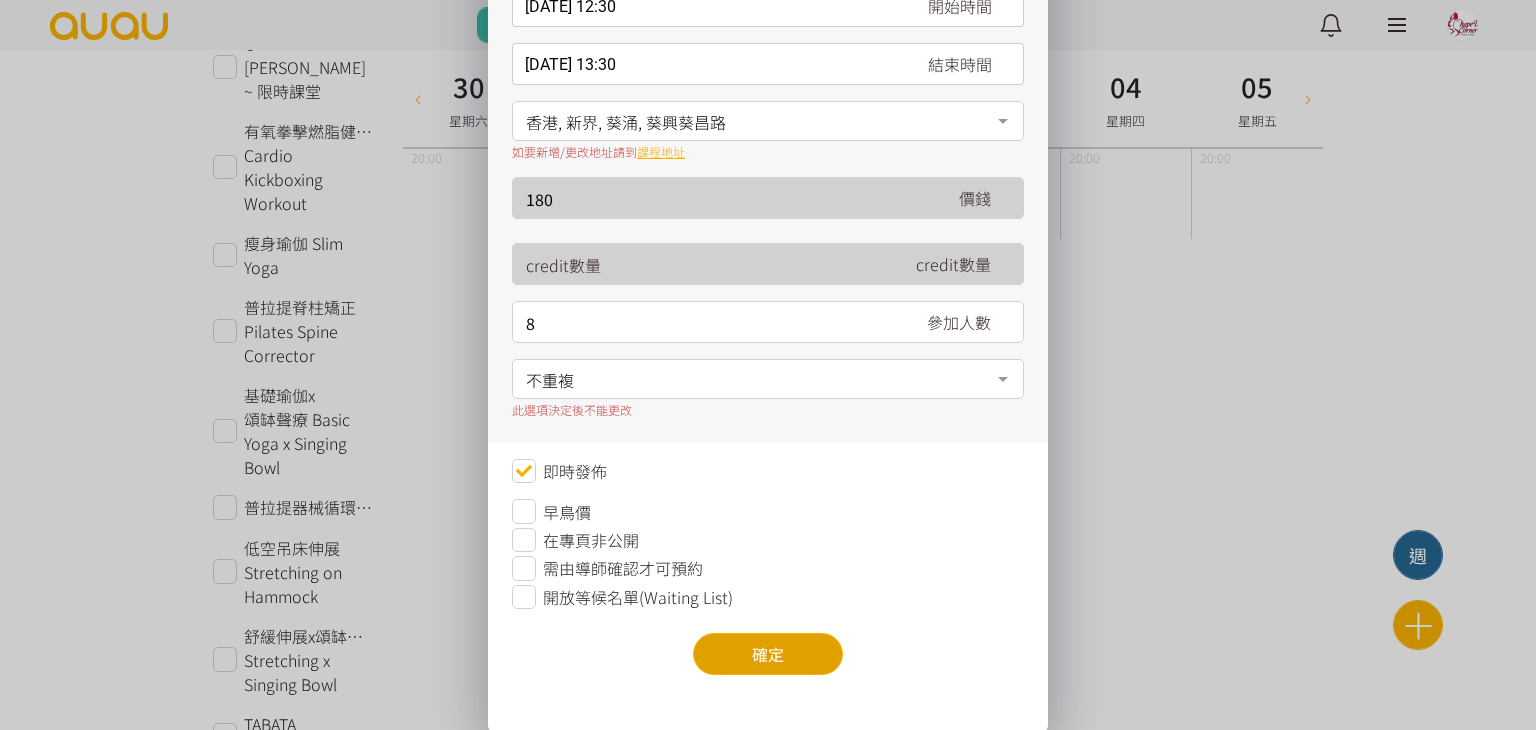 click on "確定" at bounding box center (768, 654) 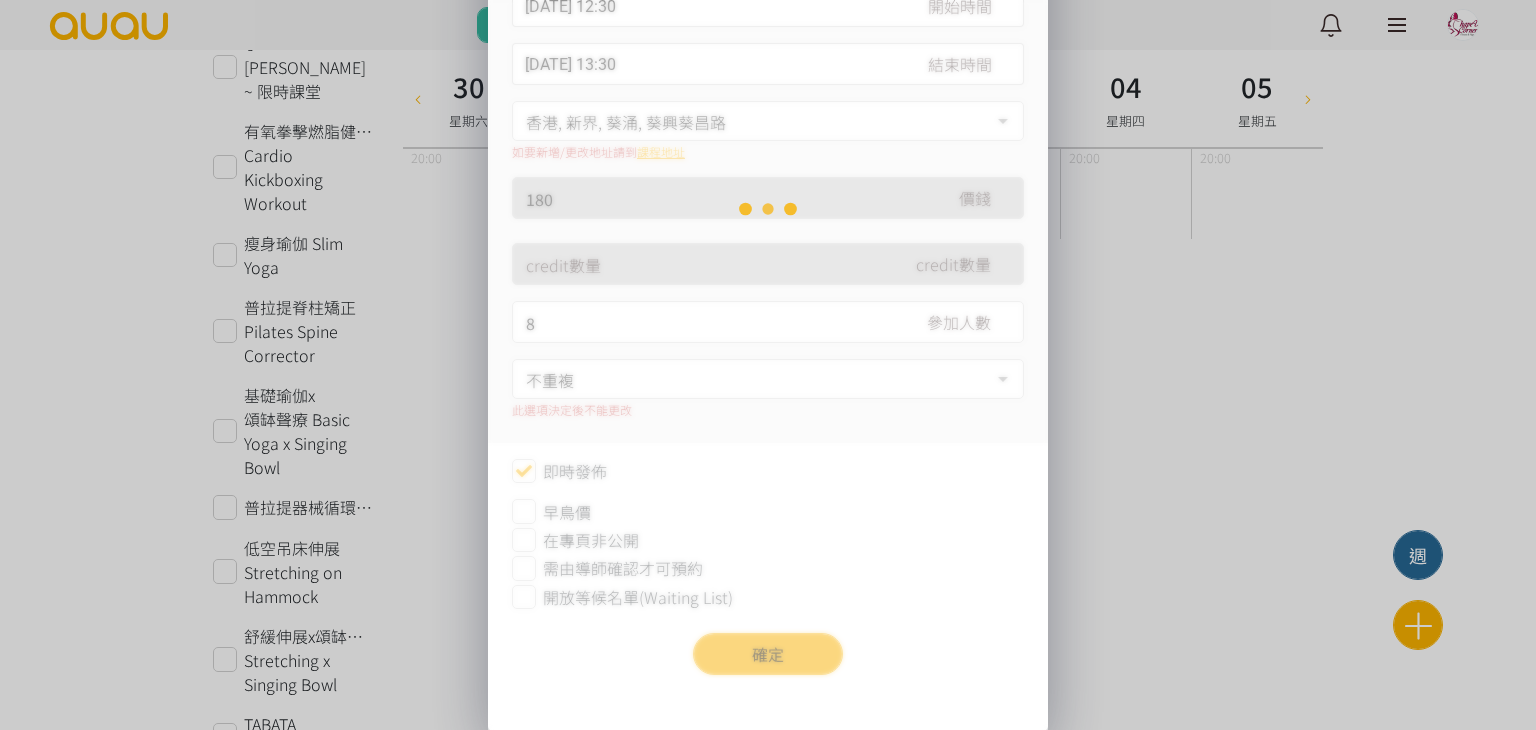 scroll, scrollTop: 0, scrollLeft: 0, axis: both 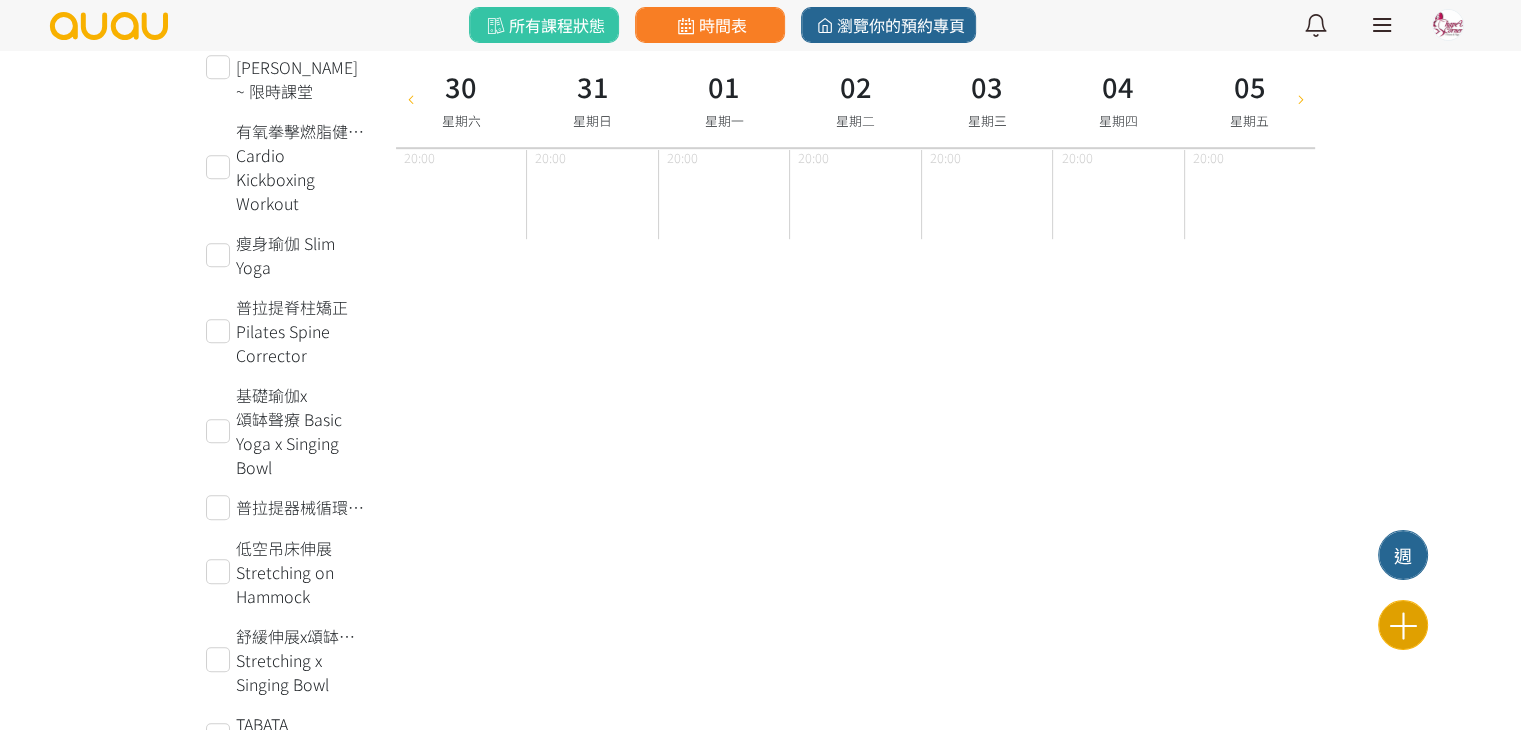 click at bounding box center [1403, 625] 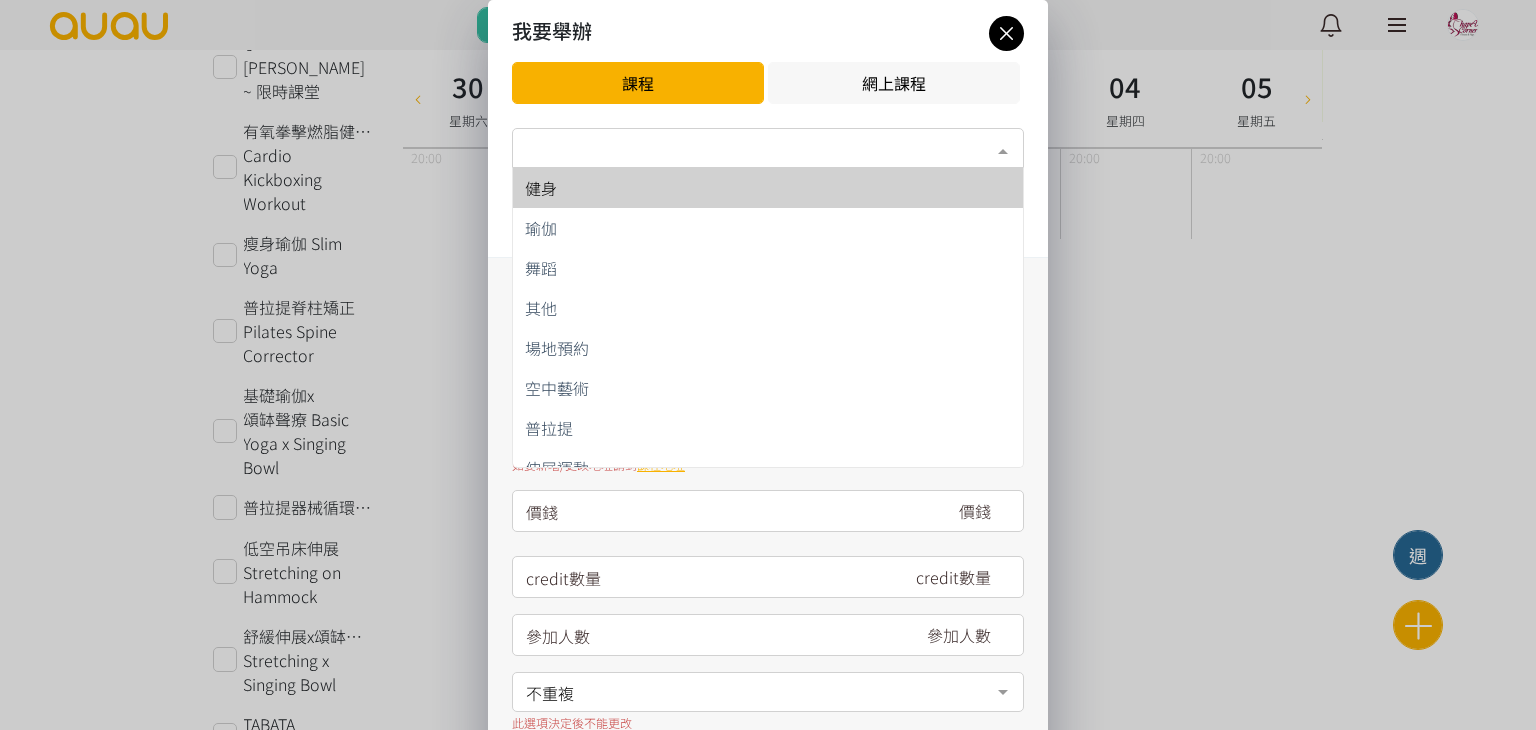 click on "類別*" at bounding box center [768, 148] 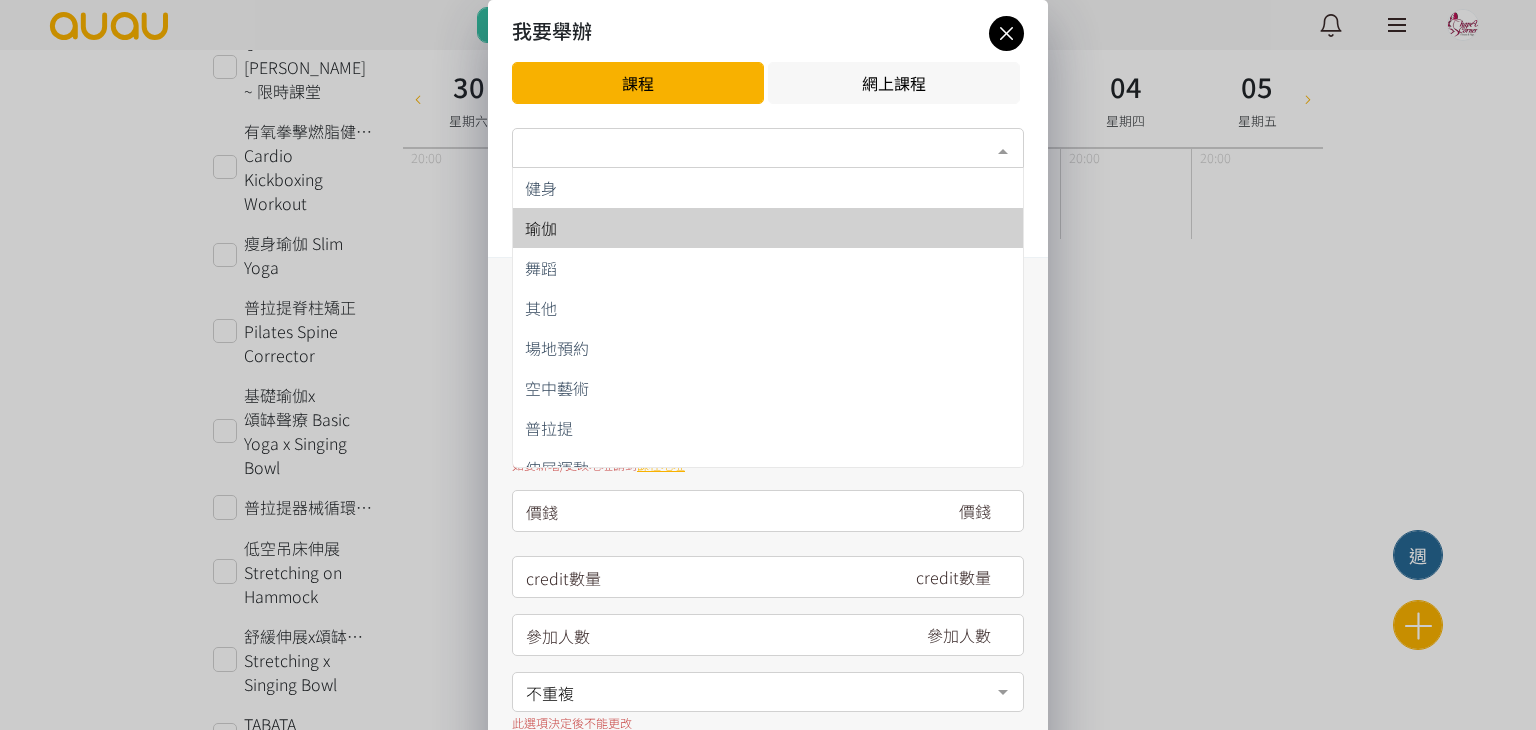 click on "瑜伽" at bounding box center [768, 228] 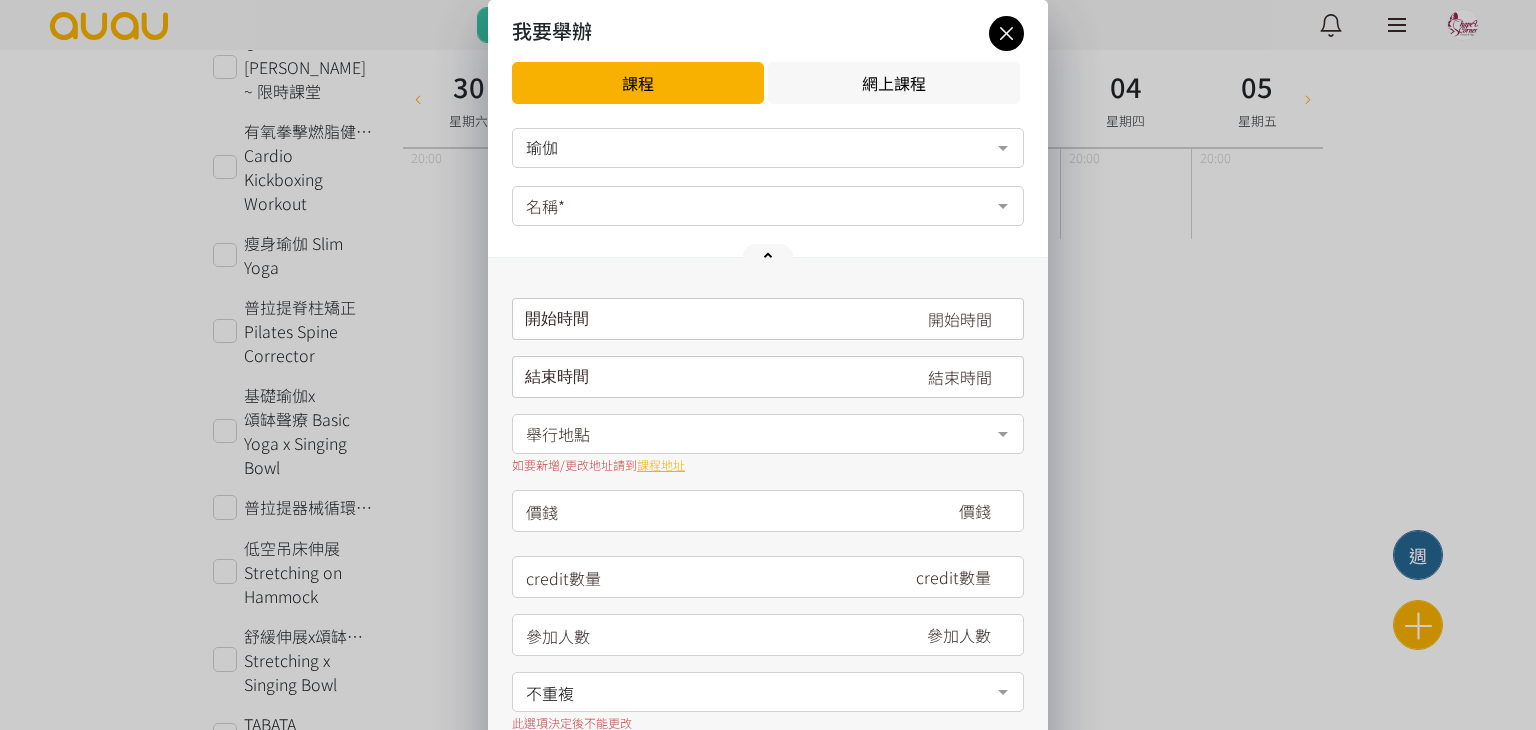 click on "名稱*" at bounding box center [768, 206] 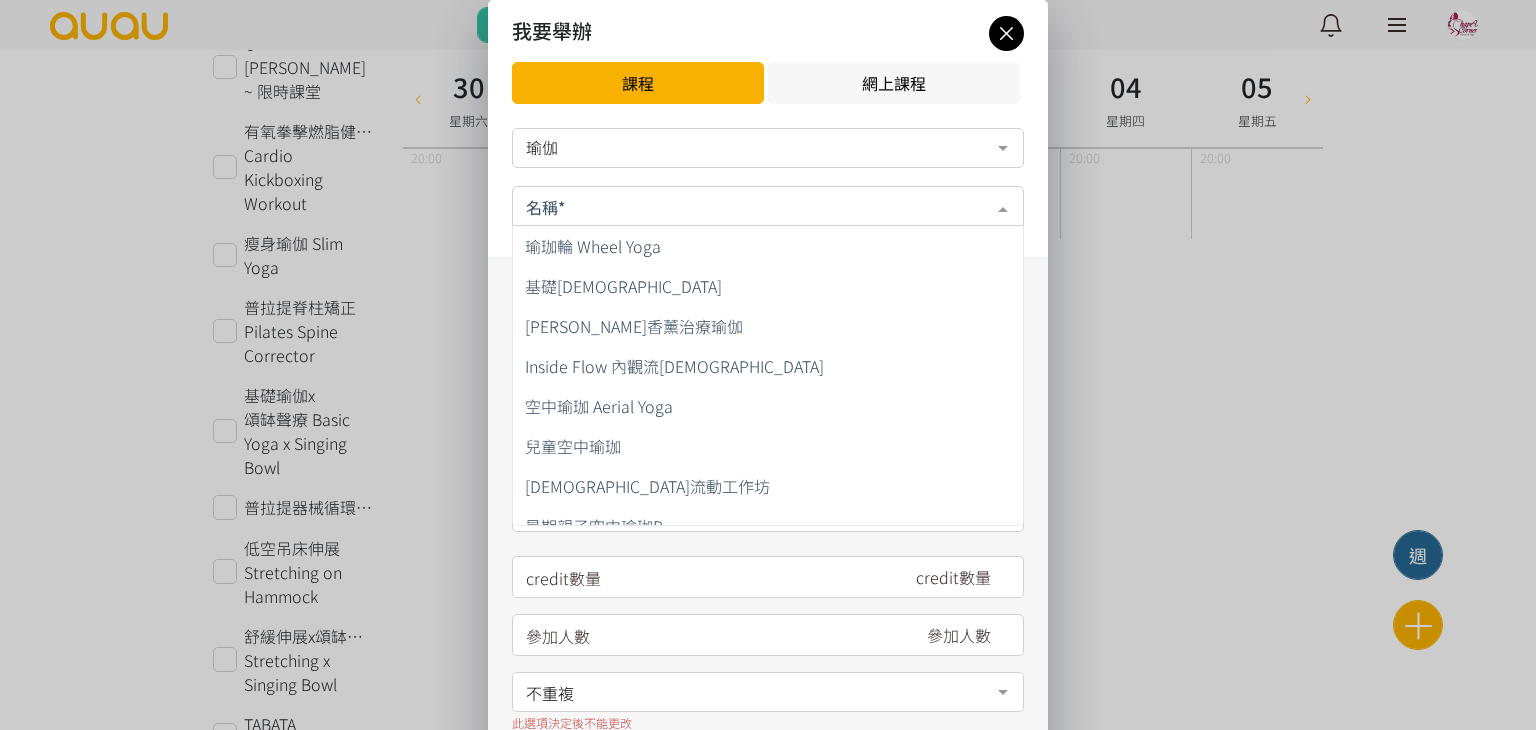 scroll, scrollTop: 300, scrollLeft: 0, axis: vertical 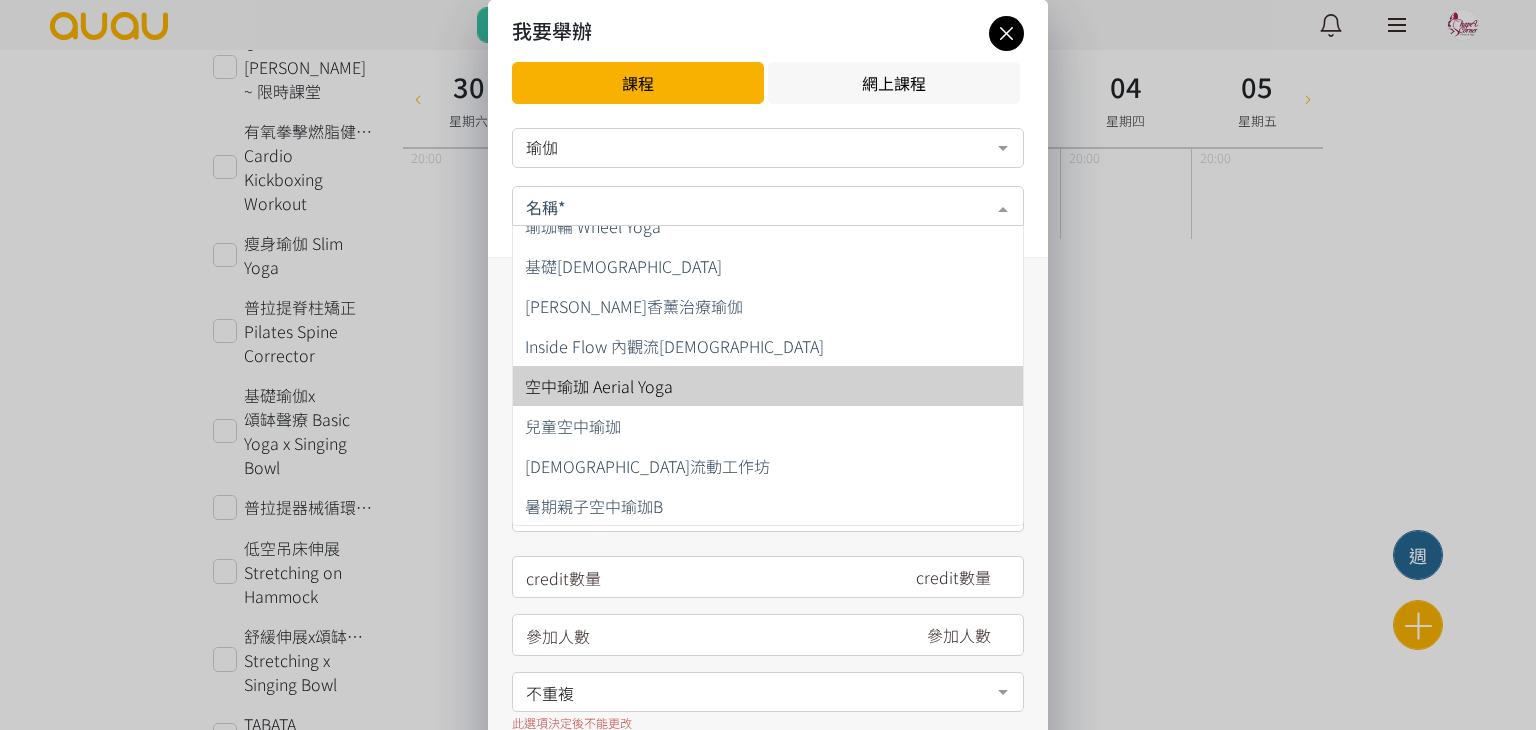 click on "空中瑜珈 Aerial Yoga" at bounding box center (768, 386) 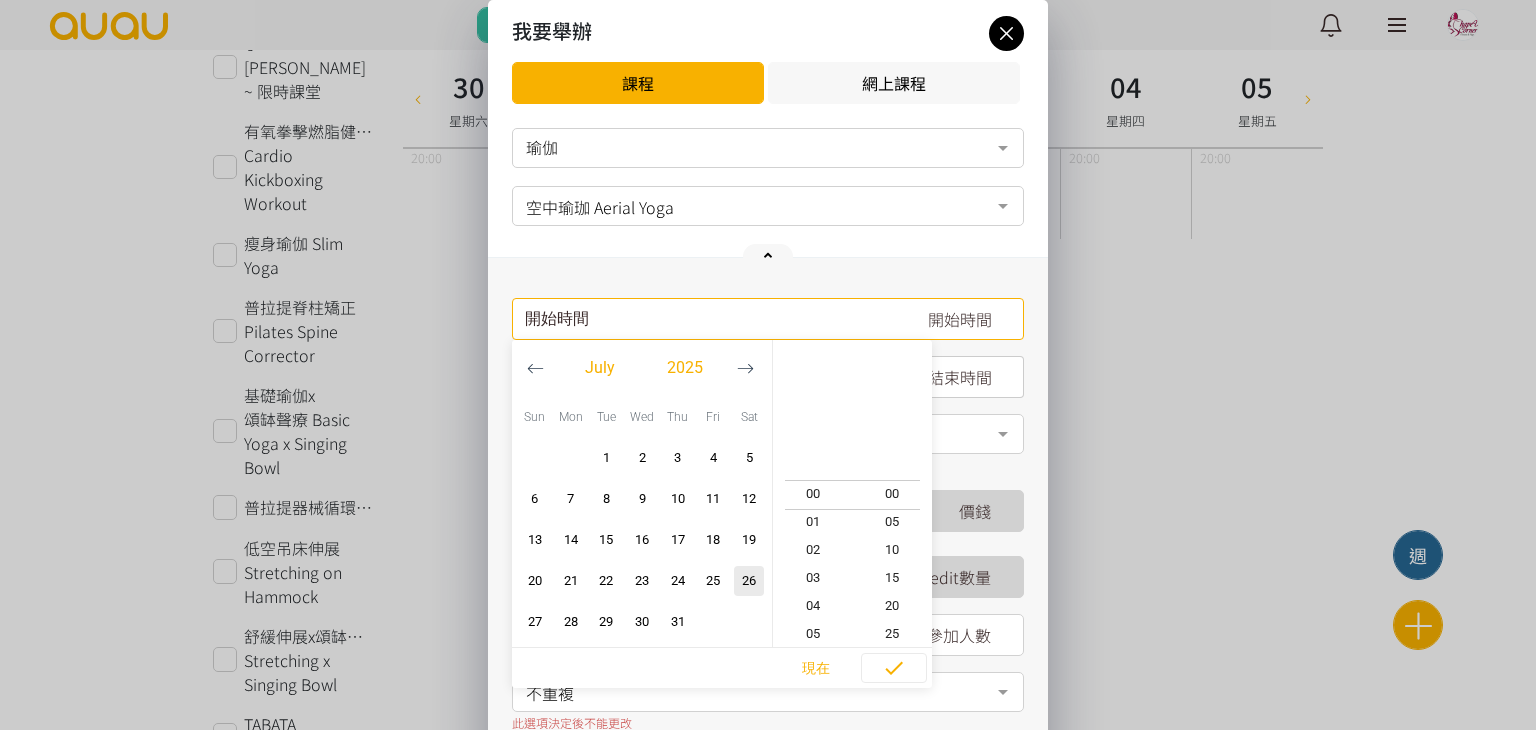 click on "開始時間
[DATE]
Sun
Mon
Tue
Wed
Thu
Fri
Sat
1
2
3
4
5
6
7
8
9
10
11
12
13
14
15
16
17
18
19
20
21
22
23
24
25
26
27
28" at bounding box center [768, 319] 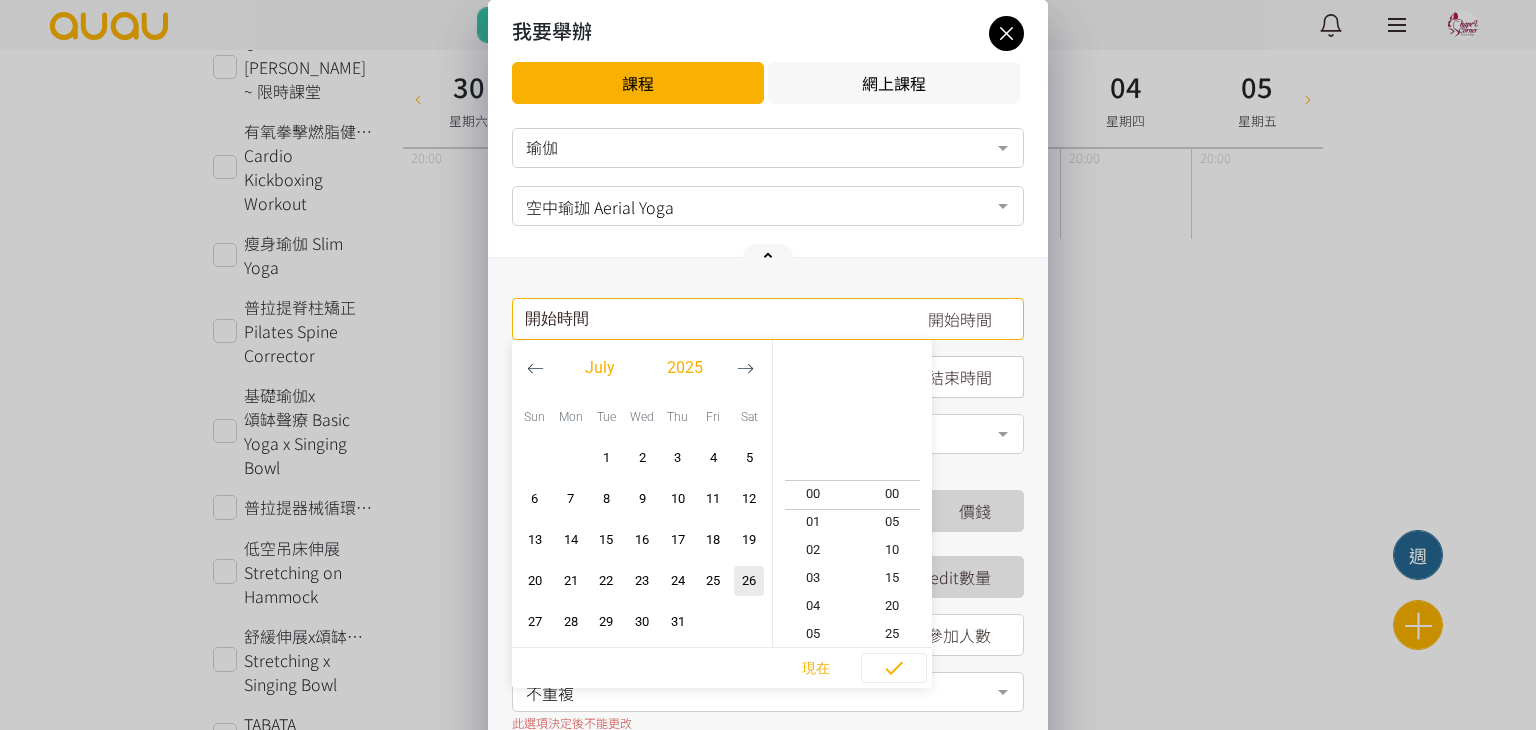 click at bounding box center (745, 368) 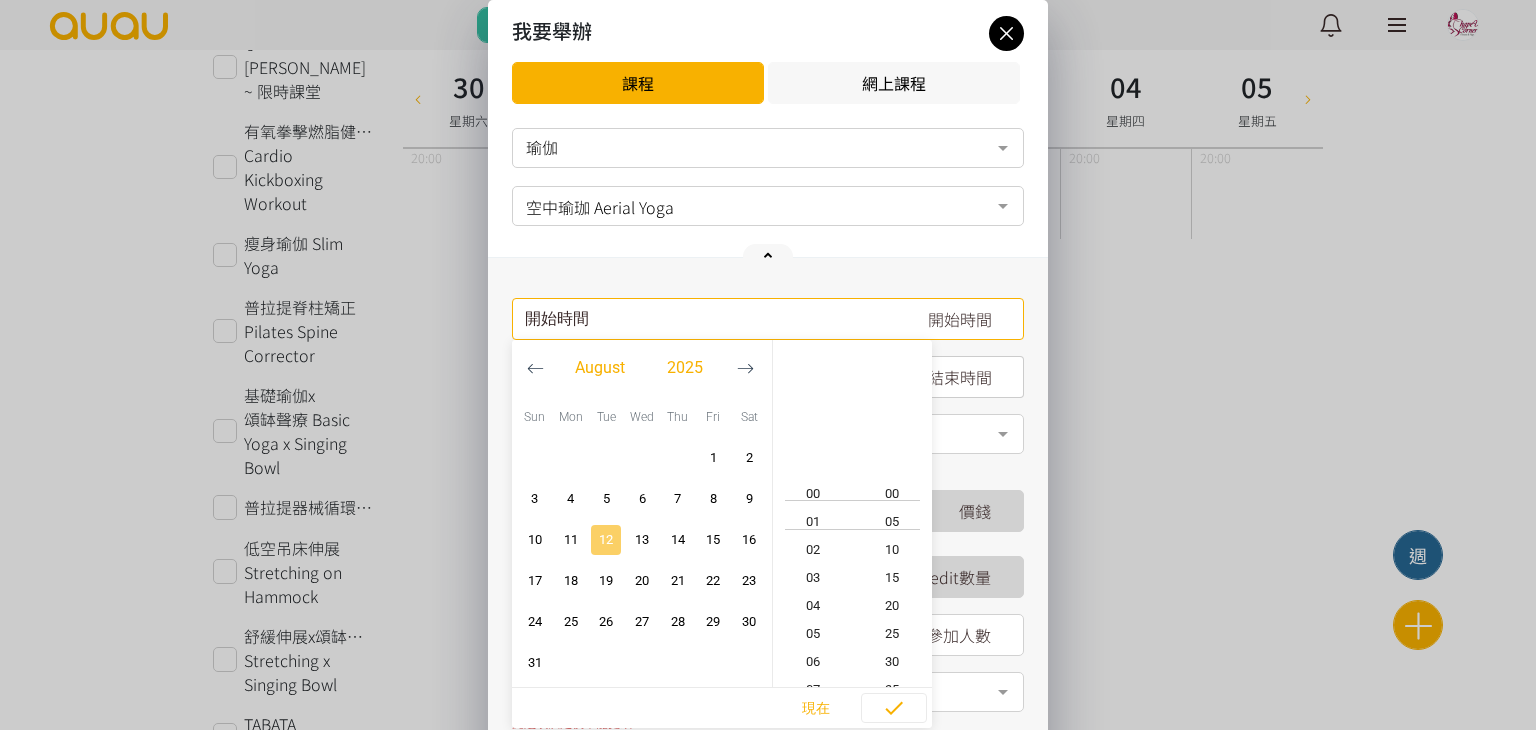 click on "12" at bounding box center (606, 540) 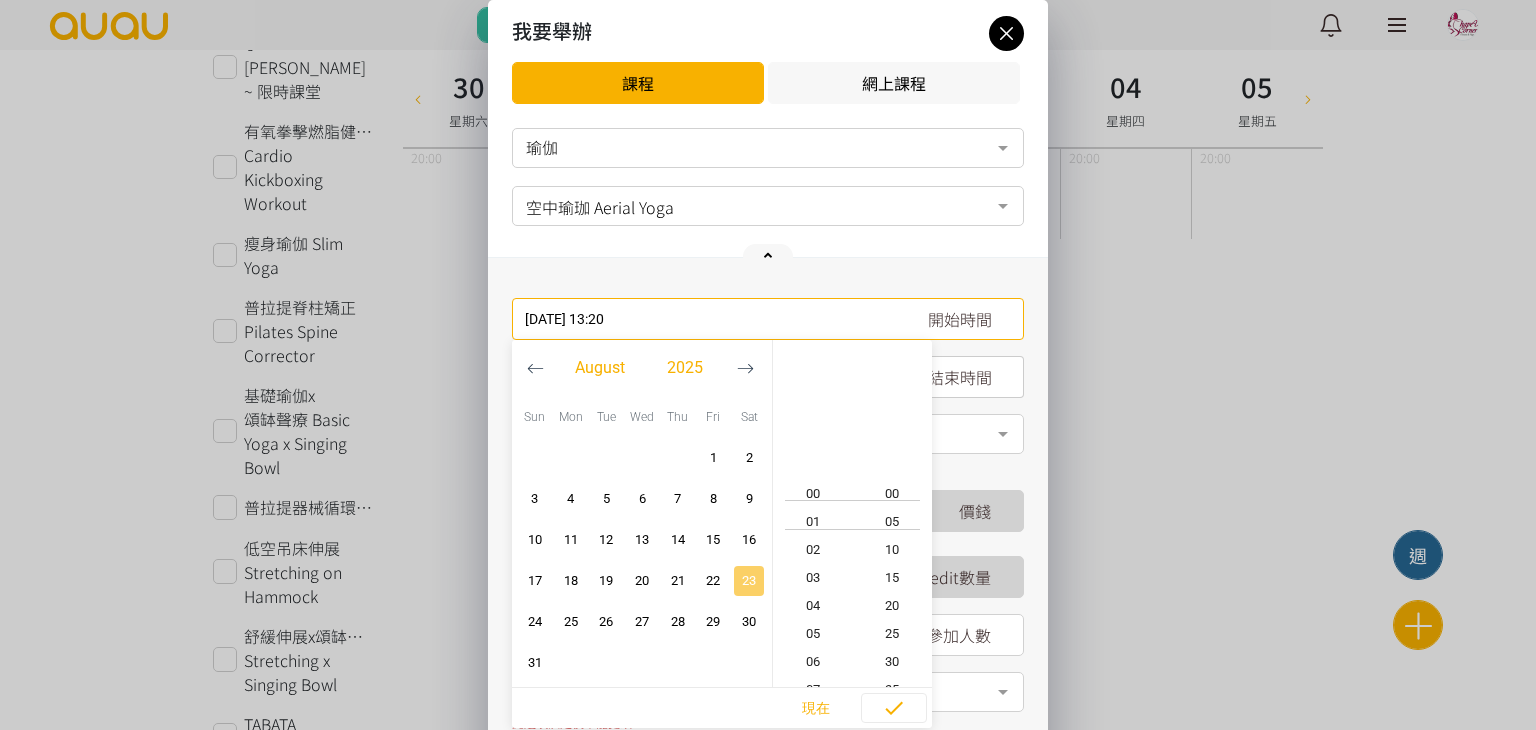 scroll, scrollTop: 364, scrollLeft: 0, axis: vertical 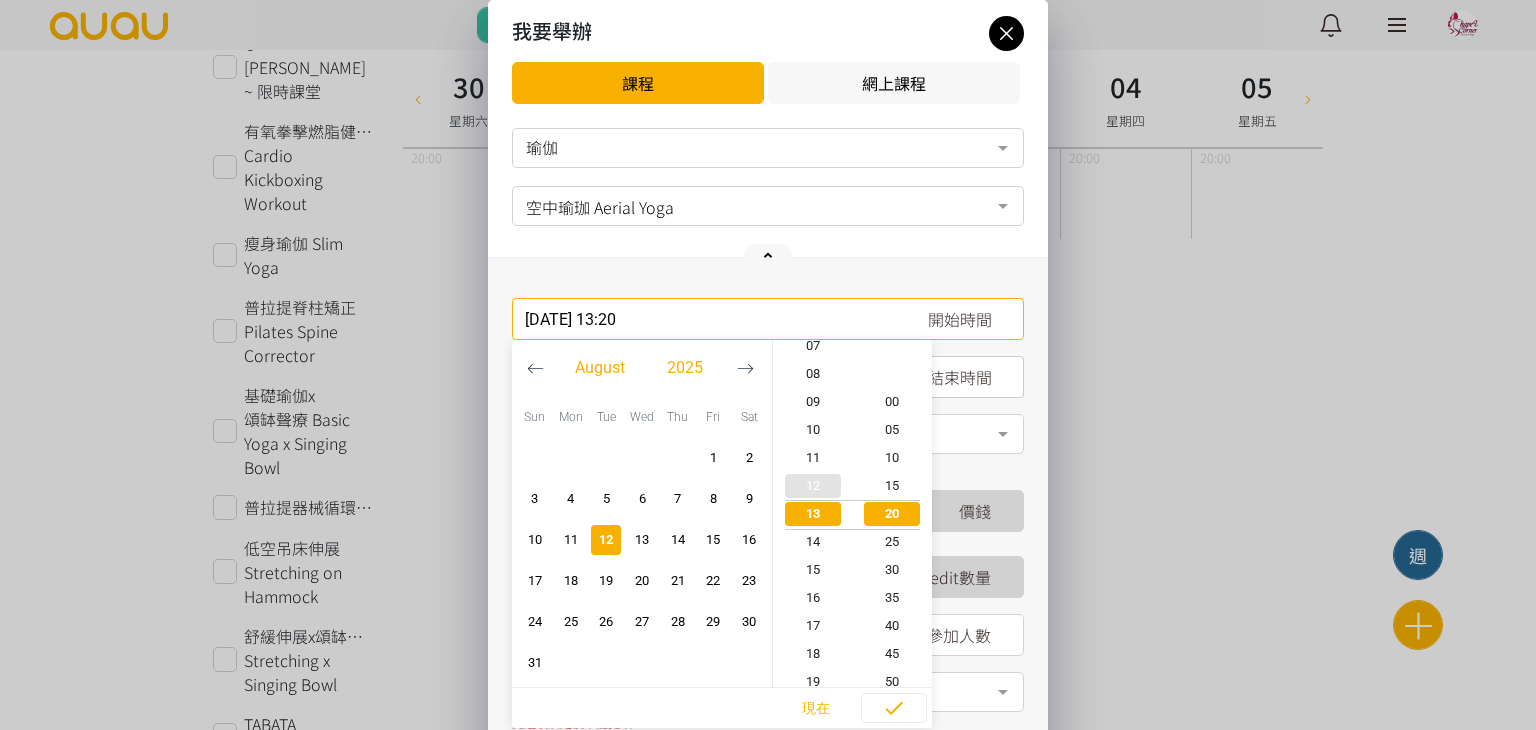click on "12" at bounding box center (813, 486) 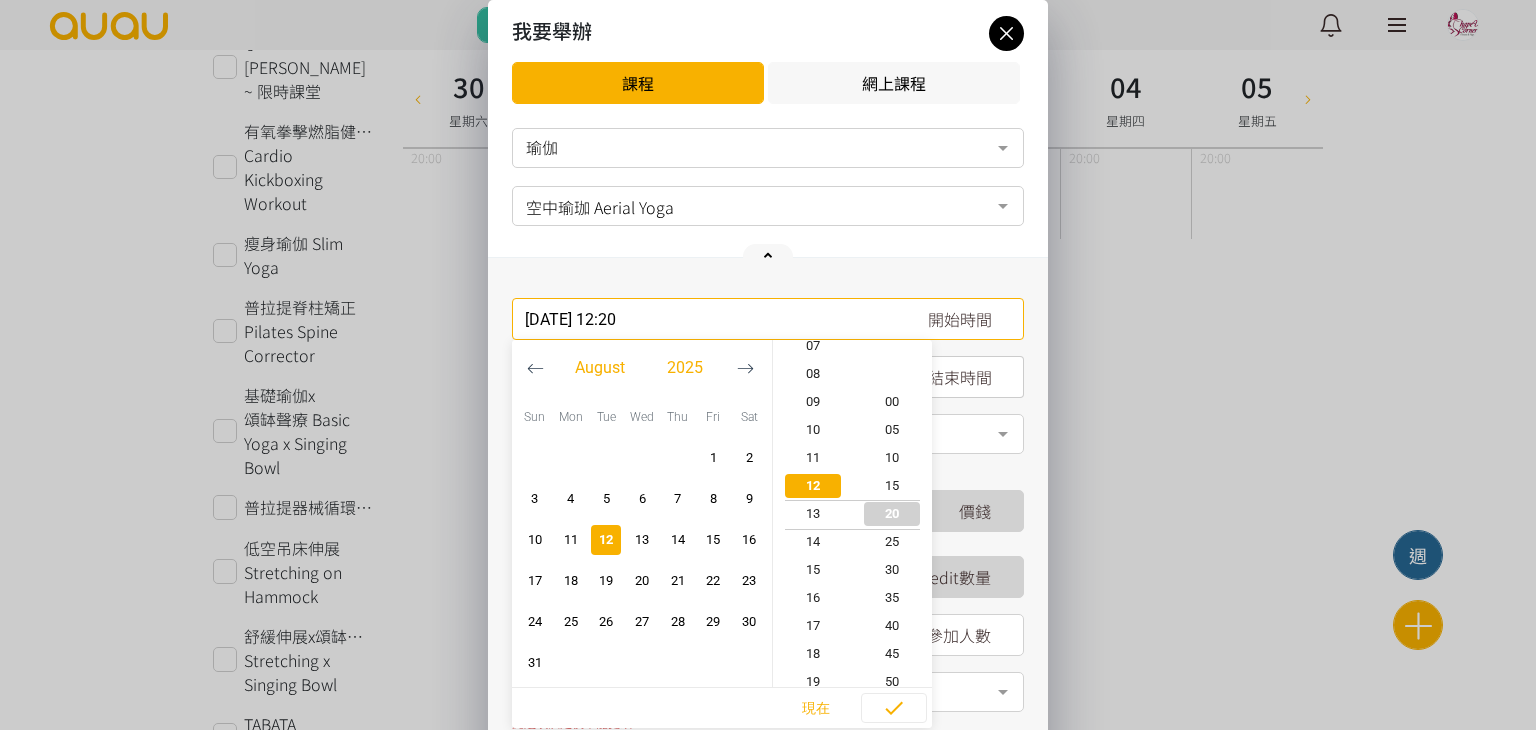 scroll, scrollTop: 336, scrollLeft: 0, axis: vertical 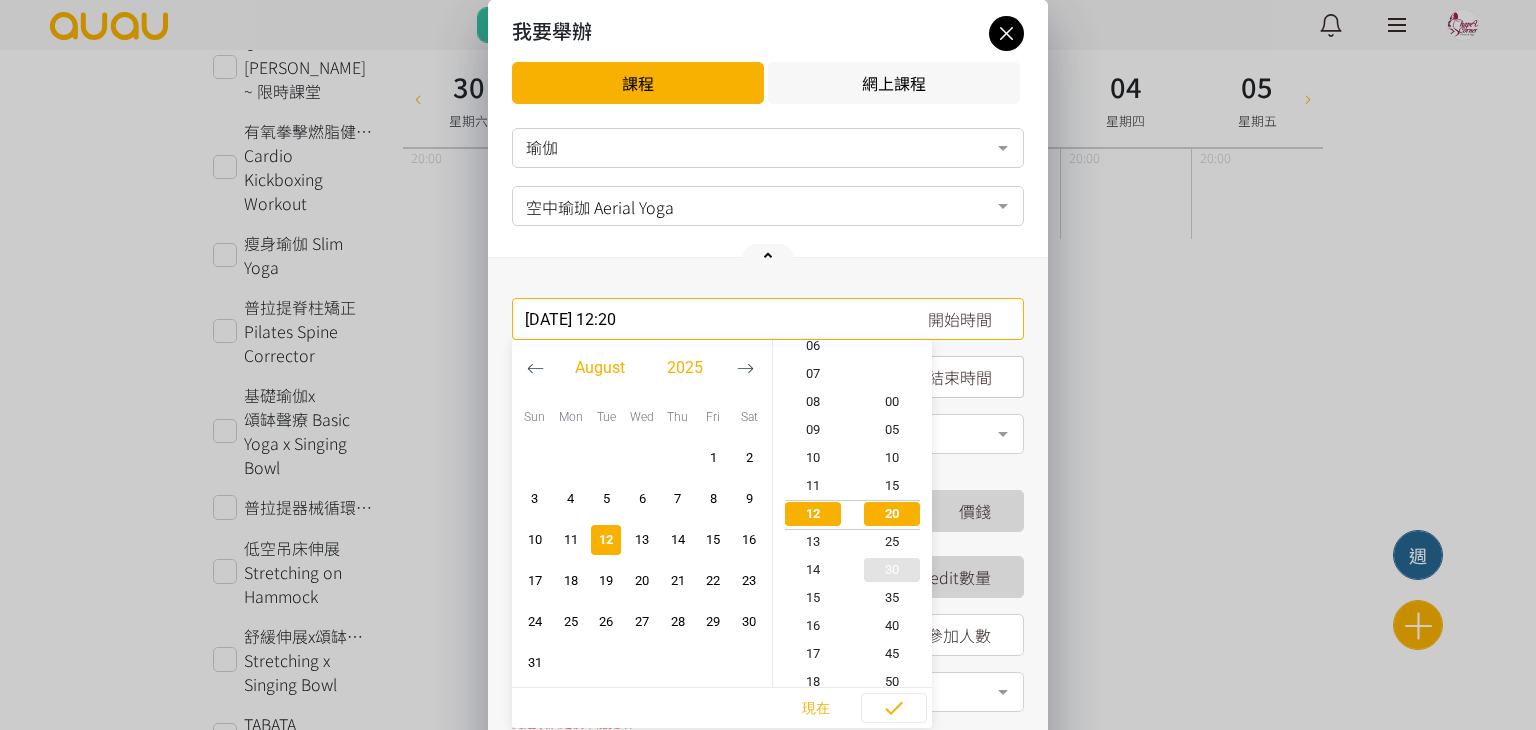 click on "30" at bounding box center [893, 570] 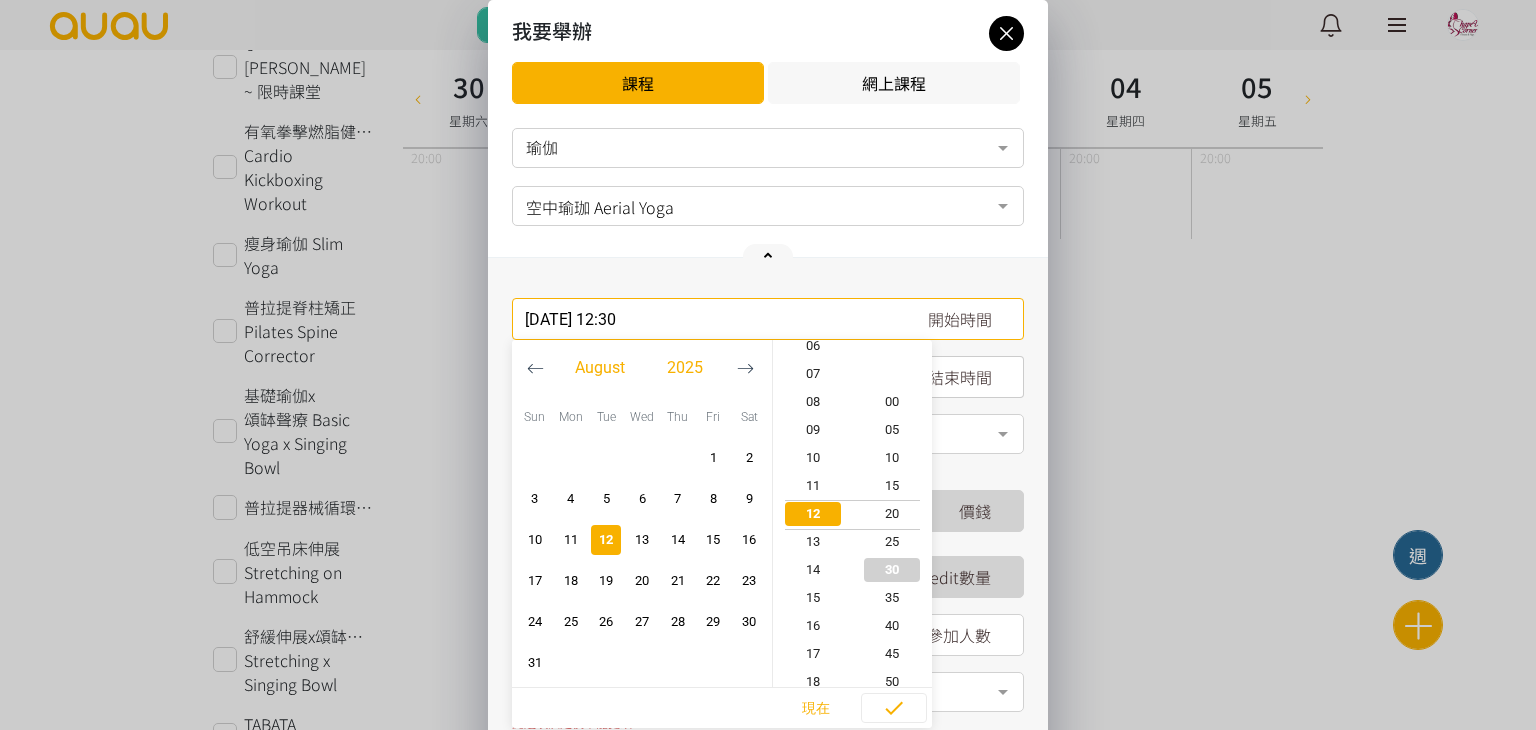scroll, scrollTop: 336, scrollLeft: 0, axis: vertical 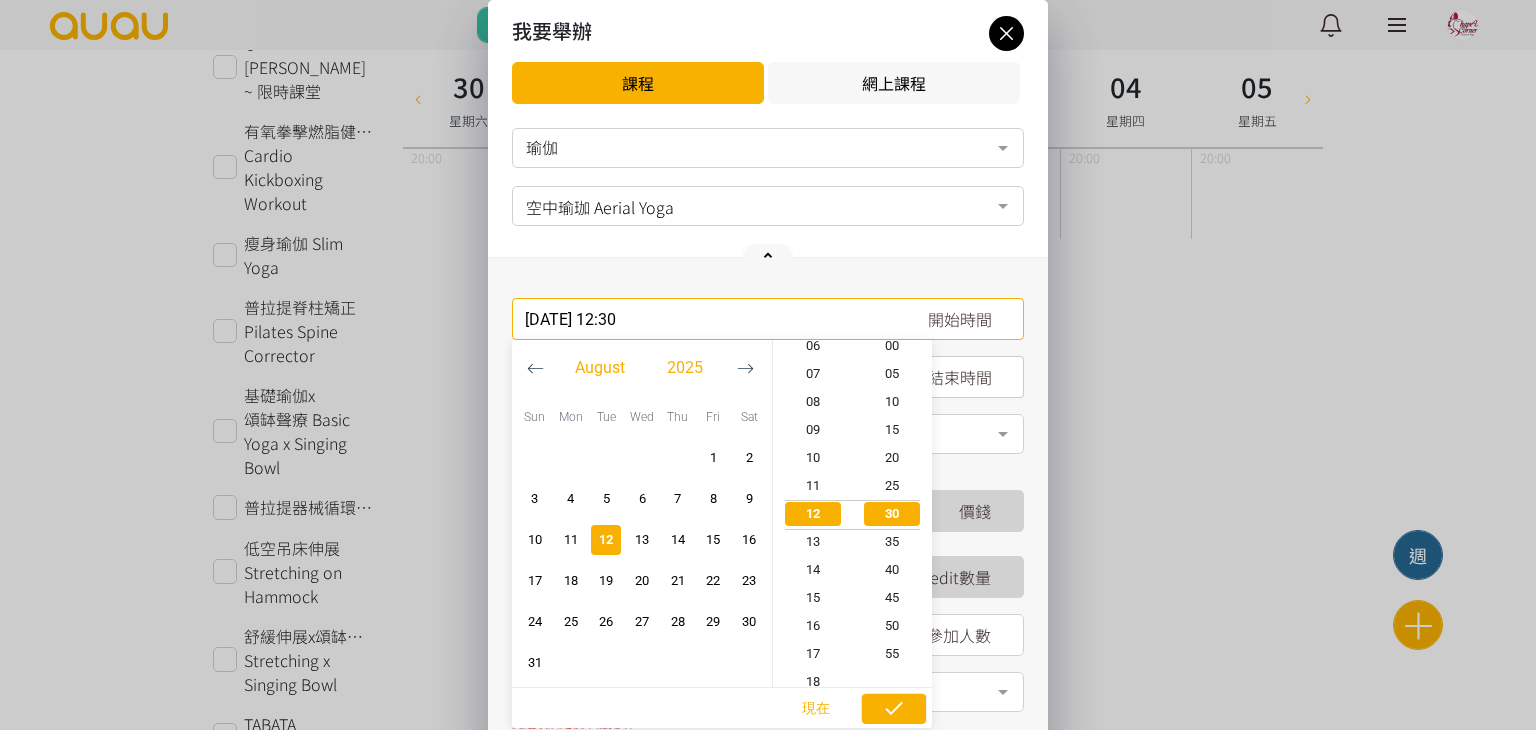 click at bounding box center (894, 708) 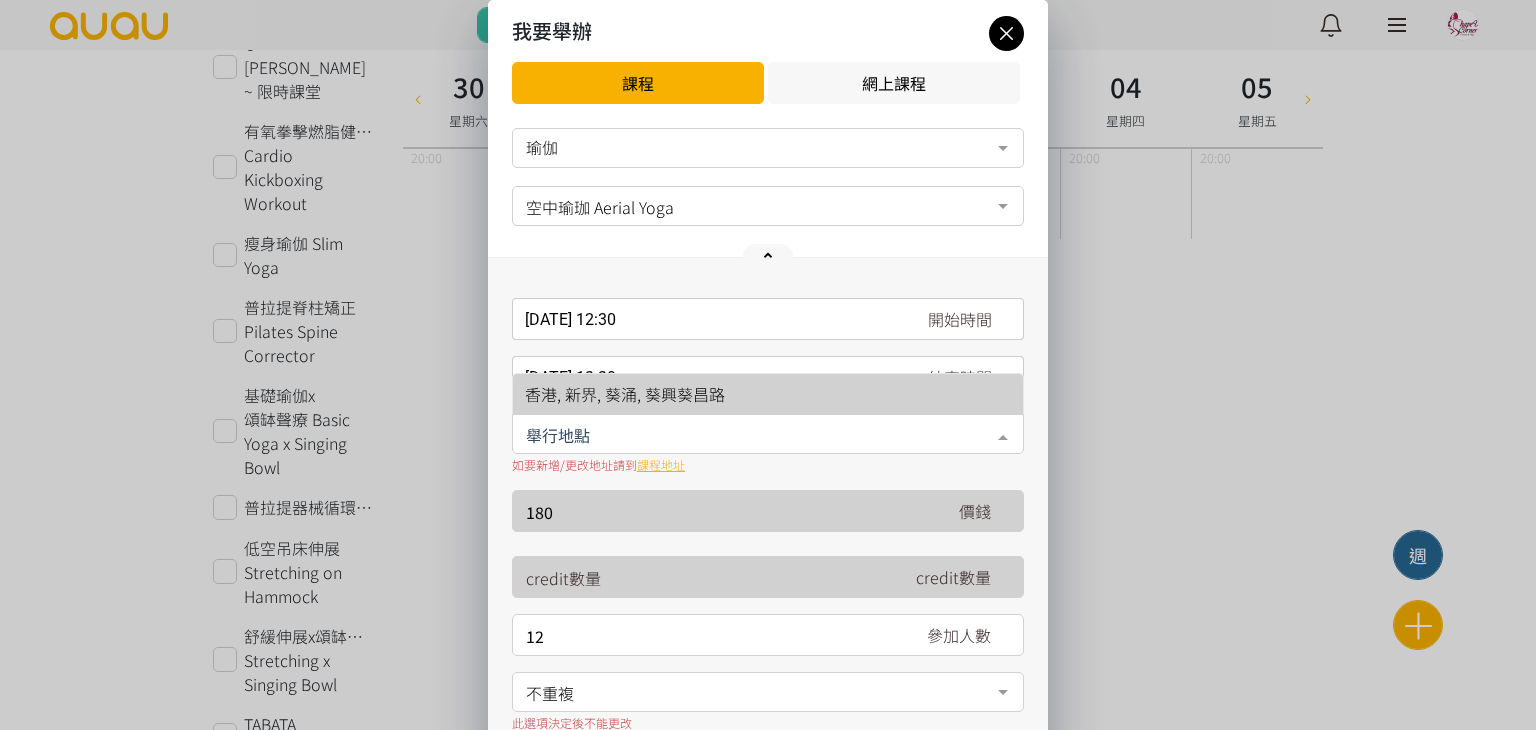 click on "香港, 新界, 葵涌, 葵興葵昌路" at bounding box center (625, 394) 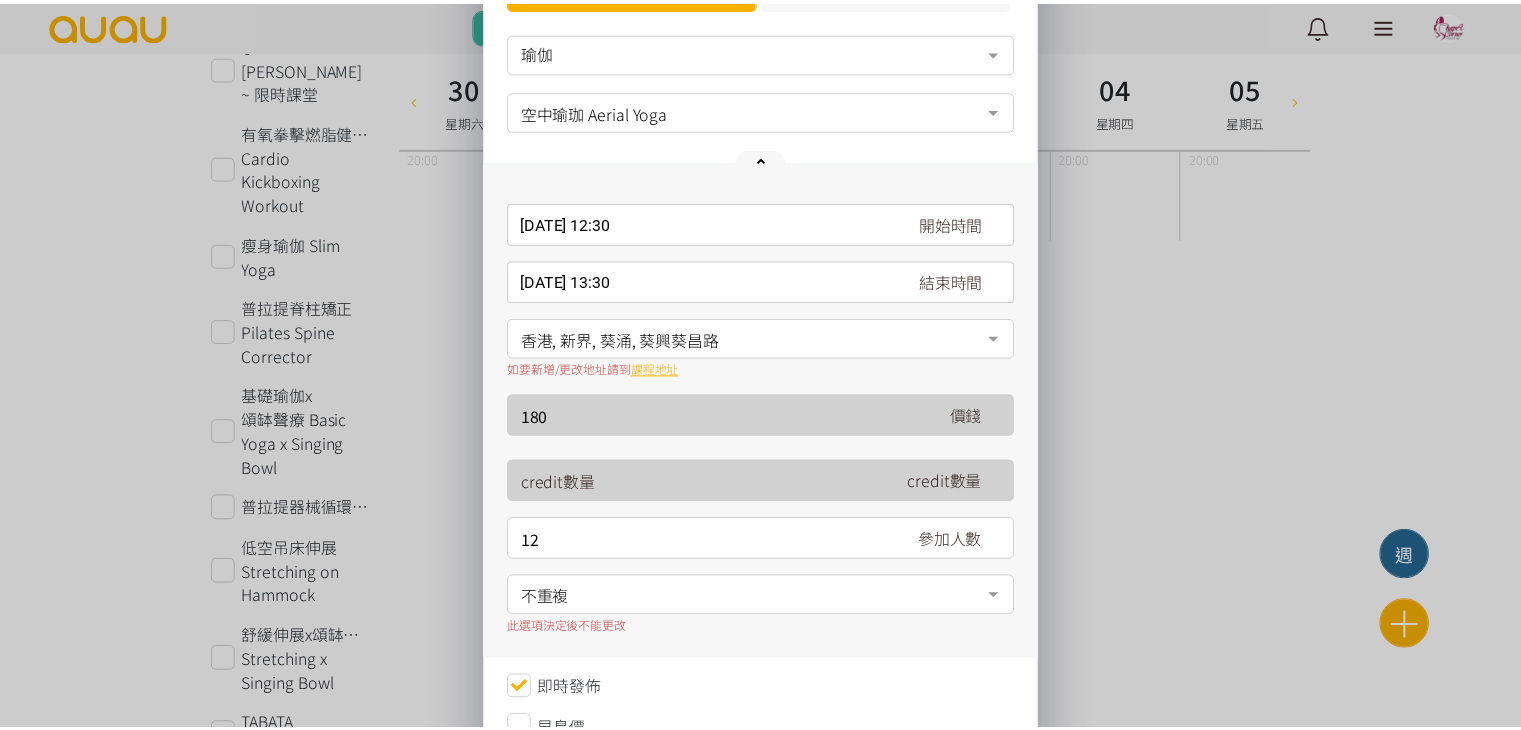 scroll, scrollTop: 300, scrollLeft: 0, axis: vertical 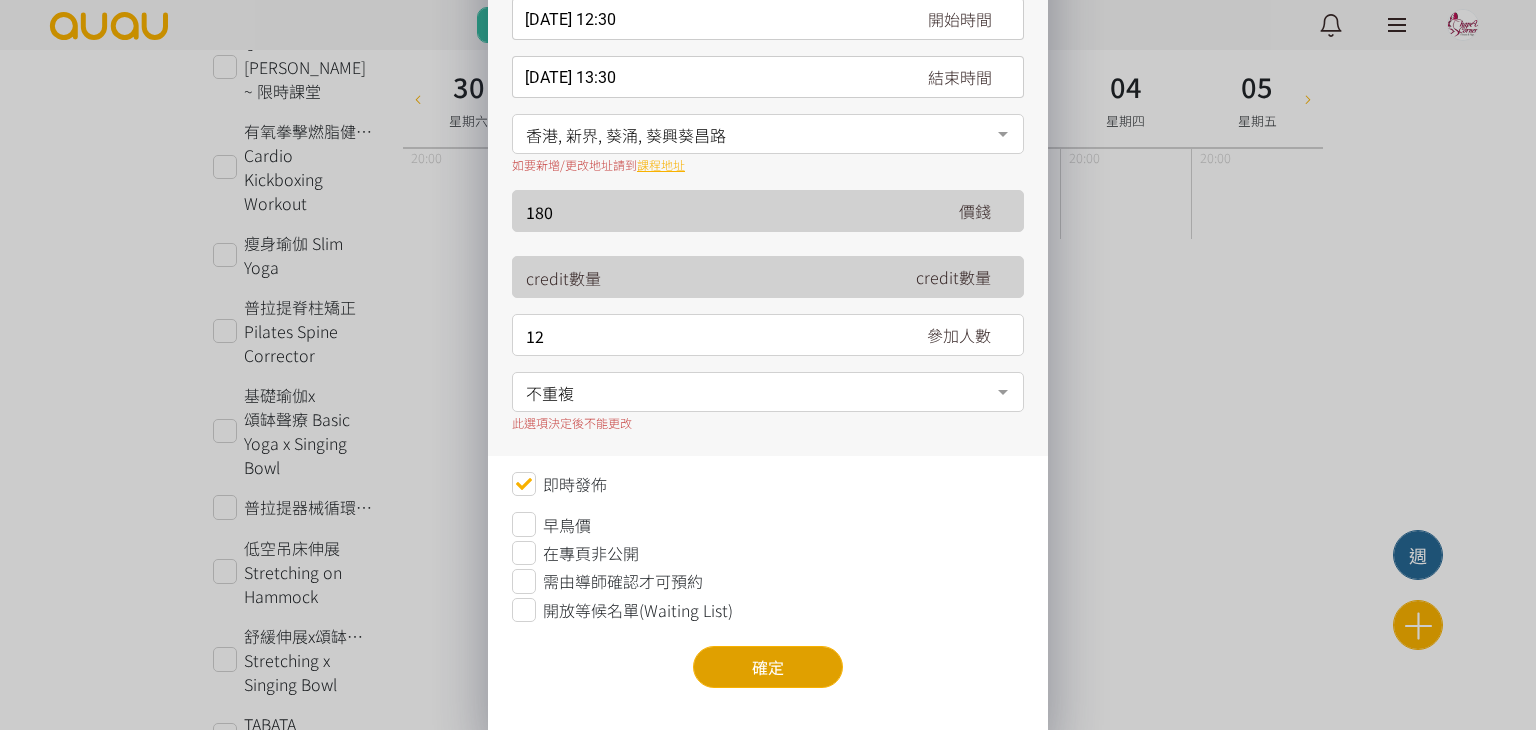 click on "確定" at bounding box center [768, 667] 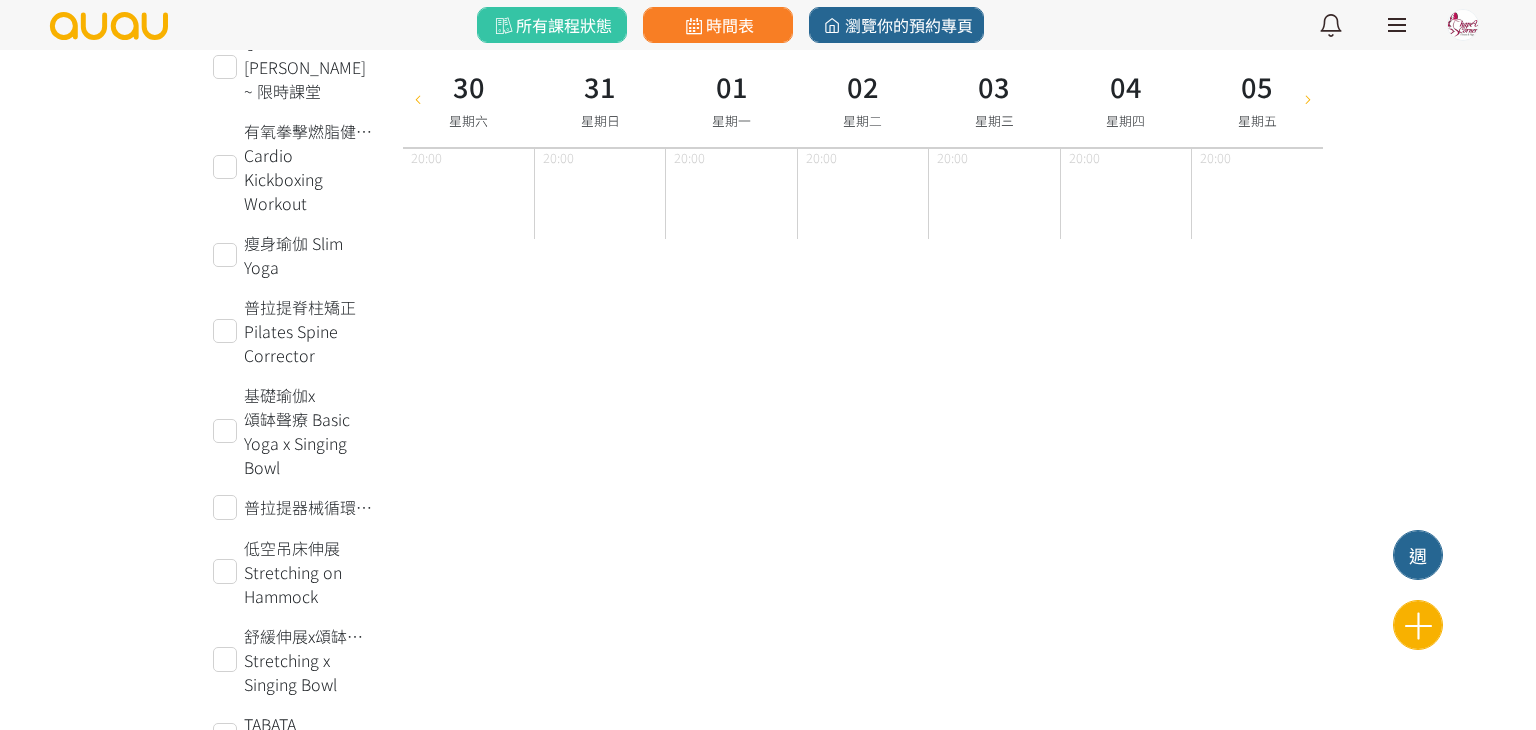 scroll, scrollTop: 0, scrollLeft: 0, axis: both 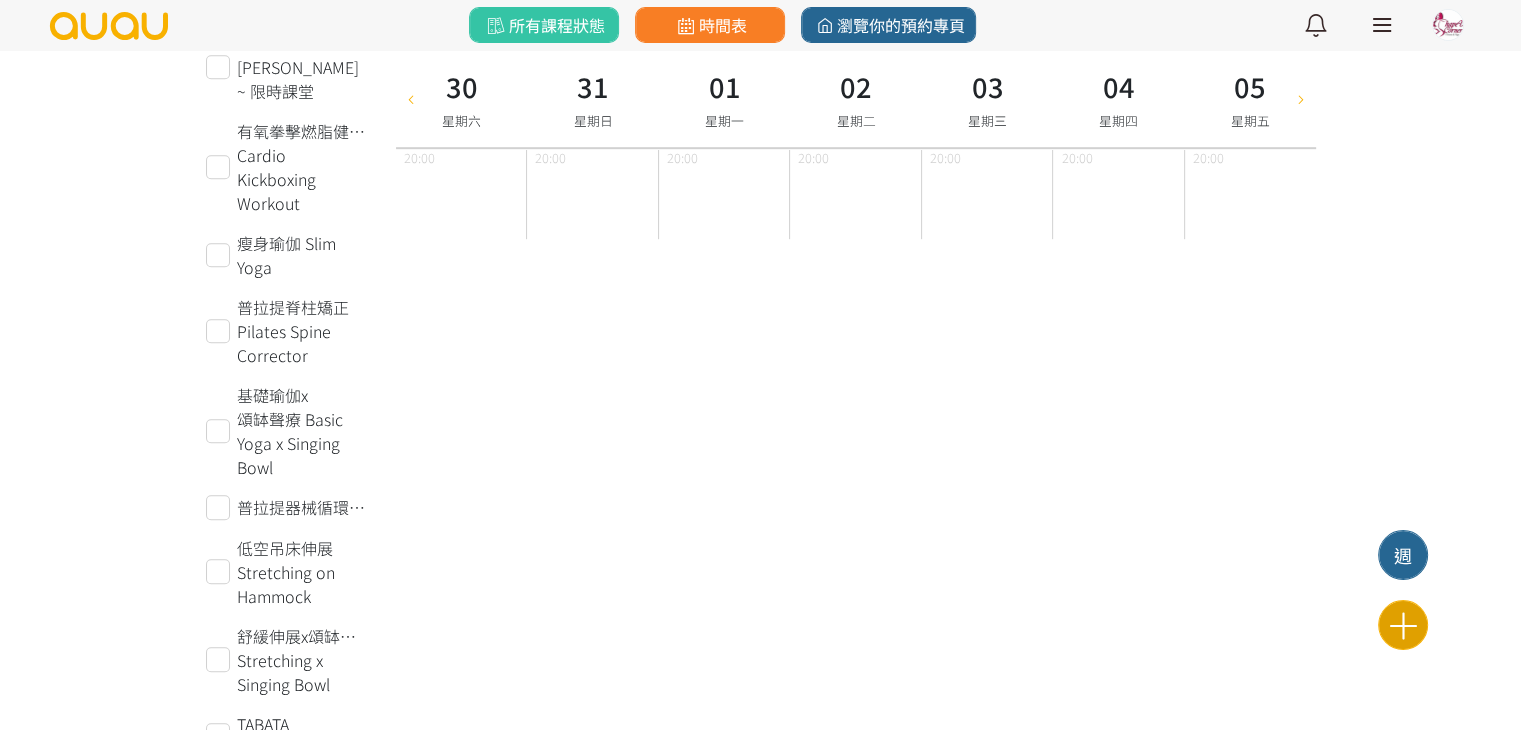 click at bounding box center (1403, 625) 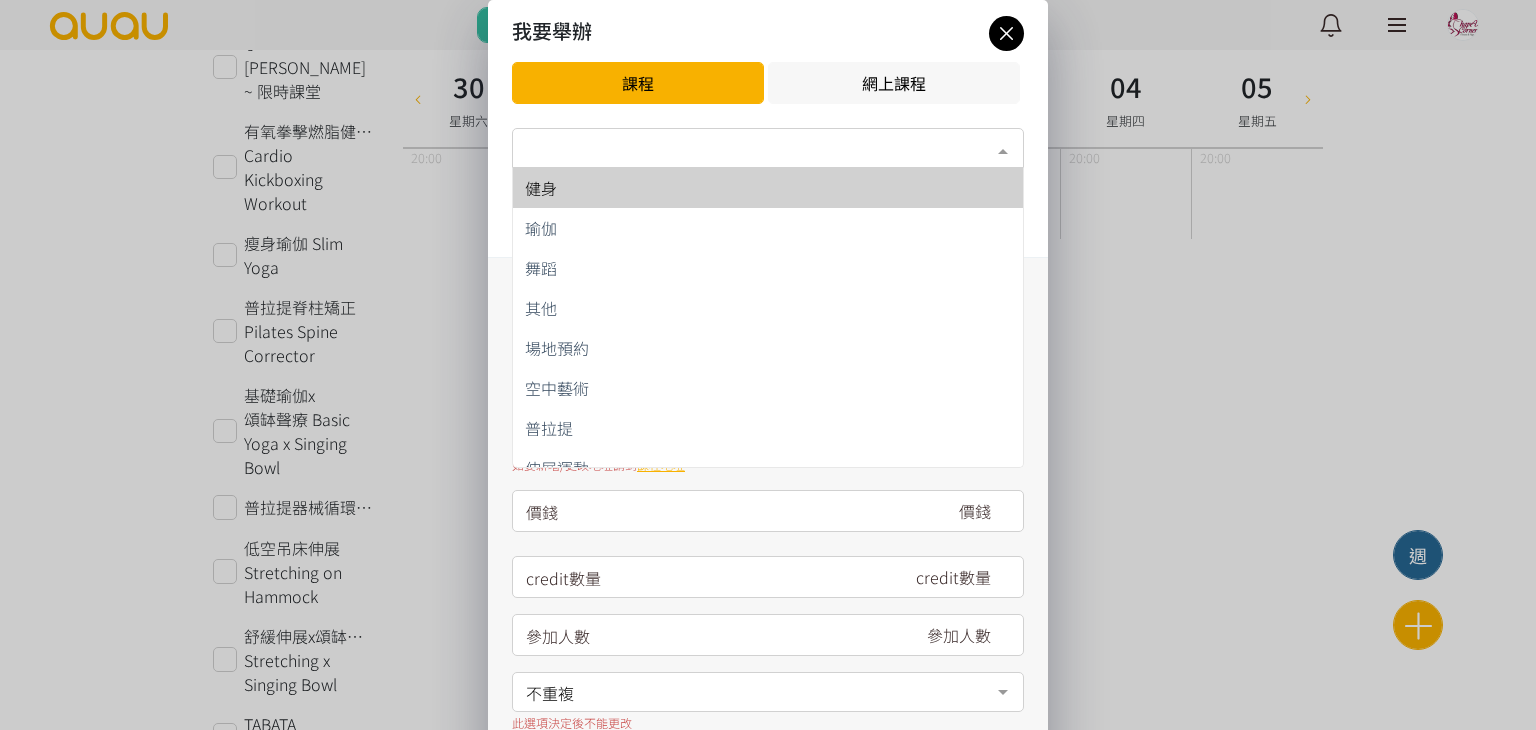 click on "類別*" at bounding box center [768, 148] 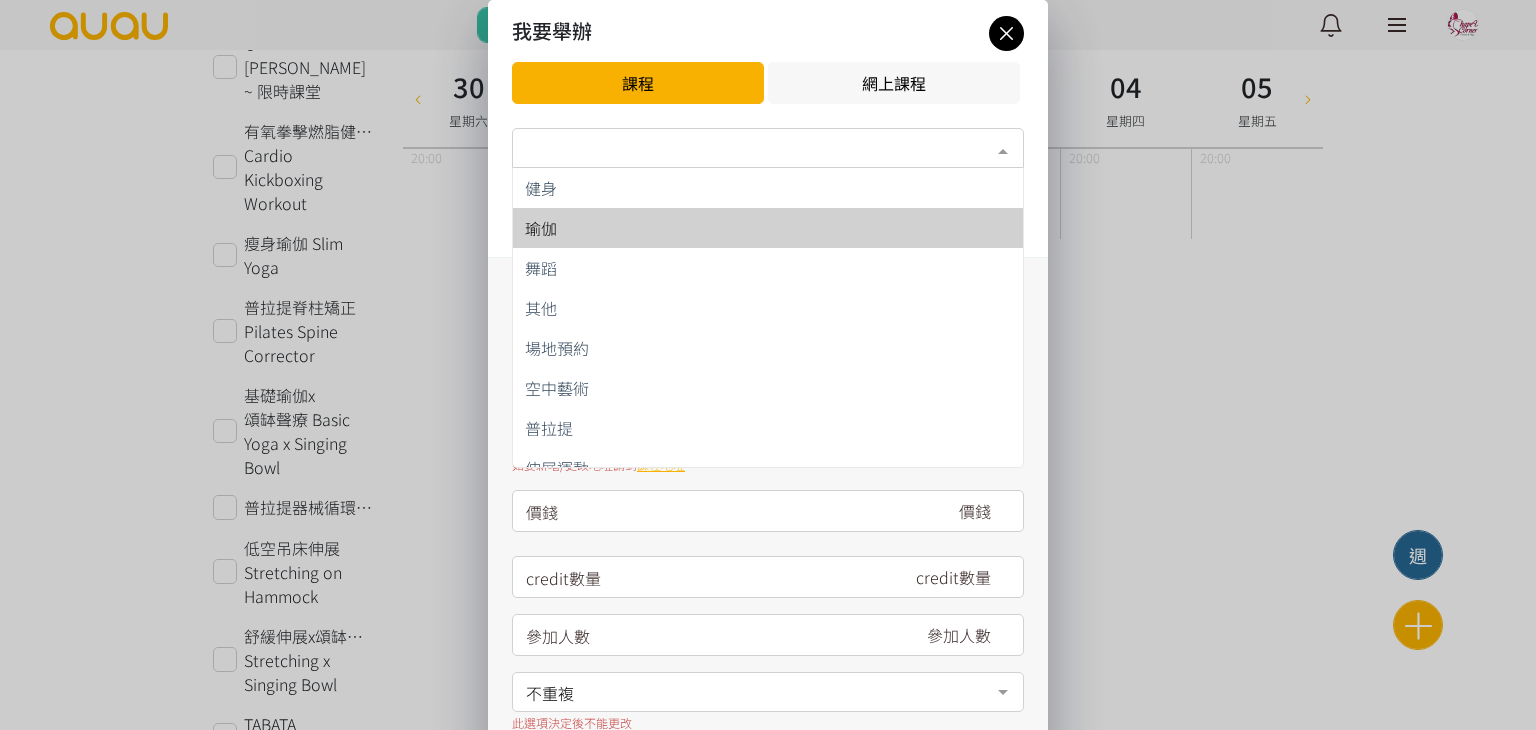 click on "瑜伽" at bounding box center [768, 228] 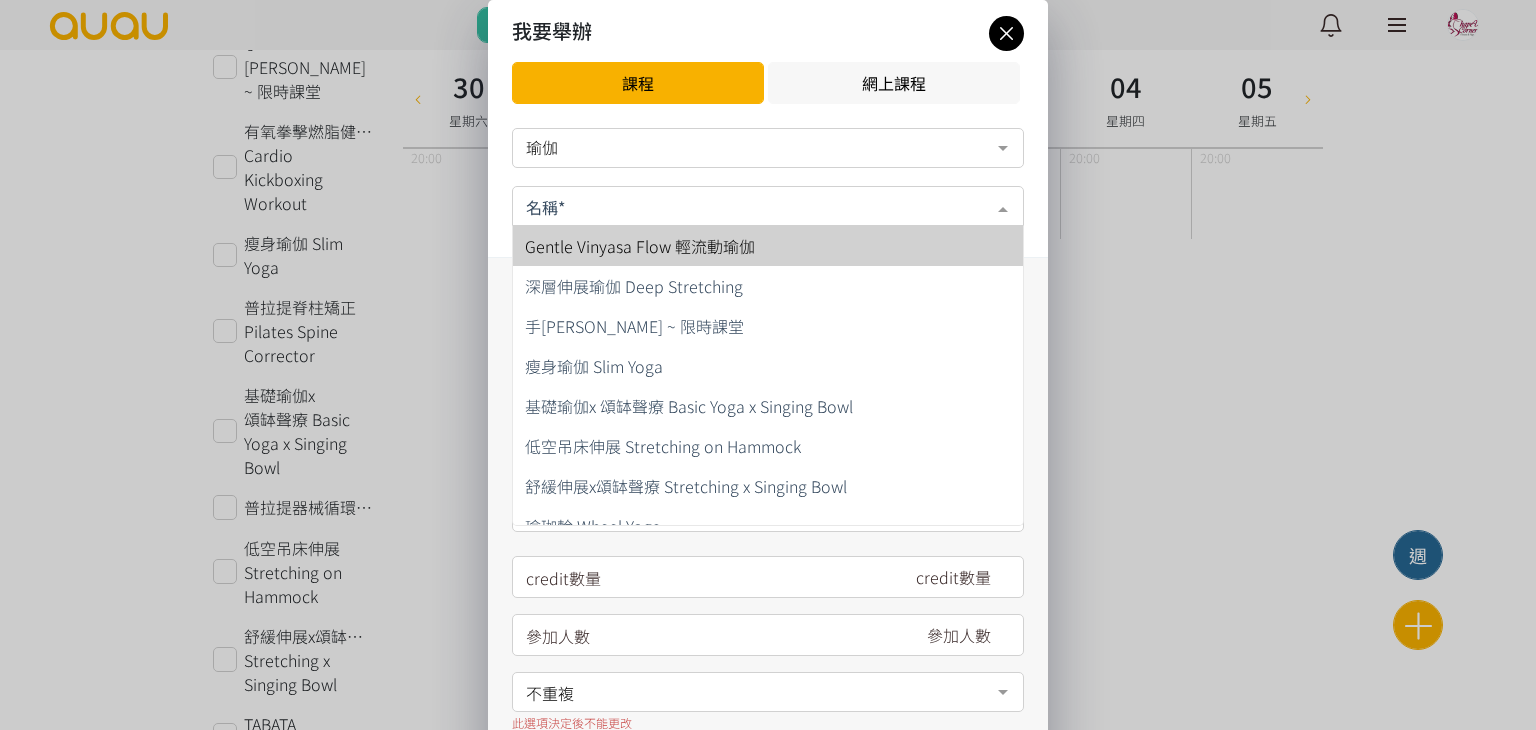 click at bounding box center (768, 206) 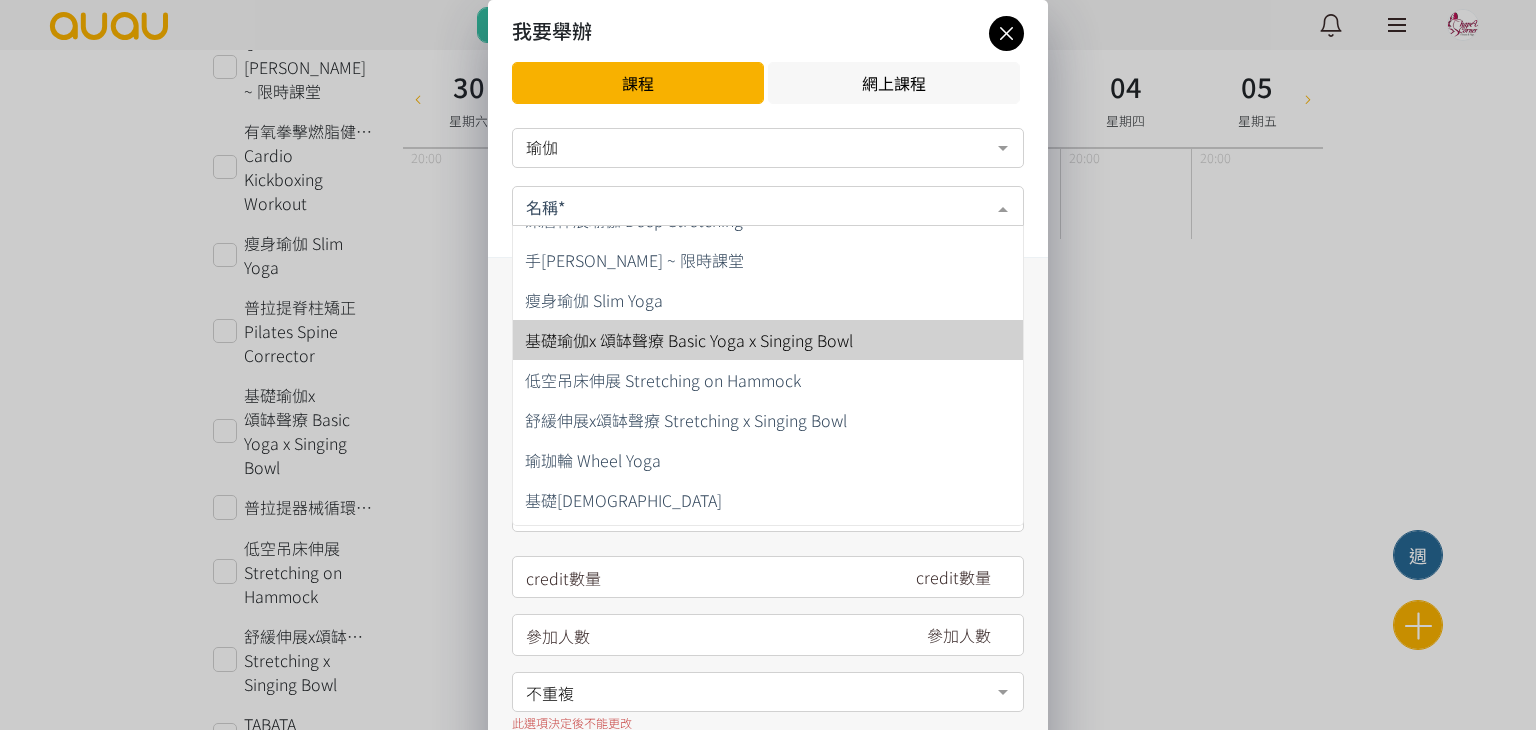 scroll, scrollTop: 100, scrollLeft: 0, axis: vertical 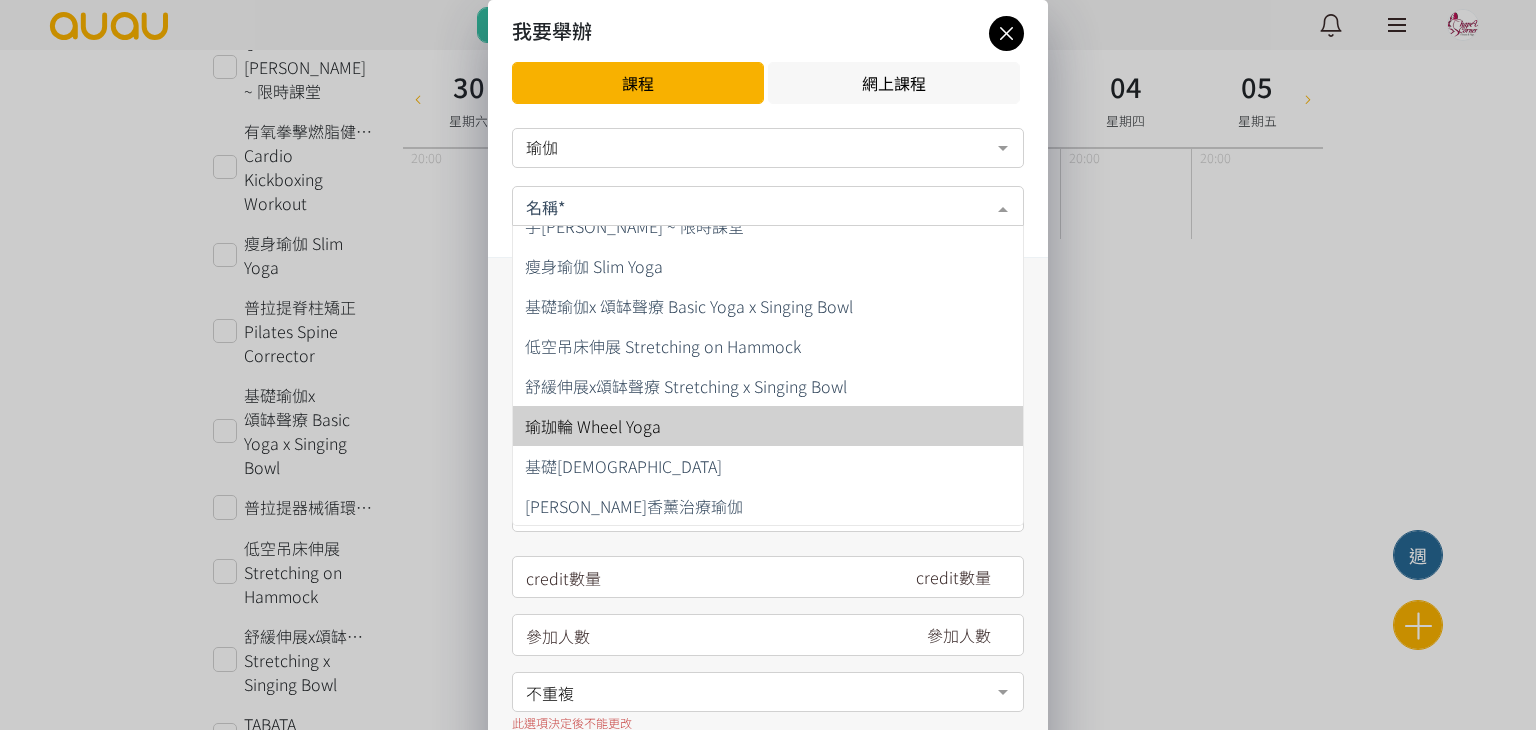 click on "瑜珈輪 Wheel Yoga" at bounding box center [768, 426] 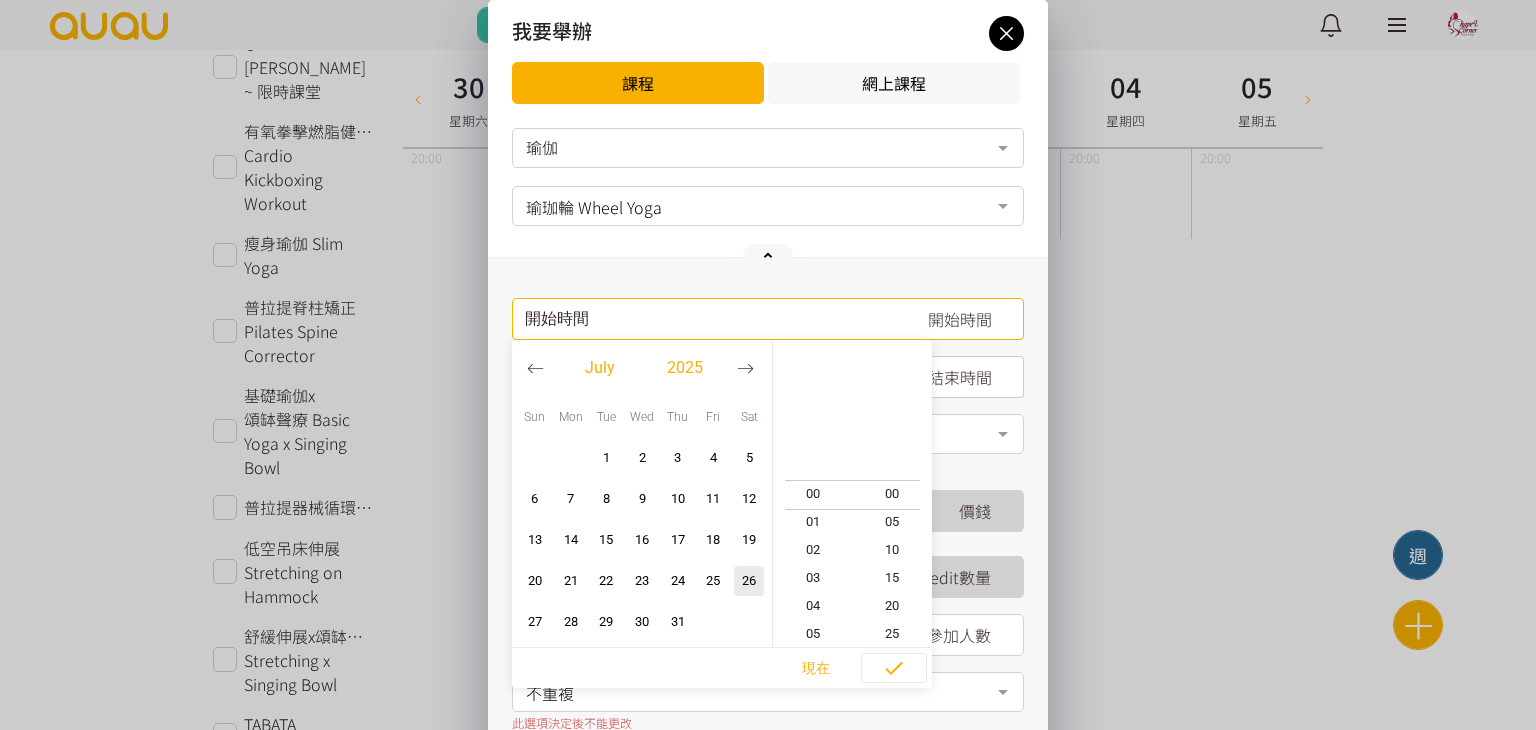 click on "請選擇時間表日期" at bounding box center [768, 319] 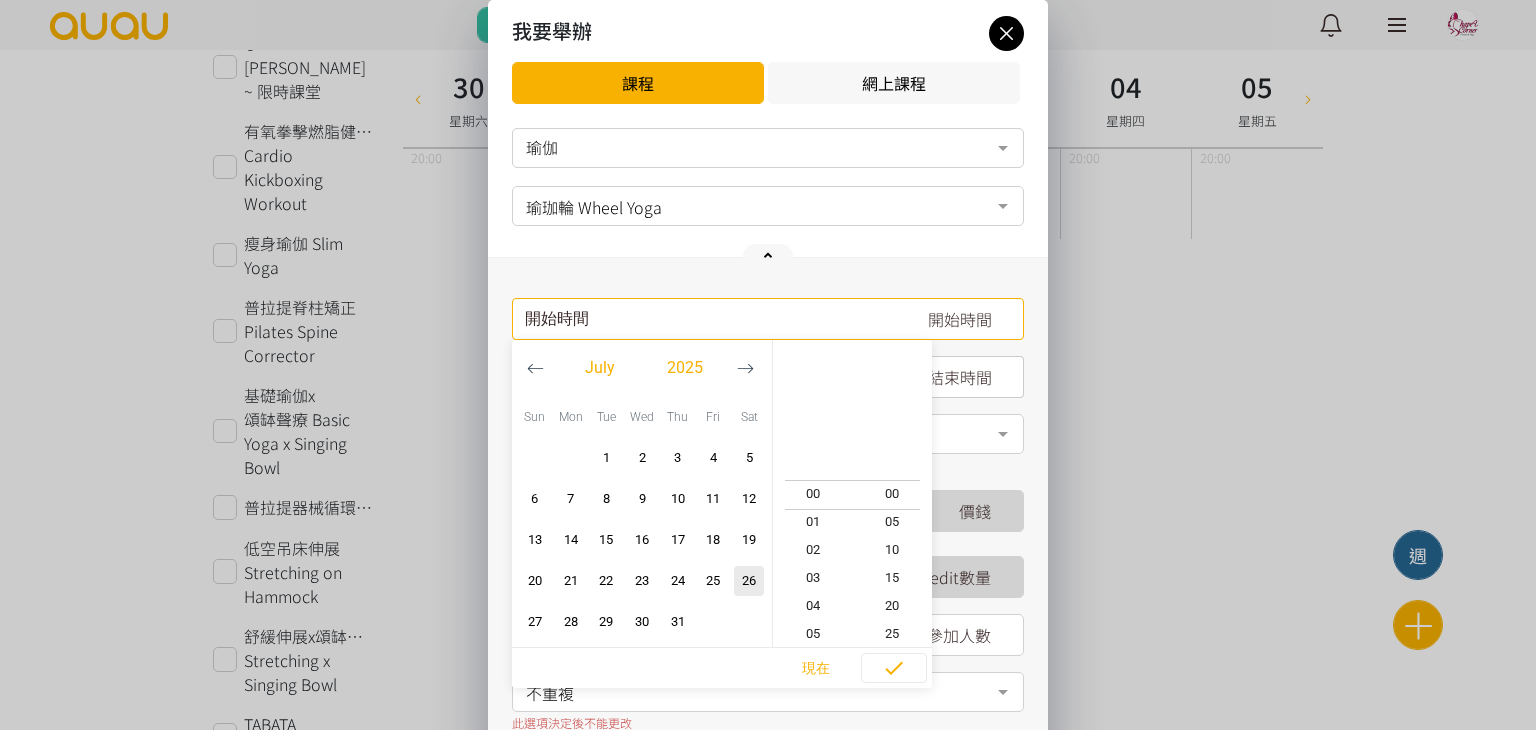 click 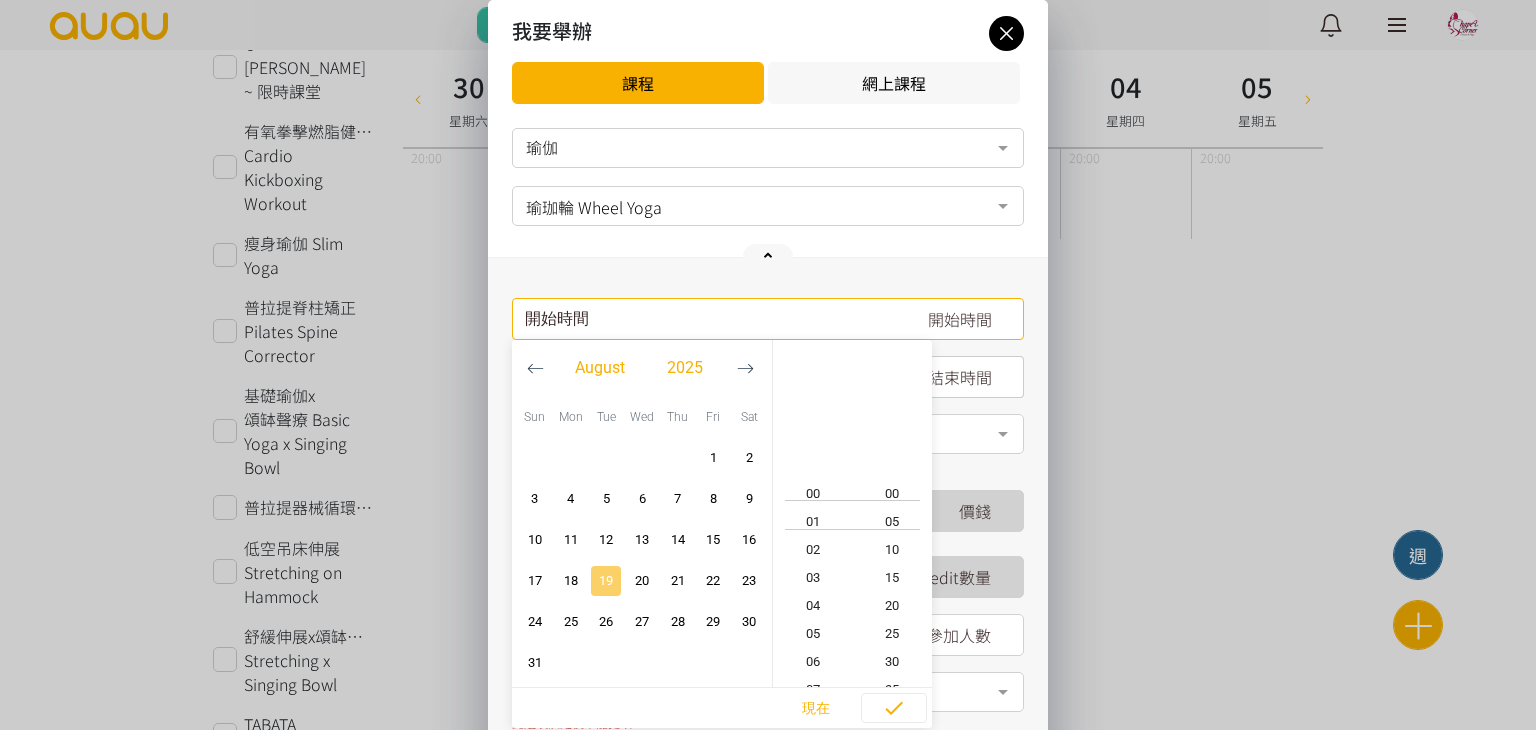 click on "19" at bounding box center [606, 581] 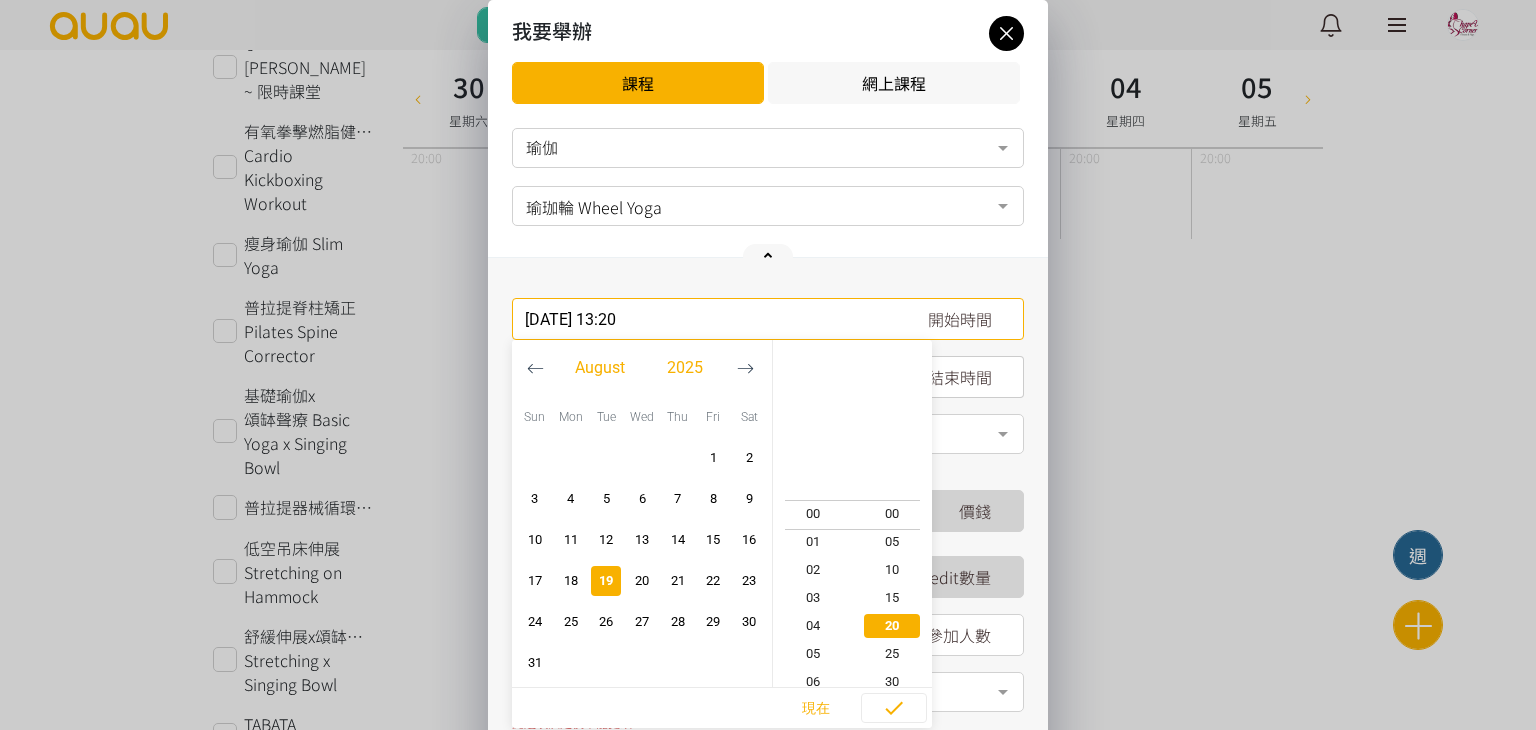 scroll, scrollTop: 364, scrollLeft: 0, axis: vertical 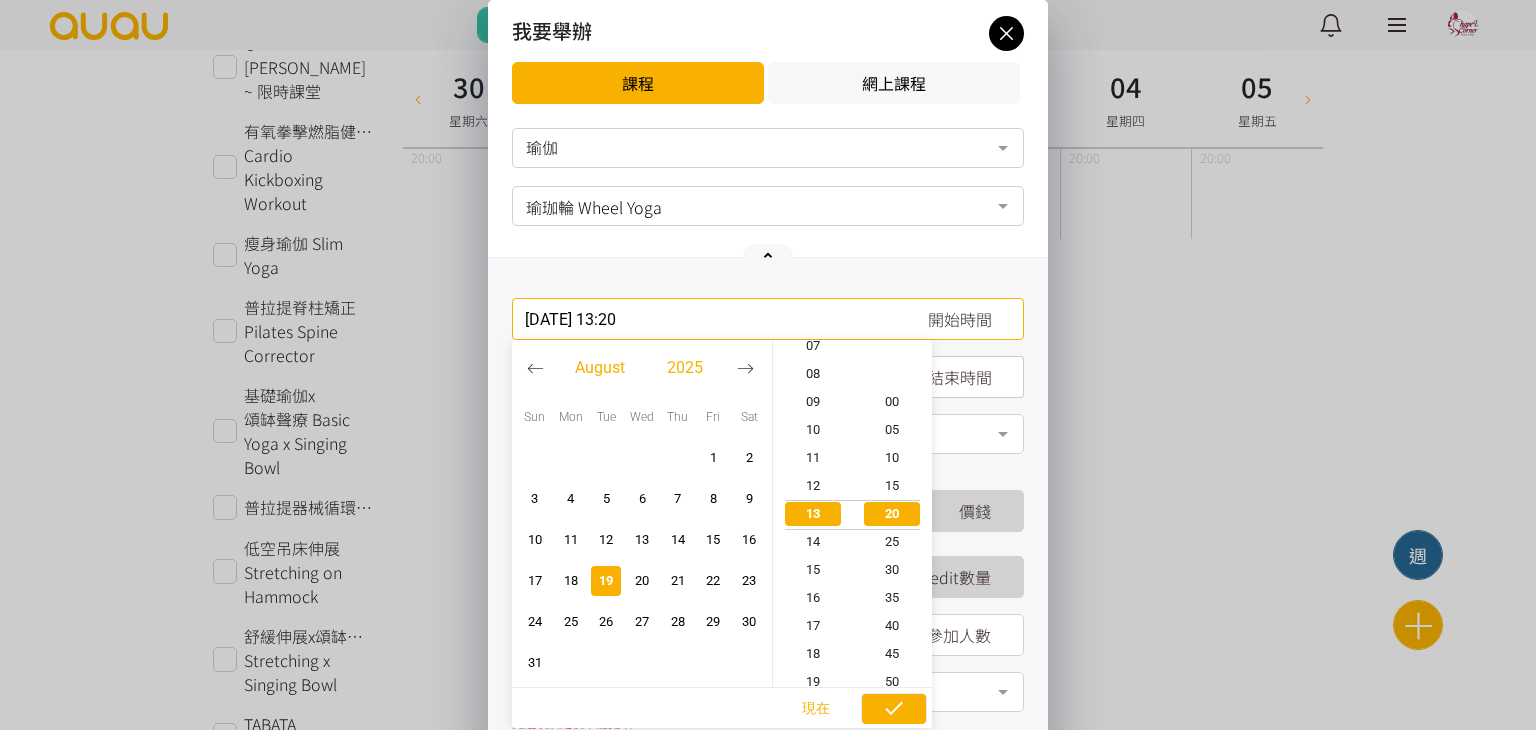 click 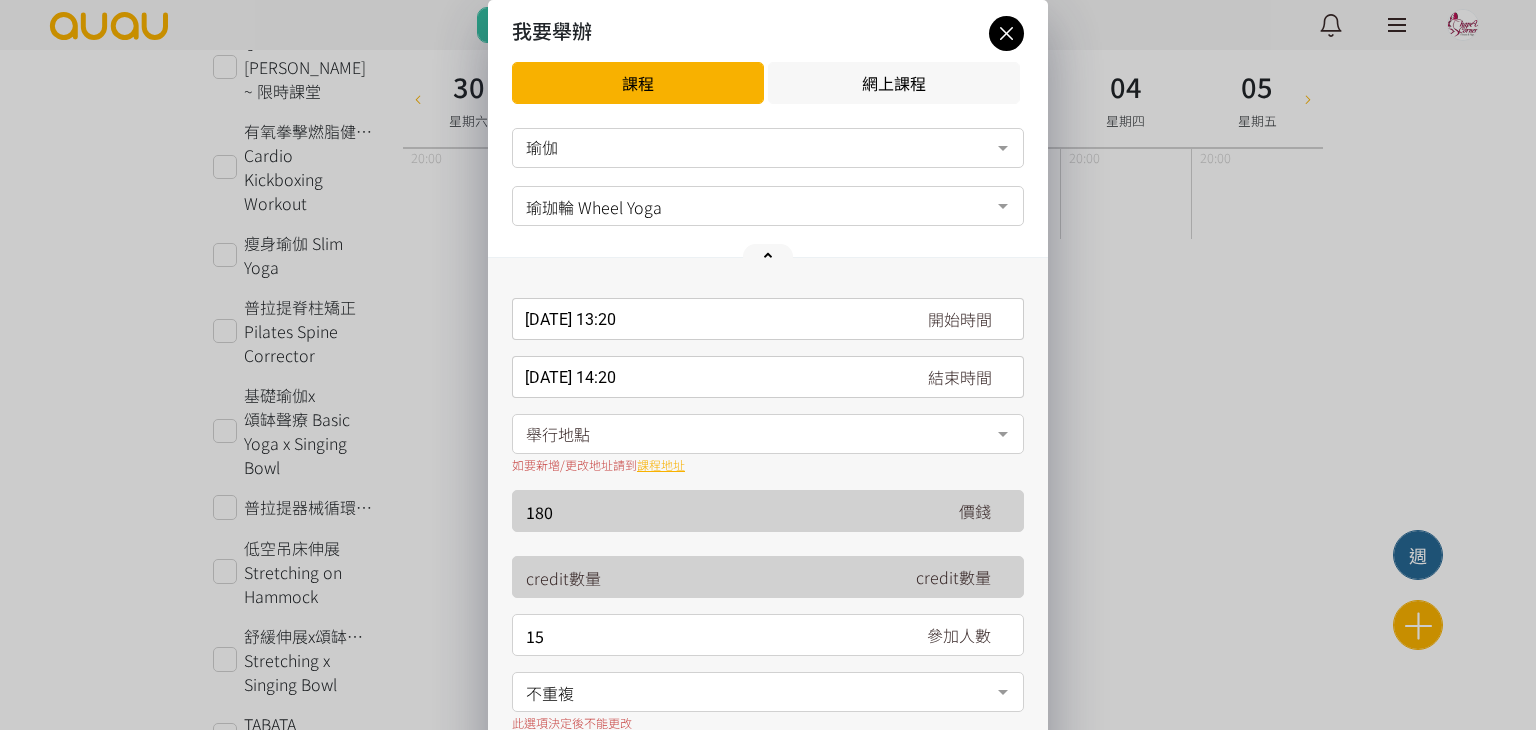 click on "舉行地點" at bounding box center [768, 434] 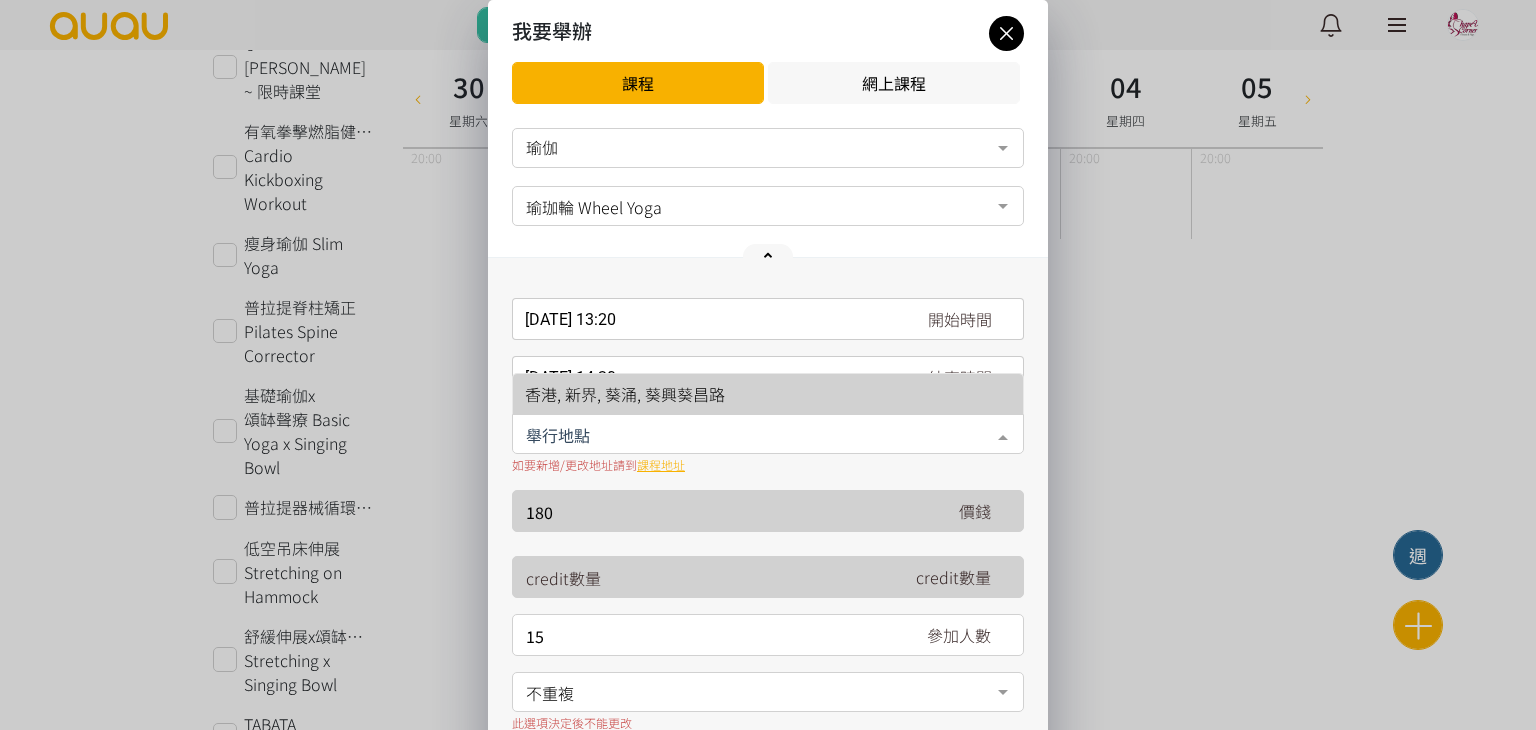 click on "香港, 新界, 葵涌, 葵興葵昌路" at bounding box center (625, 394) 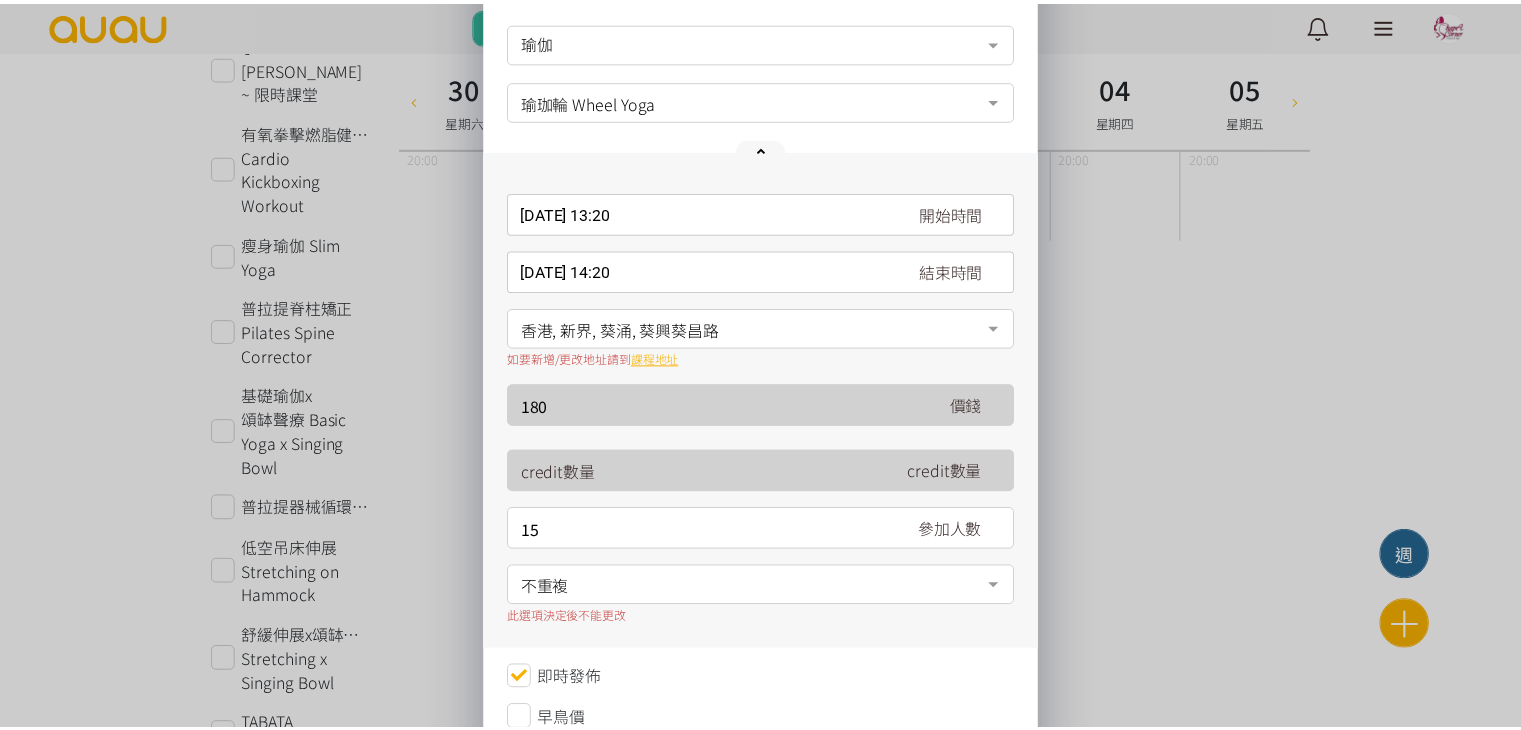 scroll, scrollTop: 300, scrollLeft: 0, axis: vertical 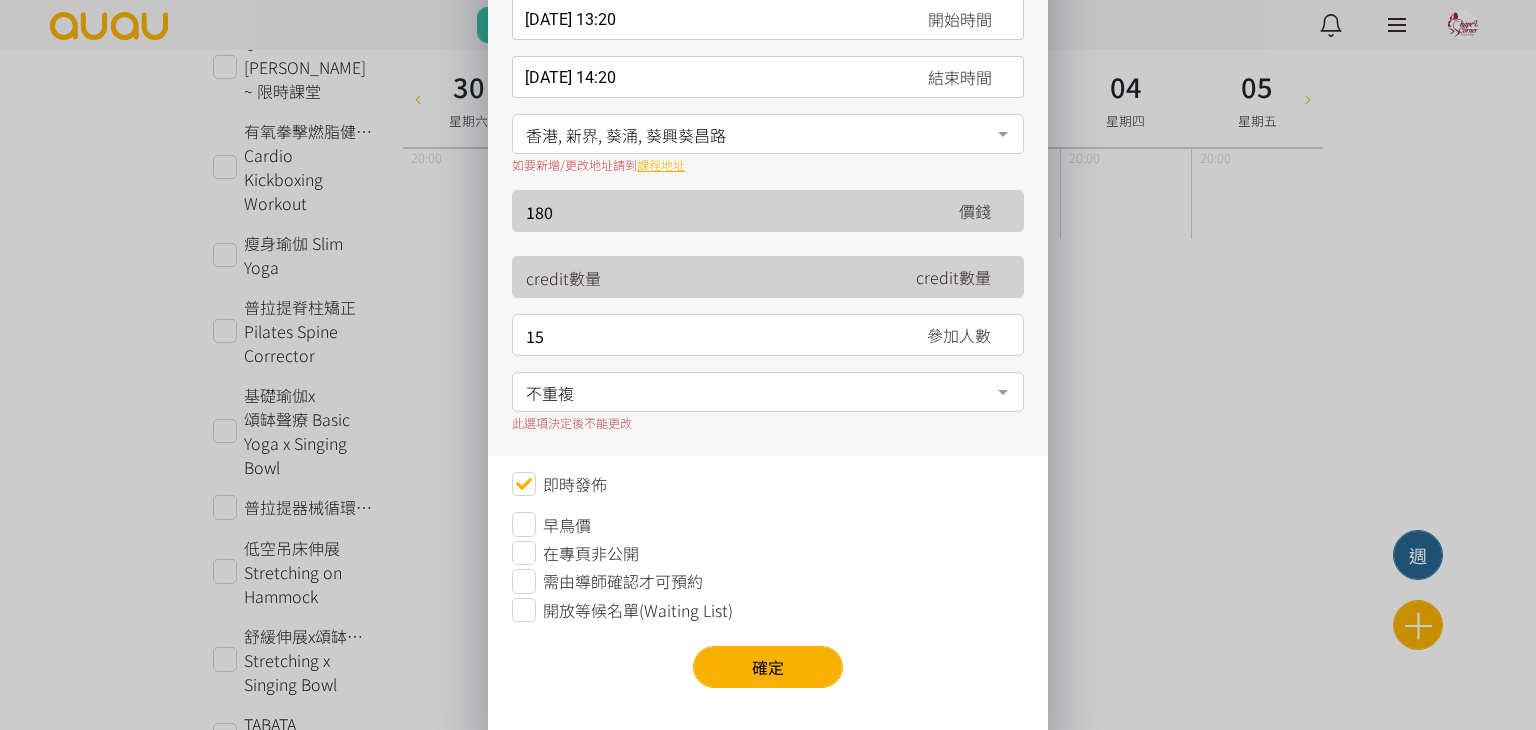 click on "不重複" at bounding box center [768, 390] 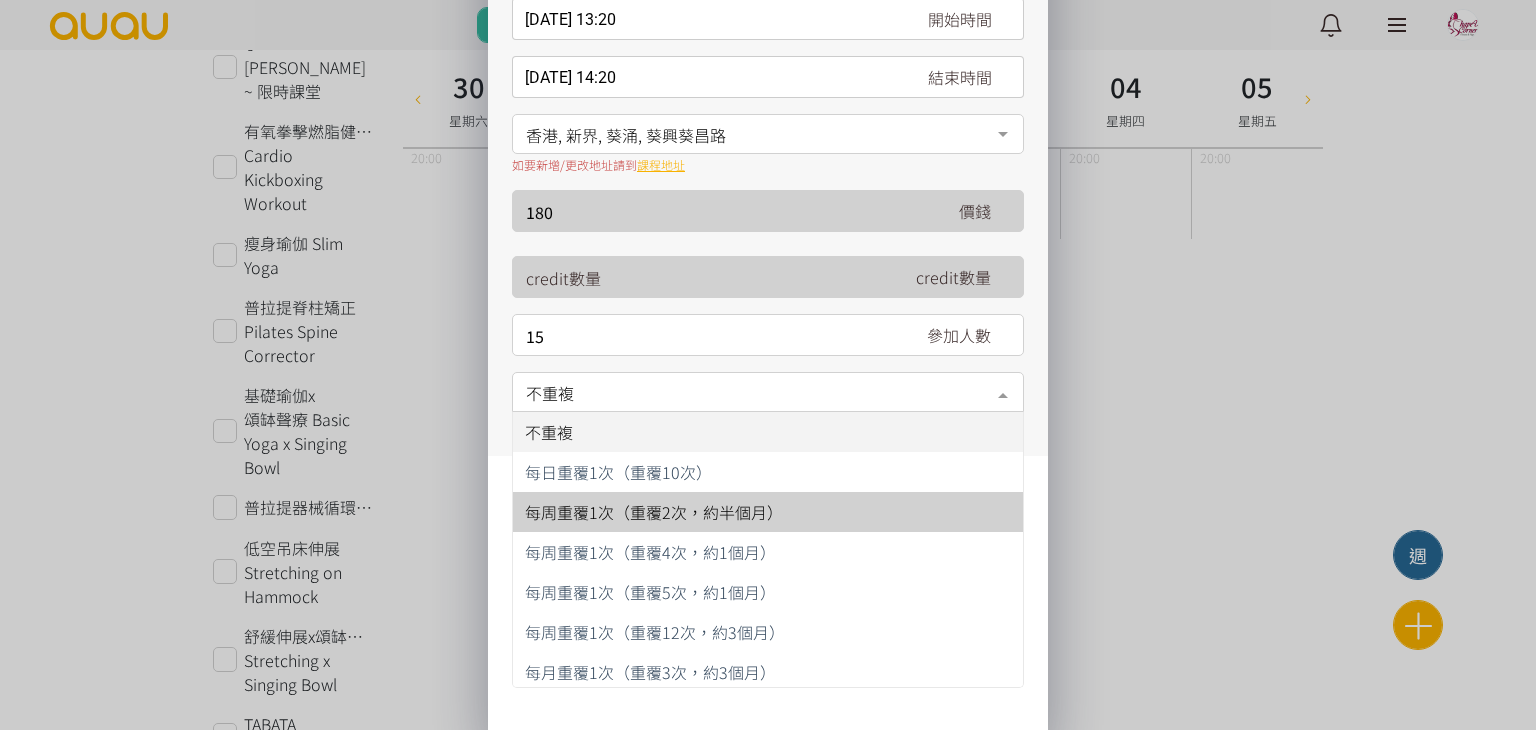 click on "每周重覆1次（重覆2次，約半個月）" at bounding box center (654, 512) 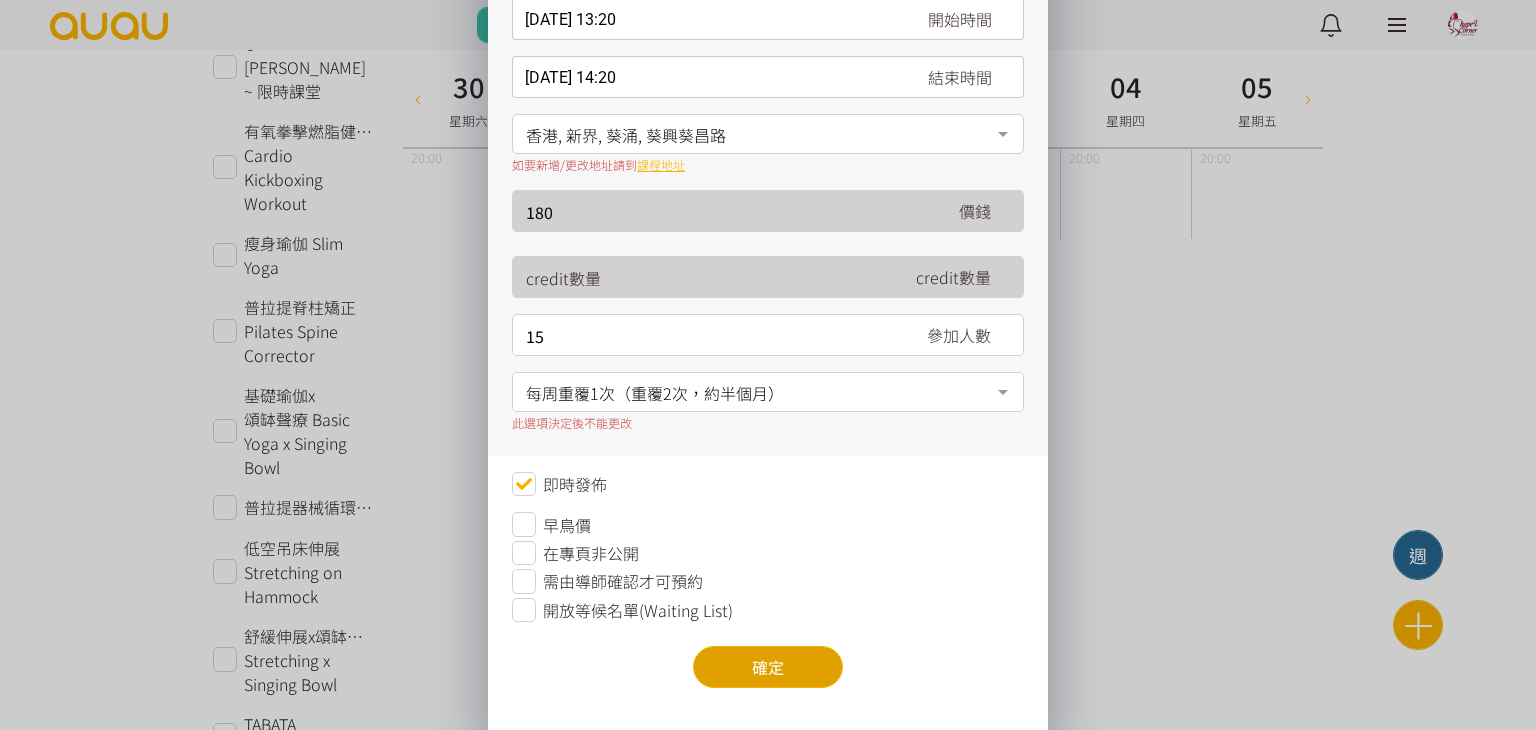 click on "確定" at bounding box center (768, 667) 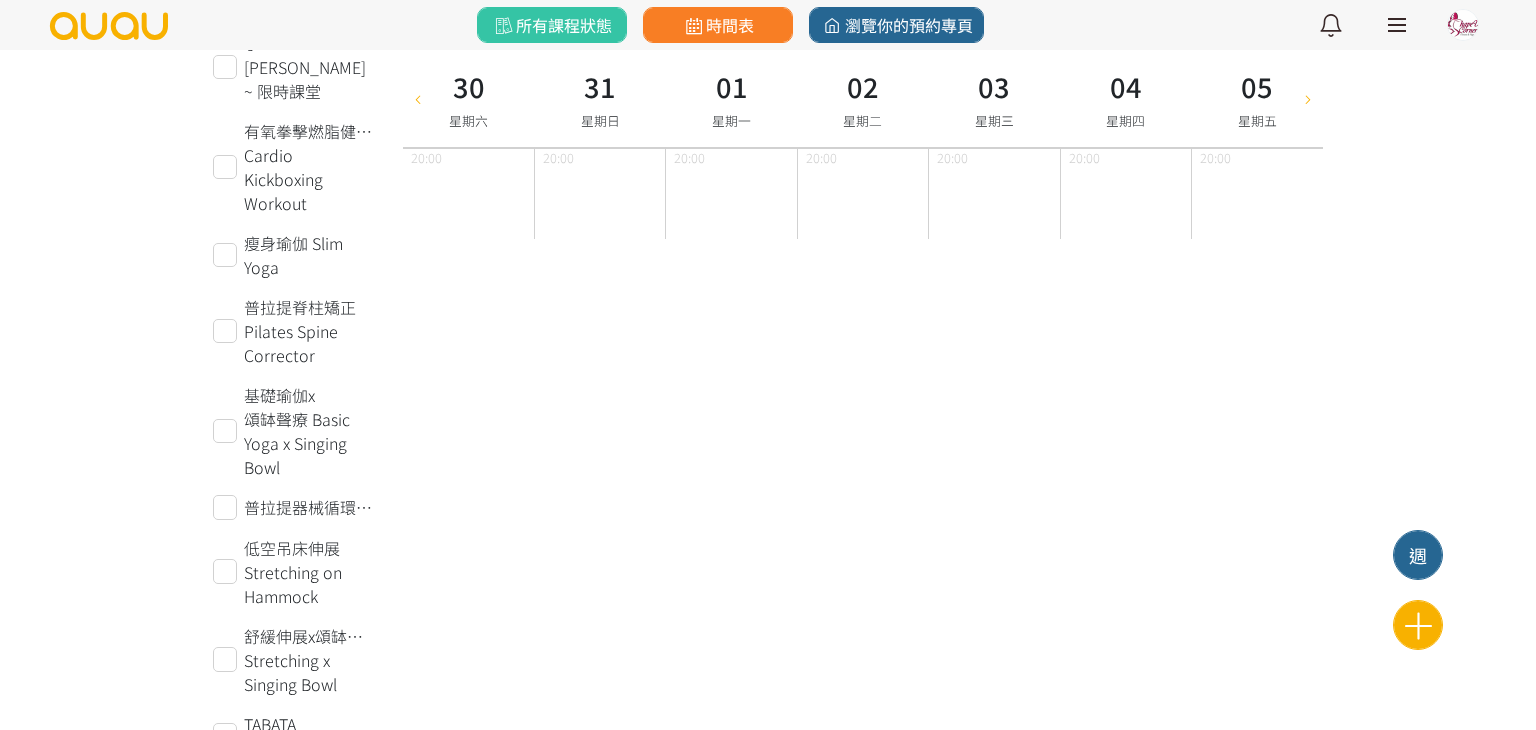scroll, scrollTop: 0, scrollLeft: 0, axis: both 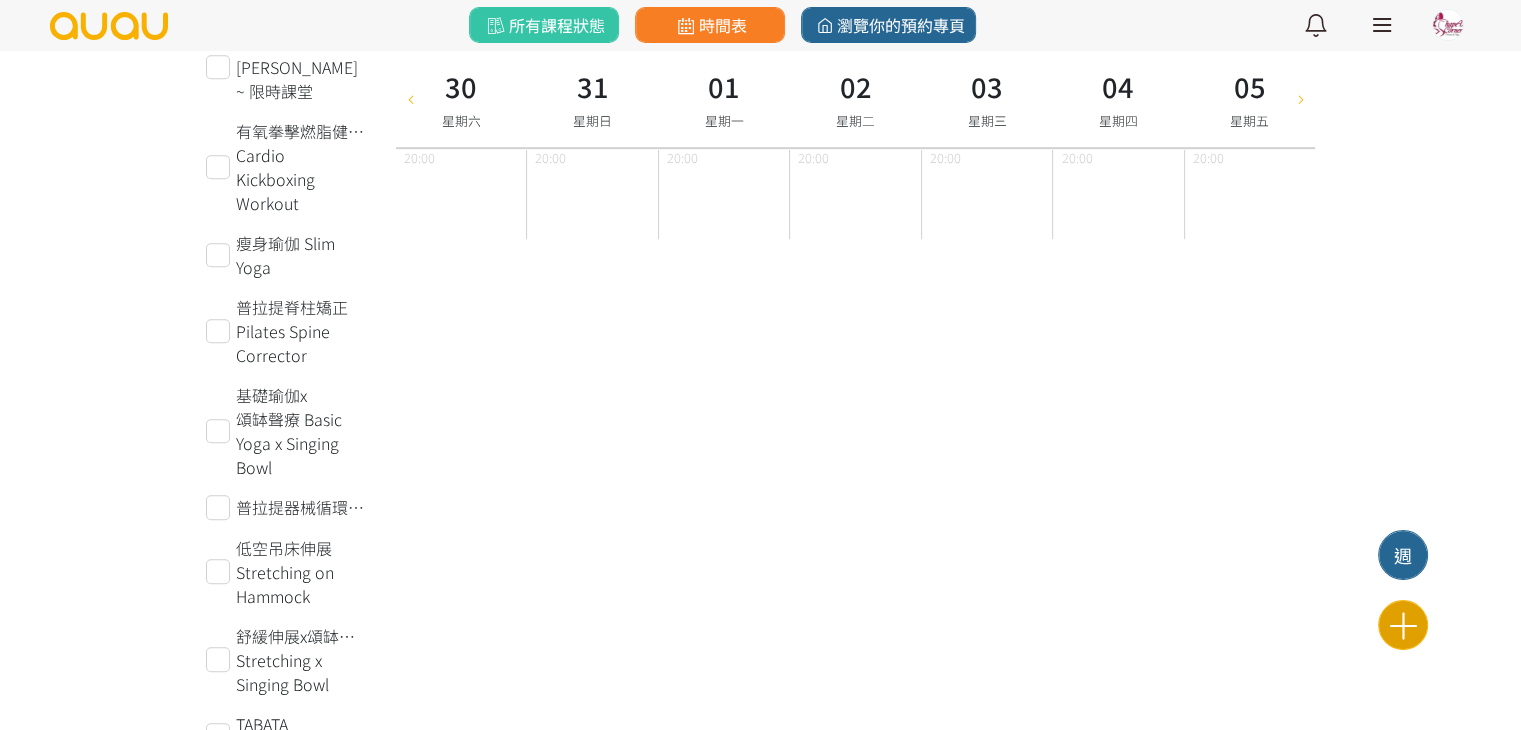click at bounding box center [1403, 625] 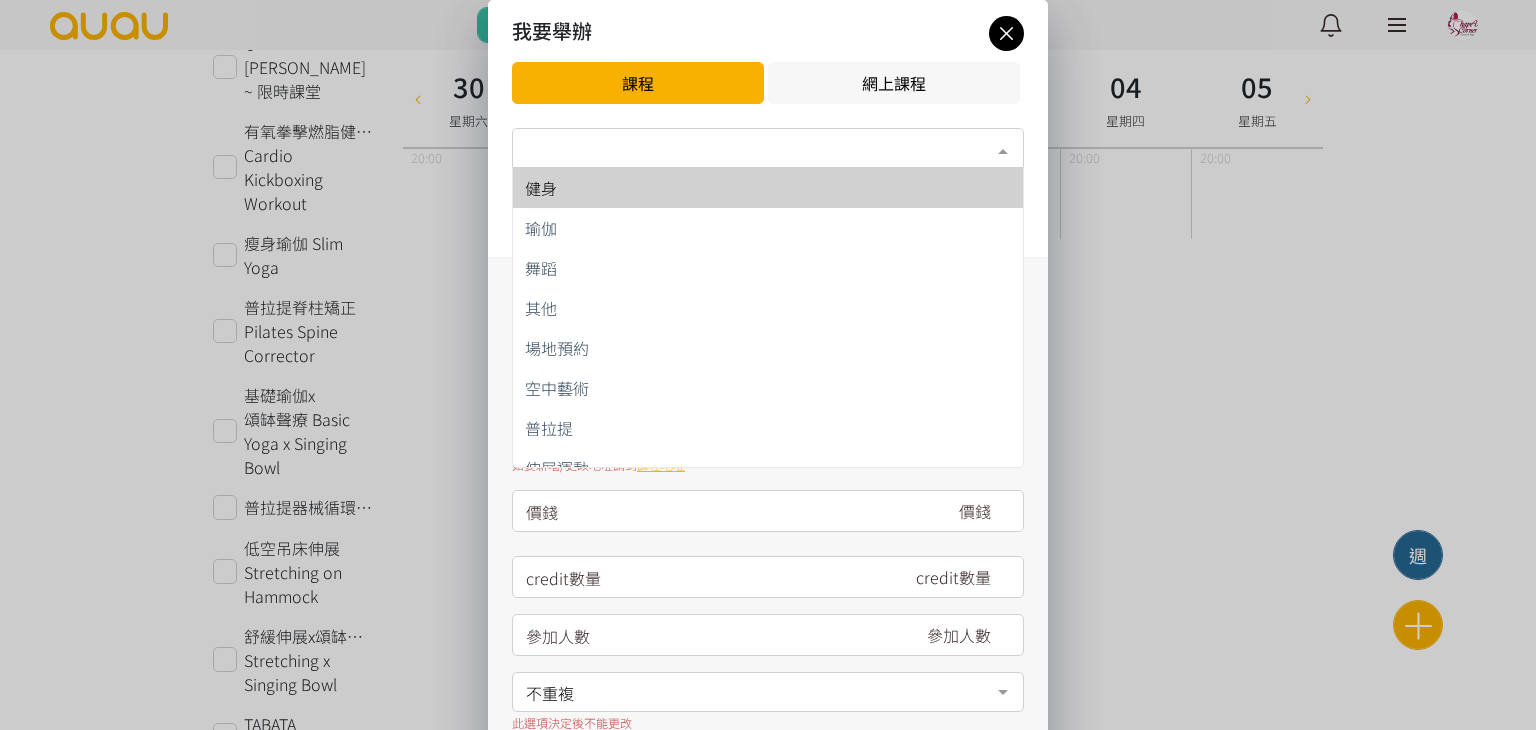 click on "類別*" at bounding box center [768, 148] 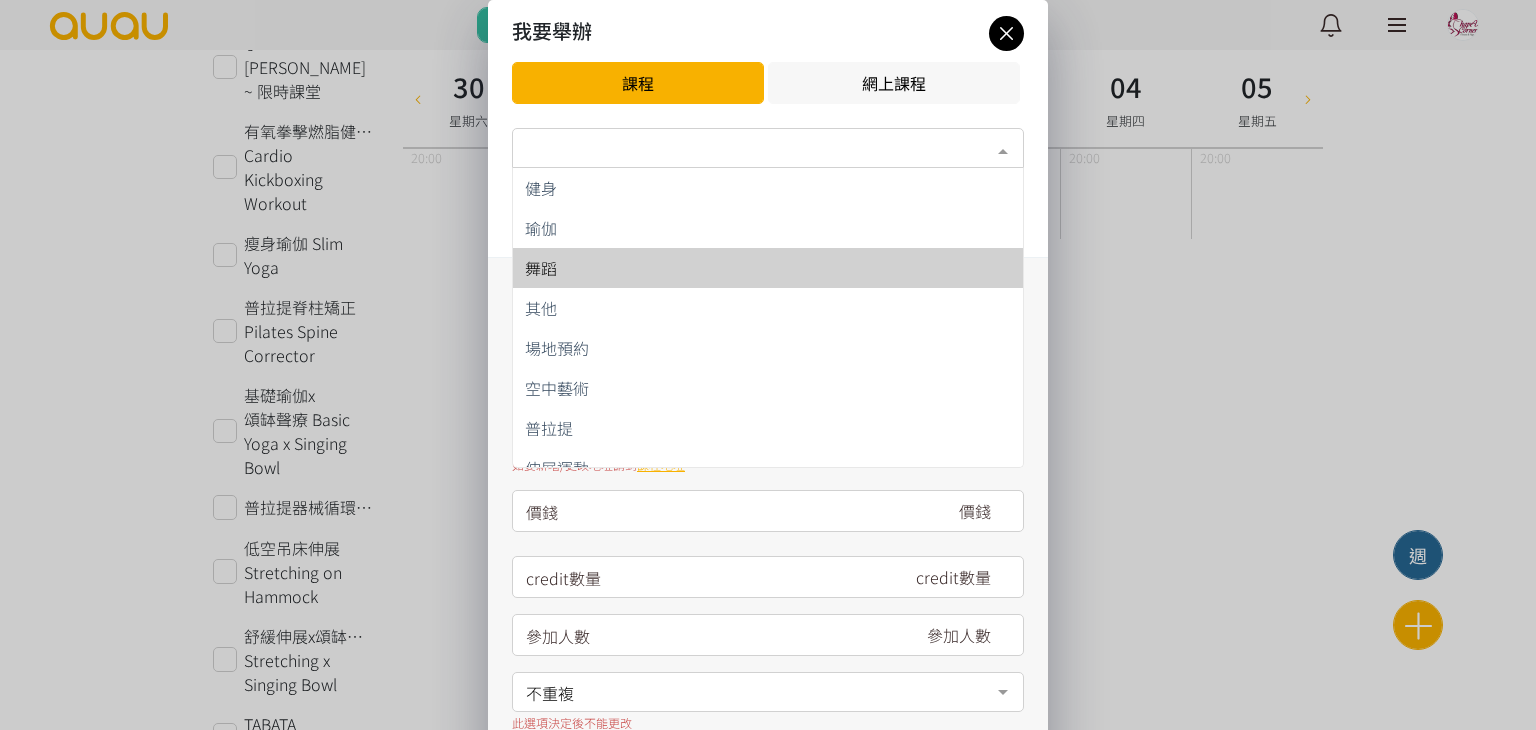 click on "舞蹈" at bounding box center (768, 268) 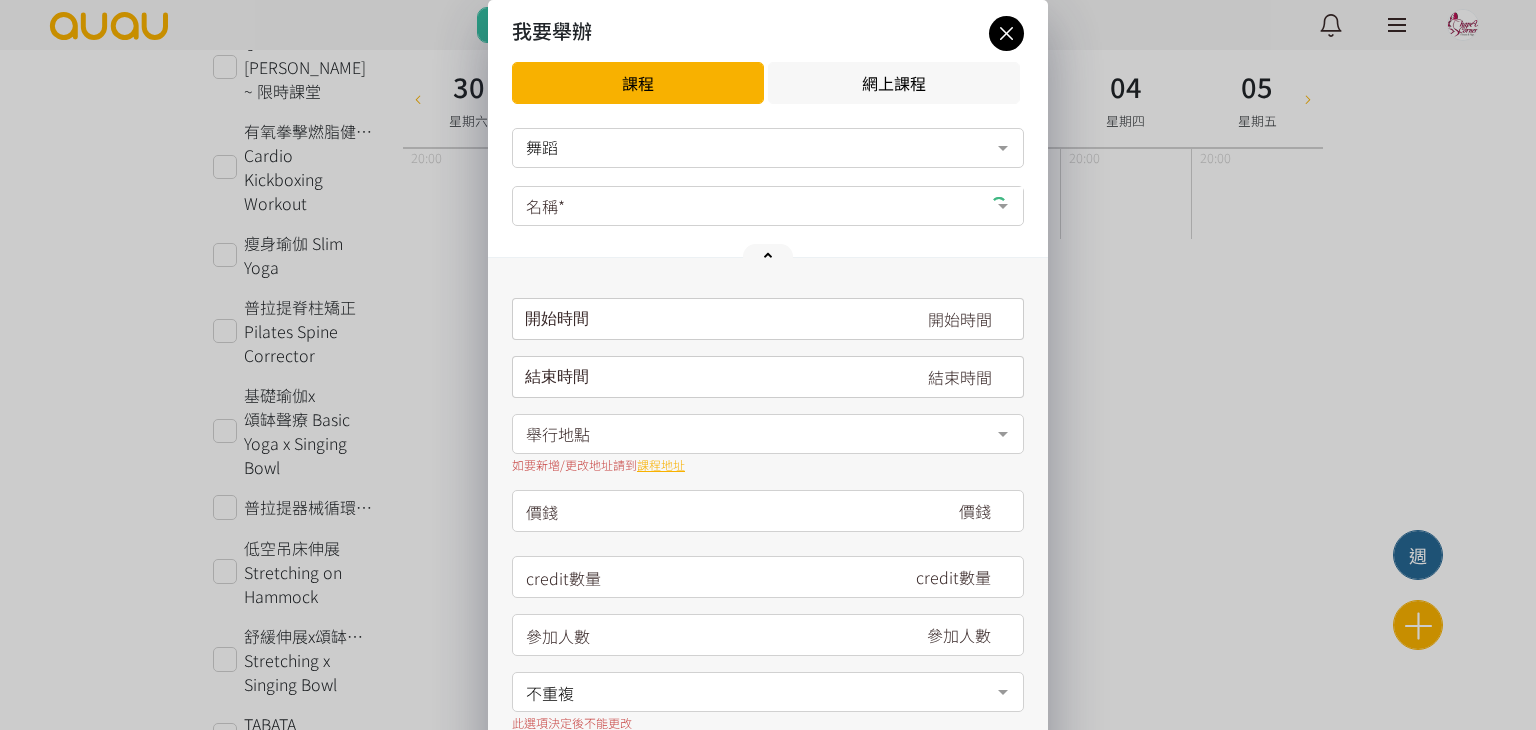 click on "名稱*" at bounding box center [768, 206] 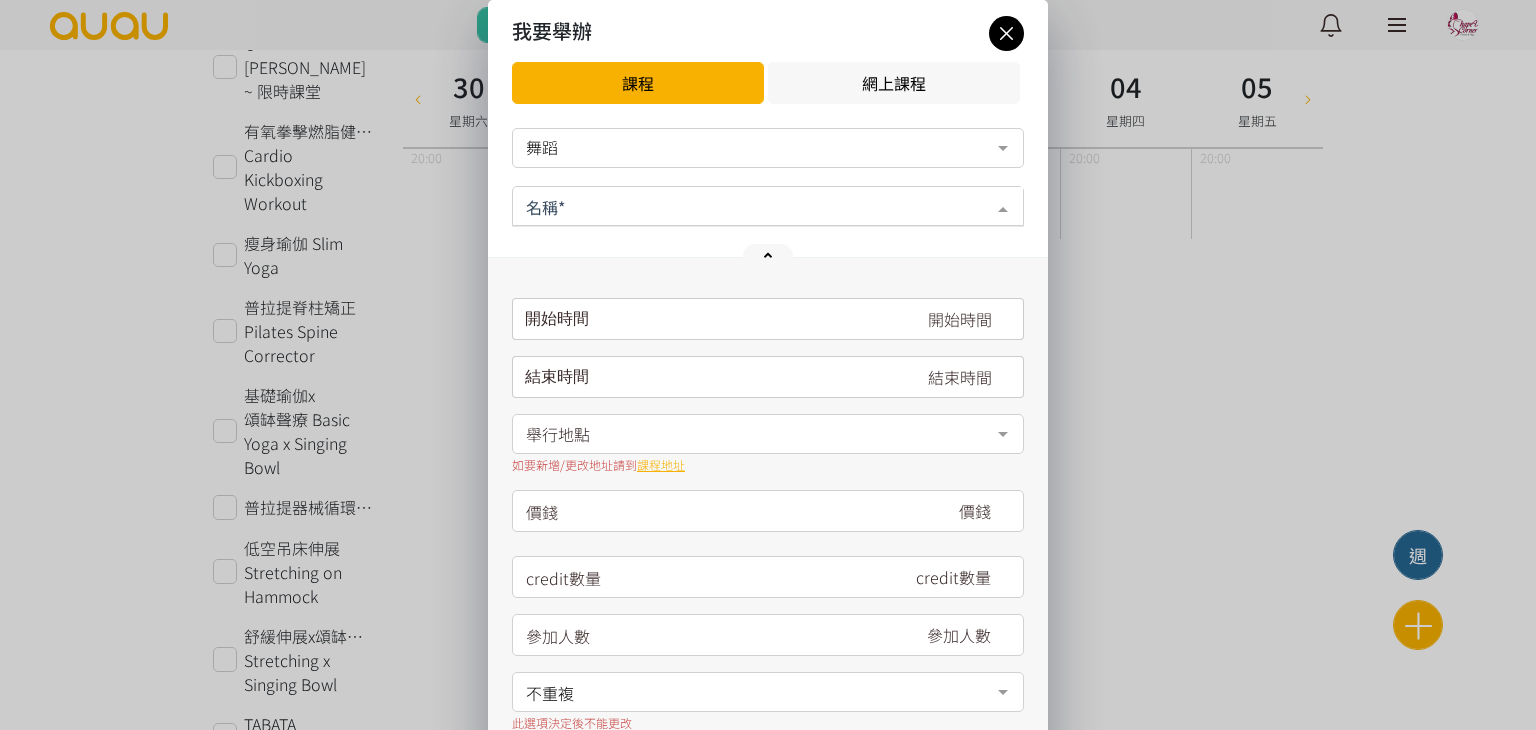 click at bounding box center [768, 204] 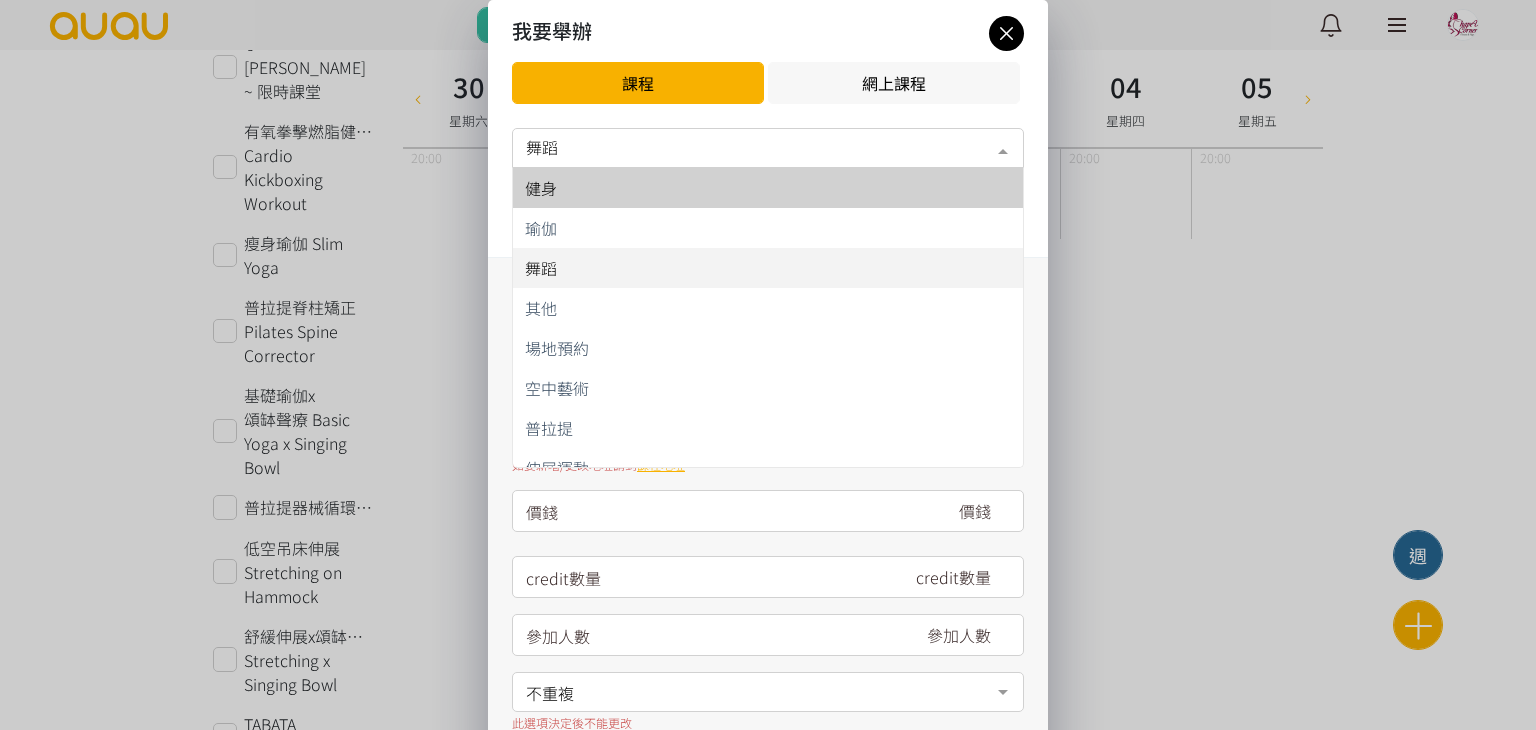 click on "健身" at bounding box center (768, 188) 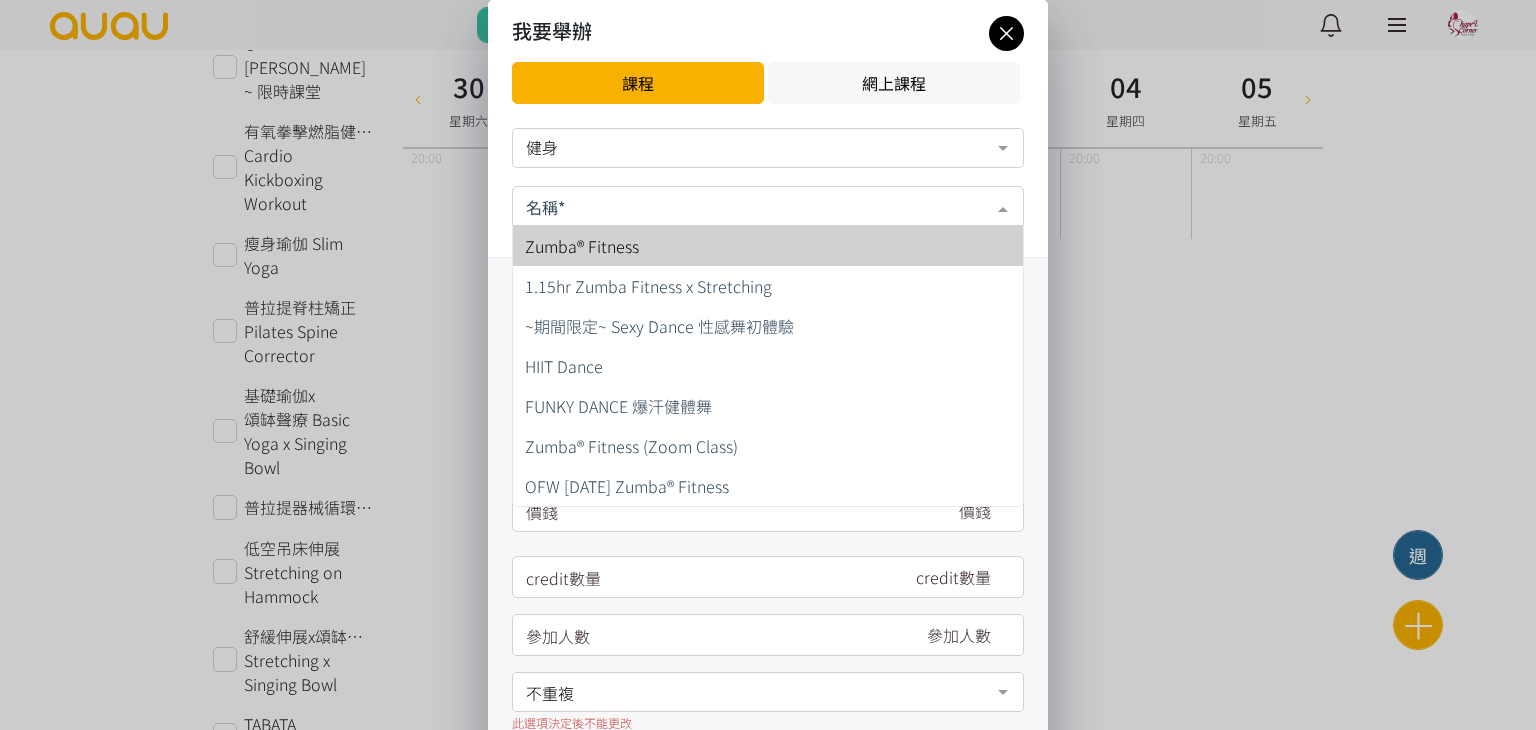 click at bounding box center (768, 206) 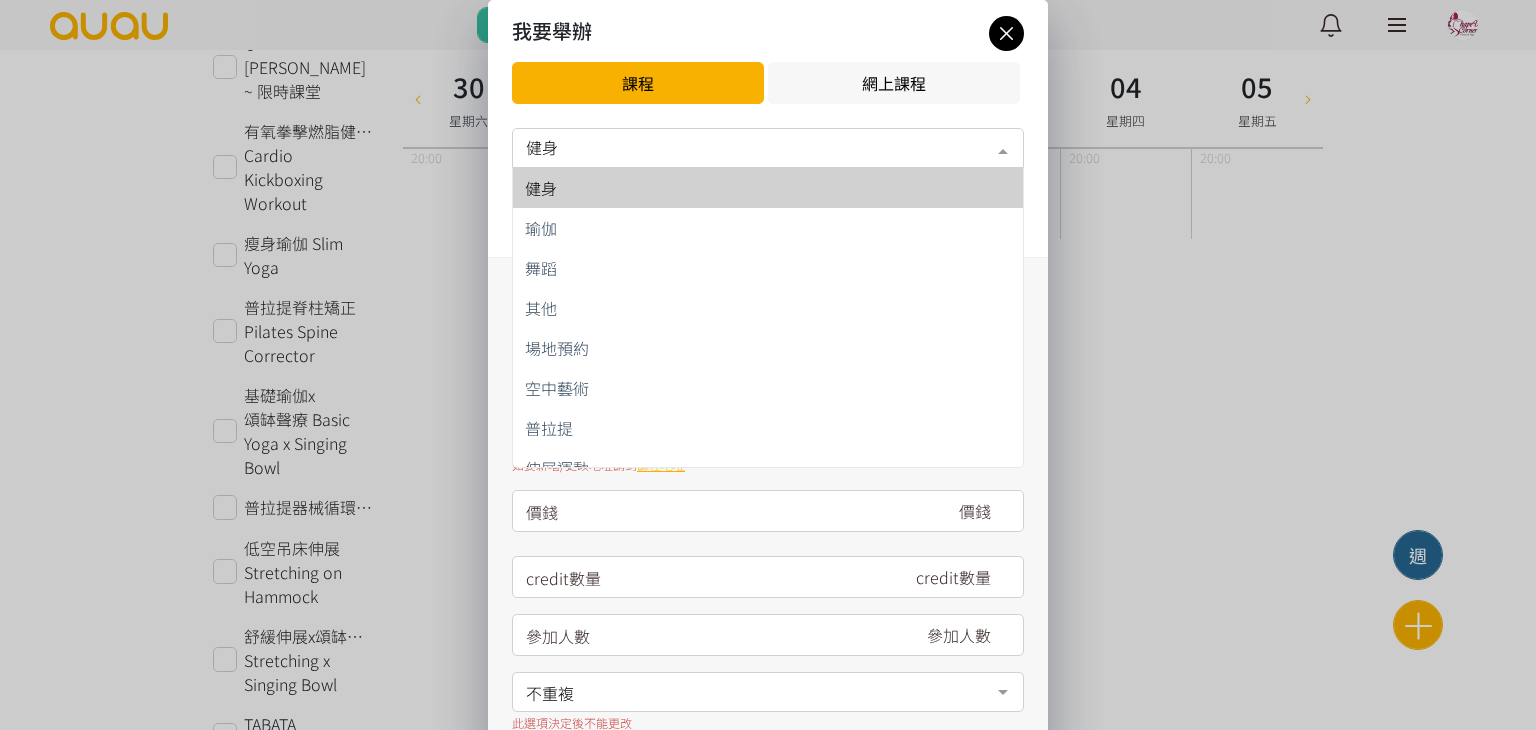click on "健身" at bounding box center [768, 148] 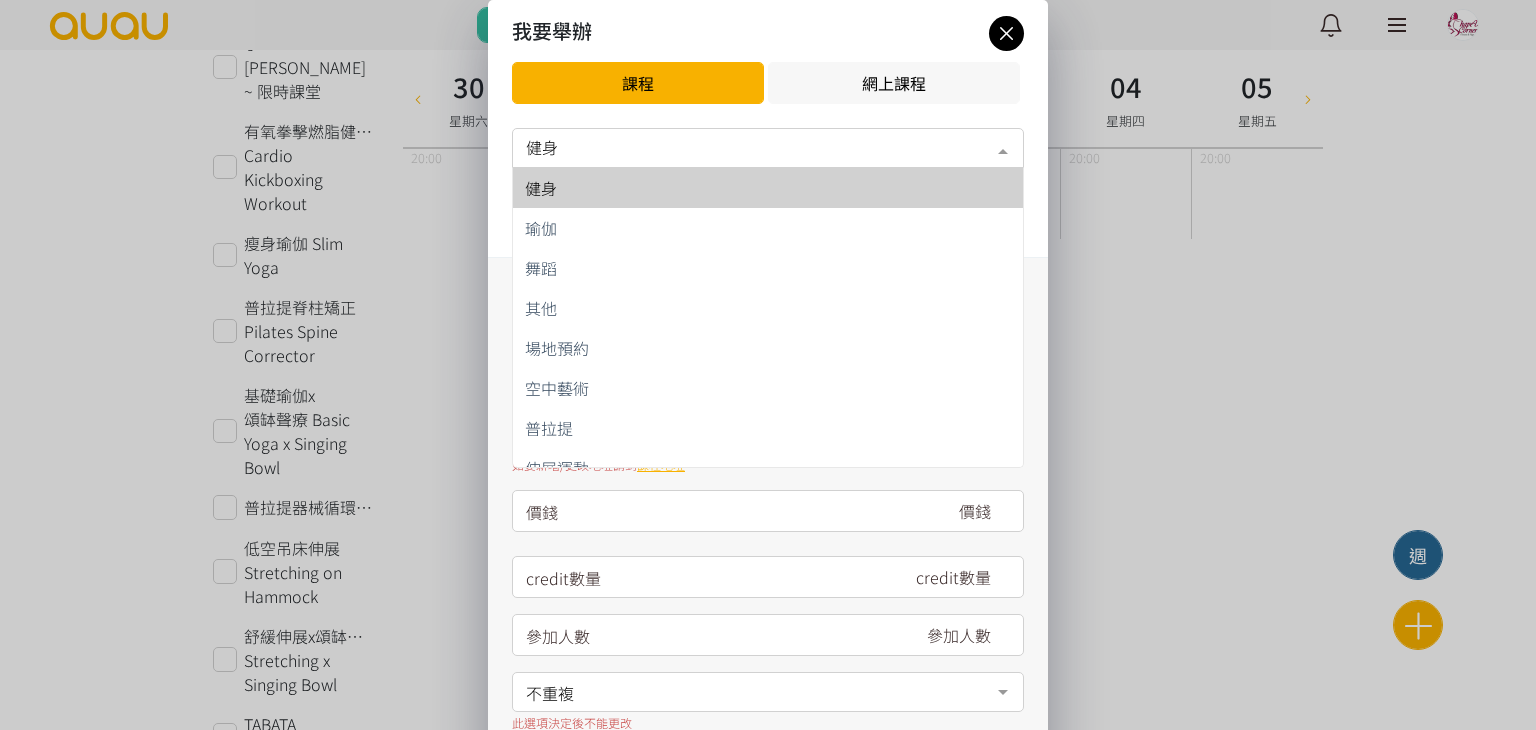 click on "健身" at bounding box center (768, 148) 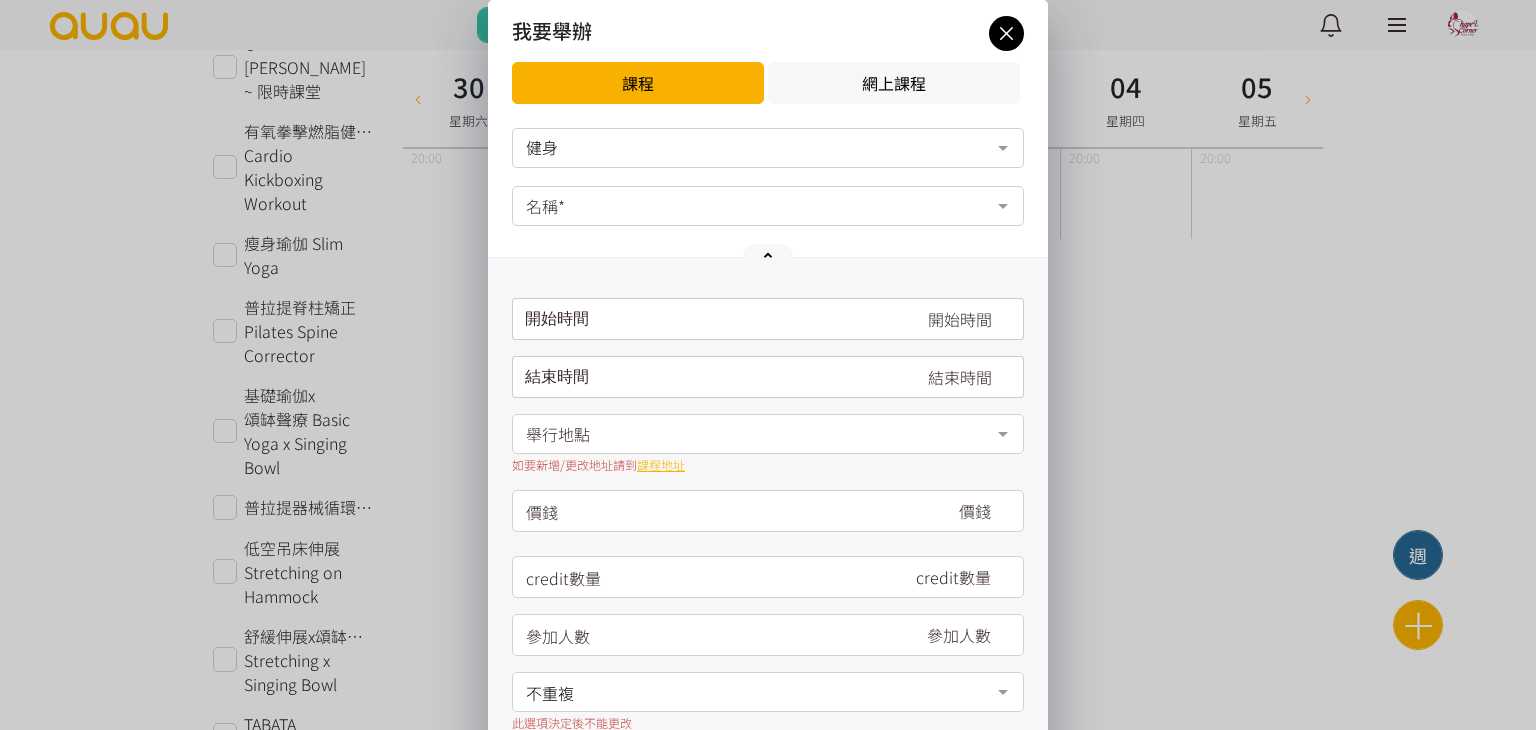 click on "名稱*
Zumba® Fitness   1.15hr Zumba Fitness x Stretching   ~期間限定~ Sexy Dance 性感舞初體驗   HIIT Dance   FUNKY DANCE 爆汗健體舞   Zumba® Fitness (Zoom Class)   OFW [DATE] Zumba® Fitness     No elements found. Consider changing the search query.   請填寫名稱" at bounding box center (768, 207) 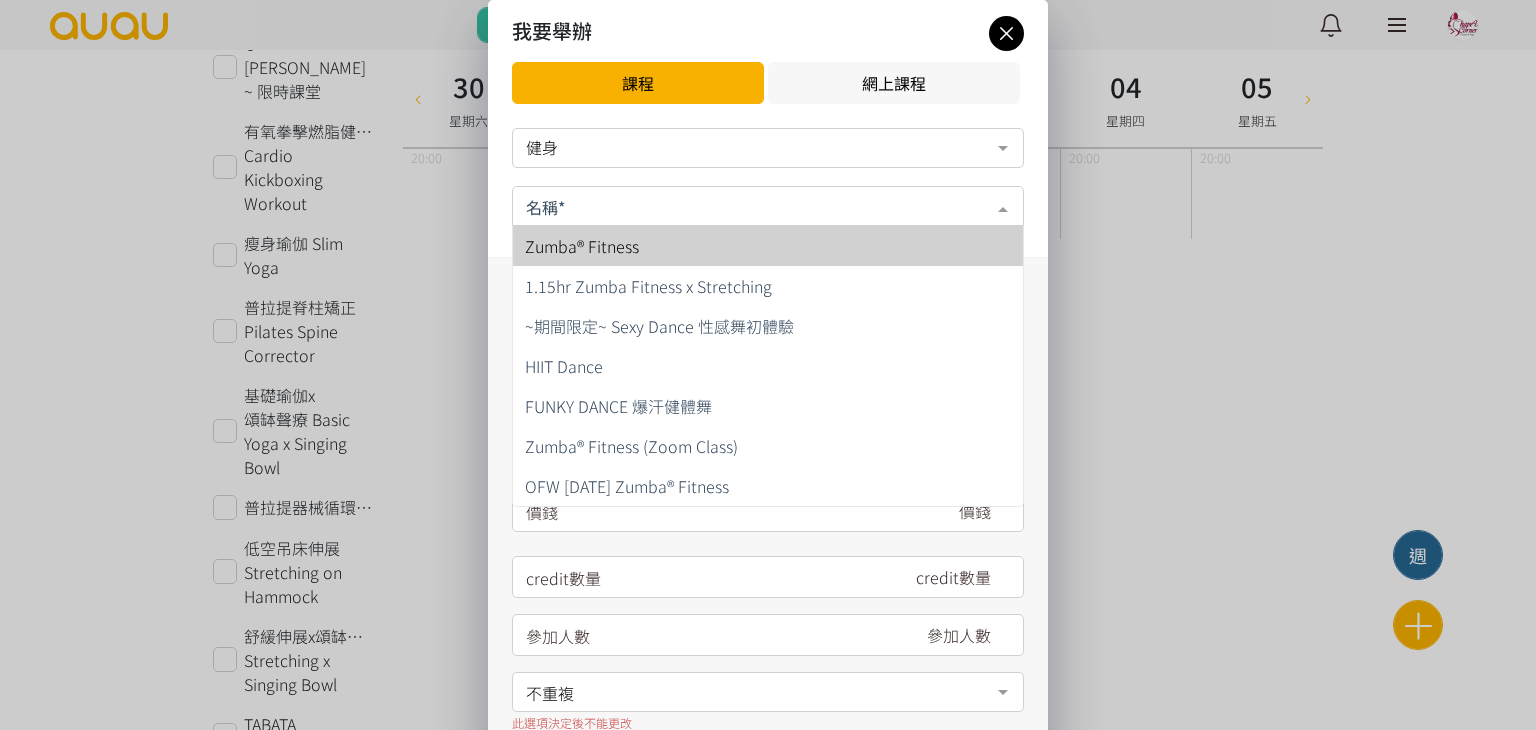 click on "Zumba® Fitness" at bounding box center [768, 246] 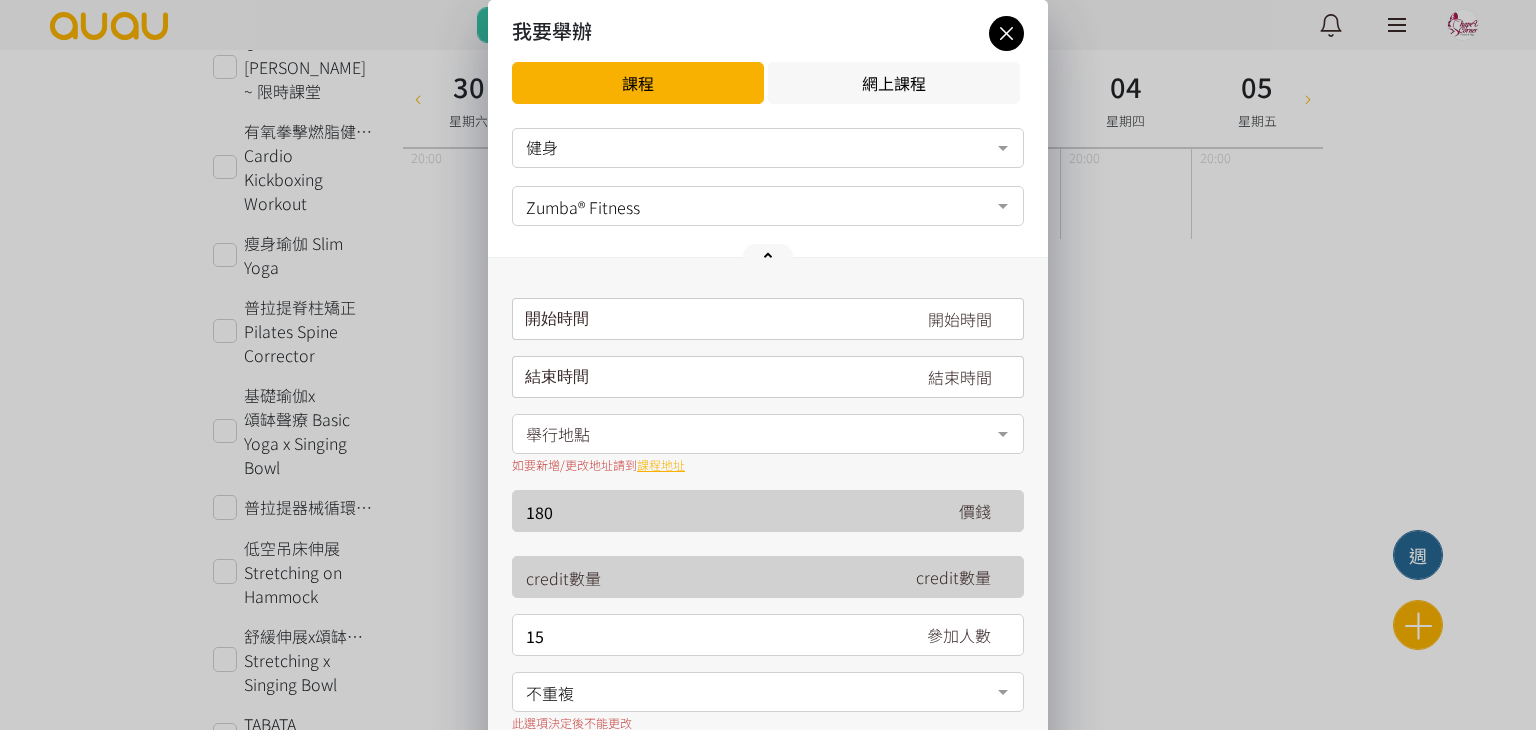 click on "請選擇時間表日期" at bounding box center [768, 319] 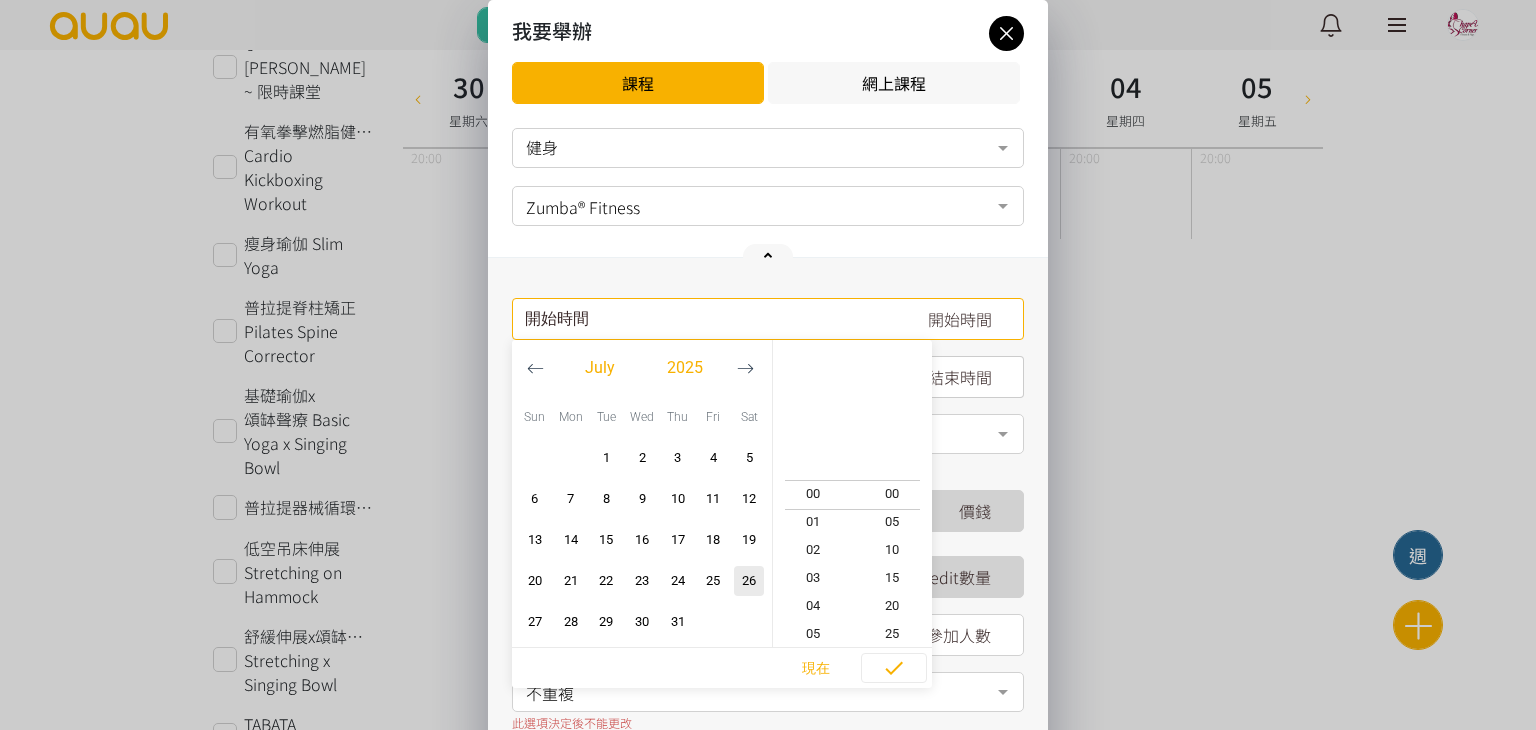 click 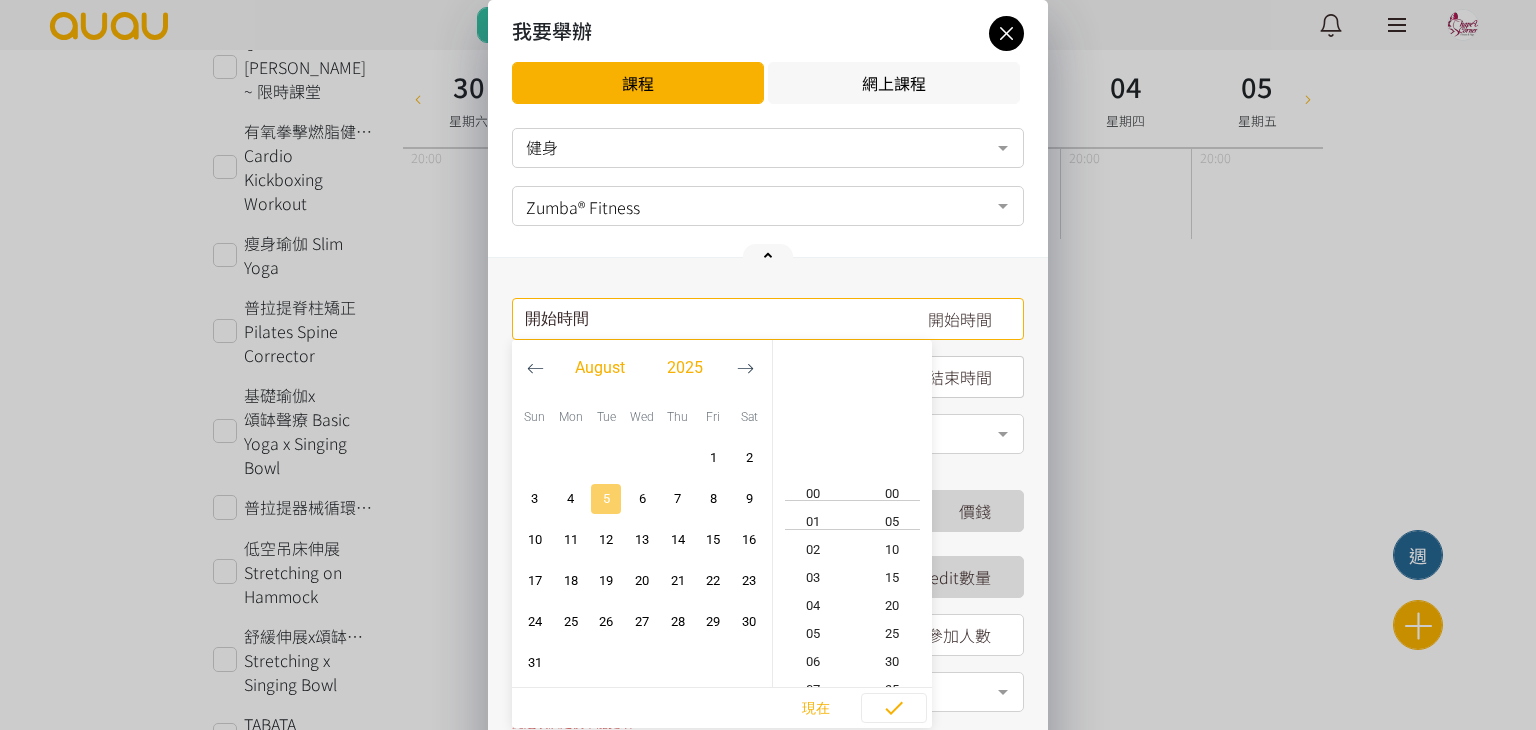 click at bounding box center (606, 499) 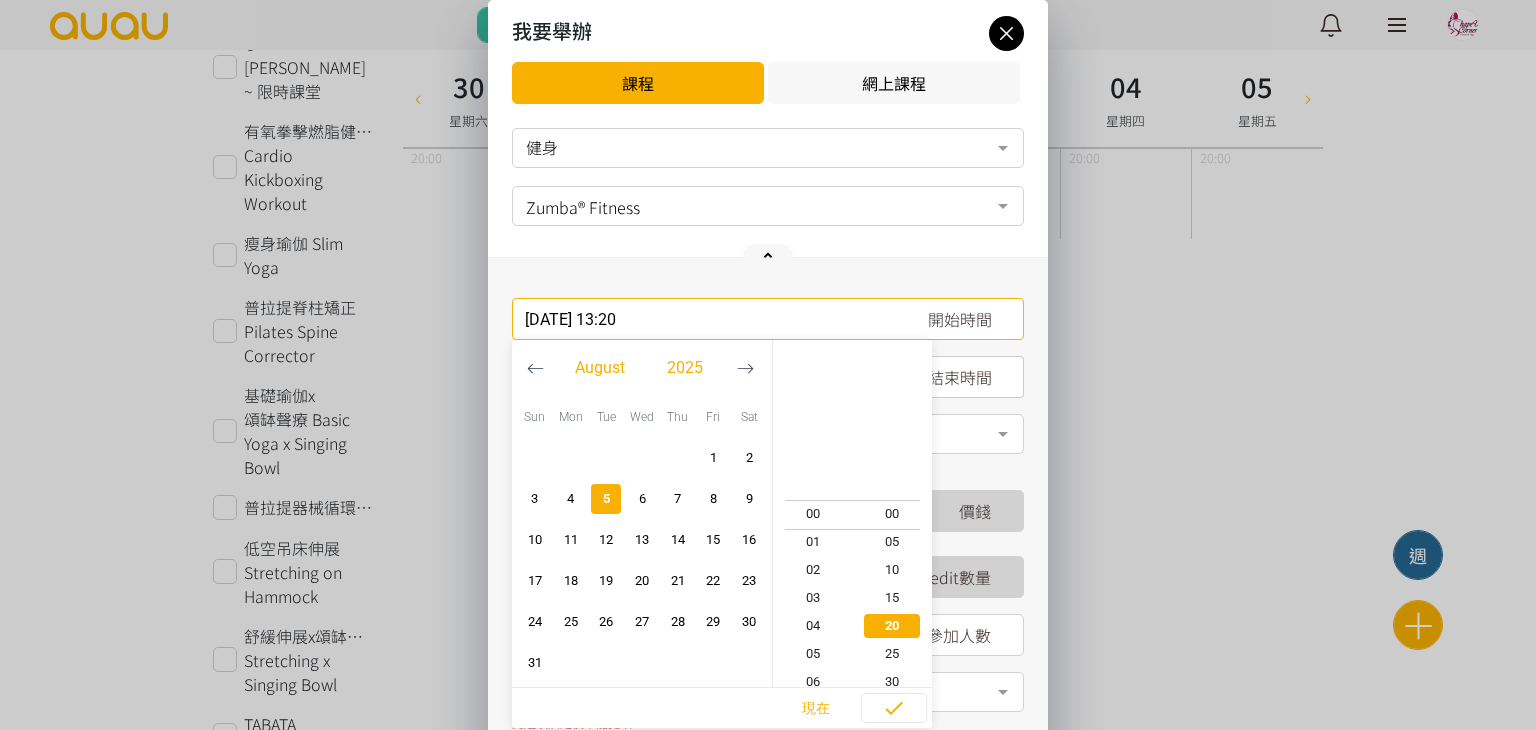 scroll, scrollTop: 364, scrollLeft: 0, axis: vertical 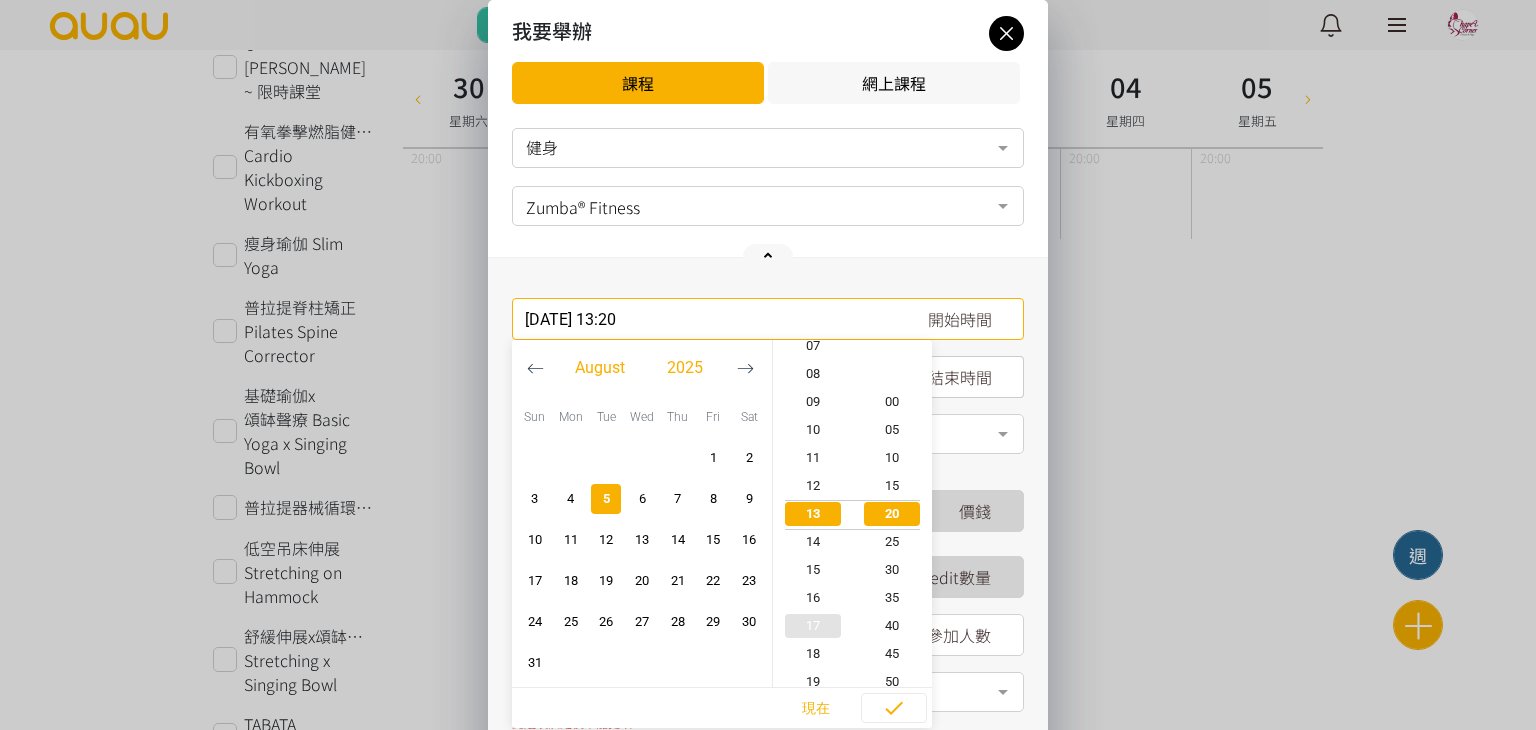 click on "17" at bounding box center (813, 626) 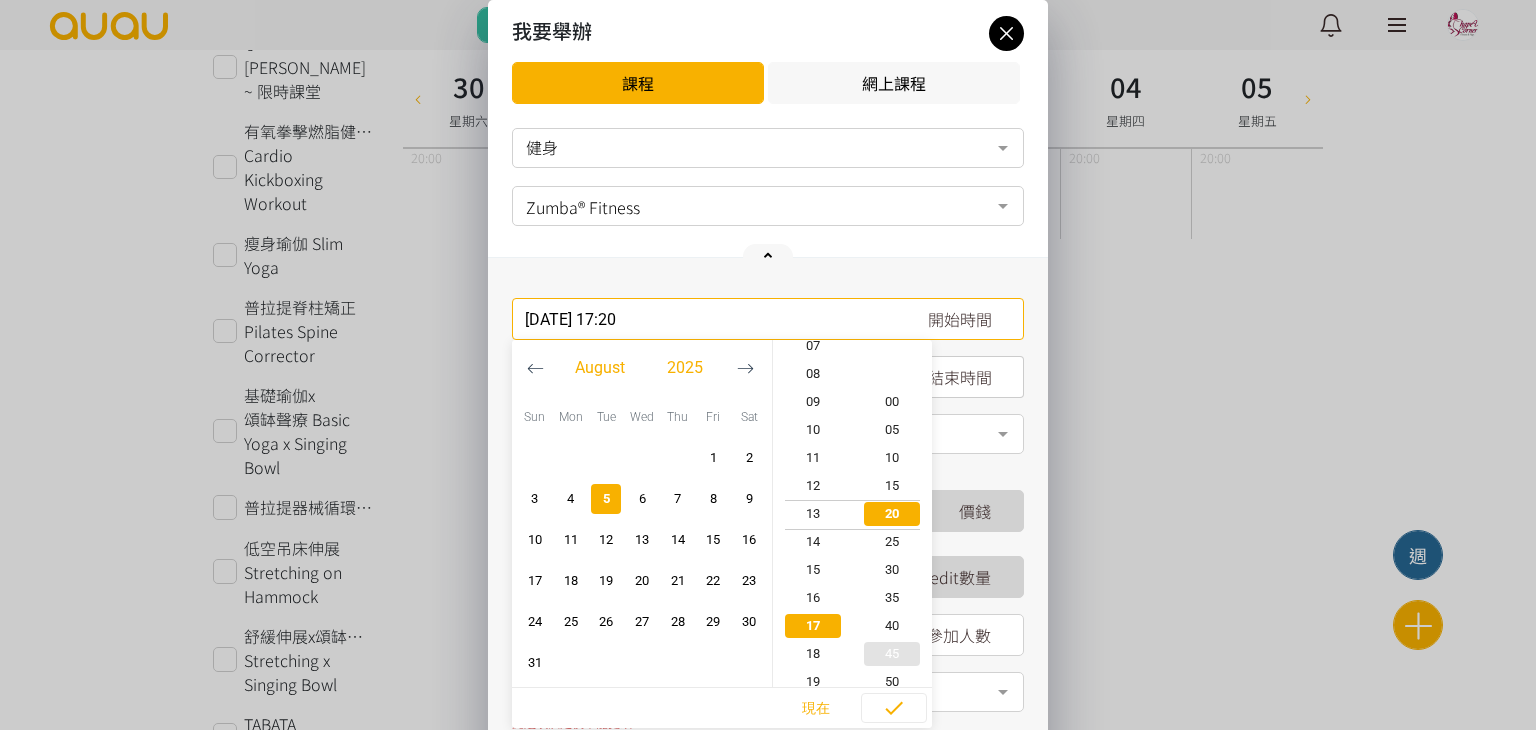 scroll, scrollTop: 476, scrollLeft: 0, axis: vertical 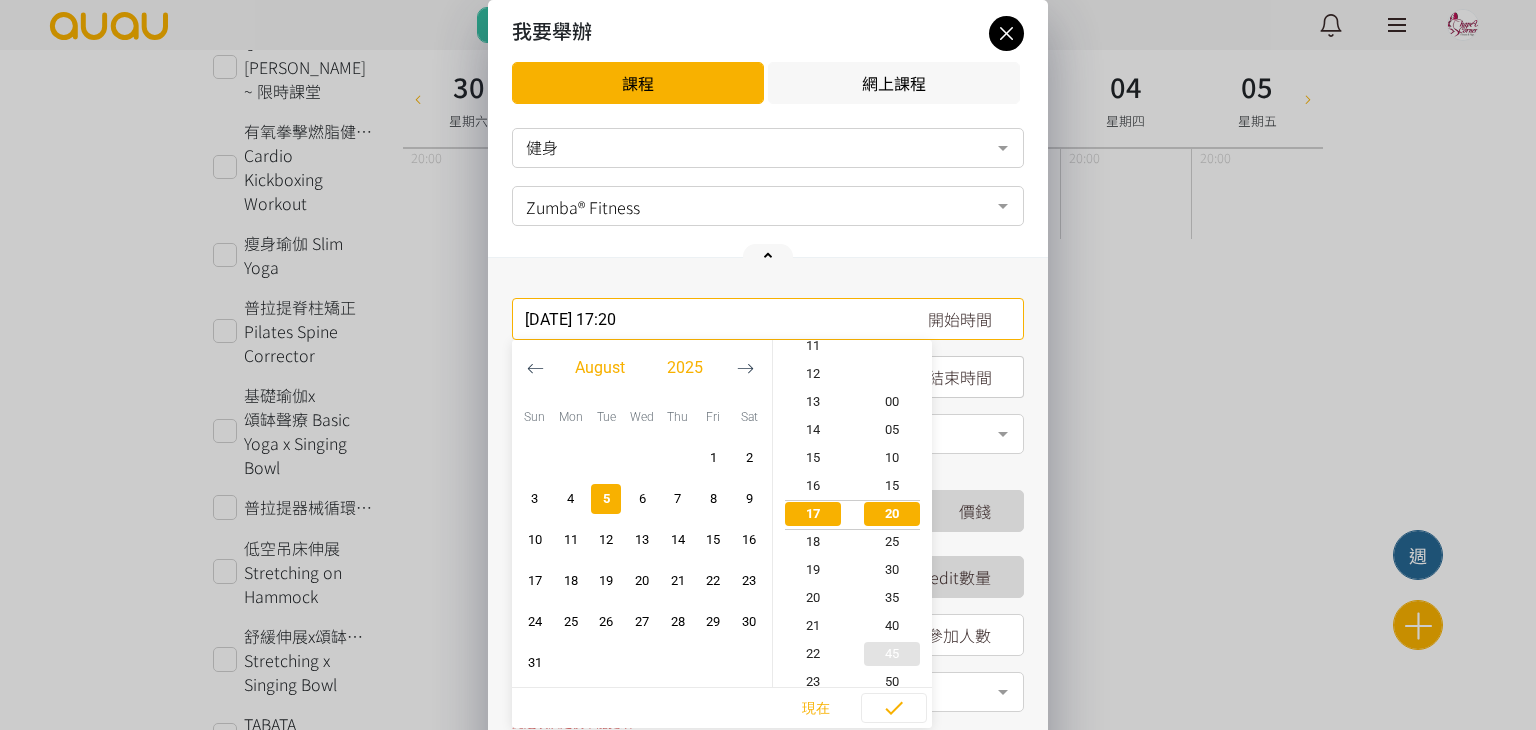click on "45" at bounding box center (893, 654) 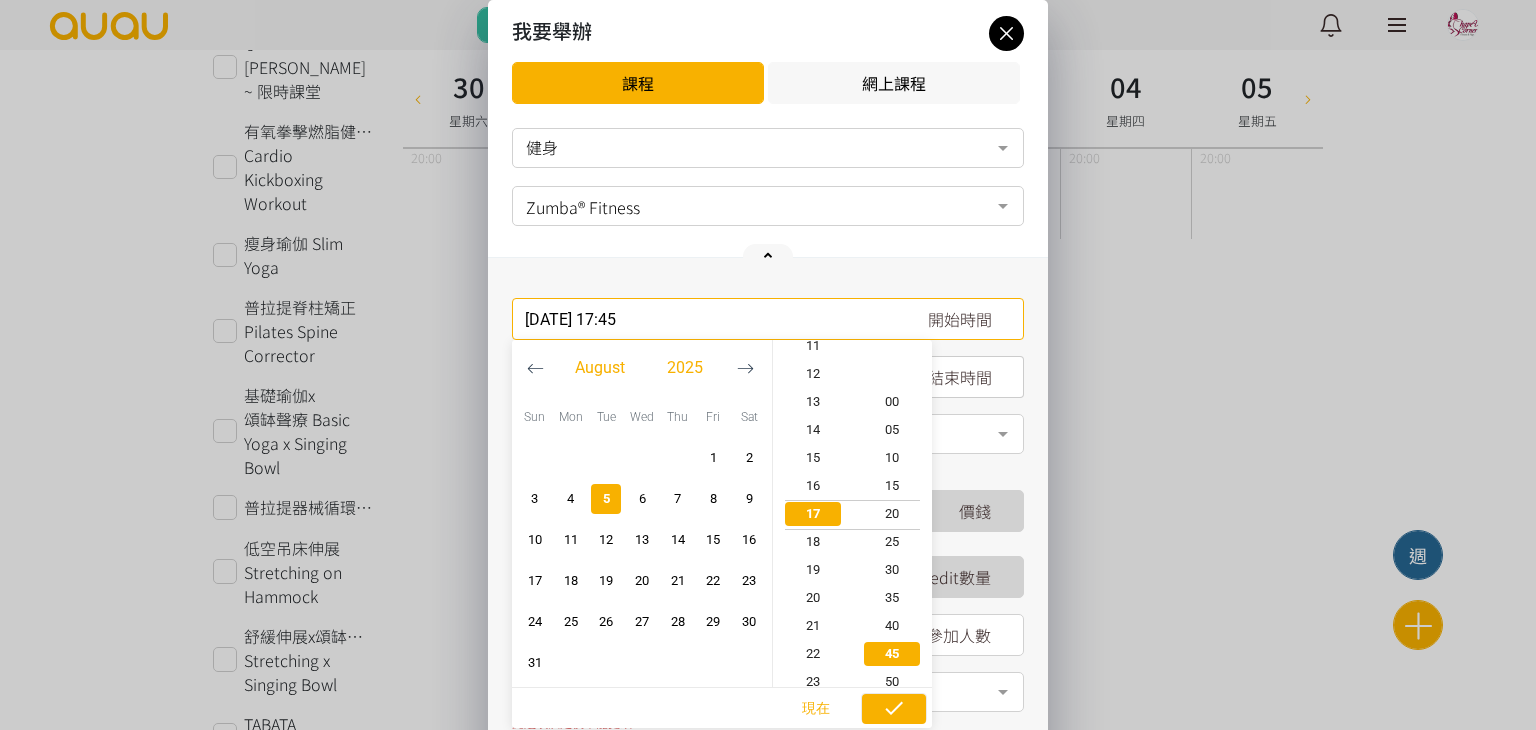 scroll, scrollTop: 476, scrollLeft: 0, axis: vertical 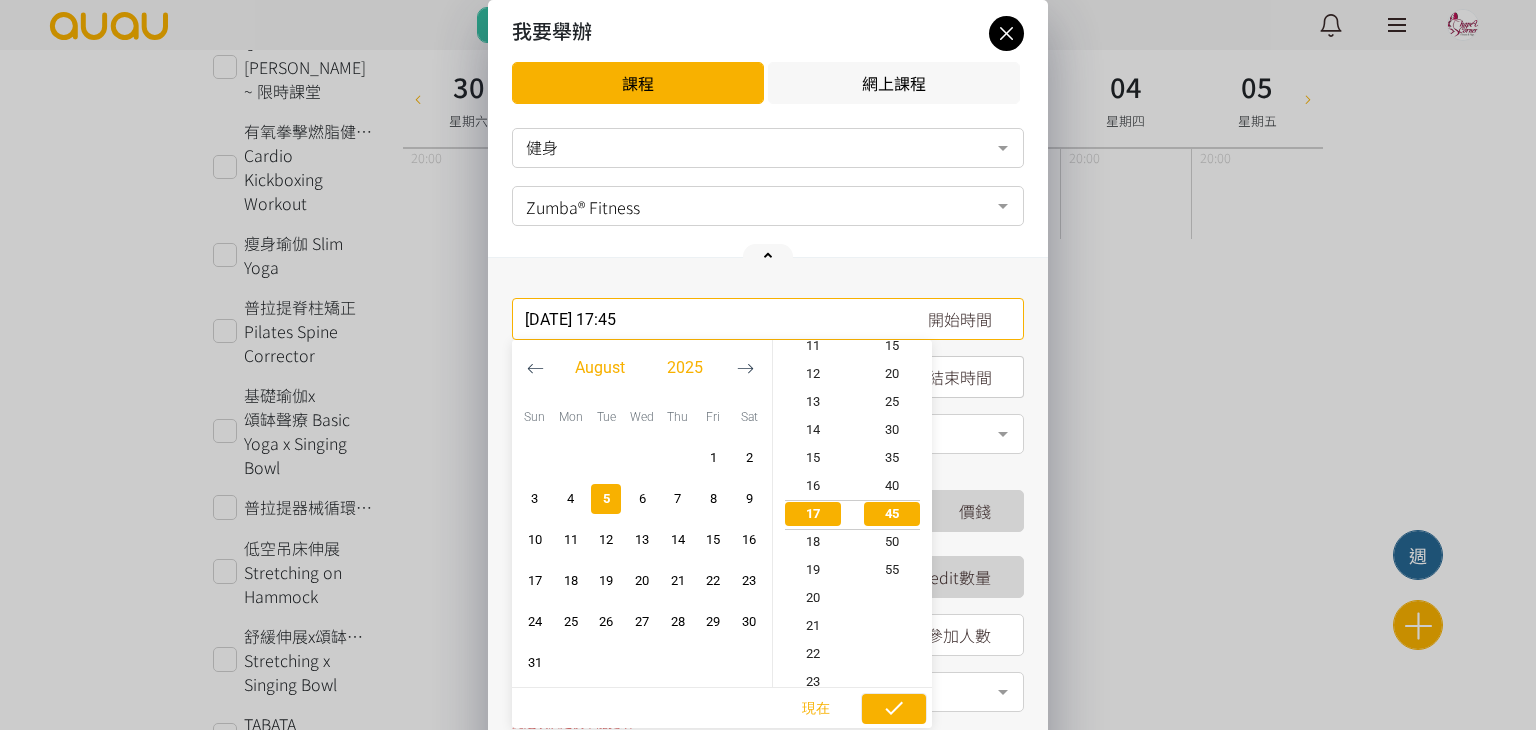 click 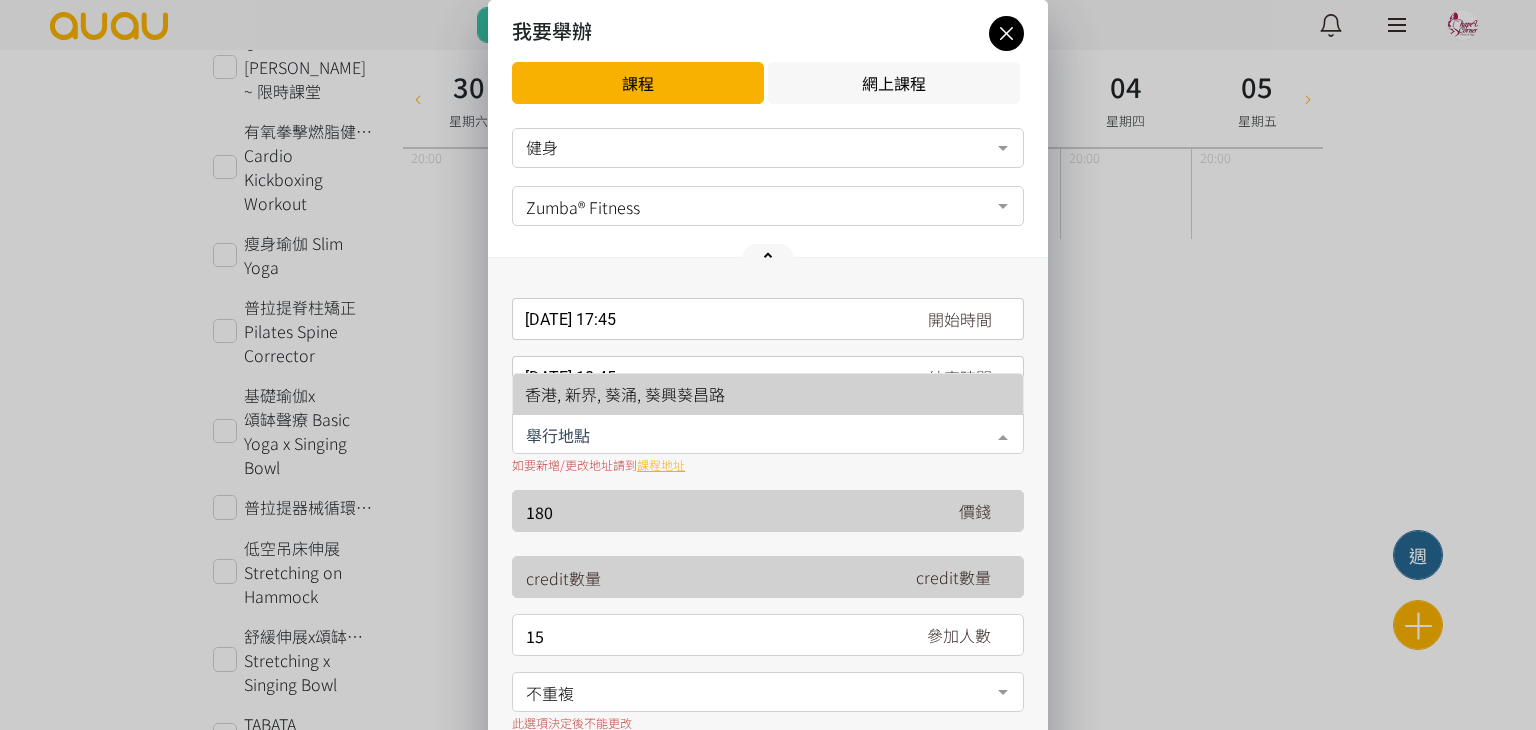 click at bounding box center (768, 434) 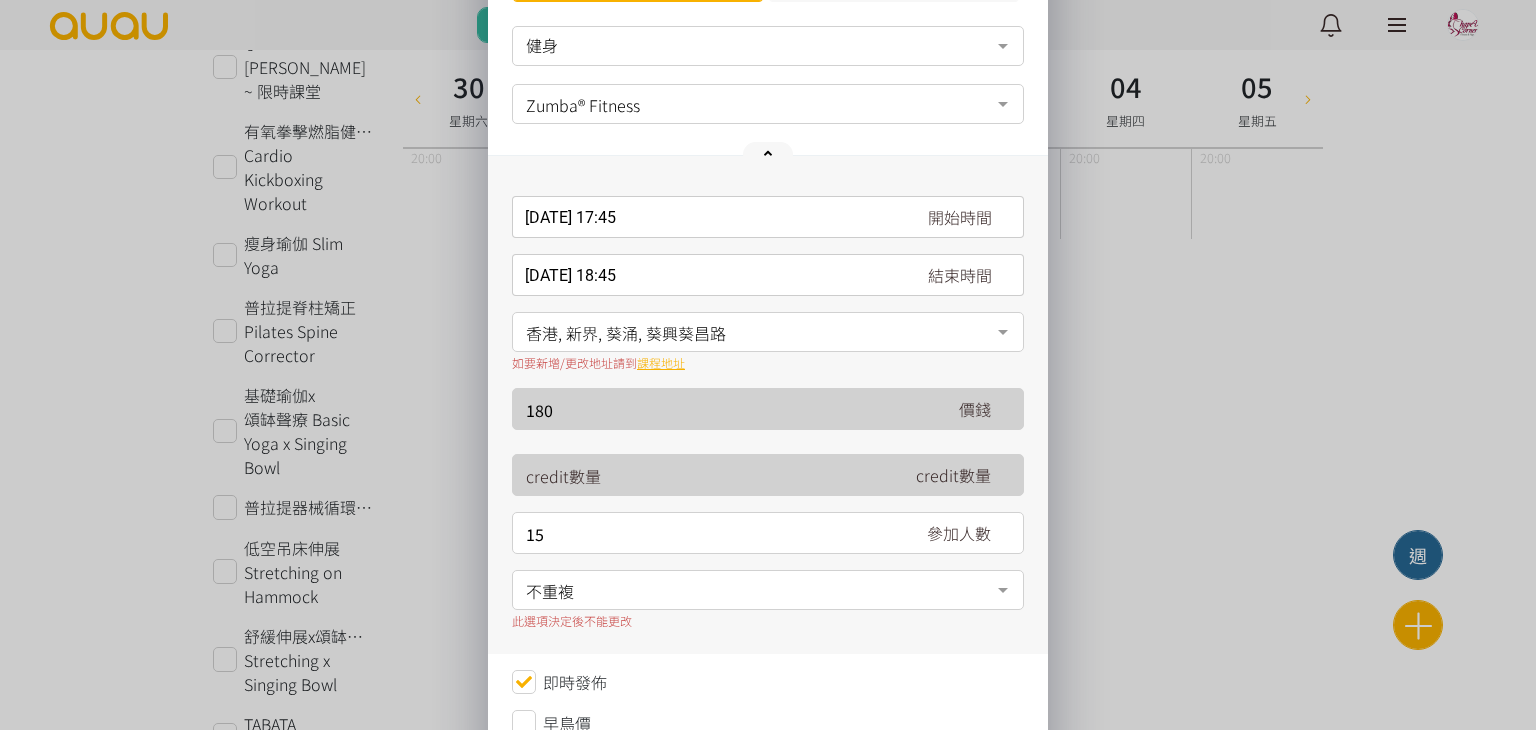 scroll, scrollTop: 200, scrollLeft: 0, axis: vertical 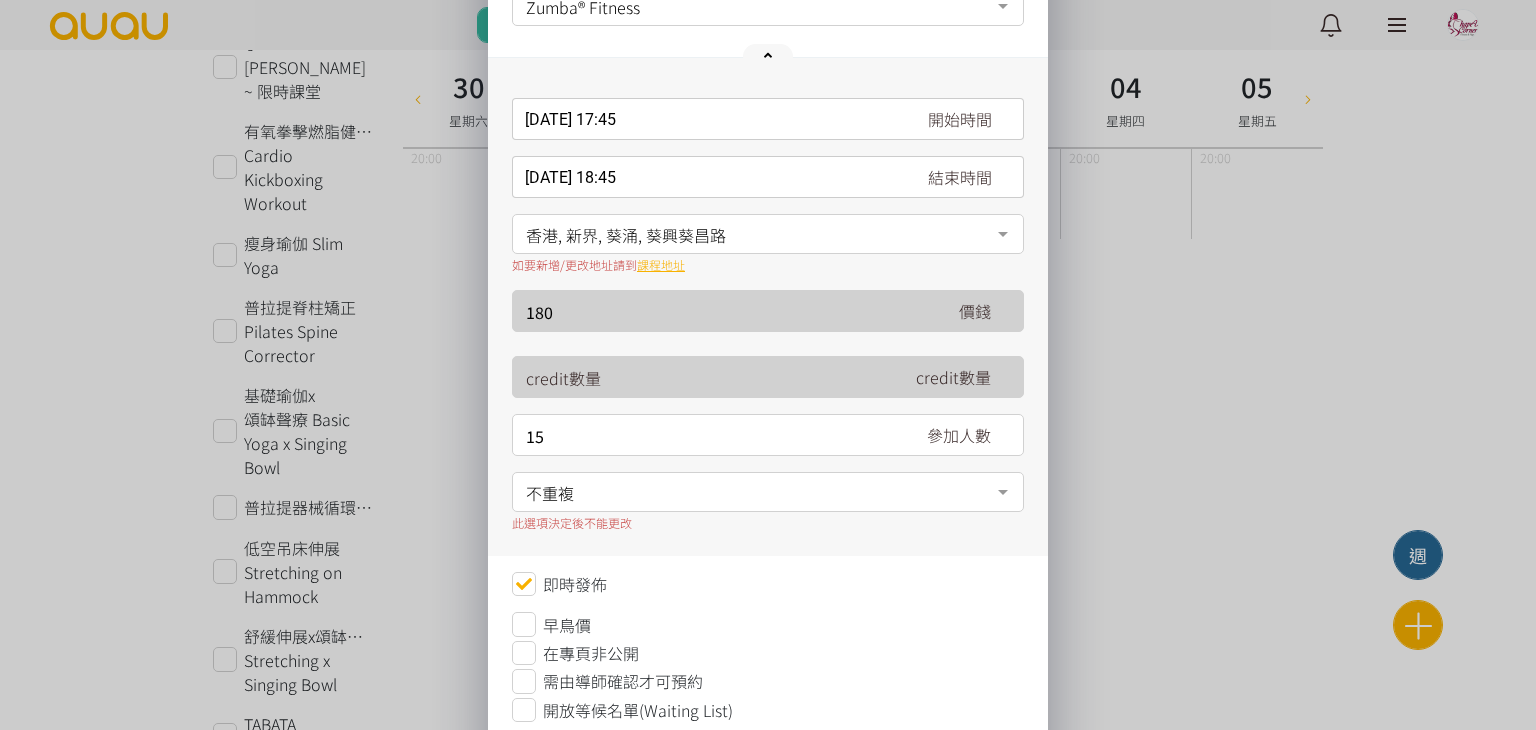 click on "不重複" at bounding box center [768, 490] 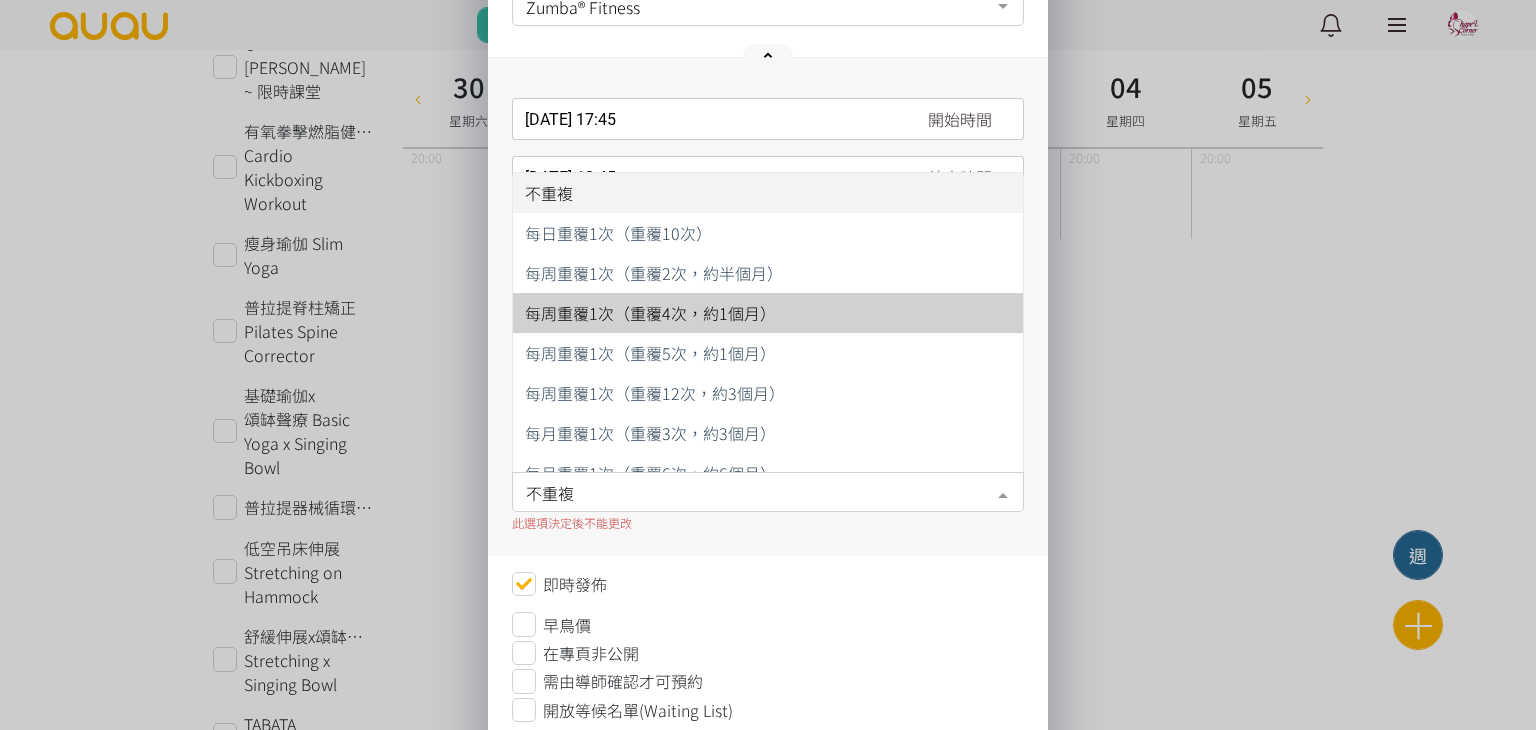 click on "每周重覆1次（重覆4次，約1個月）" at bounding box center (650, 313) 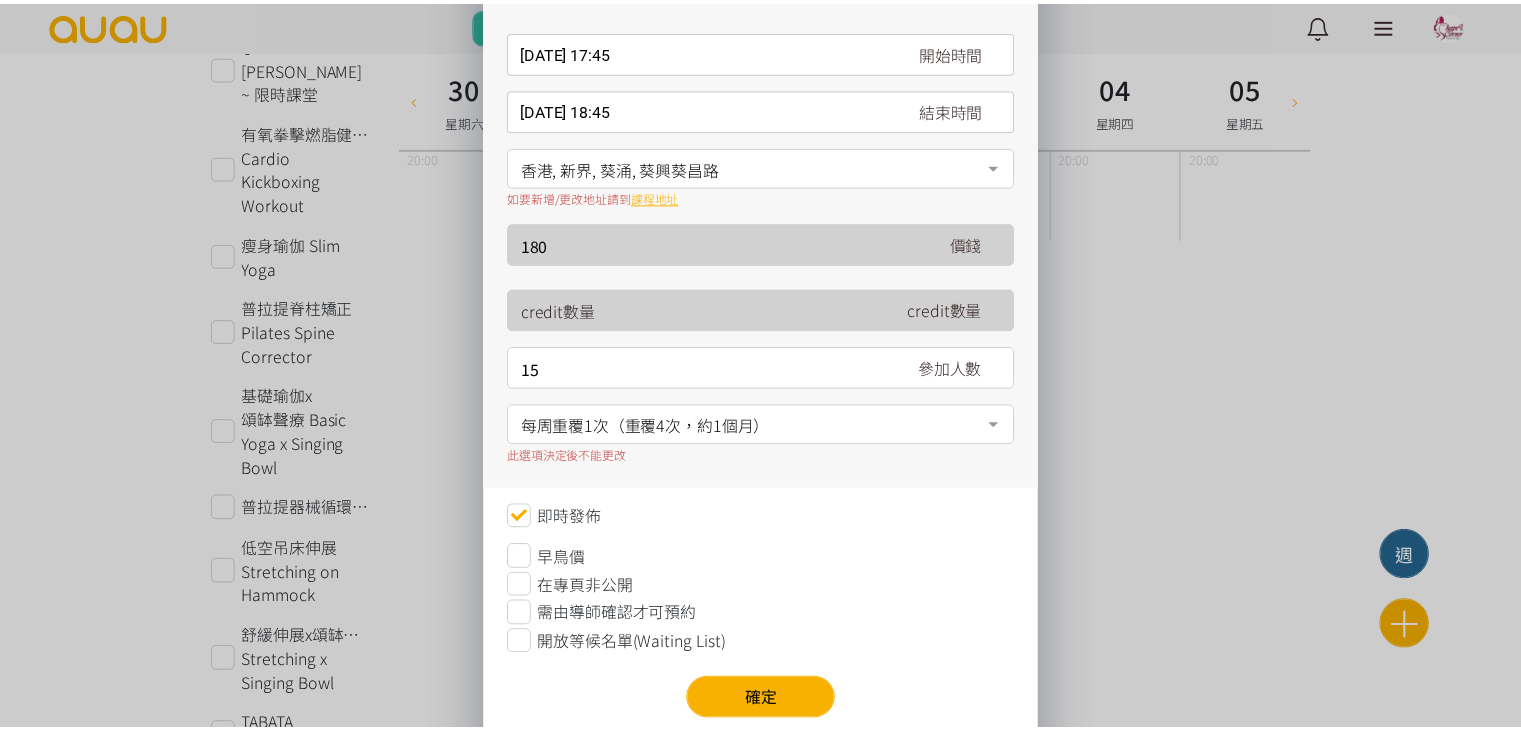 scroll, scrollTop: 313, scrollLeft: 0, axis: vertical 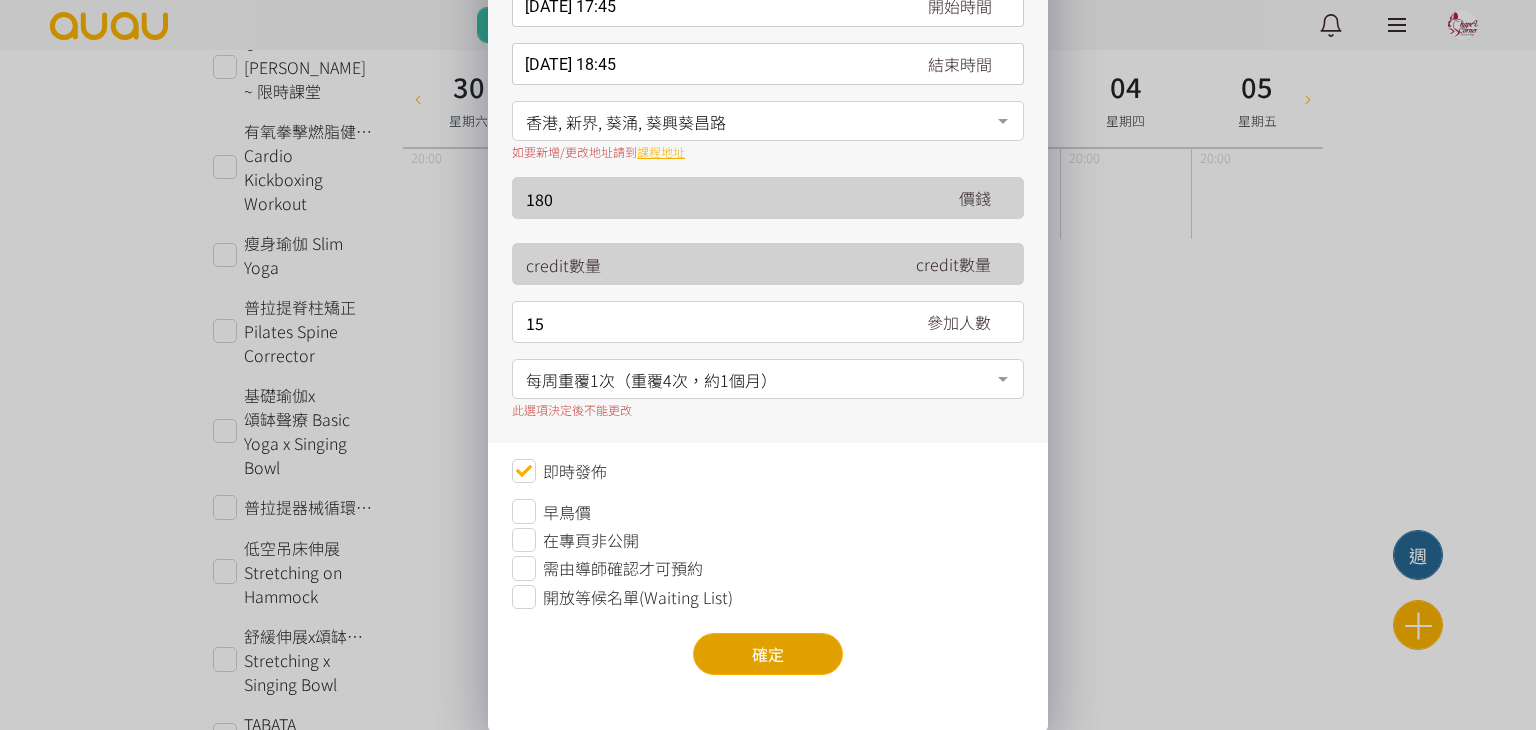 click on "確定" at bounding box center (768, 654) 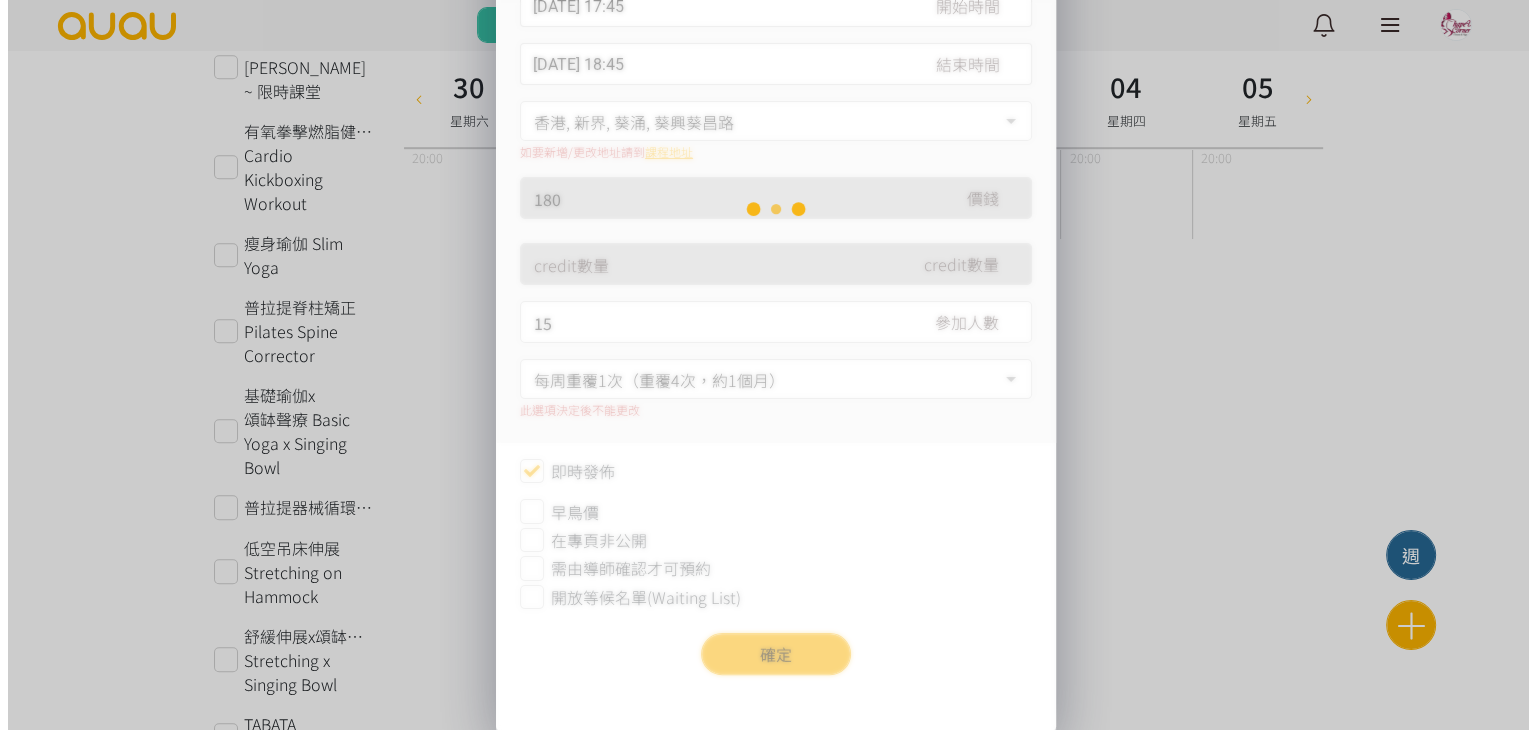 scroll, scrollTop: 0, scrollLeft: 0, axis: both 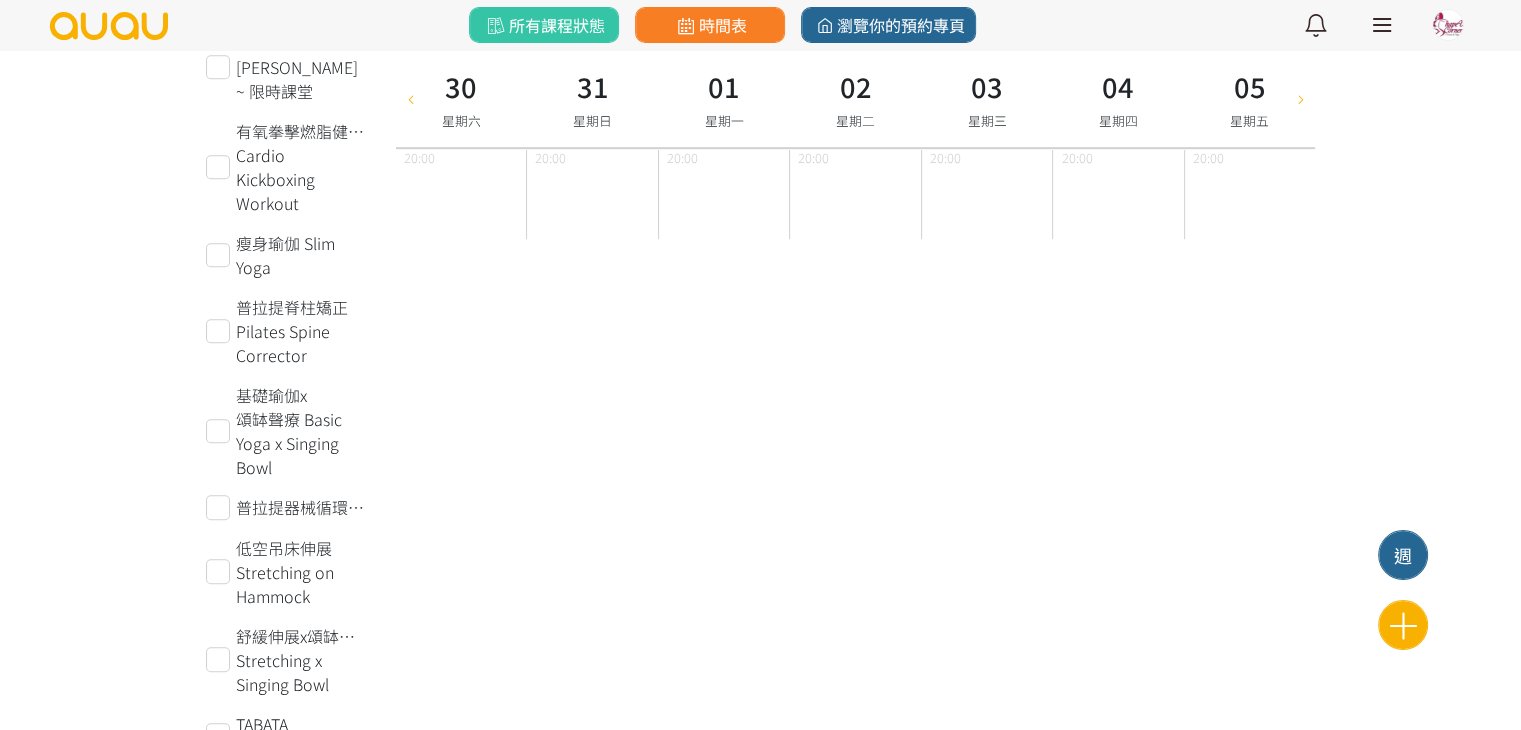 click at bounding box center [1403, 625] 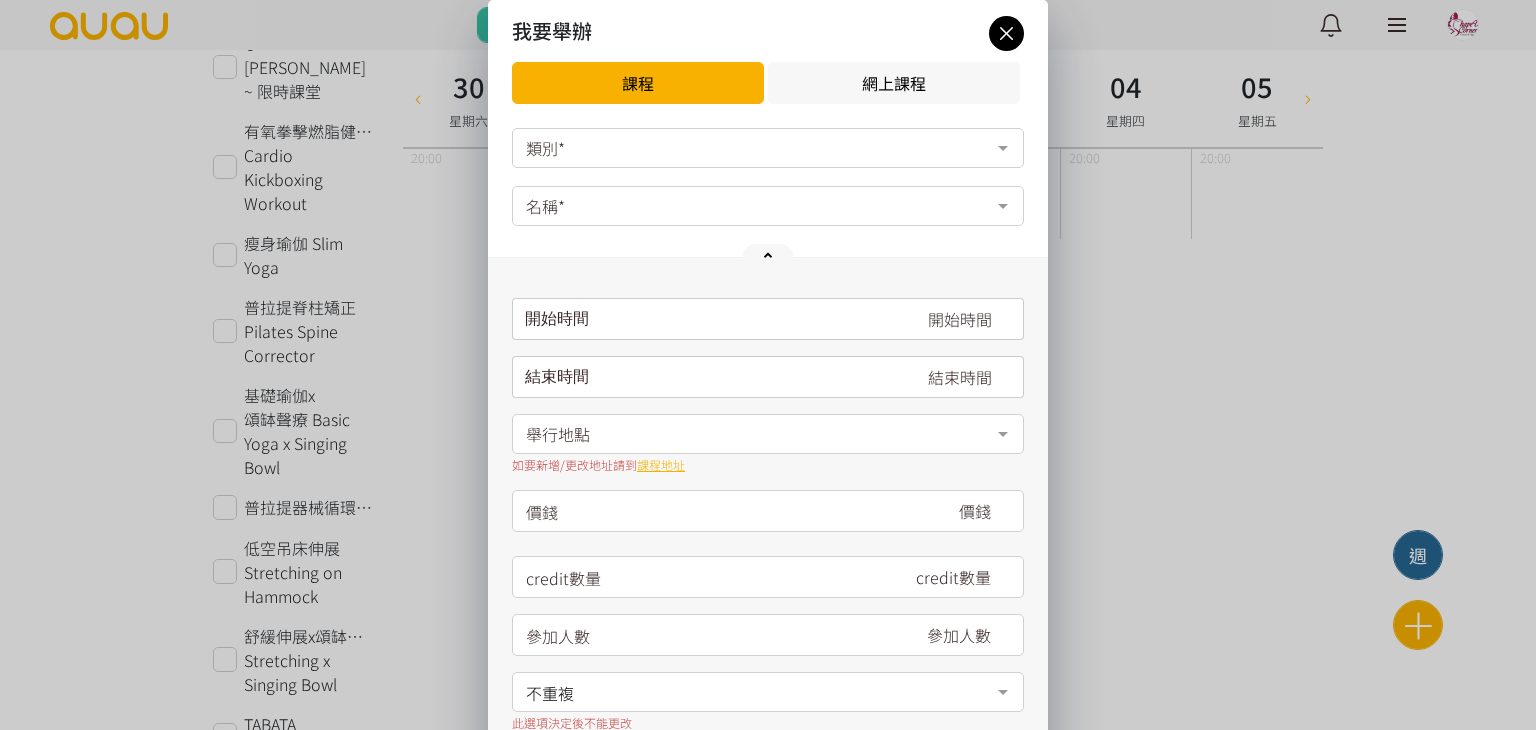 click on "類別*" at bounding box center (768, 148) 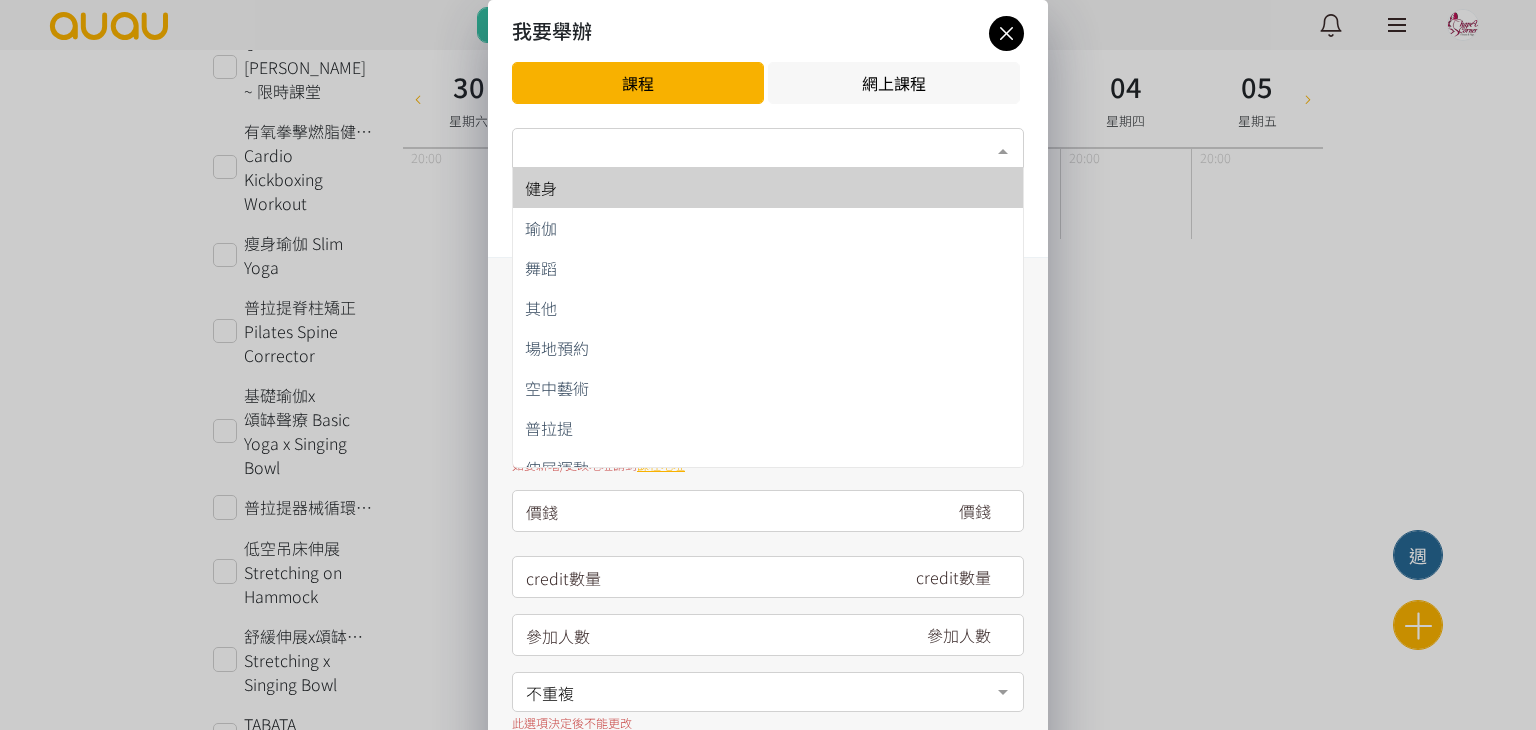 click on "健身" at bounding box center (768, 188) 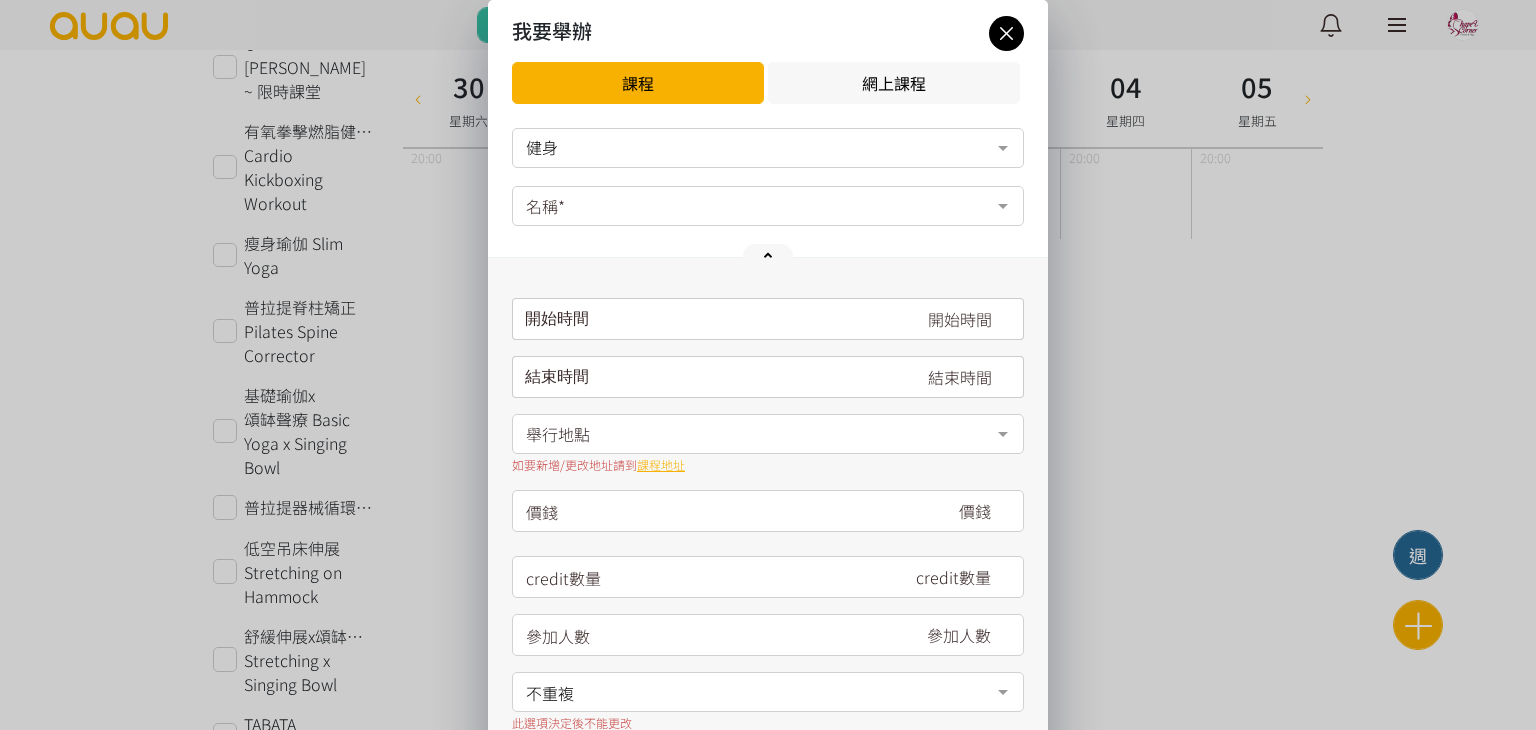 click on "健身         健身   瑜伽   舞蹈   其他   場地預約   空中藝術   普拉提   伸展運動     No elements found. Consider changing the search query.   List is empty.
名稱*
全身強化肌肉訓練   有氧間歇性訓練   修身普拉提 Pilates Workout   4D Pro 彈繩 4D Pro Bungee   有氧拳擊燃脂健體操 Cardio Kickboxing Workout   TABATA 消脂增肌間歇訓練   Fitball [PERSON_NAME]健身球   TRX 懸吊式阻抗訓練   暑期兒童放電運動班   ~期間限定~ 消脂健美﻿操   HITT~STRONG Nation   POUND® Fit 鼓棒有氧運動   Keep Fit 消脂運動班 FAT BURN Workout   HIIT 高強度間歇性訓練   午間跆拳道   修身普拉提 Pilates Workout (Zoom Class)   3D Pilates (ENGLISH)   [DATE] ShapeUp Cardio Workout   OFW [DATE] FITBALL   OFW [DATE] Pilates Workout     No elements found. Consider changing the search query.   請填寫名稱
開始時間
July
Sun" at bounding box center [768, 525] 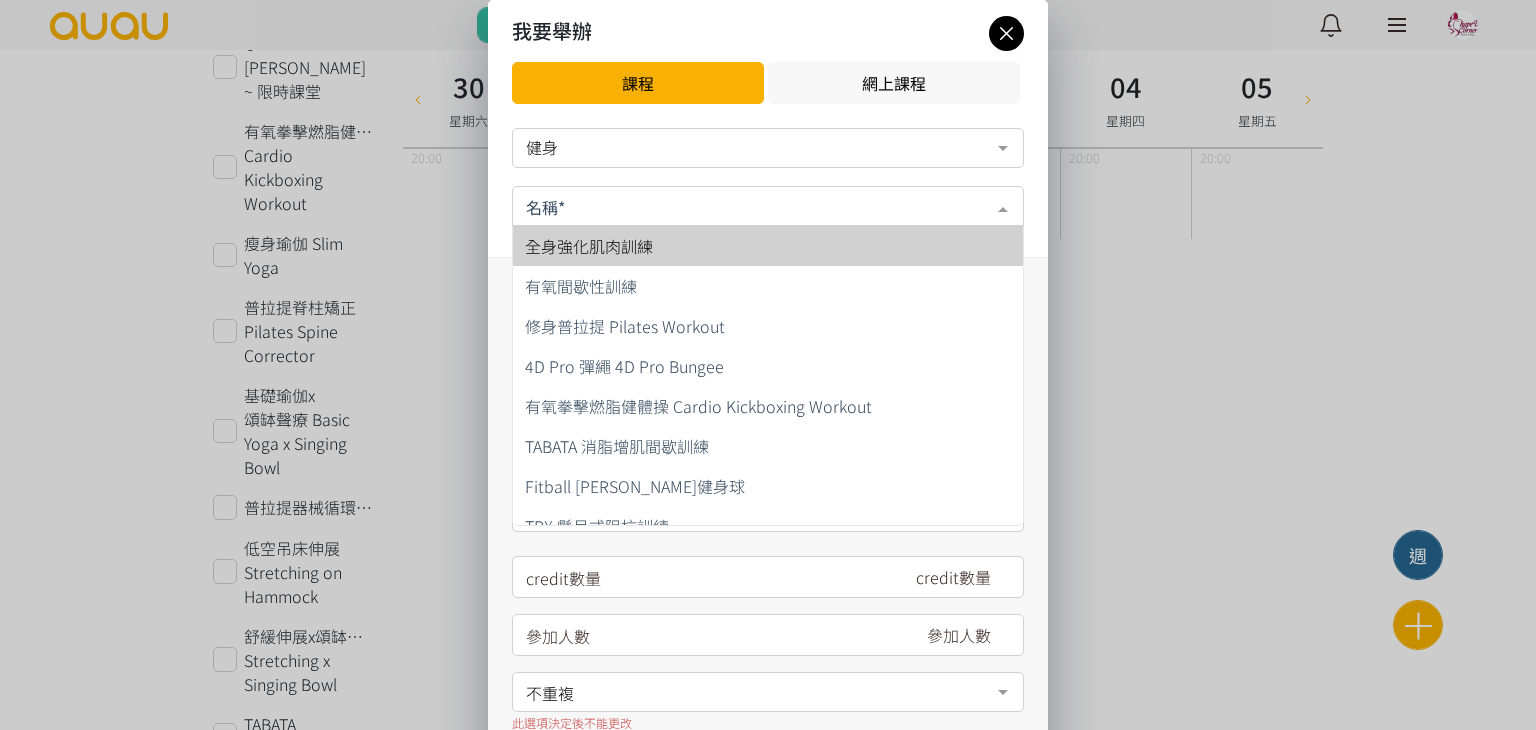 click at bounding box center [768, 206] 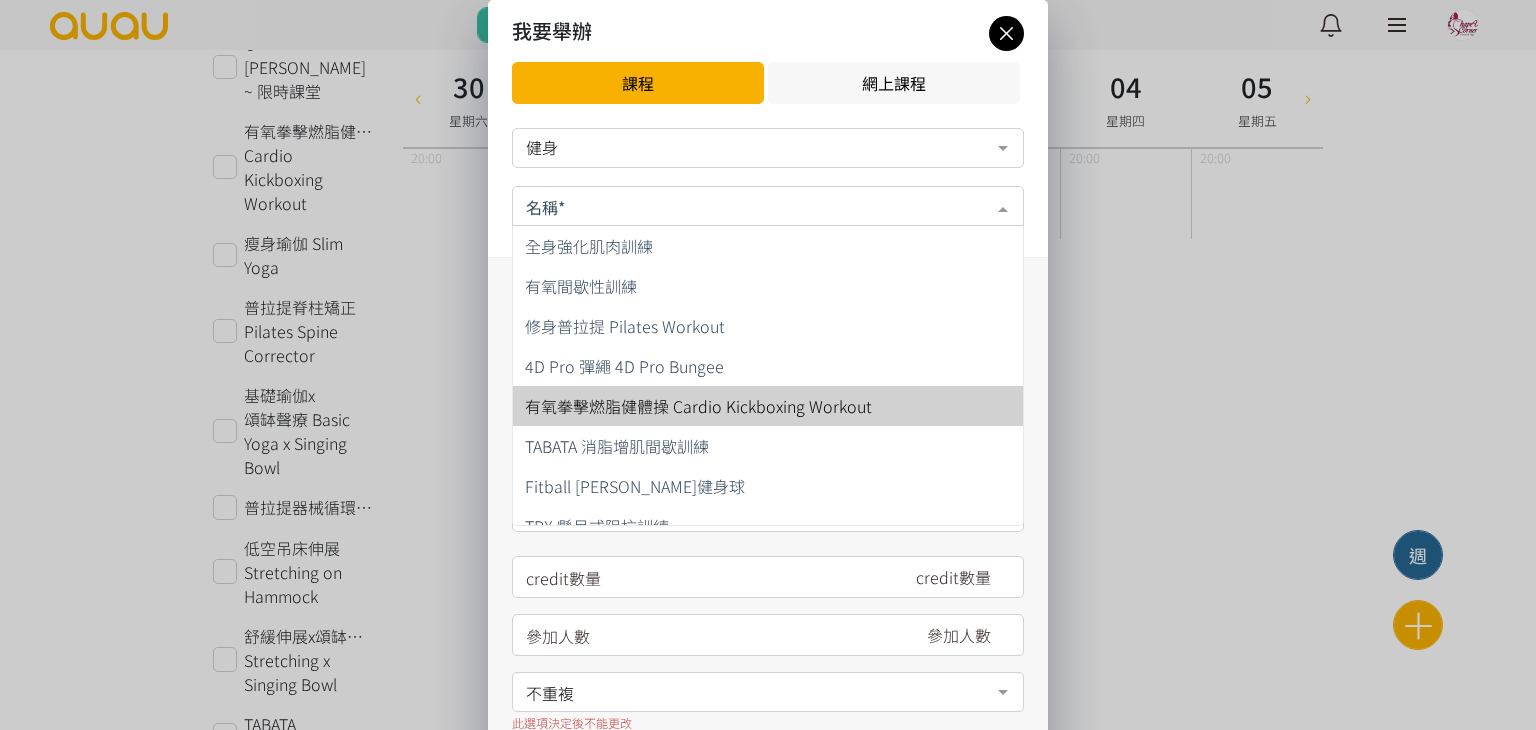 click on "有氧拳擊燃脂健體操 Cardio Kickboxing Workout" at bounding box center [698, 406] 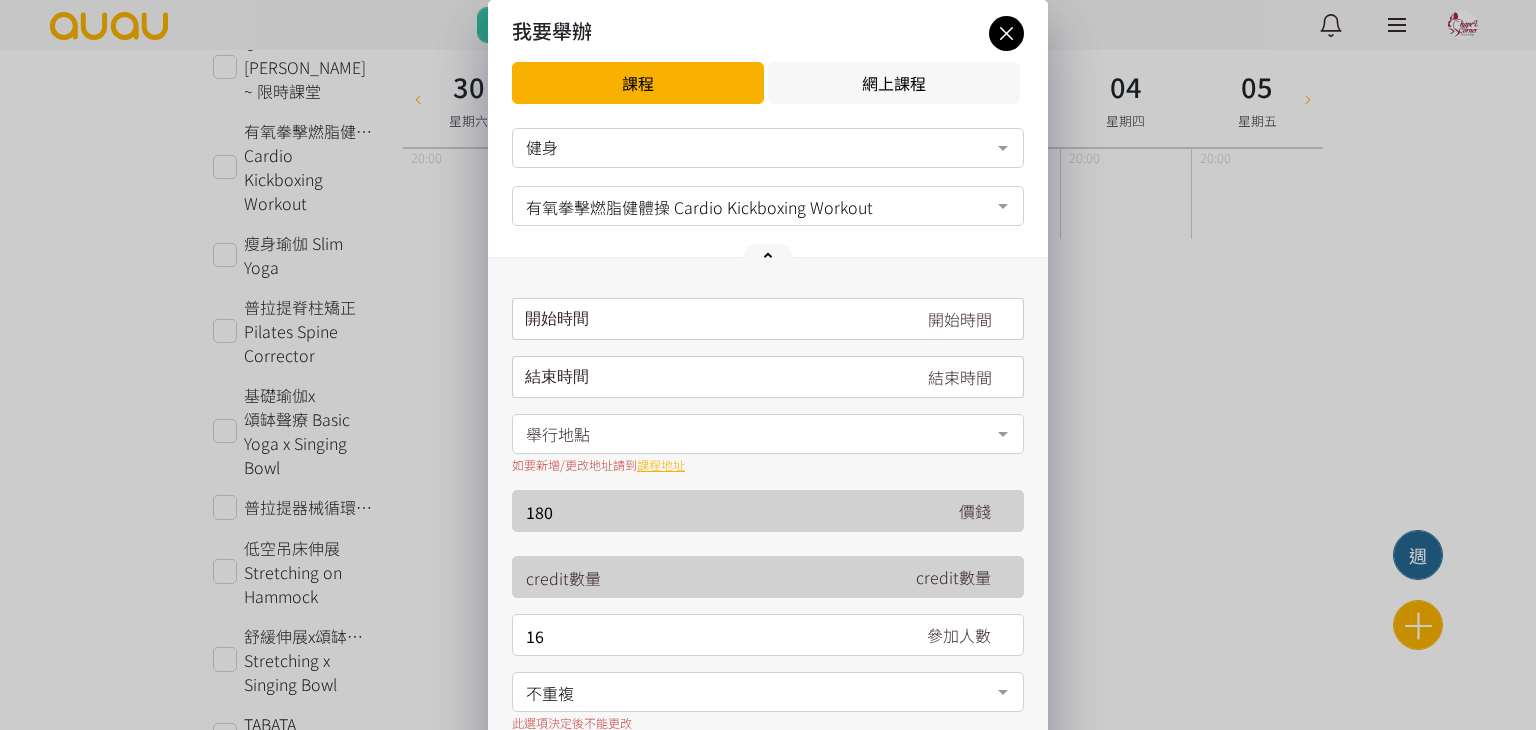 click on "開始時間
[DATE]
Sun
Mon
Tue
Wed
Thu
Fri
Sat
1
2
3
4
5
6
7
8
9
10
11
12
13
14
15
16
17
18
19
20
21
22
23
24
25
26
27
28" at bounding box center (768, 507) 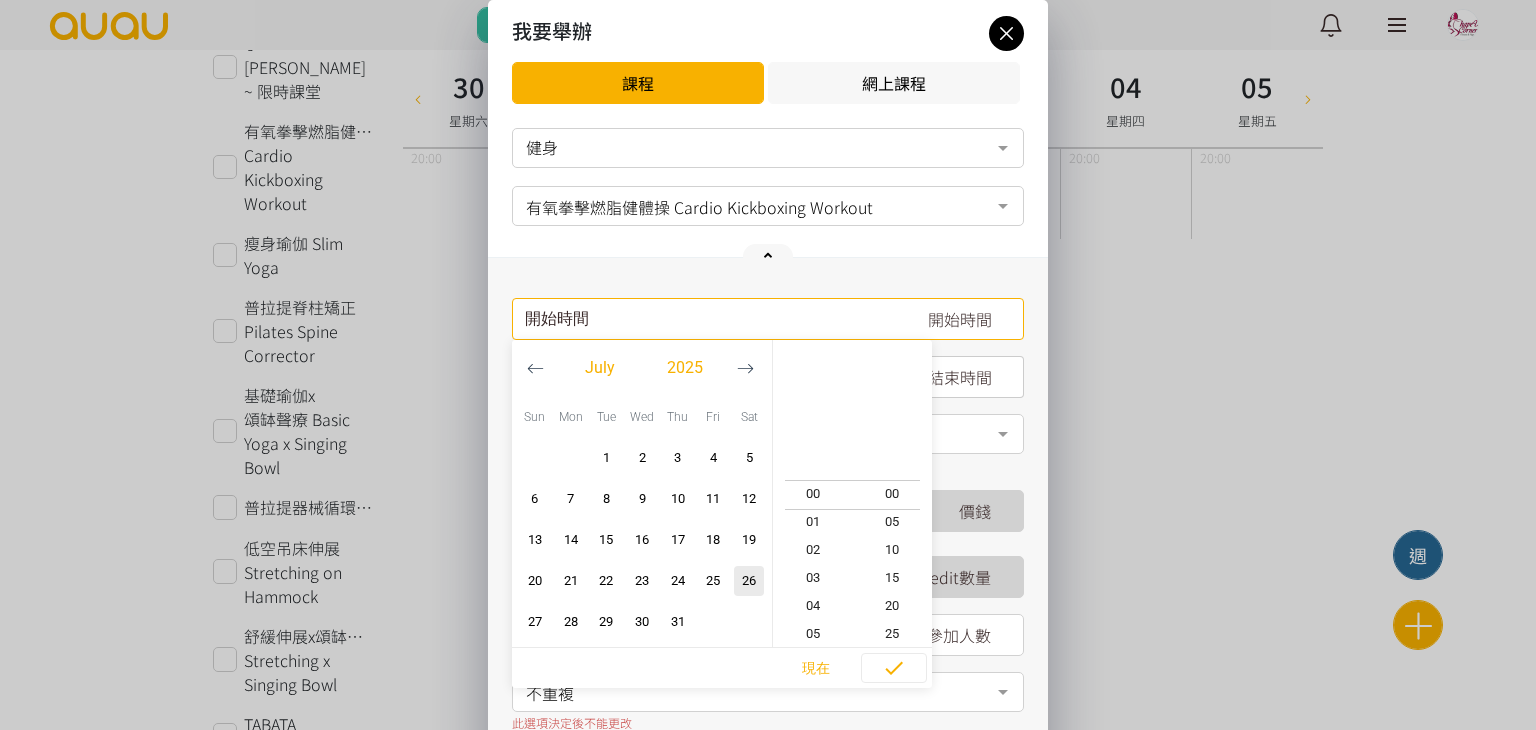 click 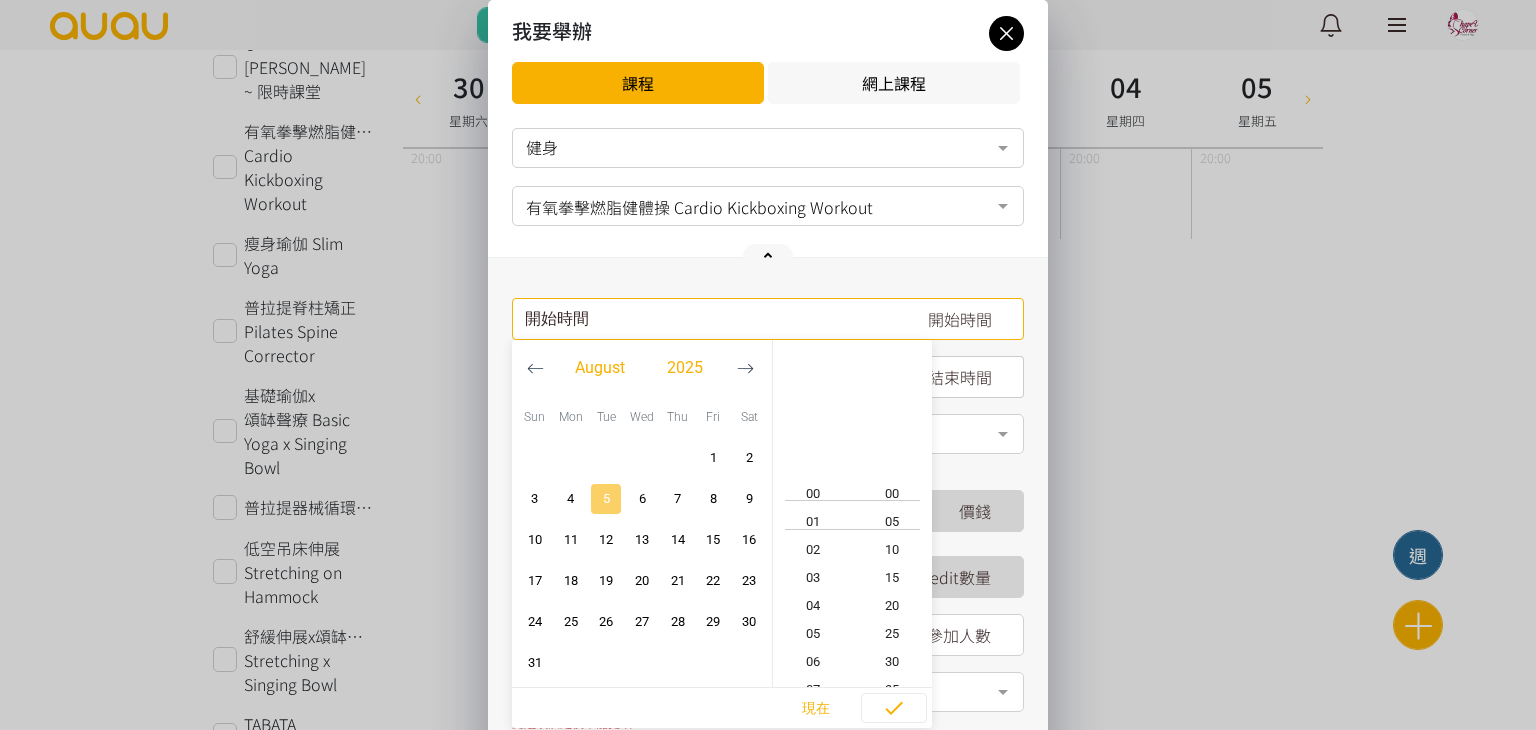 click on "5" at bounding box center (606, 499) 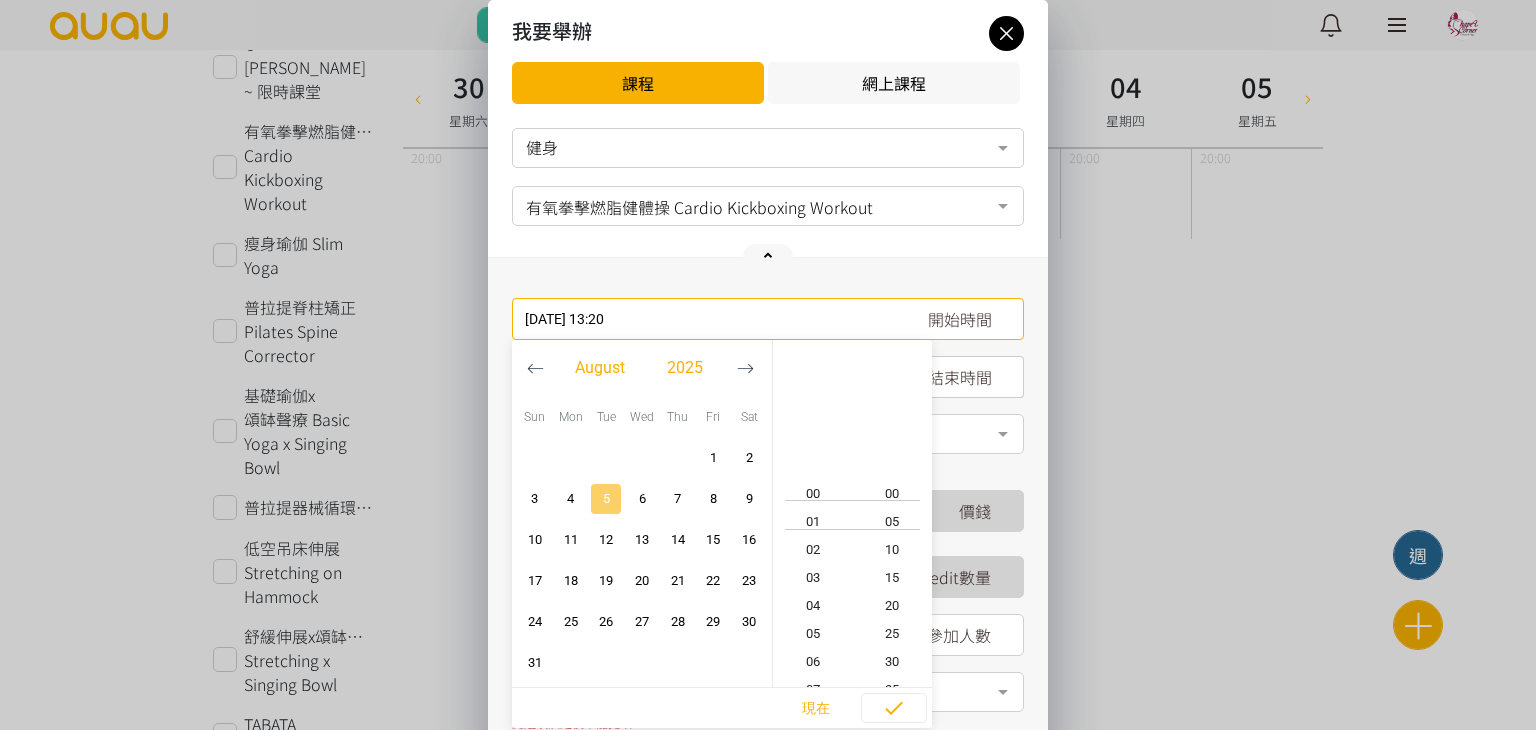 scroll, scrollTop: 364, scrollLeft: 0, axis: vertical 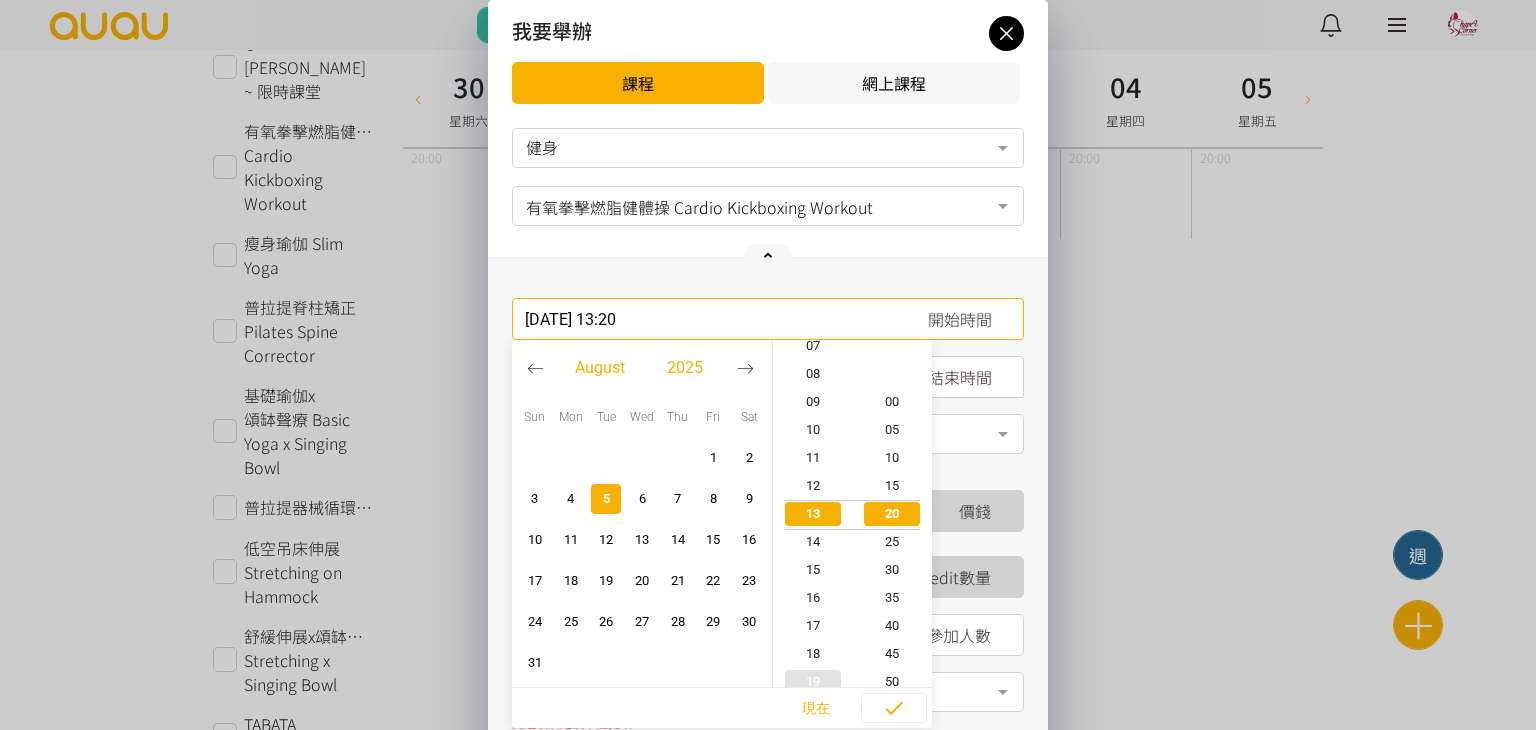 click on "19" at bounding box center (813, 682) 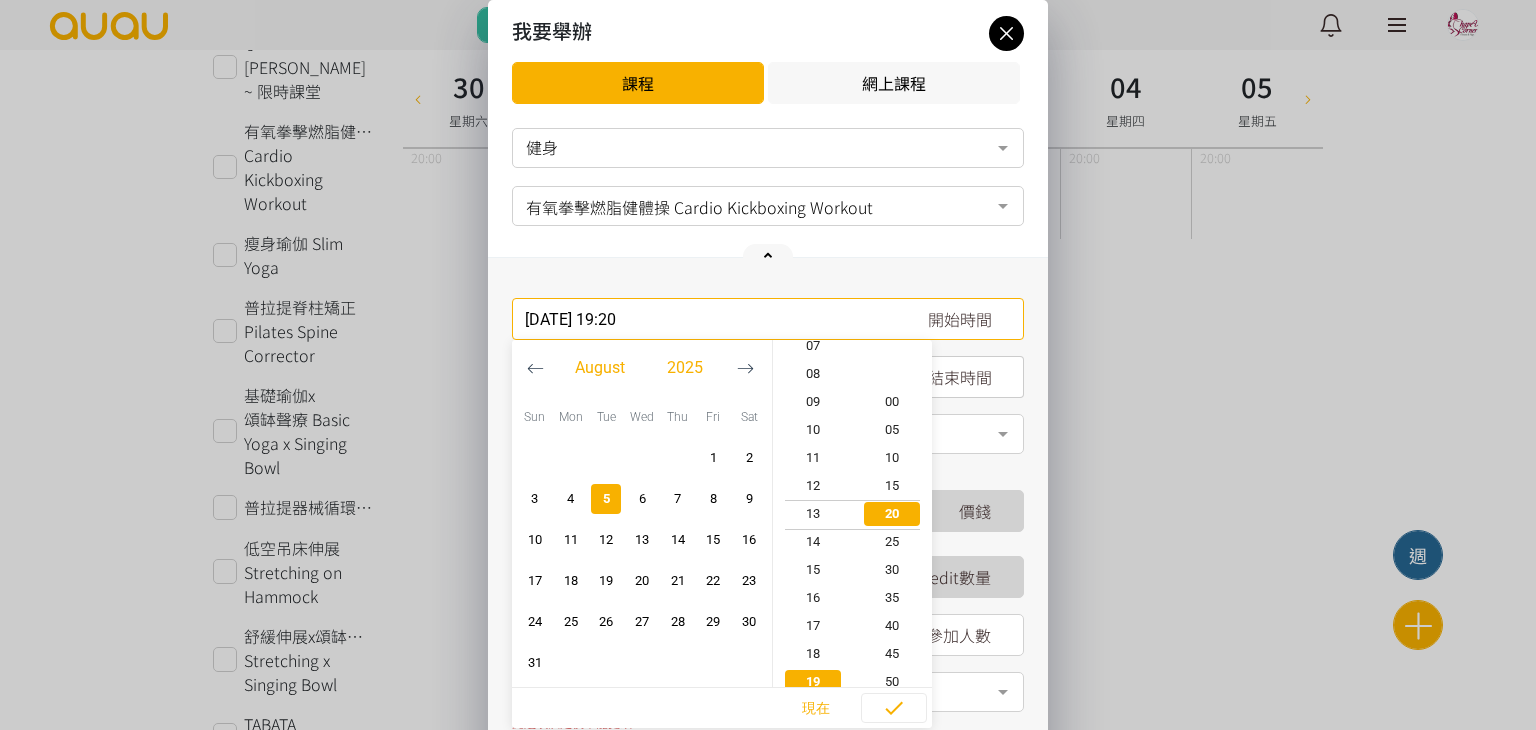 scroll, scrollTop: 532, scrollLeft: 0, axis: vertical 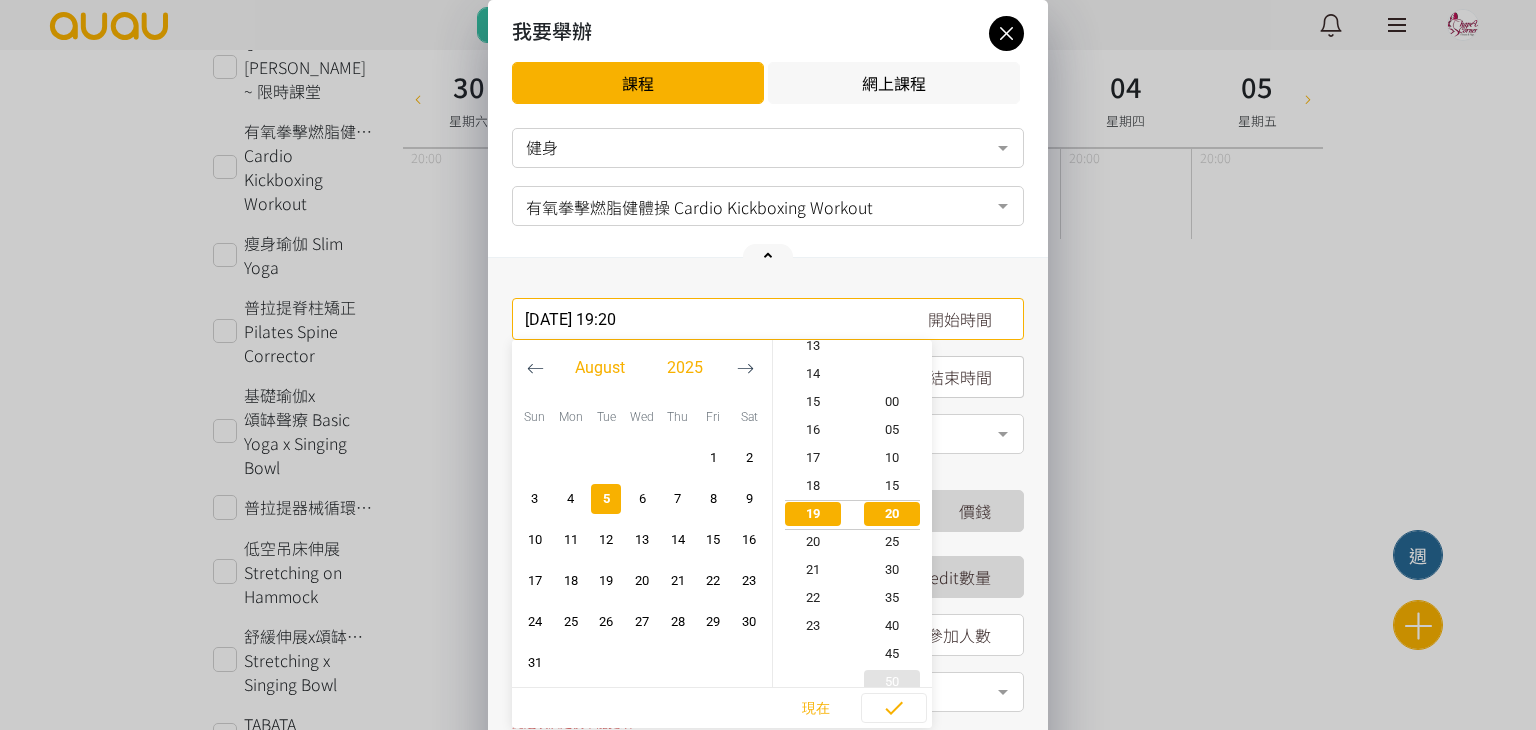 click on "50" at bounding box center [893, 682] 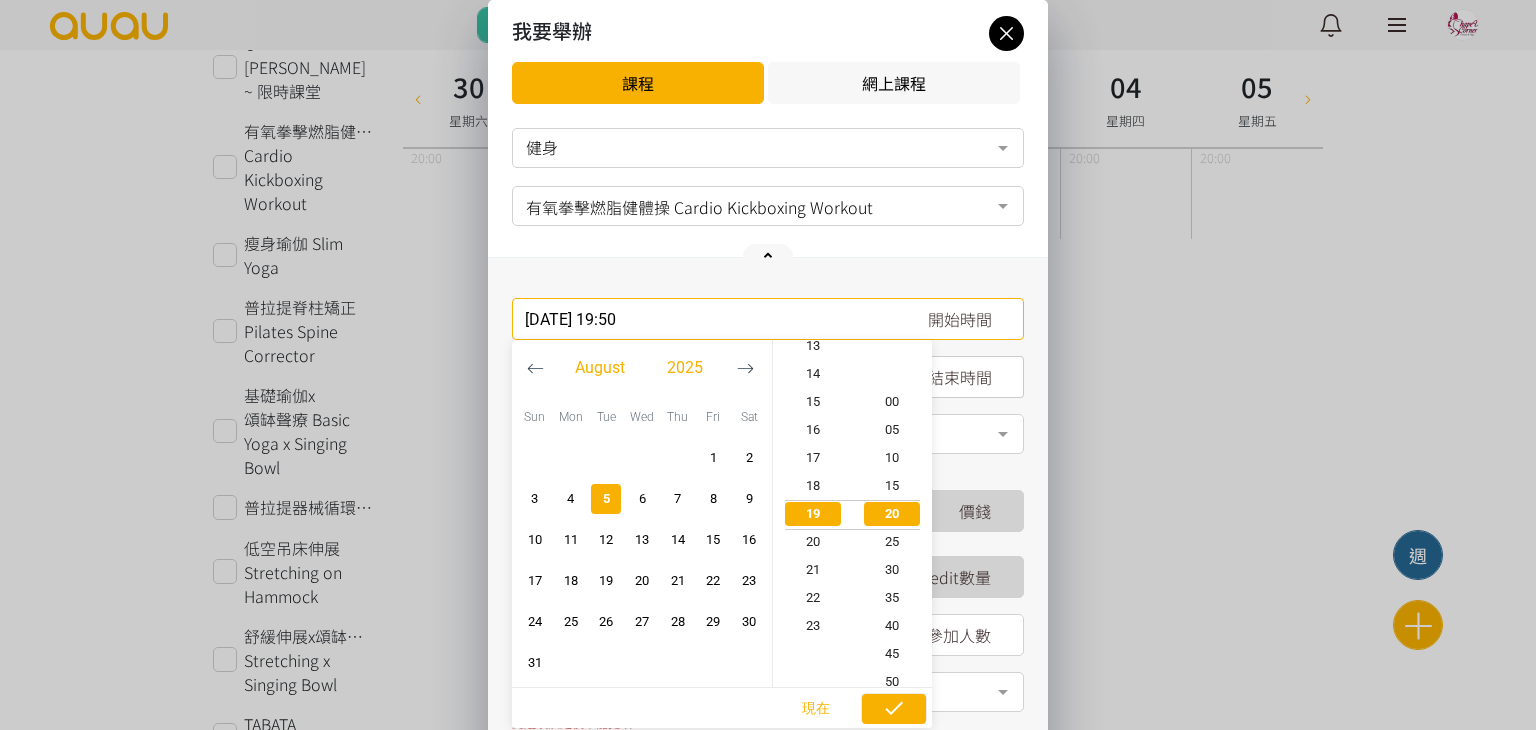scroll, scrollTop: 532, scrollLeft: 0, axis: vertical 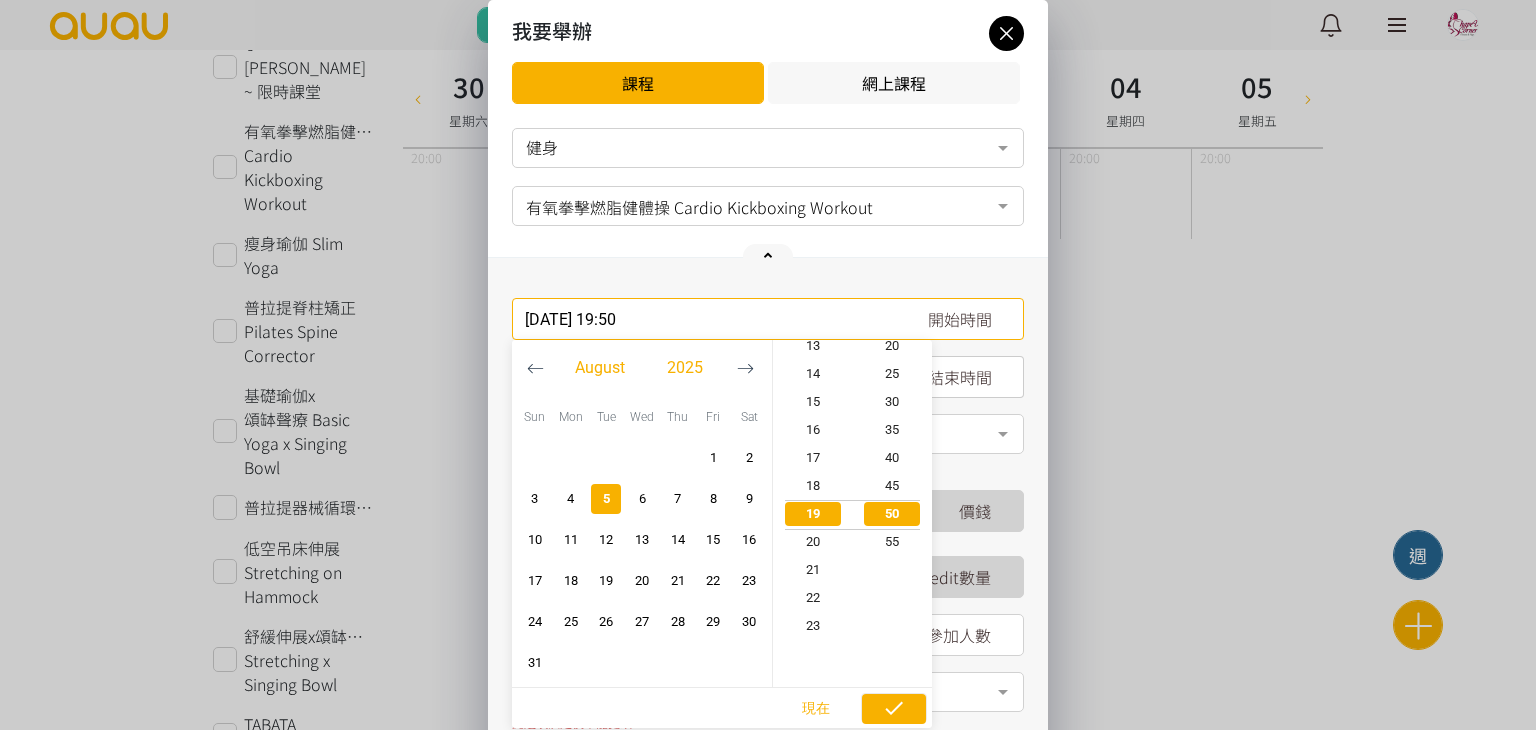 click 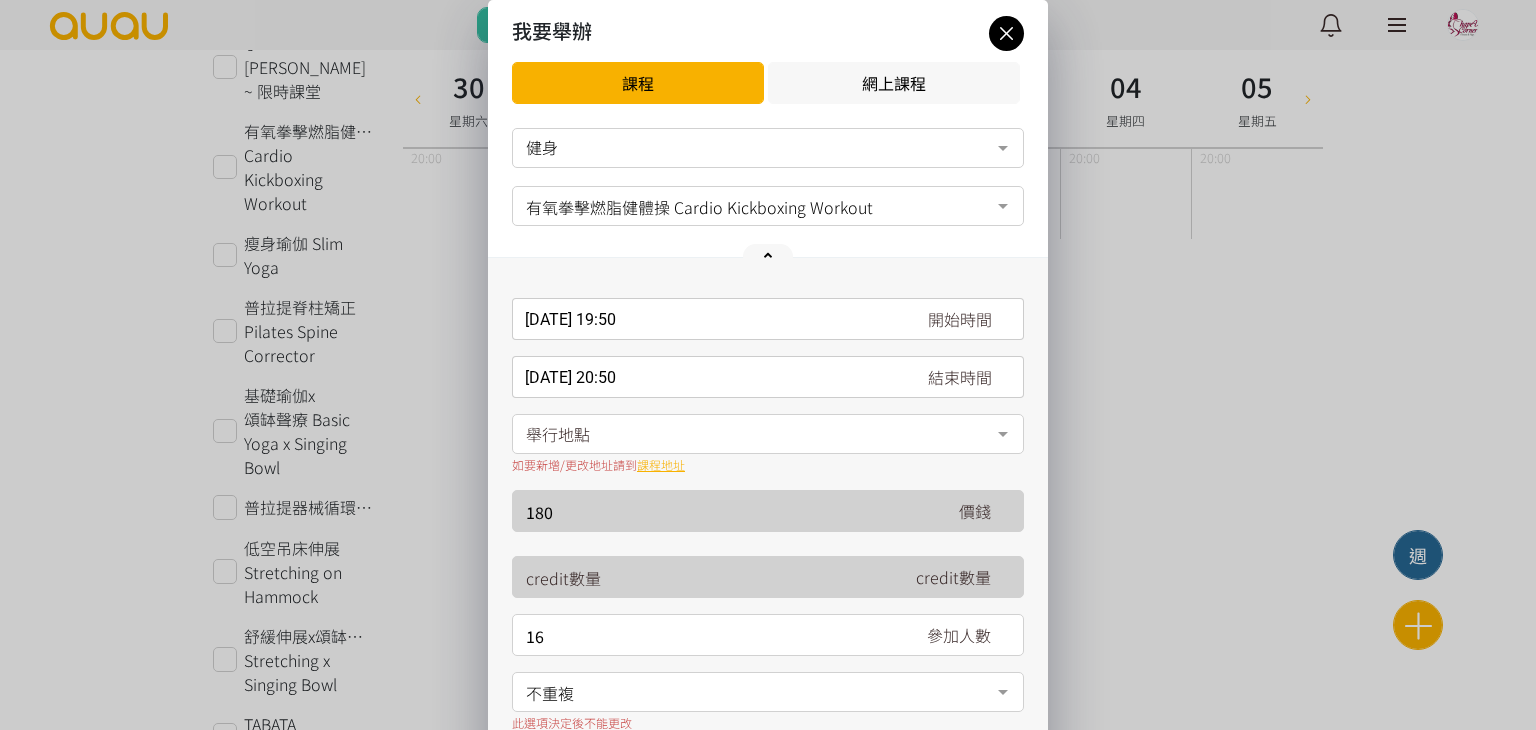 click on "舉行地點" at bounding box center (768, 434) 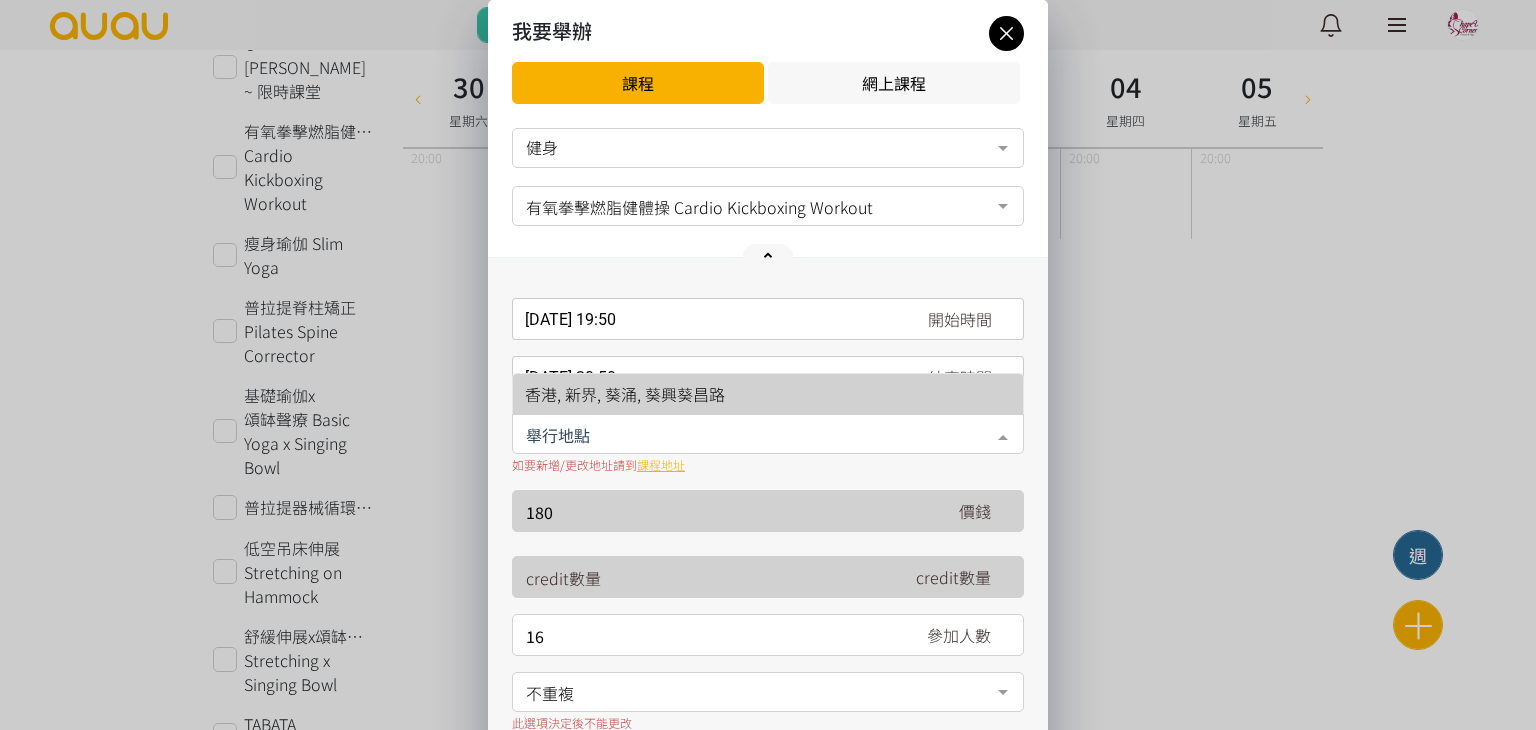 click on "香港, 新界, 葵涌, 葵興葵昌路" at bounding box center (625, 394) 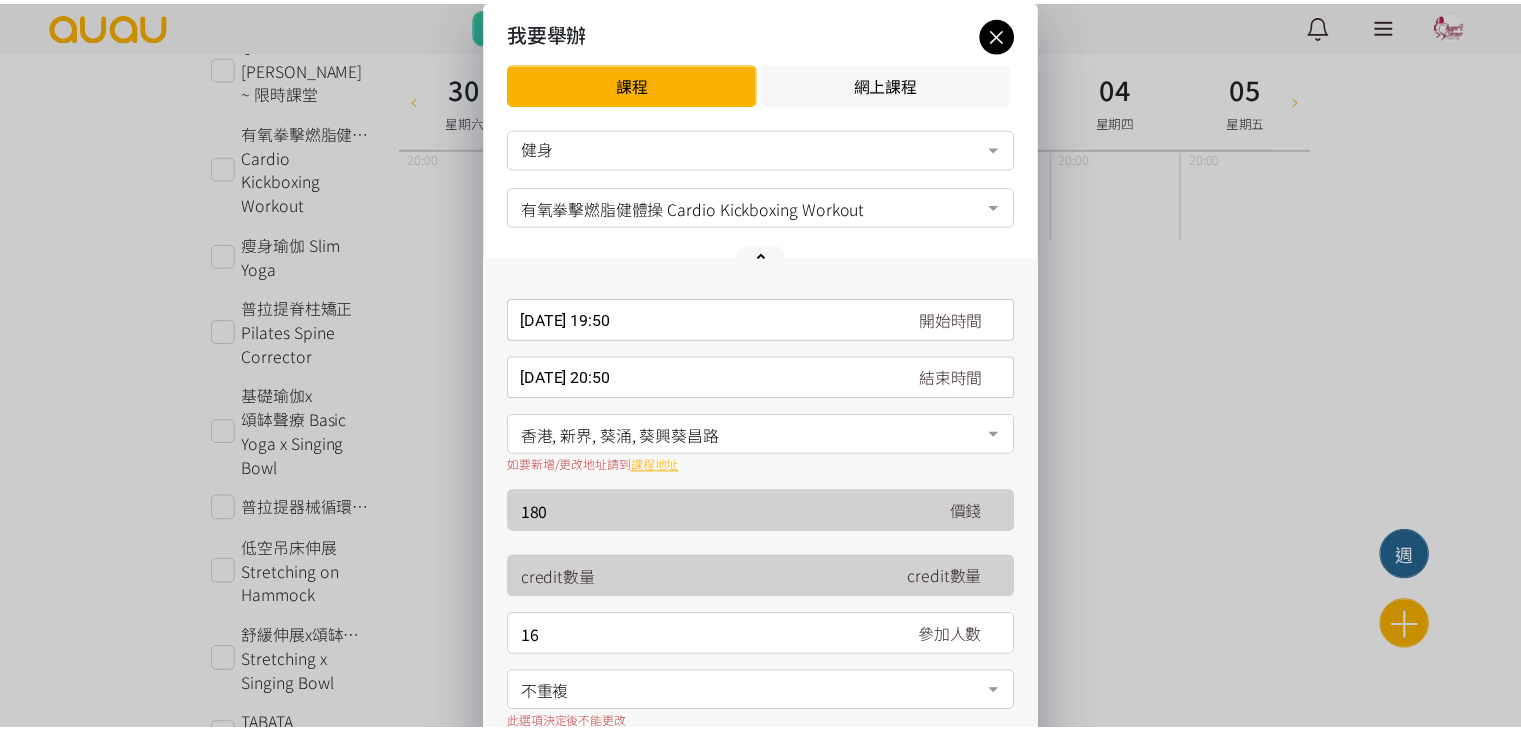 scroll, scrollTop: 300, scrollLeft: 0, axis: vertical 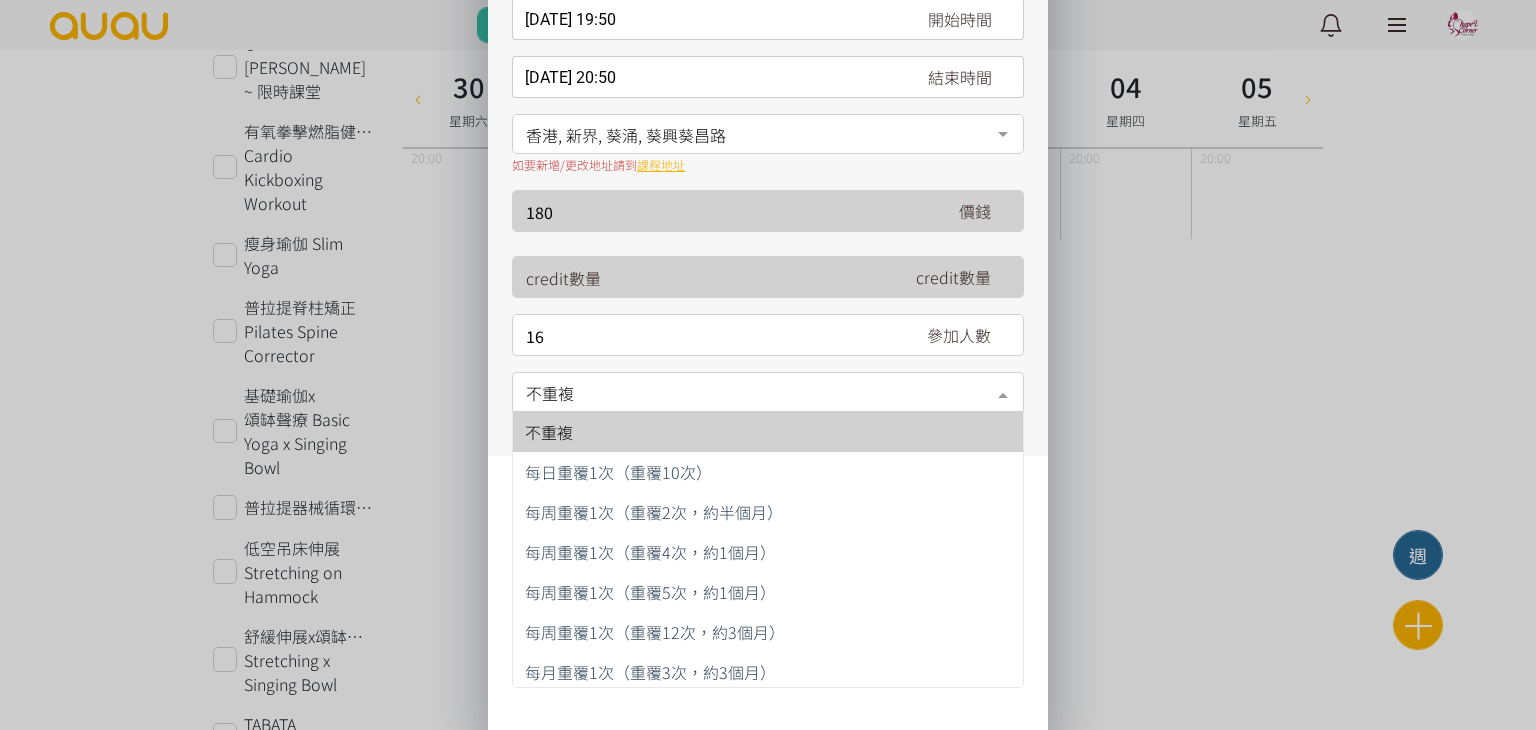 click on "不重複" at bounding box center (768, 392) 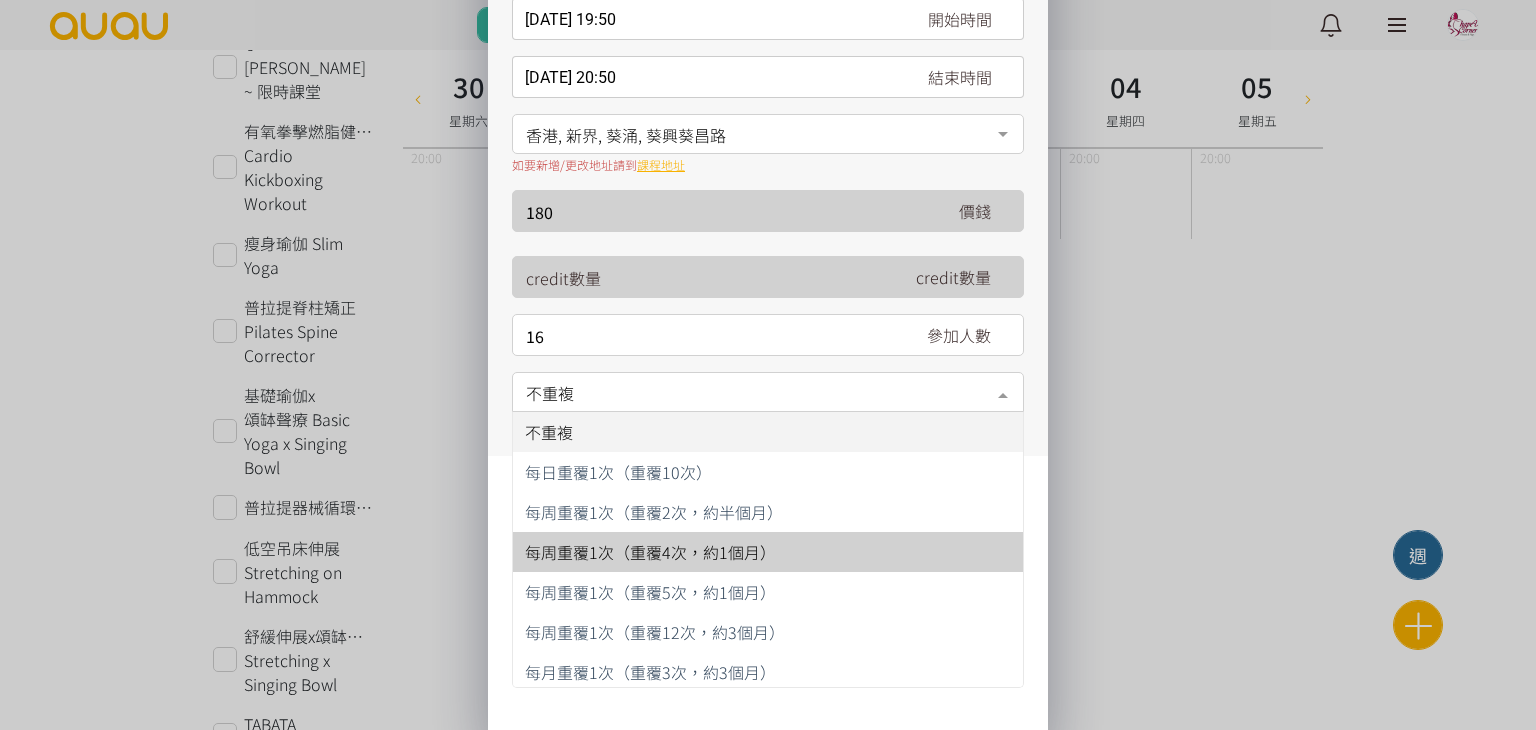 click on "每周重覆1次（重覆4次，約1個月）" at bounding box center [650, 552] 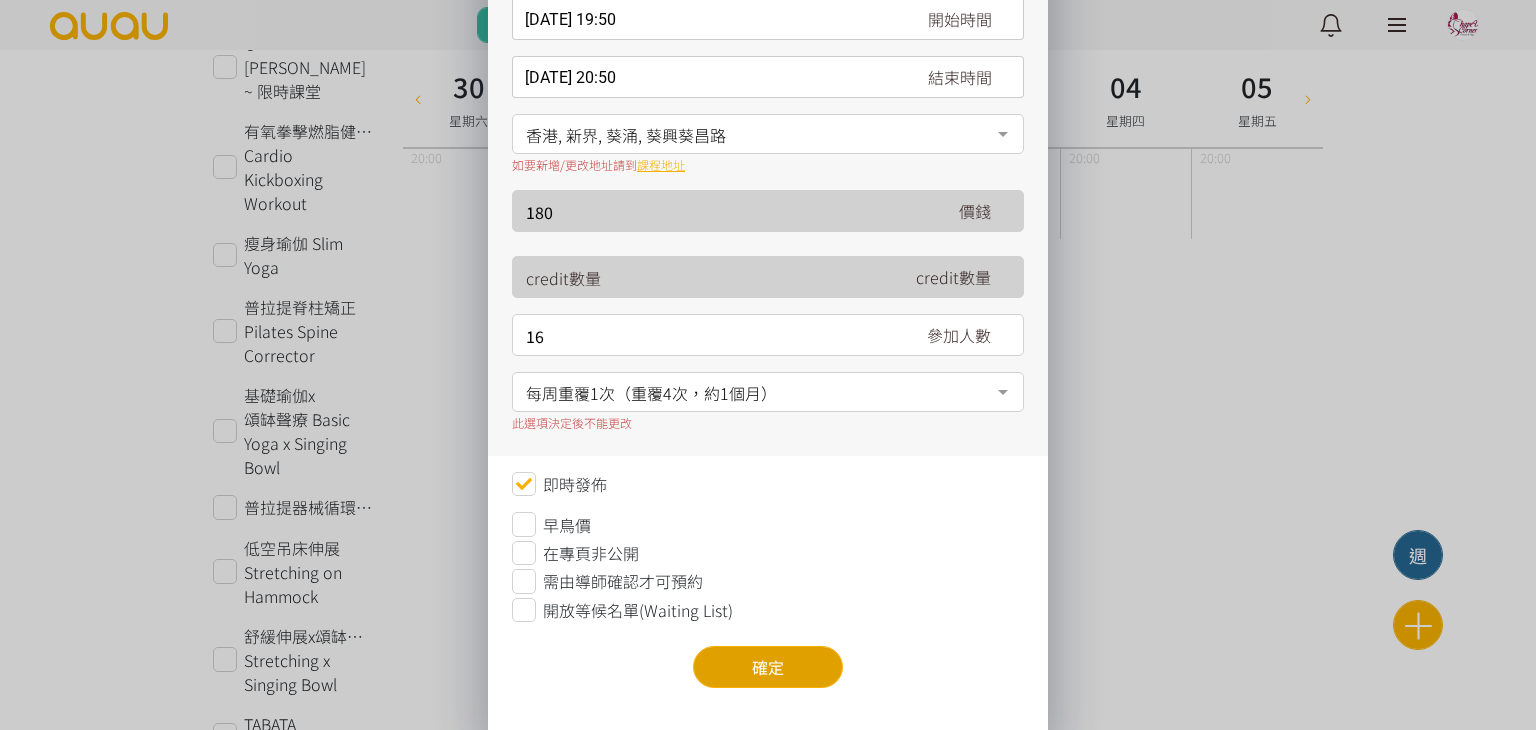 click on "確定" at bounding box center [768, 667] 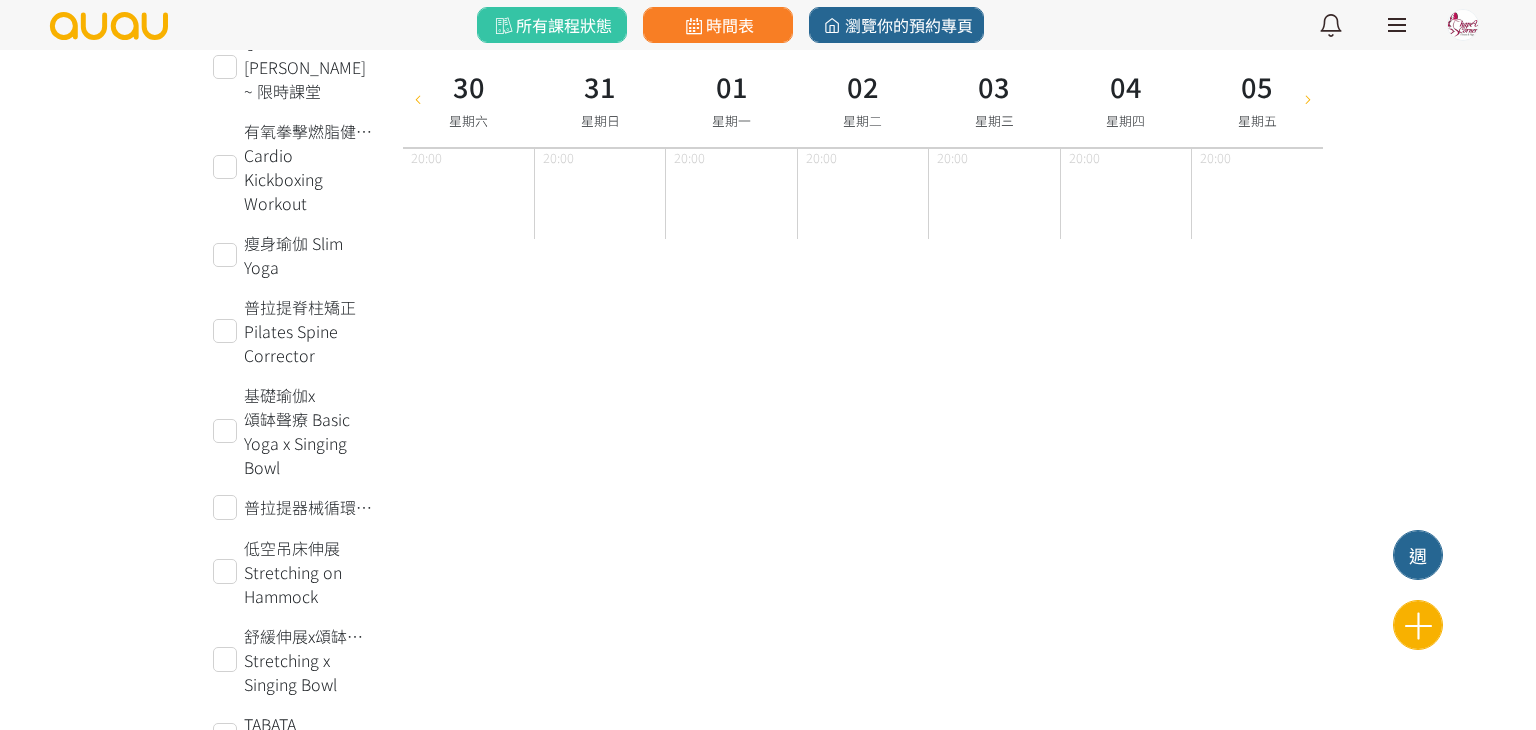 click at bounding box center (768, 365) 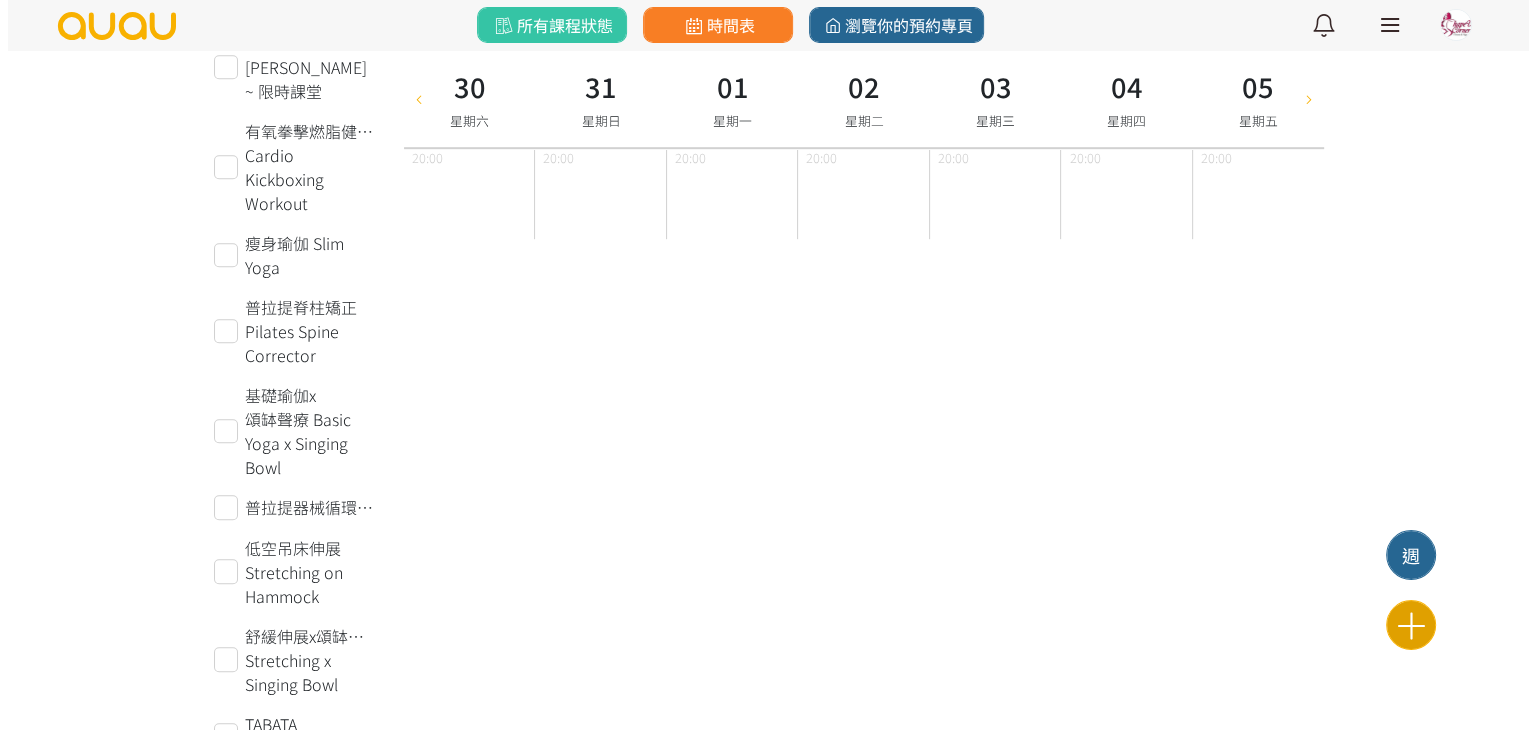 scroll, scrollTop: 0, scrollLeft: 0, axis: both 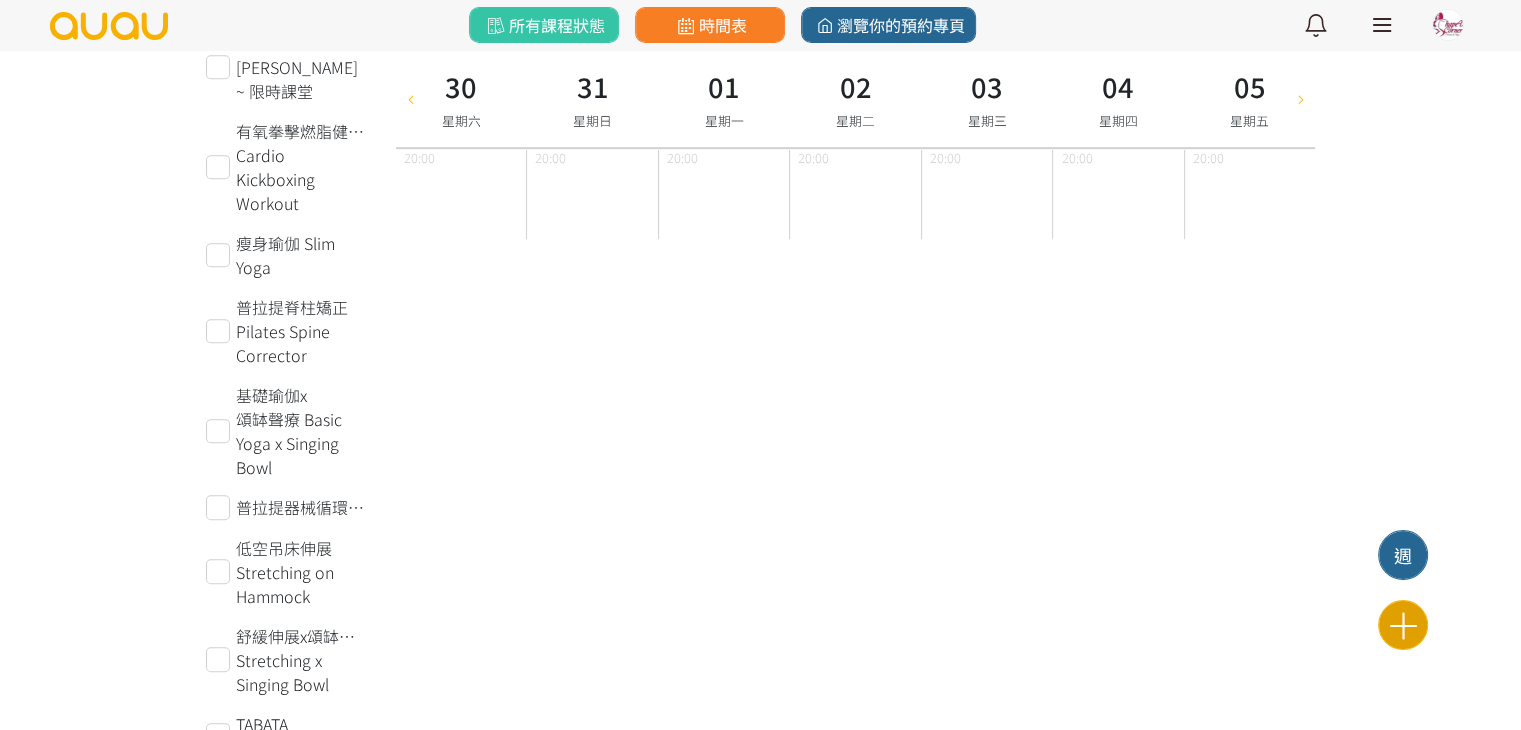 click at bounding box center (1403, 625) 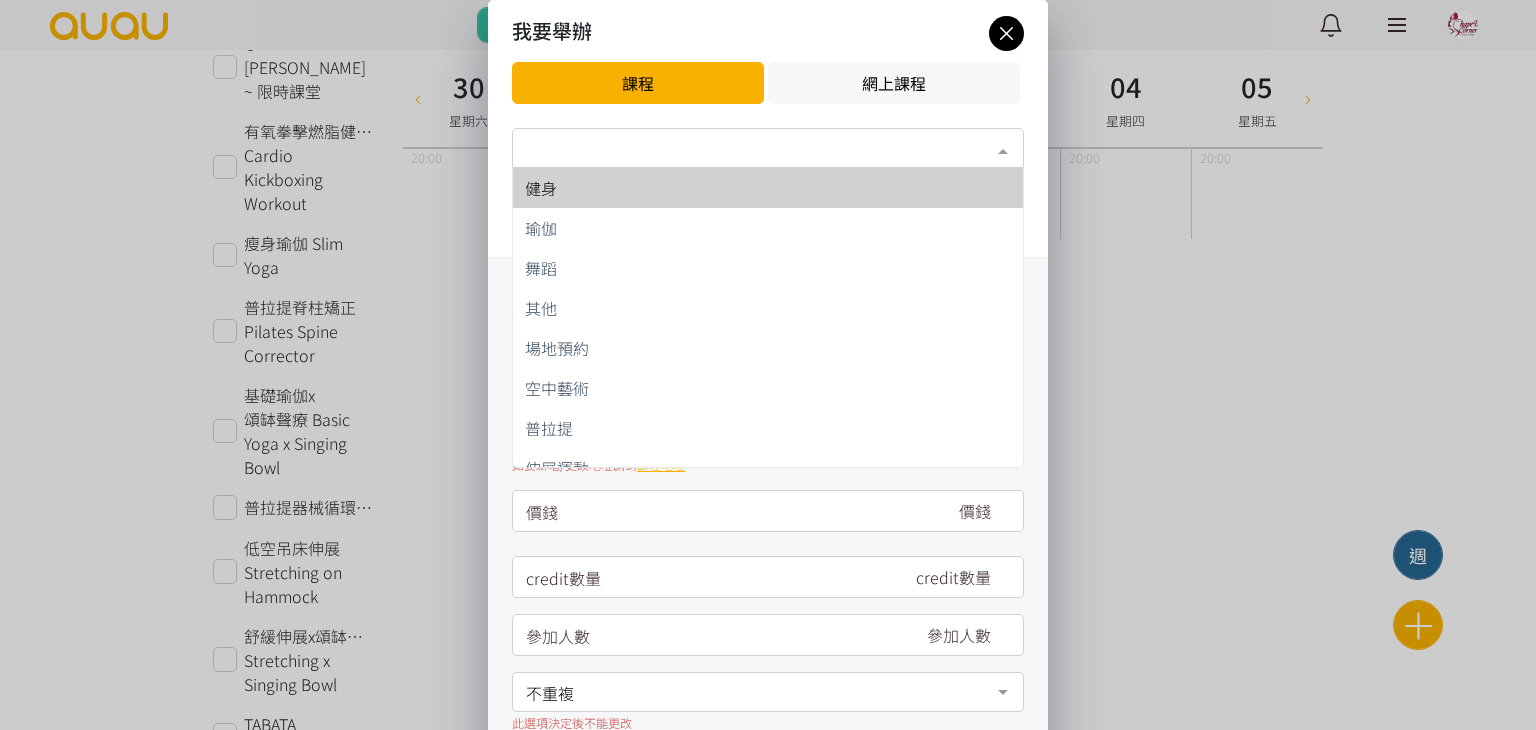 click on "類別*" at bounding box center (768, 148) 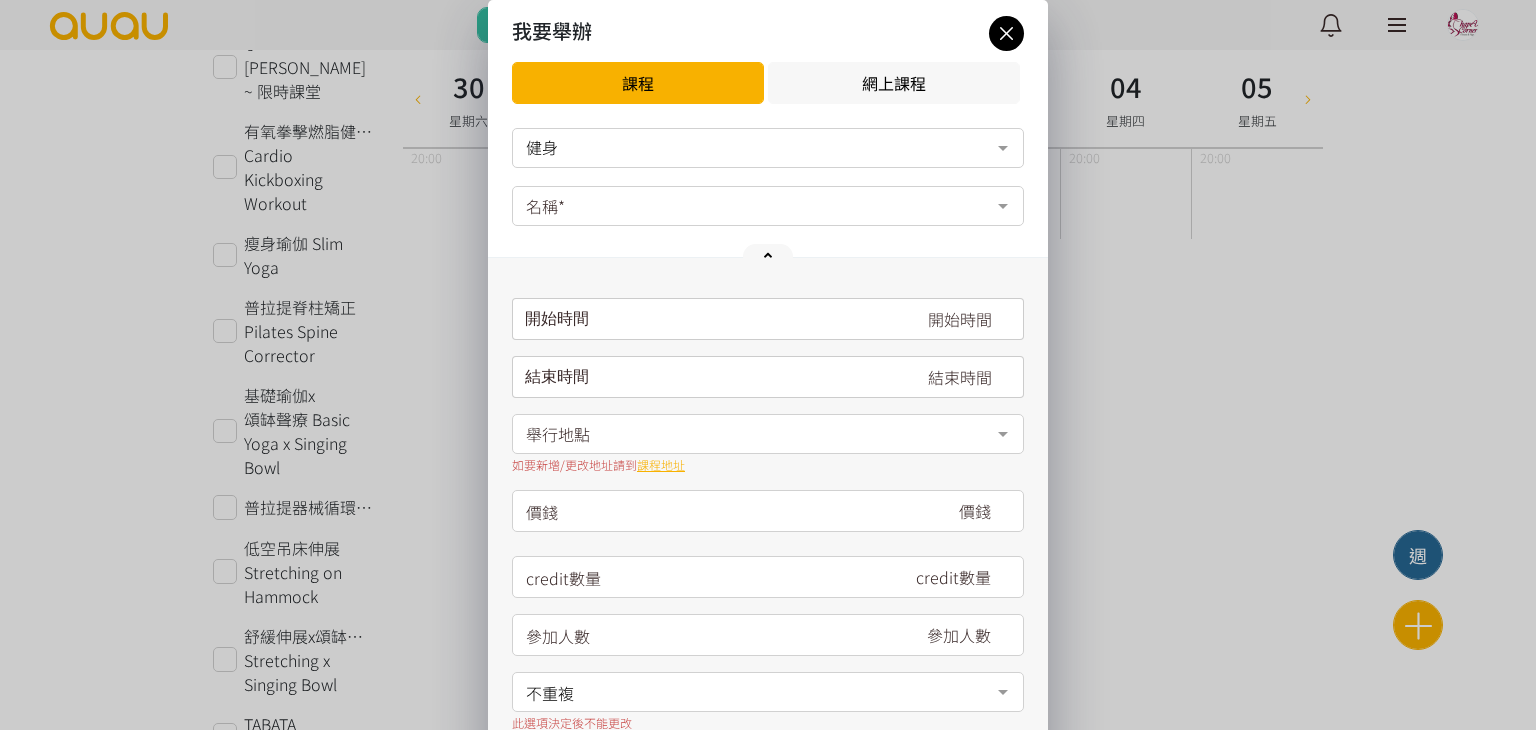 click on "名稱*" at bounding box center (768, 206) 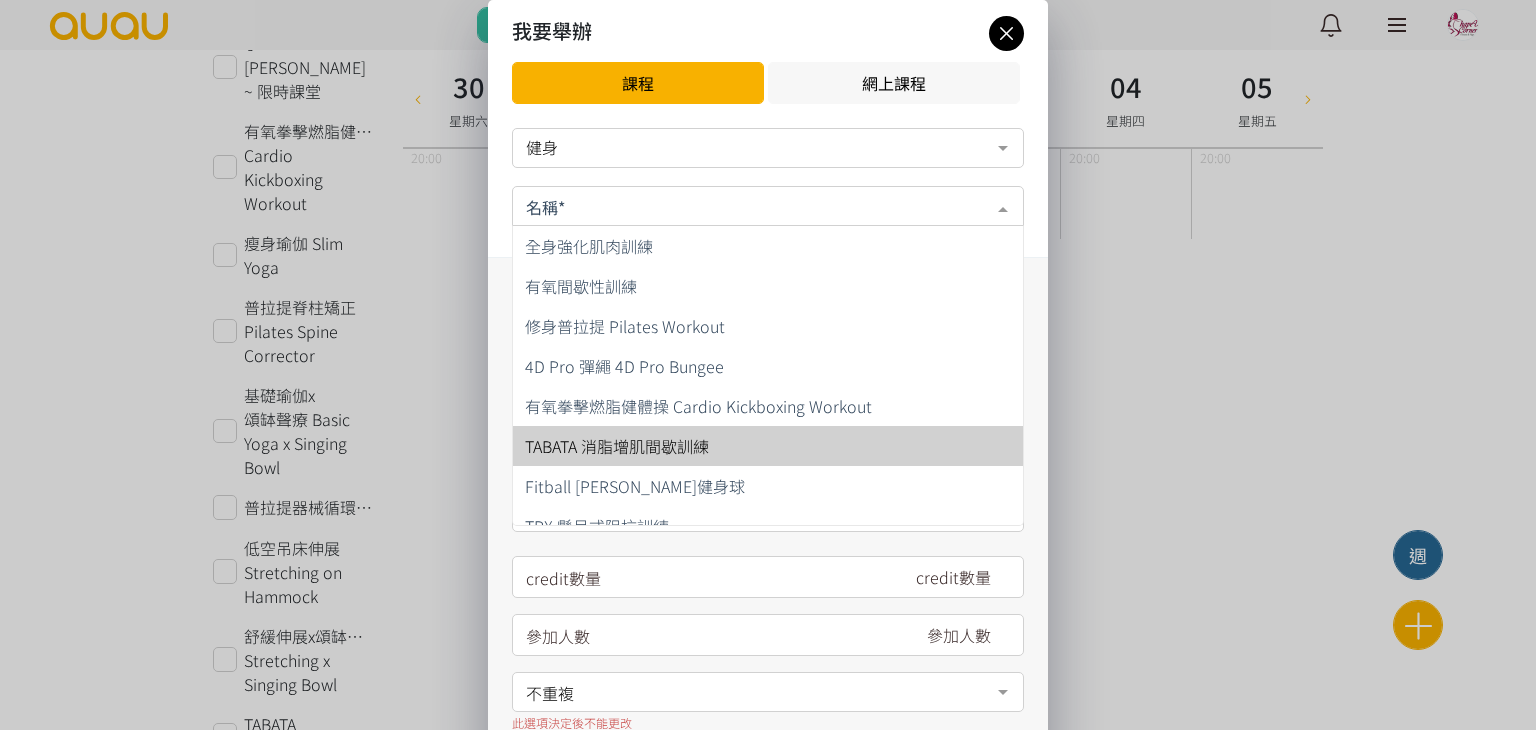 click on "TABATA 消脂增肌間歇訓練" at bounding box center (768, 446) 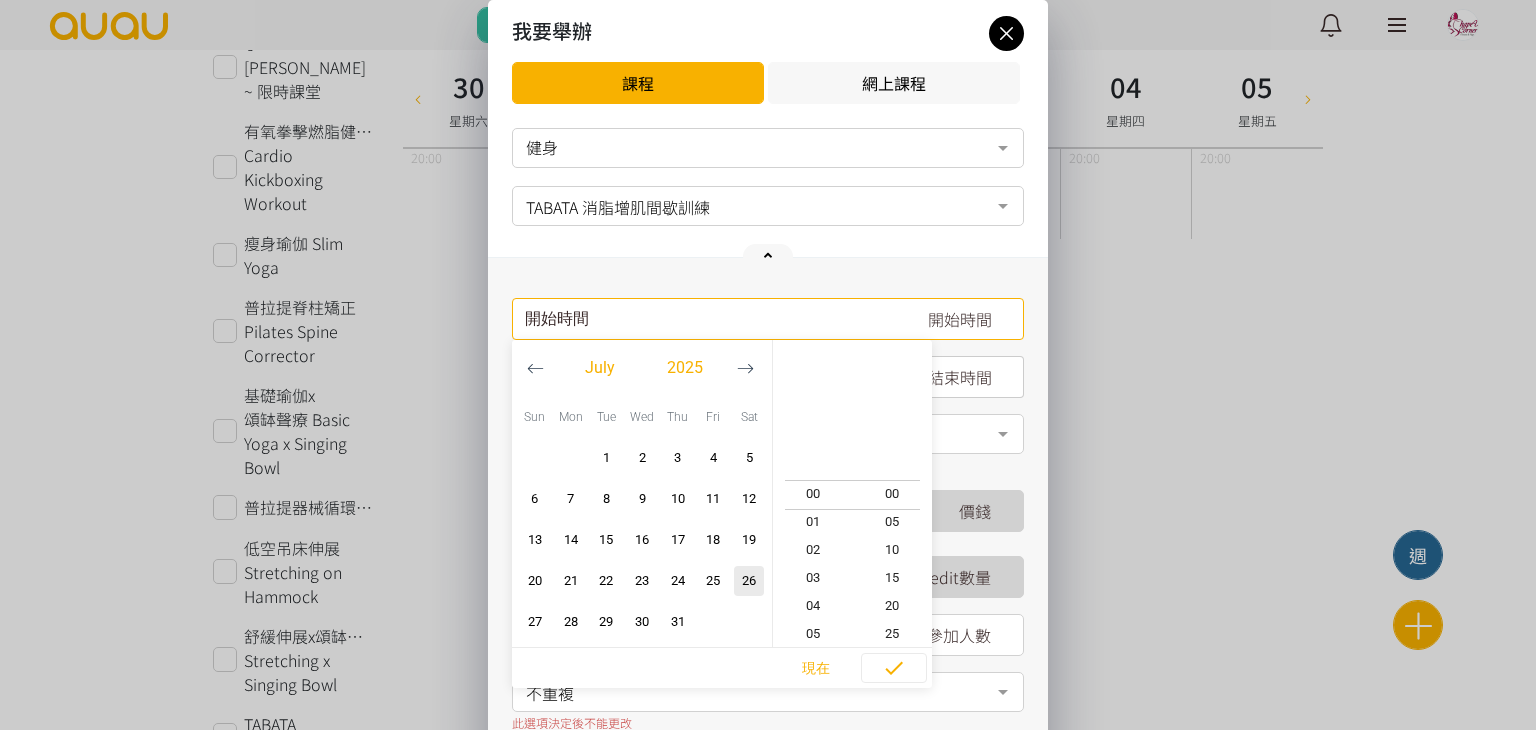 click on "開始時間
[DATE]
Sun
Mon
Tue
Wed
Thu
Fri
Sat
1
2
3
4
5
6
7
8
9
10
11
12
13
14
15
16
17
18
19
20
21
22
23
24
25
26
27
28" at bounding box center (768, 319) 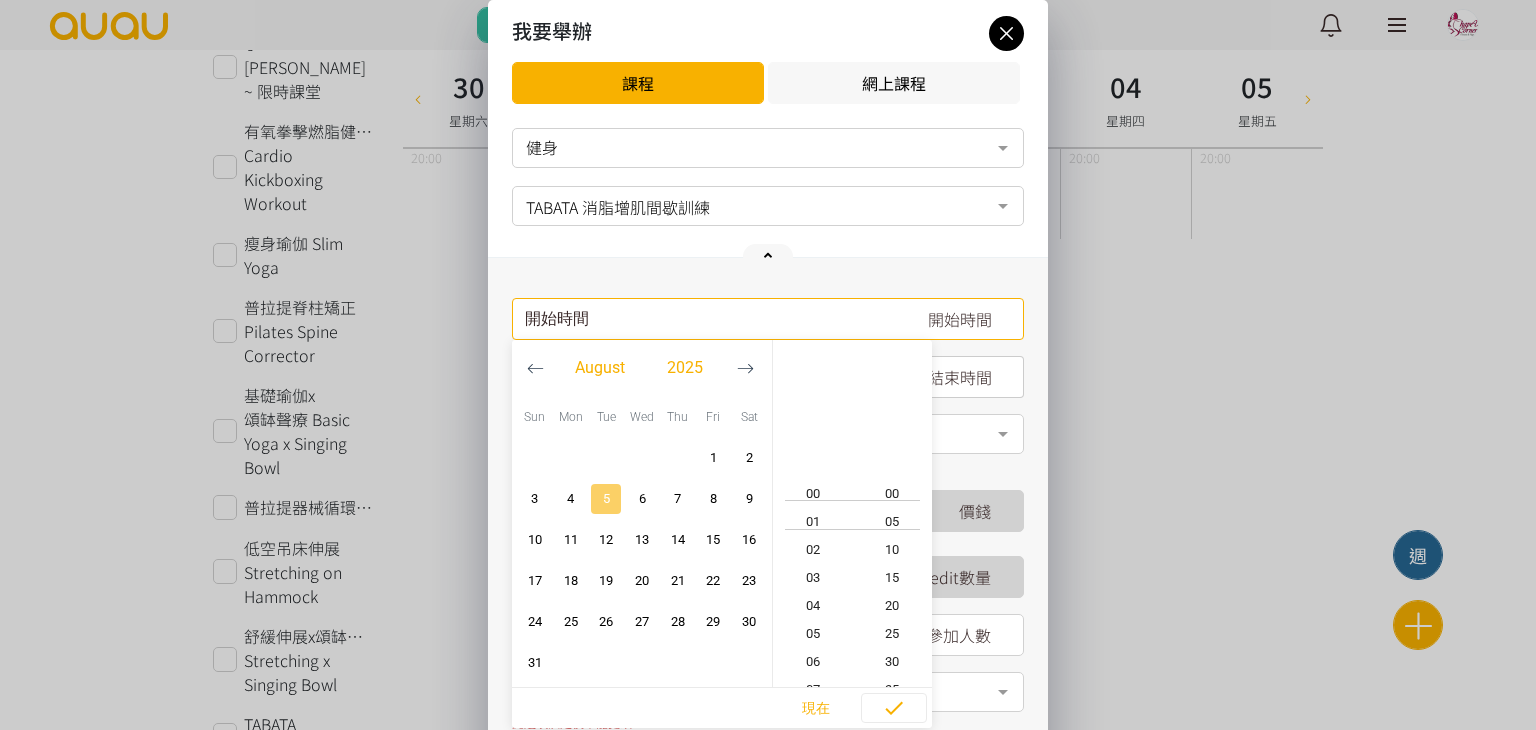 click on "5" at bounding box center [606, 499] 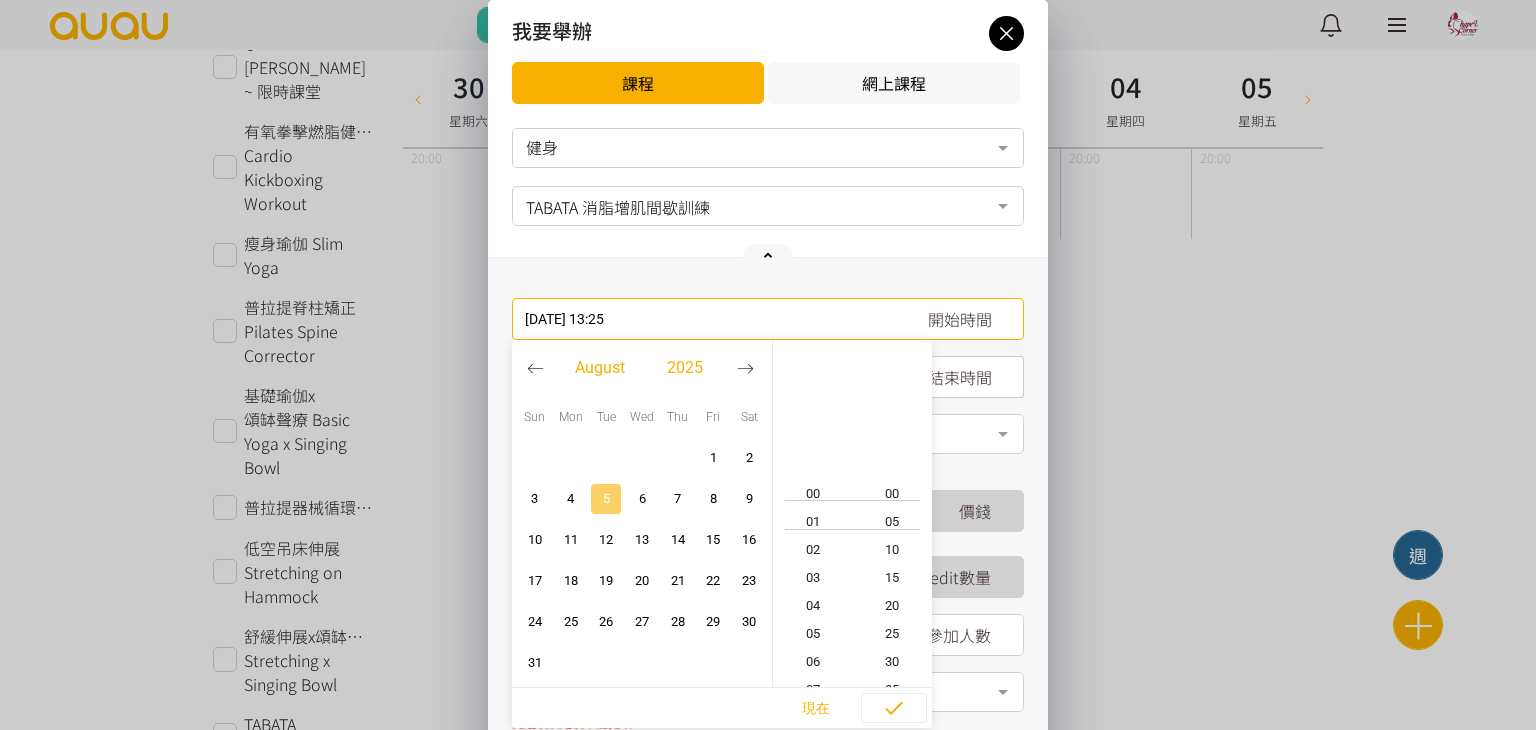 scroll, scrollTop: 364, scrollLeft: 0, axis: vertical 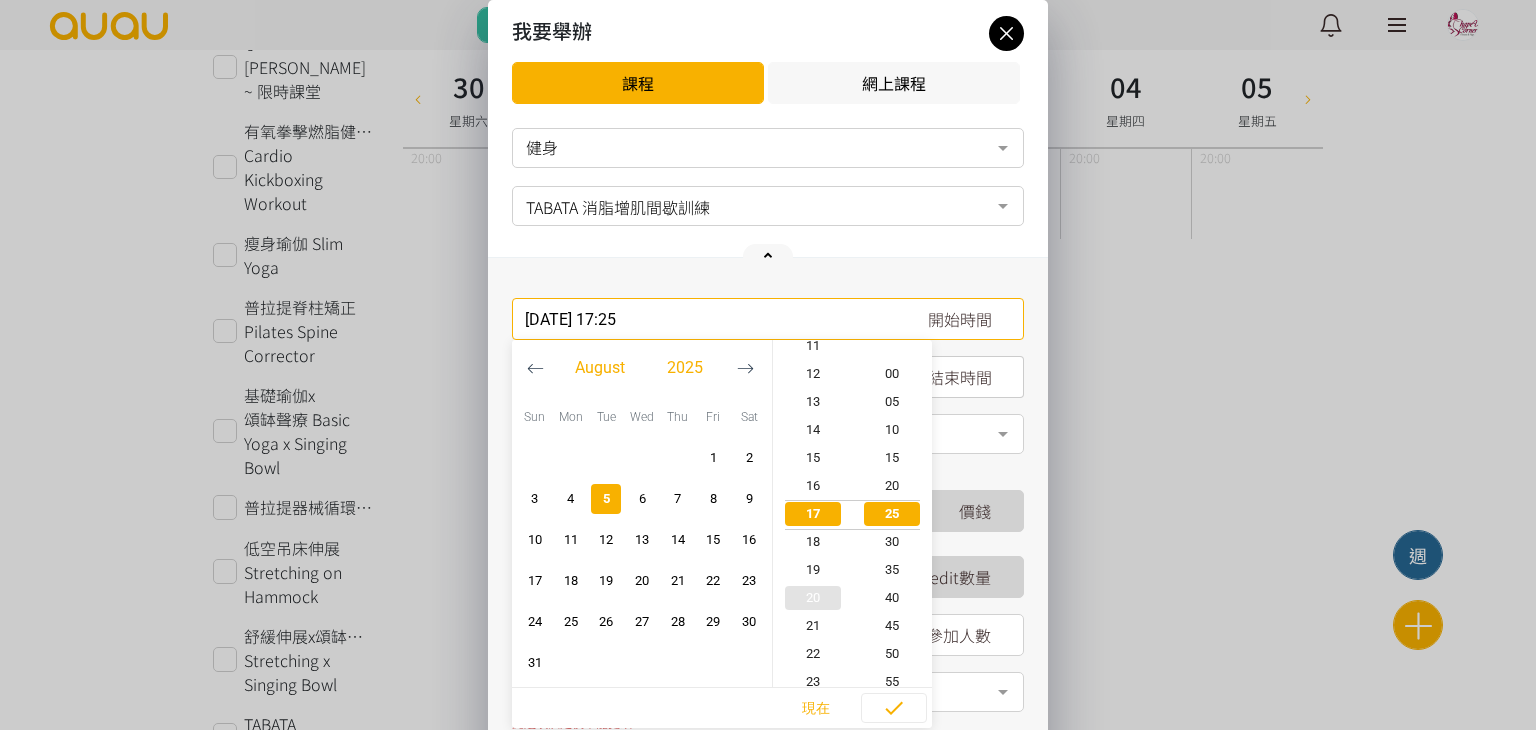 click on "20" at bounding box center [813, 598] 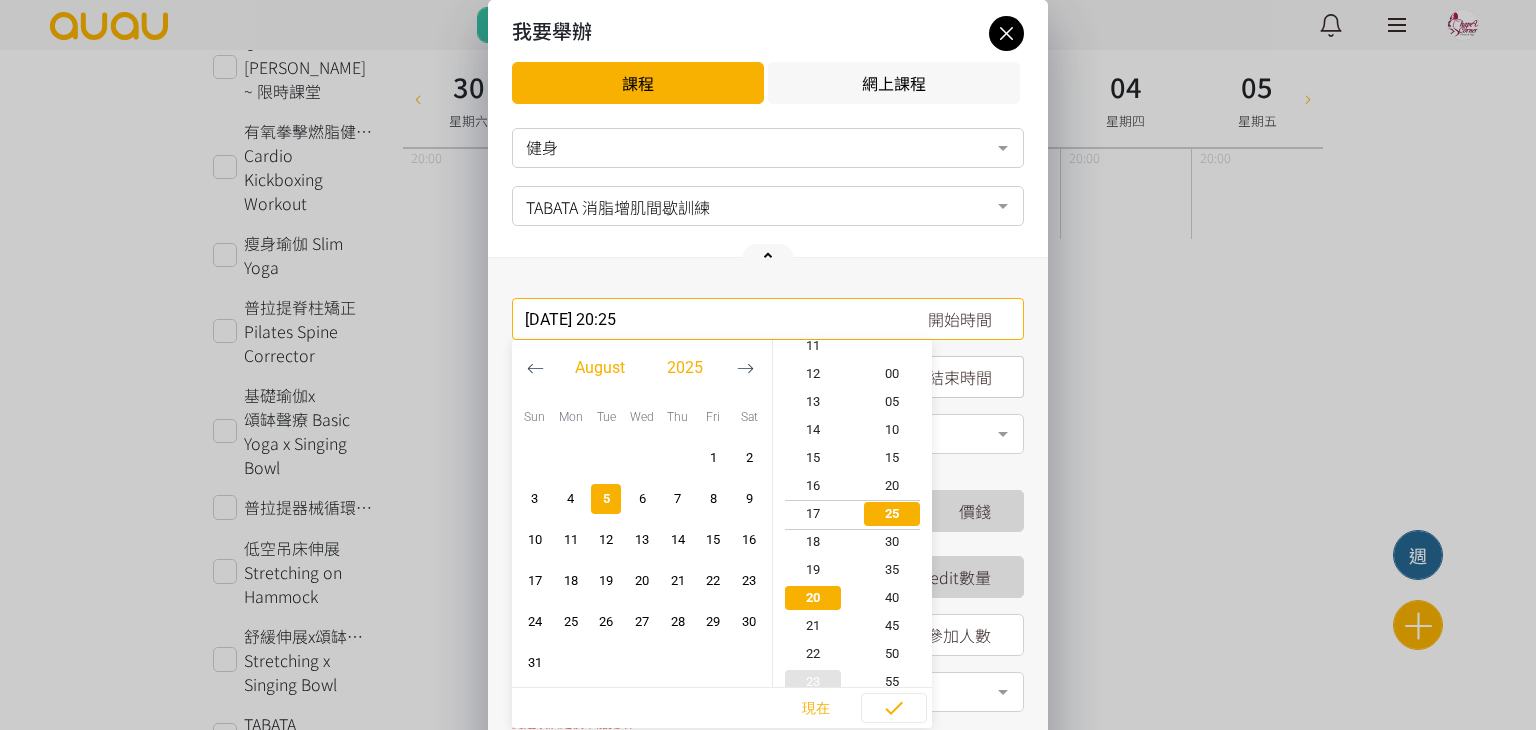 scroll, scrollTop: 560, scrollLeft: 0, axis: vertical 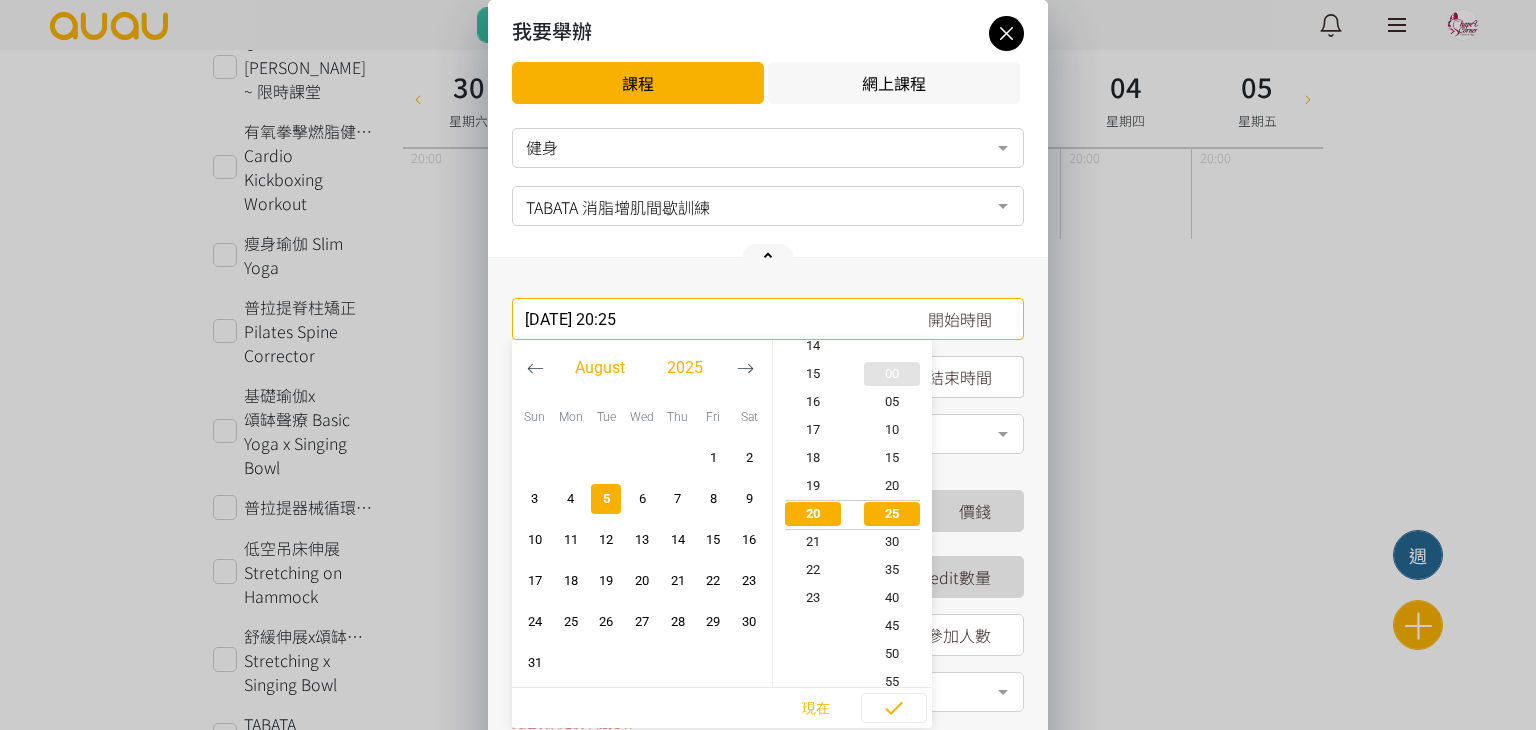 click on "00" at bounding box center [893, 374] 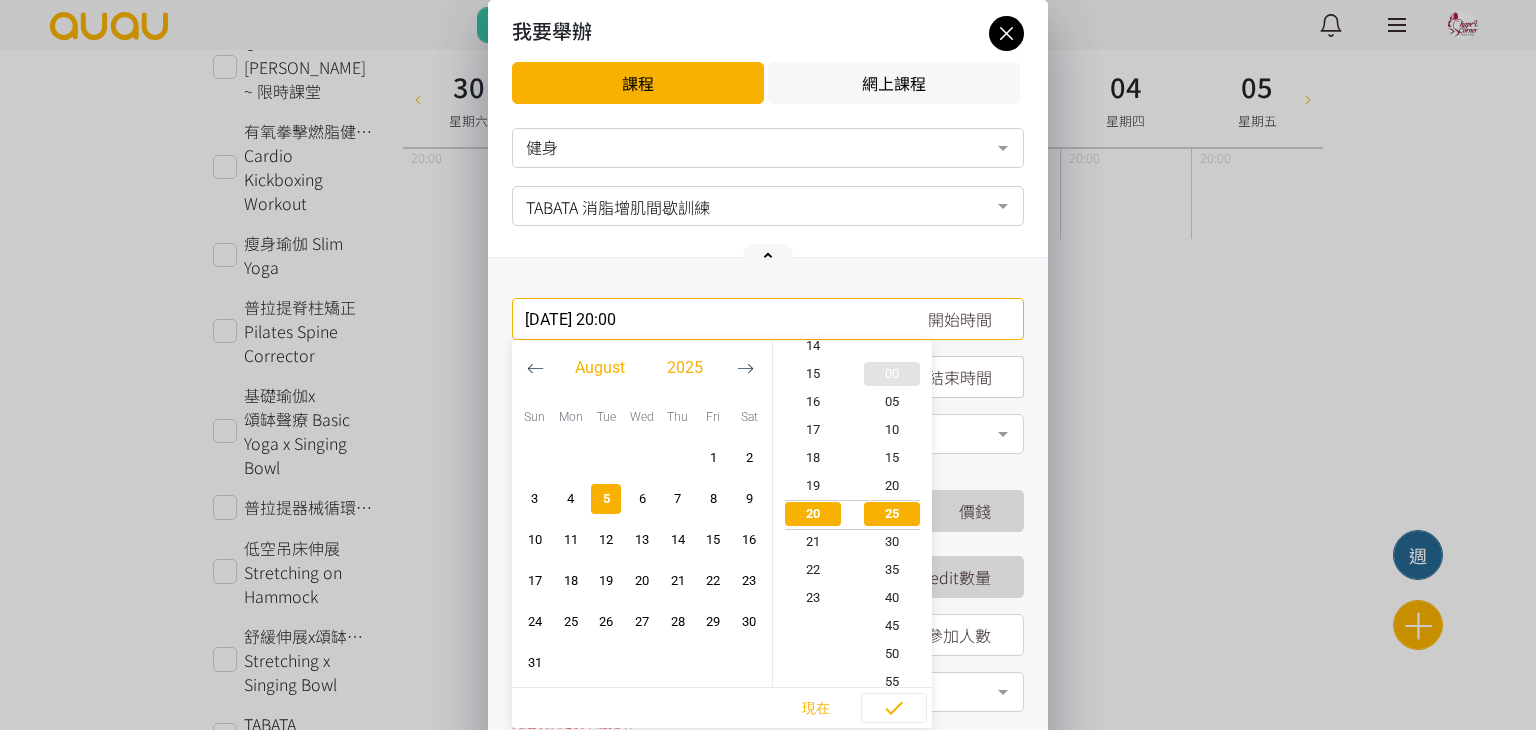 scroll, scrollTop: 560, scrollLeft: 0, axis: vertical 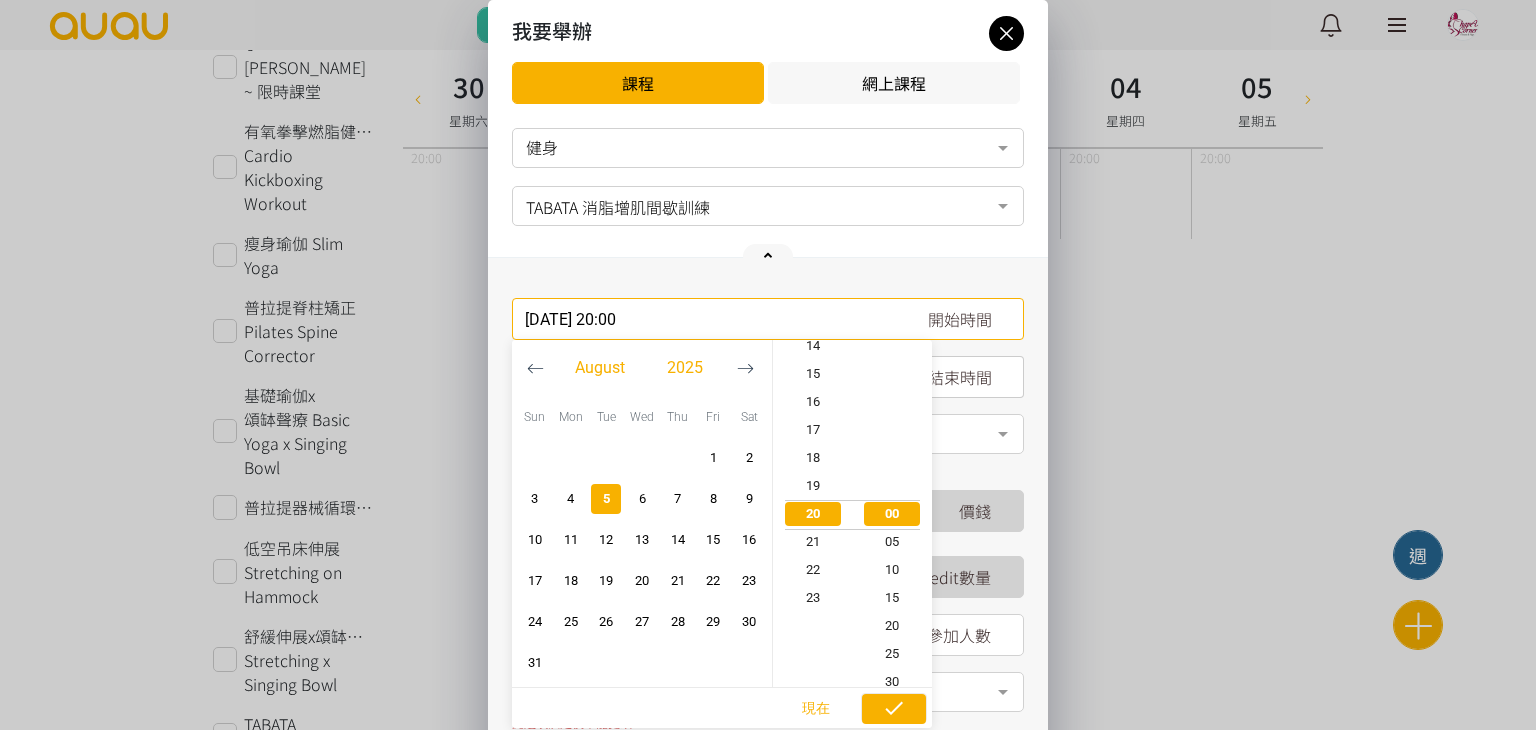click 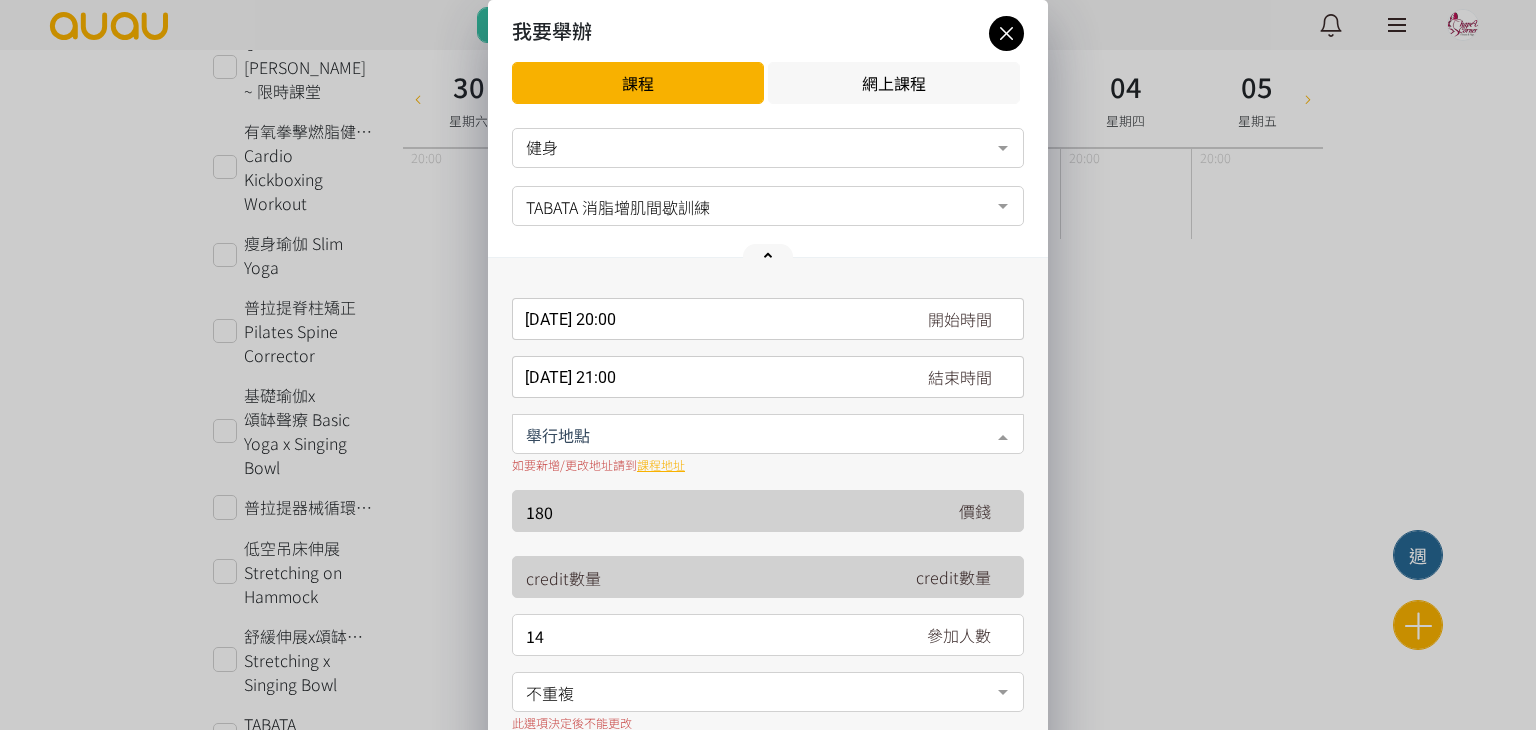 click at bounding box center [768, 434] 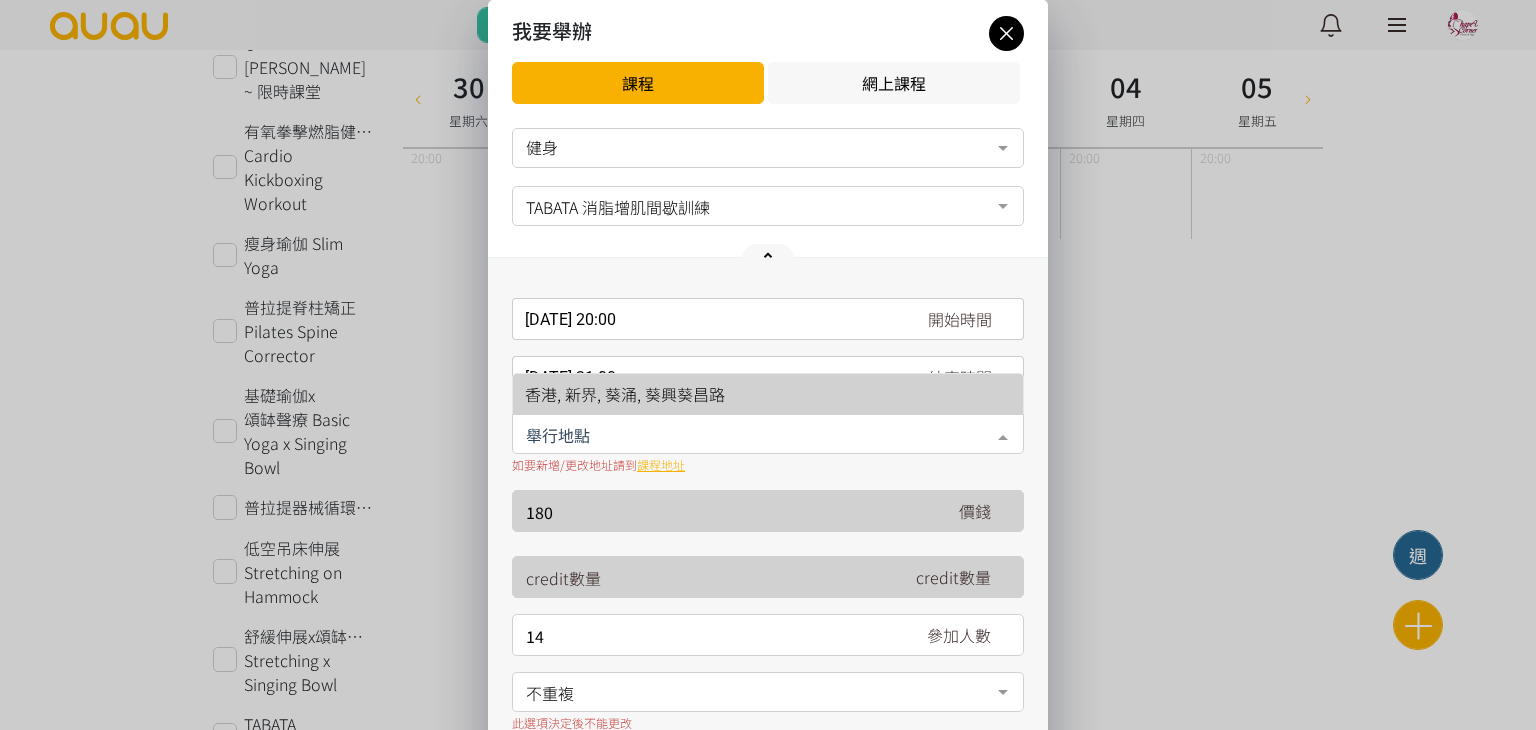 click on "香港, 新界, 葵涌, 葵興葵昌路" at bounding box center (768, 394) 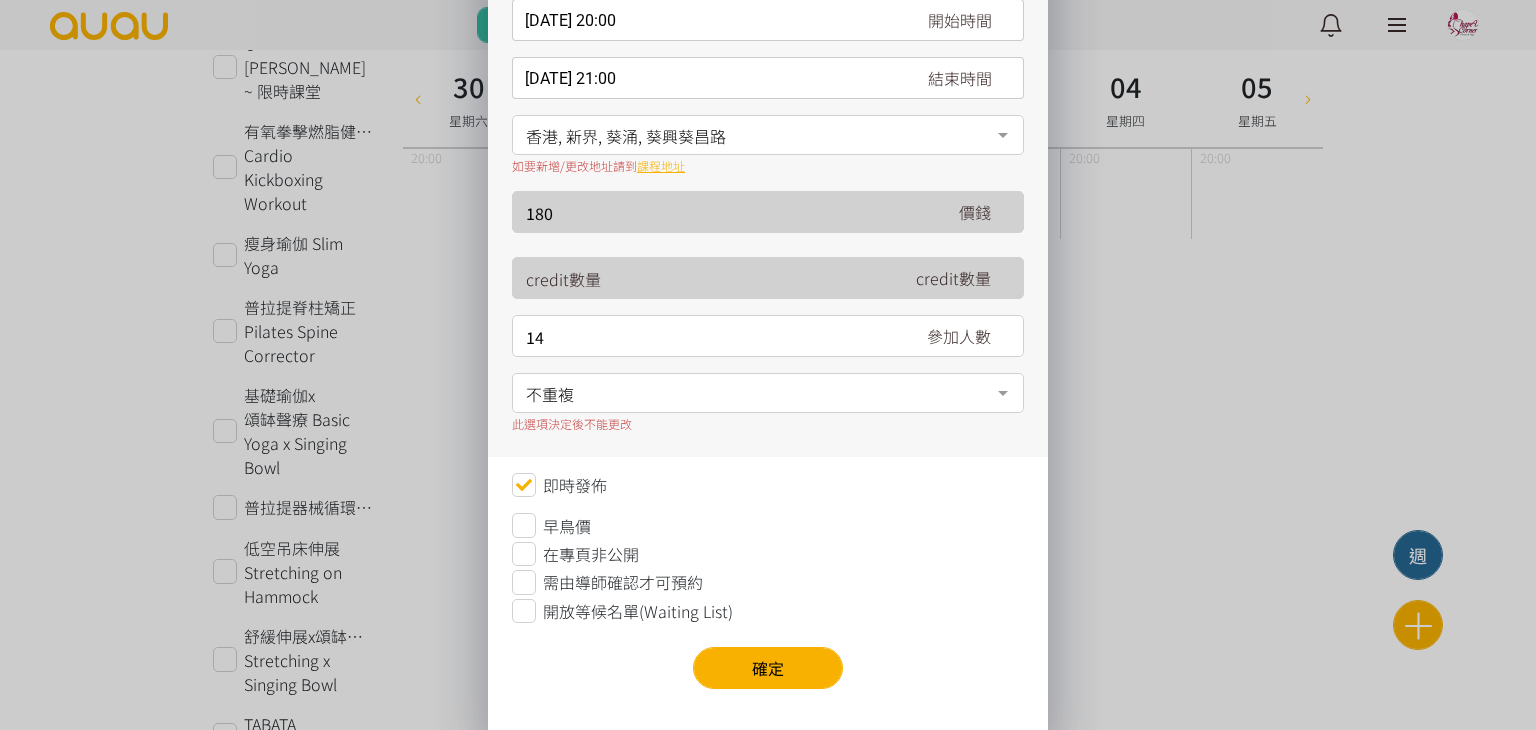 scroll, scrollTop: 300, scrollLeft: 0, axis: vertical 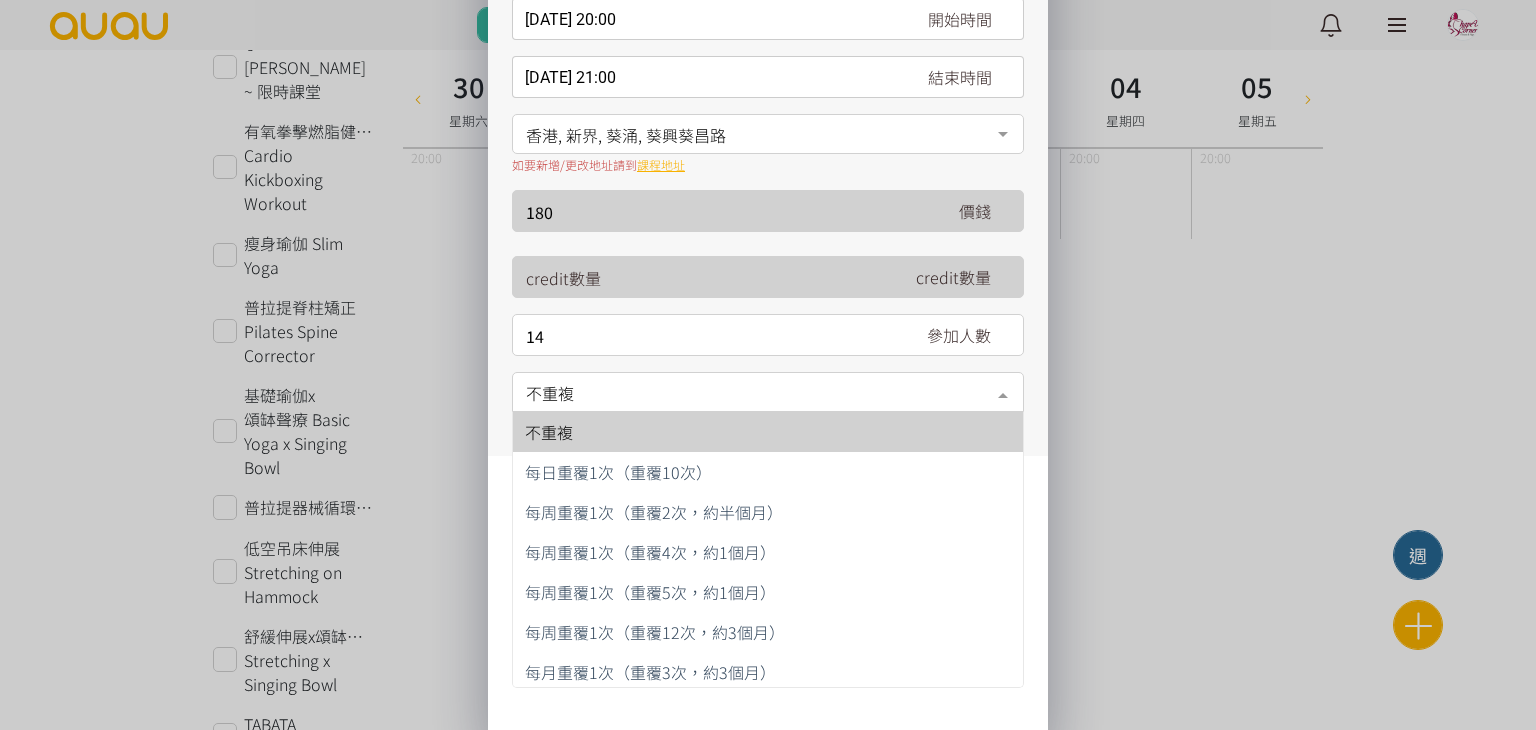 click on "不重複" at bounding box center (768, 390) 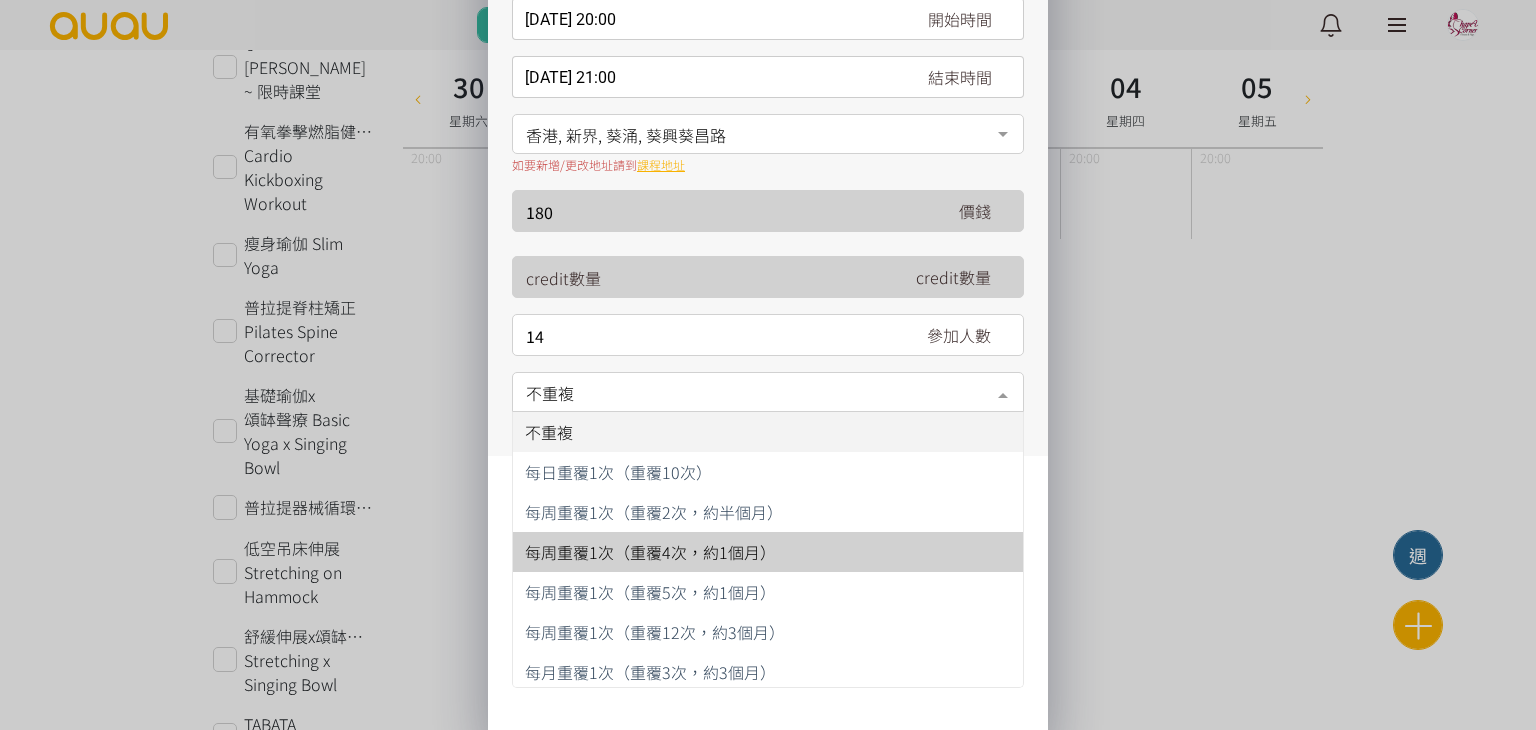 click on "每周重覆1次（重覆4次，約1個月）" at bounding box center (650, 552) 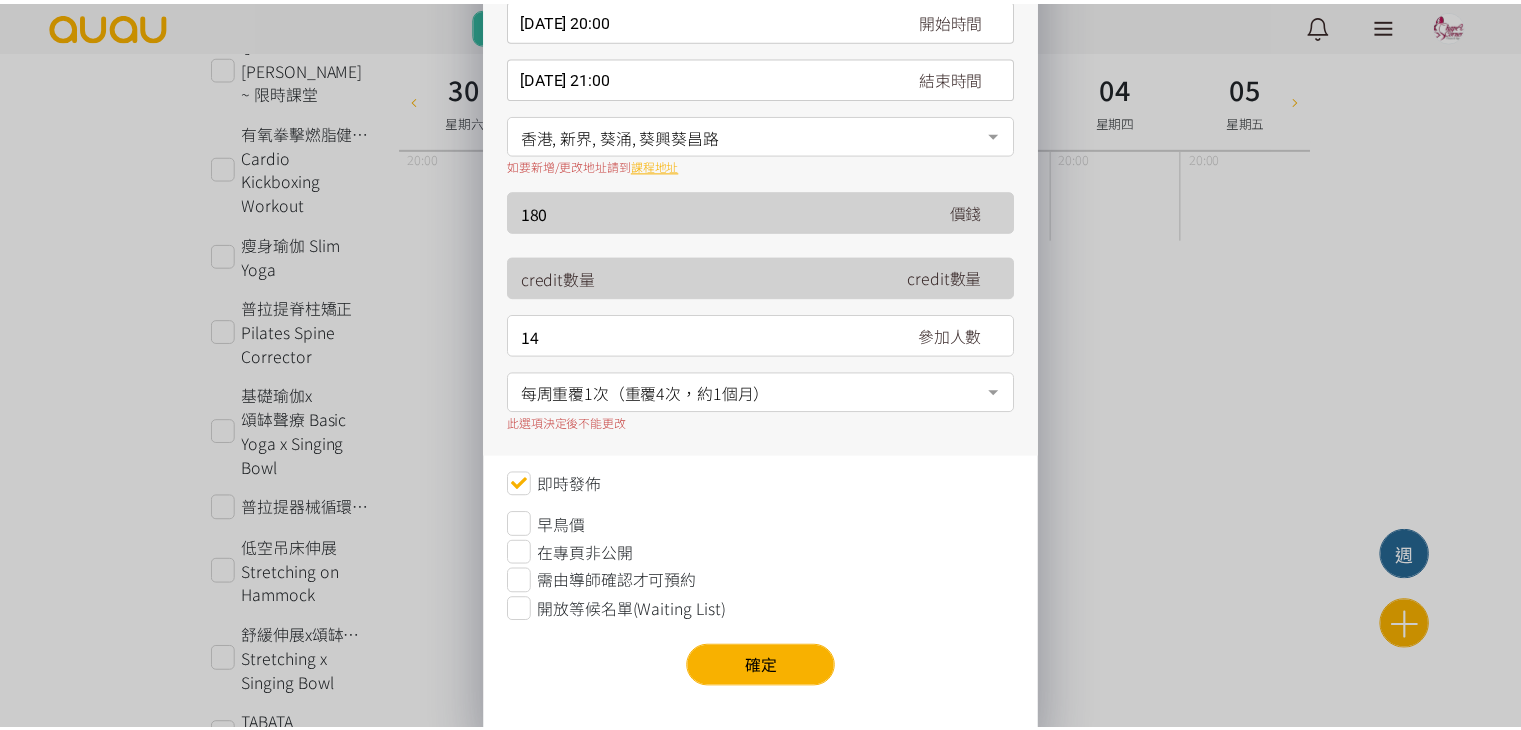 scroll, scrollTop: 313, scrollLeft: 0, axis: vertical 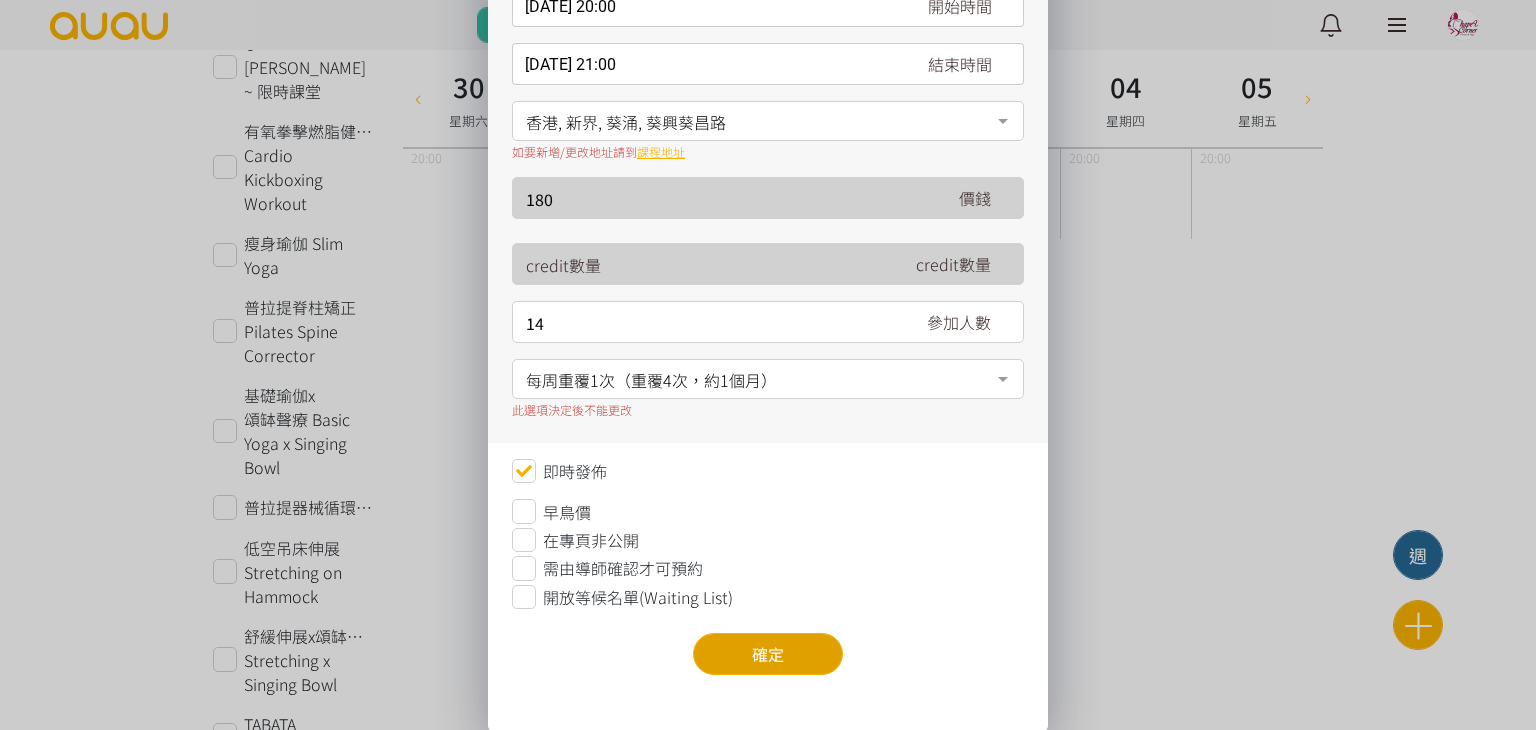 click on "確定" at bounding box center [768, 654] 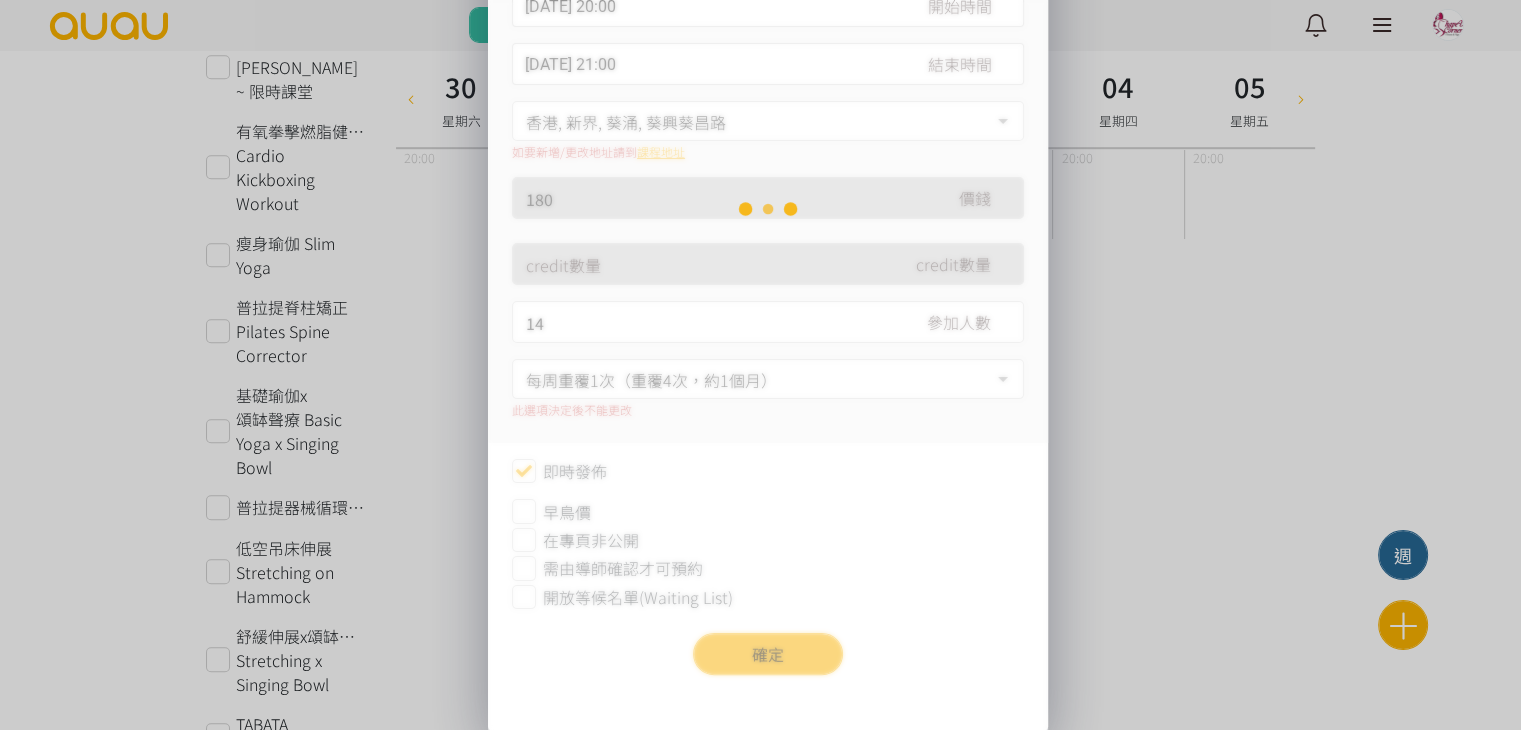 scroll, scrollTop: 0, scrollLeft: 0, axis: both 